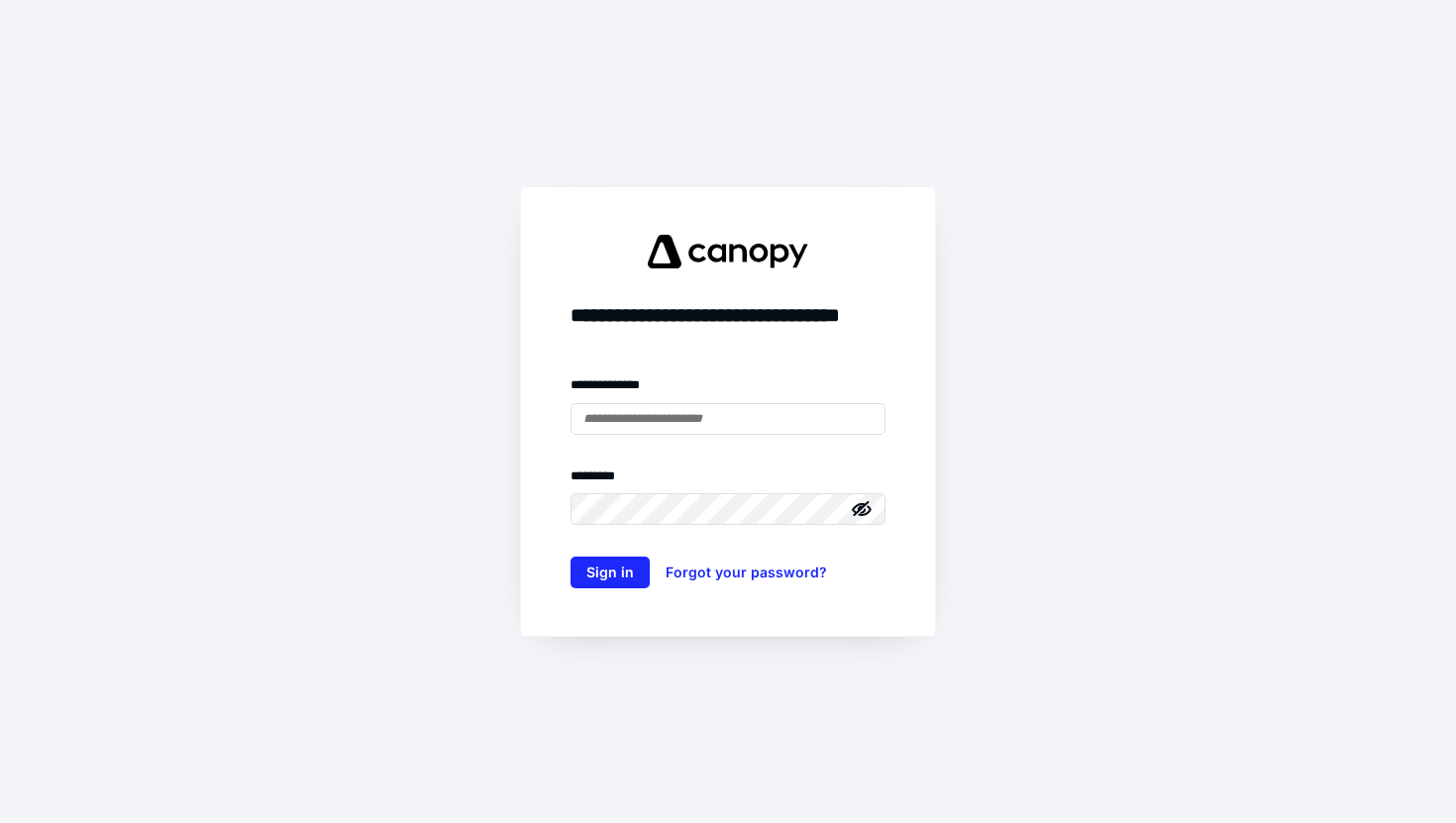 scroll, scrollTop: 0, scrollLeft: 0, axis: both 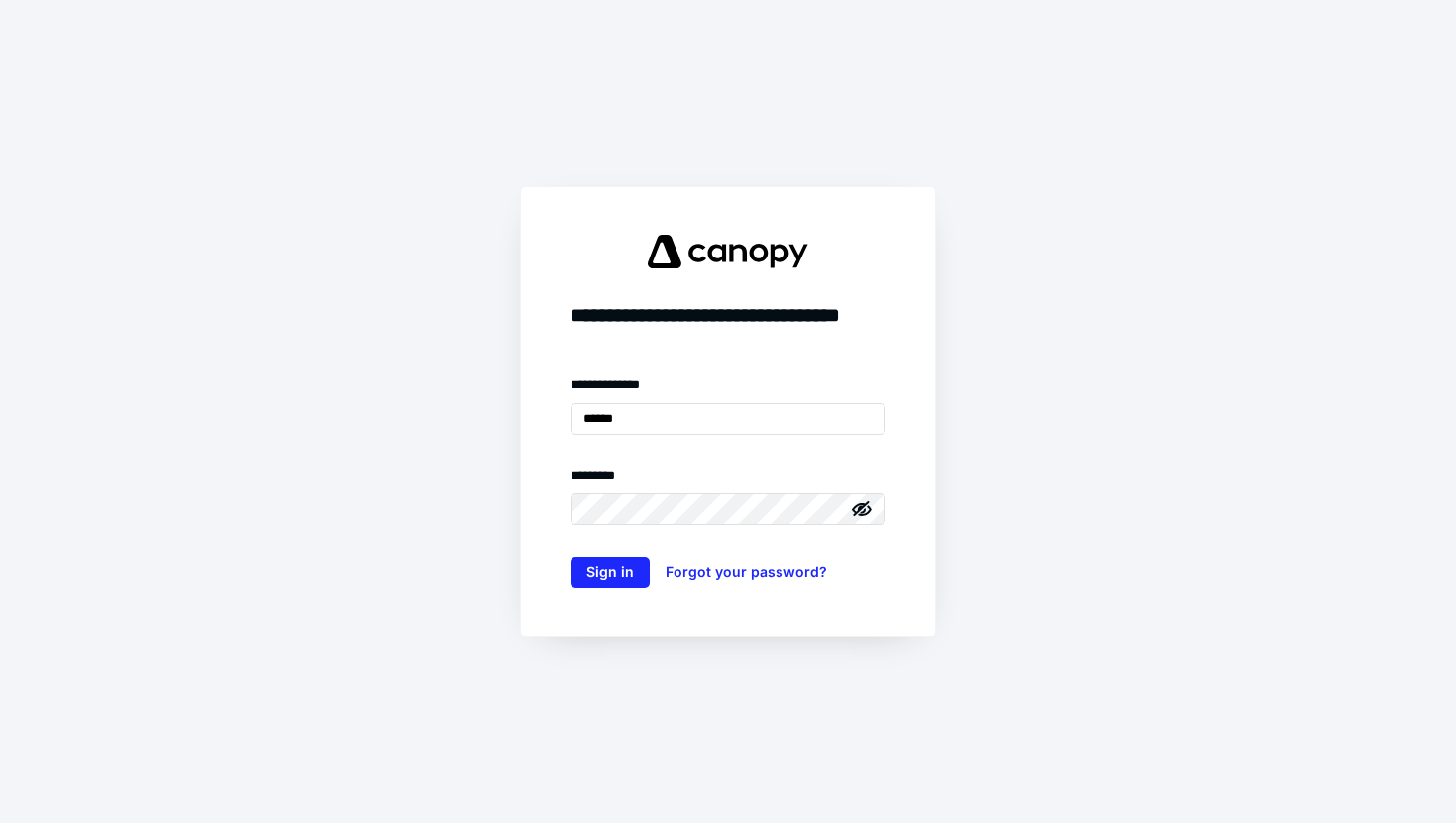 type on "**********" 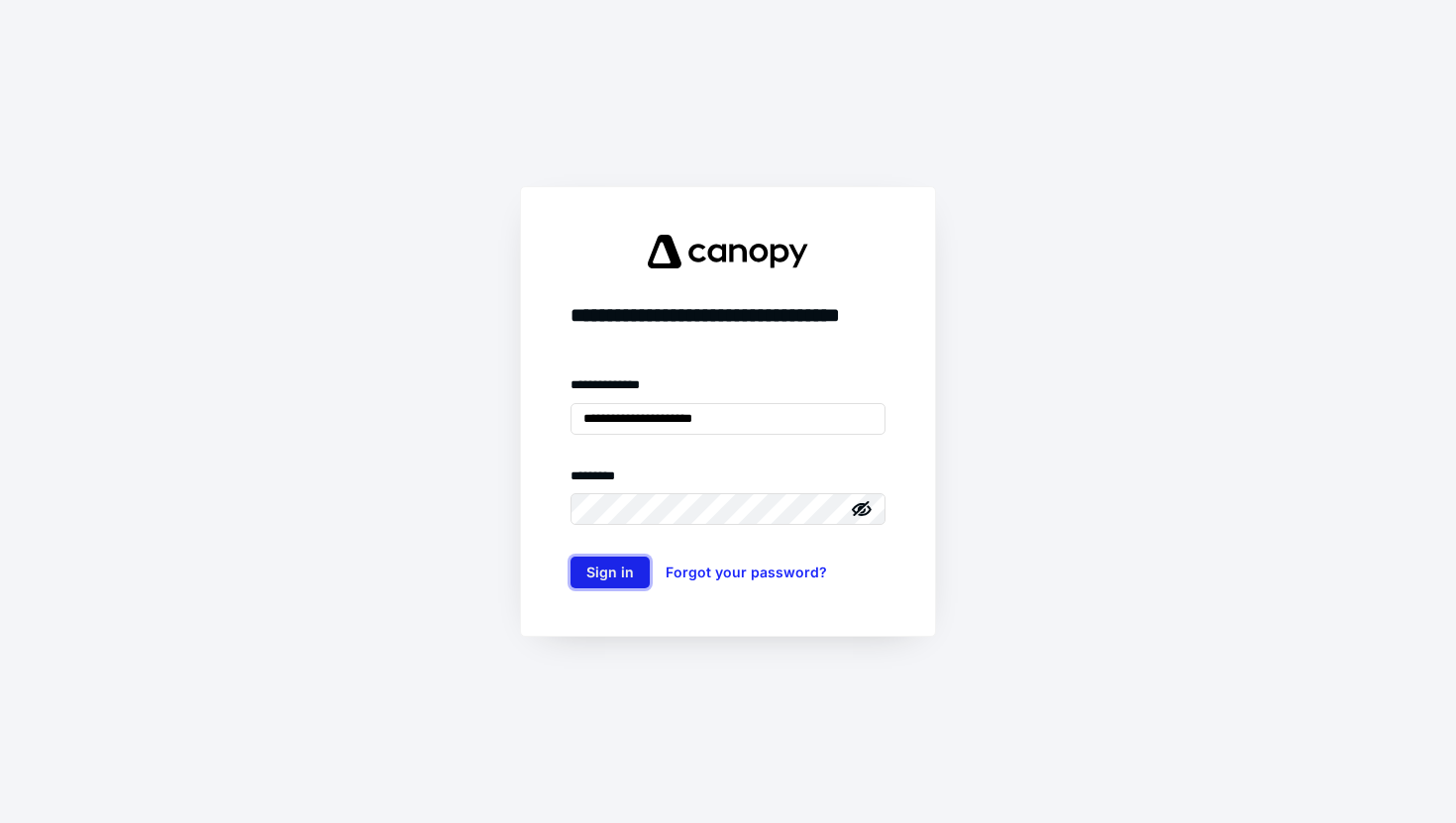 click on "Sign in" at bounding box center [610, 572] 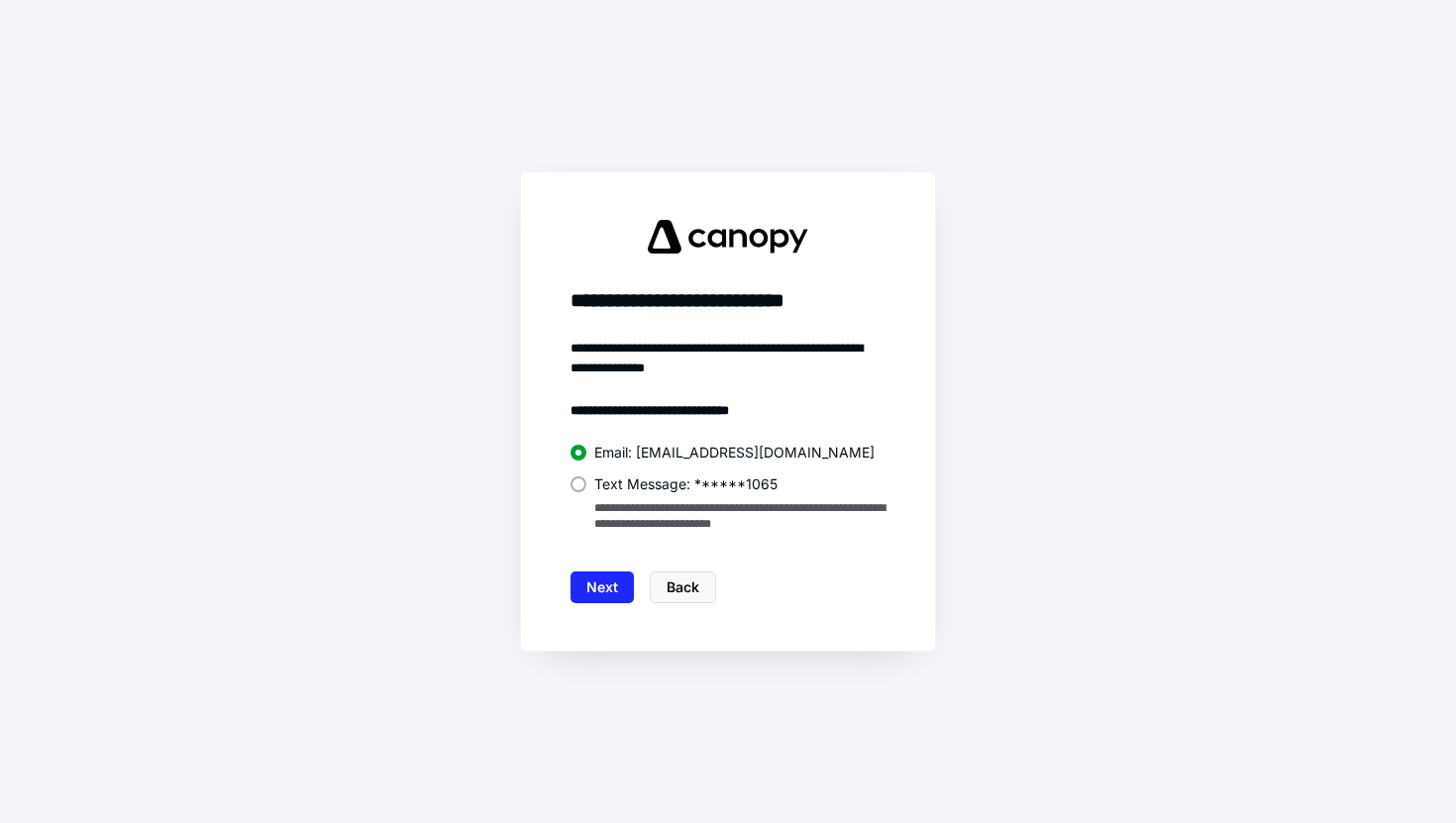click at bounding box center [578, 484] 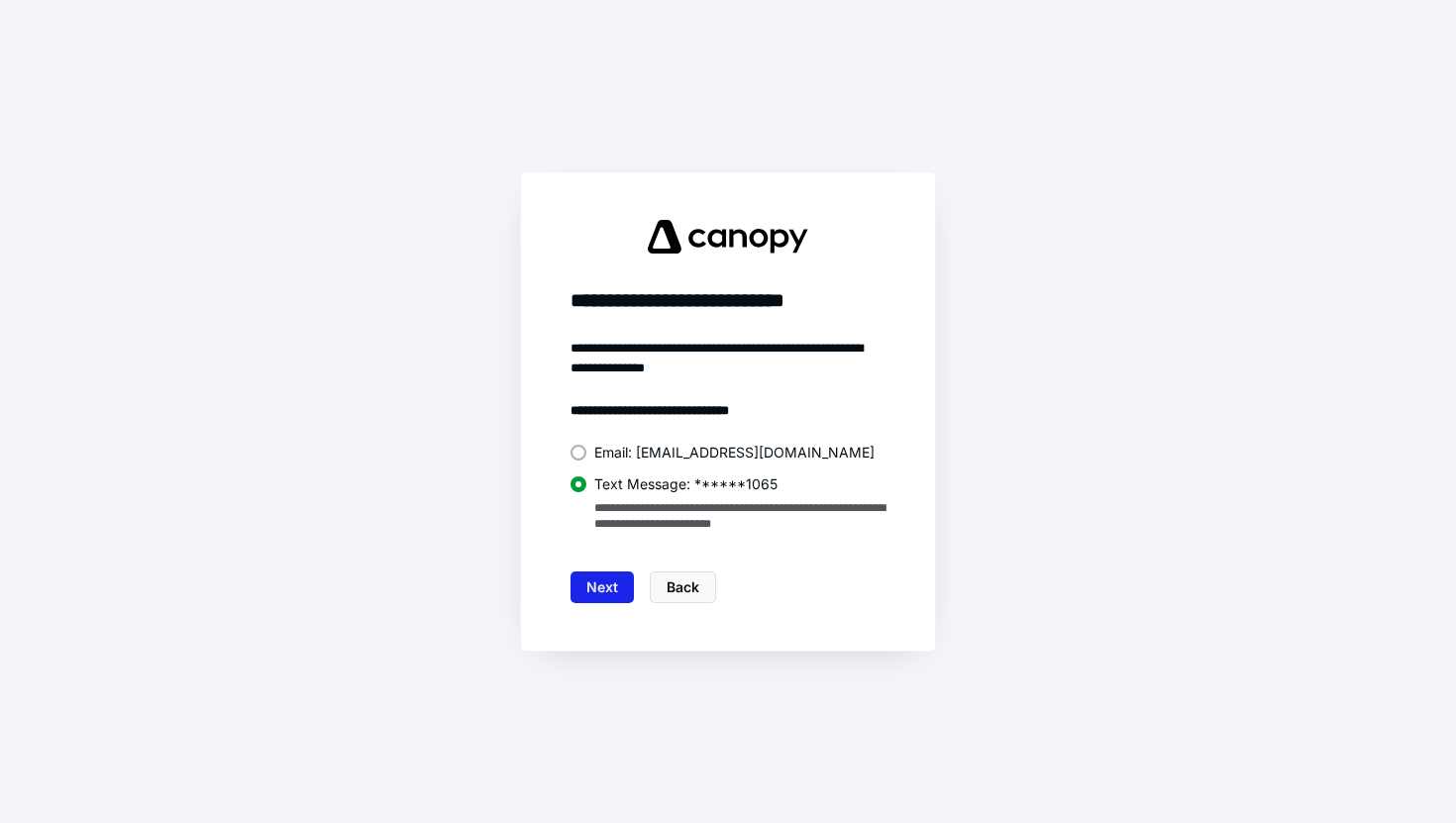 click on "Next" at bounding box center (602, 587) 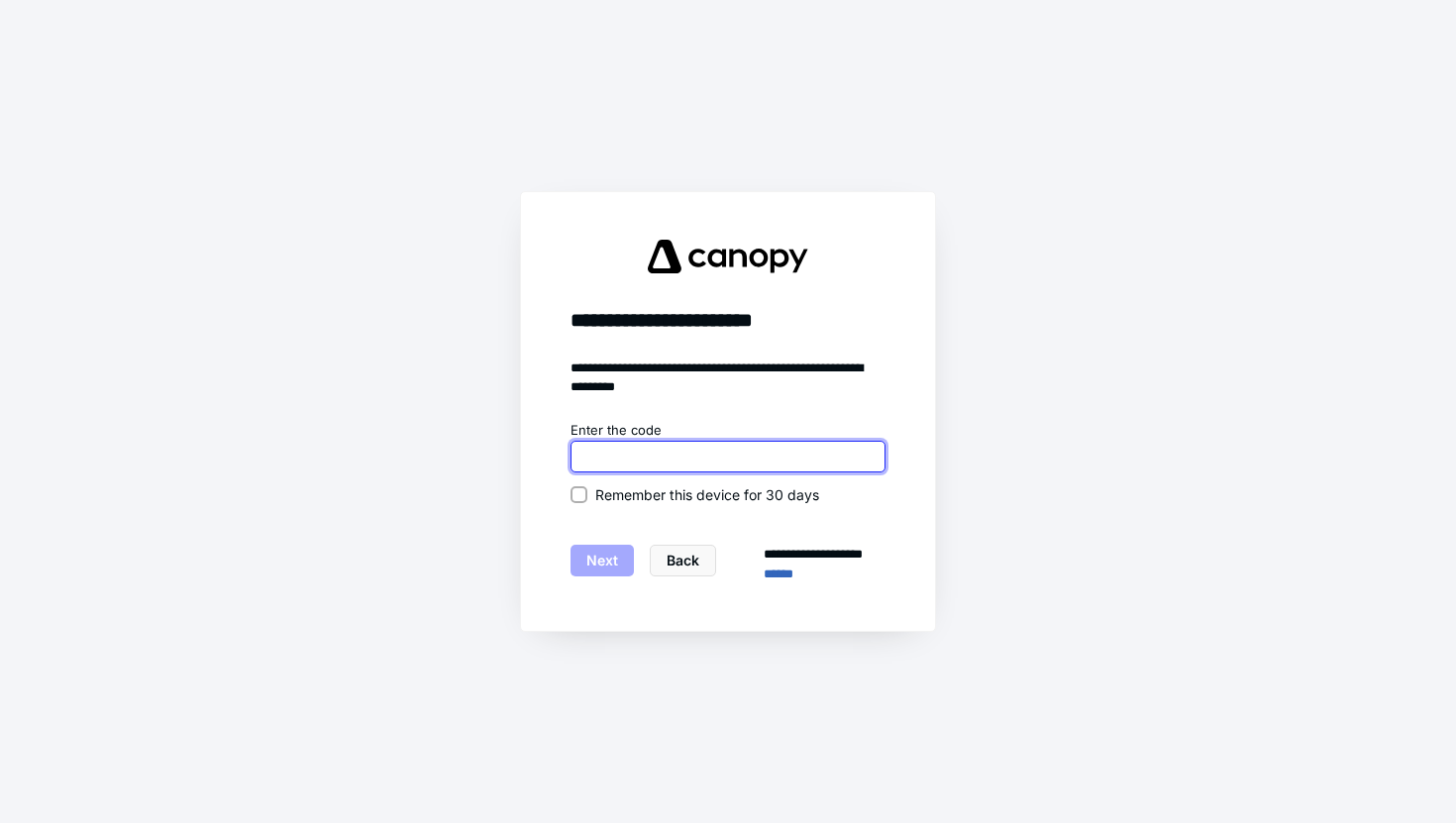 click at bounding box center (728, 457) 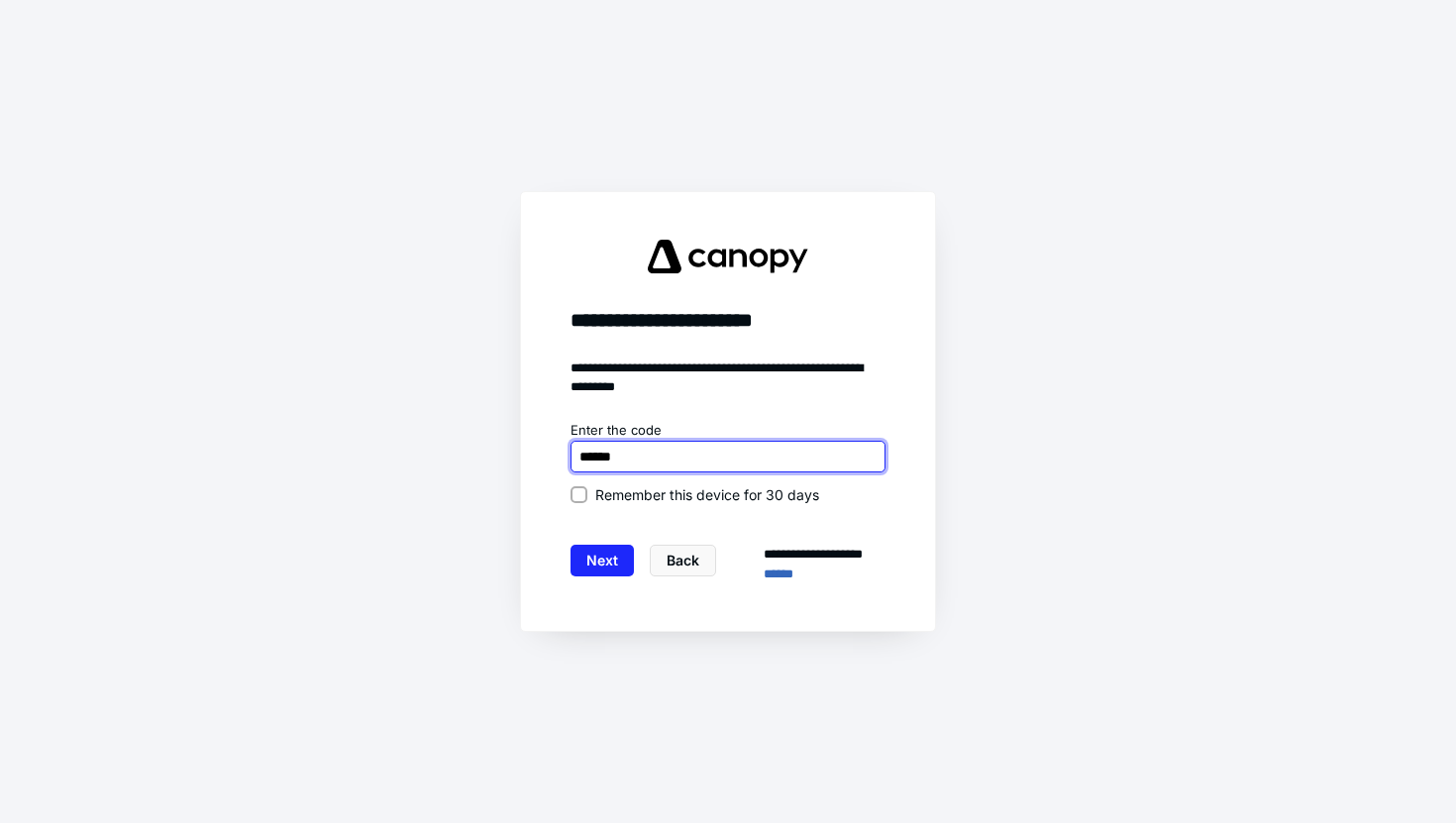 type on "******" 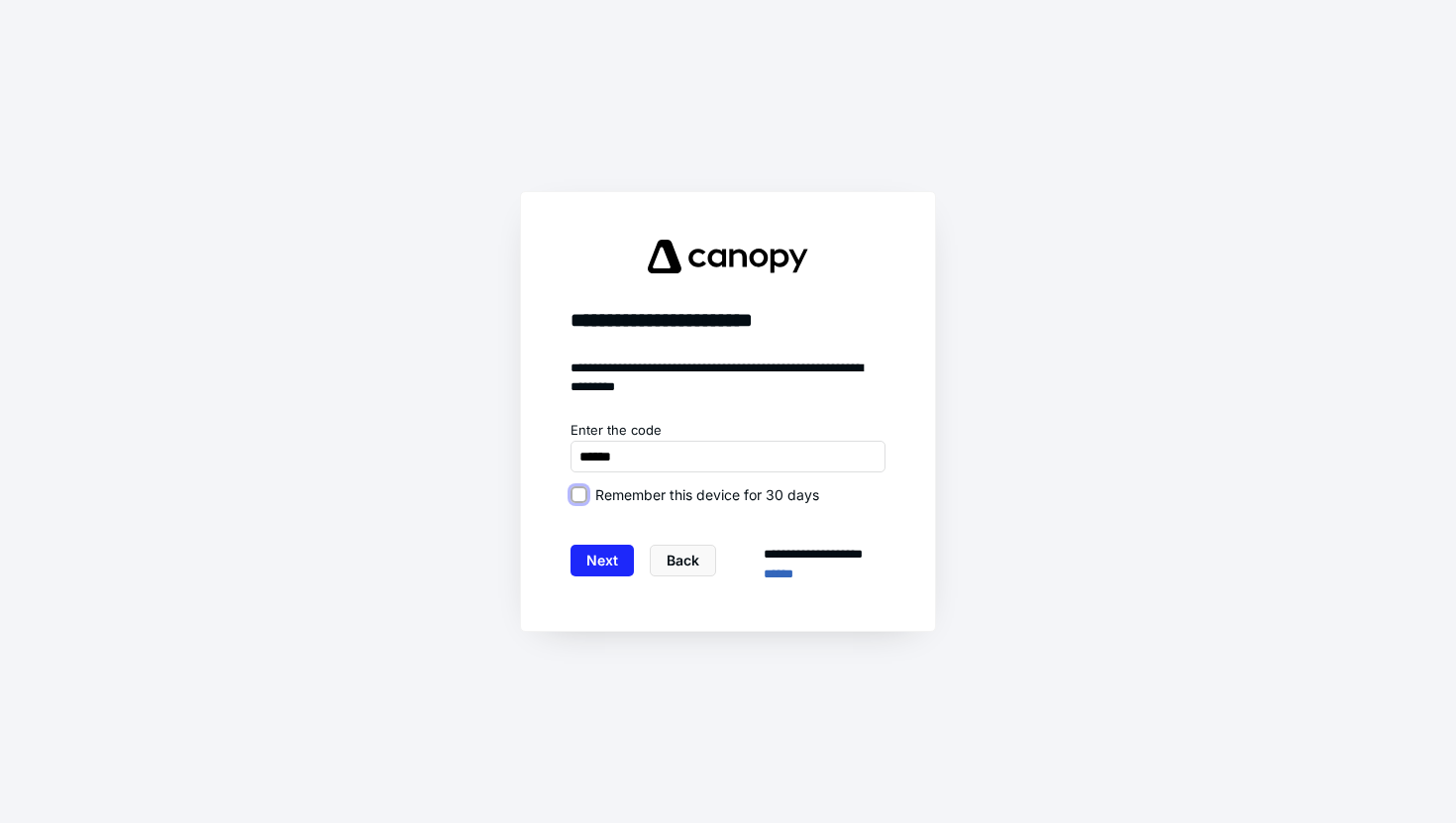 click on "Remember this device for 30 days" at bounding box center (578, 494) 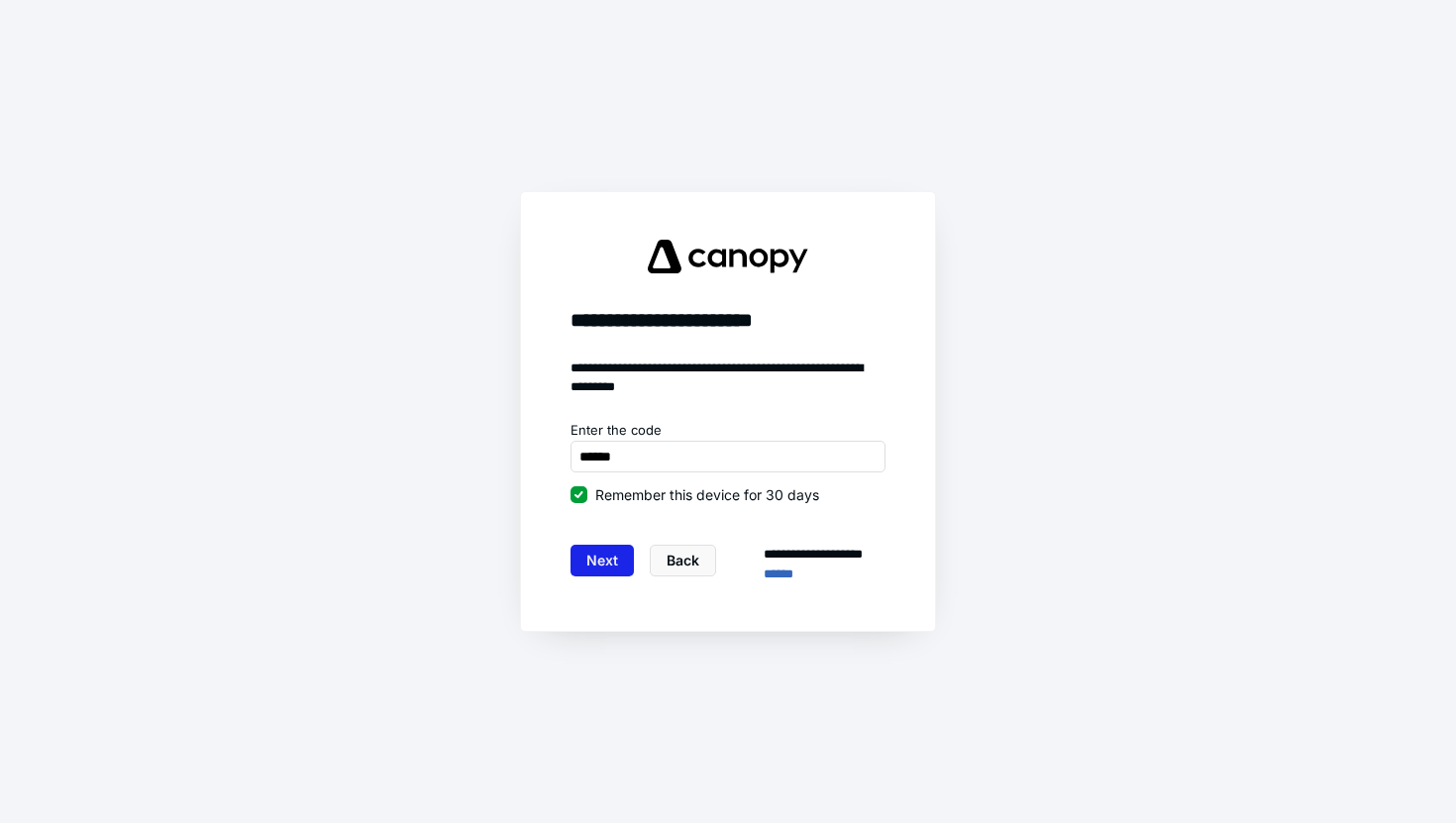 click on "Next" at bounding box center (602, 561) 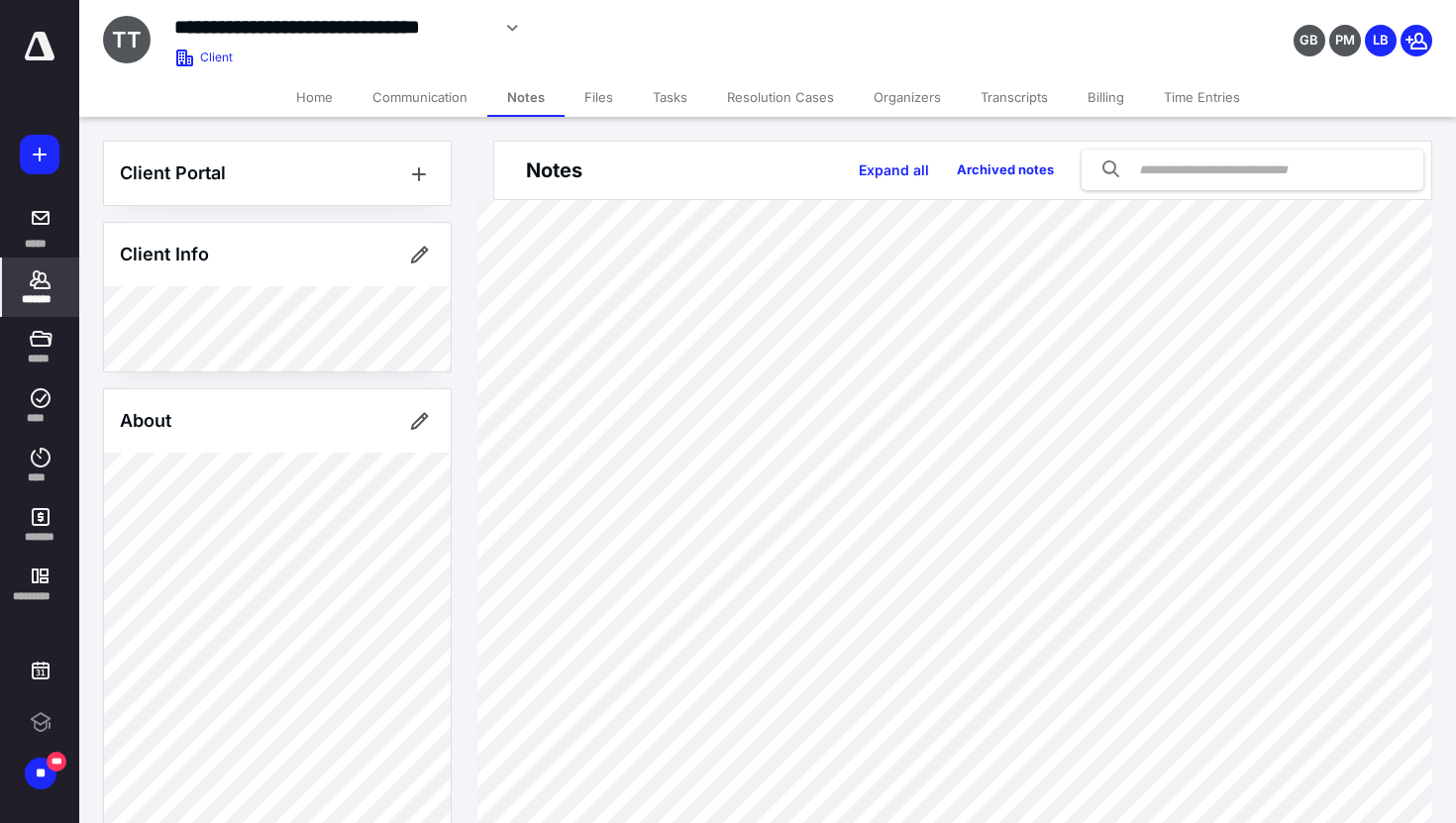 scroll, scrollTop: 0, scrollLeft: 0, axis: both 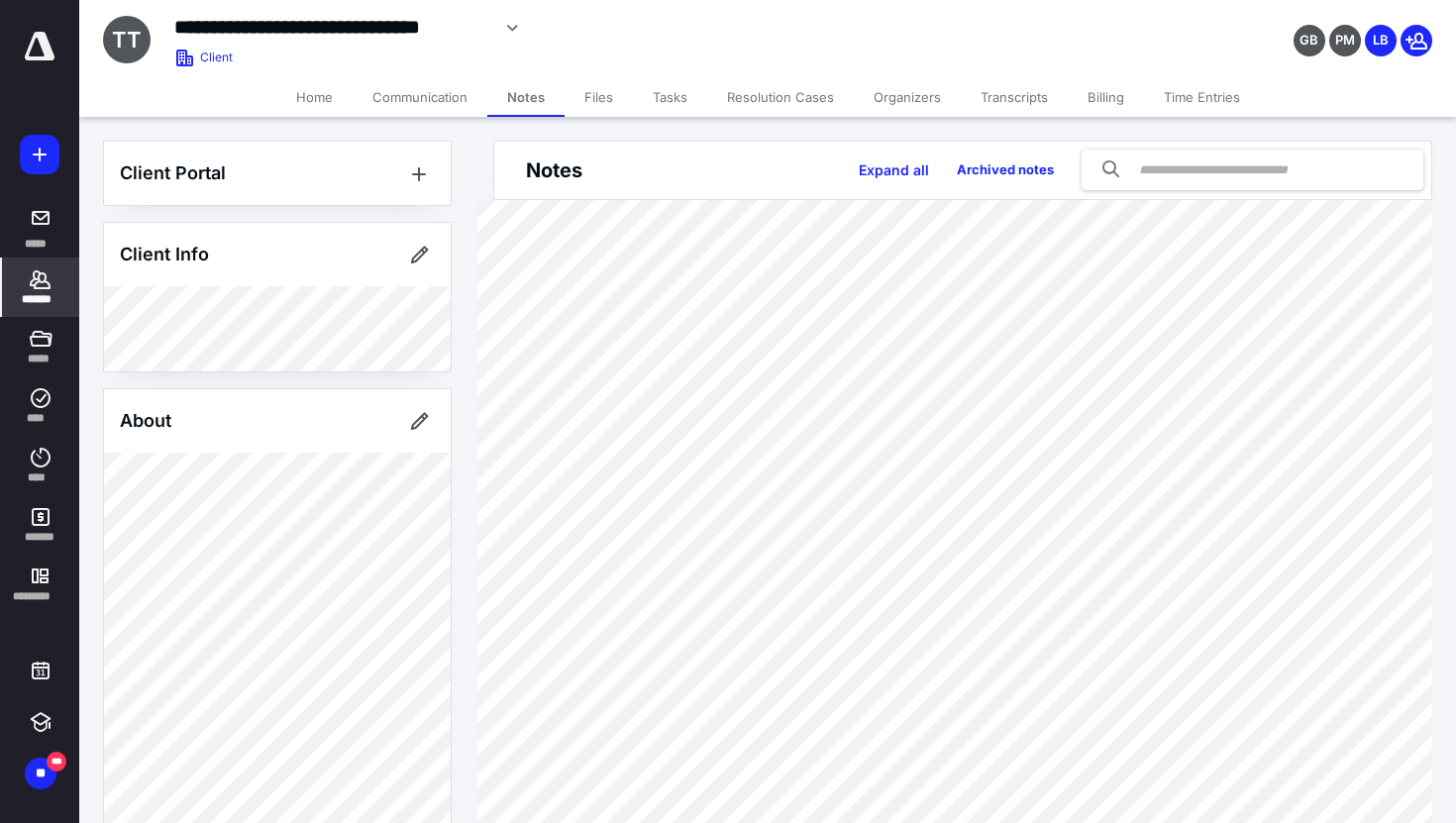 click on "*******" at bounding box center [41, 287] 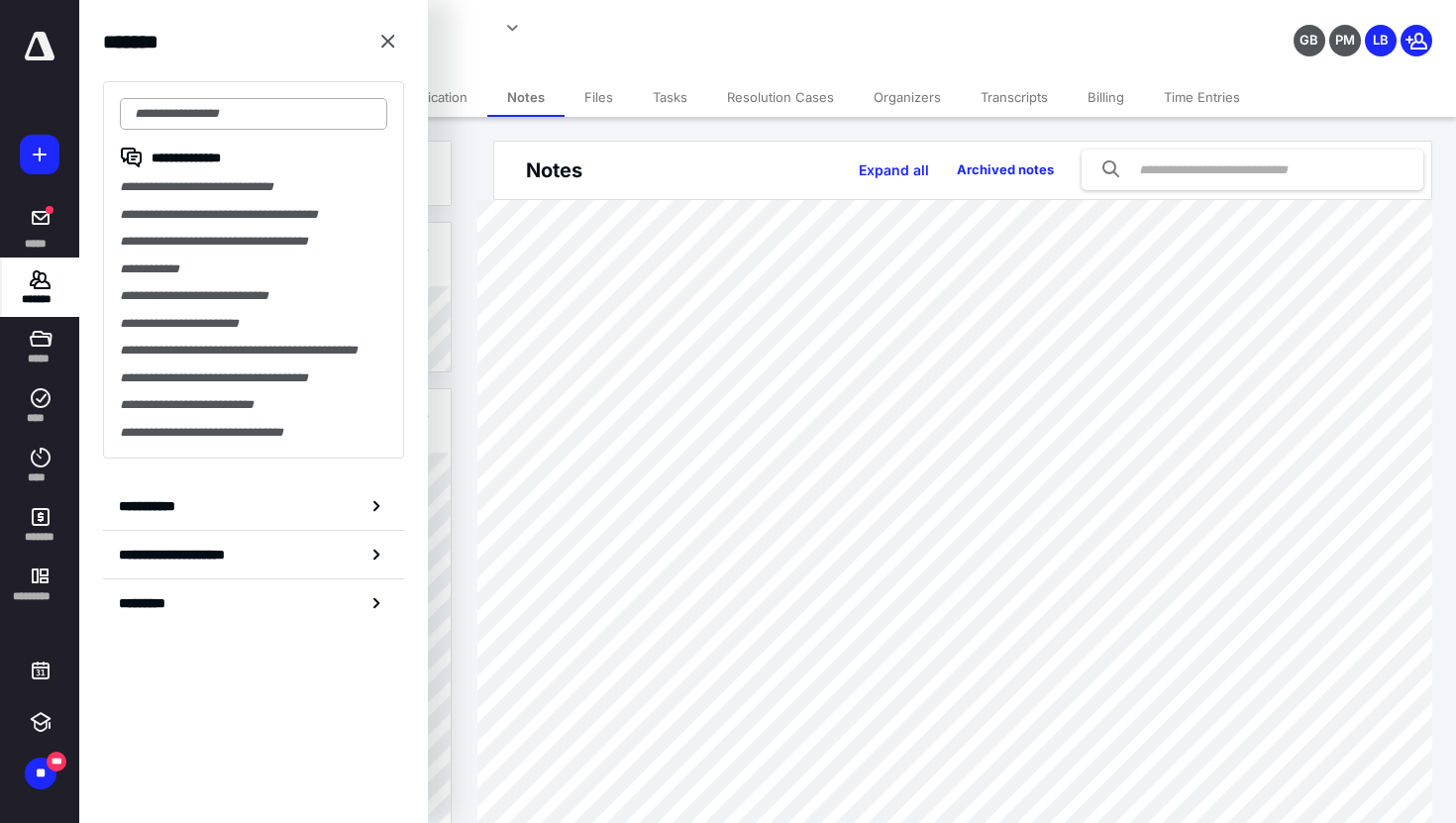 click at bounding box center [254, 114] 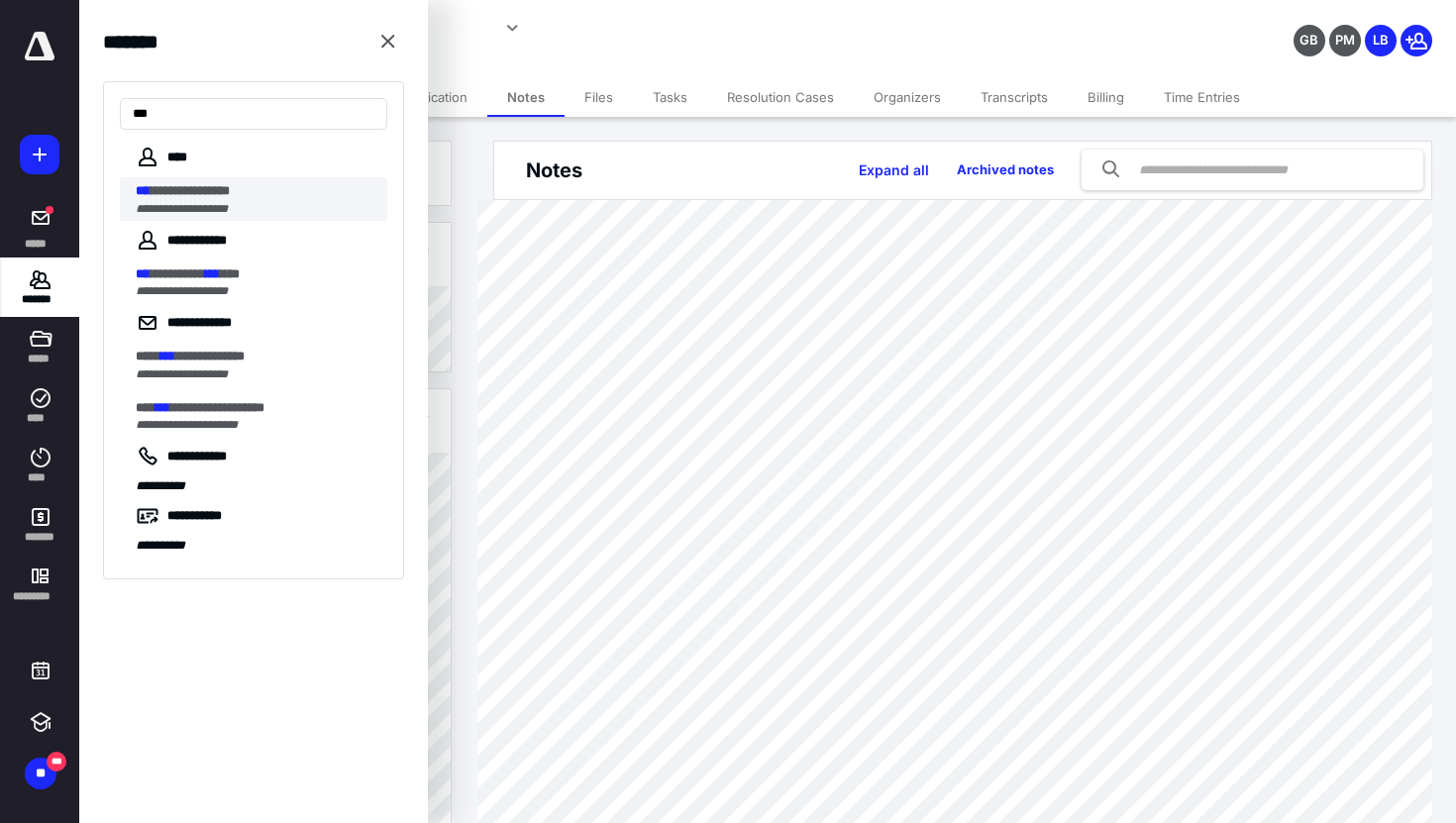 type on "***" 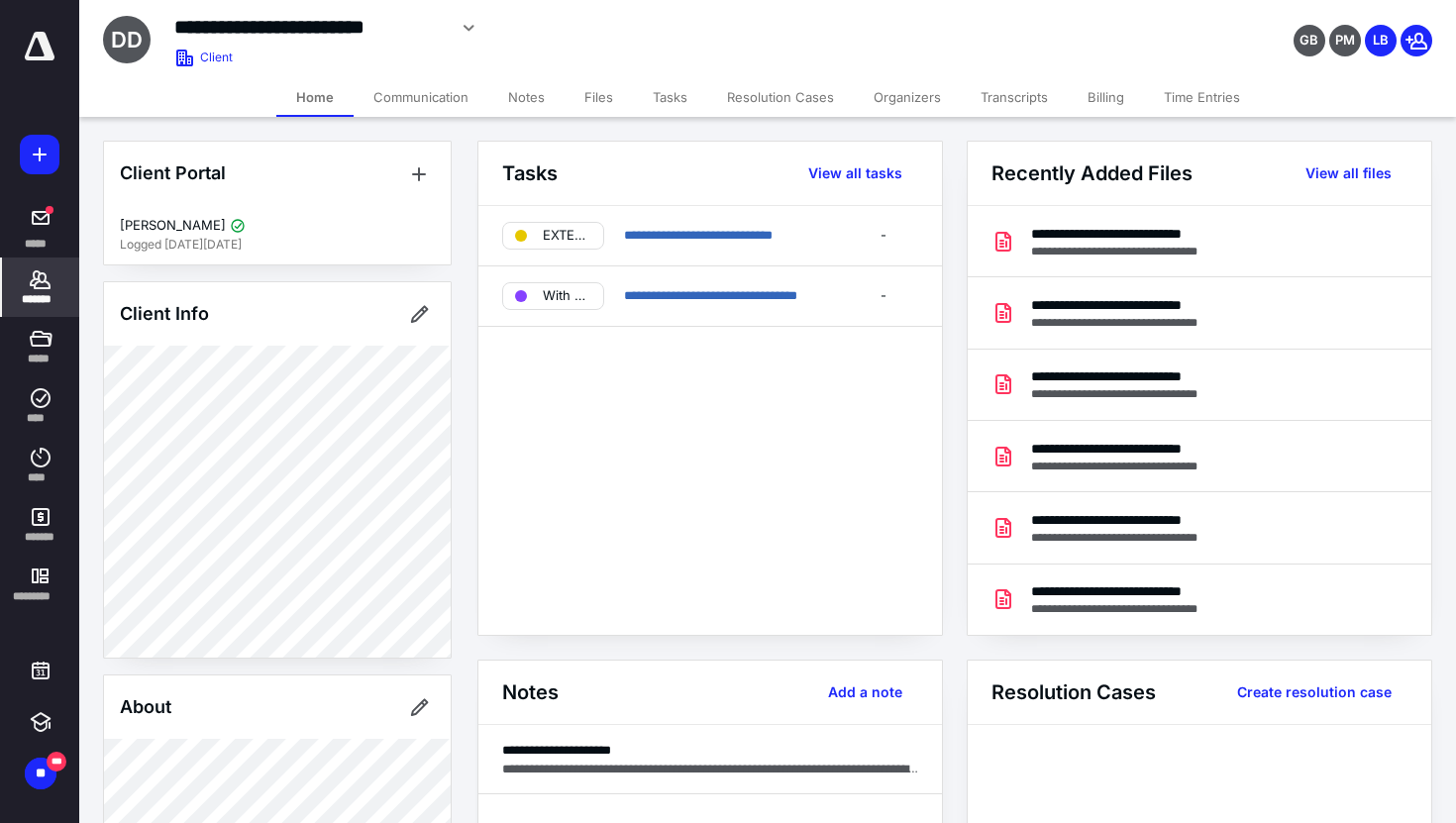 click on "Files" at bounding box center (598, 97) 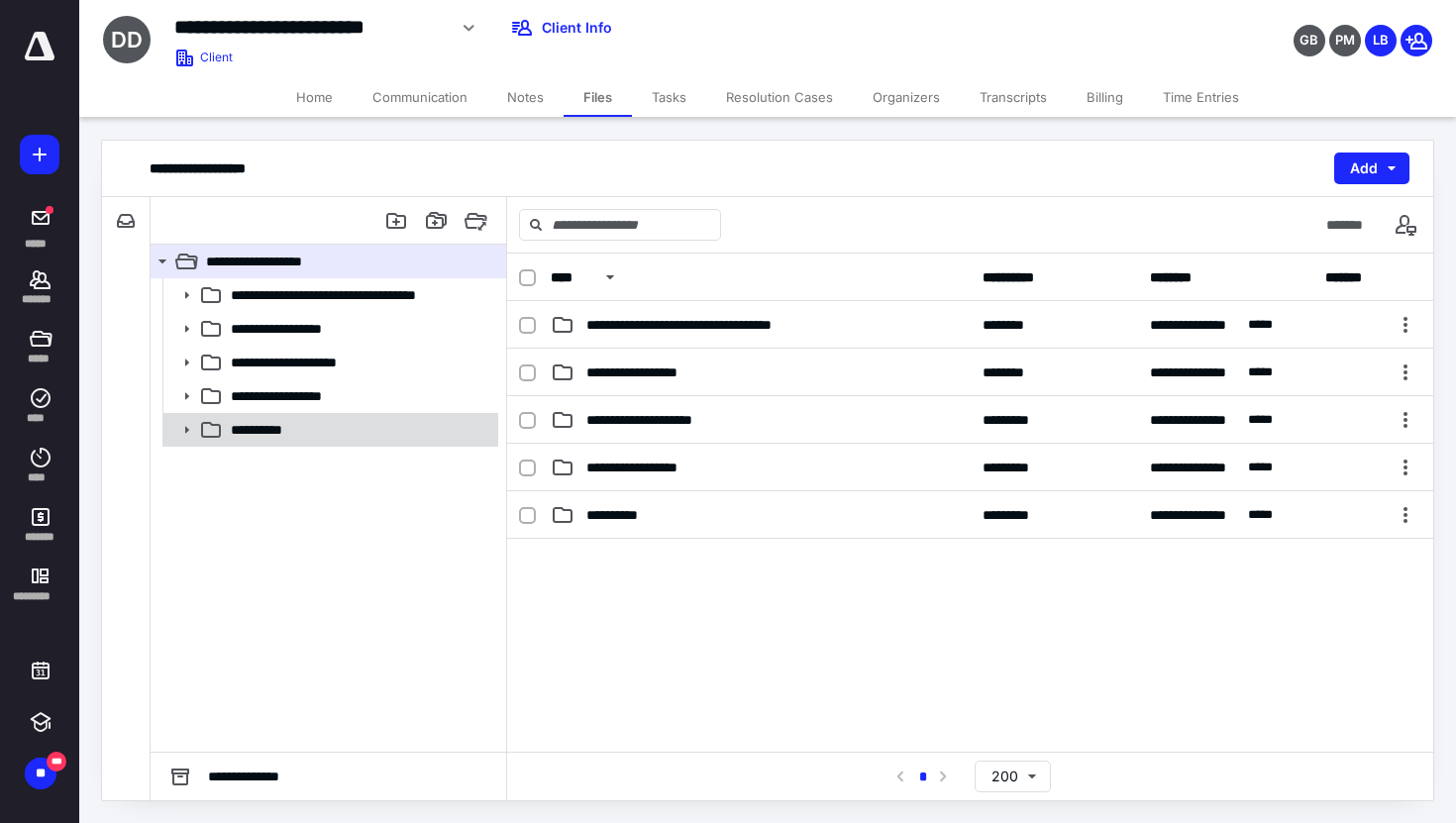 click 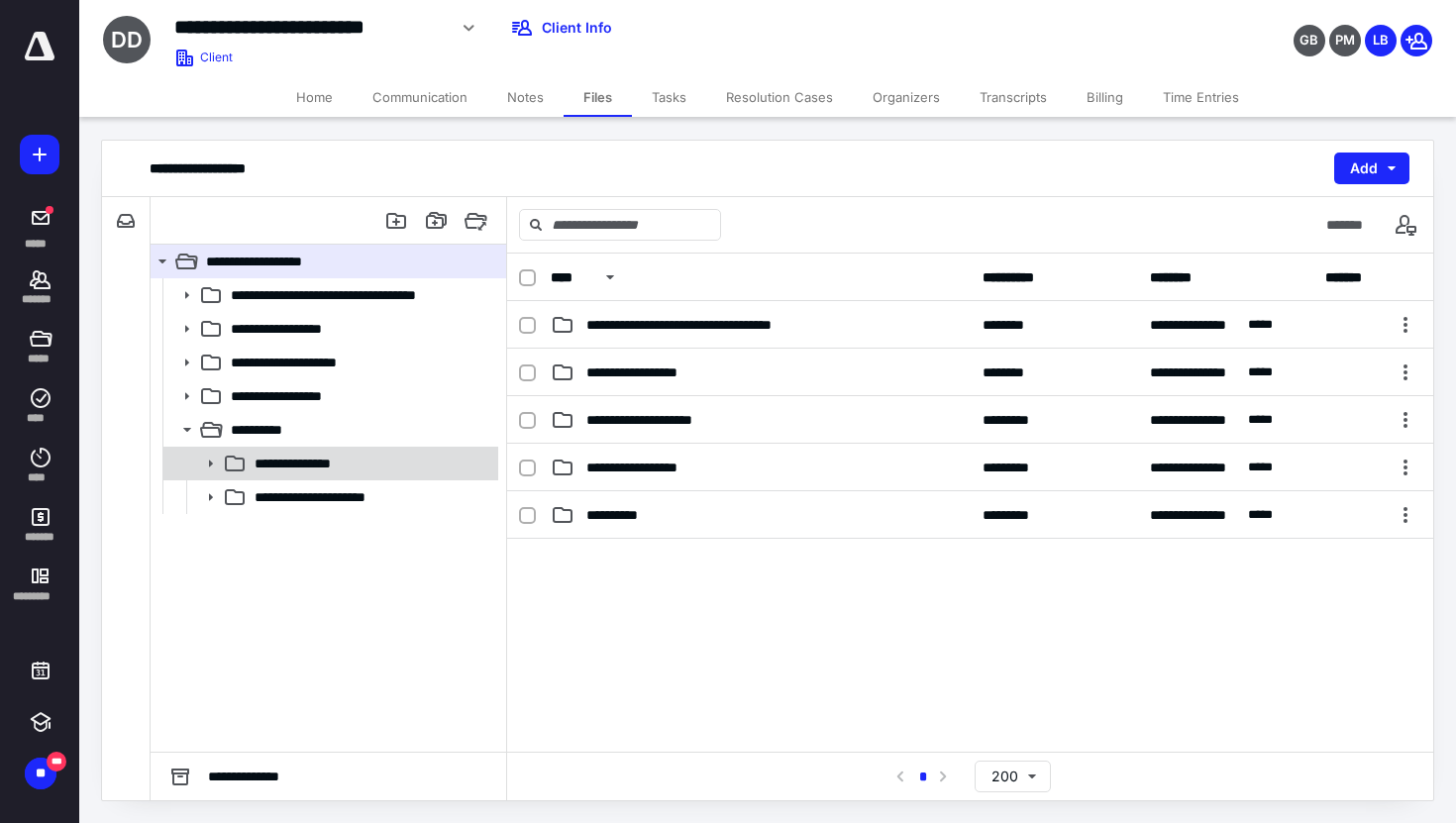 click 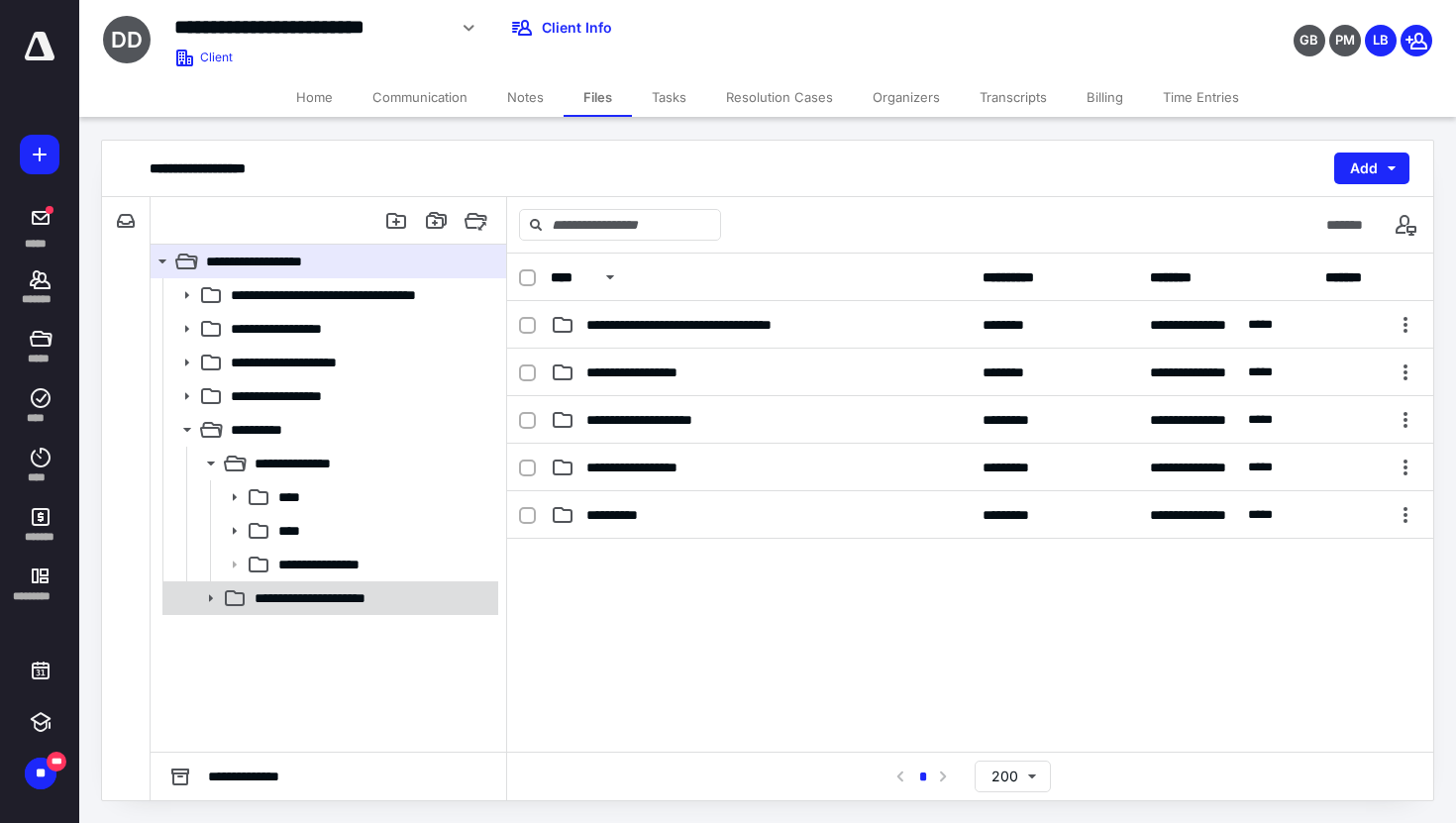 click 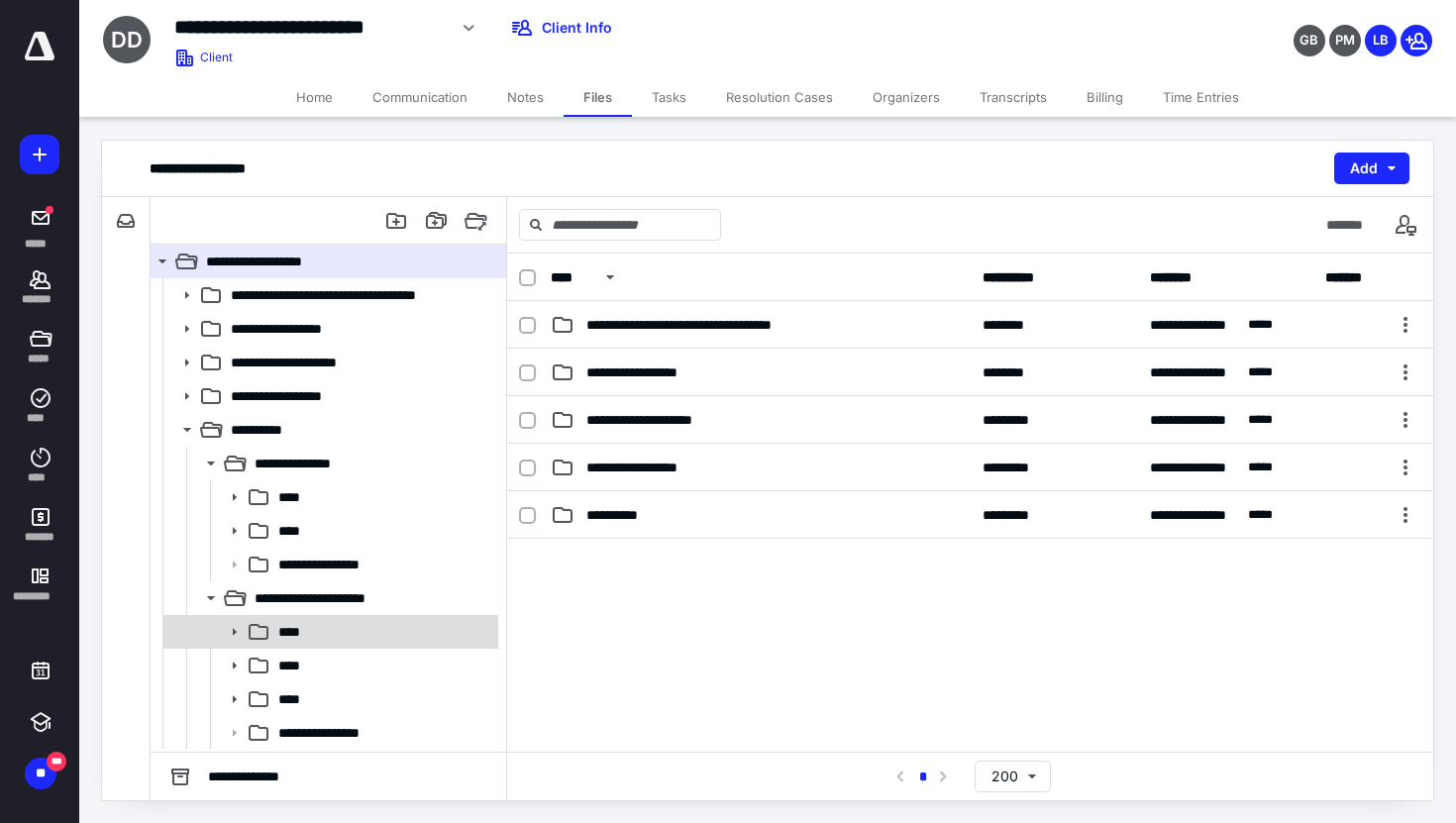 click 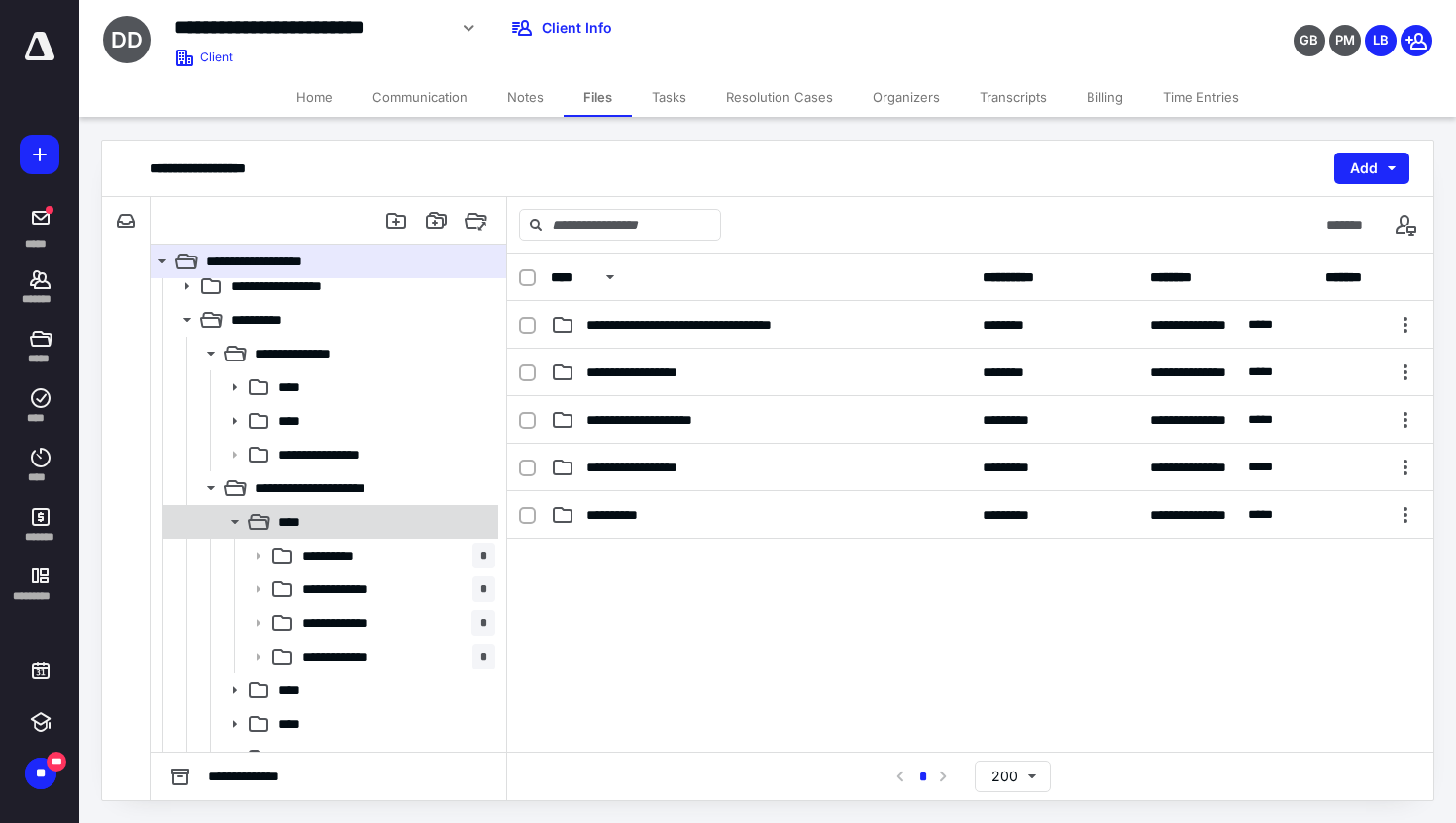 scroll, scrollTop: 133, scrollLeft: 0, axis: vertical 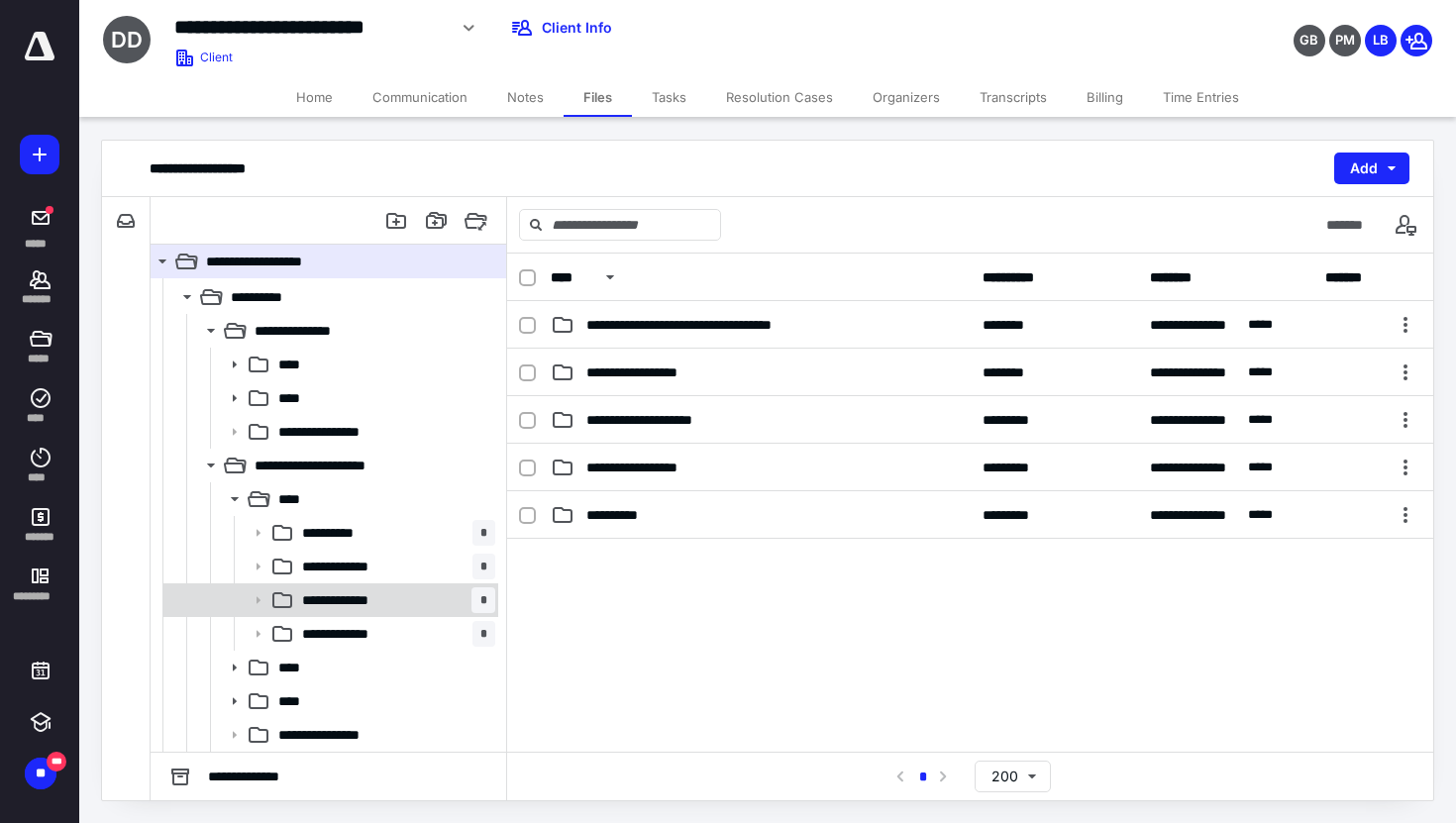 click on "**********" at bounding box center [354, 600] 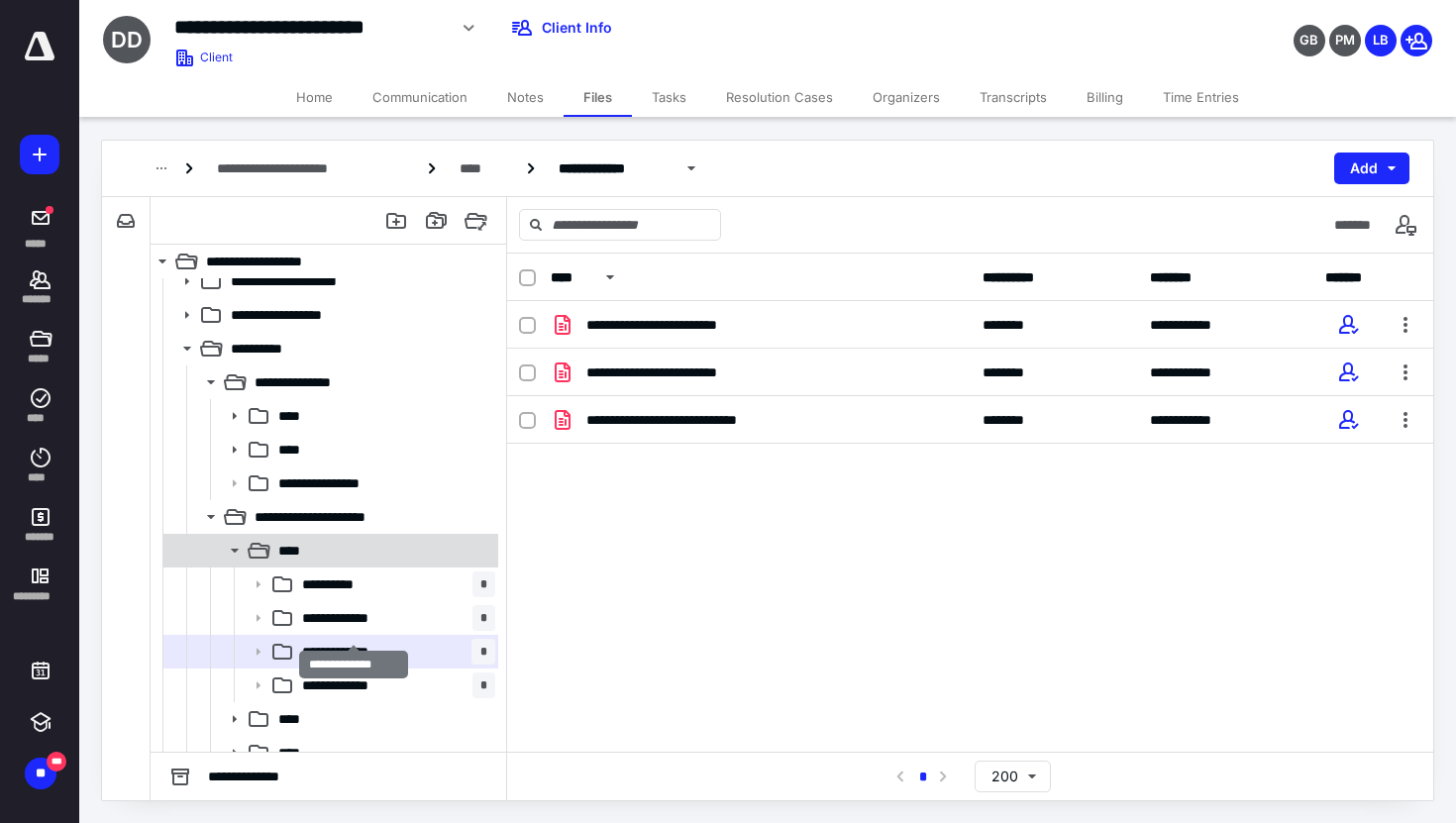 scroll, scrollTop: 0, scrollLeft: 0, axis: both 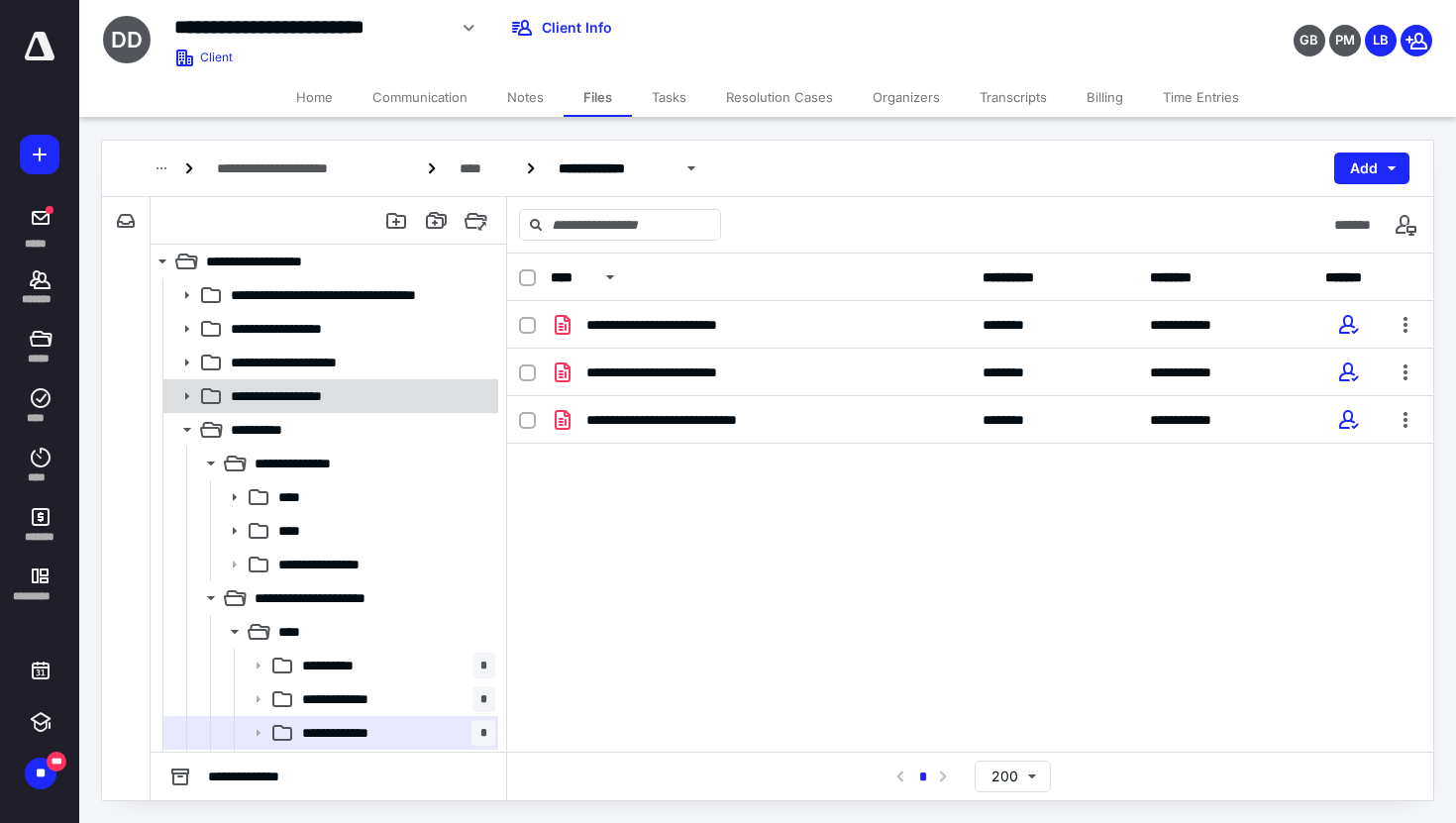 click 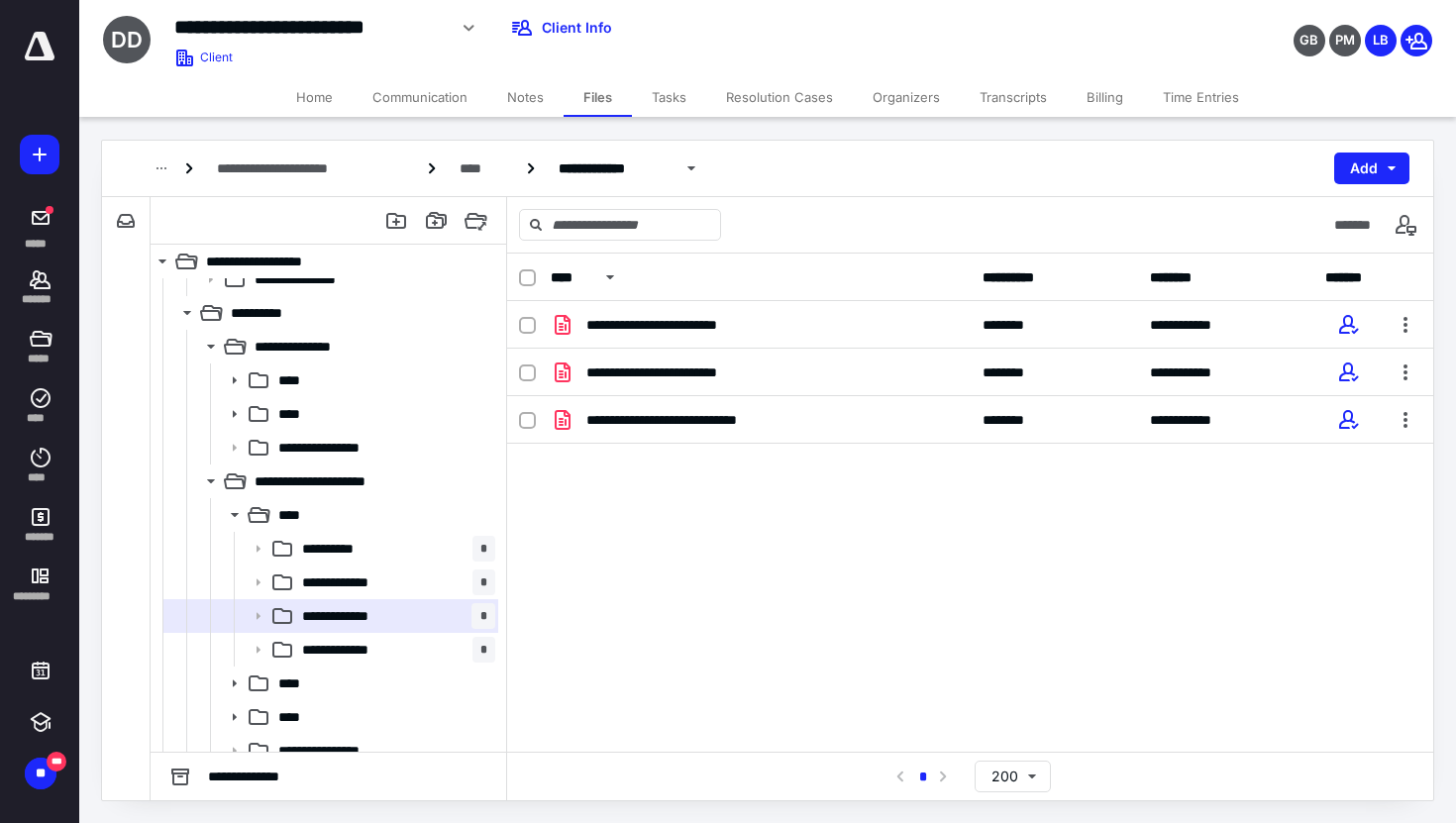scroll, scrollTop: 335, scrollLeft: 0, axis: vertical 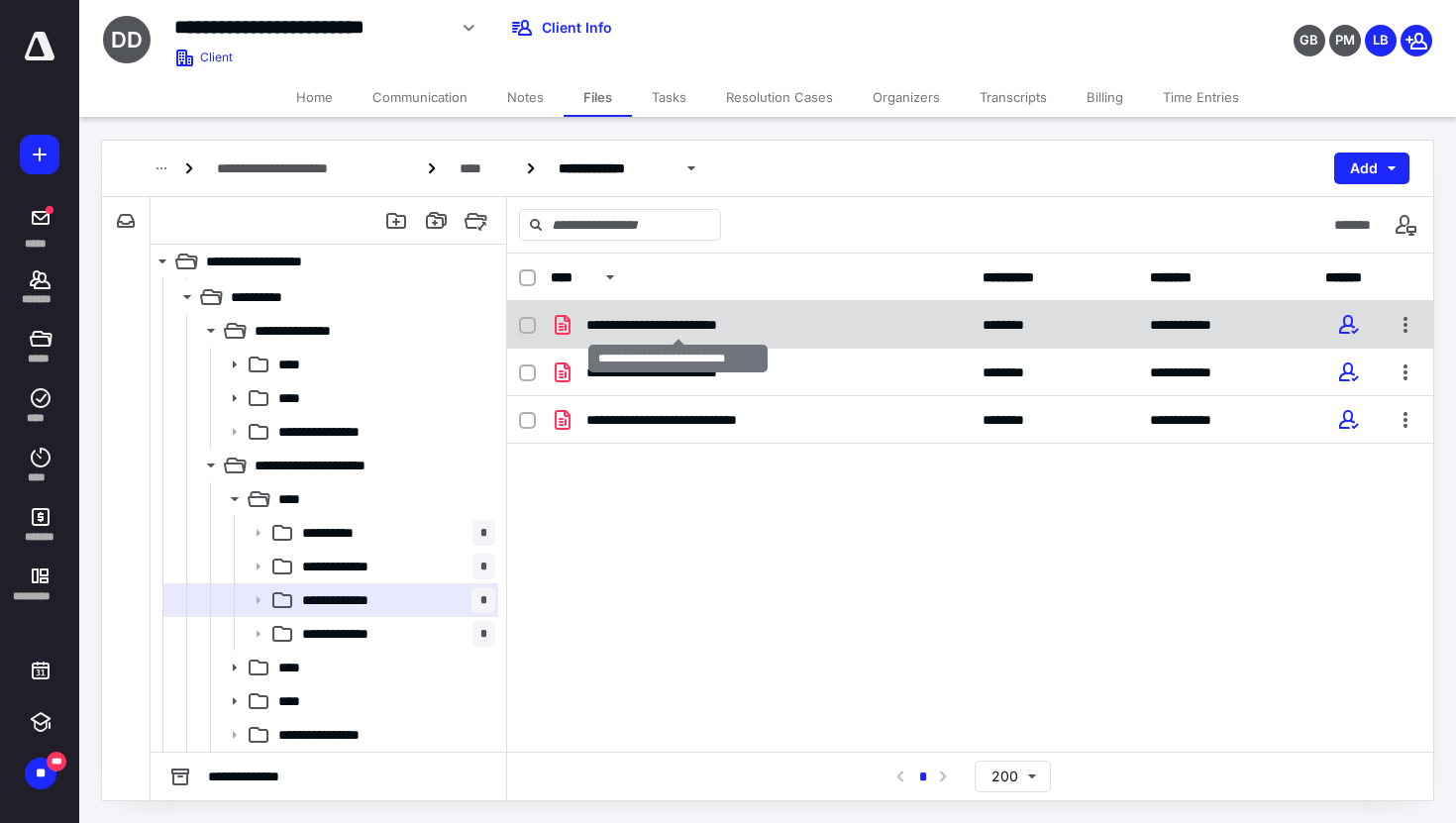click on "**********" at bounding box center (677, 325) 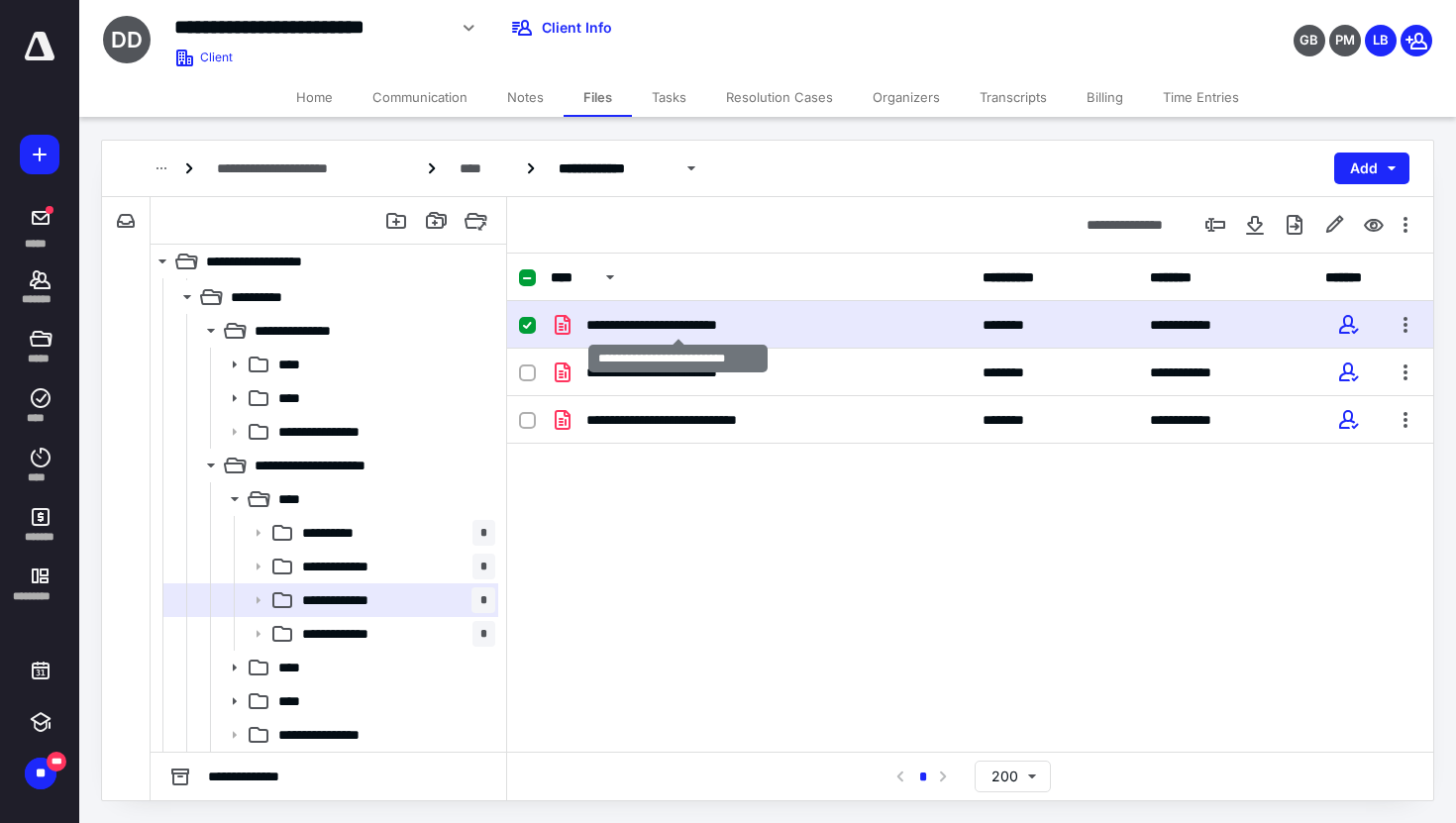 click on "**********" at bounding box center [677, 325] 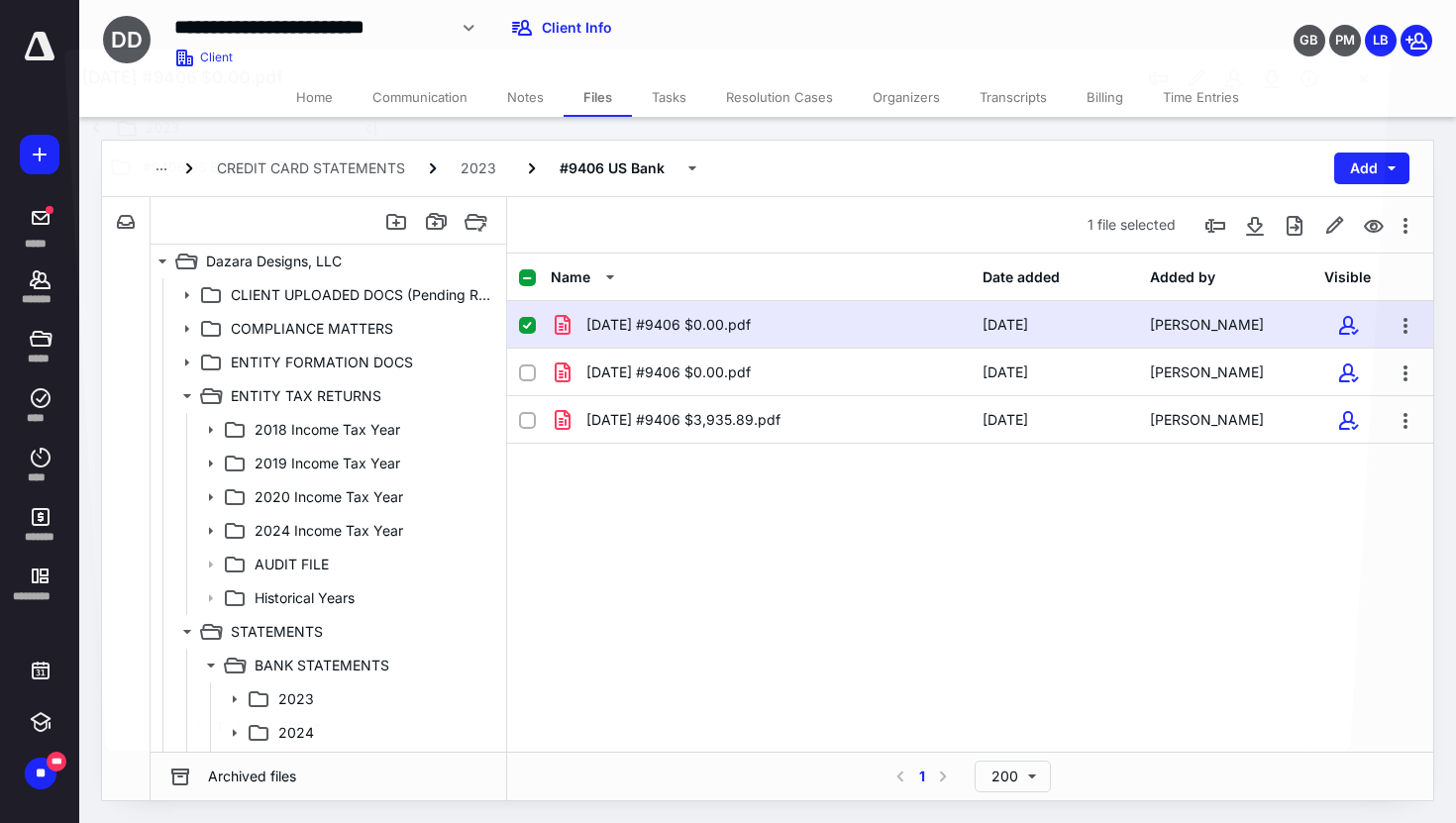 scroll, scrollTop: 335, scrollLeft: 0, axis: vertical 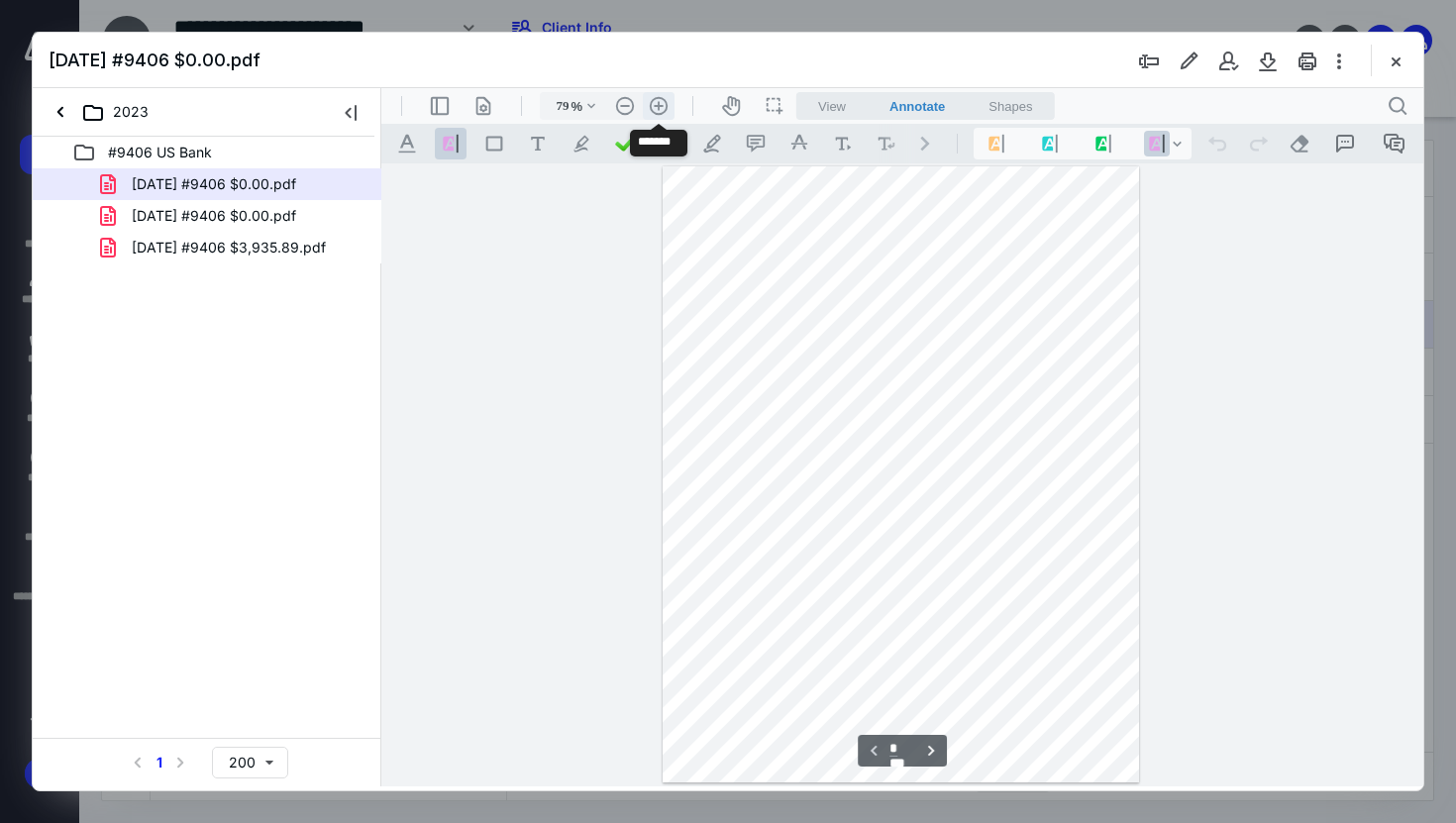 click on ".cls-1{fill:#abb0c4;} icon - header - zoom - in - line" at bounding box center [659, 106] 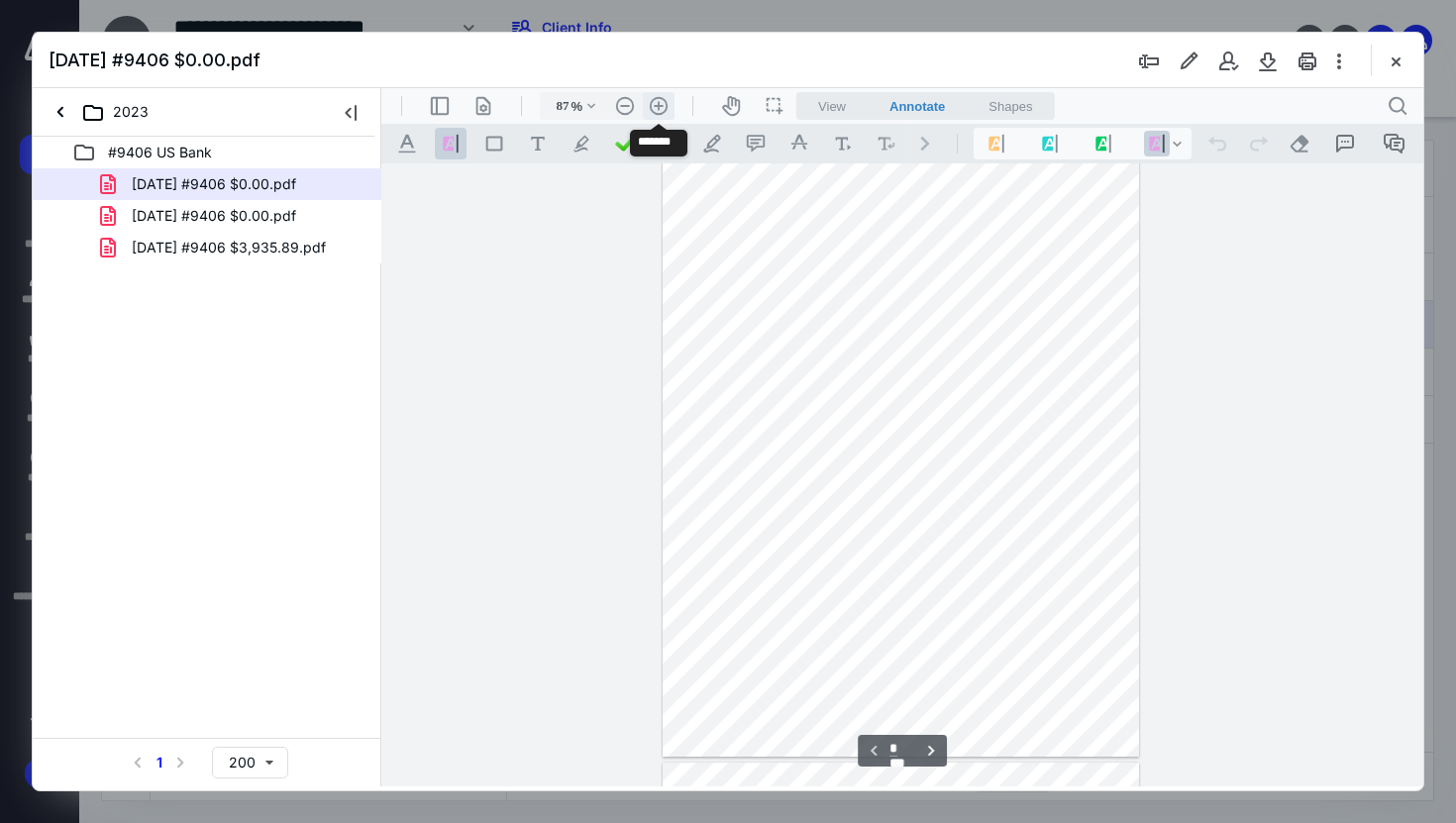 click on ".cls-1{fill:#abb0c4;} icon - header - zoom - in - line" at bounding box center [659, 106] 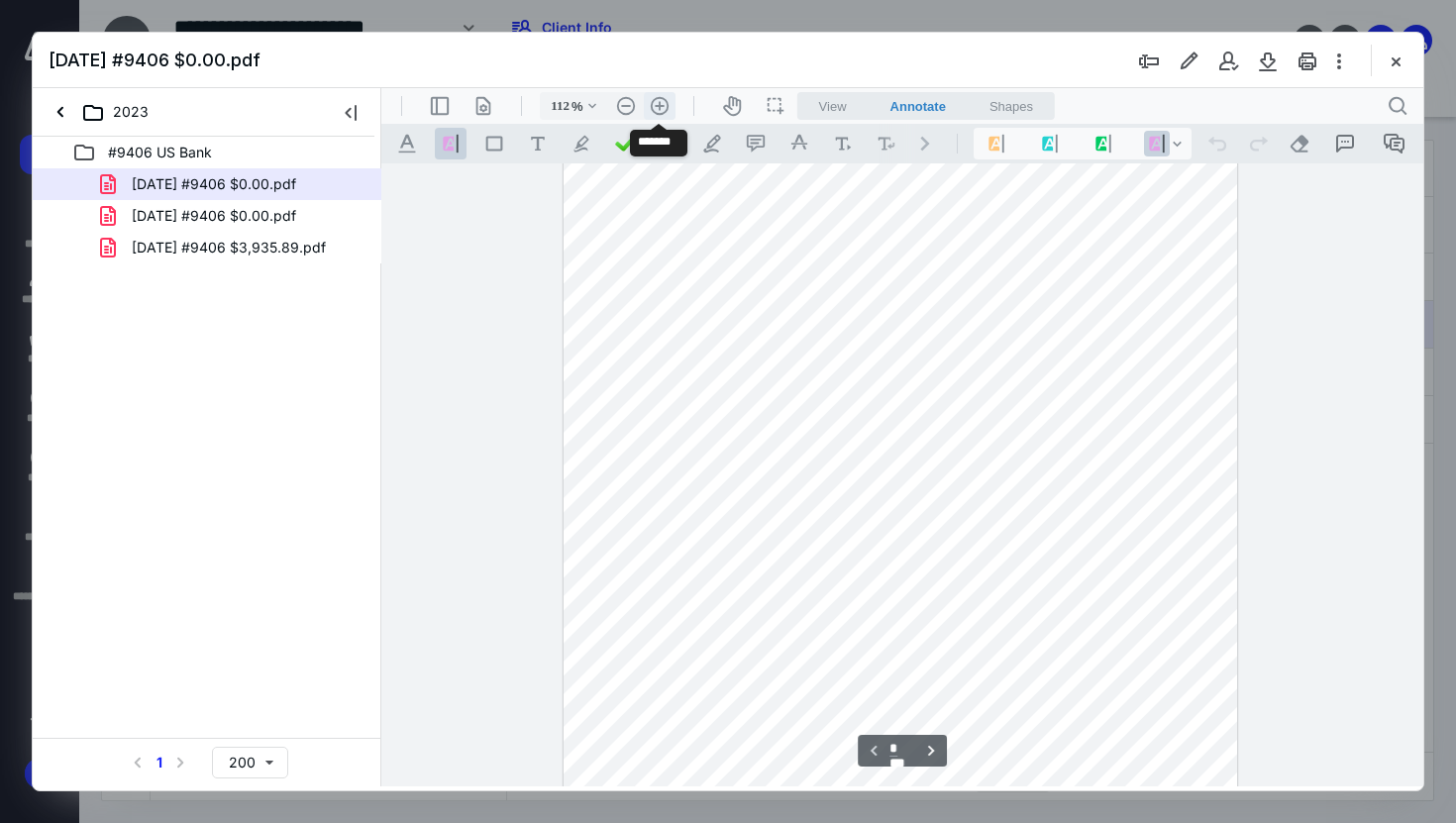 click on ".cls-1{fill:#abb0c4;} icon - header - zoom - in - line" at bounding box center [660, 106] 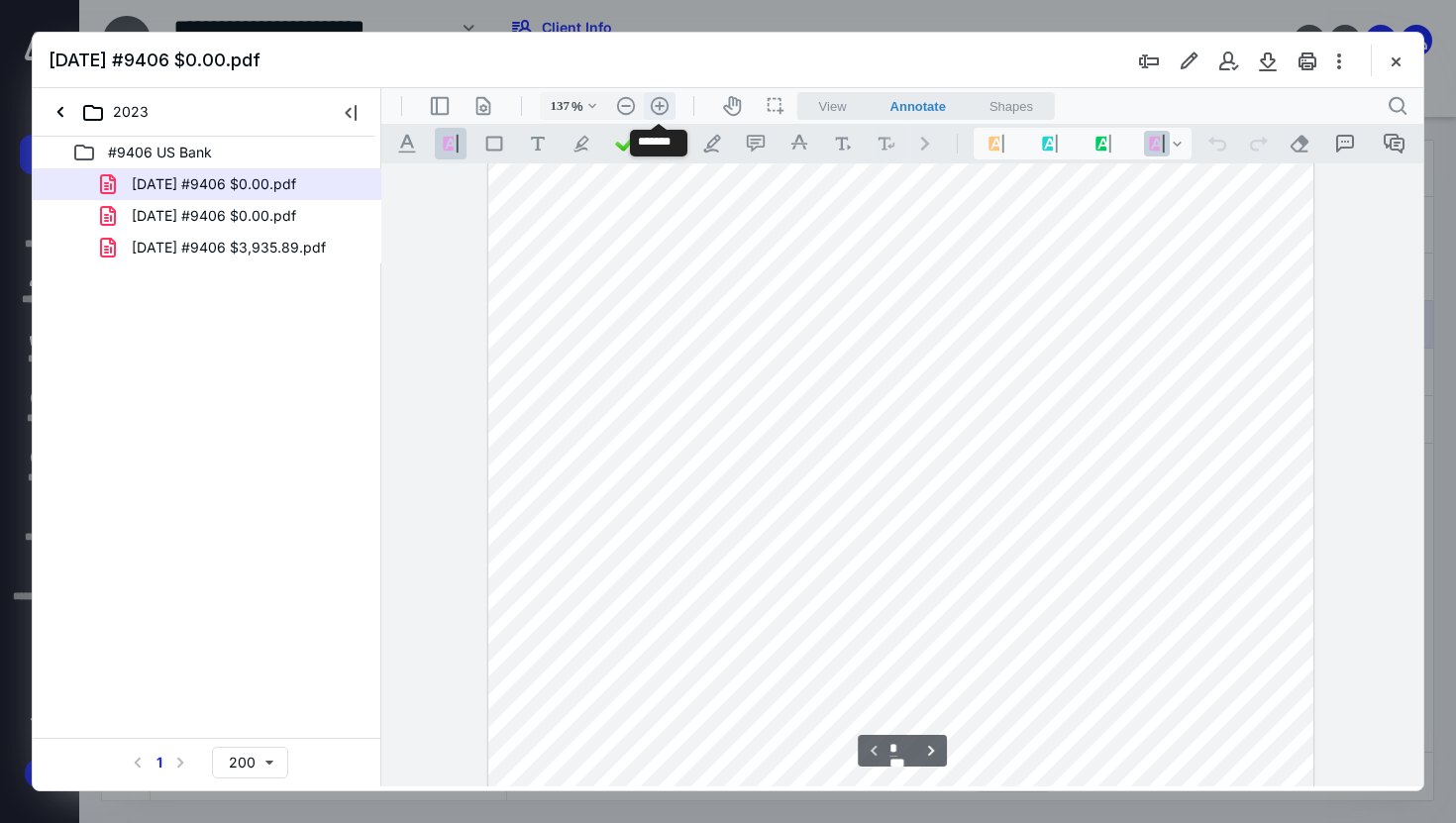 scroll, scrollTop: 200, scrollLeft: 0, axis: vertical 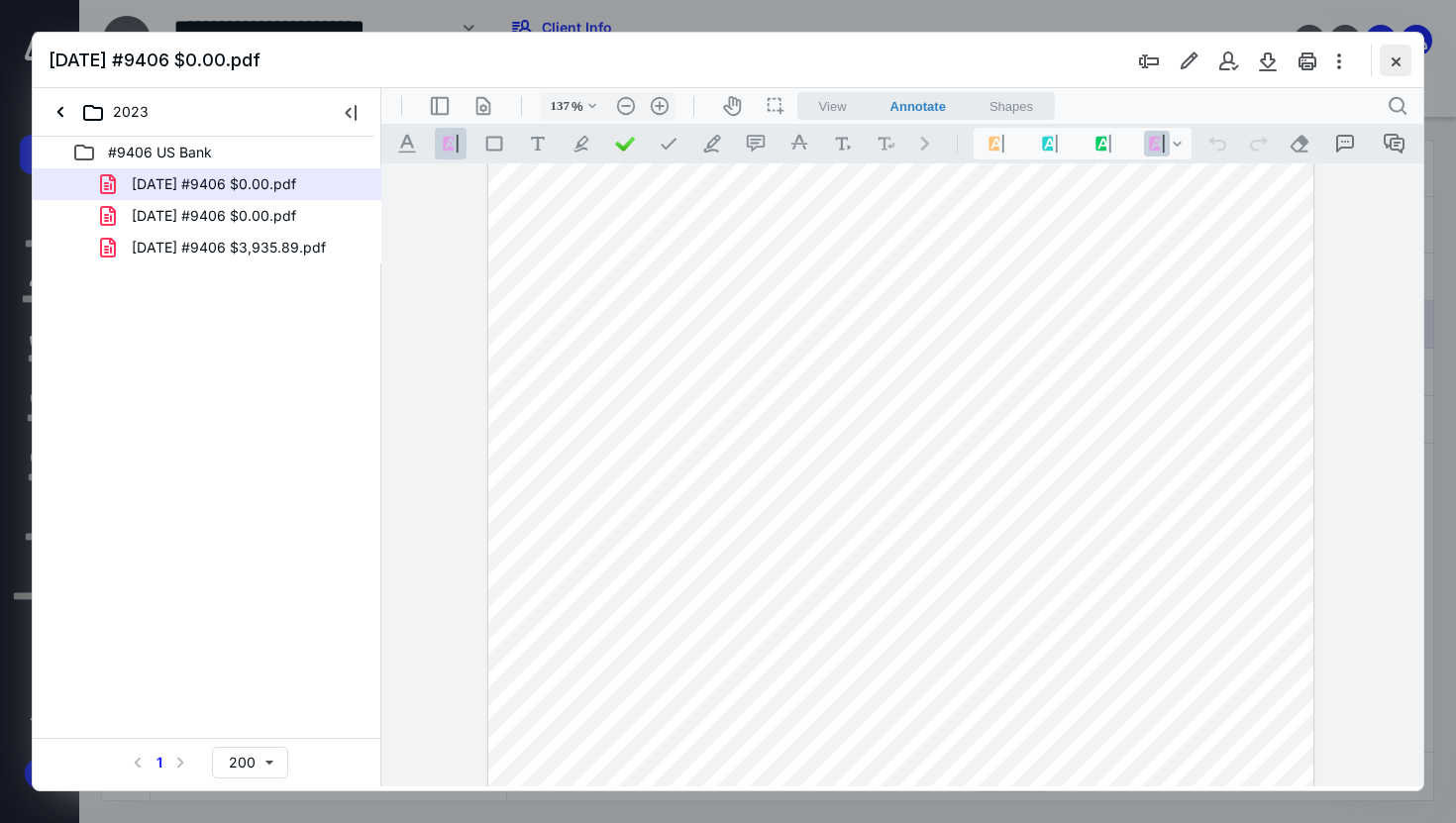 click at bounding box center [1396, 60] 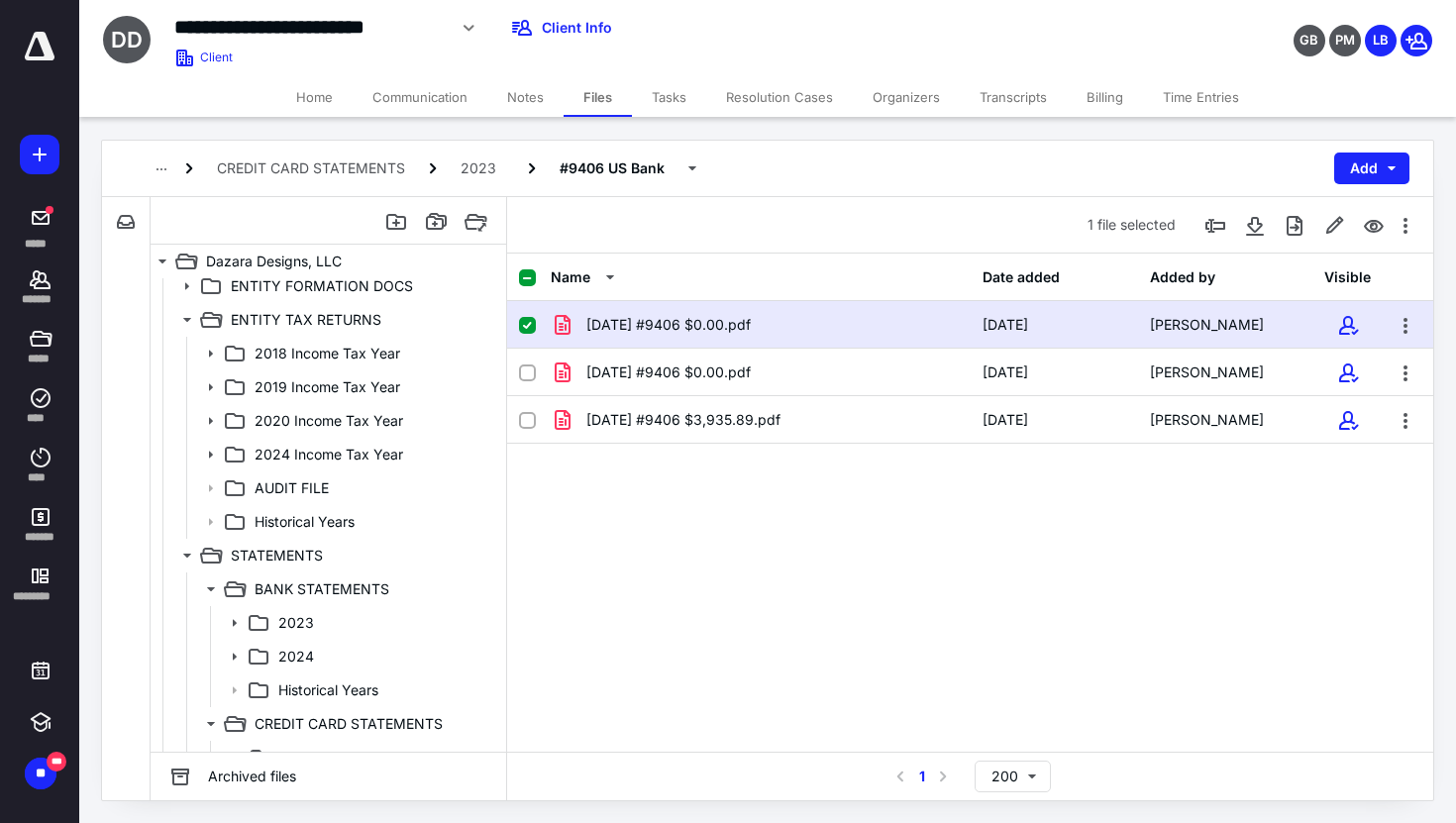 scroll, scrollTop: 78, scrollLeft: 0, axis: vertical 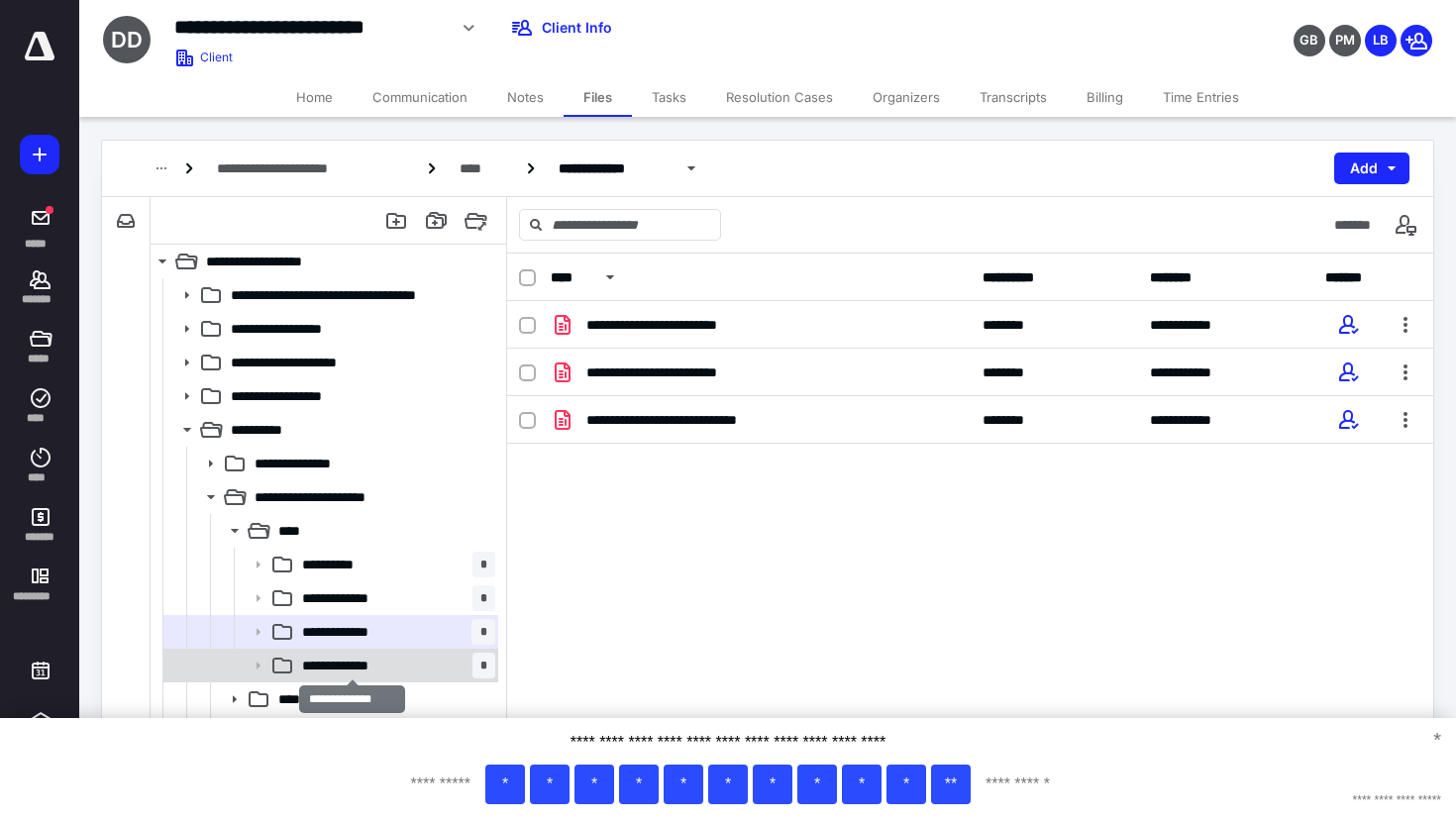 click on "**********" at bounding box center (352, 666) 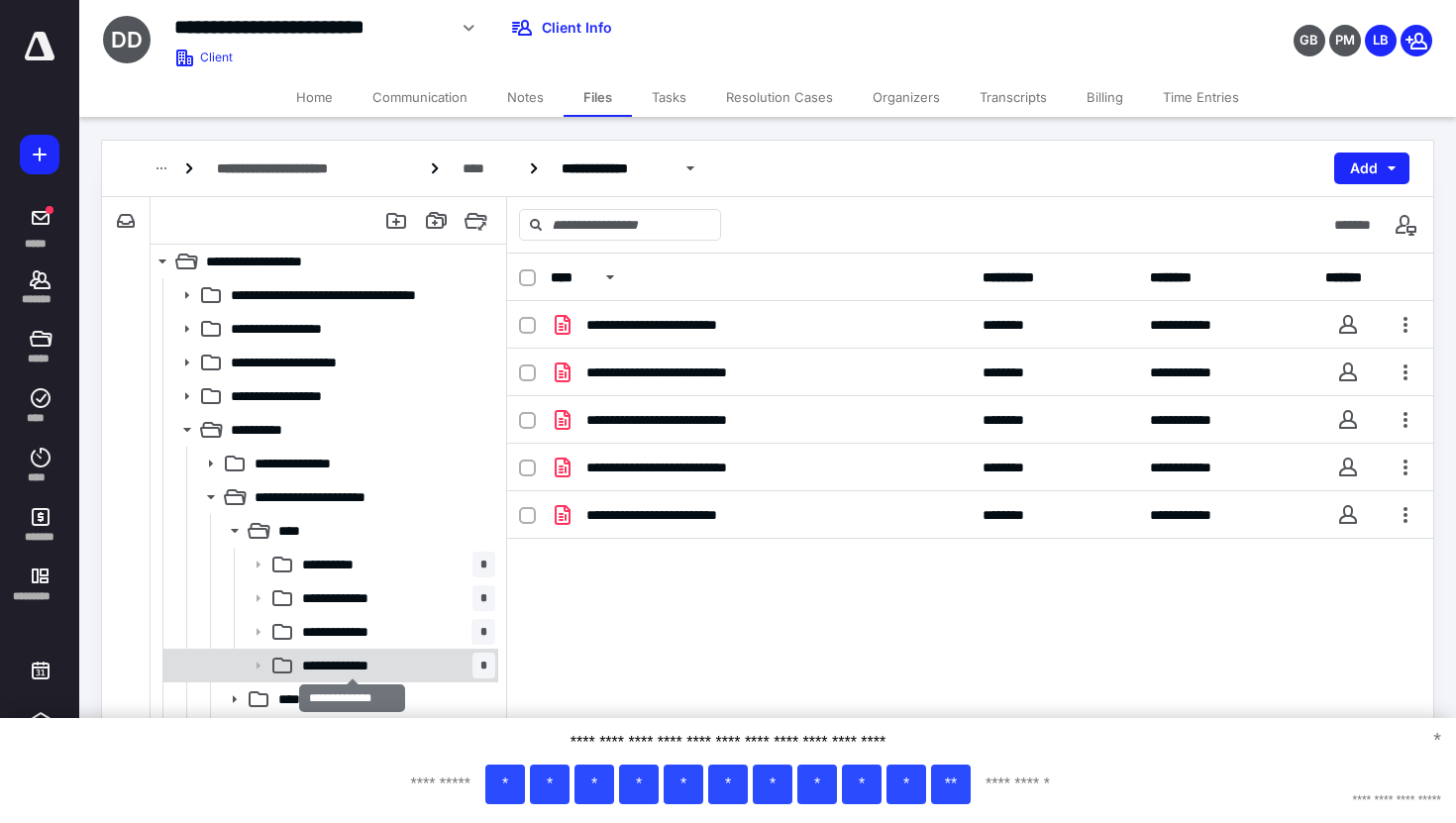 scroll, scrollTop: 32, scrollLeft: 0, axis: vertical 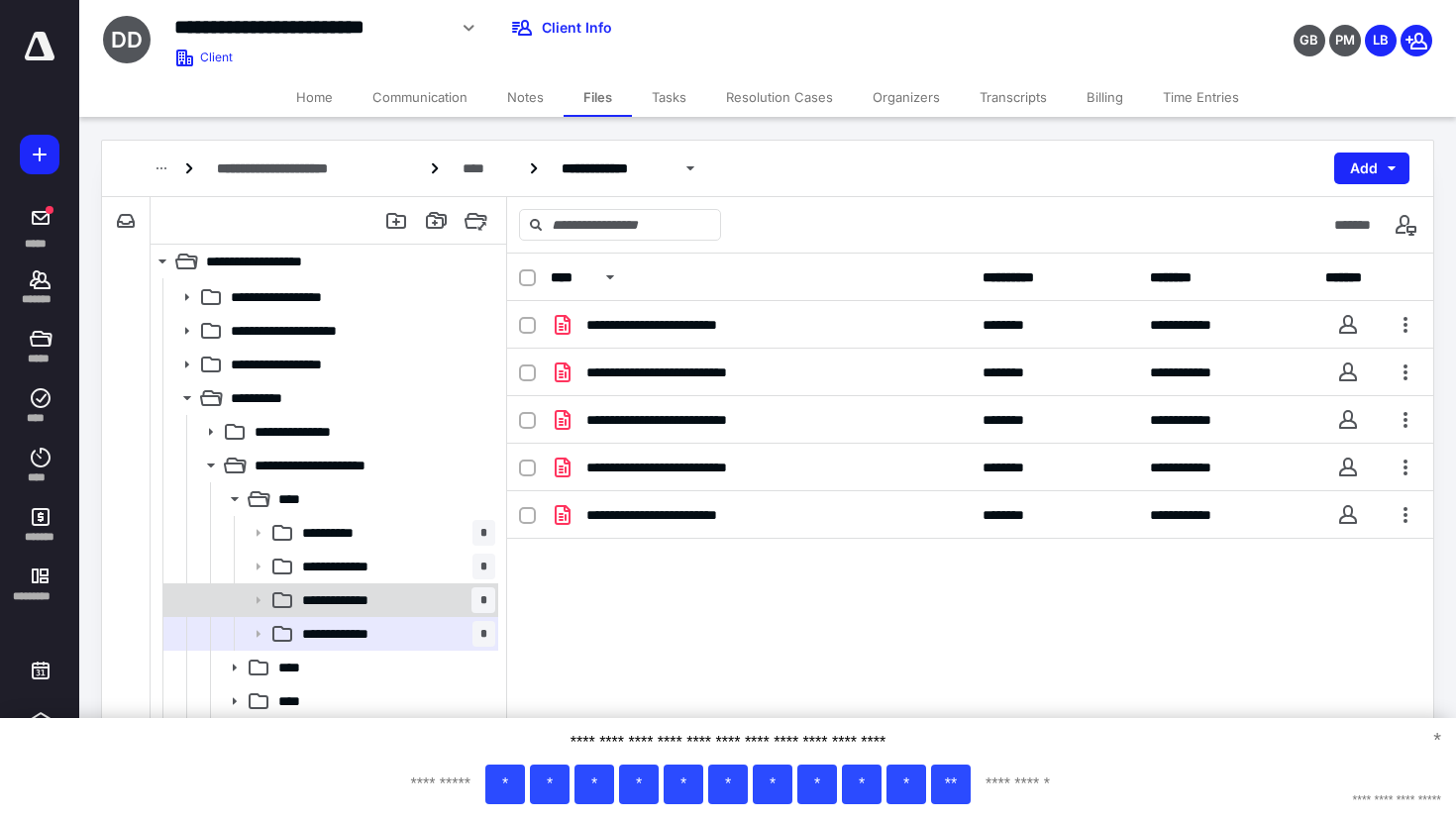 click on "**********" at bounding box center [394, 600] 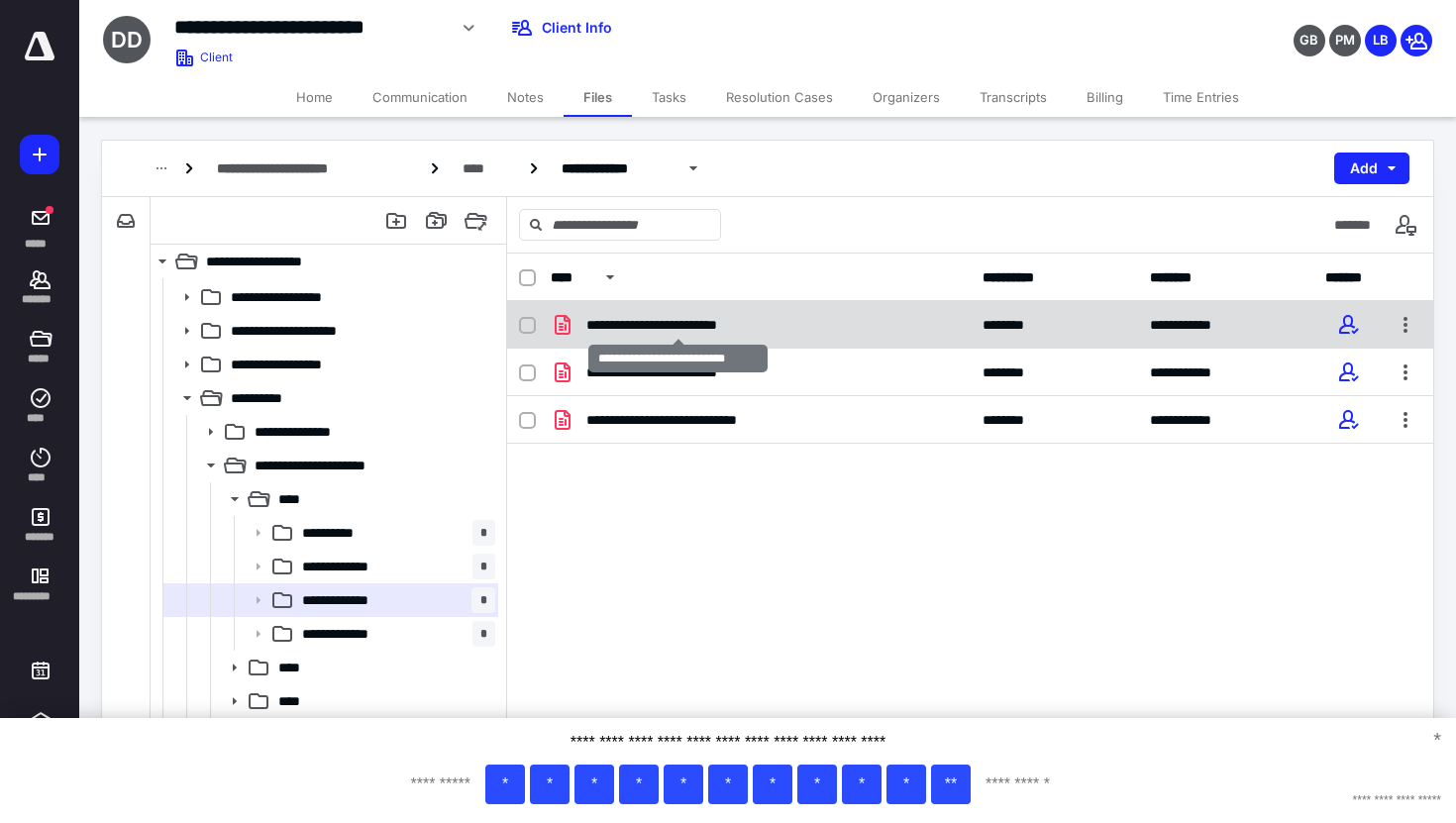 click on "**********" at bounding box center [677, 325] 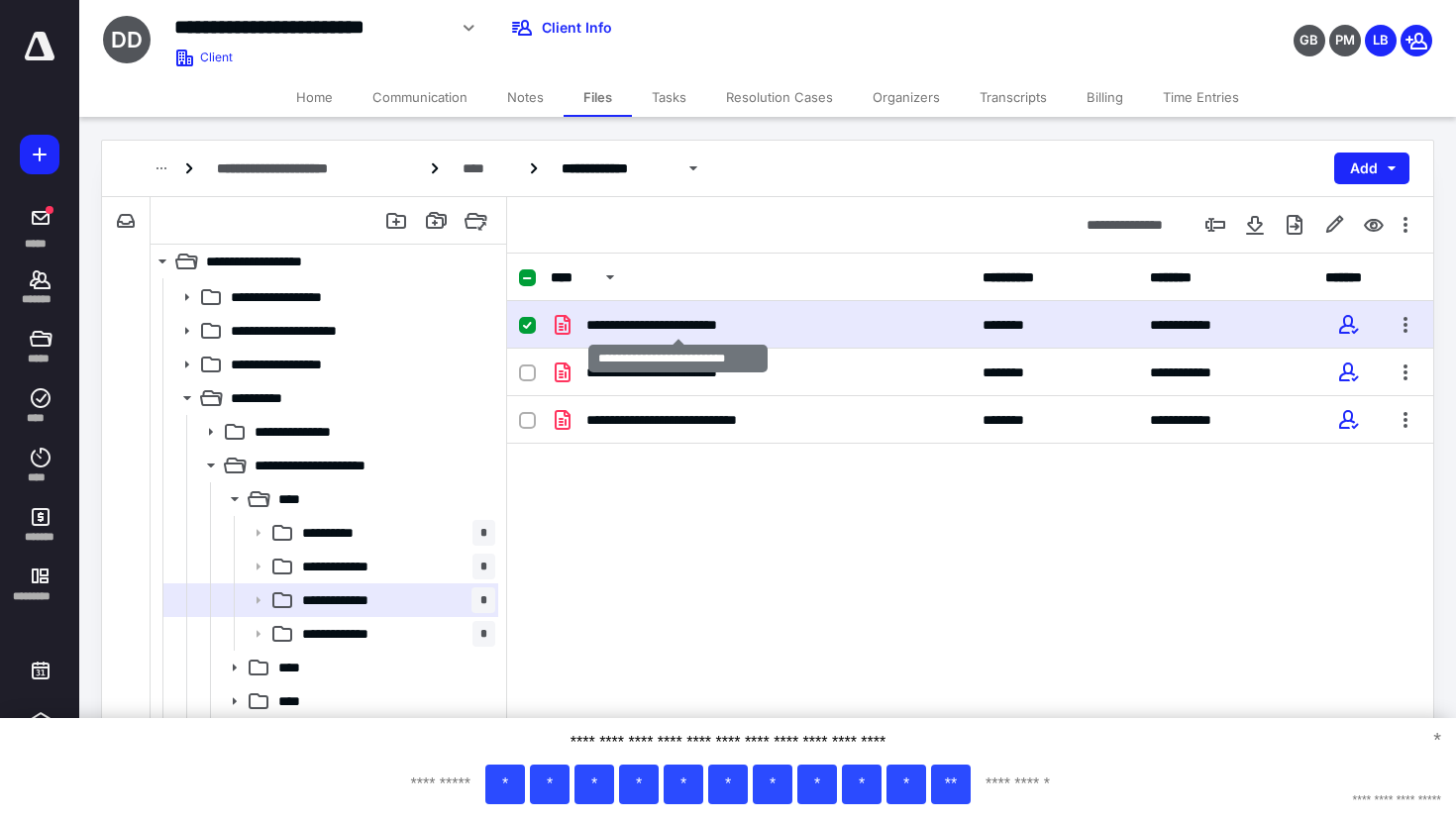 click on "**********" at bounding box center (677, 325) 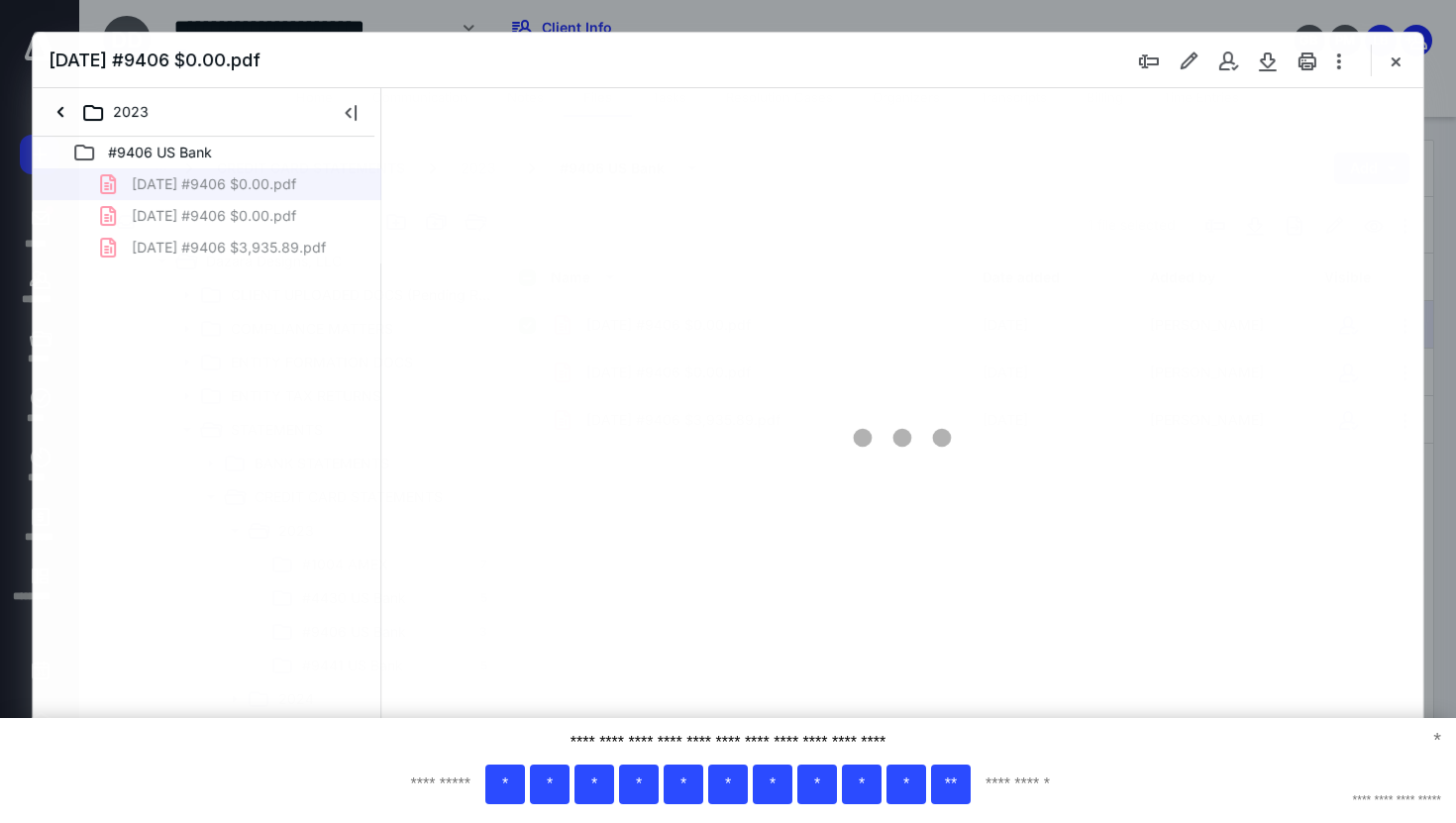 scroll, scrollTop: 0, scrollLeft: 0, axis: both 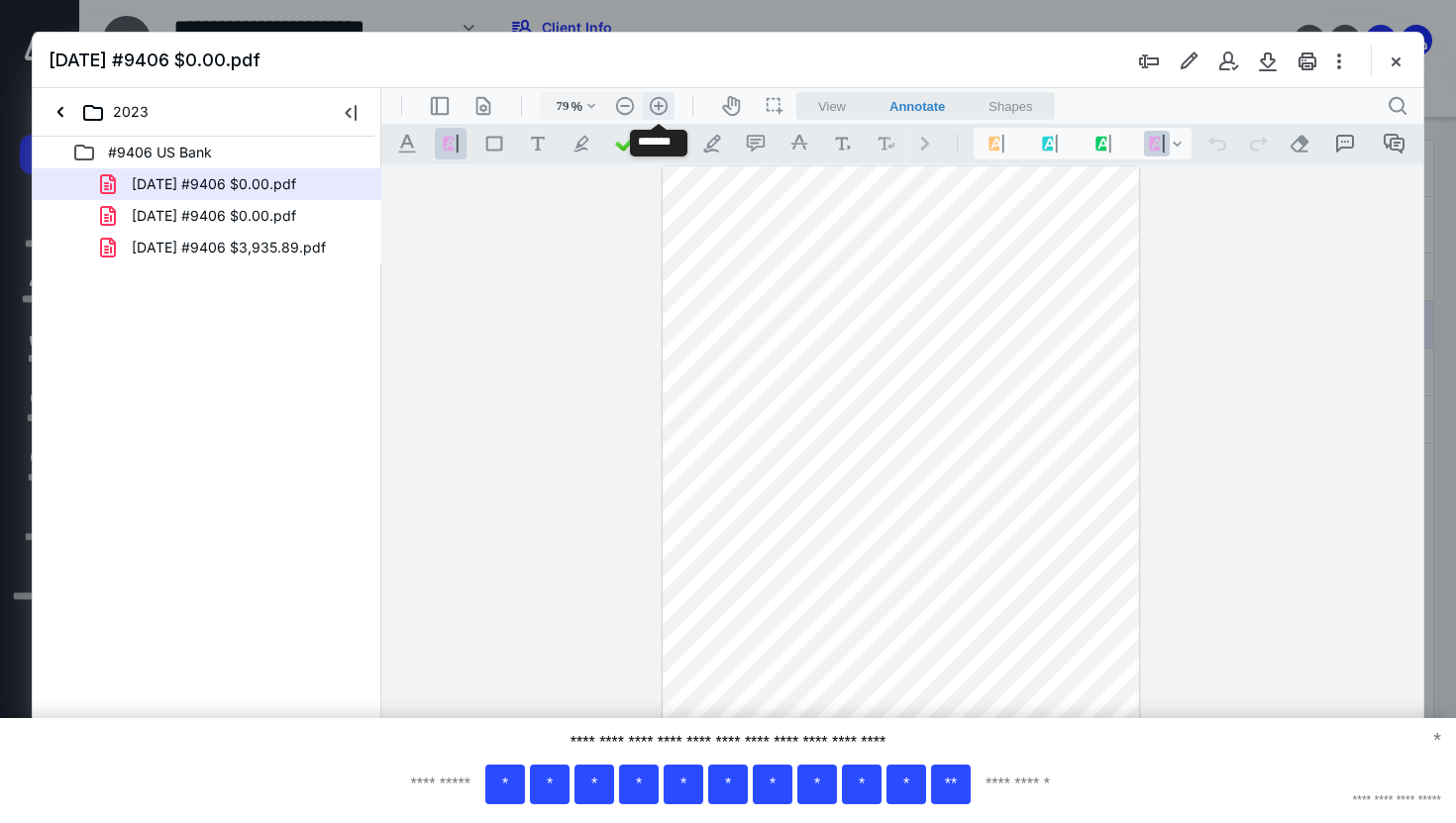 click on ".cls-1{fill:#abb0c4;} icon - header - zoom - in - line" at bounding box center (659, 106) 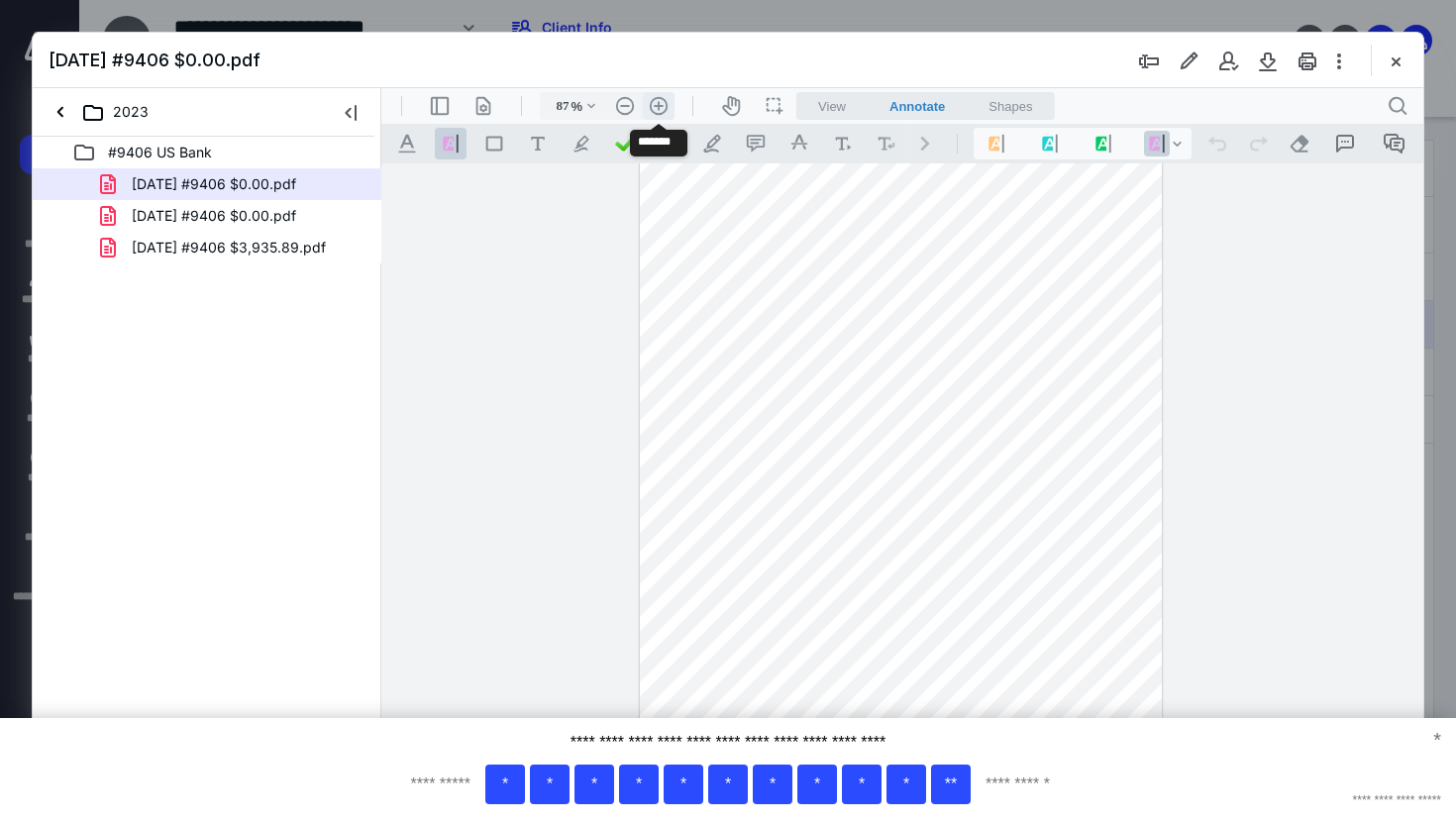 click on ".cls-1{fill:#abb0c4;} icon - header - zoom - in - line" at bounding box center [659, 106] 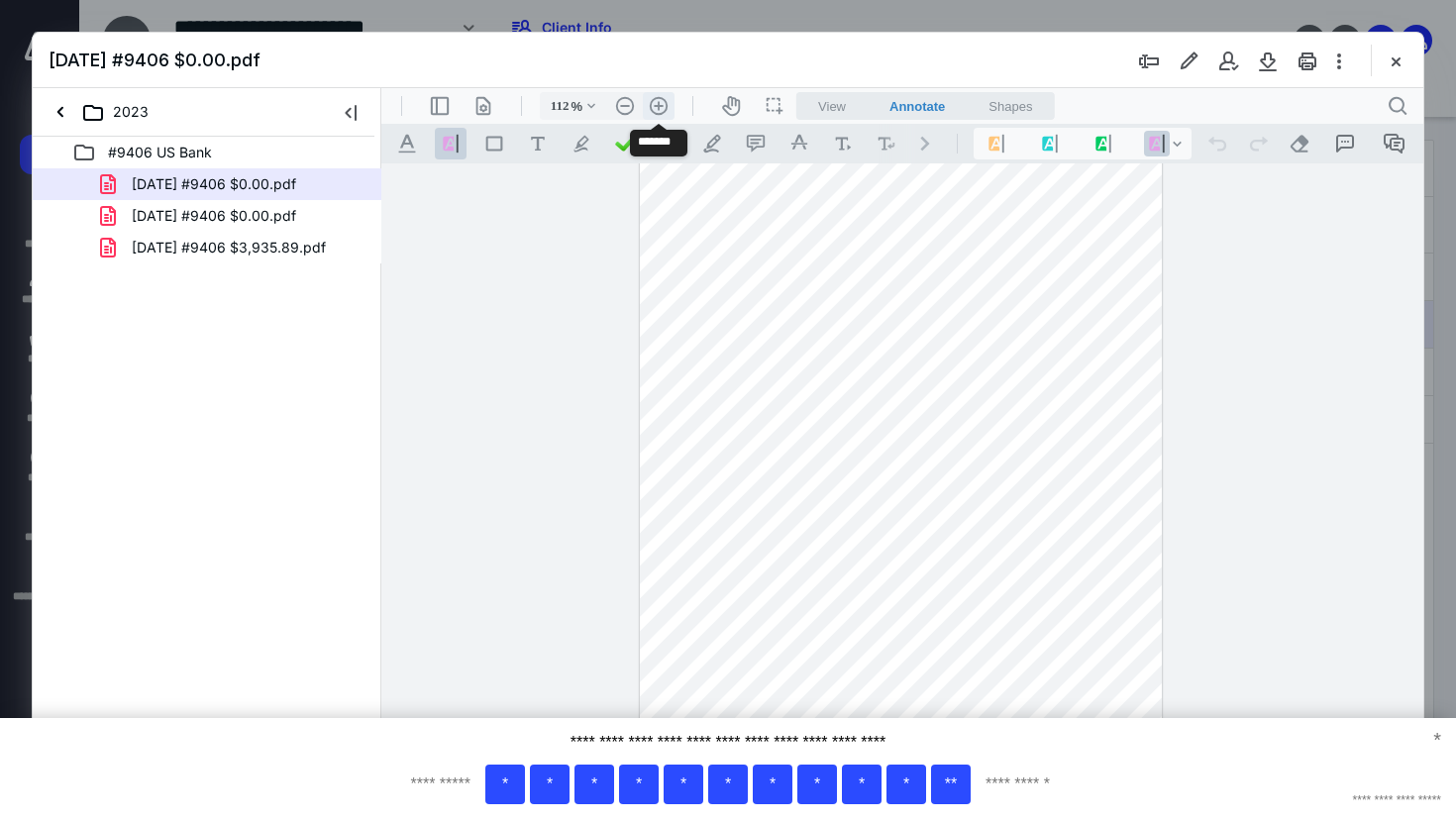 scroll, scrollTop: 113, scrollLeft: 0, axis: vertical 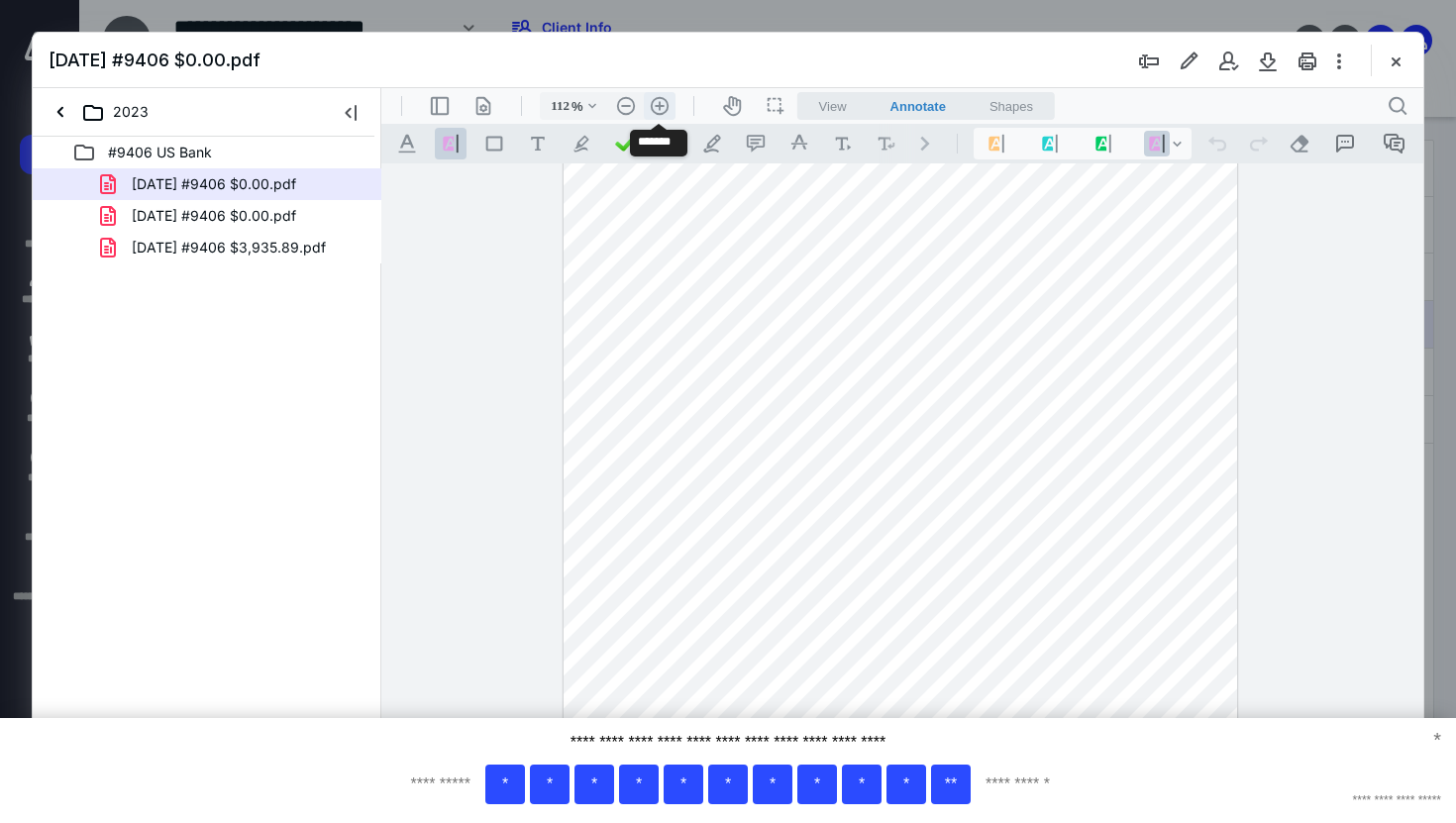 click on ".cls-1{fill:#abb0c4;} icon - header - zoom - in - line" at bounding box center [660, 106] 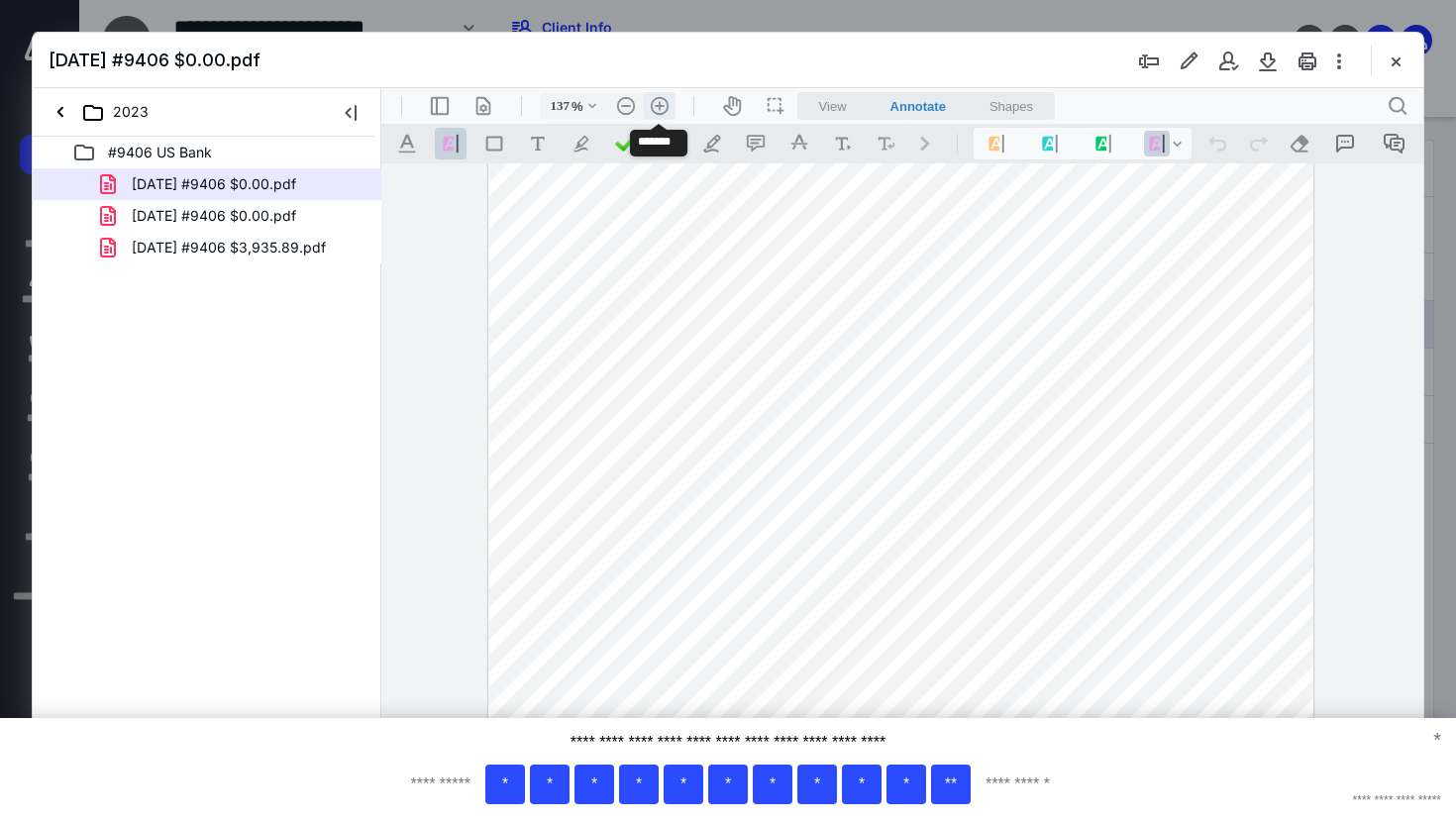 click on ".cls-1{fill:#abb0c4;} icon - header - zoom - in - line" at bounding box center [660, 106] 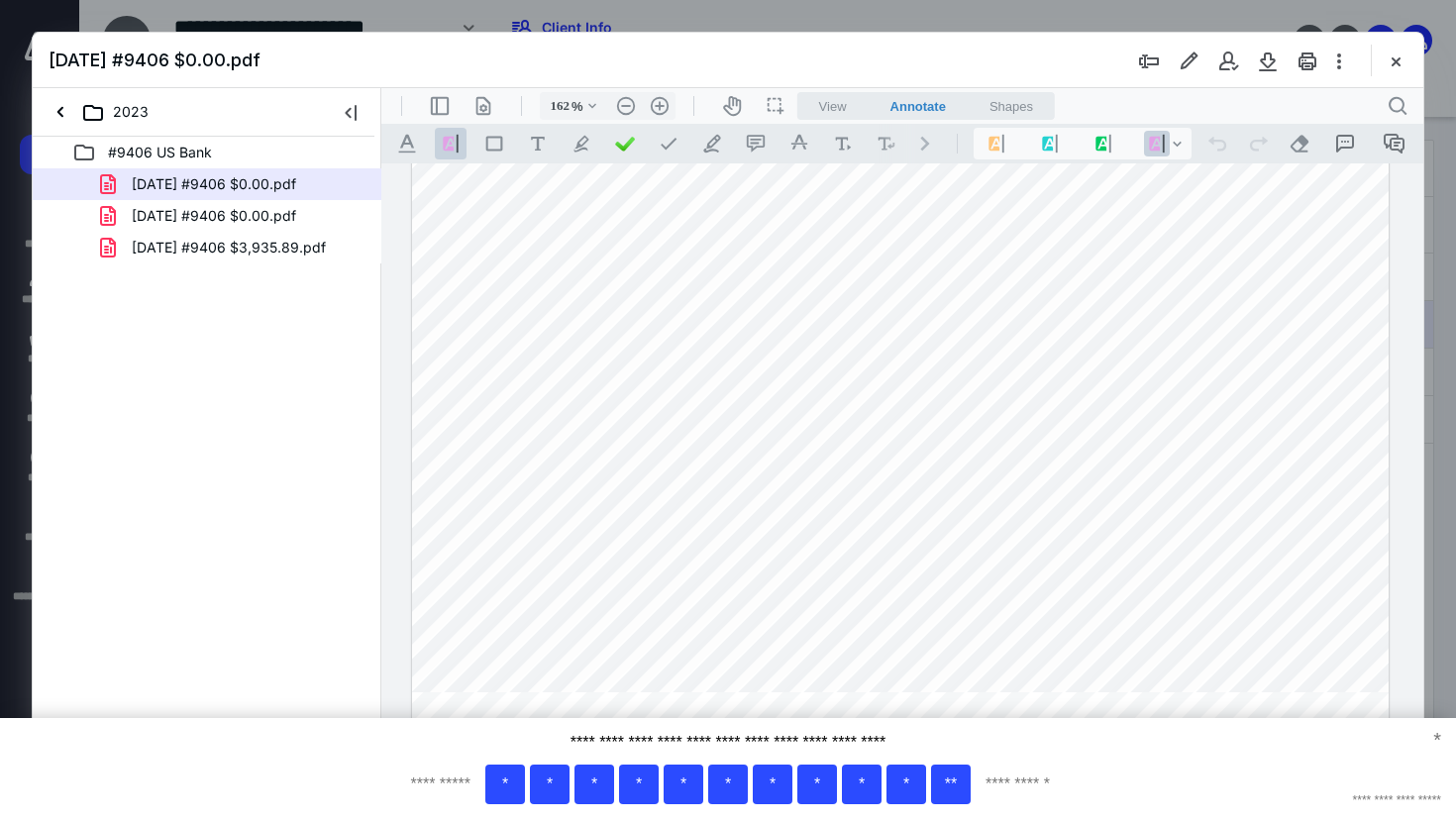 scroll, scrollTop: 0, scrollLeft: 0, axis: both 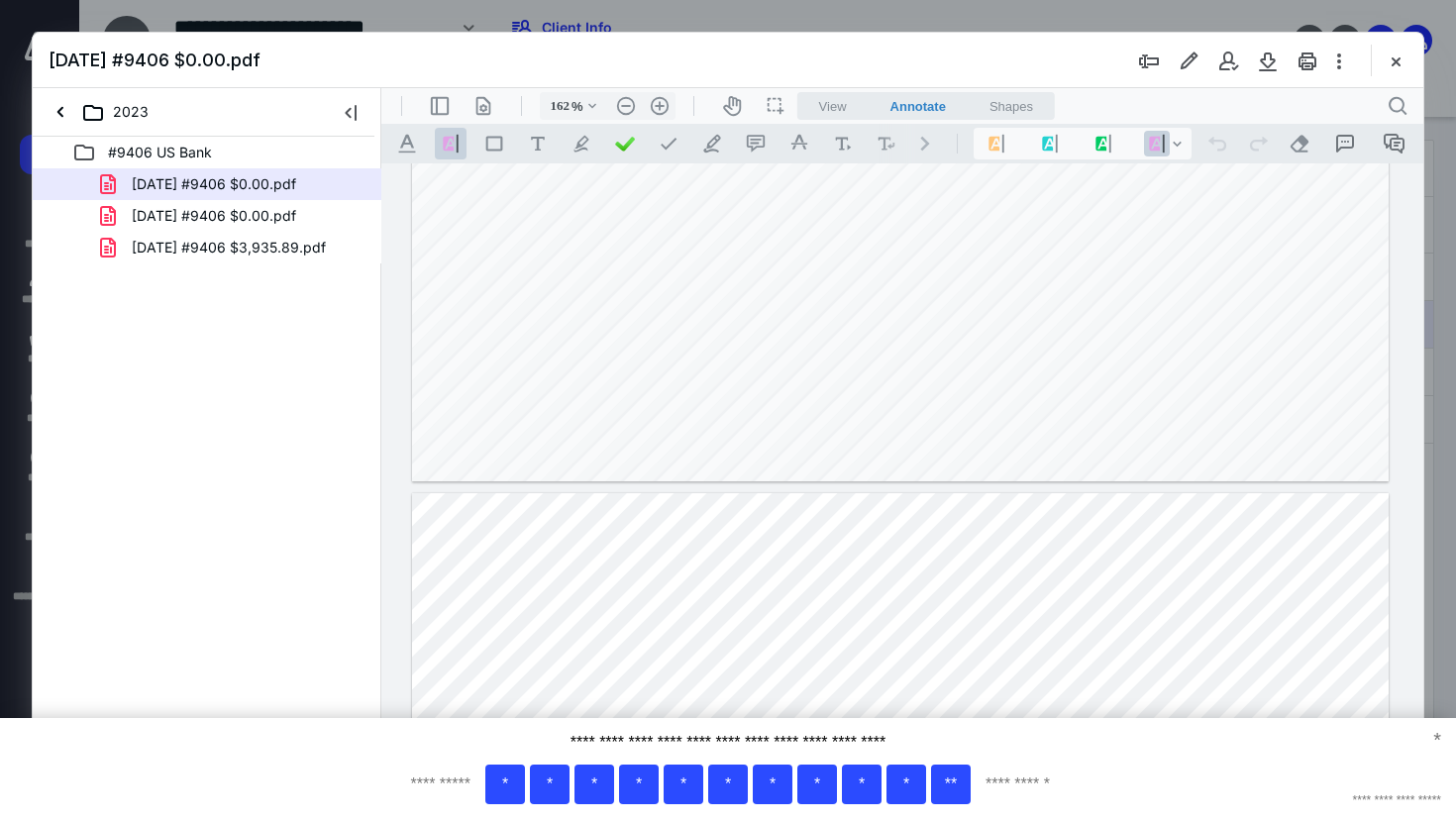type on "*" 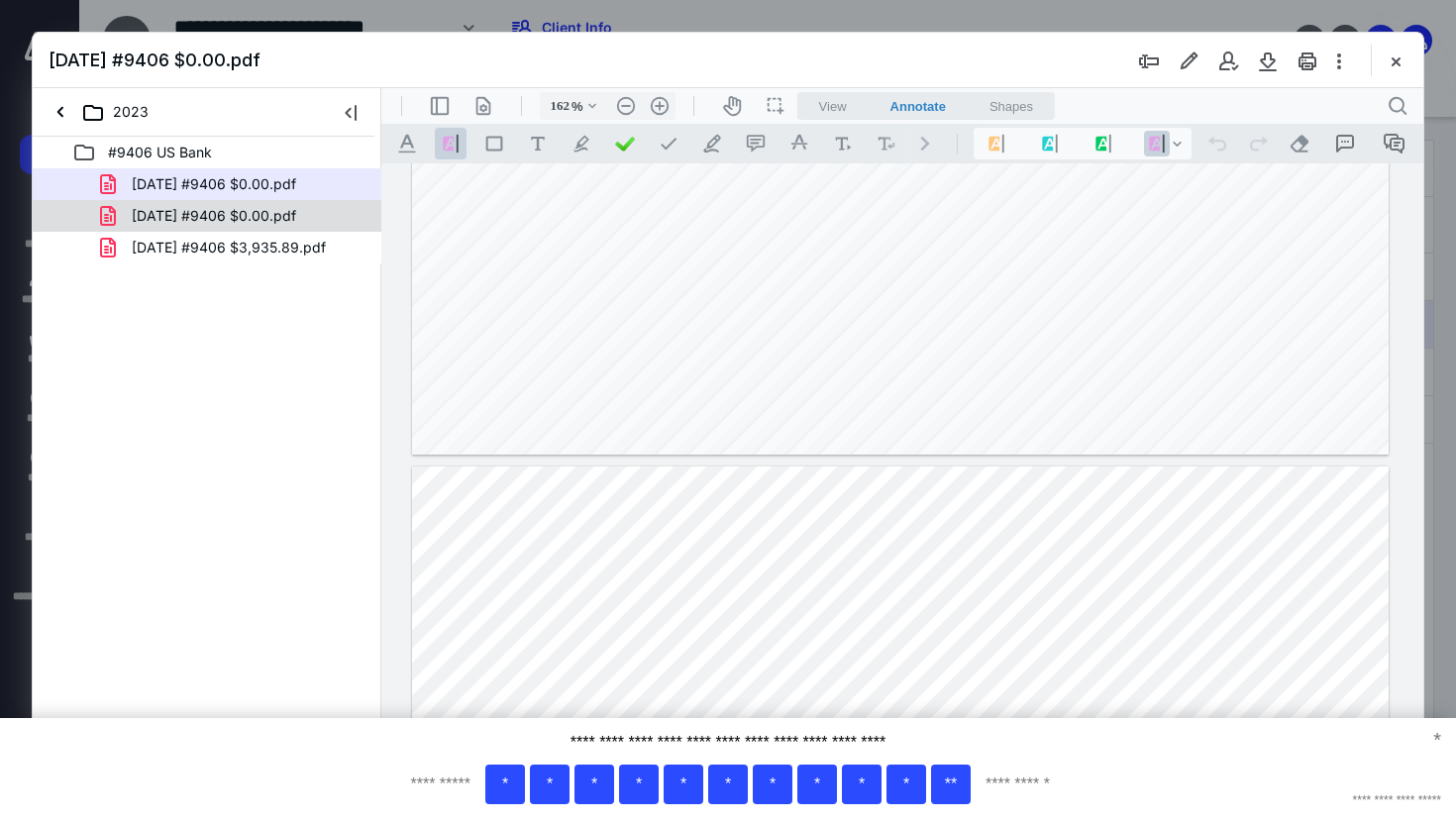 click on "2023.11.14 #9406 $0.00.pdf" at bounding box center [207, 216] 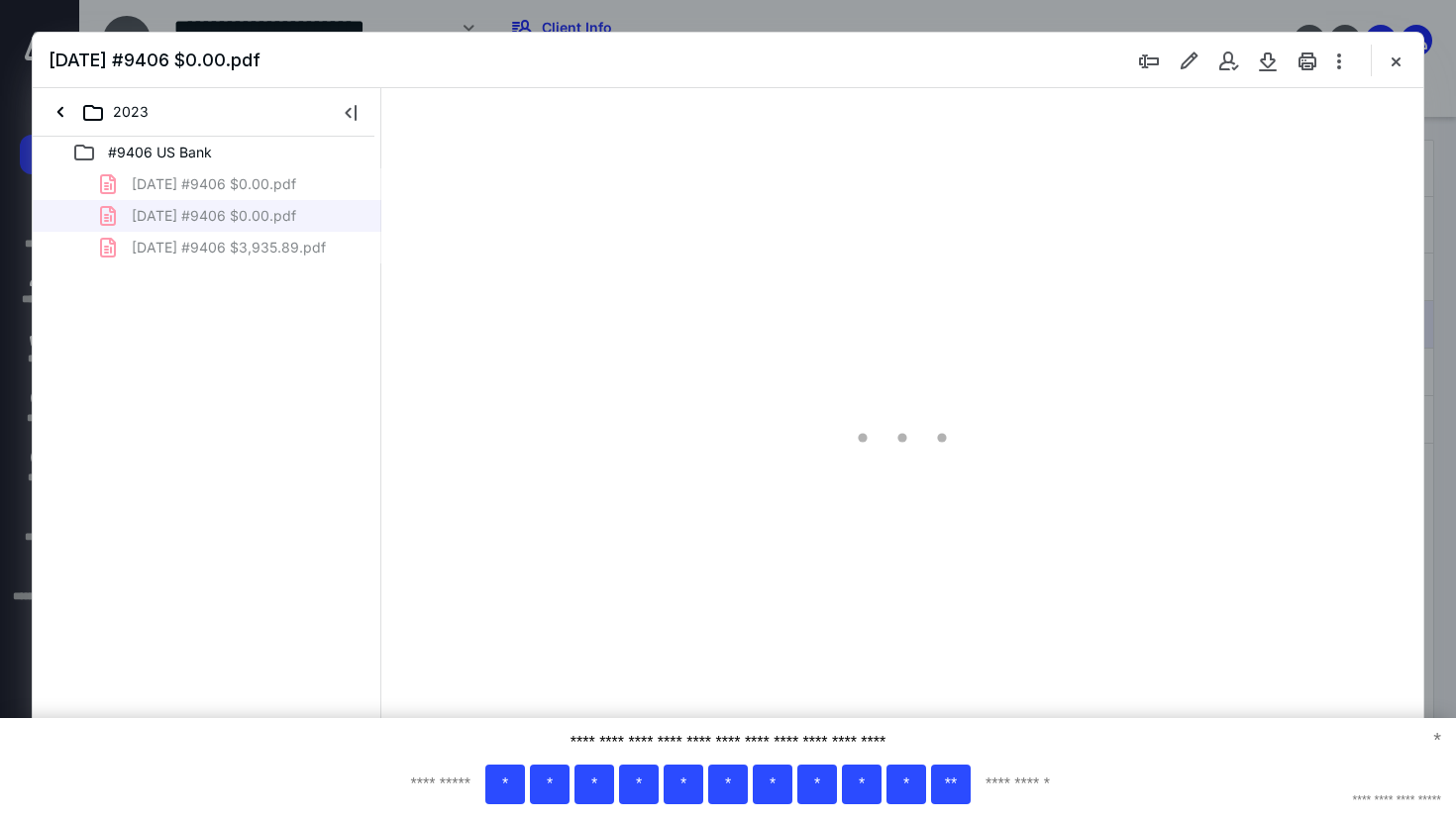 scroll, scrollTop: 78, scrollLeft: 0, axis: vertical 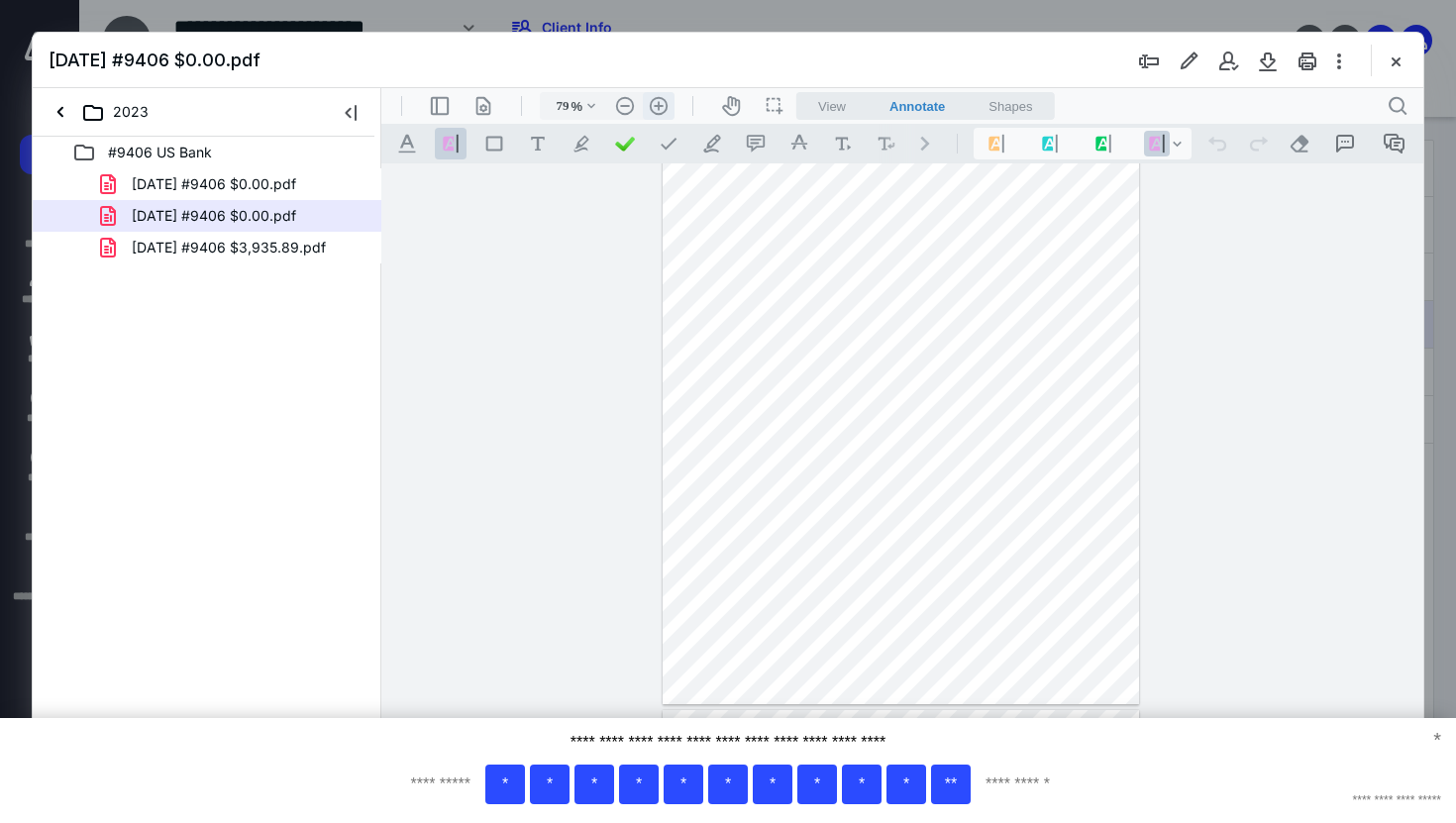 click on ".cls-1{fill:#abb0c4;} icon - header - zoom - in - line" at bounding box center (659, 106) 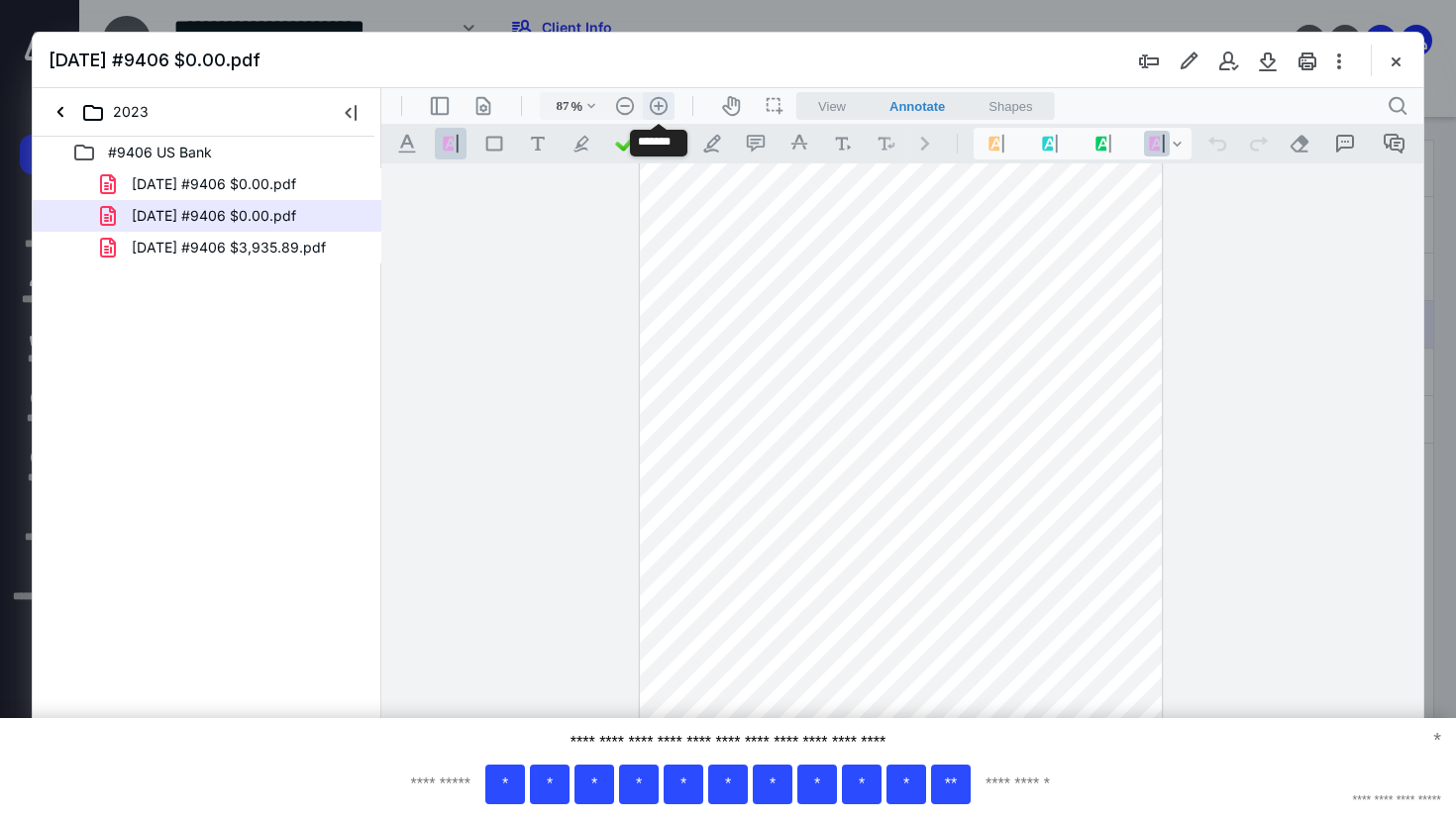 click on ".cls-1{fill:#abb0c4;} icon - header - zoom - in - line" at bounding box center [659, 106] 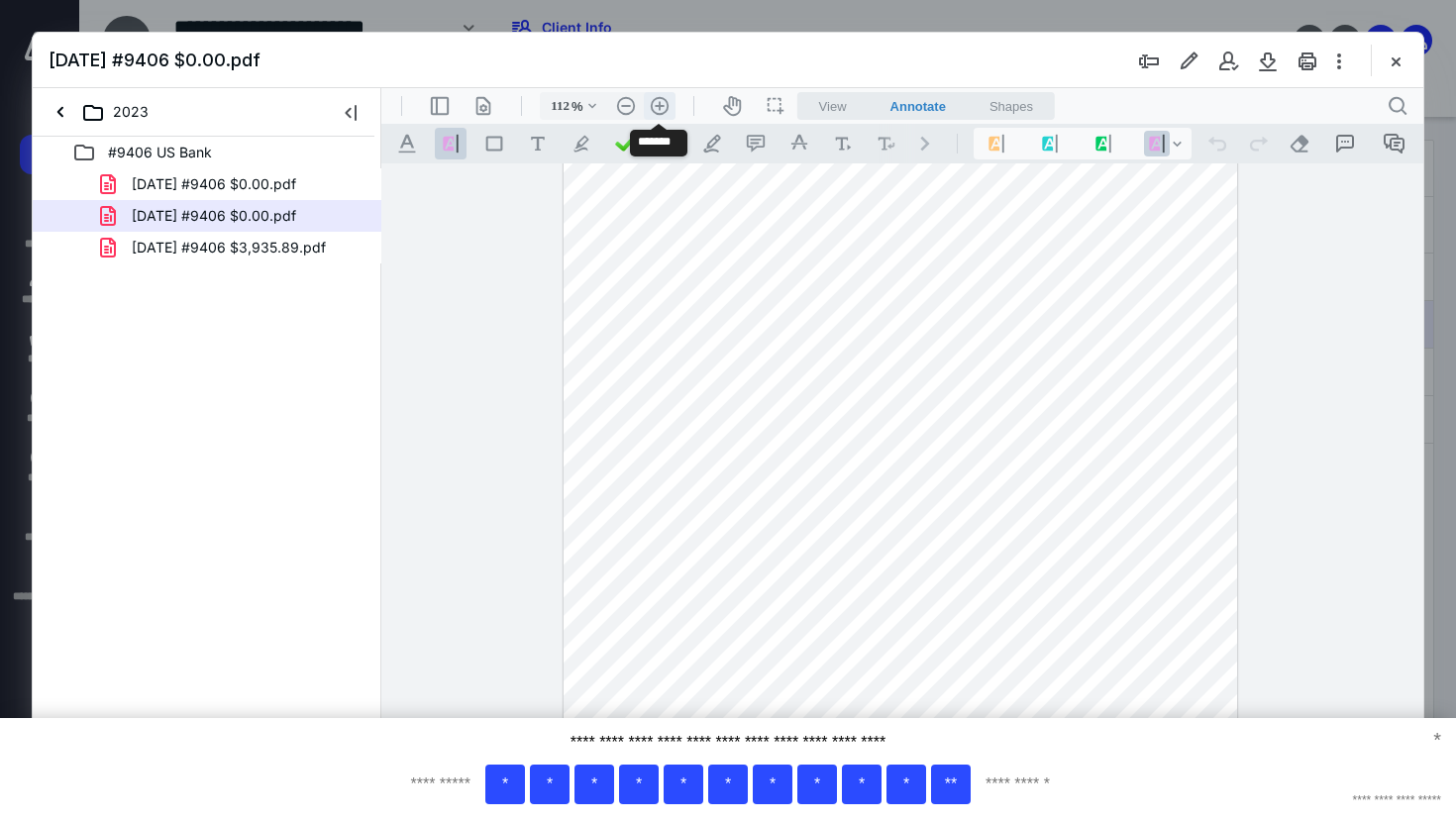 click on ".cls-1{fill:#abb0c4;} icon - header - zoom - in - line" at bounding box center (660, 106) 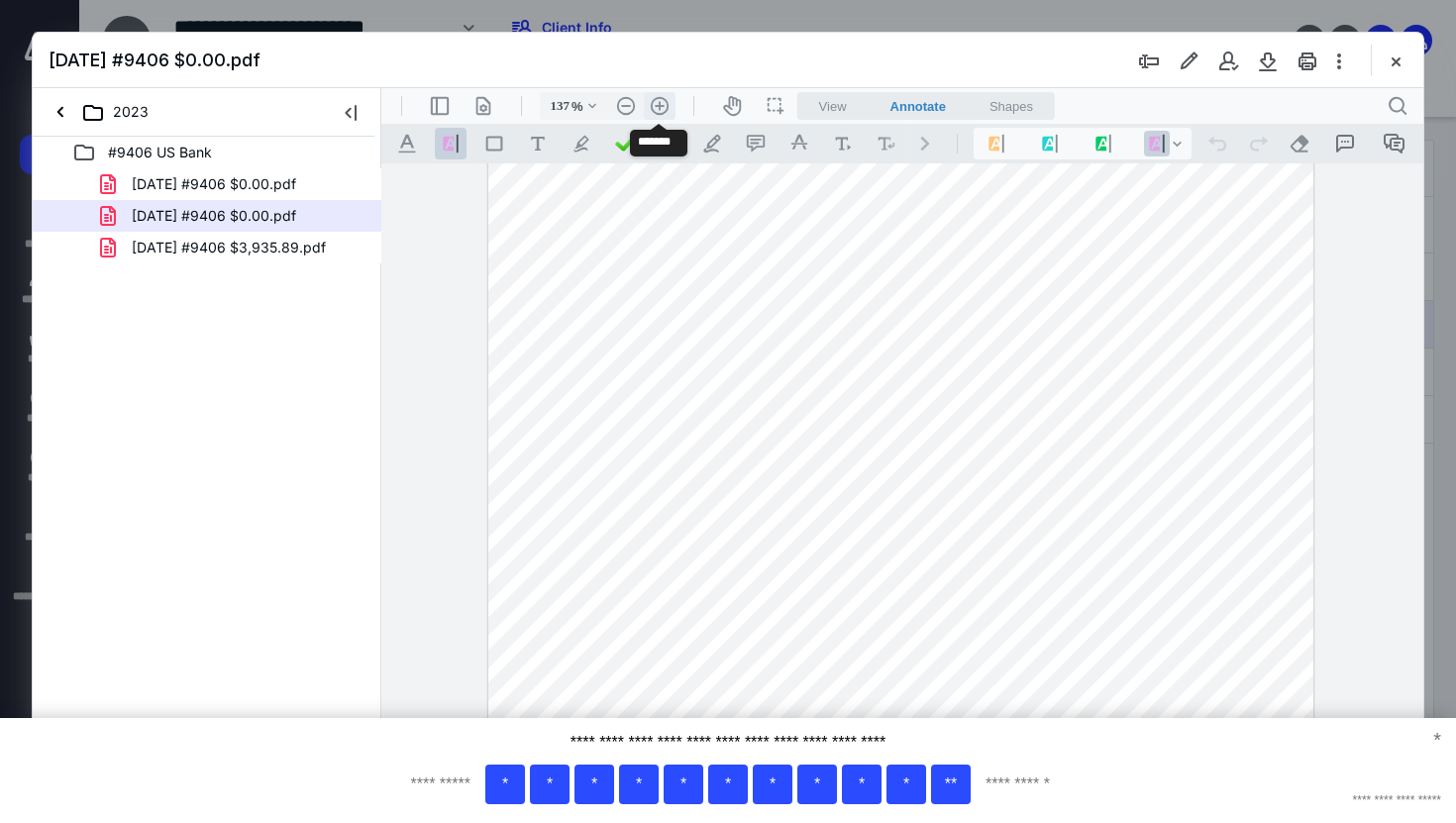 click on ".cls-1{fill:#abb0c4;} icon - header - zoom - in - line" at bounding box center [660, 106] 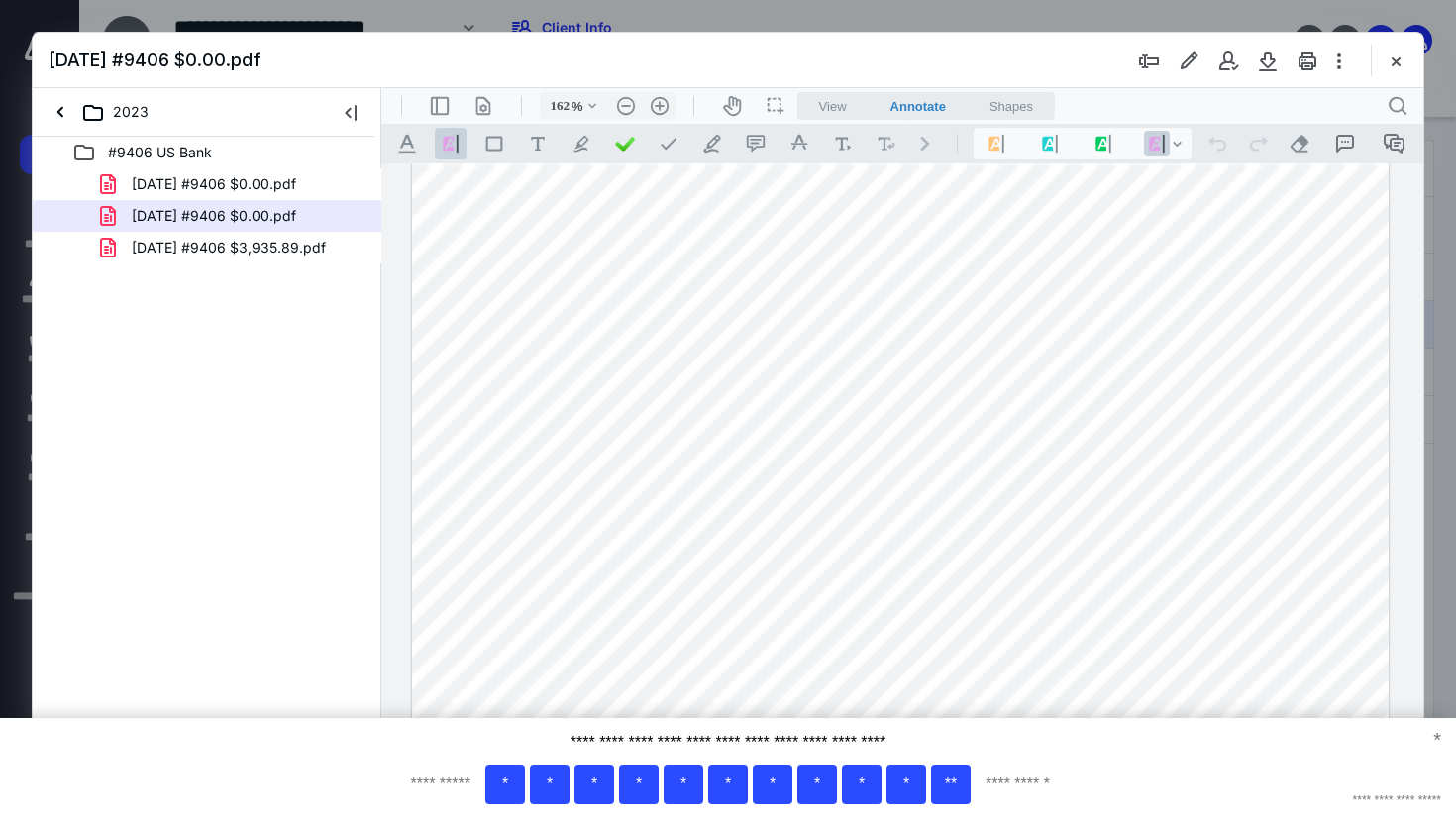 scroll, scrollTop: 12, scrollLeft: 0, axis: vertical 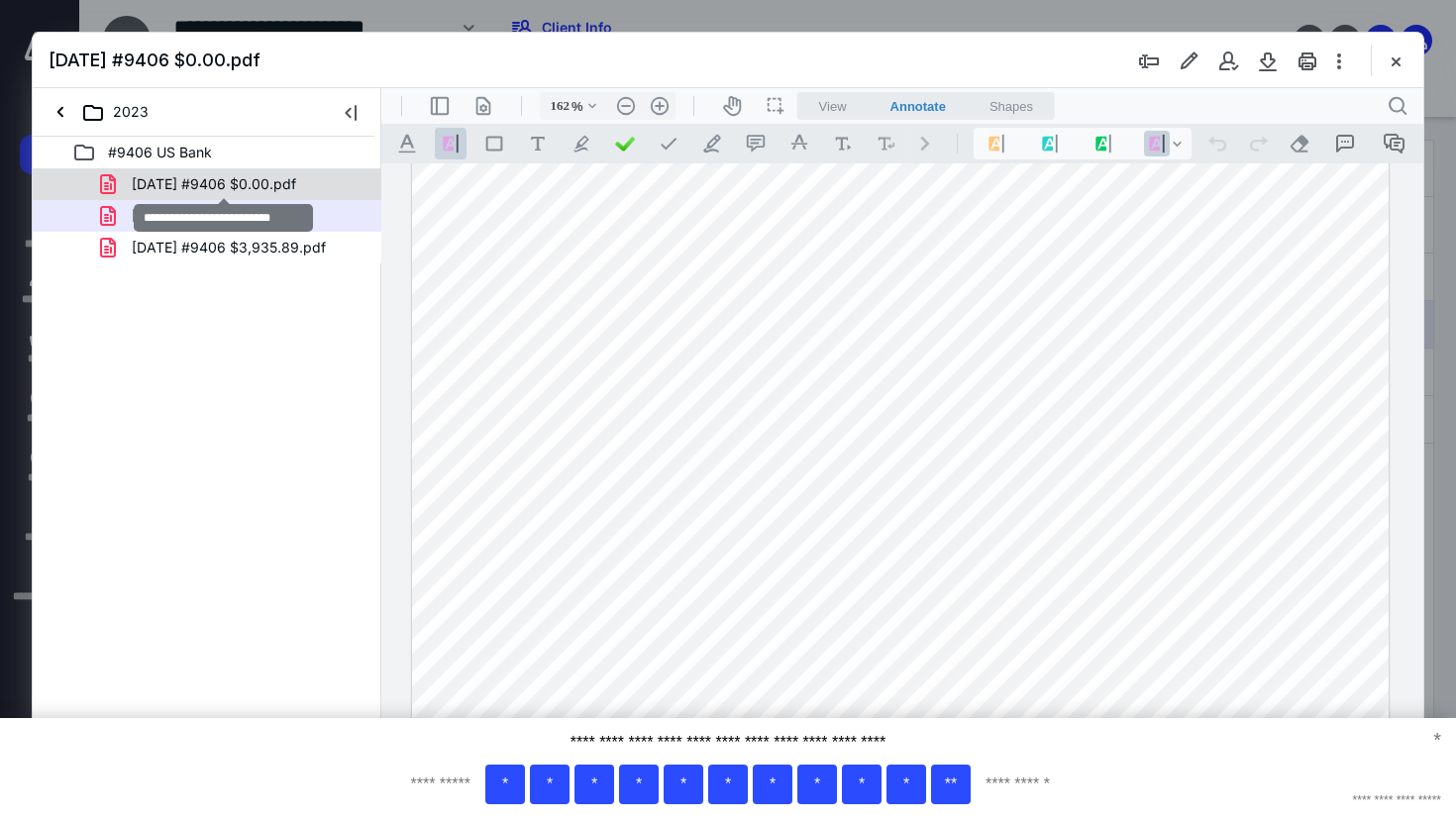 click on "2023.10.13 #9406 $0.00.pdf" at bounding box center [214, 184] 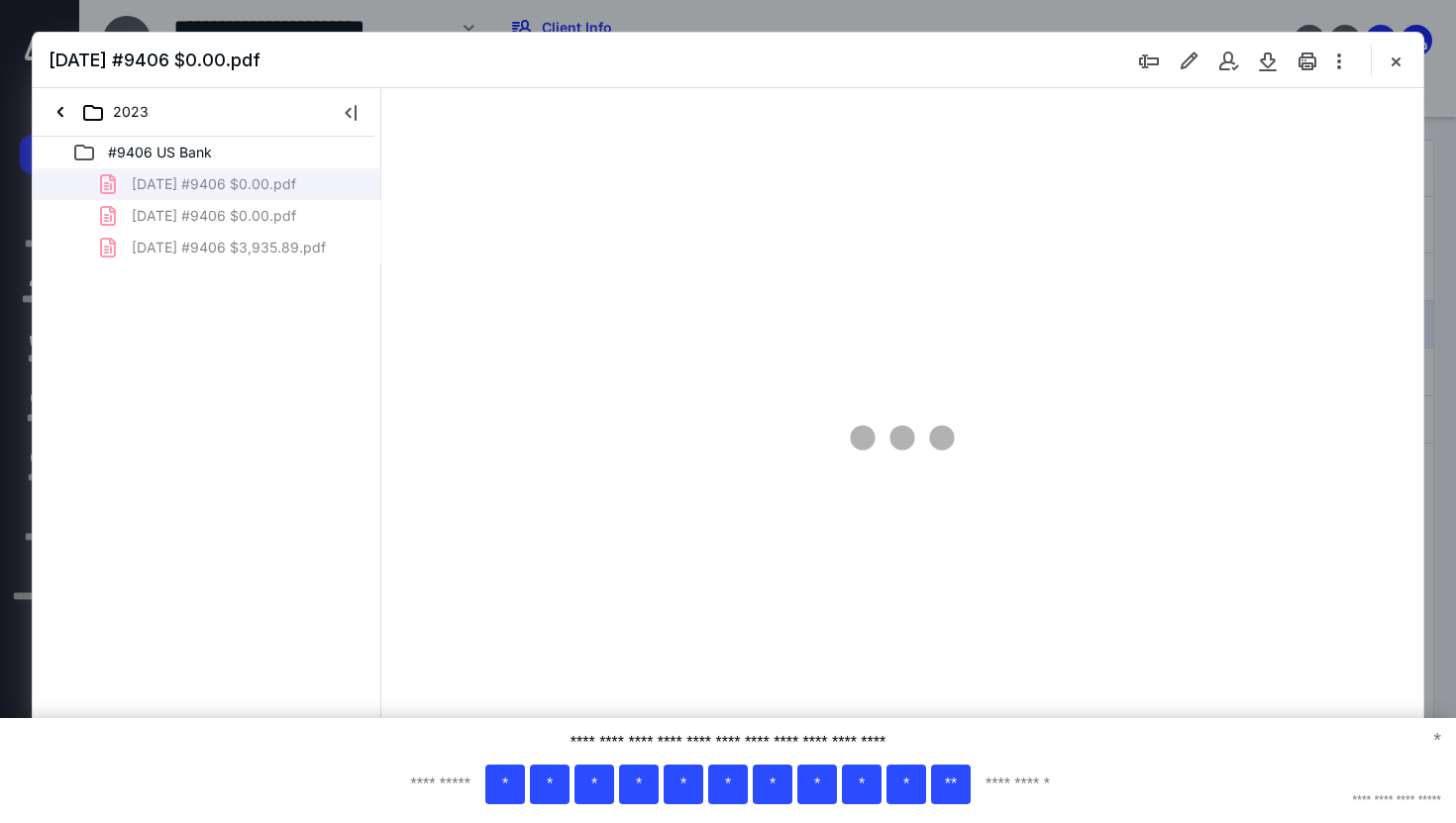 scroll, scrollTop: 78, scrollLeft: 0, axis: vertical 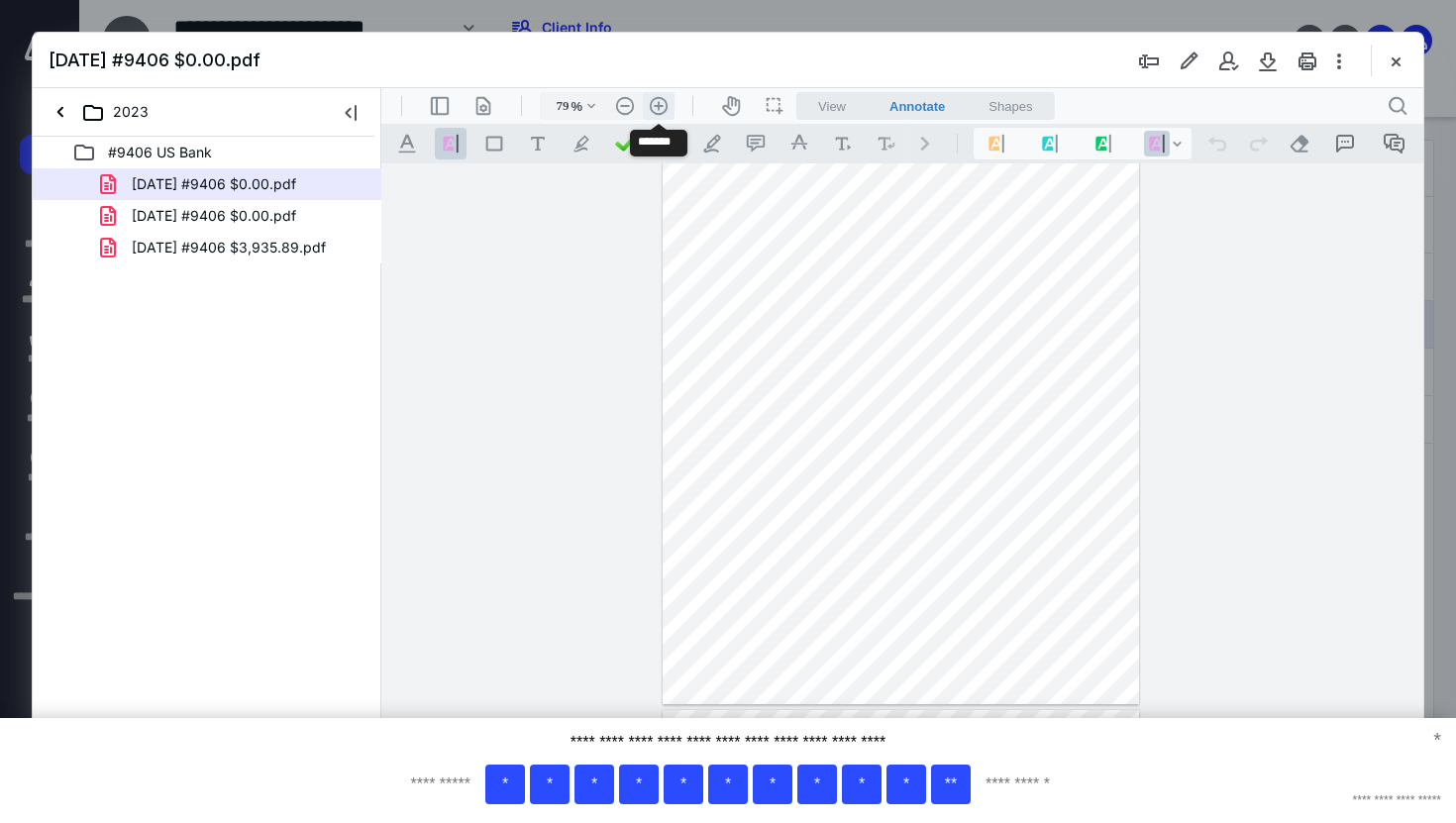 click on ".cls-1{fill:#abb0c4;} icon - header - zoom - in - line" at bounding box center (659, 106) 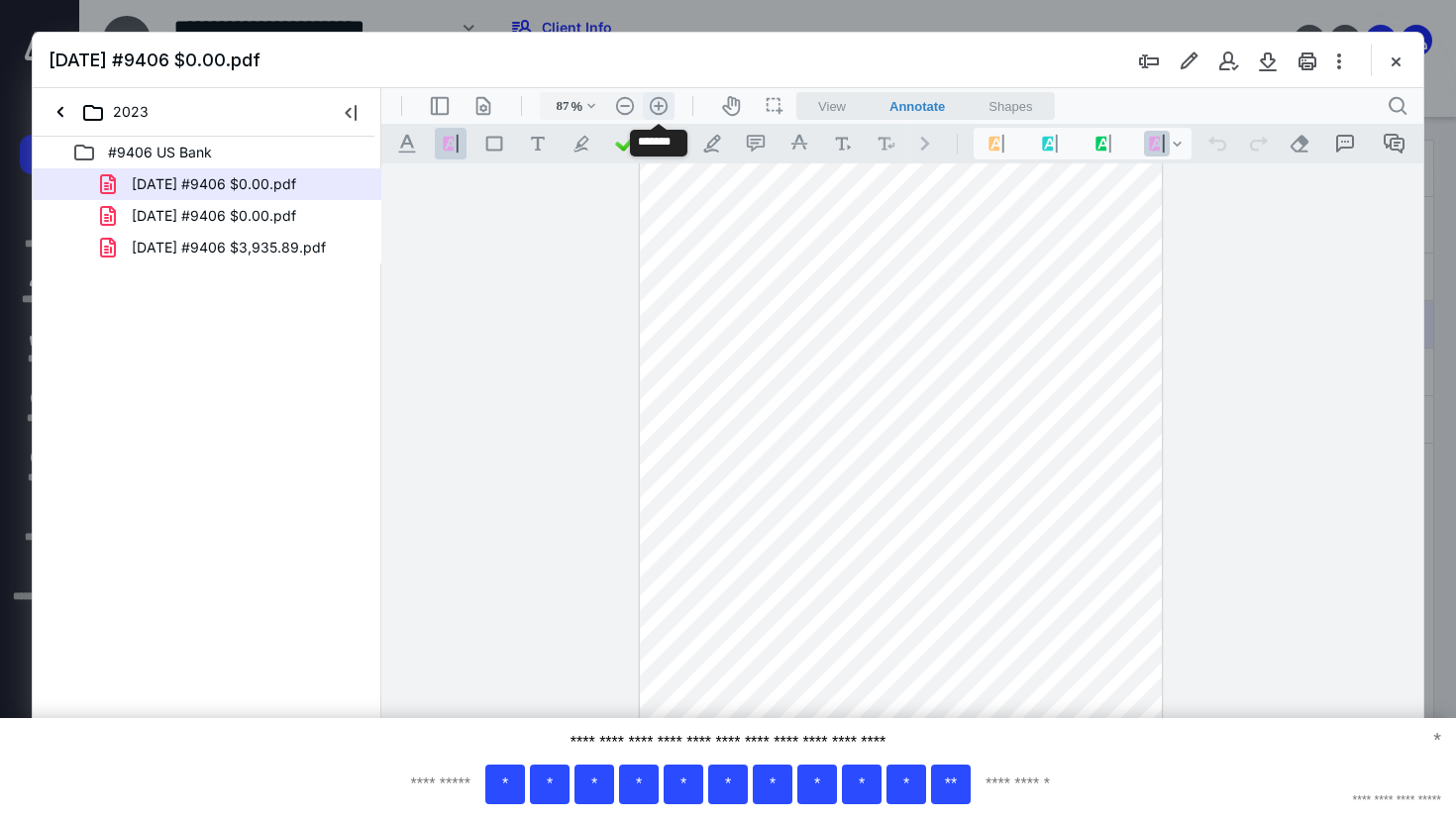 click on ".cls-1{fill:#abb0c4;} icon - header - zoom - in - line" at bounding box center (659, 106) 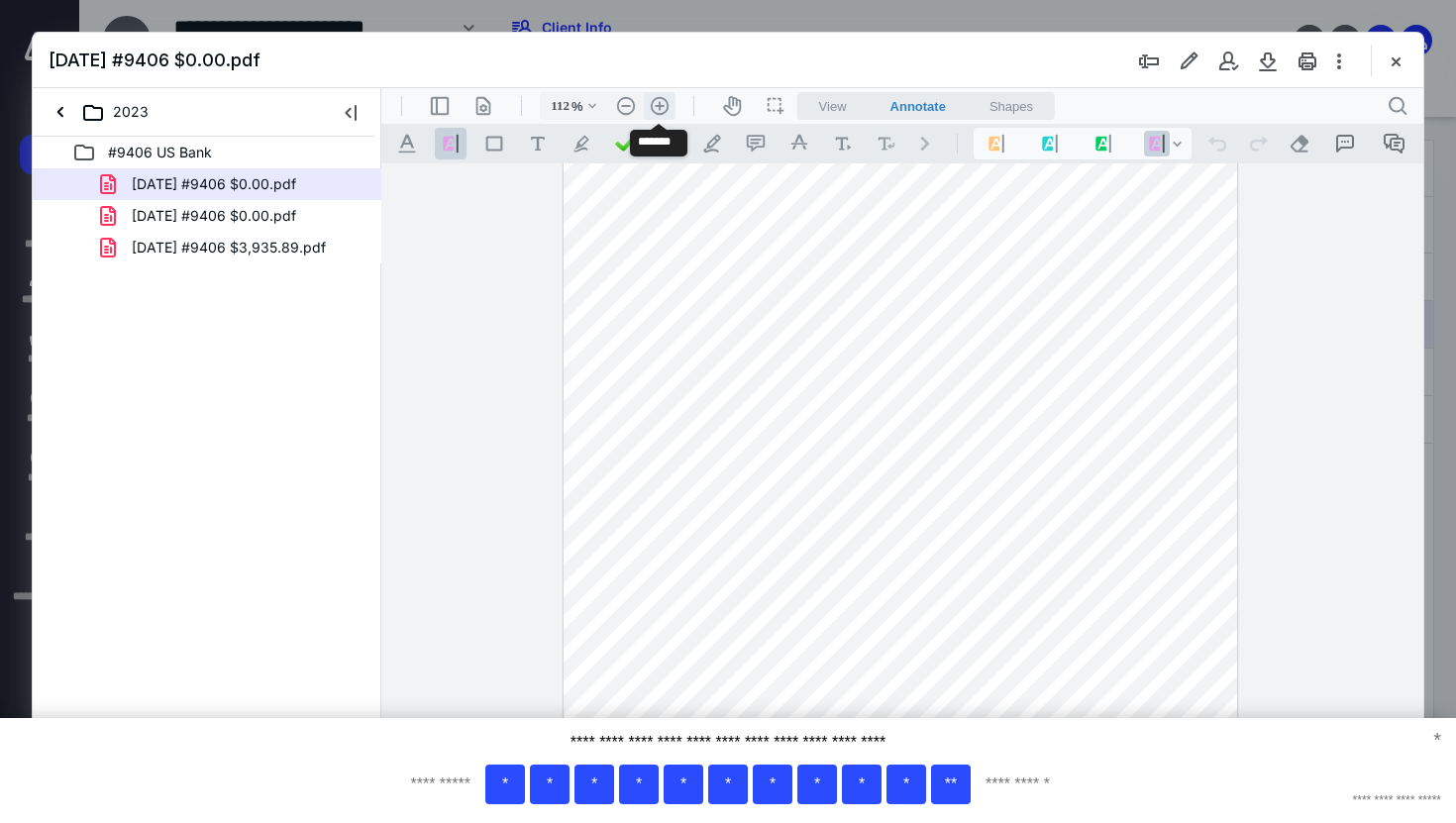 click on ".cls-1{fill:#abb0c4;} icon - header - zoom - in - line" at bounding box center (660, 106) 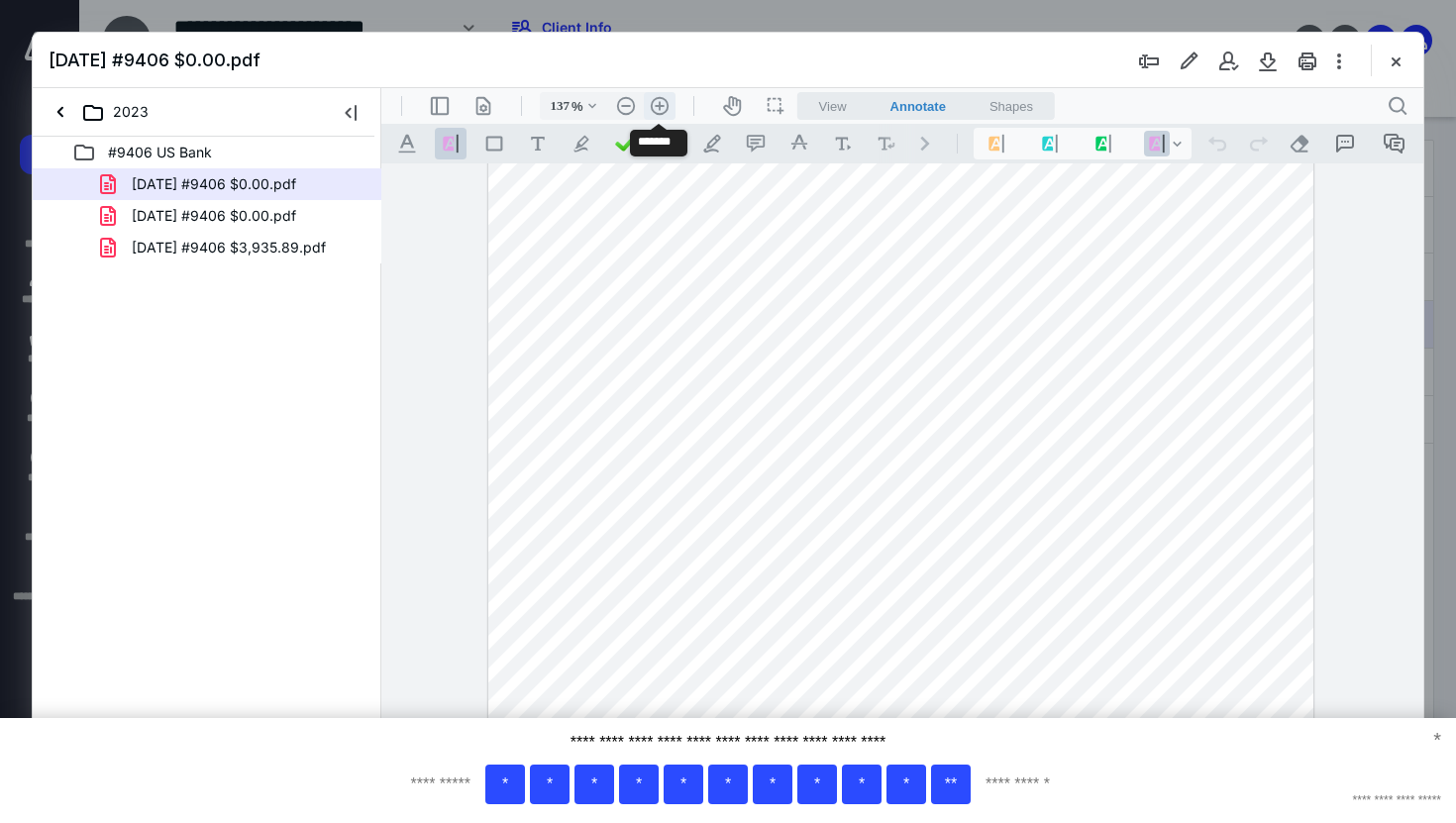 click on ".cls-1{fill:#abb0c4;} icon - header - zoom - in - line" at bounding box center (660, 106) 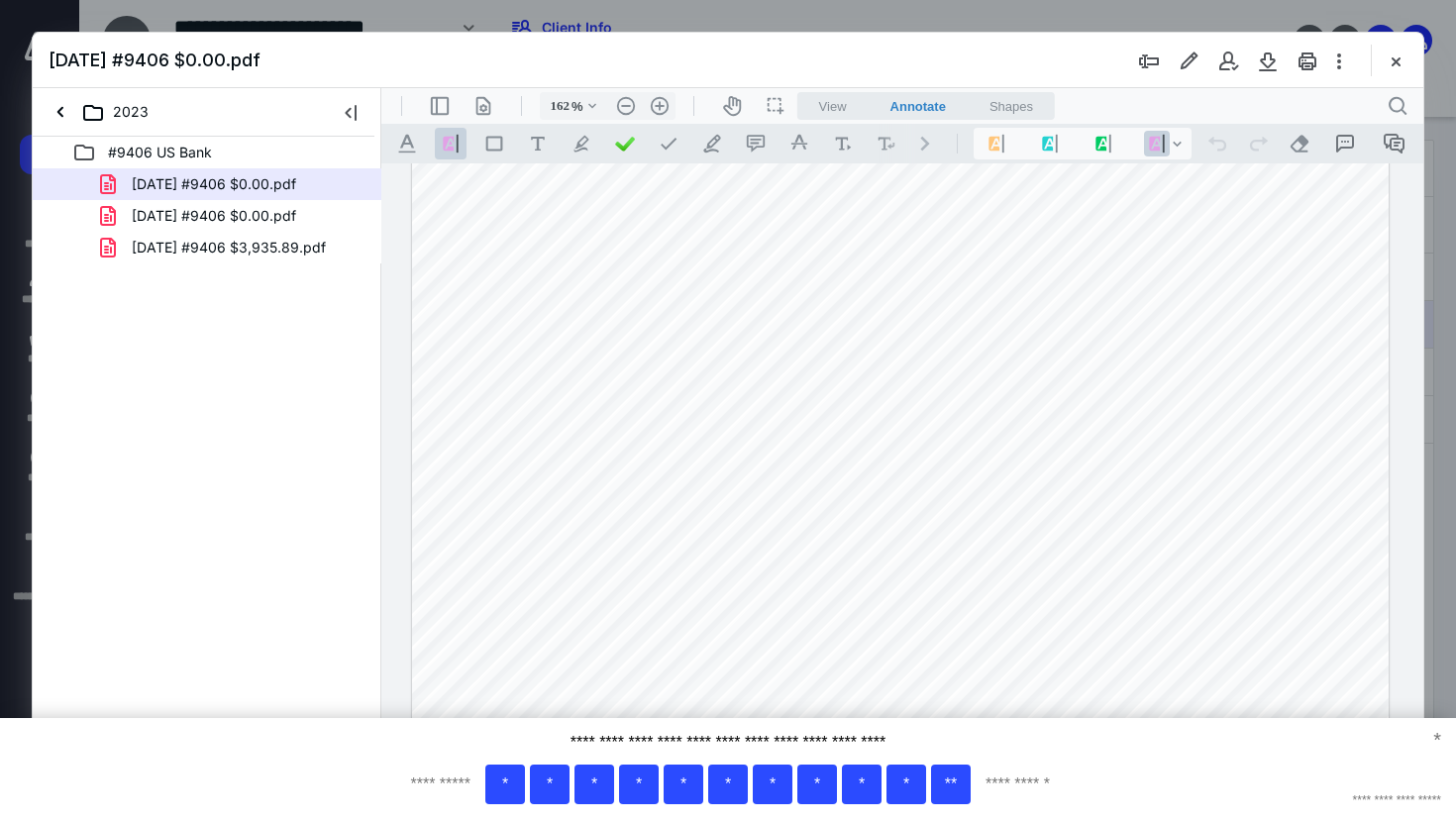 scroll, scrollTop: 449, scrollLeft: 0, axis: vertical 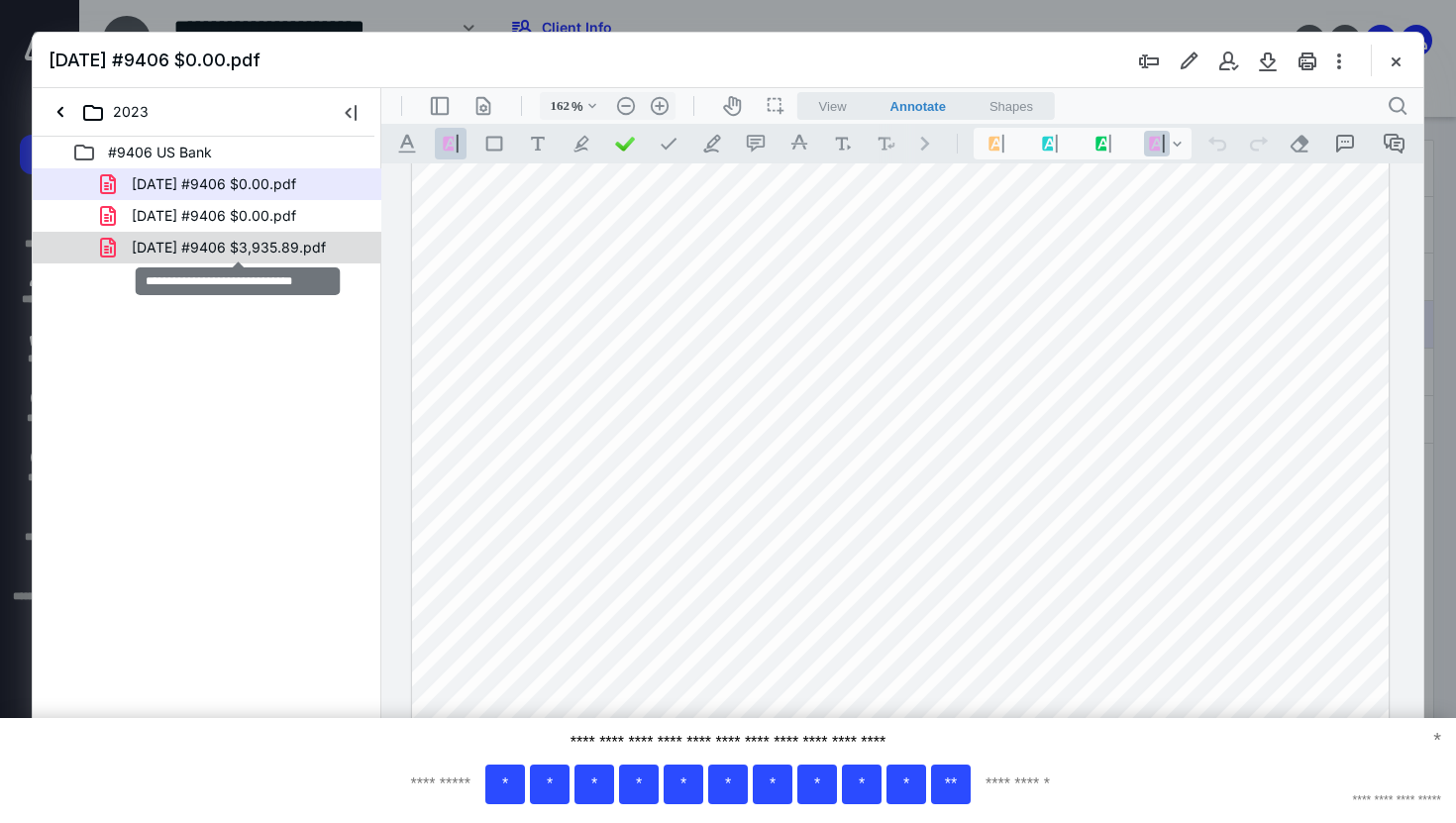 click on "[DATE] #9406 $3,935.89.pdf" at bounding box center [229, 248] 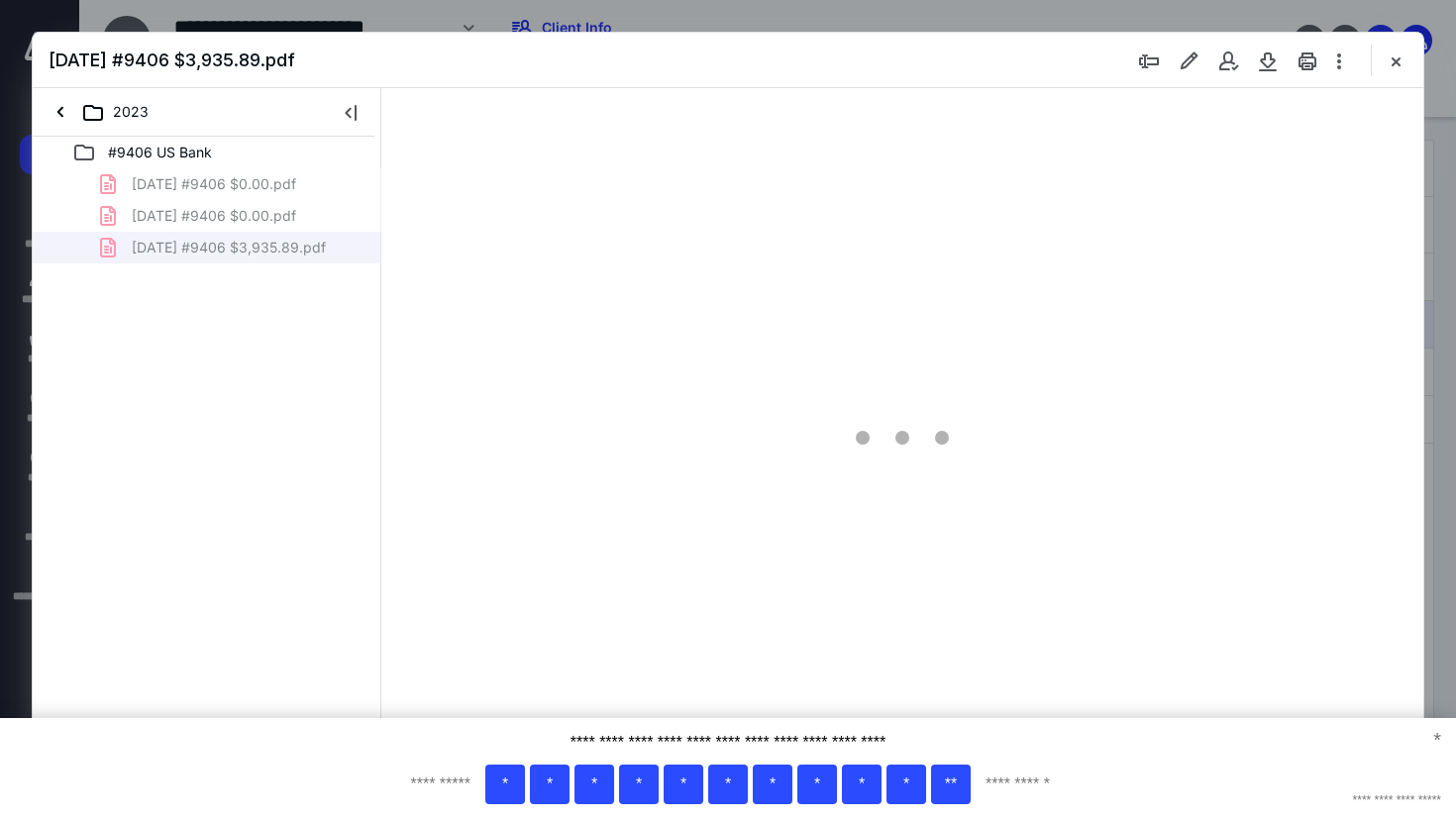 scroll, scrollTop: 78, scrollLeft: 0, axis: vertical 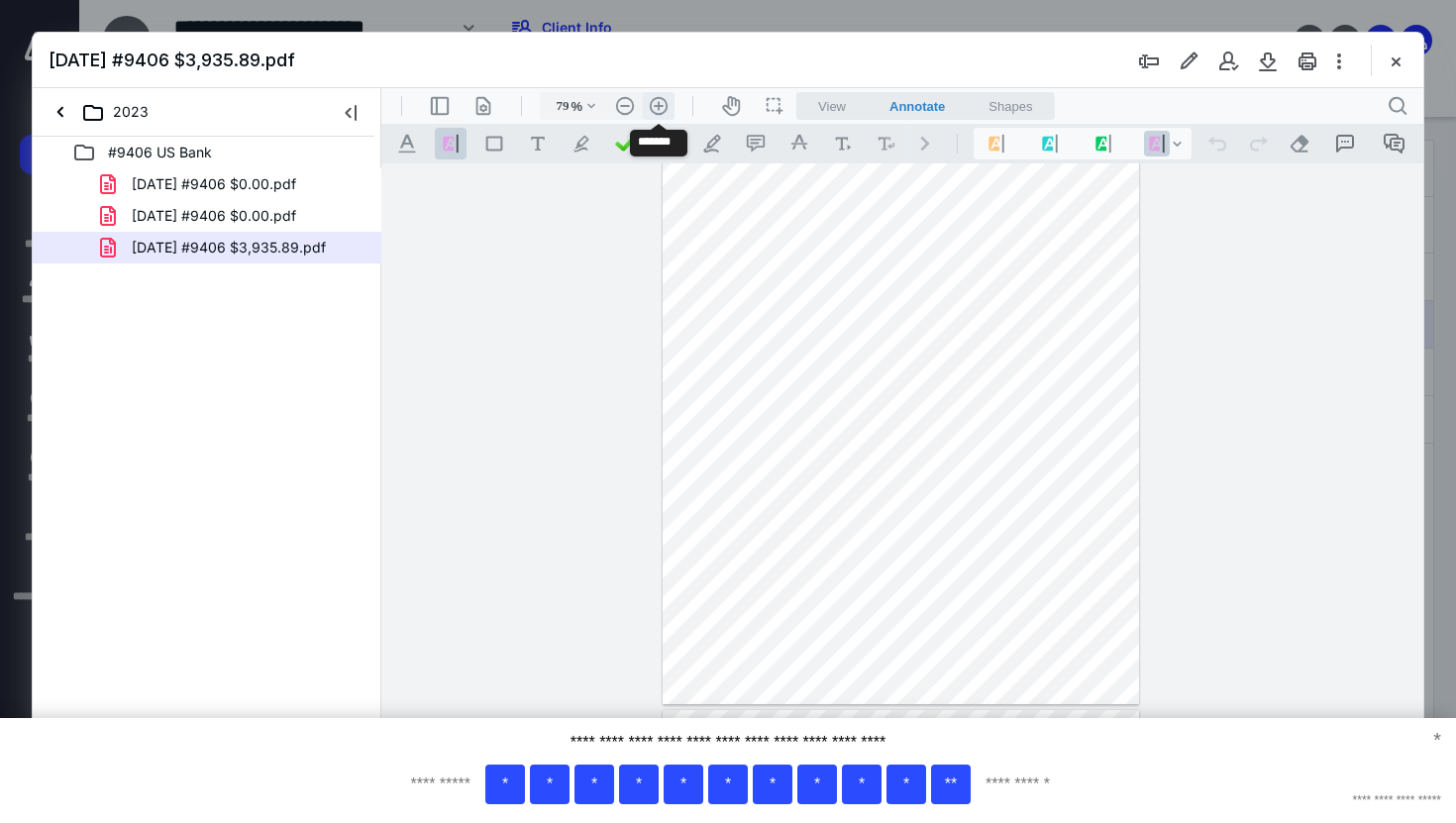 click on ".cls-1{fill:#abb0c4;} icon - header - zoom - in - line" at bounding box center [659, 106] 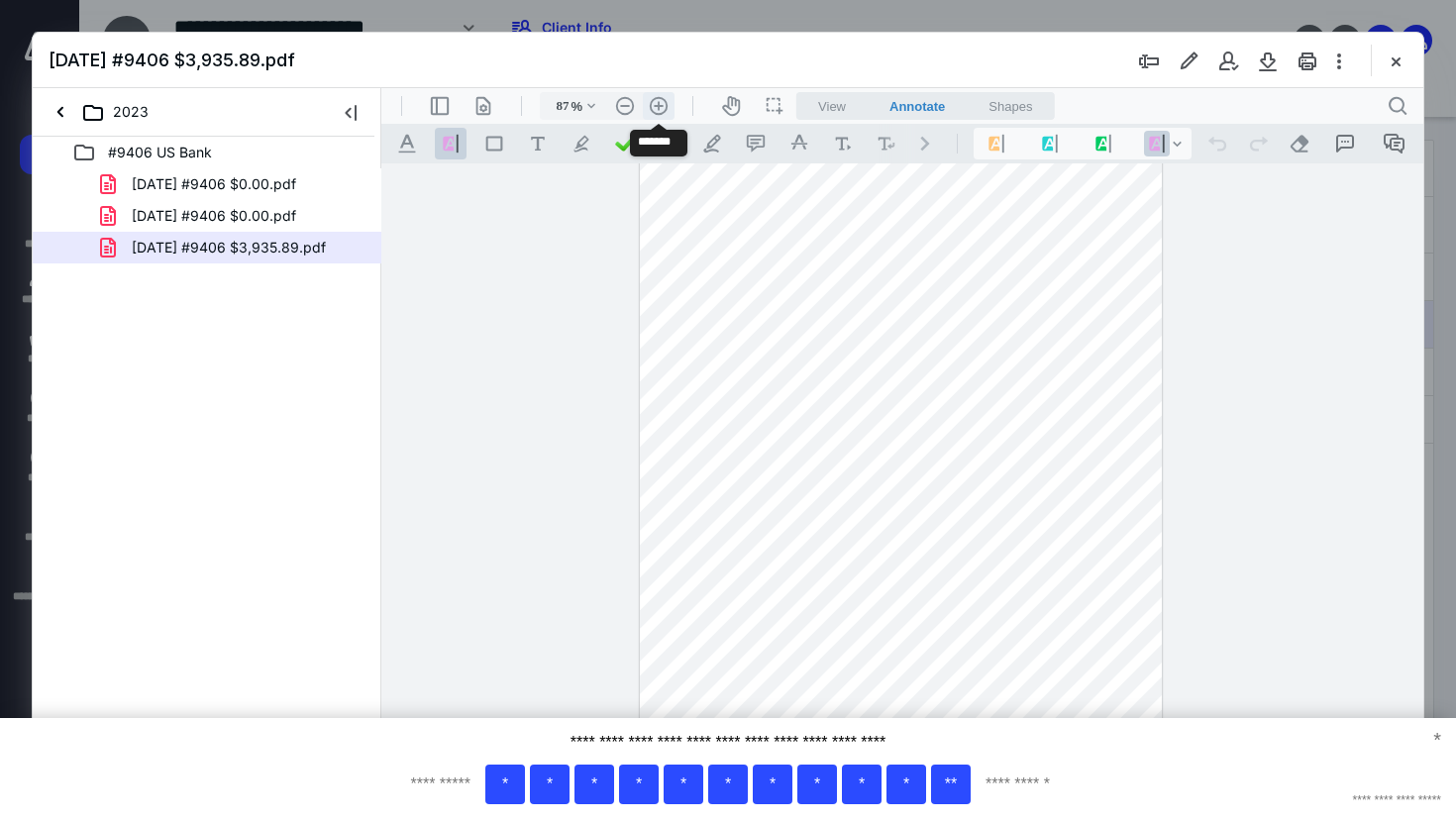 click on ".cls-1{fill:#abb0c4;} icon - header - zoom - in - line" at bounding box center (659, 106) 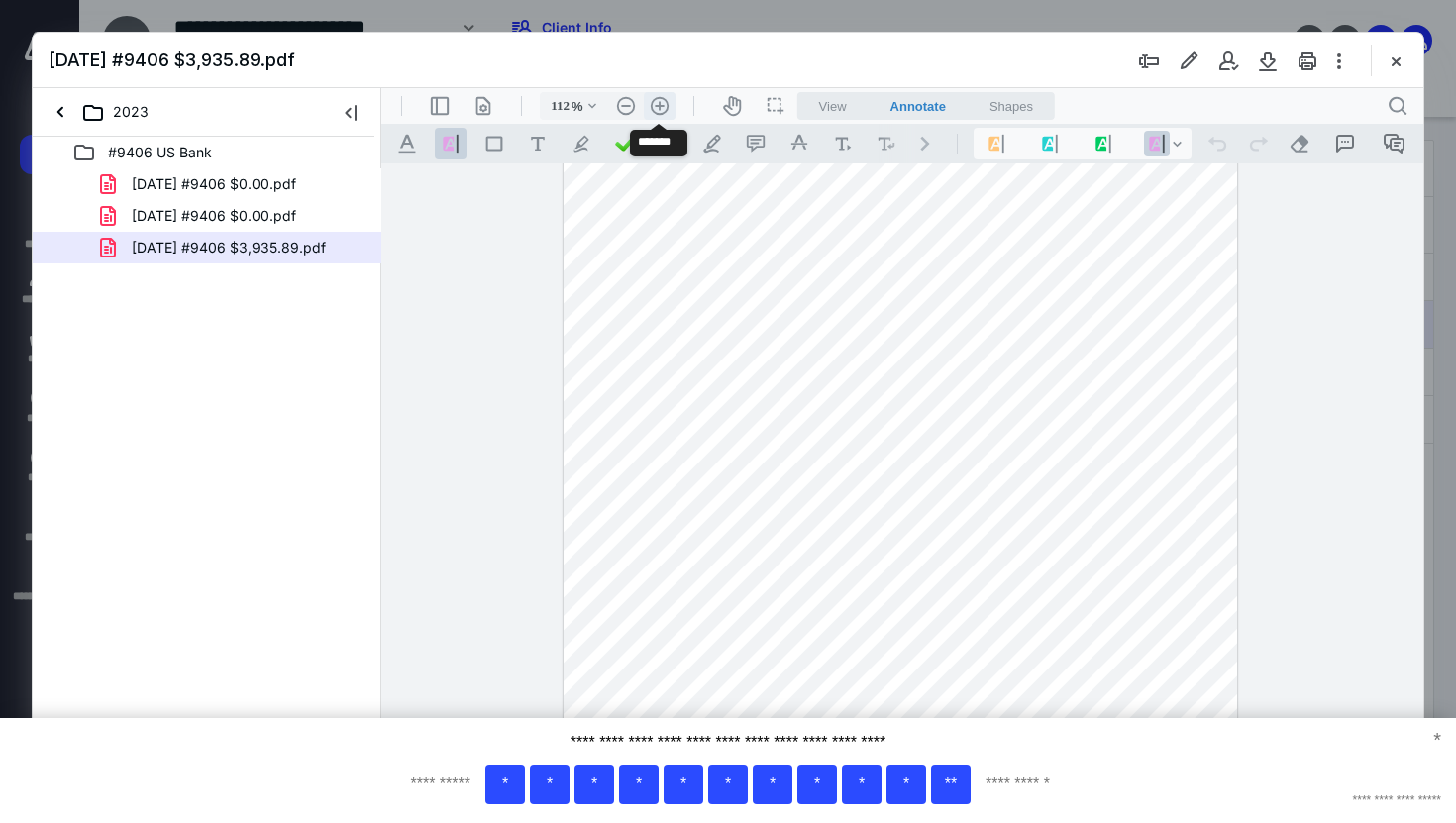 click on ".cls-1{fill:#abb0c4;} icon - header - zoom - in - line" at bounding box center (660, 106) 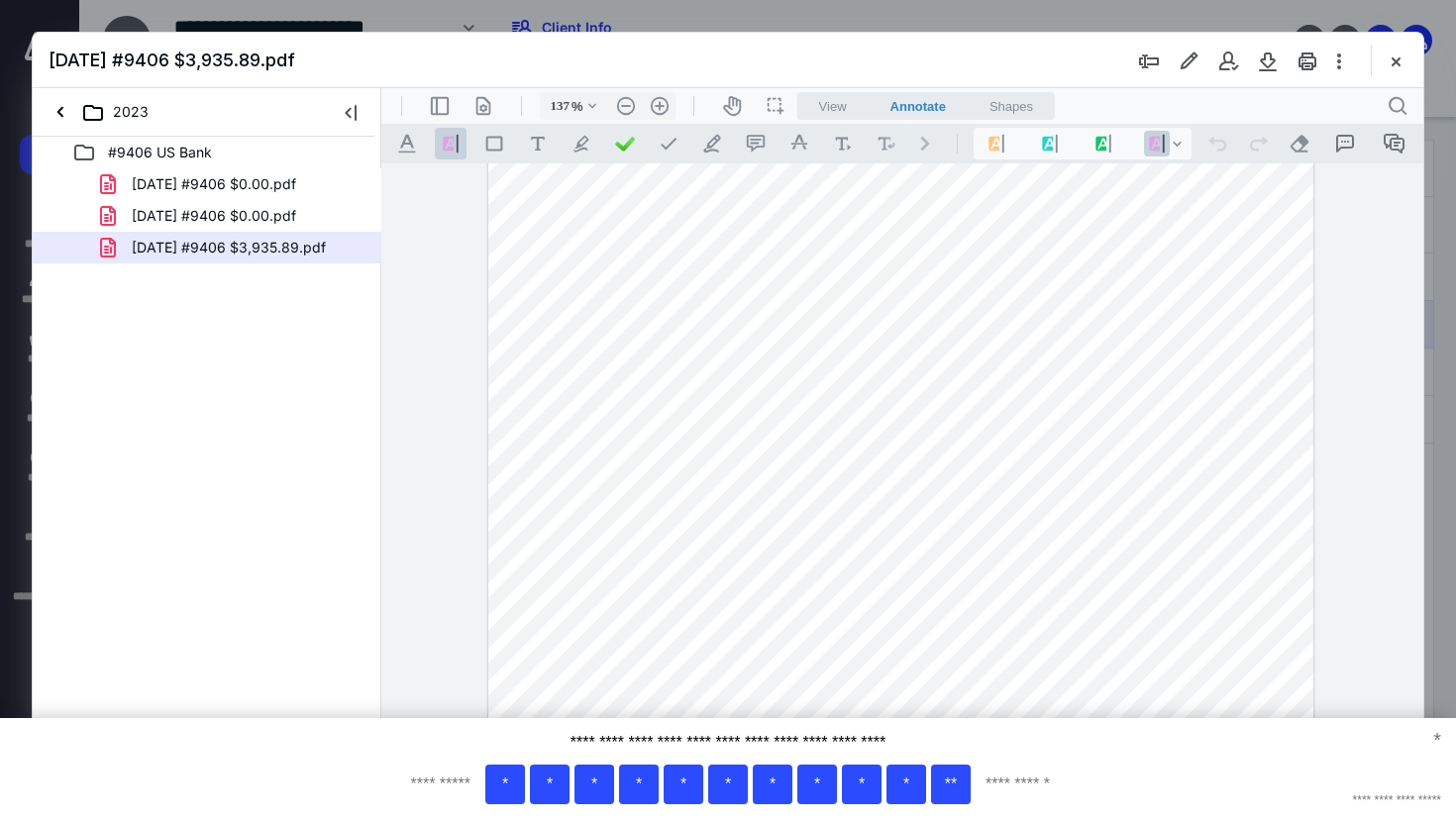 scroll, scrollTop: 40, scrollLeft: 0, axis: vertical 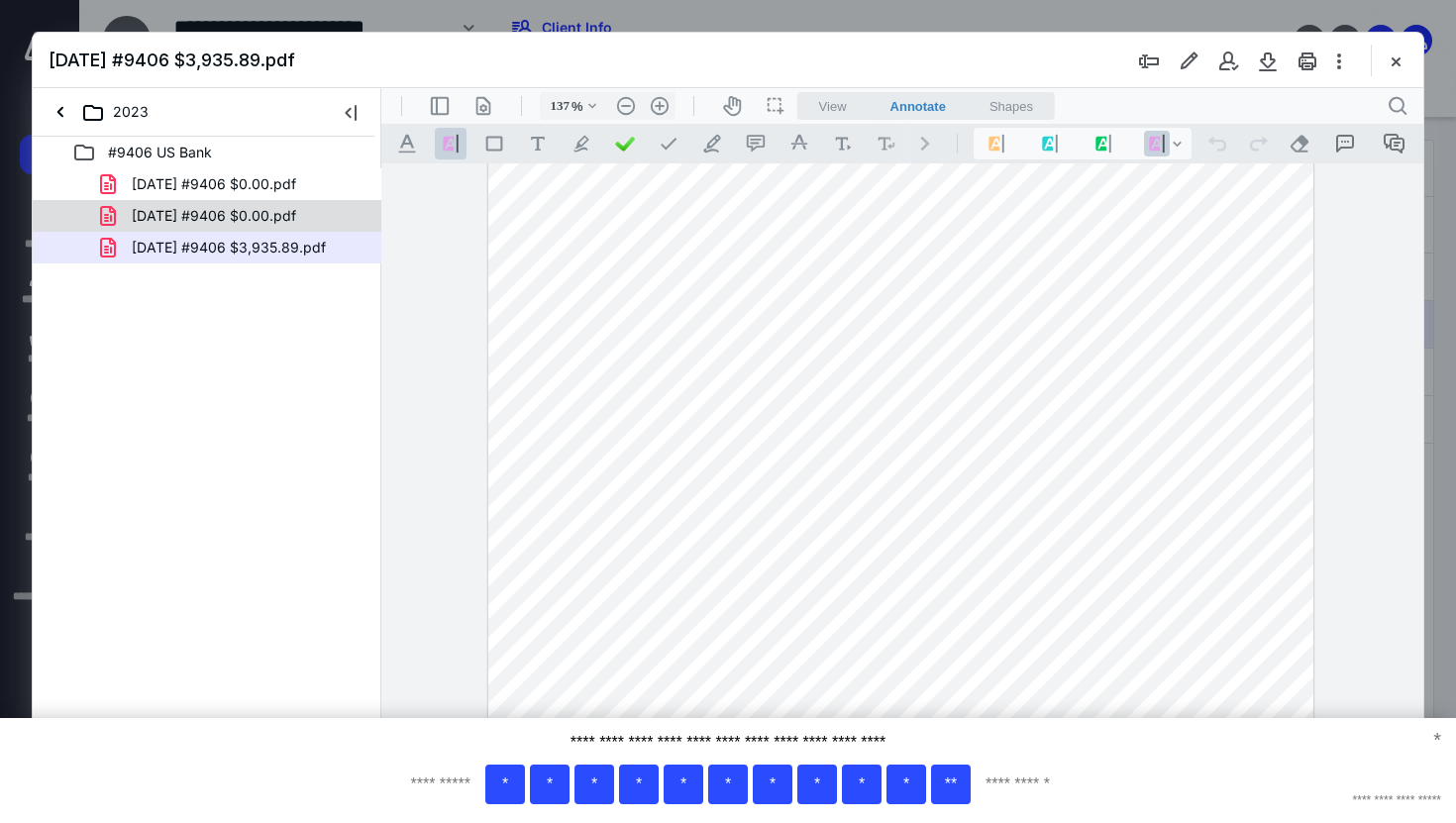 click on "2023.11.14 #9406 $0.00.pdf" at bounding box center [235, 216] 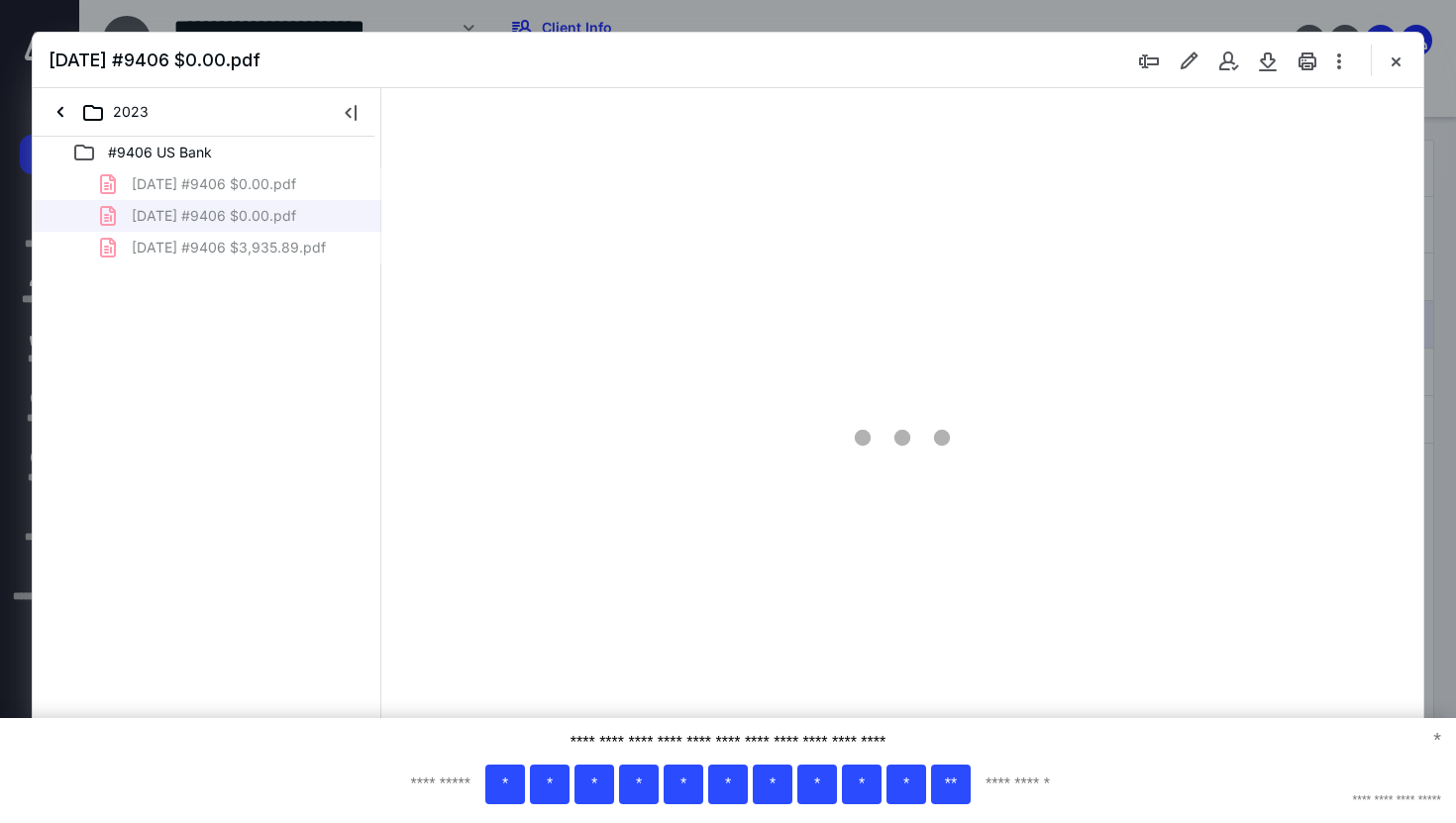scroll, scrollTop: 78, scrollLeft: 0, axis: vertical 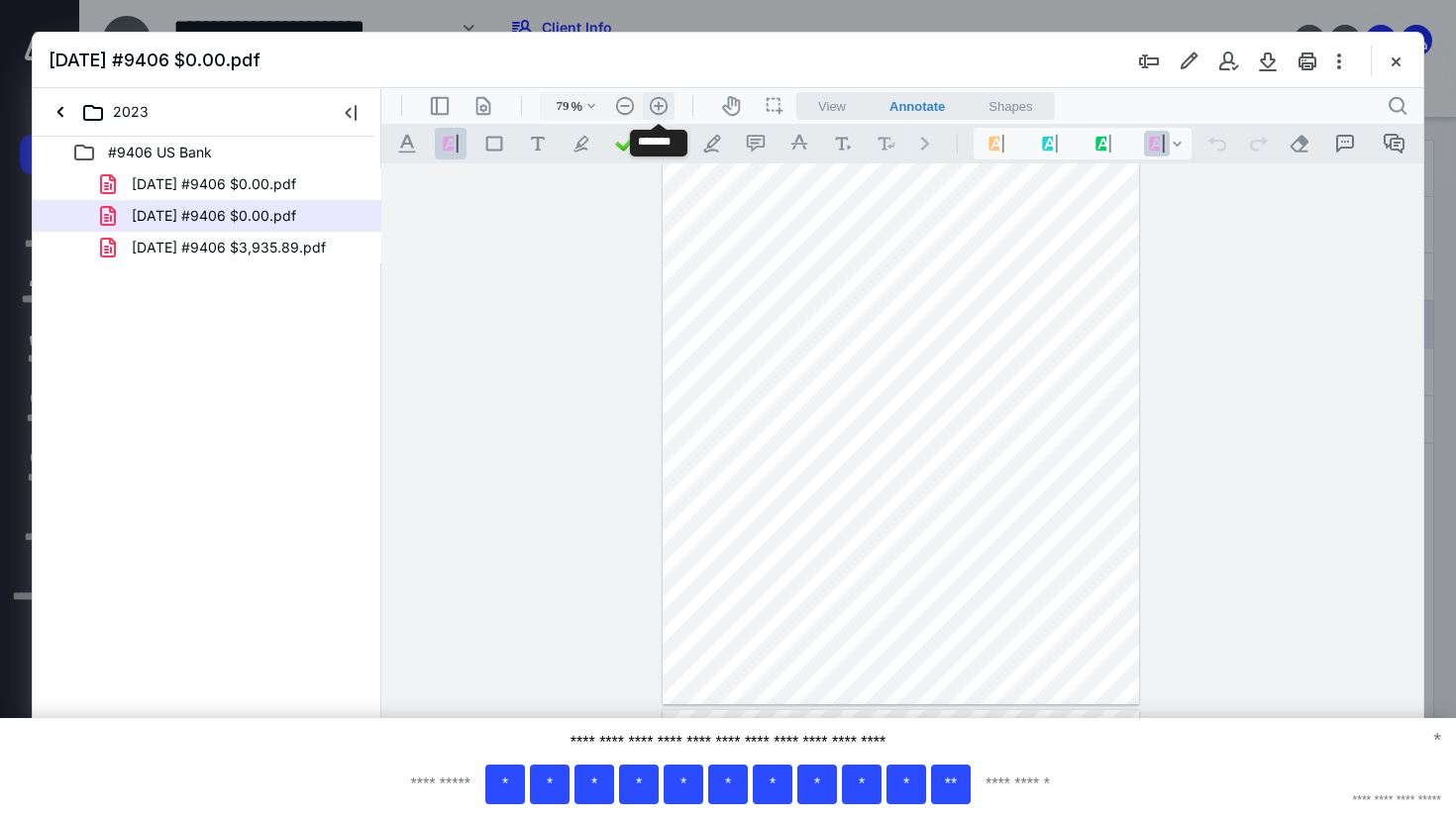 click on ".cls-1{fill:#abb0c4;} icon - header - zoom - in - line" at bounding box center [659, 106] 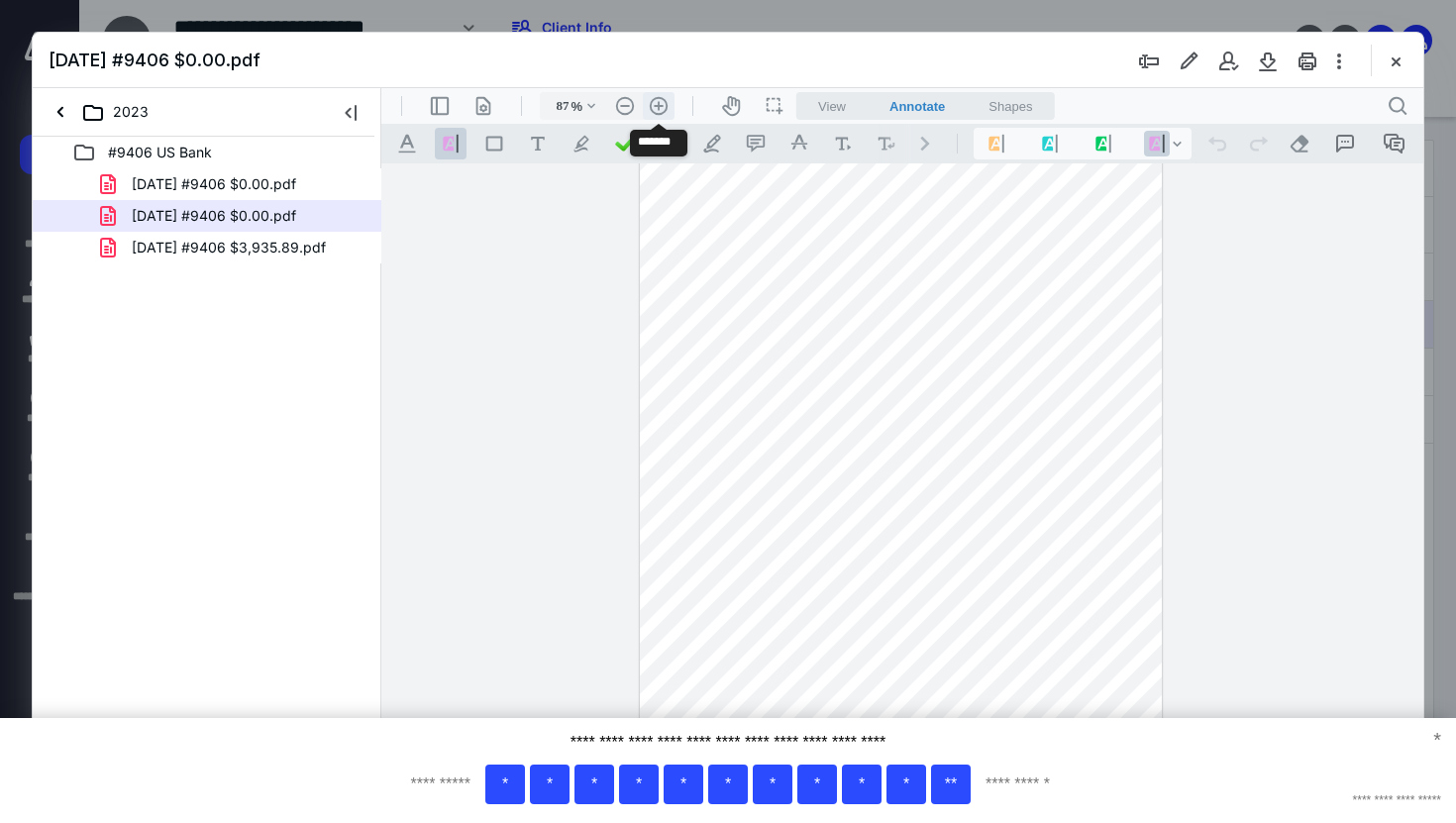 click on ".cls-1{fill:#abb0c4;} icon - header - zoom - in - line" at bounding box center (659, 106) 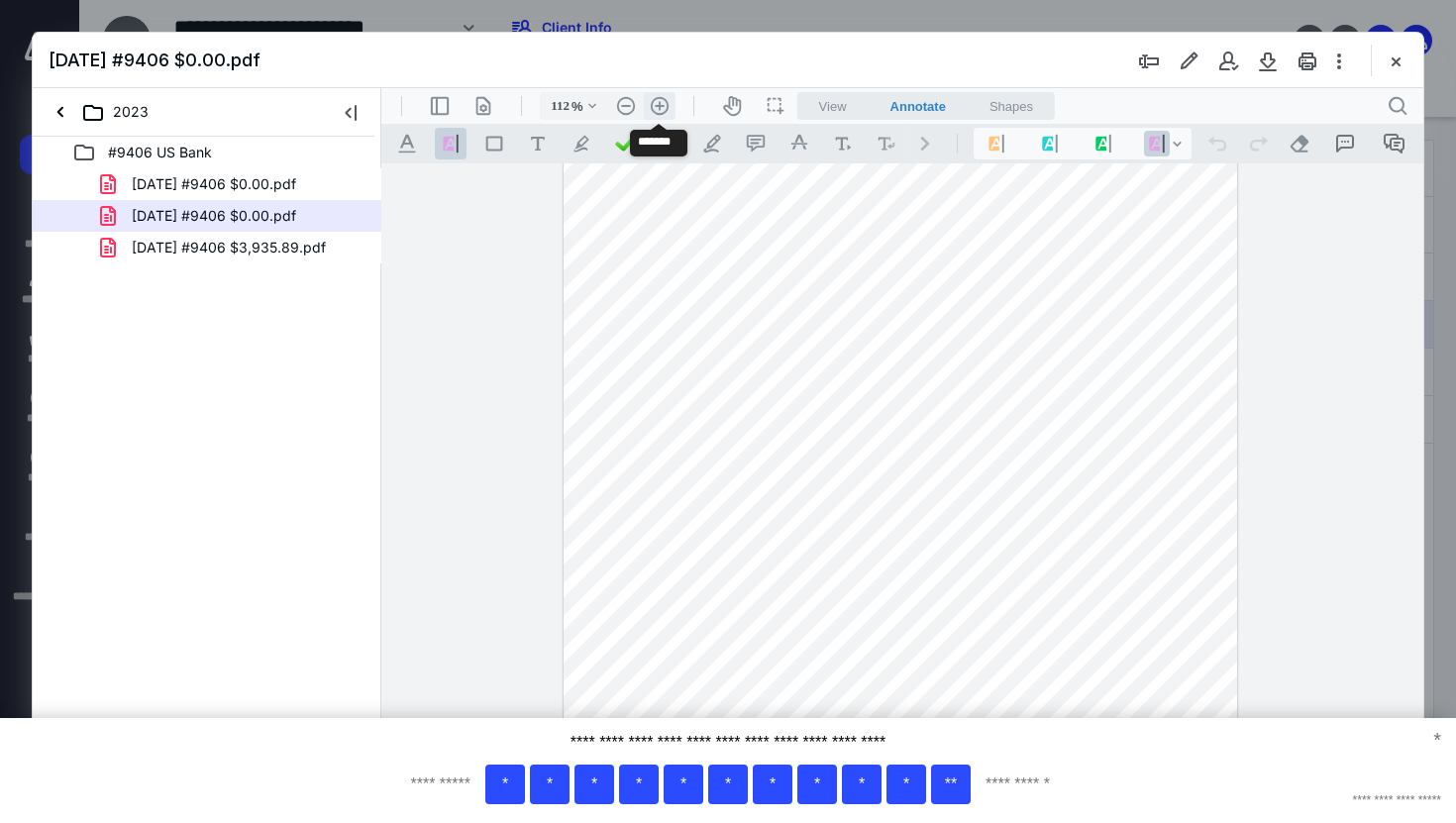 click on ".cls-1{fill:#abb0c4;} icon - header - zoom - in - line" at bounding box center (660, 106) 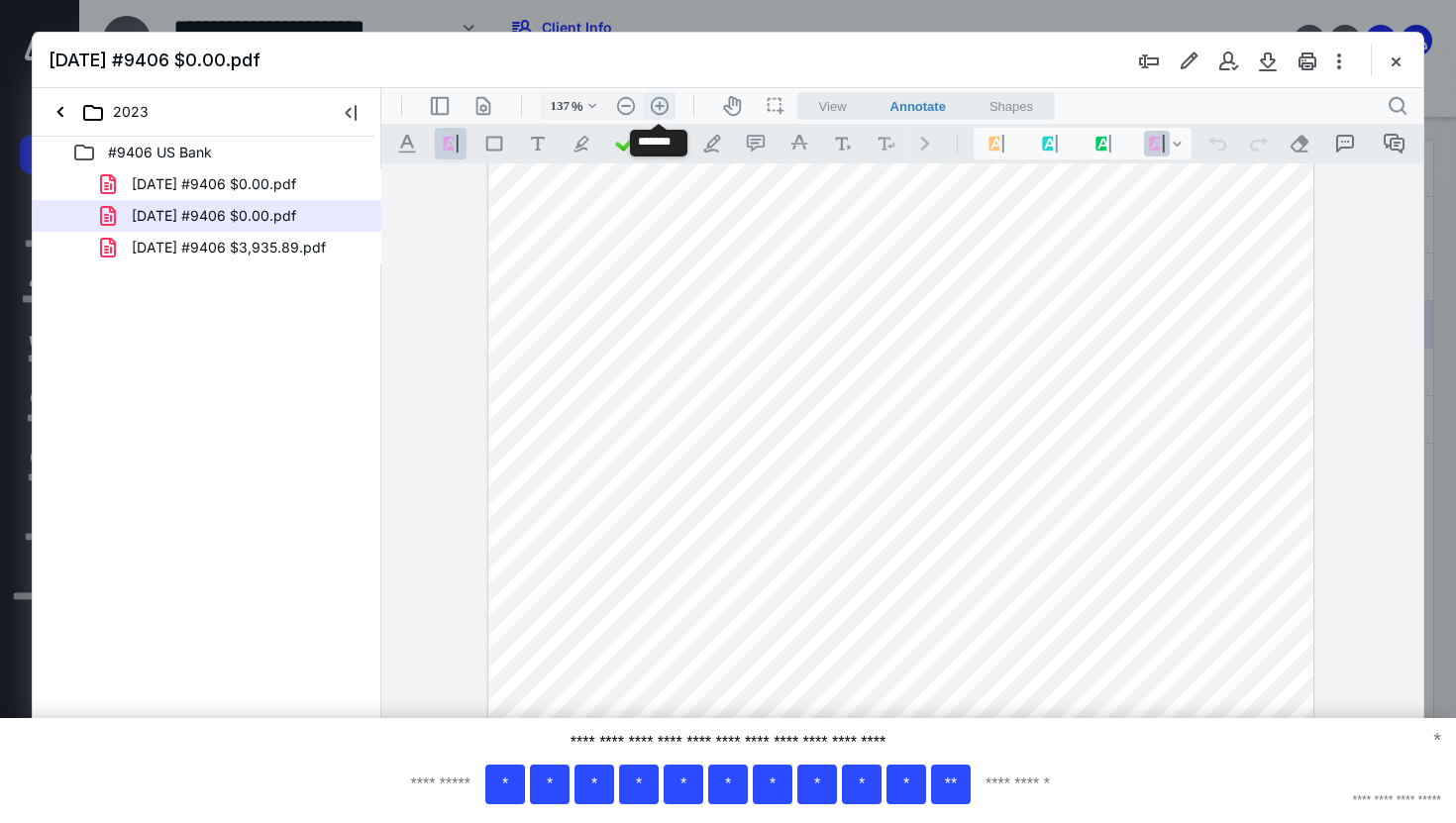 click on ".cls-1{fill:#abb0c4;} icon - header - zoom - in - line" at bounding box center (660, 106) 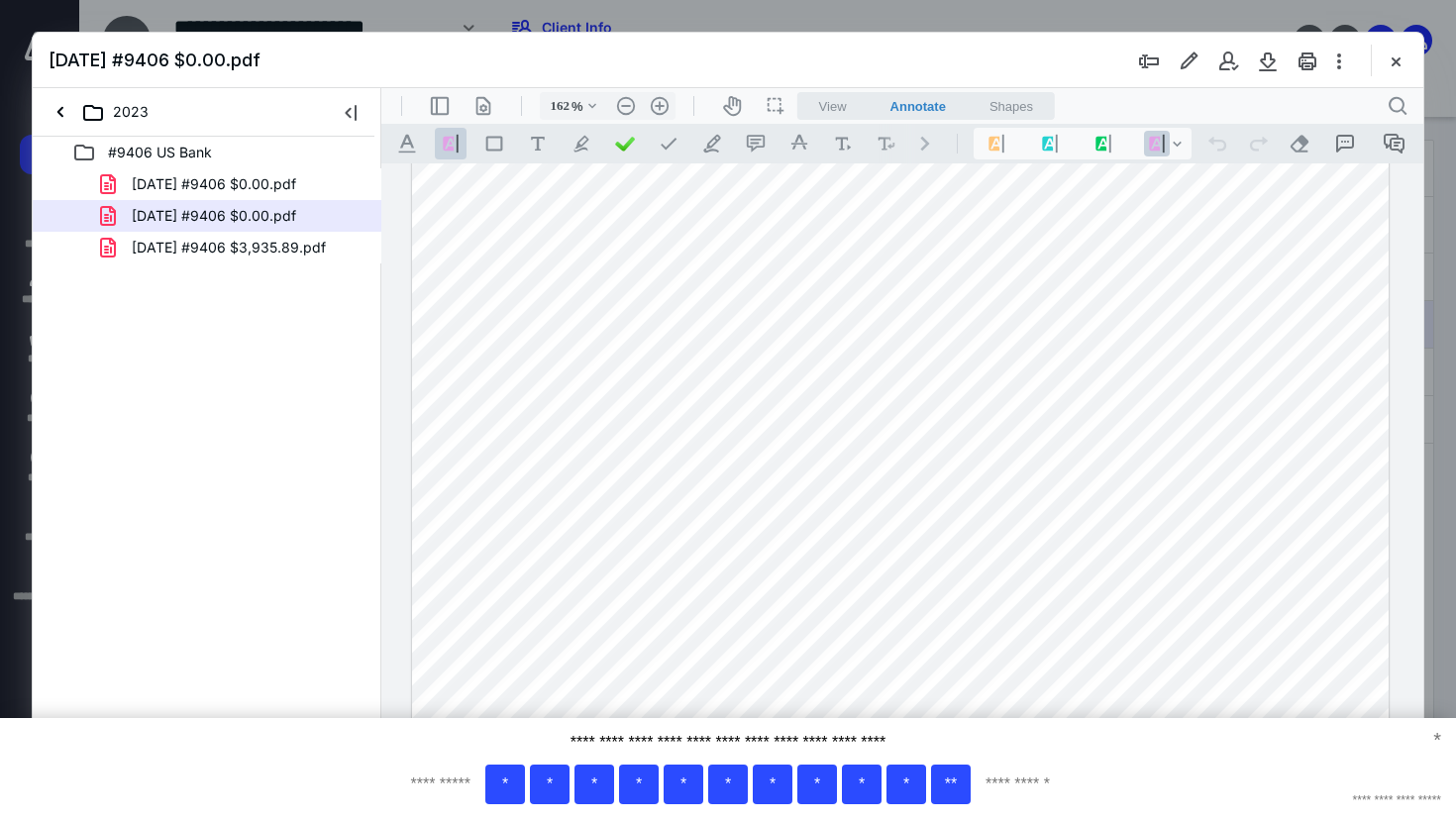 scroll, scrollTop: 229, scrollLeft: 0, axis: vertical 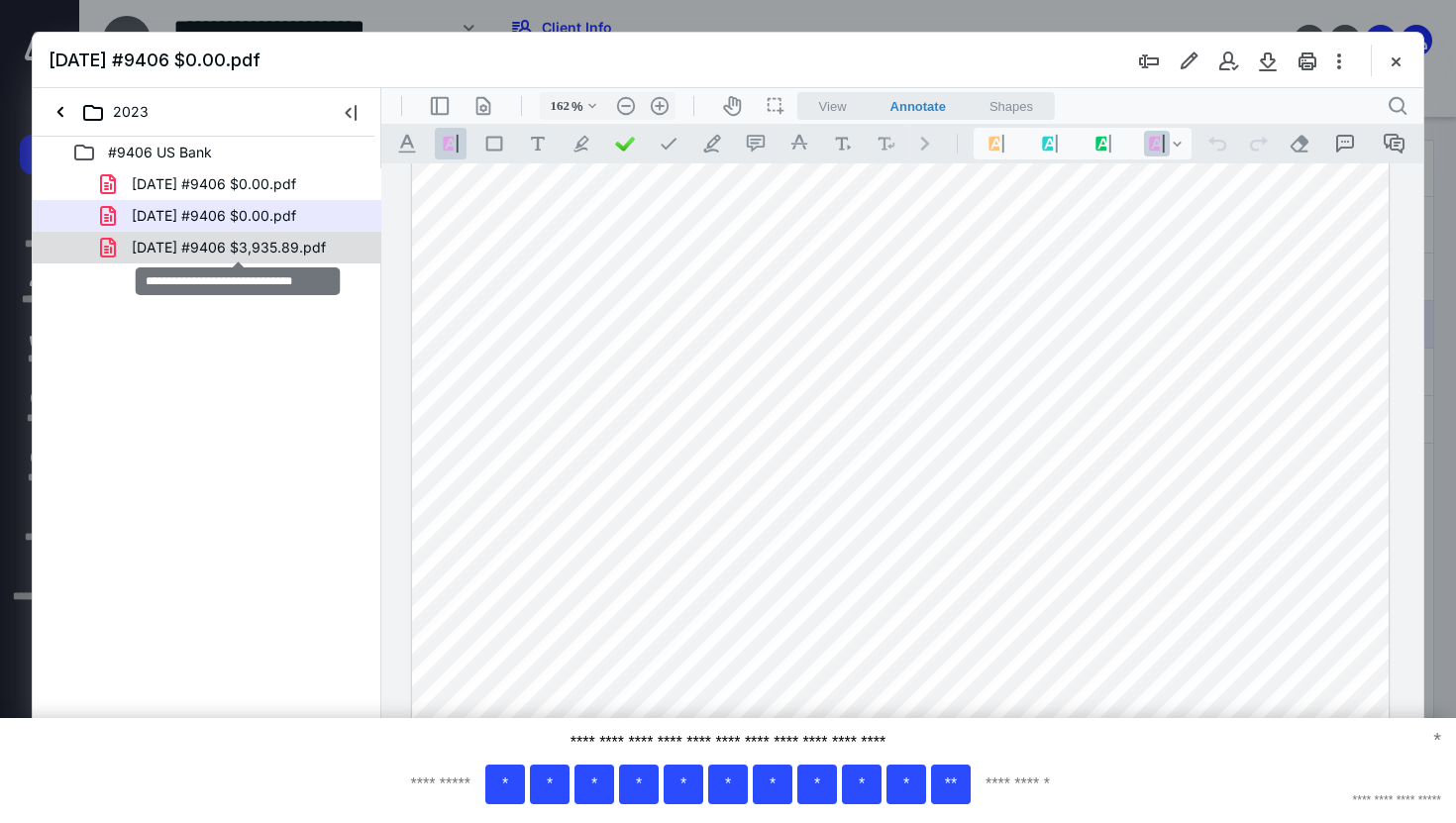 click on "[DATE] #9406 $3,935.89.pdf" at bounding box center [229, 248] 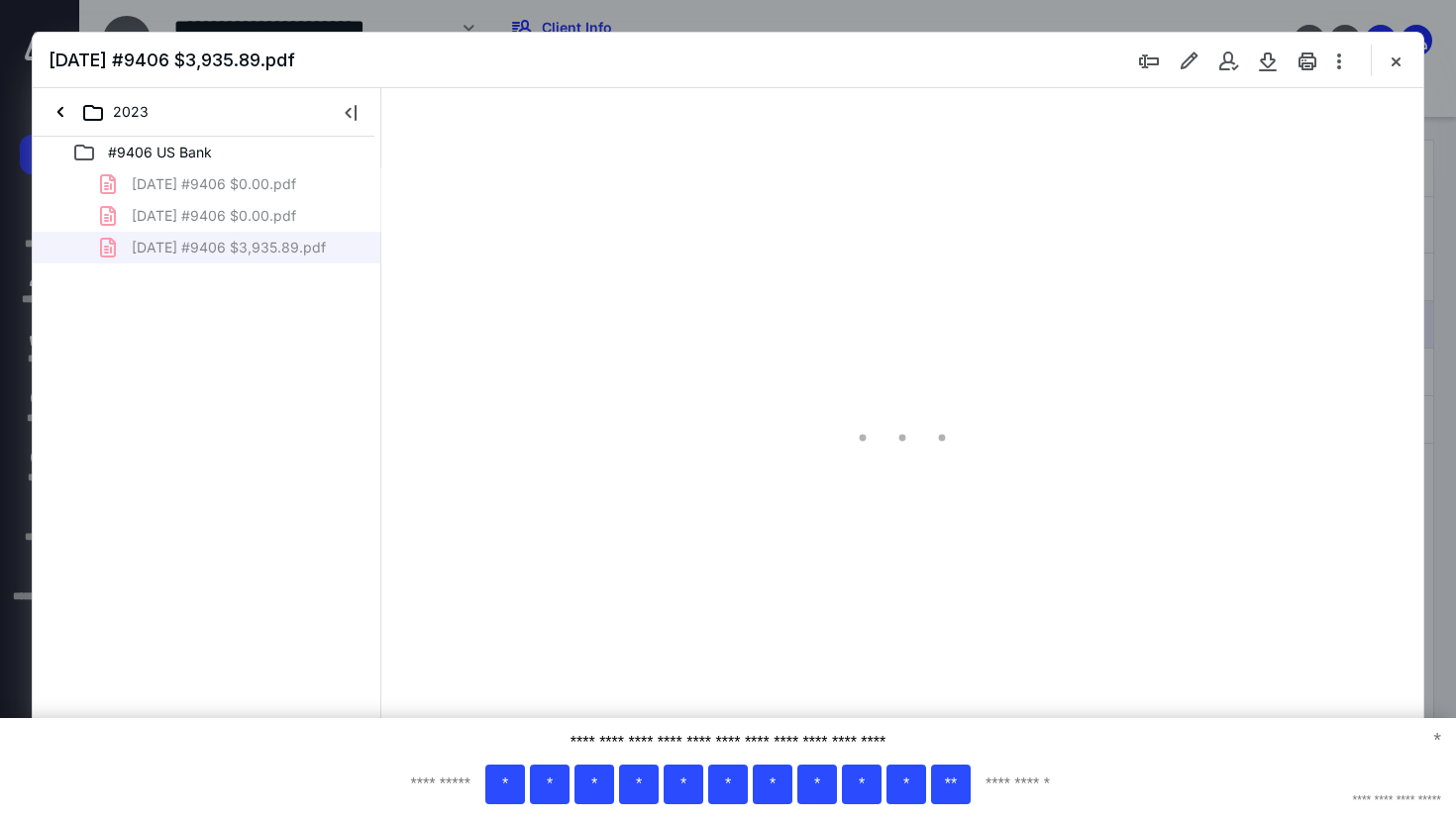 scroll, scrollTop: 78, scrollLeft: 0, axis: vertical 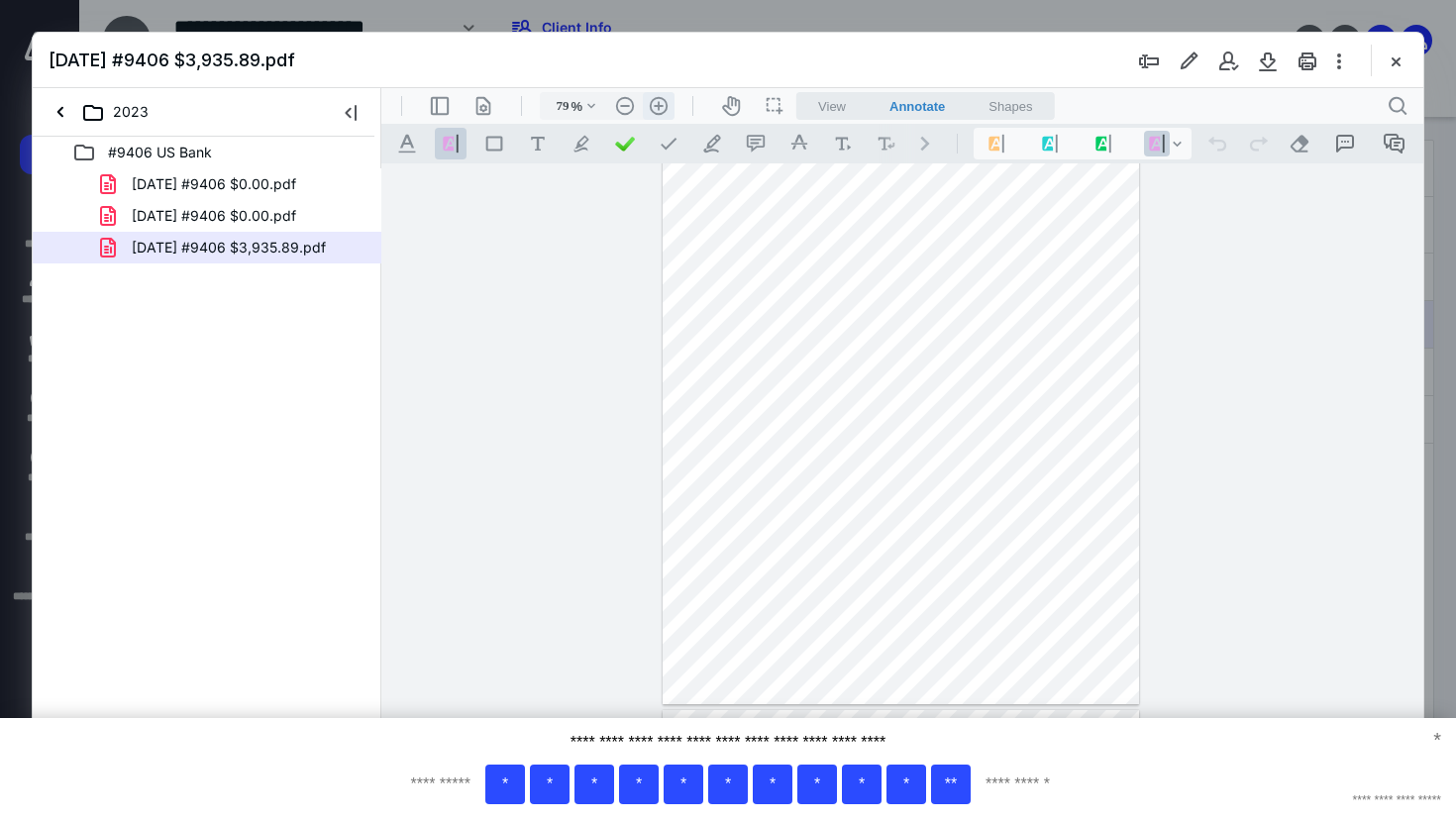 click on ".cls-1{fill:#abb0c4;} icon - header - zoom - in - line" at bounding box center (659, 106) 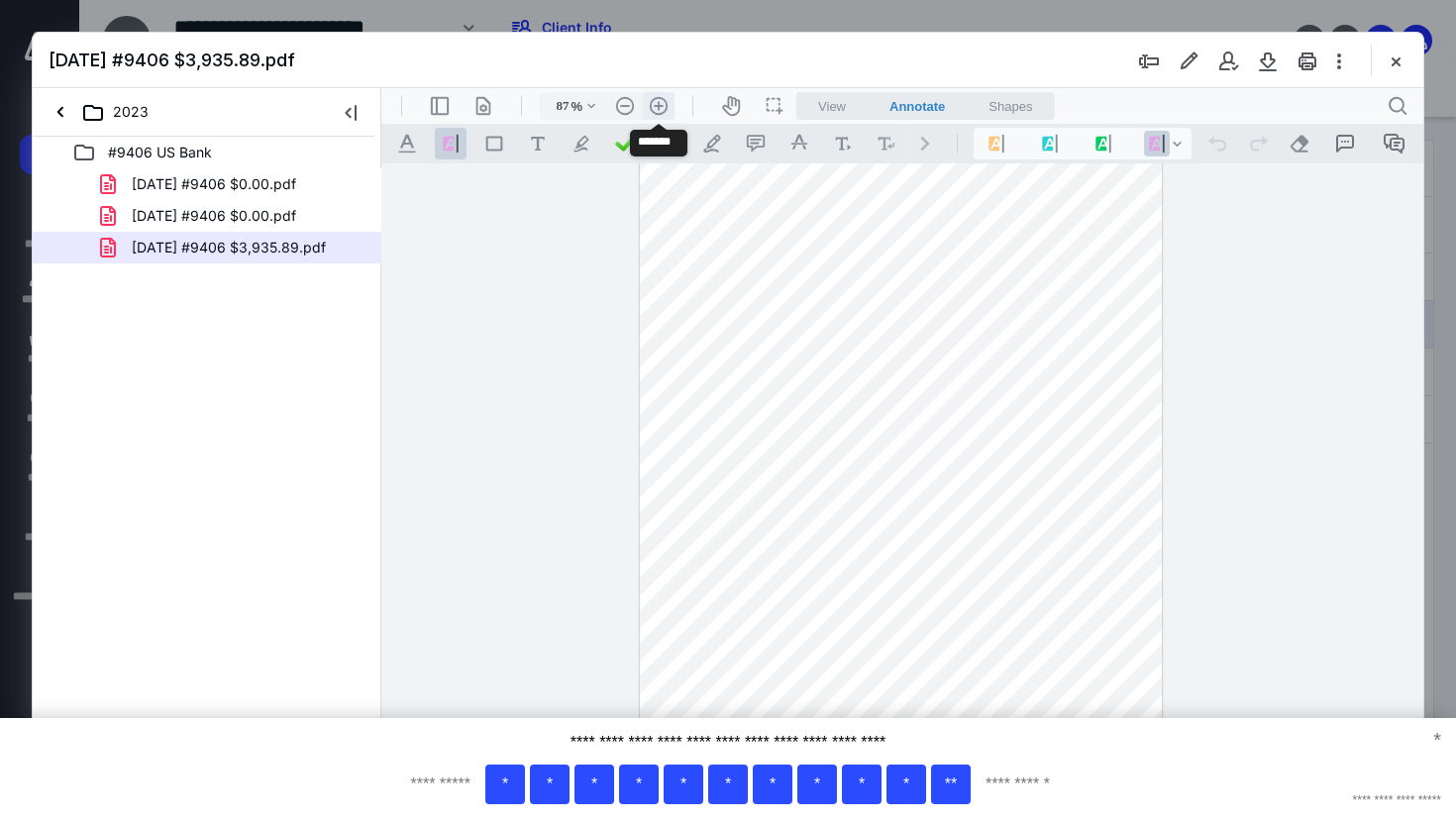 click on ".cls-1{fill:#abb0c4;} icon - header - zoom - in - line" at bounding box center (659, 106) 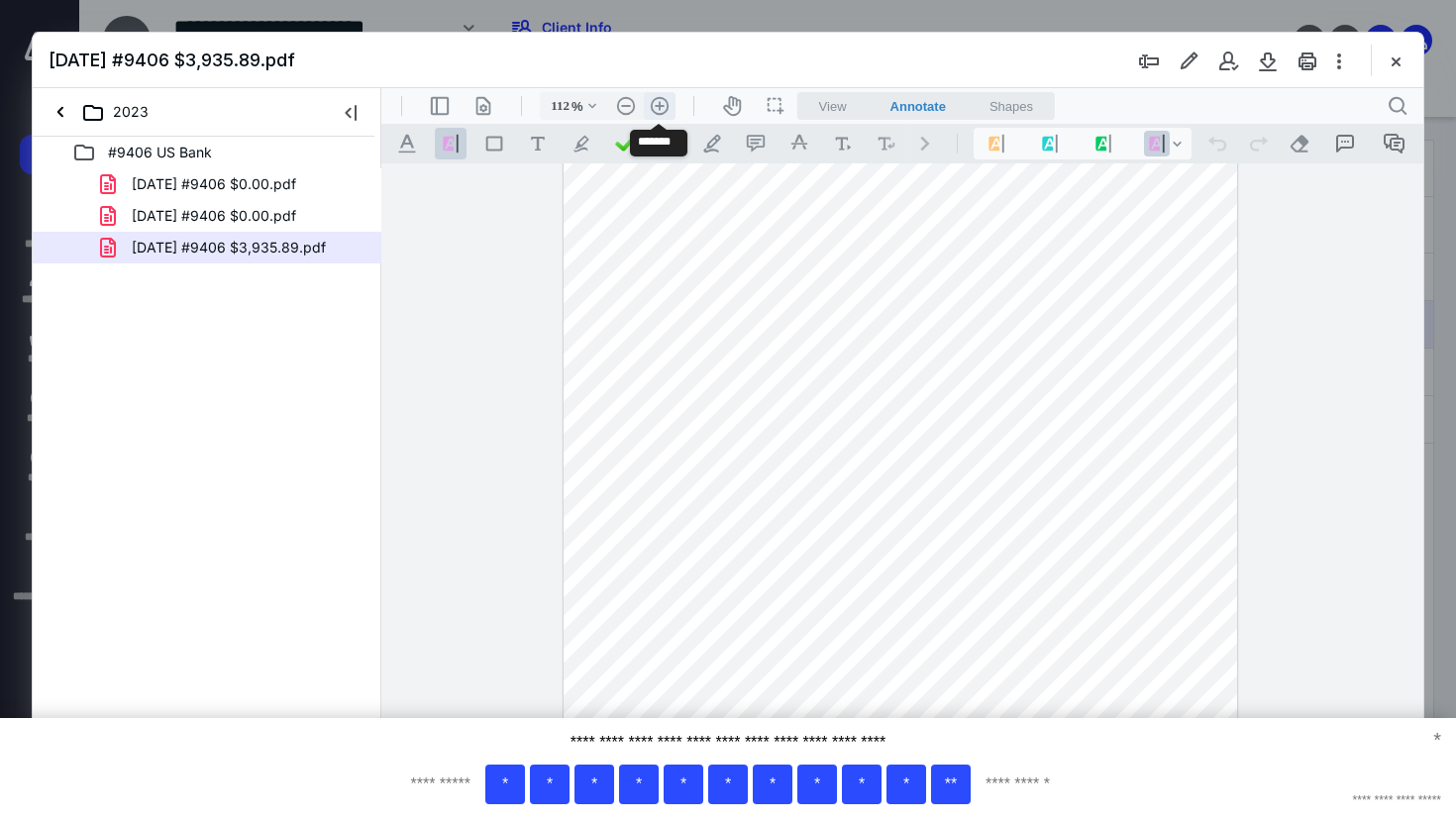 click on ".cls-1{fill:#abb0c4;} icon - header - zoom - in - line" at bounding box center (660, 106) 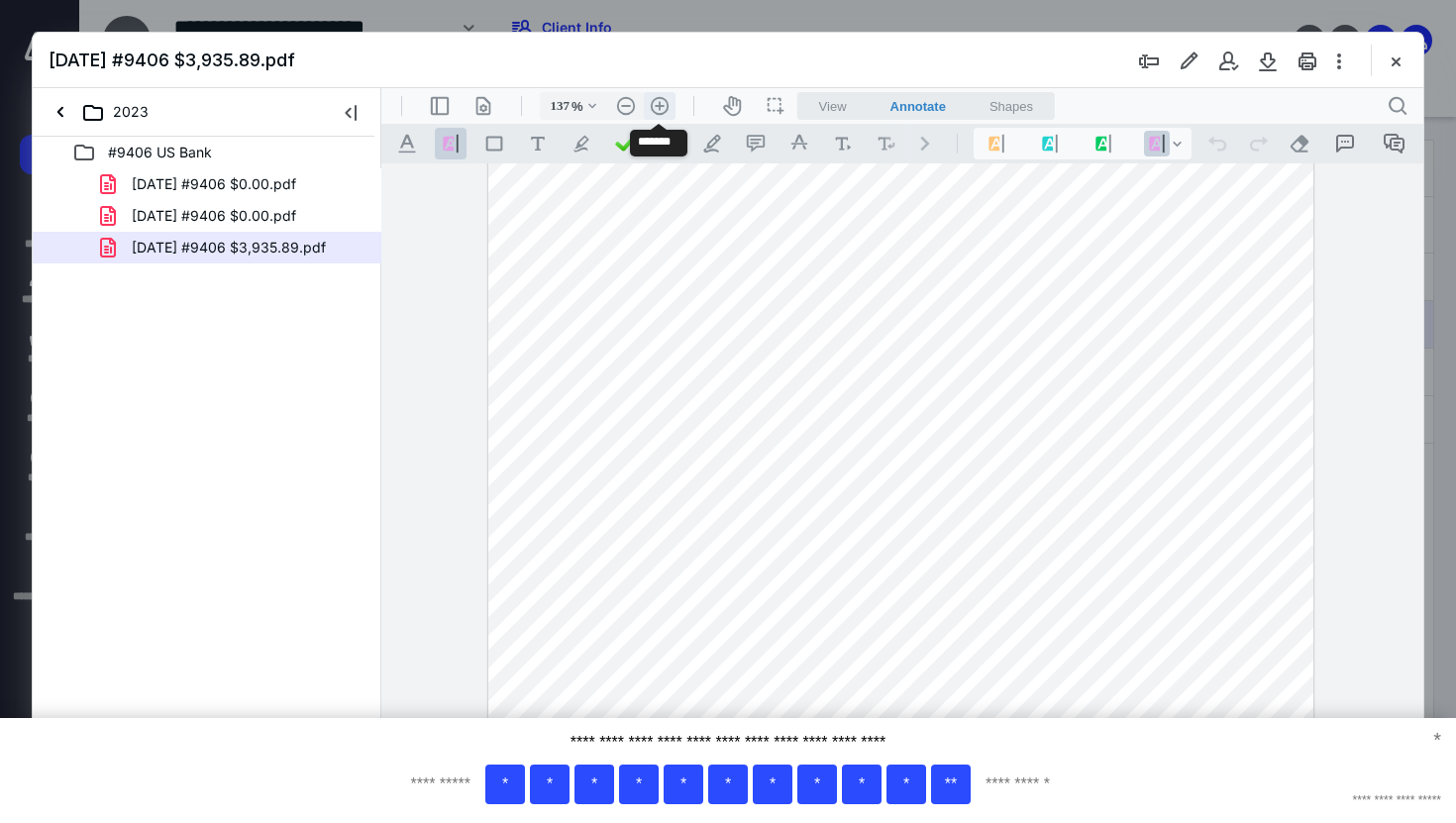 click on ".cls-1{fill:#abb0c4;} icon - header - zoom - in - line" at bounding box center [660, 106] 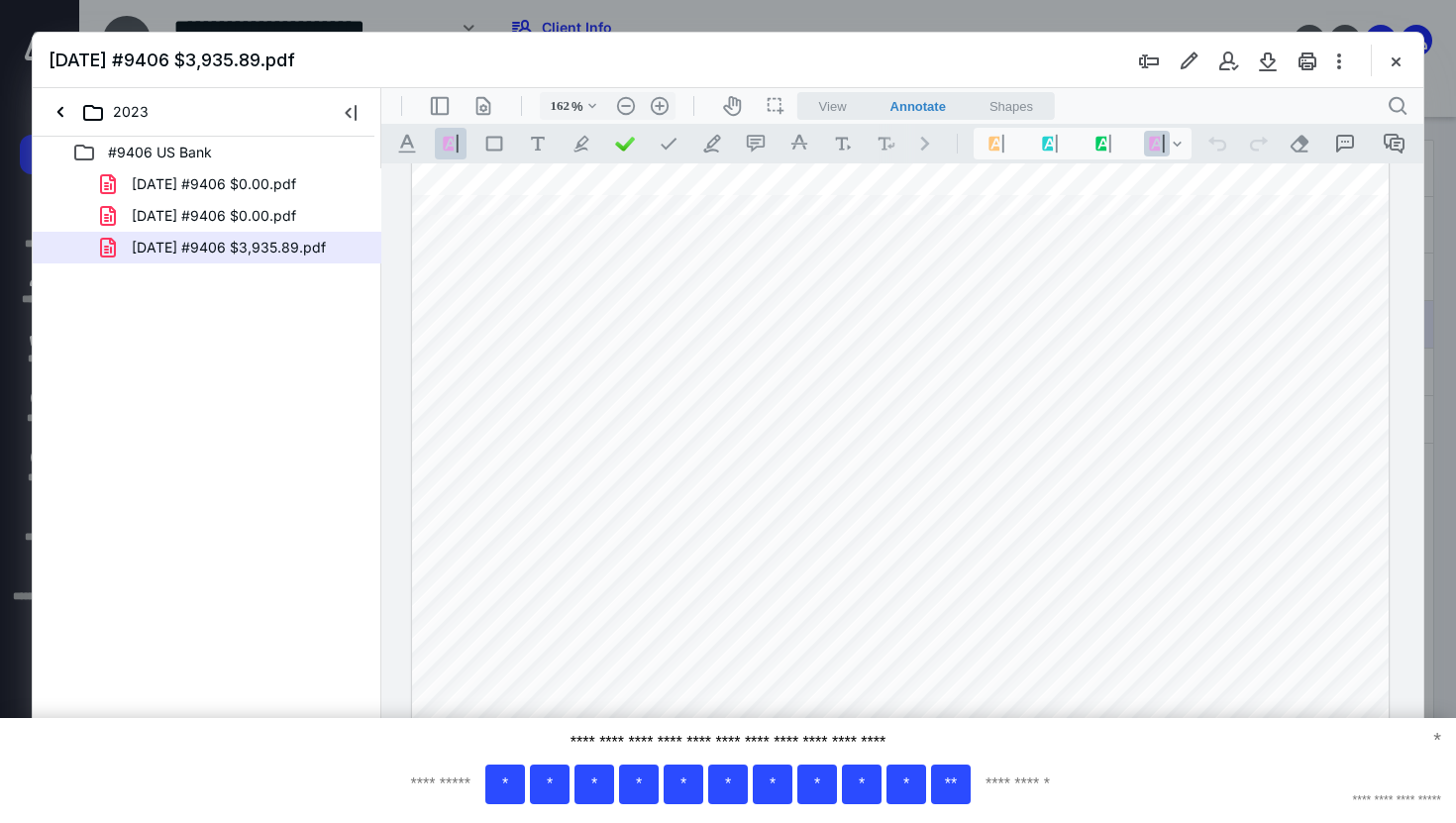scroll, scrollTop: 61, scrollLeft: 0, axis: vertical 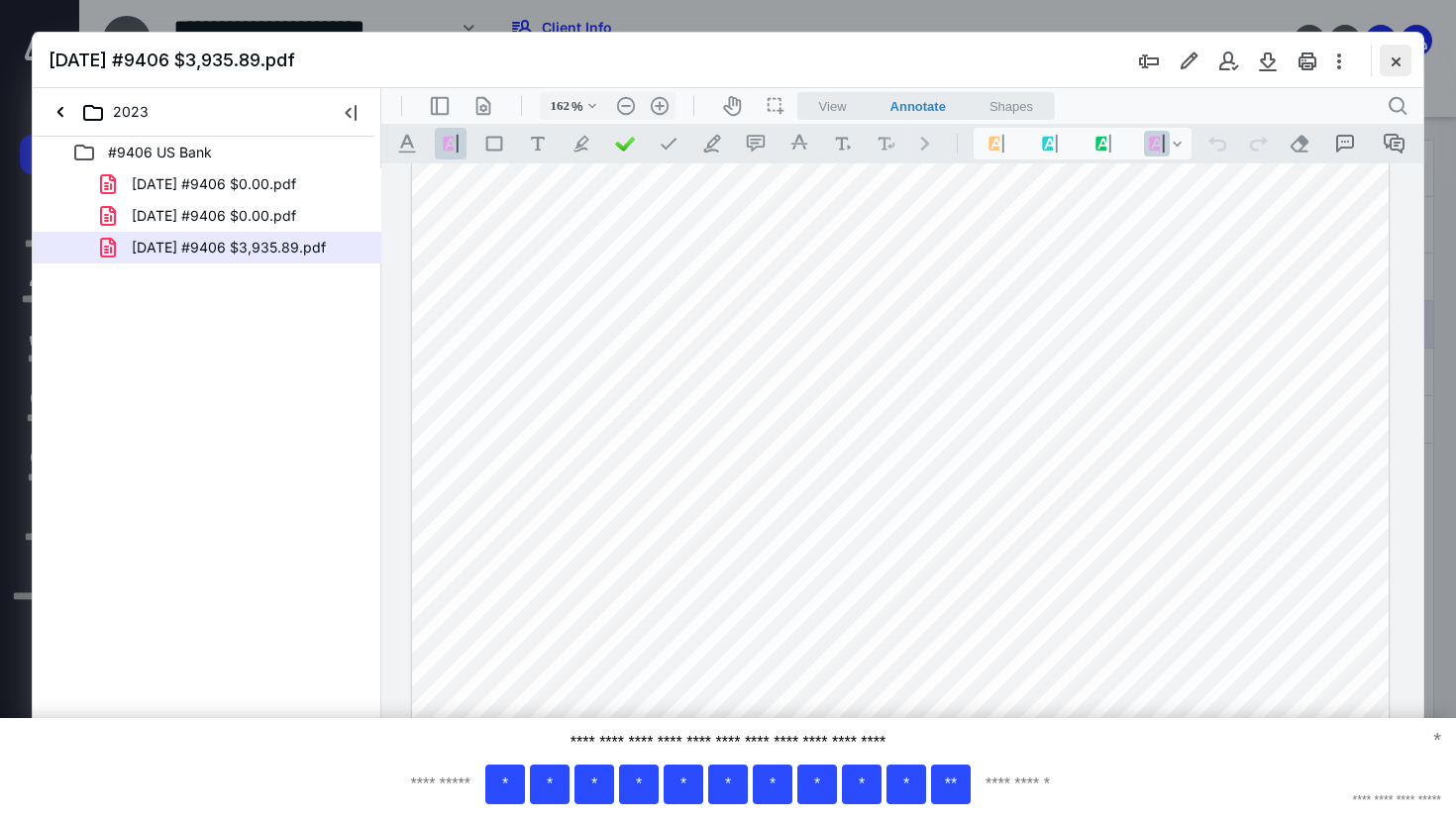 click at bounding box center [1396, 60] 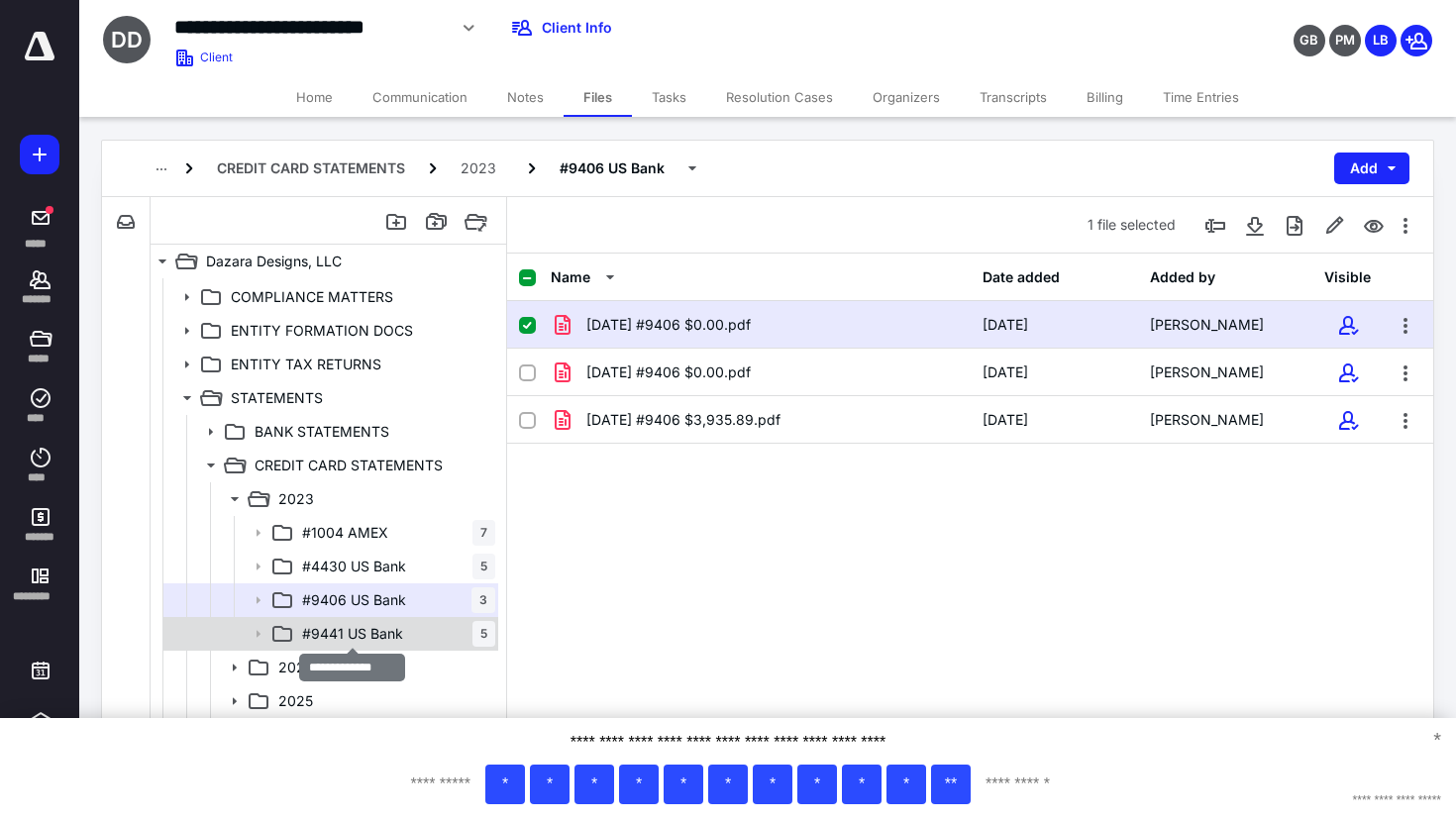 click on "#9441 US Bank" at bounding box center (353, 634) 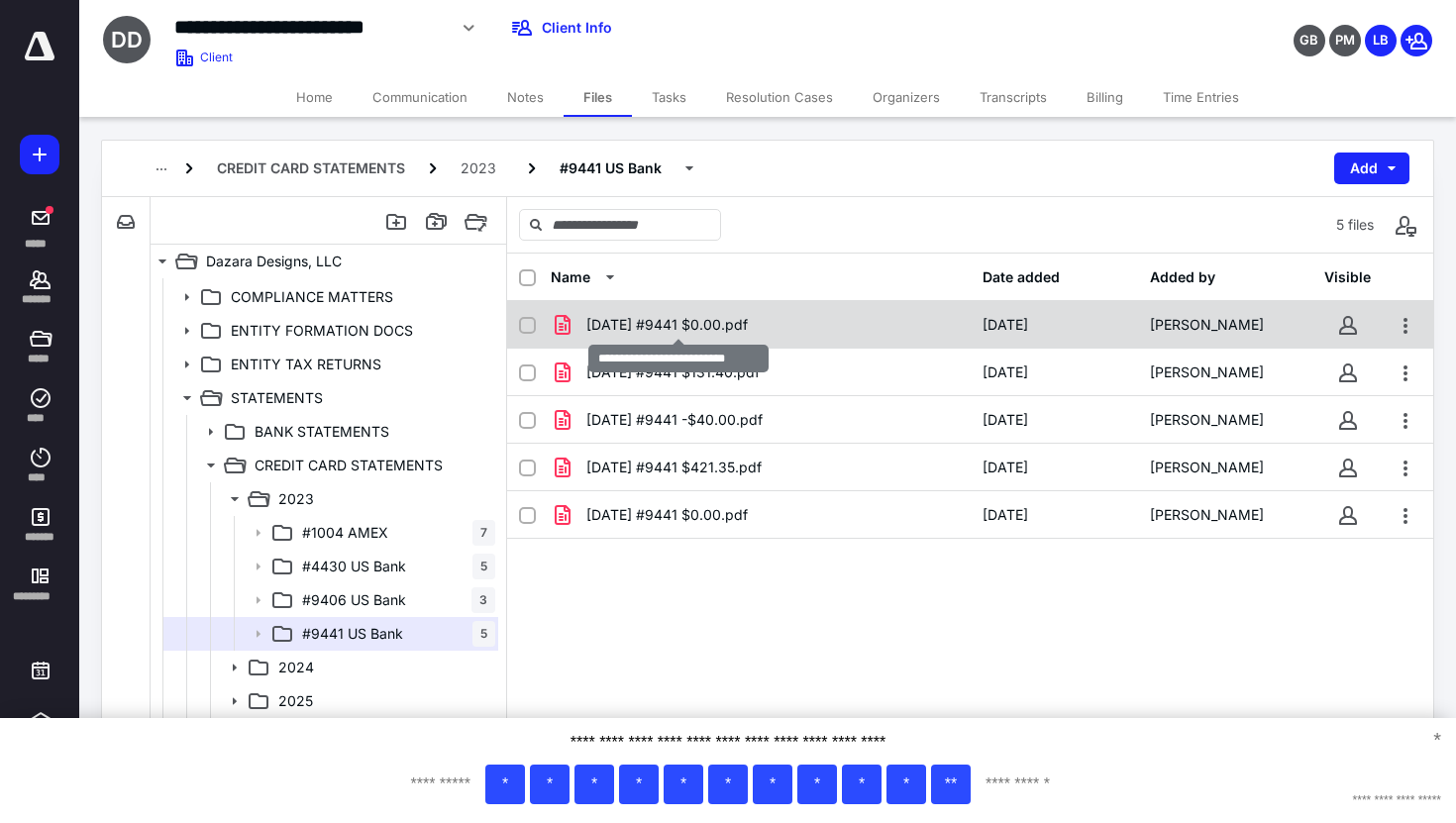 click on "[DATE] #9441 $0.00.pdf" at bounding box center [667, 325] 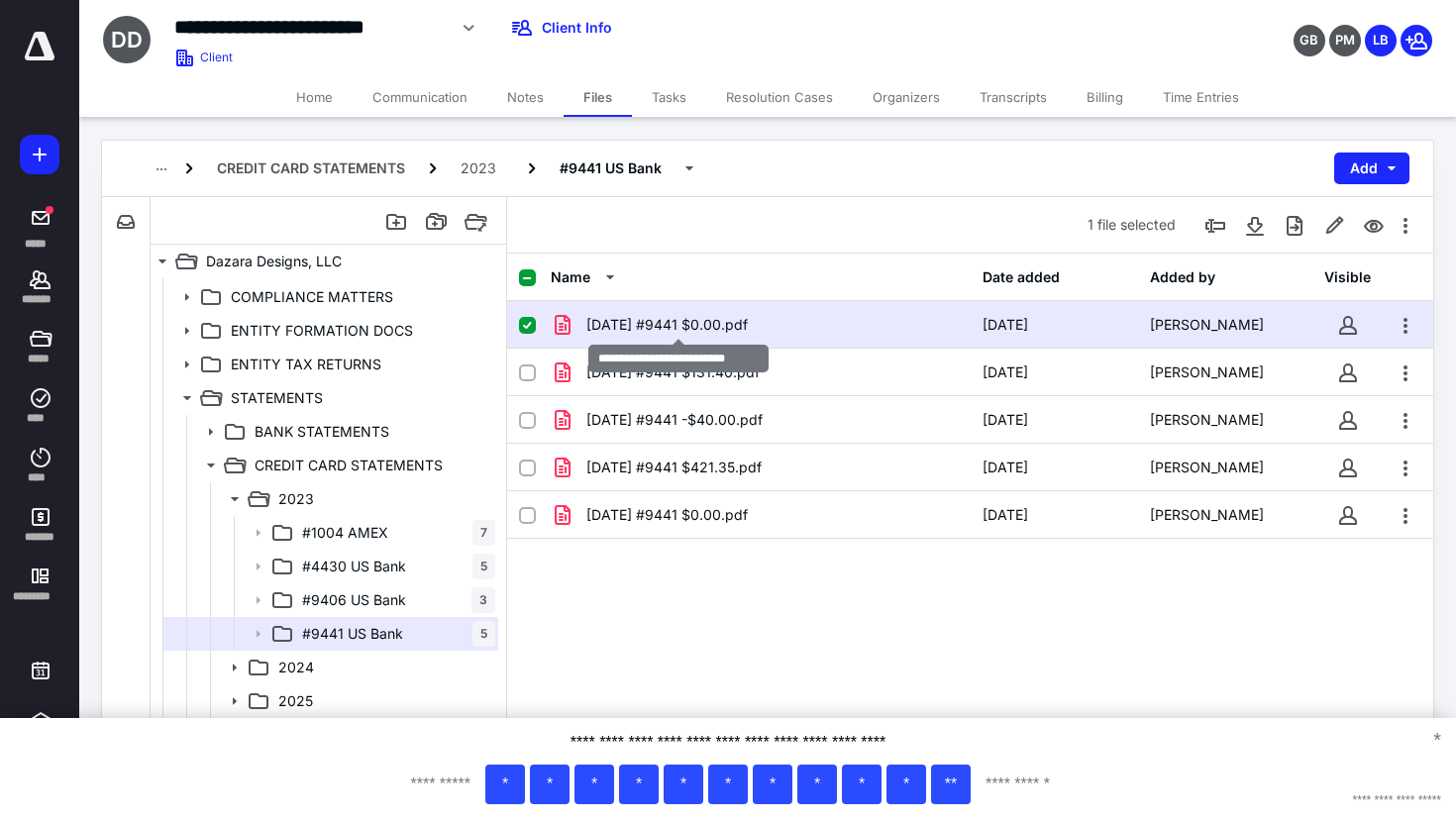 click on "[DATE] #9441 $0.00.pdf" at bounding box center [667, 325] 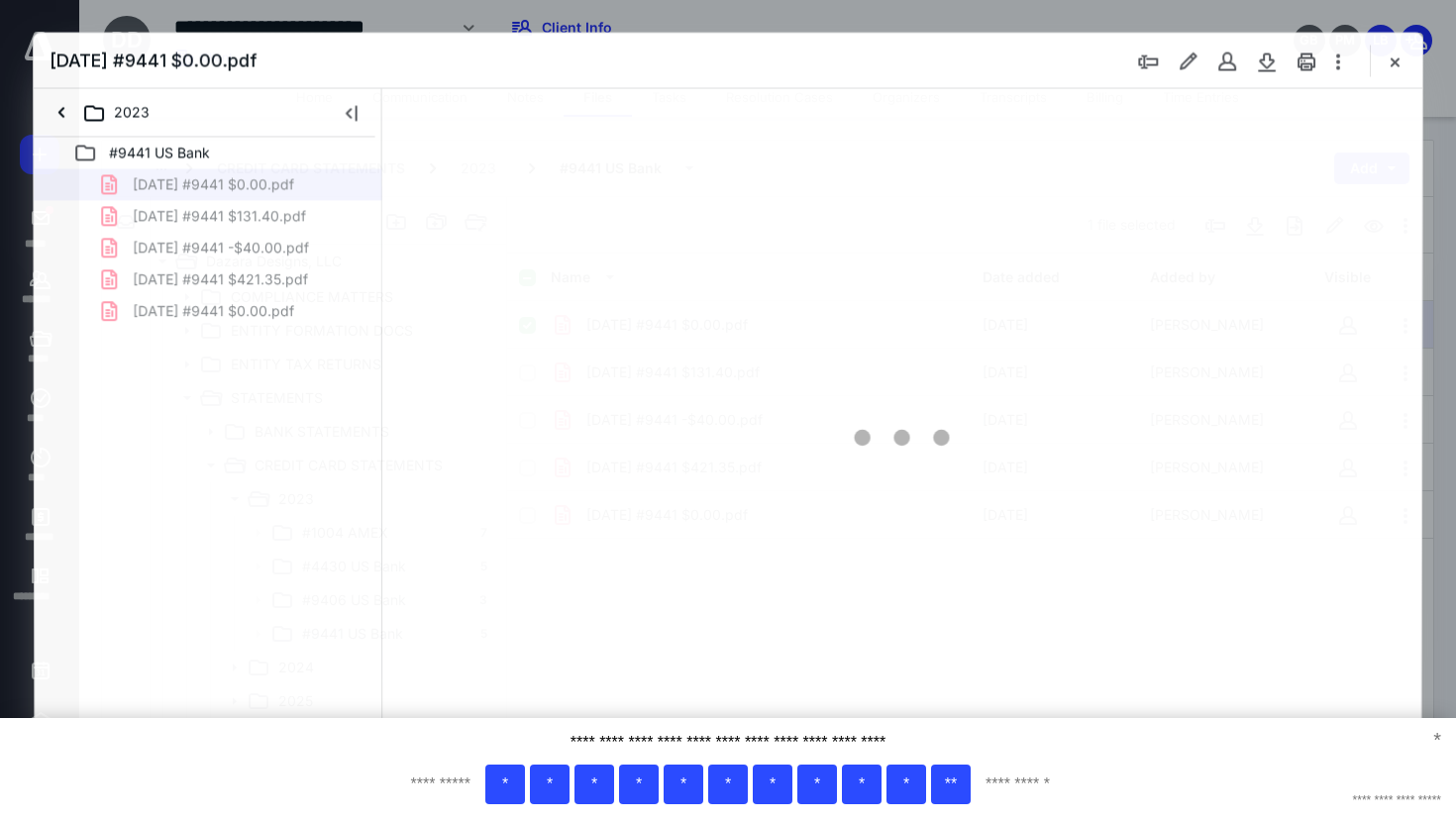 scroll, scrollTop: 0, scrollLeft: 0, axis: both 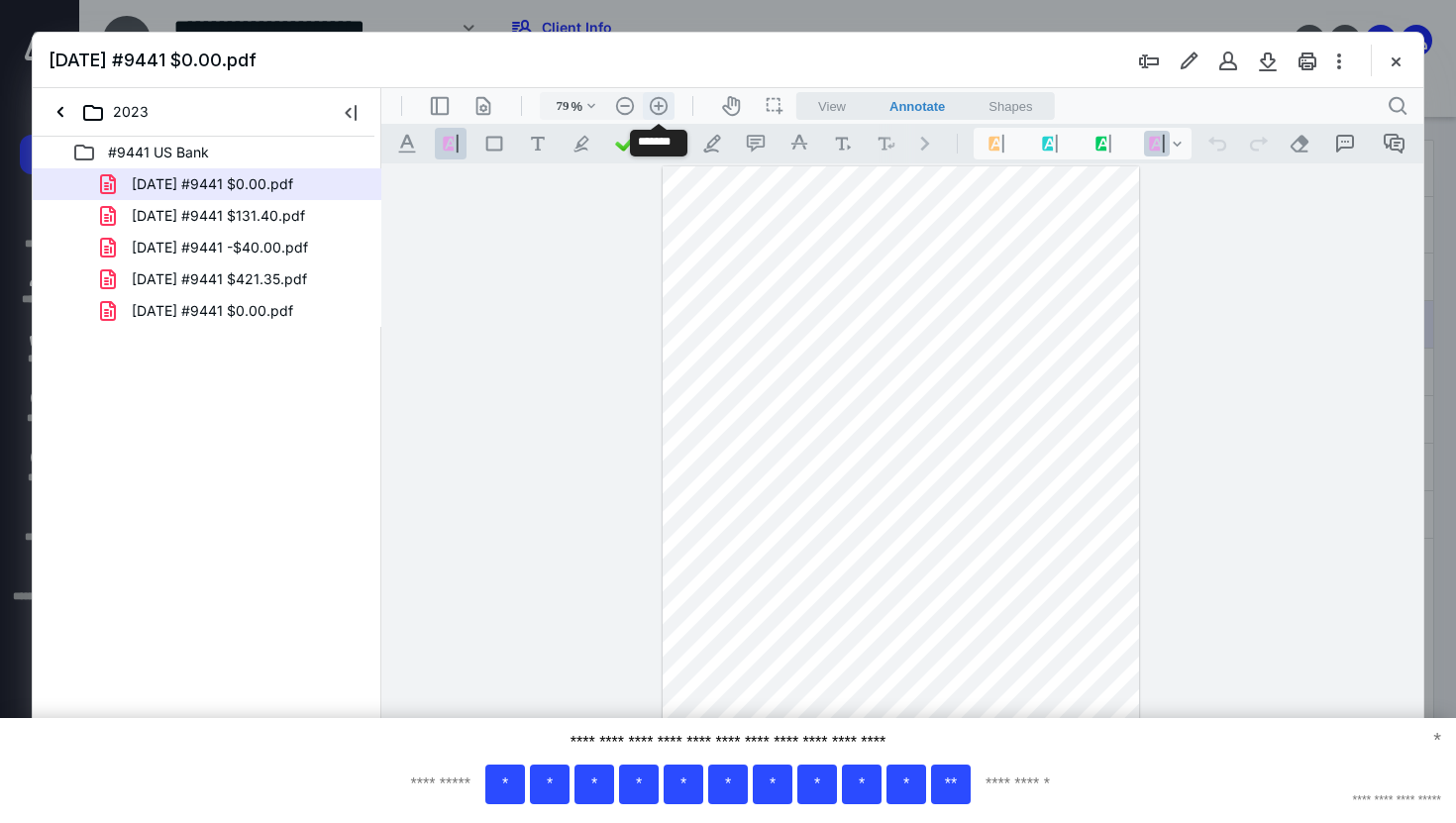 click on ".cls-1{fill:#abb0c4;} icon - header - zoom - in - line" at bounding box center [659, 106] 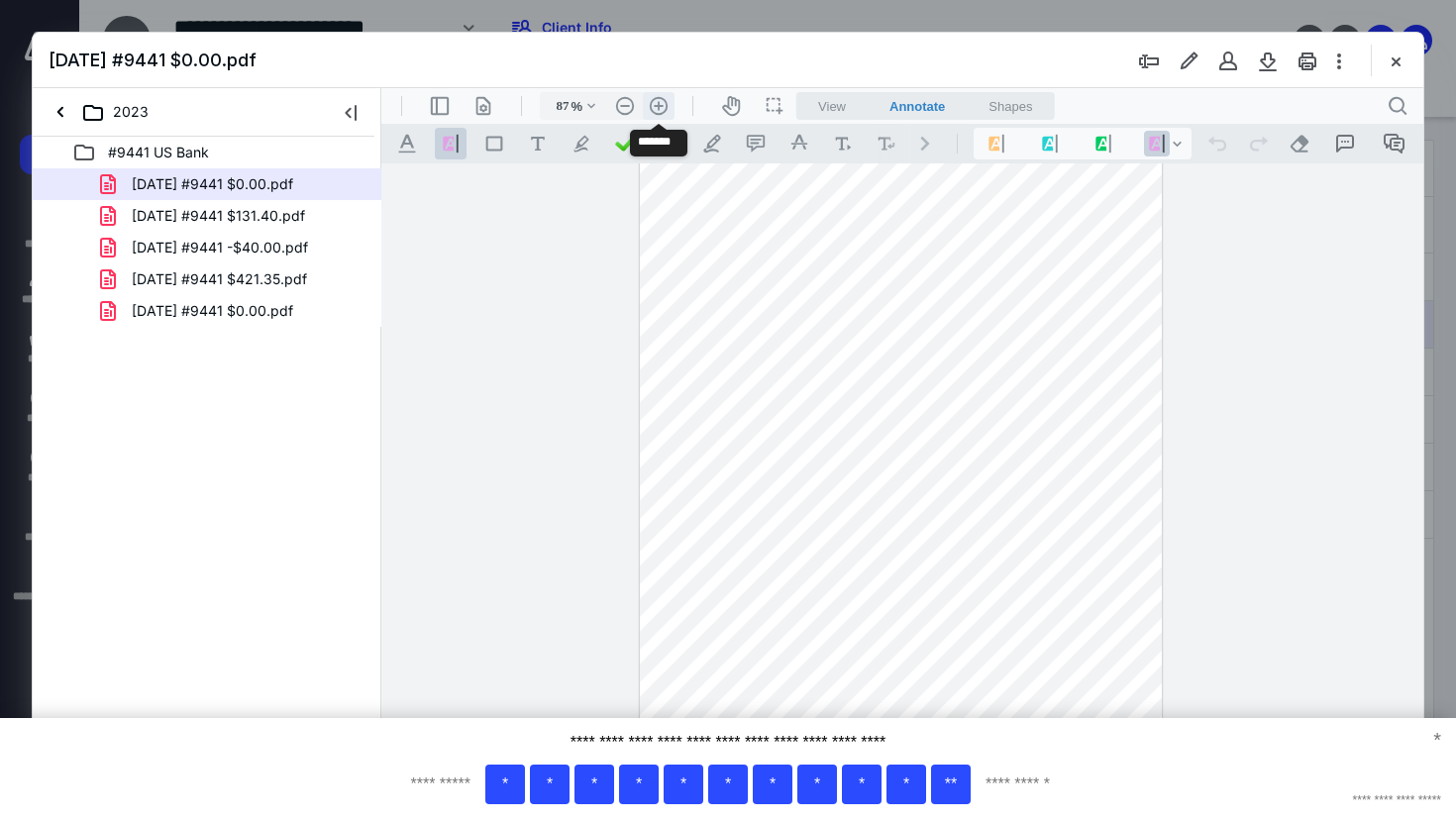 click on ".cls-1{fill:#abb0c4;} icon - header - zoom - in - line" at bounding box center (659, 106) 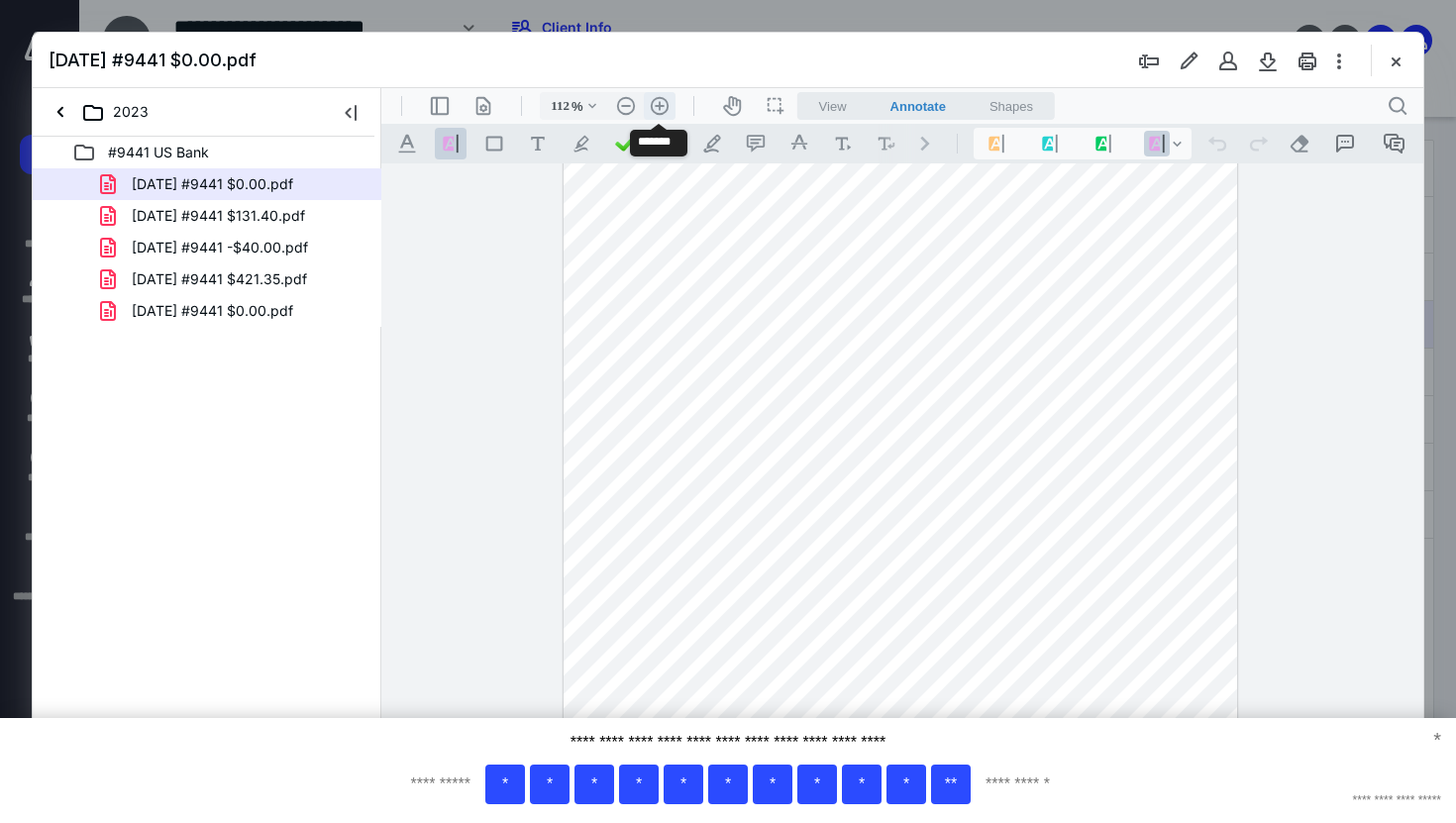 click on ".cls-1{fill:#abb0c4;} icon - header - zoom - in - line" at bounding box center (660, 106) 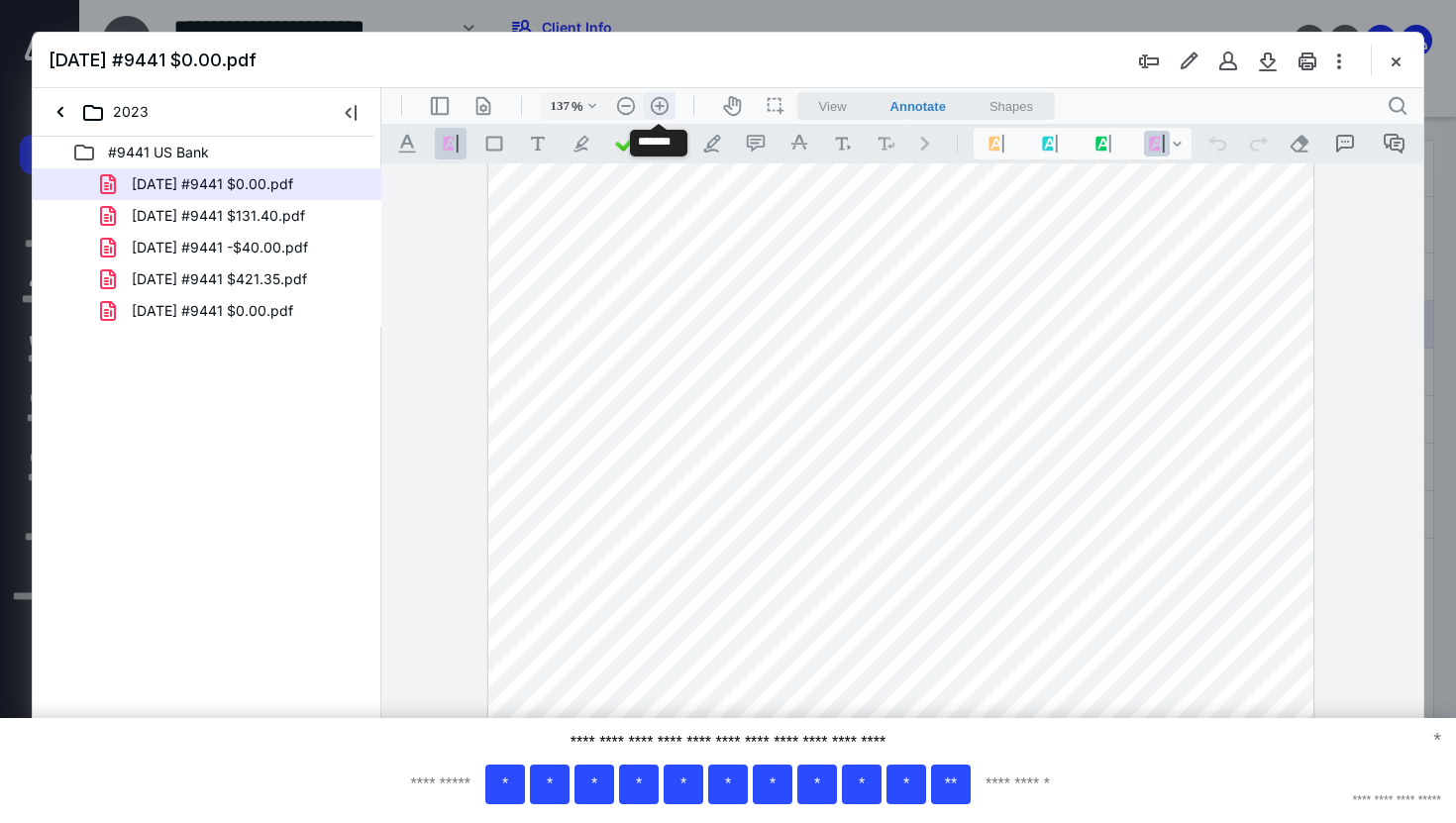 click on ".cls-1{fill:#abb0c4;} icon - header - zoom - in - line" at bounding box center (660, 106) 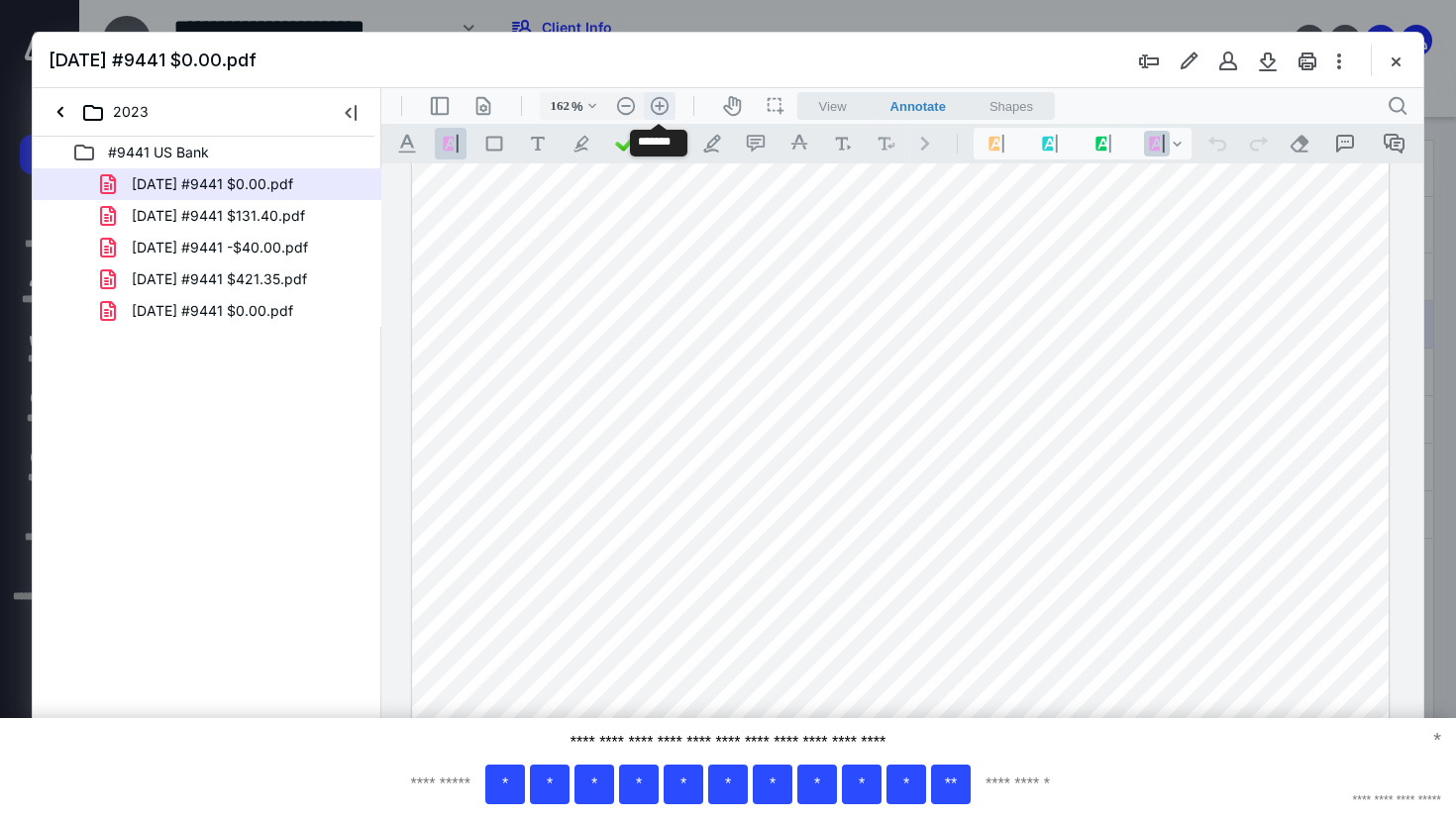scroll, scrollTop: 287, scrollLeft: 0, axis: vertical 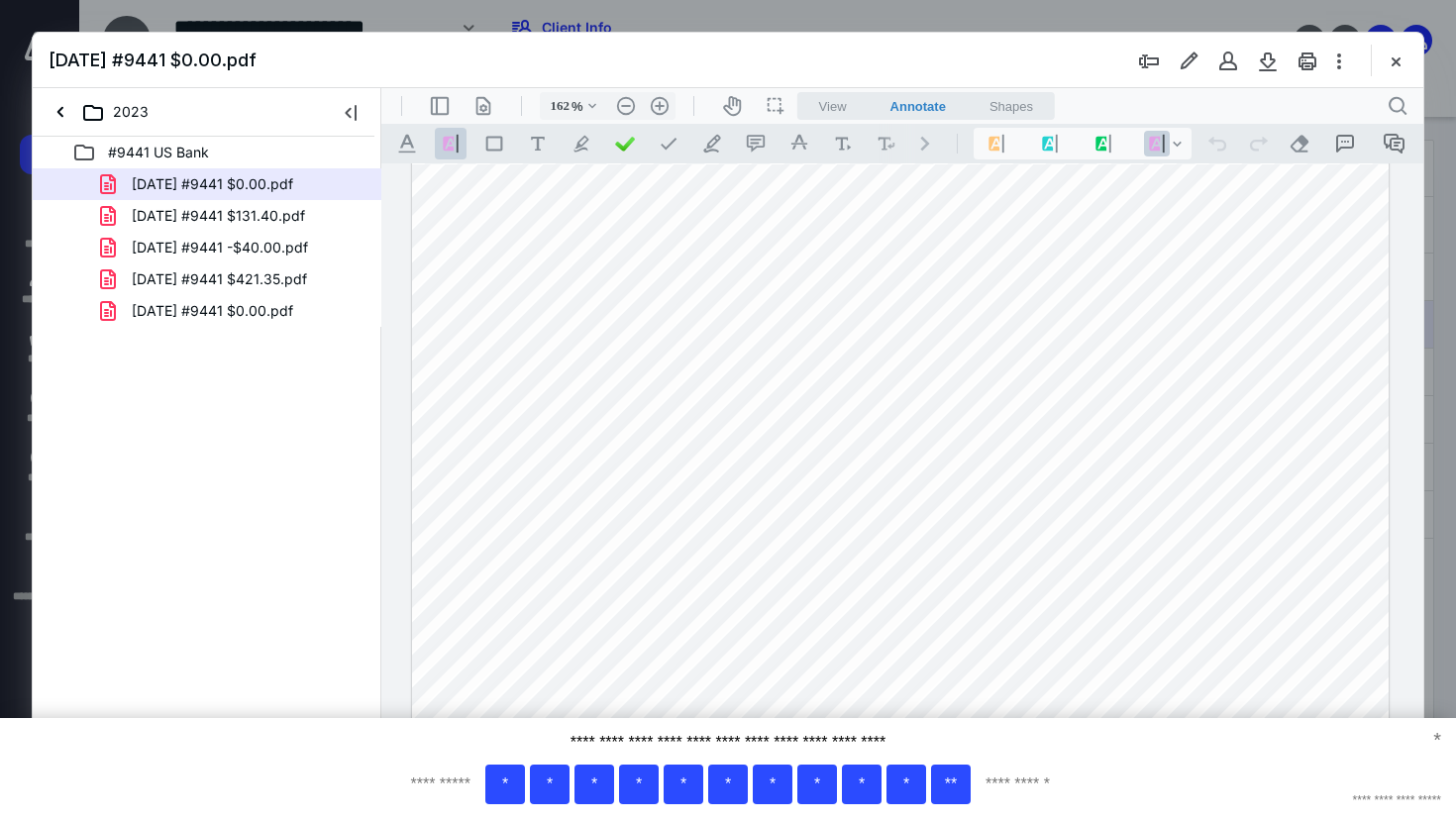 click at bounding box center (900, 514) 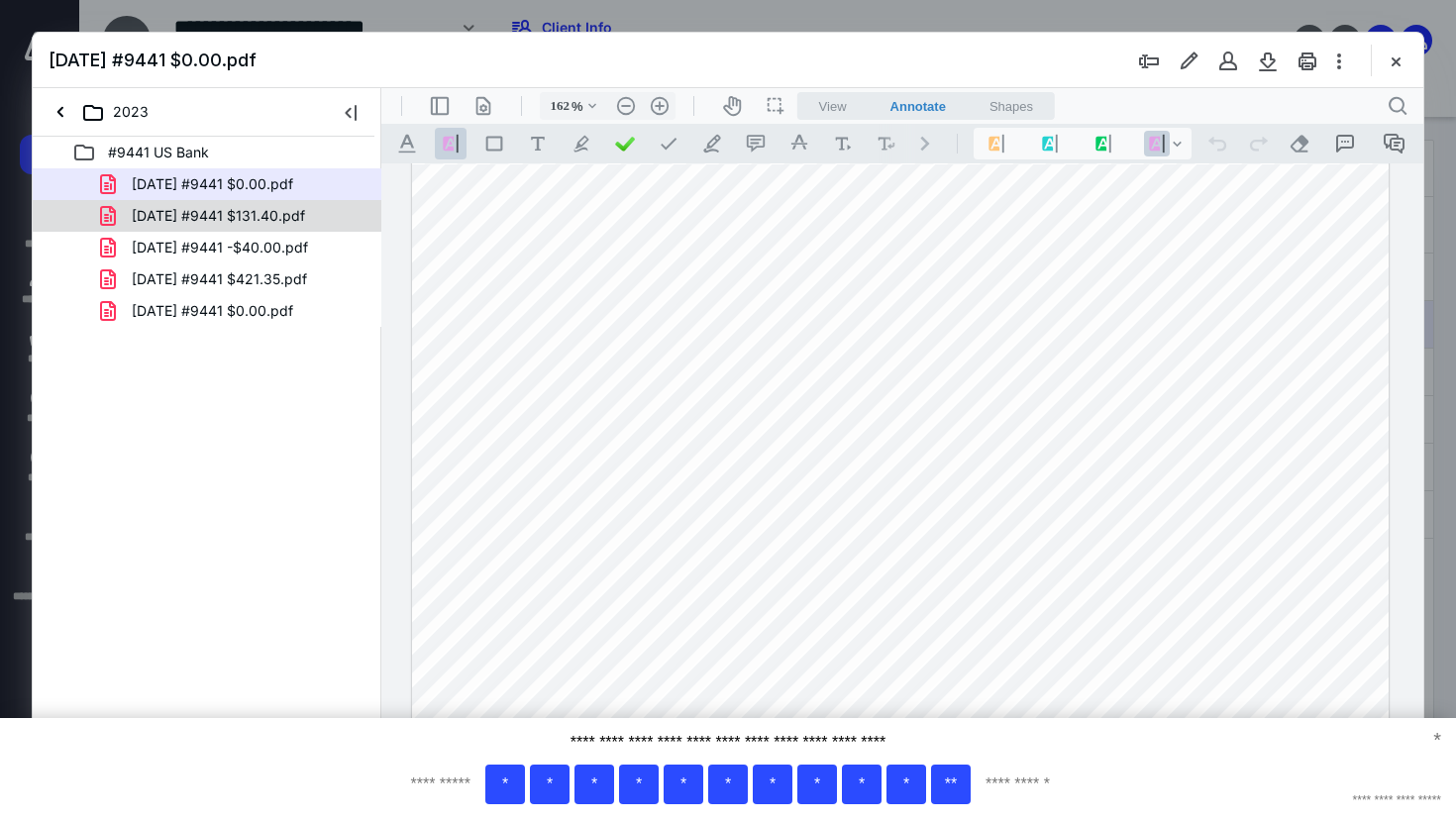 click on "[DATE] #9441 $131.40.pdf" at bounding box center (207, 216) 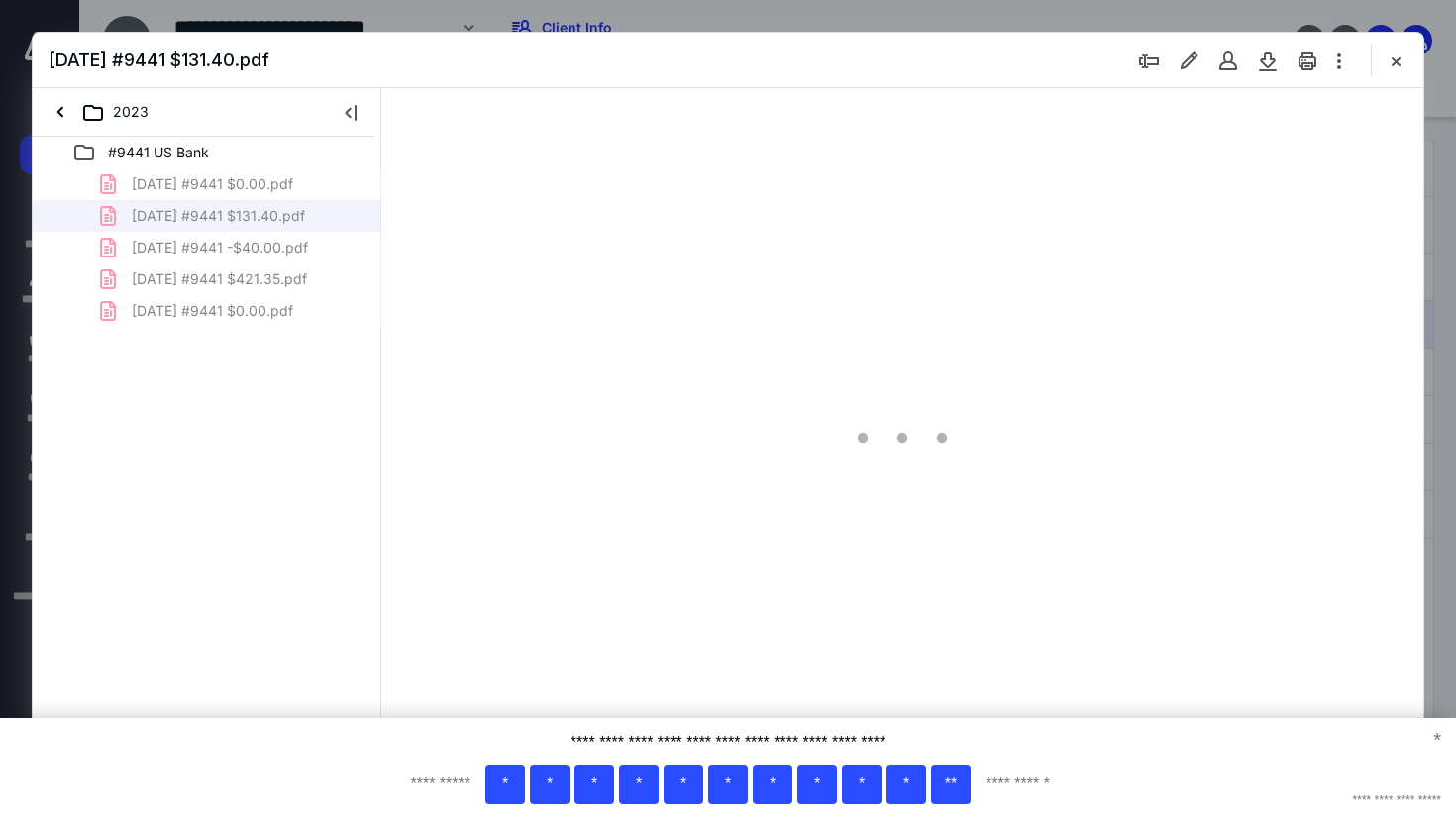 scroll, scrollTop: 78, scrollLeft: 0, axis: vertical 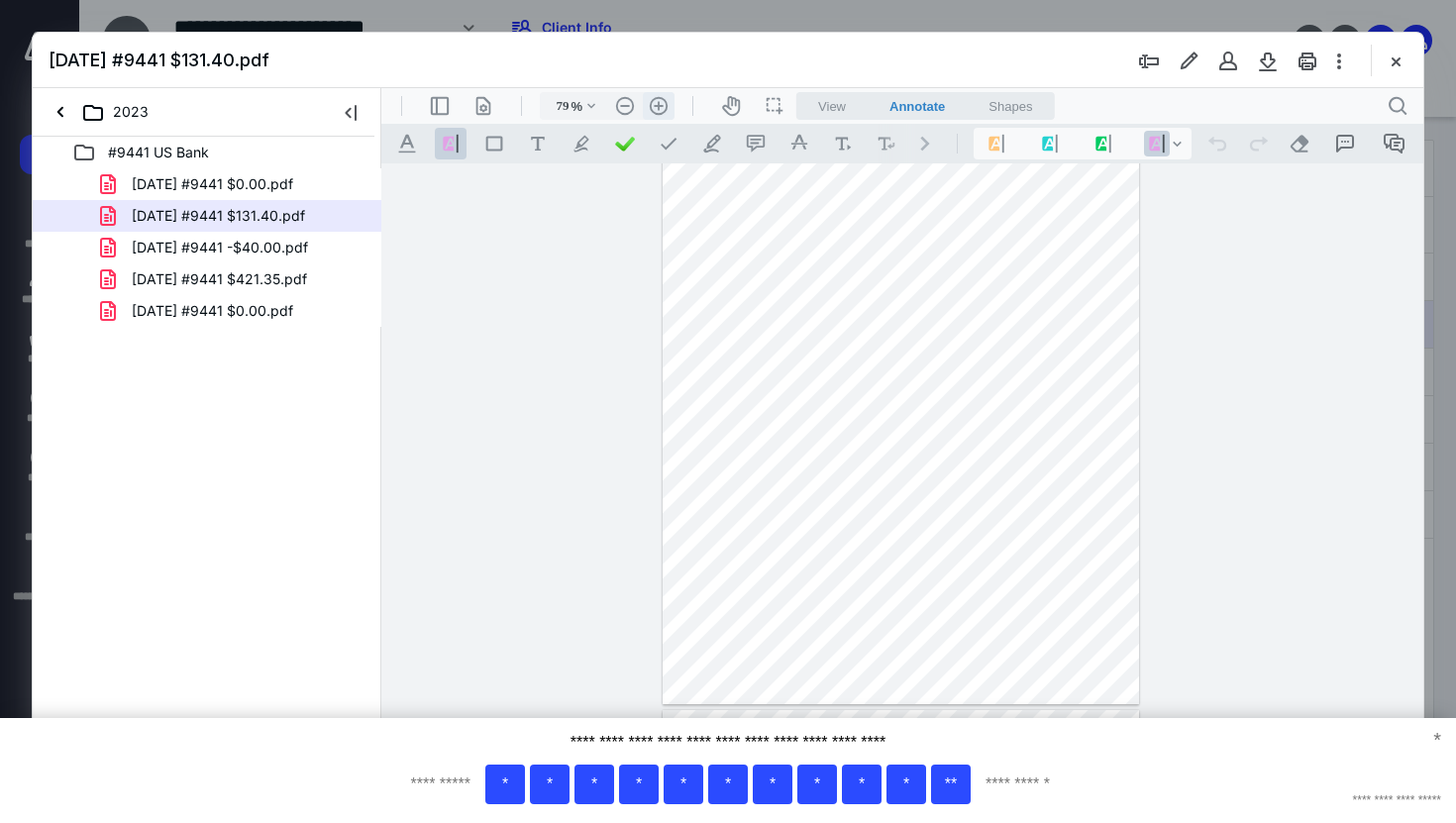 click on ".cls-1{fill:#abb0c4;} icon - header - zoom - in - line" at bounding box center [659, 106] 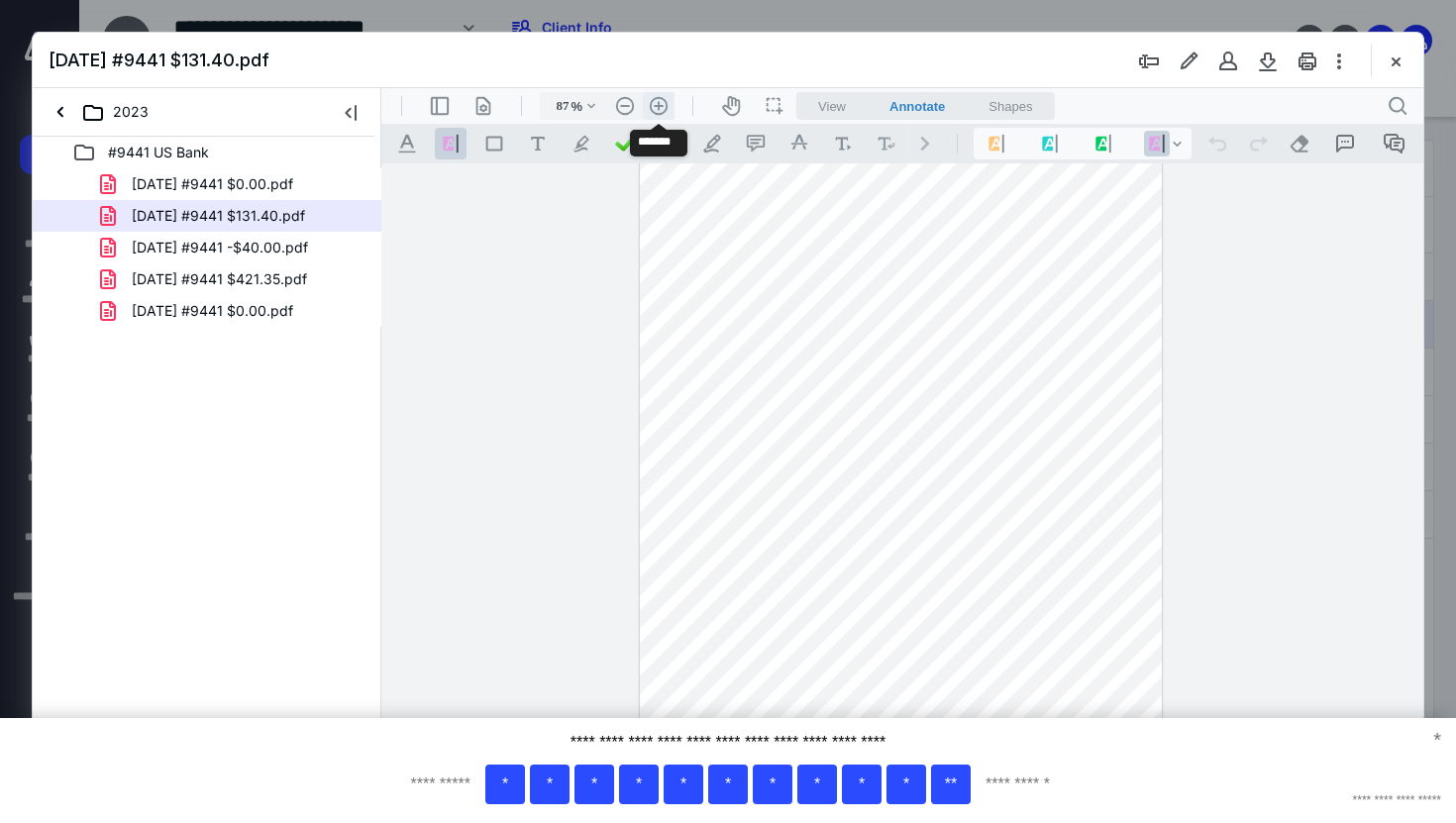 click on ".cls-1{fill:#abb0c4;} icon - header - zoom - in - line" at bounding box center [659, 106] 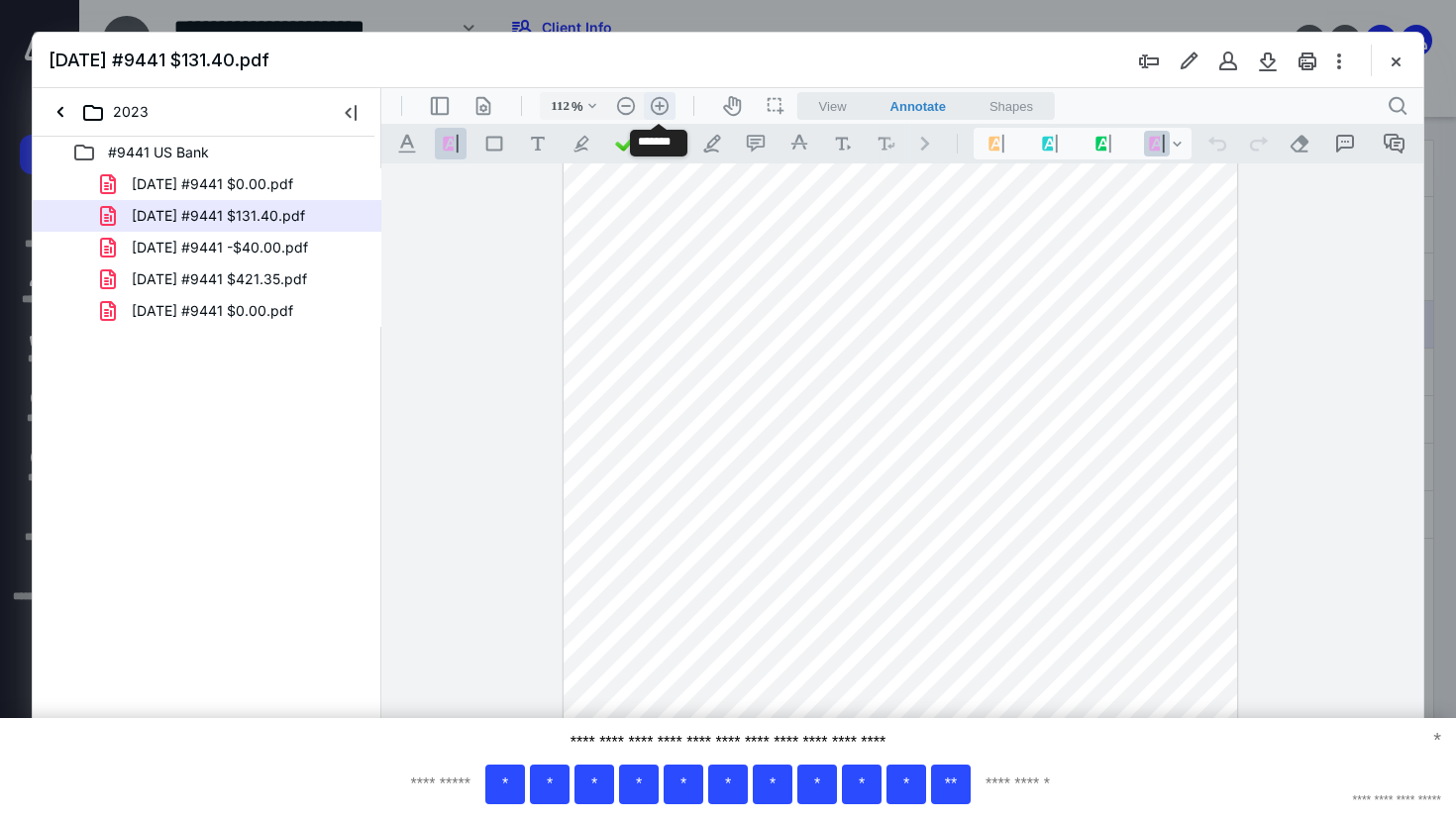 click on ".cls-1{fill:#abb0c4;} icon - header - zoom - in - line" at bounding box center [660, 106] 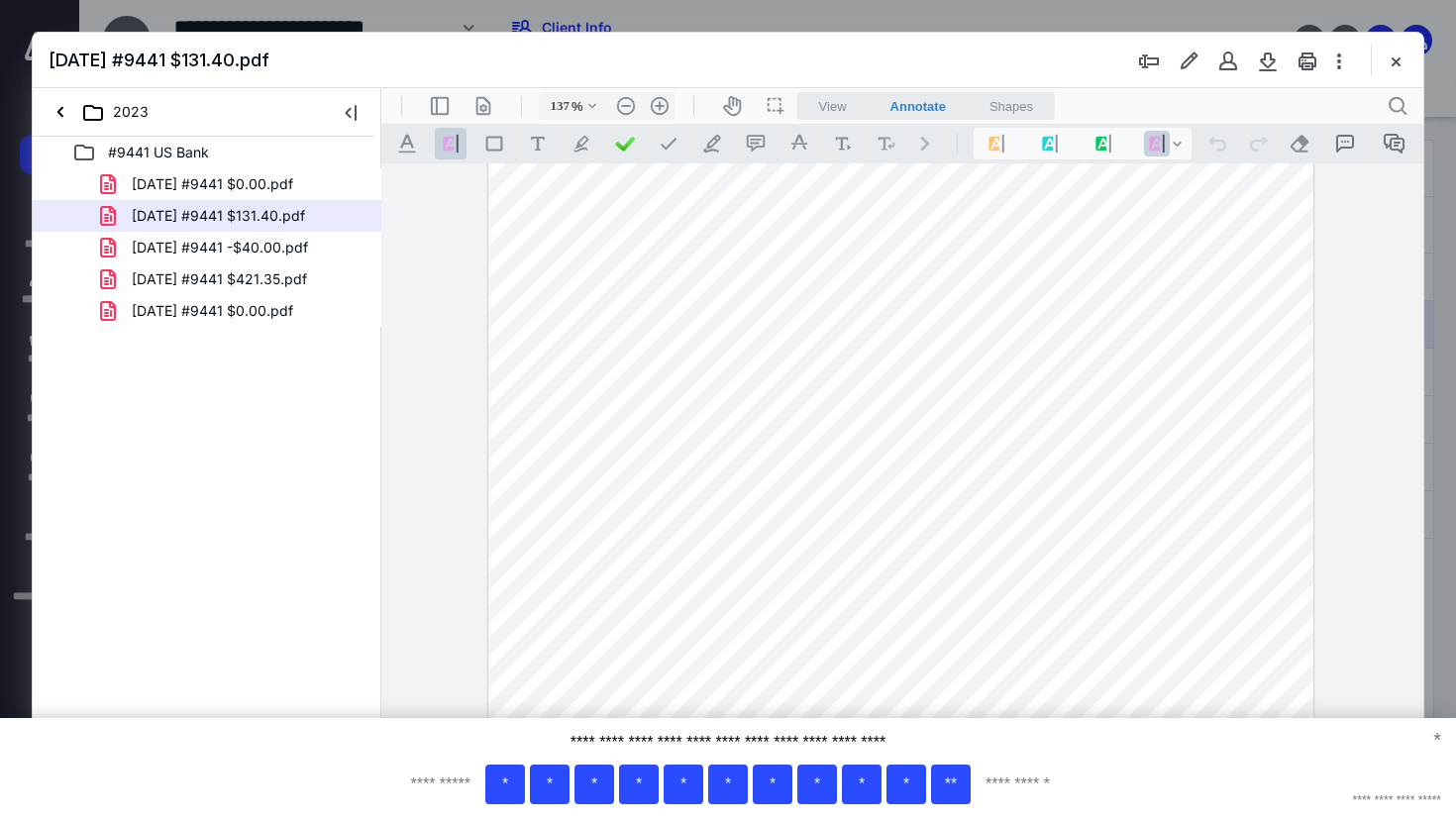 scroll, scrollTop: 26, scrollLeft: 0, axis: vertical 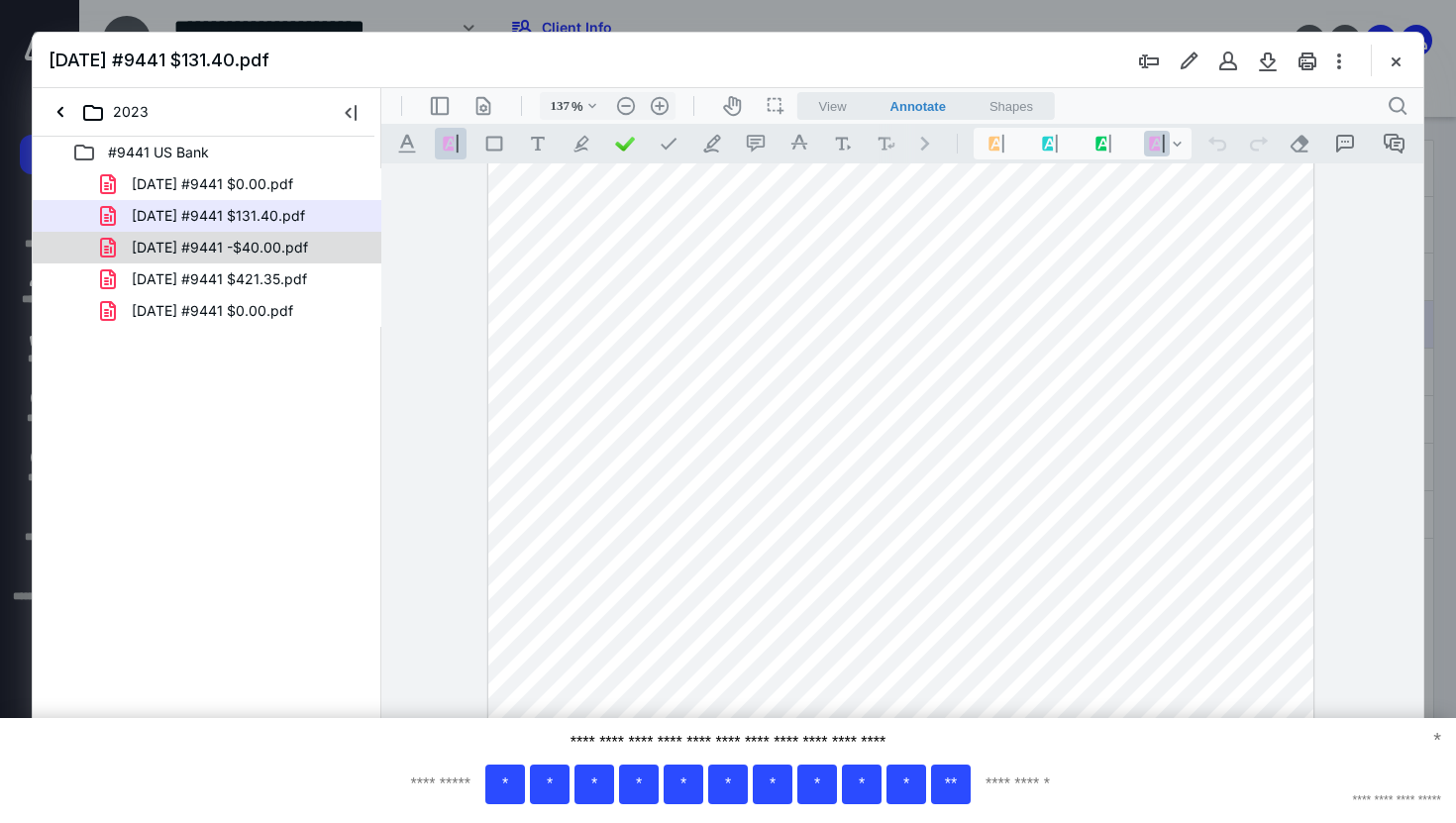 click on "[DATE] #9441 -$40.00.pdf" at bounding box center (220, 248) 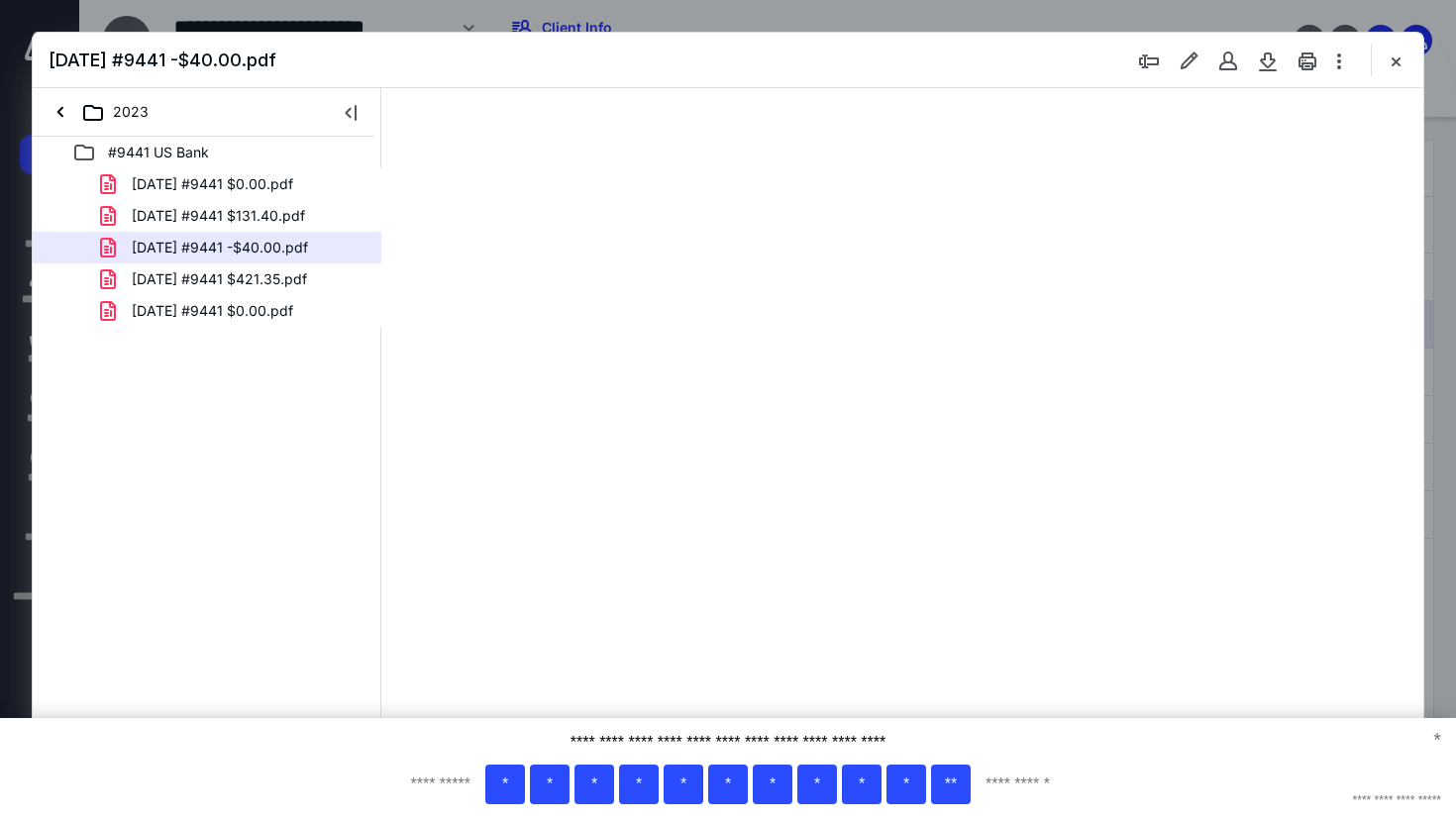 scroll, scrollTop: 78, scrollLeft: 0, axis: vertical 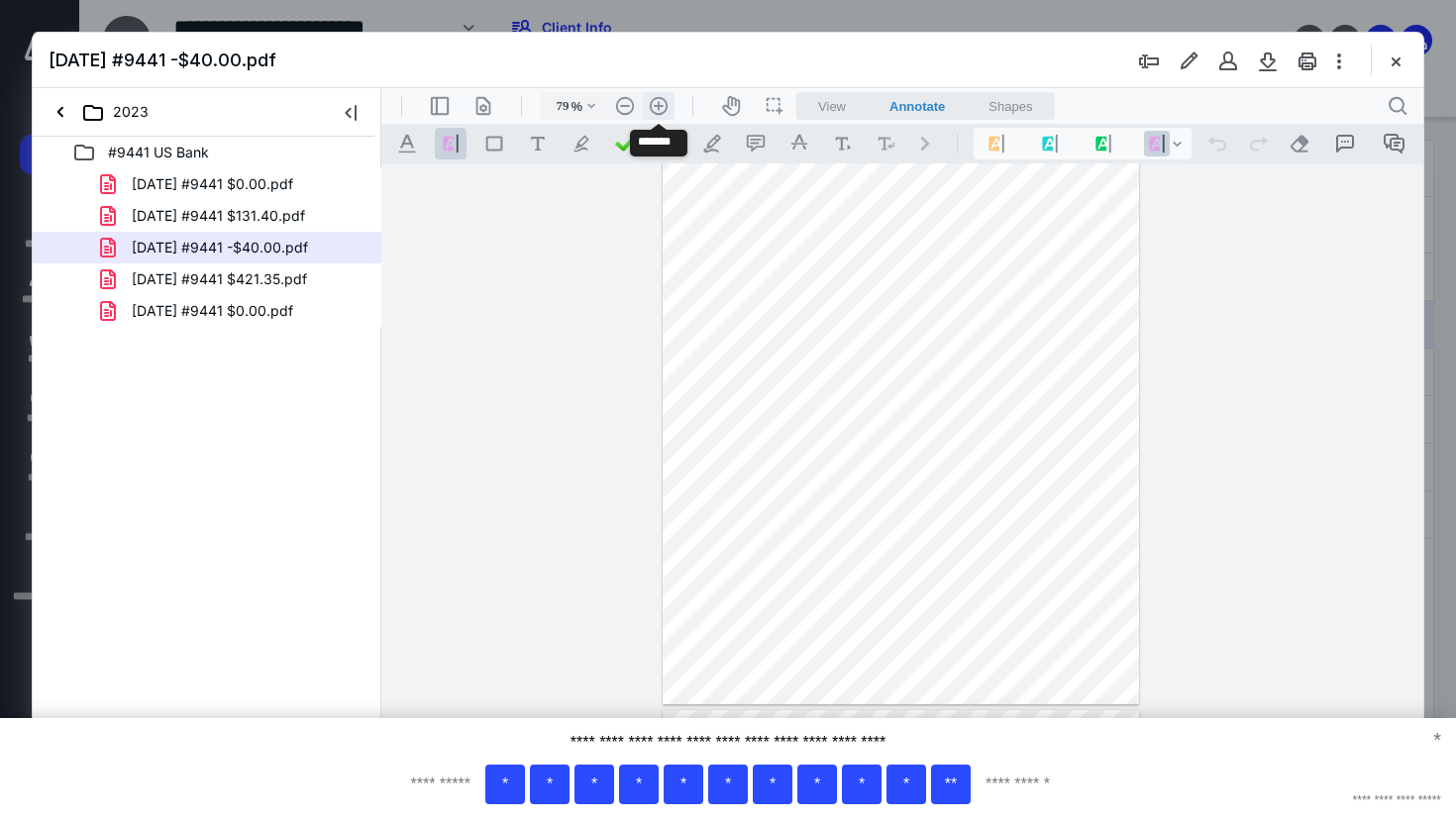 click on ".cls-1{fill:#abb0c4;} icon - header - zoom - in - line" at bounding box center (659, 106) 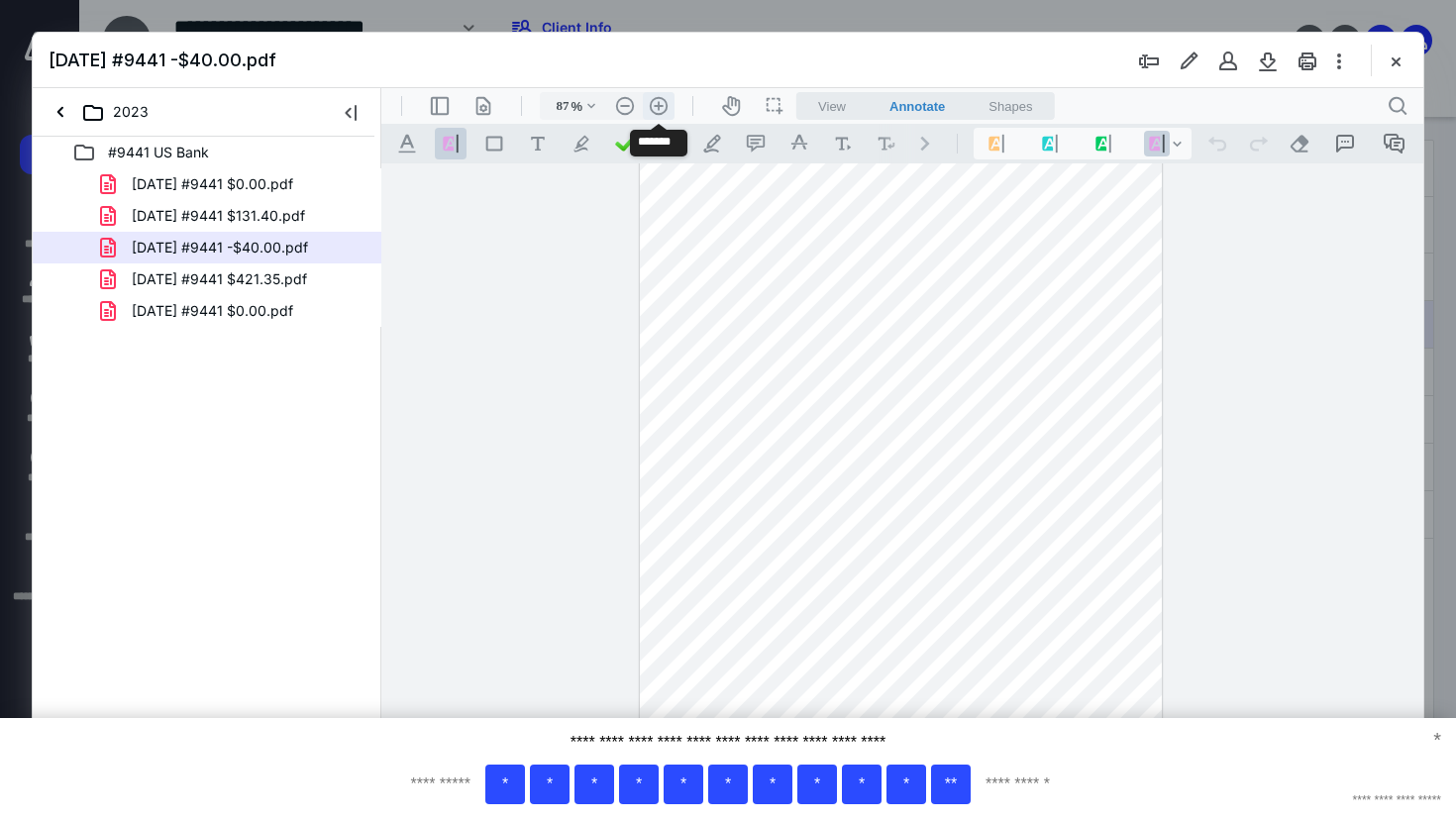 click on ".cls-1{fill:#abb0c4;} icon - header - zoom - in - line" at bounding box center [659, 106] 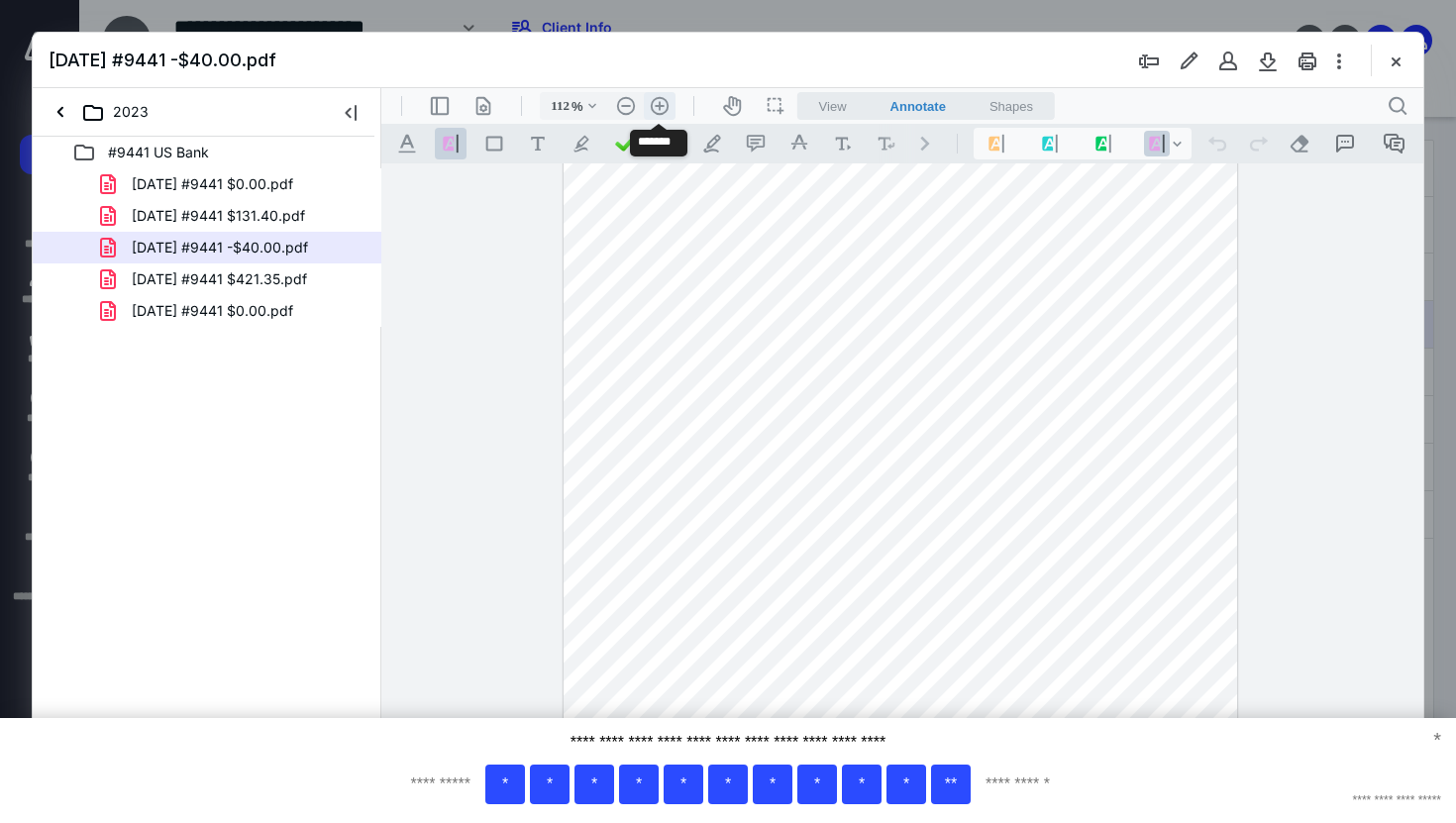 click on ".cls-1{fill:#abb0c4;} icon - header - zoom - in - line" at bounding box center (660, 106) 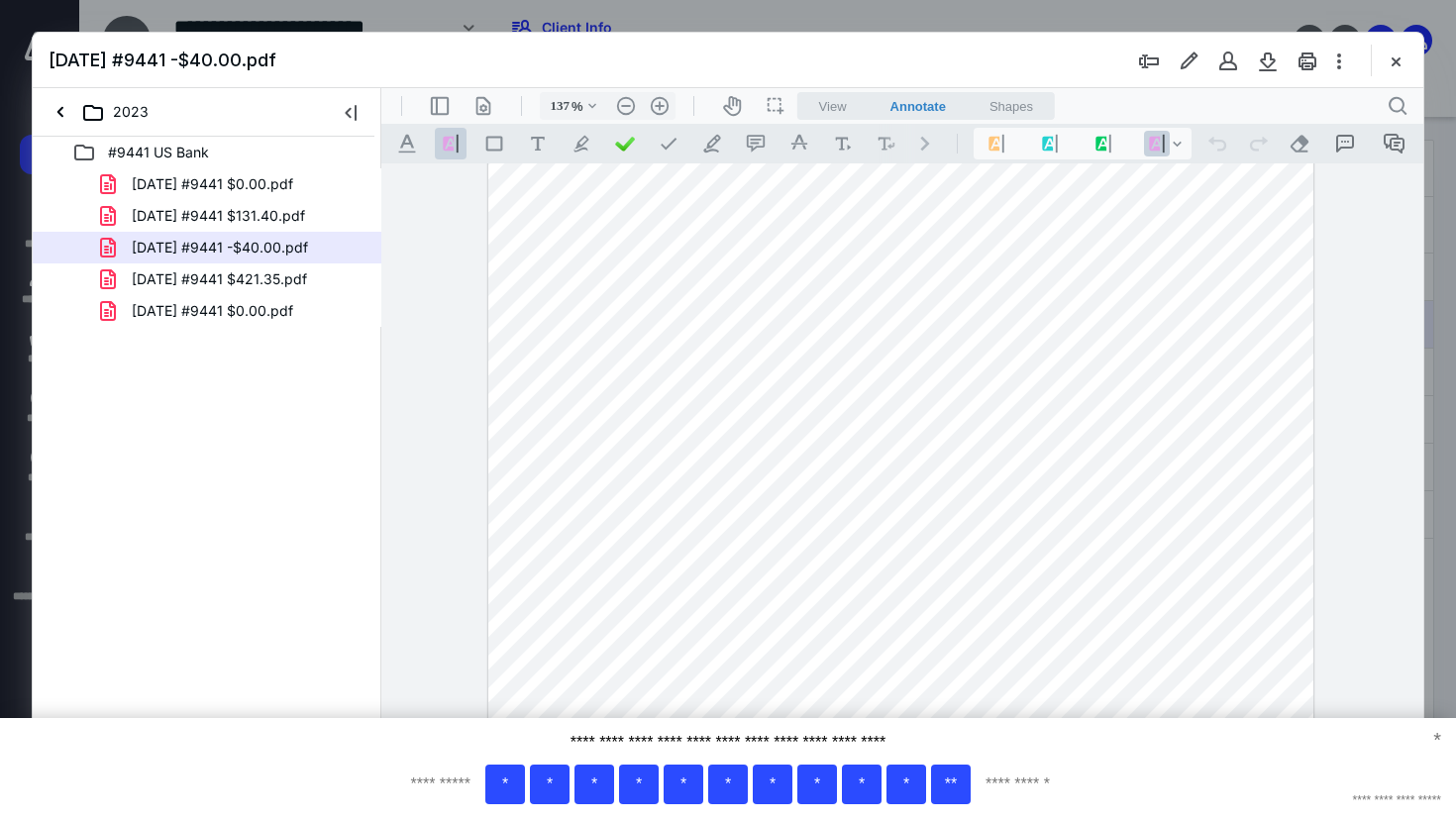 scroll, scrollTop: 92, scrollLeft: 0, axis: vertical 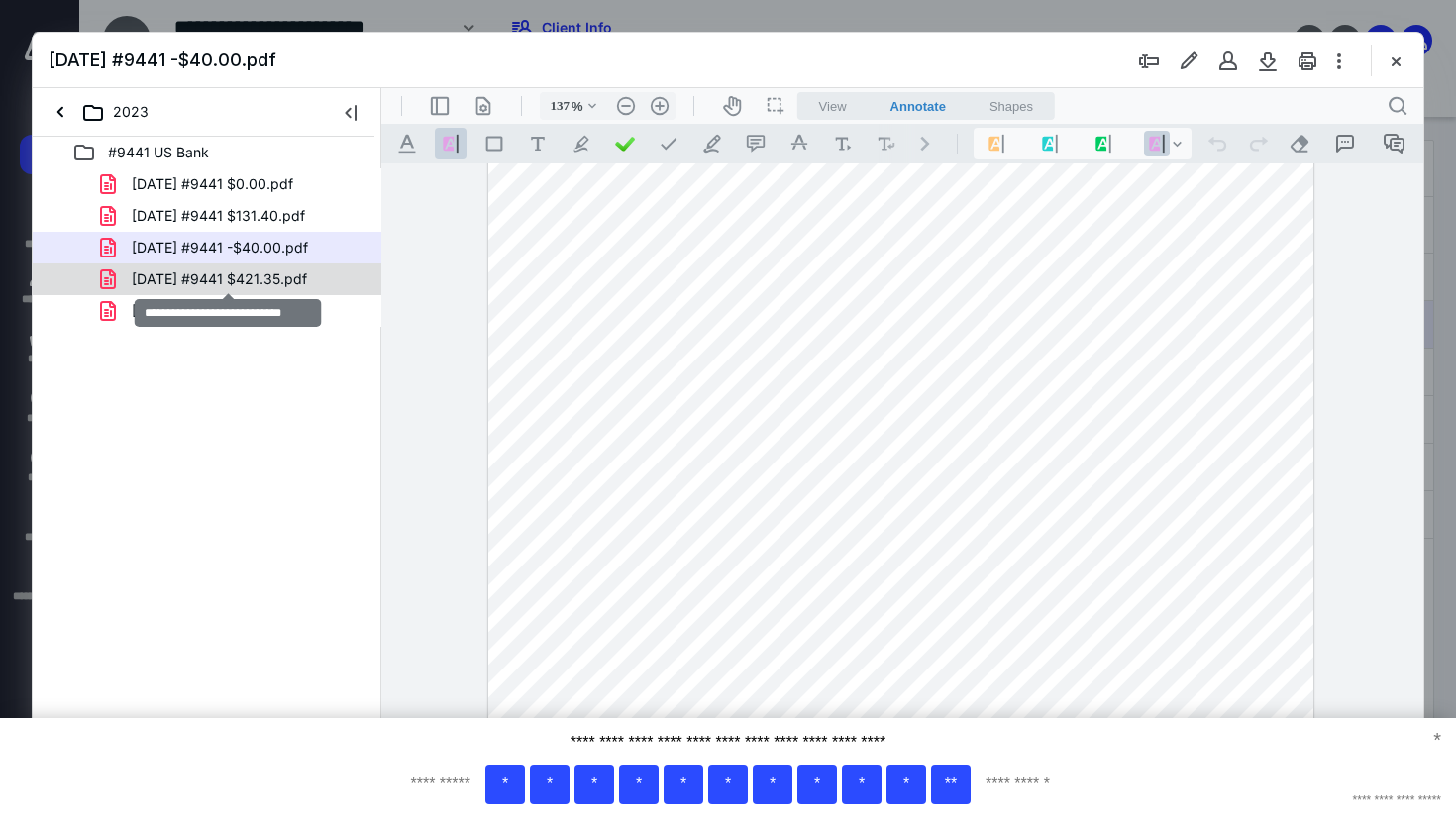 click on "[DATE] #9441 $421.35.pdf" at bounding box center (219, 279) 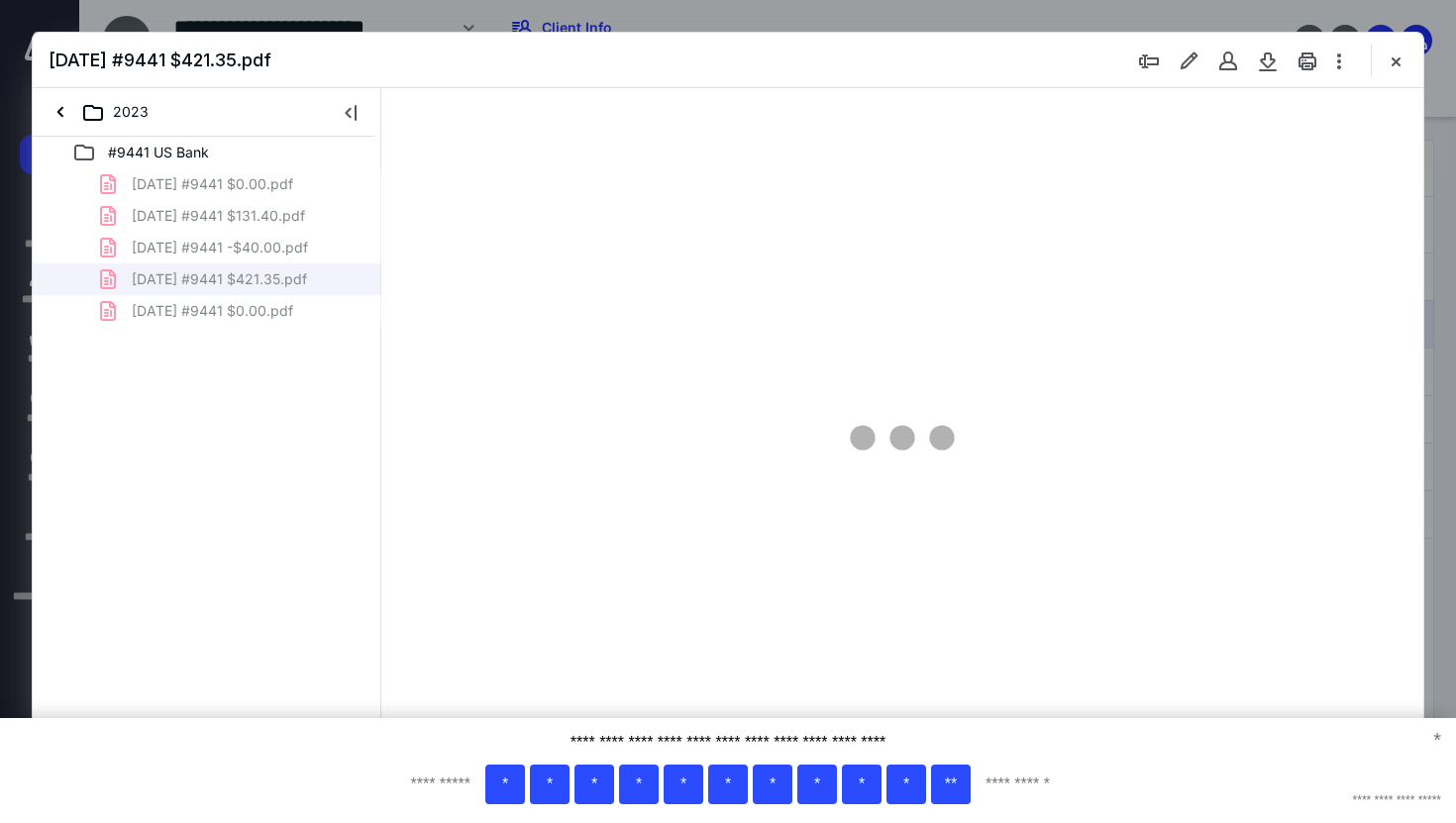 scroll, scrollTop: 78, scrollLeft: 0, axis: vertical 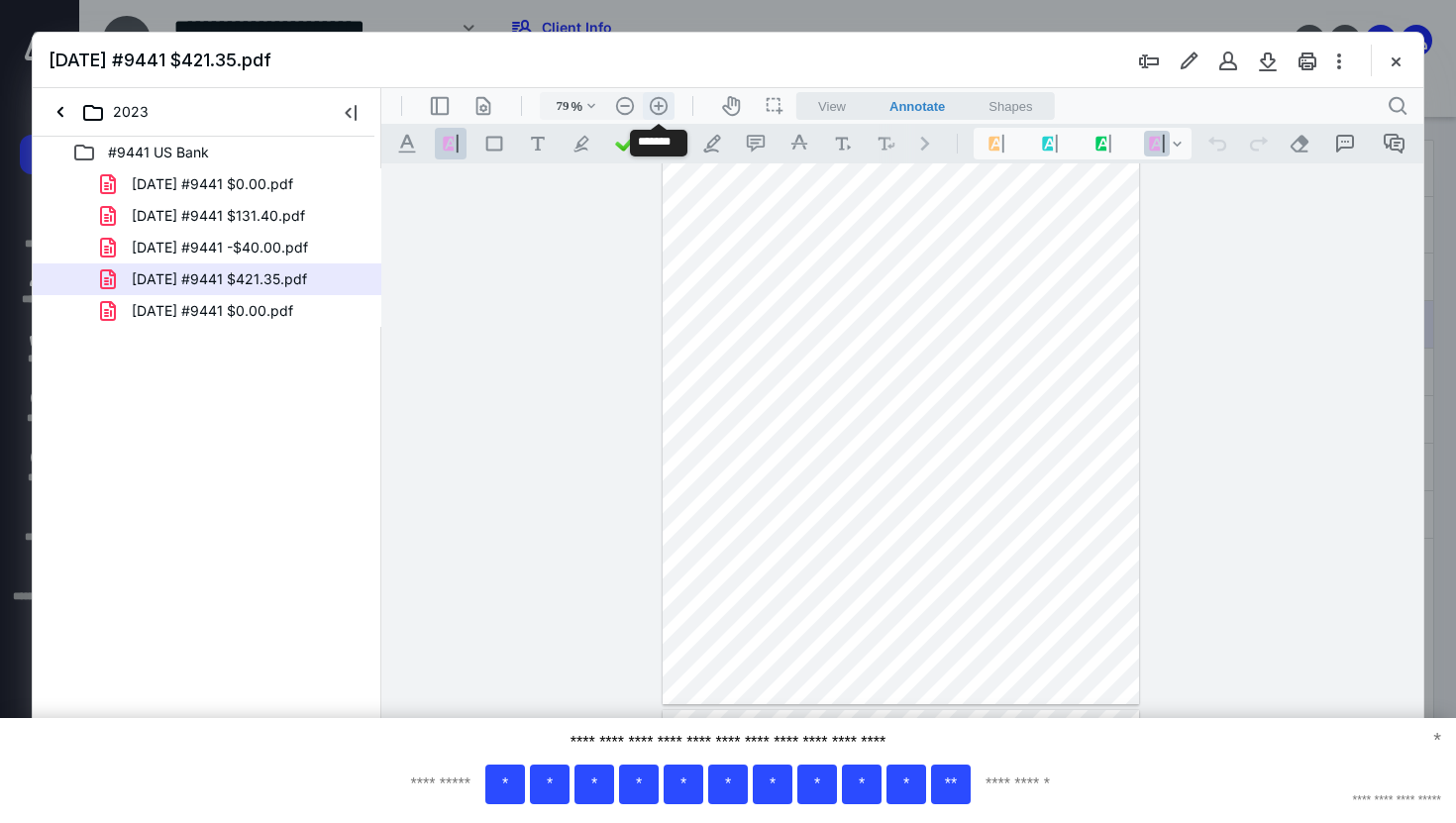click on ".cls-1{fill:#abb0c4;} icon - header - zoom - in - line" at bounding box center [659, 106] 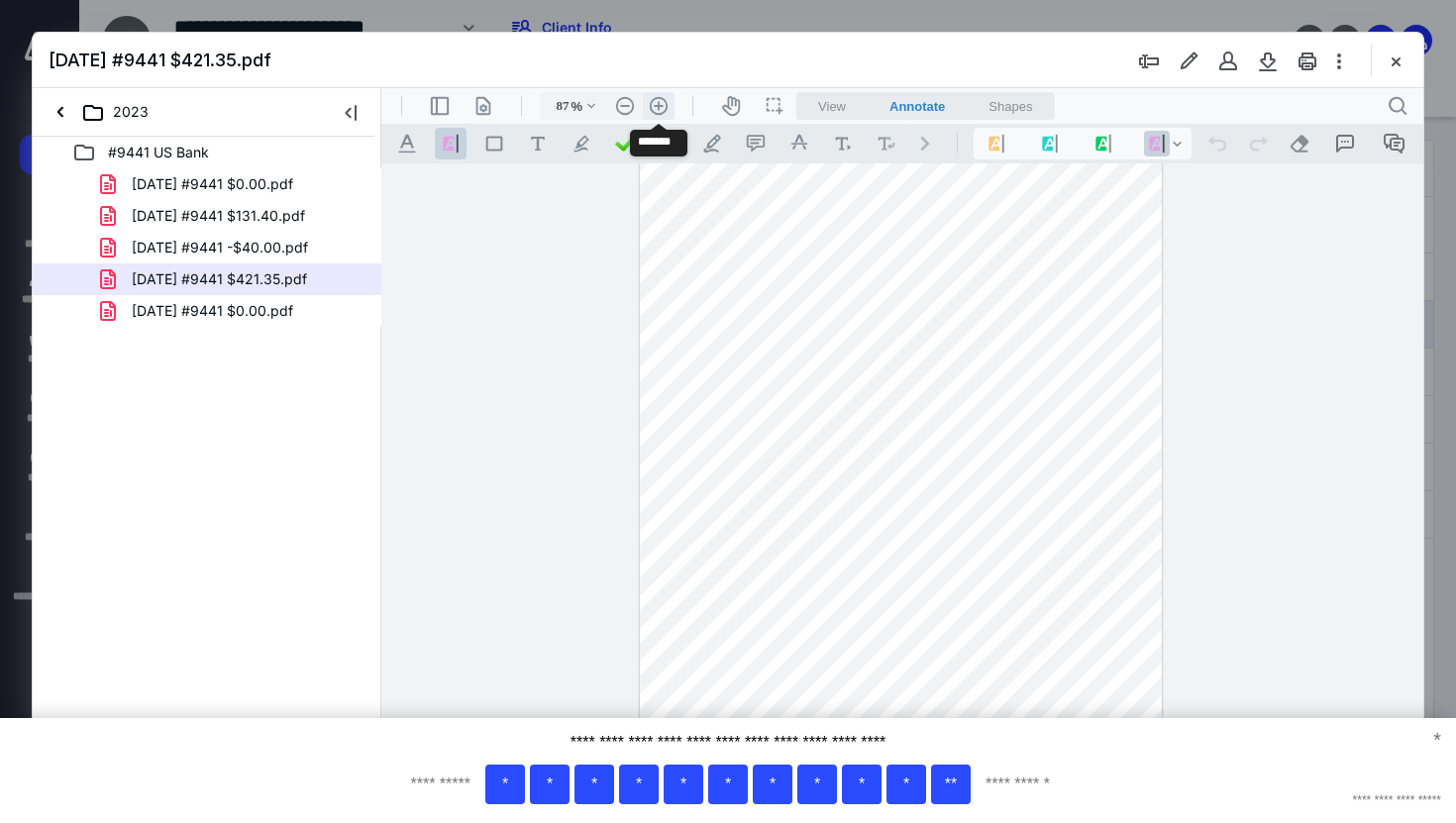 click on ".cls-1{fill:#abb0c4;} icon - header - zoom - in - line" at bounding box center [659, 106] 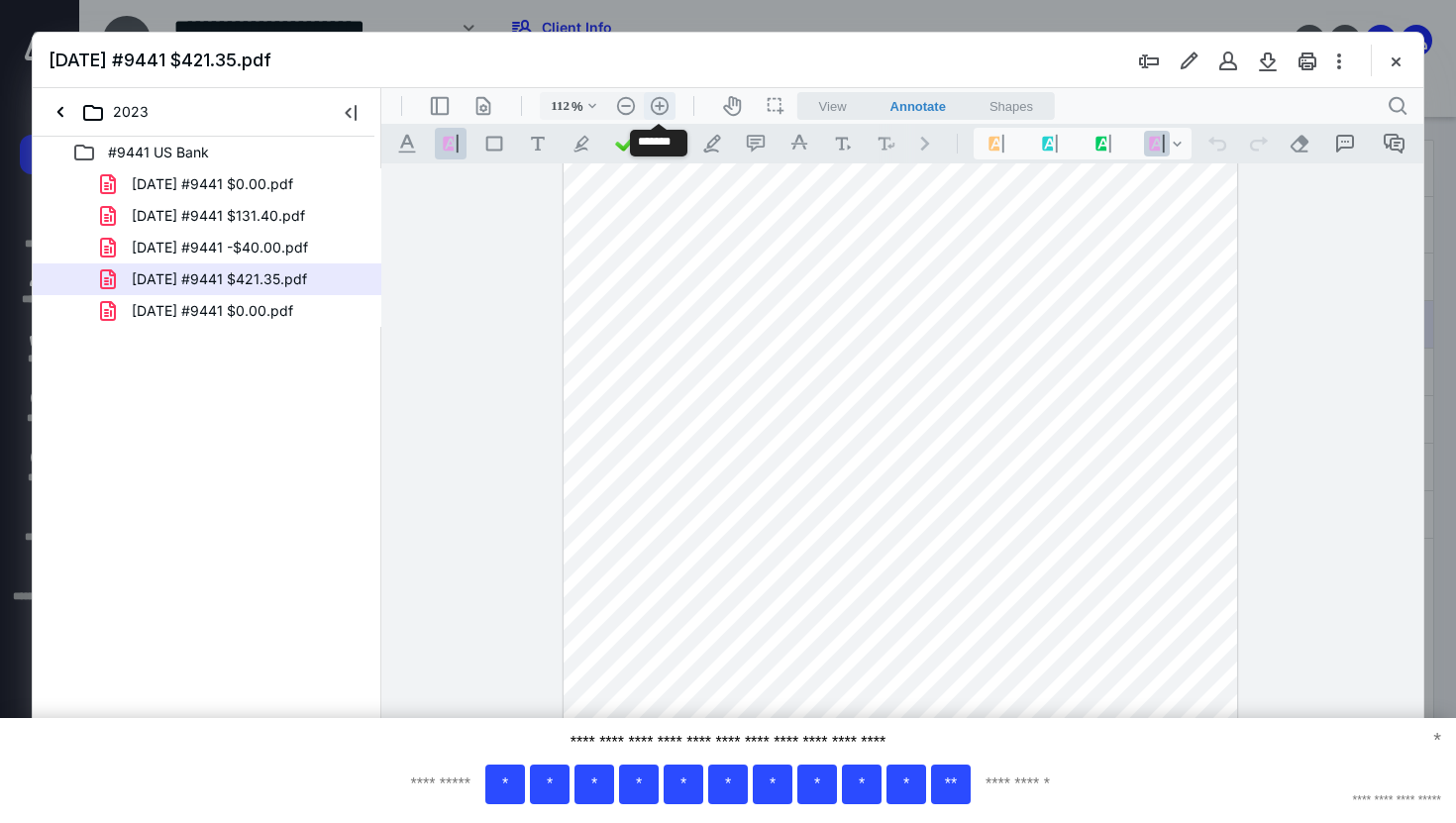 click on ".cls-1{fill:#abb0c4;} icon - header - zoom - in - line" at bounding box center [660, 106] 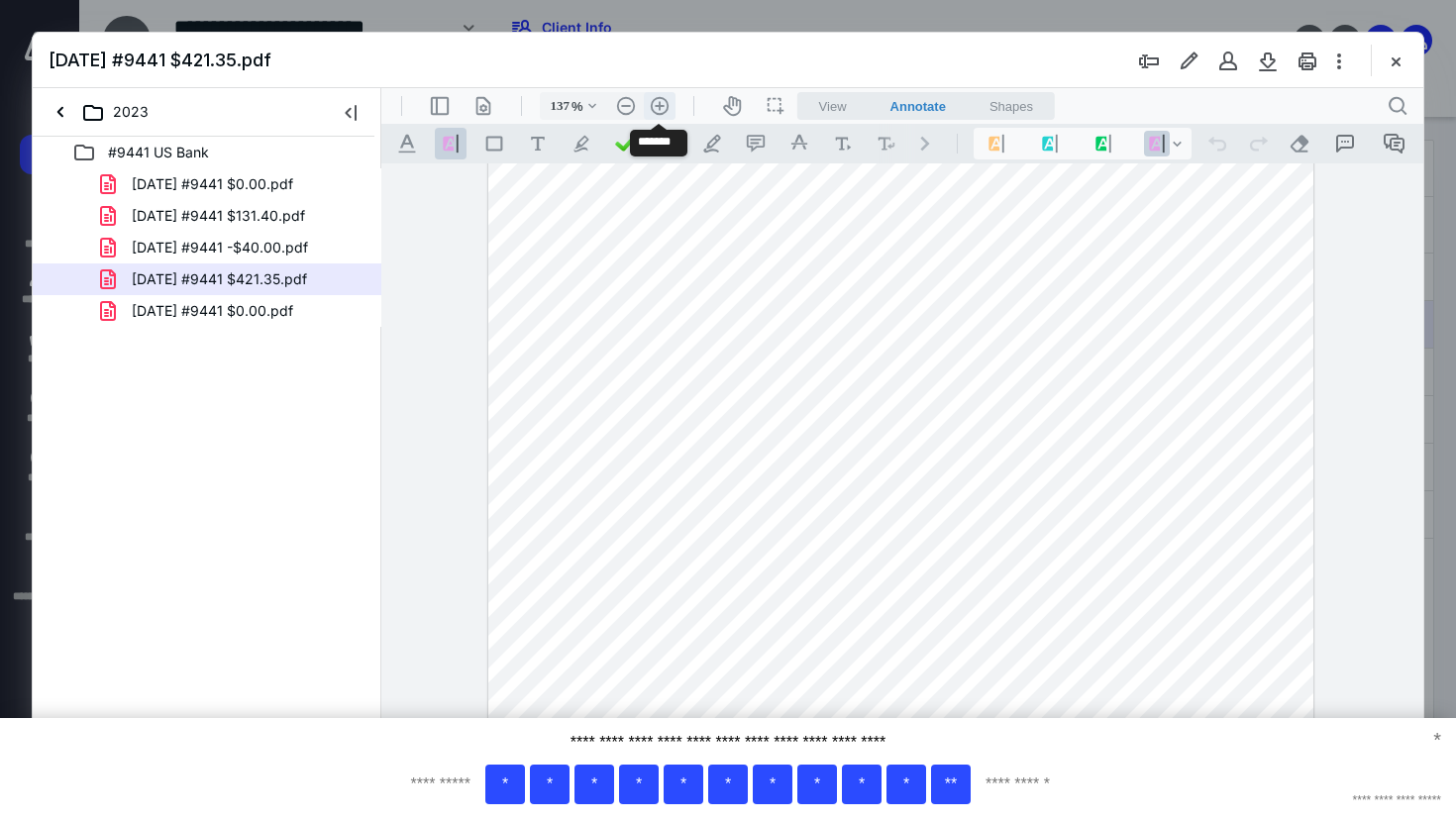 click on ".cls-1{fill:#abb0c4;} icon - header - zoom - in - line" at bounding box center [660, 106] 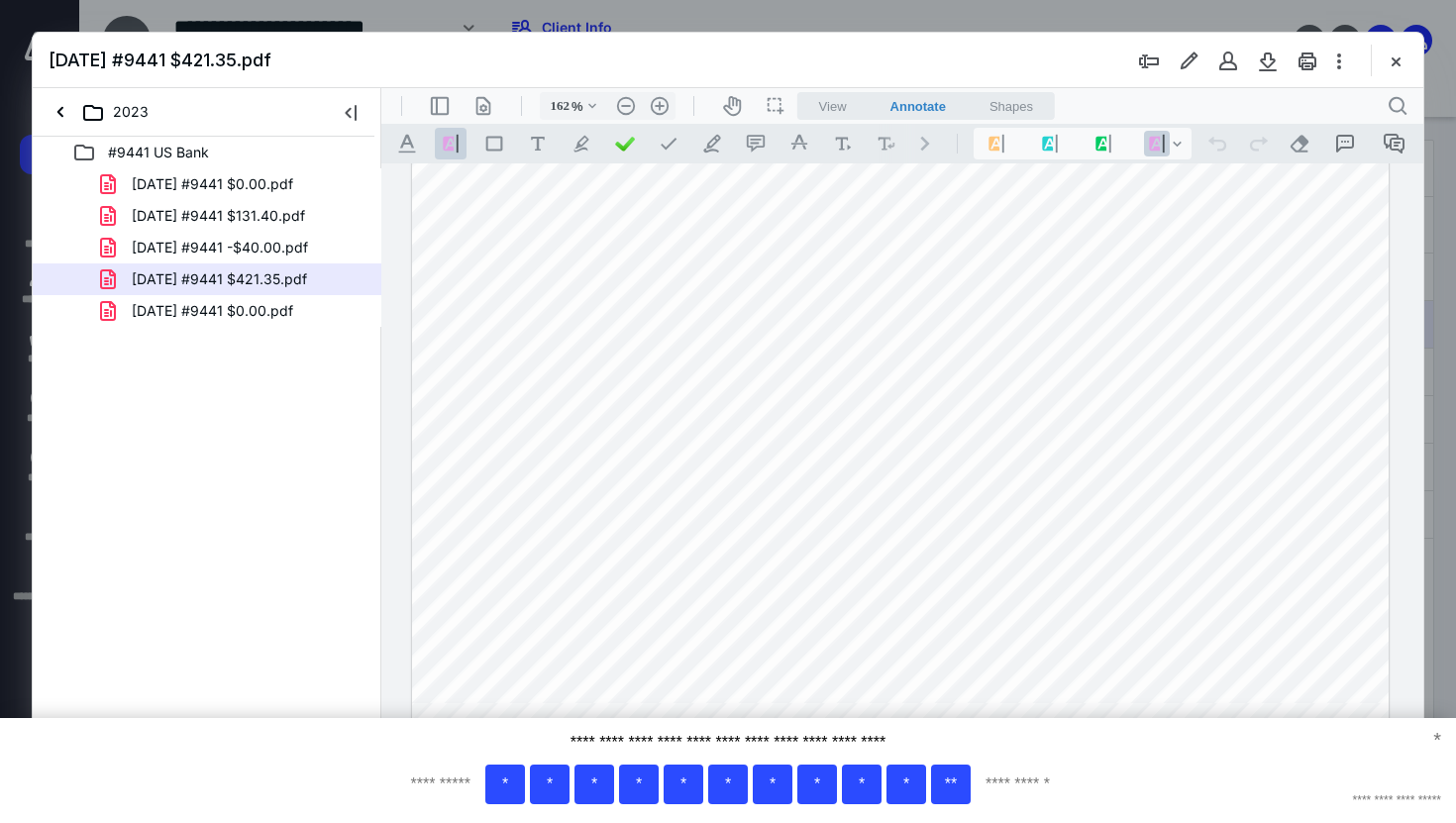 scroll, scrollTop: 157, scrollLeft: 0, axis: vertical 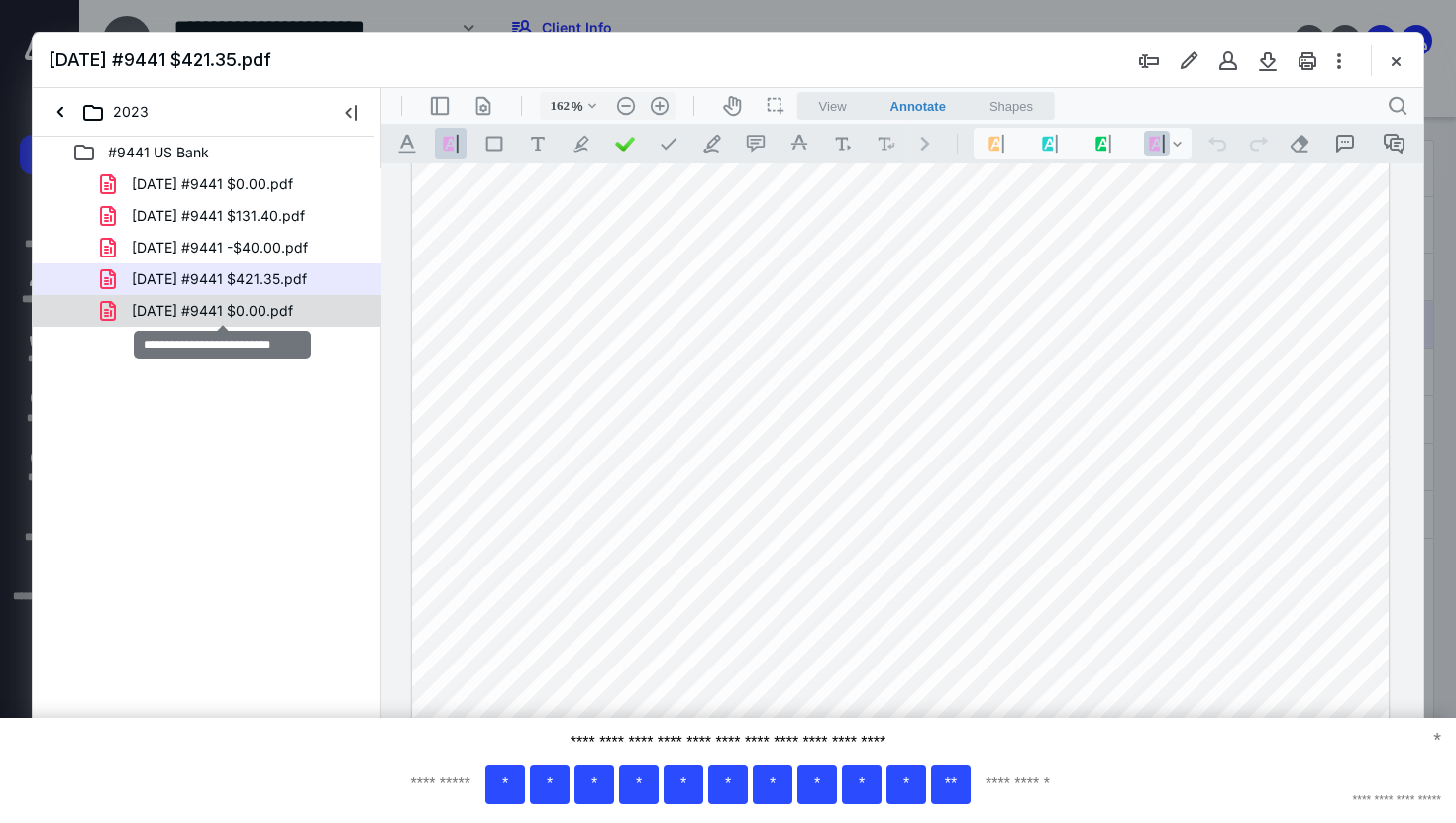 click on "[DATE] #9441 $0.00.pdf" at bounding box center (212, 311) 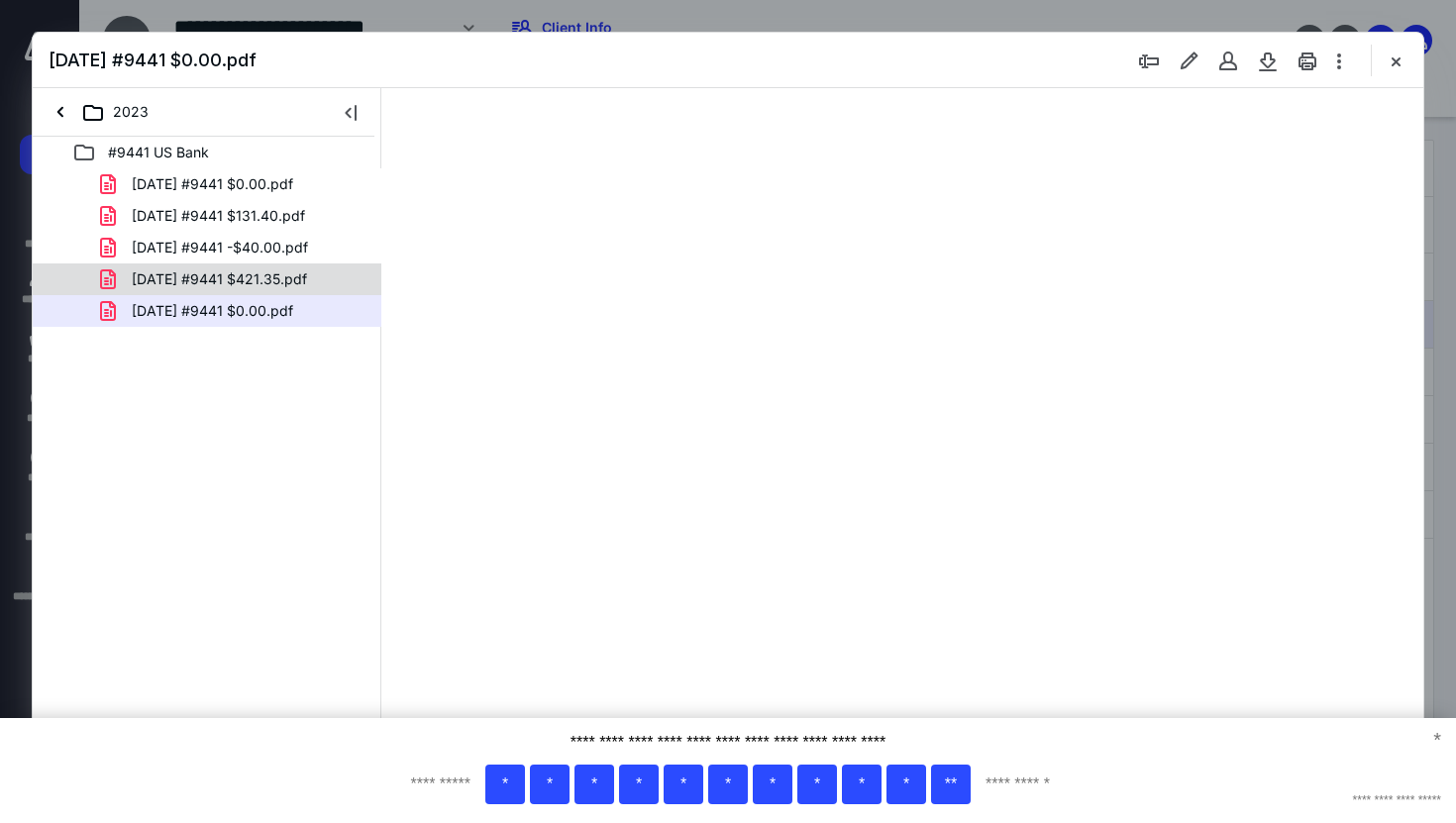 scroll, scrollTop: 78, scrollLeft: 0, axis: vertical 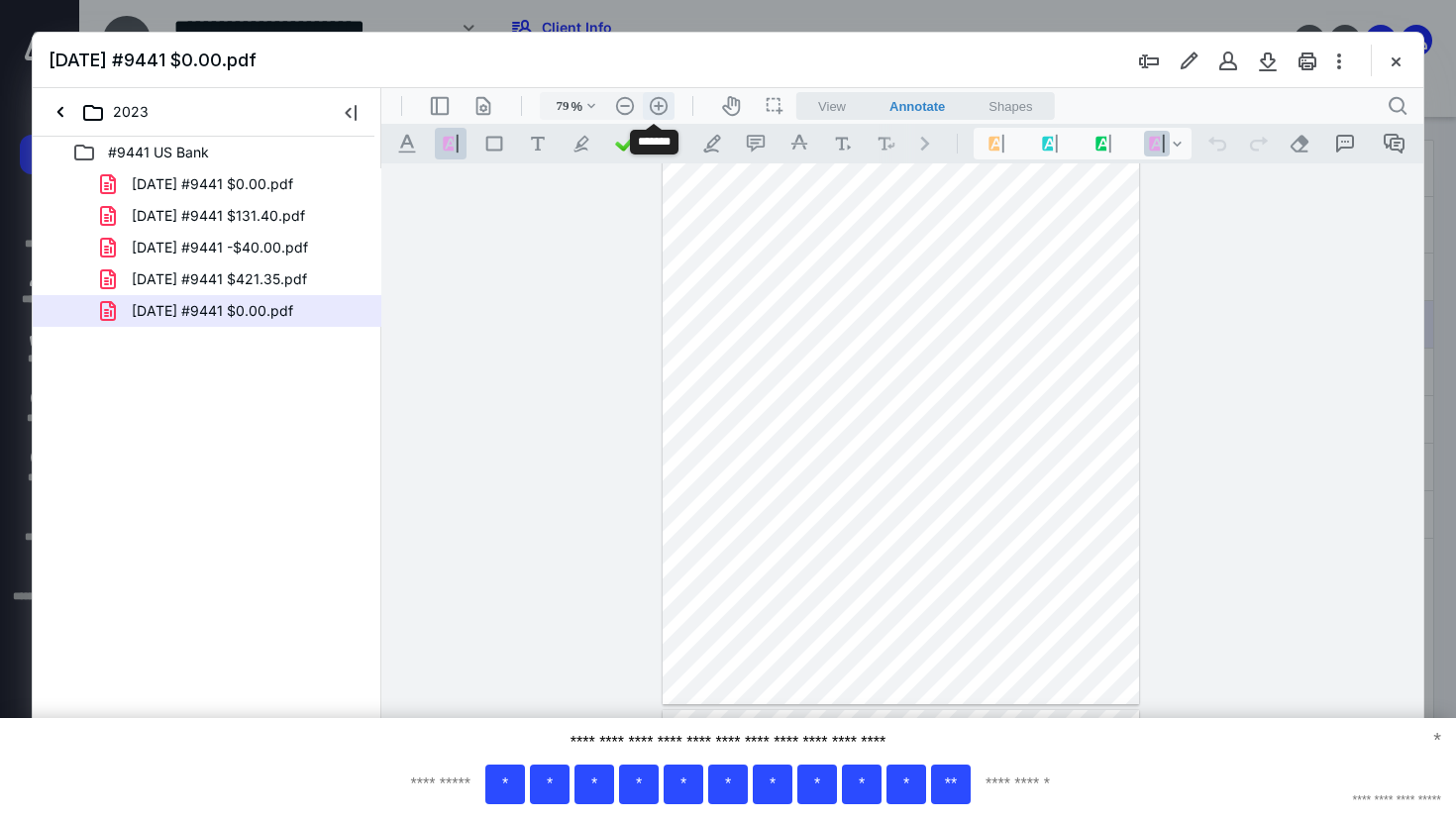 click on ".cls-1{fill:#abb0c4;} icon - header - zoom - in - line" at bounding box center (659, 106) 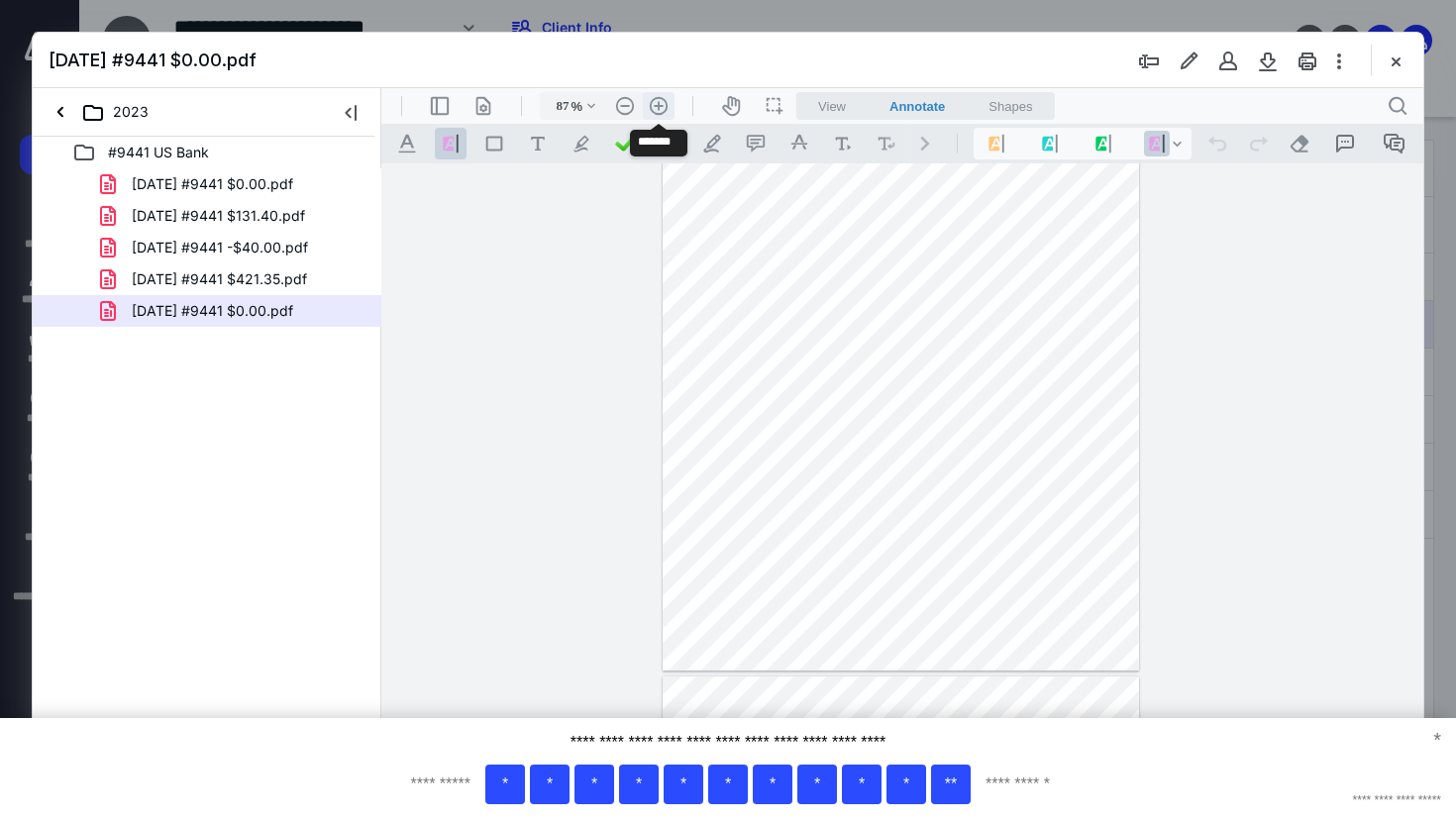 click on ".cls-1{fill:#abb0c4;} icon - header - zoom - in - line" at bounding box center [659, 106] 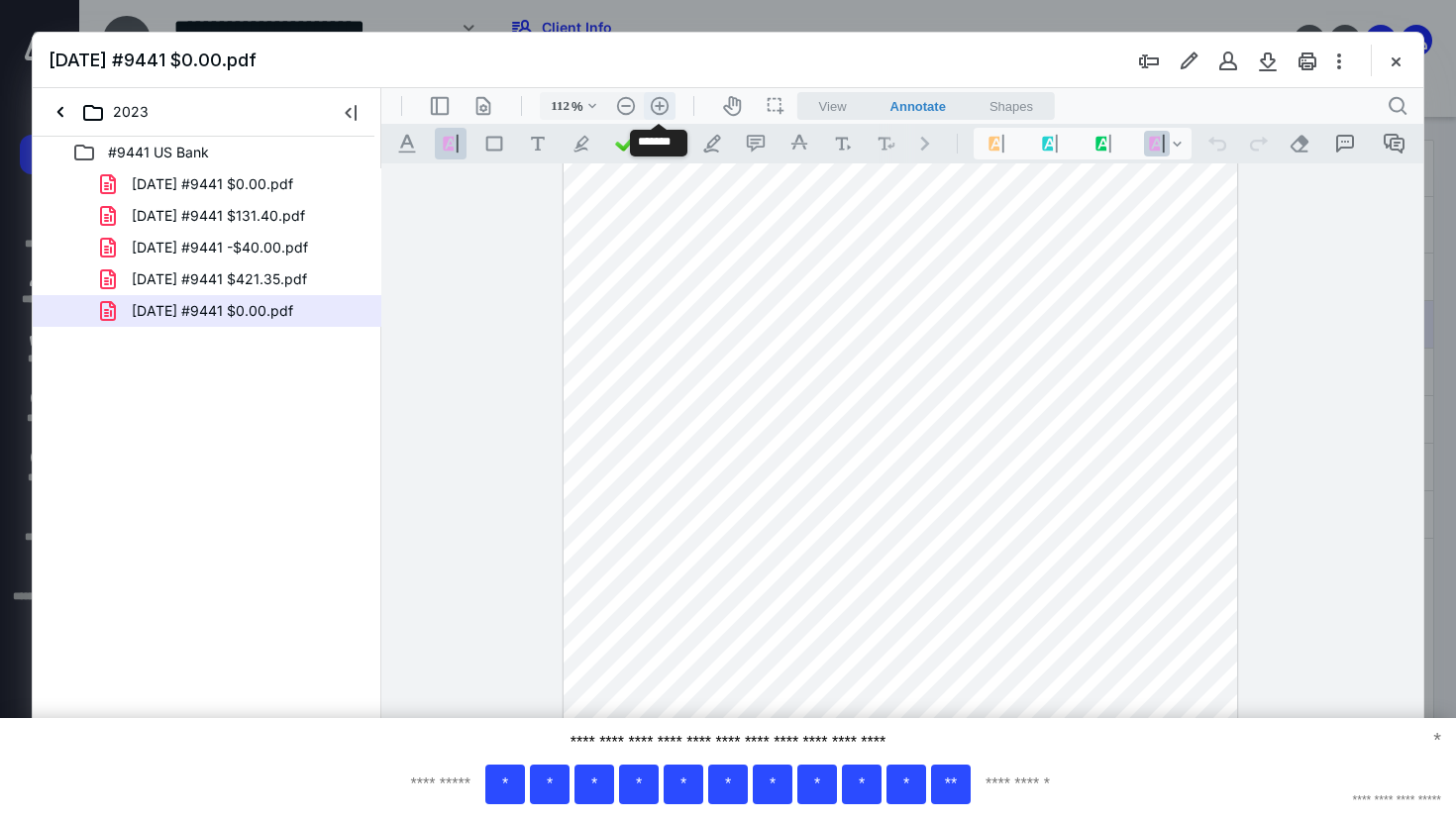 click on ".cls-1{fill:#abb0c4;} icon - header - zoom - in - line" at bounding box center [660, 106] 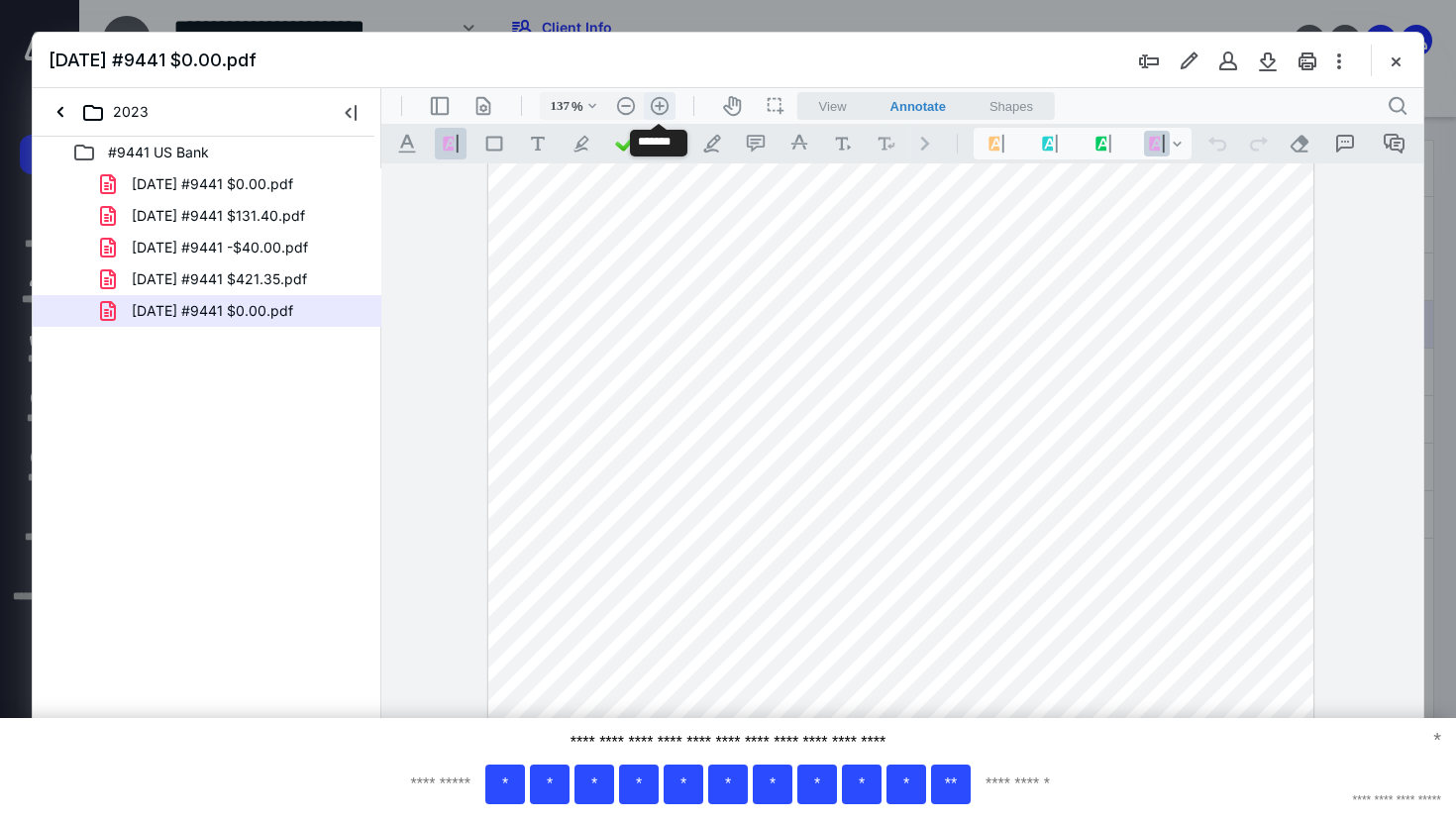 click on ".cls-1{fill:#abb0c4;} icon - header - zoom - in - line" at bounding box center [660, 106] 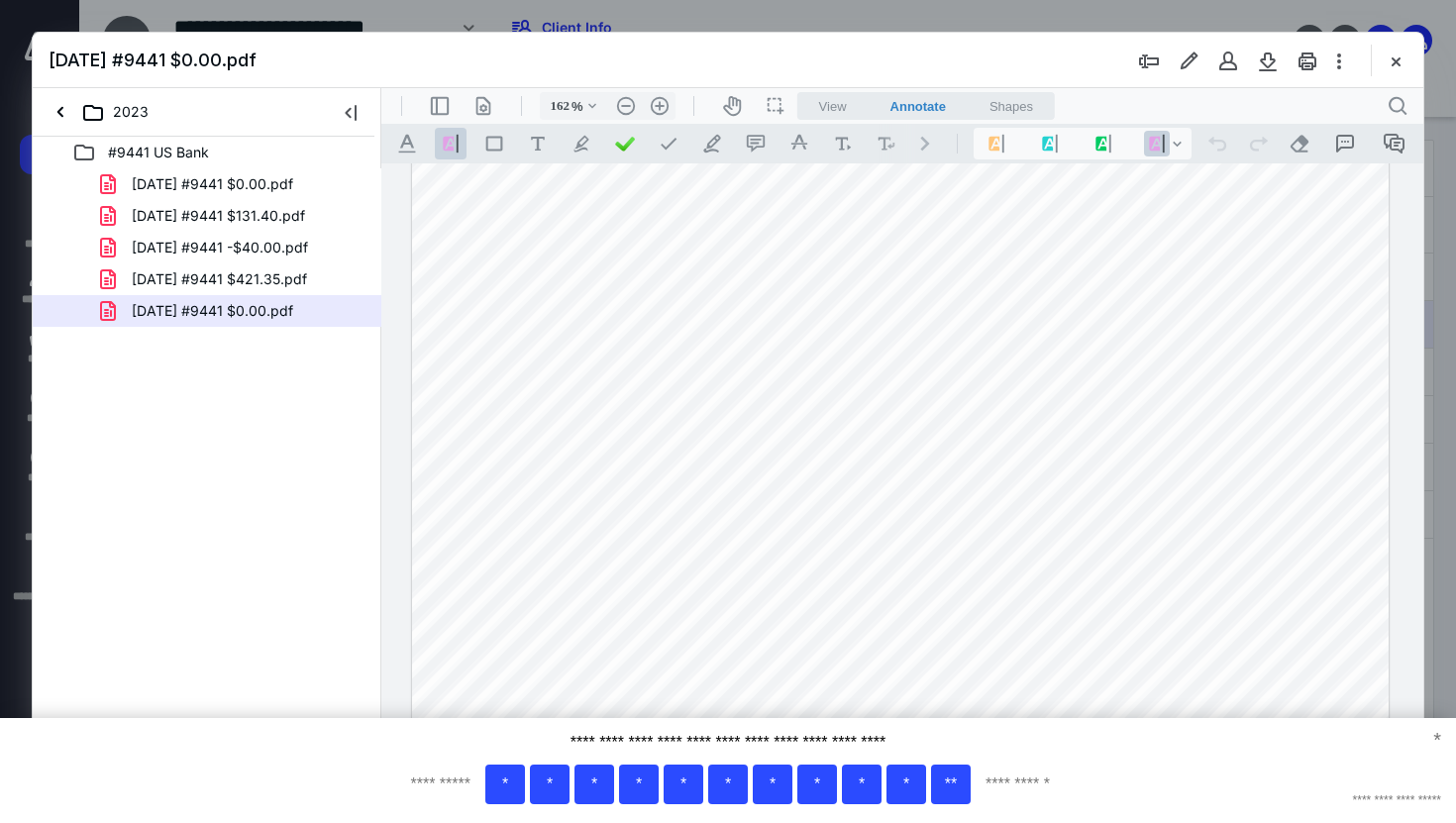 scroll, scrollTop: 68, scrollLeft: 0, axis: vertical 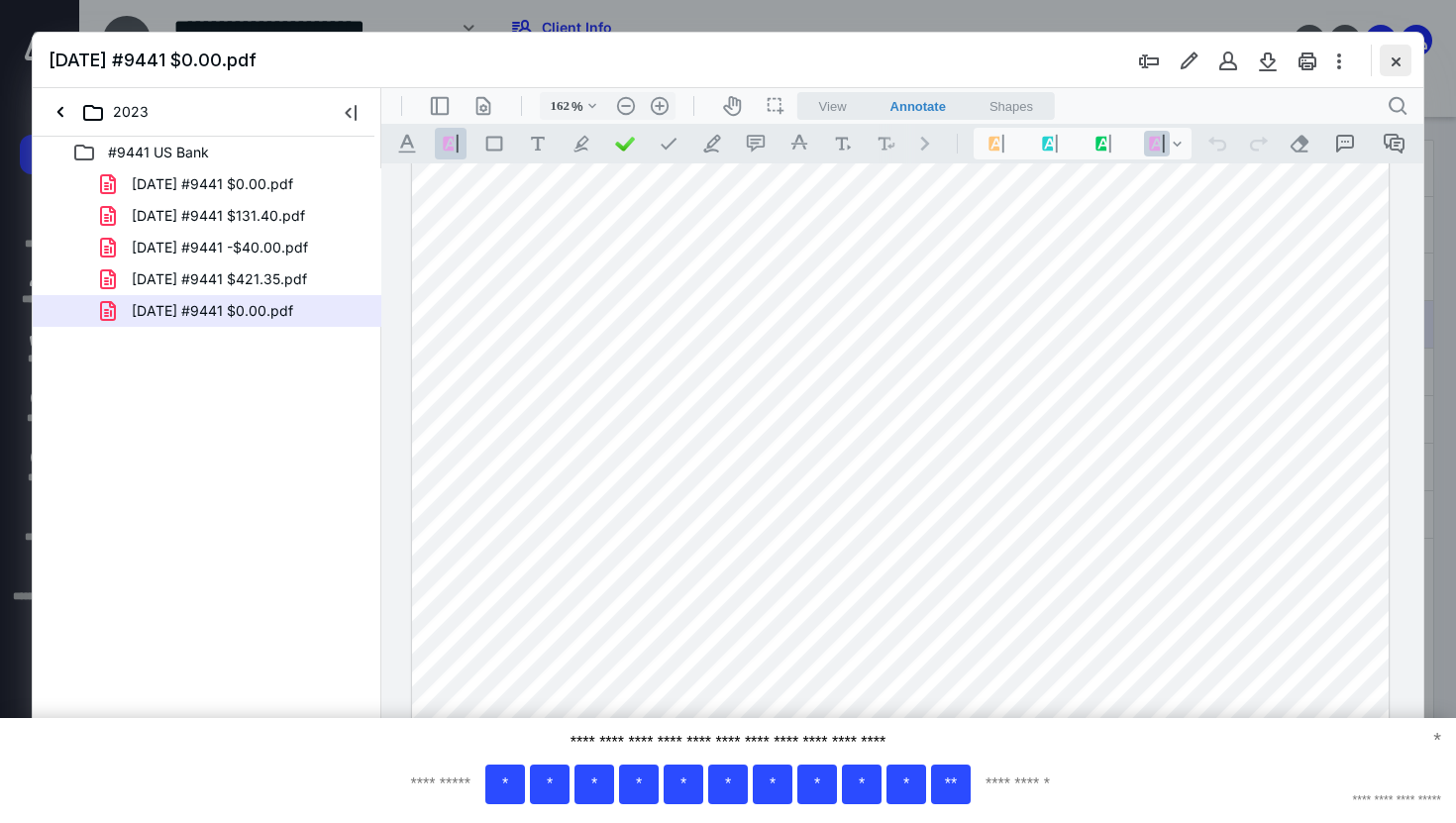 click at bounding box center (1396, 60) 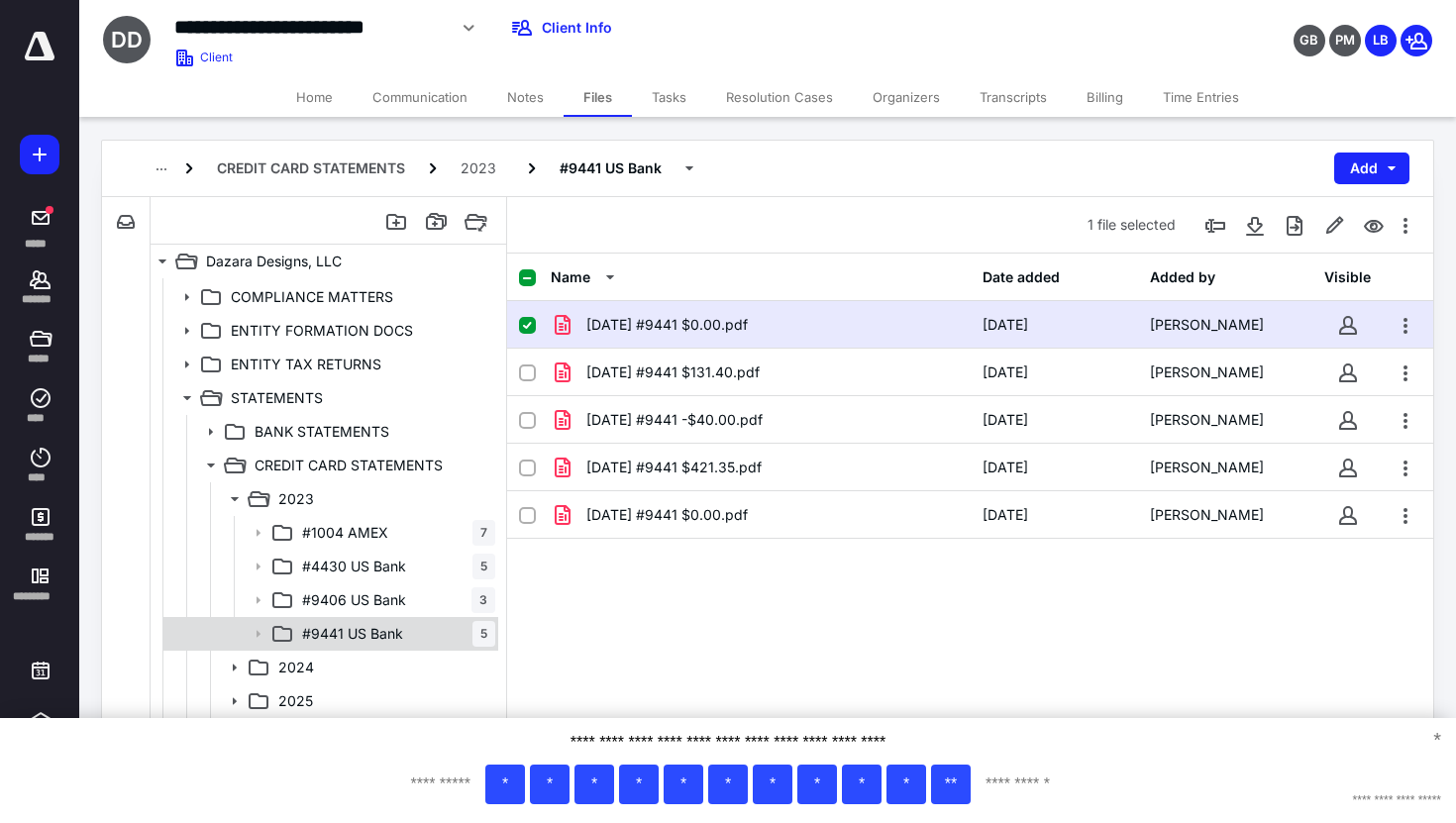 scroll, scrollTop: 0, scrollLeft: 0, axis: both 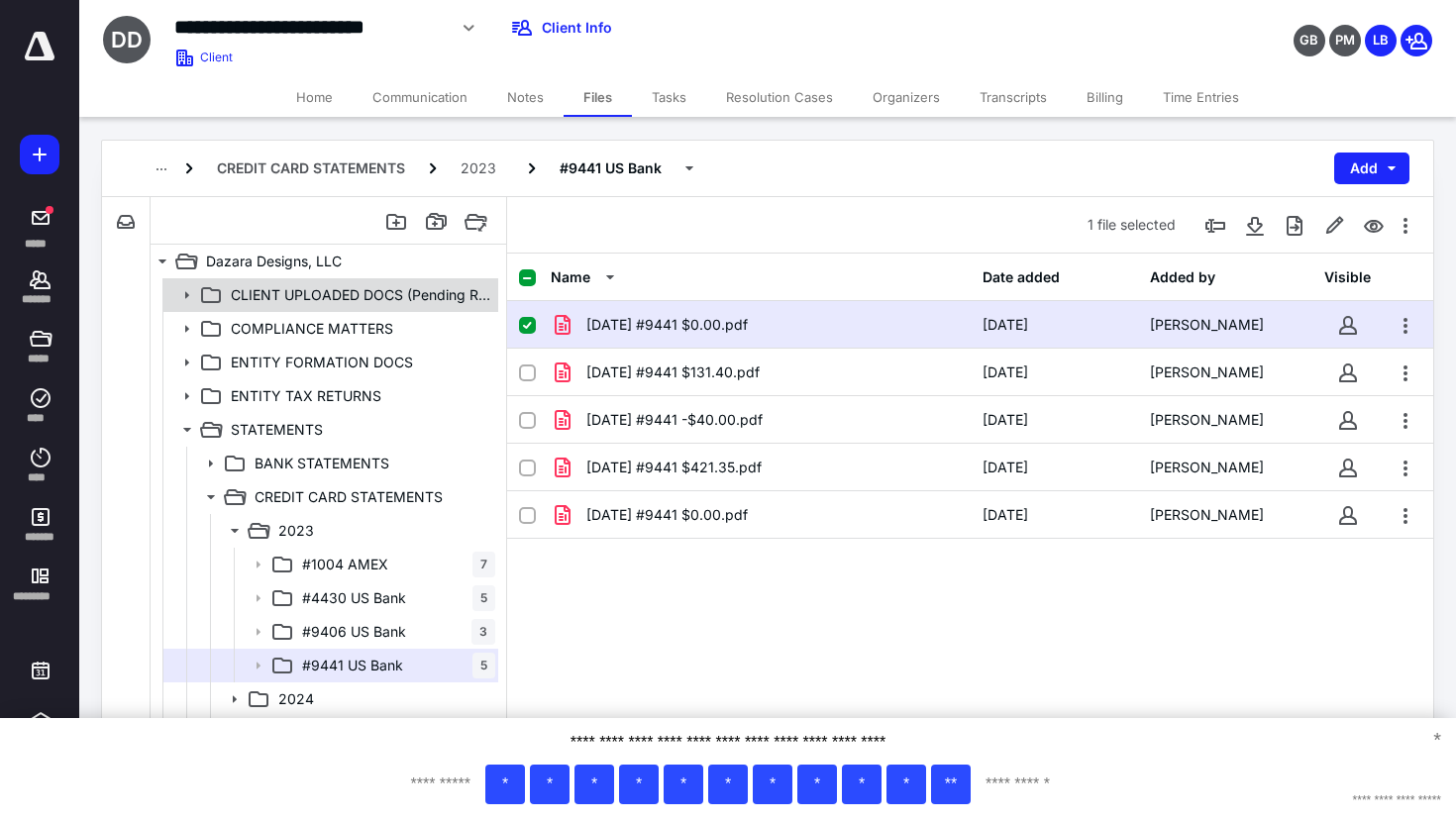 click 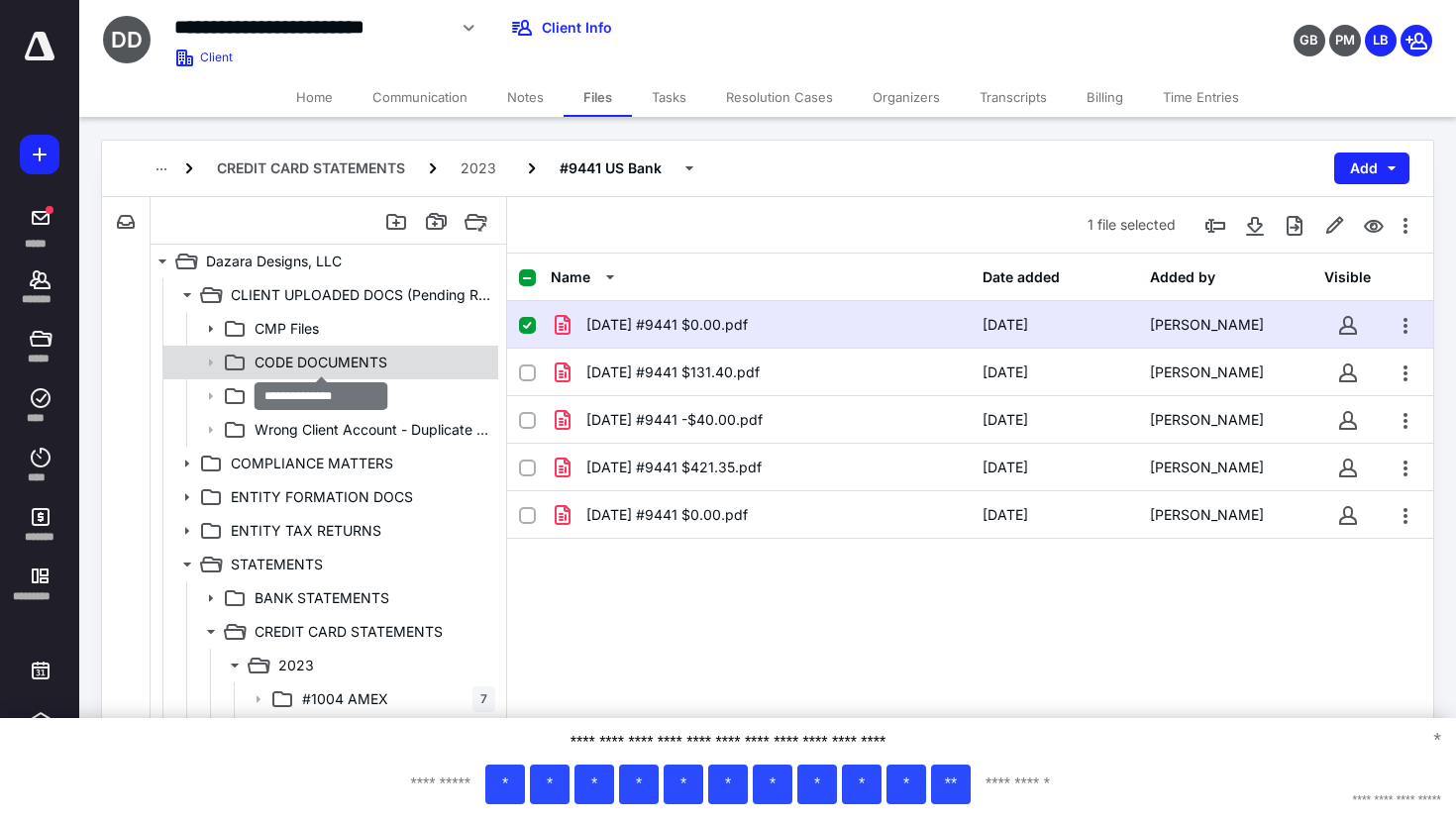 click on "CODE DOCUMENTS" at bounding box center [321, 362] 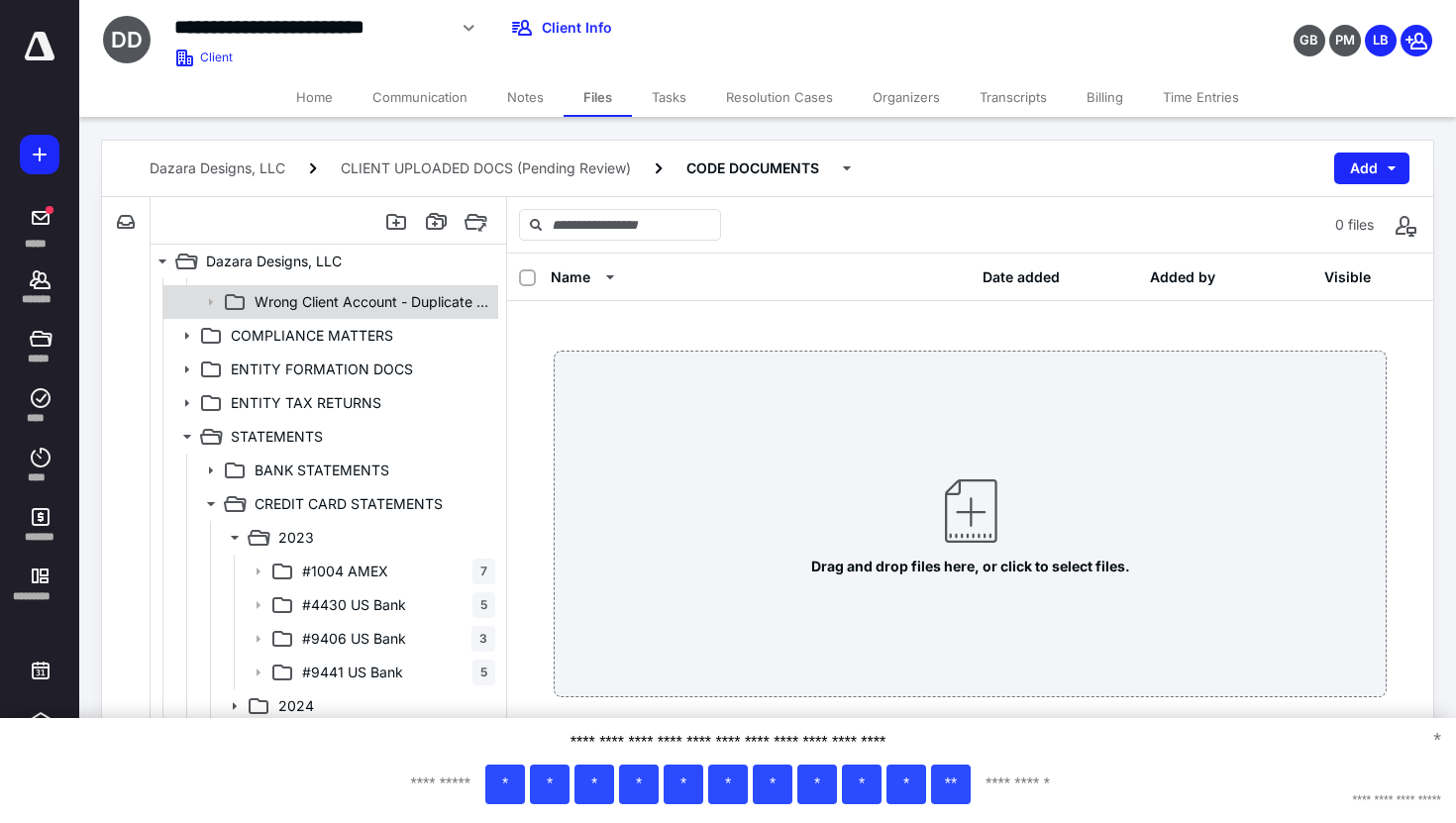 scroll, scrollTop: 166, scrollLeft: 0, axis: vertical 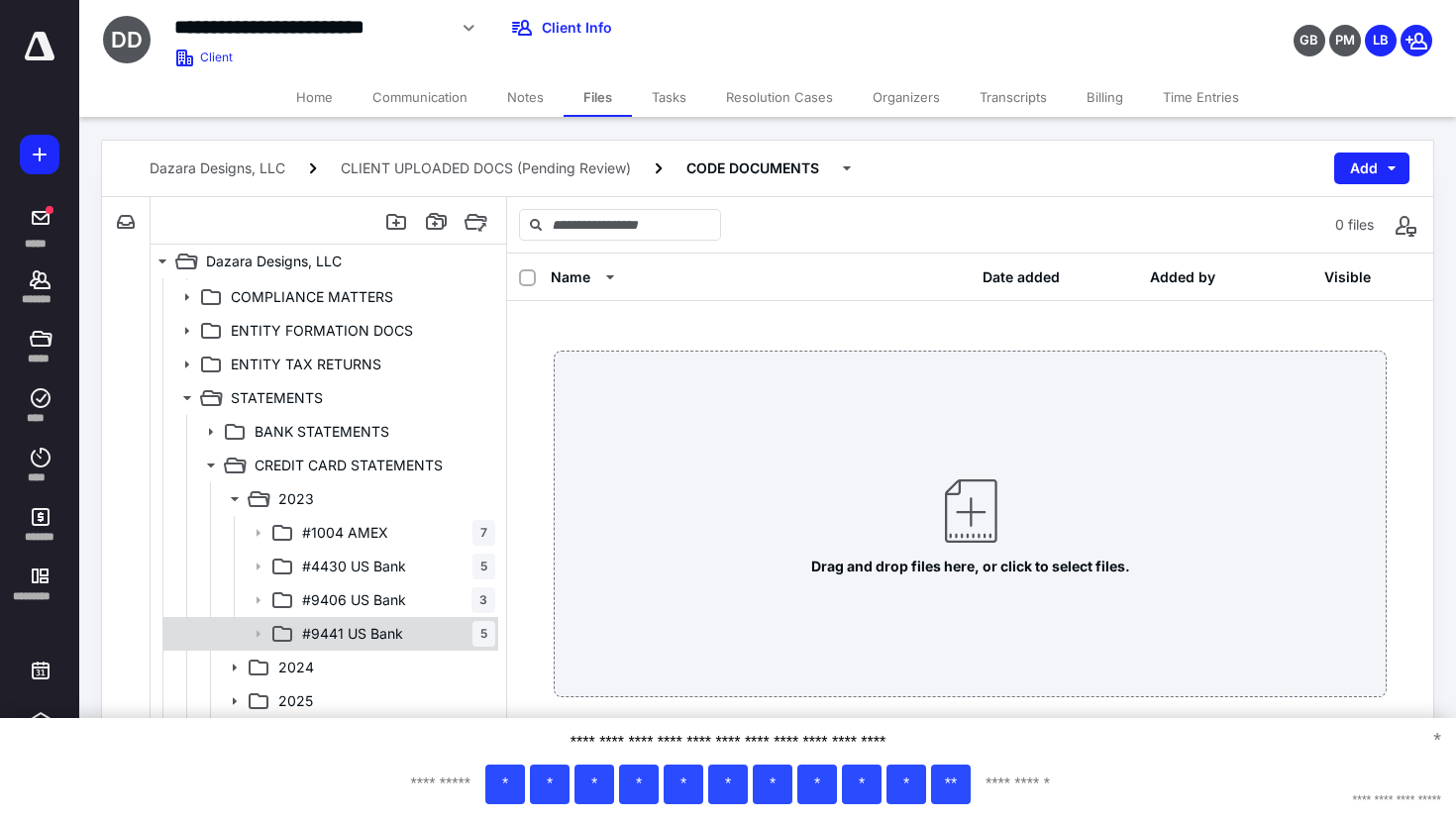 click on "#9441 US Bank 5" at bounding box center (394, 634) 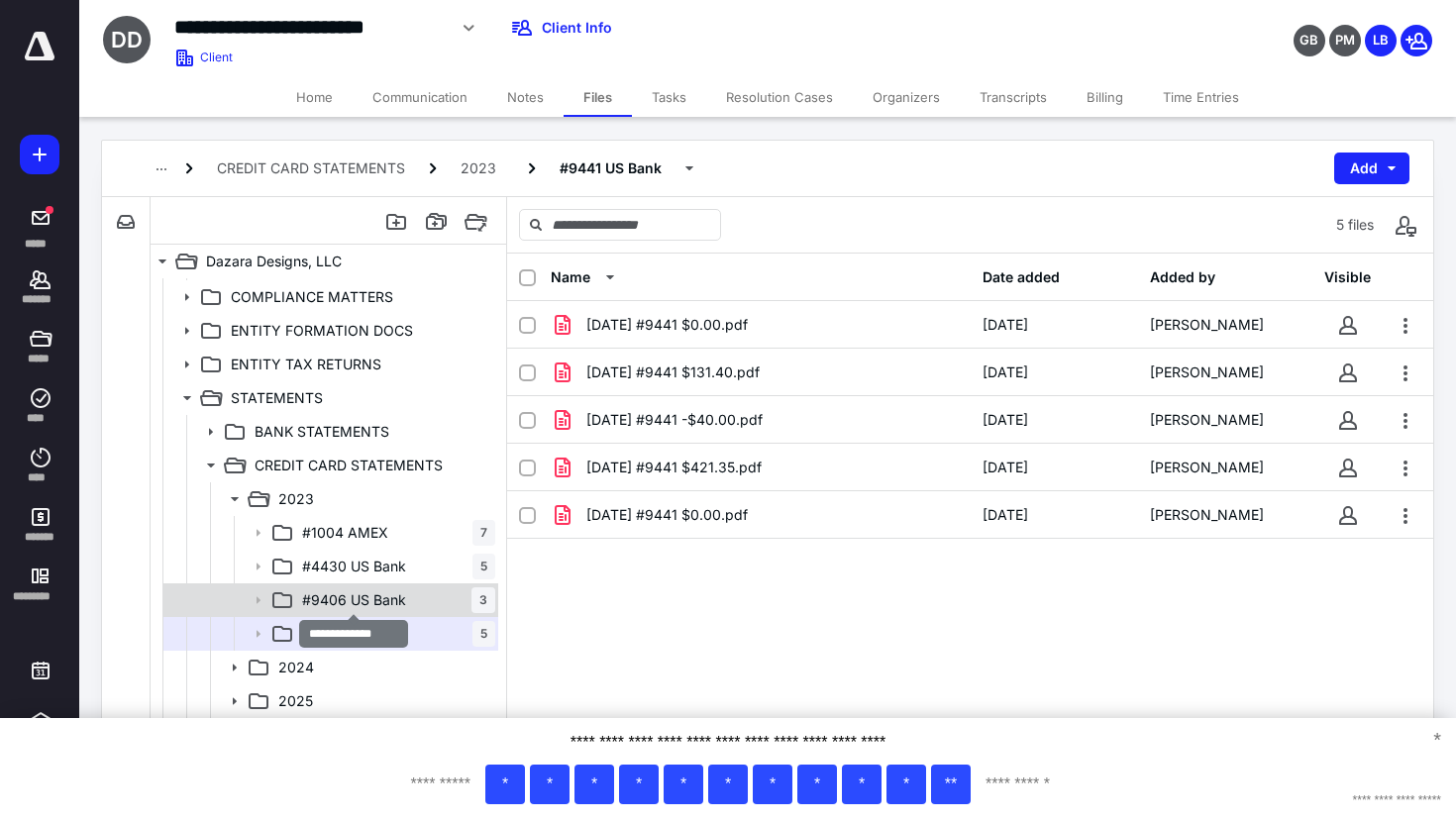 click on "#9406 US Bank" at bounding box center [354, 600] 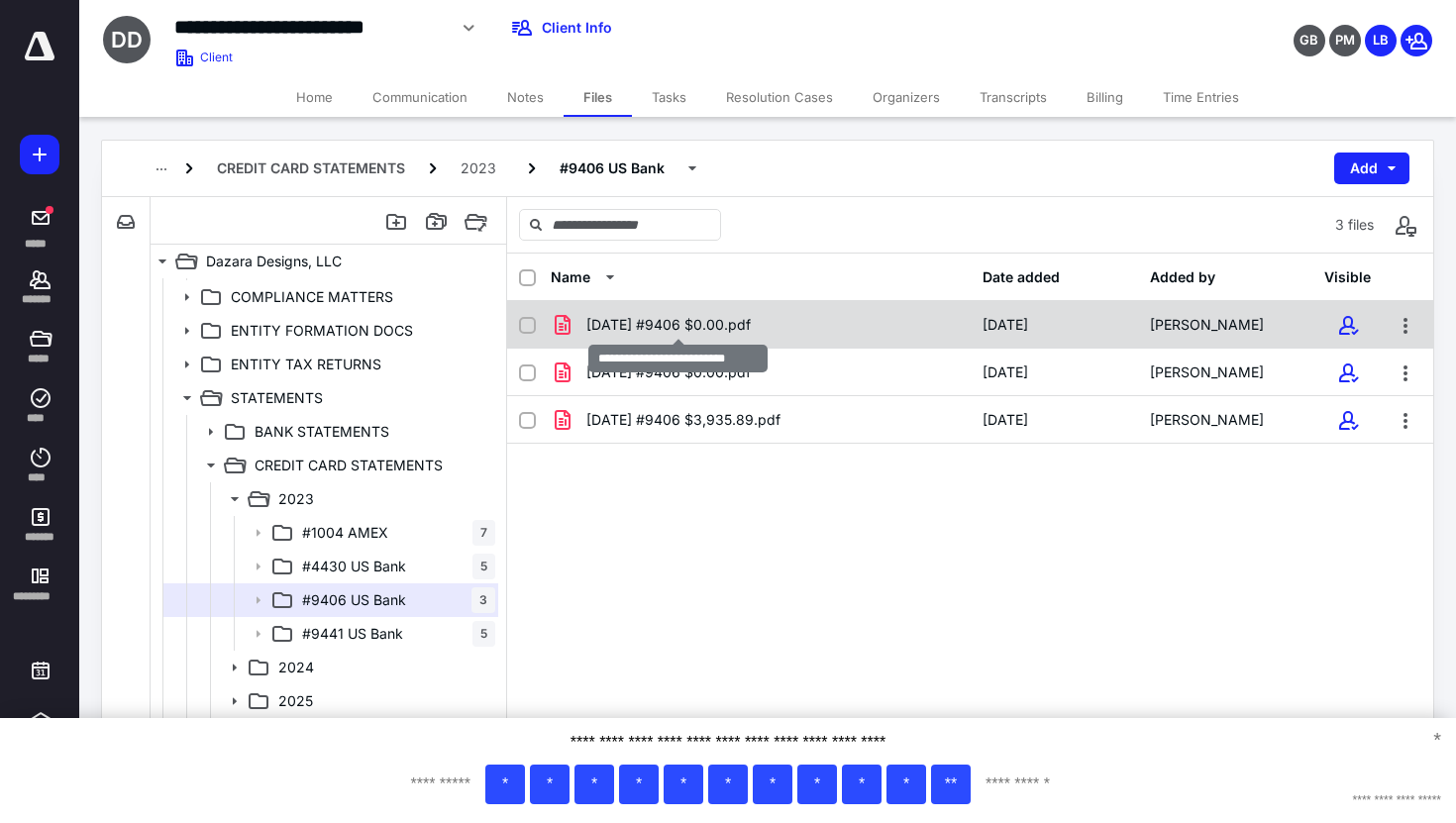 click on "2023.10.13 #9406 $0.00.pdf" at bounding box center (669, 325) 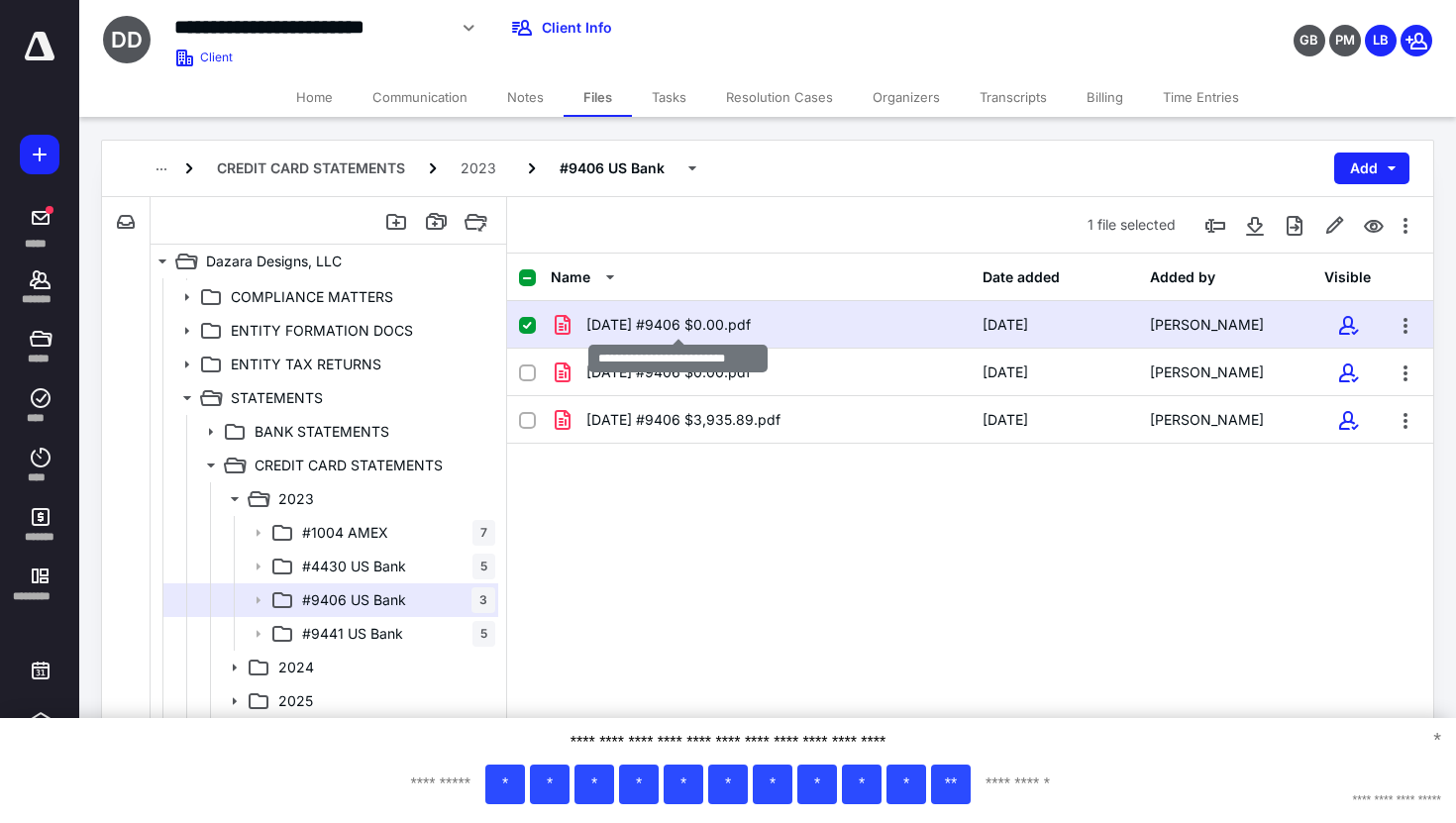 click on "2023.10.13 #9406 $0.00.pdf" at bounding box center (669, 325) 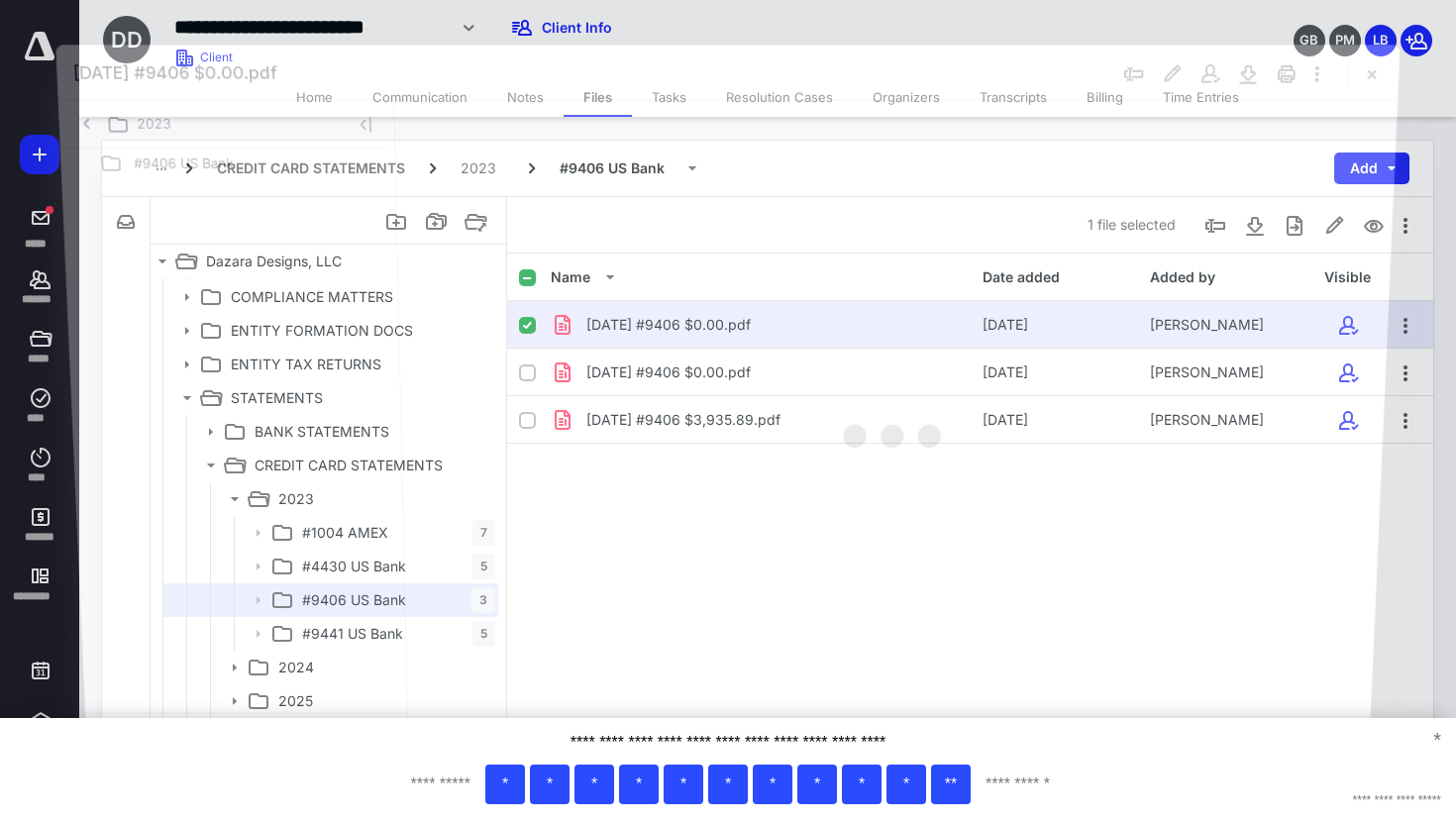 scroll, scrollTop: 0, scrollLeft: 0, axis: both 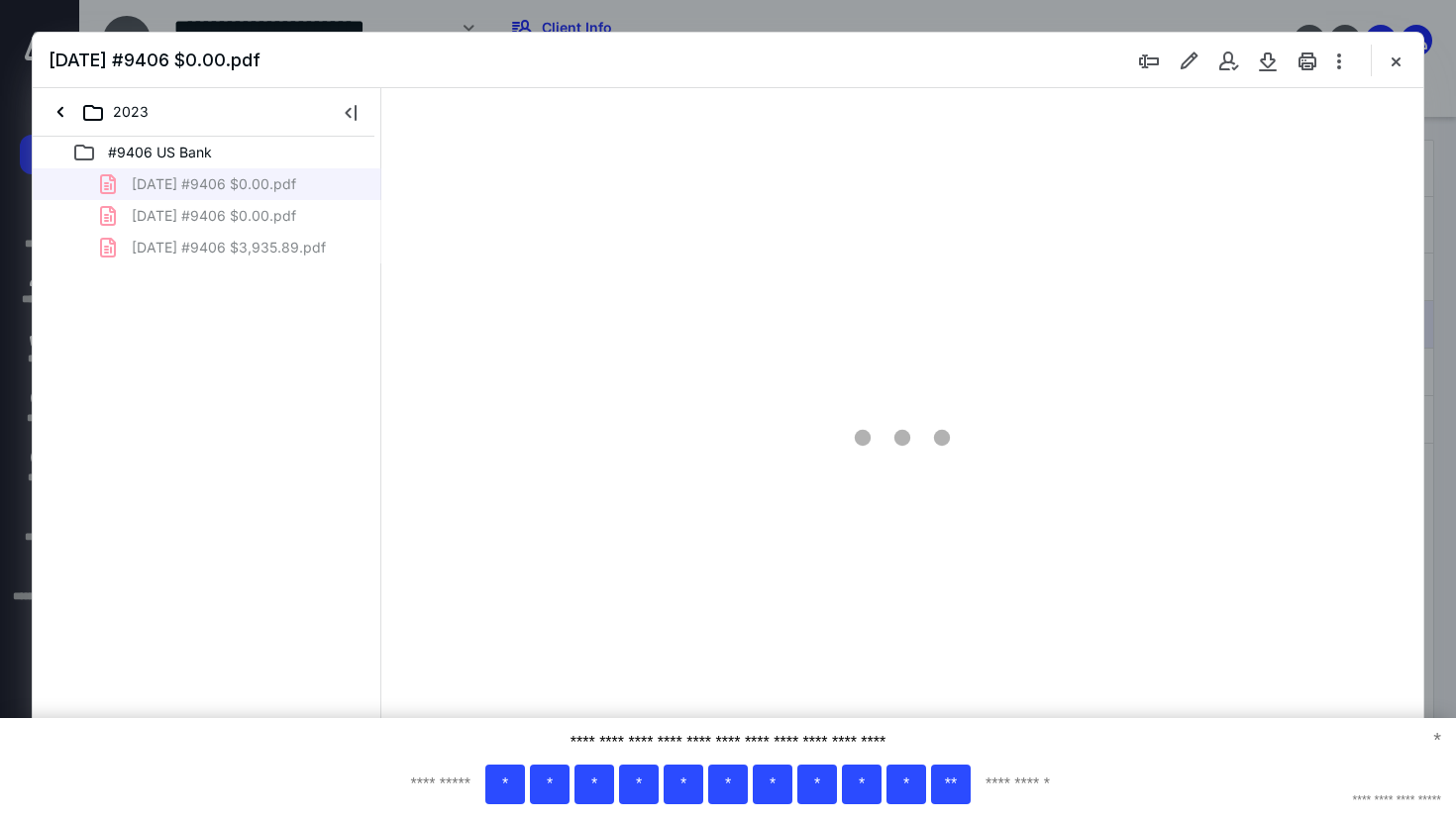 type on "79" 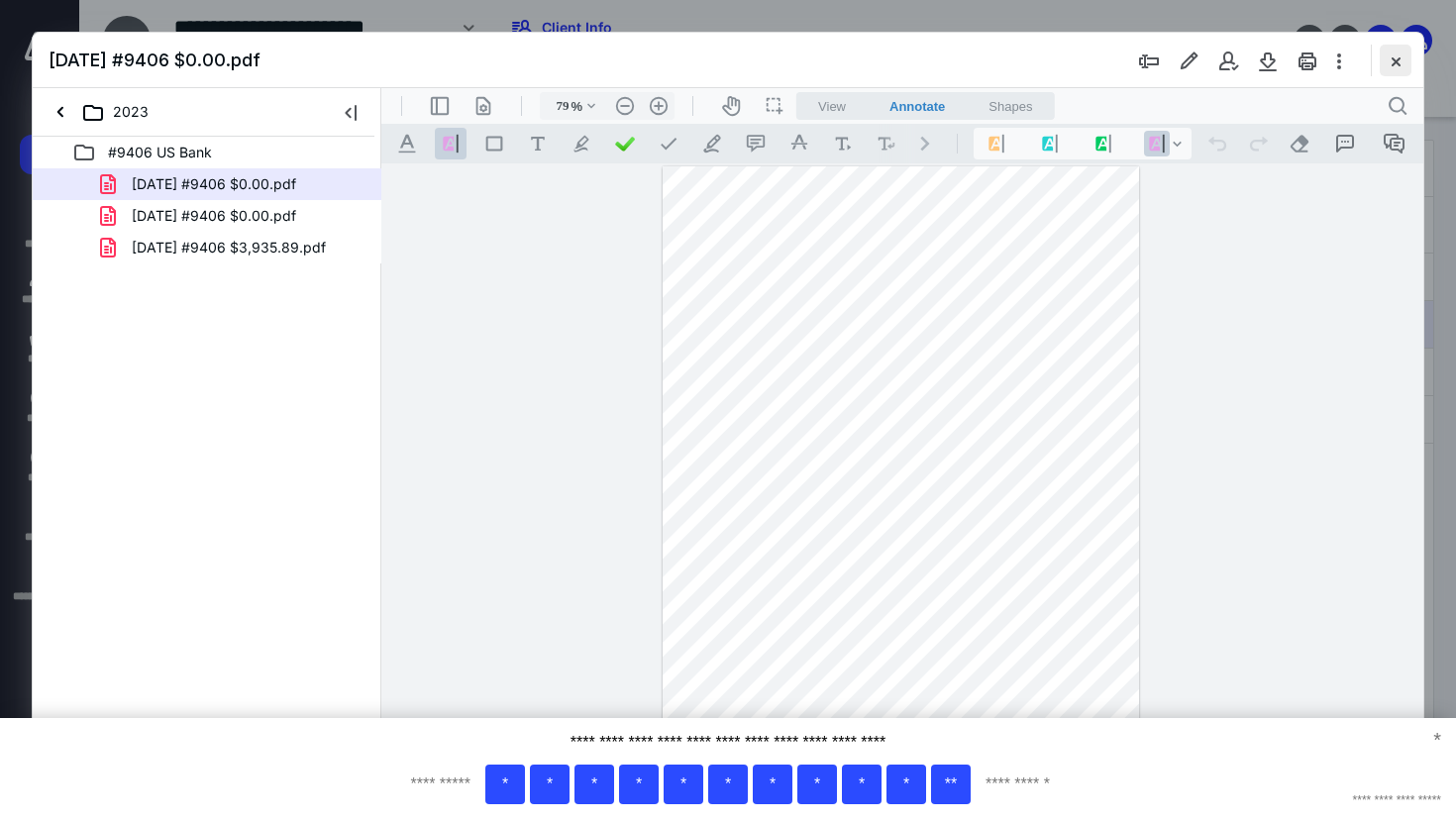 click at bounding box center [1396, 60] 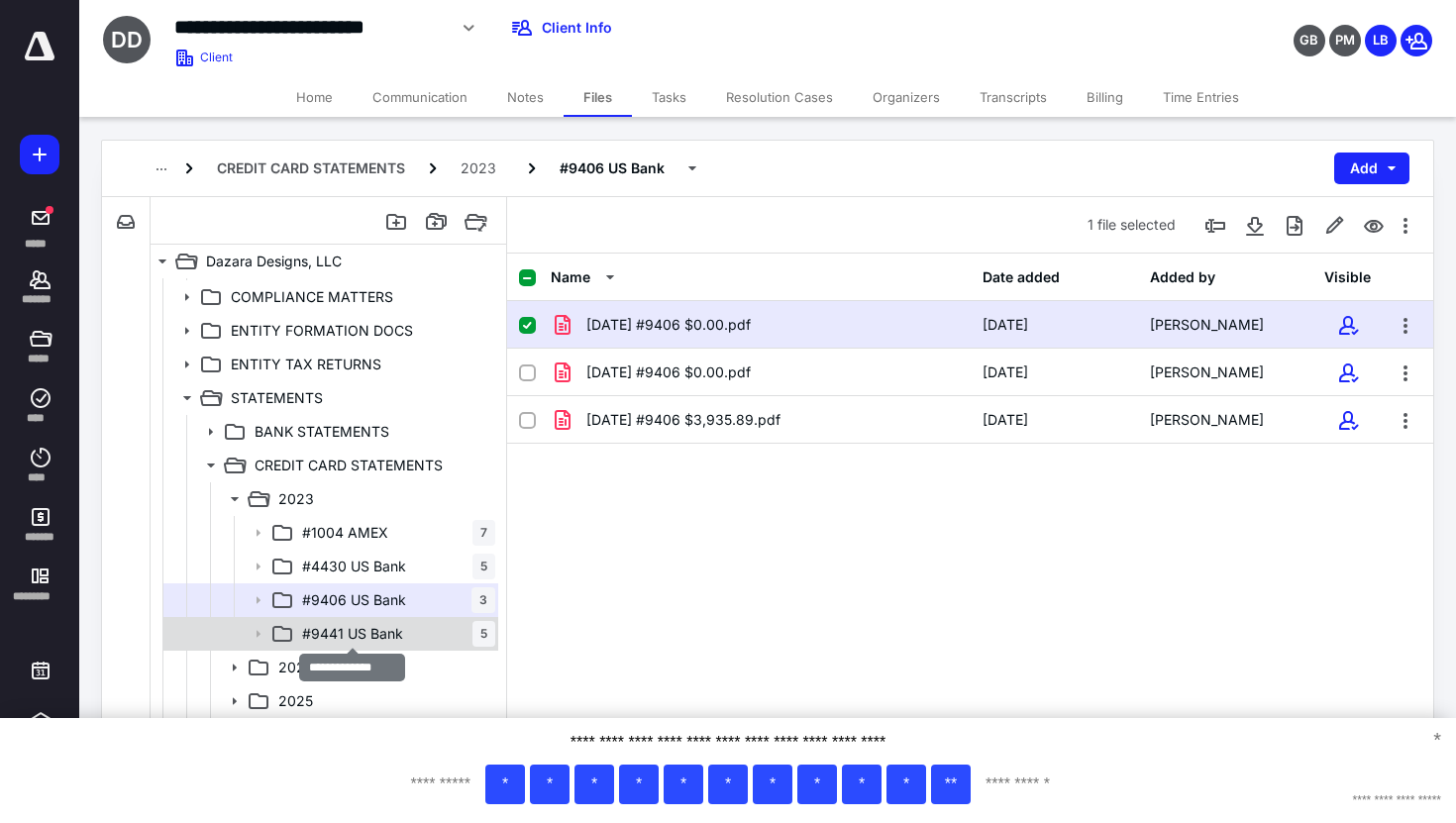 click on "#9441 US Bank" at bounding box center (353, 634) 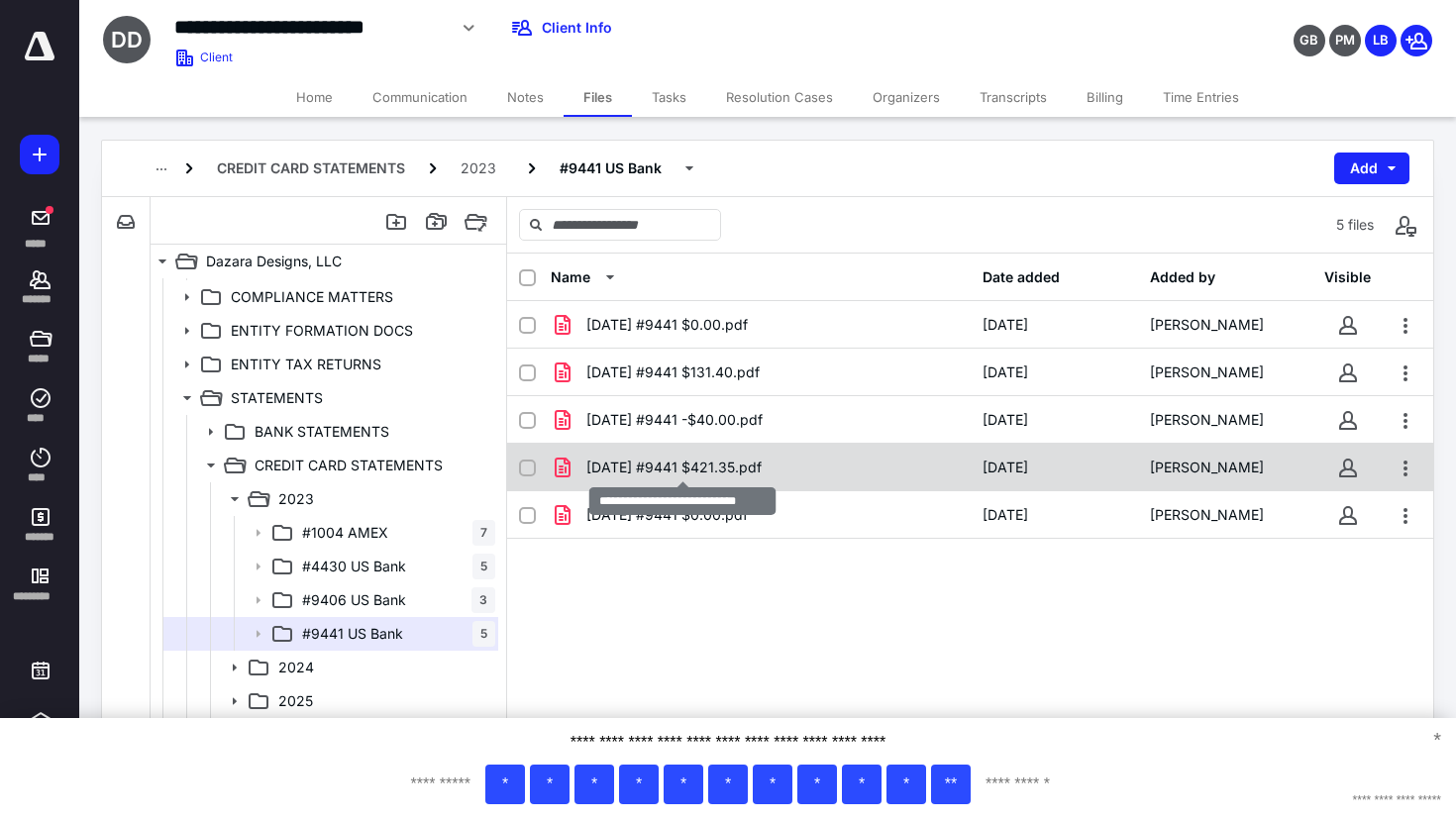 click on "[DATE] #9441 $421.35.pdf" at bounding box center [674, 467] 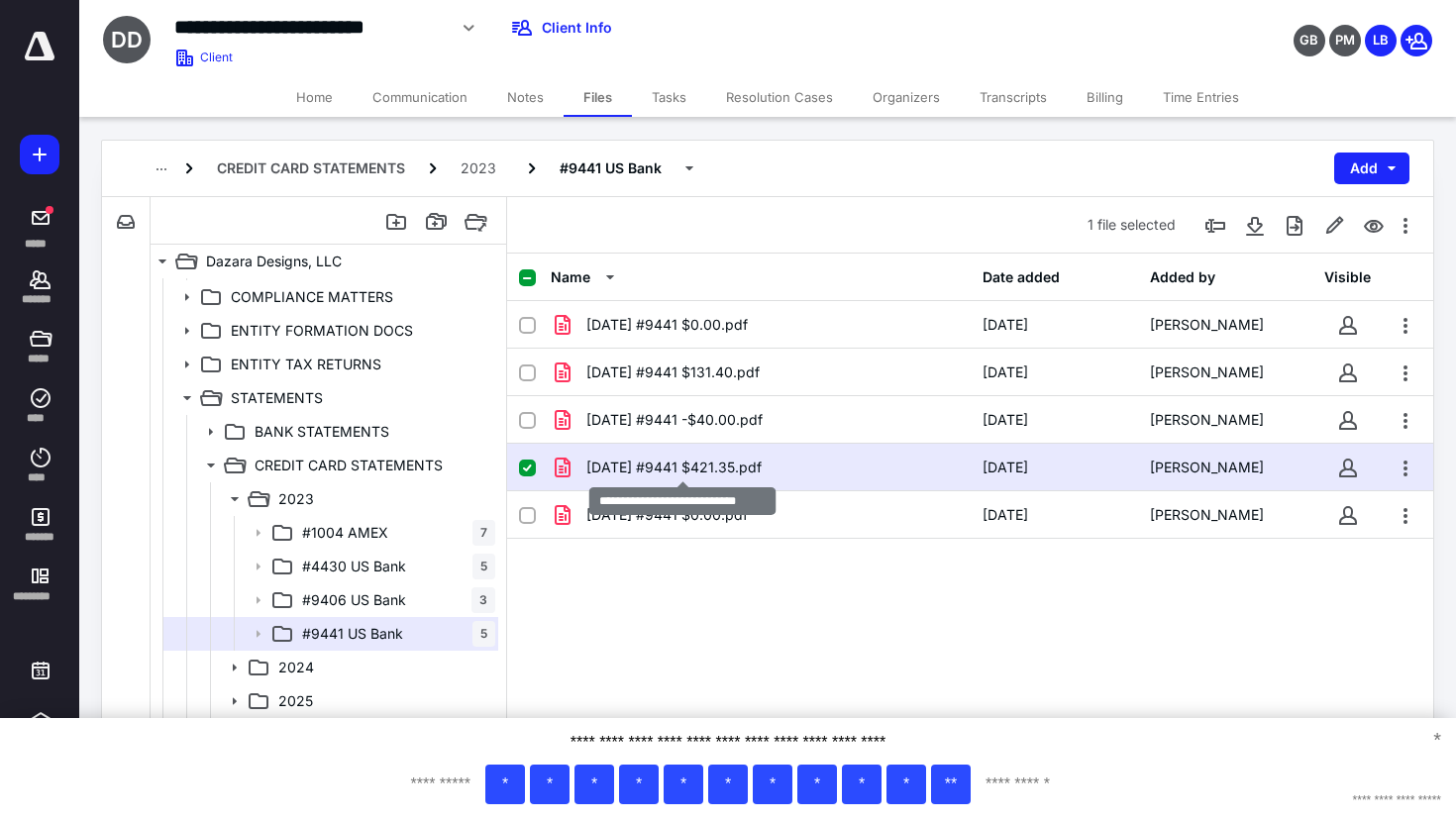click on "[DATE] #9441 $421.35.pdf" at bounding box center (674, 467) 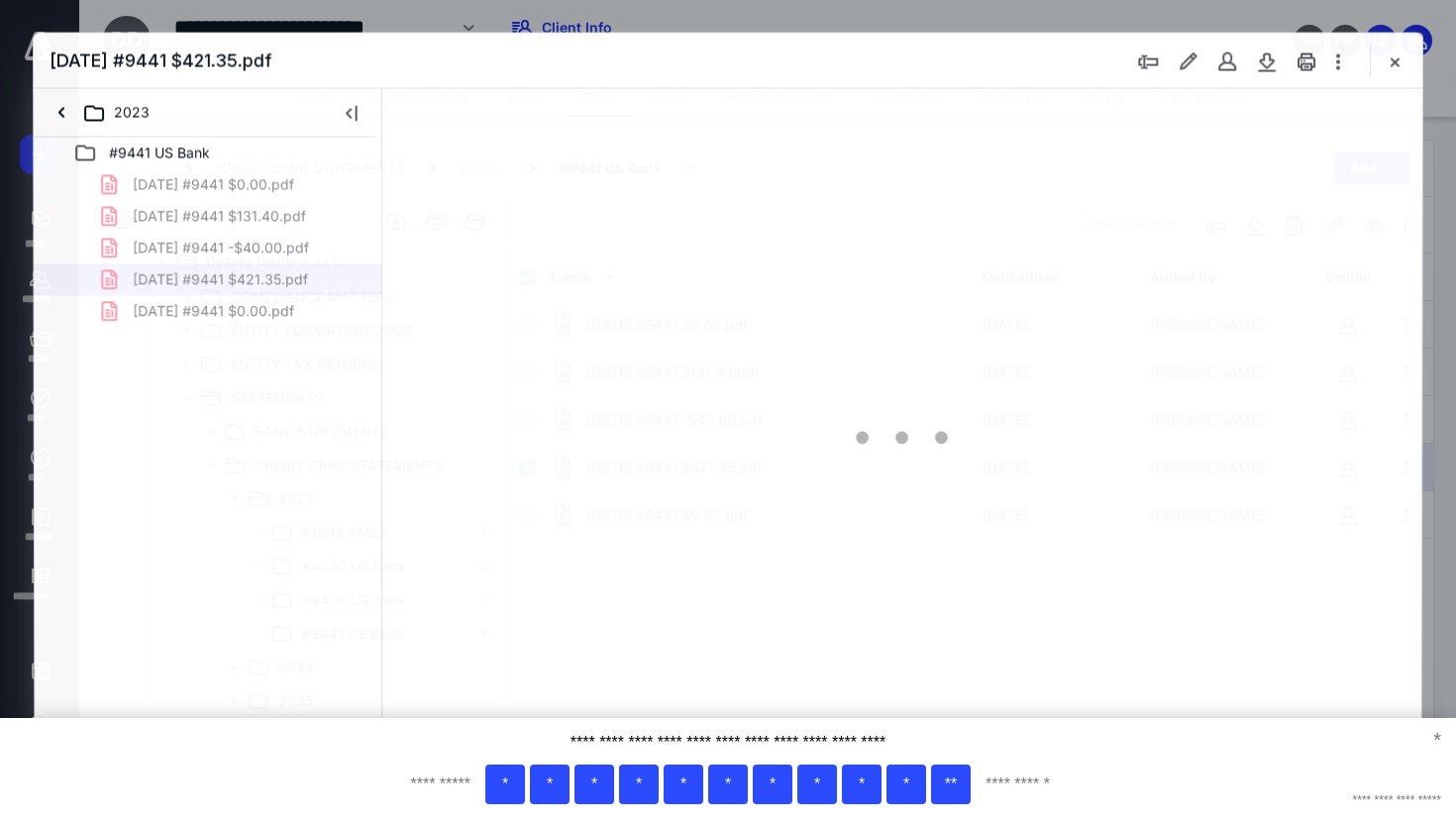 scroll, scrollTop: 0, scrollLeft: 0, axis: both 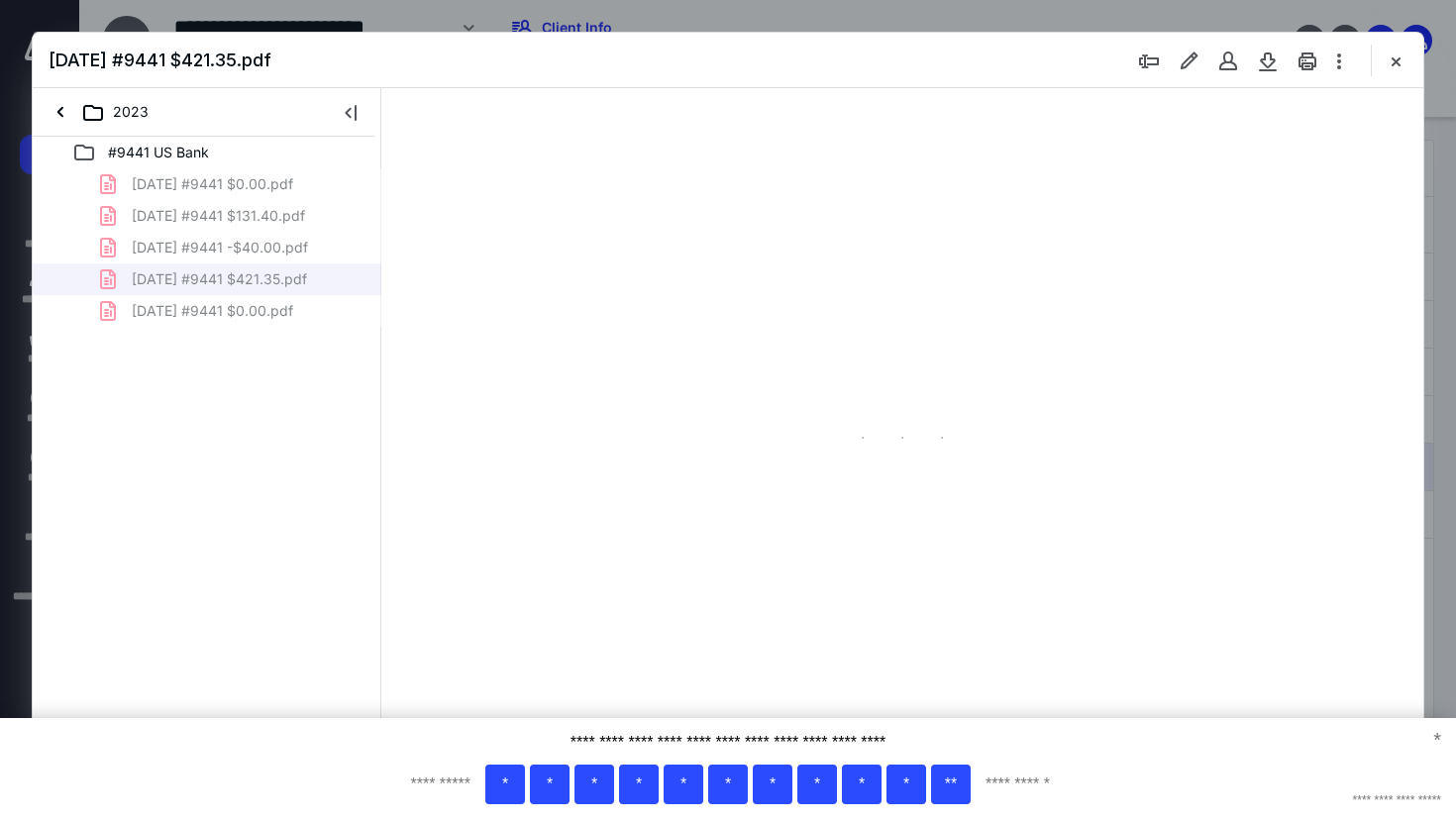 type on "79" 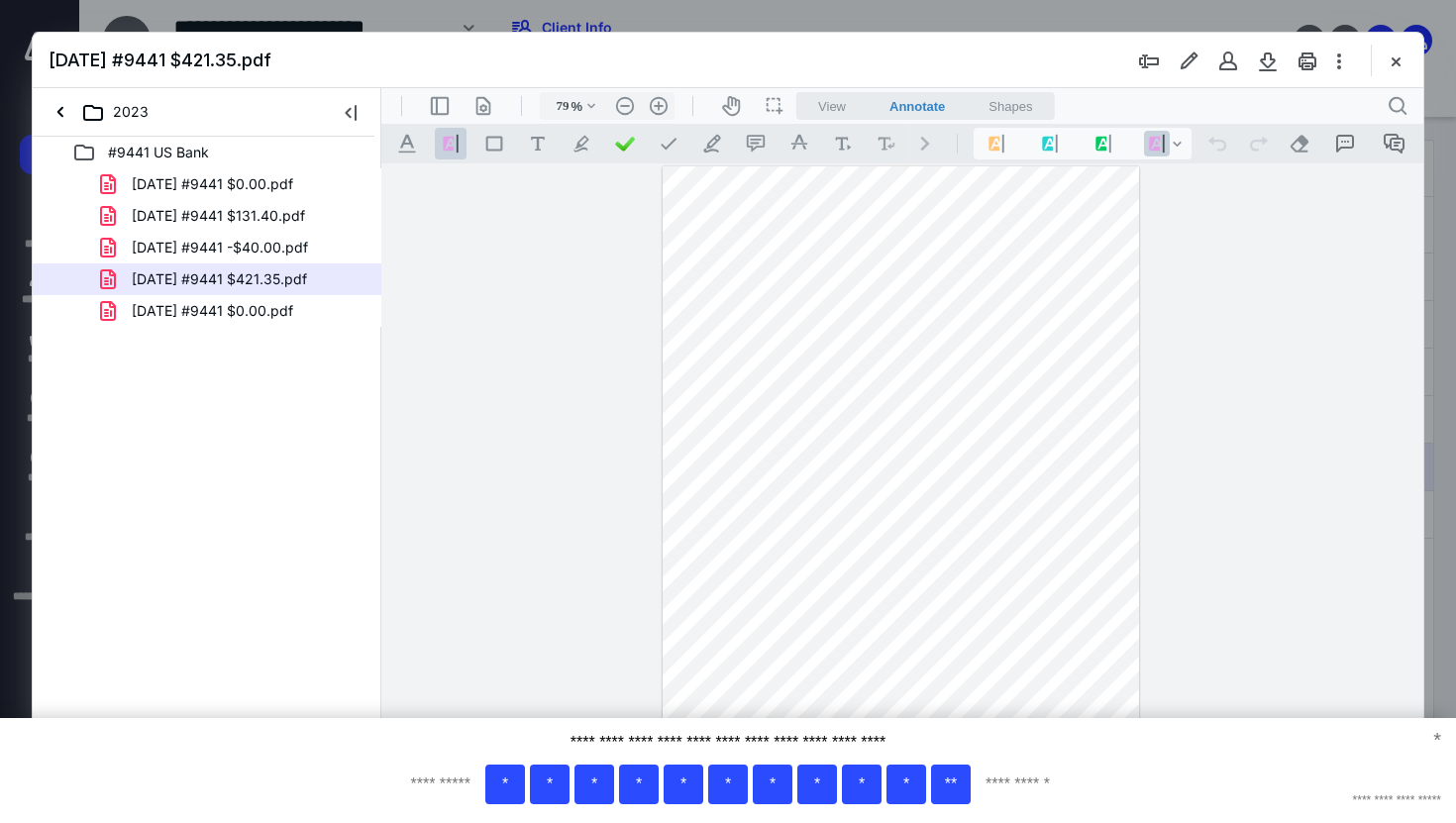 click at bounding box center [902, 474] 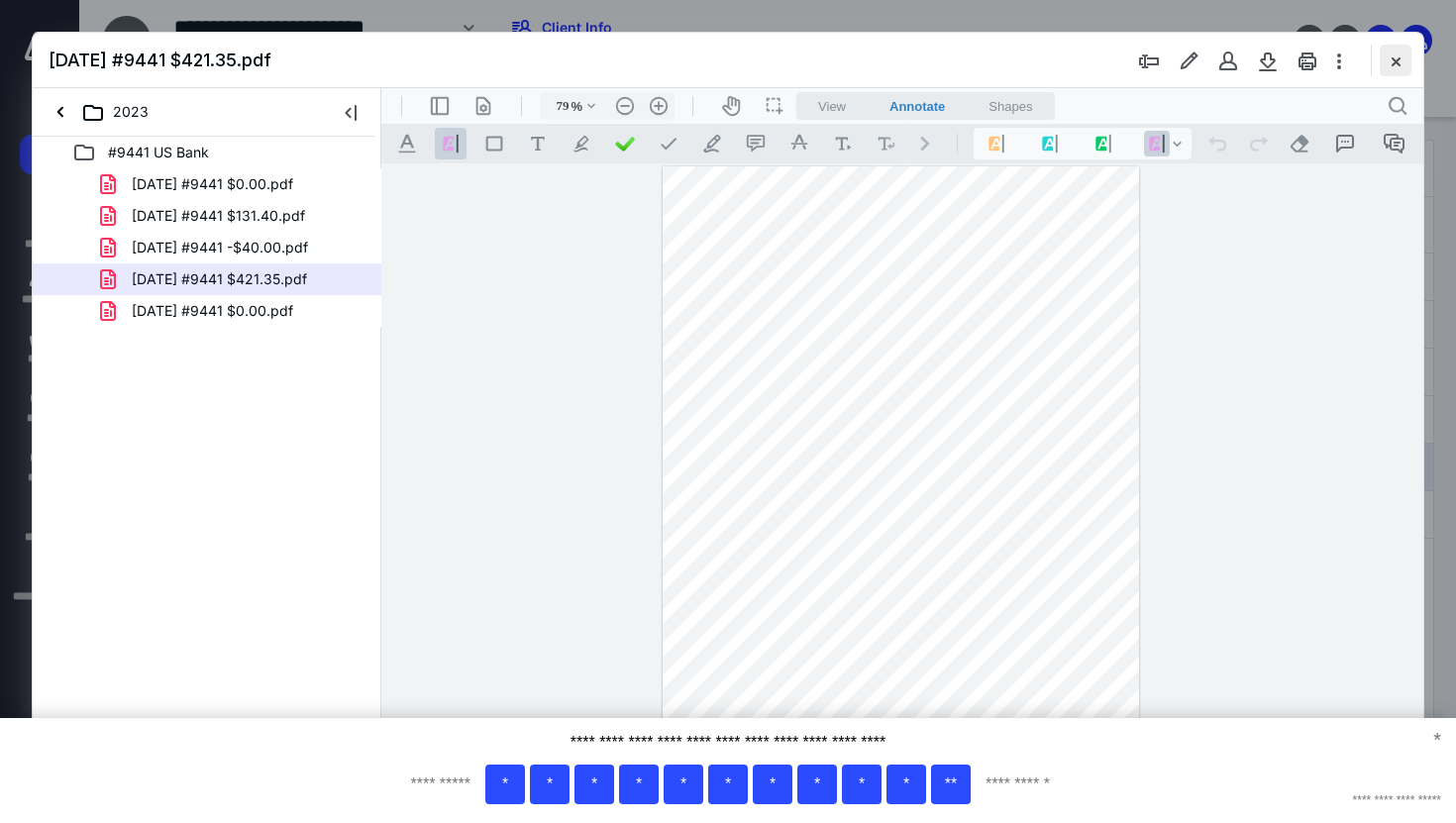 click at bounding box center [1396, 60] 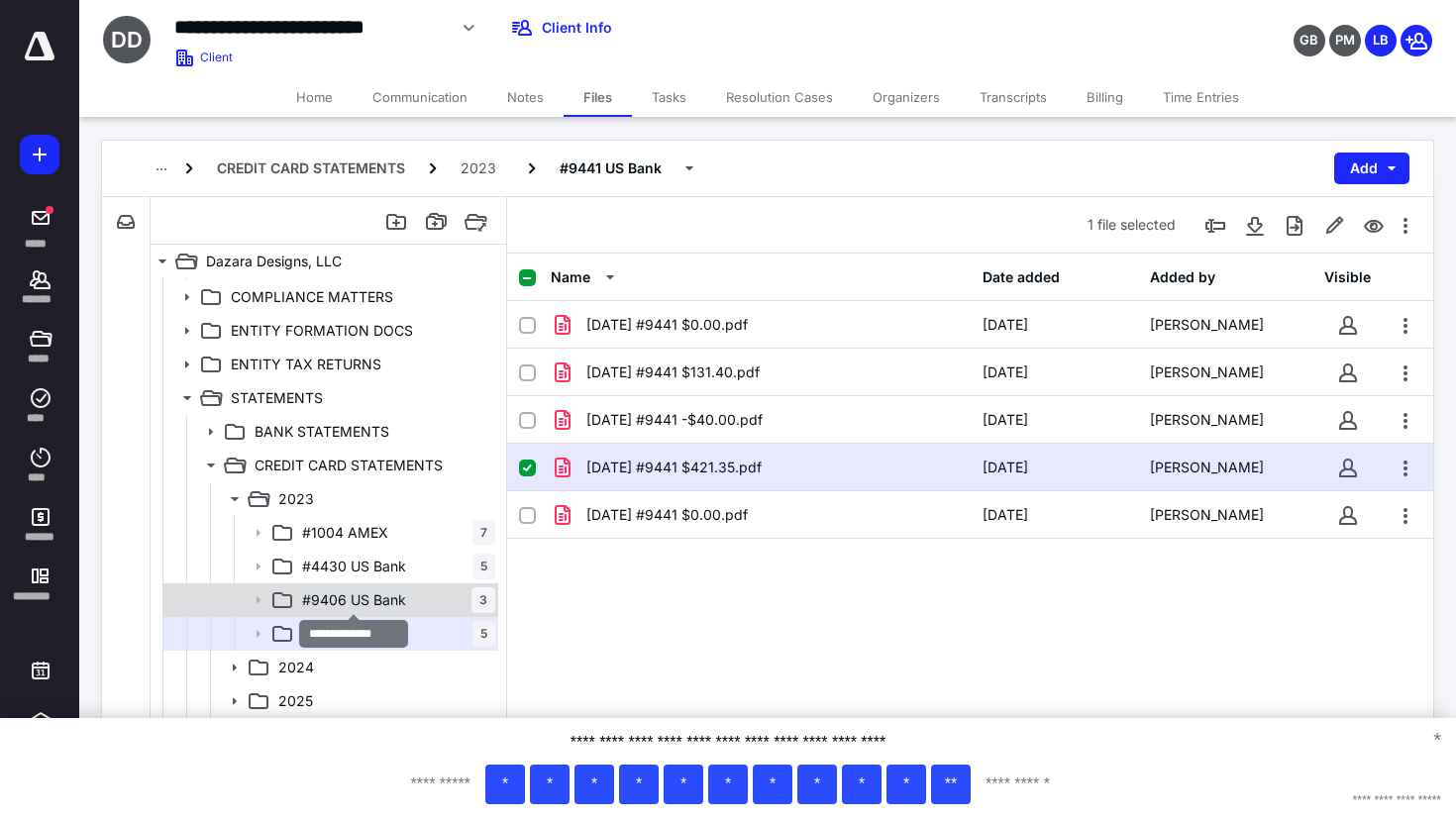 click on "#9406 US Bank" at bounding box center [354, 600] 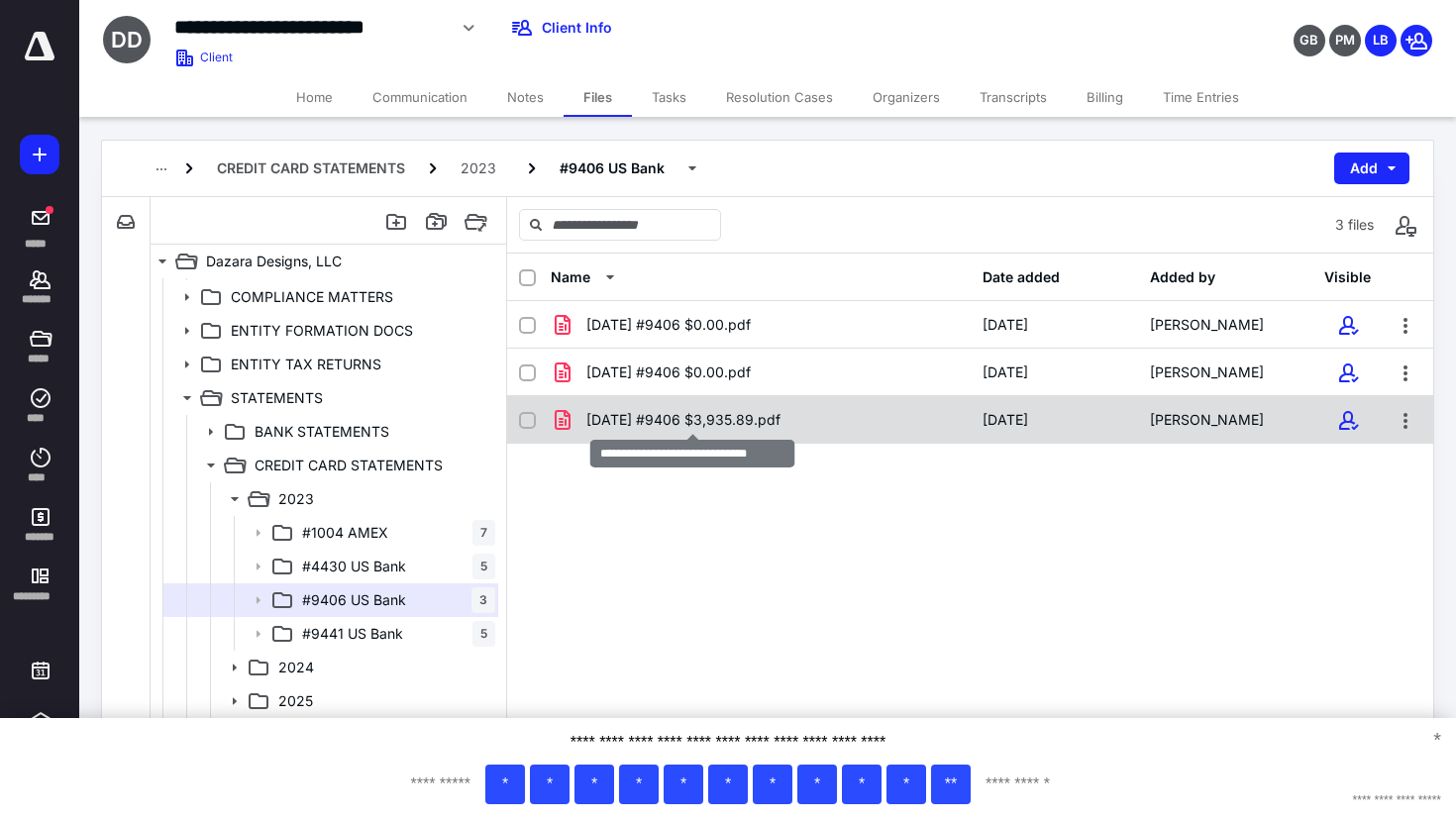 click on "[DATE] #9406 $3,935.89.pdf" at bounding box center [683, 420] 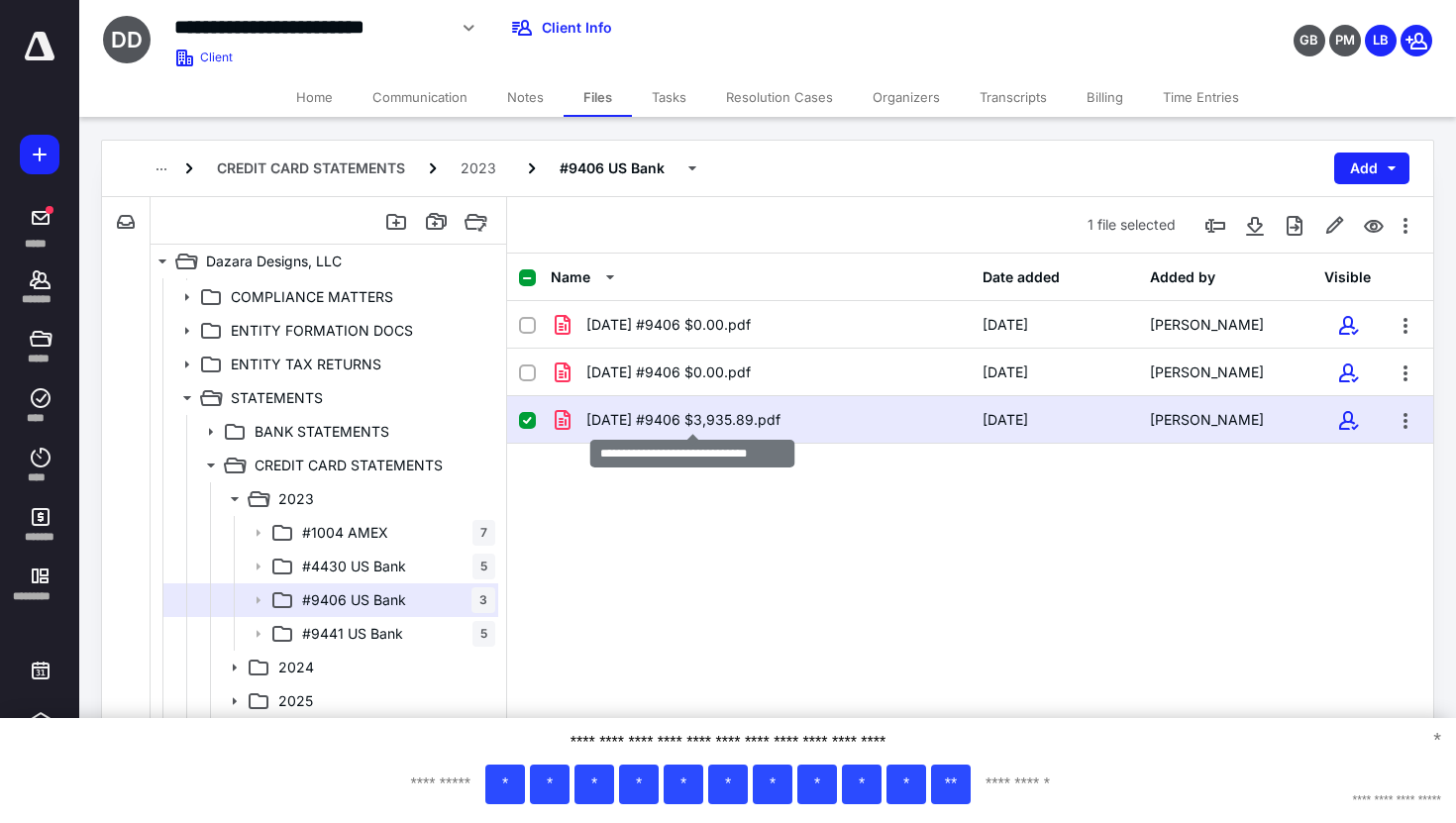 click on "[DATE] #9406 $3,935.89.pdf" at bounding box center (683, 420) 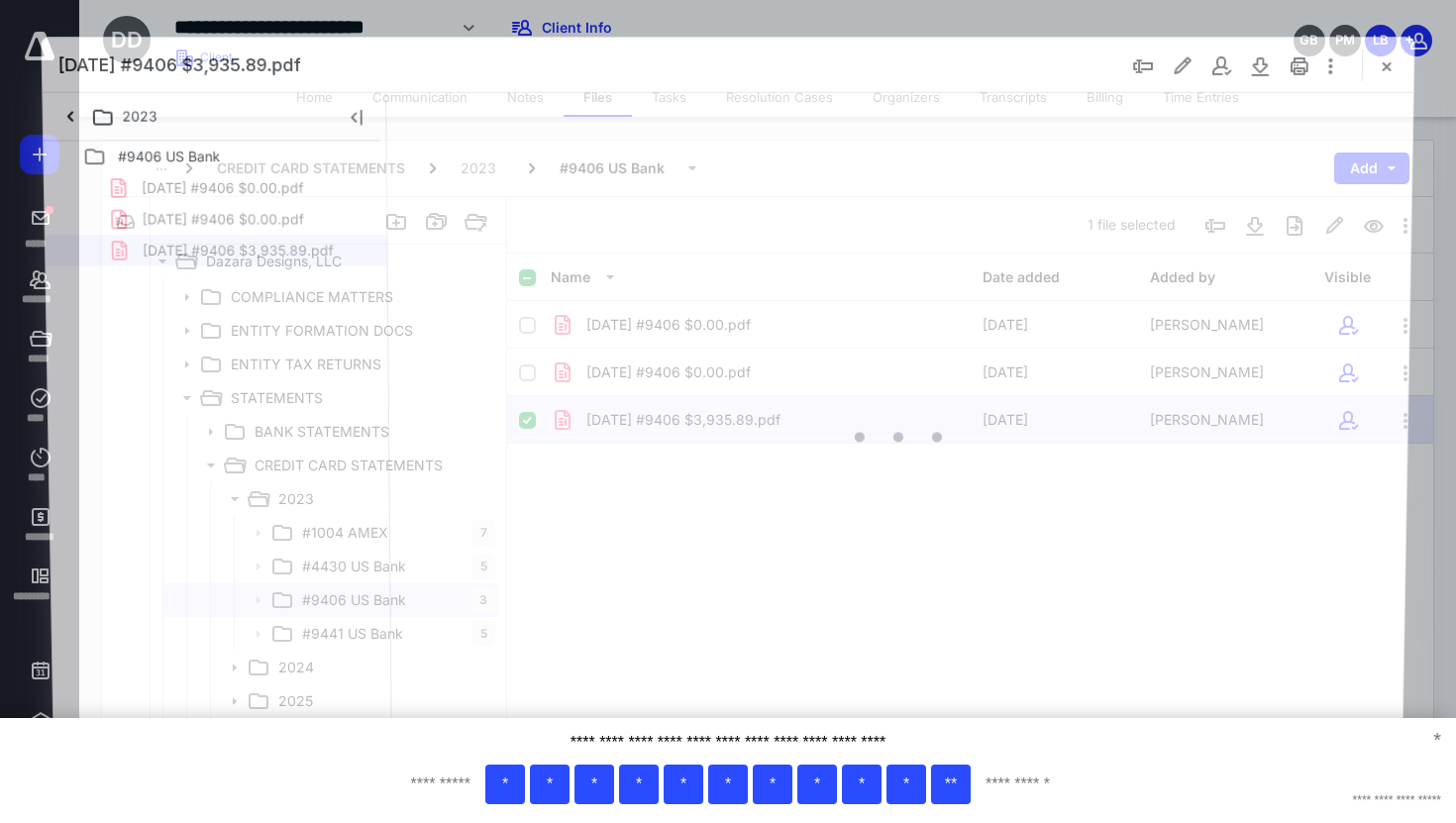 scroll, scrollTop: 0, scrollLeft: 0, axis: both 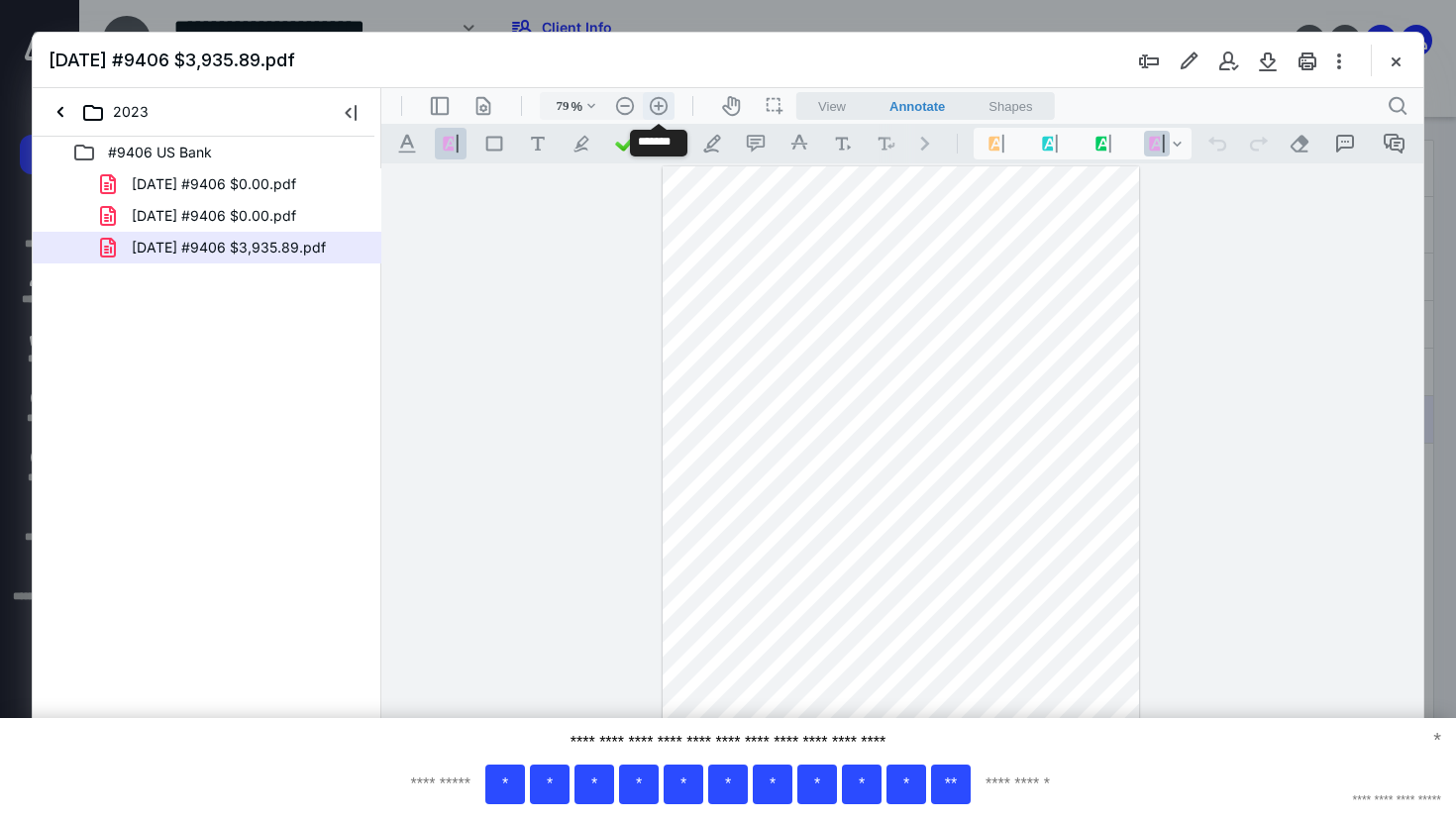 click on ".cls-1{fill:#abb0c4;} icon - header - zoom - in - line" at bounding box center (659, 106) 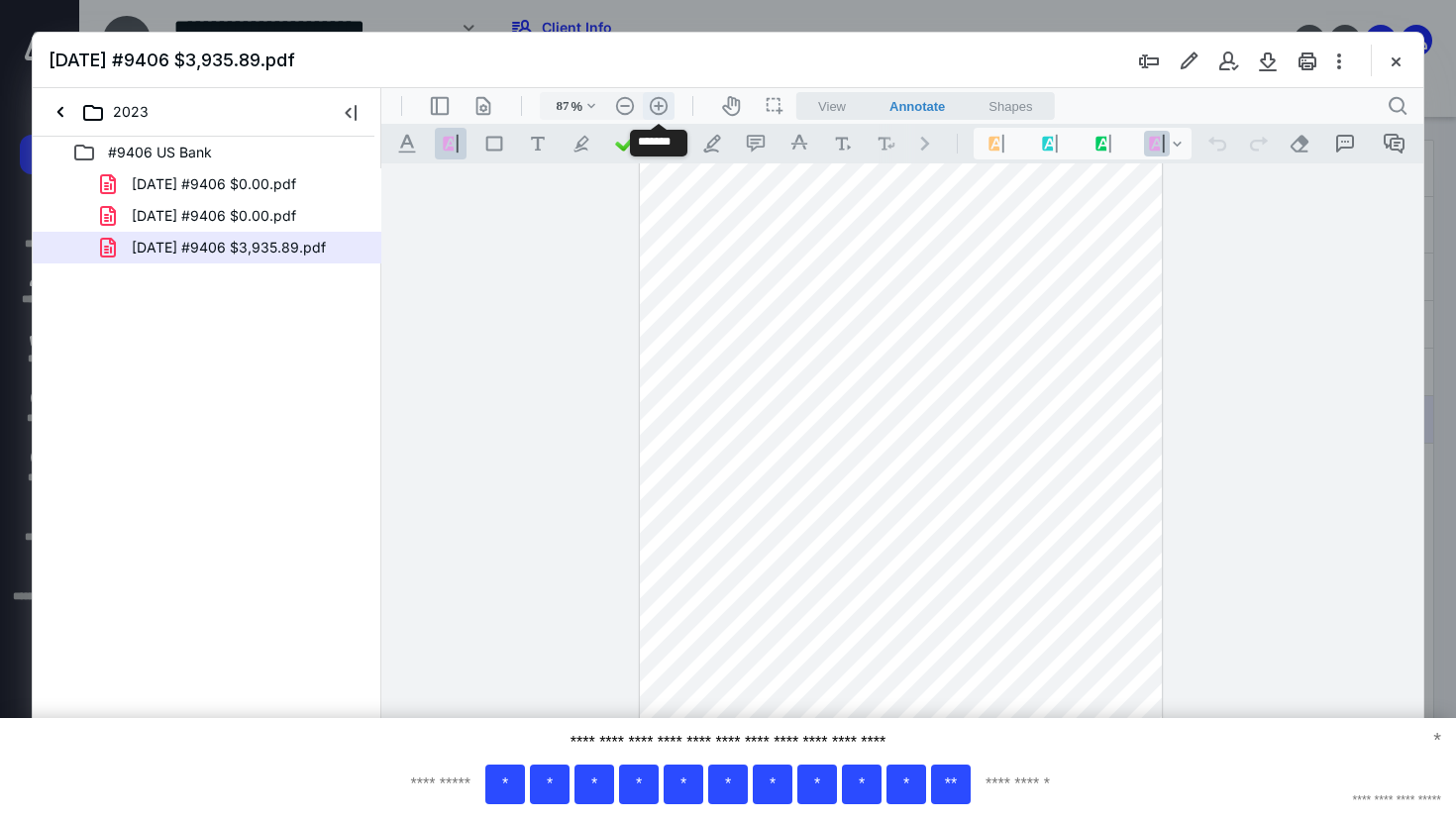 click on ".cls-1{fill:#abb0c4;} icon - header - zoom - in - line" at bounding box center [659, 106] 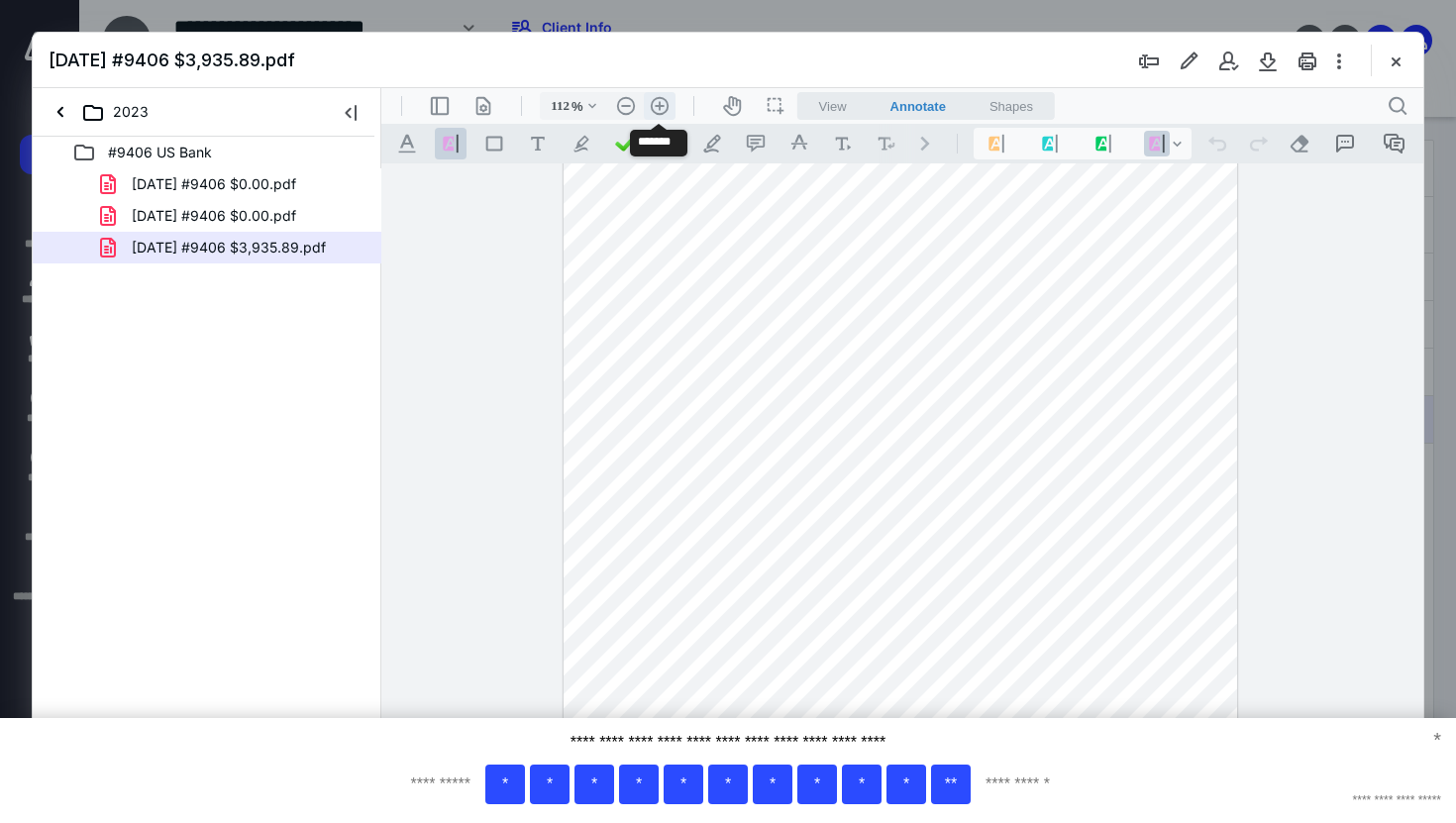 click on ".cls-1{fill:#abb0c4;} icon - header - zoom - in - line" at bounding box center [660, 106] 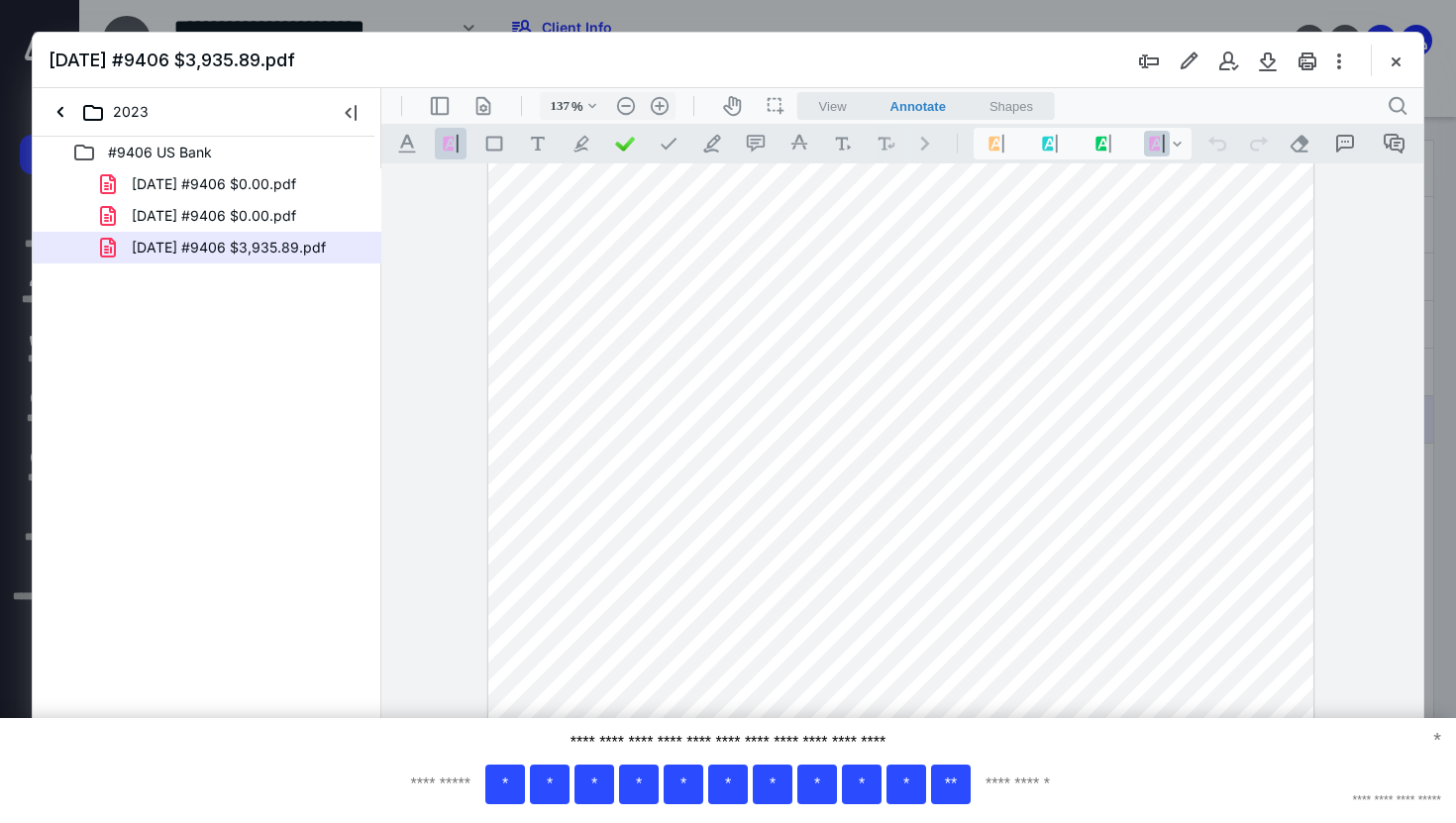 scroll, scrollTop: 0, scrollLeft: 0, axis: both 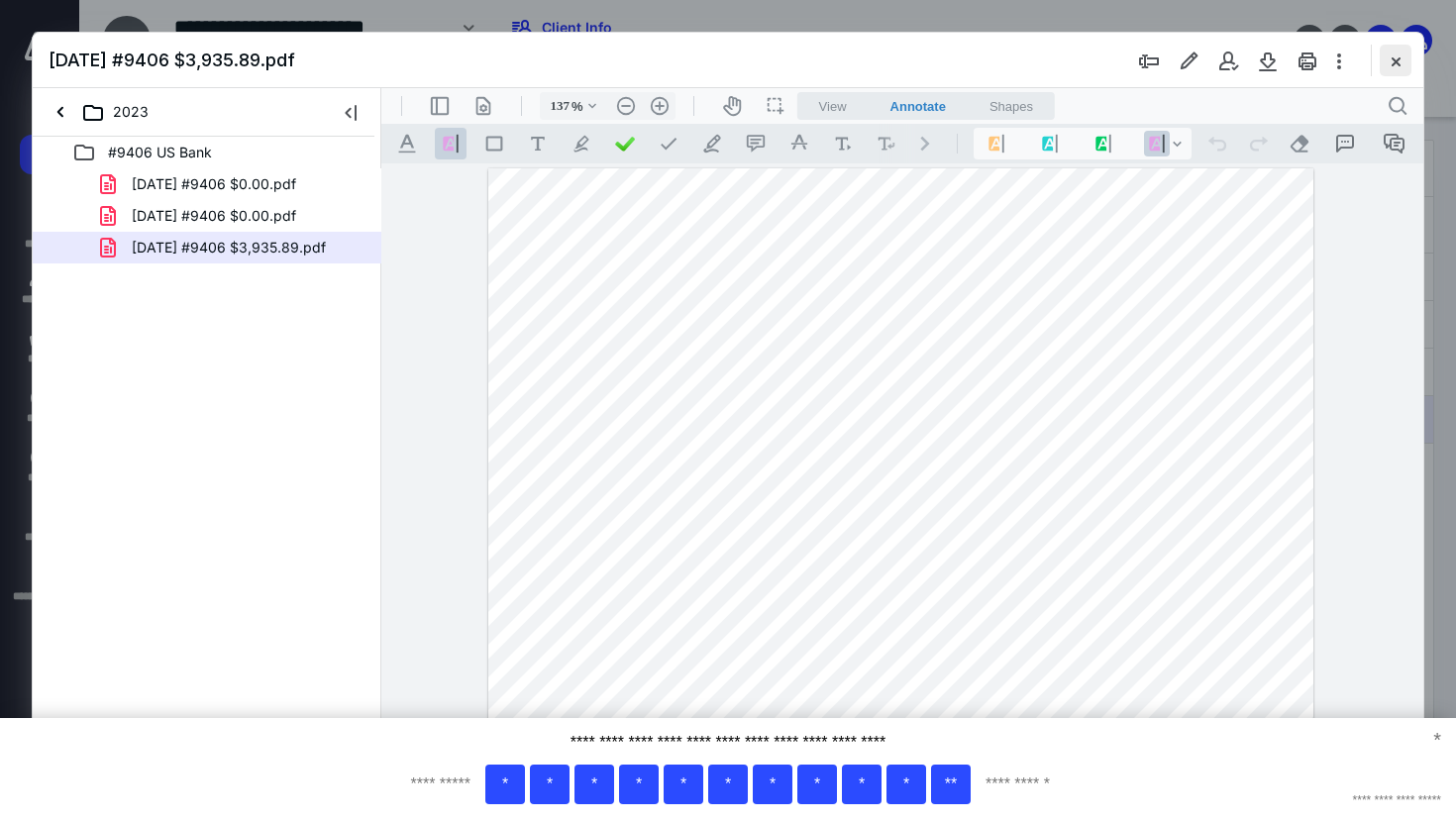 click at bounding box center (1396, 60) 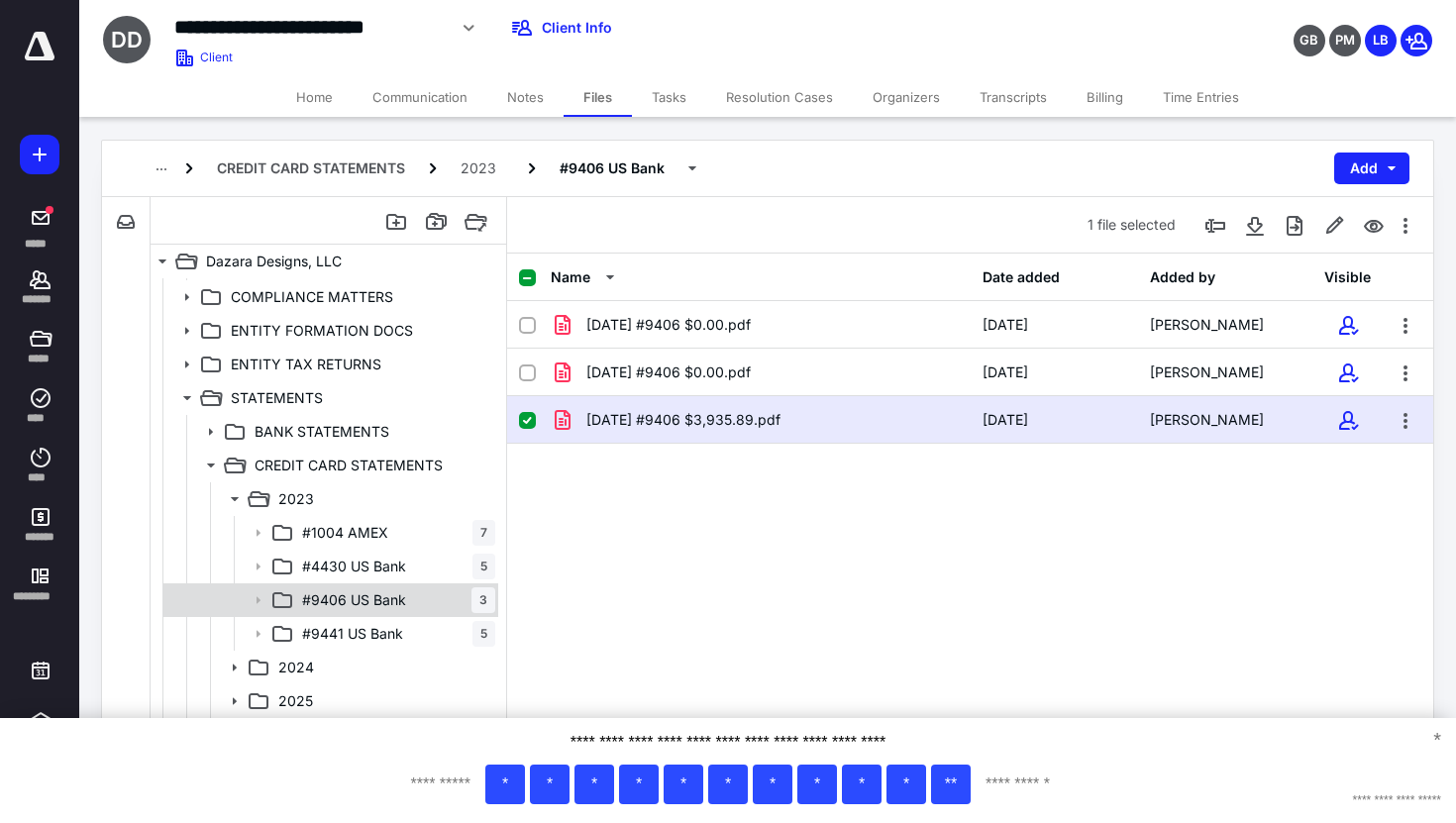 click 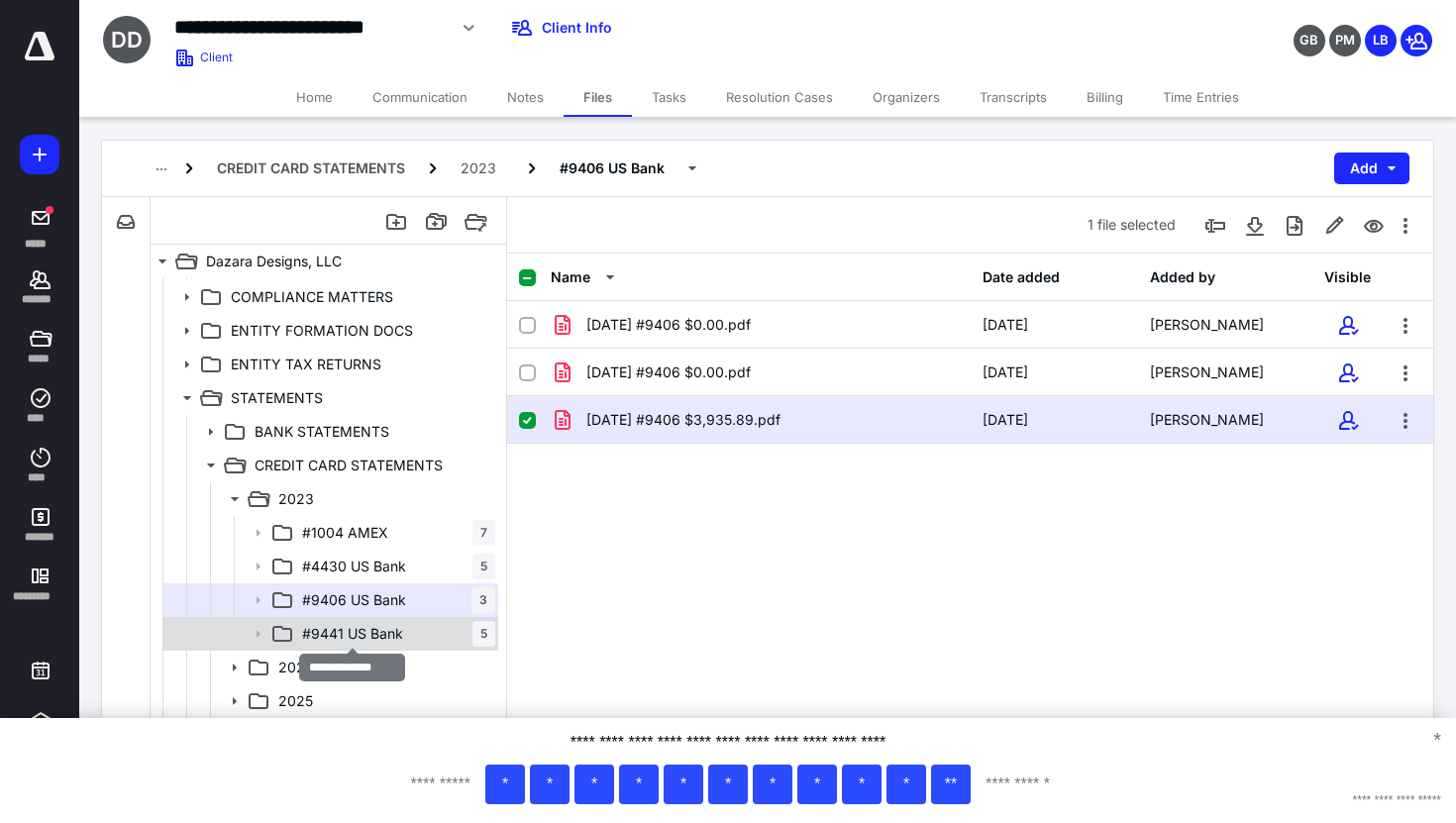 click on "#9441 US Bank" at bounding box center [353, 634] 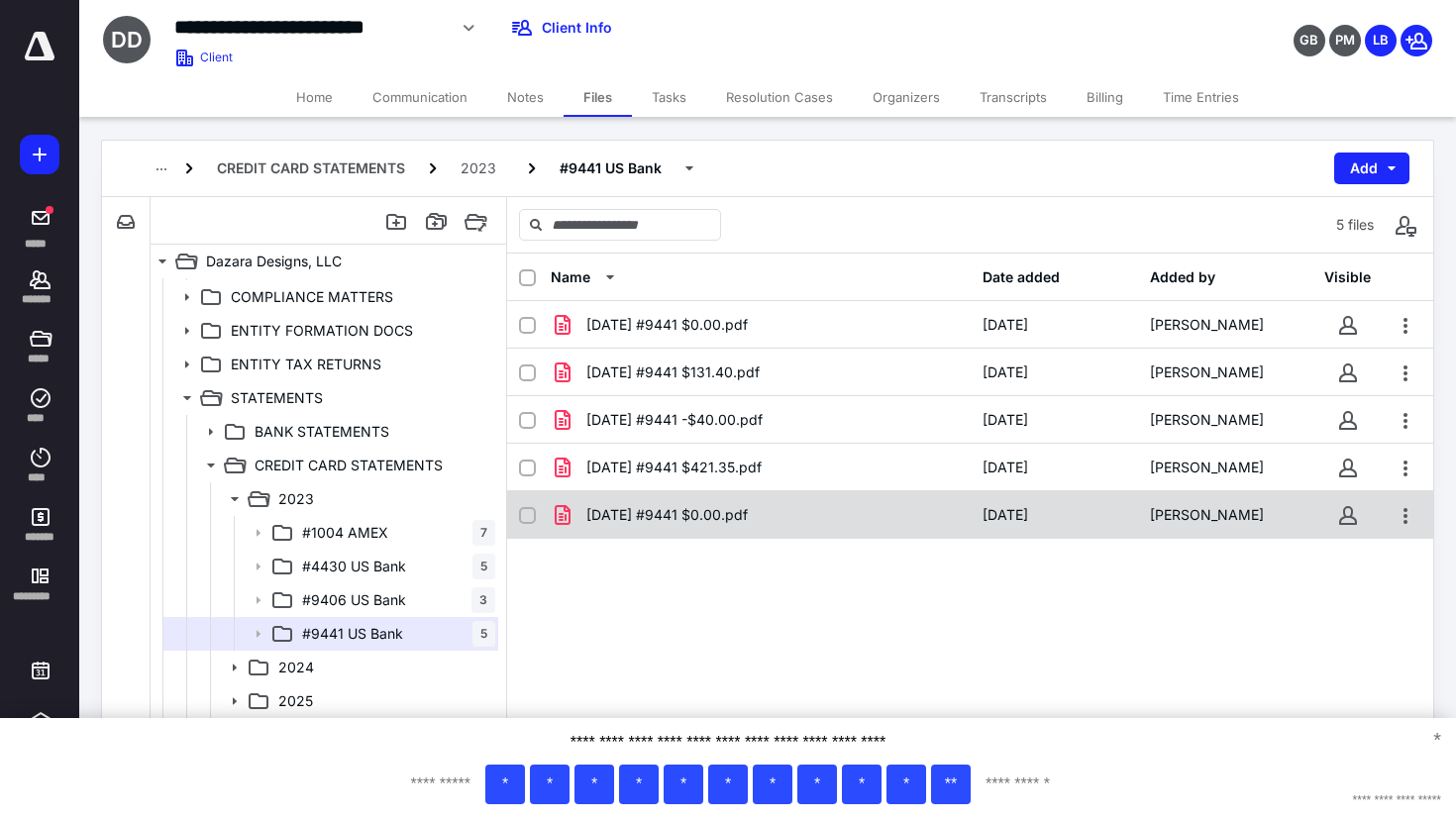 click on "[DATE] #9441 $0.00.pdf" at bounding box center [667, 515] 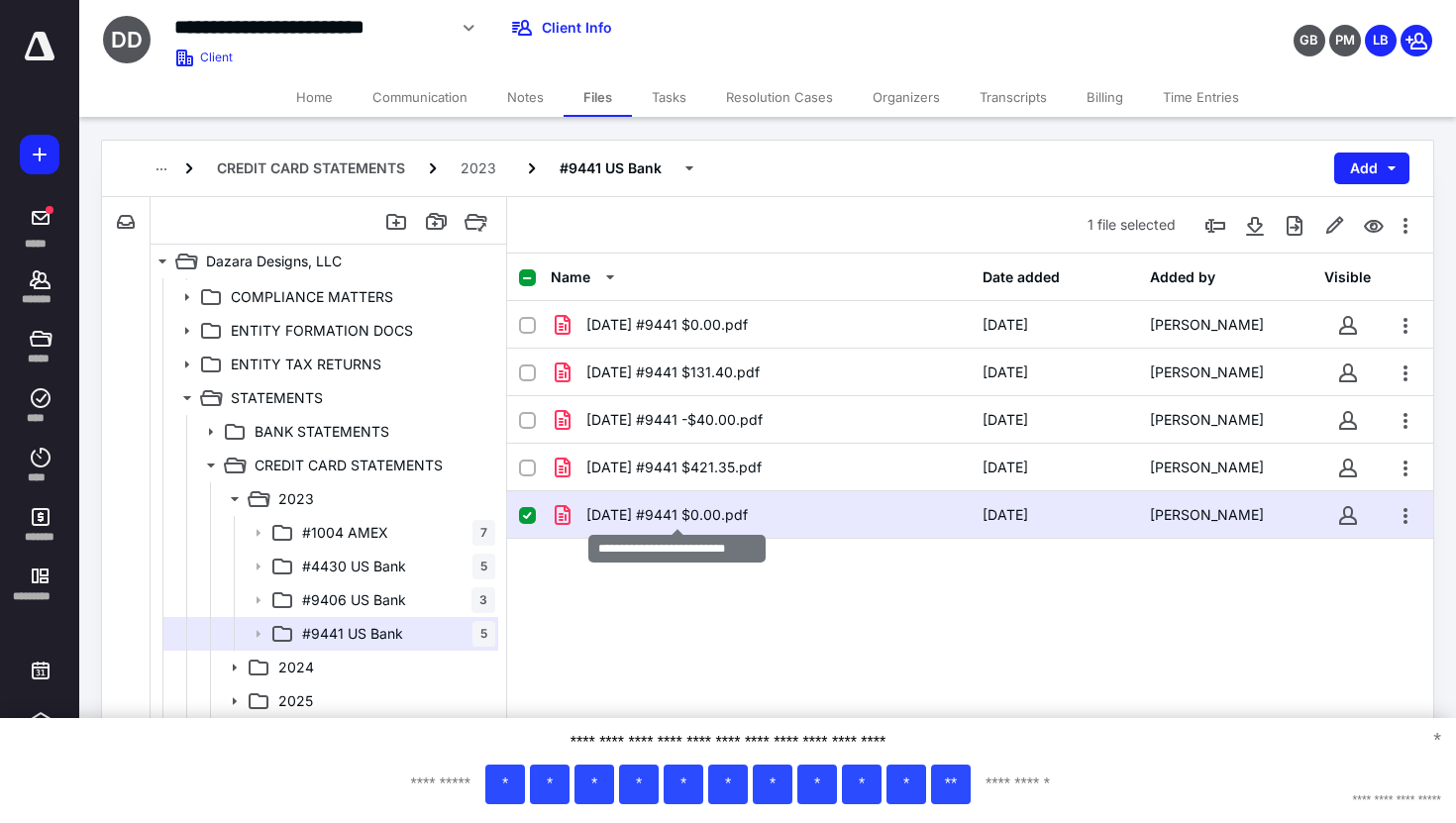 click on "[DATE] #9441 $0.00.pdf" at bounding box center [667, 515] 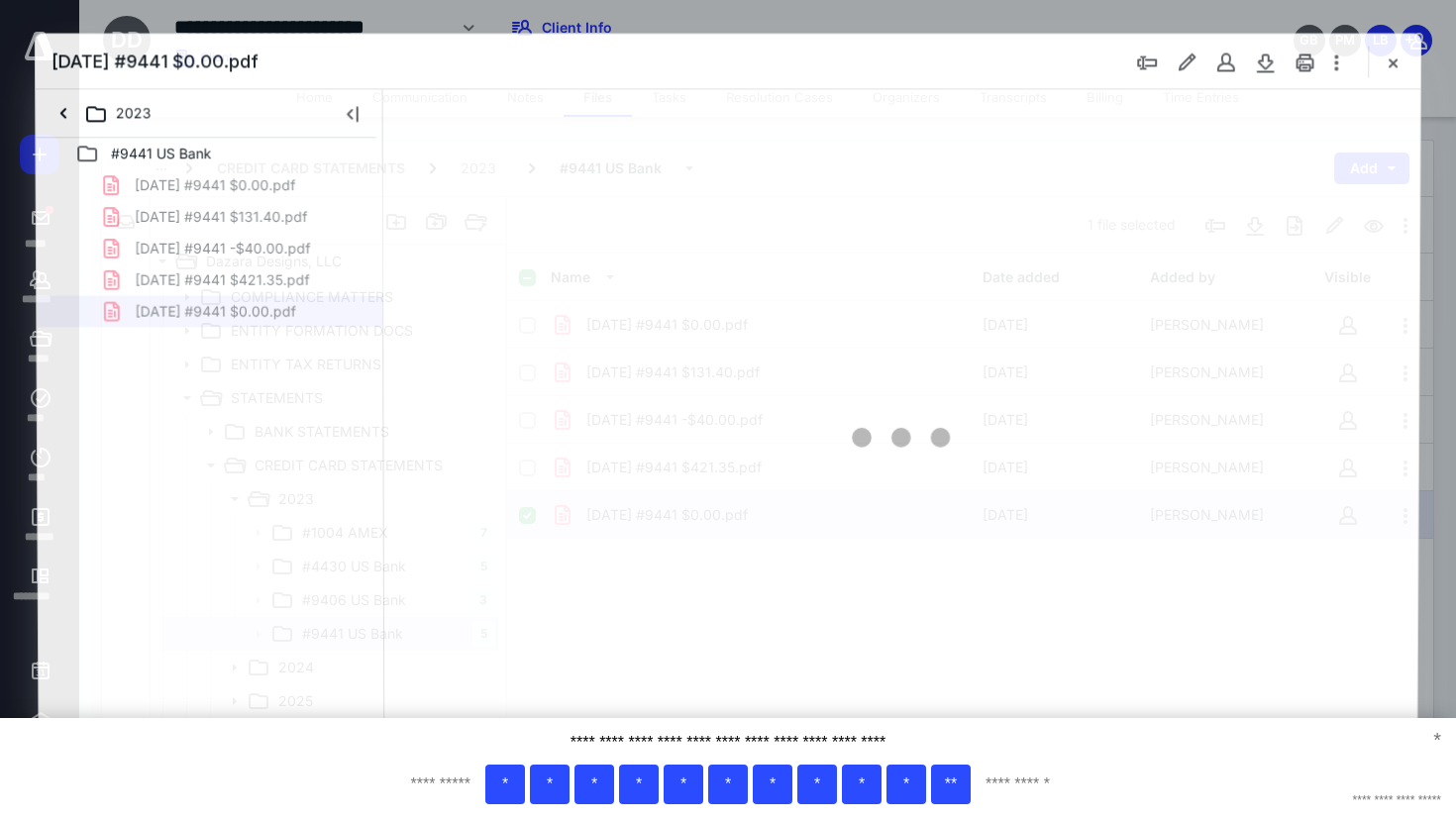 scroll, scrollTop: 0, scrollLeft: 0, axis: both 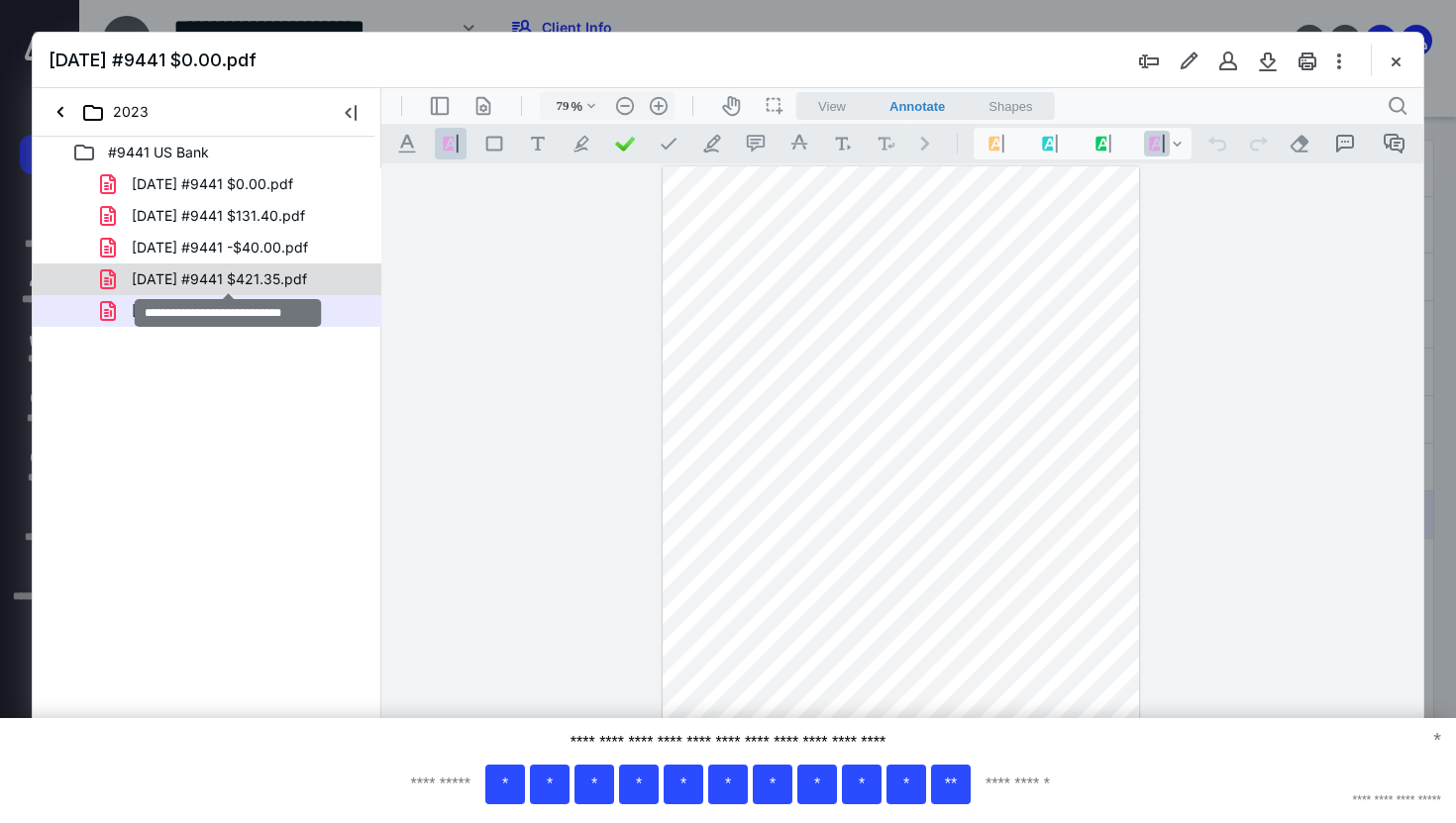 click on "[DATE] #9441 $421.35.pdf" at bounding box center (219, 279) 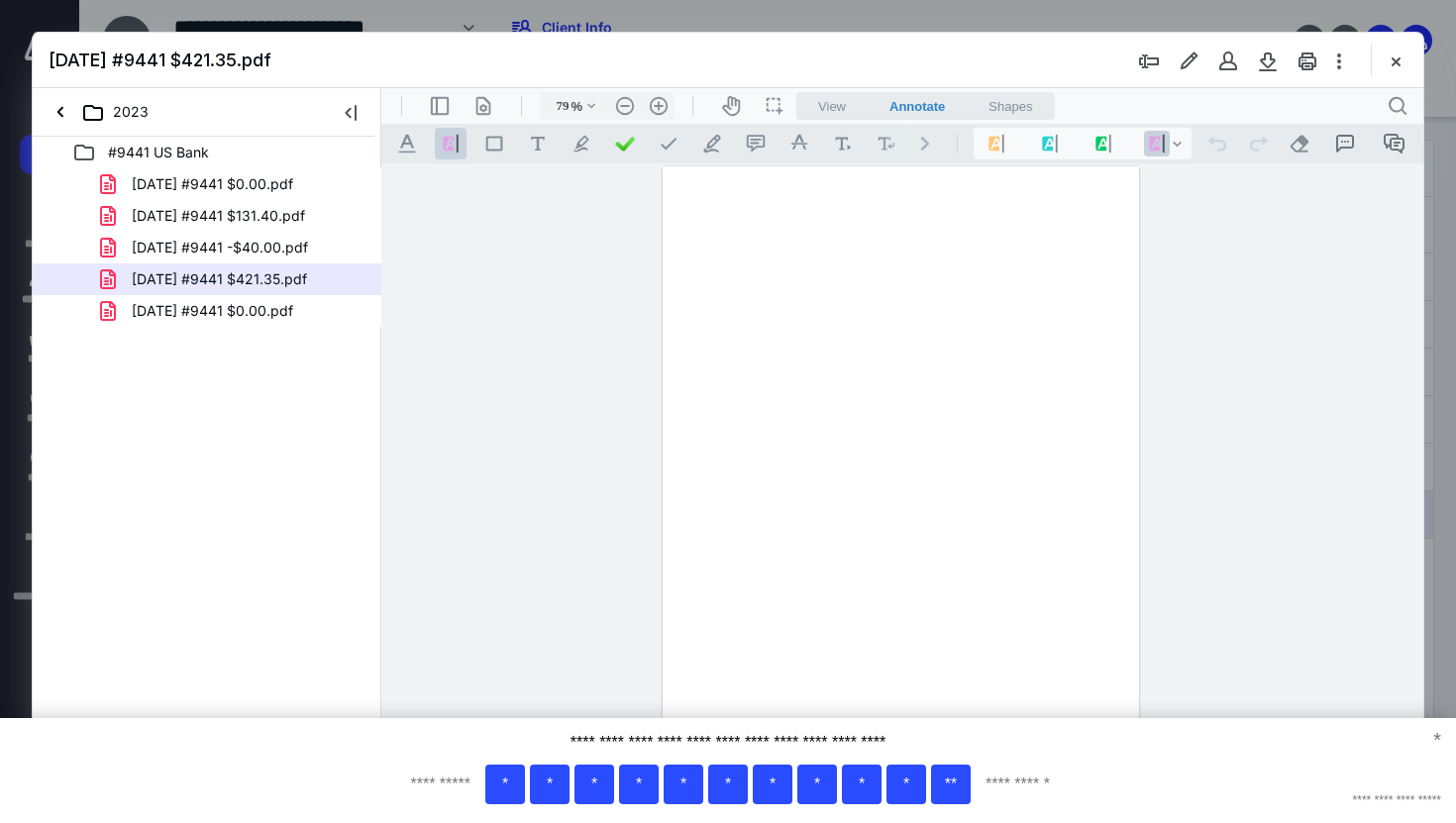 scroll, scrollTop: 78, scrollLeft: 0, axis: vertical 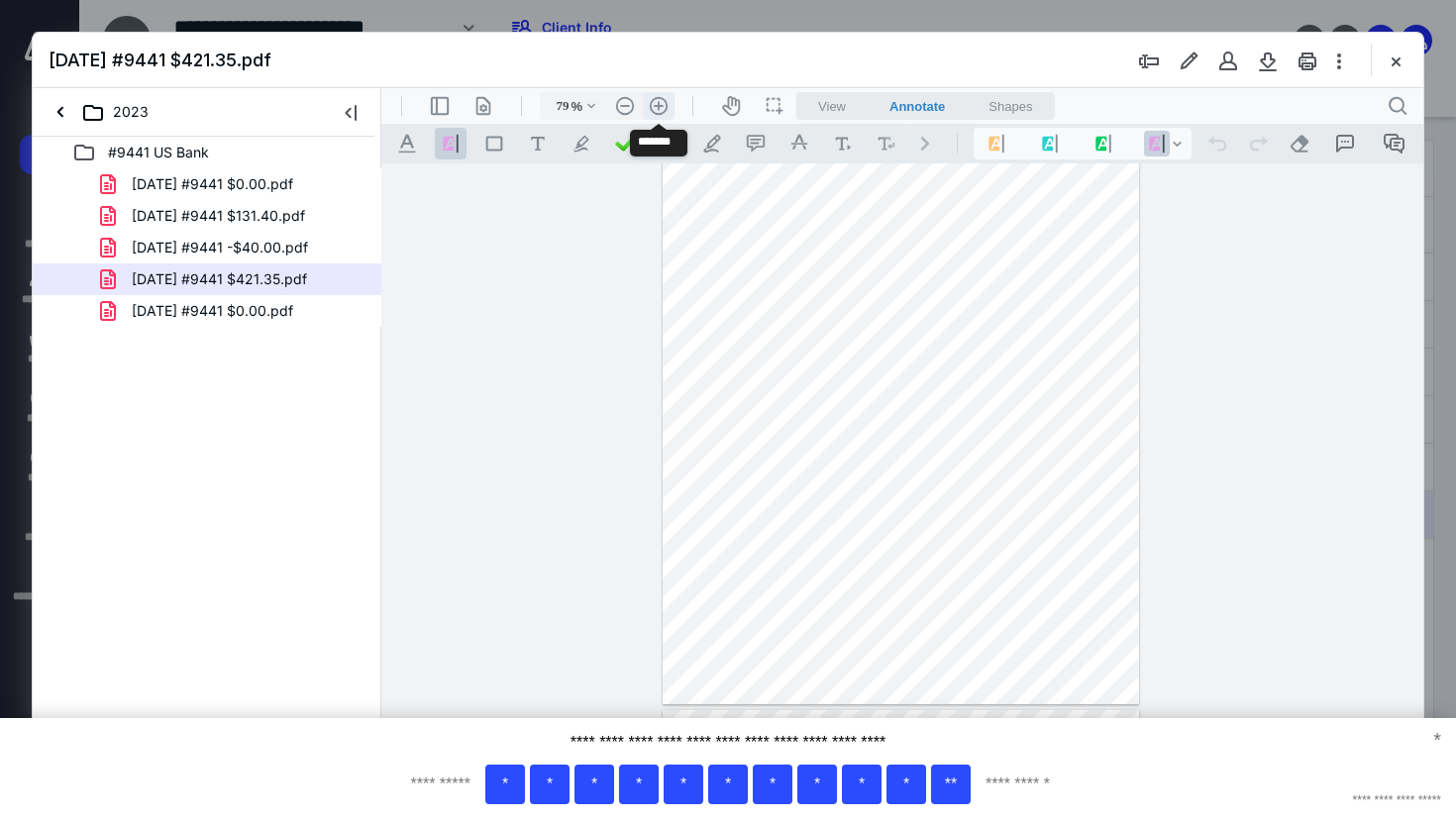 click on ".cls-1{fill:#abb0c4;} icon - header - zoom - in - line" at bounding box center (659, 106) 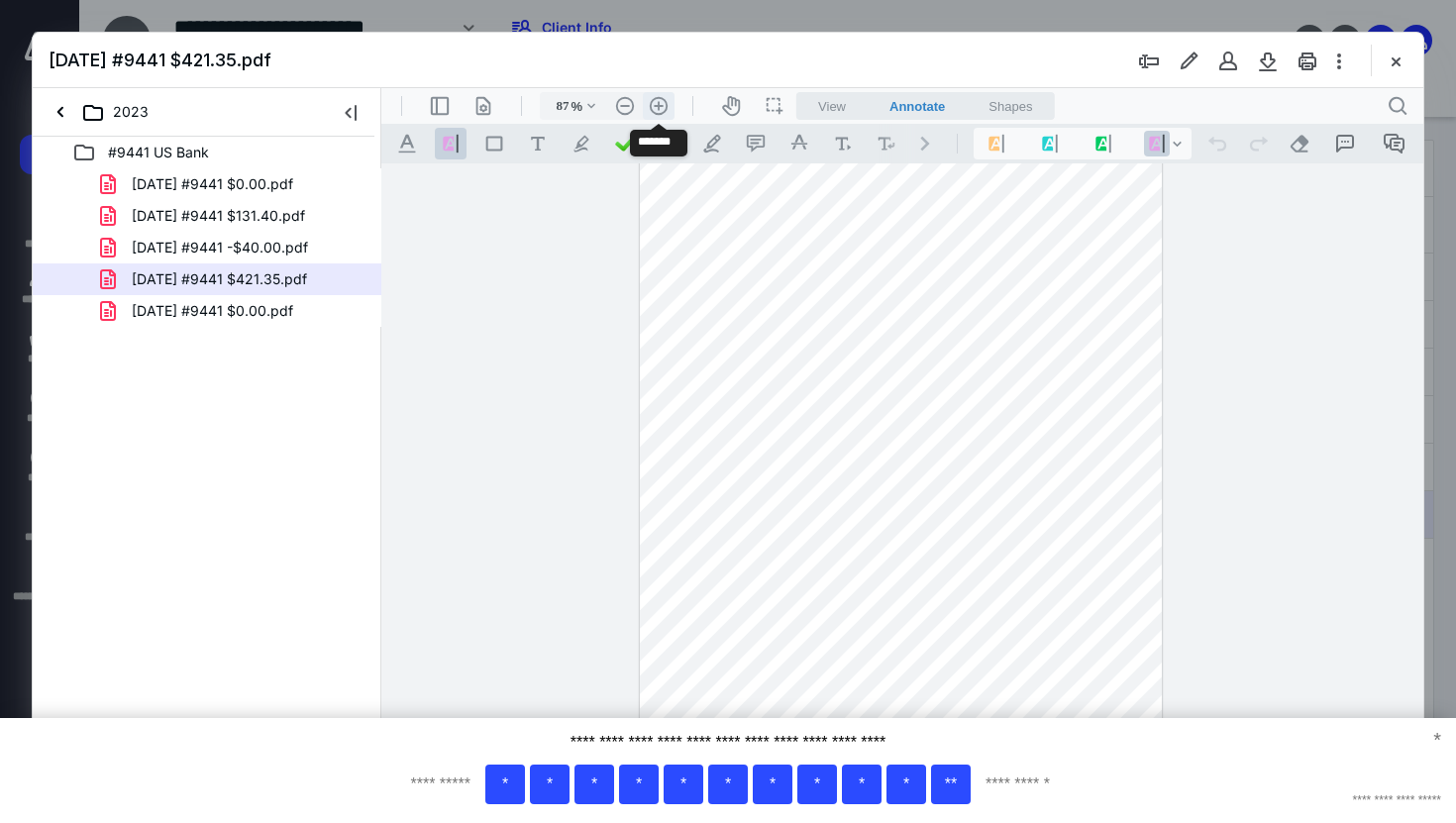 click on ".cls-1{fill:#abb0c4;} icon - header - zoom - in - line" at bounding box center (659, 106) 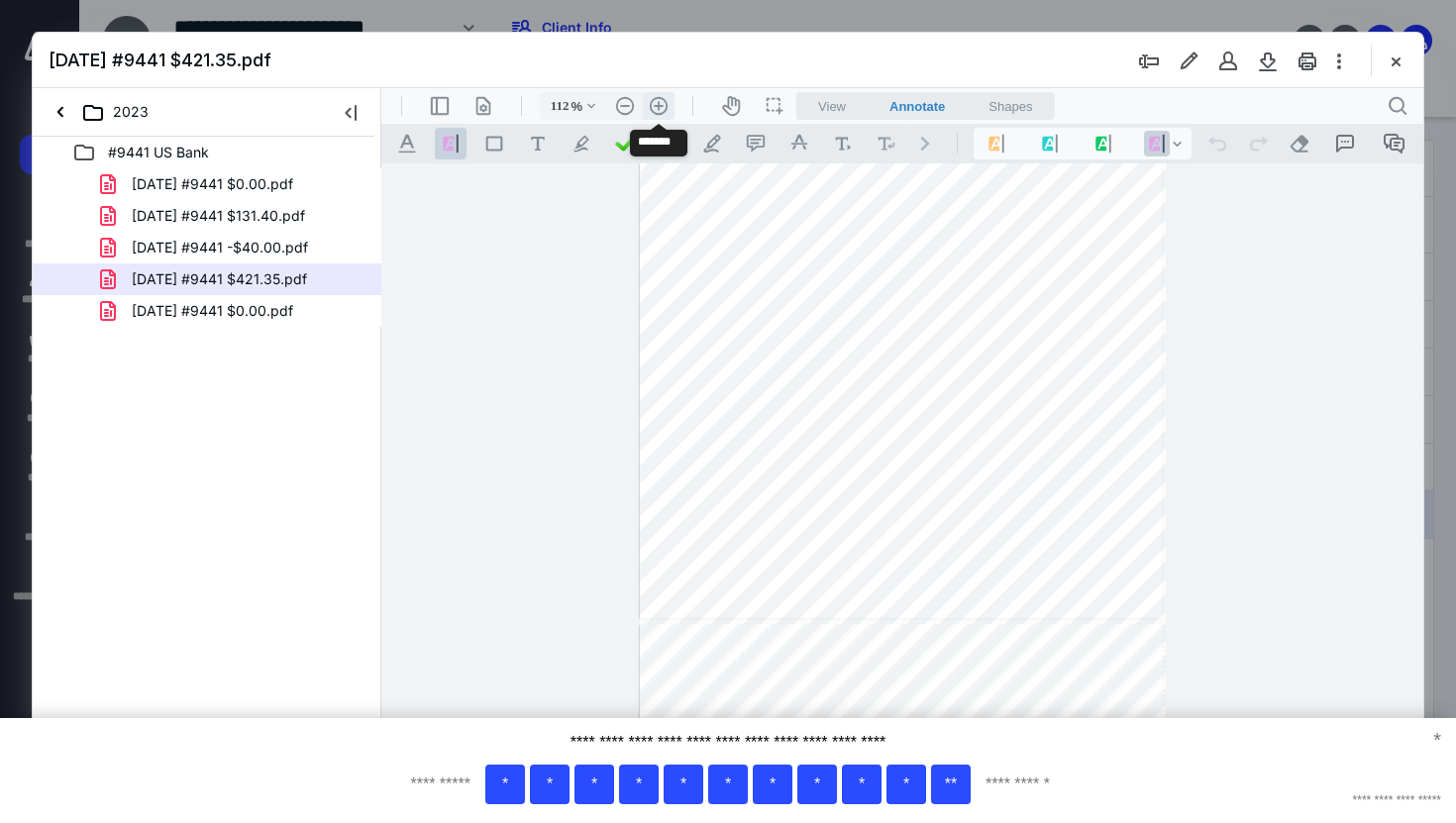 click on ".cls-1{fill:#abb0c4;} icon - header - zoom - in - line" at bounding box center (659, 106) 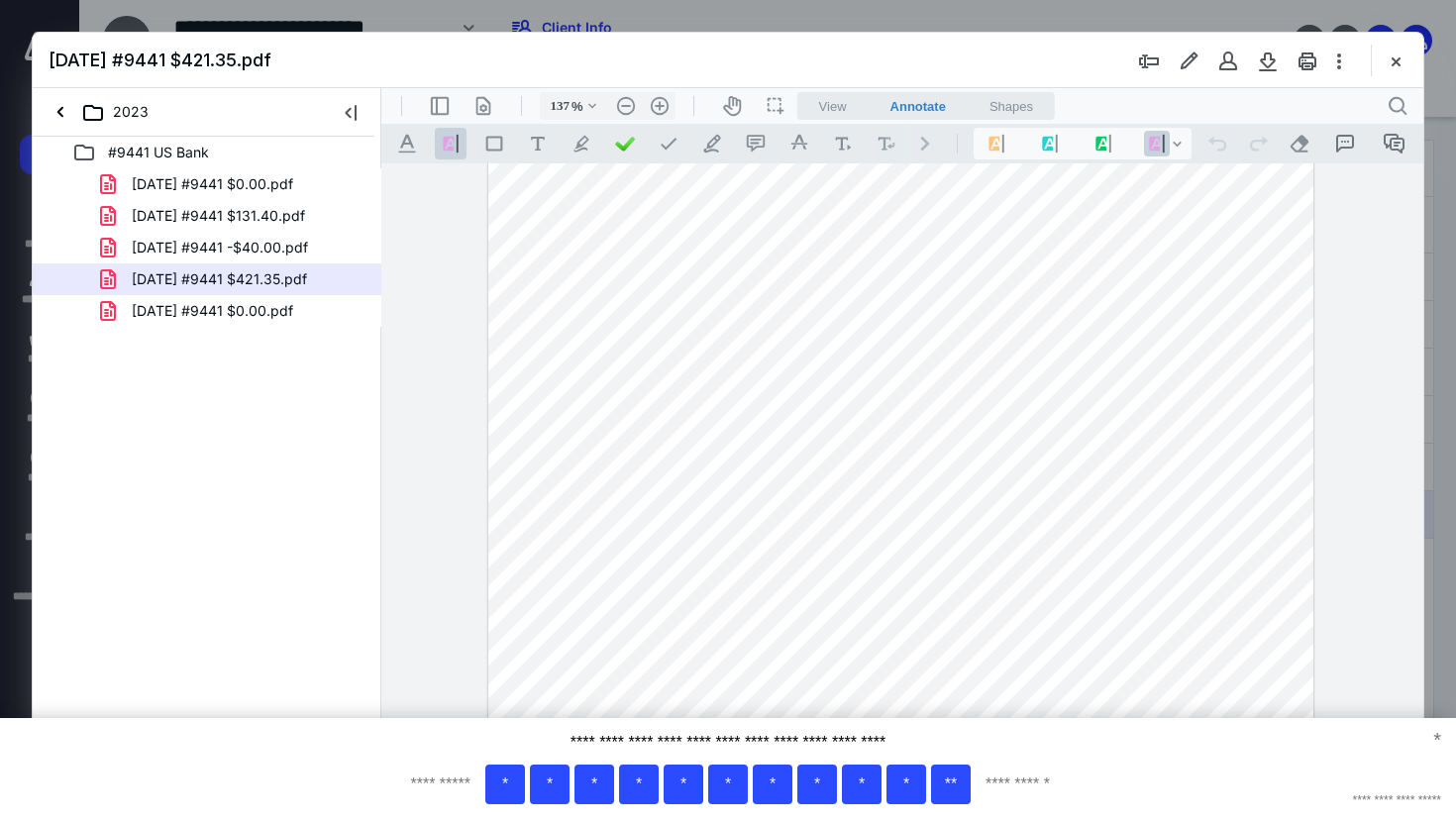 scroll, scrollTop: 33, scrollLeft: 0, axis: vertical 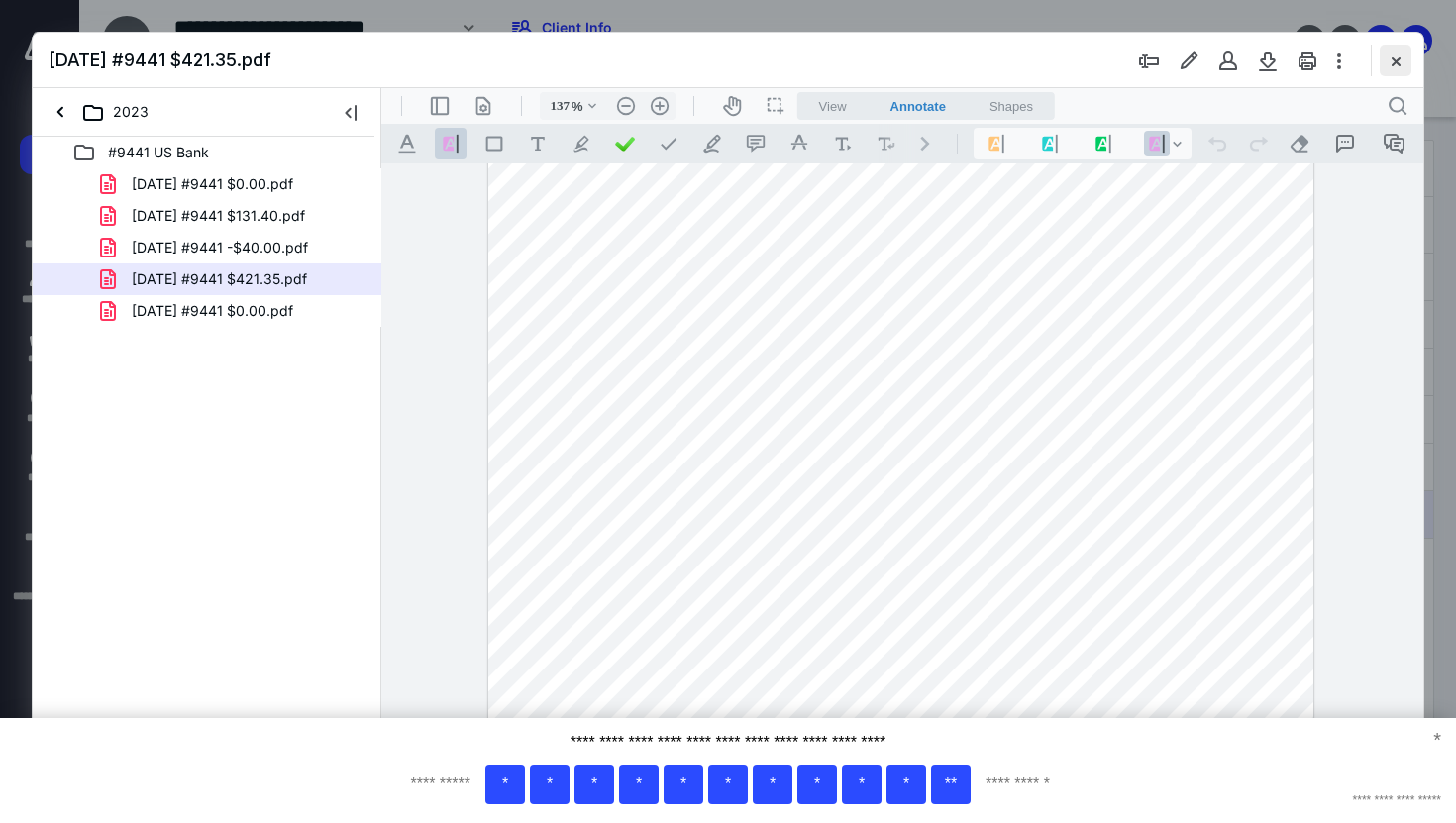 click at bounding box center [1396, 60] 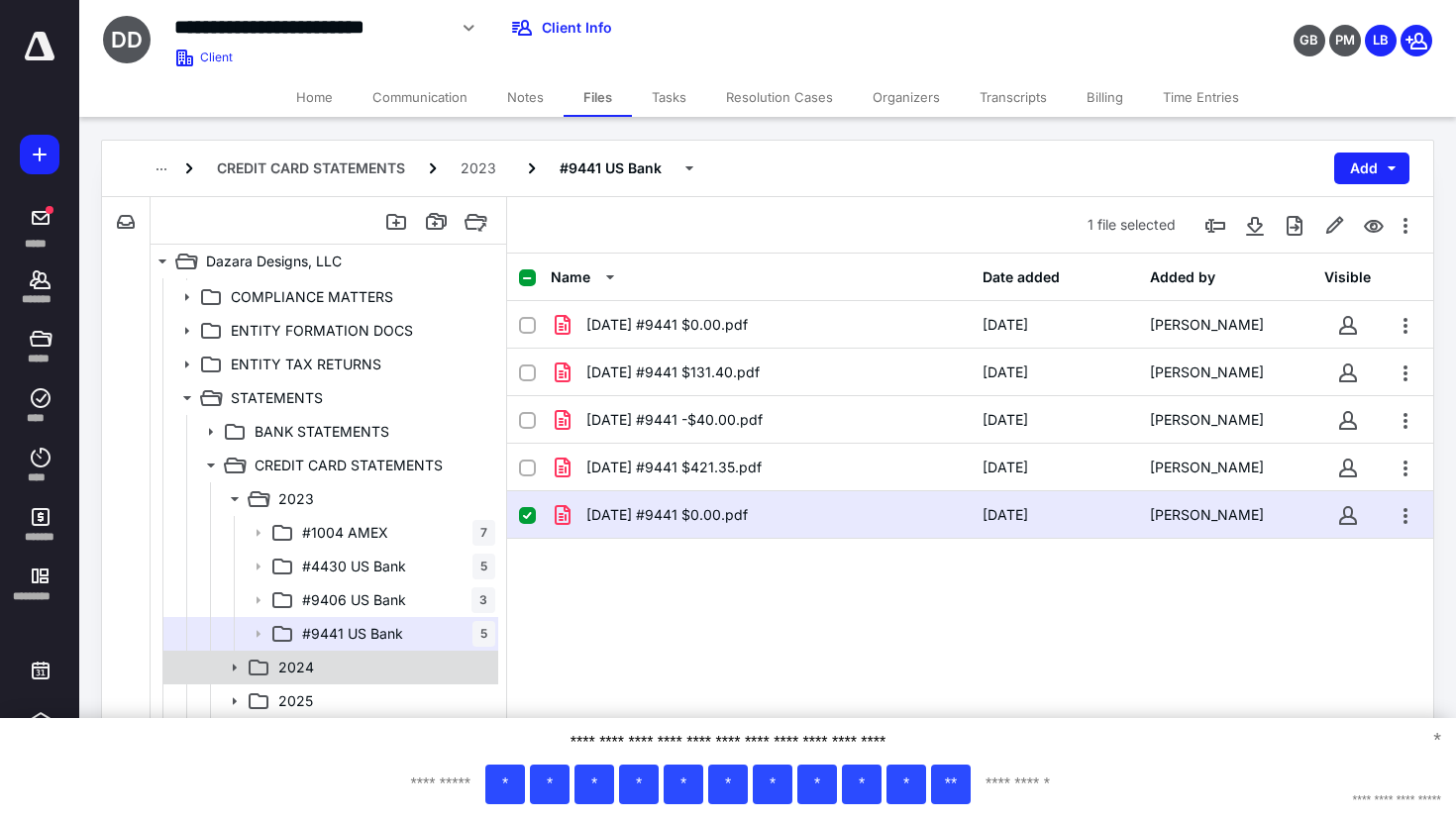 click 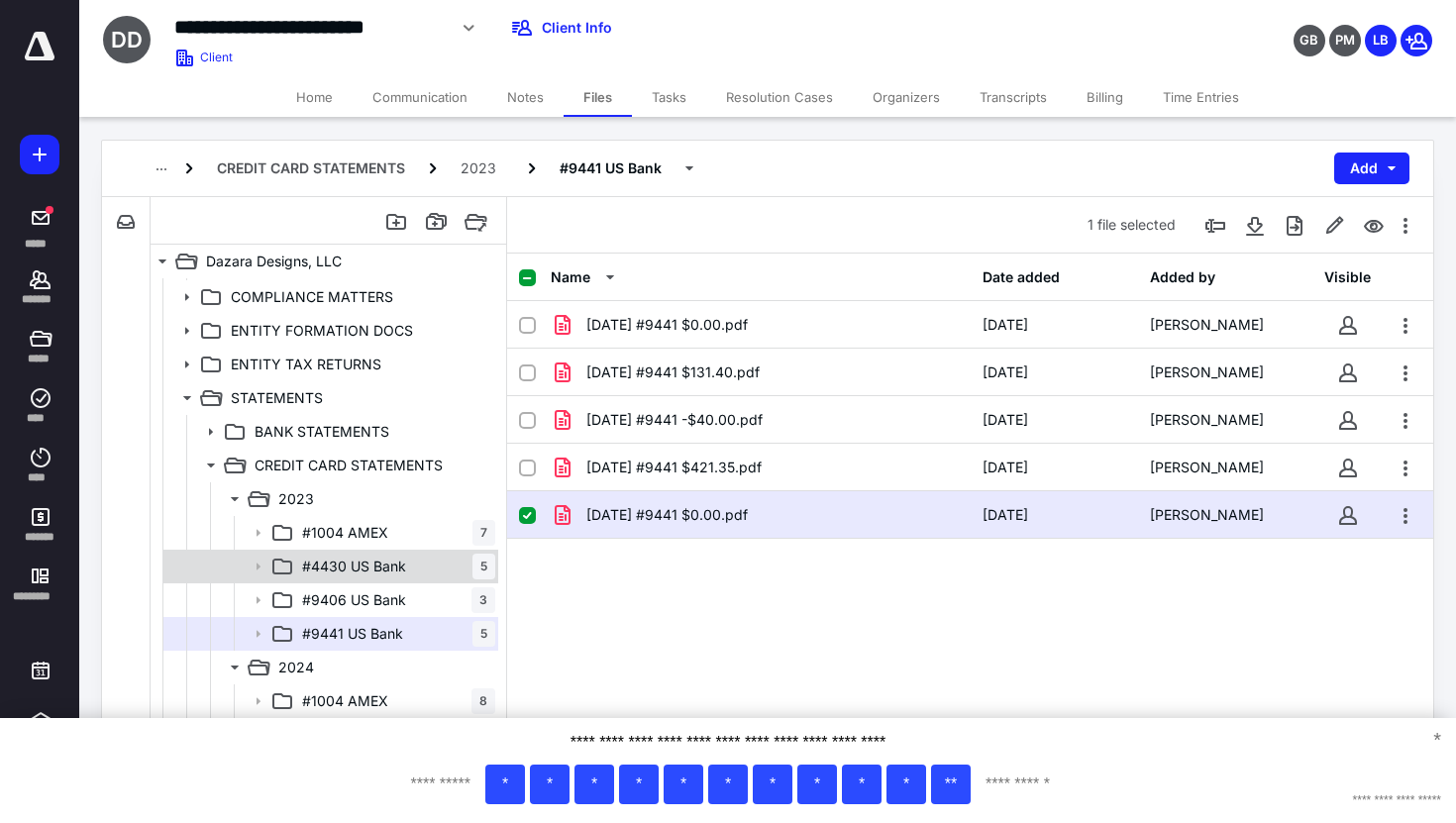 scroll, scrollTop: 301, scrollLeft: 0, axis: vertical 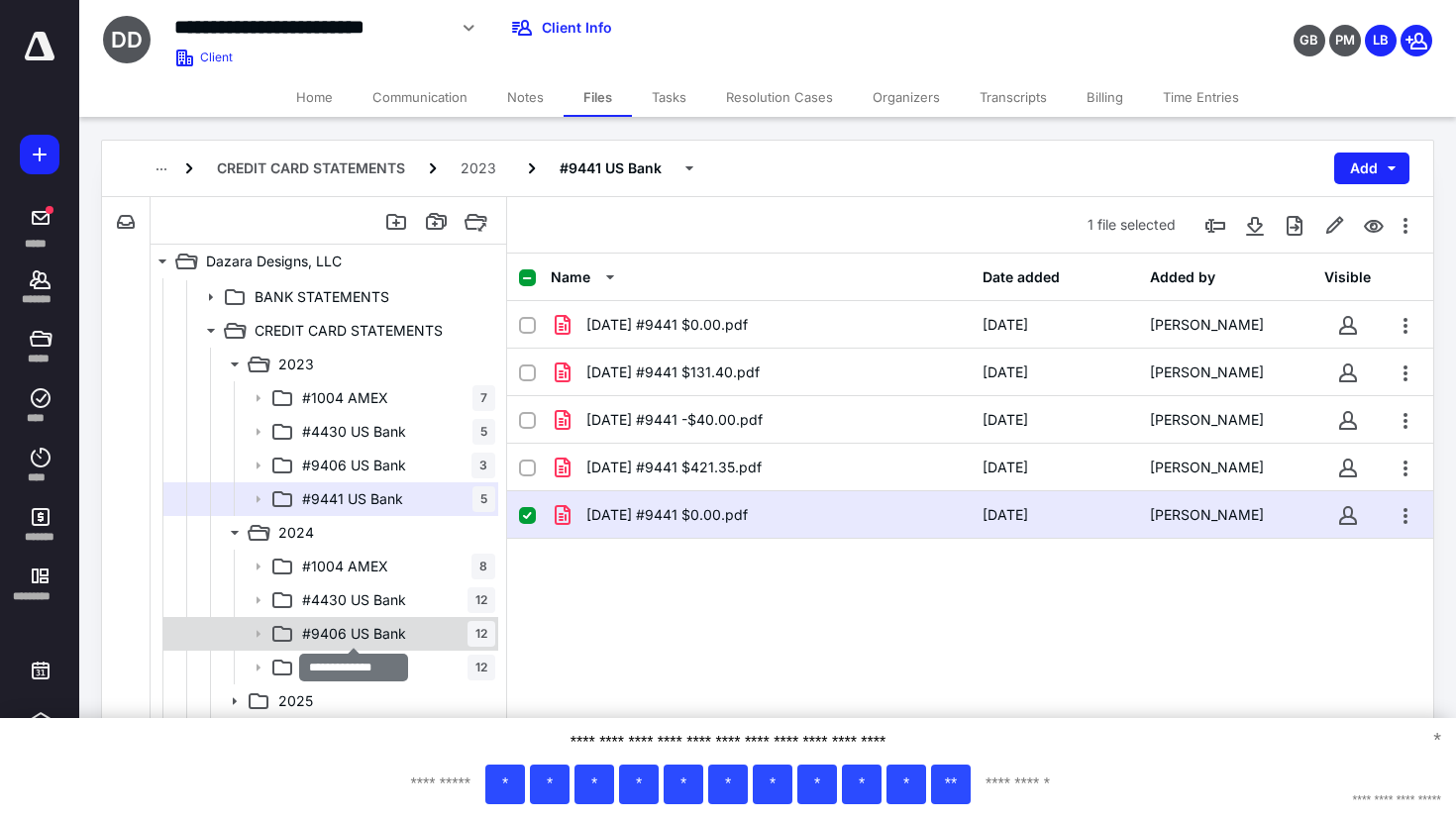 click on "#9406 US Bank" at bounding box center (354, 634) 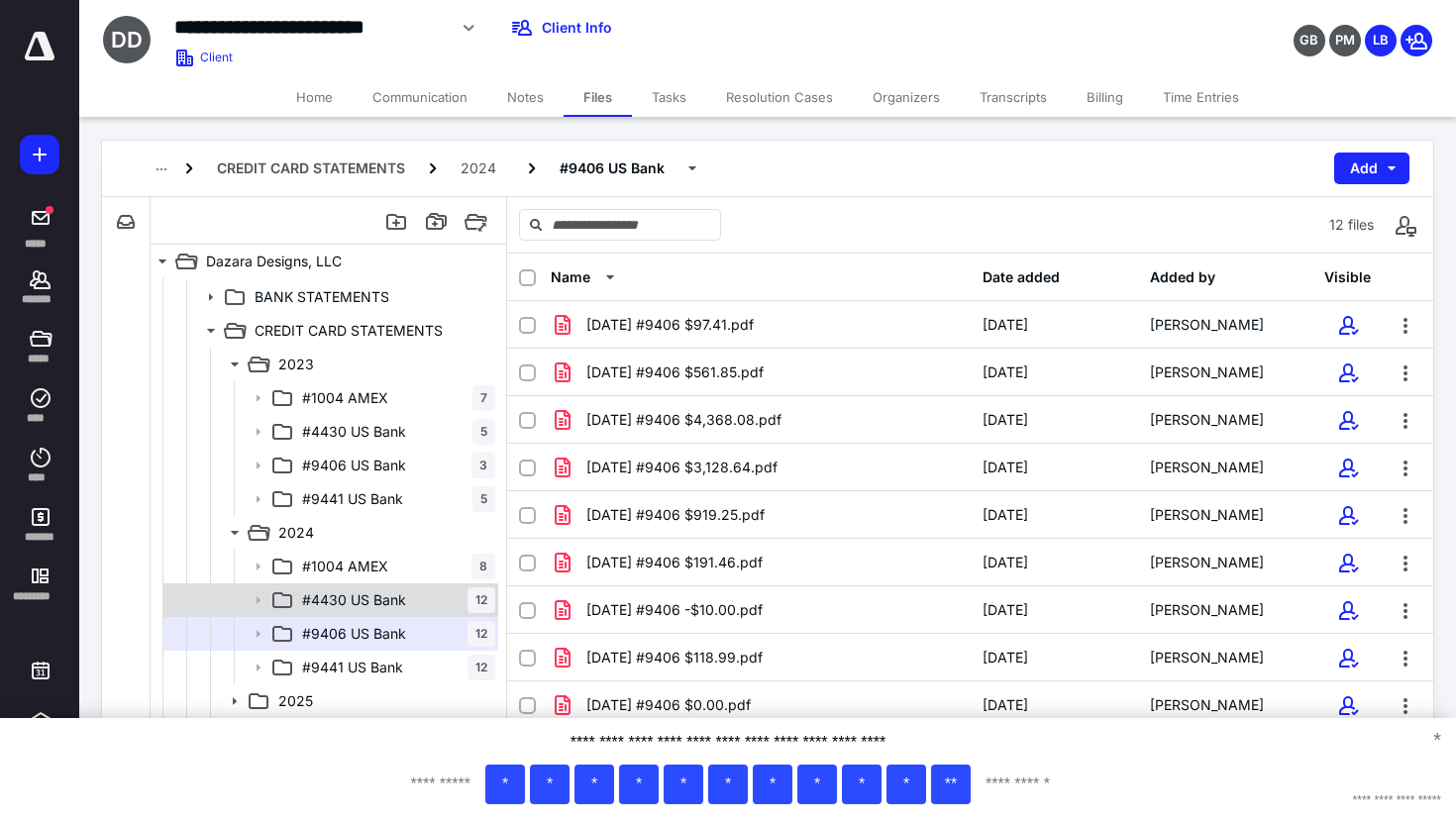 click on "#4430 US Bank 12" at bounding box center (394, 600) 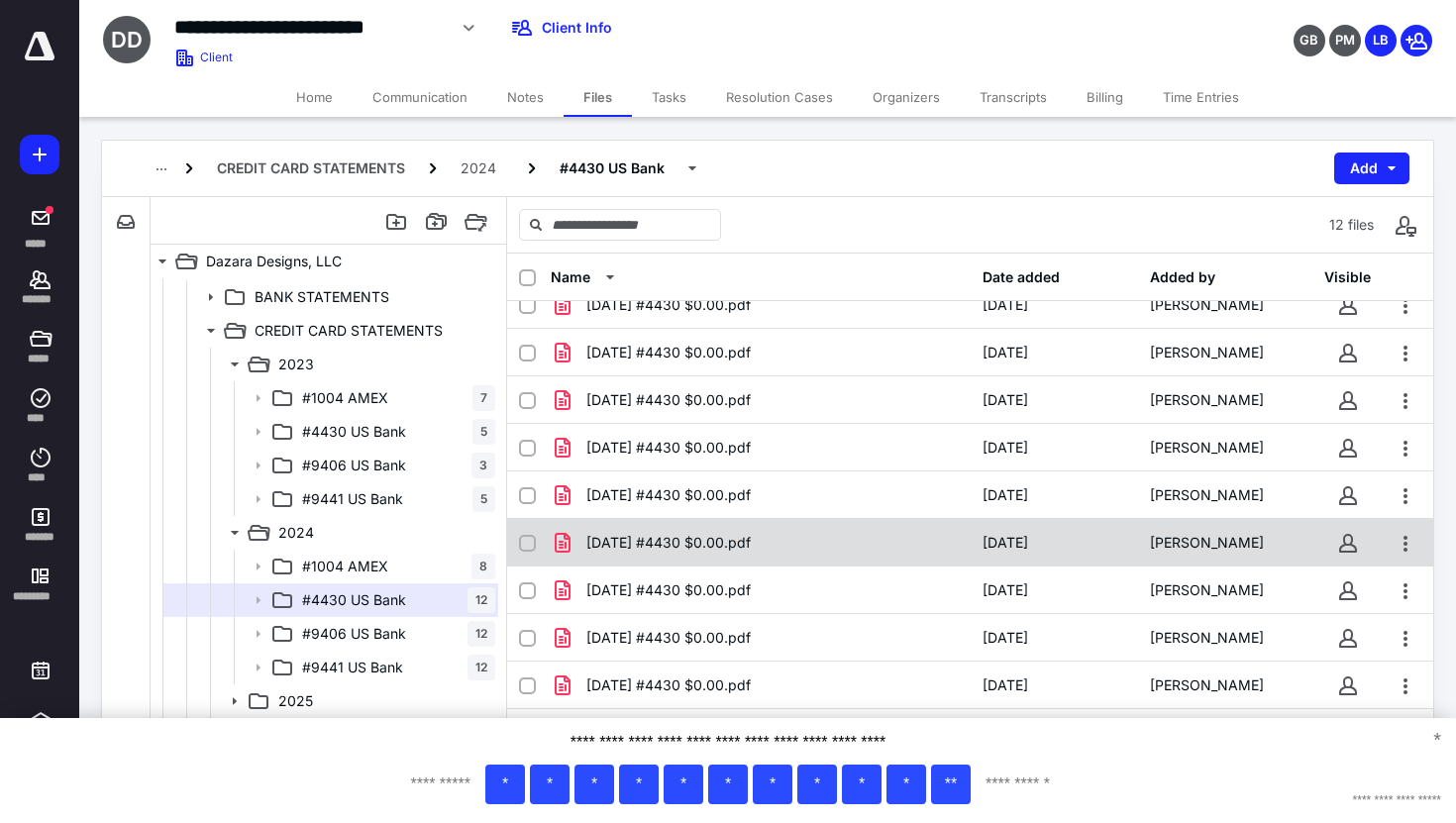 scroll, scrollTop: 120, scrollLeft: 0, axis: vertical 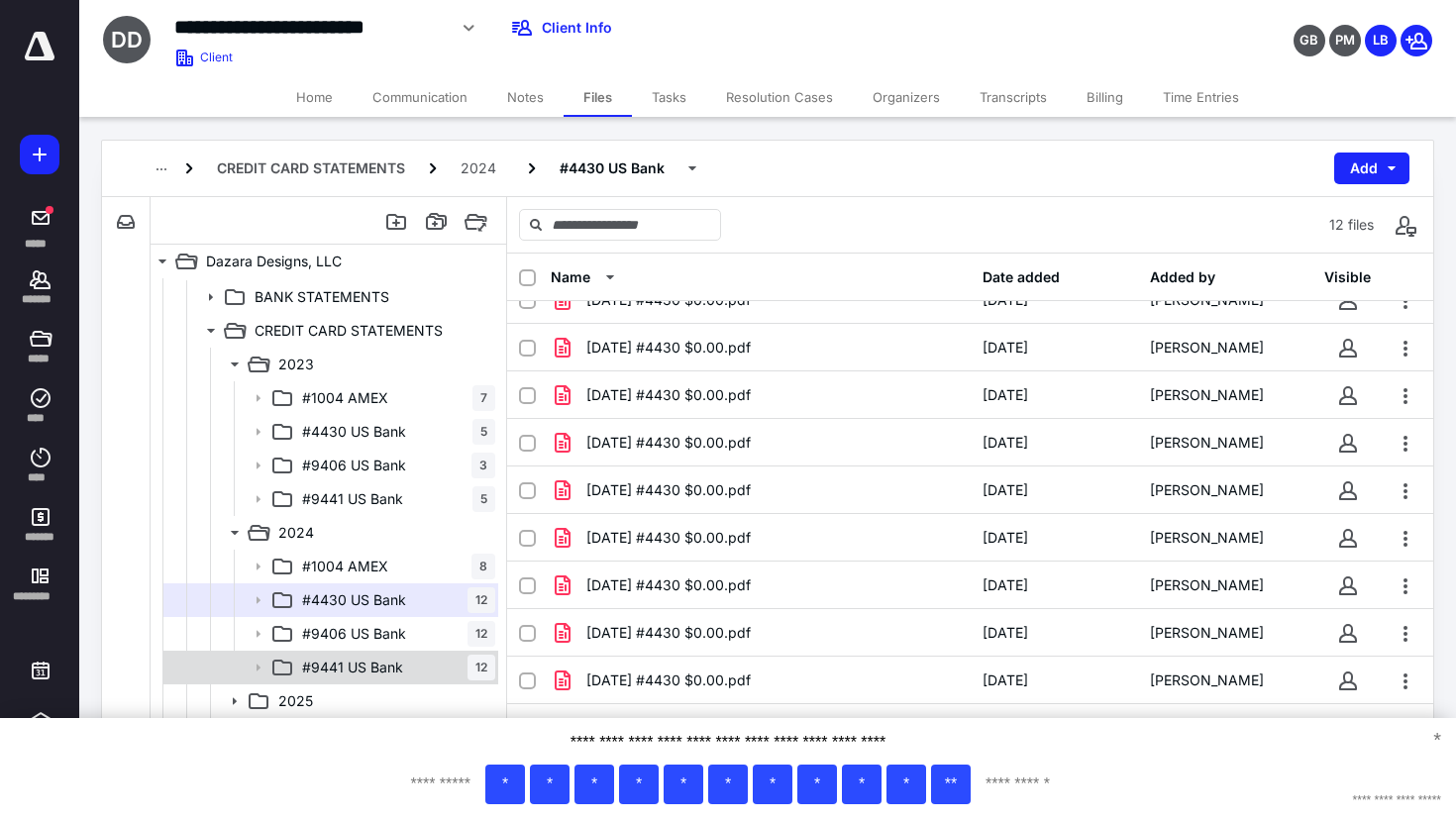 click on "#9441 US Bank 12" at bounding box center (394, 668) 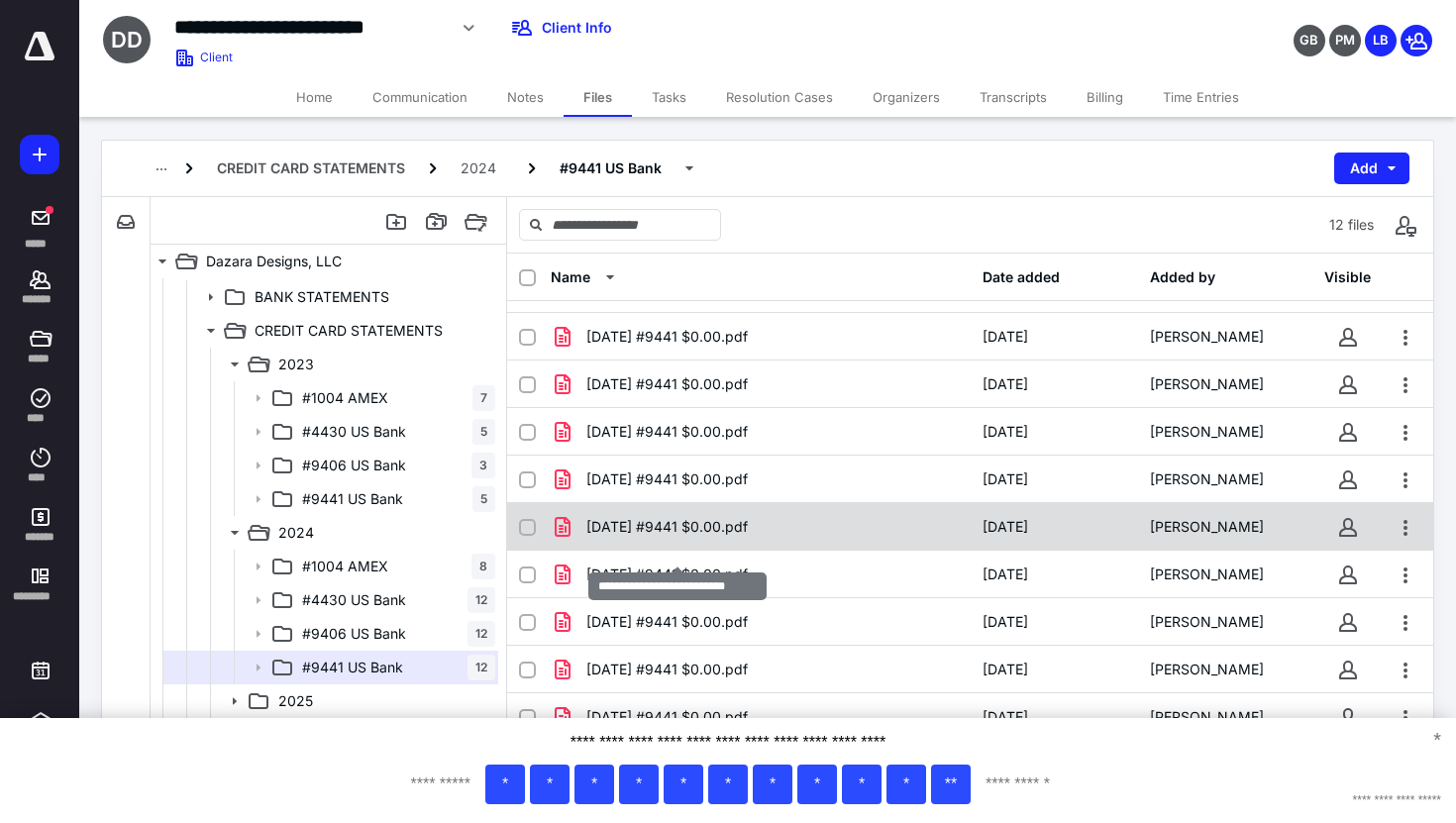 scroll, scrollTop: 120, scrollLeft: 0, axis: vertical 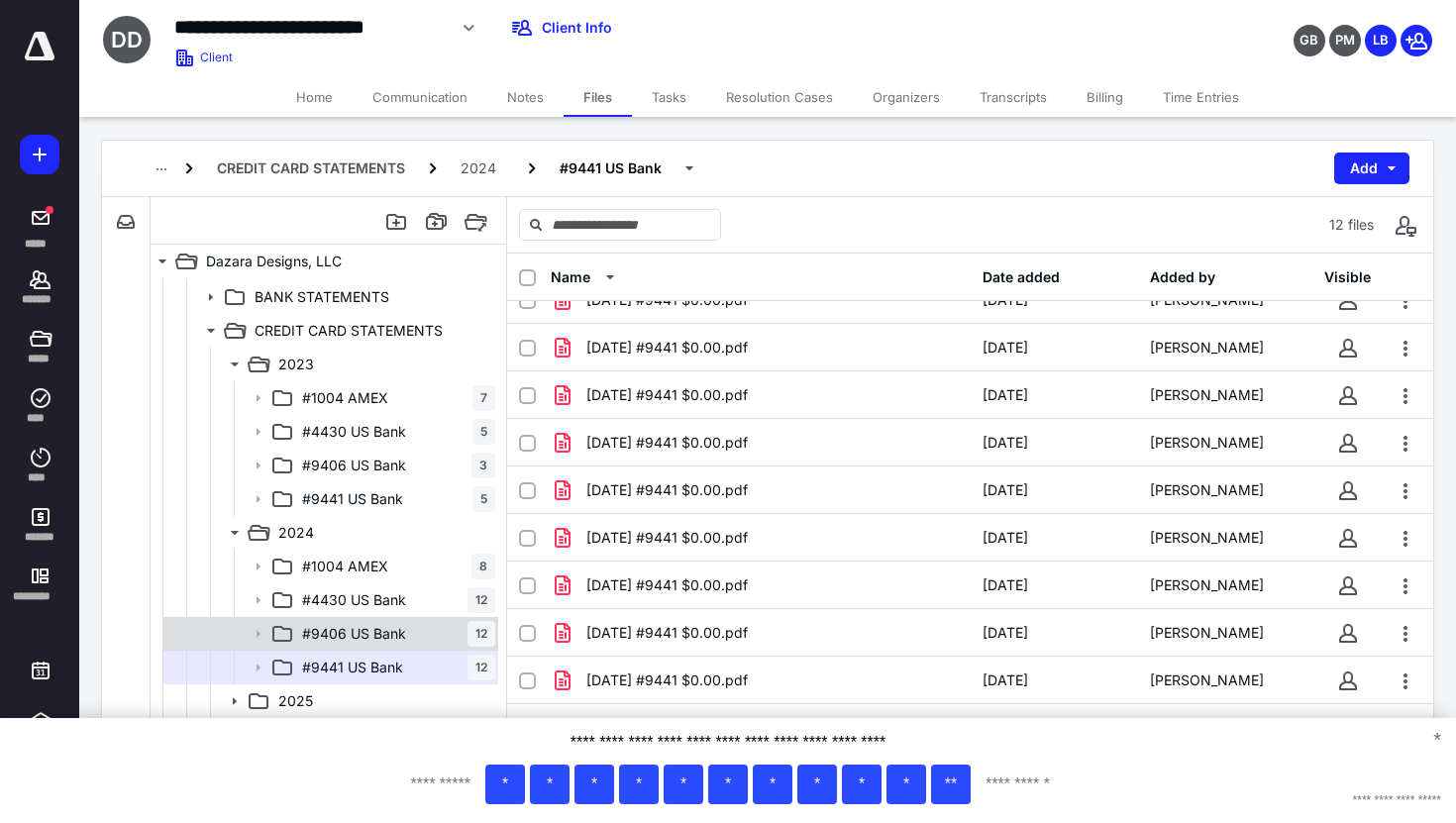 click on "#9406 US Bank 12" at bounding box center (394, 634) 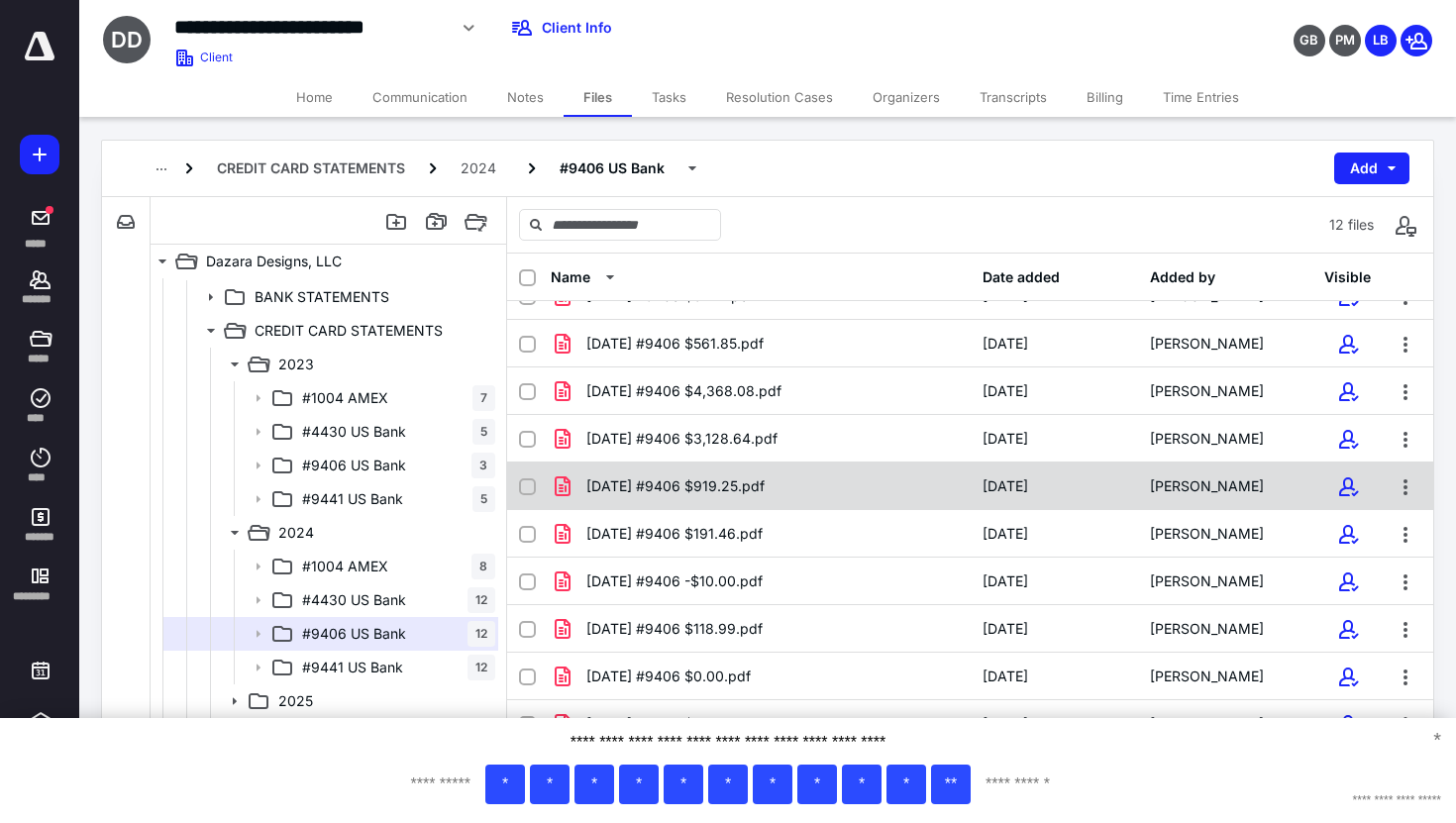 scroll, scrollTop: 0, scrollLeft: 0, axis: both 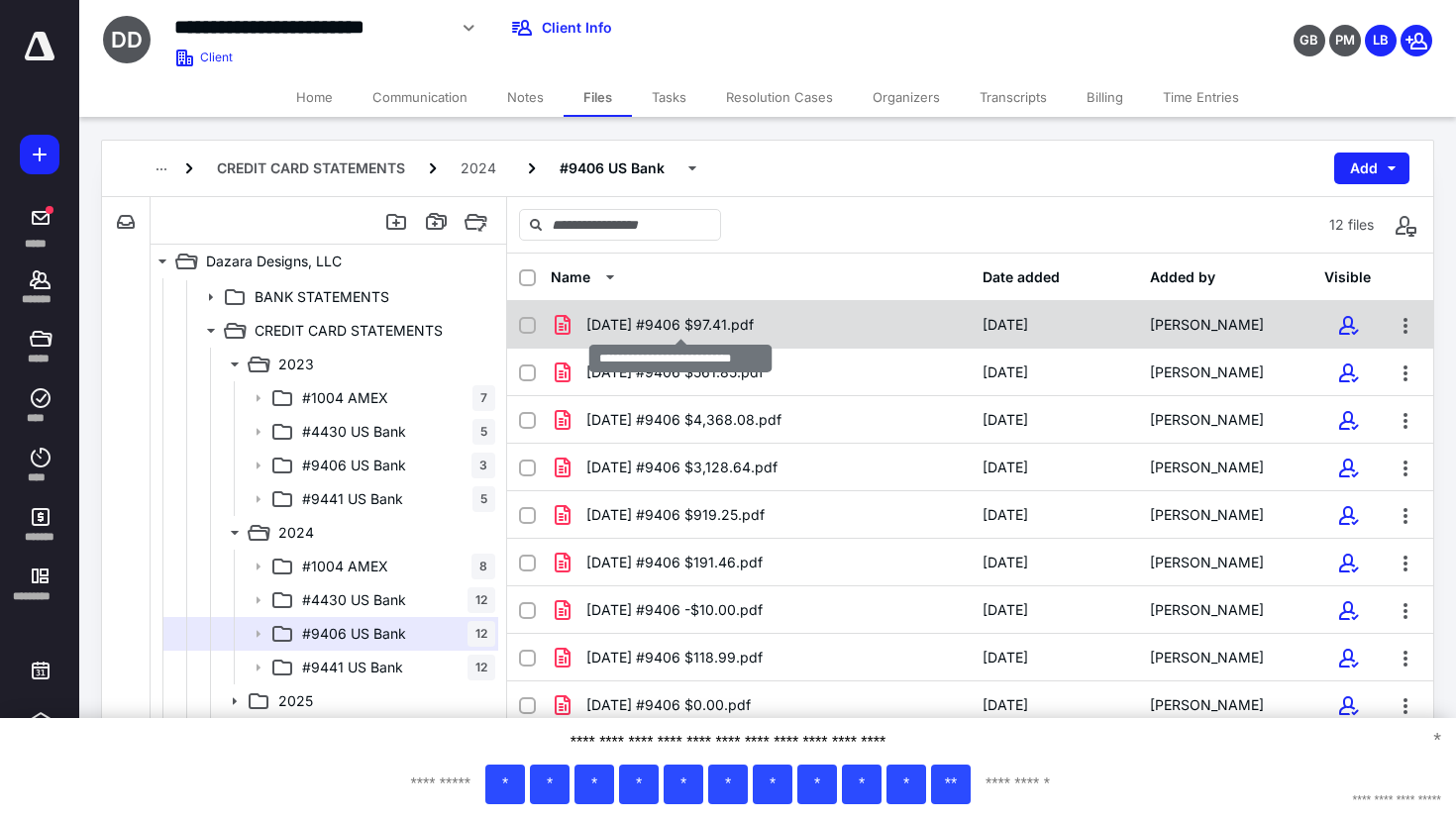 click on "[DATE] #9406 $97.41.pdf" at bounding box center [670, 325] 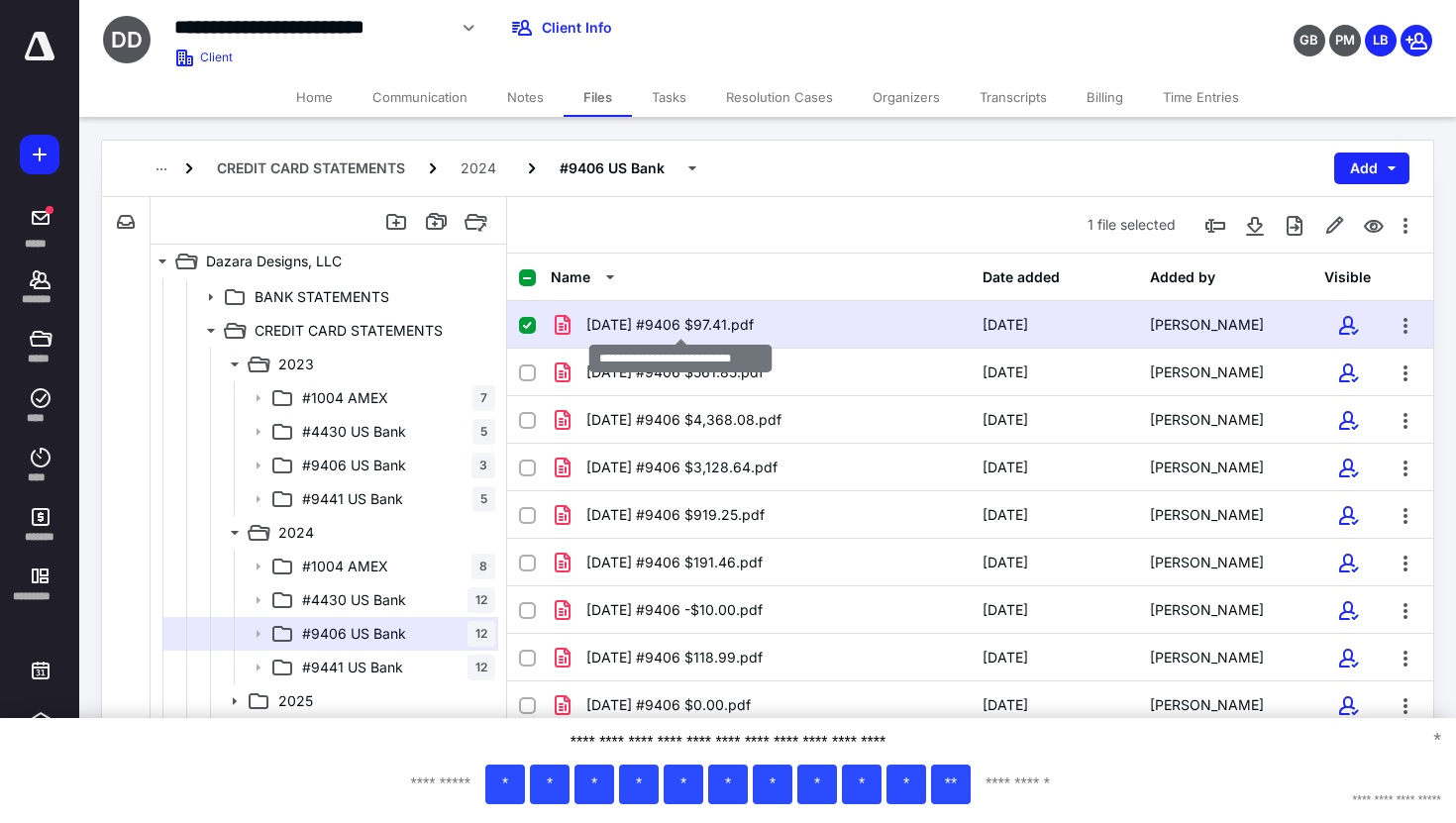 click on "[DATE] #9406 $97.41.pdf" at bounding box center (670, 325) 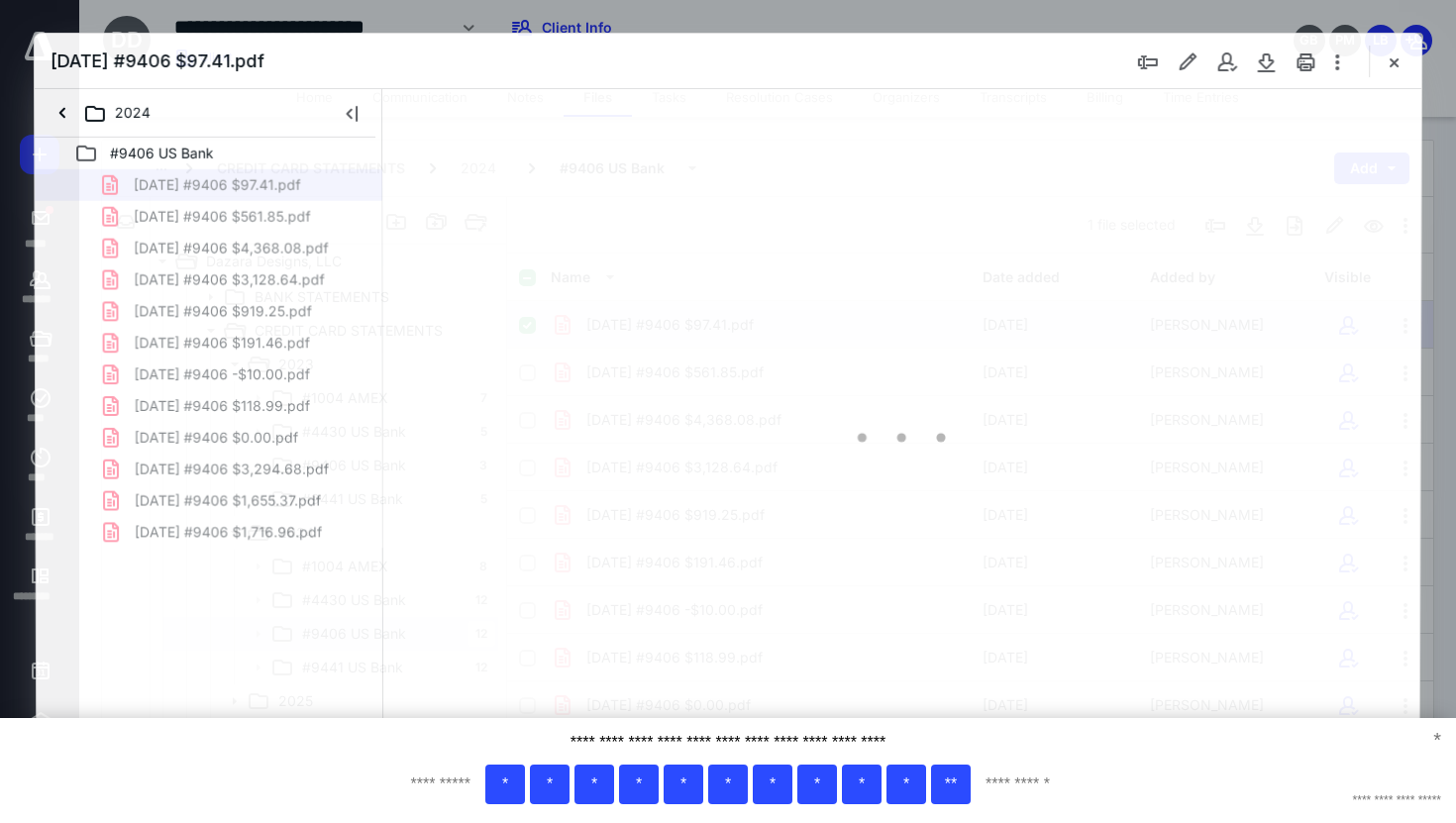 scroll, scrollTop: 0, scrollLeft: 0, axis: both 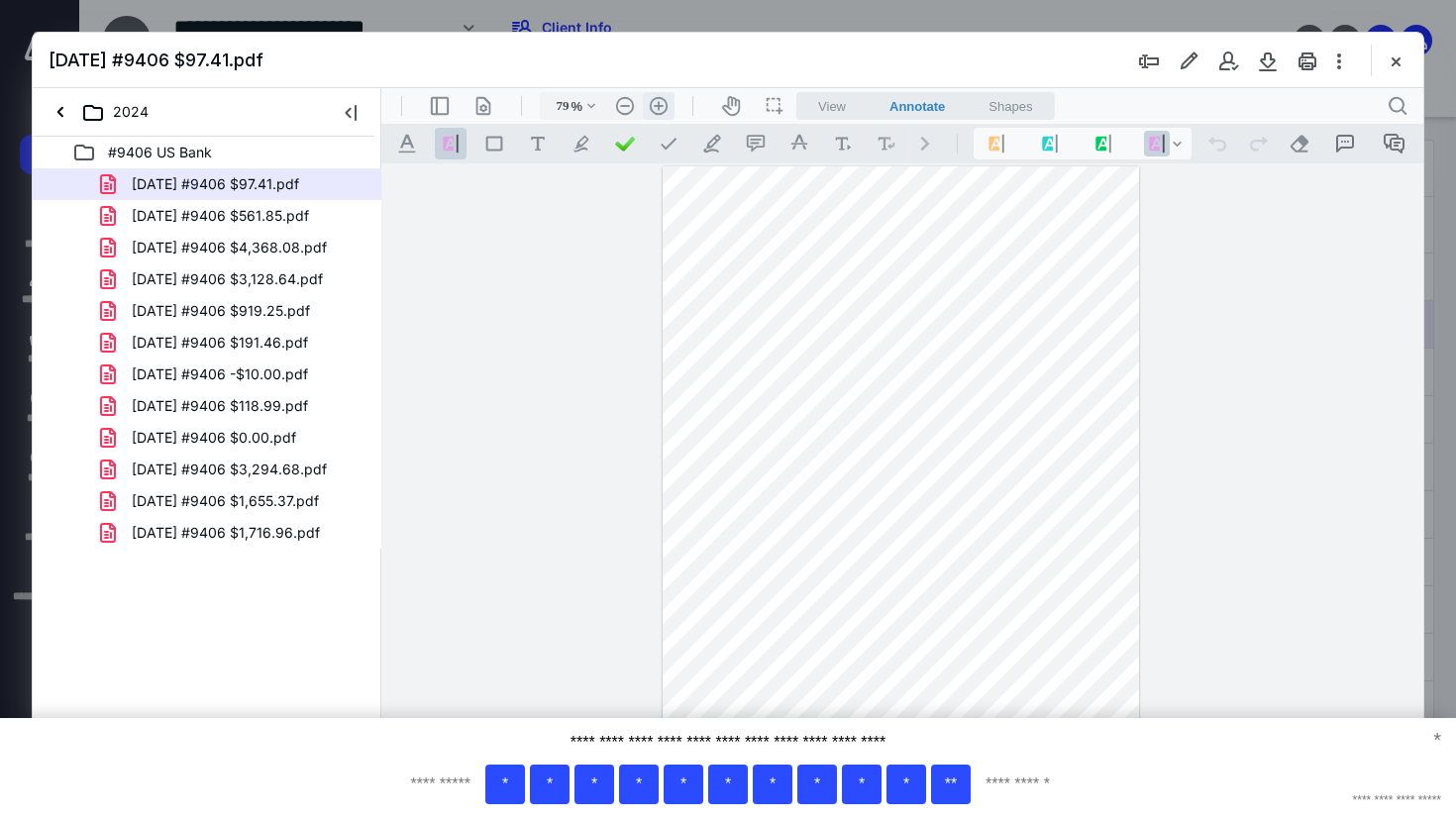 click on ".cls-1{fill:#abb0c4;} icon - header - zoom - in - line" at bounding box center (659, 106) 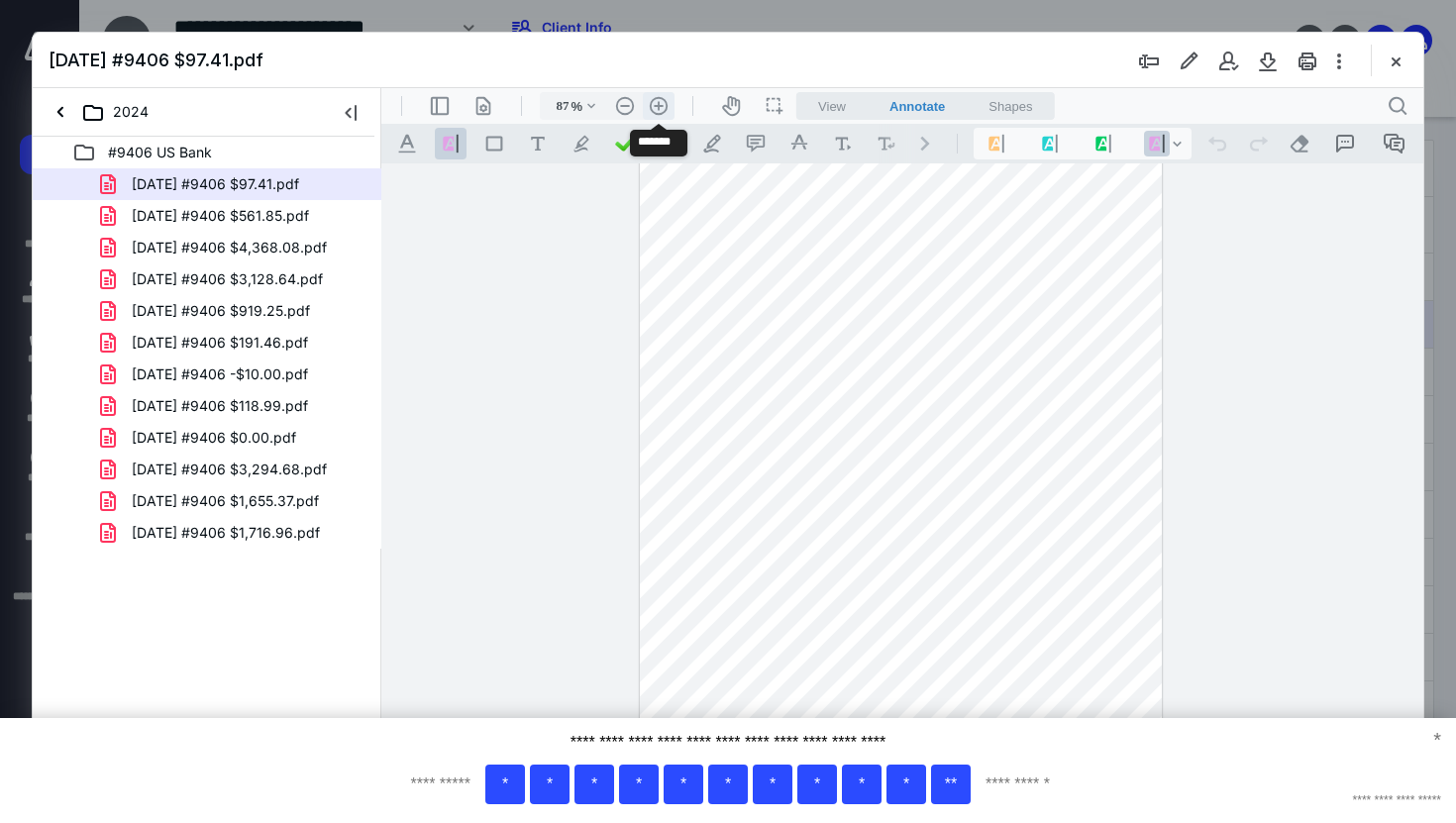 click on ".cls-1{fill:#abb0c4;} icon - header - zoom - in - line" at bounding box center [659, 106] 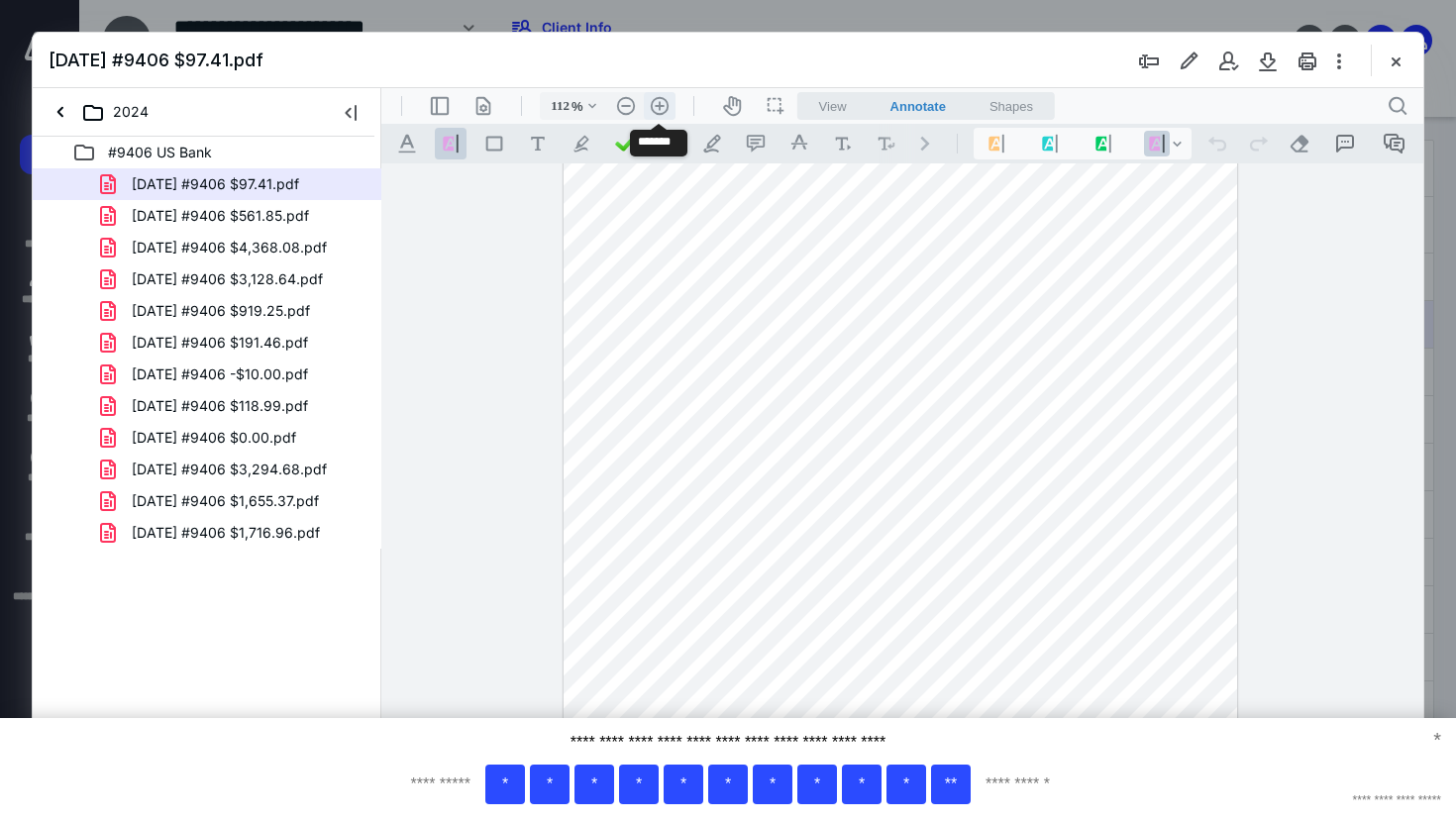 click on ".cls-1{fill:#abb0c4;} icon - header - zoom - in - line" at bounding box center [660, 106] 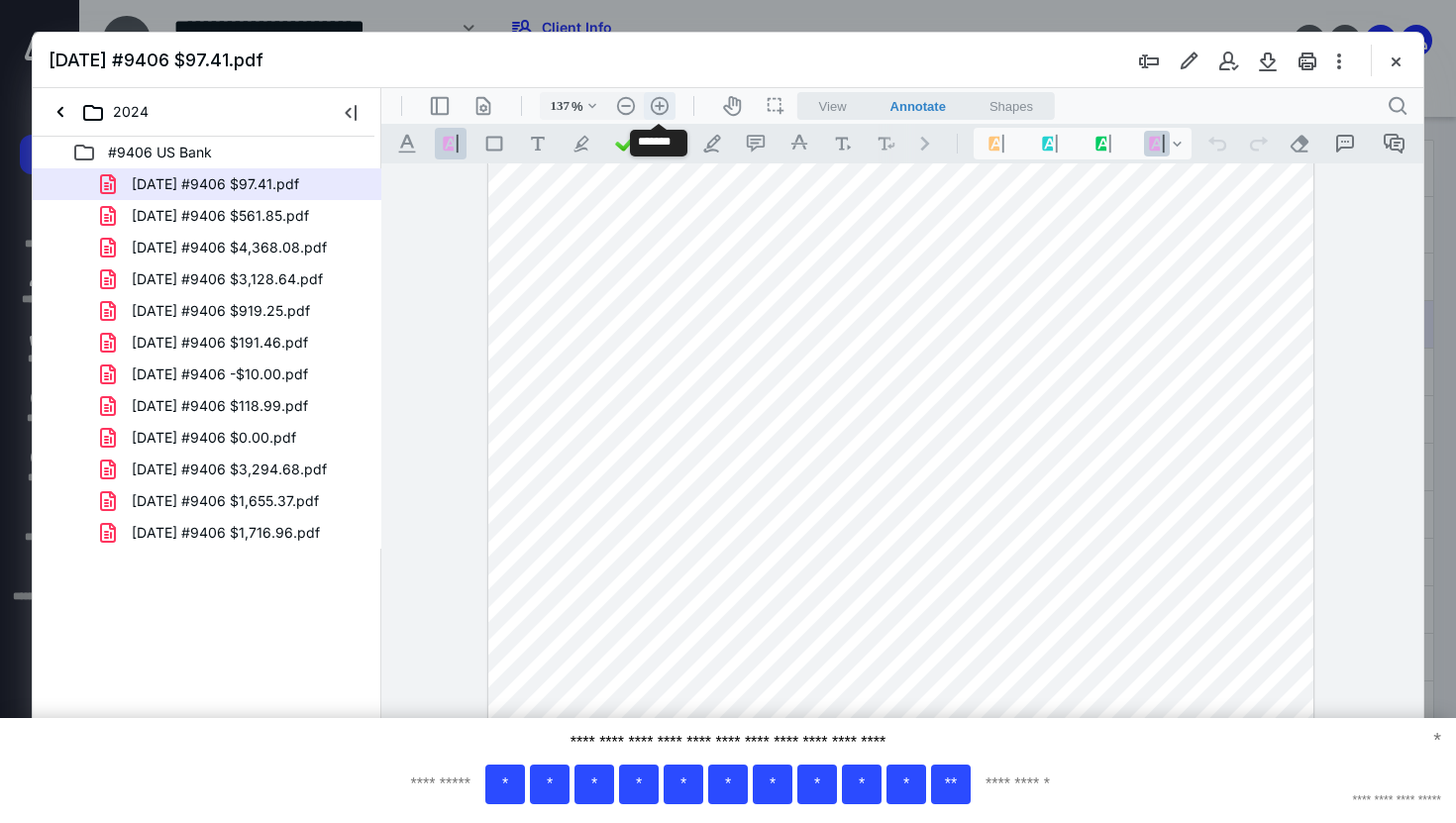 click on ".cls-1{fill:#abb0c4;} icon - header - zoom - in - line" at bounding box center (660, 106) 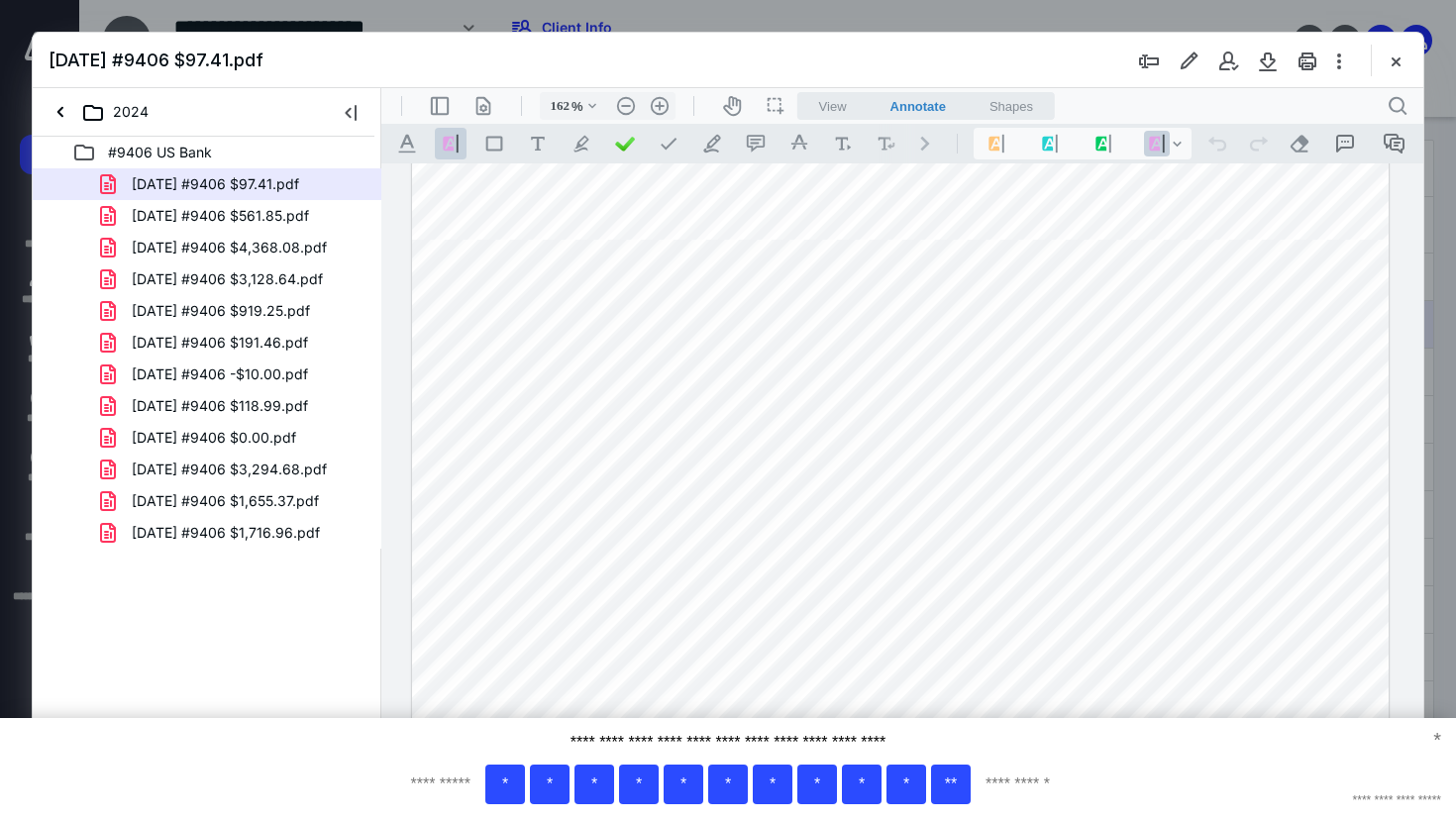 scroll, scrollTop: 4479, scrollLeft: 0, axis: vertical 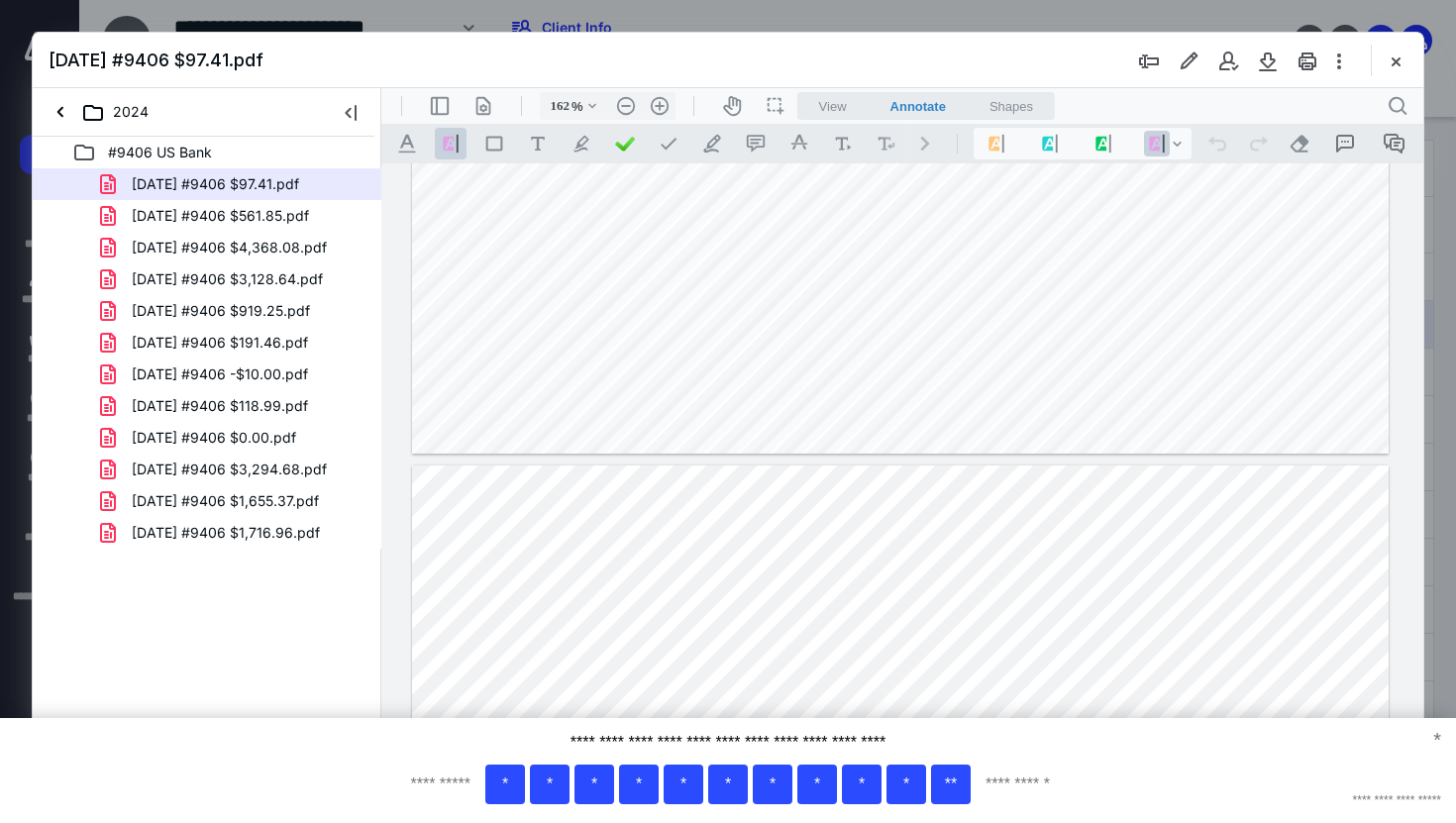 type on "*" 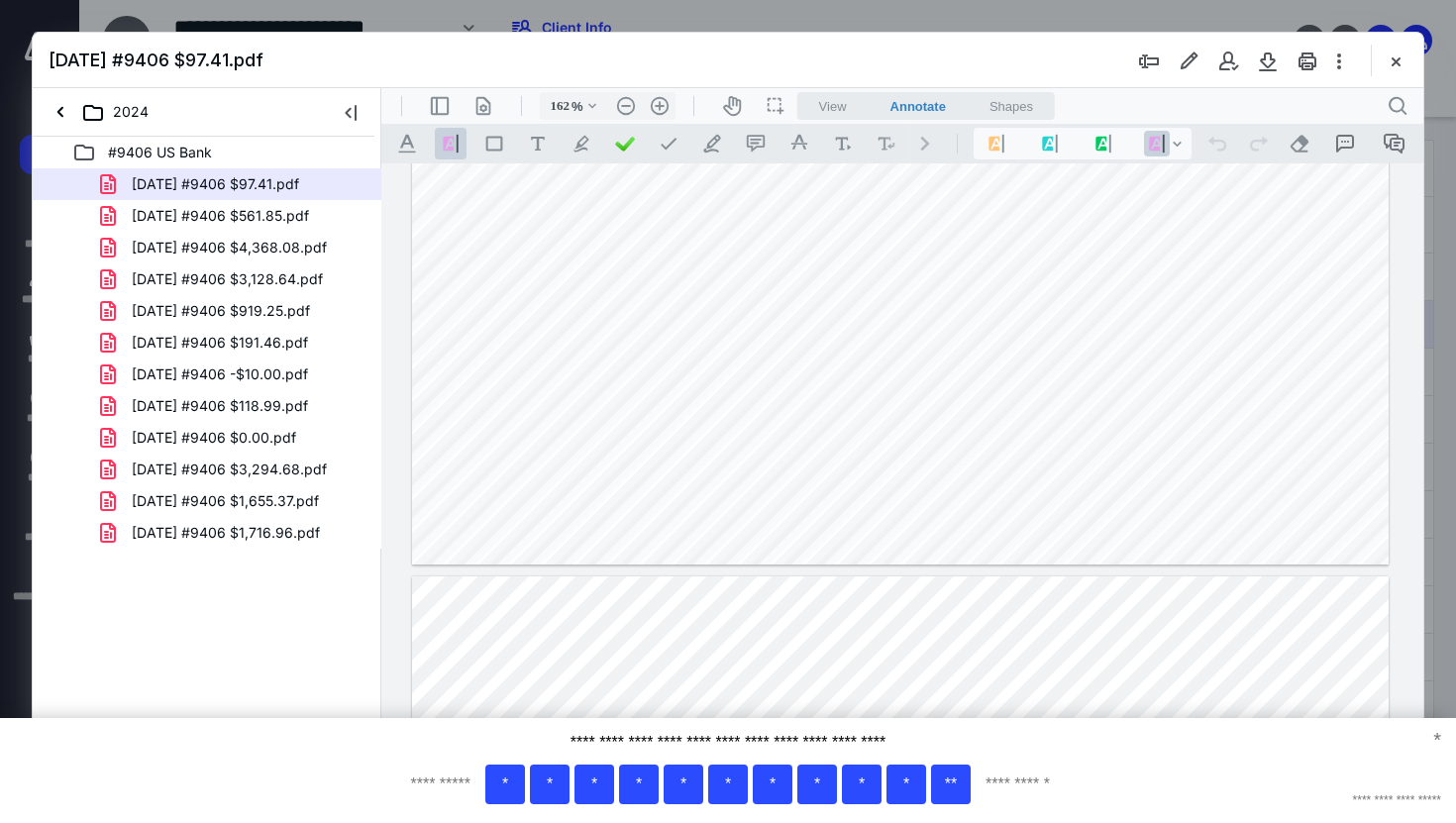 scroll, scrollTop: 3403, scrollLeft: 0, axis: vertical 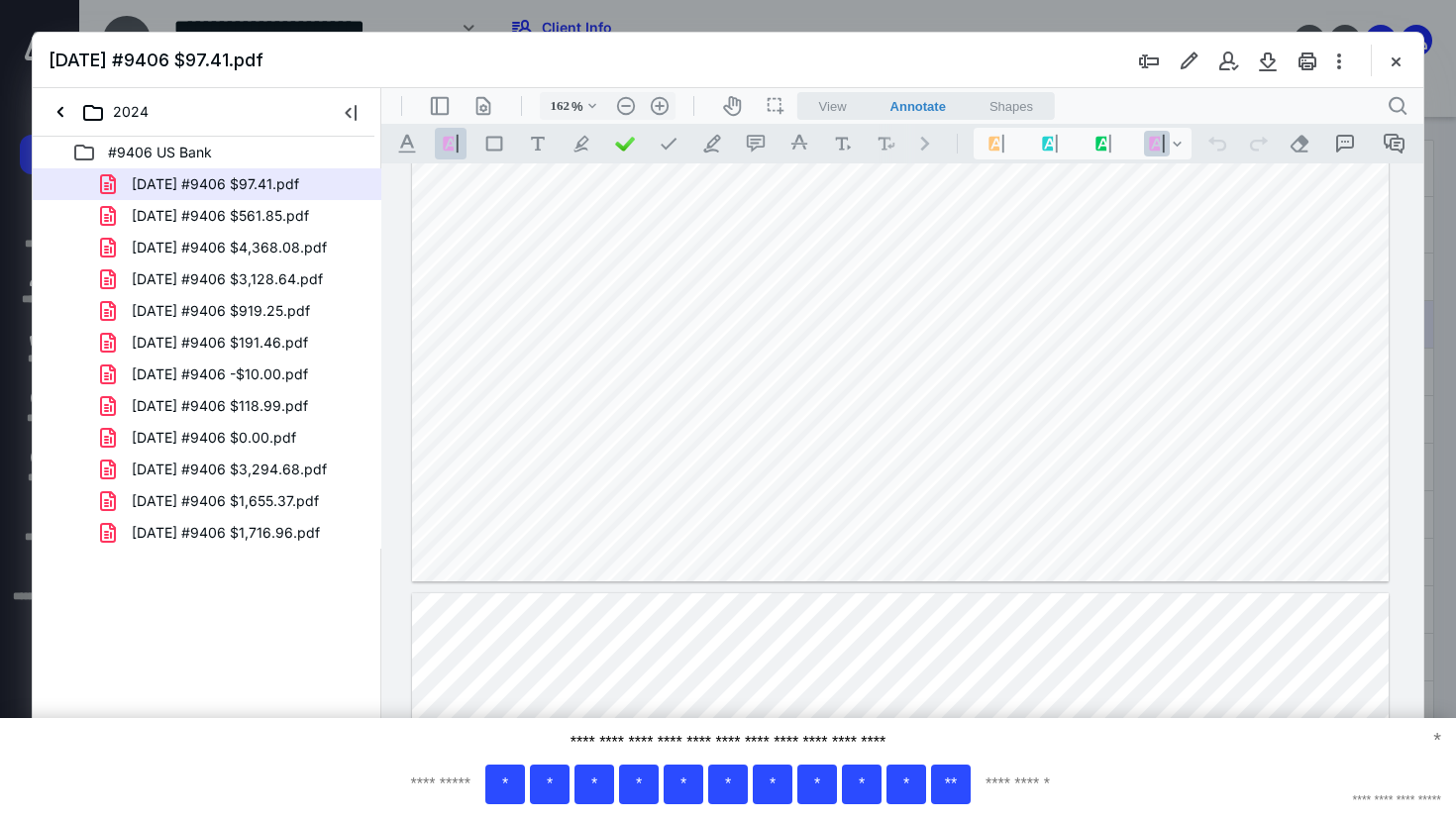 type 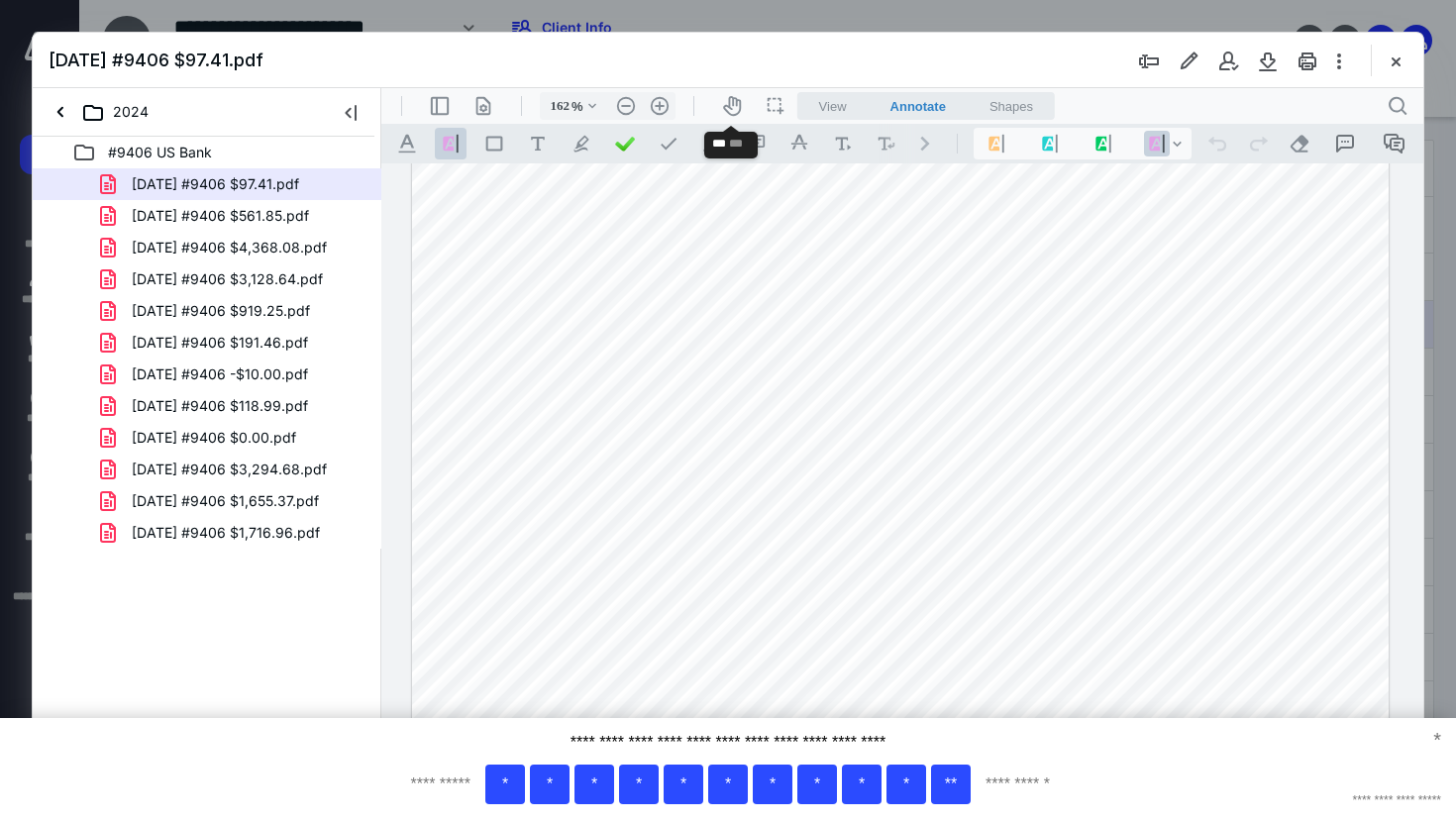 scroll, scrollTop: 4372, scrollLeft: 0, axis: vertical 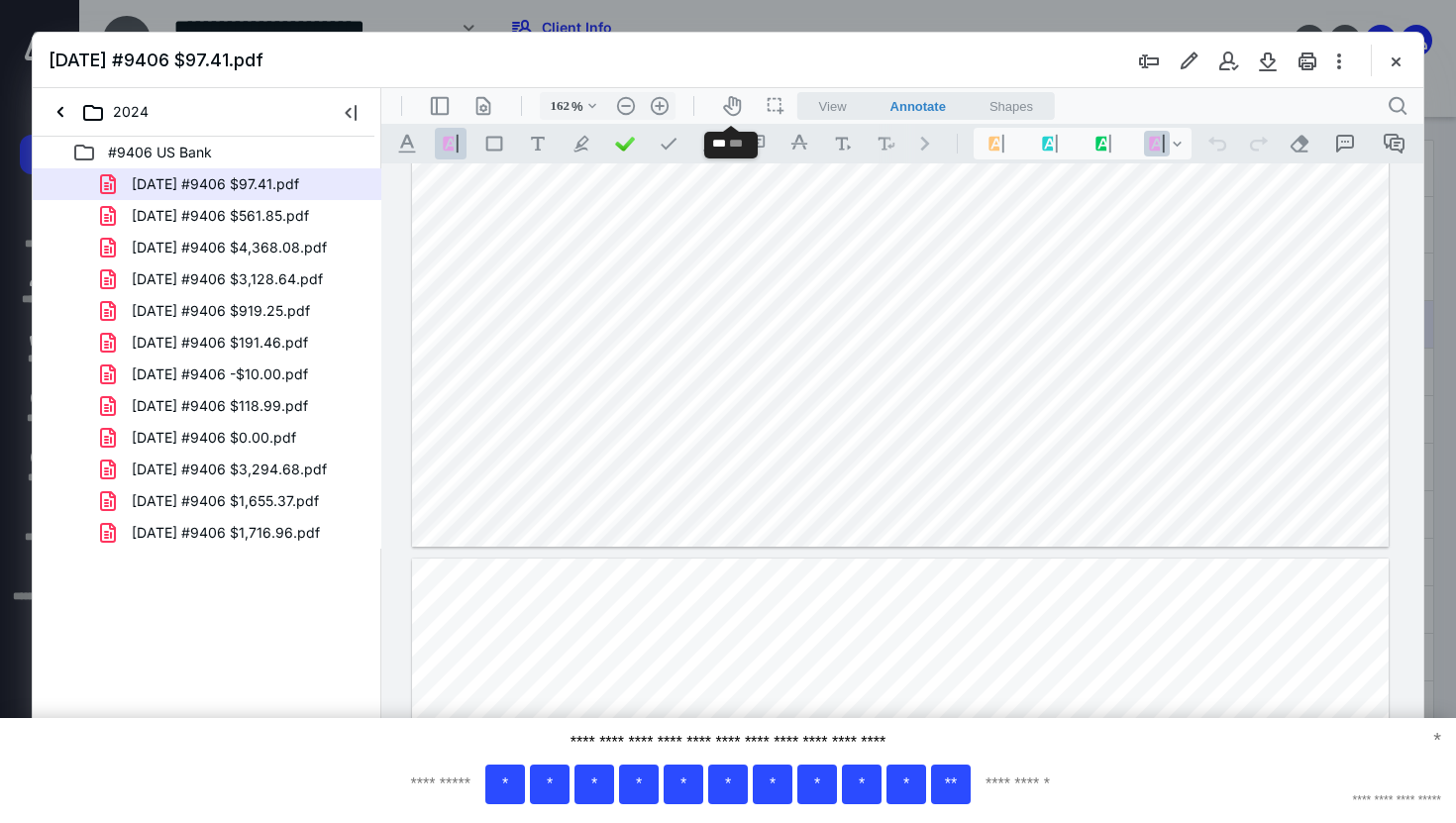 type on "*" 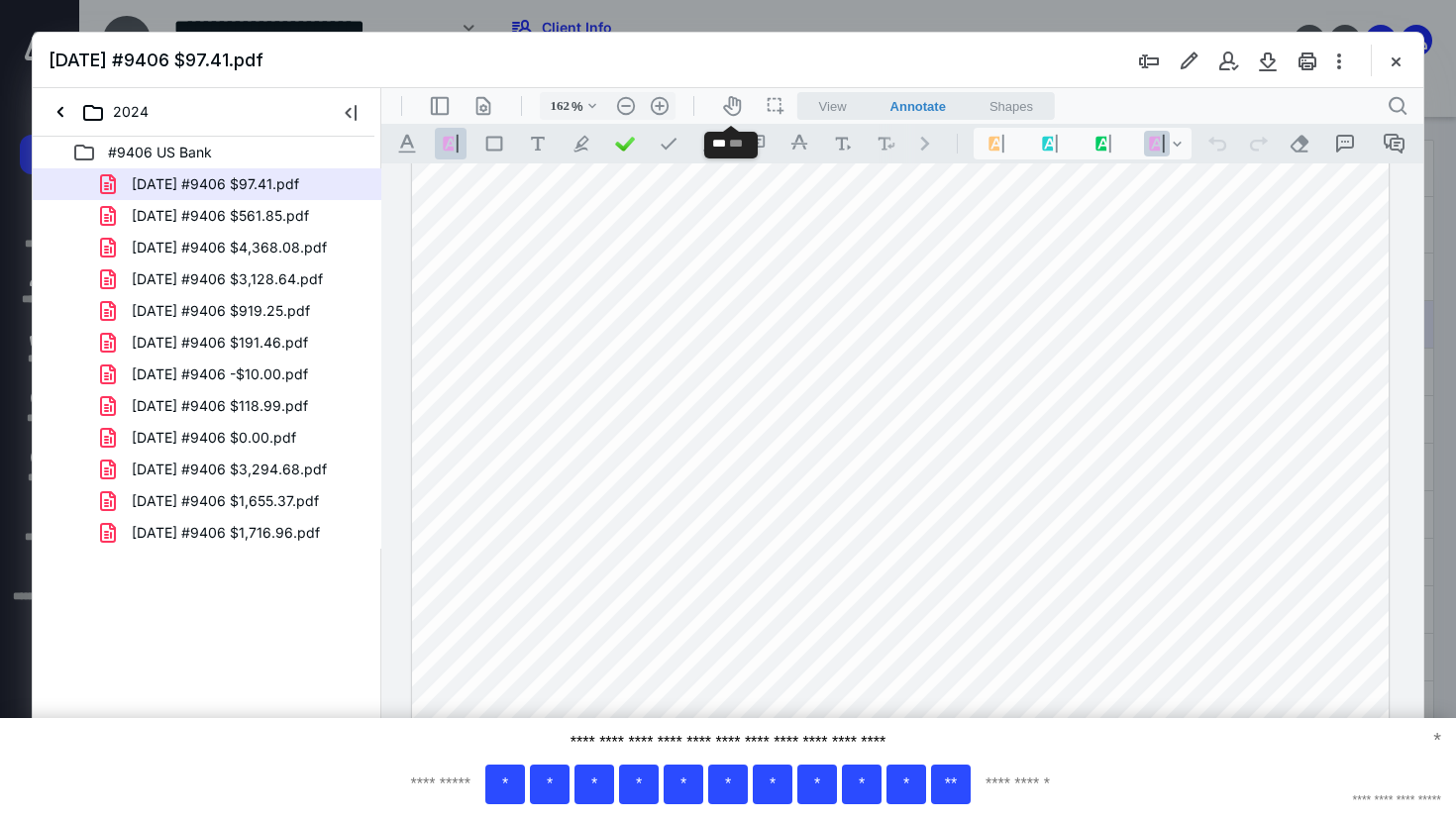 scroll, scrollTop: 58, scrollLeft: 0, axis: vertical 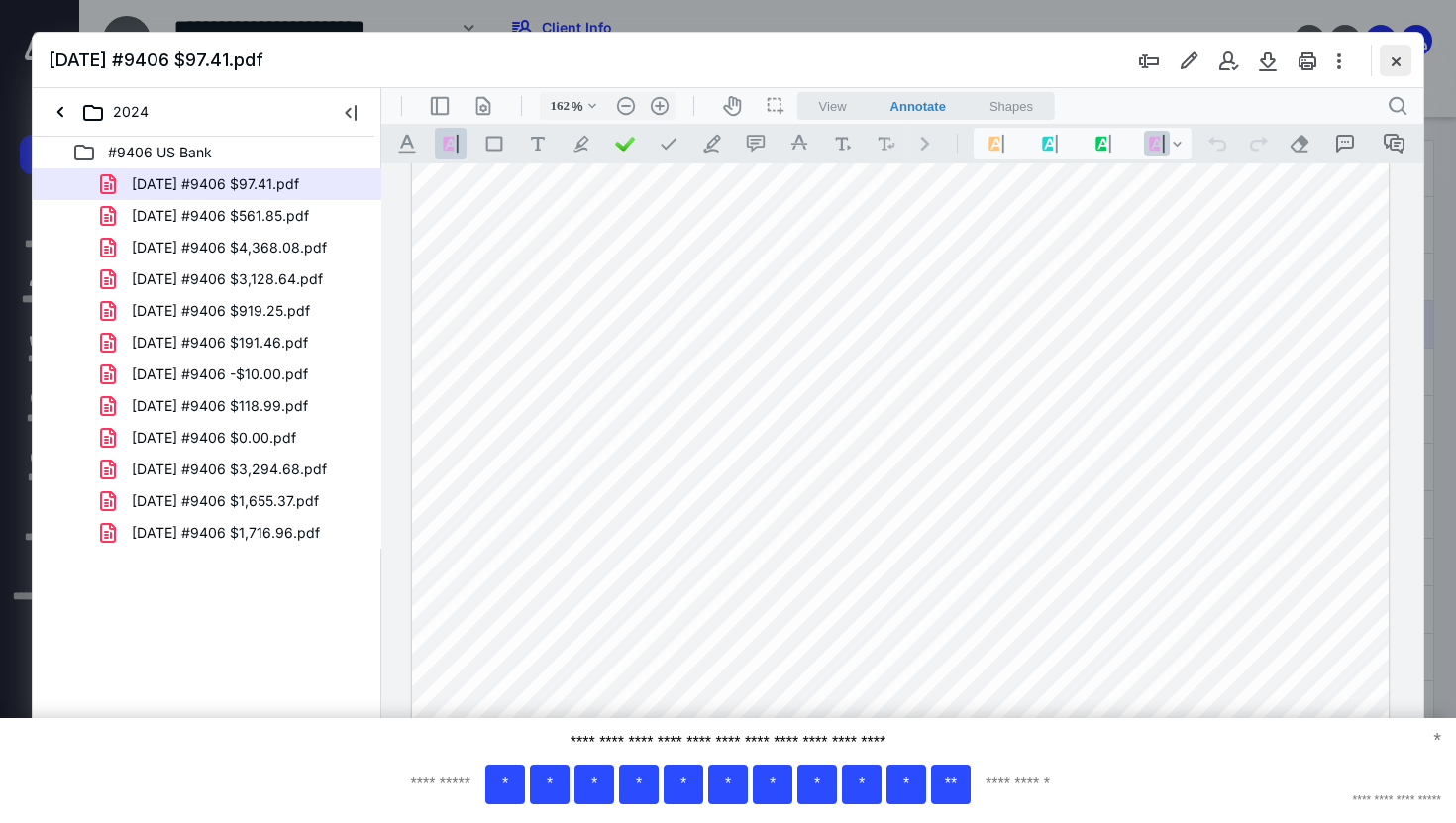 click at bounding box center (1396, 60) 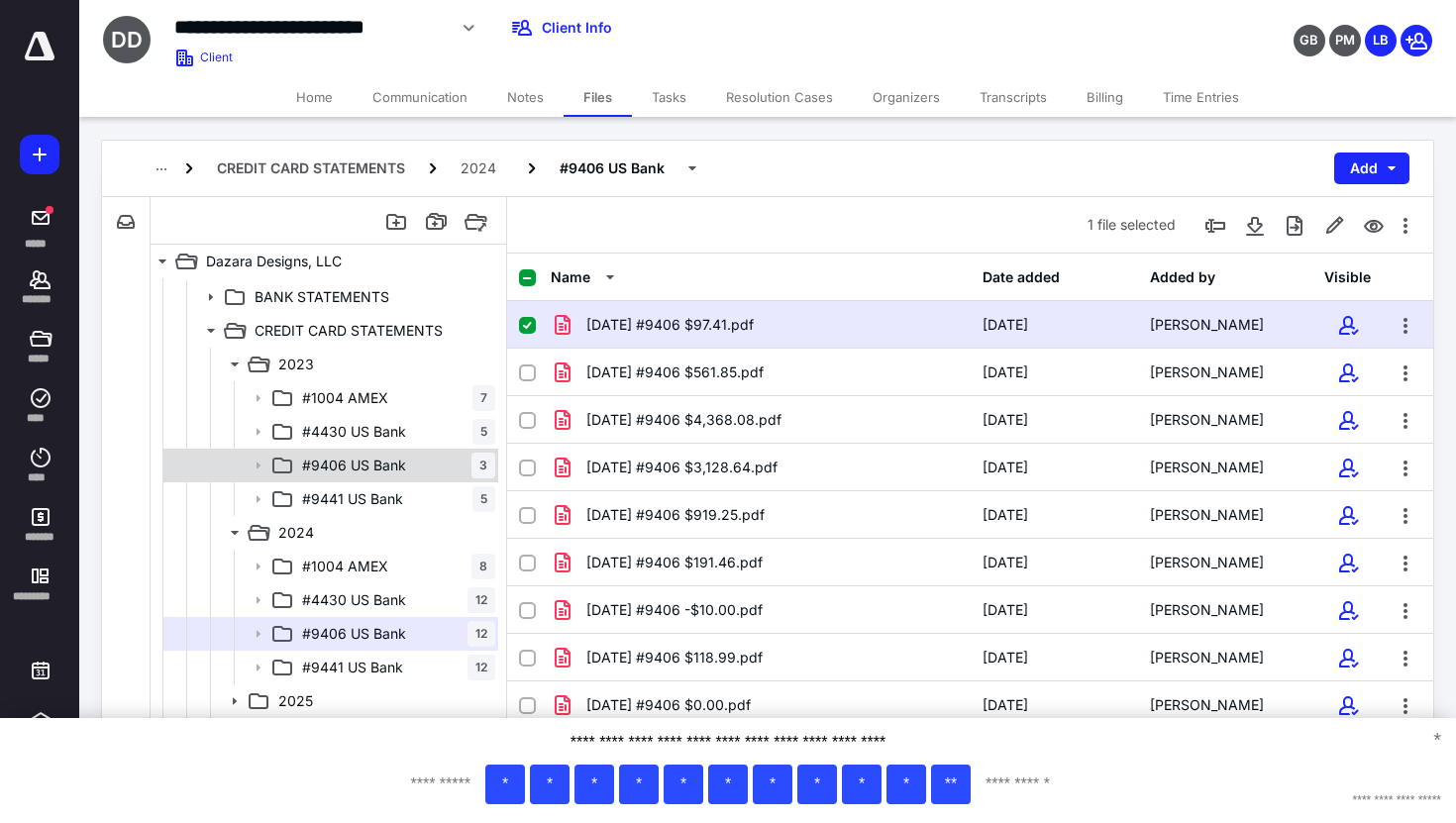 click on "#9406 US Bank 3" at bounding box center (394, 465) 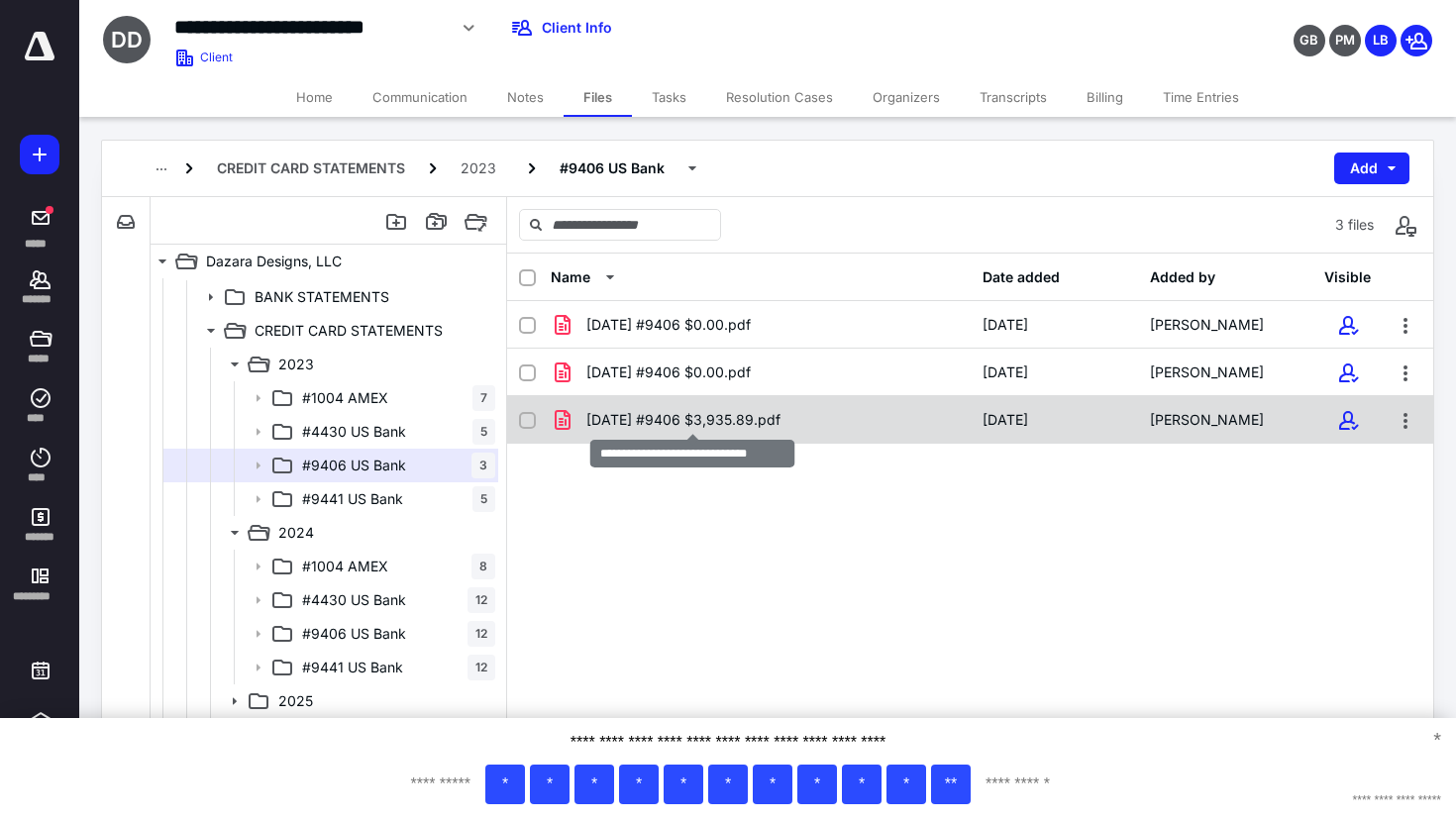 click on "[DATE] #9406 $3,935.89.pdf" at bounding box center (683, 420) 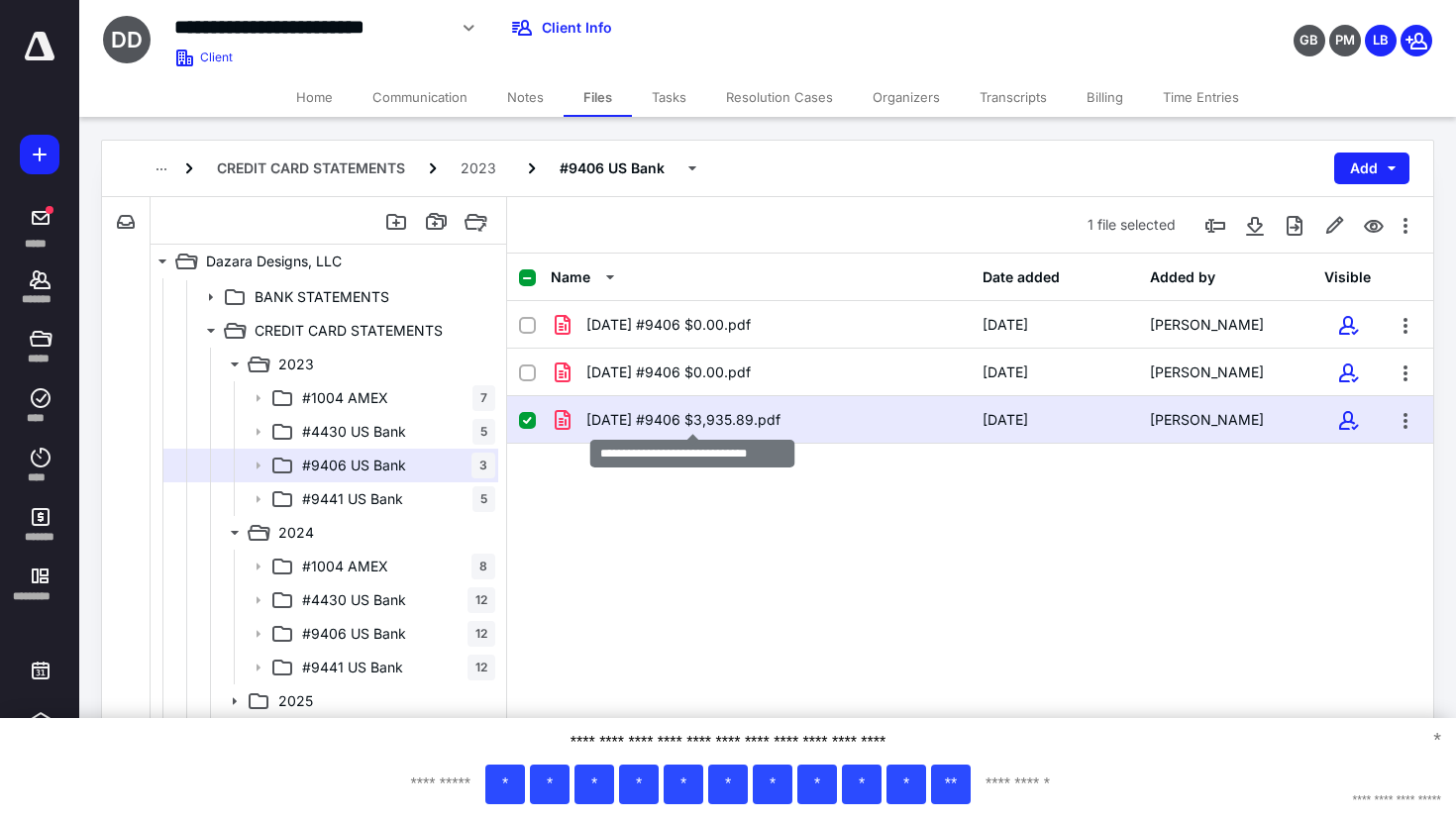 click on "[DATE] #9406 $3,935.89.pdf" at bounding box center [683, 420] 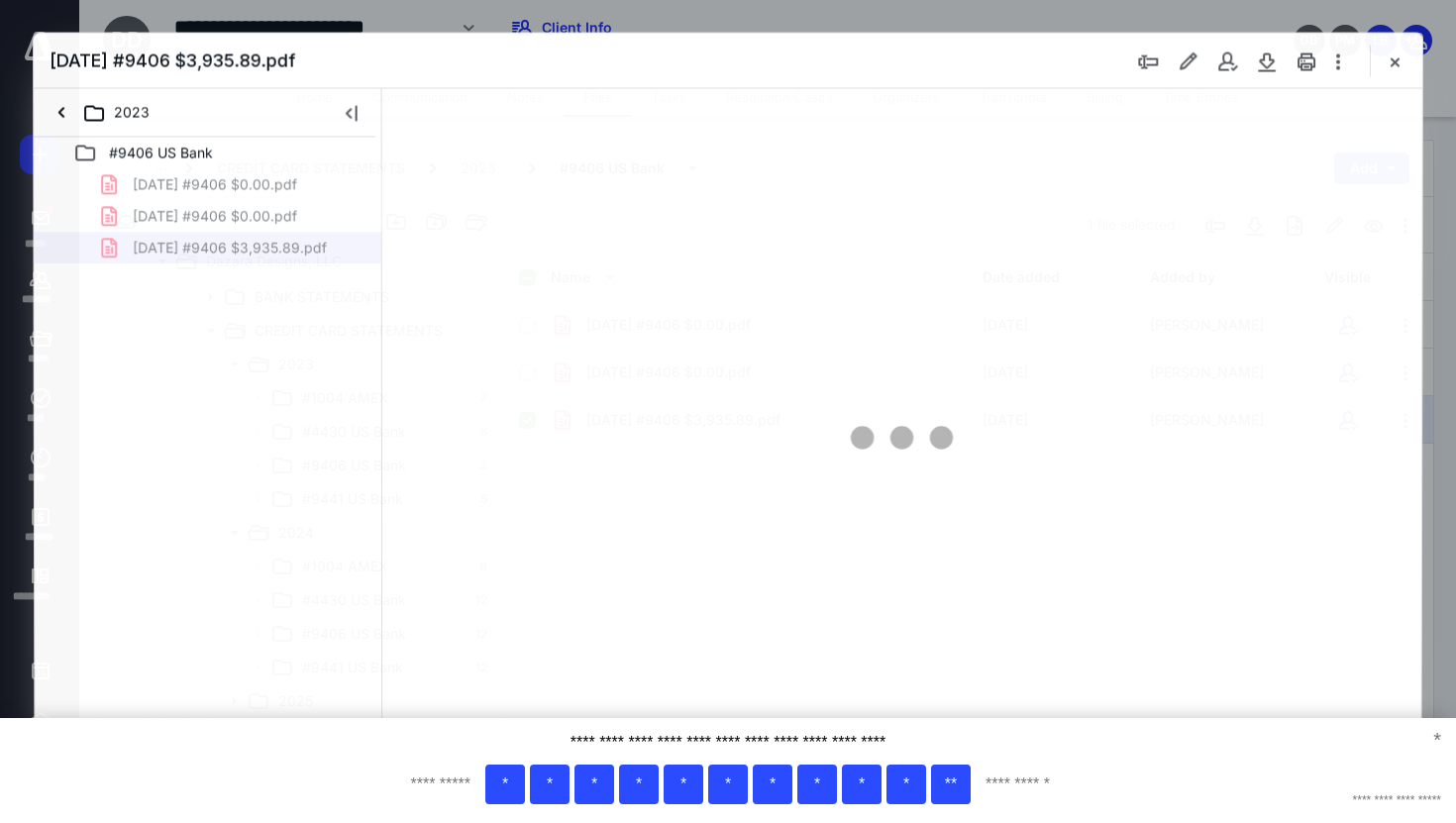 scroll, scrollTop: 0, scrollLeft: 0, axis: both 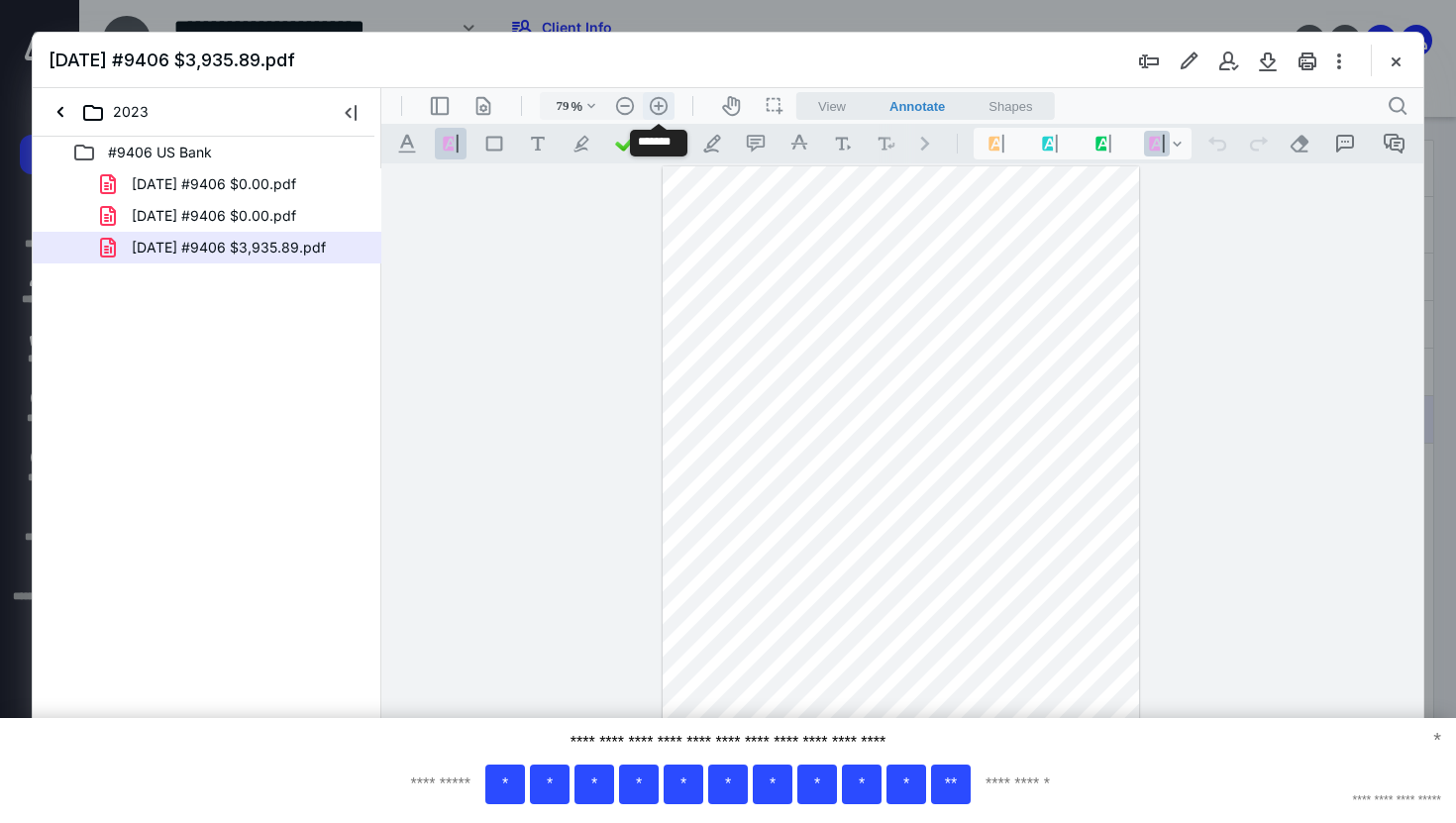 click on ".cls-1{fill:#abb0c4;} icon - header - zoom - in - line" at bounding box center (659, 106) 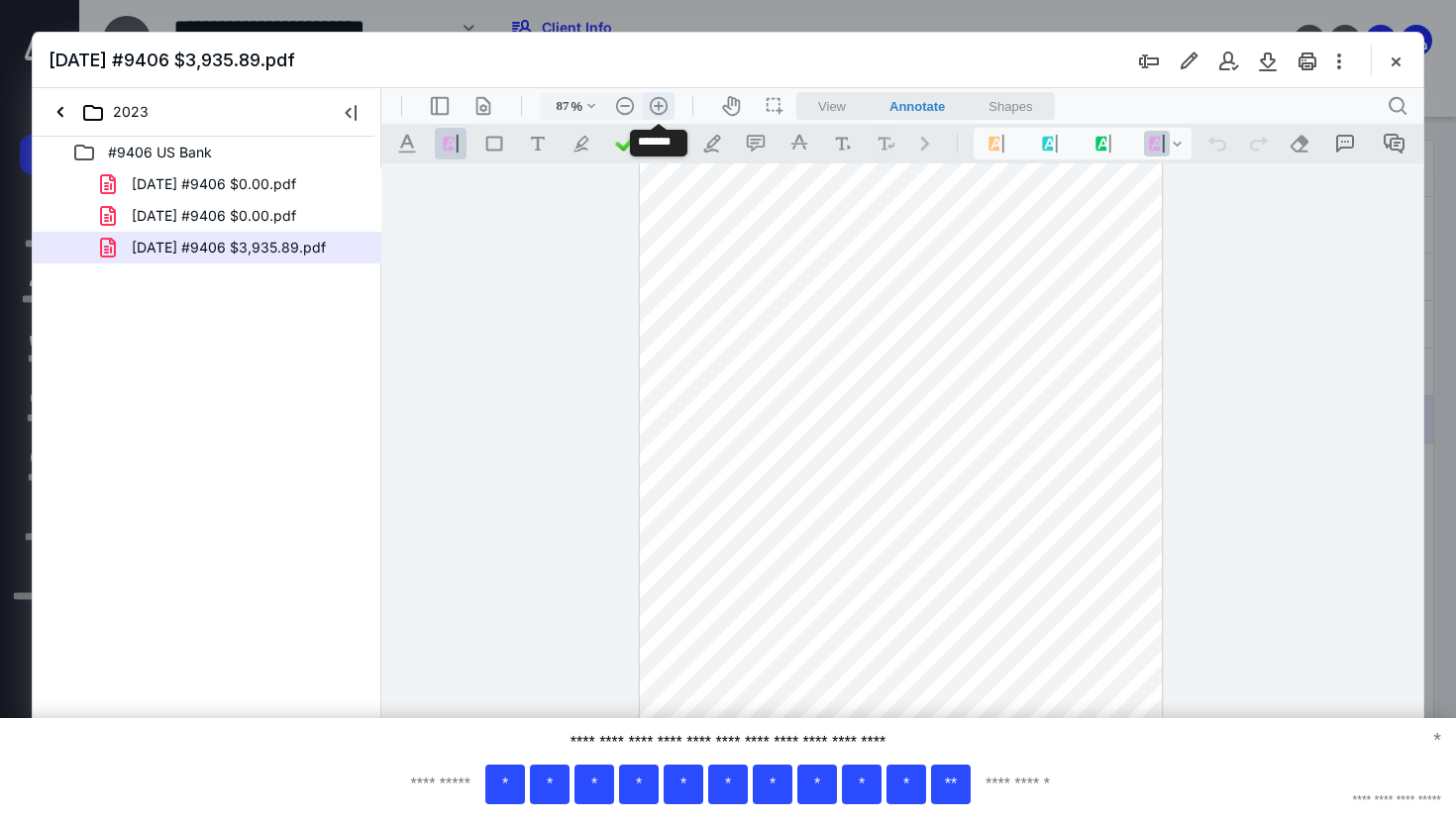 click on ".cls-1{fill:#abb0c4;} icon - header - zoom - in - line" at bounding box center (659, 106) 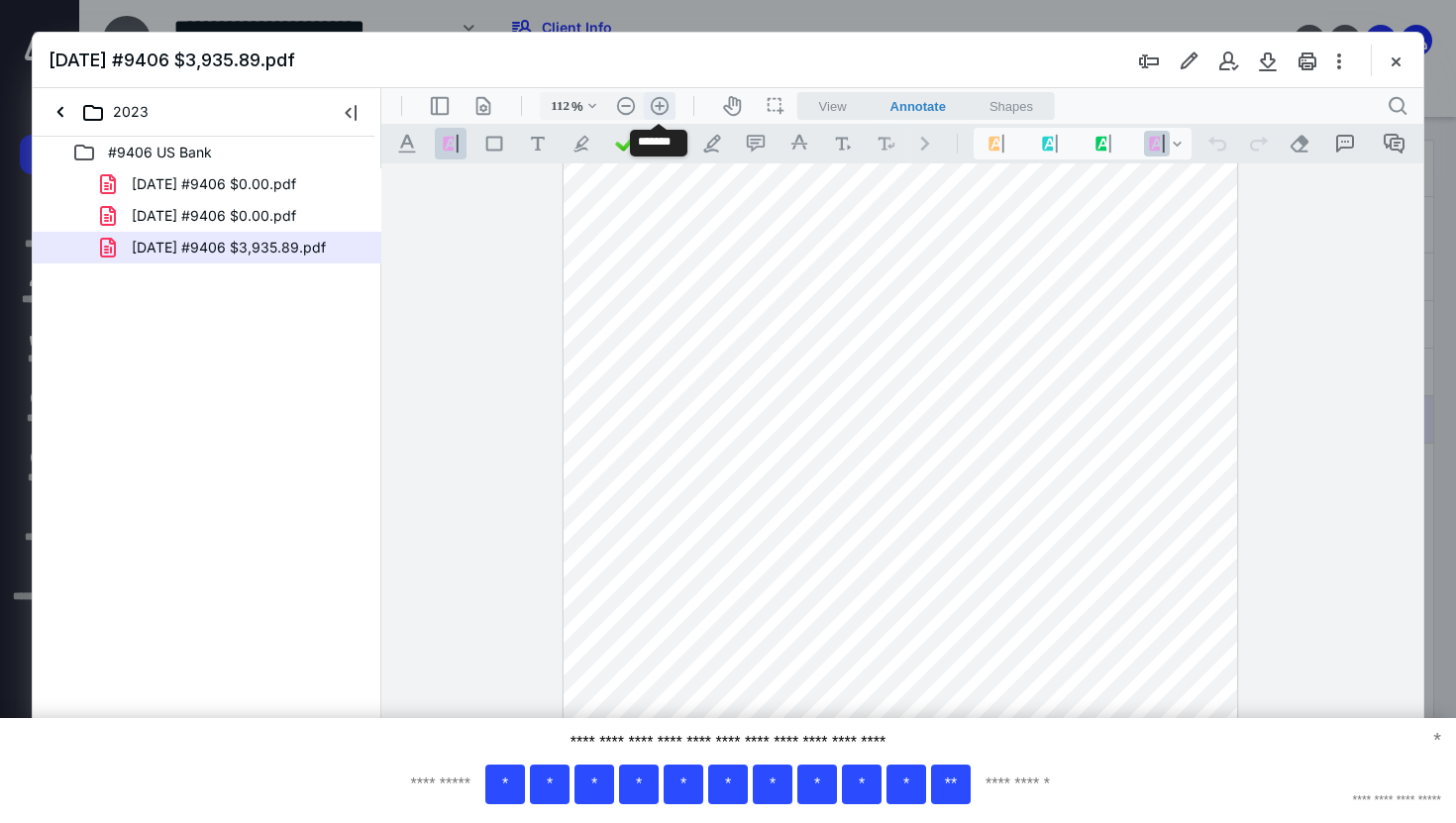 click on ".cls-1{fill:#abb0c4;} icon - header - zoom - in - line" at bounding box center (660, 106) 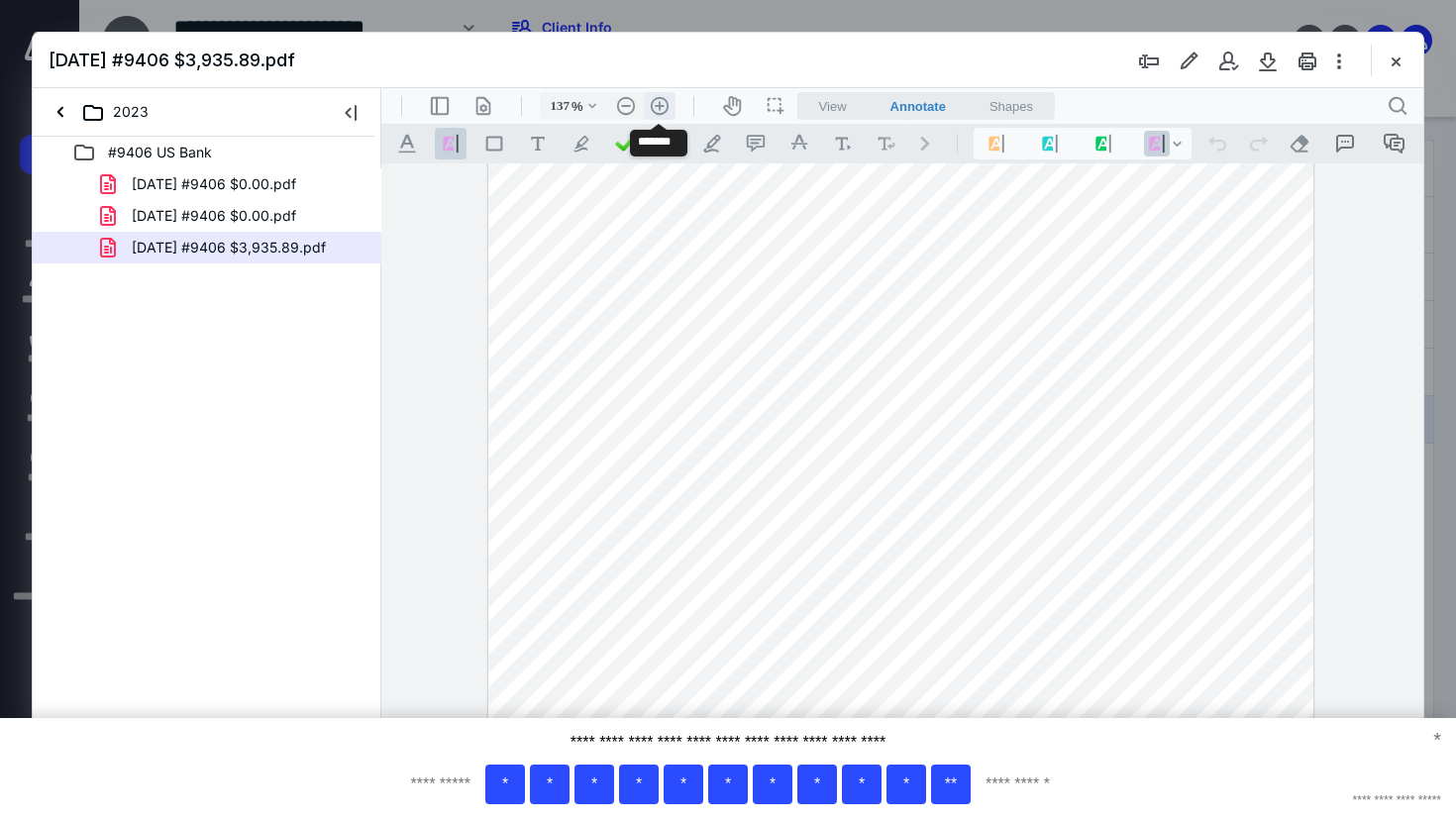 click on ".cls-1{fill:#abb0c4;} icon - header - zoom - in - line" at bounding box center (660, 106) 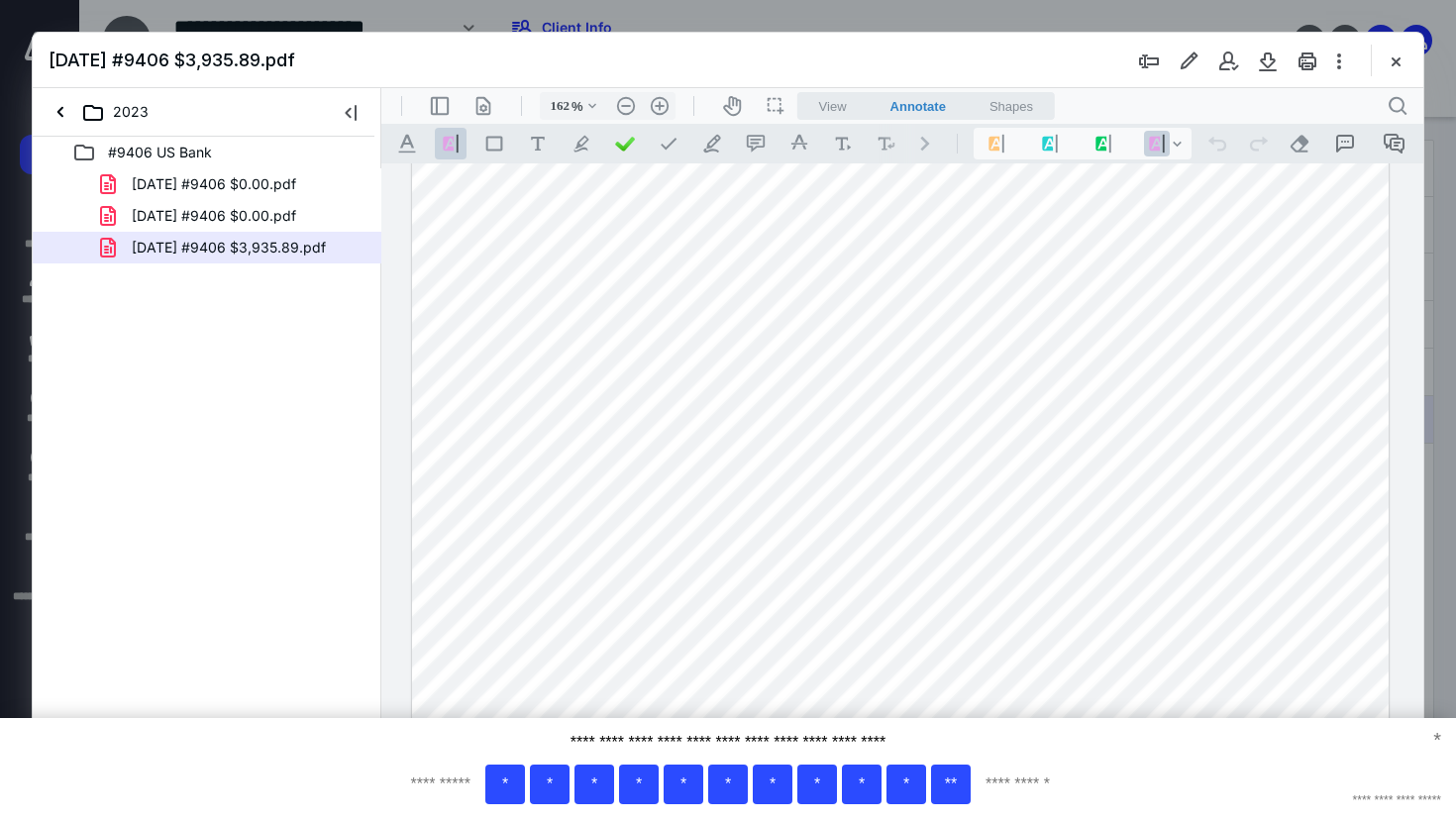 scroll, scrollTop: 162, scrollLeft: 0, axis: vertical 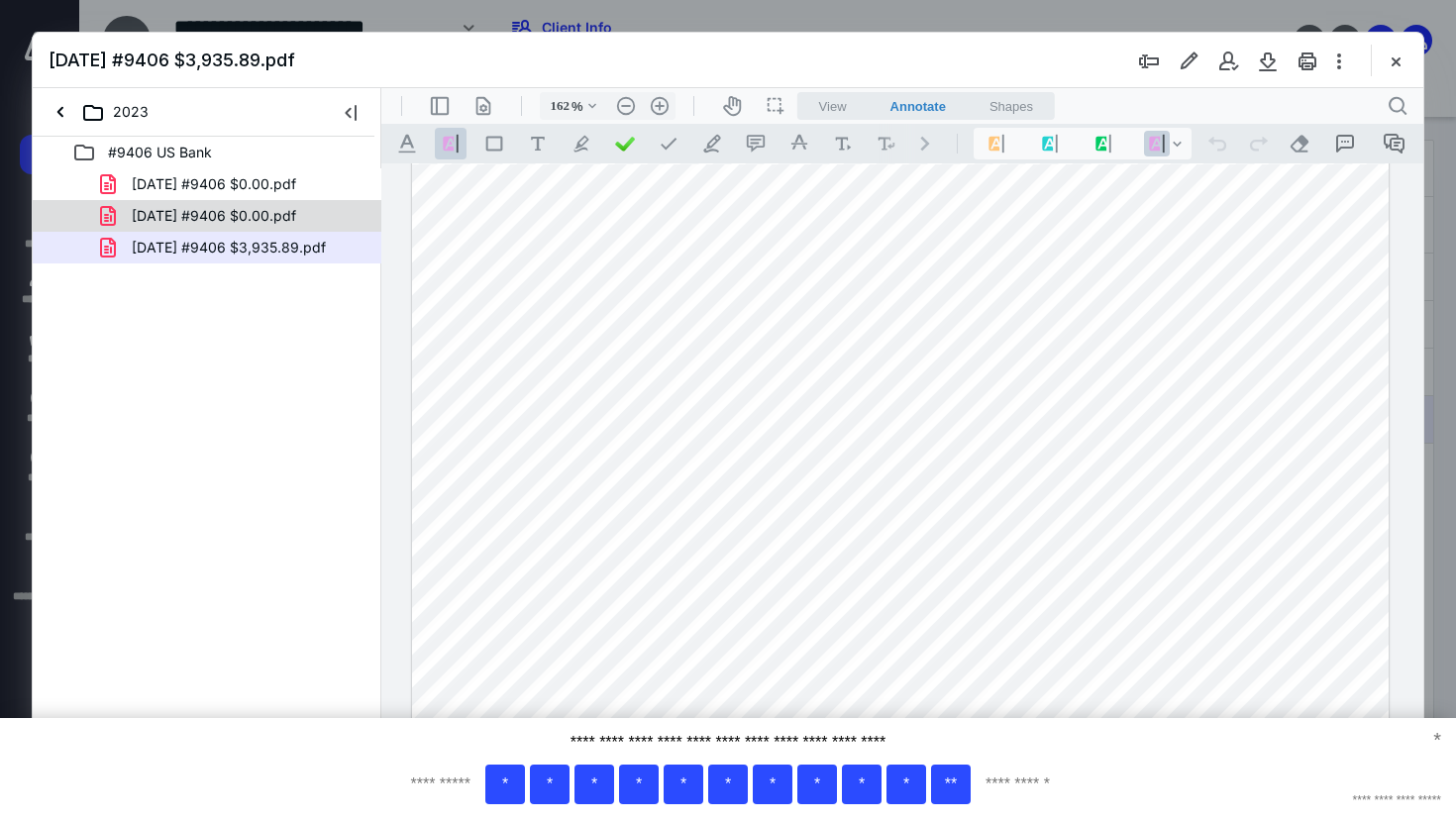 click on "2023.11.14 #9406 $0.00.pdf" at bounding box center [235, 216] 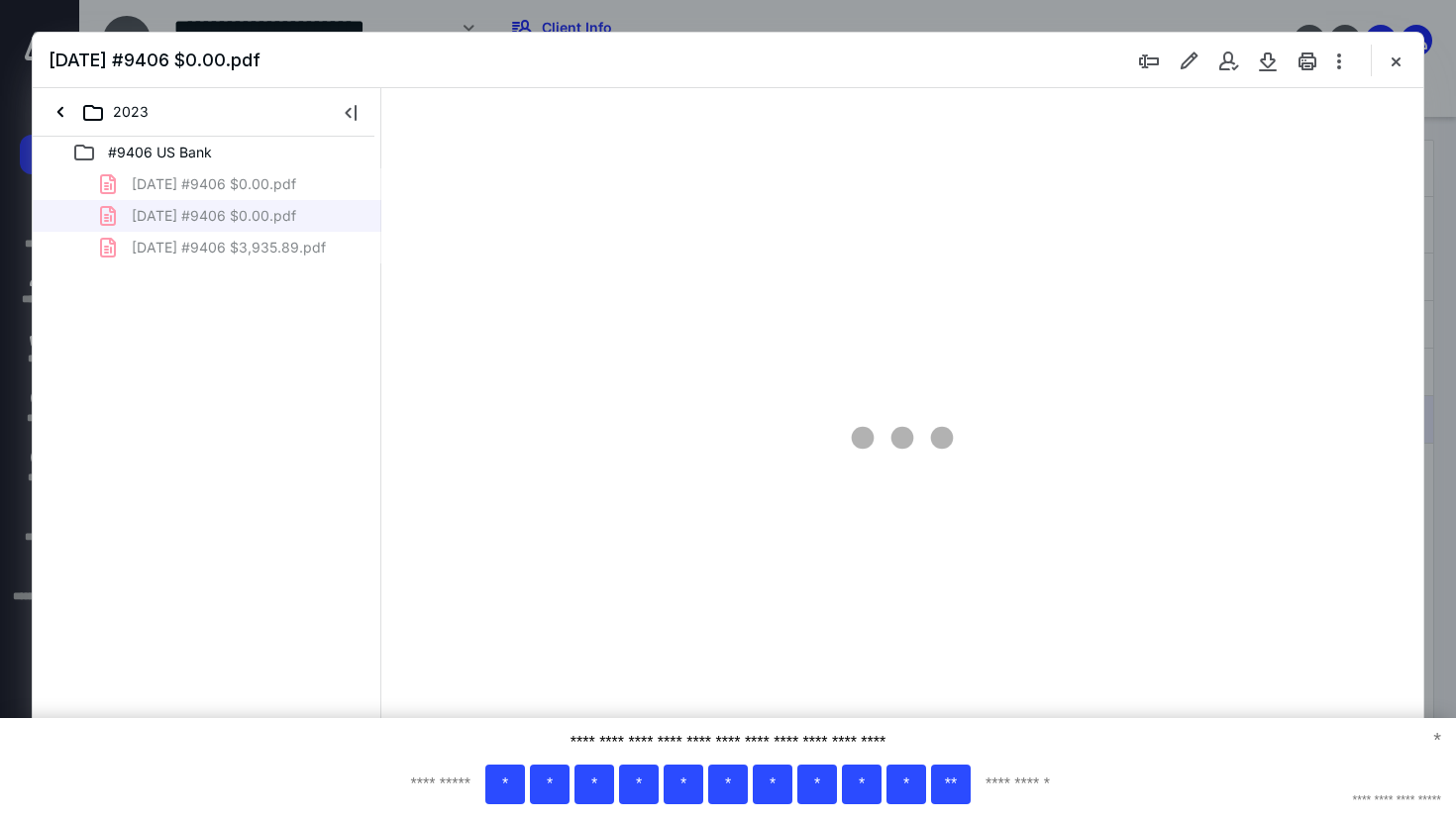 scroll, scrollTop: 78, scrollLeft: 0, axis: vertical 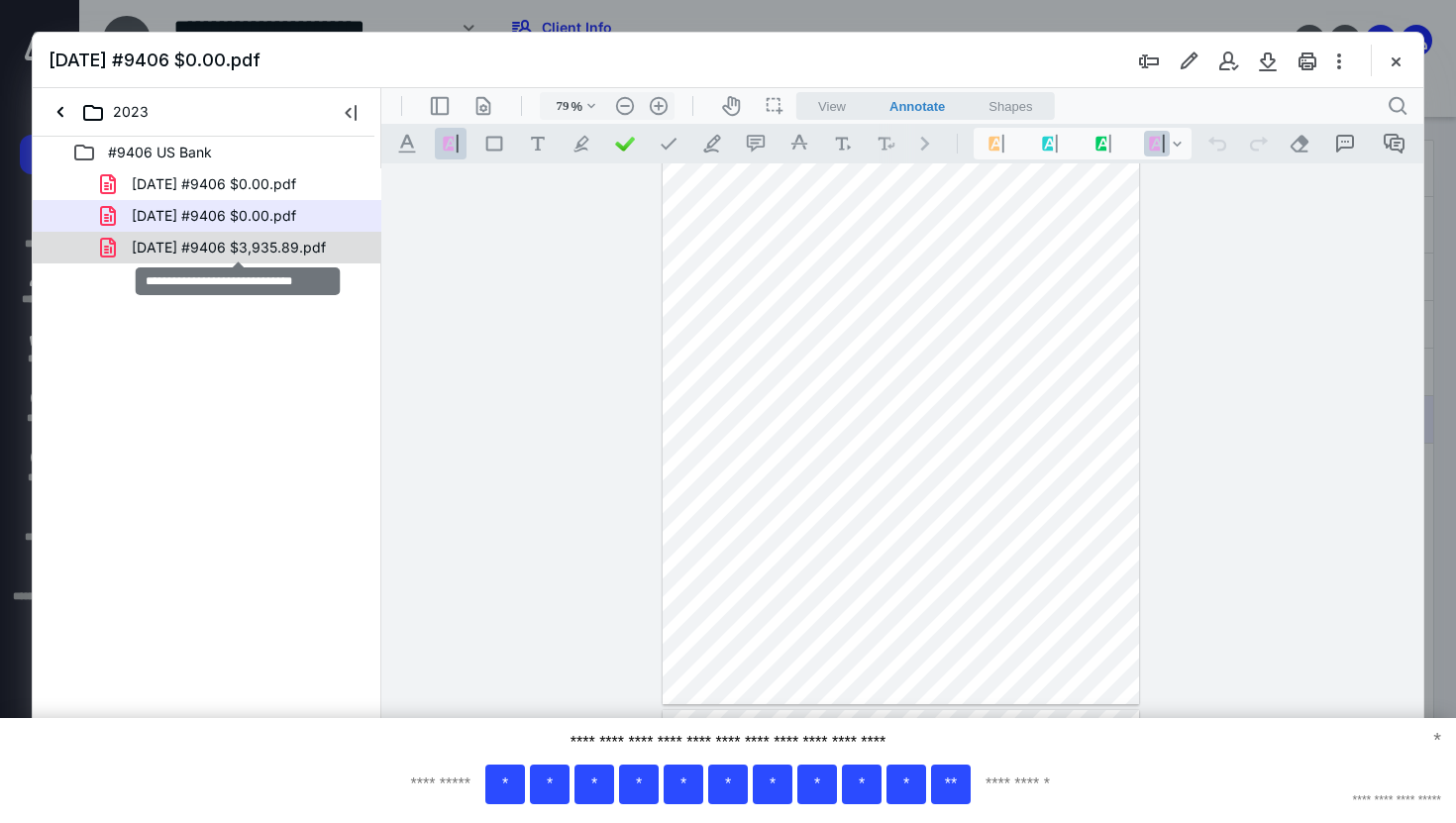 click on "[DATE] #9406 $3,935.89.pdf" at bounding box center (229, 248) 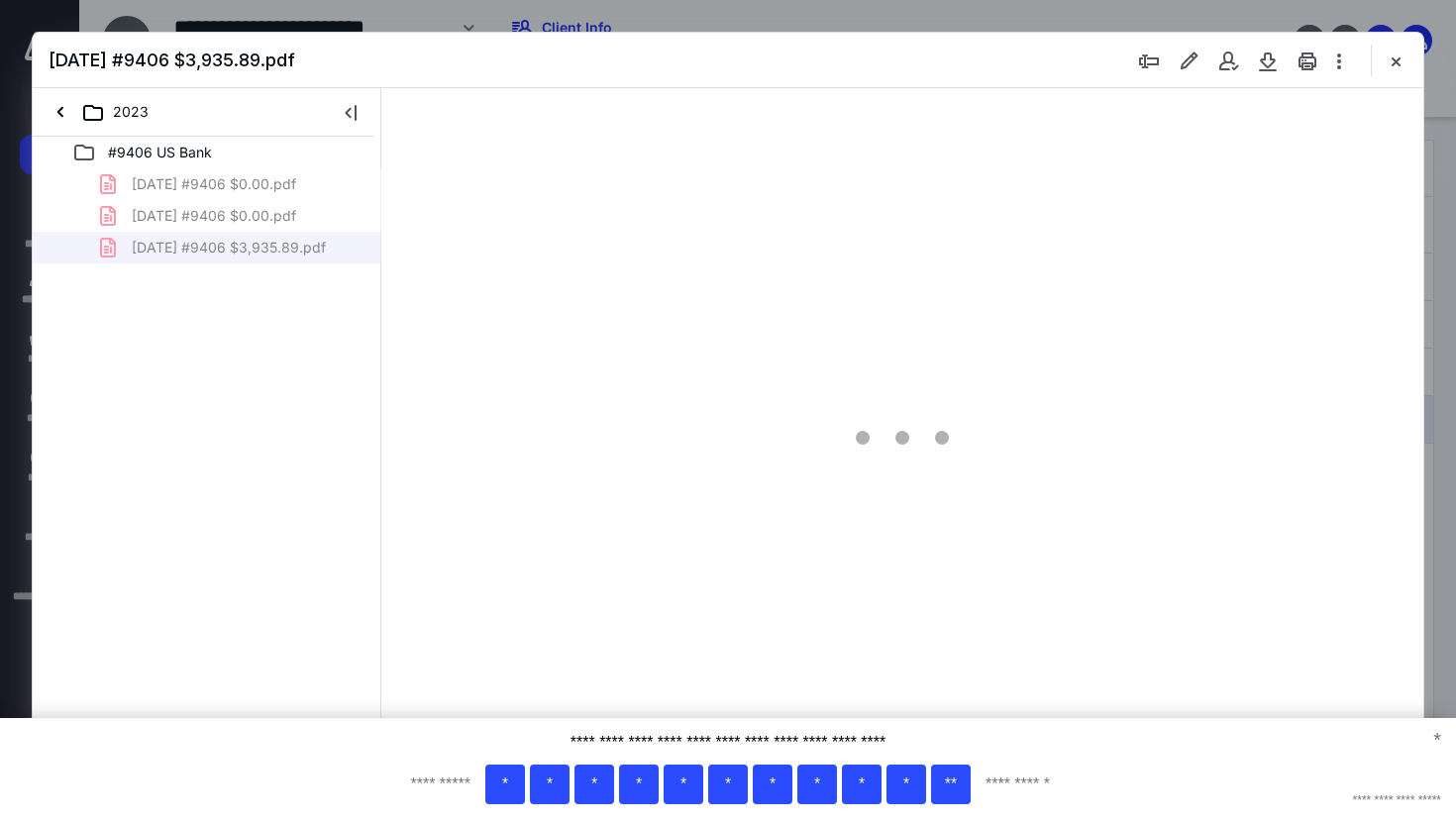 scroll, scrollTop: 78, scrollLeft: 0, axis: vertical 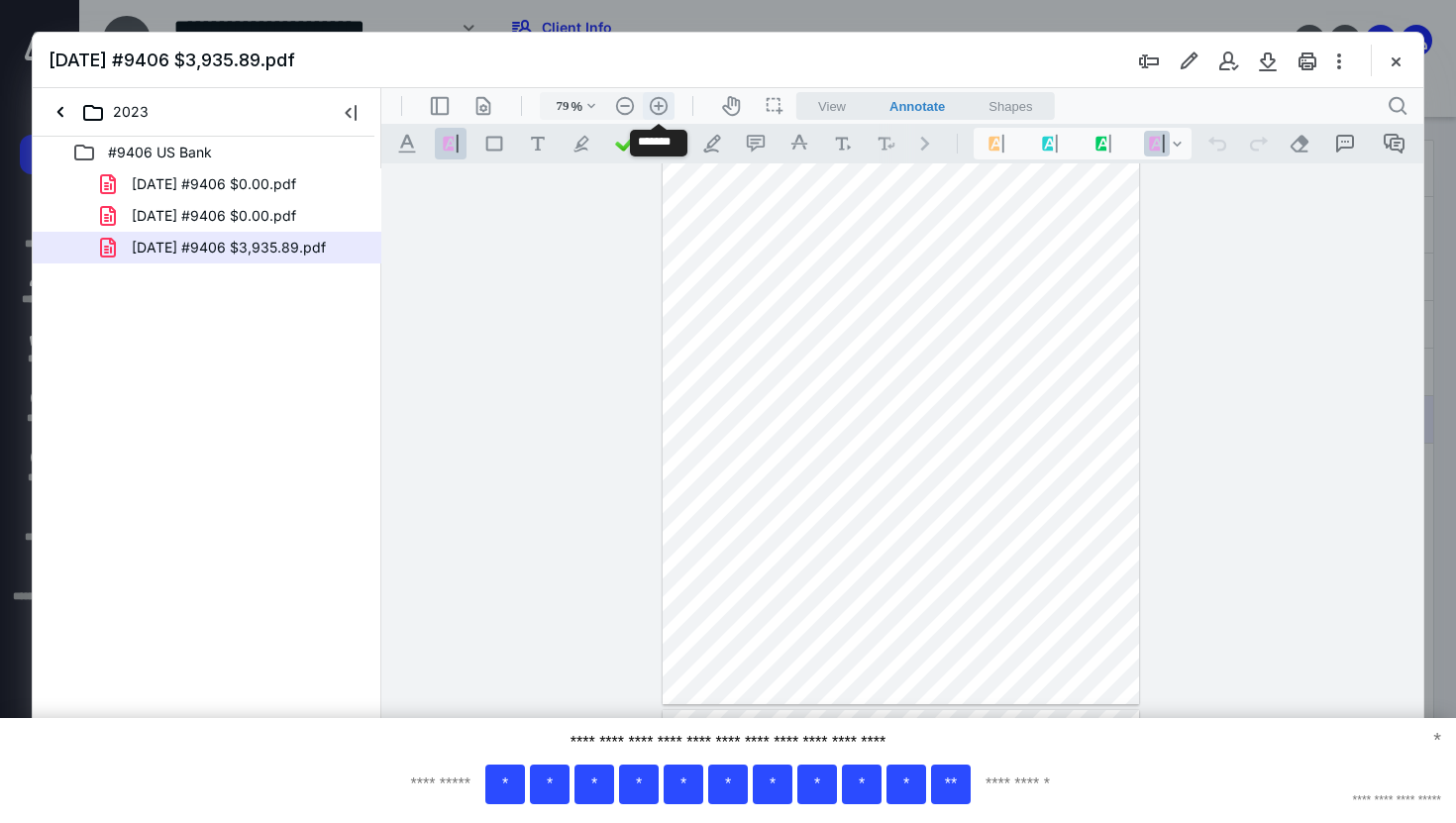 click on ".cls-1{fill:#abb0c4;} icon - header - zoom - in - line" at bounding box center [659, 106] 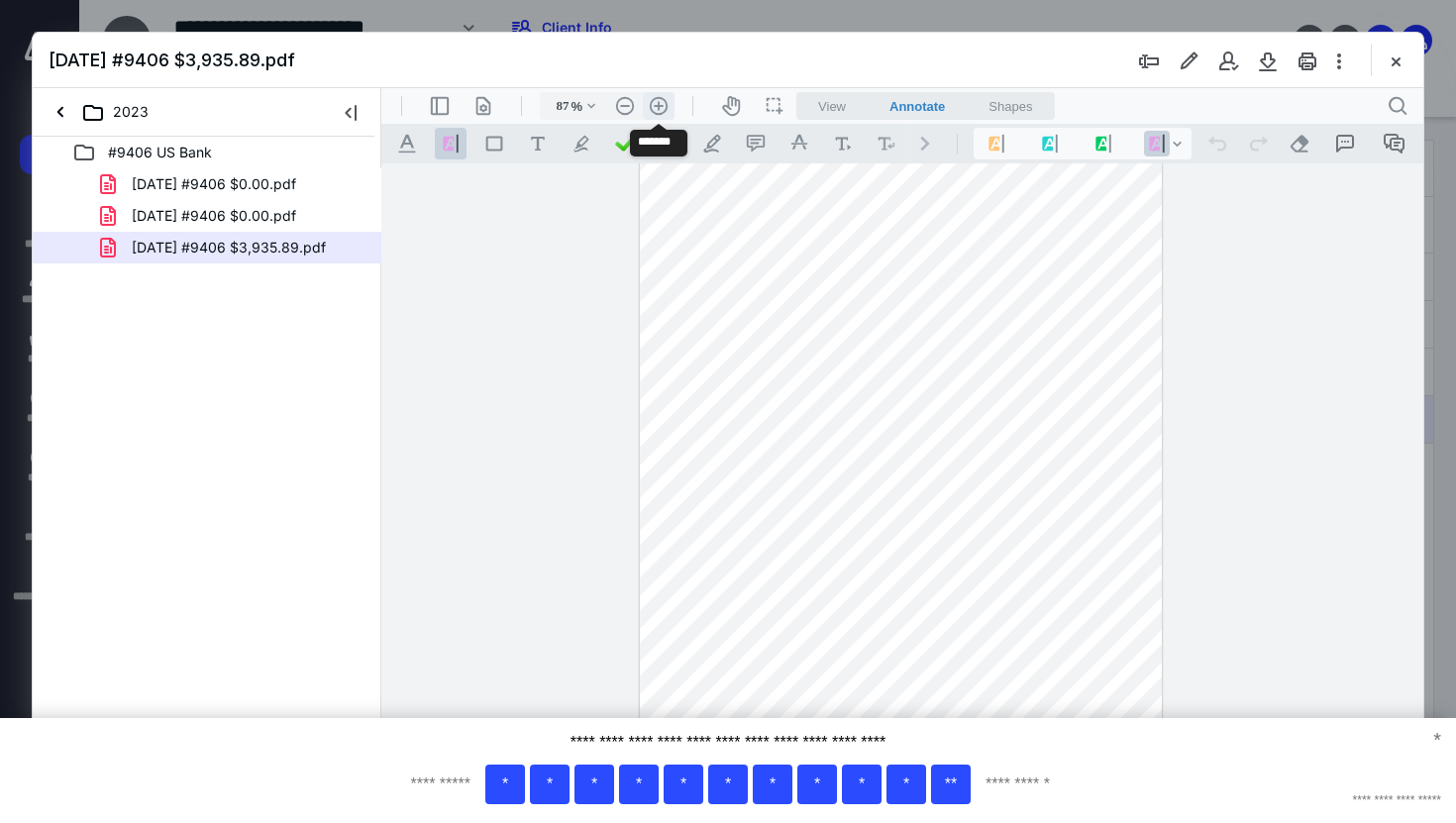 click on ".cls-1{fill:#abb0c4;} icon - header - zoom - in - line" at bounding box center [659, 106] 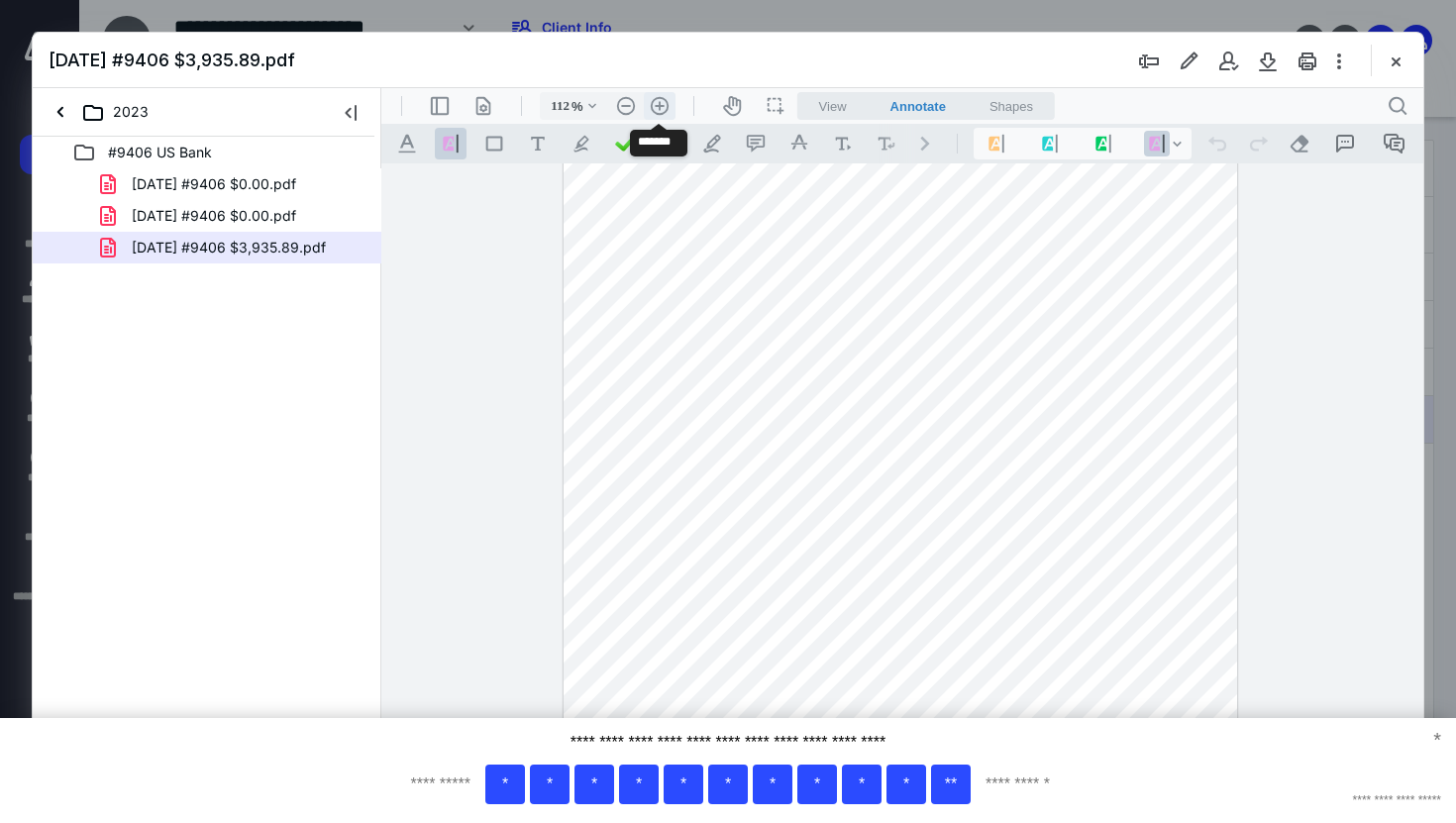 click on ".cls-1{fill:#abb0c4;} icon - header - zoom - in - line" at bounding box center [660, 106] 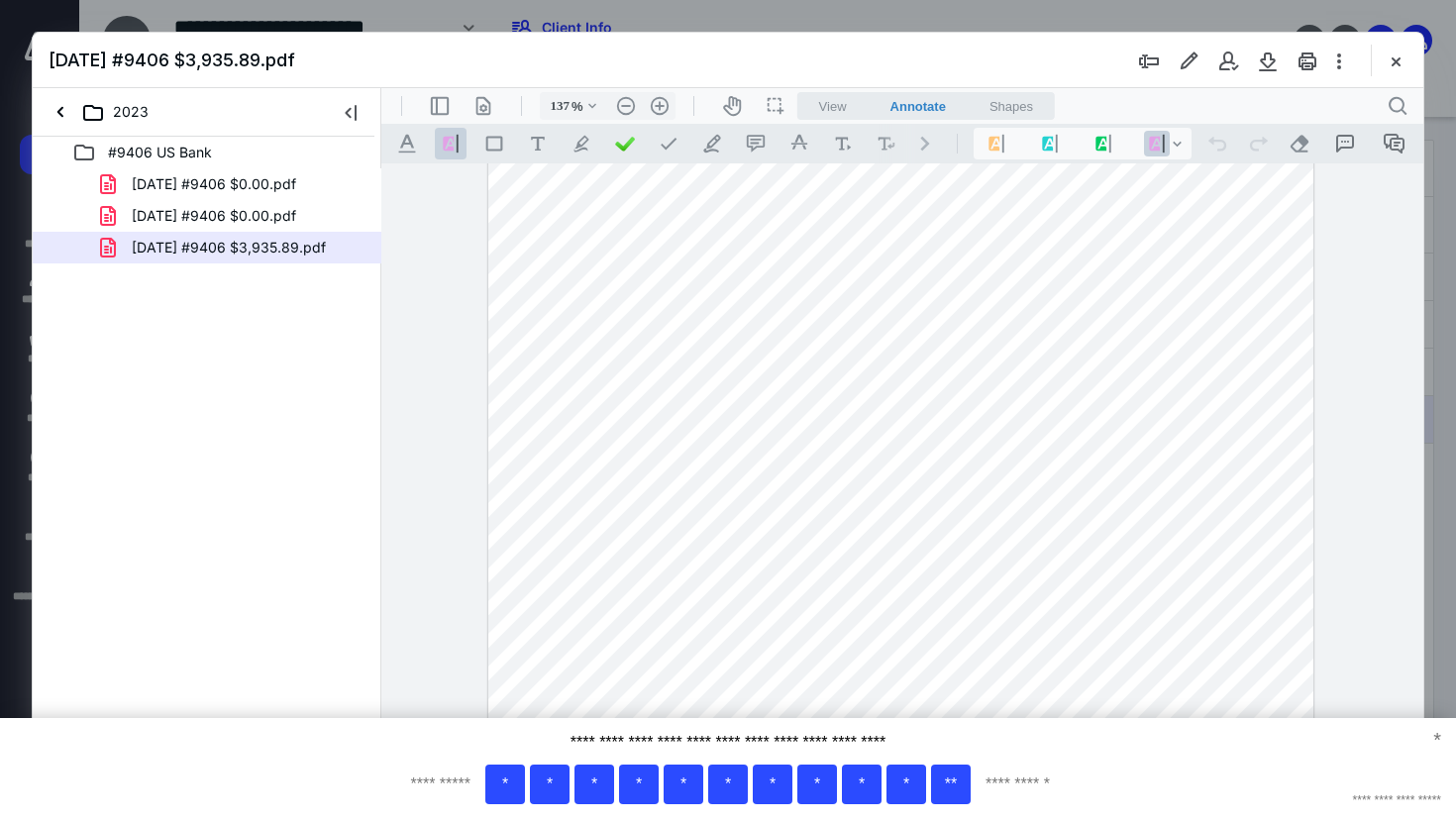 scroll, scrollTop: 49, scrollLeft: 0, axis: vertical 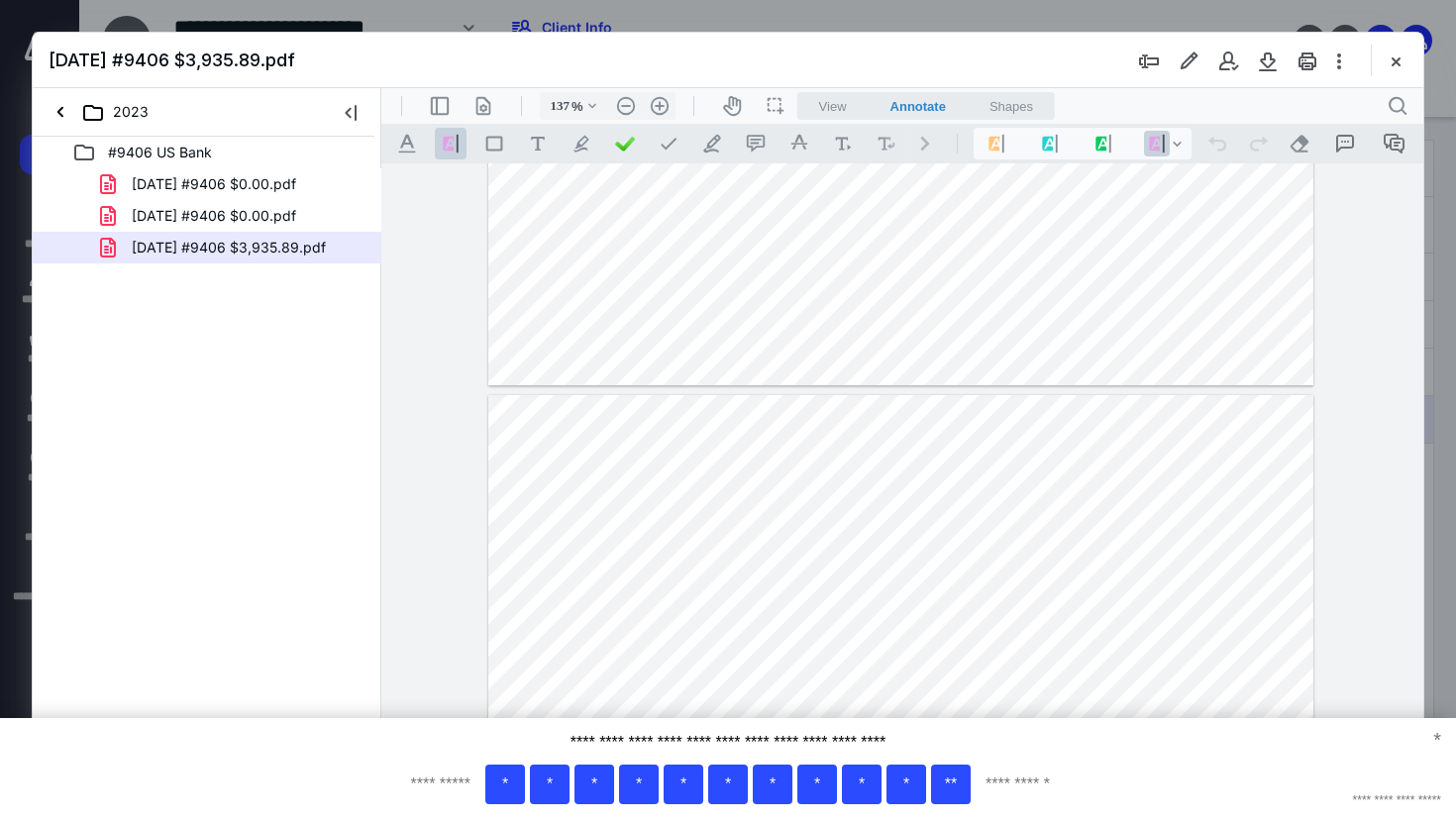 type on "*" 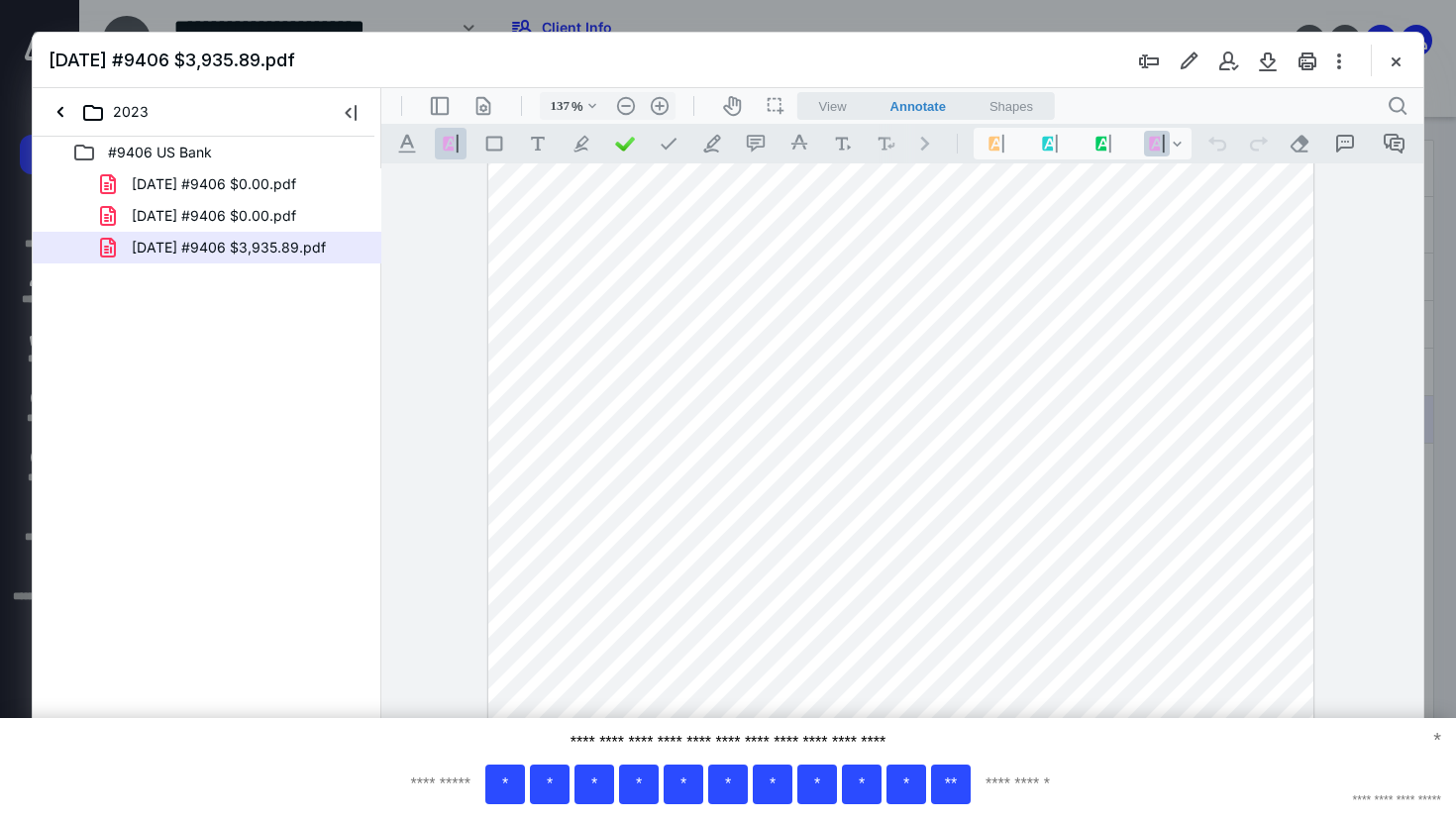scroll, scrollTop: 2526, scrollLeft: 0, axis: vertical 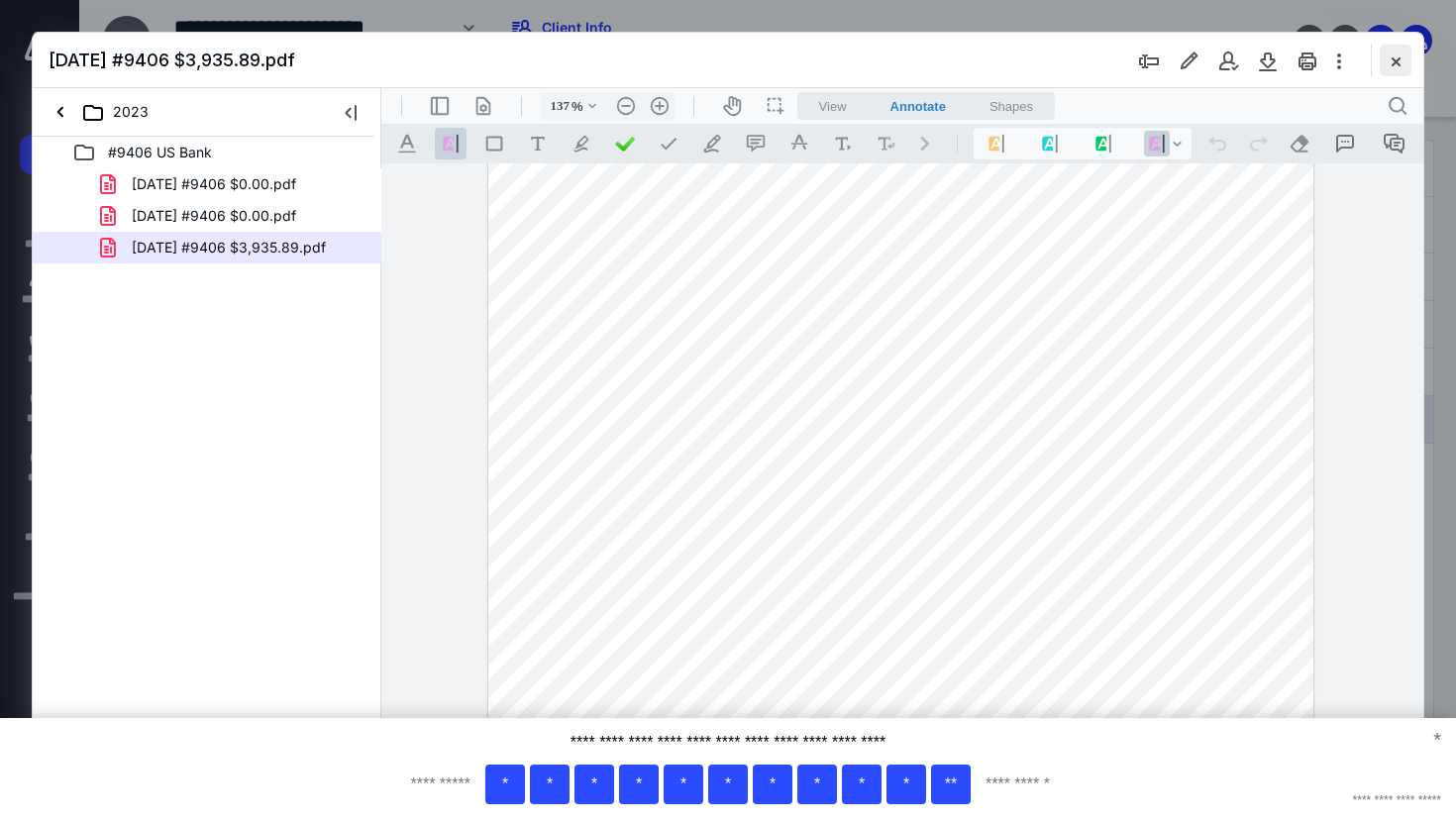 click at bounding box center (1396, 60) 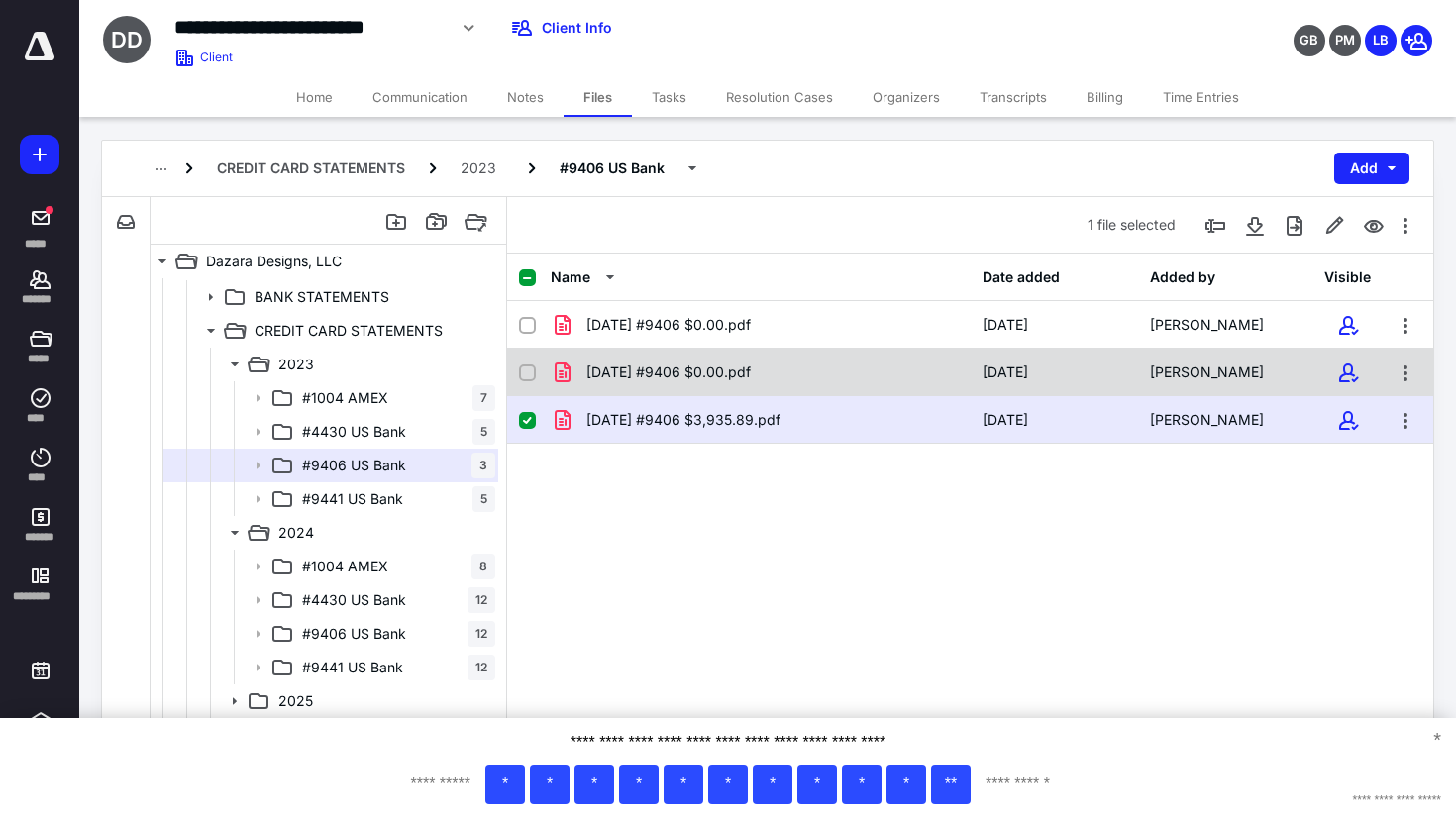 click on "2023.11.14 #9406 $0.00.pdf" at bounding box center [761, 372] 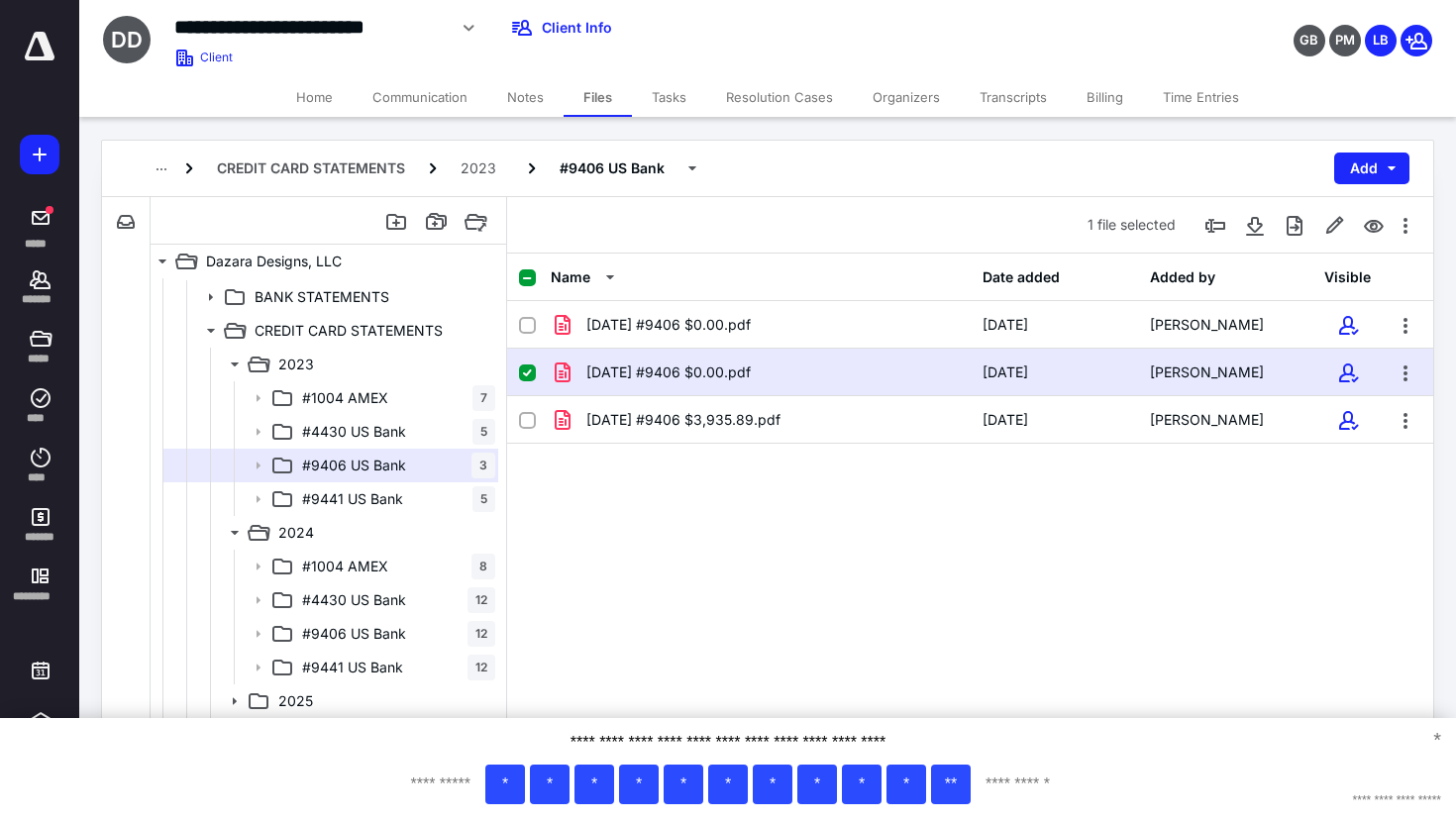 click on "2023.11.14 #9406 $0.00.pdf" at bounding box center (761, 372) 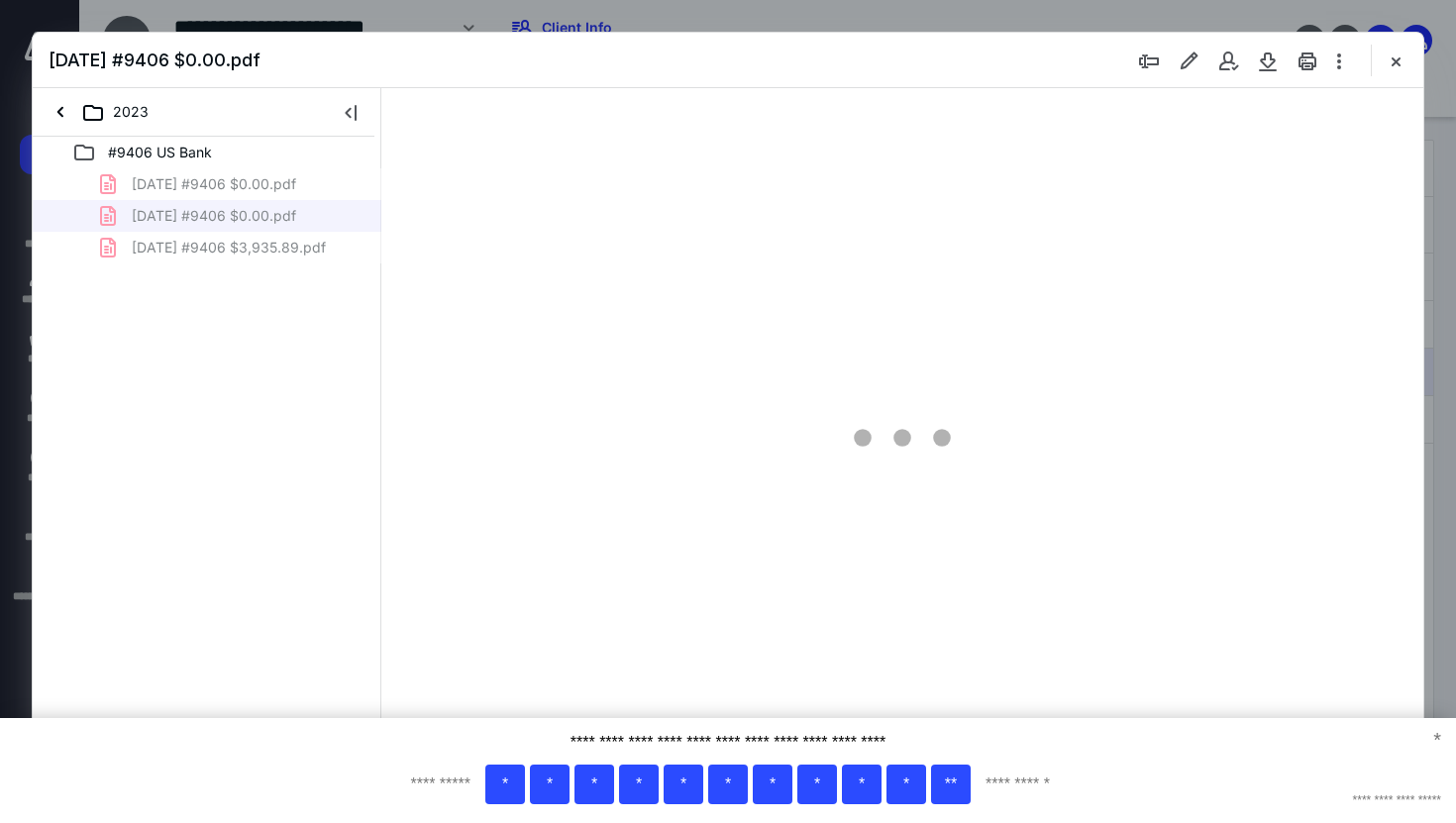 scroll, scrollTop: 0, scrollLeft: 0, axis: both 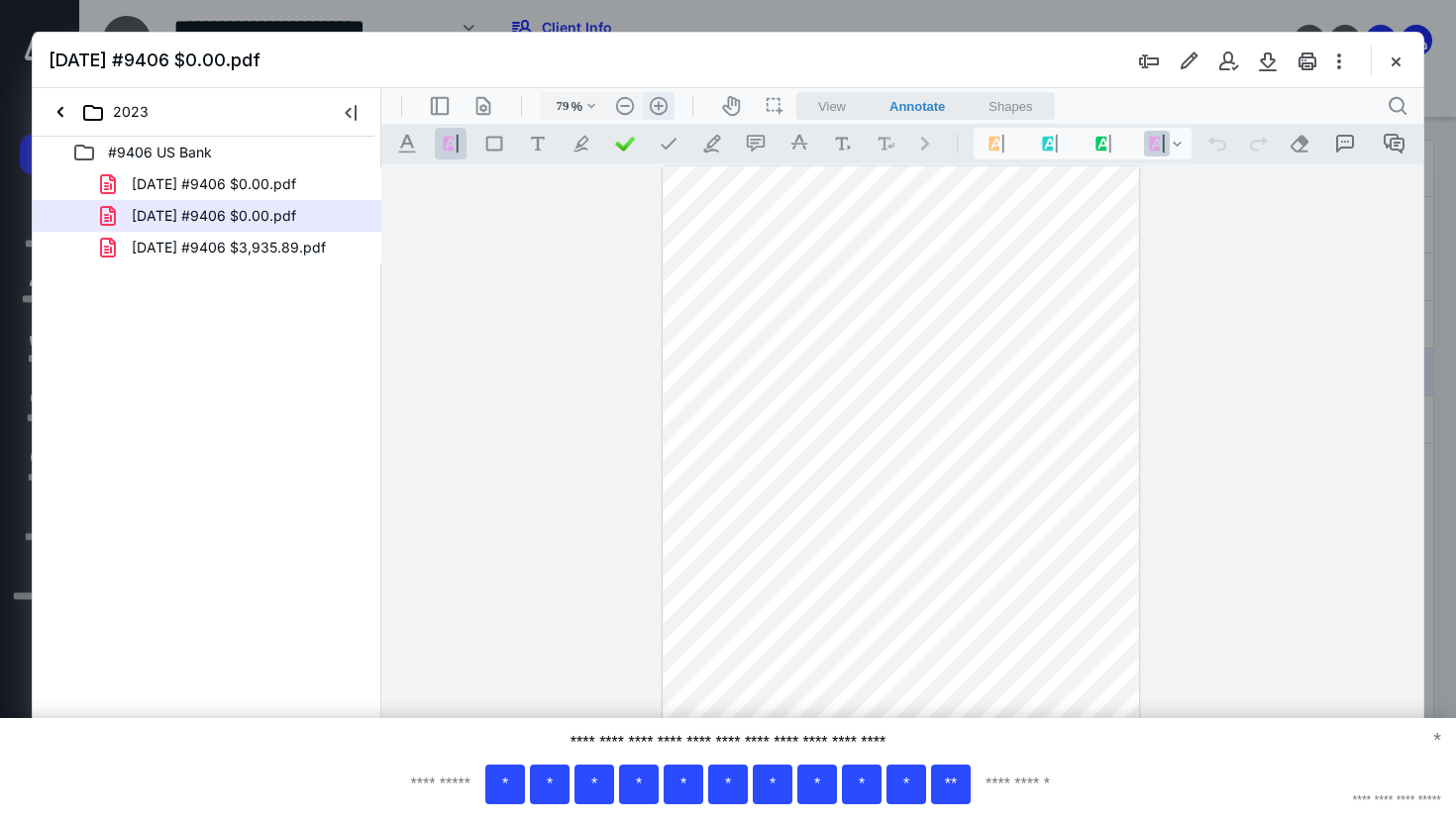 click on ".cls-1{fill:#abb0c4;} icon - header - zoom - in - line" at bounding box center (659, 106) 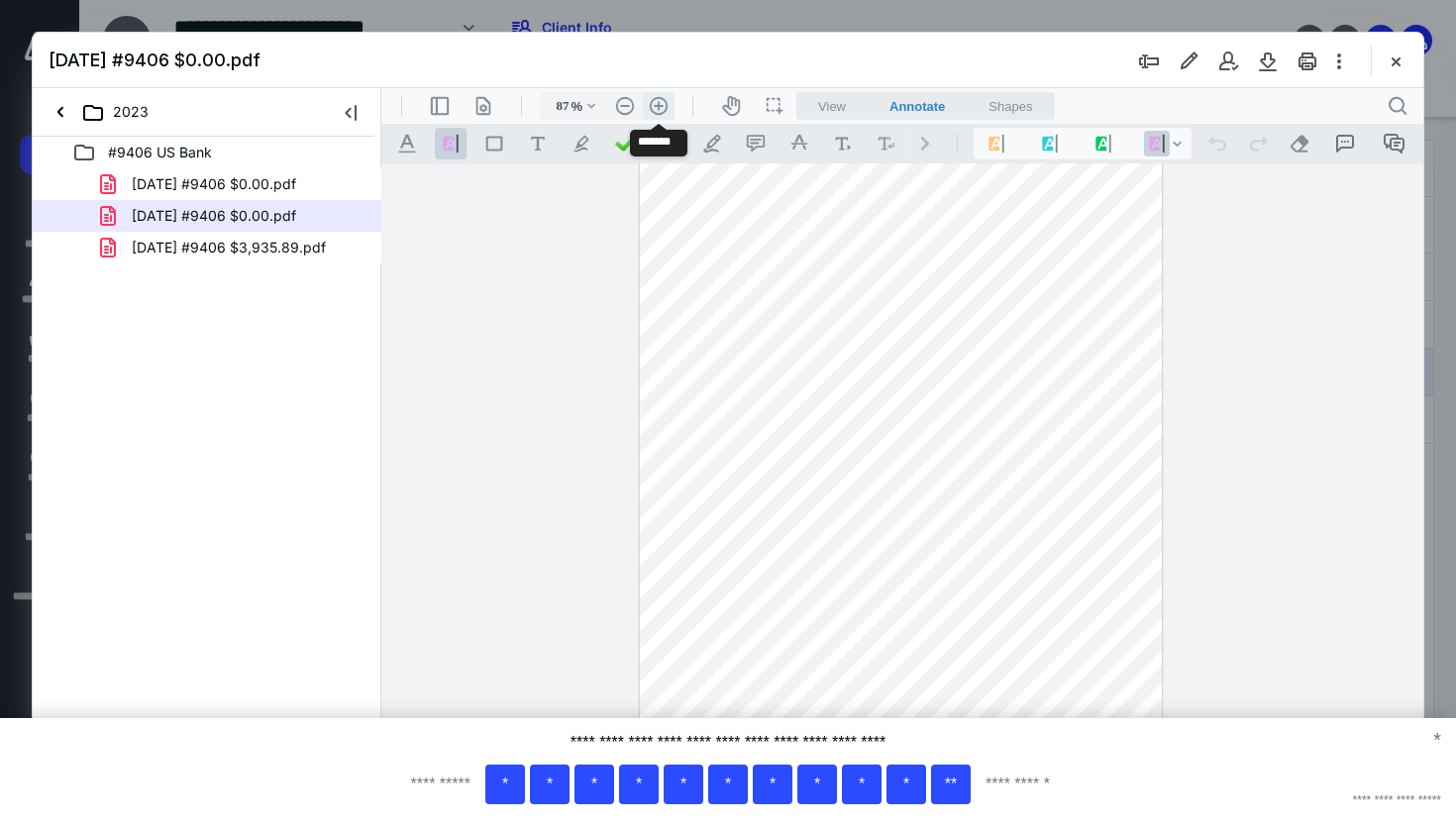 click on ".cls-1{fill:#abb0c4;} icon - header - zoom - in - line" at bounding box center [659, 106] 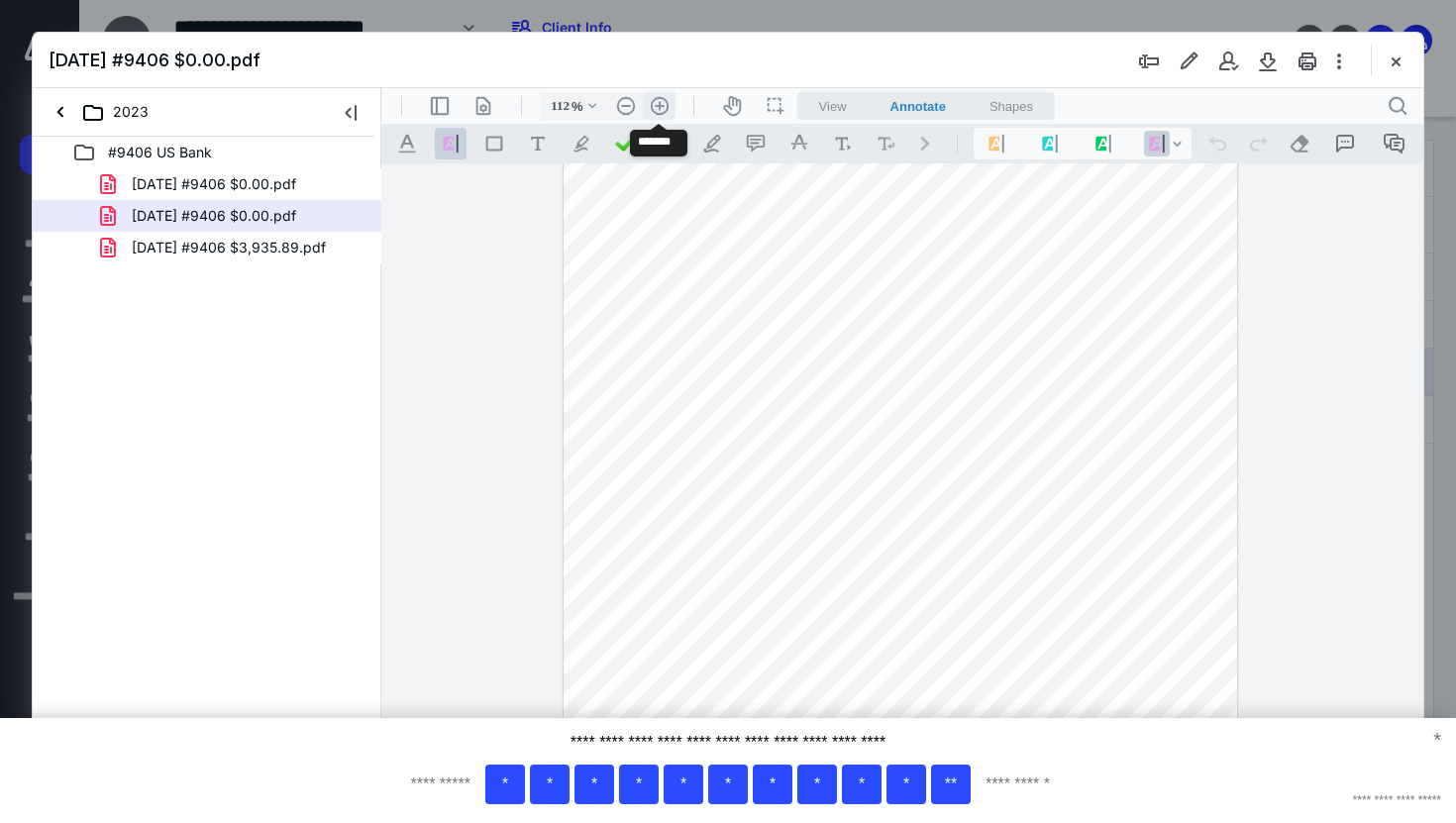 click on ".cls-1{fill:#abb0c4;} icon - header - zoom - in - line" at bounding box center (660, 106) 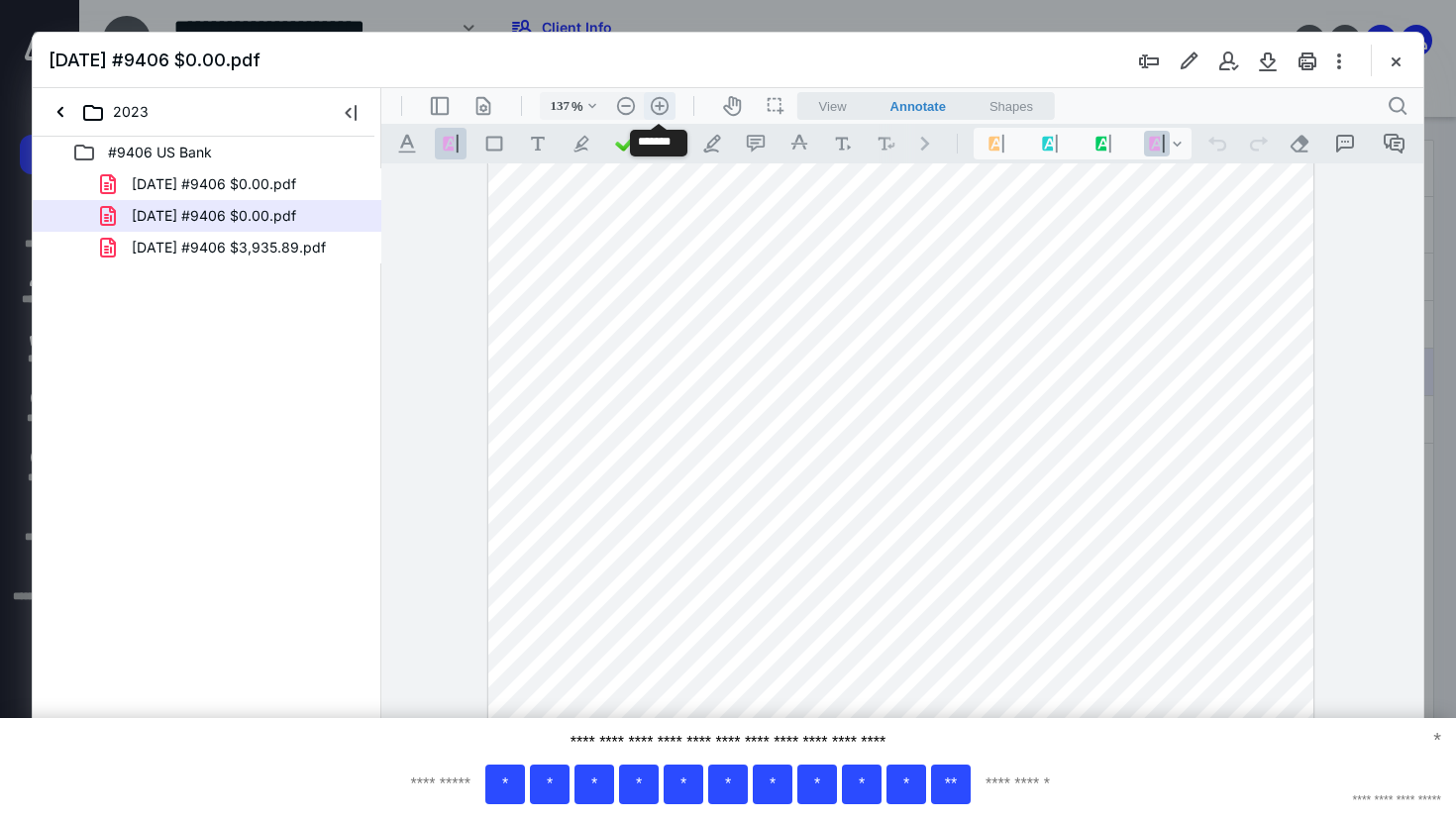 click on ".cls-1{fill:#abb0c4;} icon - header - zoom - in - line" at bounding box center [660, 106] 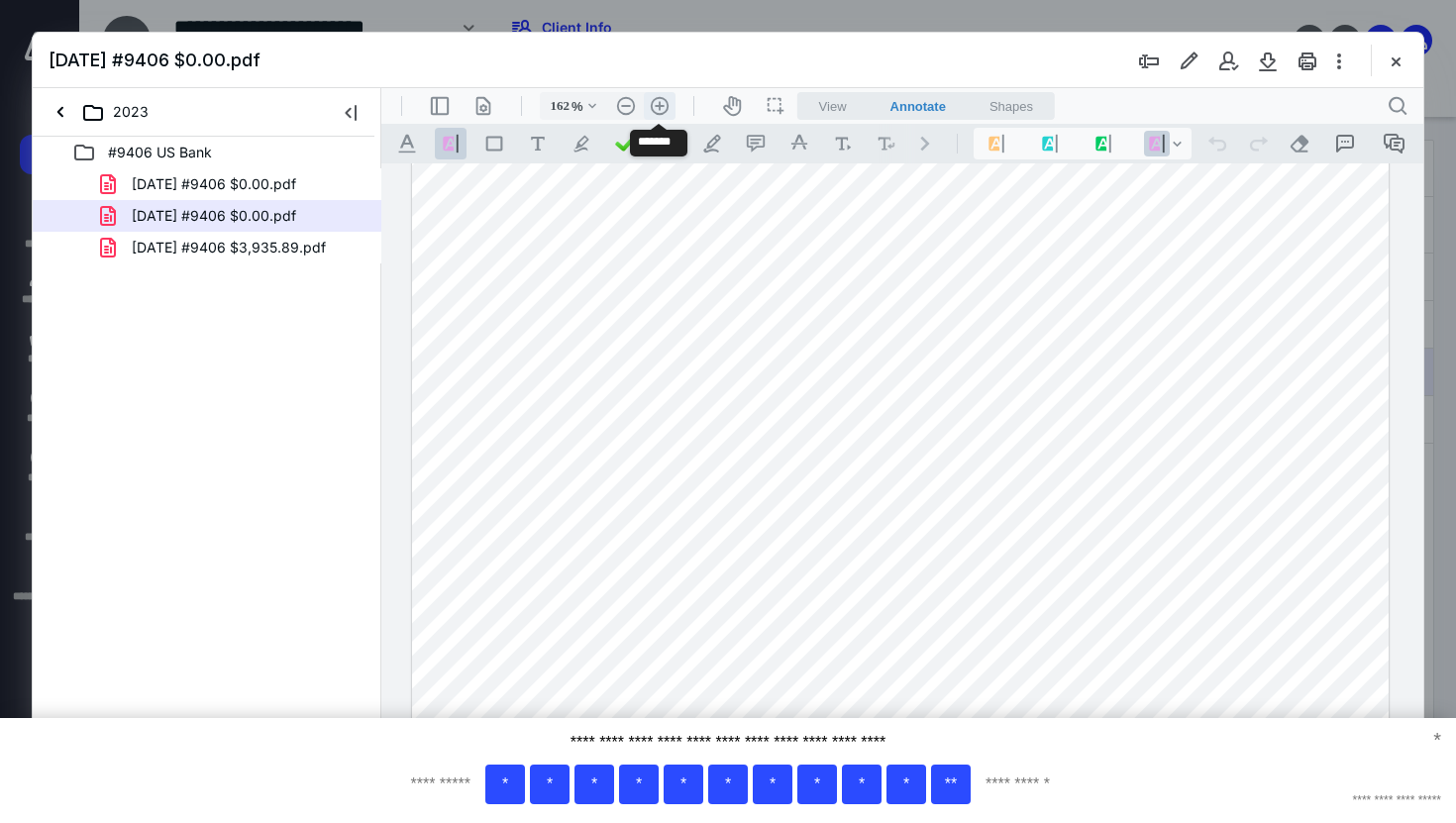 scroll, scrollTop: 287, scrollLeft: 0, axis: vertical 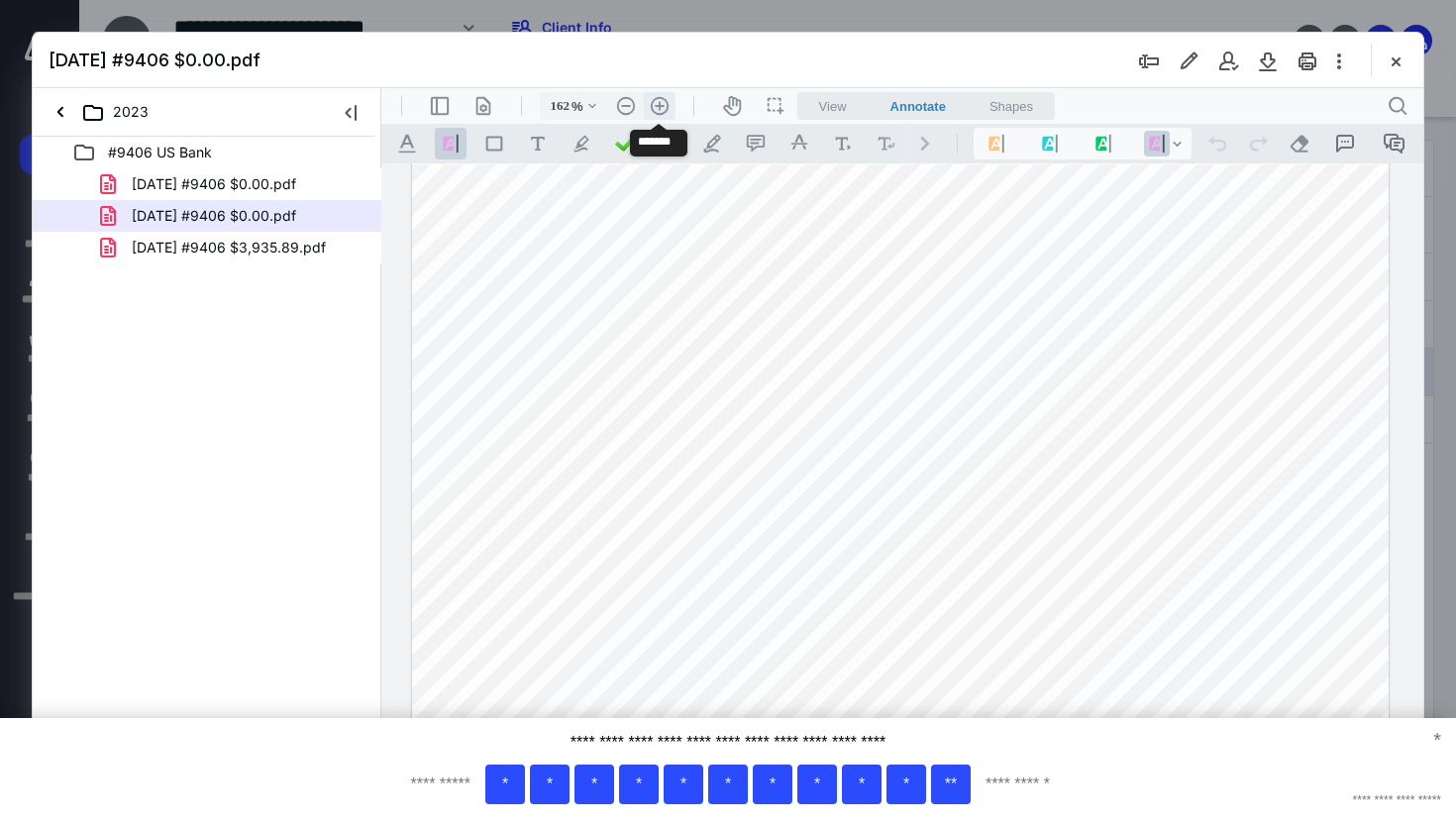 click on ".cls-1{fill:#abb0c4;} icon - header - zoom - in - line" at bounding box center (660, 106) 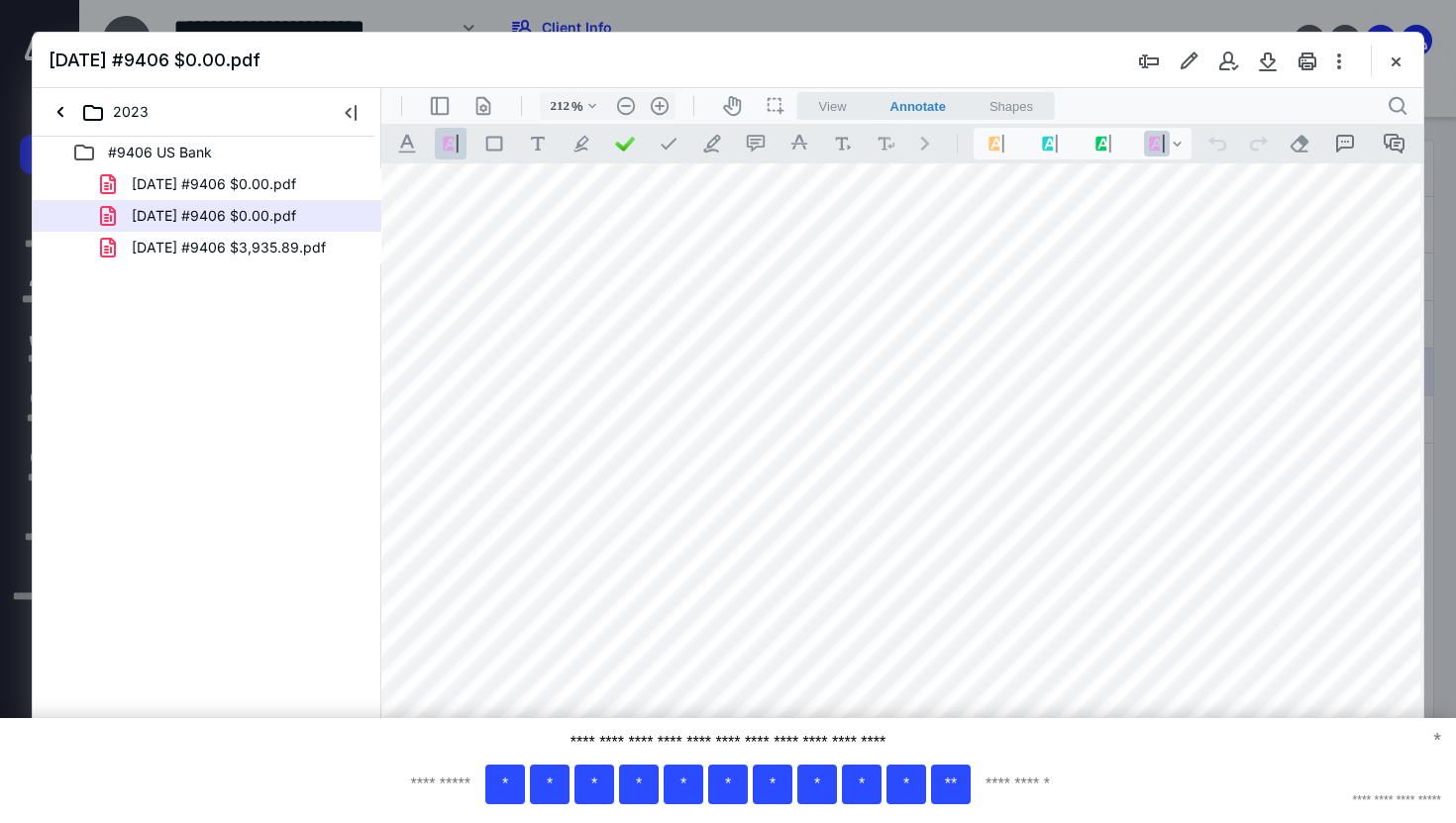 scroll, scrollTop: 117, scrollLeft: 77, axis: both 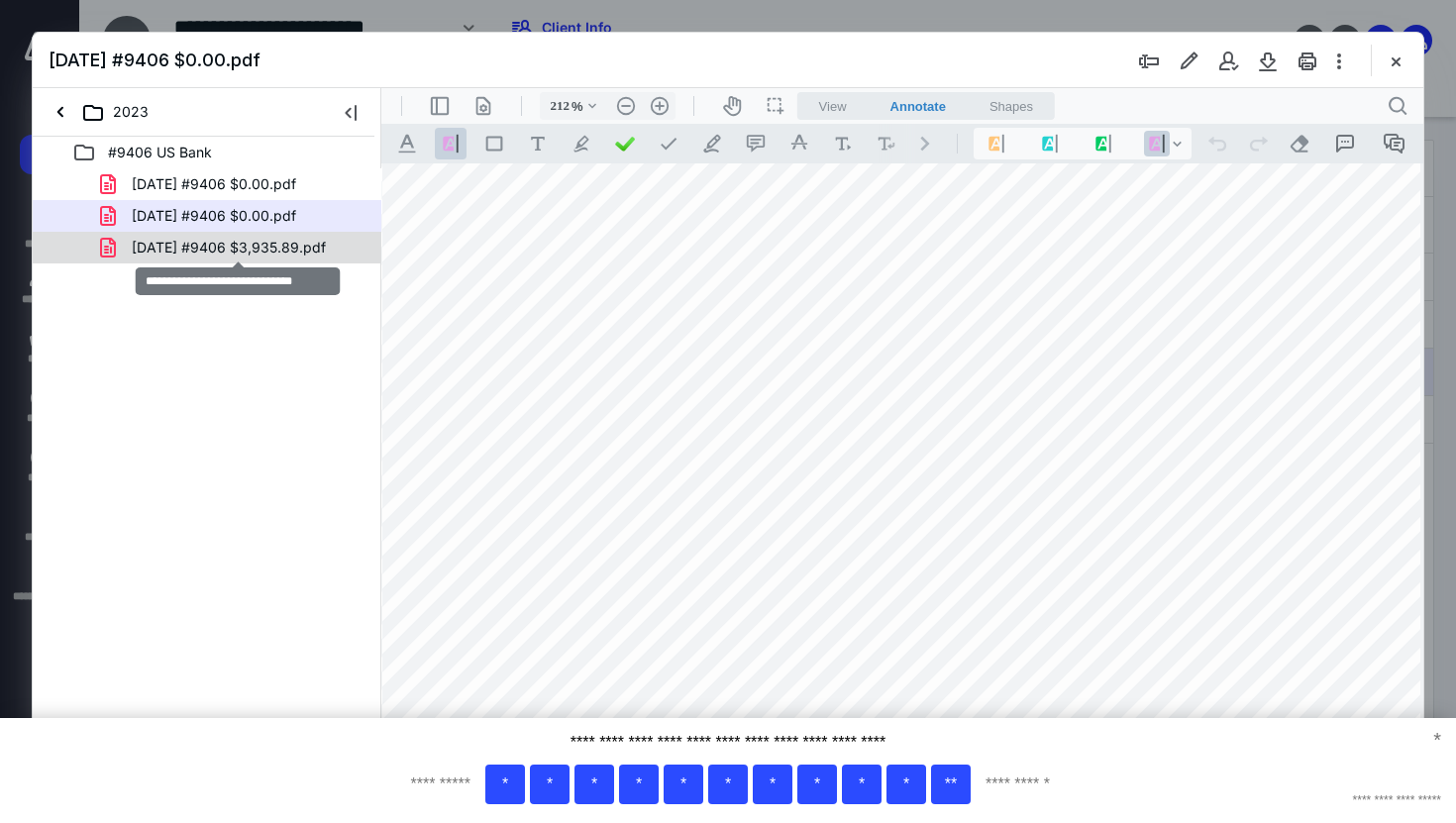 click on "[DATE] #9406 $3,935.89.pdf" at bounding box center (229, 248) 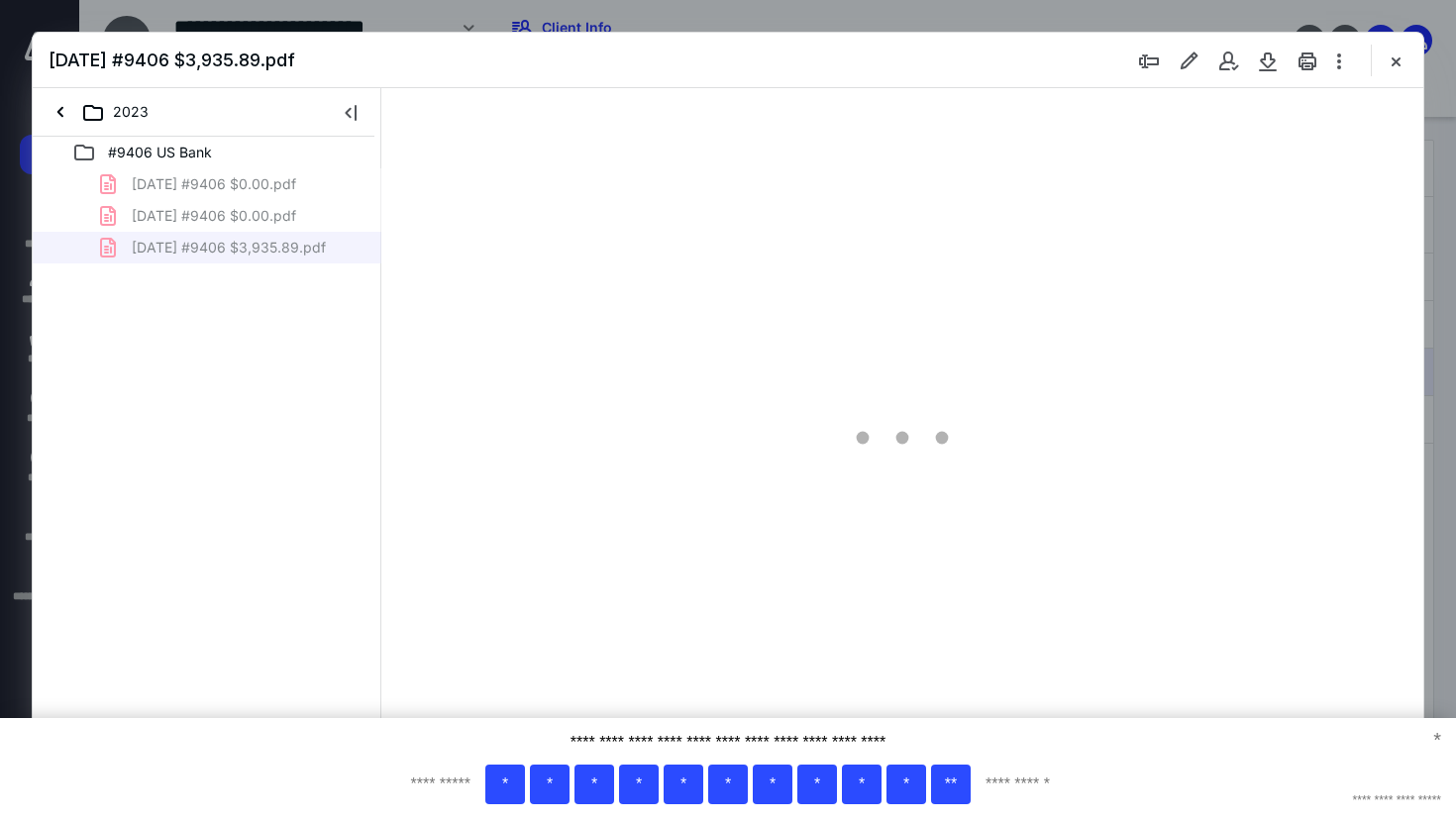 scroll, scrollTop: 78, scrollLeft: 0, axis: vertical 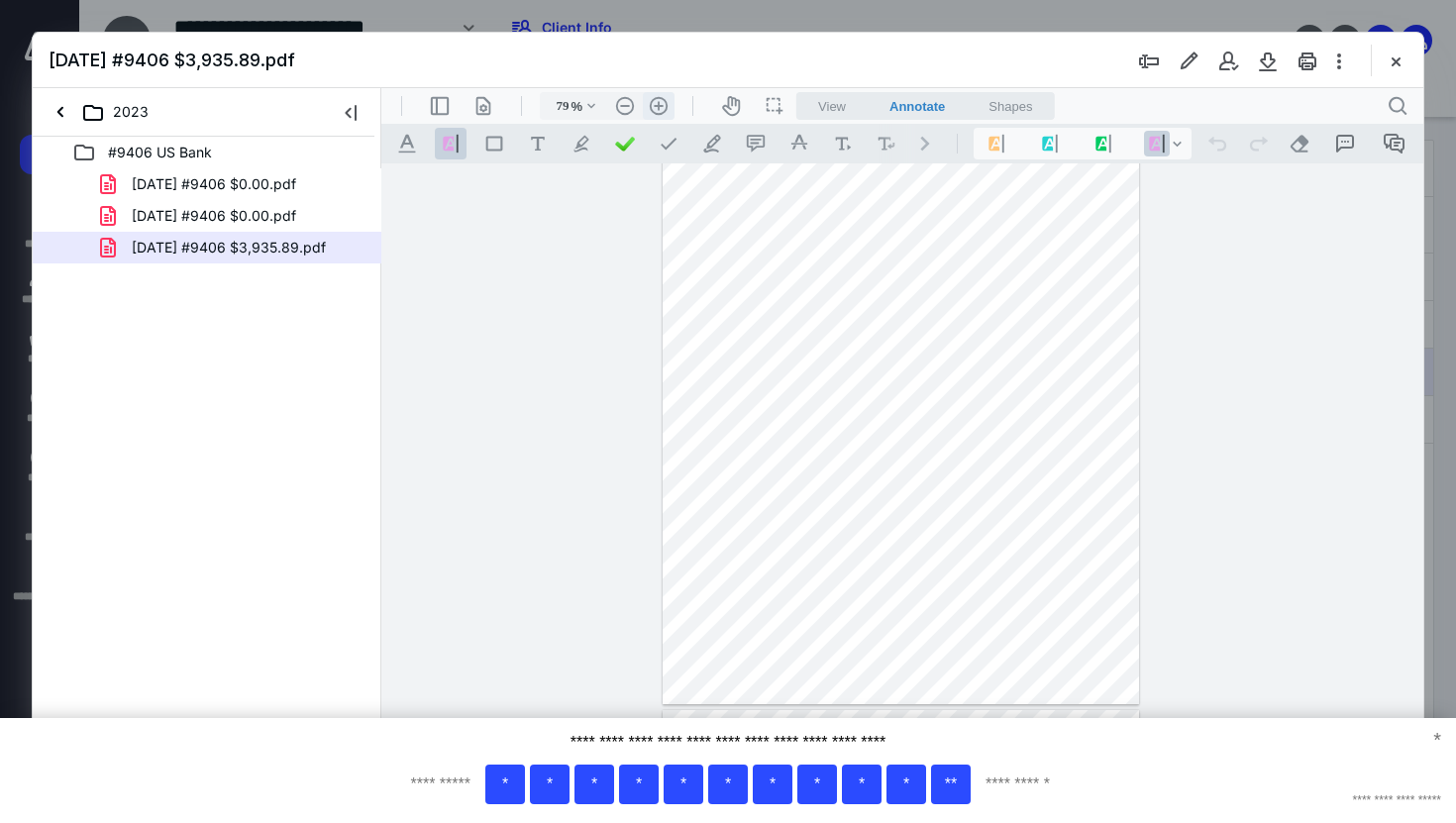 click on ".cls-1{fill:#abb0c4;} icon - header - zoom - in - line" at bounding box center (659, 106) 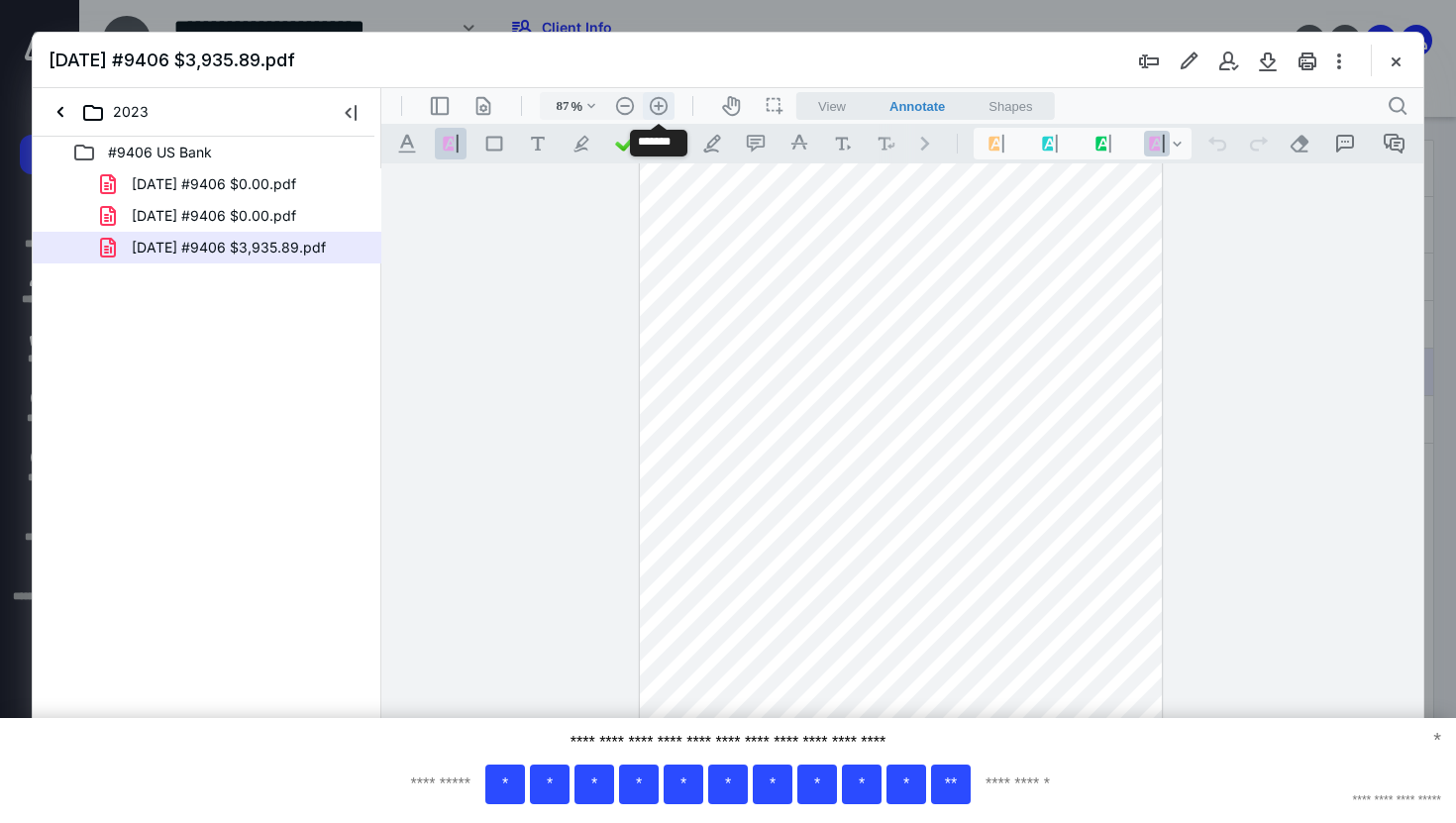 click on ".cls-1{fill:#abb0c4;} icon - header - zoom - in - line" at bounding box center [659, 106] 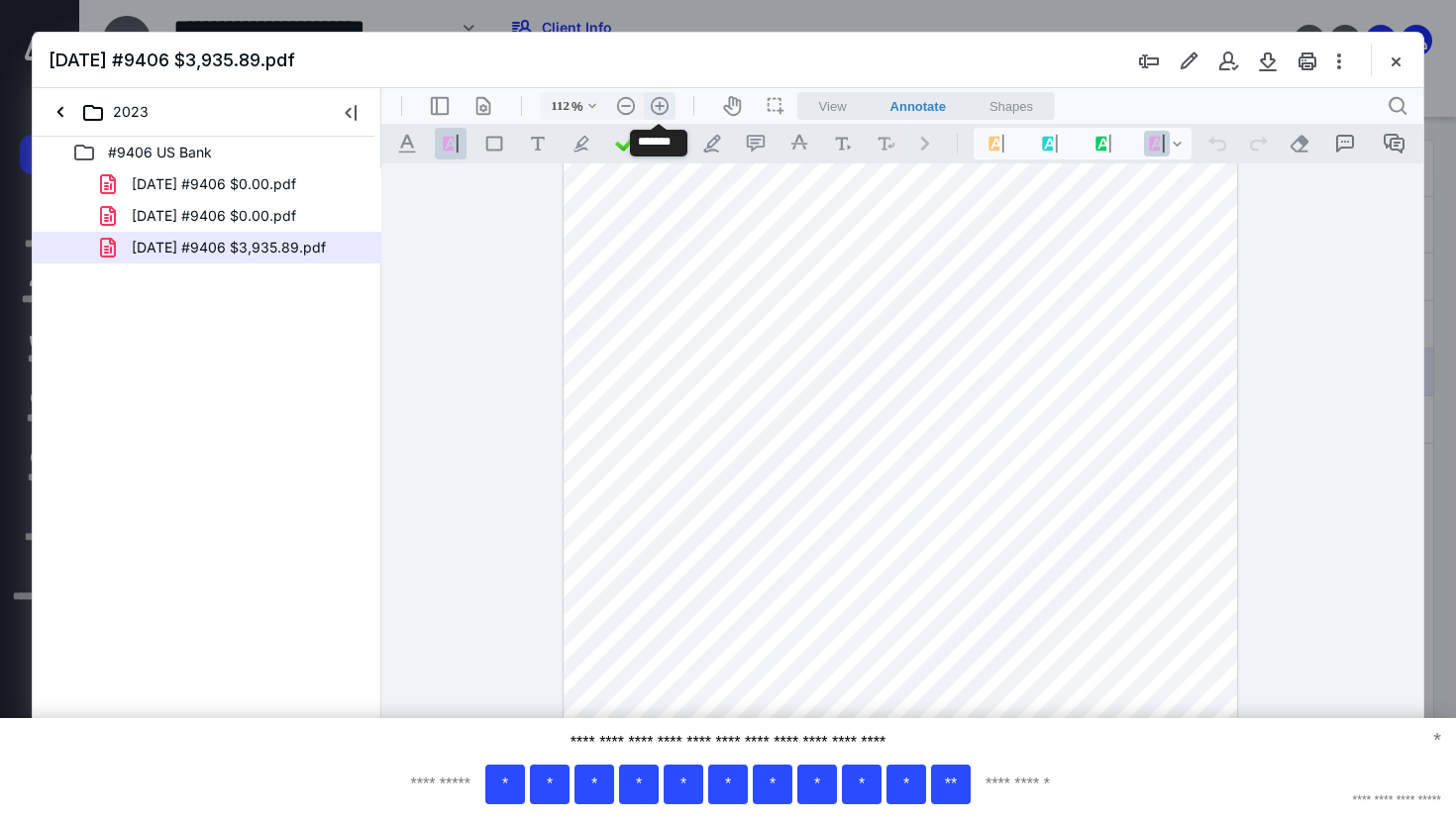 click on ".cls-1{fill:#abb0c4;} icon - header - zoom - in - line" at bounding box center (660, 106) 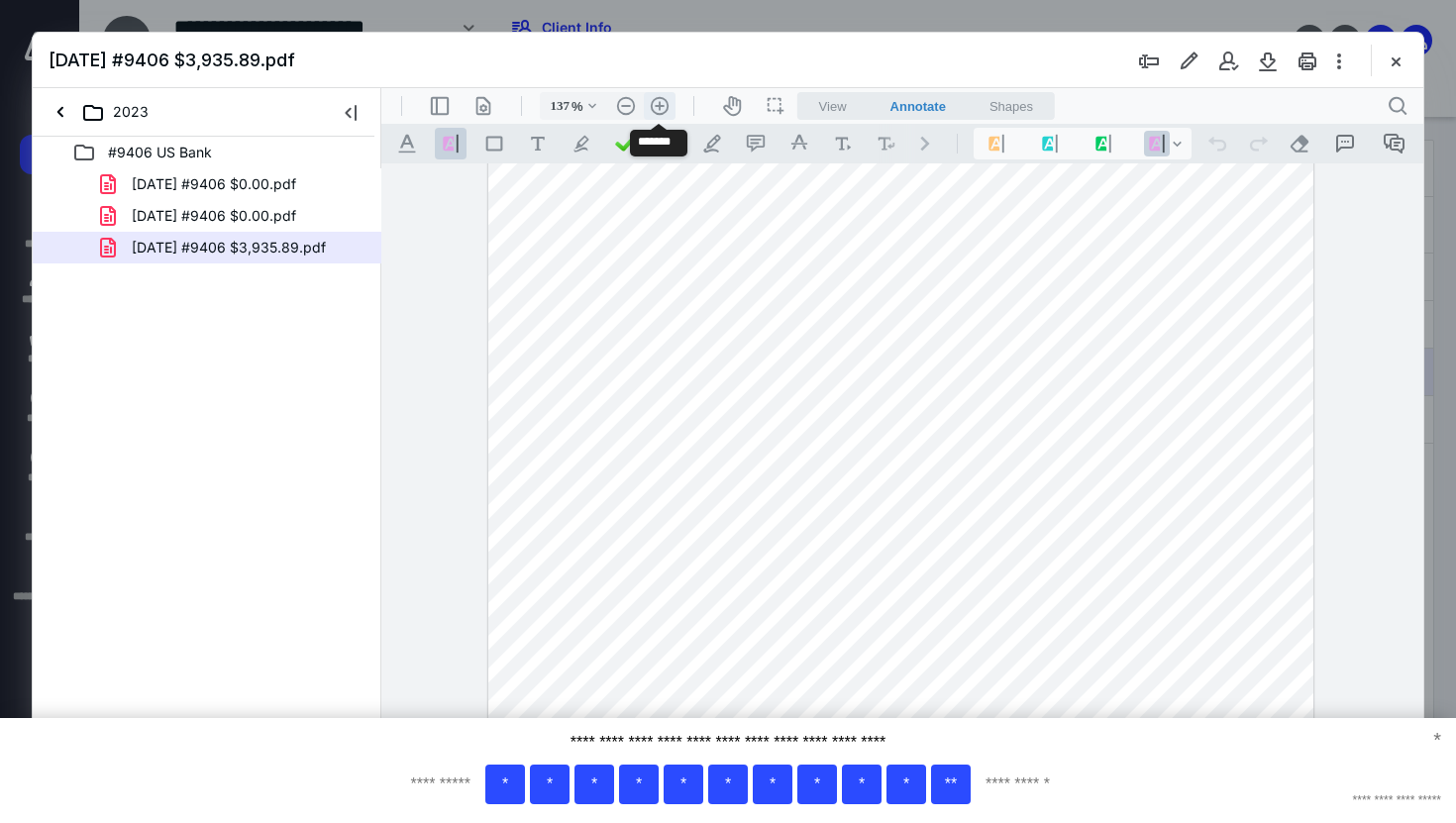 click on ".cls-1{fill:#abb0c4;} icon - header - zoom - in - line" at bounding box center [660, 106] 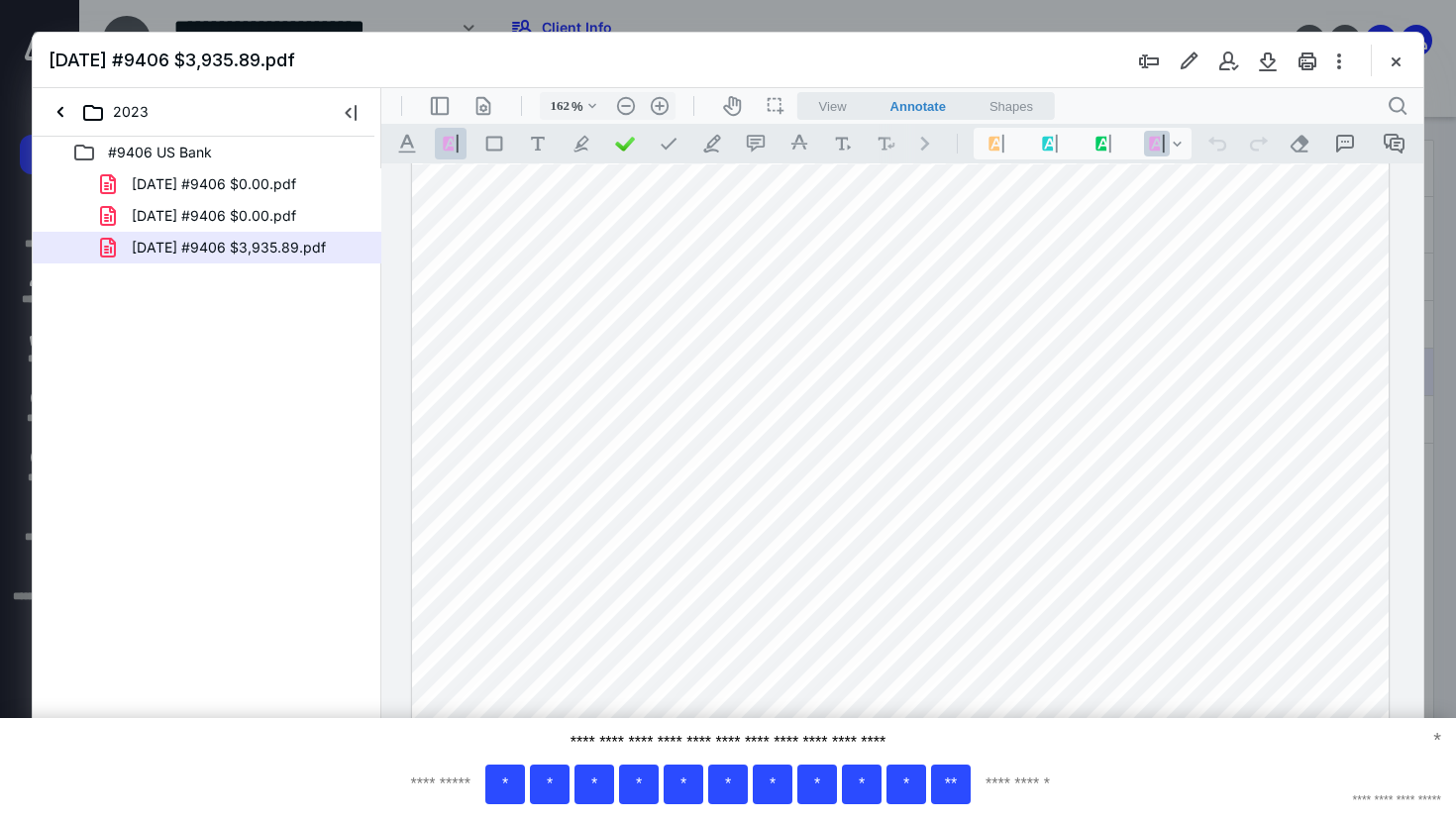 scroll, scrollTop: 29, scrollLeft: 0, axis: vertical 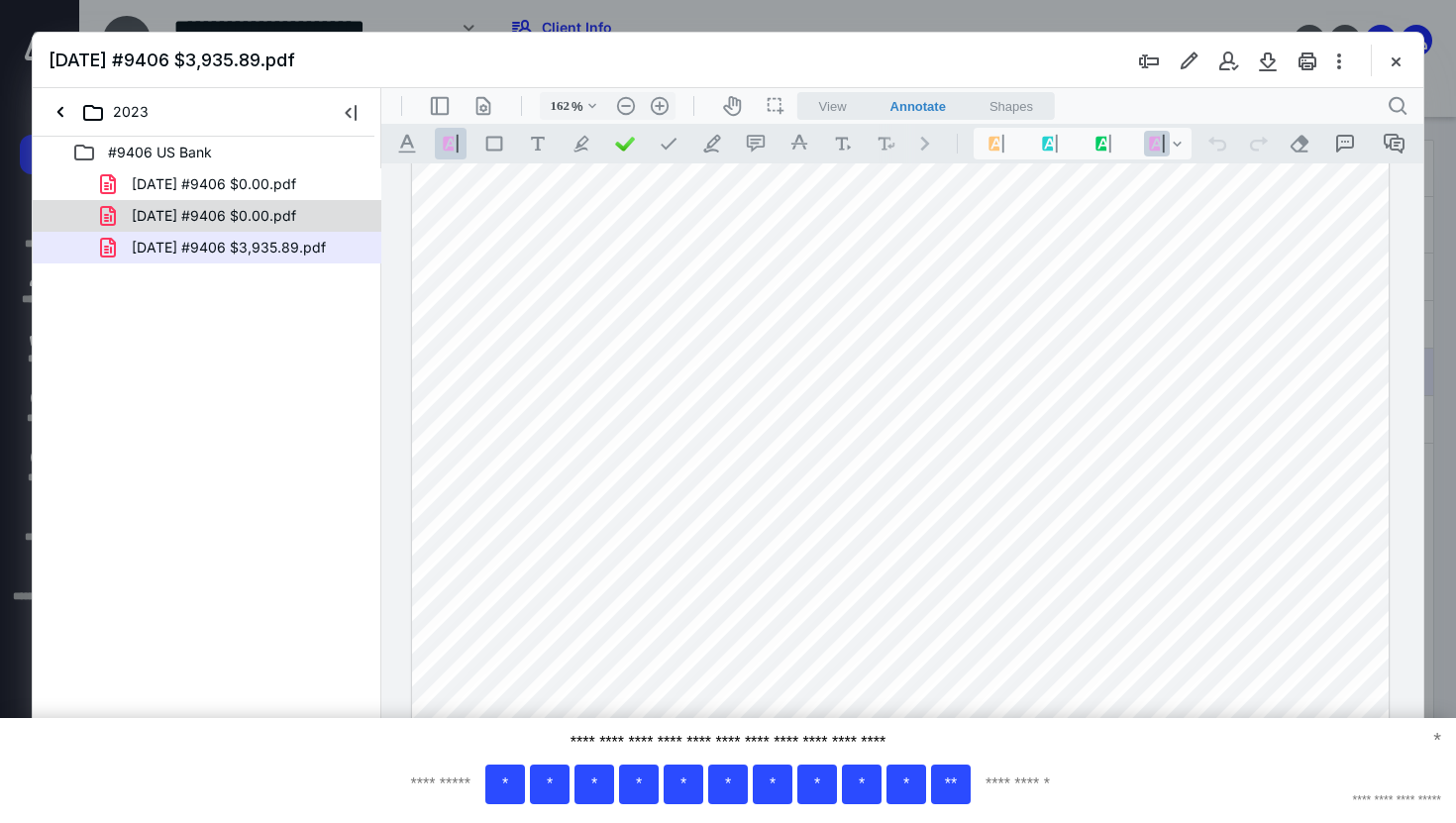 click on "2023.11.14 #9406 $0.00.pdf" at bounding box center [214, 216] 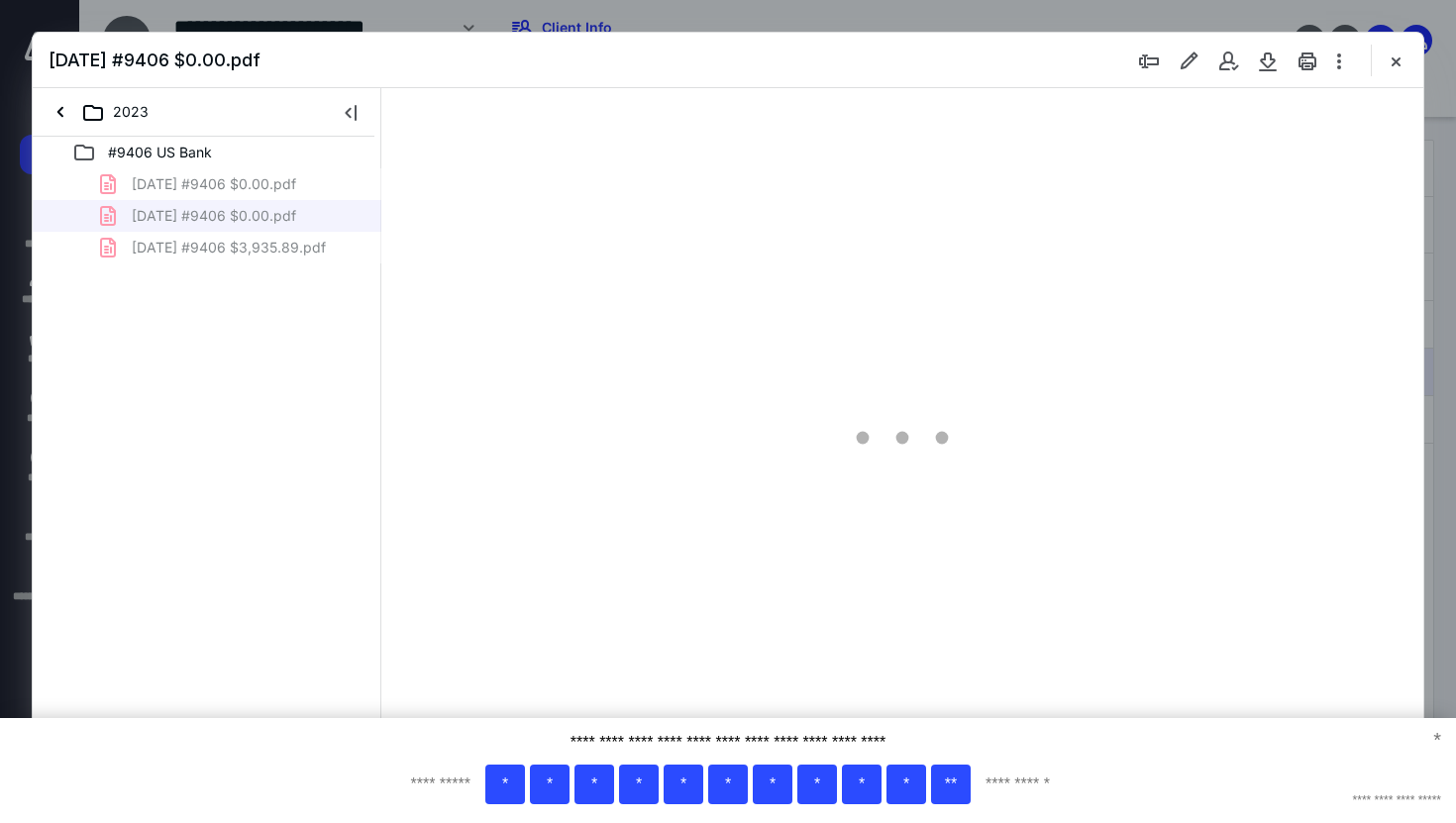 scroll, scrollTop: 78, scrollLeft: 0, axis: vertical 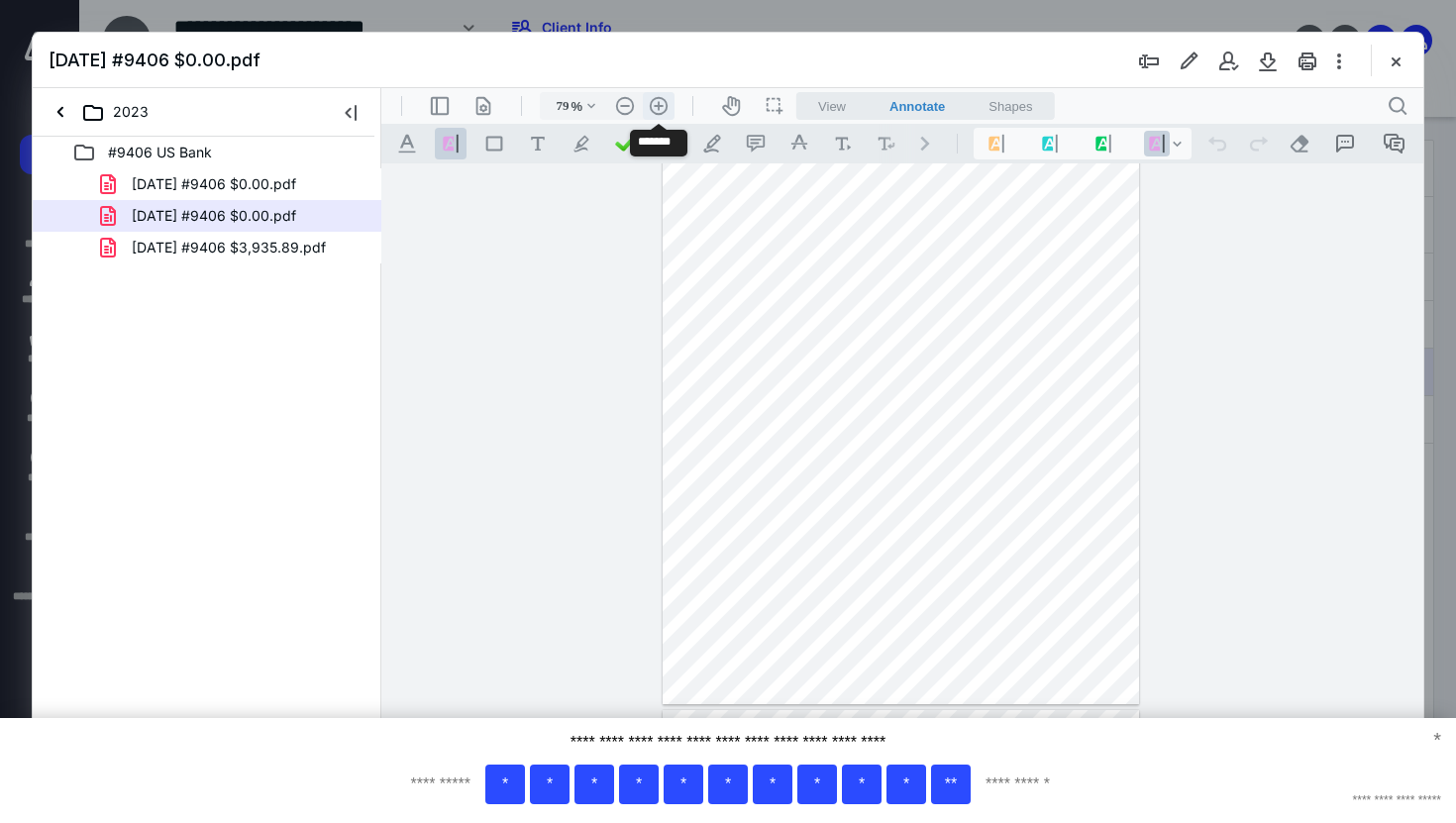 click on ".cls-1{fill:#abb0c4;} icon - header - zoom - in - line" at bounding box center [659, 106] 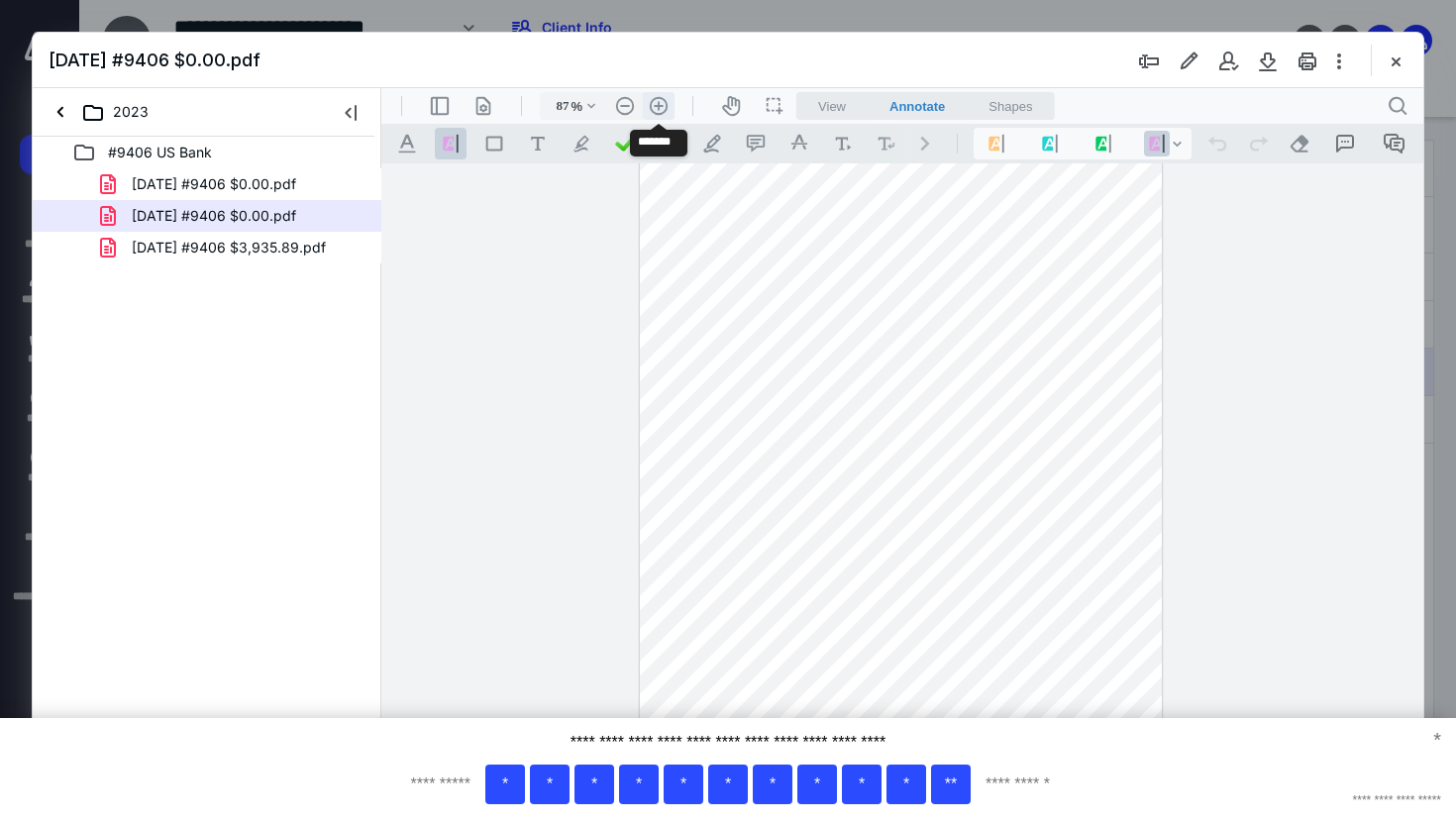 click on ".cls-1{fill:#abb0c4;} icon - header - zoom - in - line" at bounding box center [659, 106] 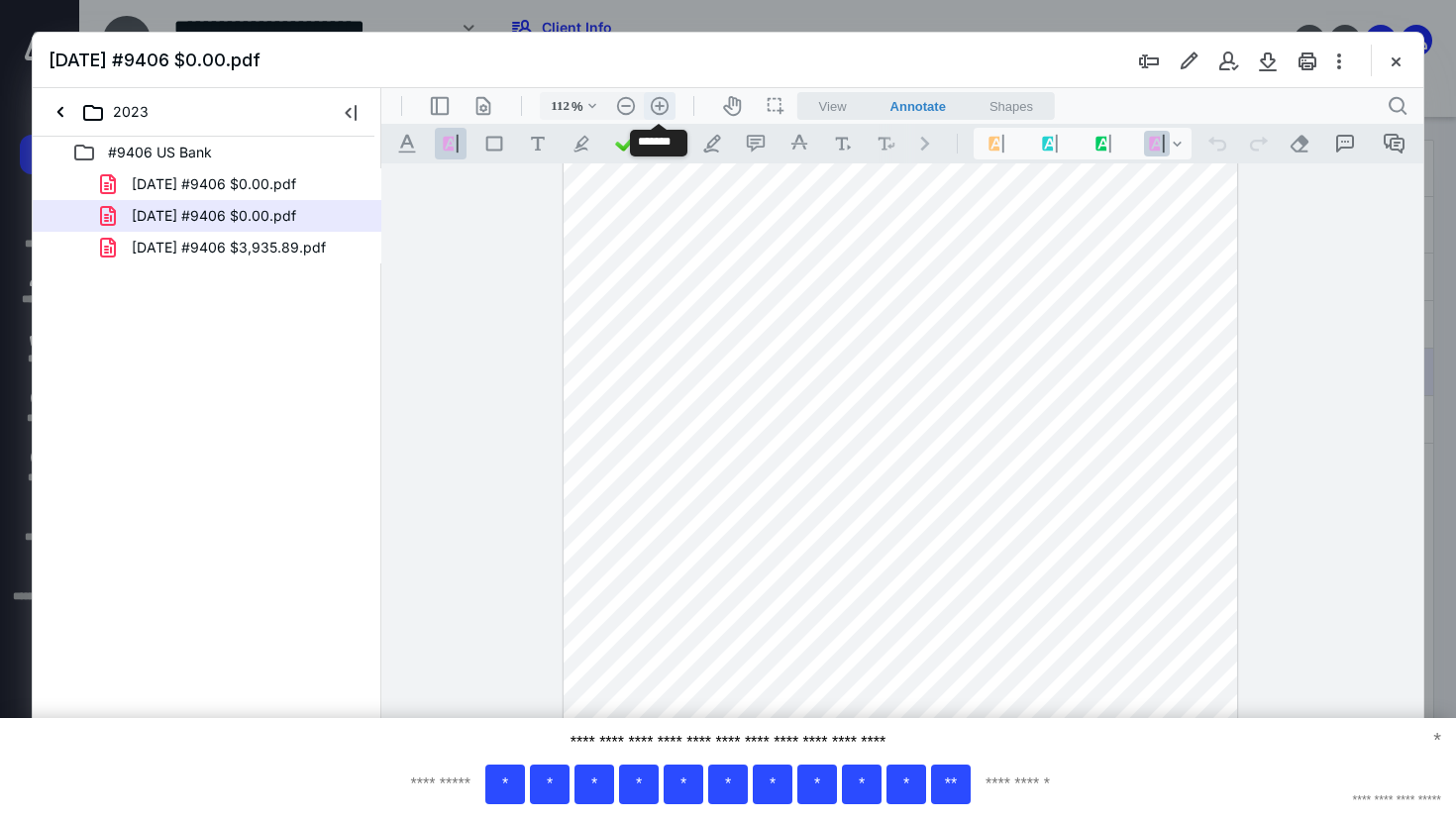 click on ".cls-1{fill:#abb0c4;} icon - header - zoom - in - line" at bounding box center (660, 106) 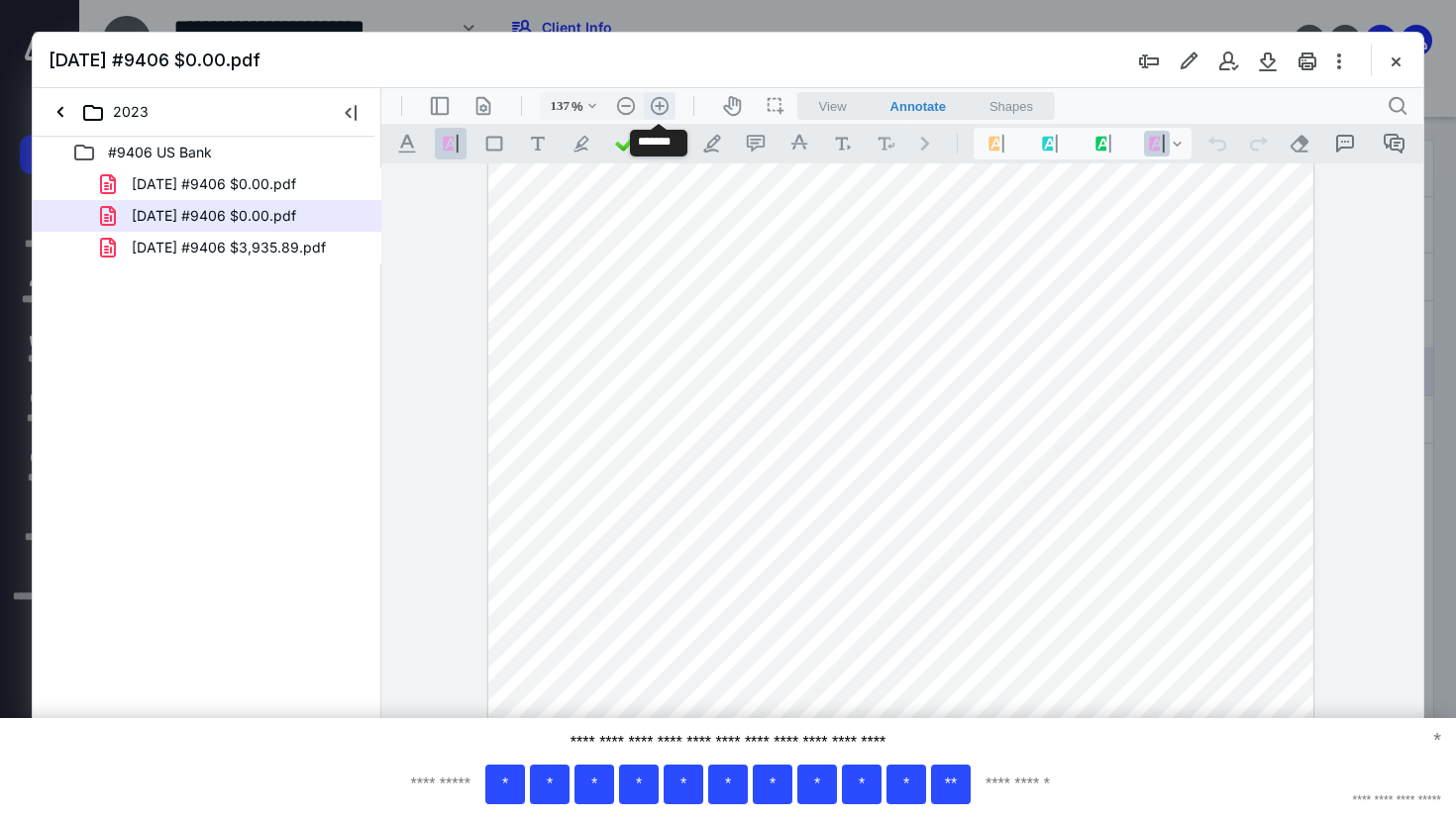 click on ".cls-1{fill:#abb0c4;} icon - header - zoom - in - line" at bounding box center [660, 106] 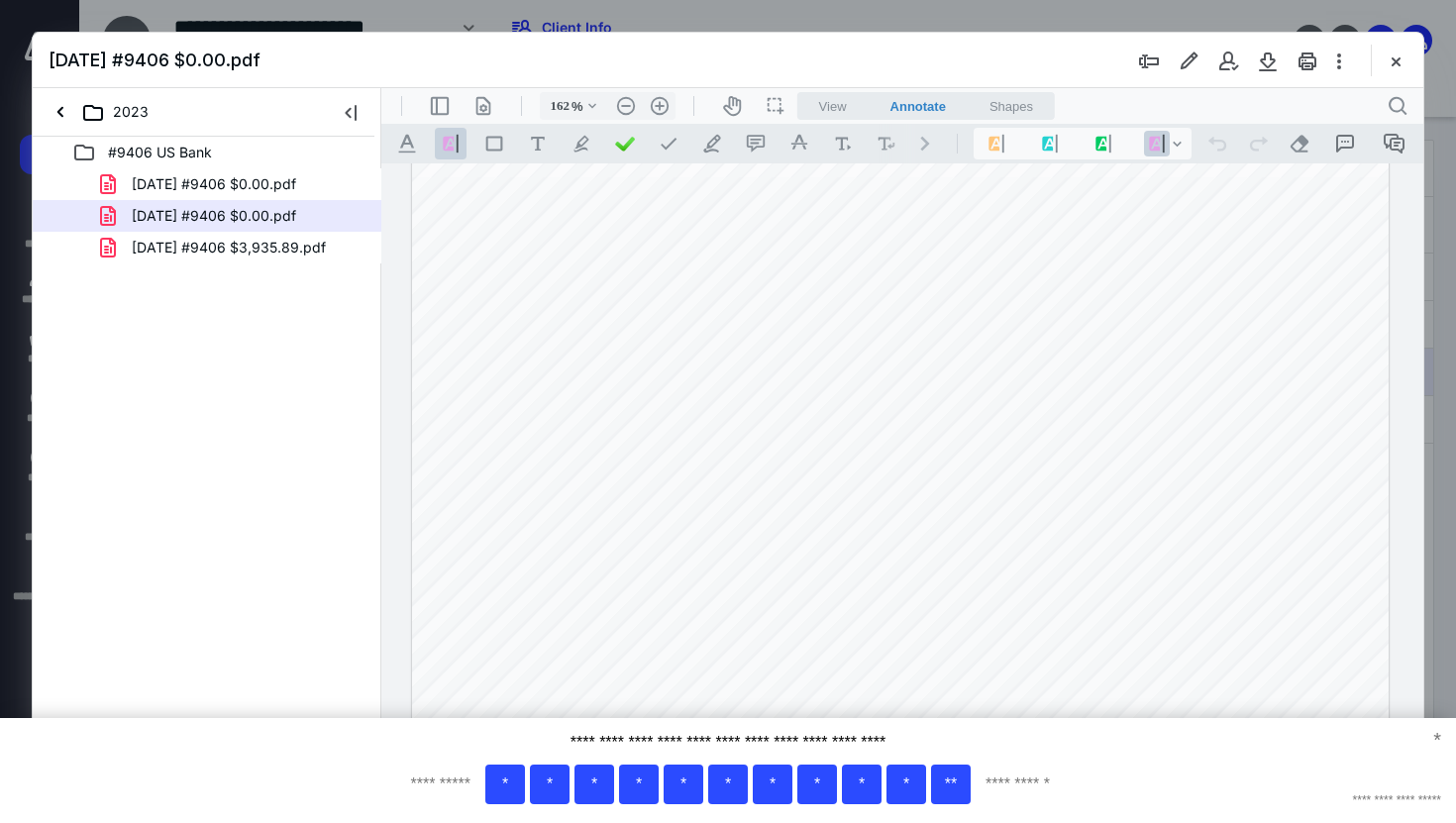 scroll, scrollTop: 77, scrollLeft: 0, axis: vertical 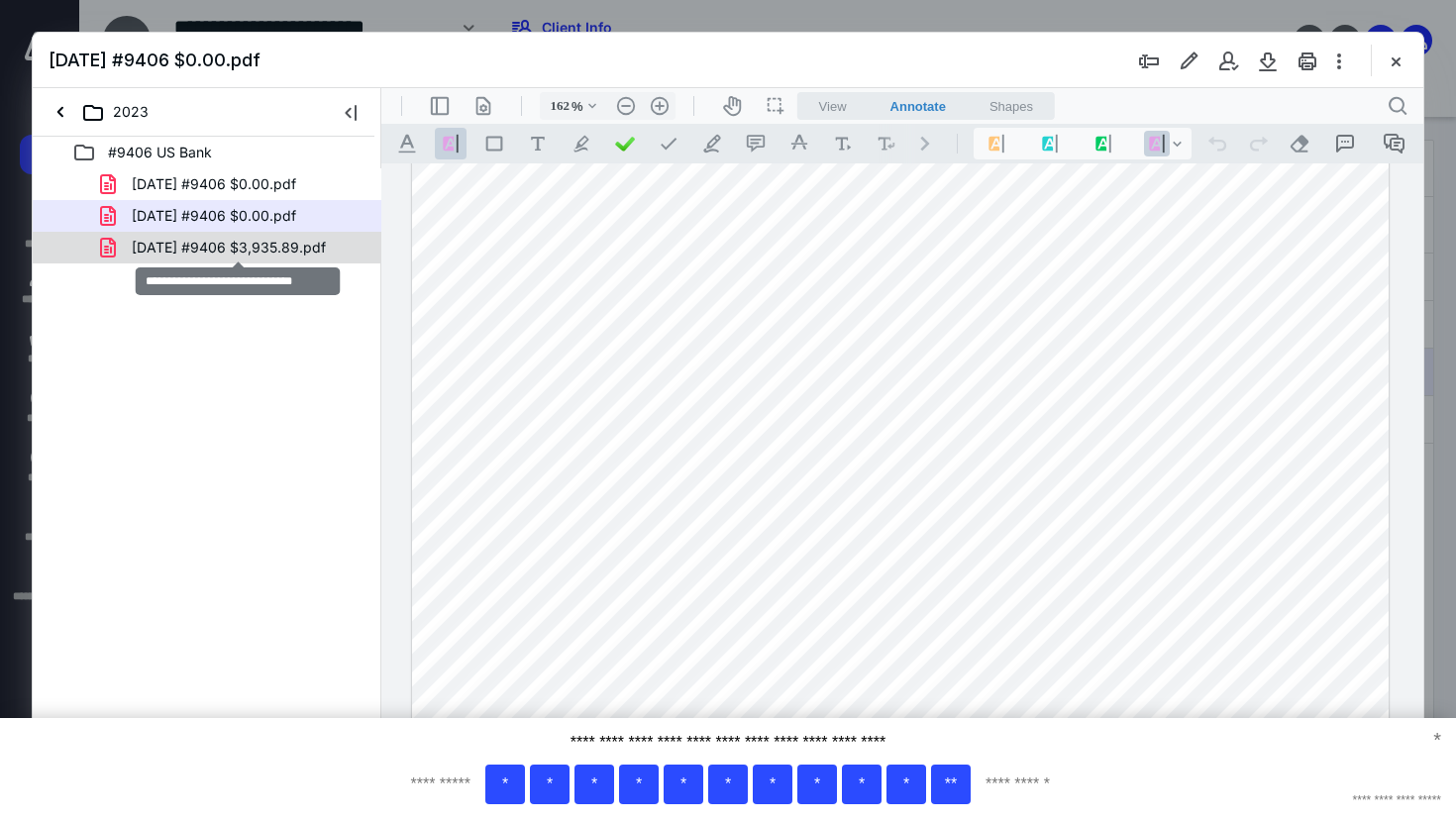 click on "[DATE] #9406 $3,935.89.pdf" at bounding box center (229, 248) 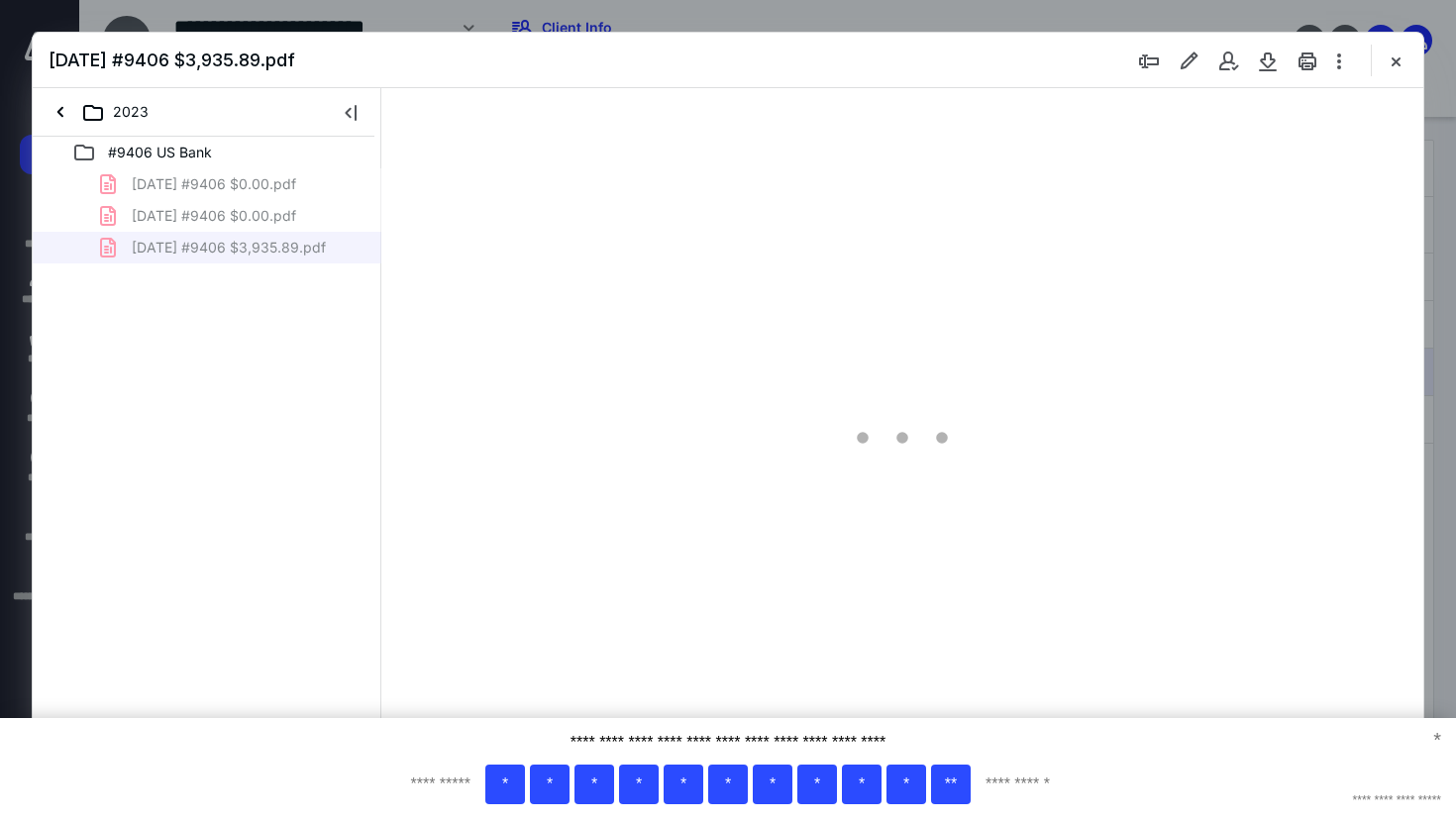 scroll, scrollTop: 78, scrollLeft: 0, axis: vertical 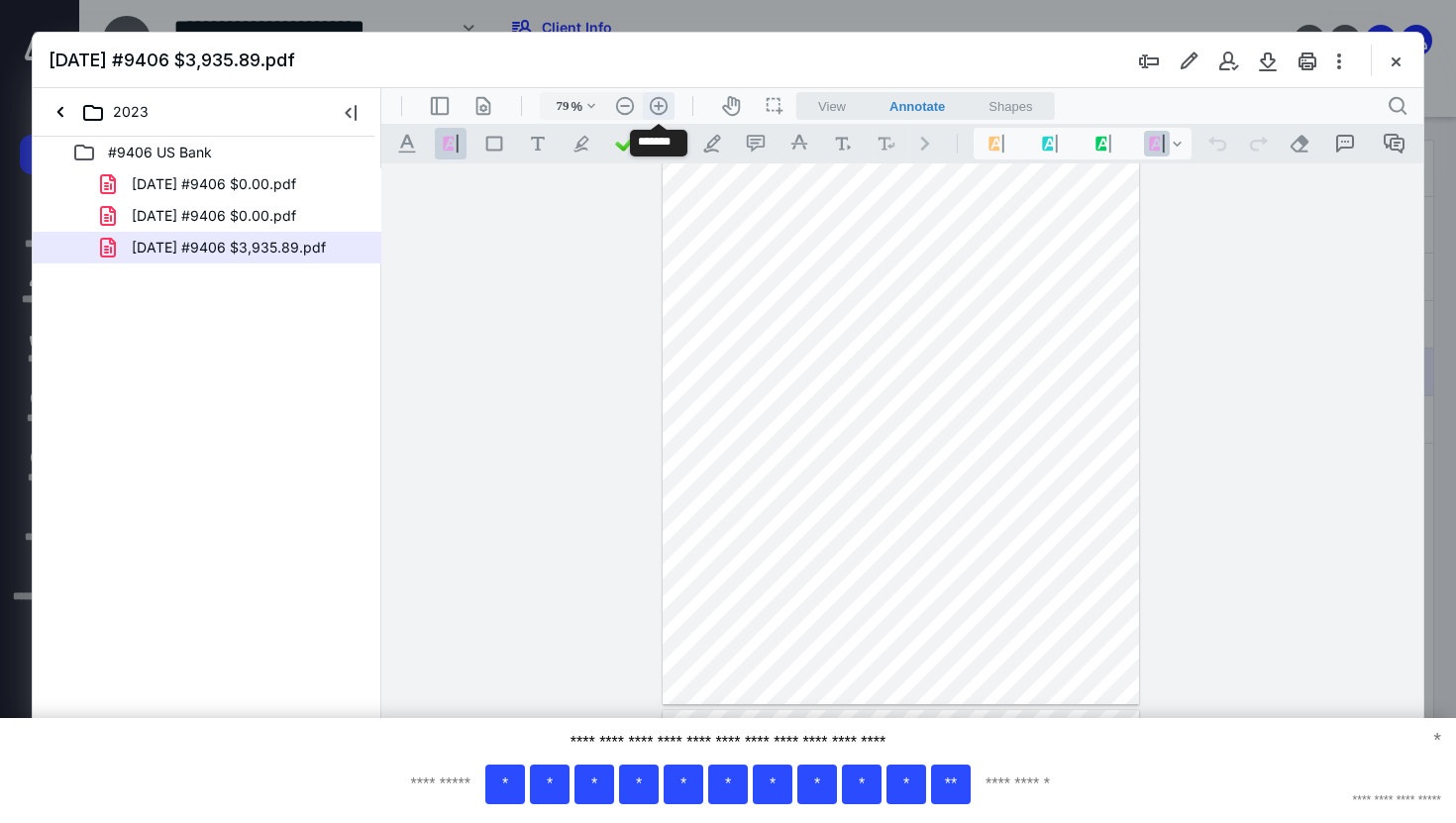 click on ".cls-1{fill:#abb0c4;} icon - header - zoom - in - line" at bounding box center [659, 106] 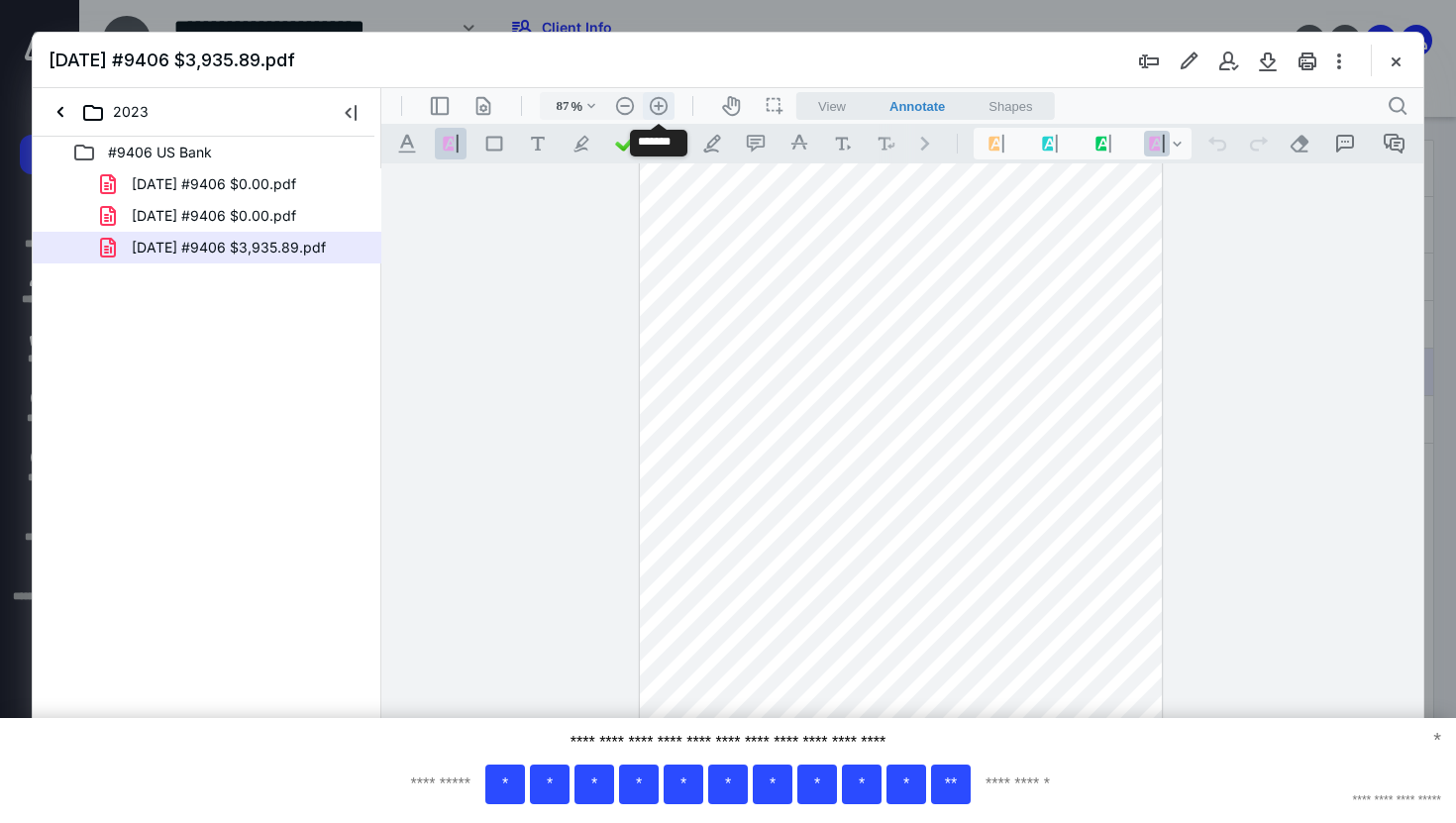 click on ".cls-1{fill:#abb0c4;} icon - header - zoom - in - line" at bounding box center (659, 106) 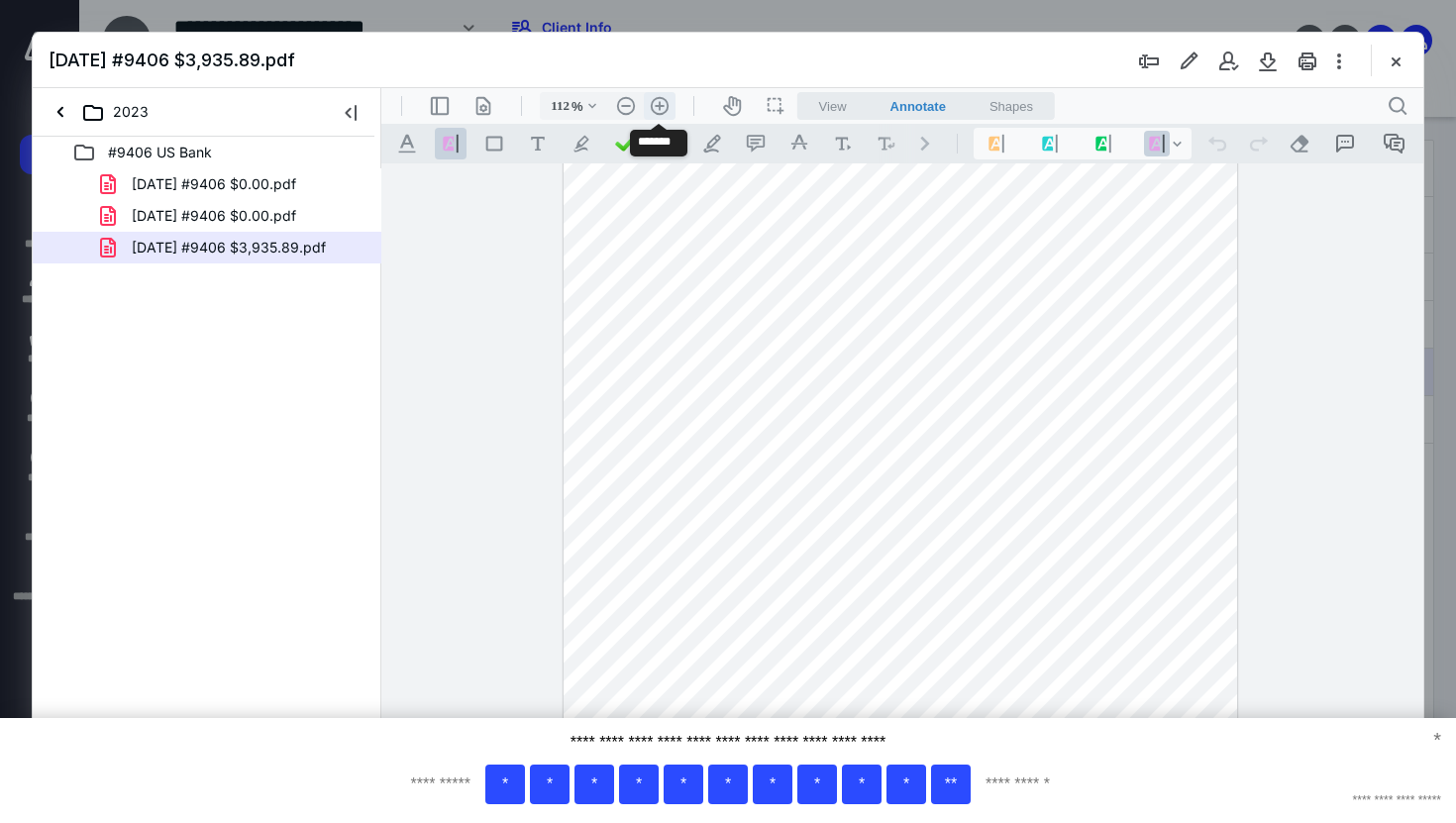 click on ".cls-1{fill:#abb0c4;} icon - header - zoom - in - line" at bounding box center (660, 106) 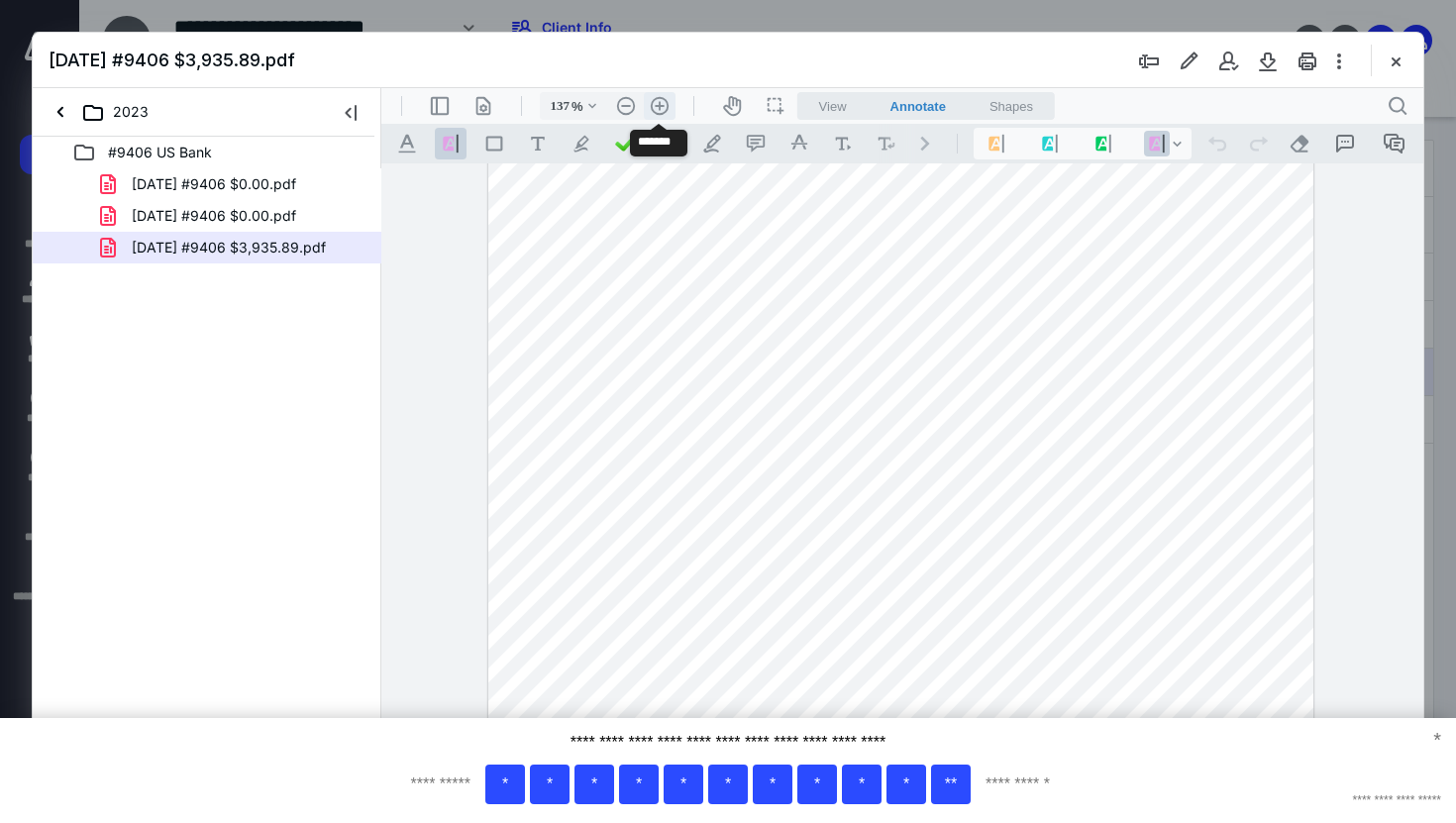 click on ".cls-1{fill:#abb0c4;} icon - header - zoom - in - line" at bounding box center [660, 106] 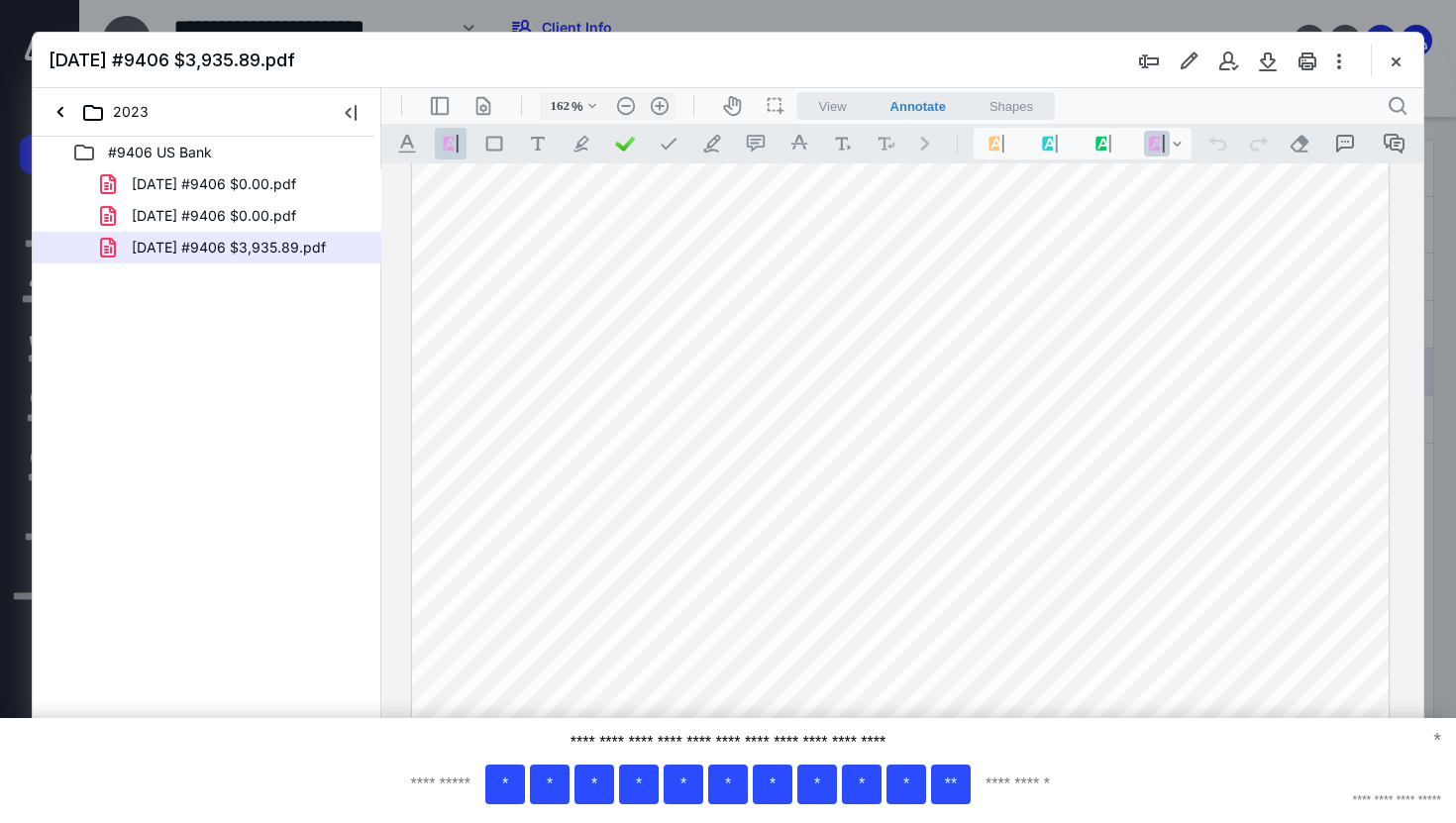 scroll, scrollTop: 122, scrollLeft: 0, axis: vertical 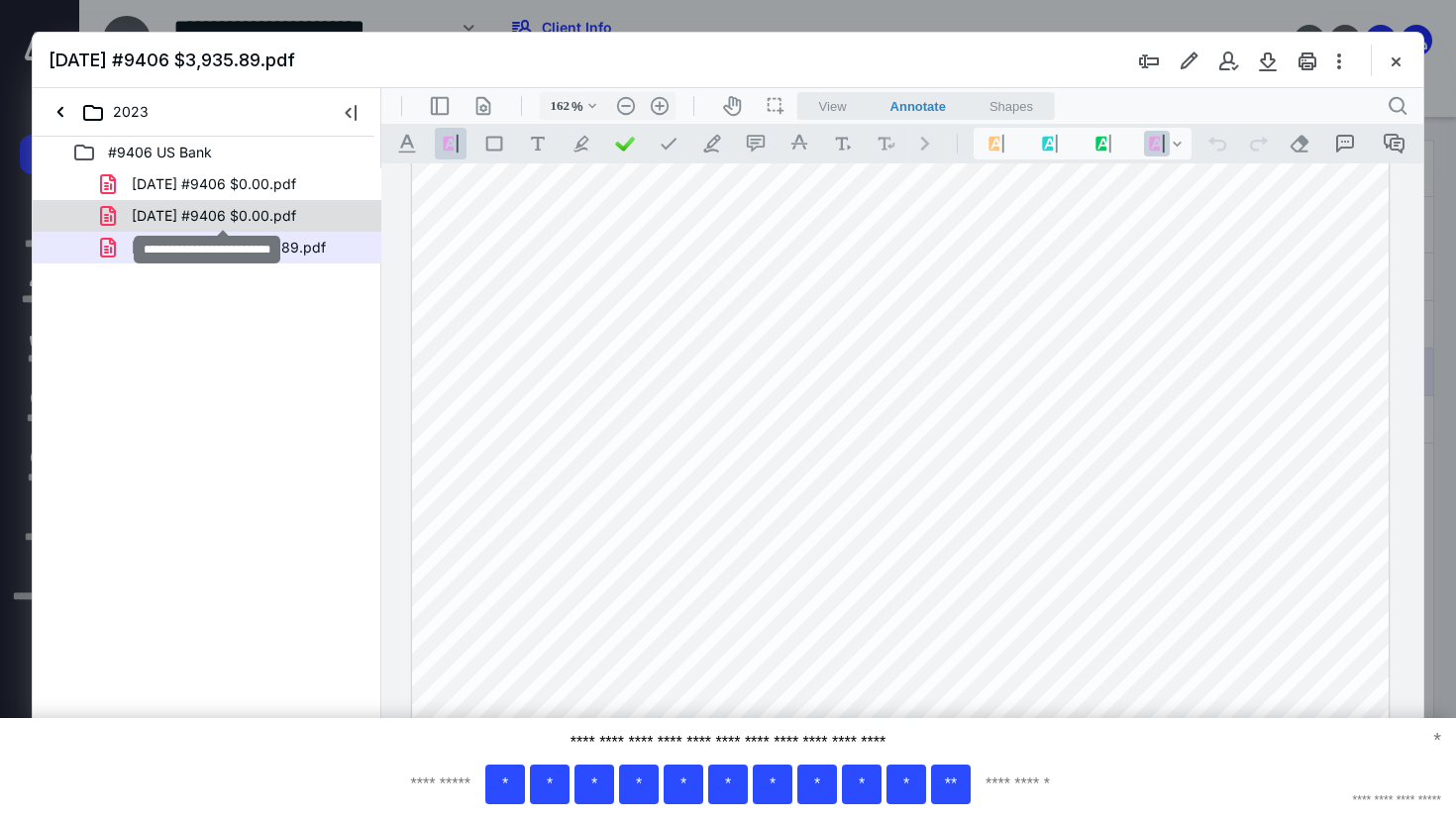 click on "2023.11.14 #9406 $0.00.pdf" at bounding box center (214, 216) 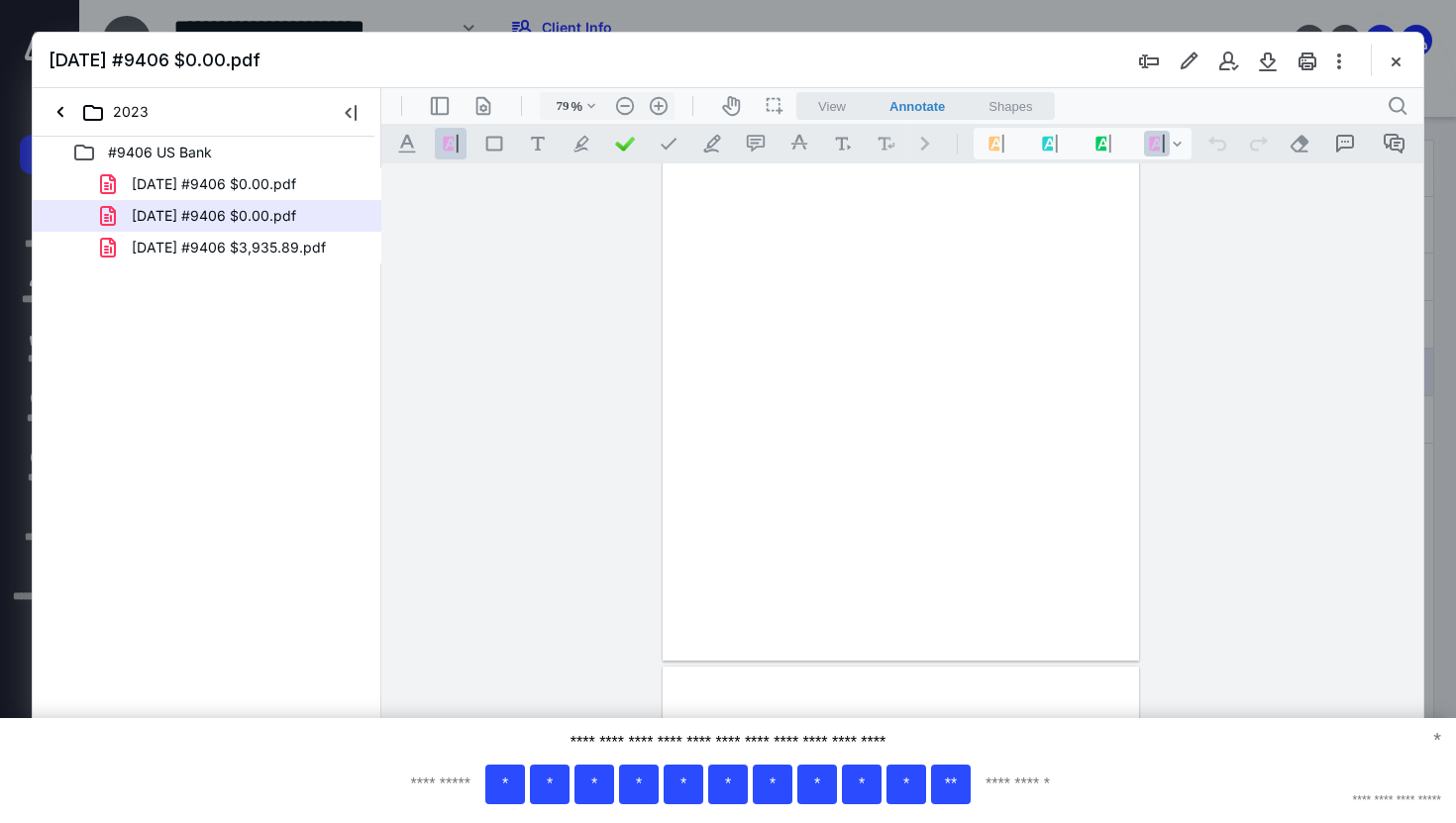 scroll, scrollTop: 78, scrollLeft: 0, axis: vertical 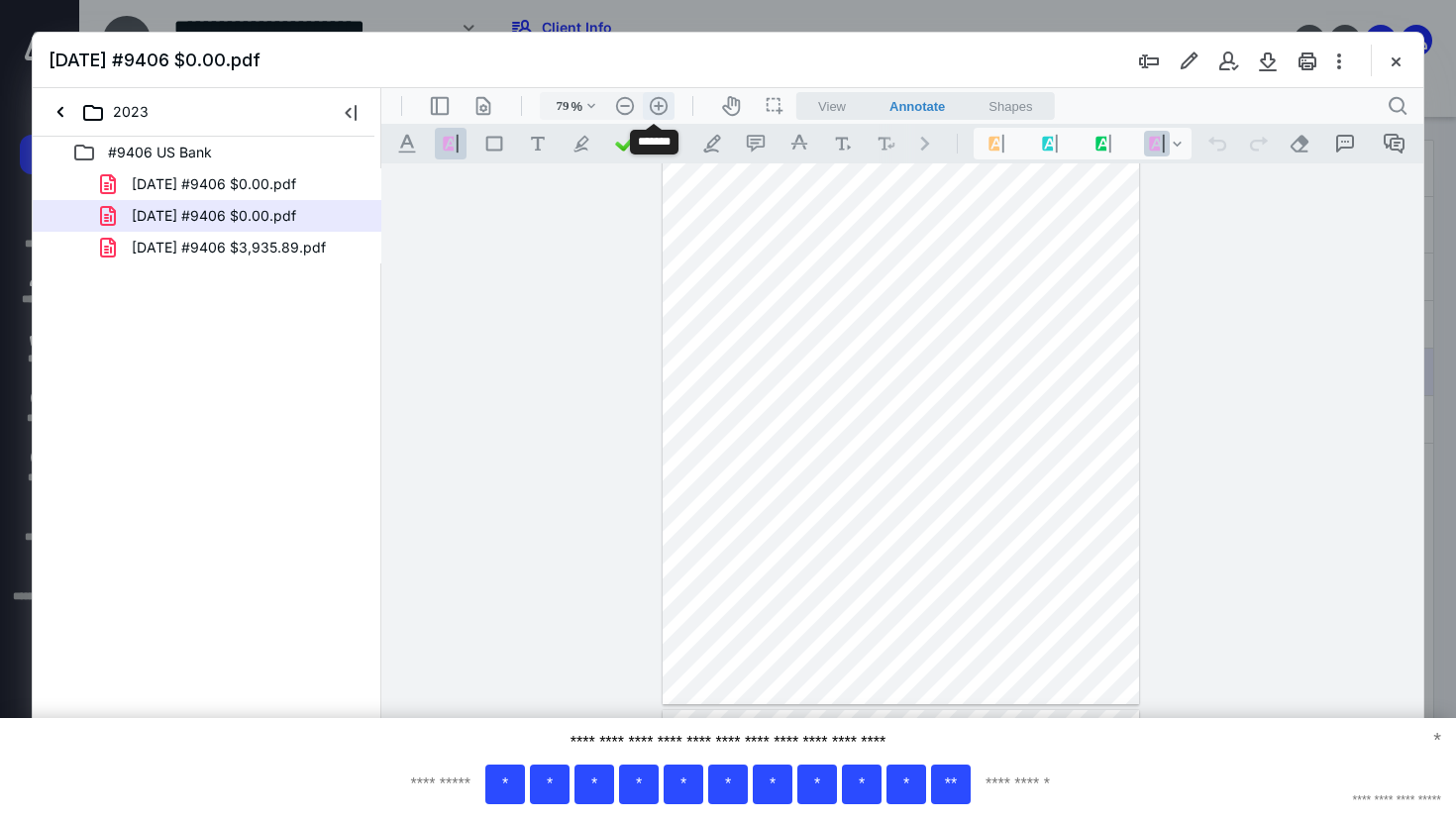 click on ".cls-1{fill:#abb0c4;} icon - header - zoom - in - line" at bounding box center [659, 106] 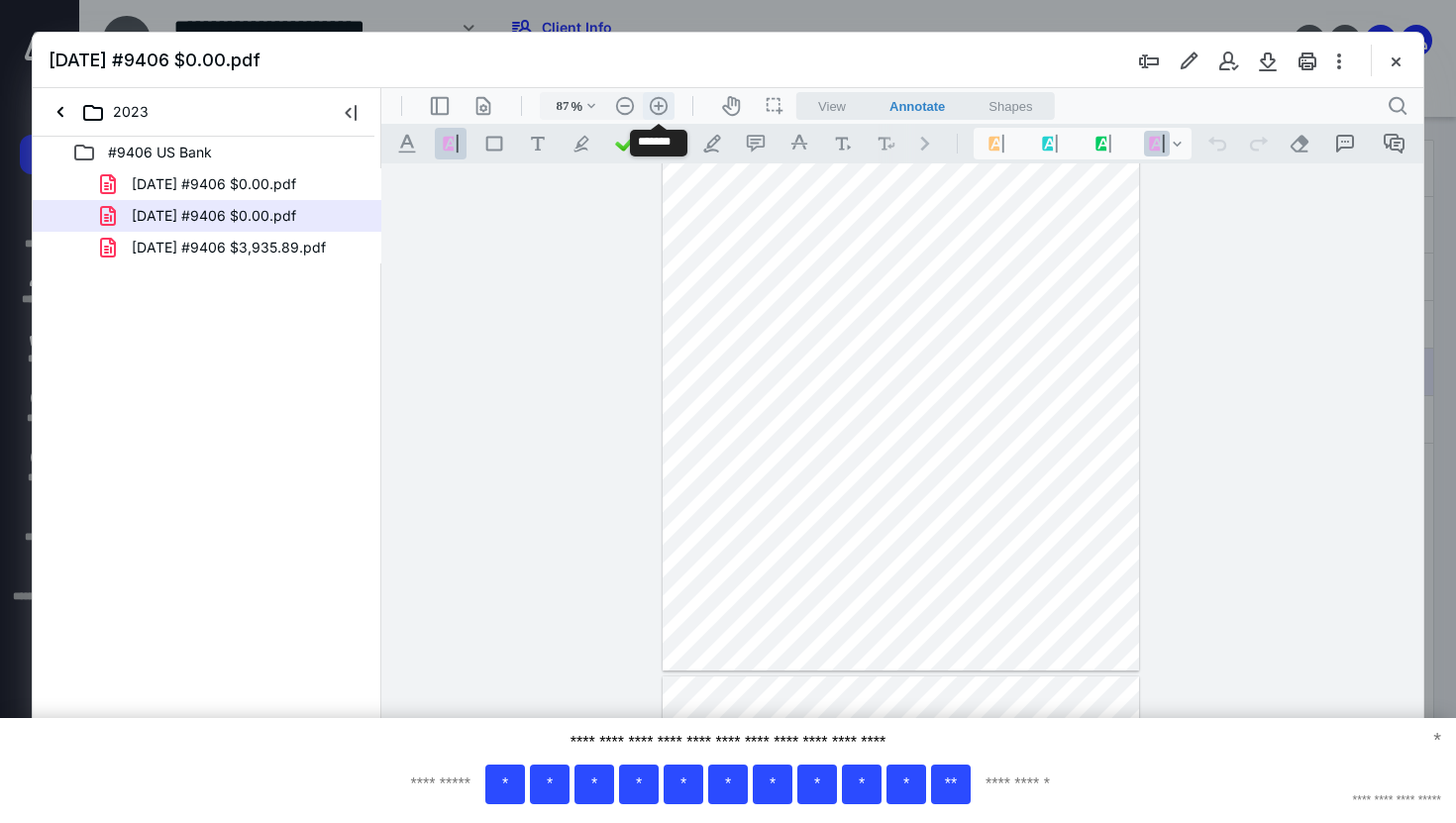 click on ".cls-1{fill:#abb0c4;} icon - header - zoom - in - line" at bounding box center (659, 106) 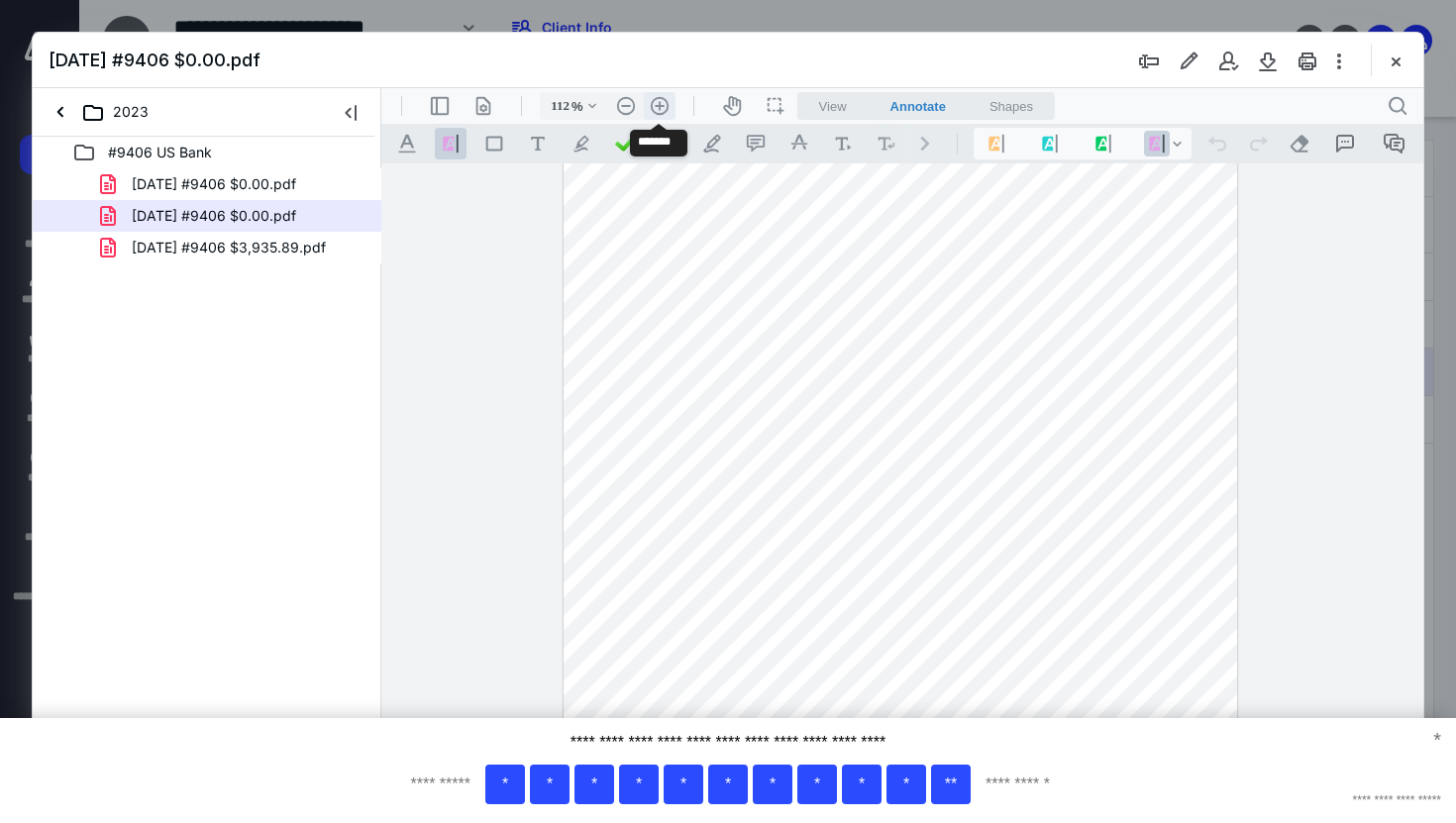 click on ".cls-1{fill:#abb0c4;} icon - header - zoom - in - line" at bounding box center [660, 106] 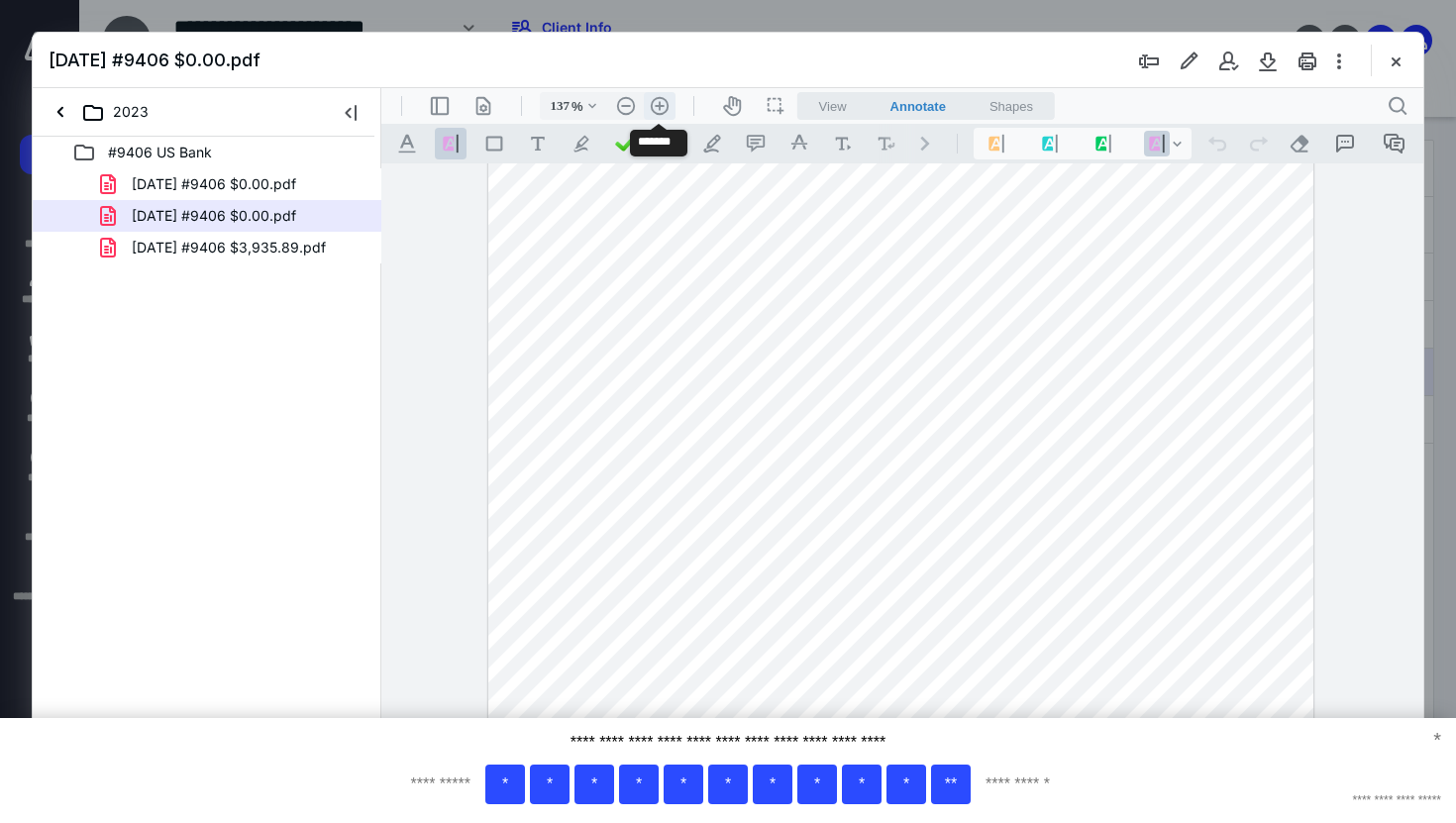 click on ".cls-1{fill:#abb0c4;} icon - header - zoom - in - line" at bounding box center (660, 106) 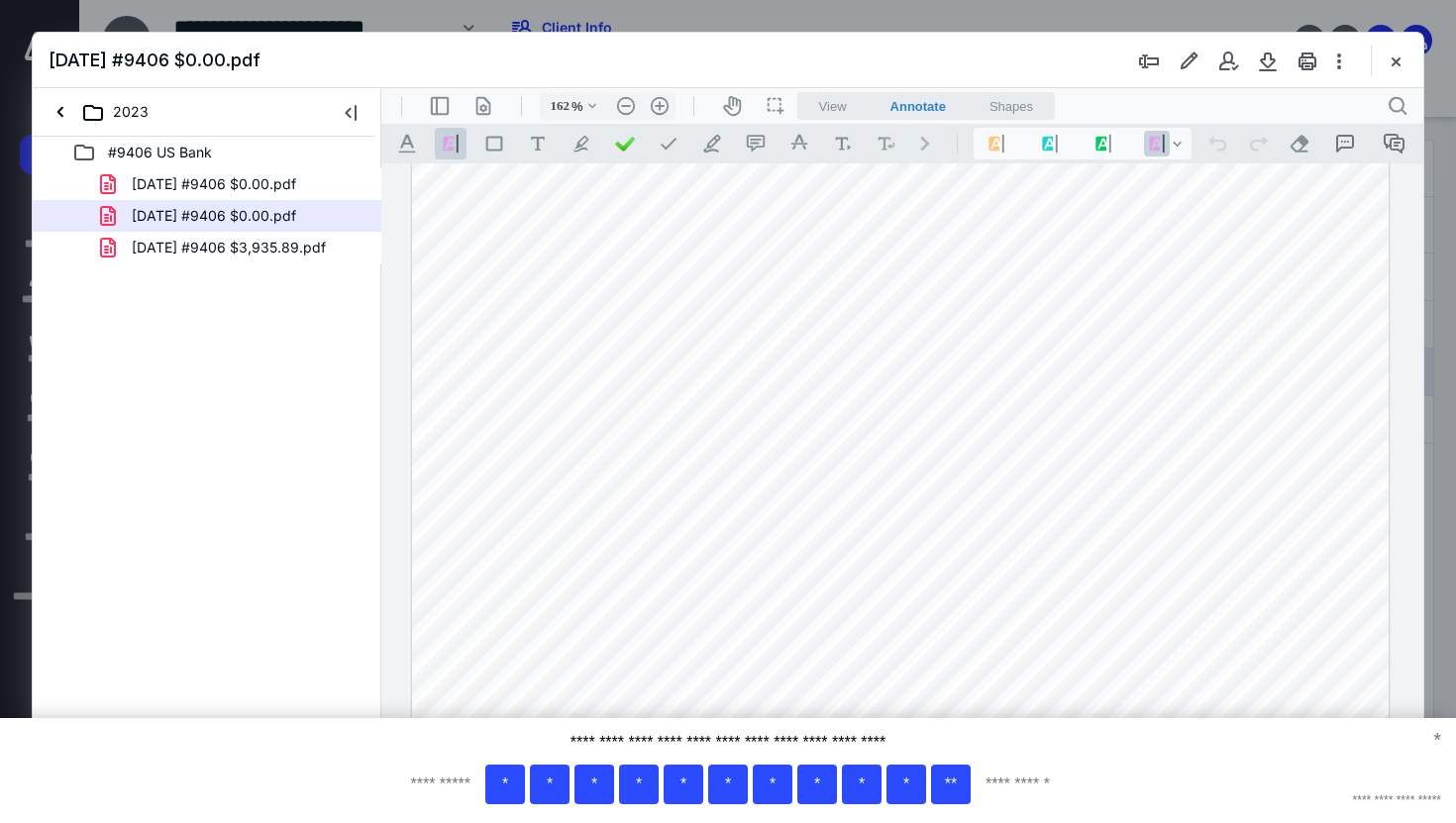scroll, scrollTop: 0, scrollLeft: 0, axis: both 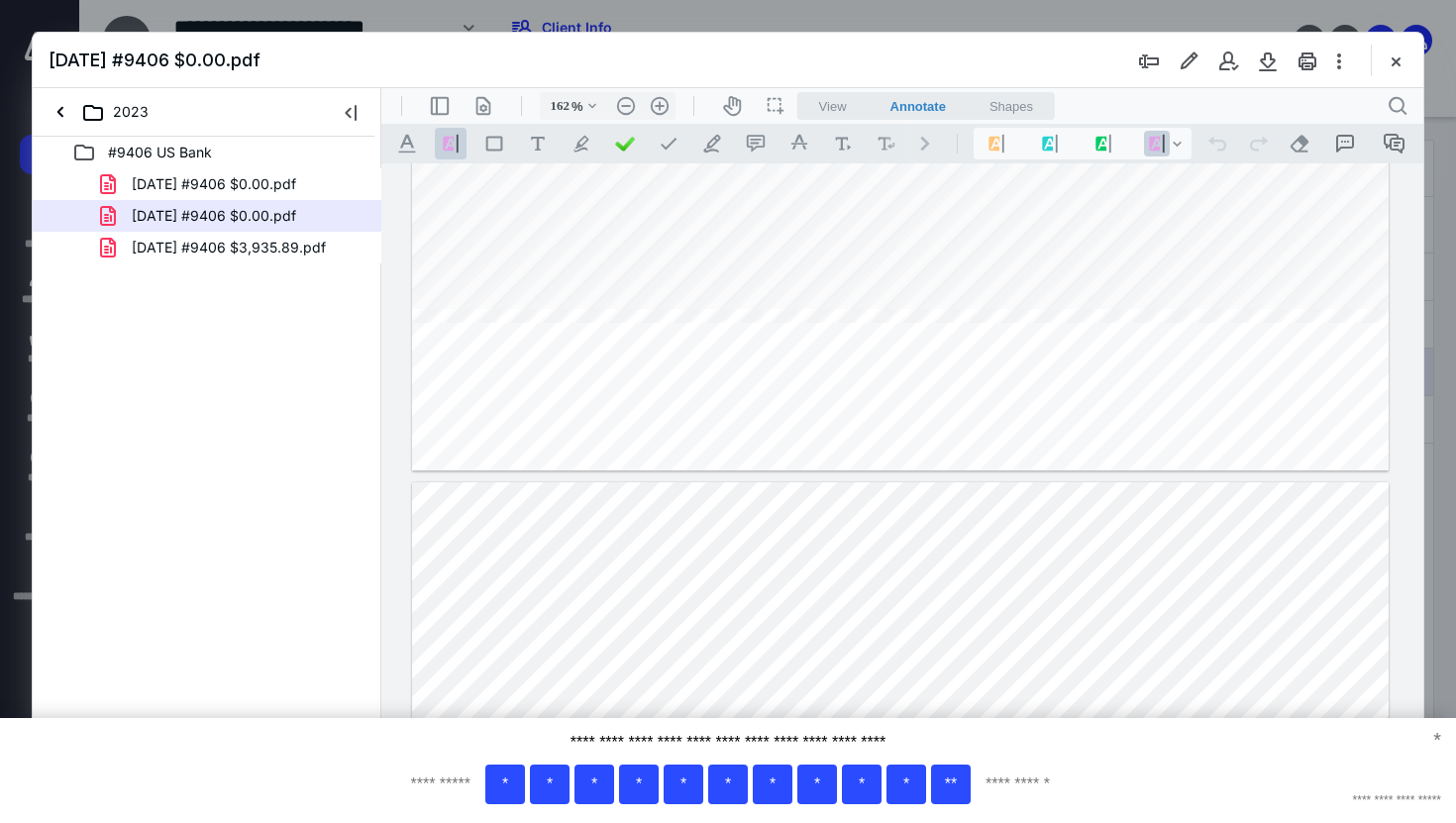 type on "*" 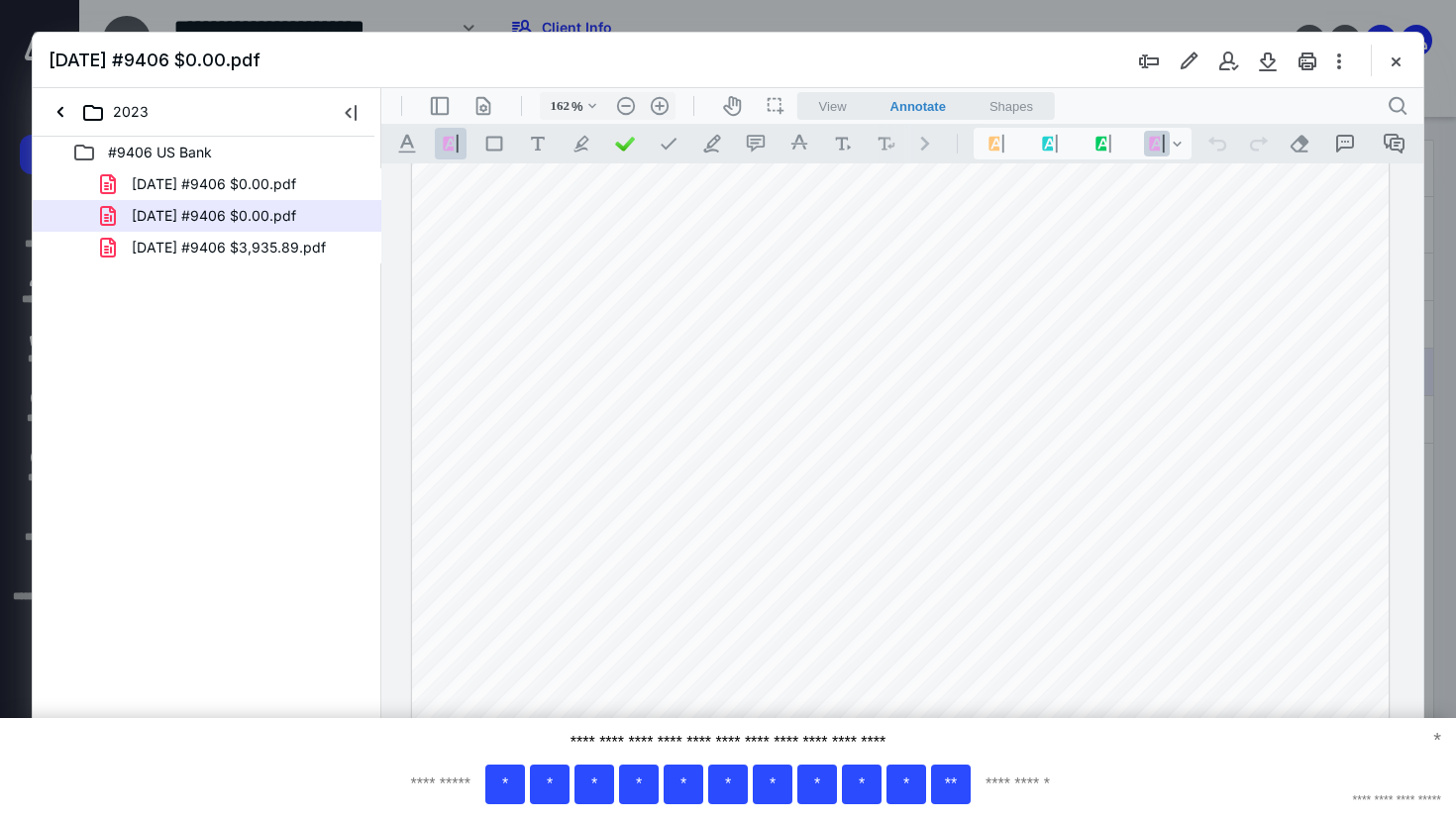 scroll, scrollTop: 3349, scrollLeft: 0, axis: vertical 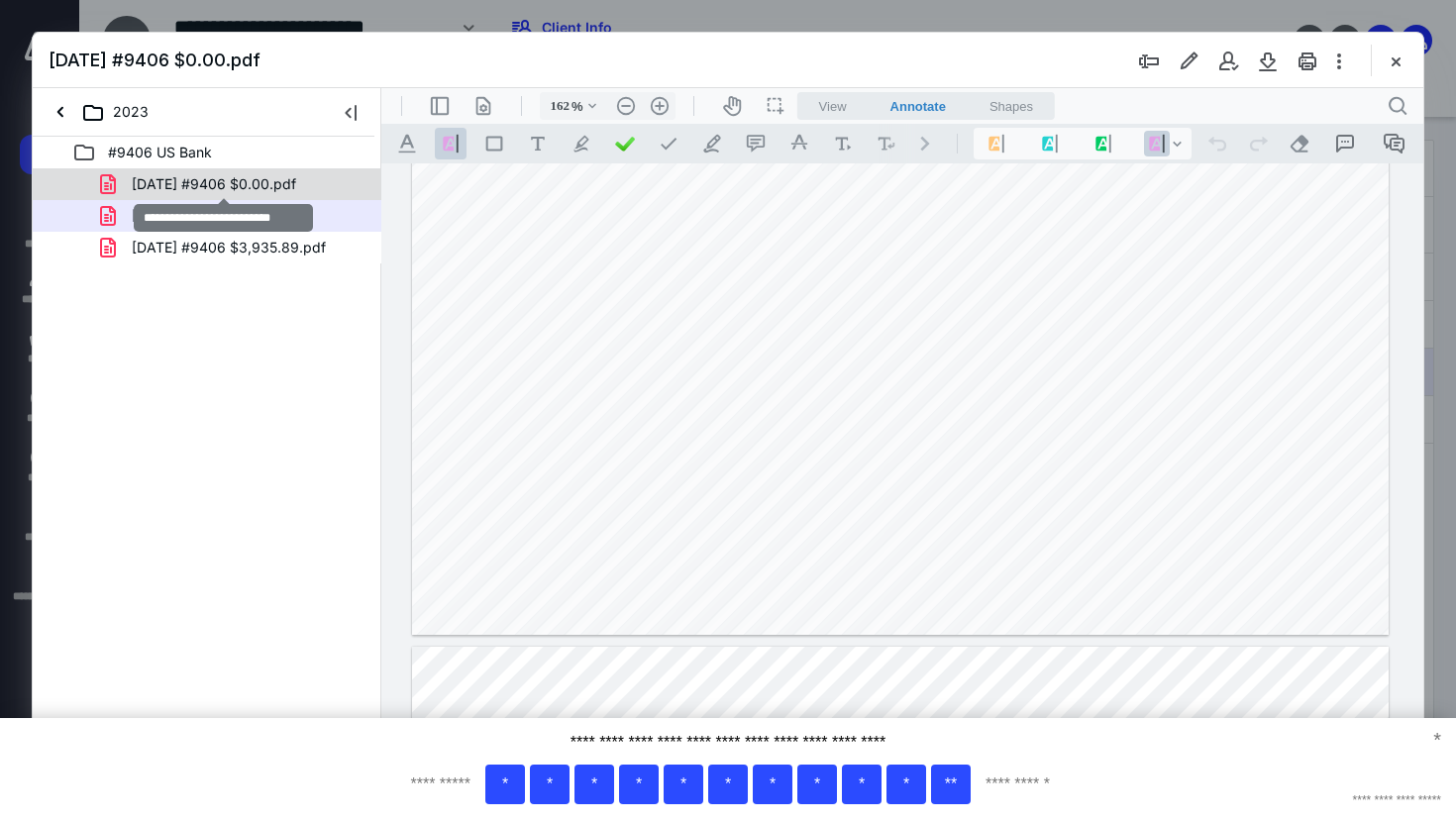 click on "2023.10.13 #9406 $0.00.pdf" at bounding box center (214, 184) 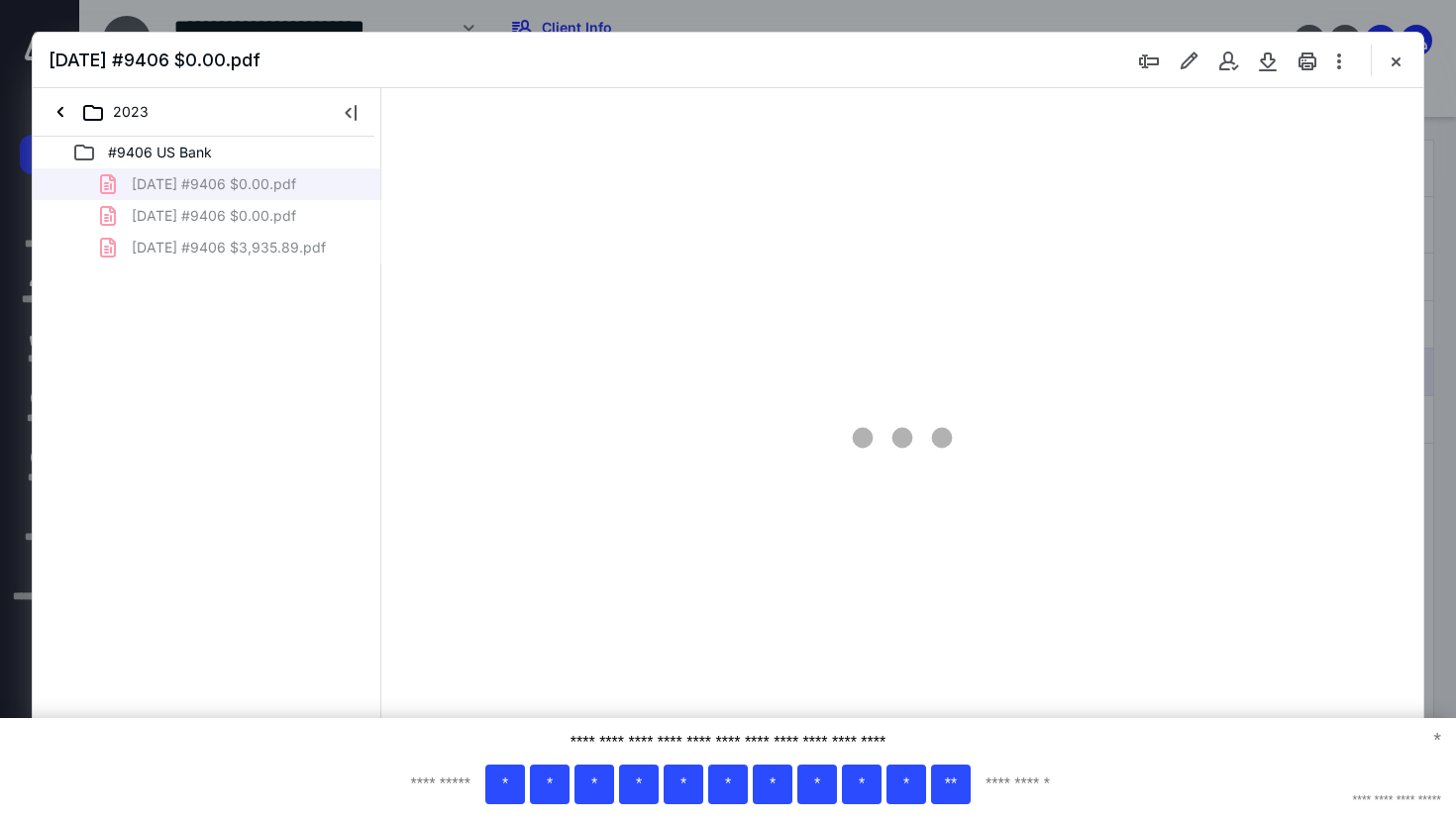 scroll, scrollTop: 78, scrollLeft: 0, axis: vertical 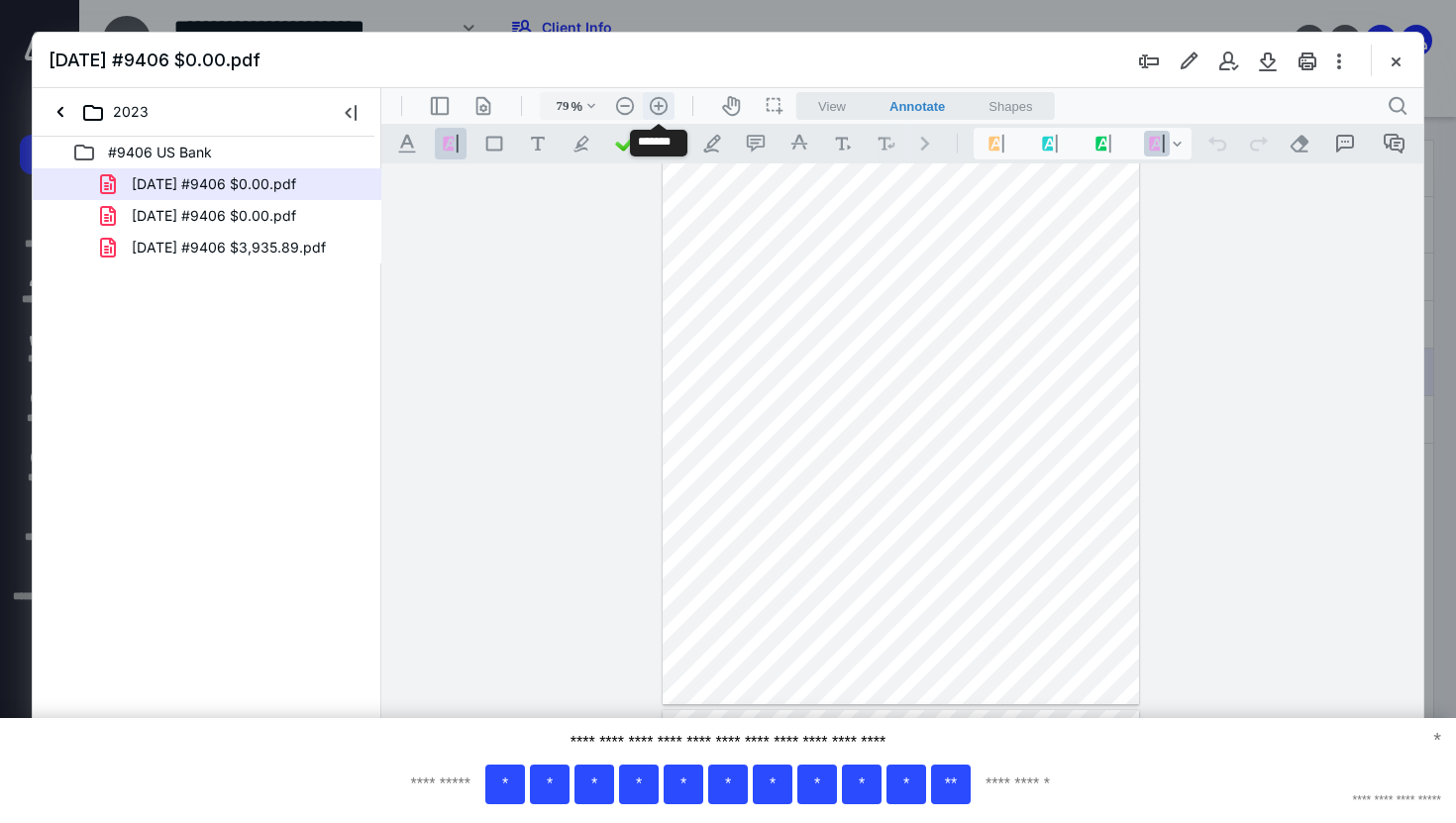 click on ".cls-1{fill:#abb0c4;} icon - header - zoom - in - line" at bounding box center (659, 106) 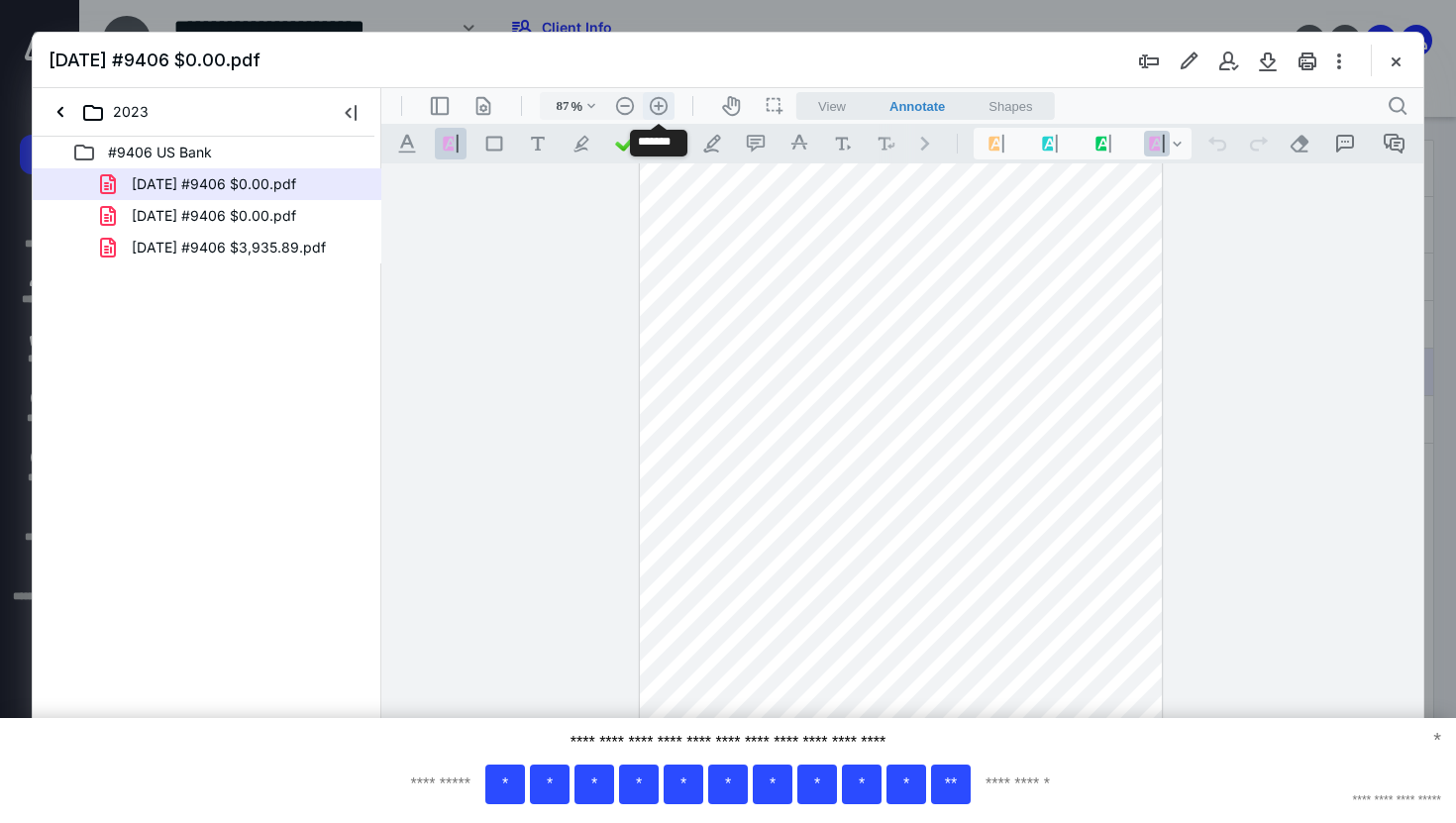 click on ".cls-1{fill:#abb0c4;} icon - header - zoom - in - line" at bounding box center (659, 106) 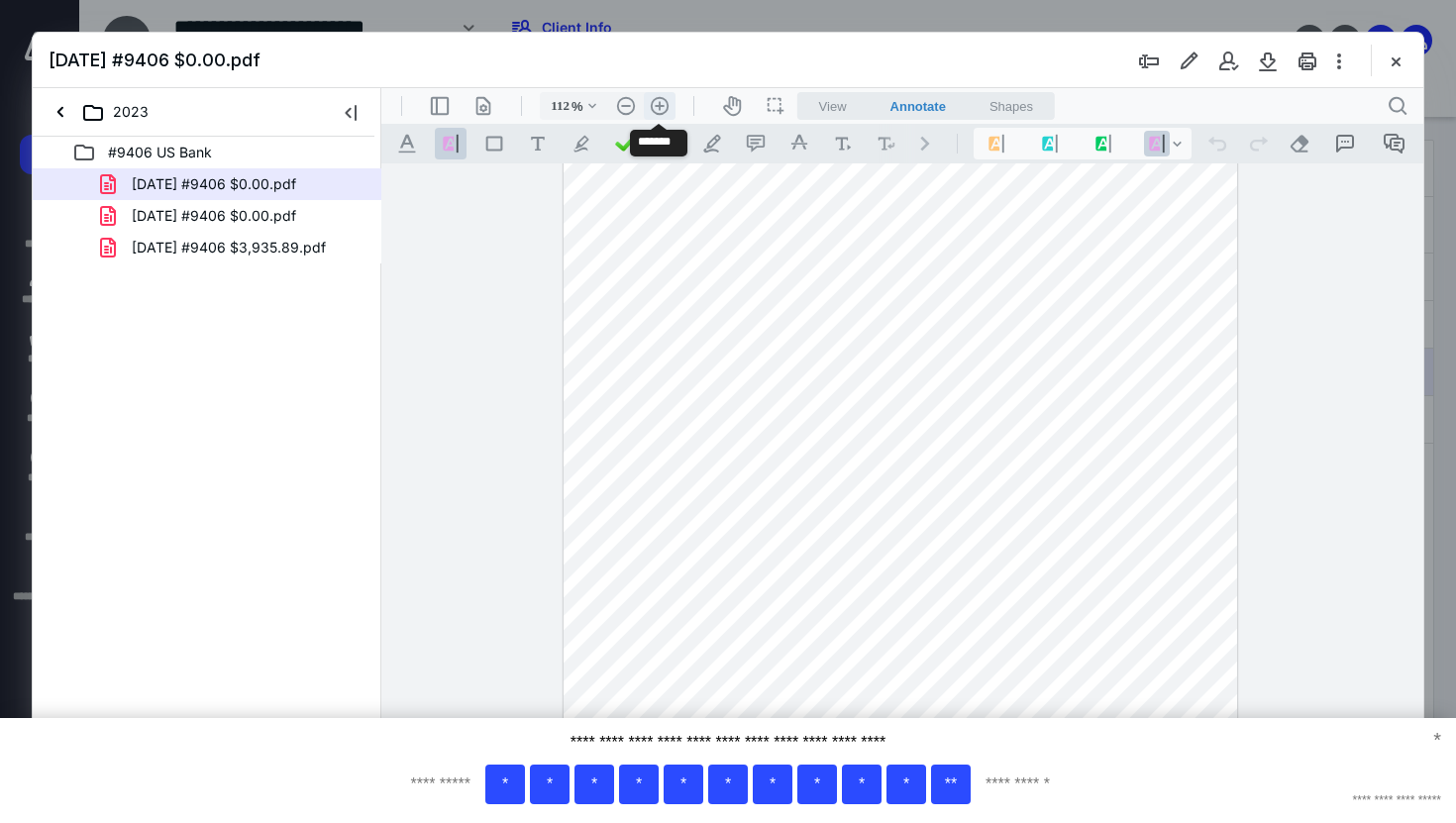 click on ".cls-1{fill:#abb0c4;} icon - header - zoom - in - line" at bounding box center (660, 106) 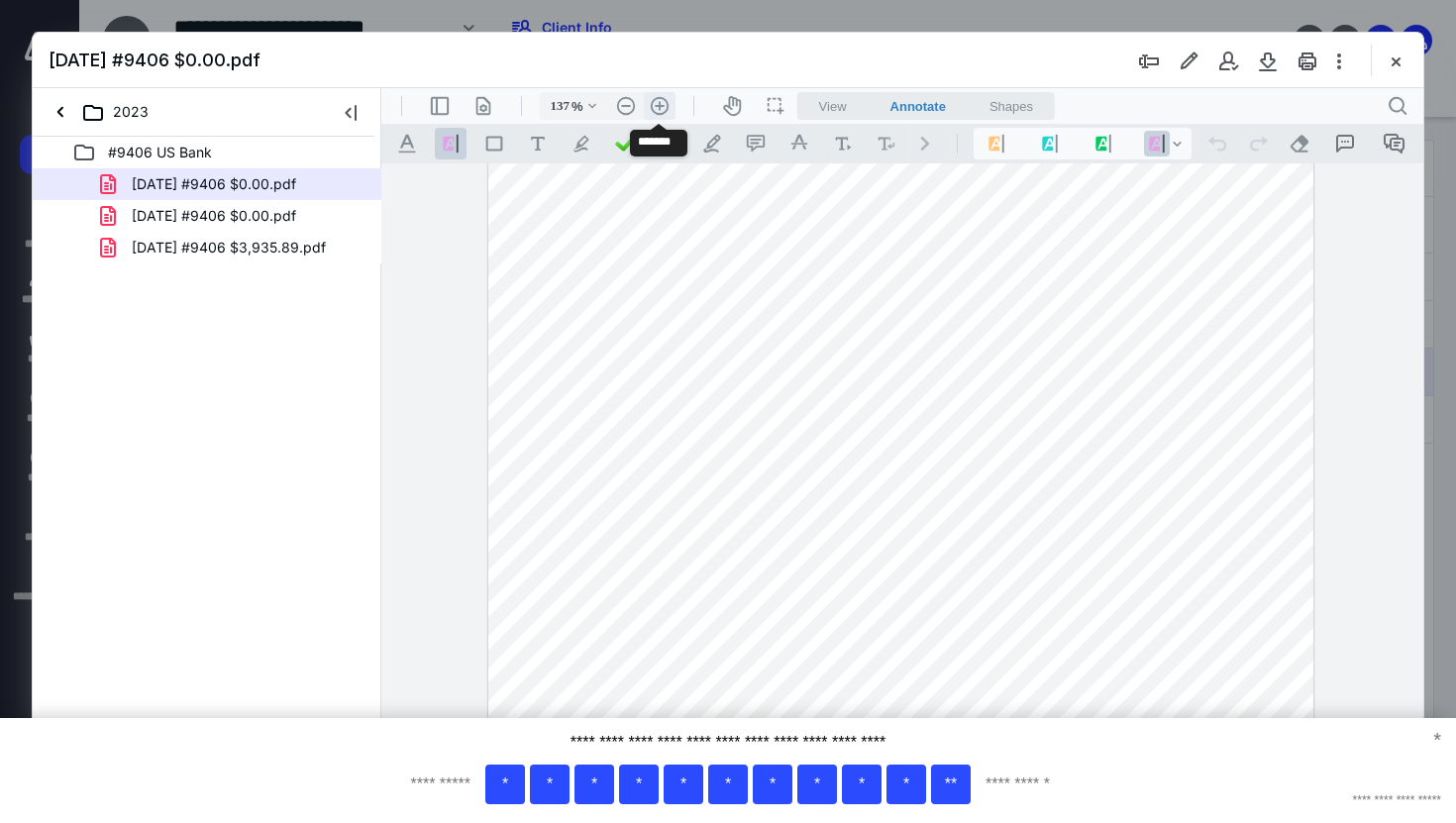 click on ".cls-1{fill:#abb0c4;} icon - header - zoom - in - line" at bounding box center (660, 106) 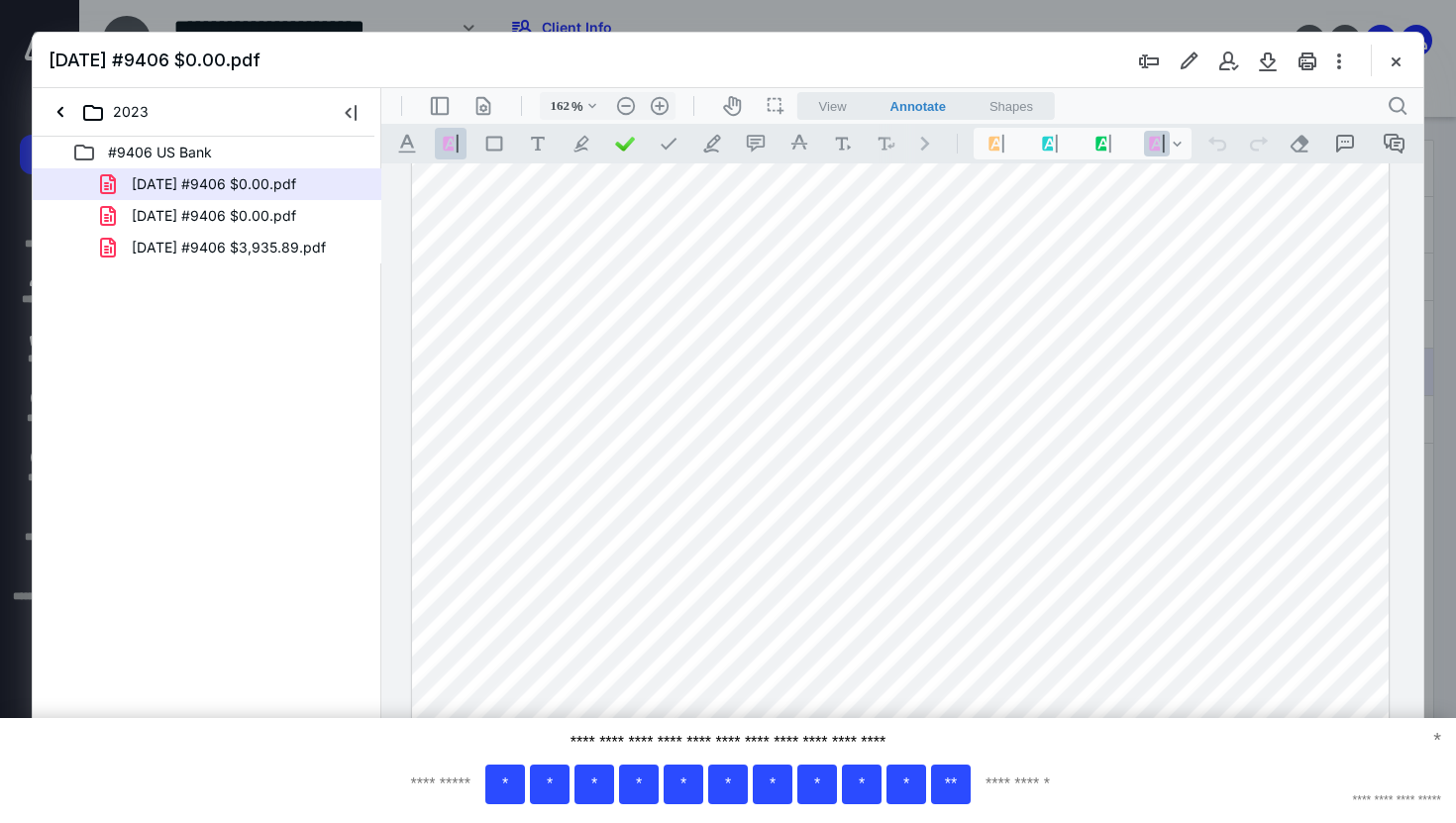 scroll, scrollTop: 0, scrollLeft: 0, axis: both 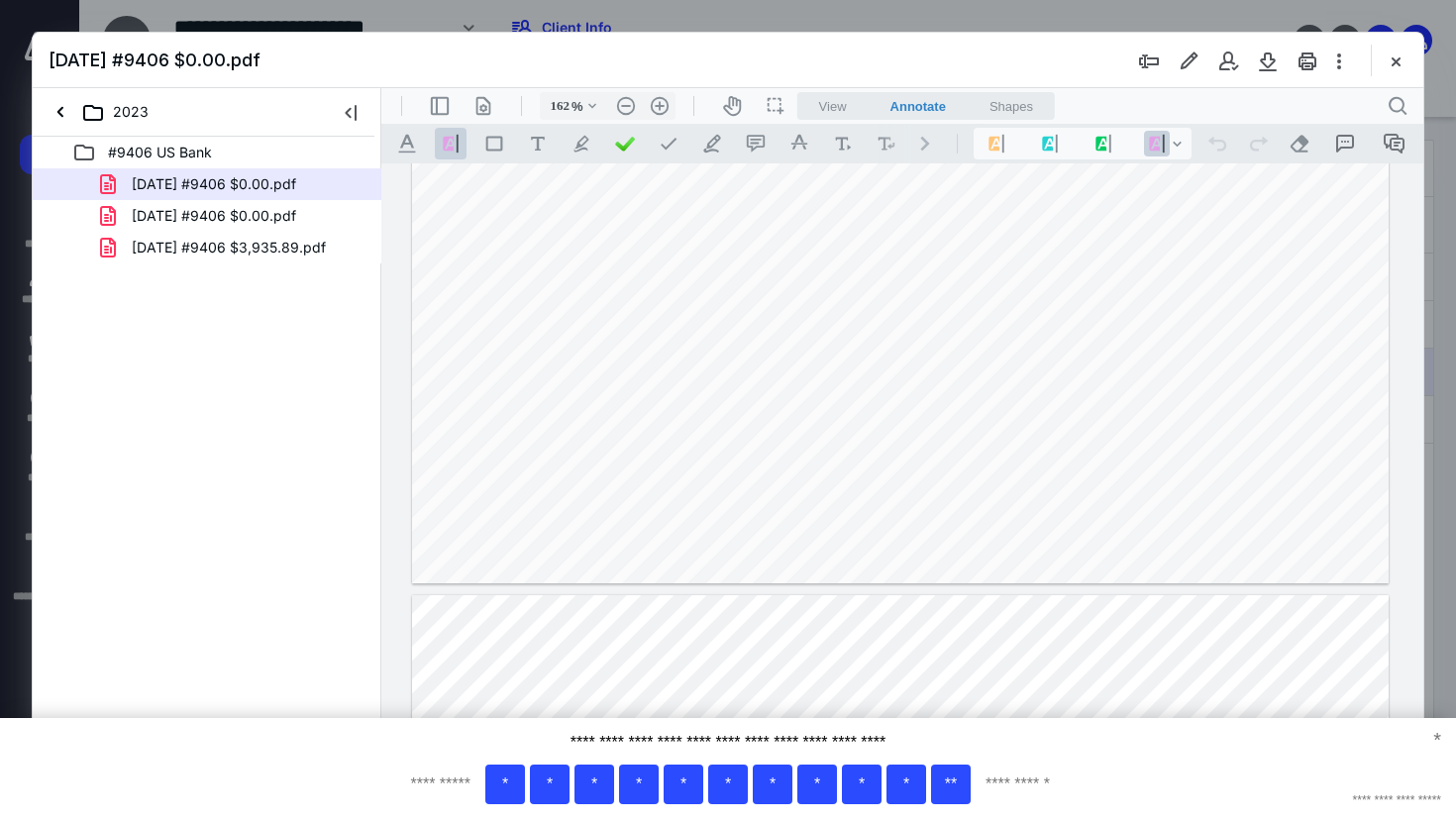 type on "*" 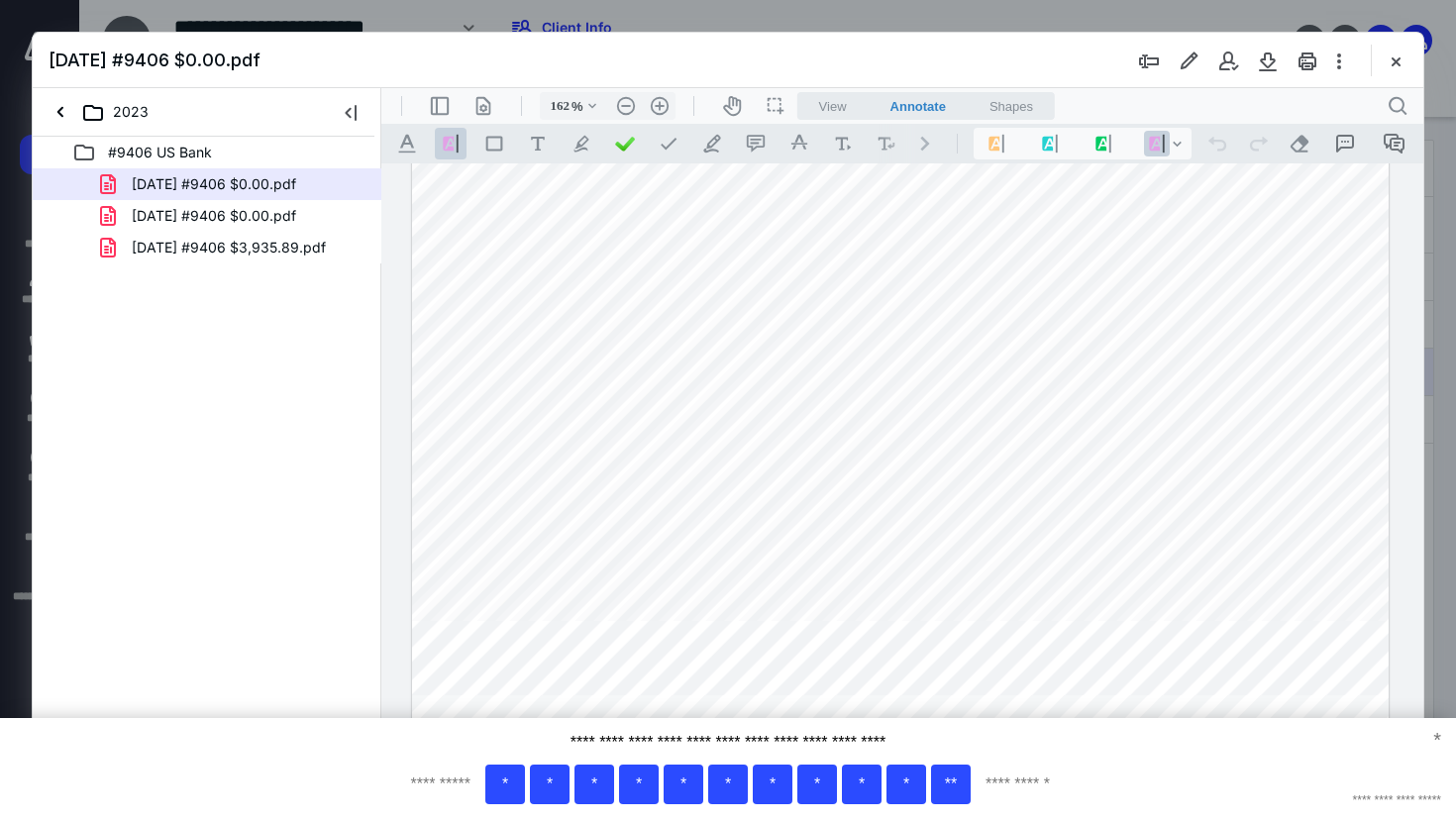 scroll, scrollTop: 4479, scrollLeft: 0, axis: vertical 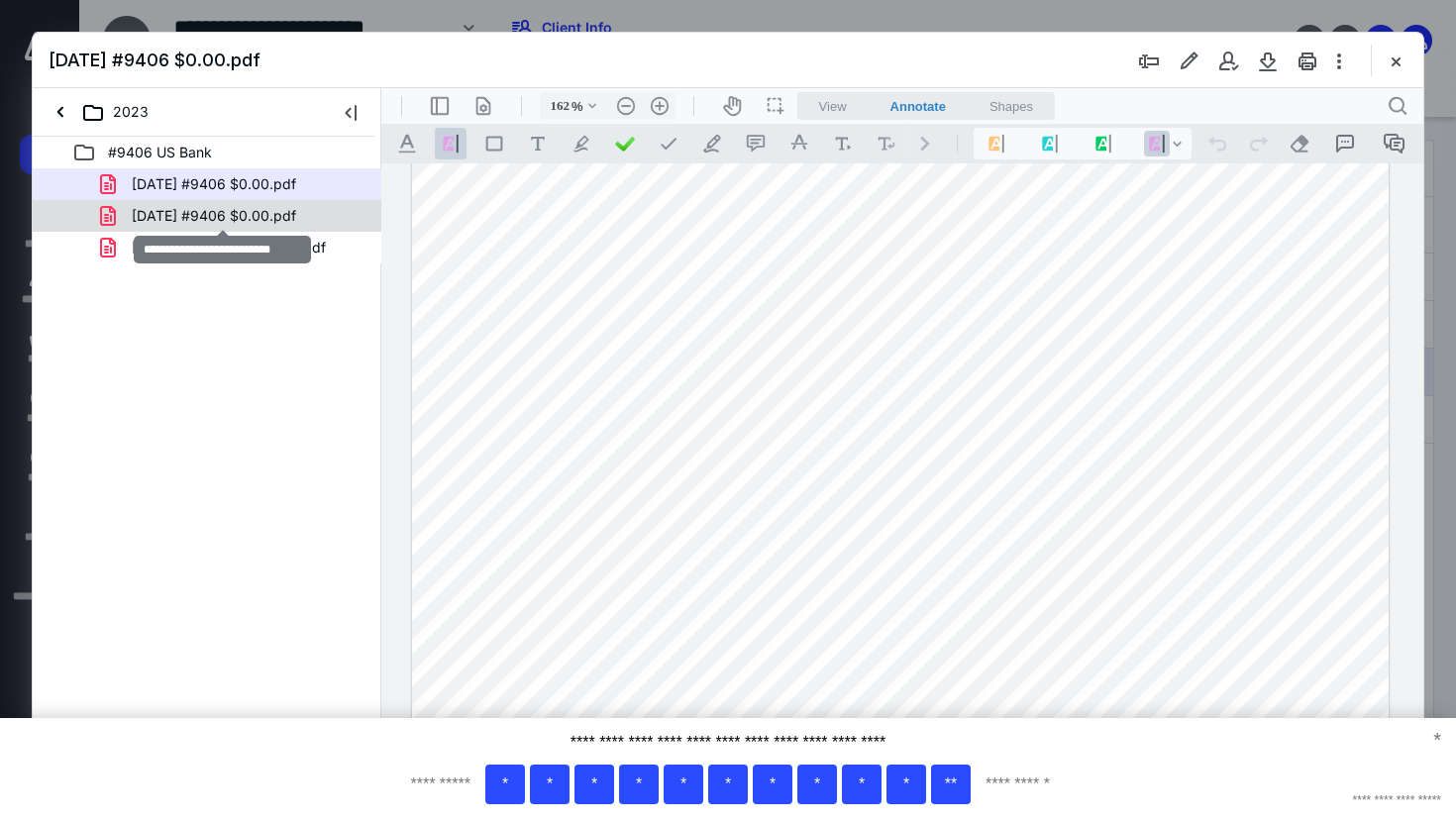 click on "2023.11.14 #9406 $0.00.pdf" at bounding box center (214, 216) 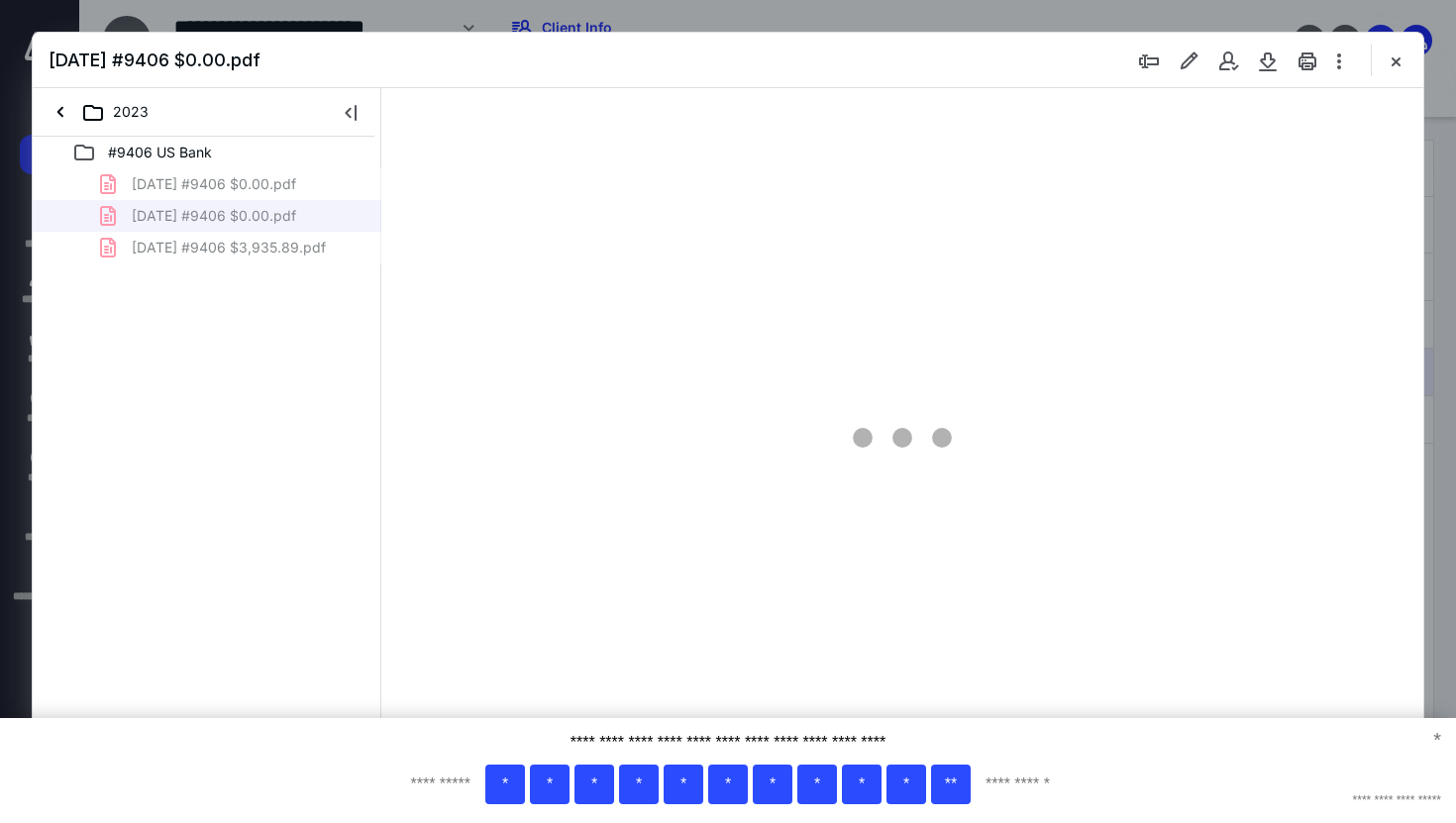 scroll, scrollTop: 78, scrollLeft: 0, axis: vertical 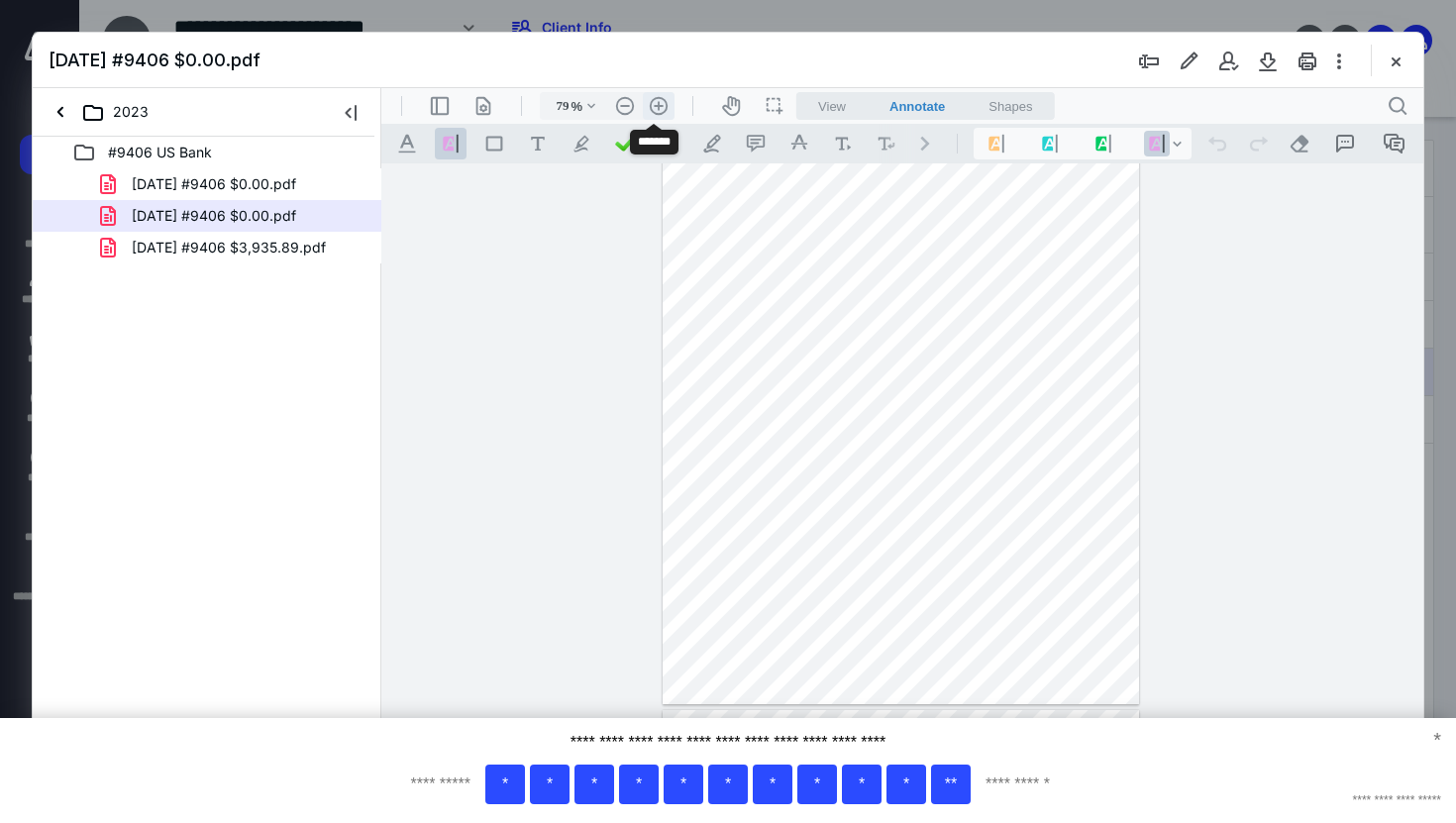 click on ".cls-1{fill:#abb0c4;} icon - header - zoom - in - line" at bounding box center (659, 106) 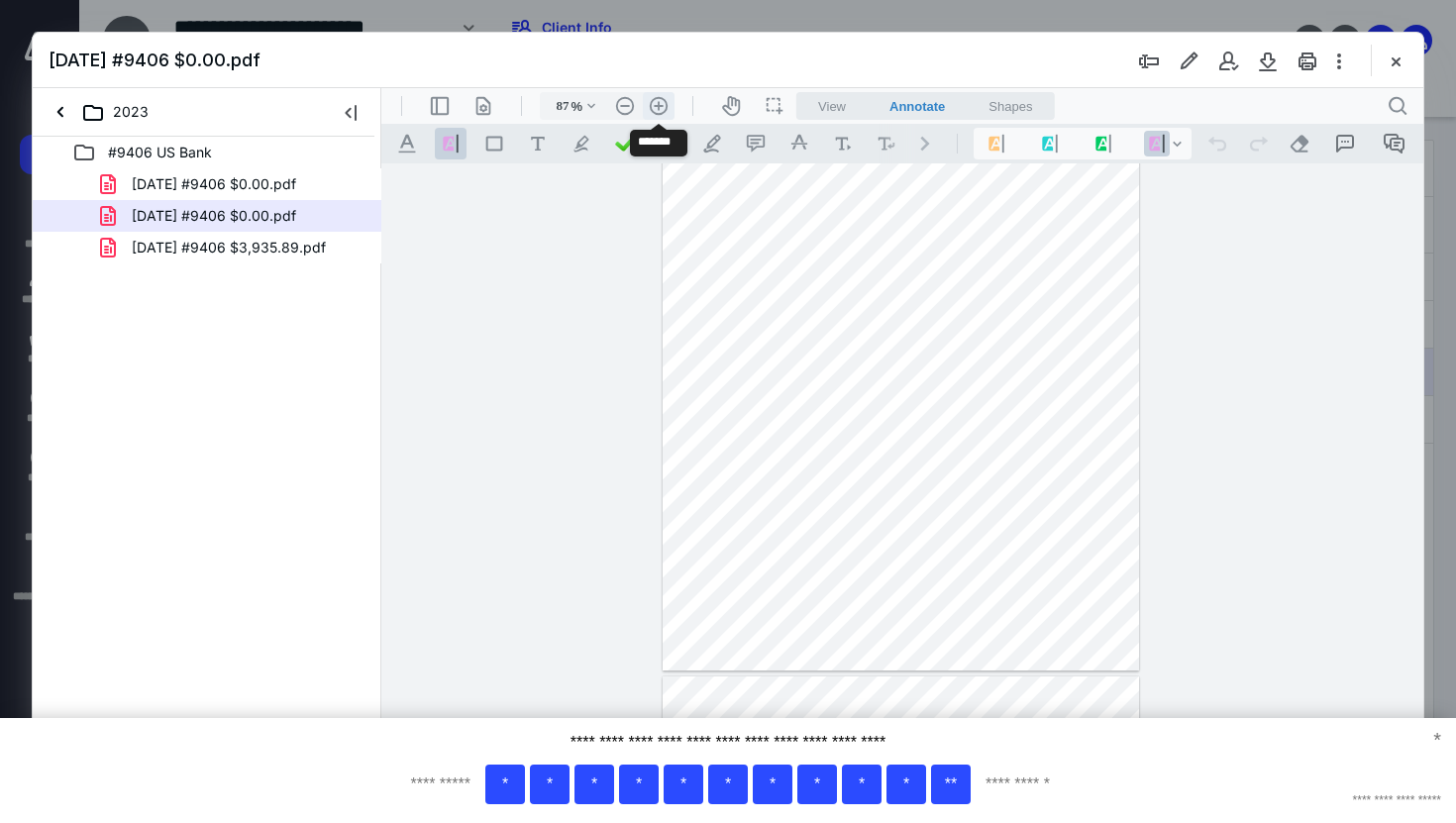 click on ".cls-1{fill:#abb0c4;} icon - header - zoom - in - line" at bounding box center [659, 106] 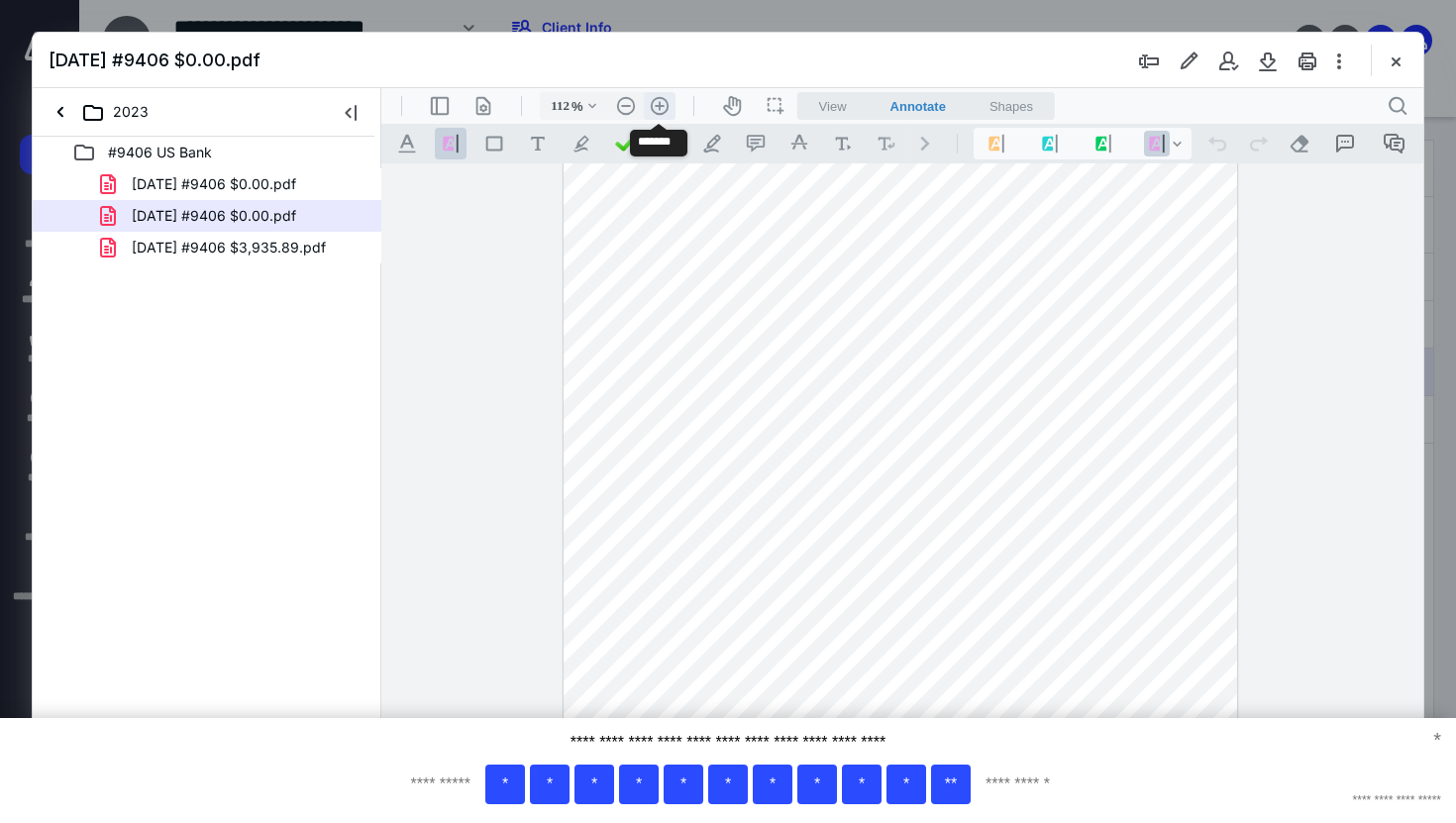 click on ".cls-1{fill:#abb0c4;} icon - header - zoom - in - line" at bounding box center [660, 106] 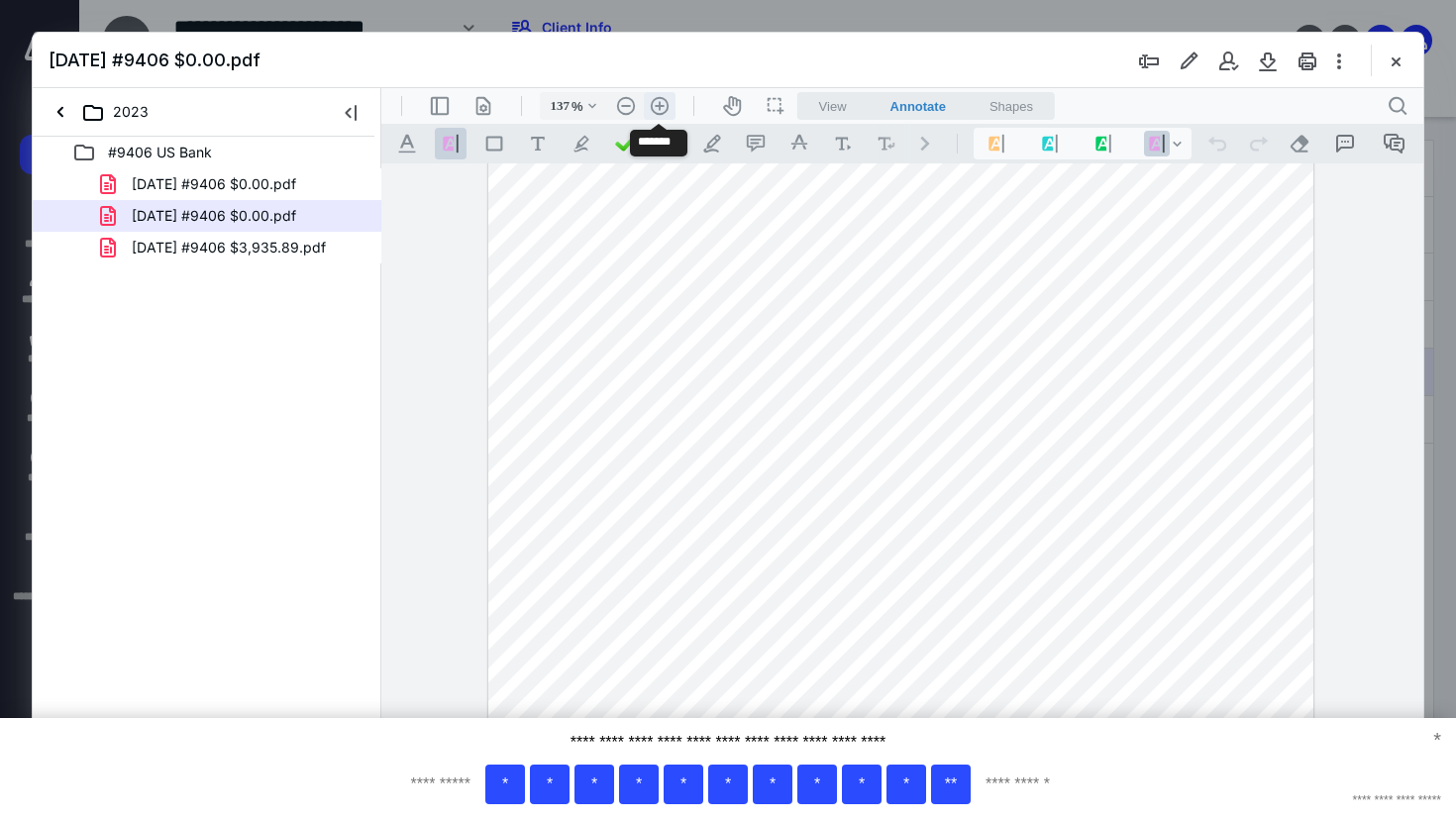 click on ".cls-1{fill:#abb0c4;} icon - header - zoom - in - line" at bounding box center (660, 106) 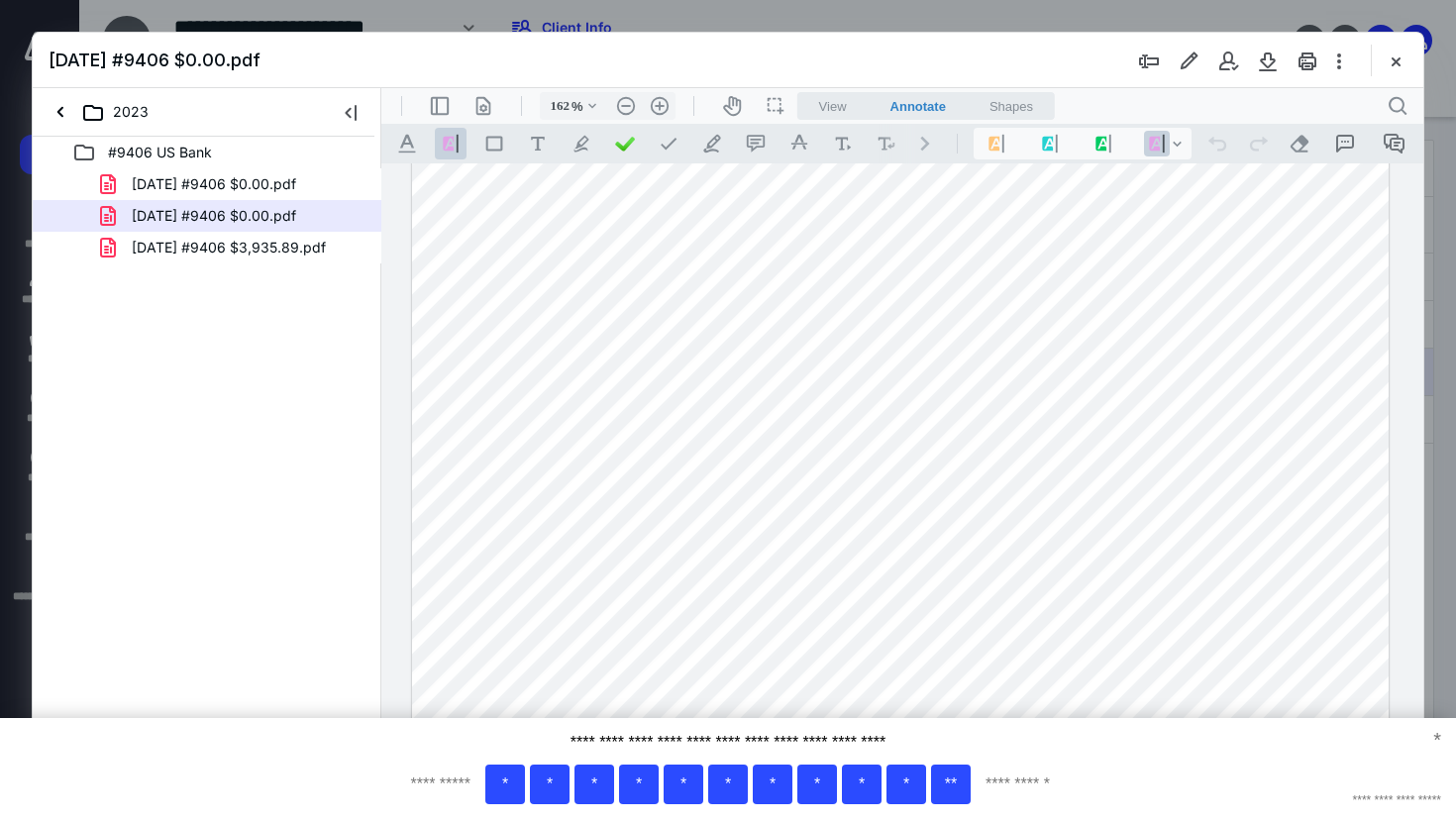 scroll, scrollTop: 66, scrollLeft: 0, axis: vertical 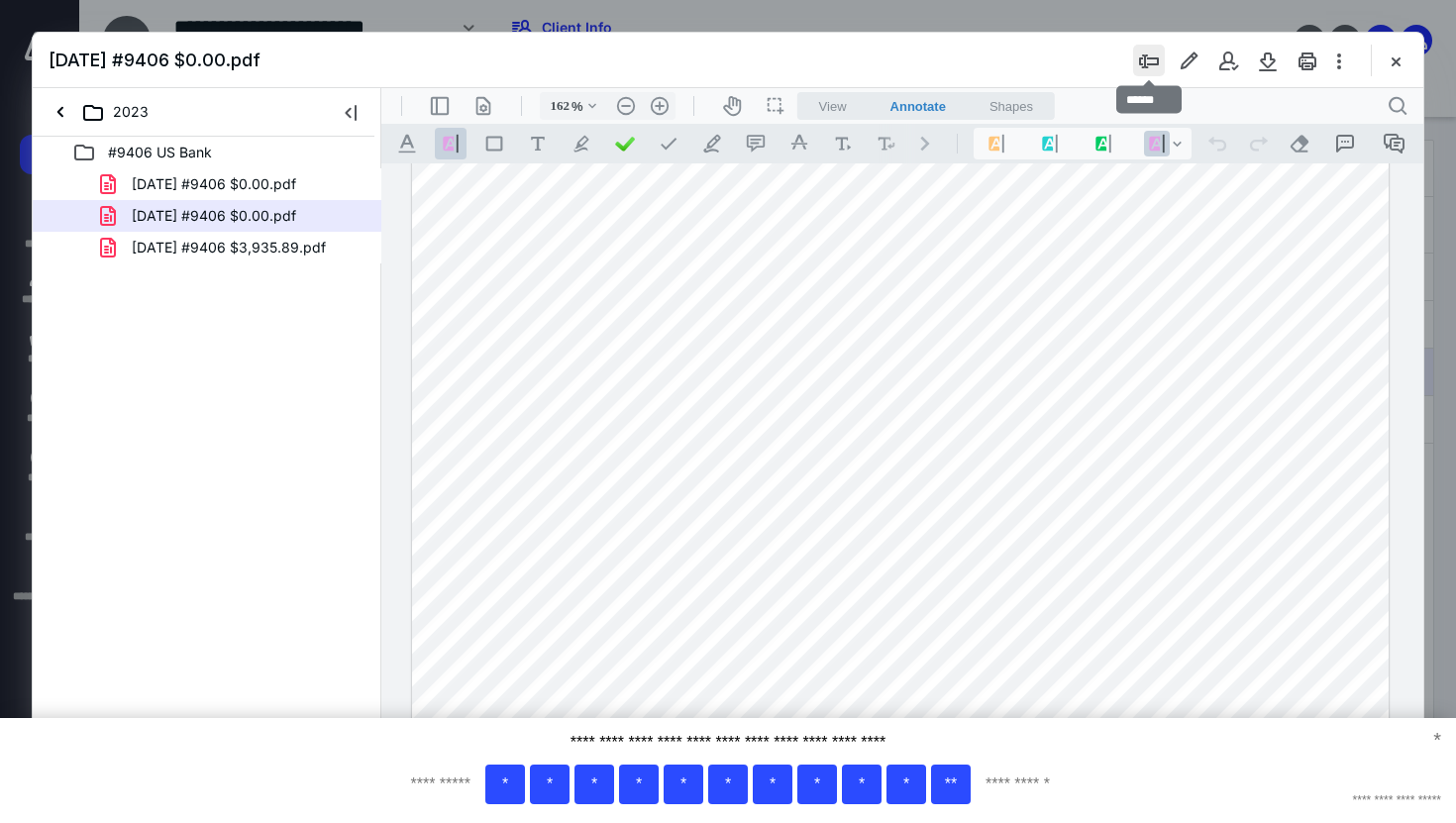 click at bounding box center [1149, 60] 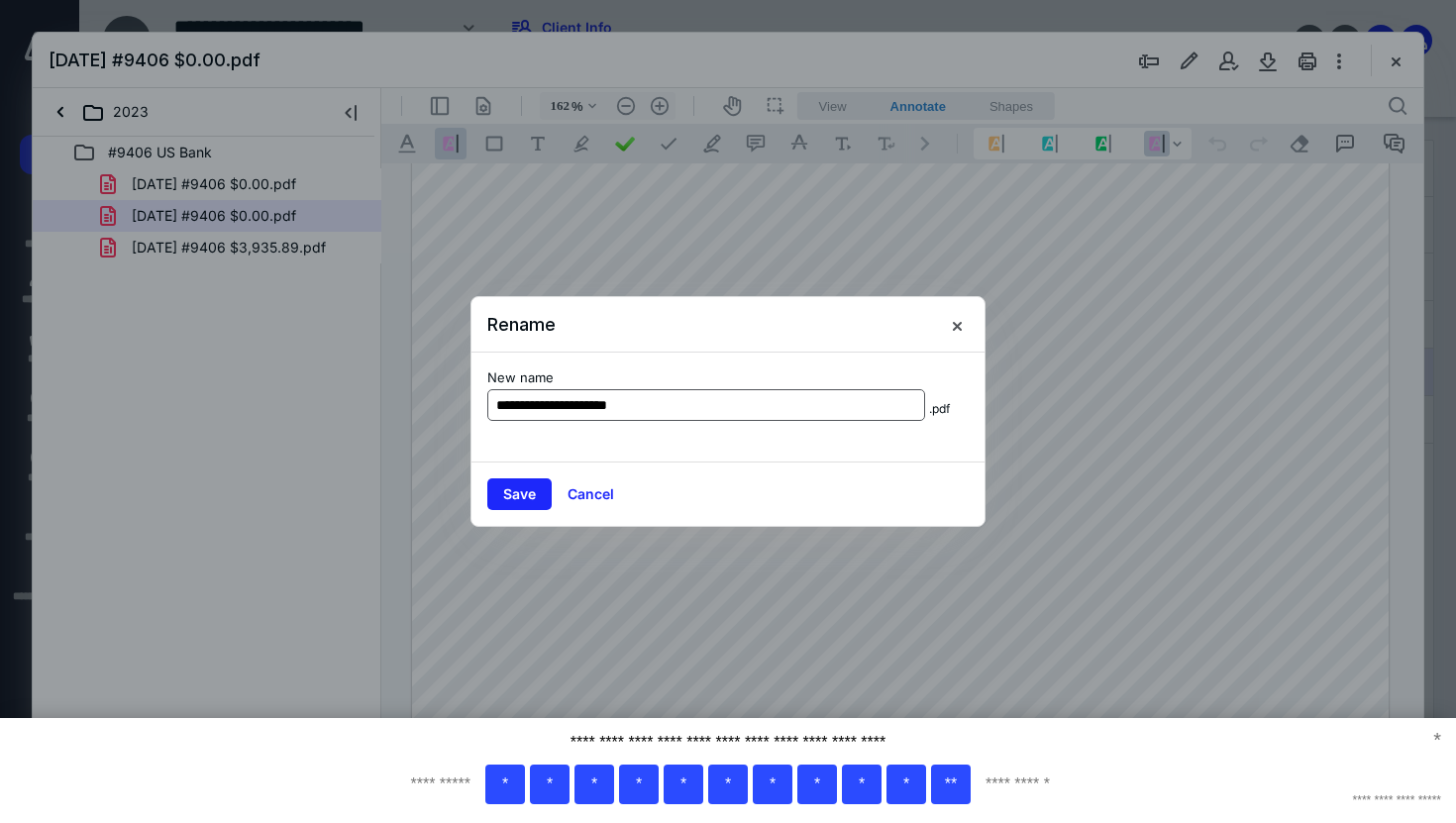 click on "**********" at bounding box center [706, 405] 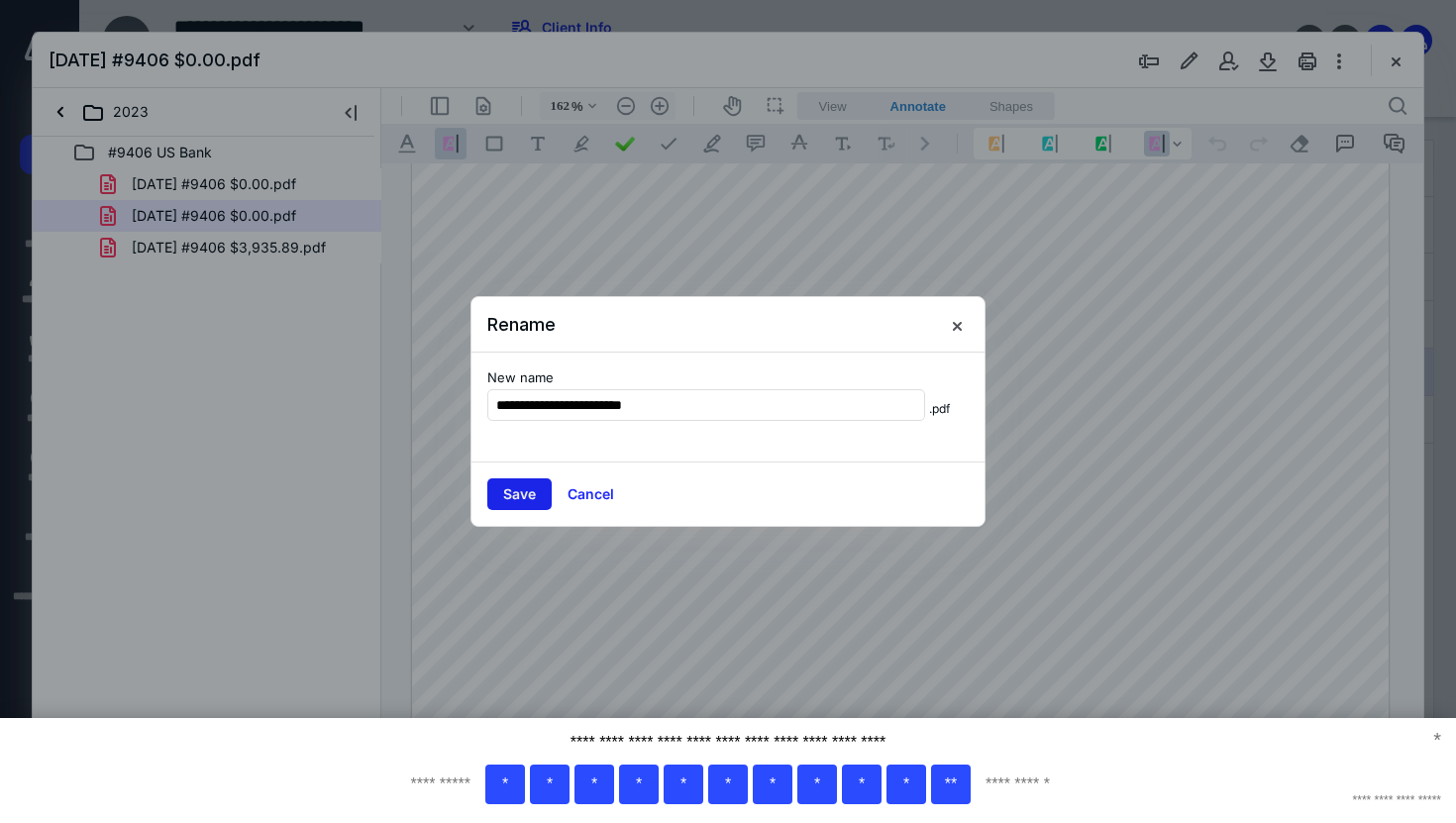 type on "**********" 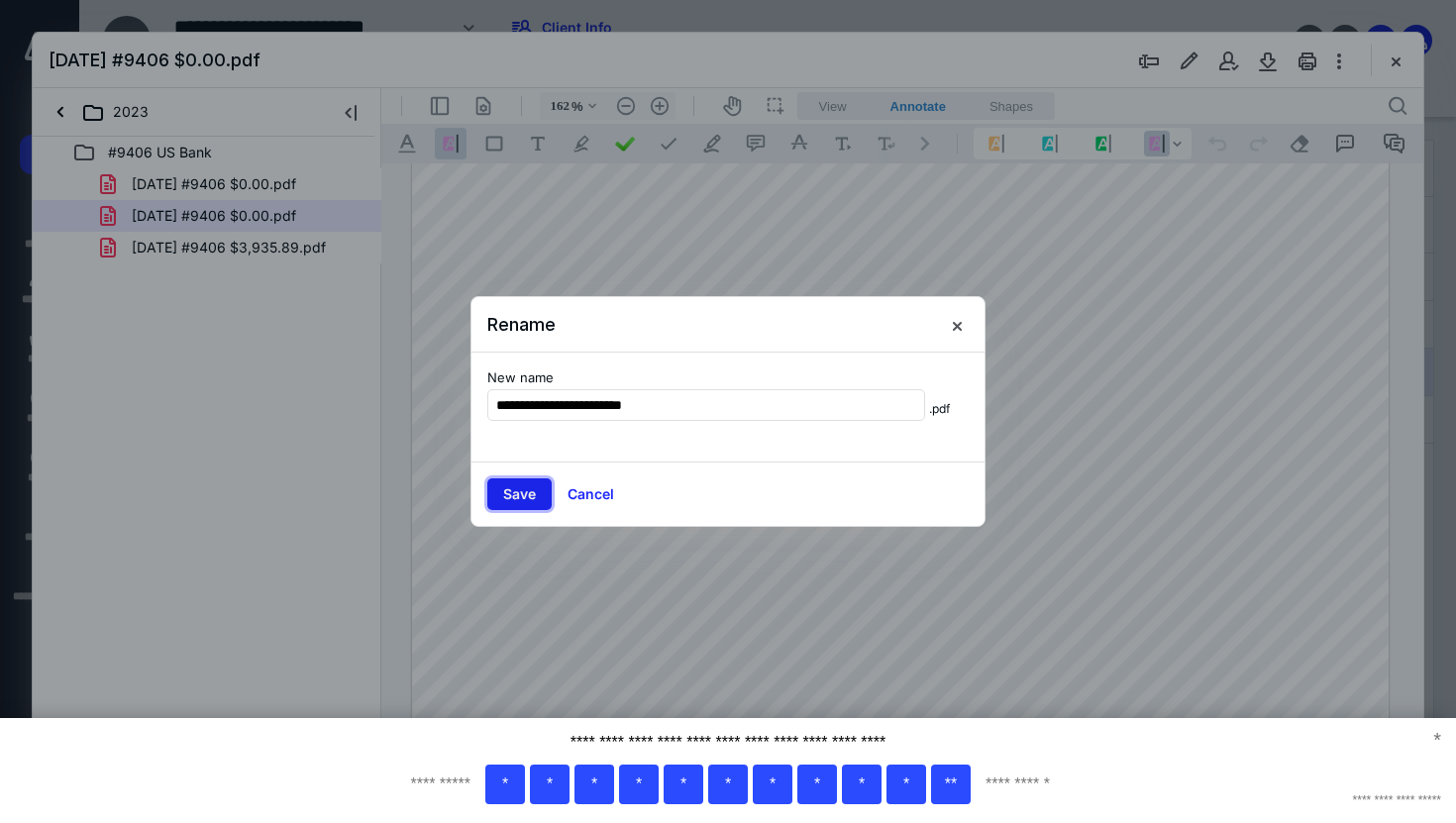click on "Save" at bounding box center [519, 494] 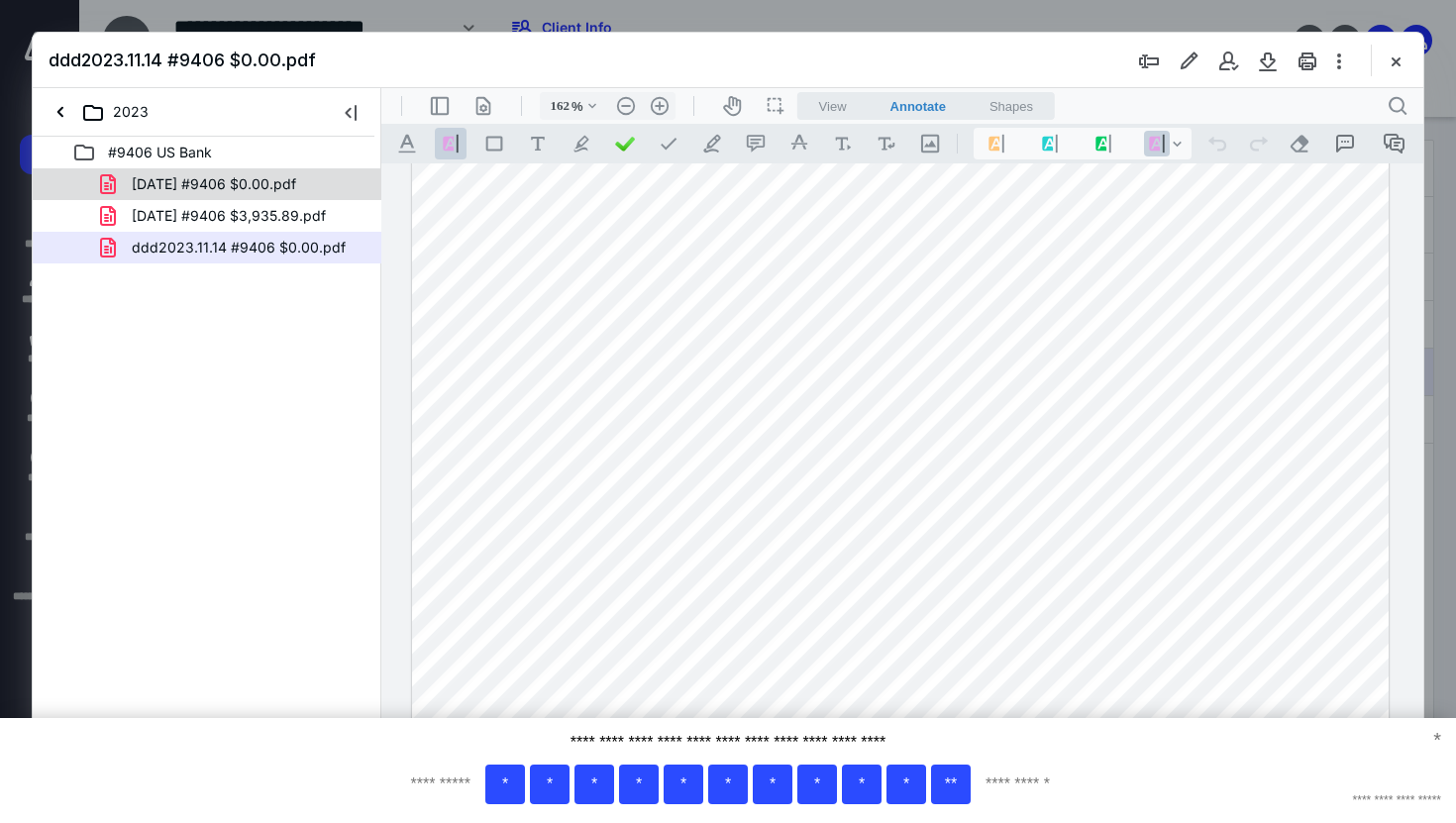 click on "2023.10.13 #9406 $0.00.pdf" at bounding box center [235, 184] 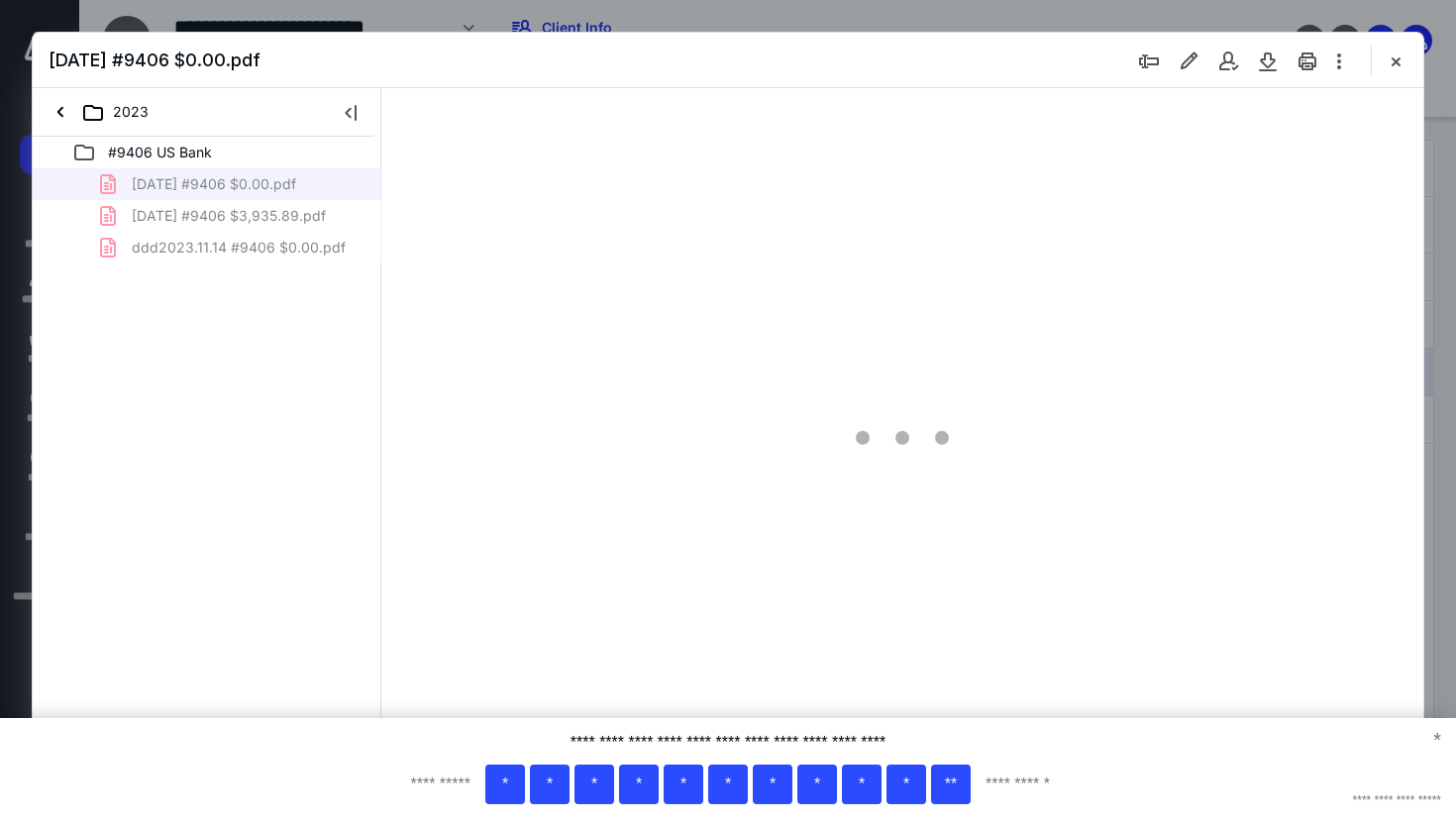 type on "79" 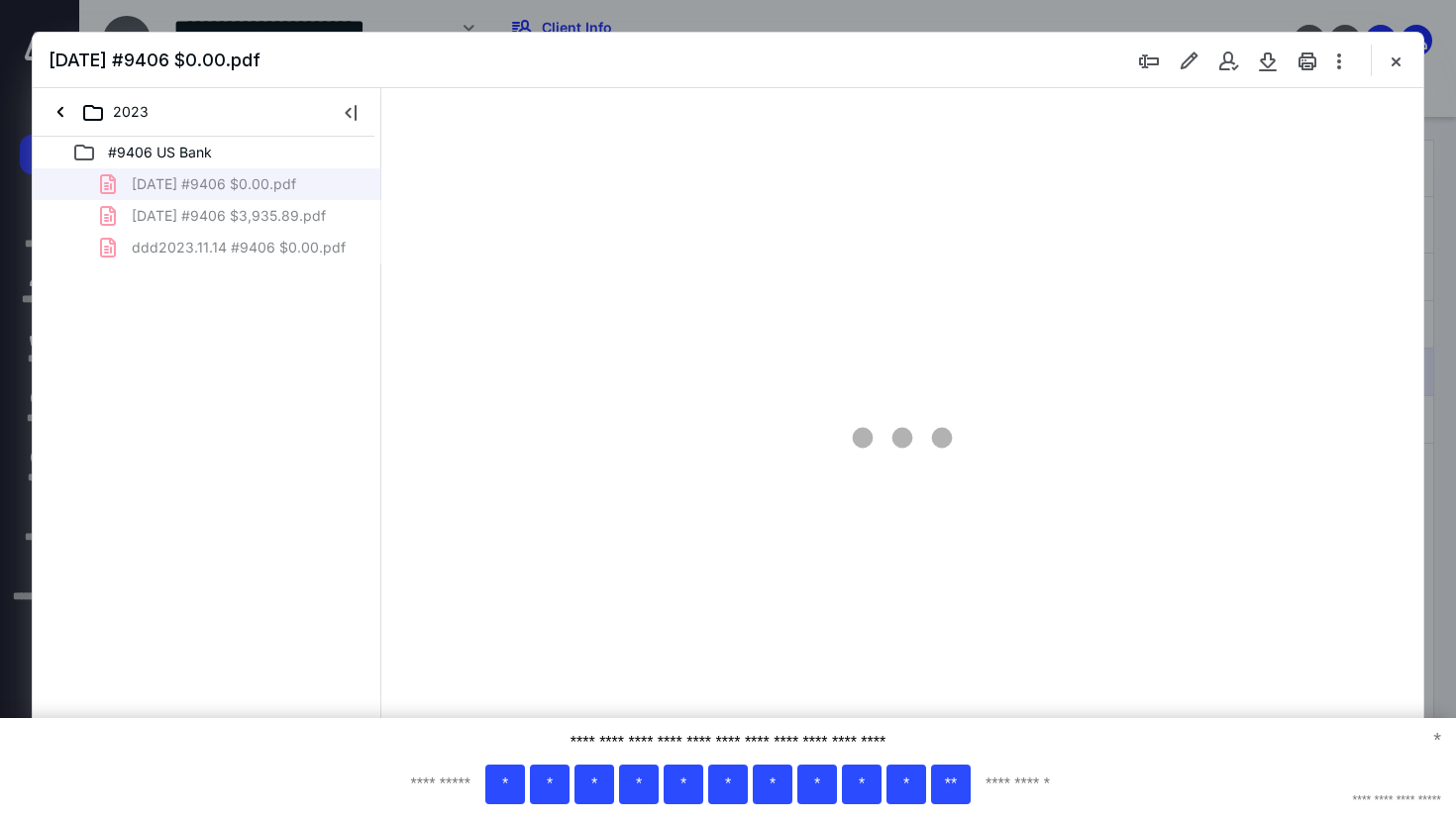 scroll, scrollTop: 78, scrollLeft: 0, axis: vertical 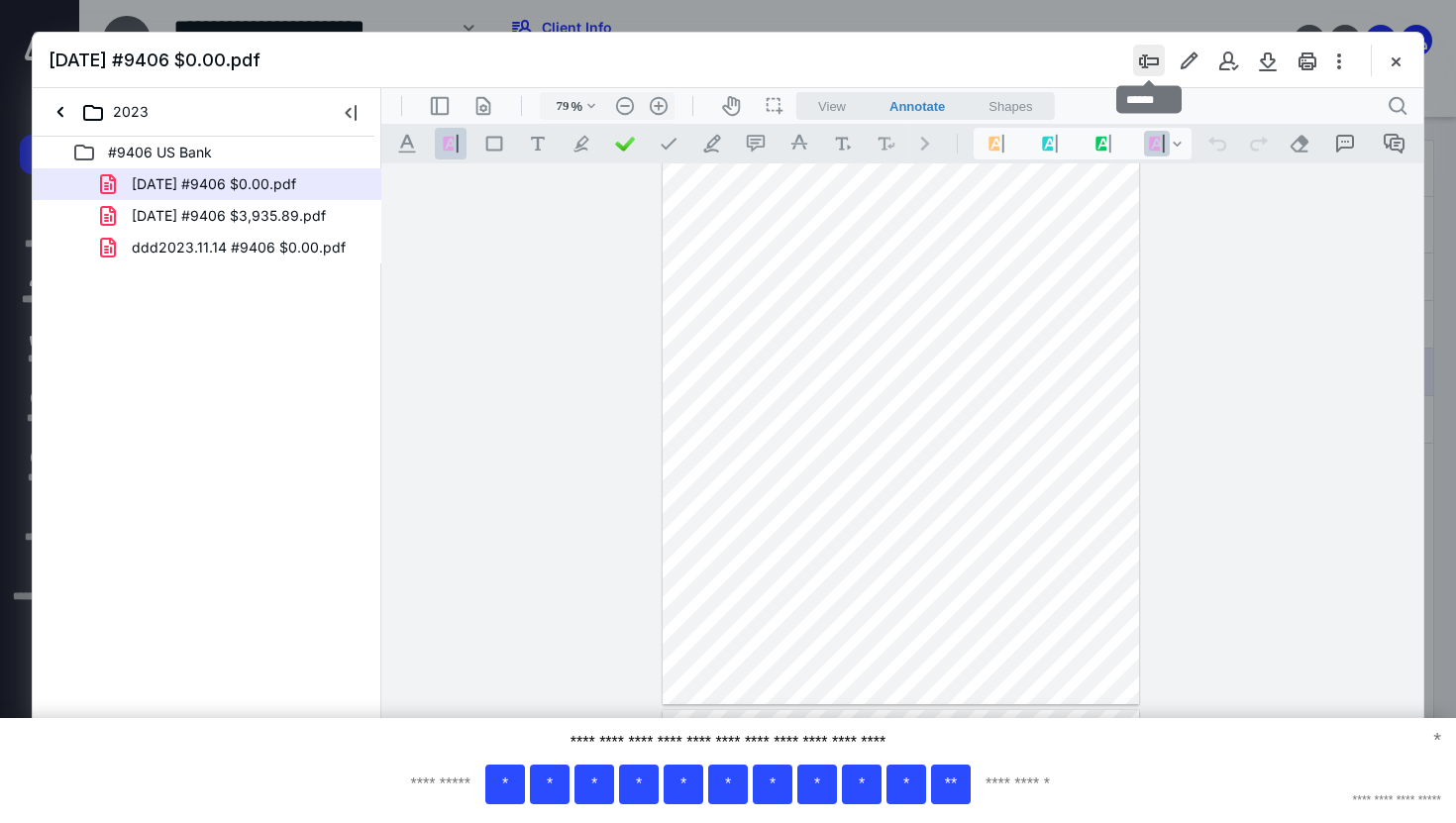 click at bounding box center [1149, 60] 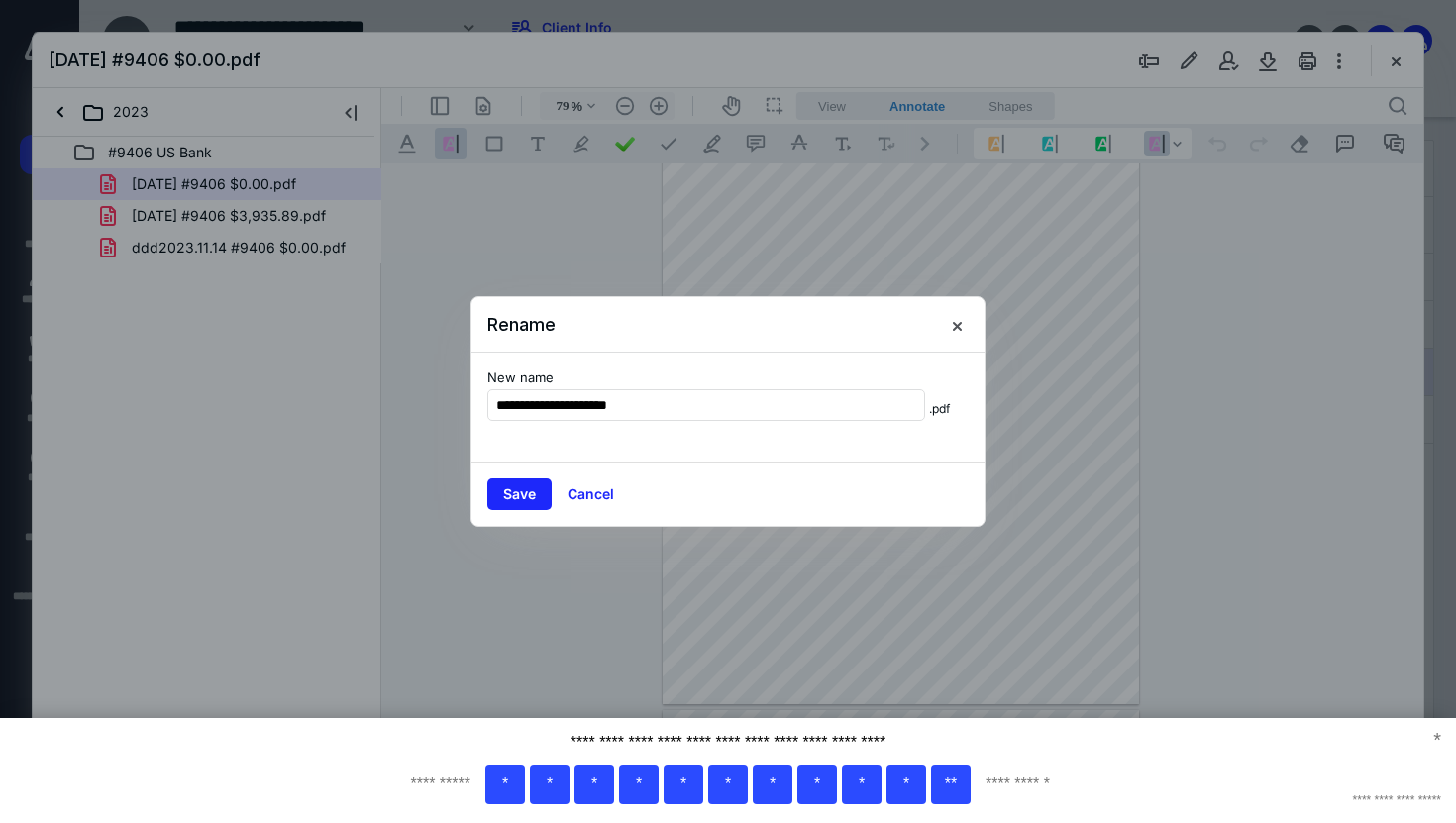 click on "**********" at bounding box center [728, 407] 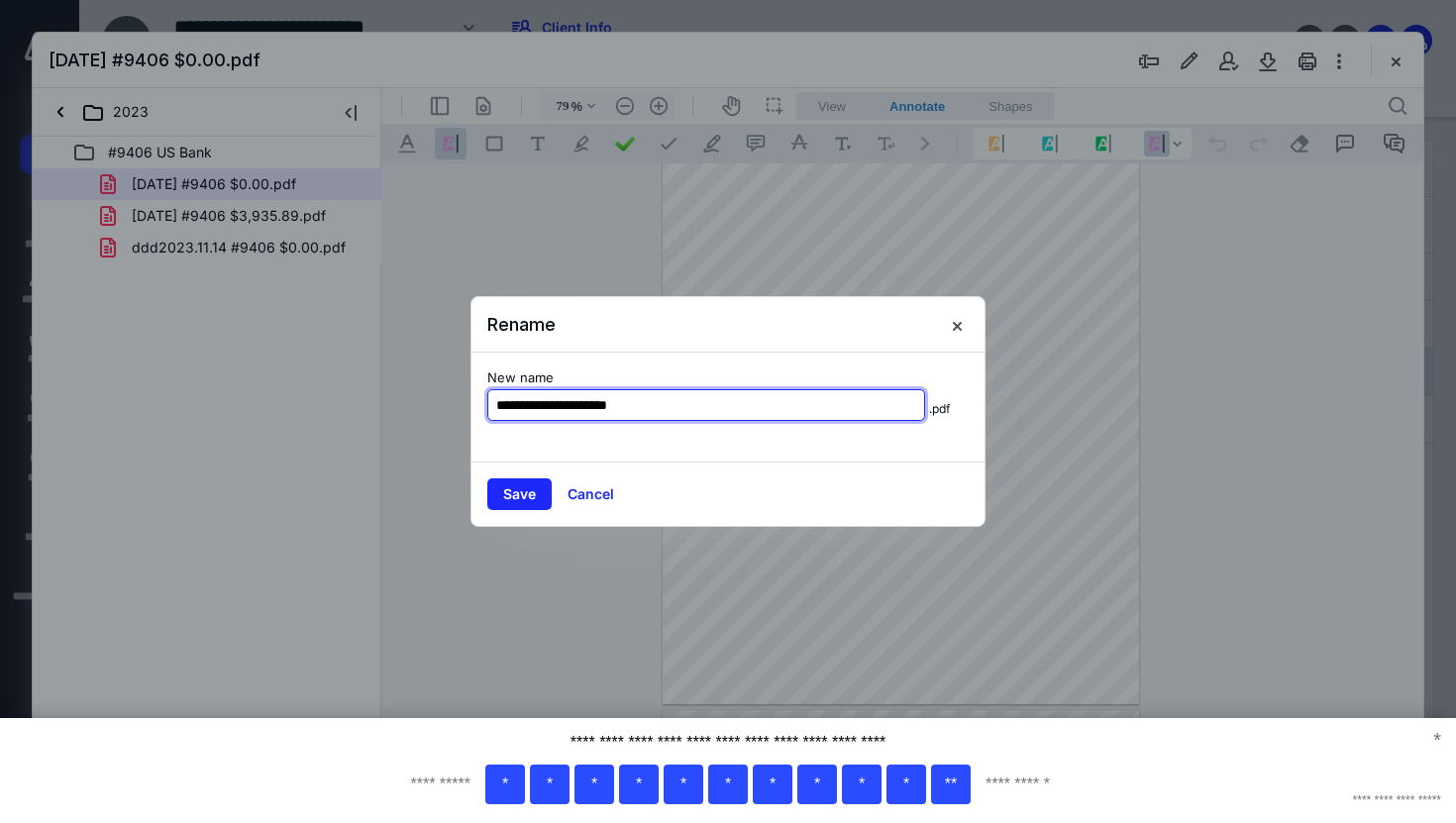 click on "**********" at bounding box center [706, 405] 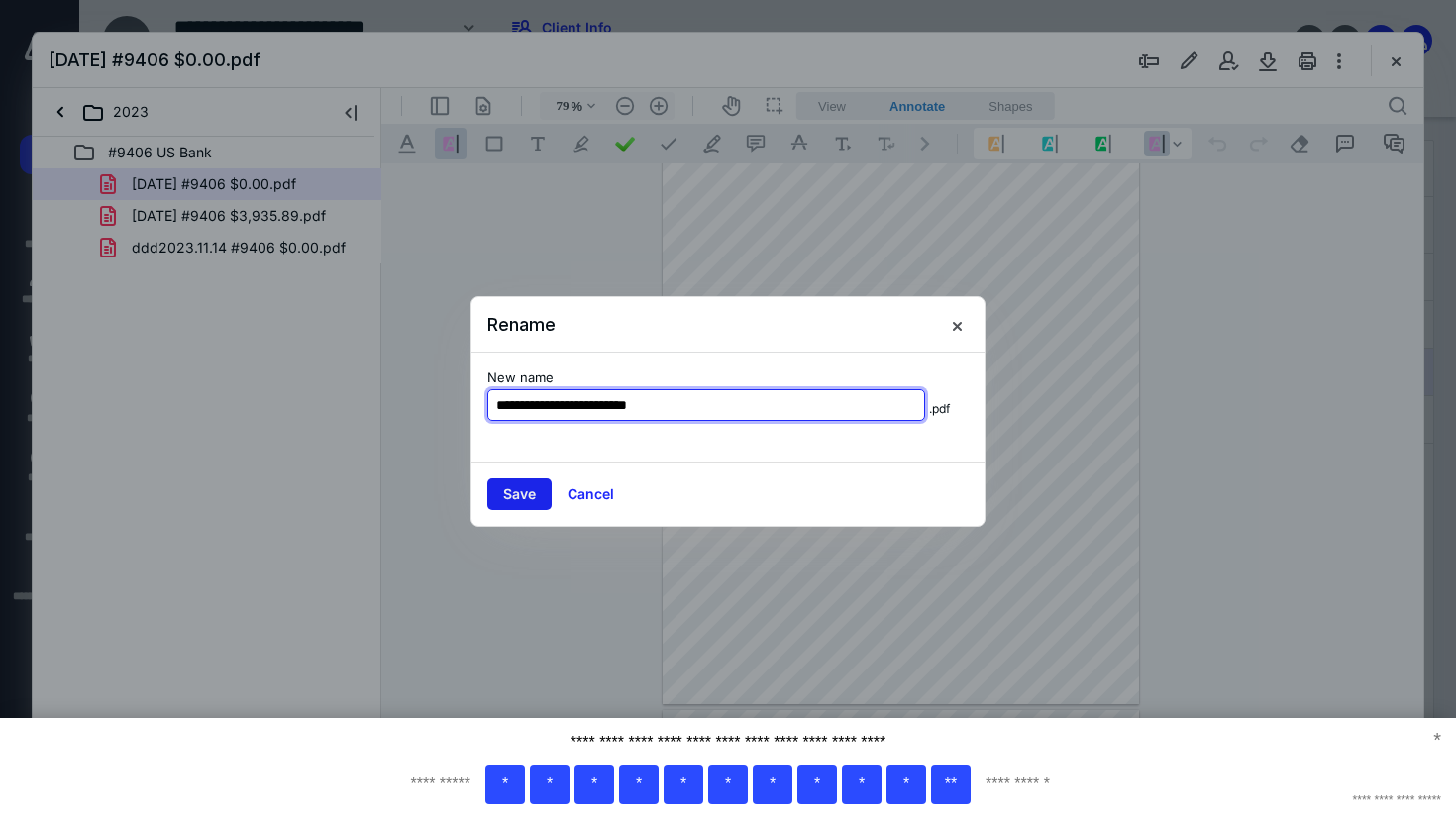 type on "**********" 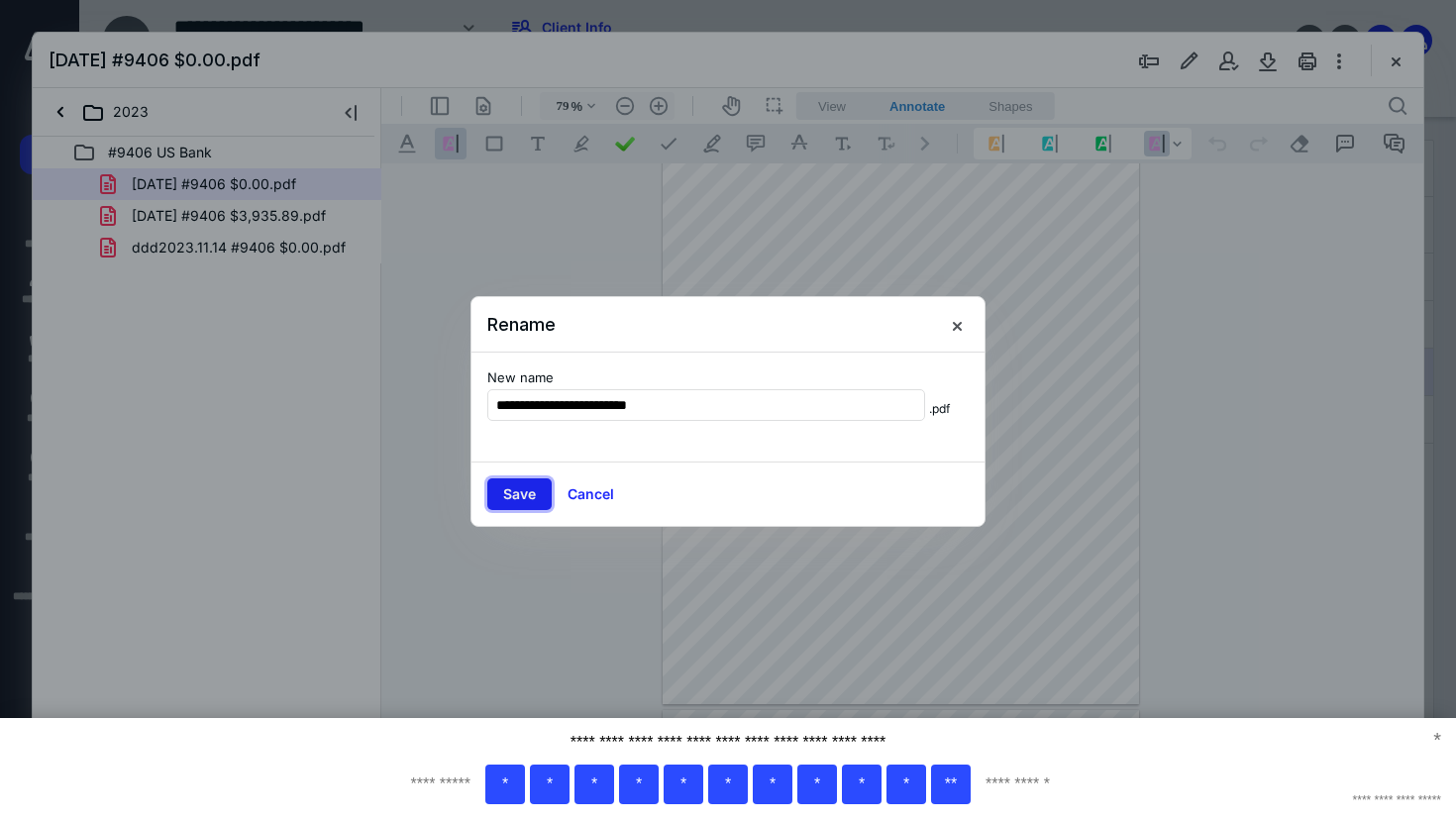 click on "Save" at bounding box center [519, 494] 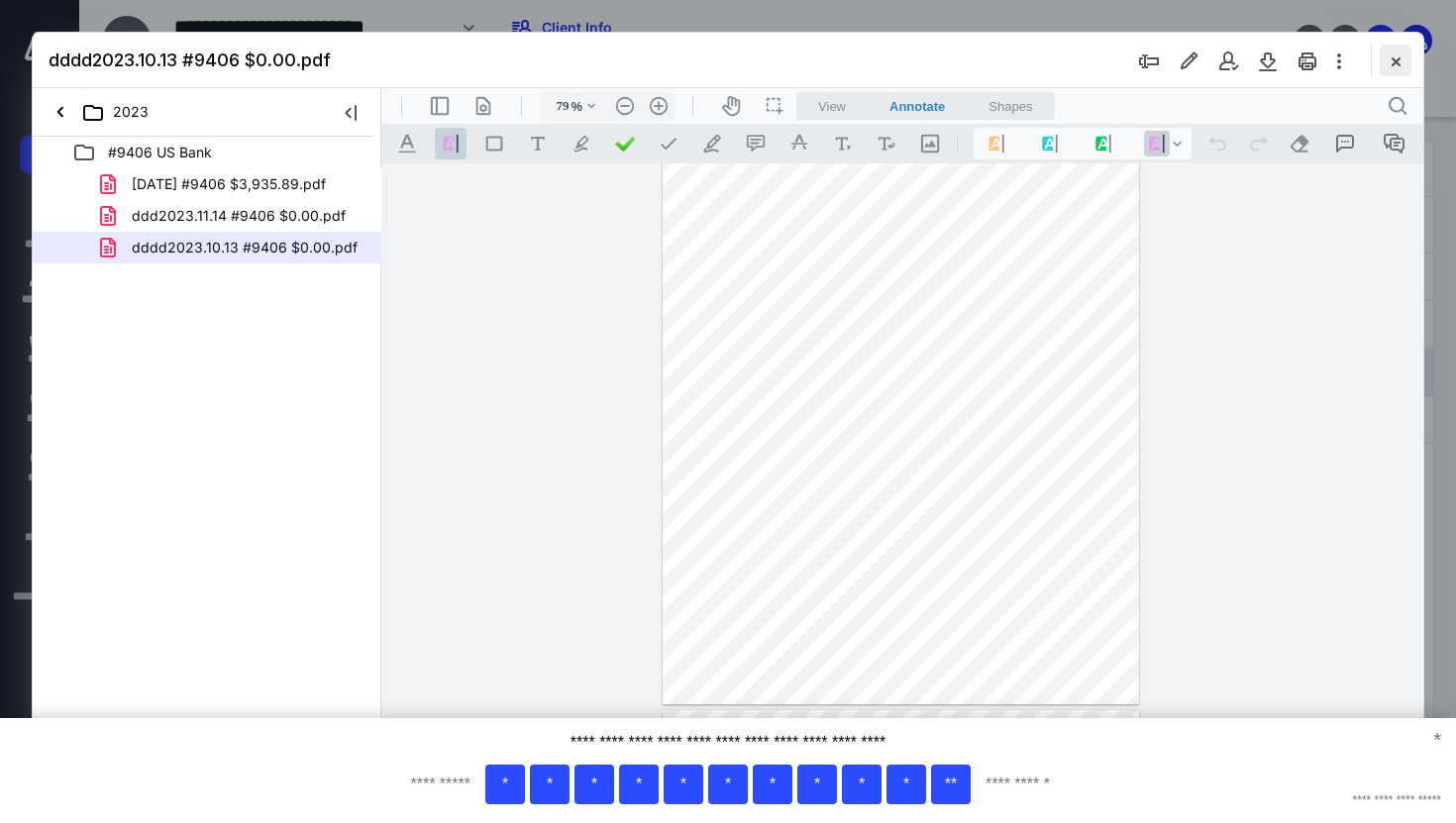 click at bounding box center (1396, 60) 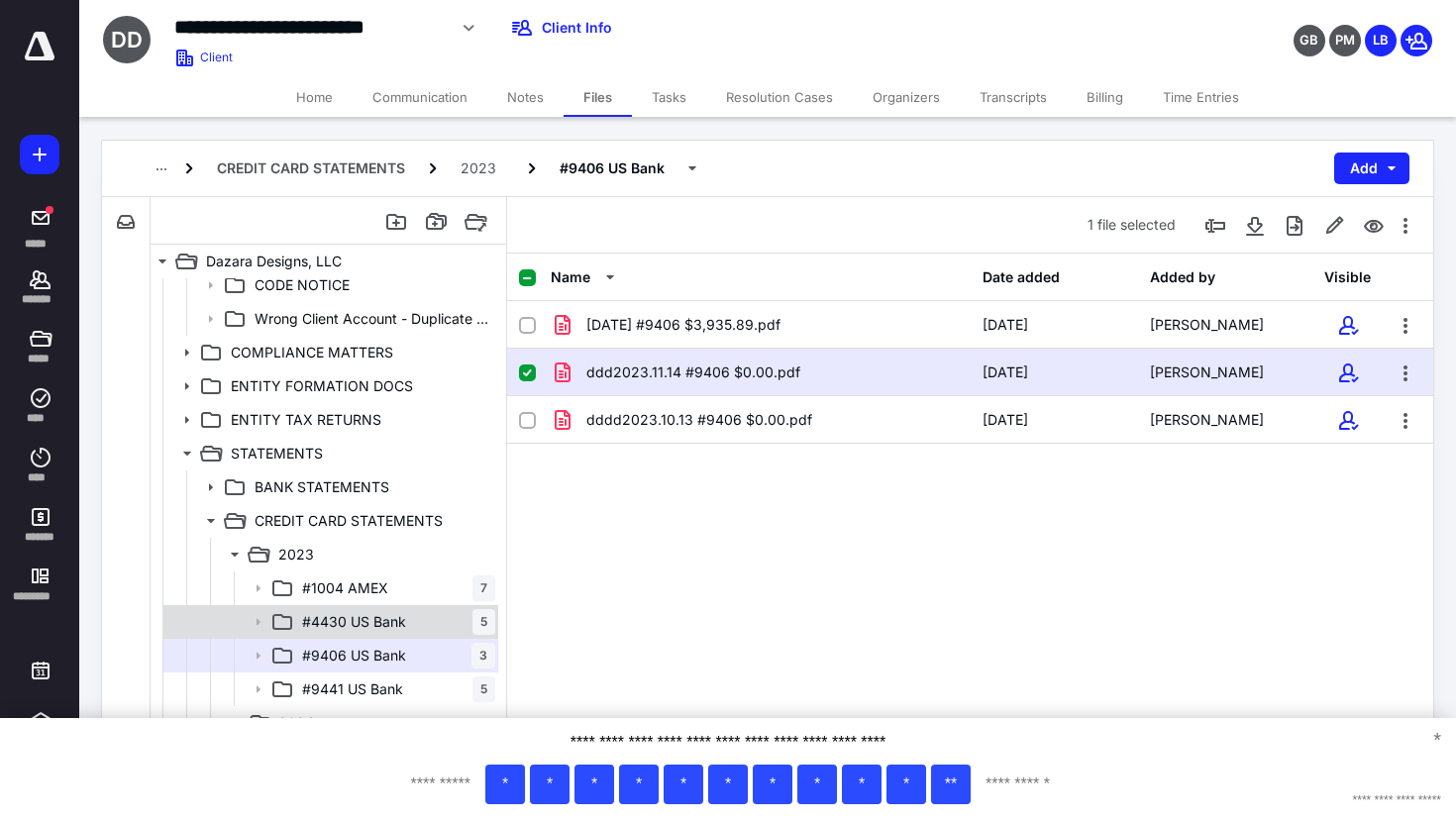 scroll, scrollTop: 0, scrollLeft: 0, axis: both 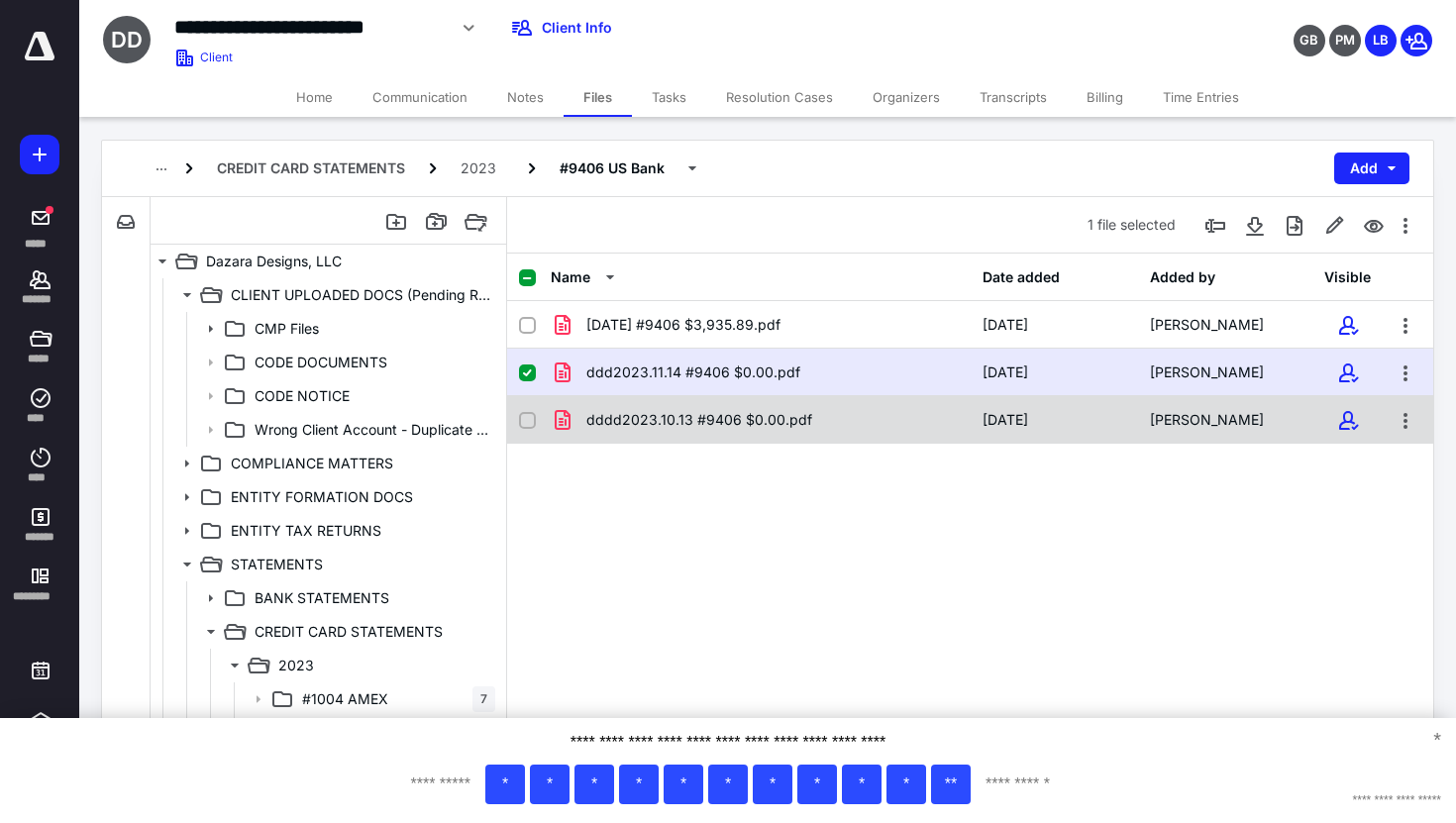 click at bounding box center (527, 421) 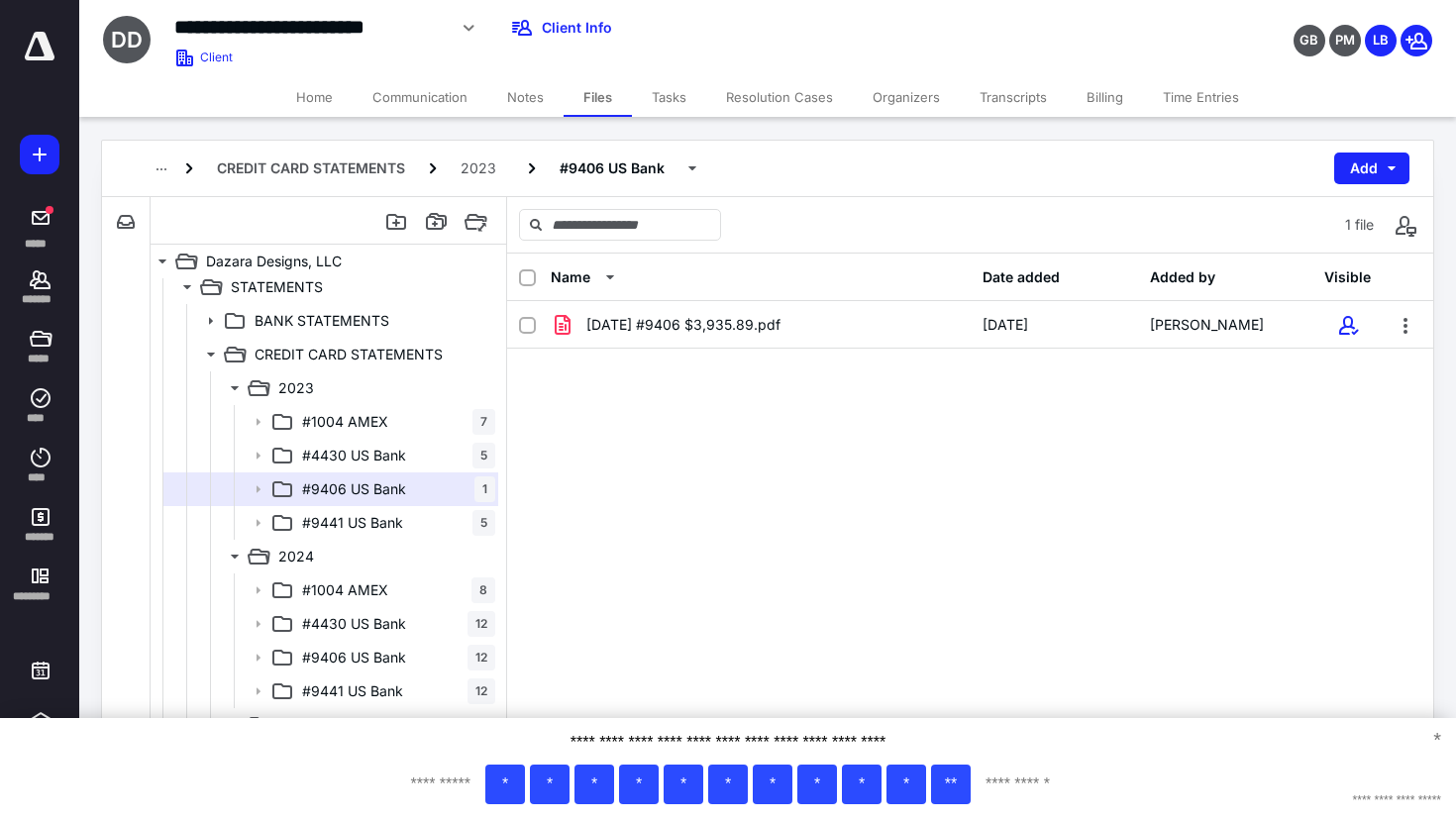 scroll, scrollTop: 301, scrollLeft: 0, axis: vertical 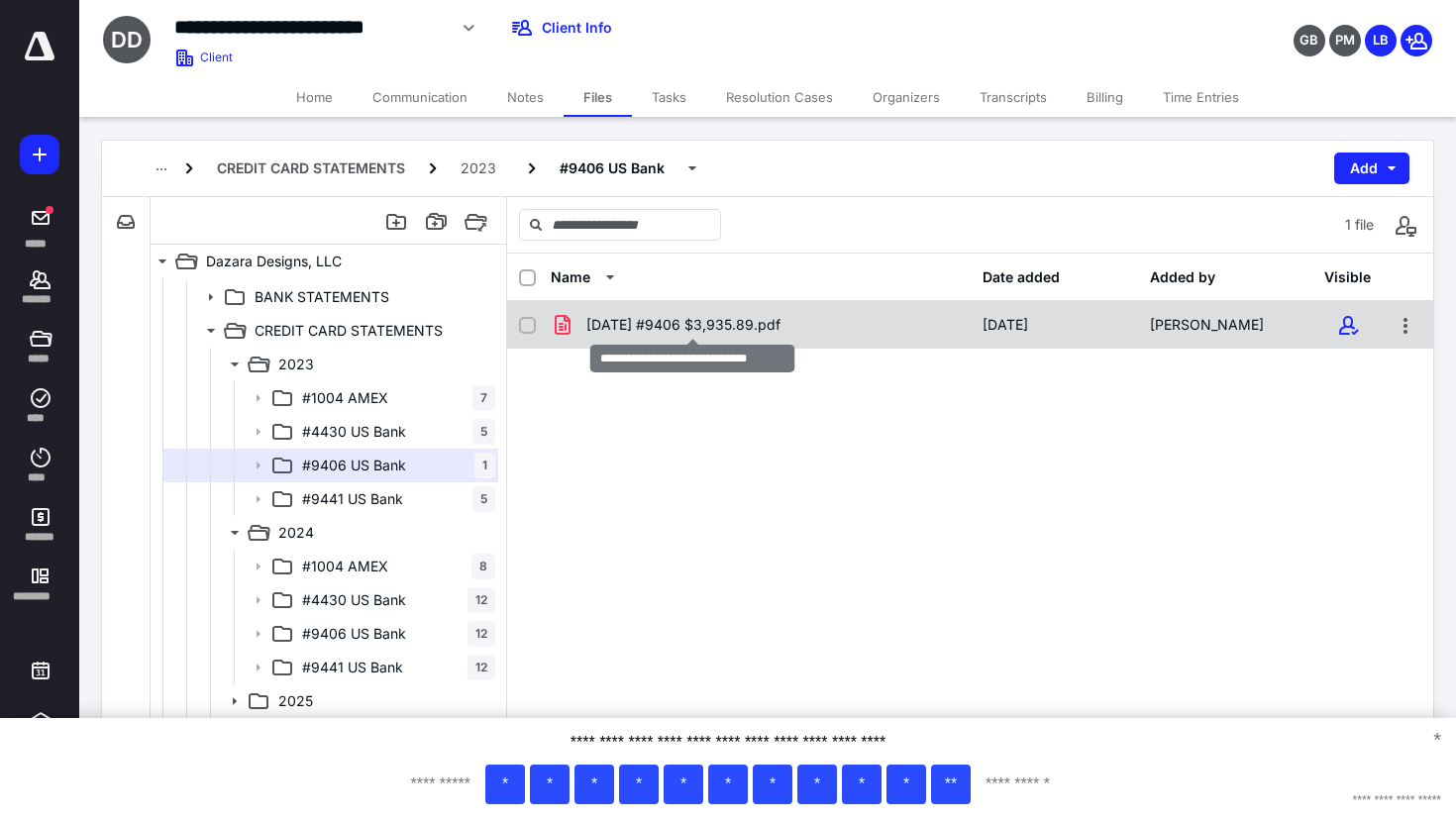click on "[DATE] #9406 $3,935.89.pdf" at bounding box center (683, 325) 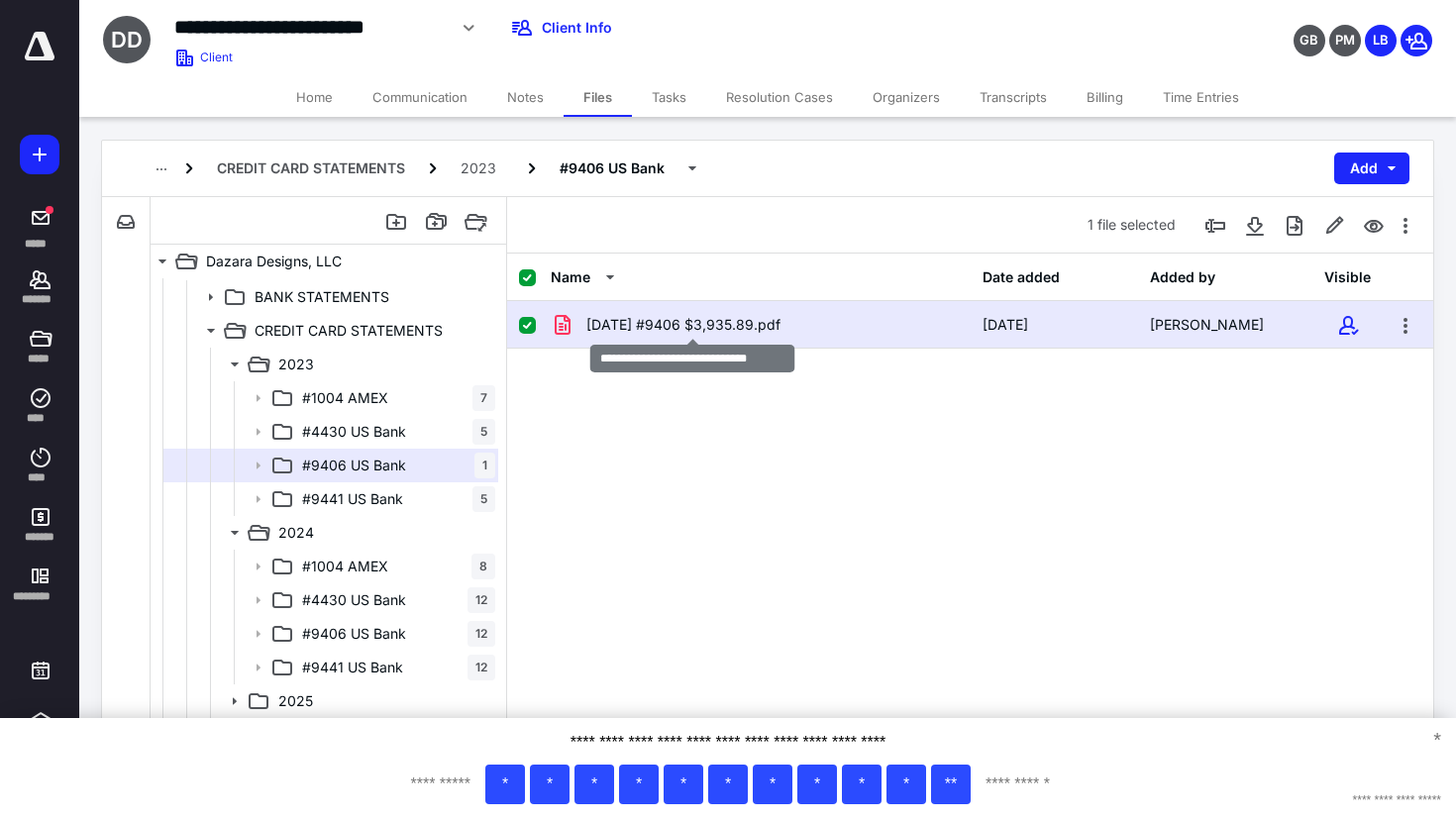 click on "[DATE] #9406 $3,935.89.pdf" at bounding box center [683, 325] 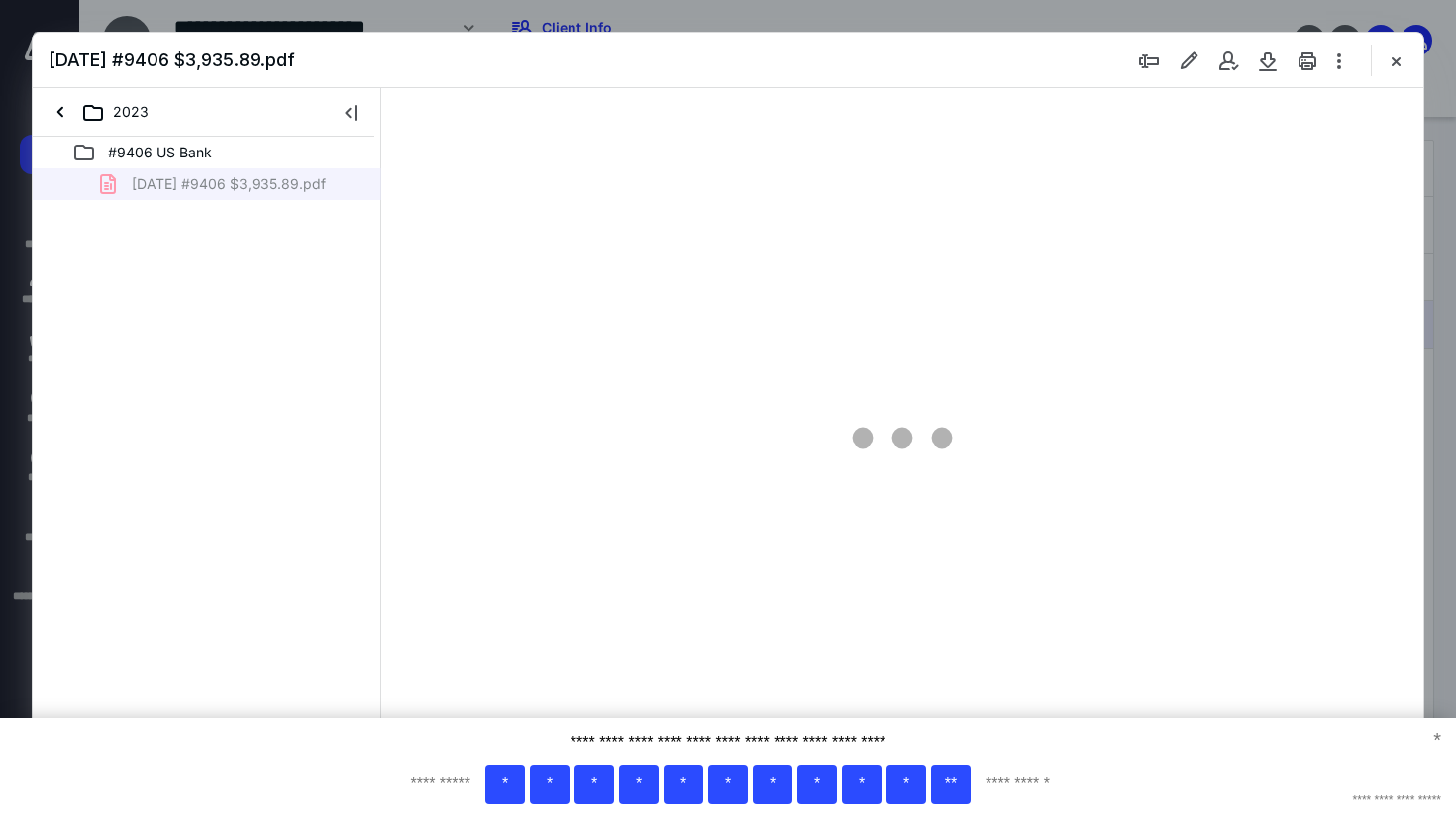 scroll, scrollTop: 0, scrollLeft: 0, axis: both 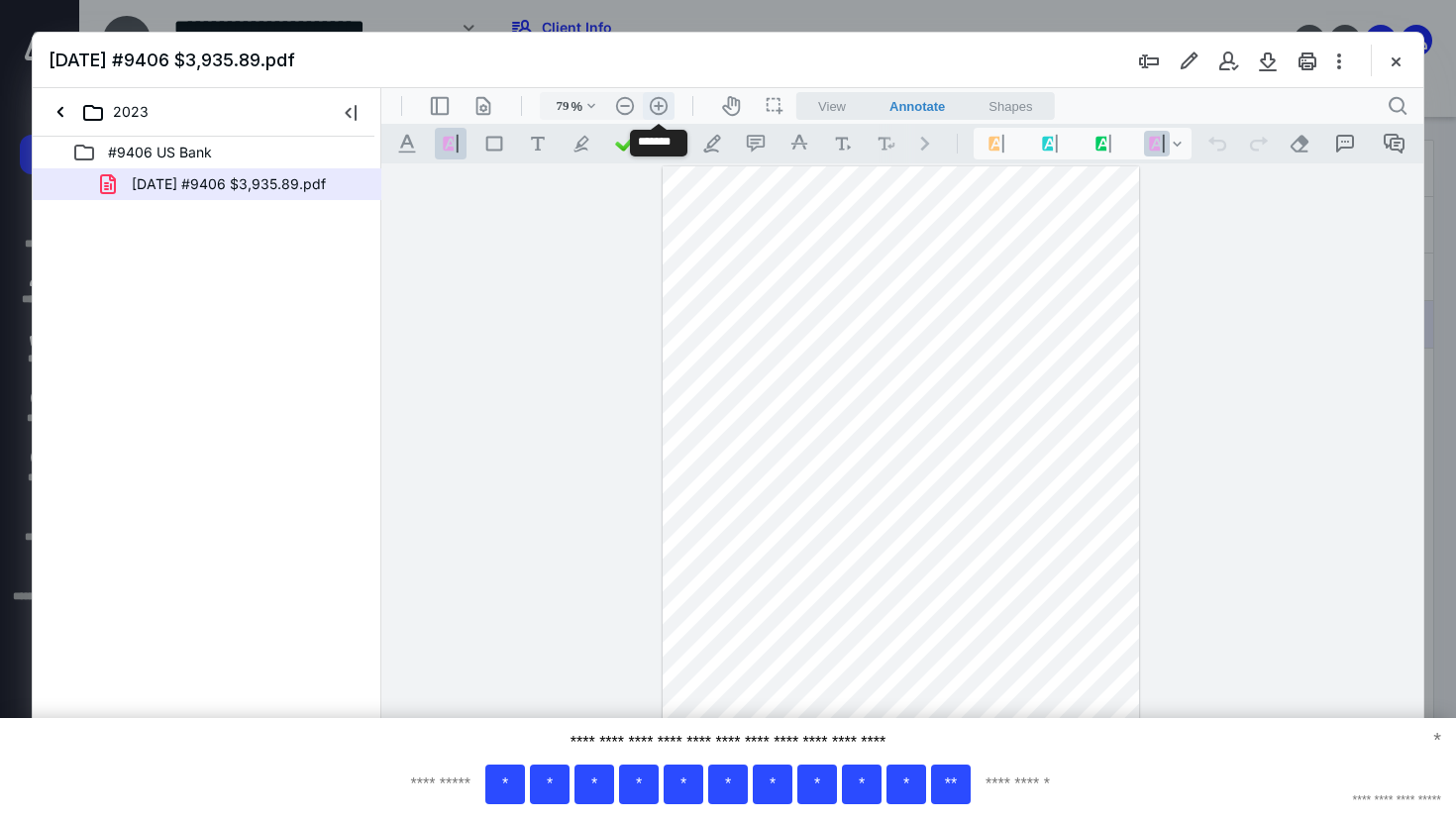 click on ".cls-1{fill:#abb0c4;} icon - header - zoom - in - line" at bounding box center [659, 106] 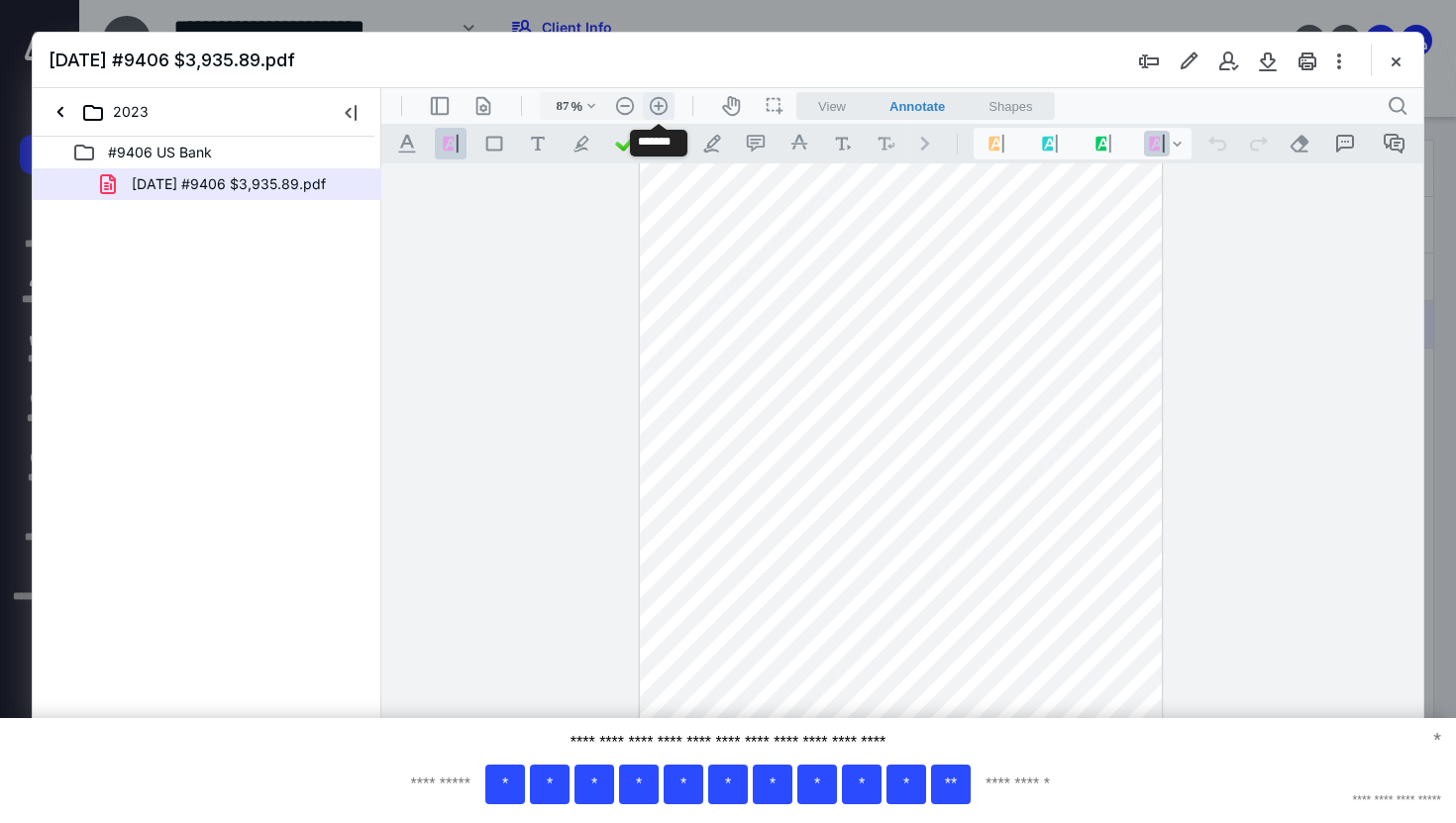 click on ".cls-1{fill:#abb0c4;} icon - header - zoom - in - line" at bounding box center [659, 106] 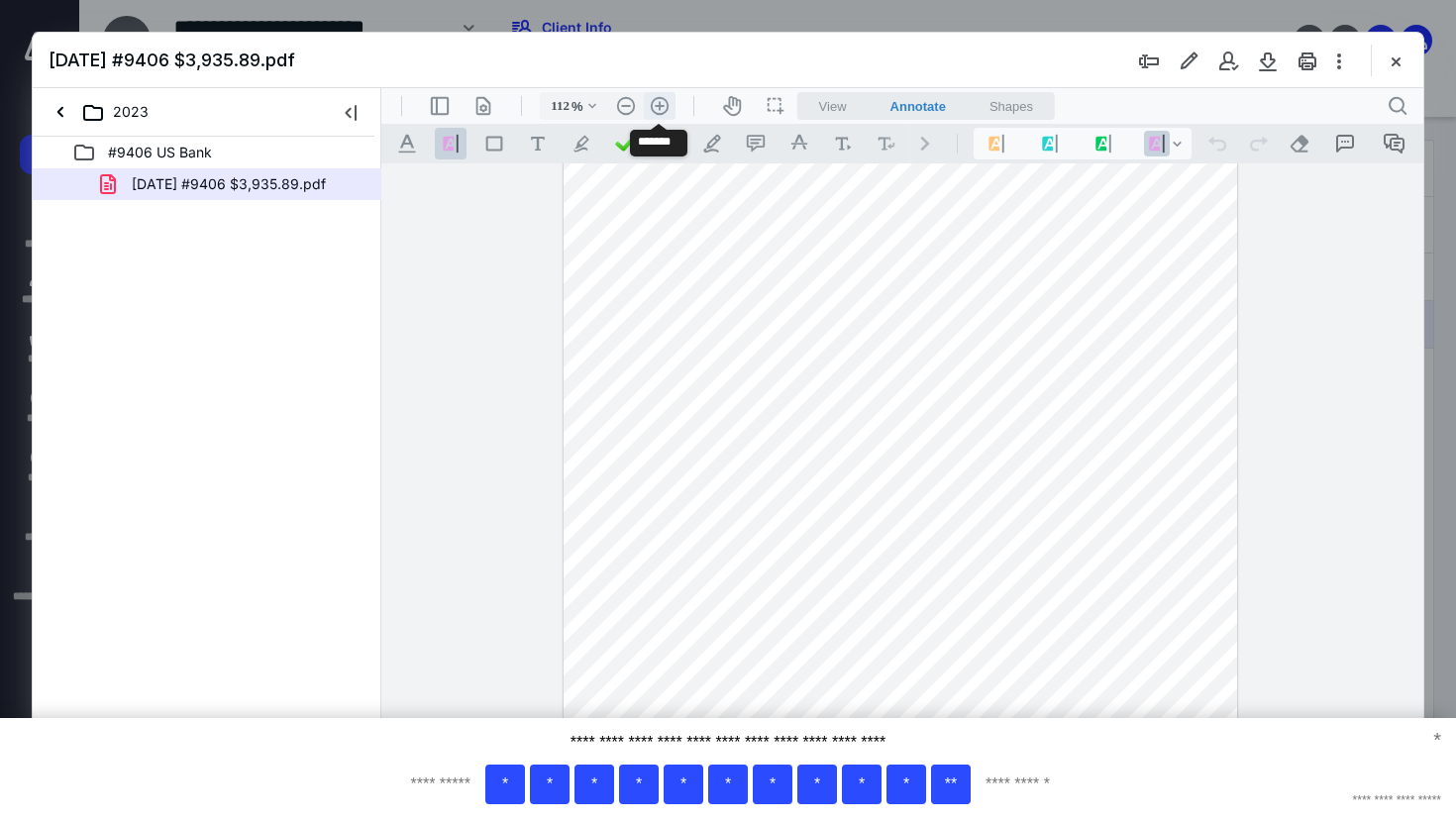 click on ".cls-1{fill:#abb0c4;} icon - header - zoom - in - line" at bounding box center (660, 106) 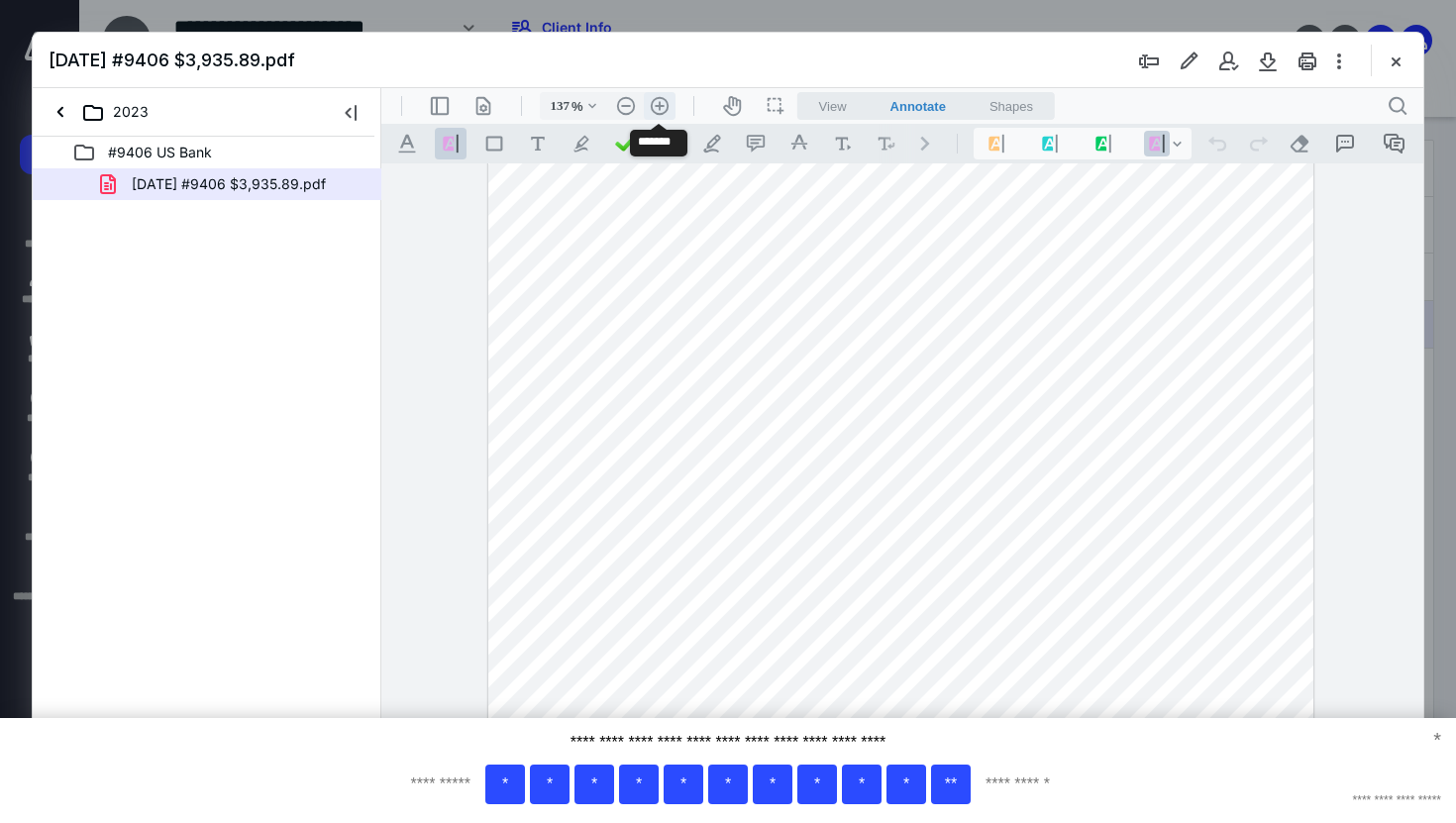 click on ".cls-1{fill:#abb0c4;} icon - header - zoom - in - line" at bounding box center (660, 106) 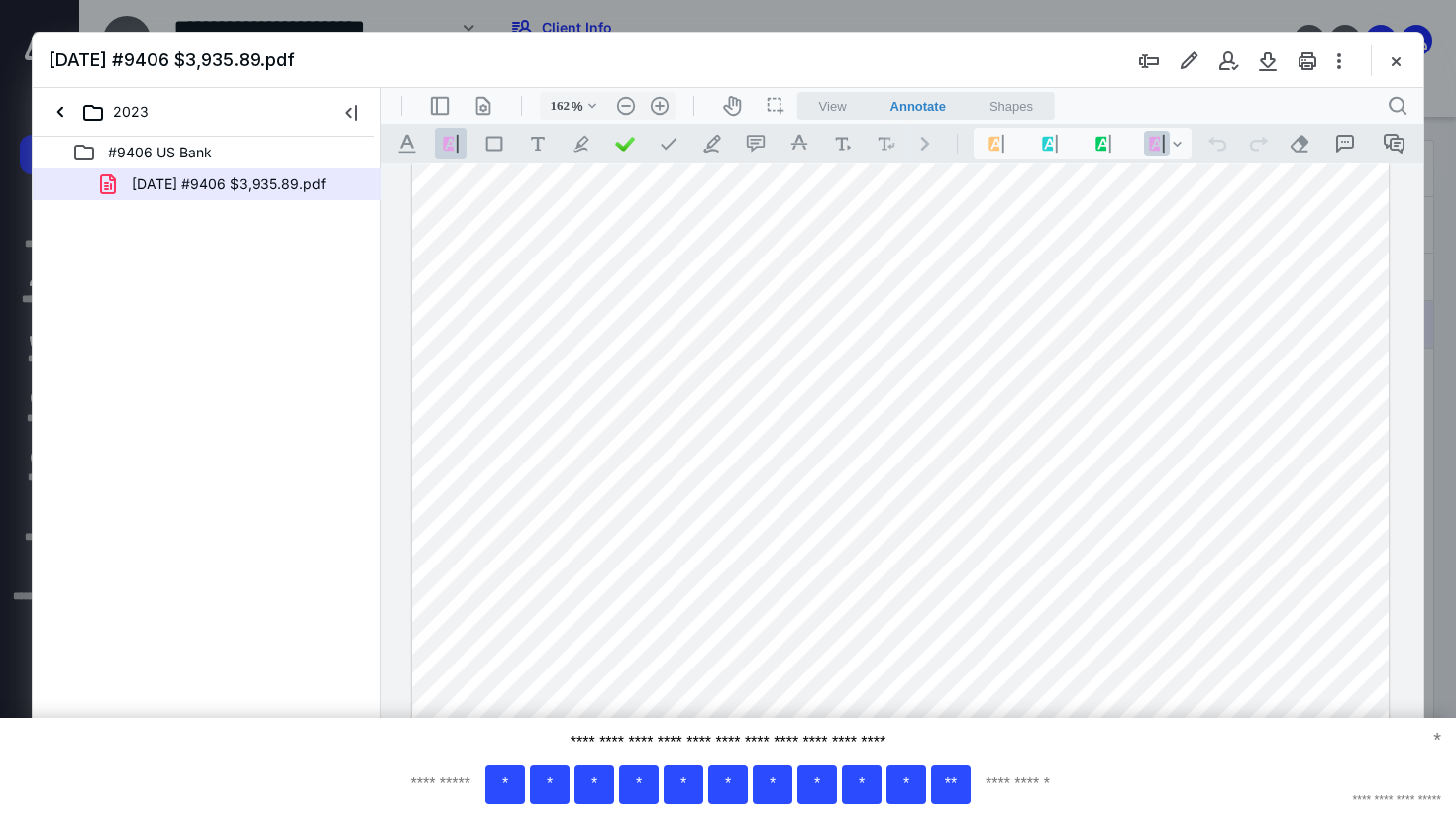 scroll, scrollTop: 0, scrollLeft: 0, axis: both 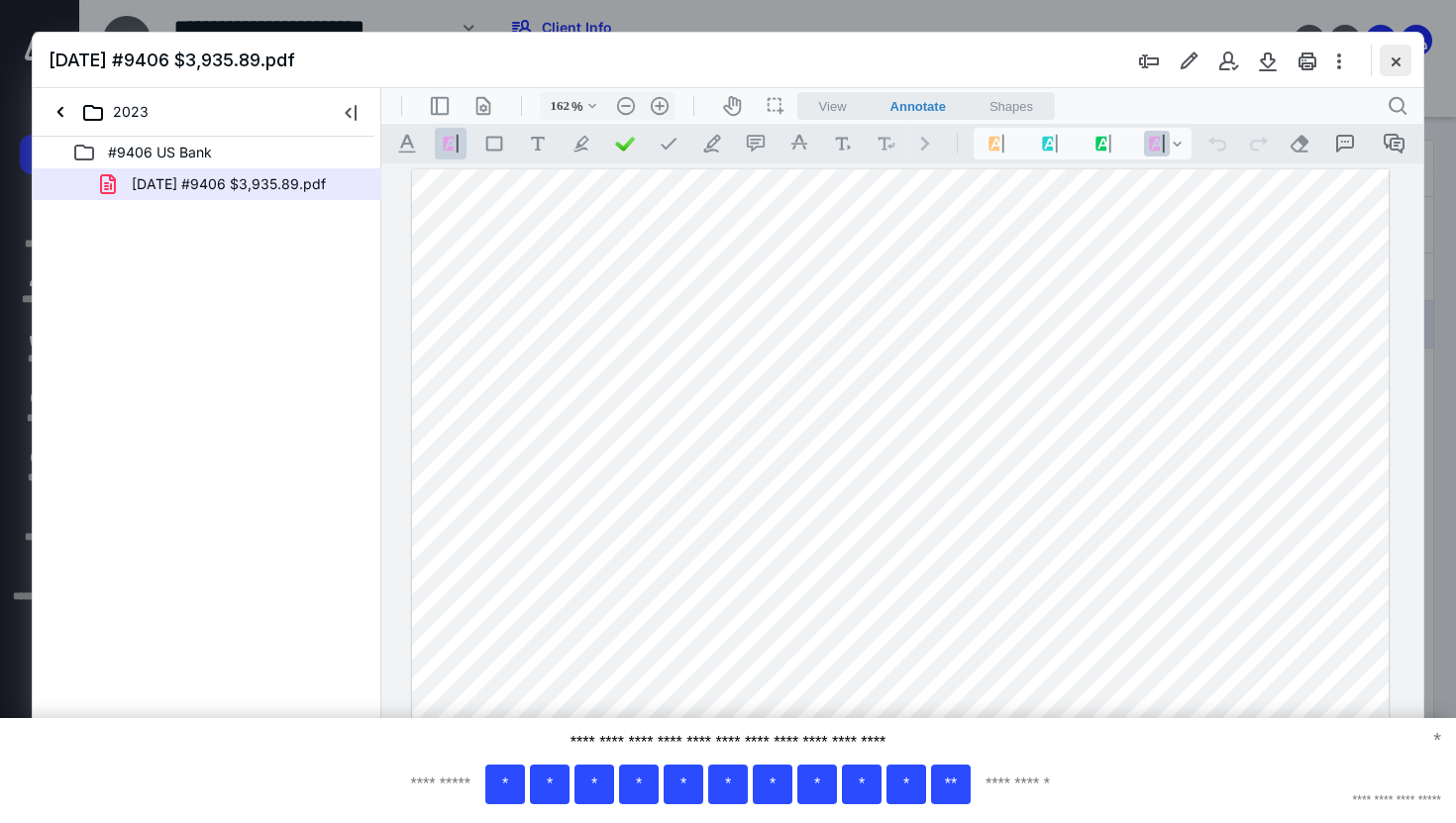 click at bounding box center (1396, 60) 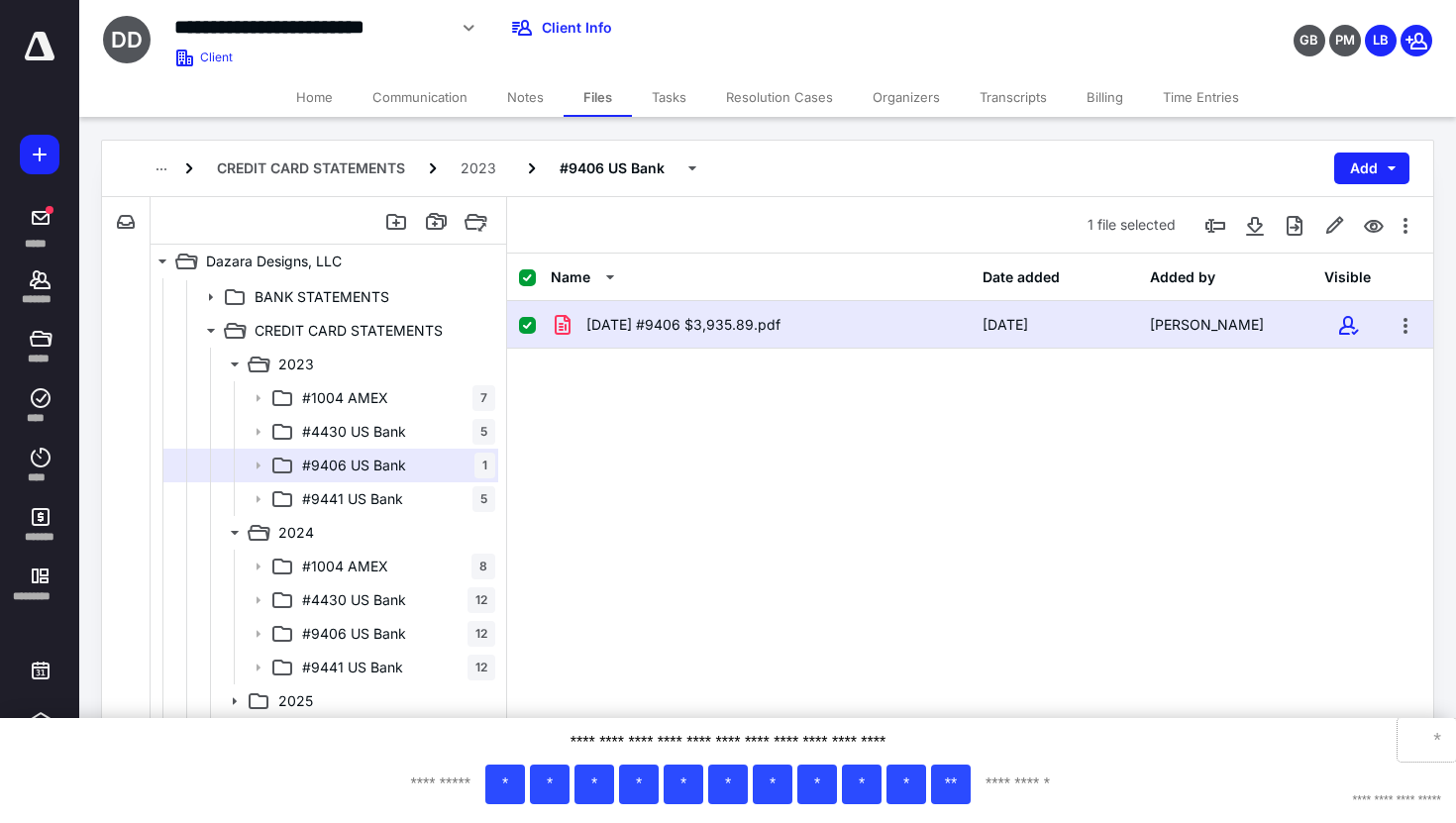 click on "*" at bounding box center [1426, 740] 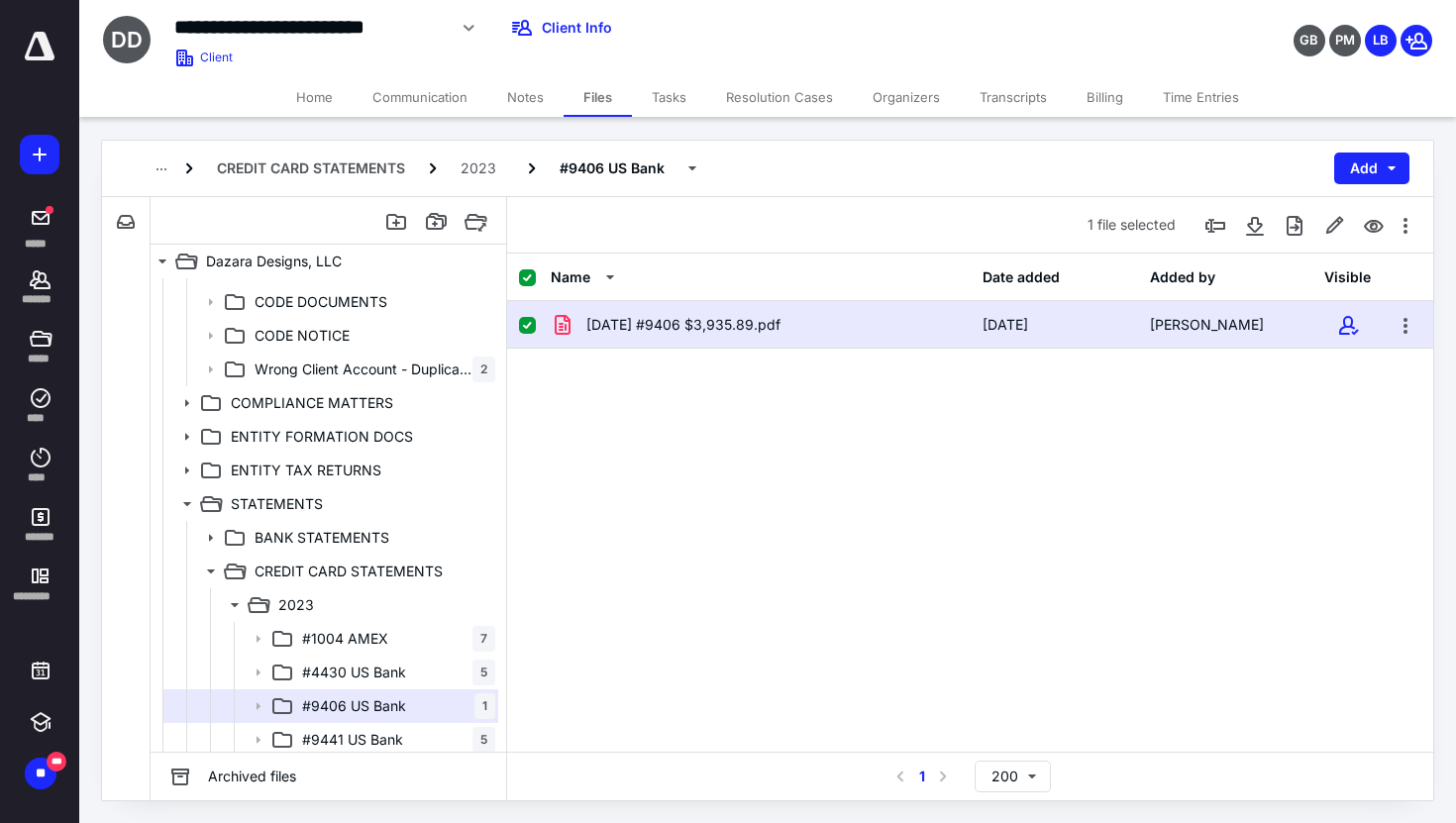 scroll, scrollTop: 0, scrollLeft: 0, axis: both 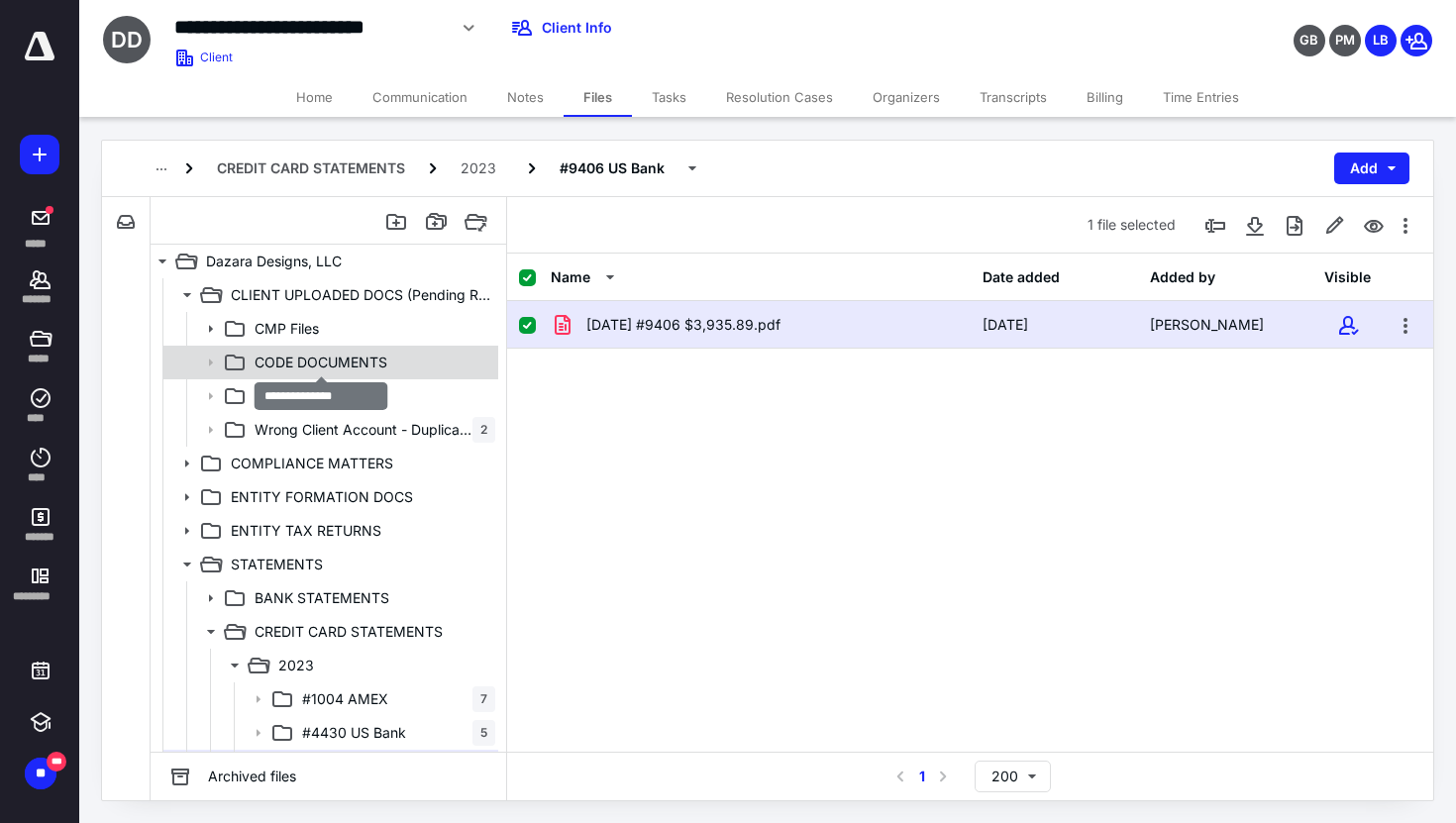 click on "CODE DOCUMENTS" at bounding box center (321, 362) 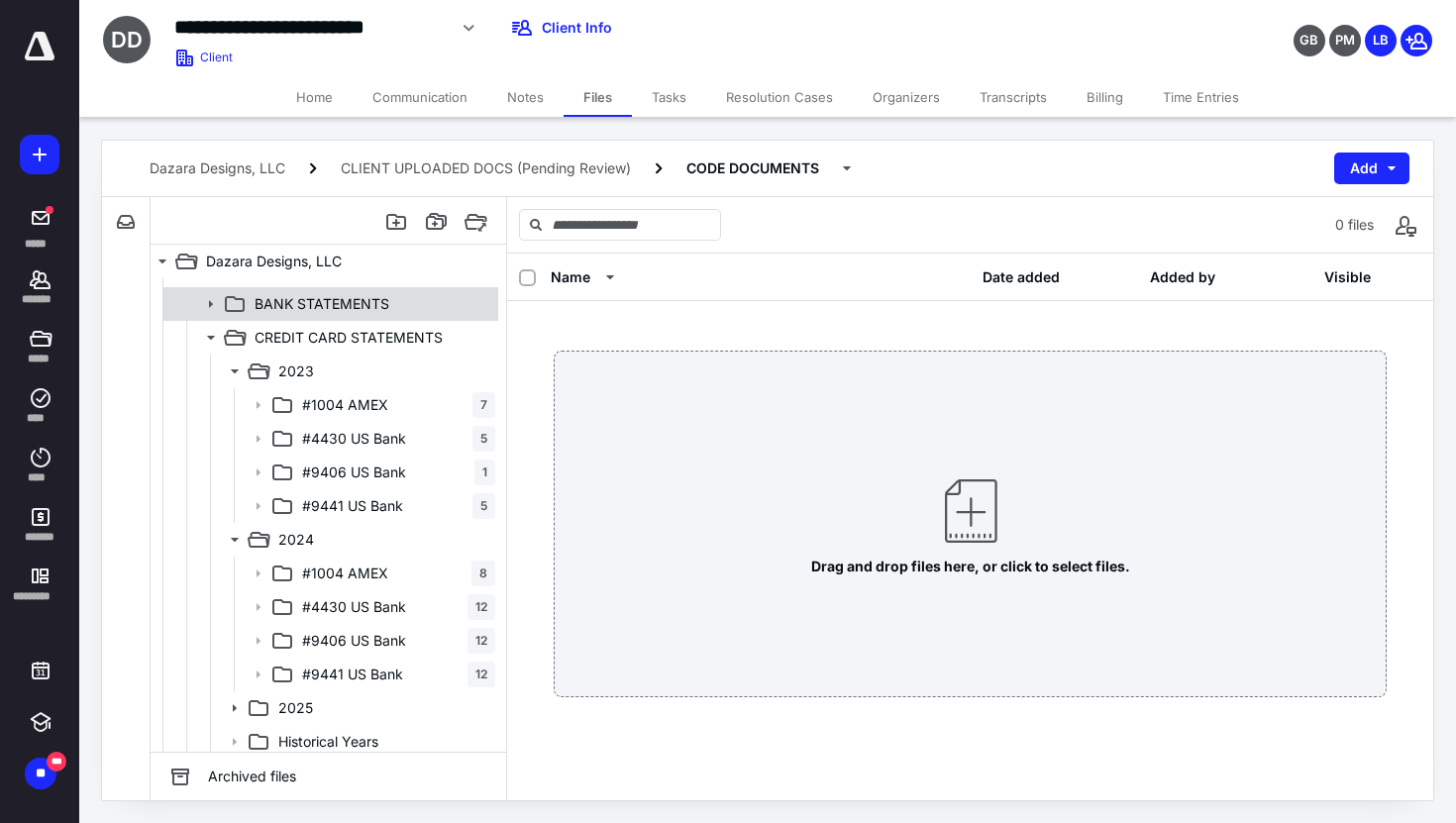 scroll, scrollTop: 301, scrollLeft: 0, axis: vertical 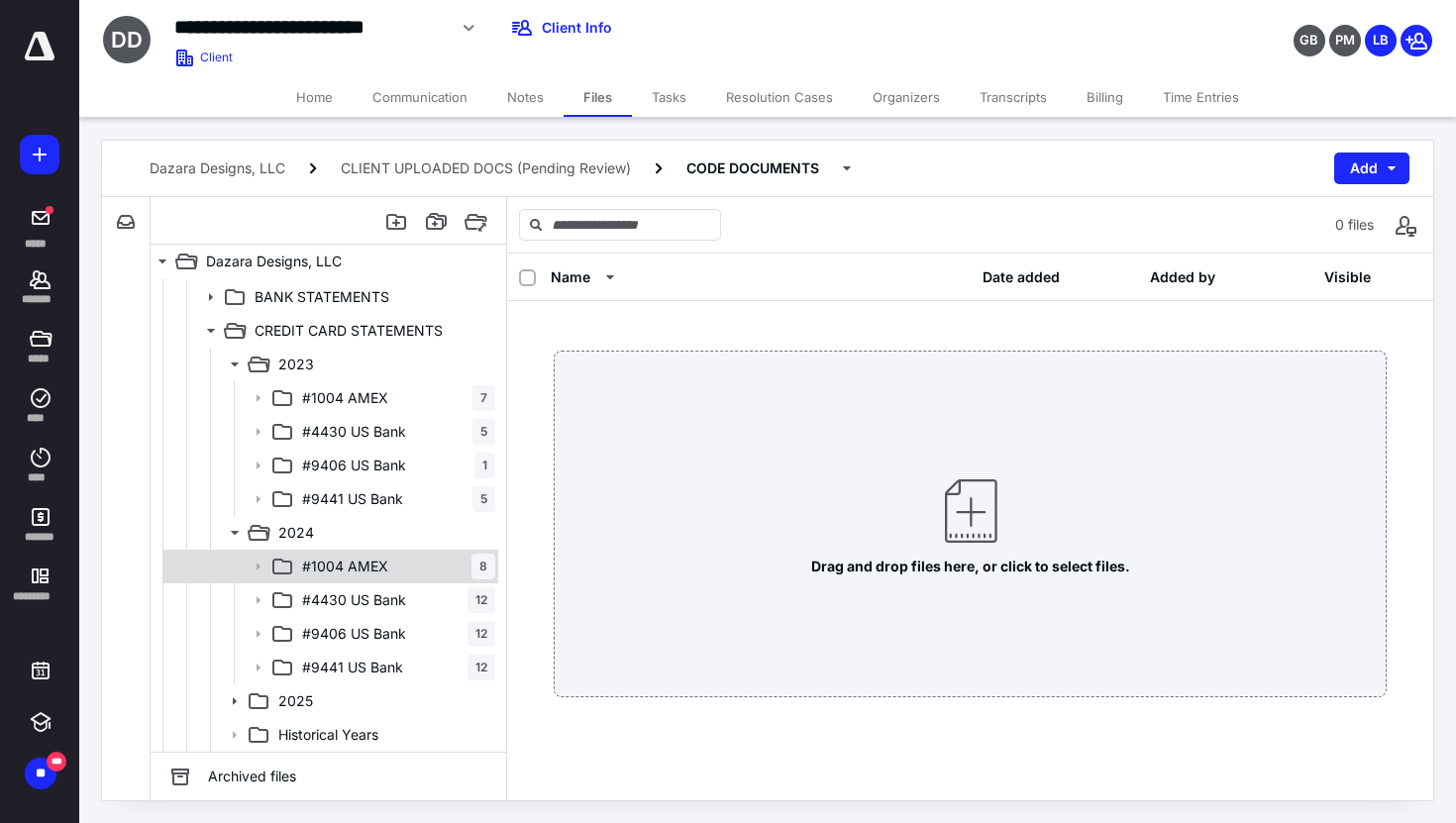 click on "#1004 AMEX 8" at bounding box center [394, 566] 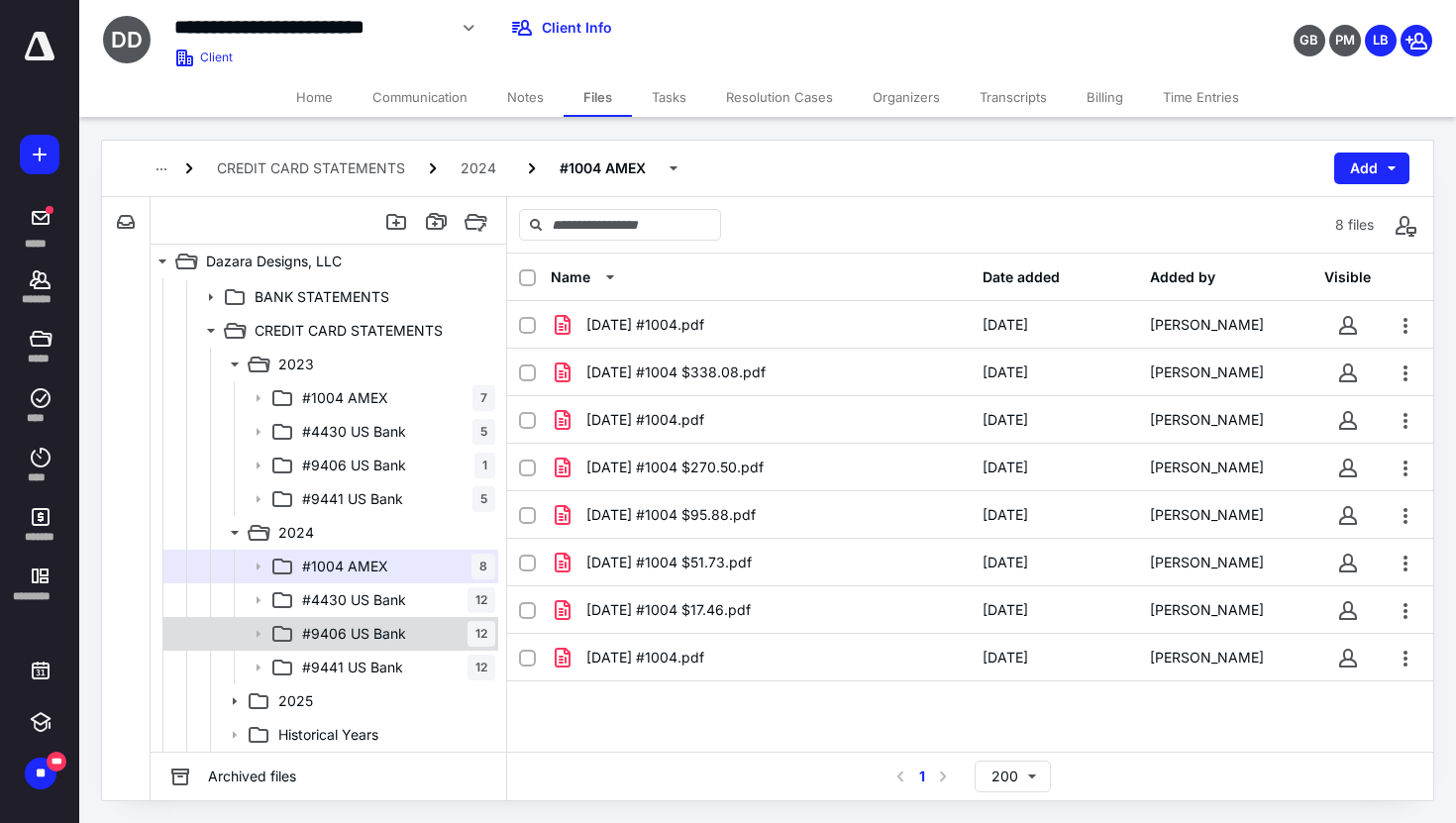 click on "#9406 US Bank 12" at bounding box center (394, 634) 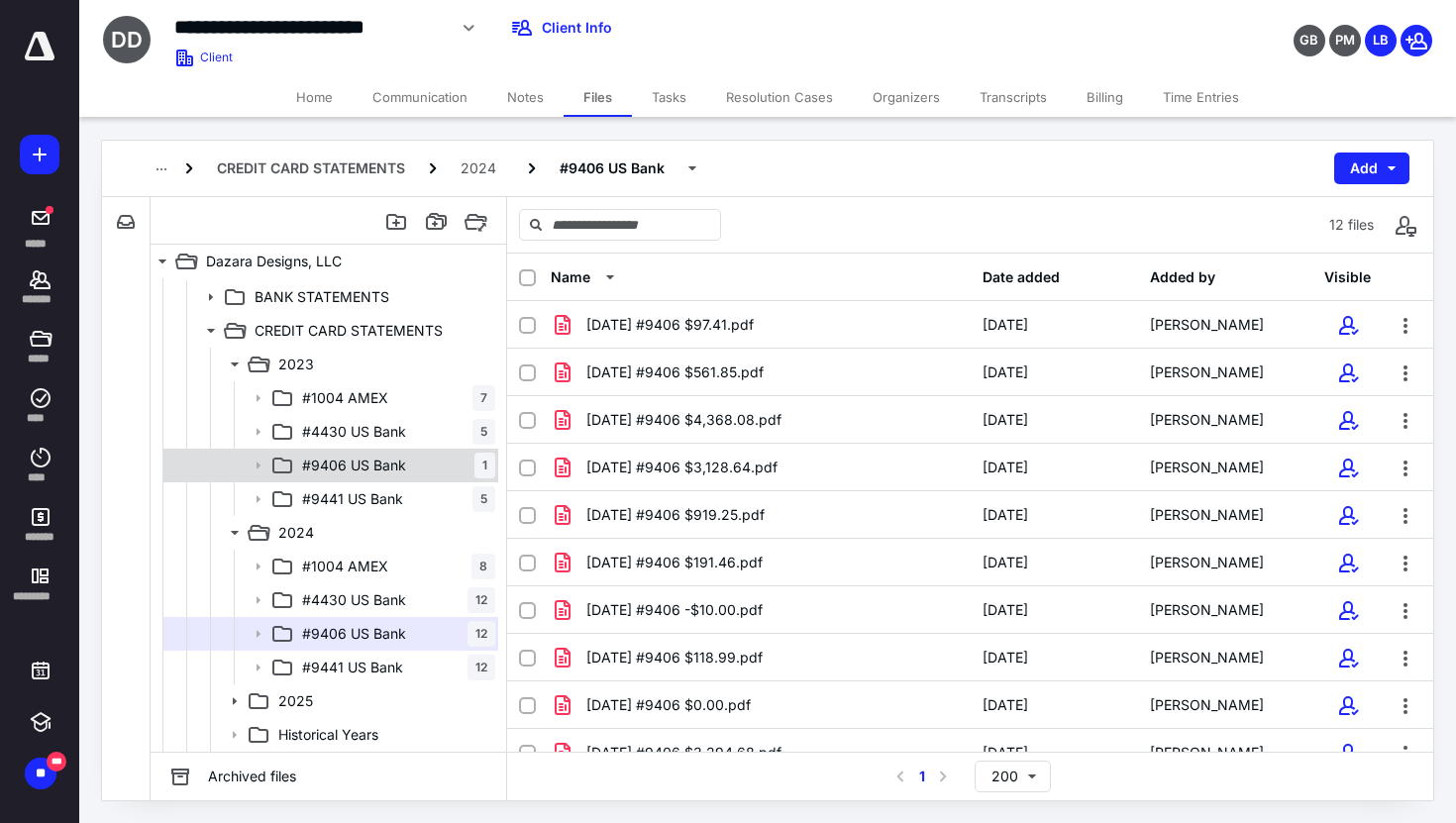click on "#9406 US Bank 1" at bounding box center (394, 465) 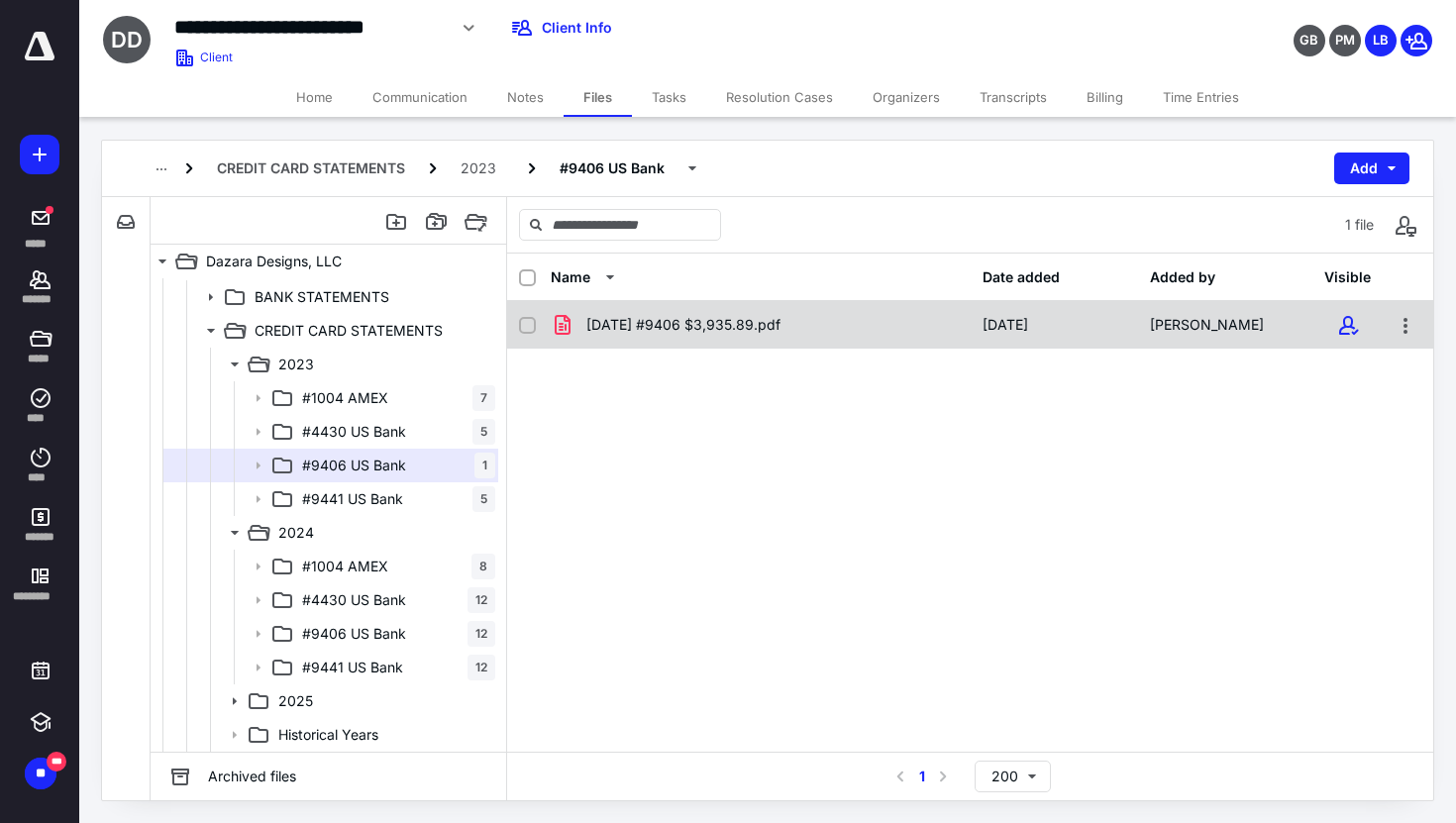 checkbox on "true" 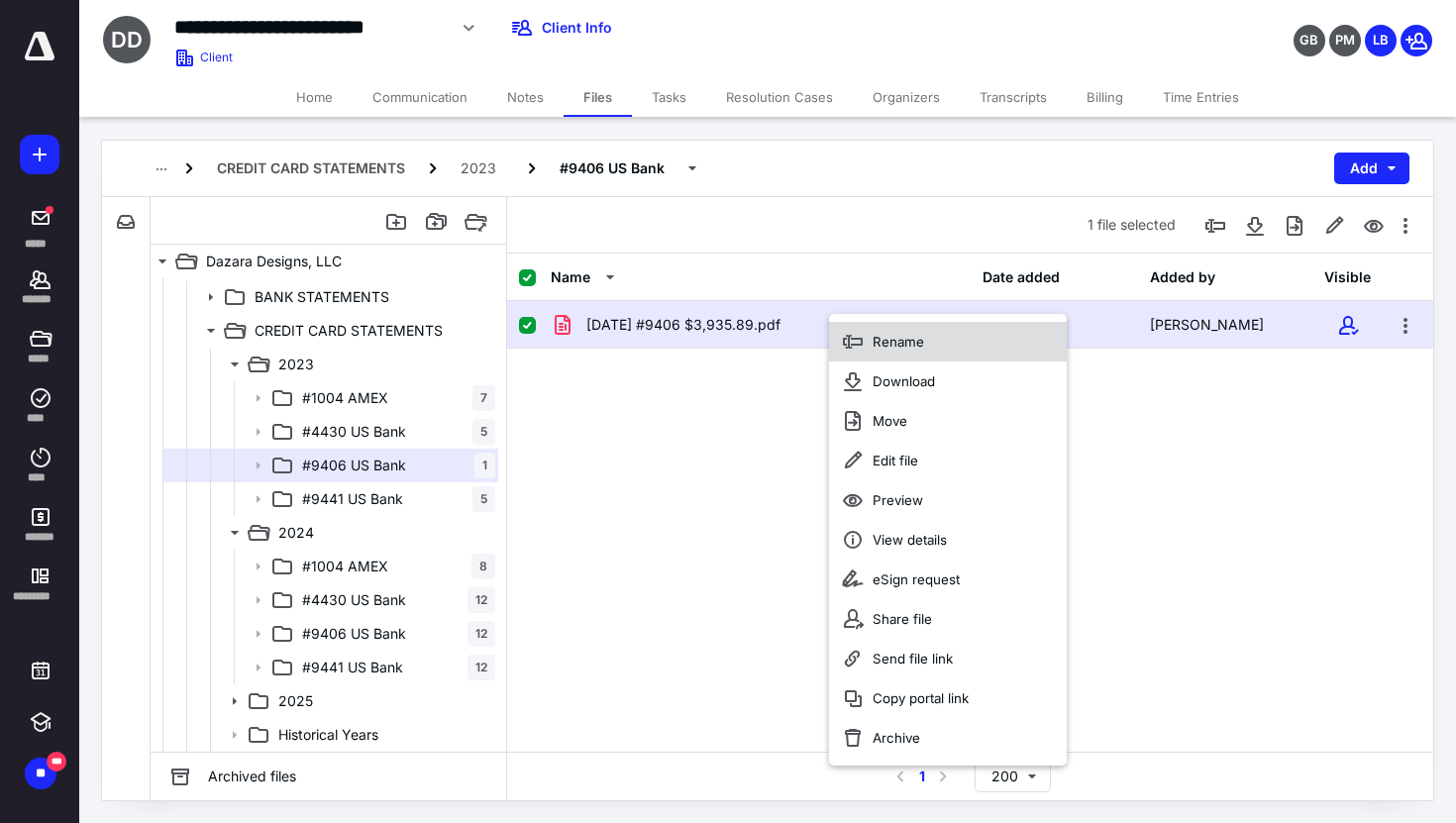 click on "Rename" at bounding box center [898, 342] 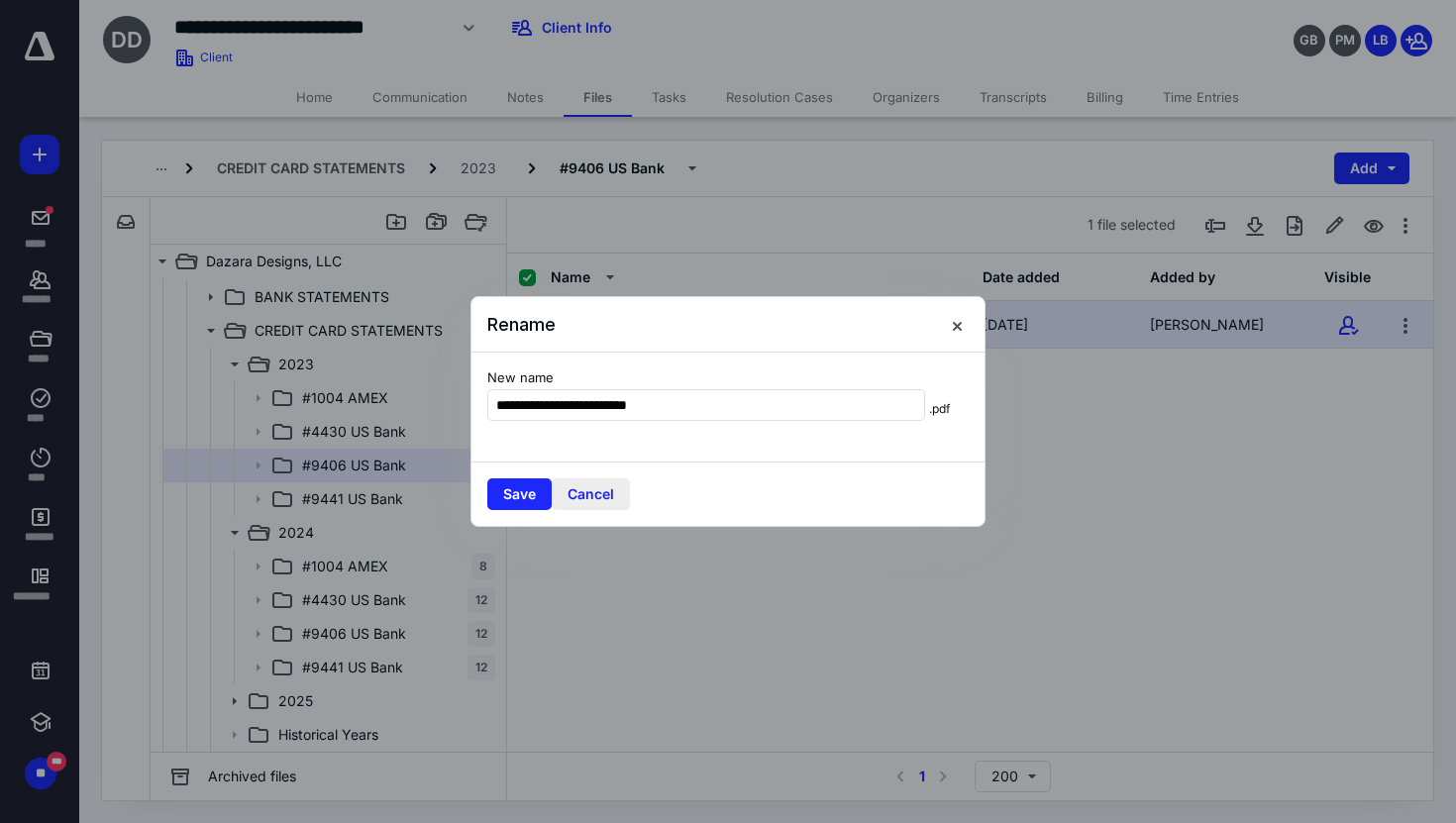 click on "Cancel" at bounding box center [590, 494] 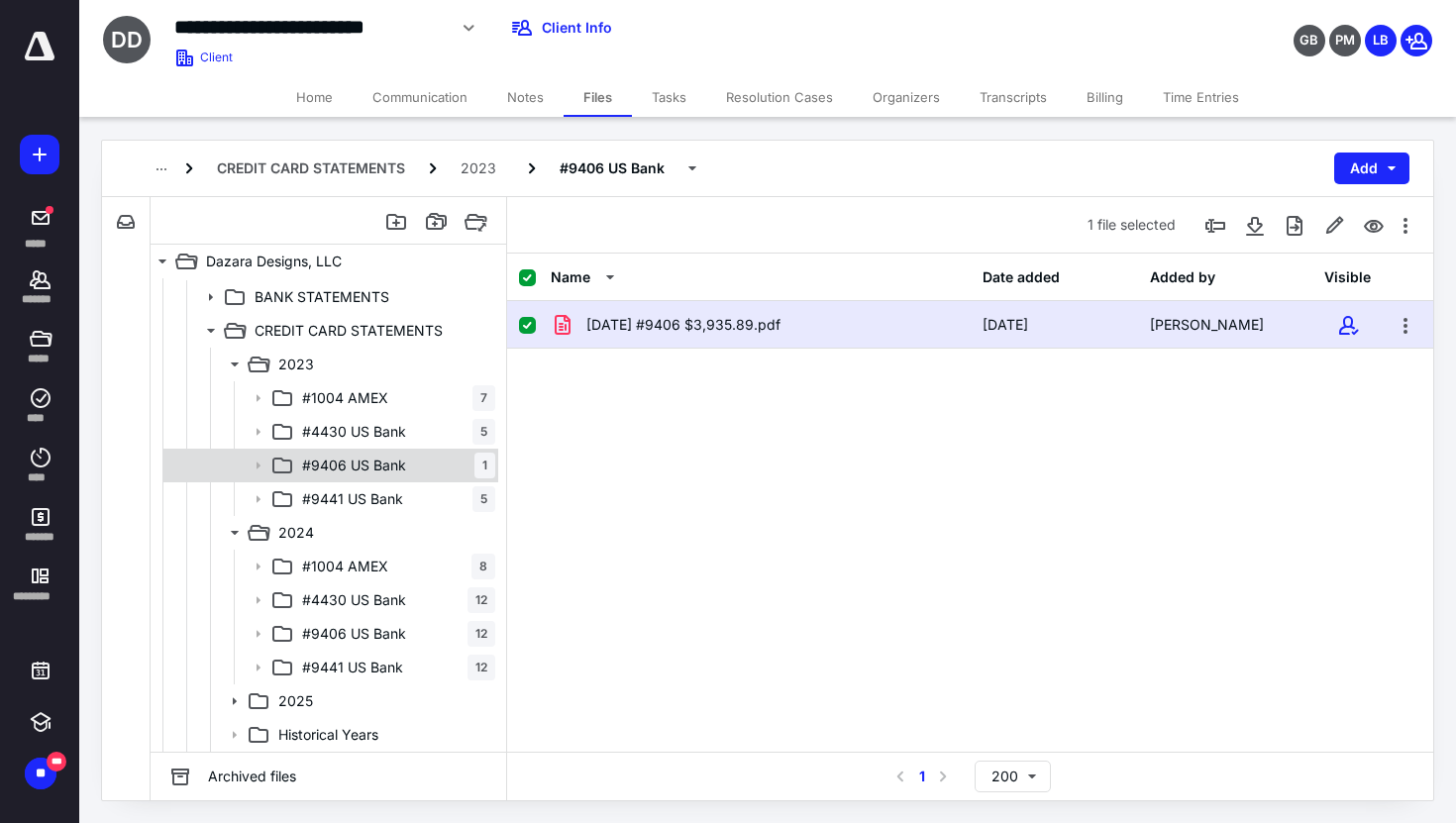 checkbox on "false" 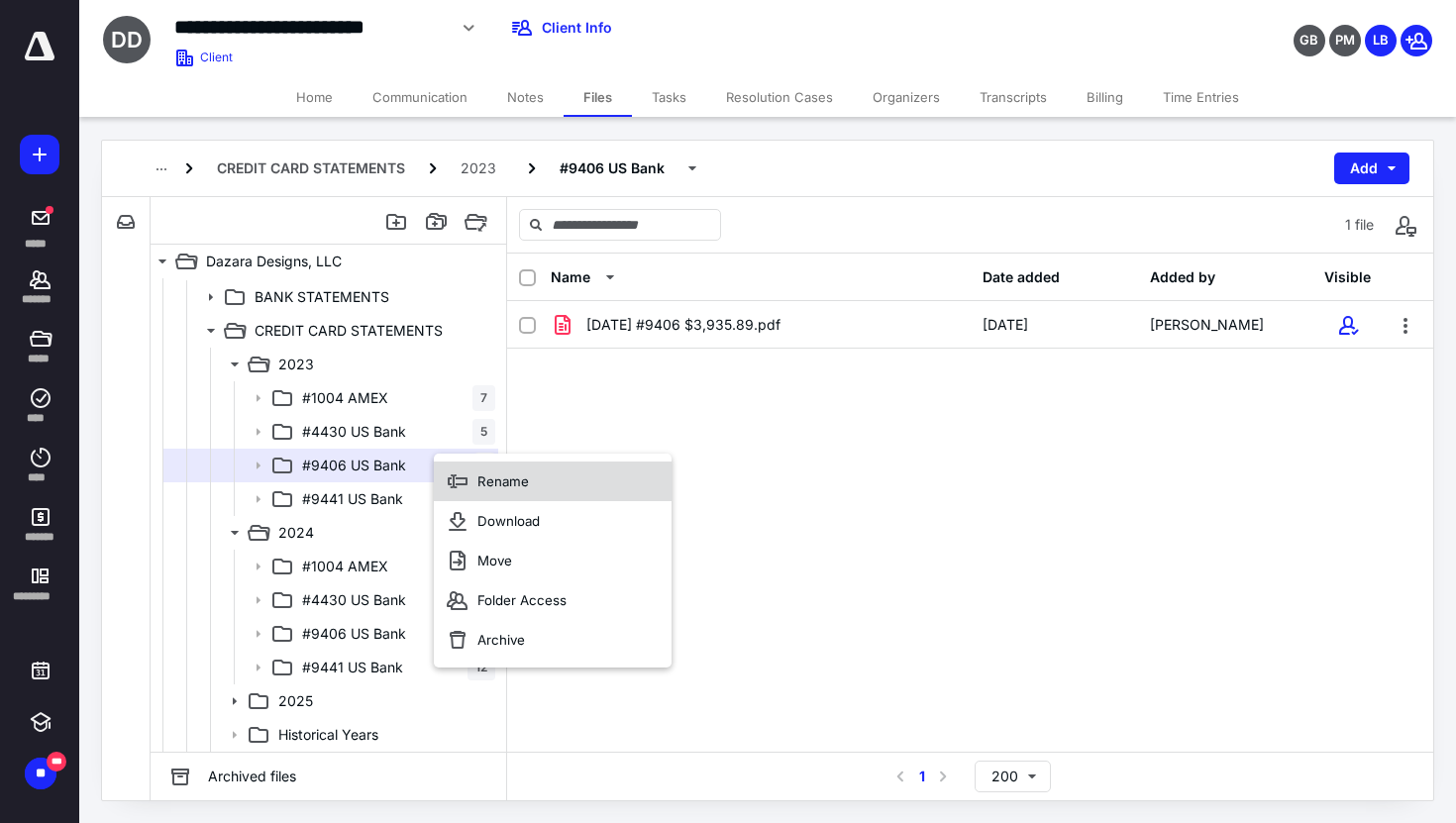 click on "Rename" at bounding box center [503, 481] 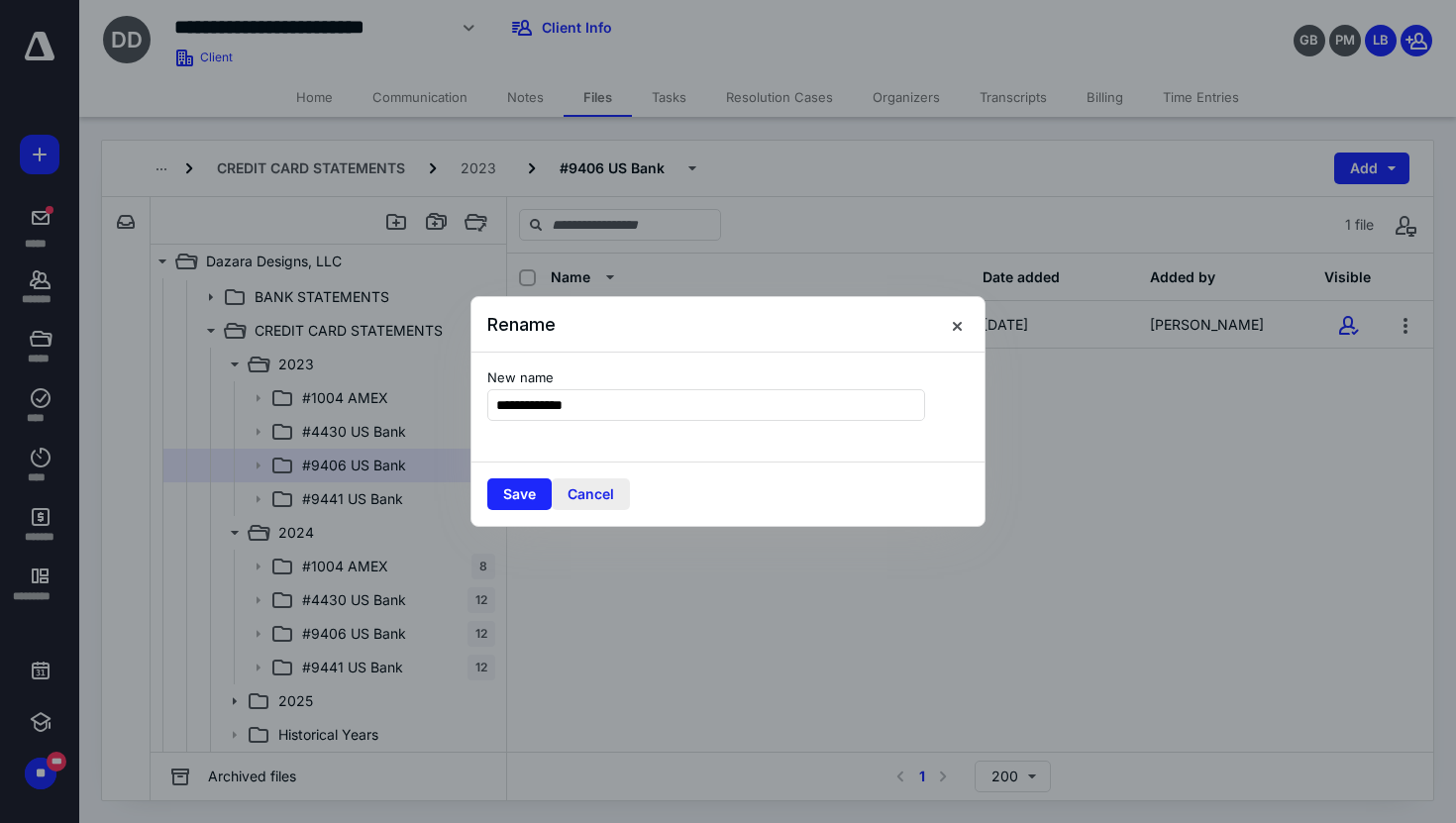 click on "Cancel" at bounding box center [590, 494] 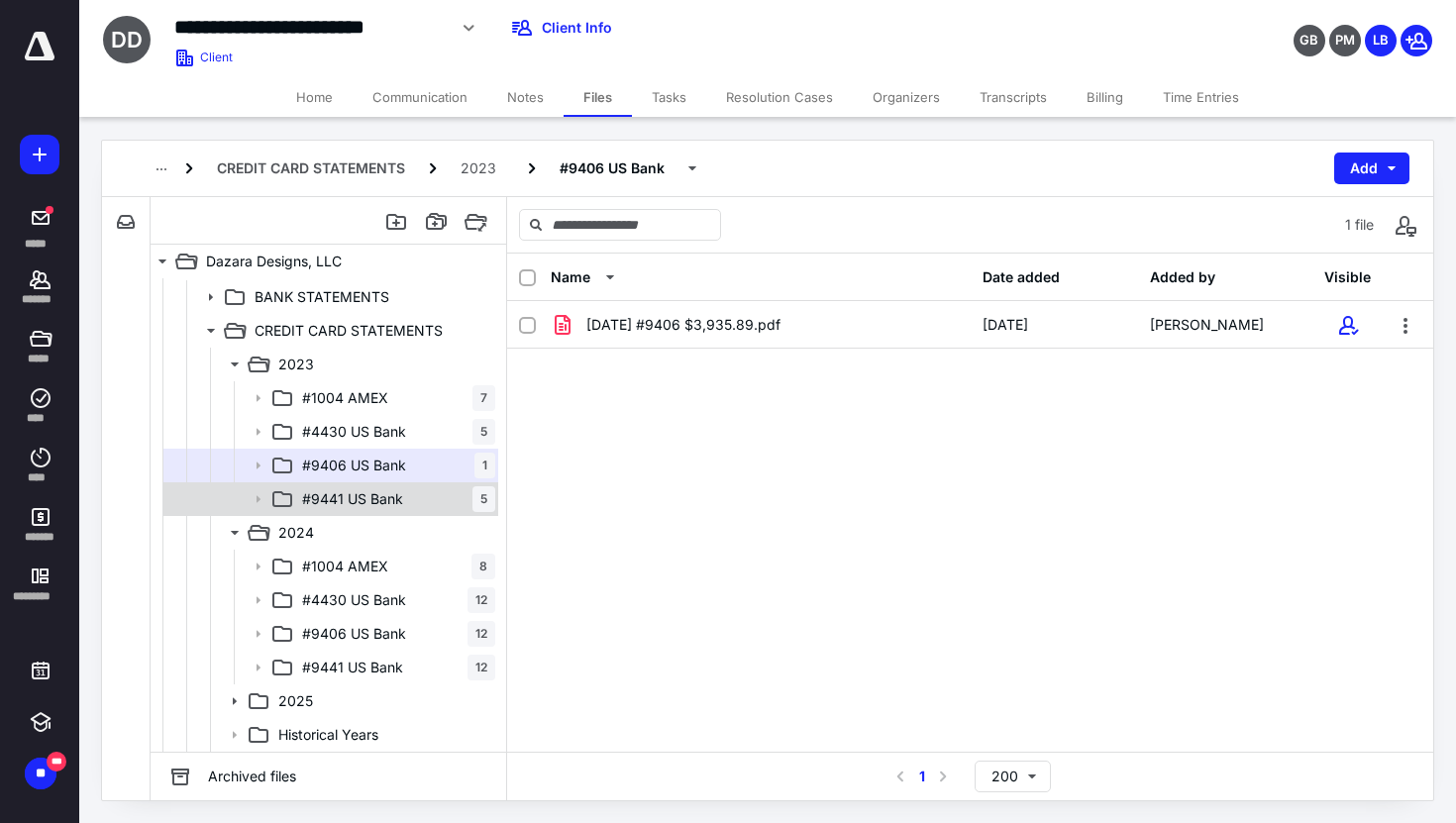 click on "#9441 US Bank 5" at bounding box center [394, 499] 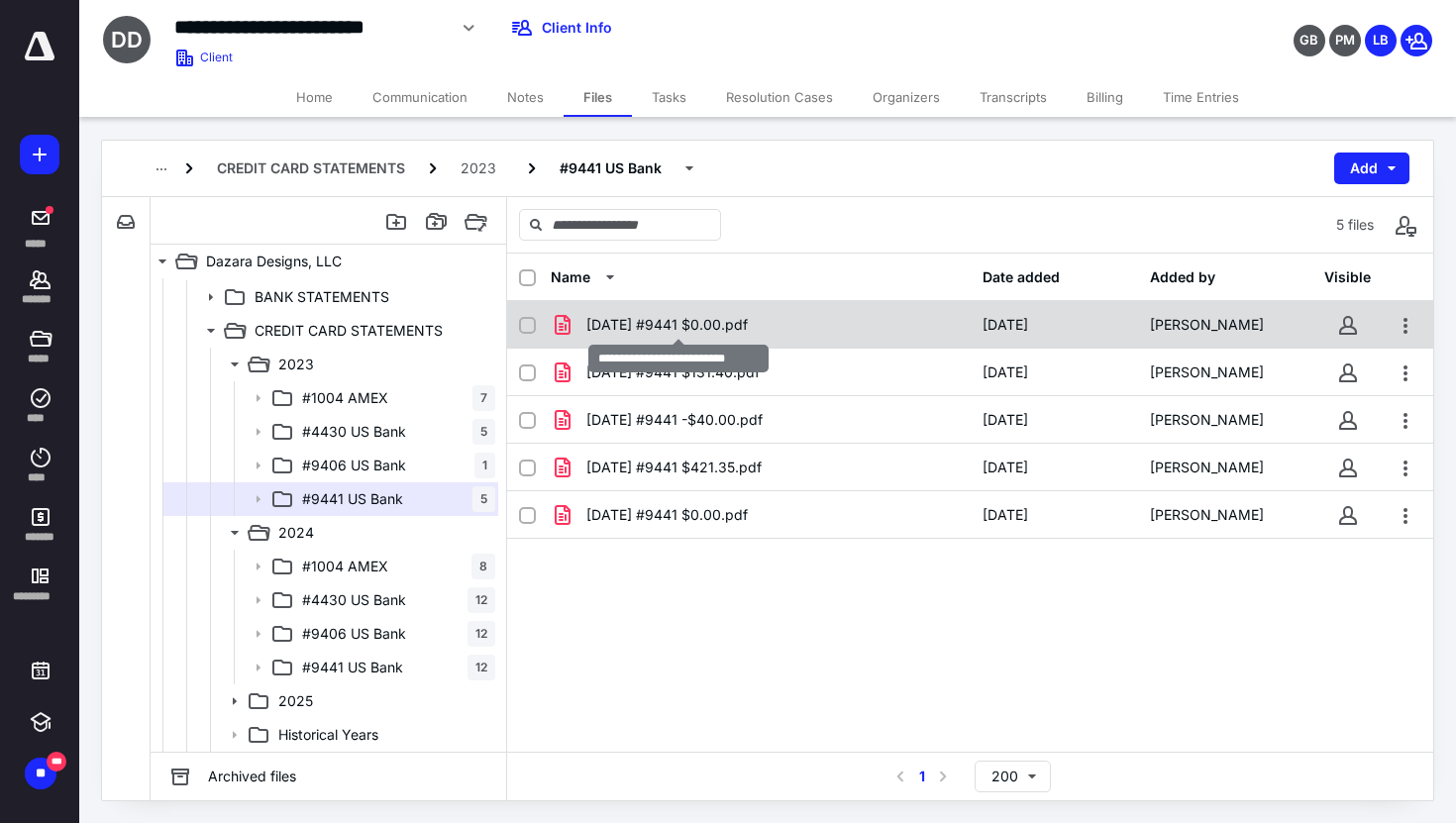 click on "[DATE] #9441 $0.00.pdf" at bounding box center (667, 325) 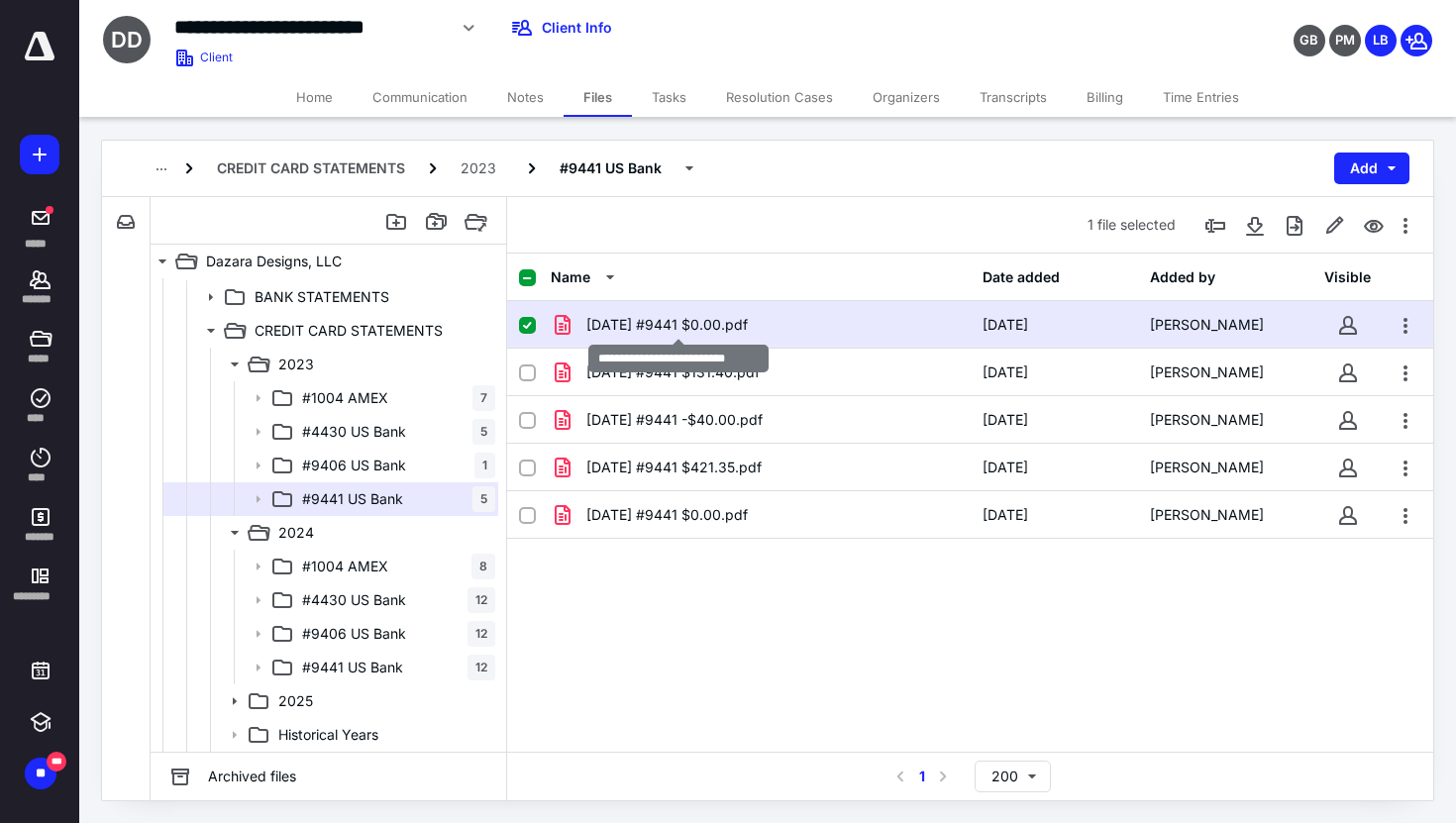 click on "[DATE] #9441 $0.00.pdf" at bounding box center (667, 325) 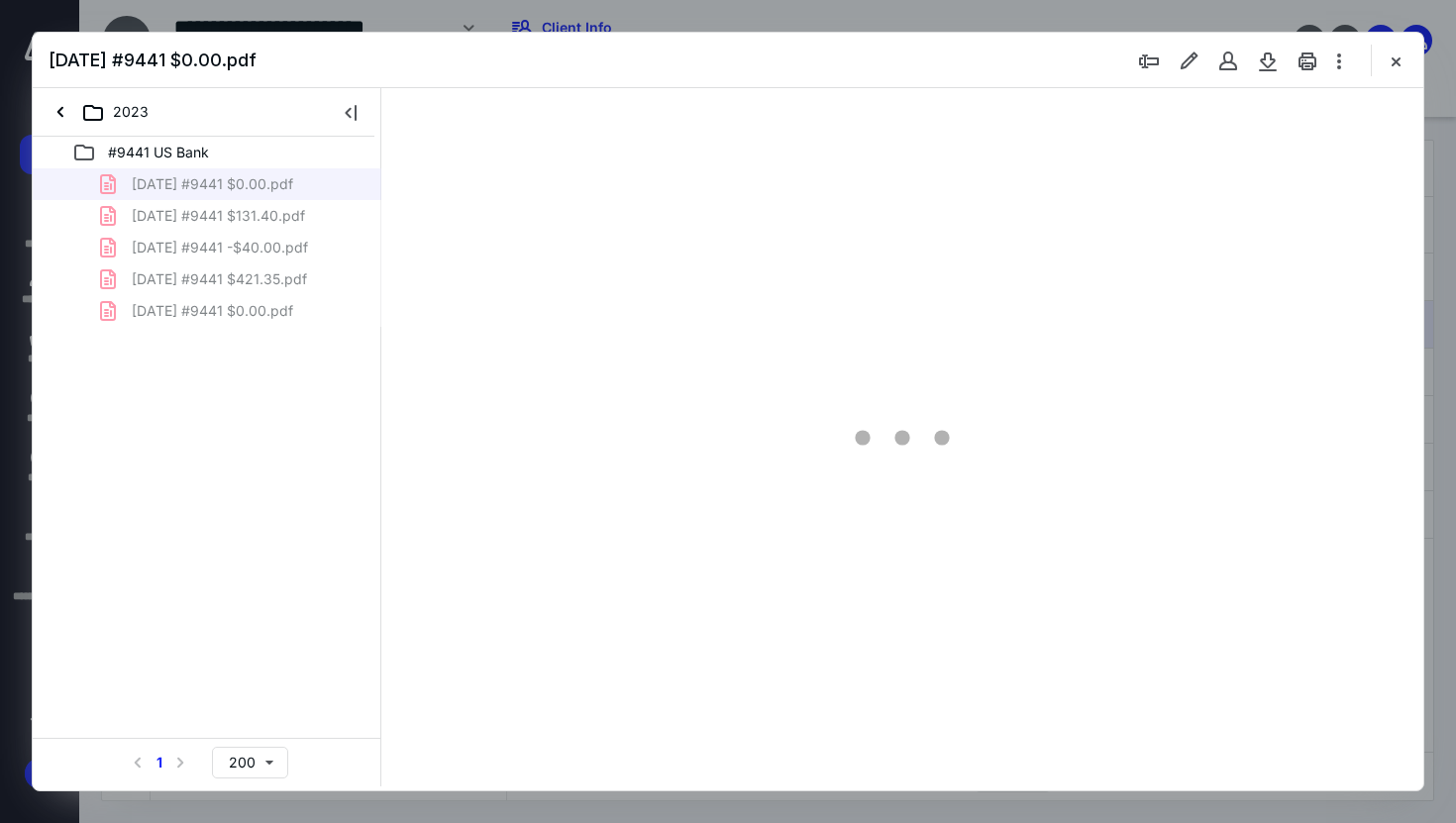 scroll, scrollTop: 0, scrollLeft: 0, axis: both 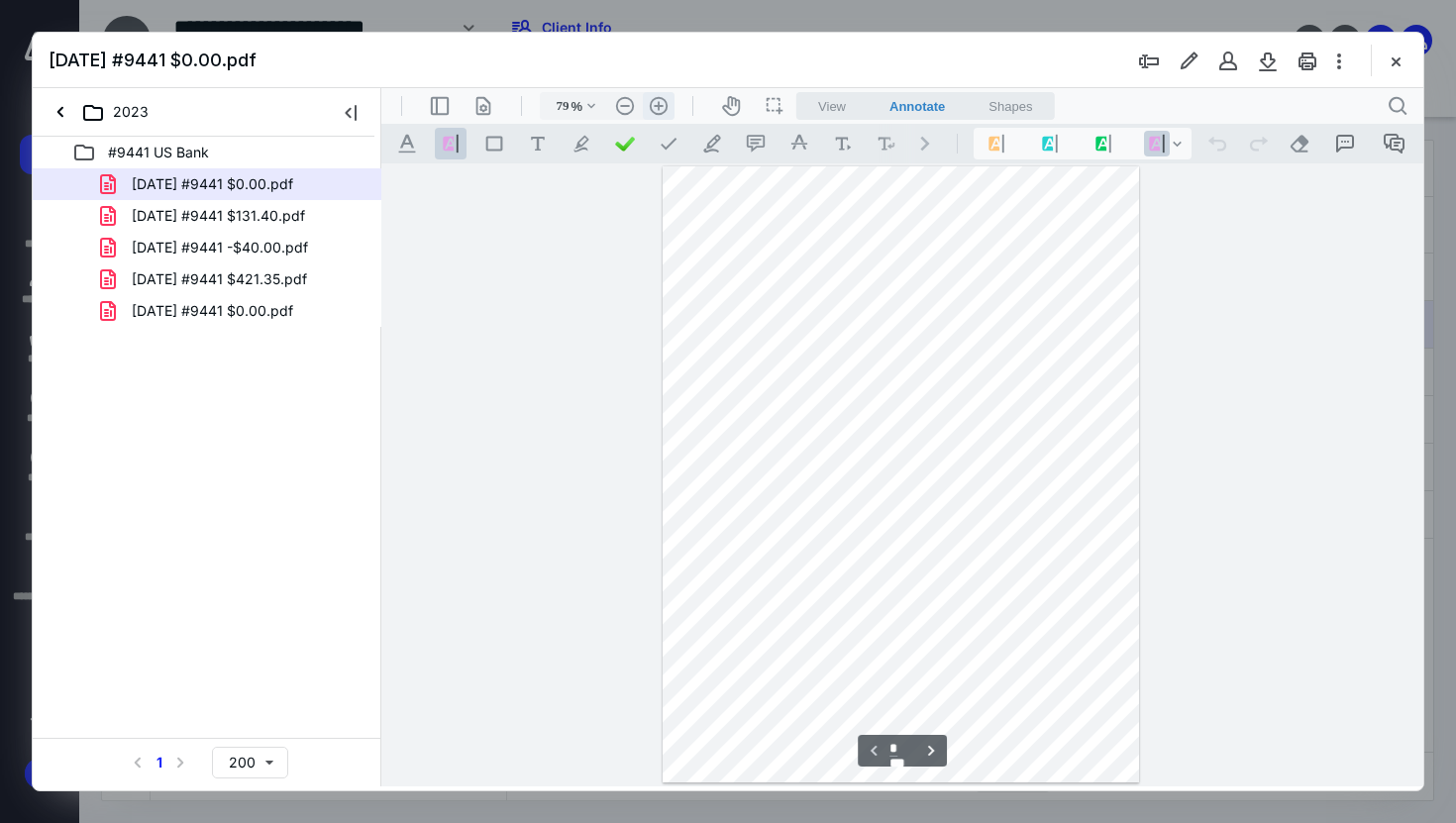 click on ".cls-1{fill:#abb0c4;} icon - header - zoom - in - line" at bounding box center [659, 106] 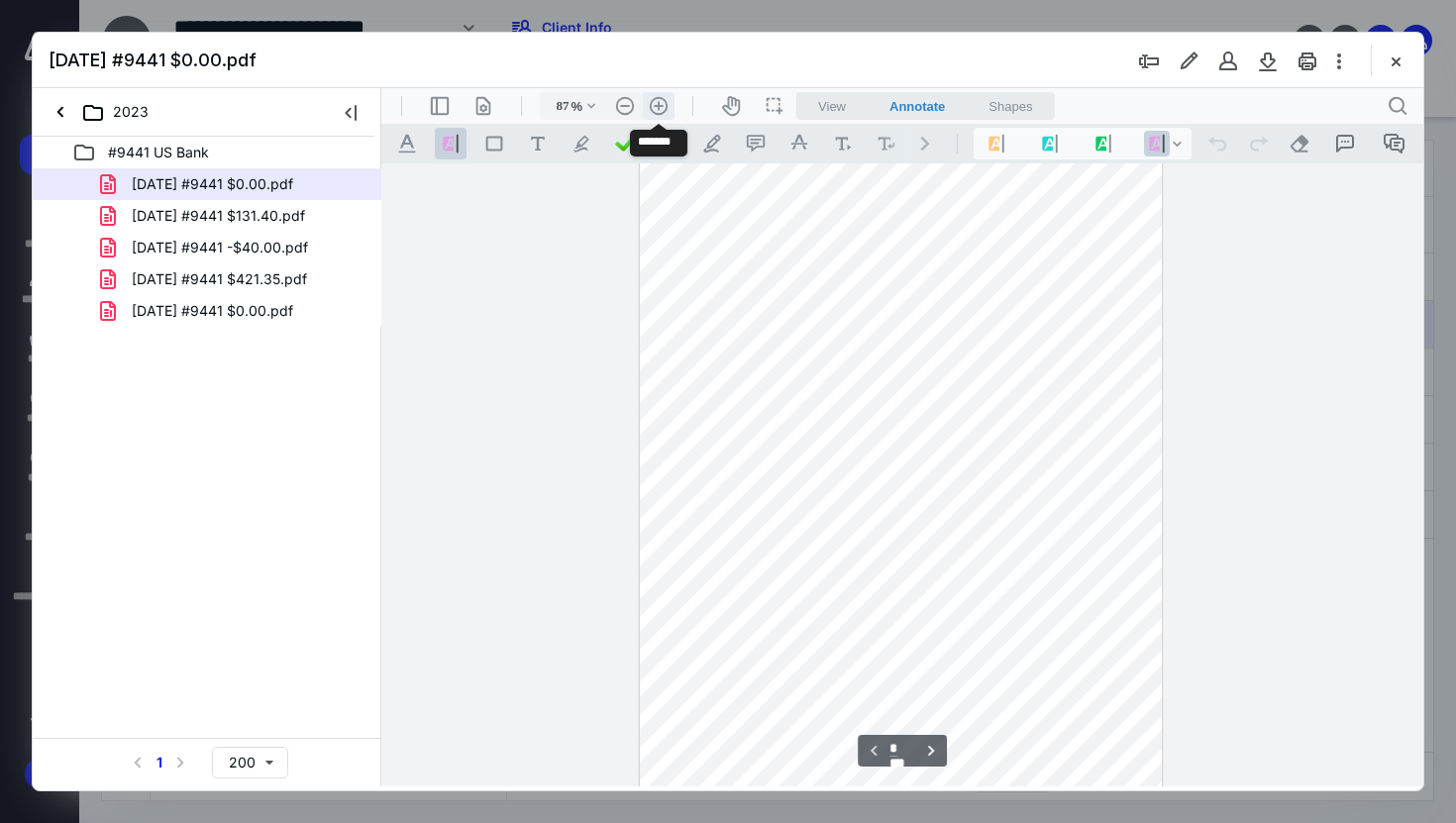 click on ".cls-1{fill:#abb0c4;} icon - header - zoom - in - line" at bounding box center (659, 106) 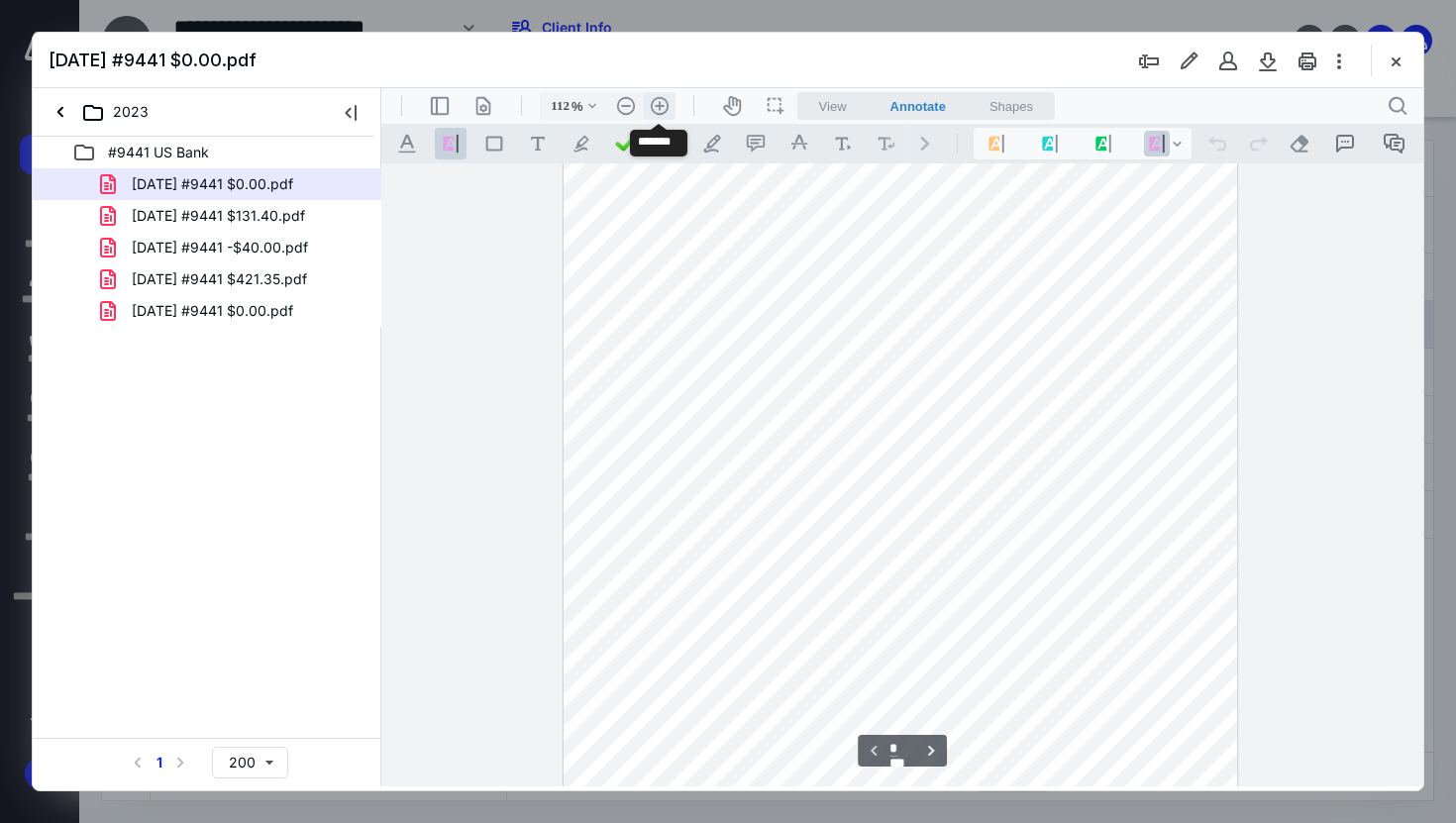 click on ".cls-1{fill:#abb0c4;} icon - header - zoom - in - line" at bounding box center (660, 106) 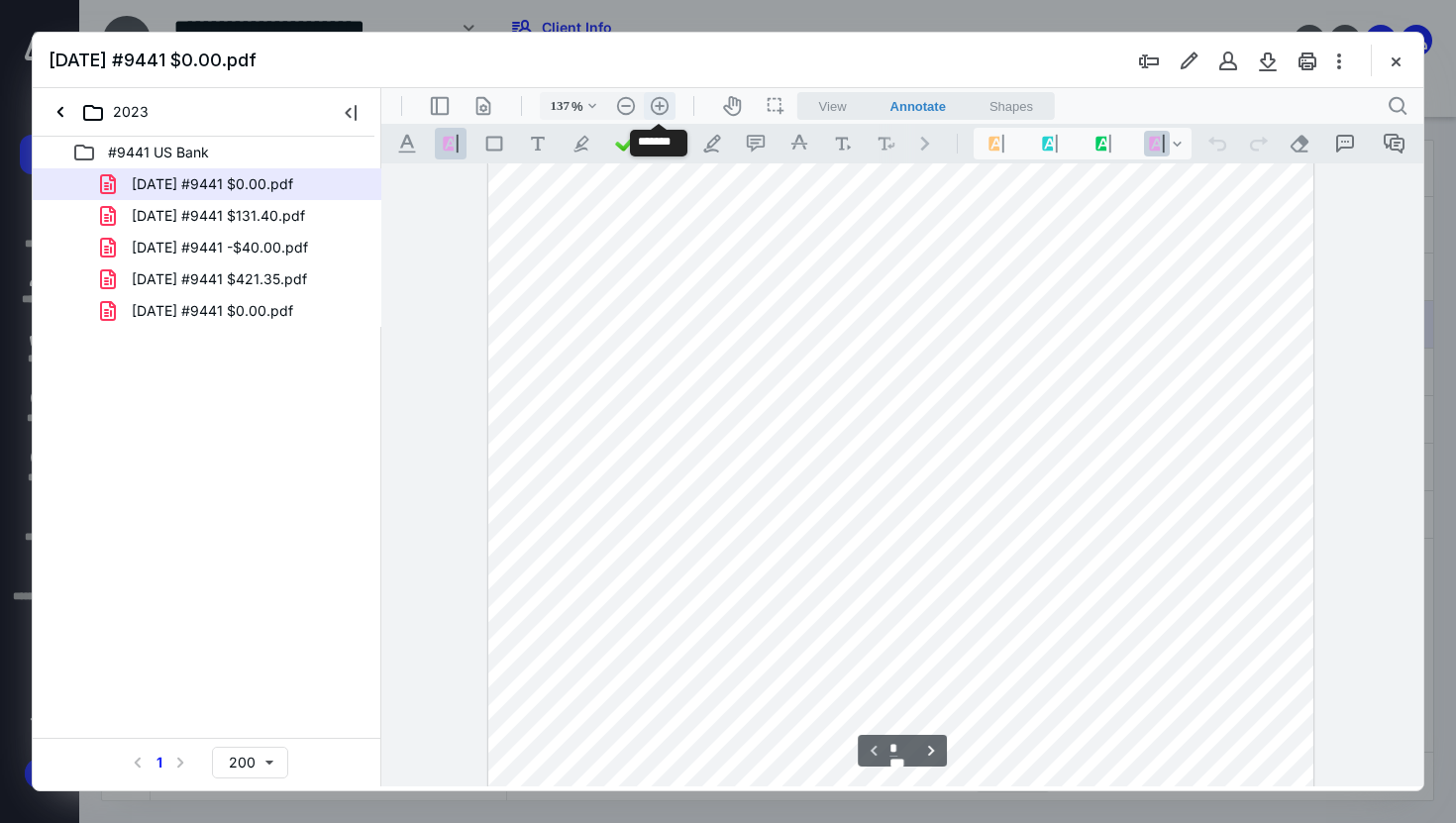 click on ".cls-1{fill:#abb0c4;} icon - header - zoom - in - line" at bounding box center [660, 106] 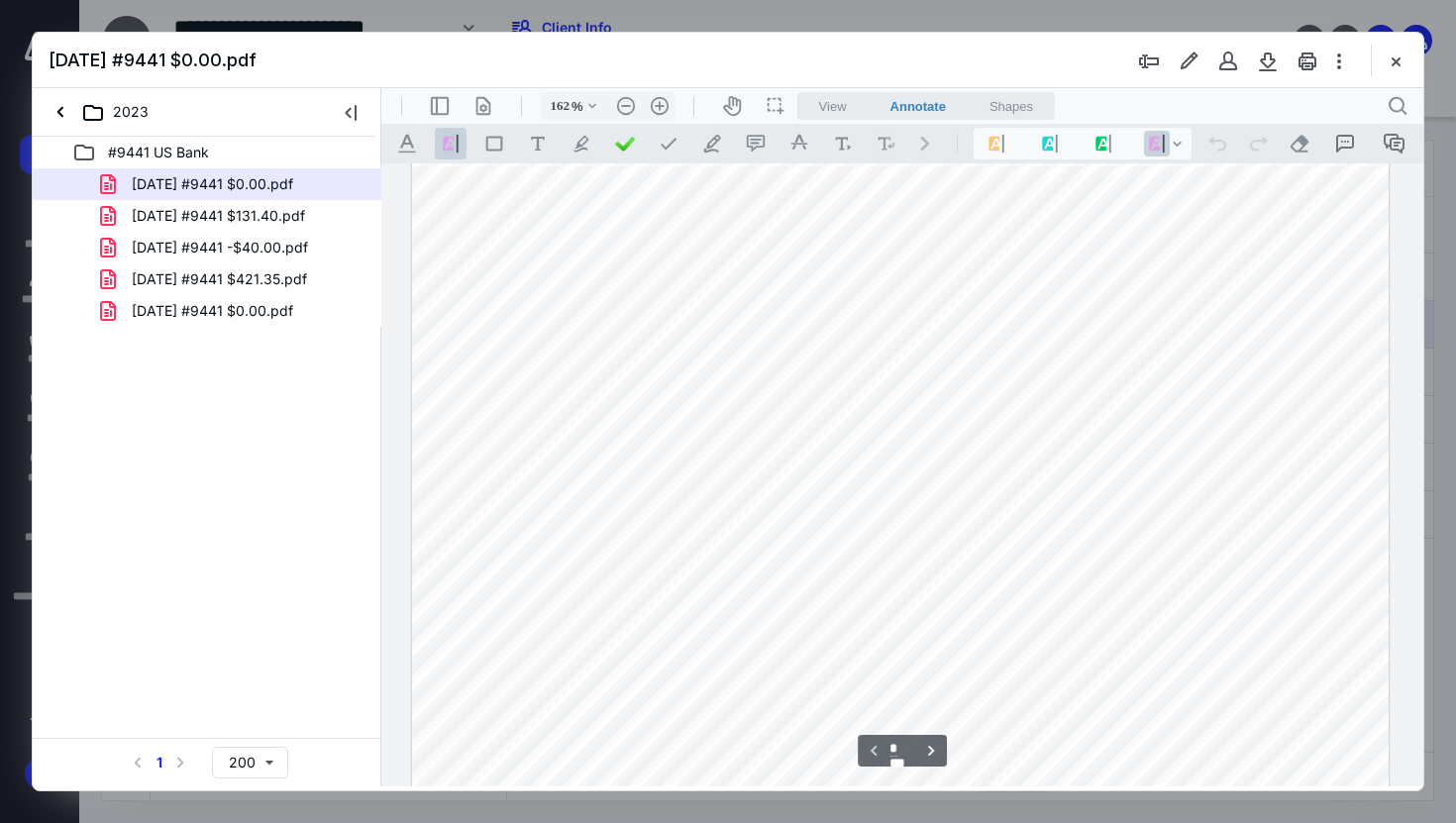 scroll, scrollTop: 159, scrollLeft: 0, axis: vertical 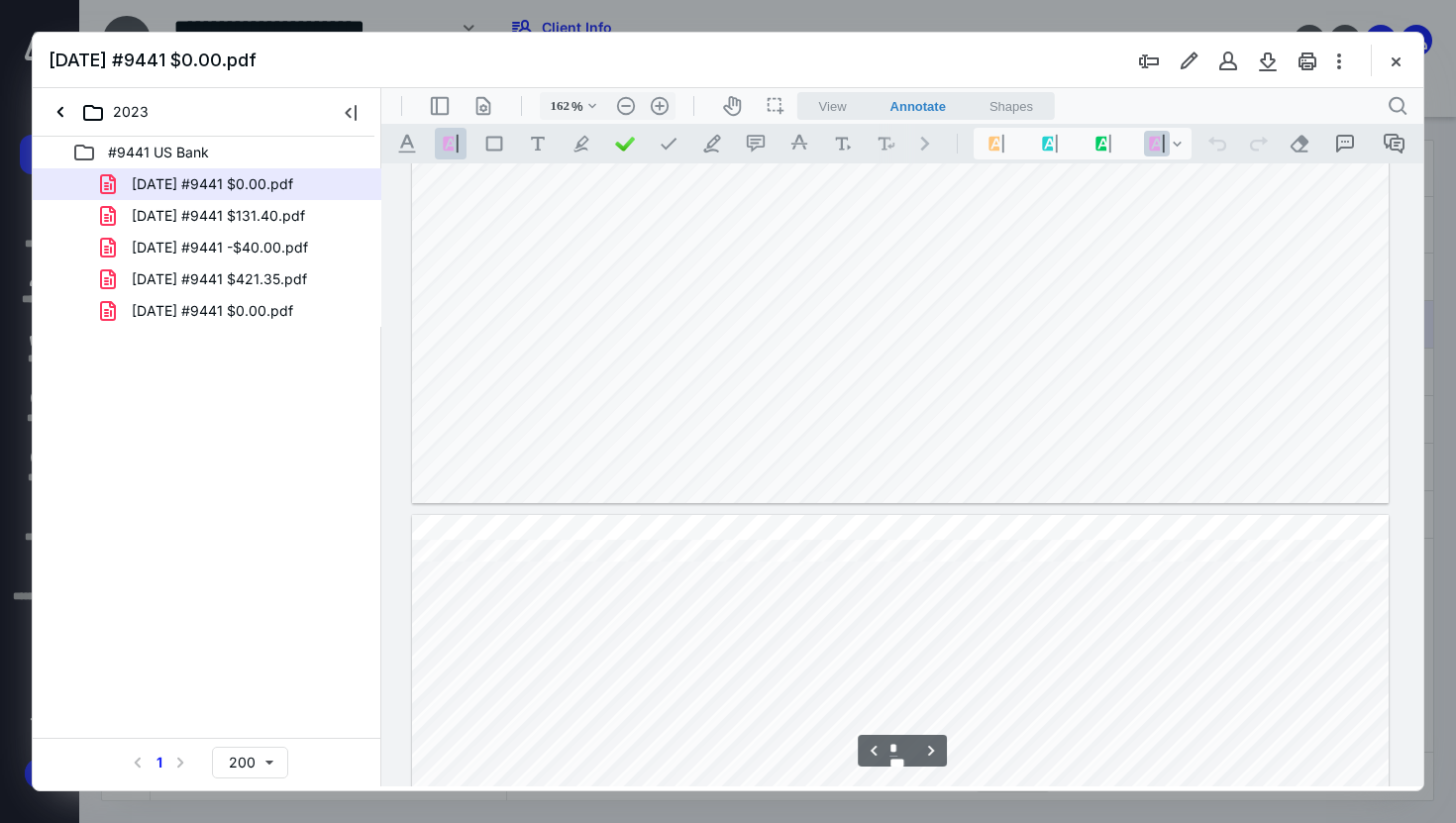 type on "*" 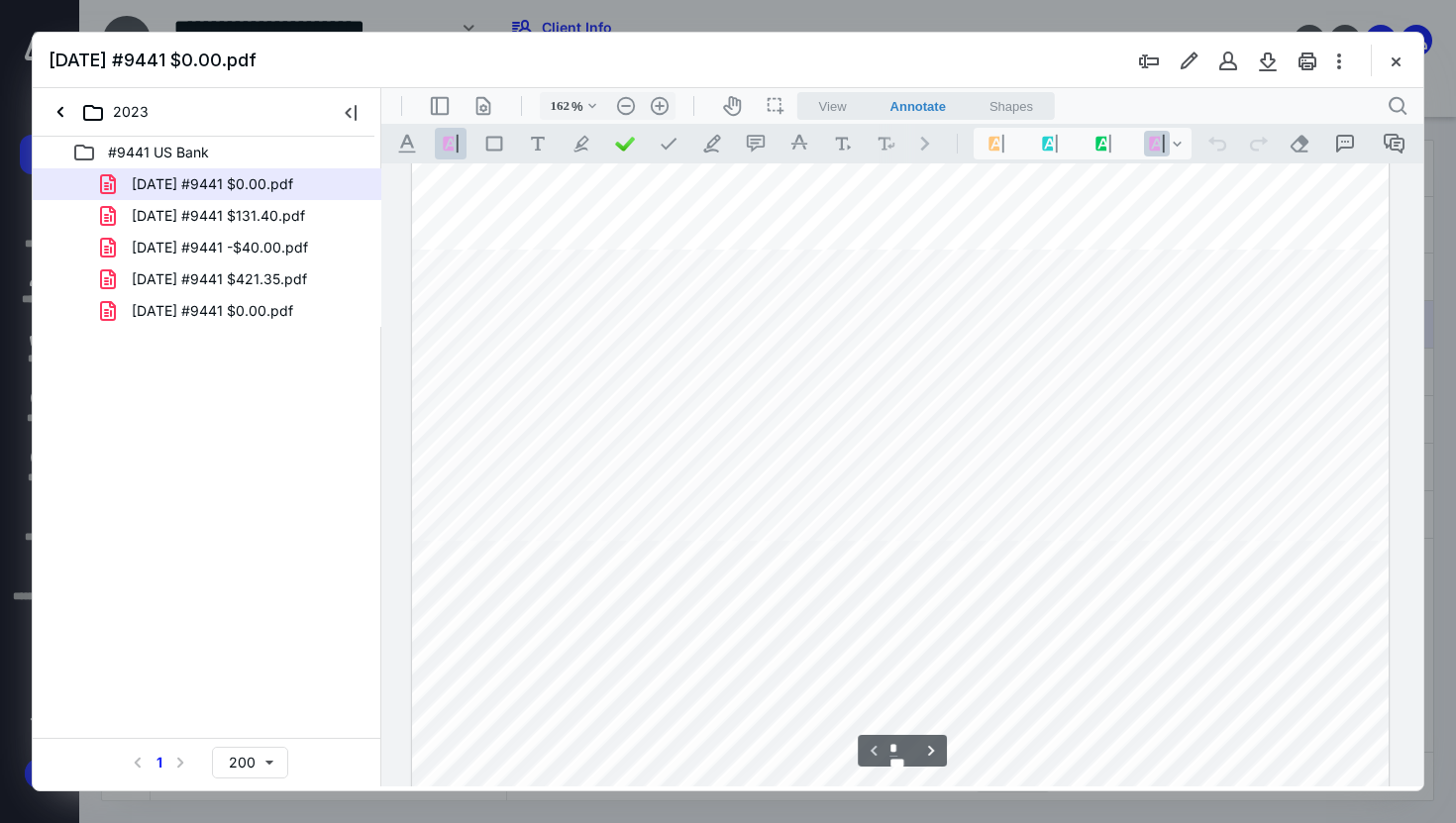 scroll, scrollTop: 0, scrollLeft: 0, axis: both 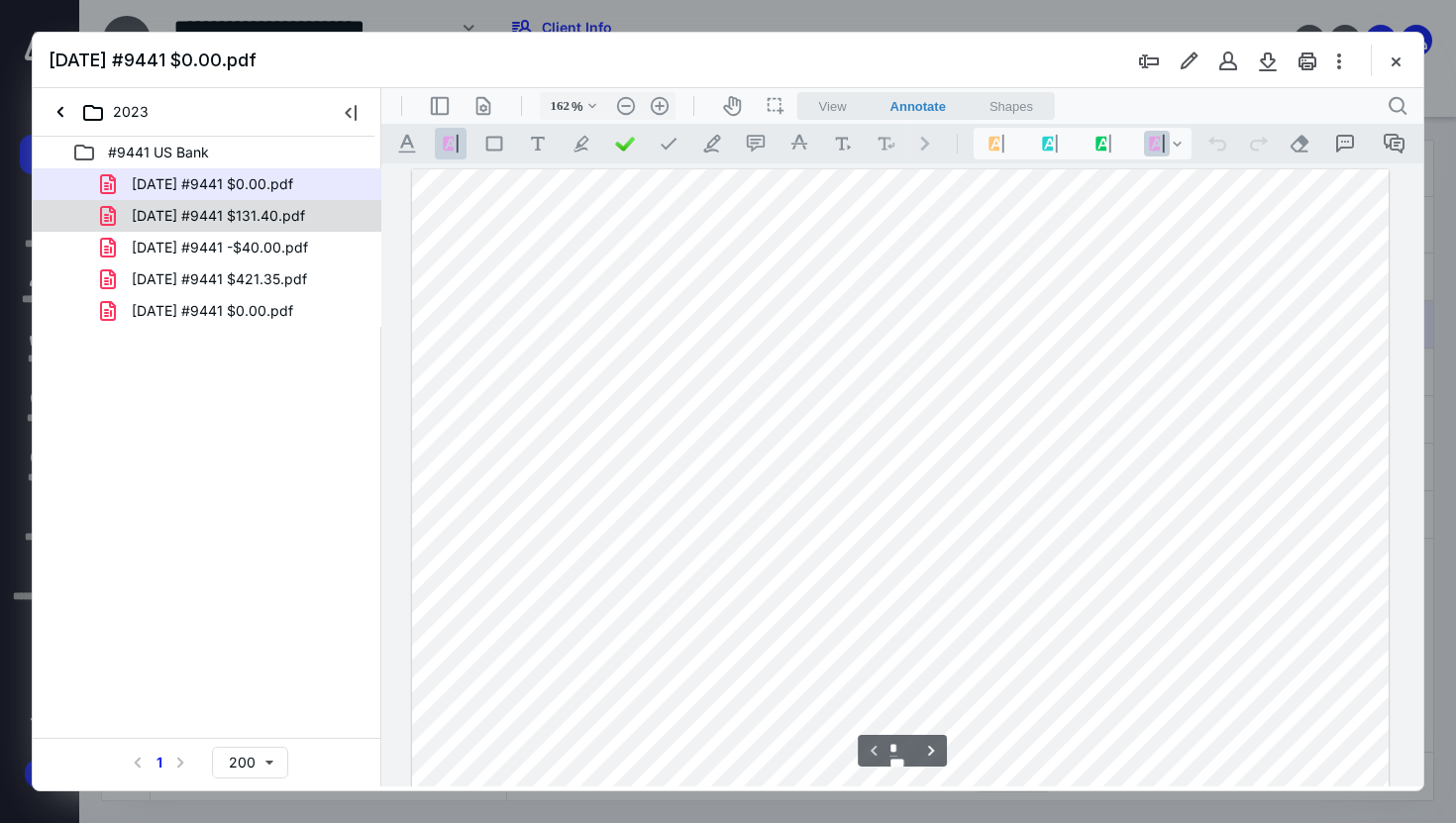 click on "[DATE] #9441 $131.40.pdf" at bounding box center [218, 216] 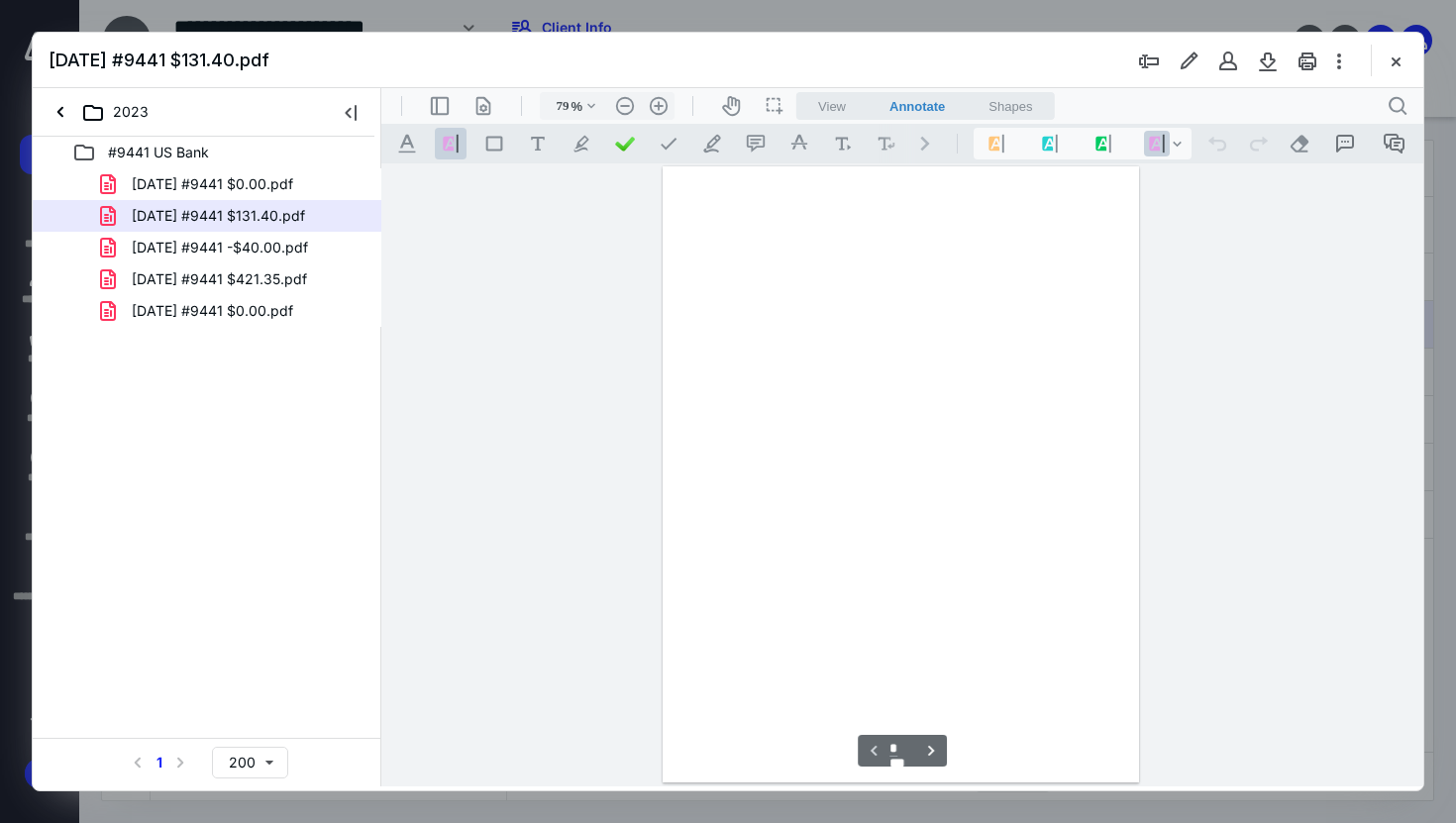 scroll, scrollTop: 78, scrollLeft: 0, axis: vertical 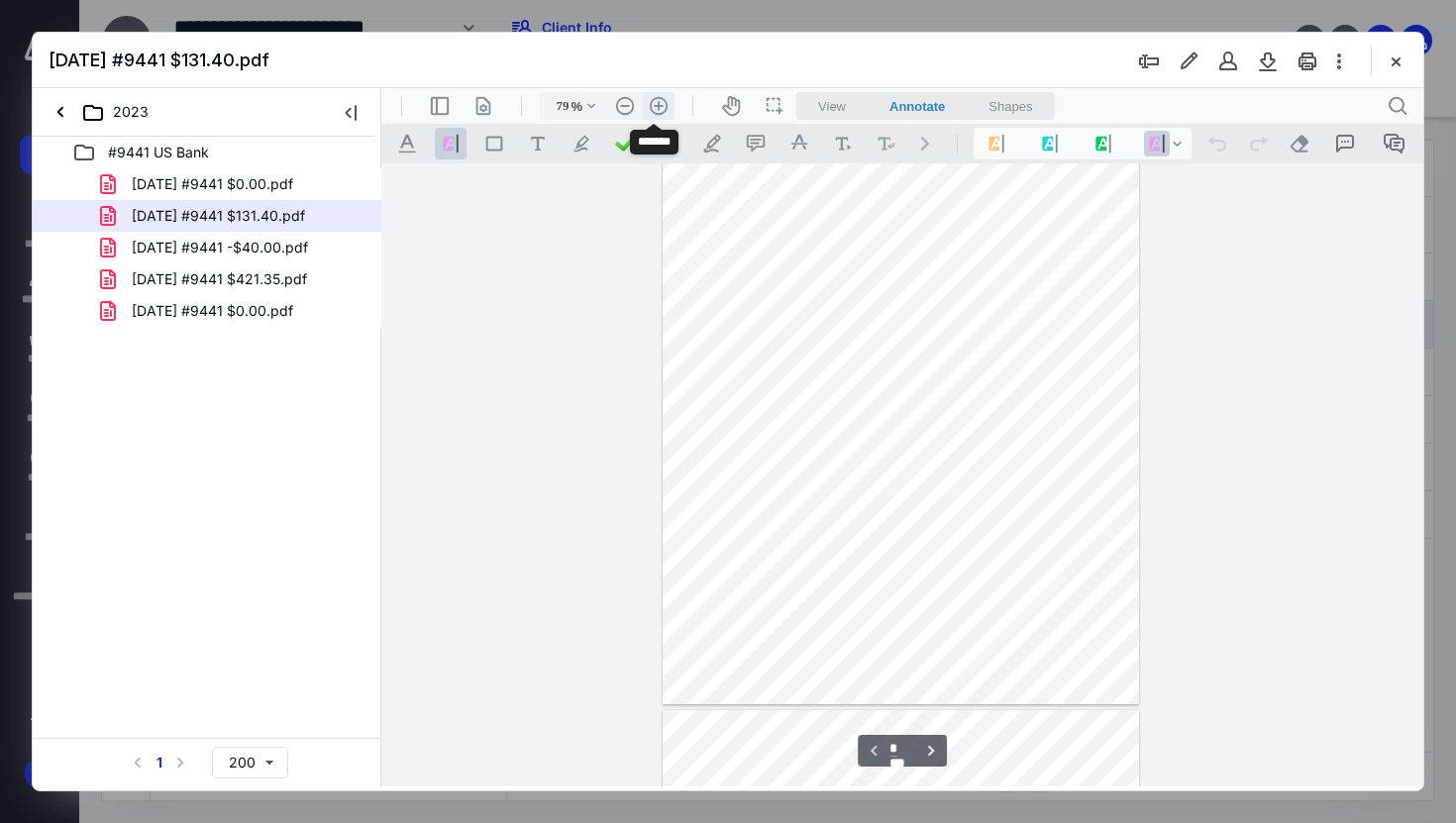 click on ".cls-1{fill:#abb0c4;} icon - header - zoom - in - line" at bounding box center [659, 106] 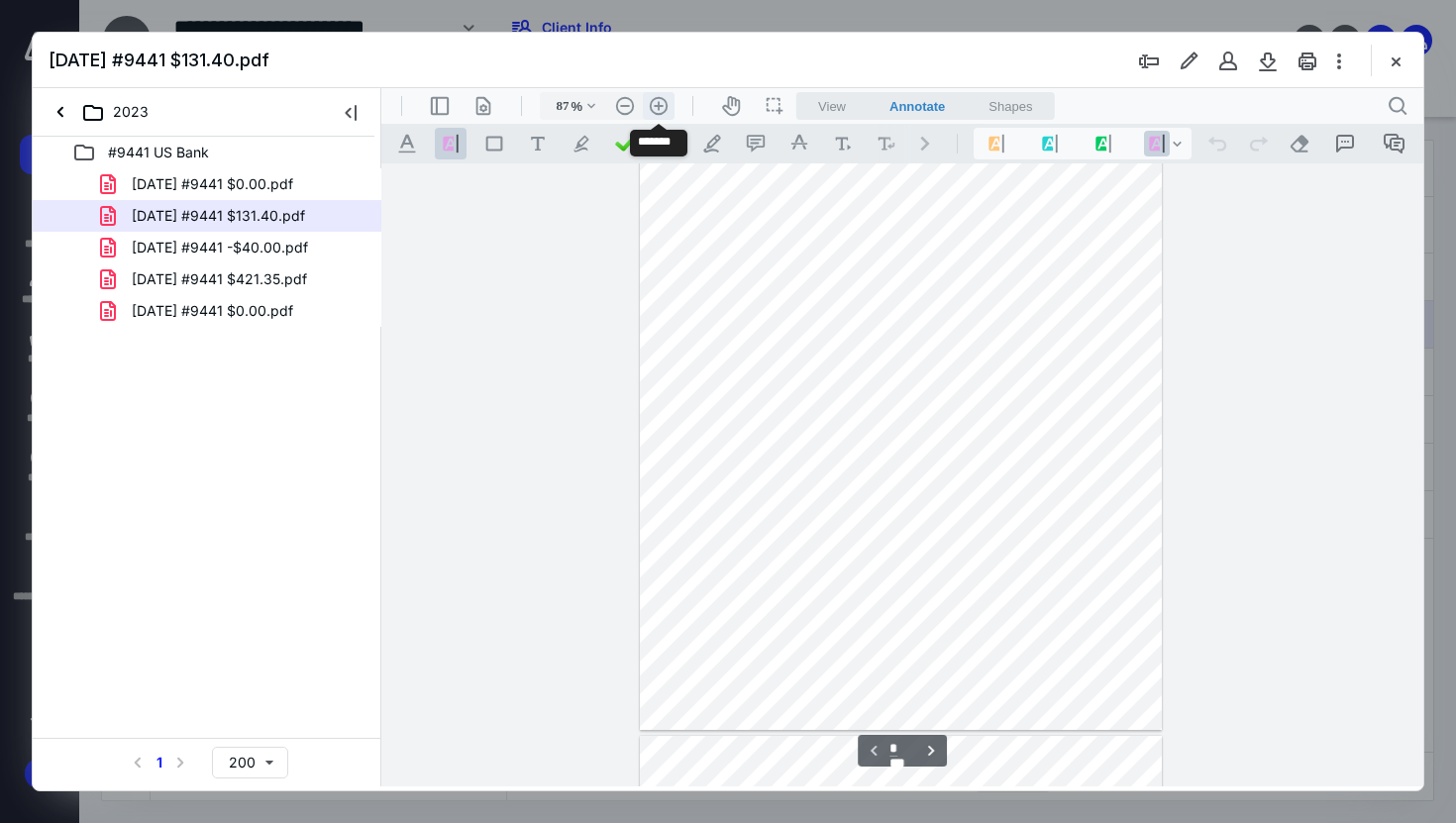 click on ".cls-1{fill:#abb0c4;} icon - header - zoom - in - line" at bounding box center (659, 106) 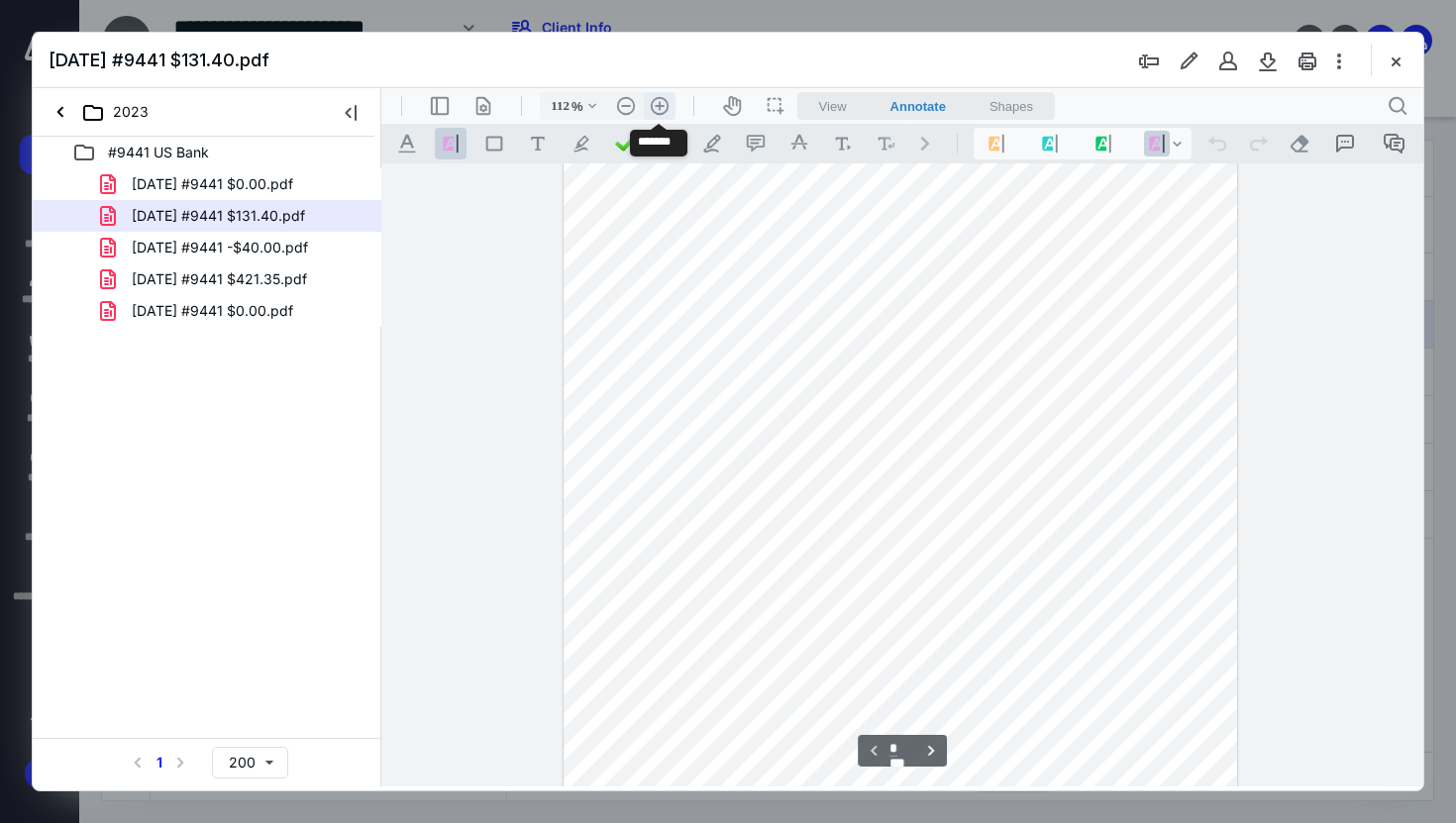 click on ".cls-1{fill:#abb0c4;} icon - header - zoom - in - line" at bounding box center (660, 106) 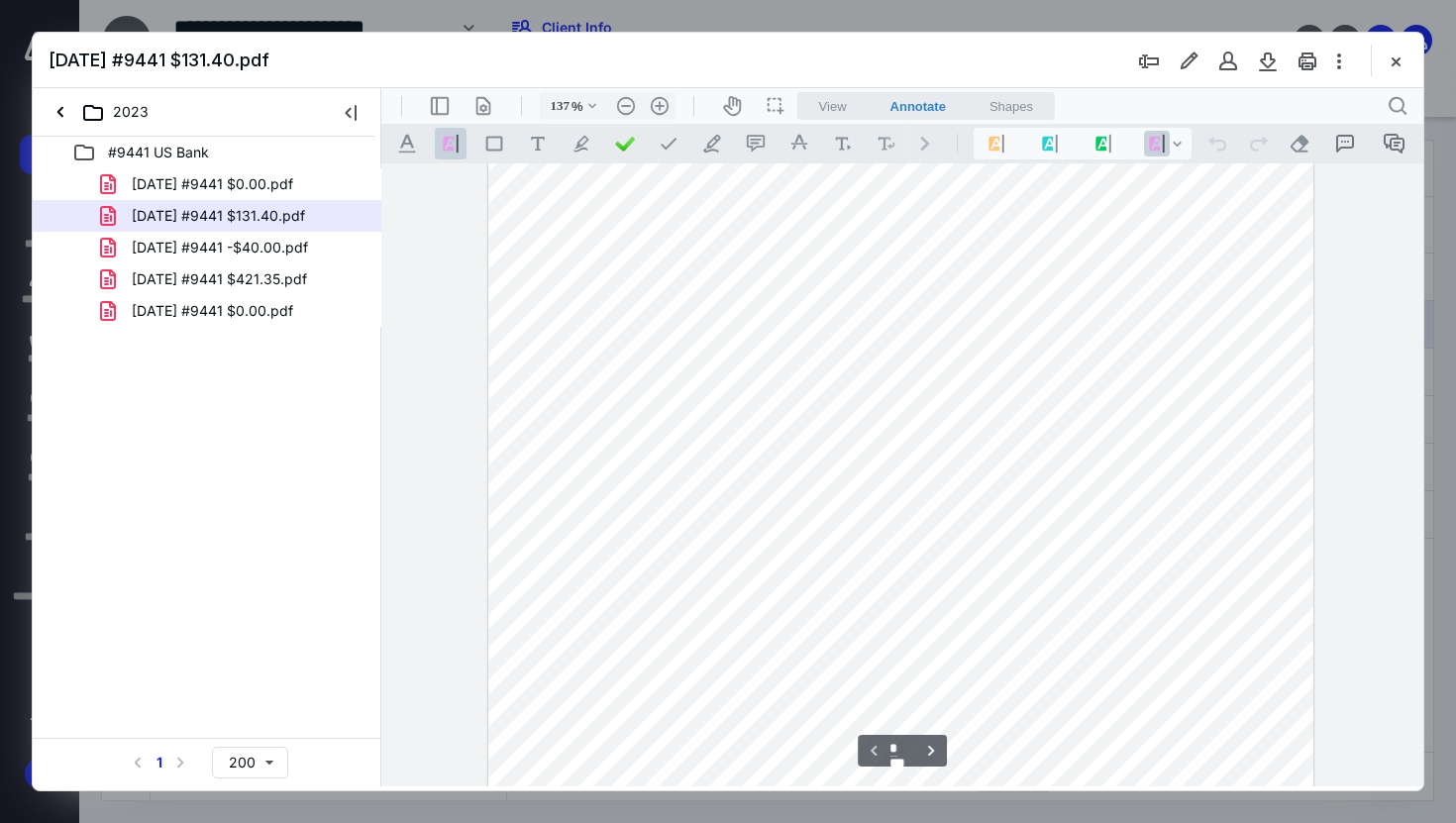 scroll, scrollTop: 8, scrollLeft: 0, axis: vertical 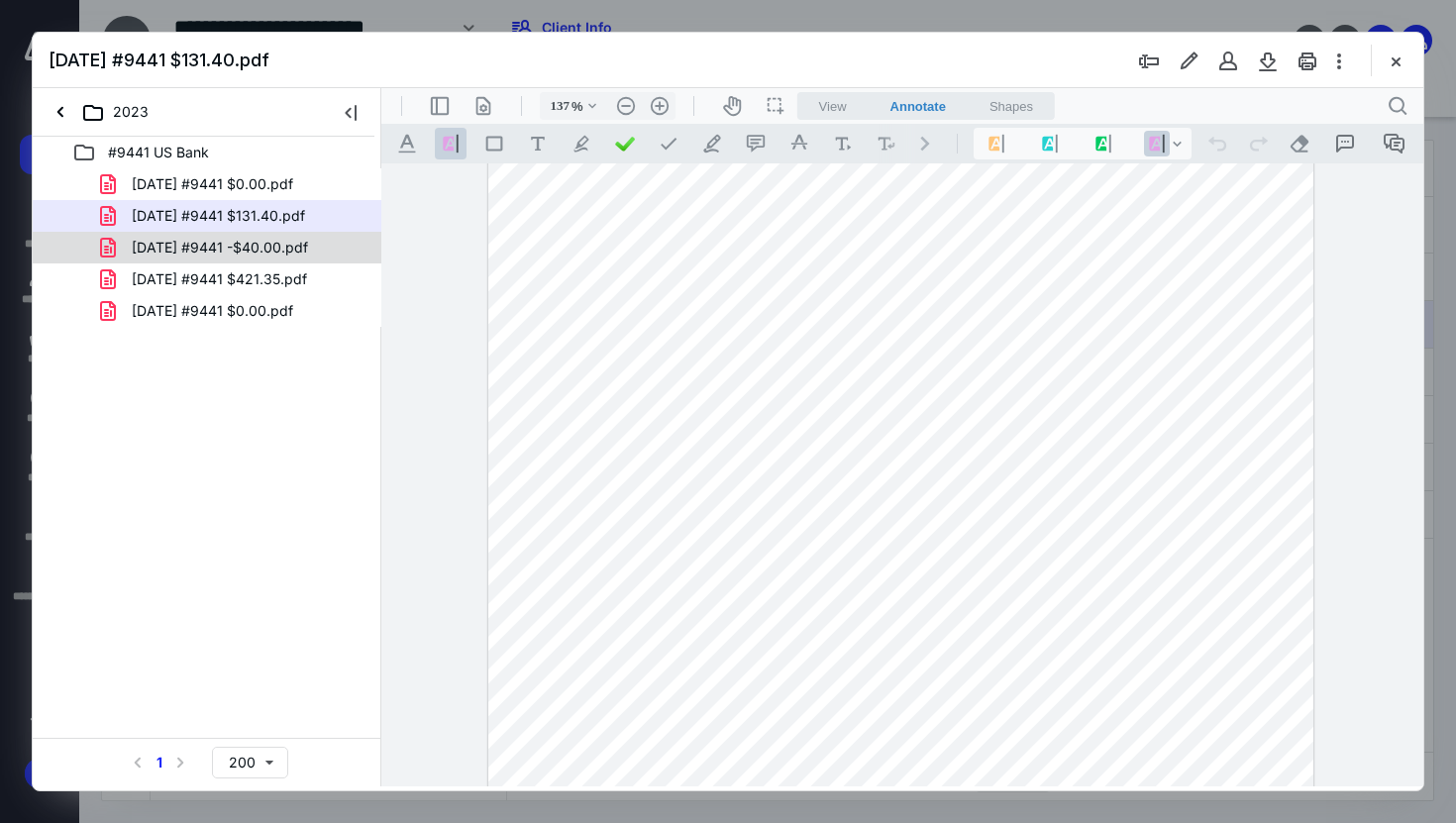 click on "[DATE] #9441 -$40.00.pdf" at bounding box center [207, 248] 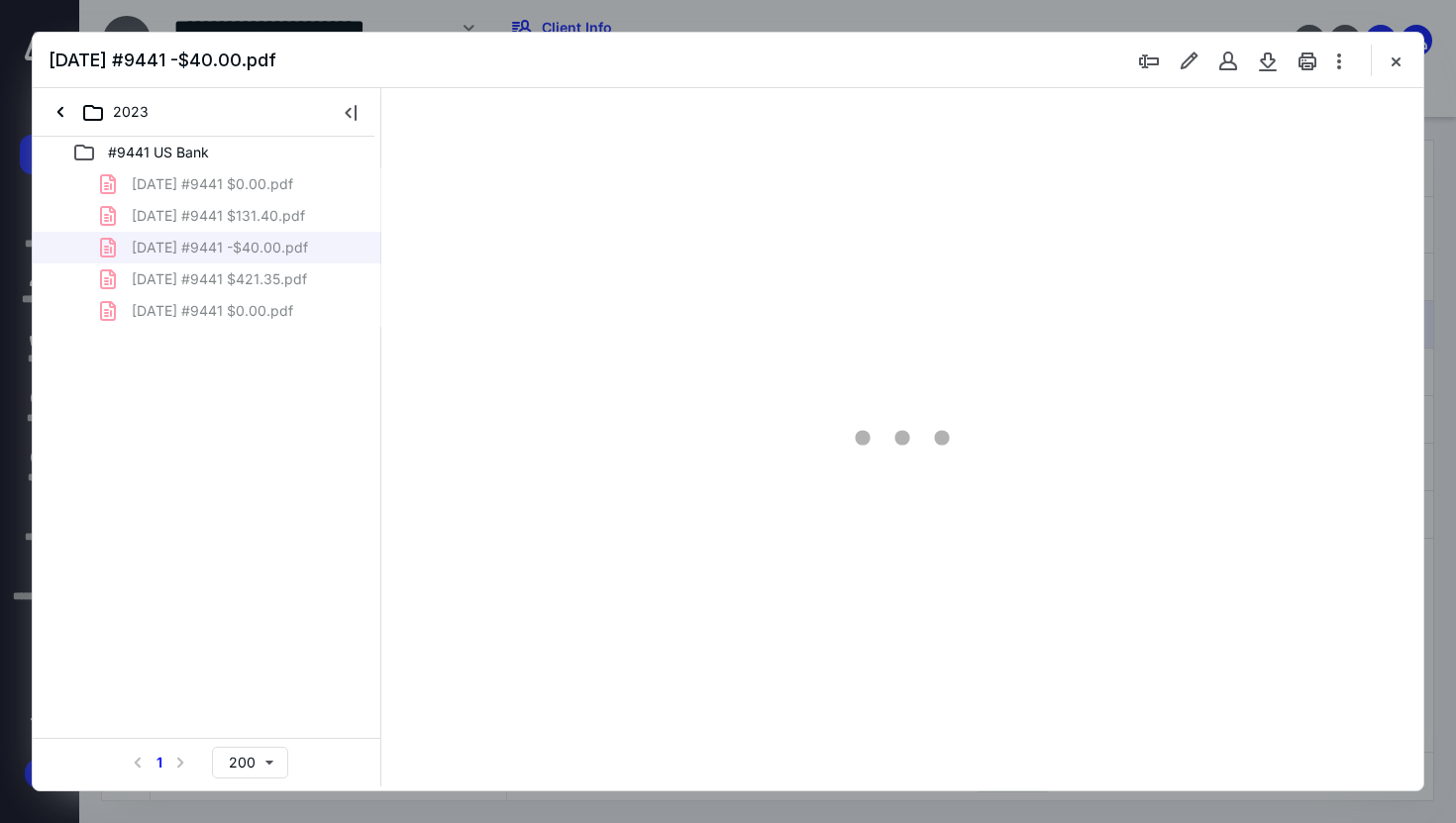 scroll, scrollTop: 78, scrollLeft: 0, axis: vertical 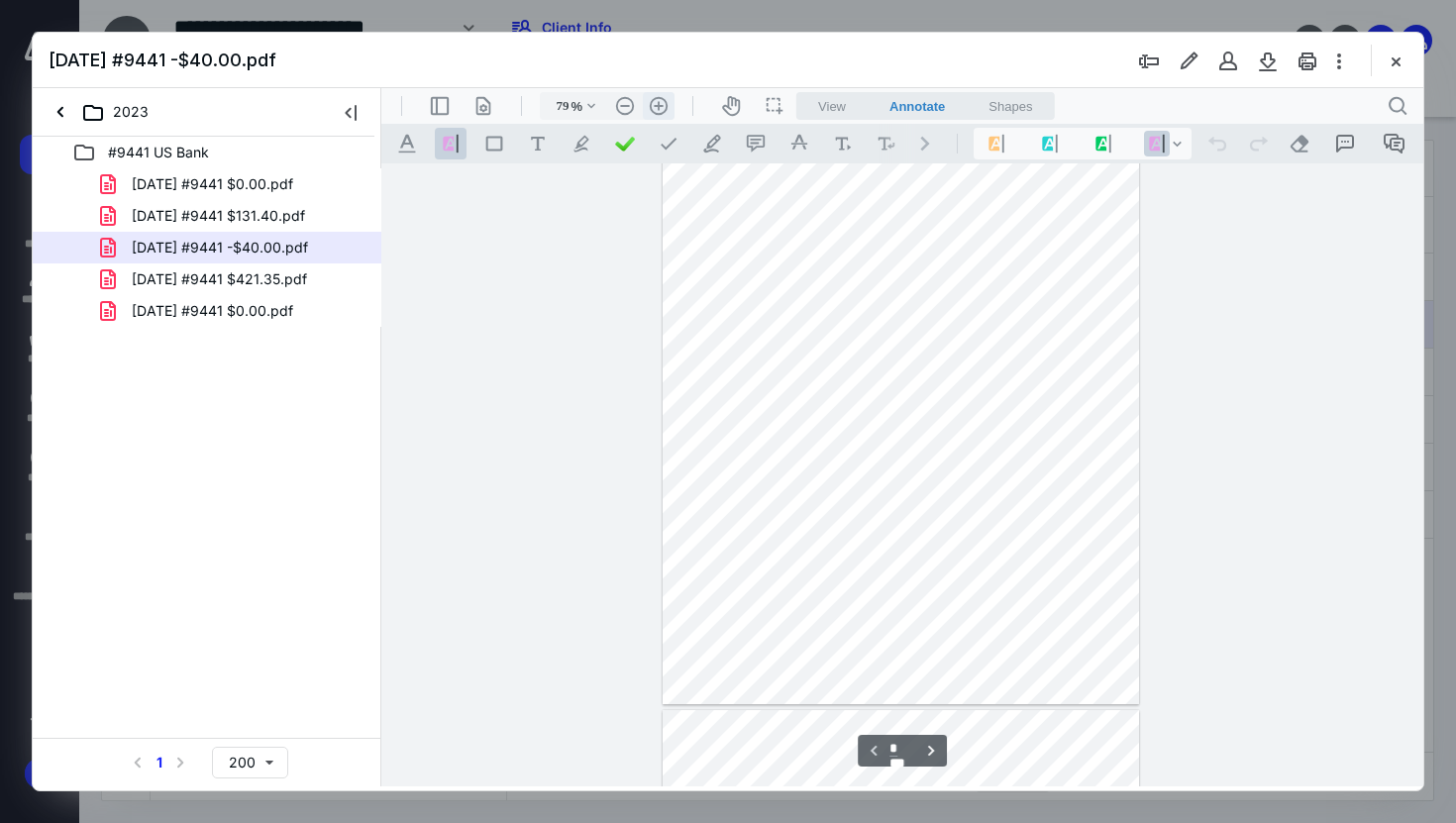 click on ".cls-1{fill:#abb0c4;} icon - header - zoom - in - line" at bounding box center [659, 106] 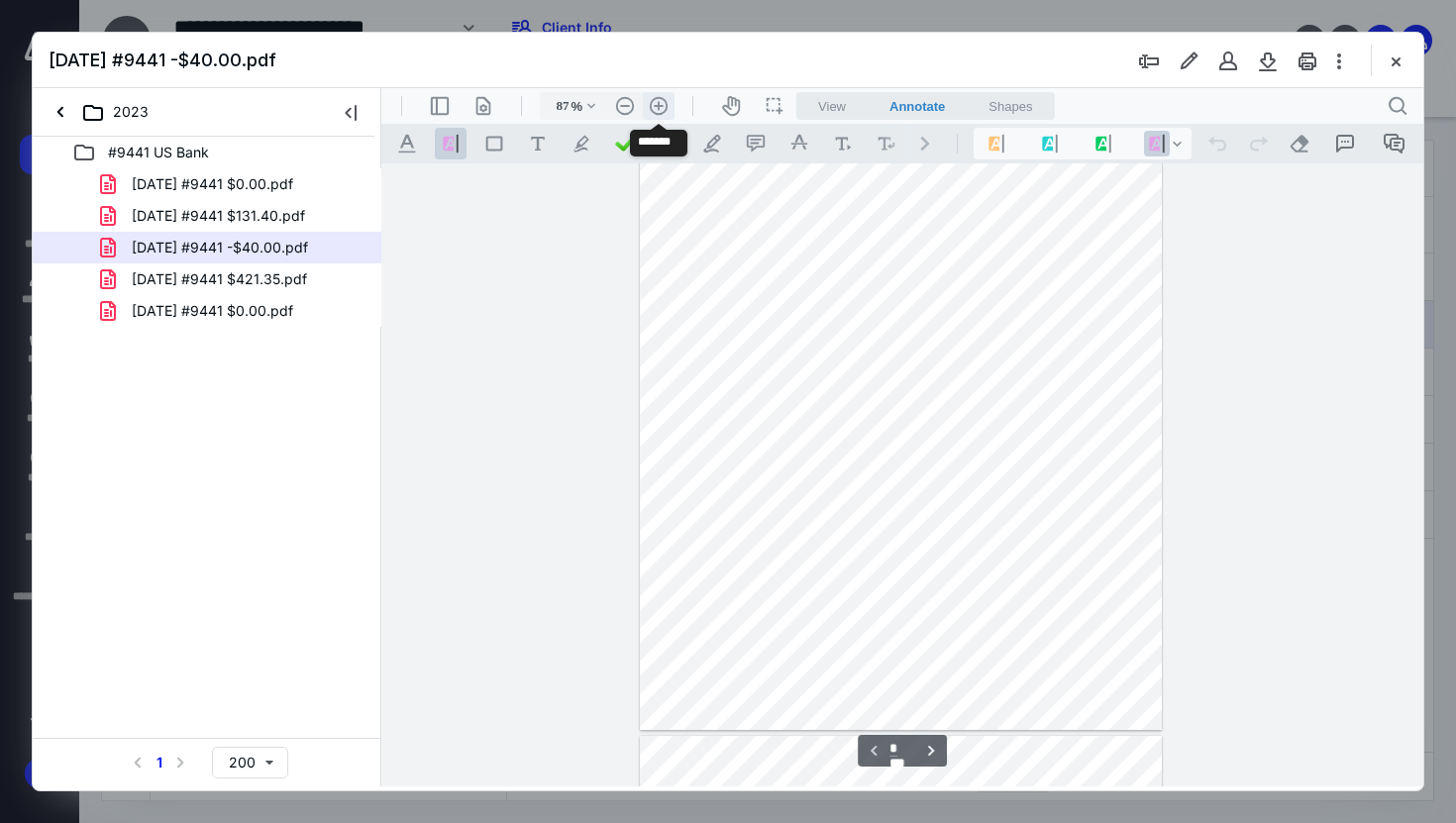 click on ".cls-1{fill:#abb0c4;} icon - header - zoom - in - line" at bounding box center (659, 106) 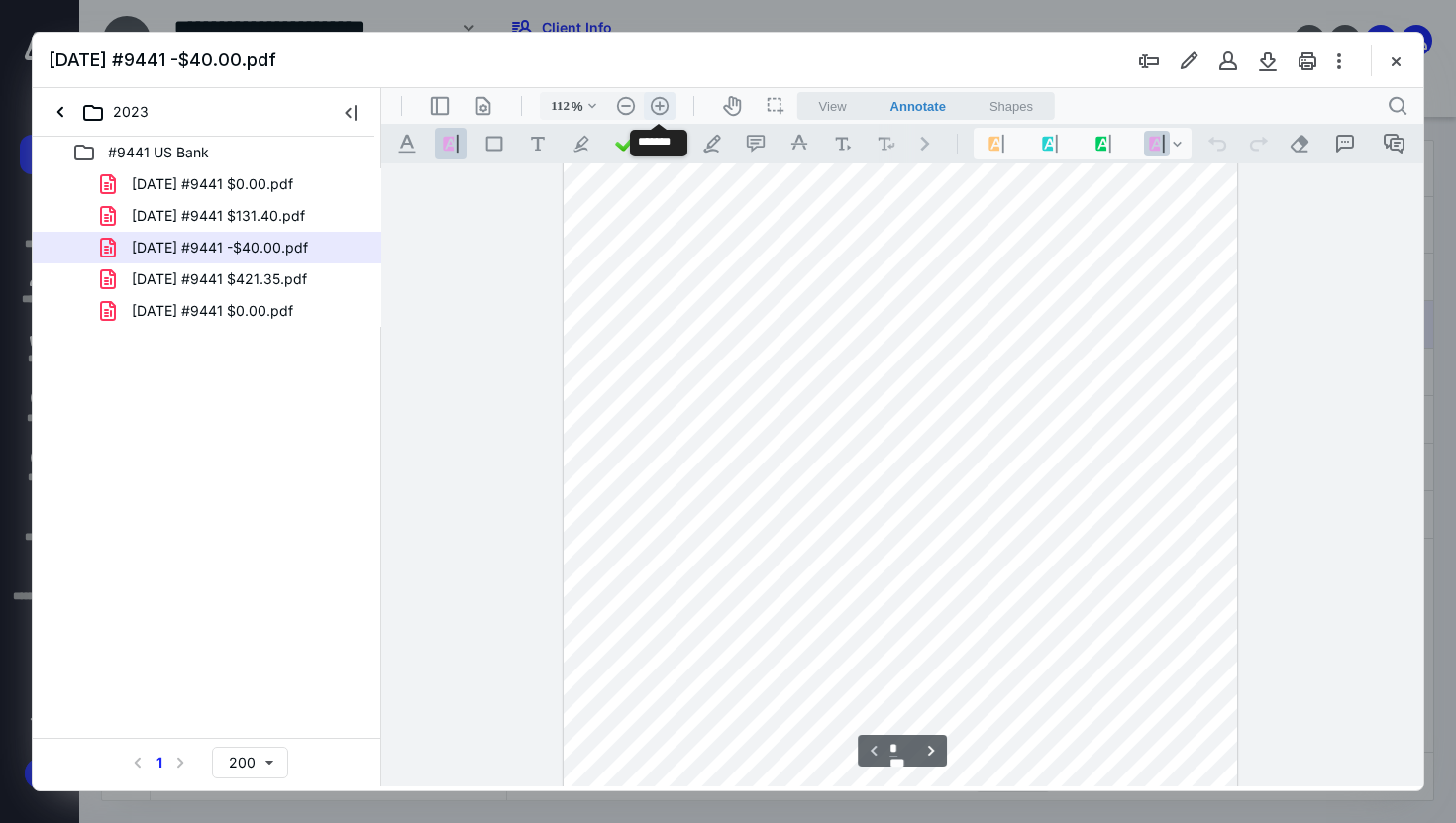 click on ".cls-1{fill:#abb0c4;} icon - header - zoom - in - line" at bounding box center [660, 106] 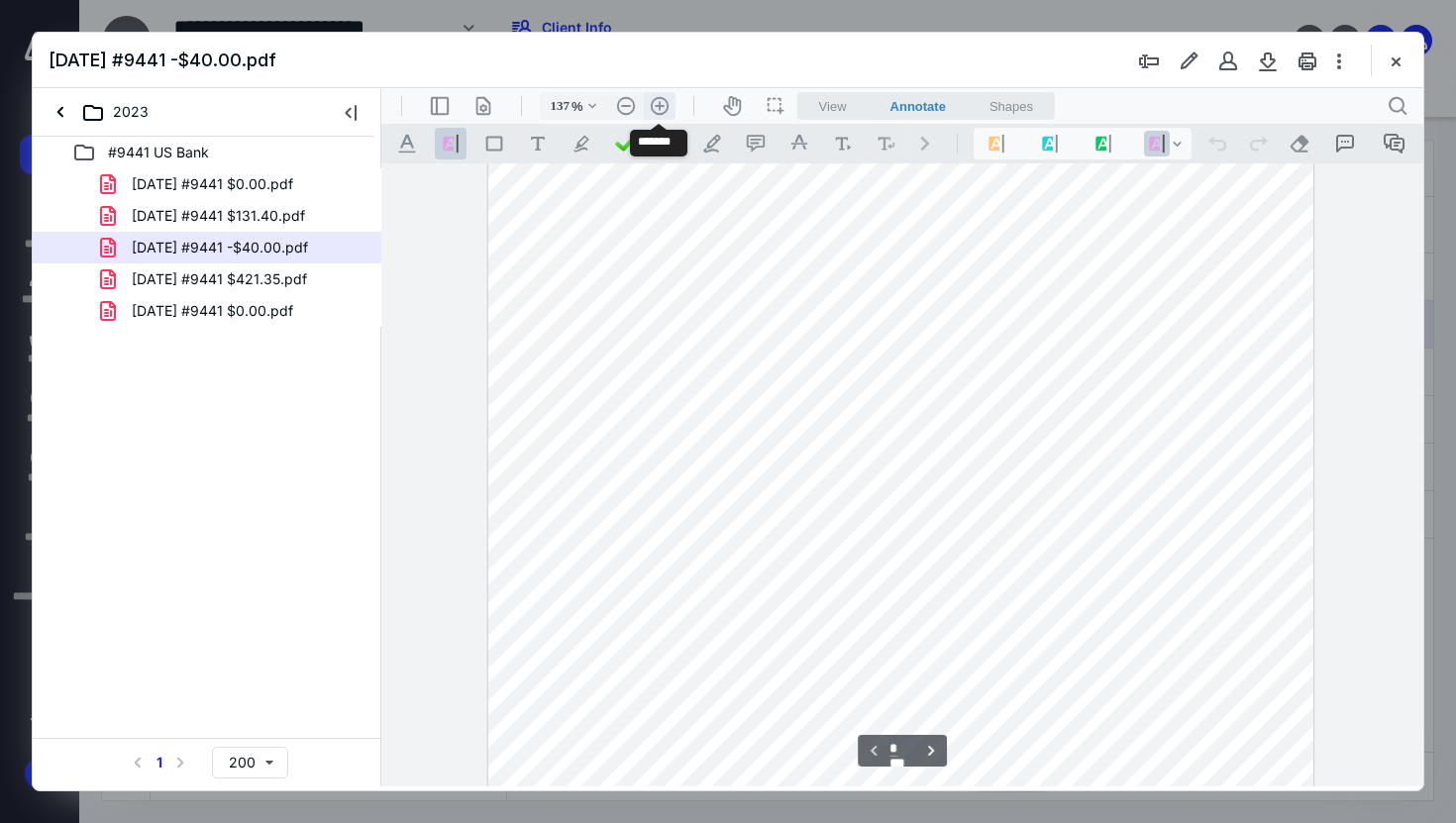 click on ".cls-1{fill:#abb0c4;} icon - header - zoom - in - line" at bounding box center (660, 106) 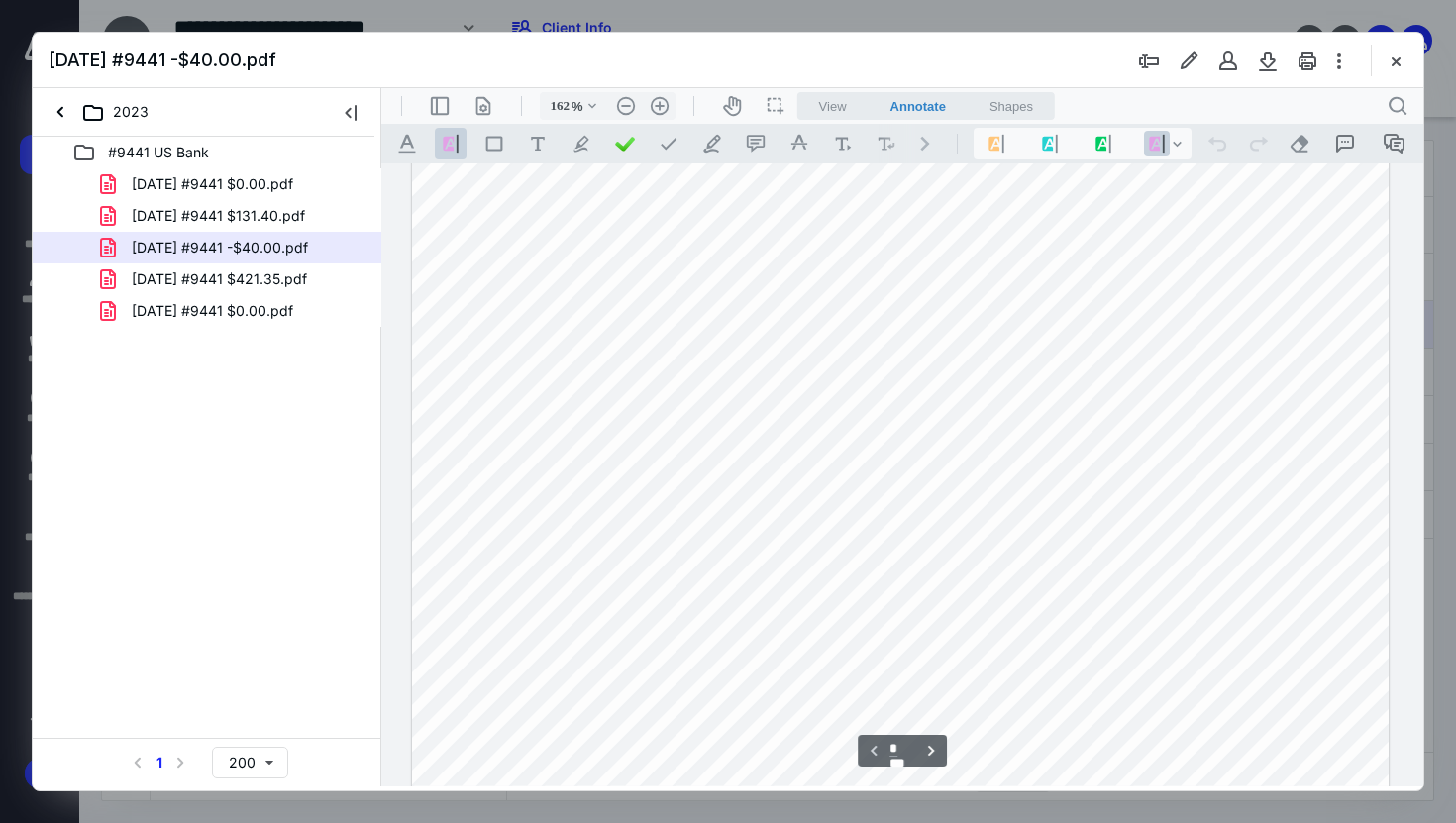scroll, scrollTop: 181, scrollLeft: 0, axis: vertical 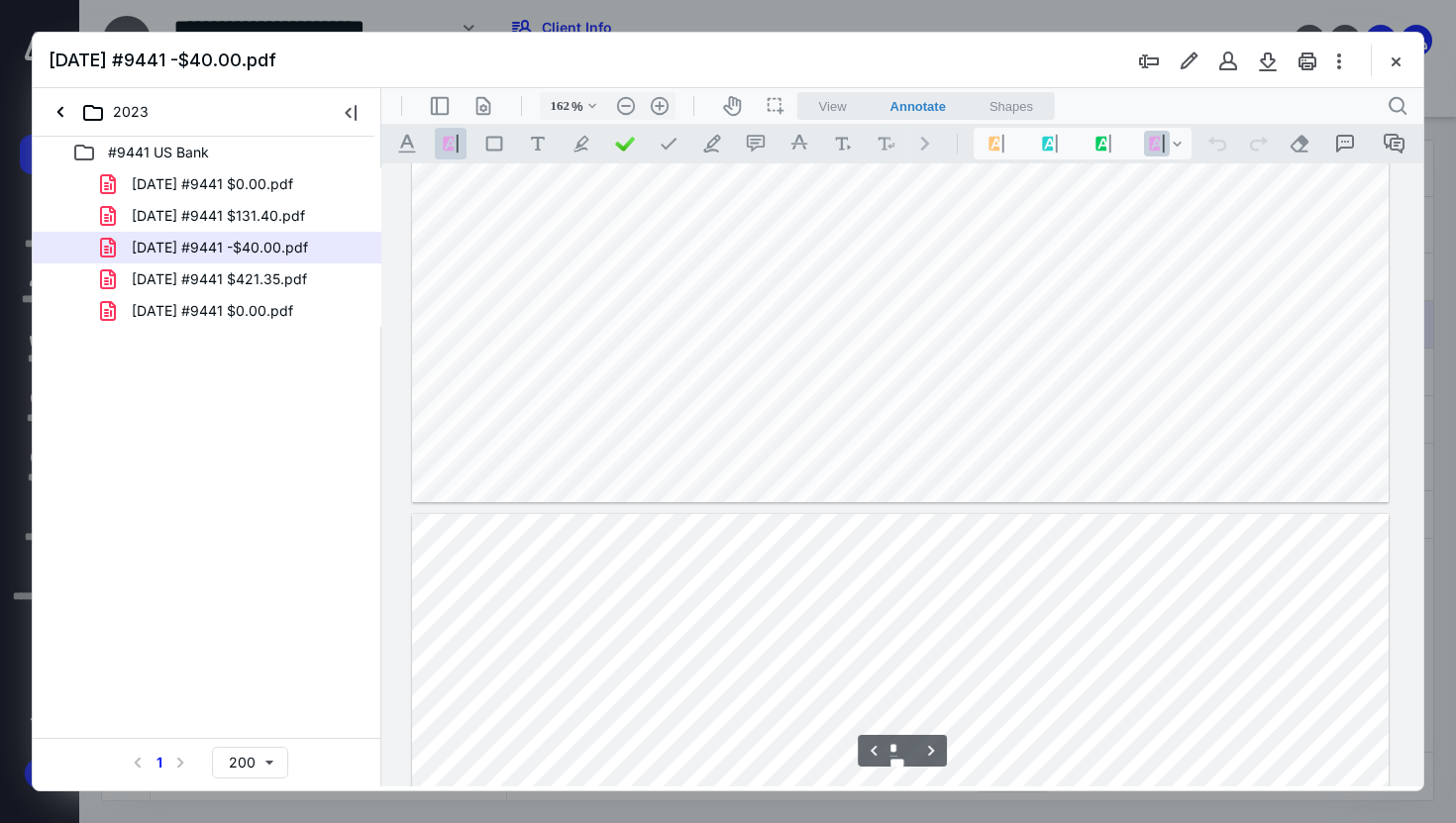 type on "*" 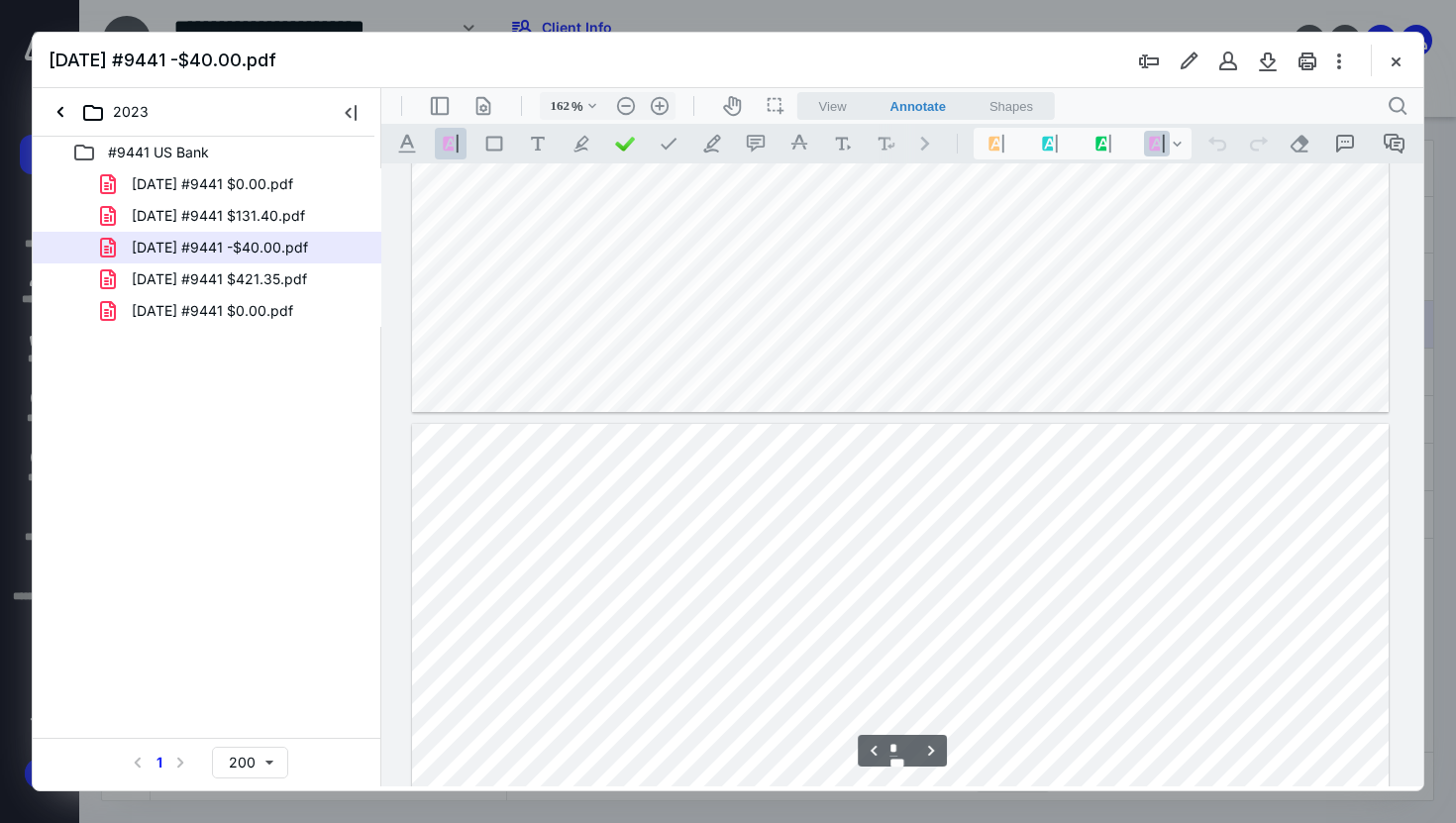 click at bounding box center [900, -220] 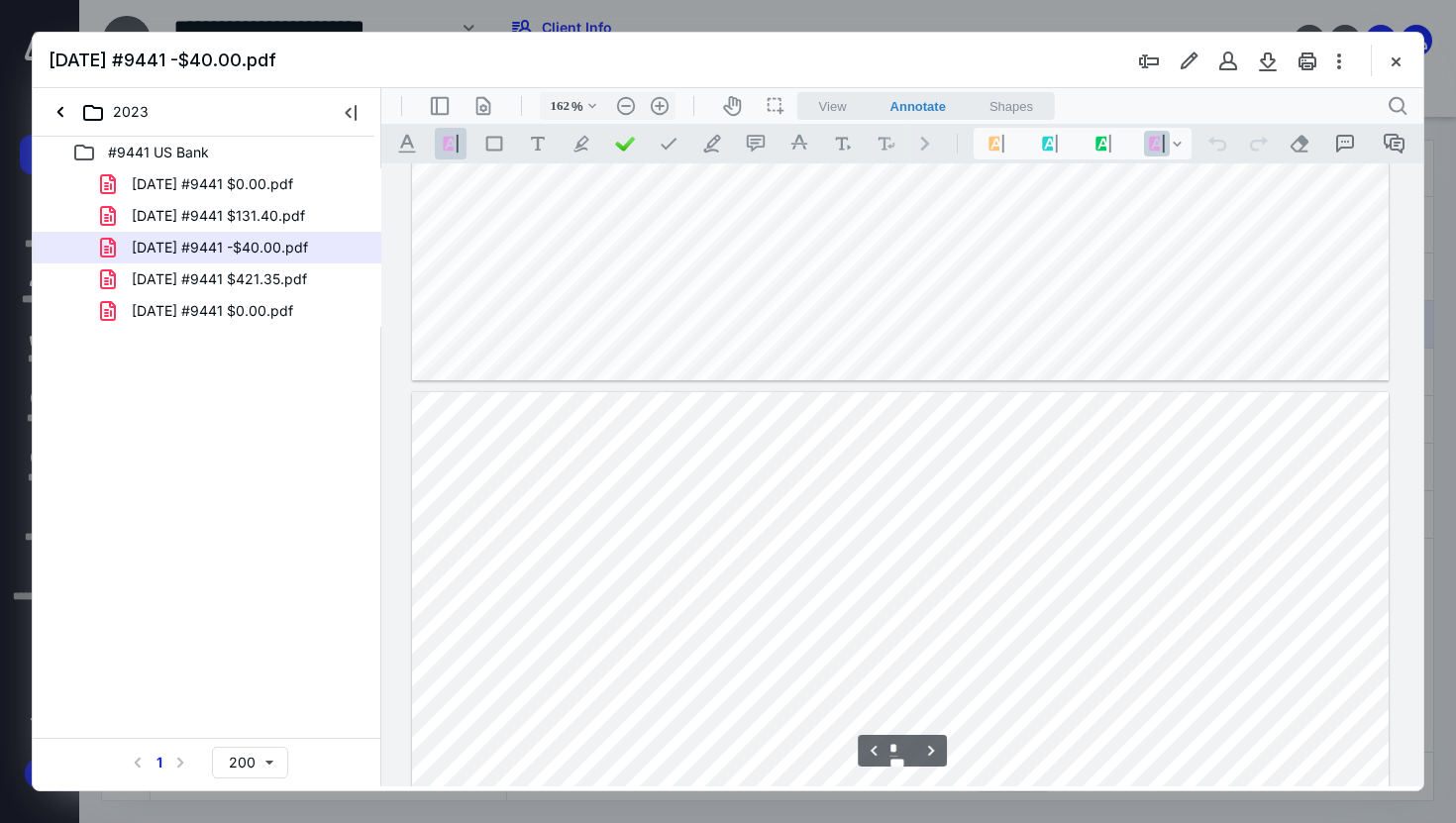 scroll, scrollTop: 2340, scrollLeft: 0, axis: vertical 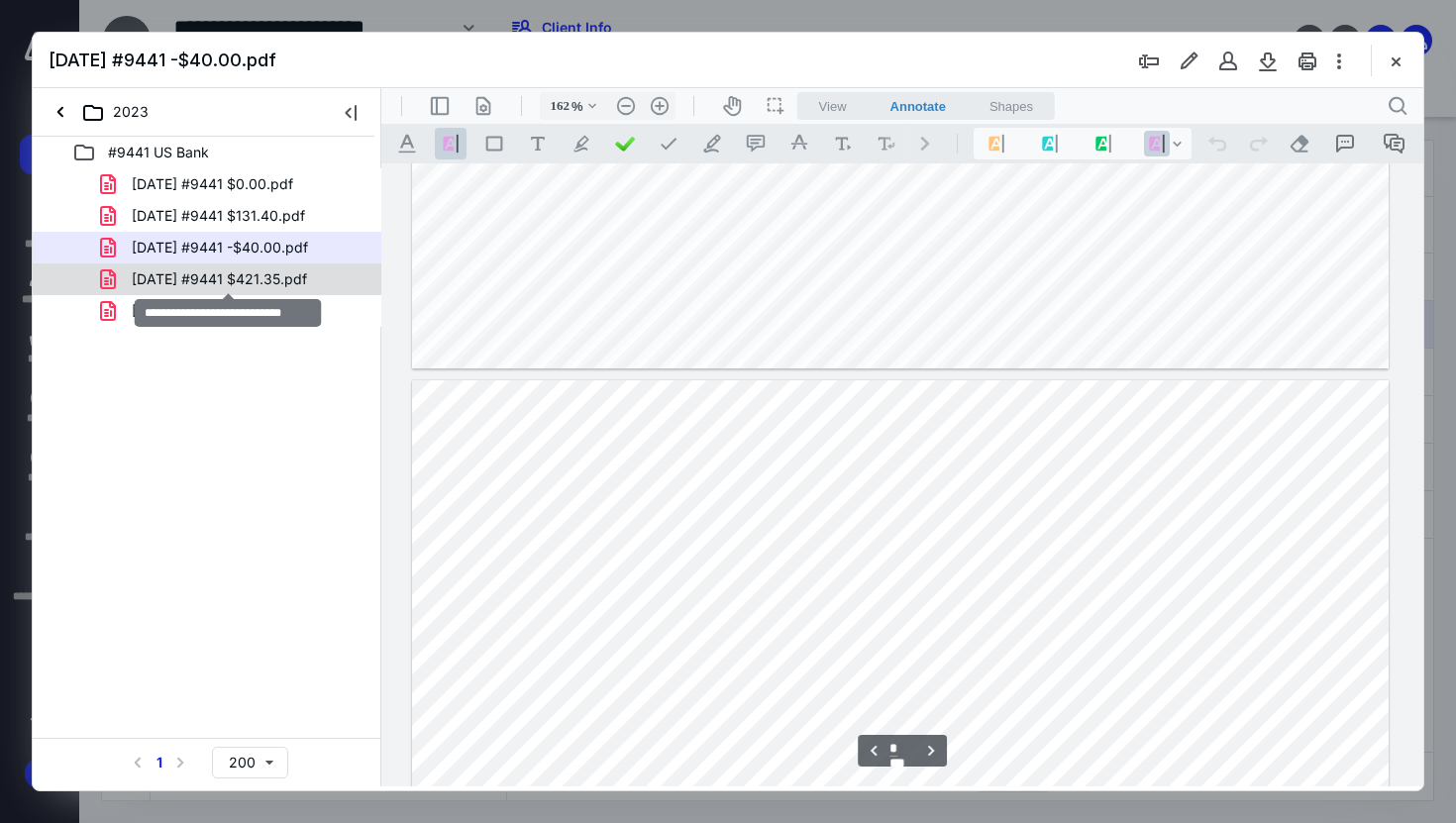 click on "[DATE] #9441 $421.35.pdf" at bounding box center [219, 279] 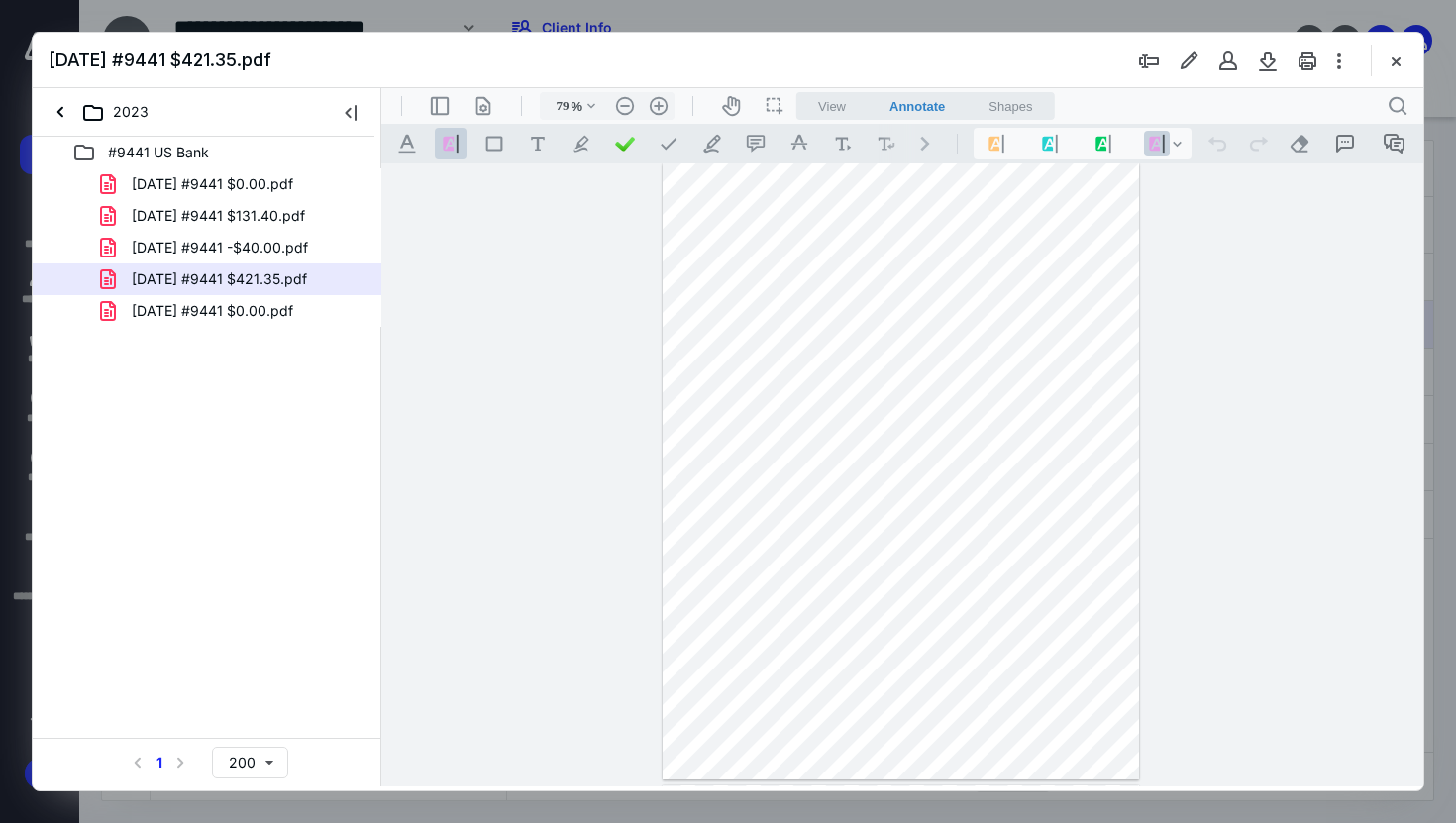 scroll, scrollTop: 2, scrollLeft: 0, axis: vertical 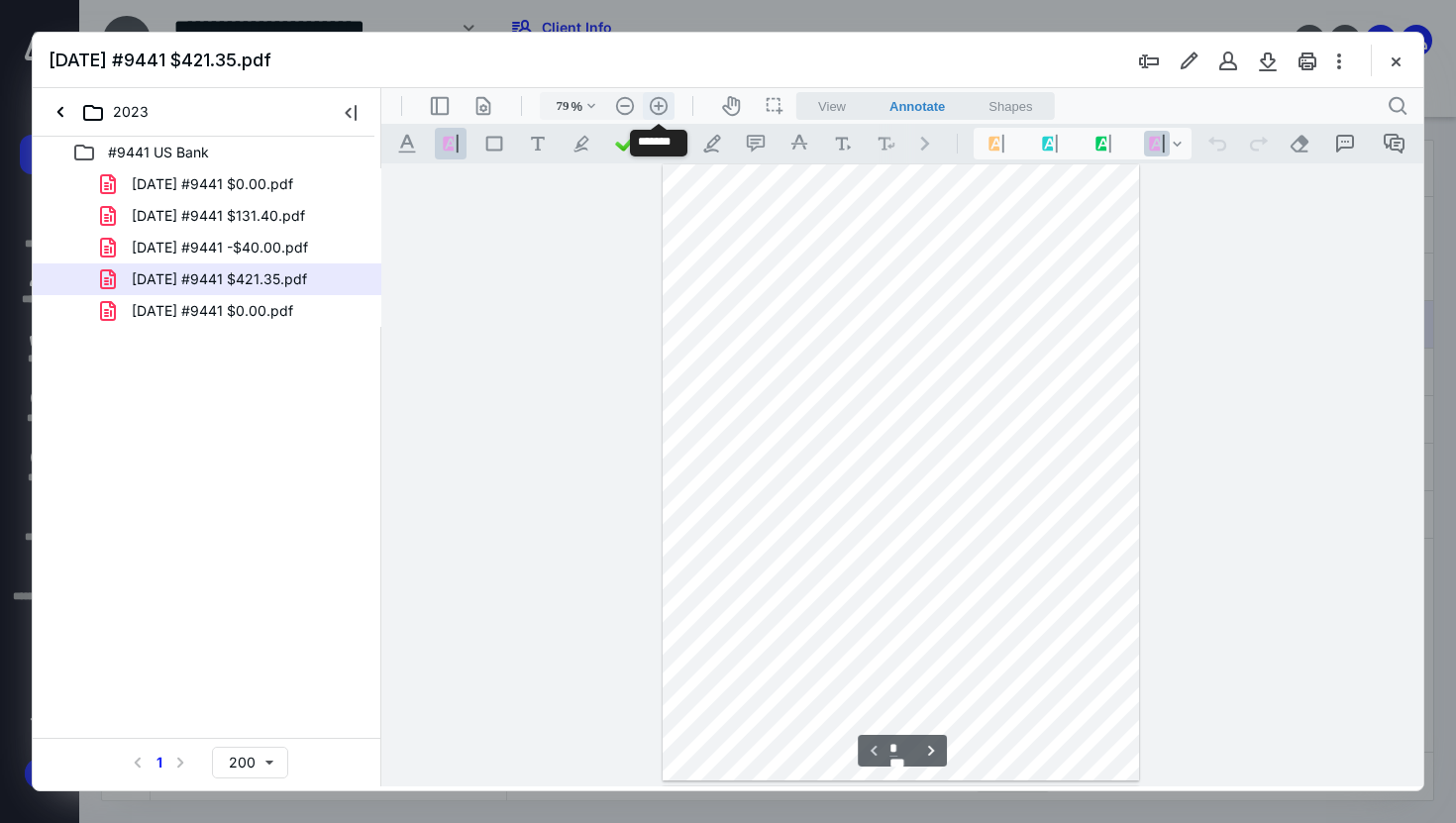 click on ".cls-1{fill:#abb0c4;} icon - header - zoom - in - line" at bounding box center [659, 106] 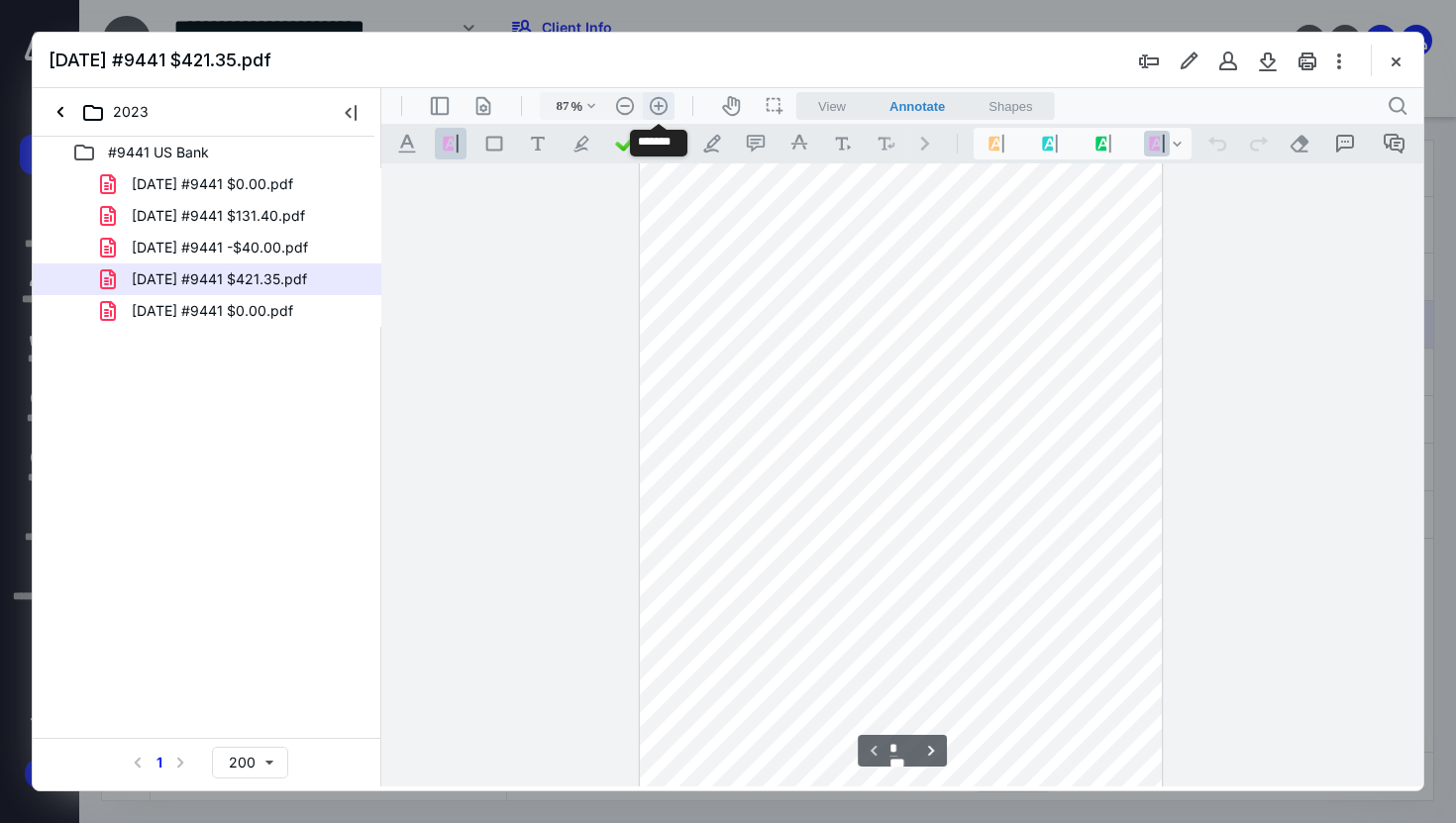 click on ".cls-1{fill:#abb0c4;} icon - header - zoom - in - line" at bounding box center (659, 106) 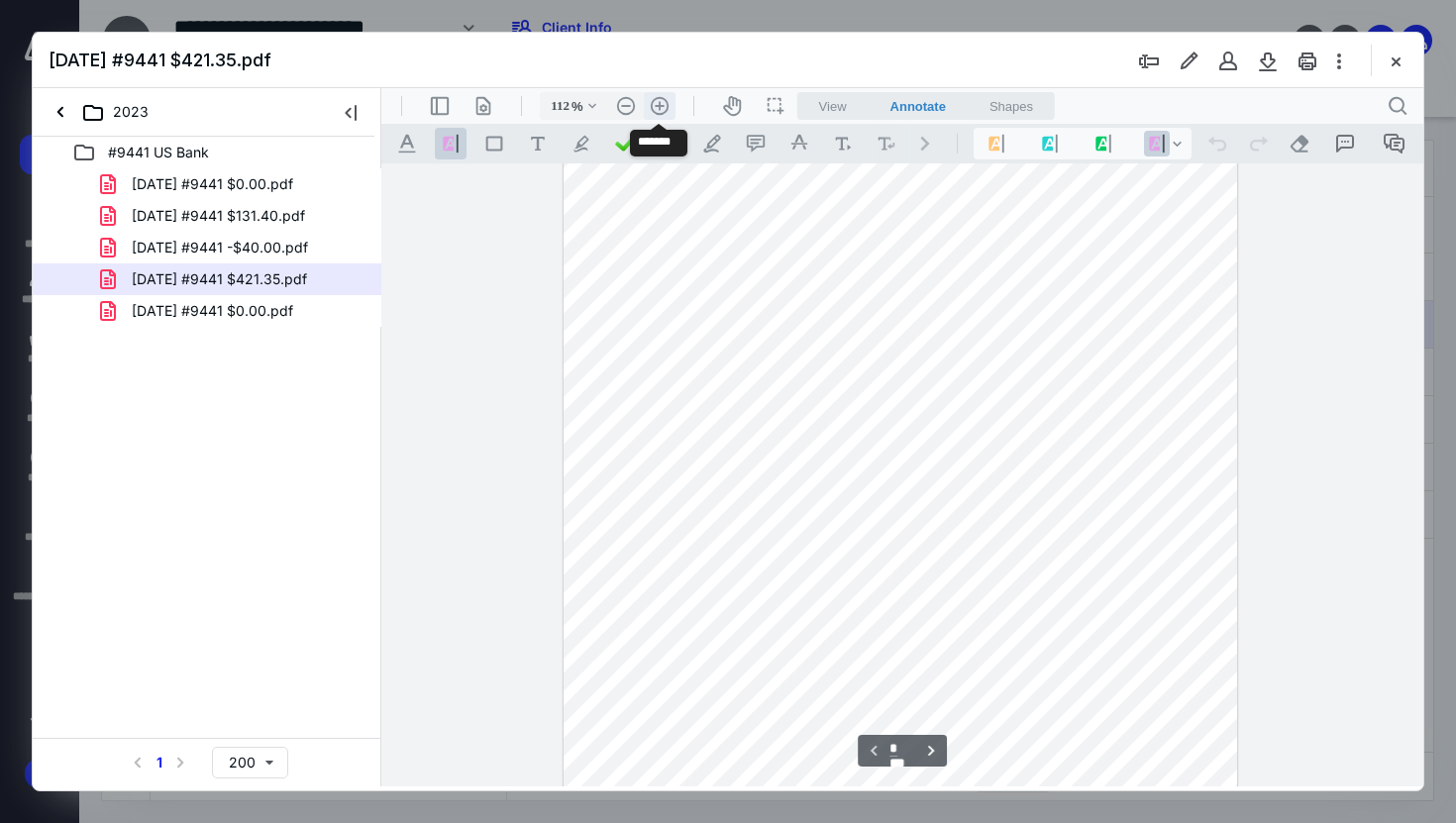 click on ".cls-1{fill:#abb0c4;} icon - header - zoom - in - line" at bounding box center [660, 106] 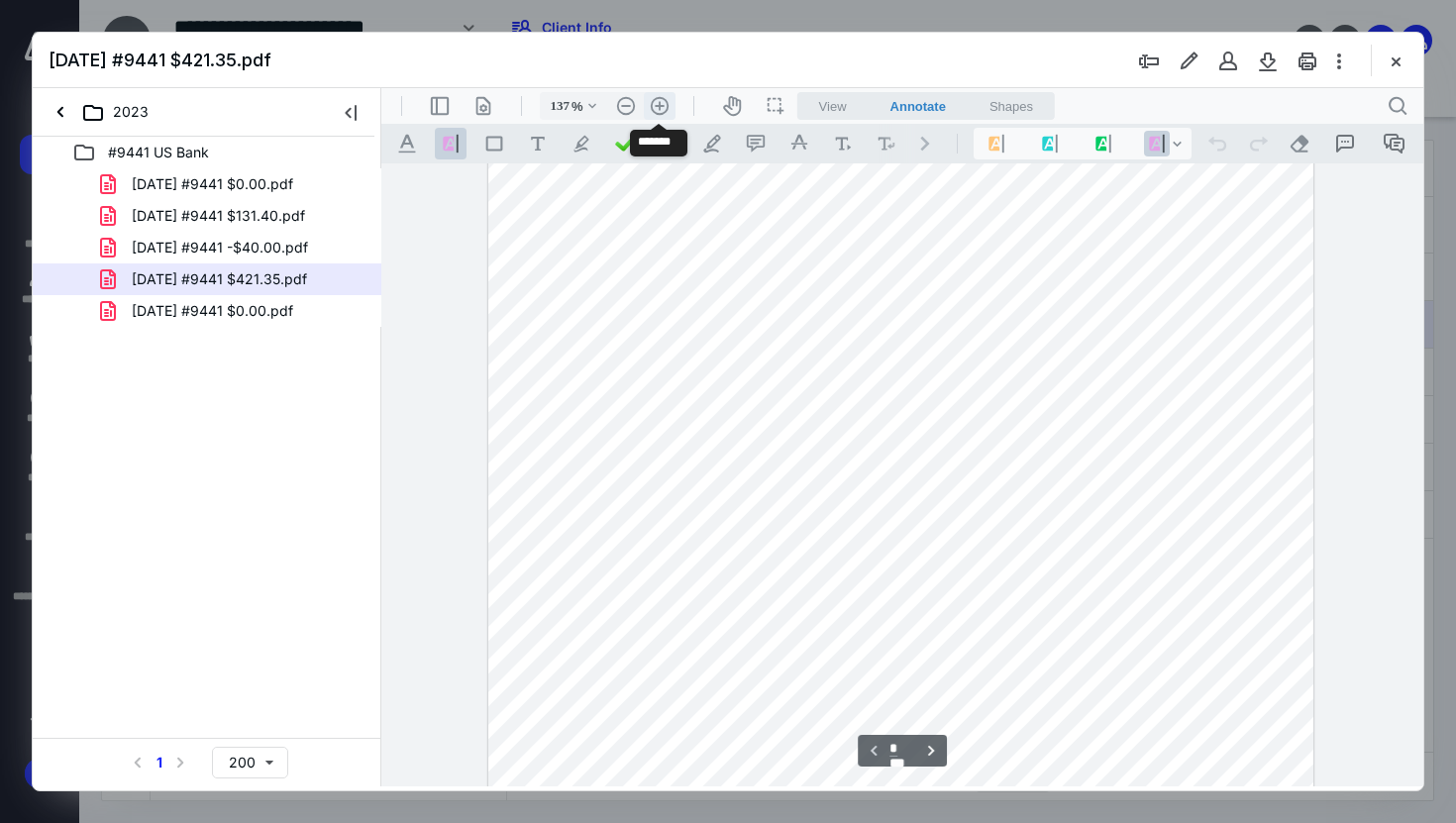 scroll, scrollTop: 203, scrollLeft: 0, axis: vertical 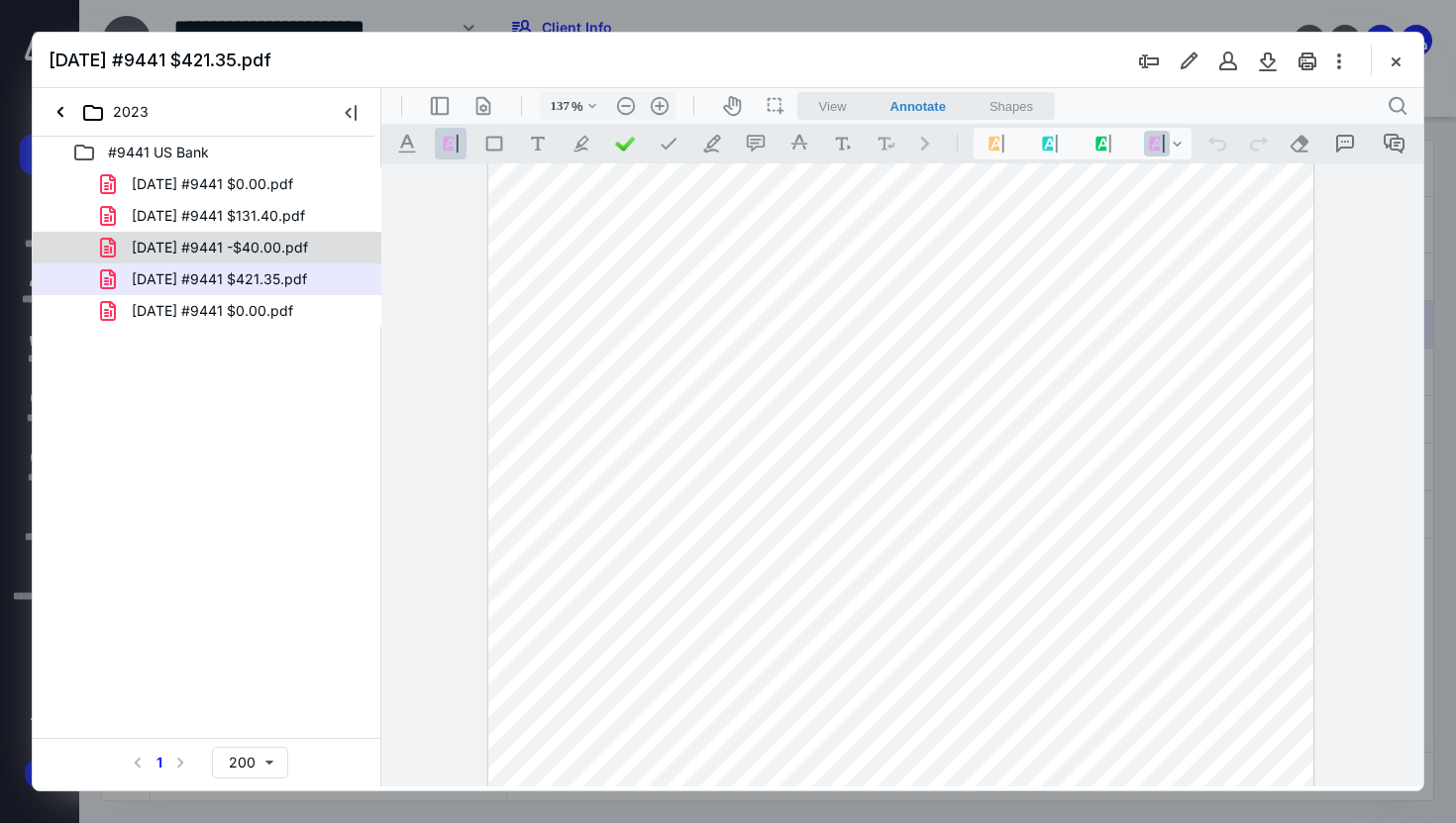click on "[DATE] #9441 -$40.00.pdf" at bounding box center (220, 248) 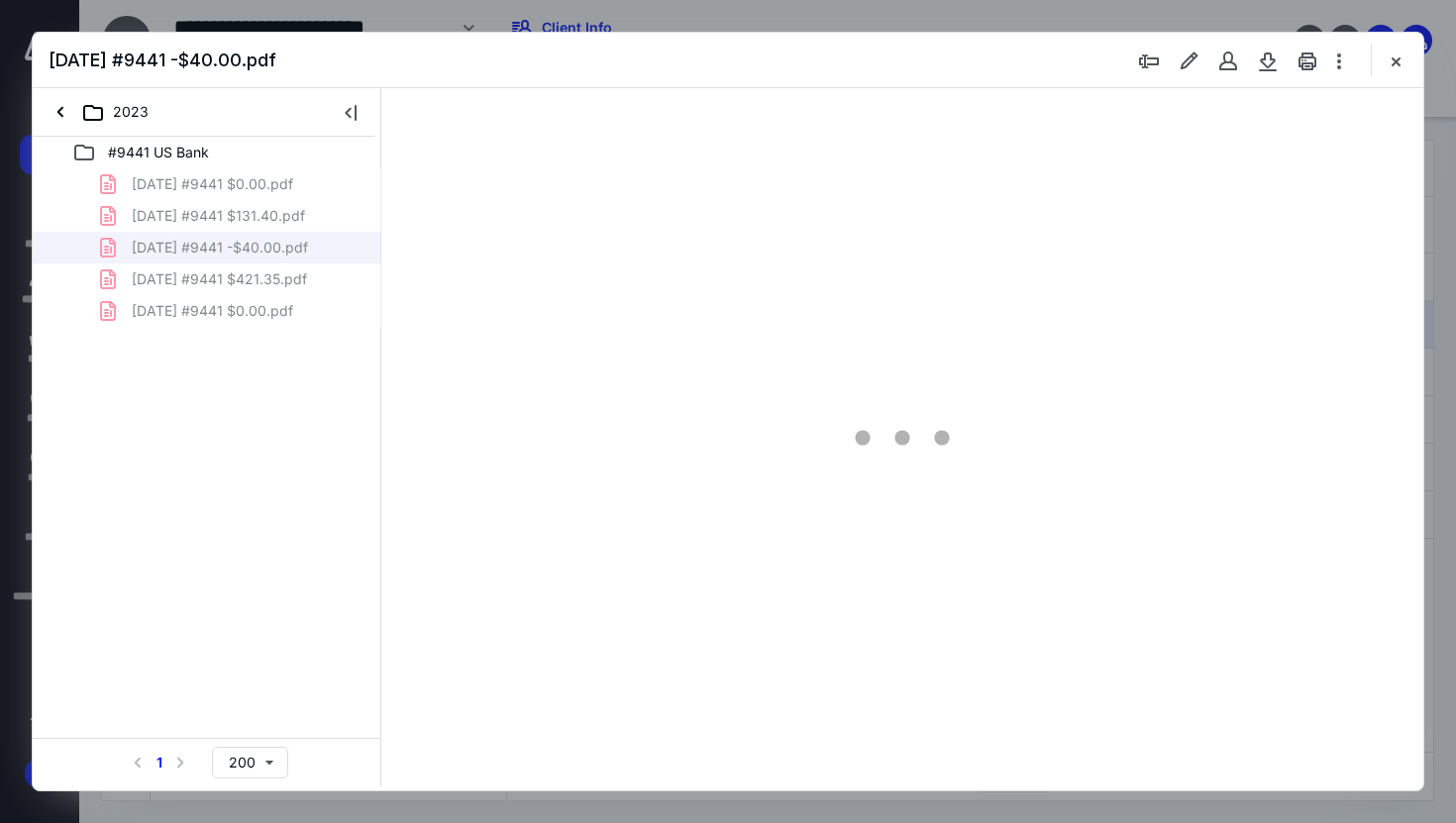 scroll, scrollTop: 78, scrollLeft: 0, axis: vertical 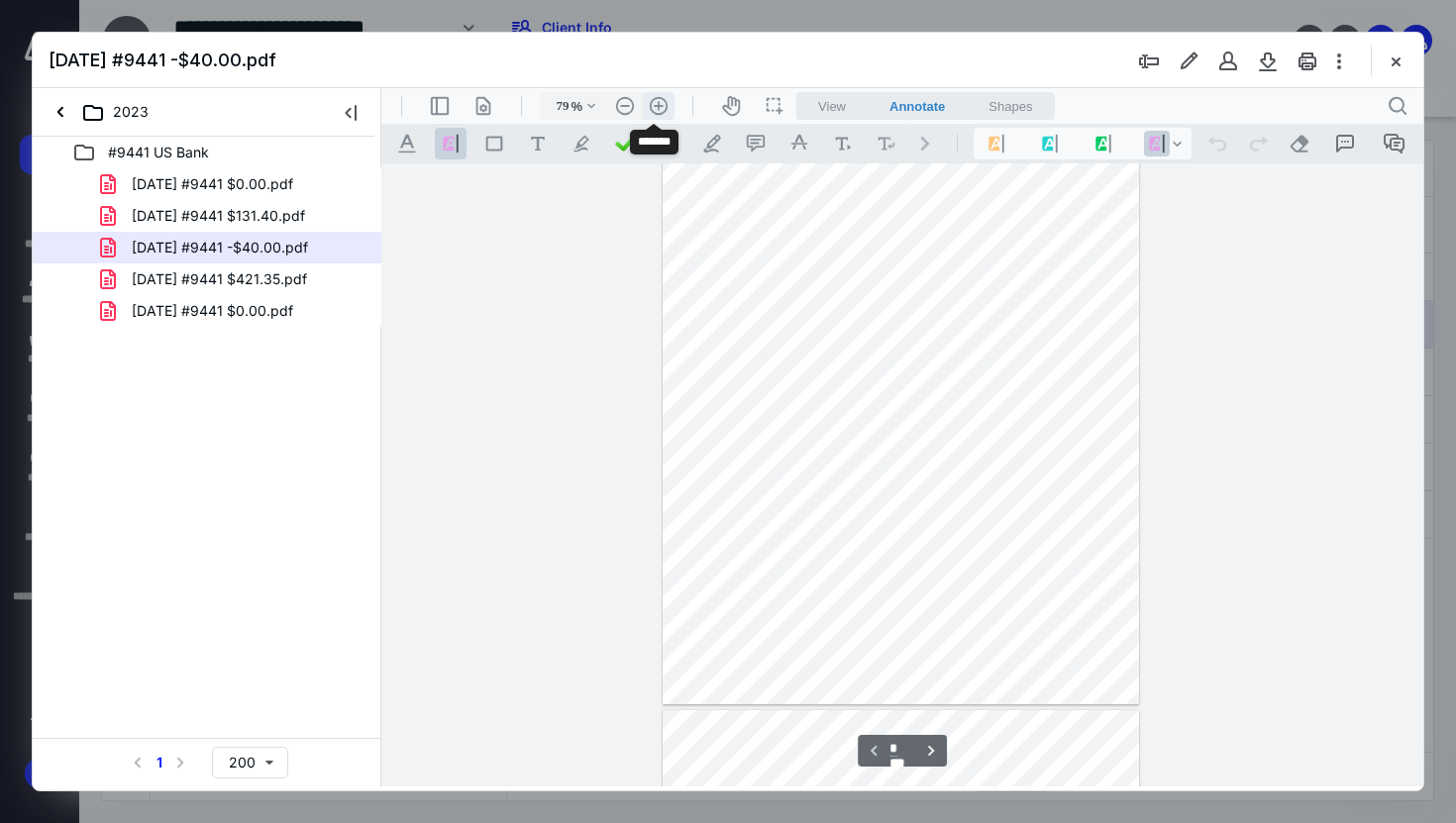 click on ".cls-1{fill:#abb0c4;} icon - header - zoom - in - line" at bounding box center (659, 106) 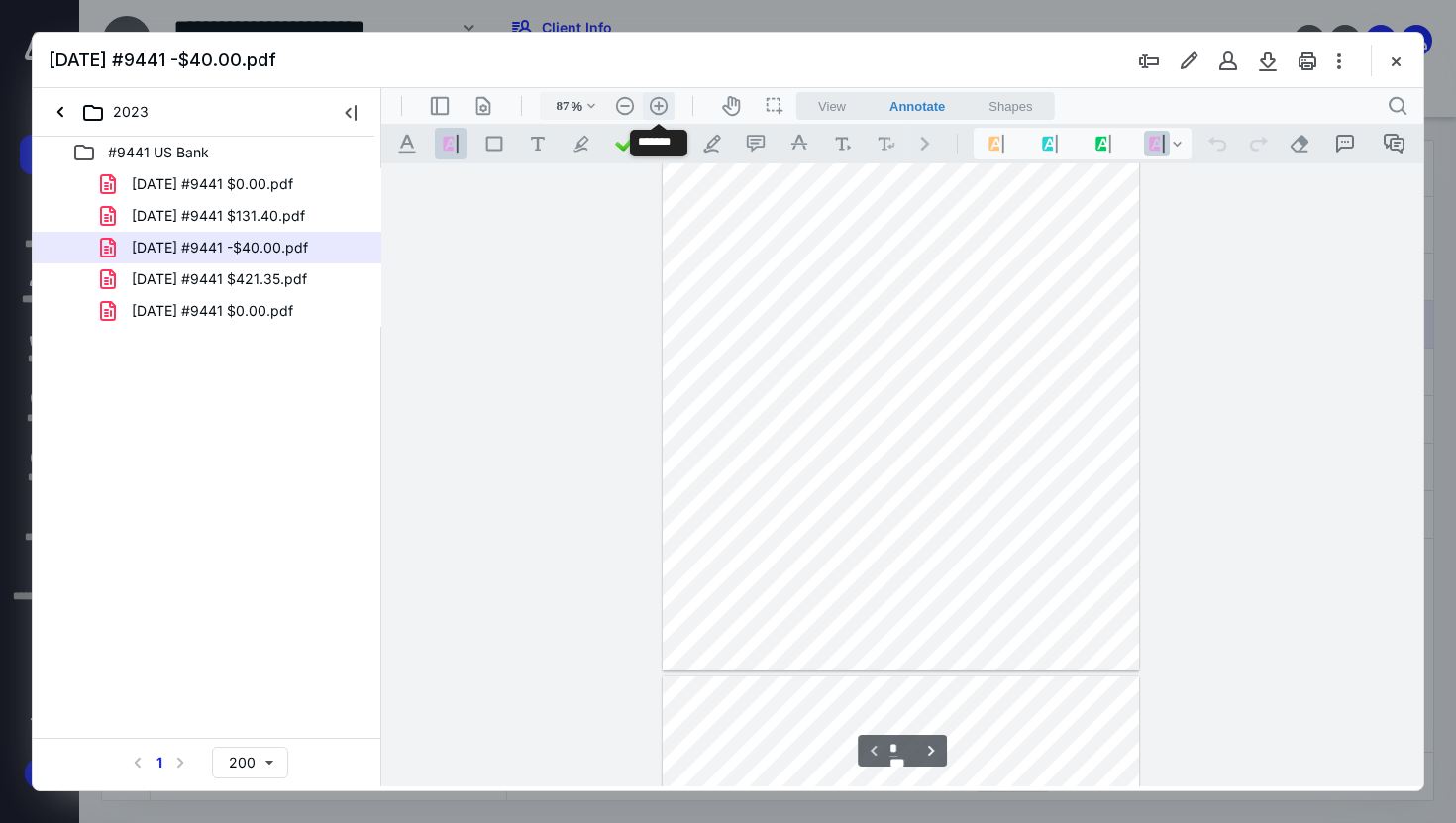 click on ".cls-1{fill:#abb0c4;} icon - header - zoom - in - line" at bounding box center (659, 106) 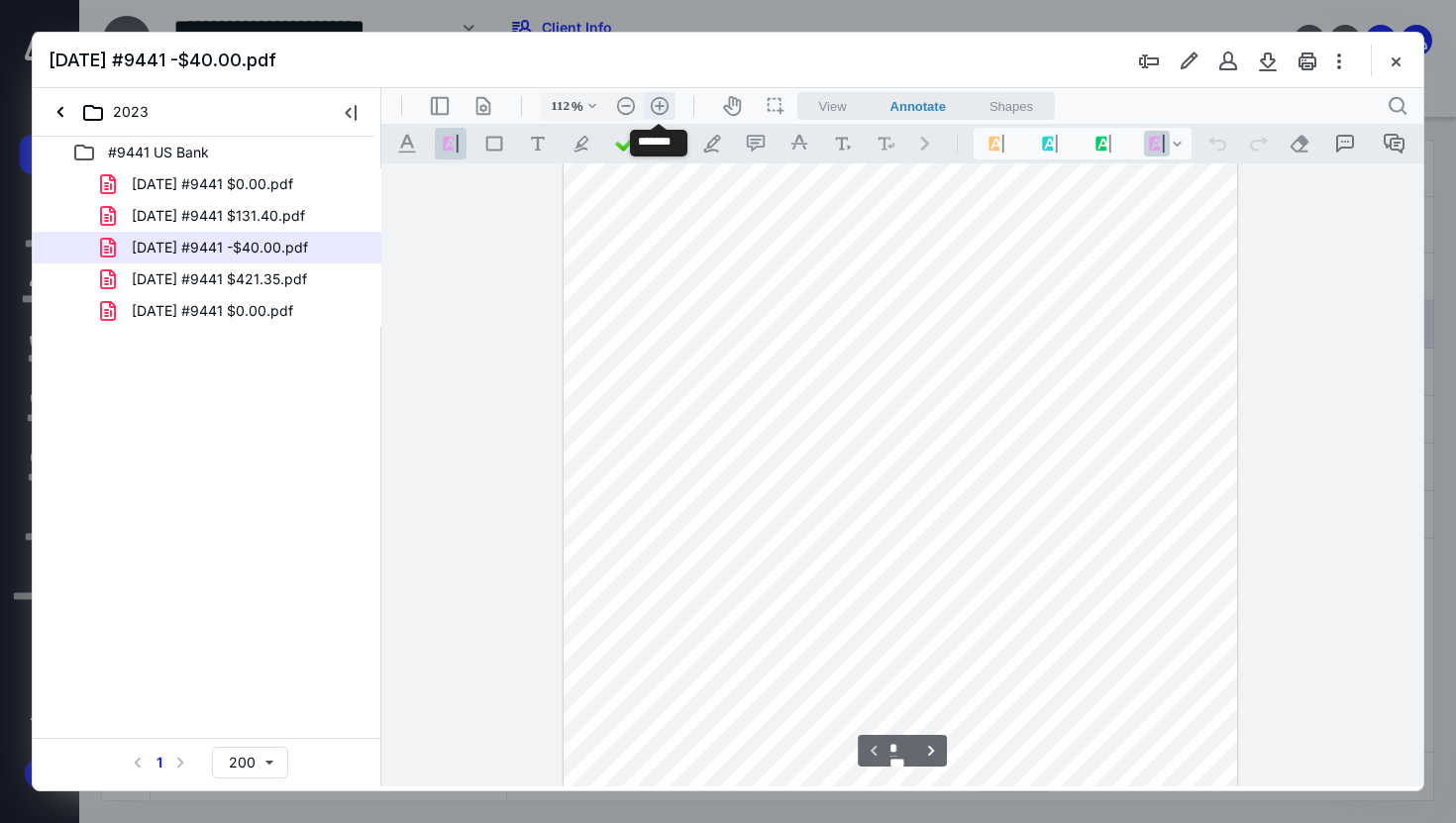 click on ".cls-1{fill:#abb0c4;} icon - header - zoom - in - line" at bounding box center (660, 106) 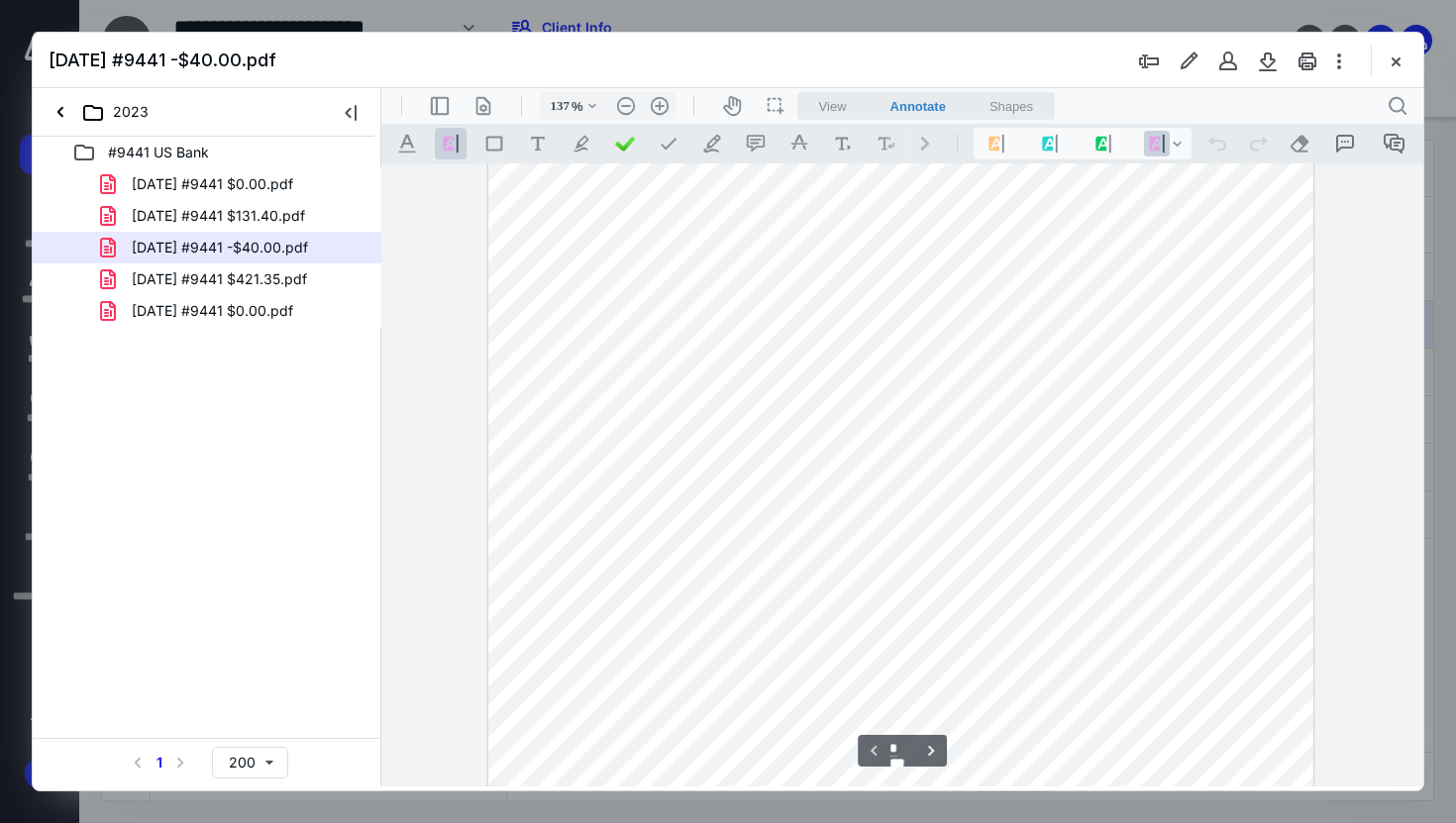 scroll, scrollTop: 176, scrollLeft: 0, axis: vertical 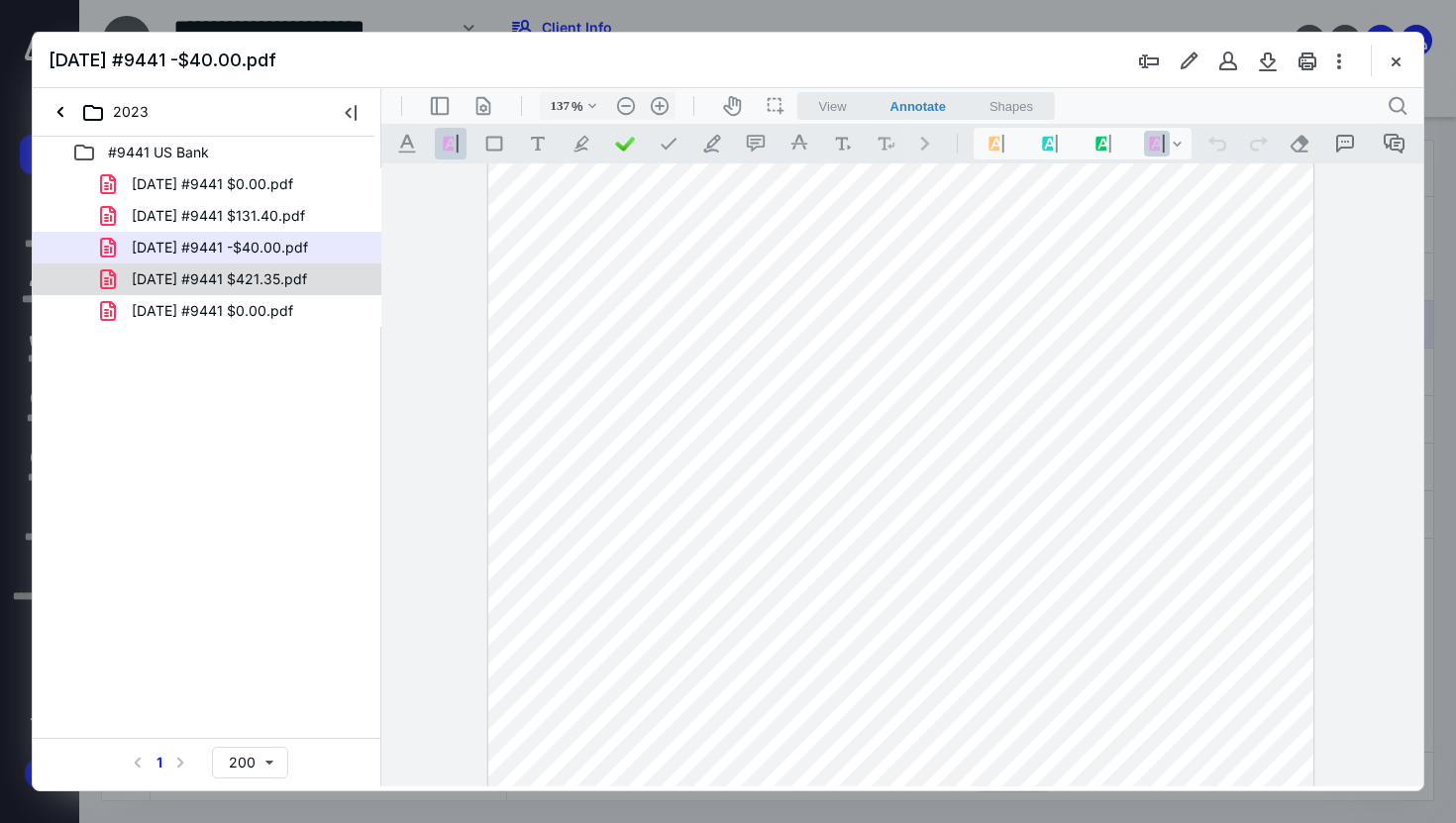 click on "[DATE] #9441 $421.35.pdf" at bounding box center [235, 279] 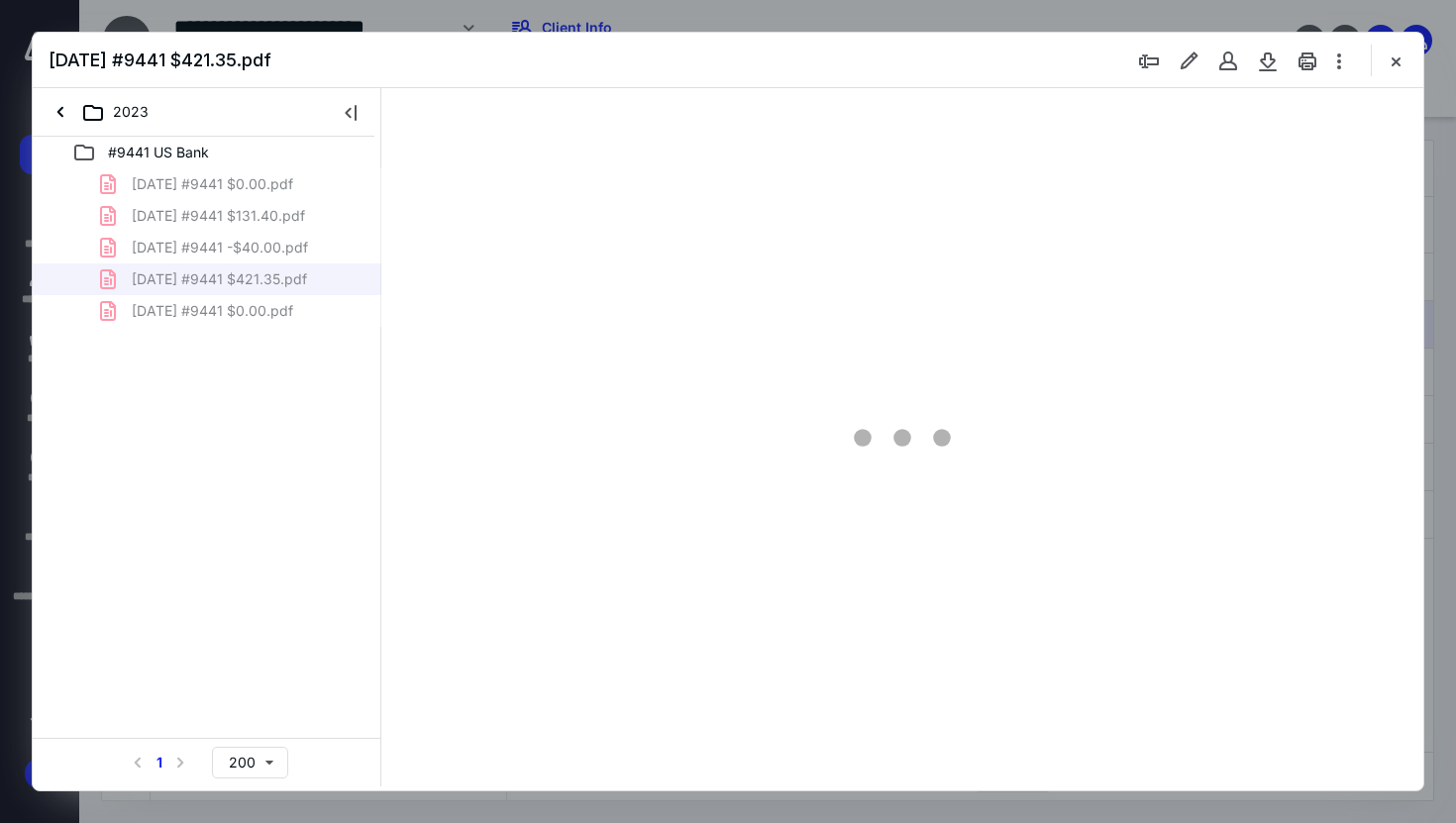 scroll, scrollTop: 78, scrollLeft: 0, axis: vertical 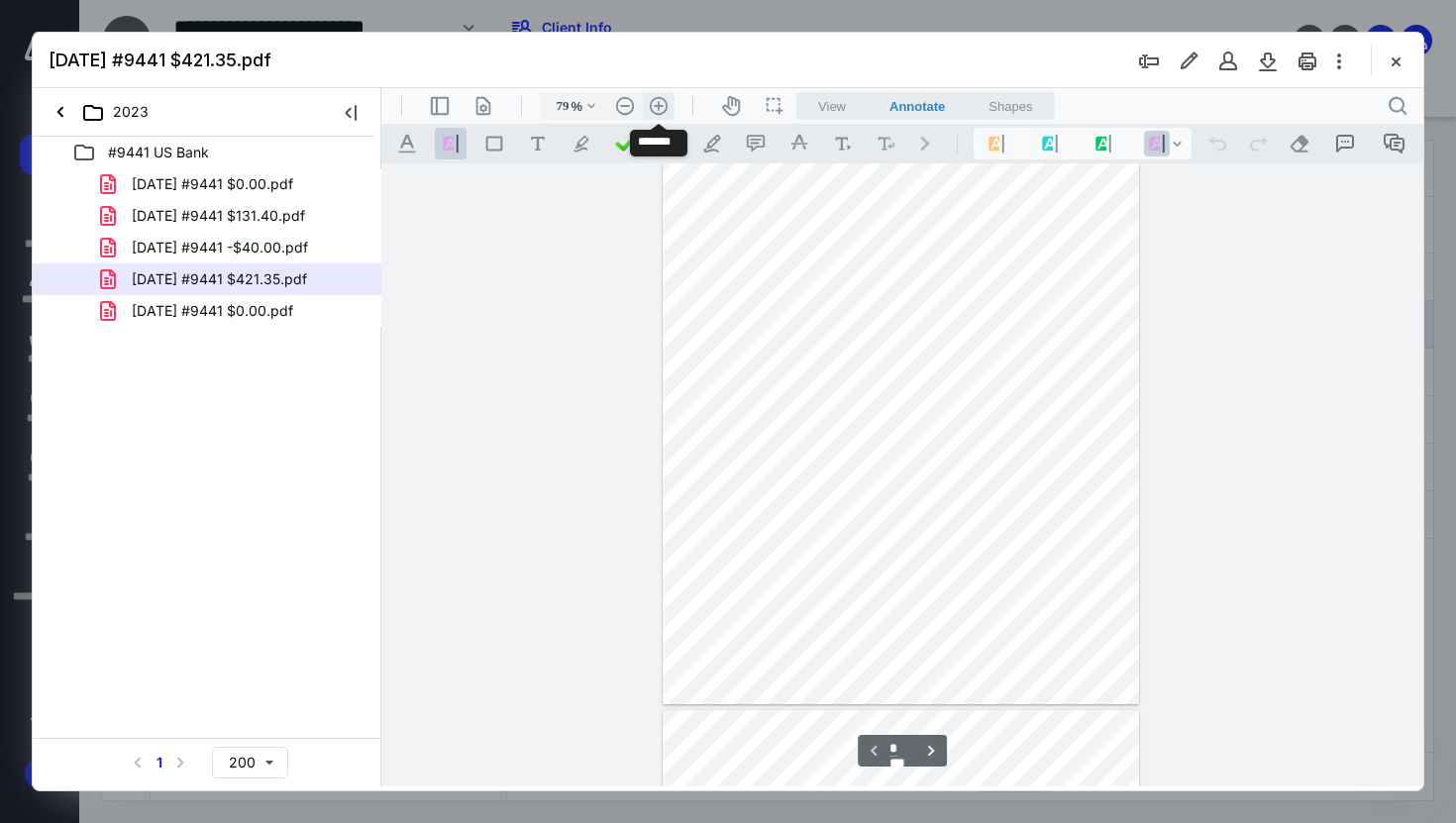 click on ".cls-1{fill:#abb0c4;} icon - header - zoom - in - line" at bounding box center [659, 106] 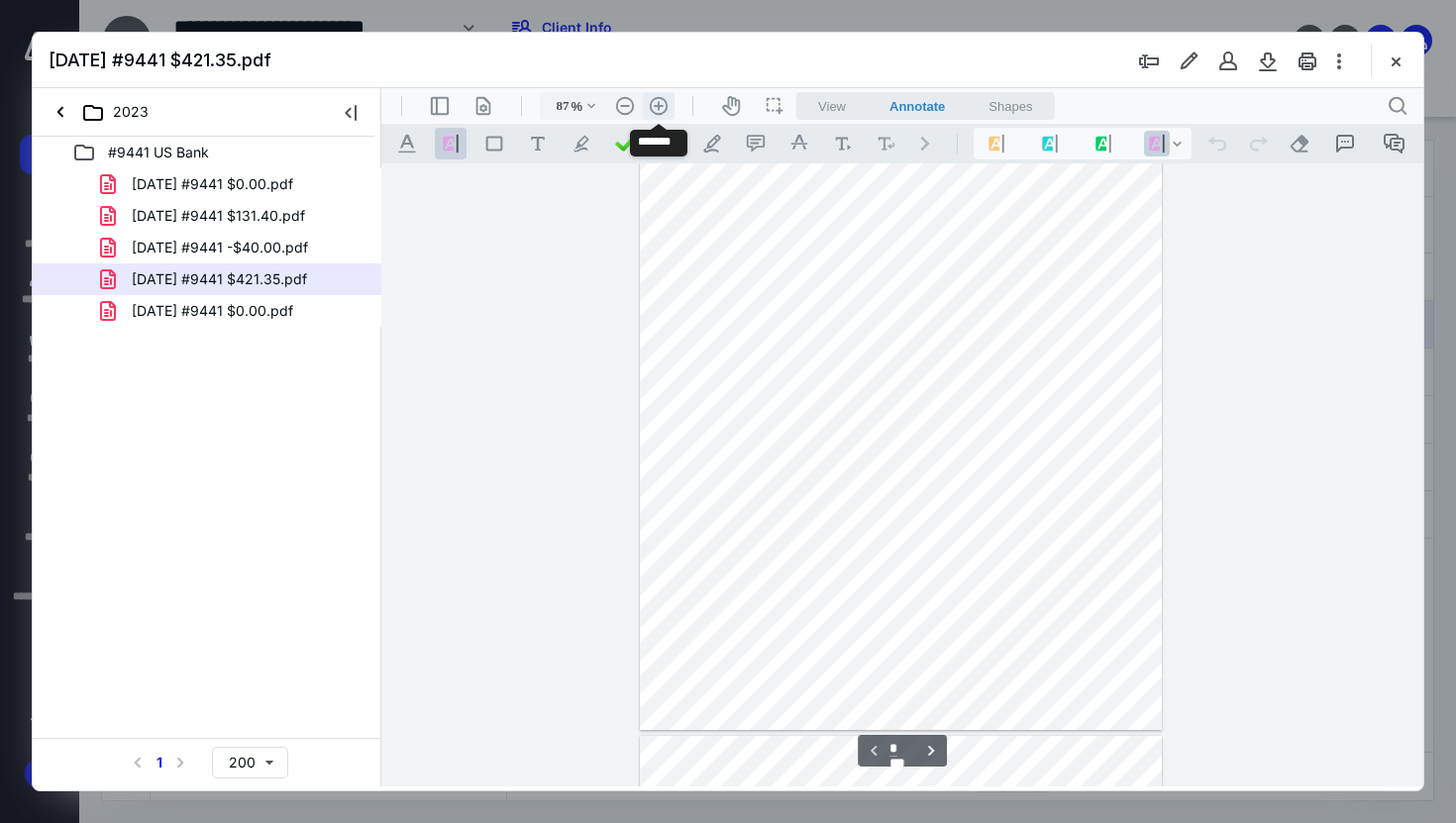 click on ".cls-1{fill:#abb0c4;} icon - header - zoom - in - line" at bounding box center [659, 106] 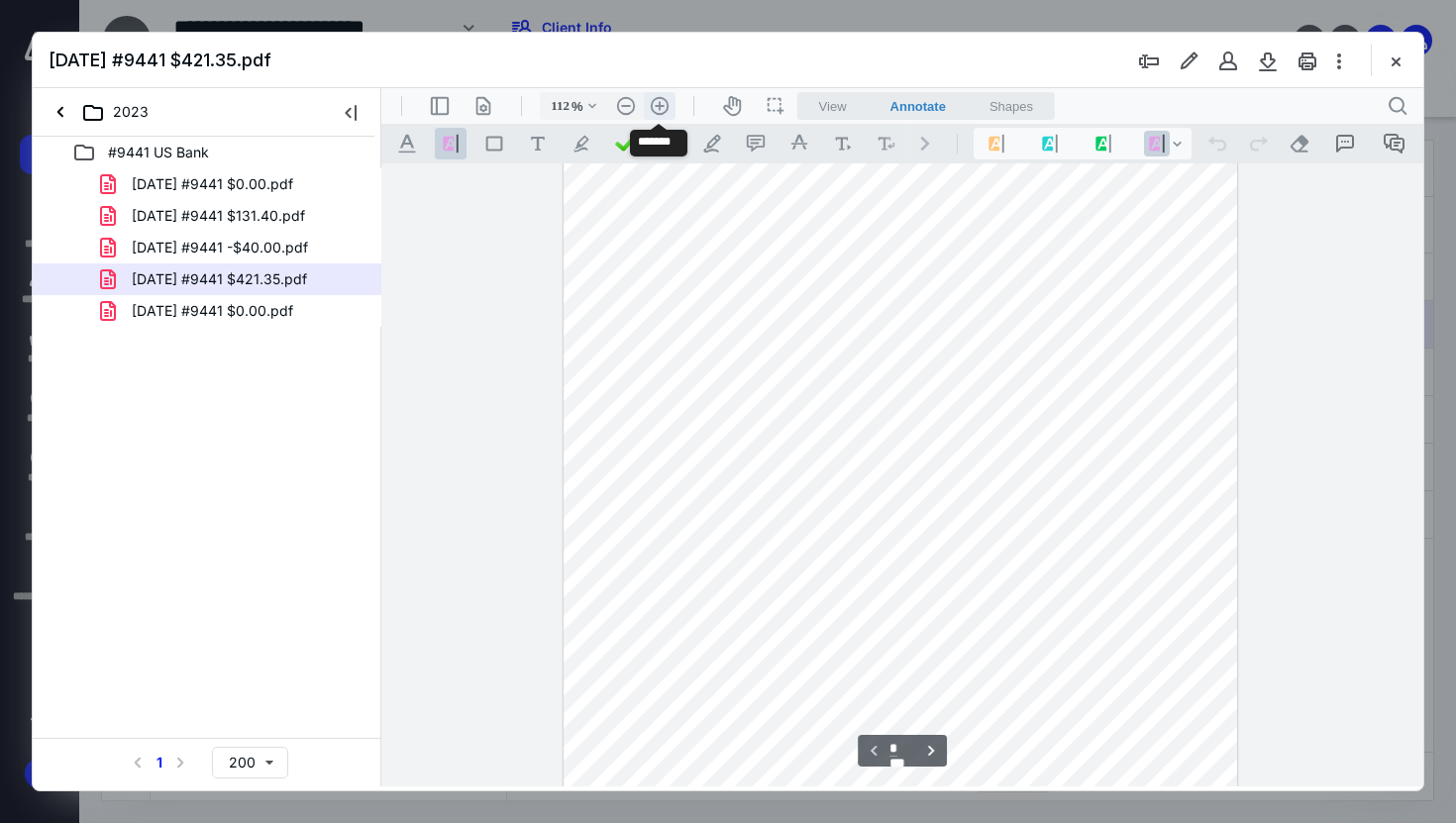 click on ".cls-1{fill:#abb0c4;} icon - header - zoom - in - line" at bounding box center [660, 106] 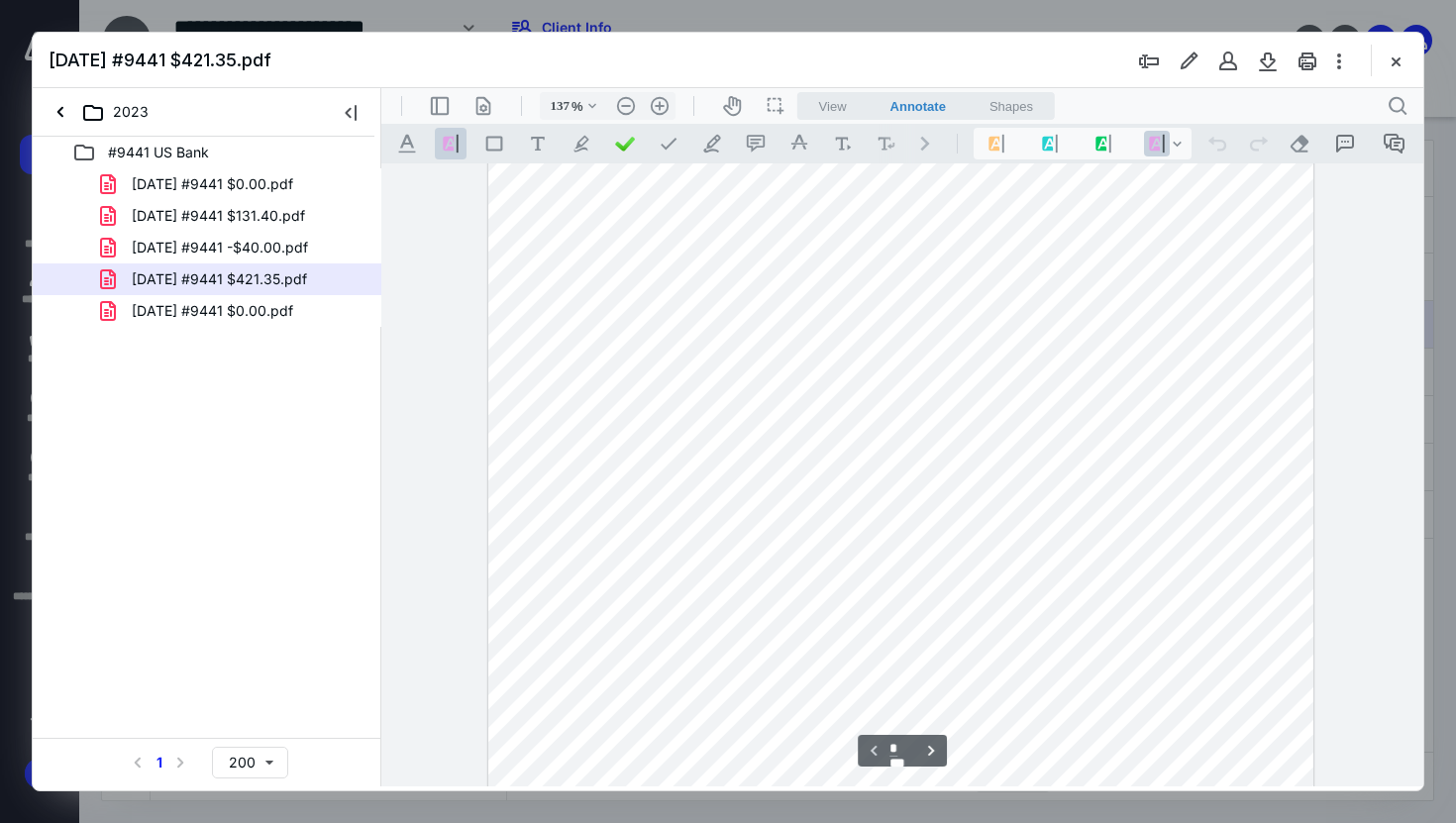 scroll, scrollTop: 130, scrollLeft: 0, axis: vertical 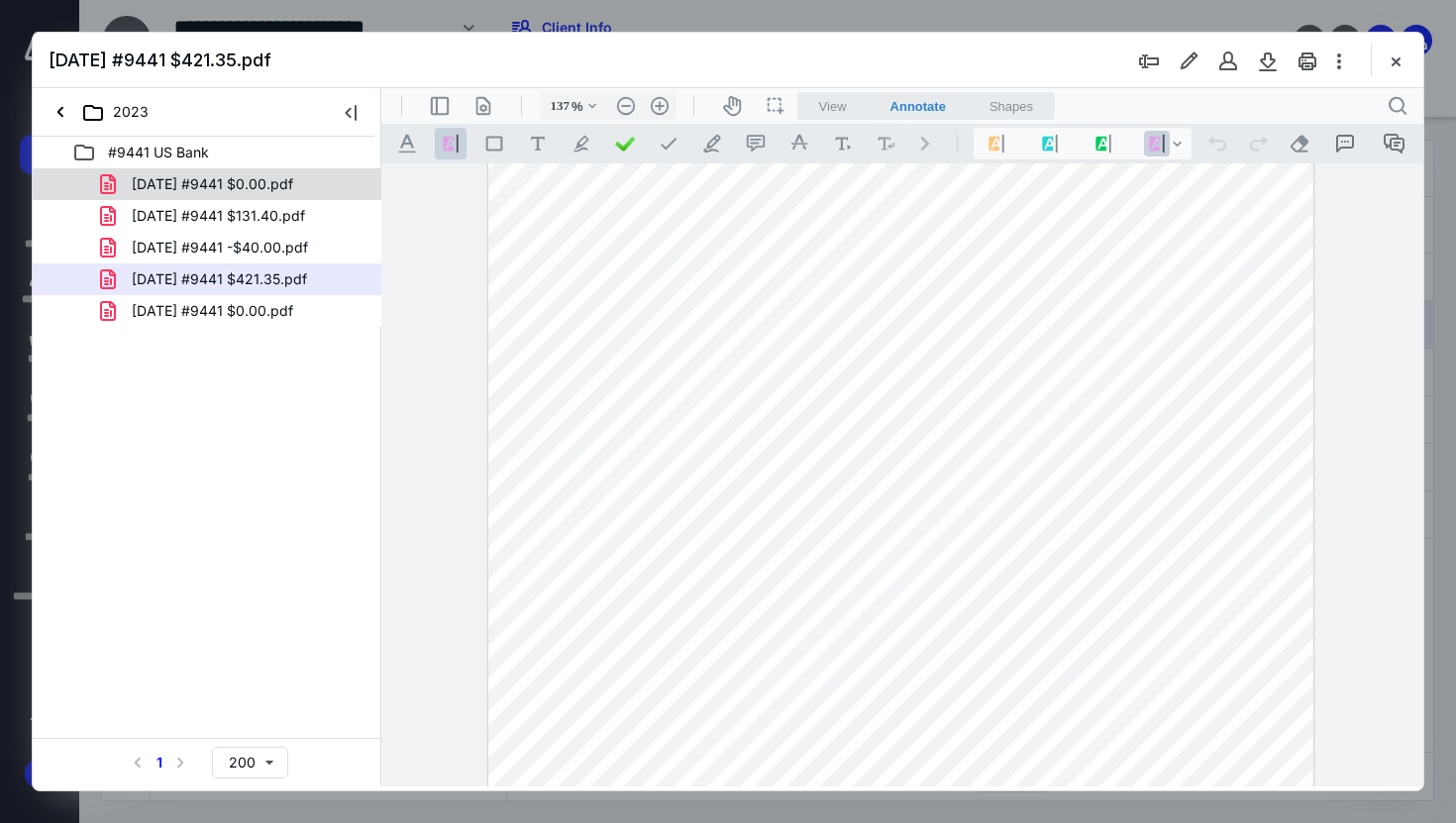 click on "[DATE] #9441 $0.00.pdf" at bounding box center (235, 184) 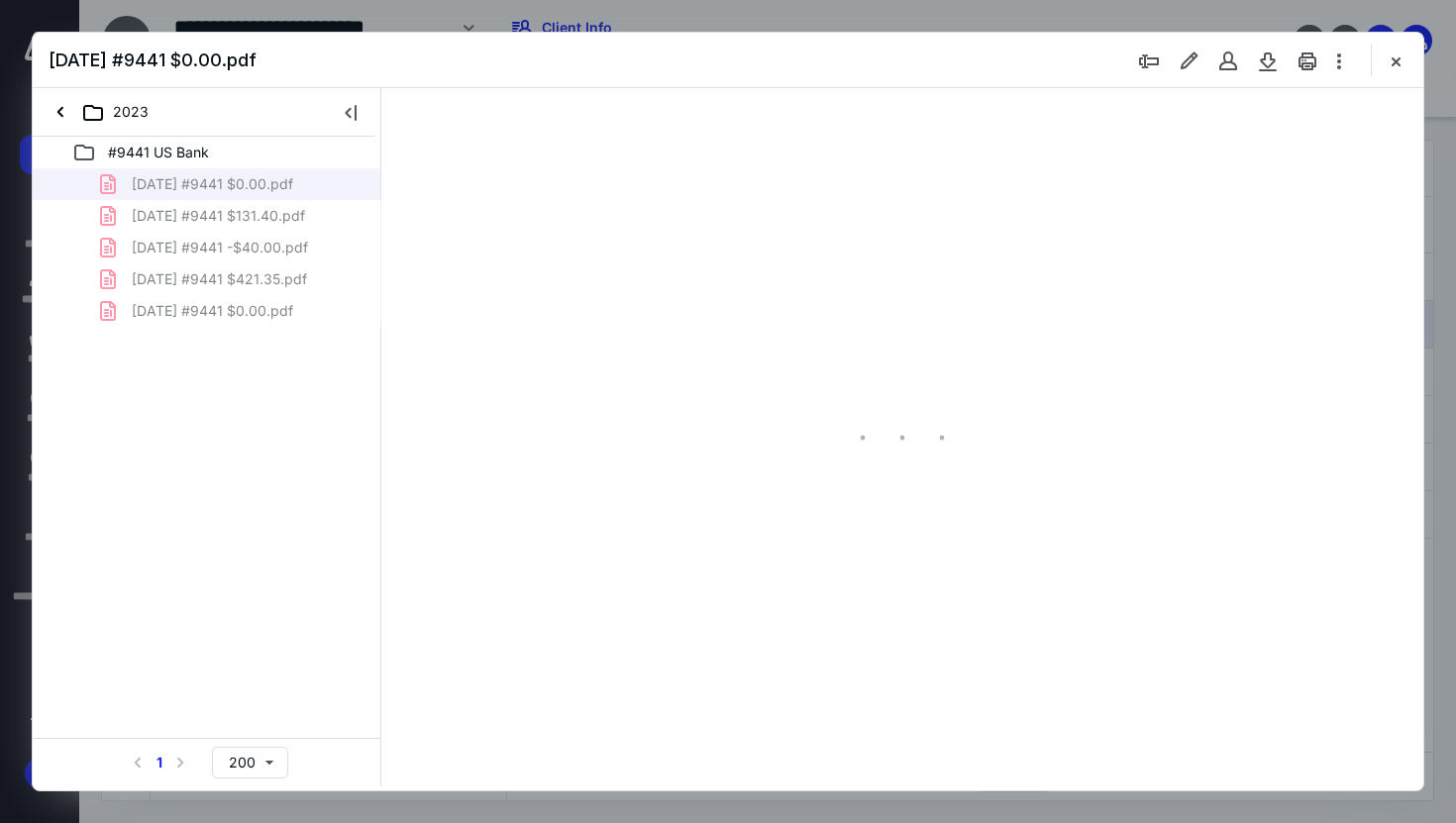 type on "79" 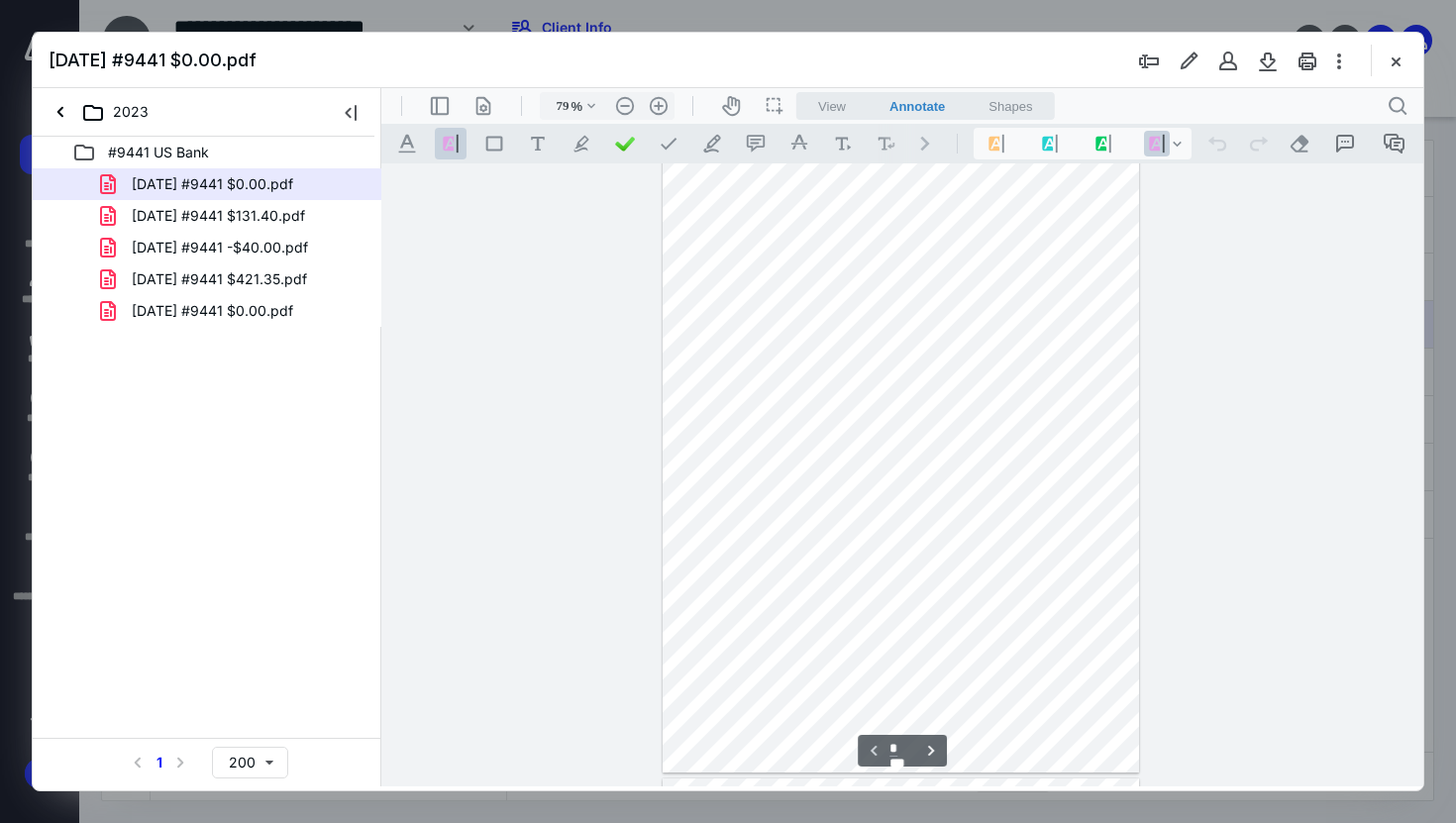 scroll, scrollTop: 1, scrollLeft: 0, axis: vertical 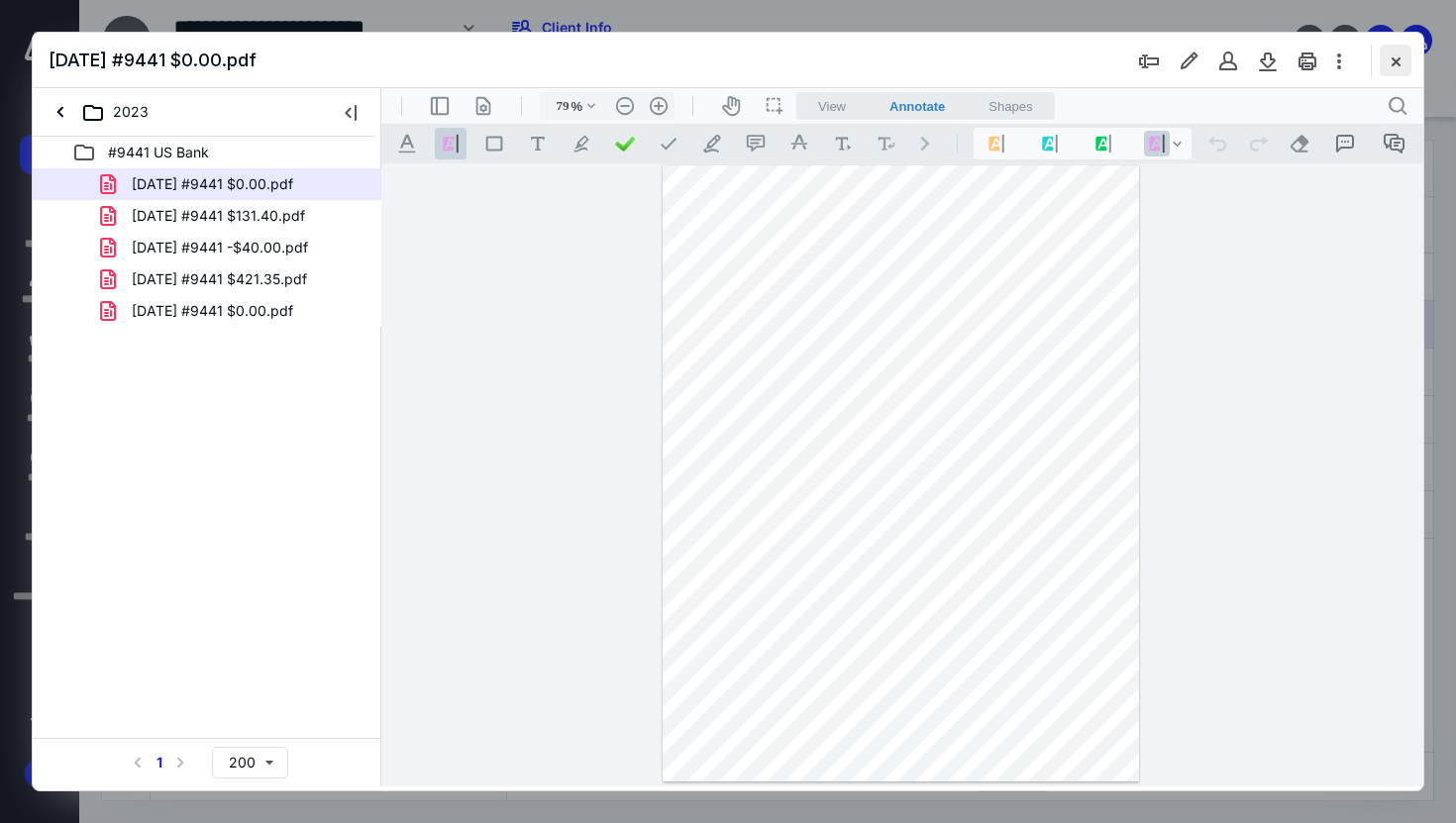 click at bounding box center [1396, 60] 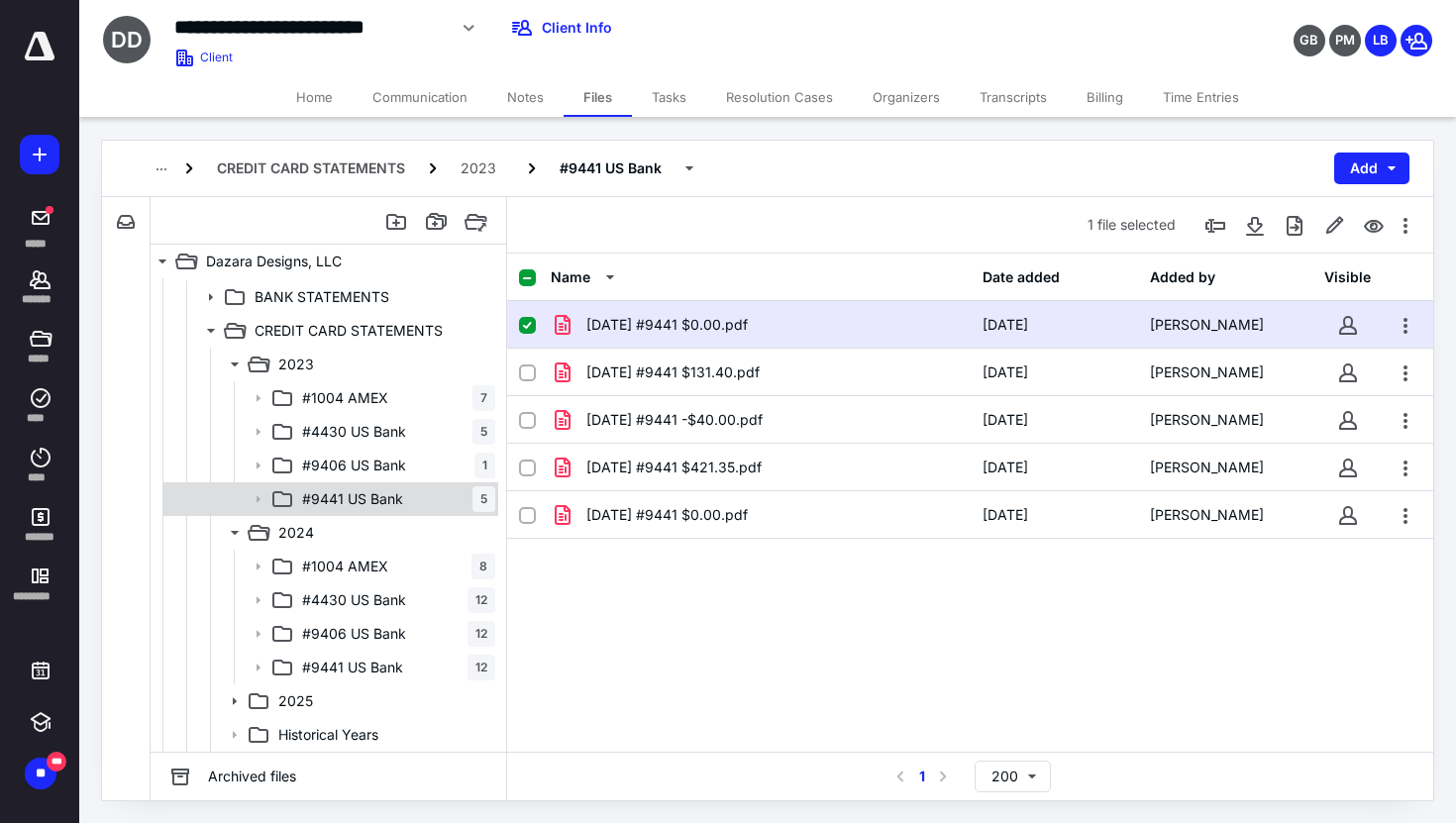 checkbox on "false" 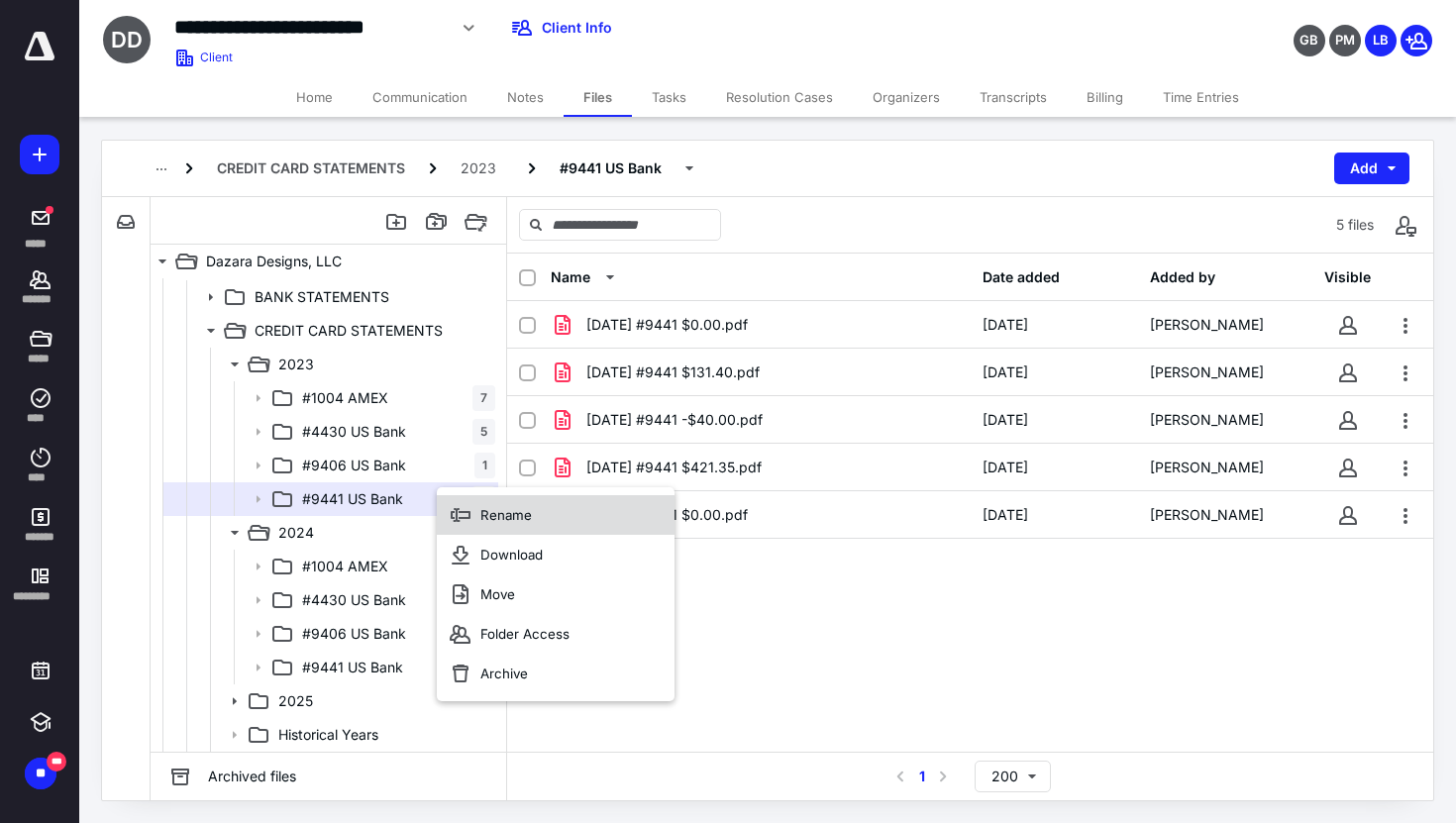 click on "Rename" at bounding box center (506, 515) 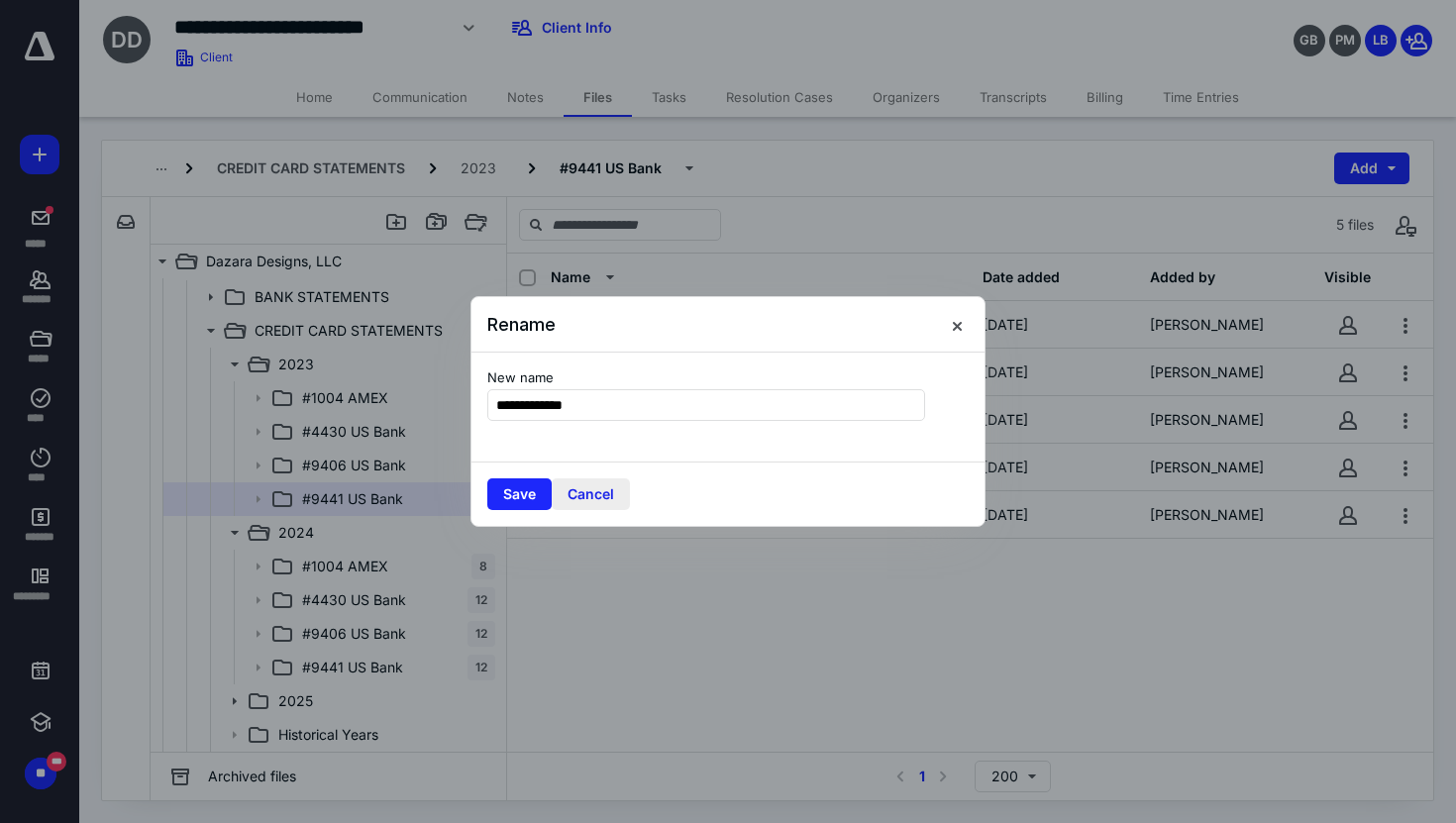 click on "Cancel" at bounding box center [590, 494] 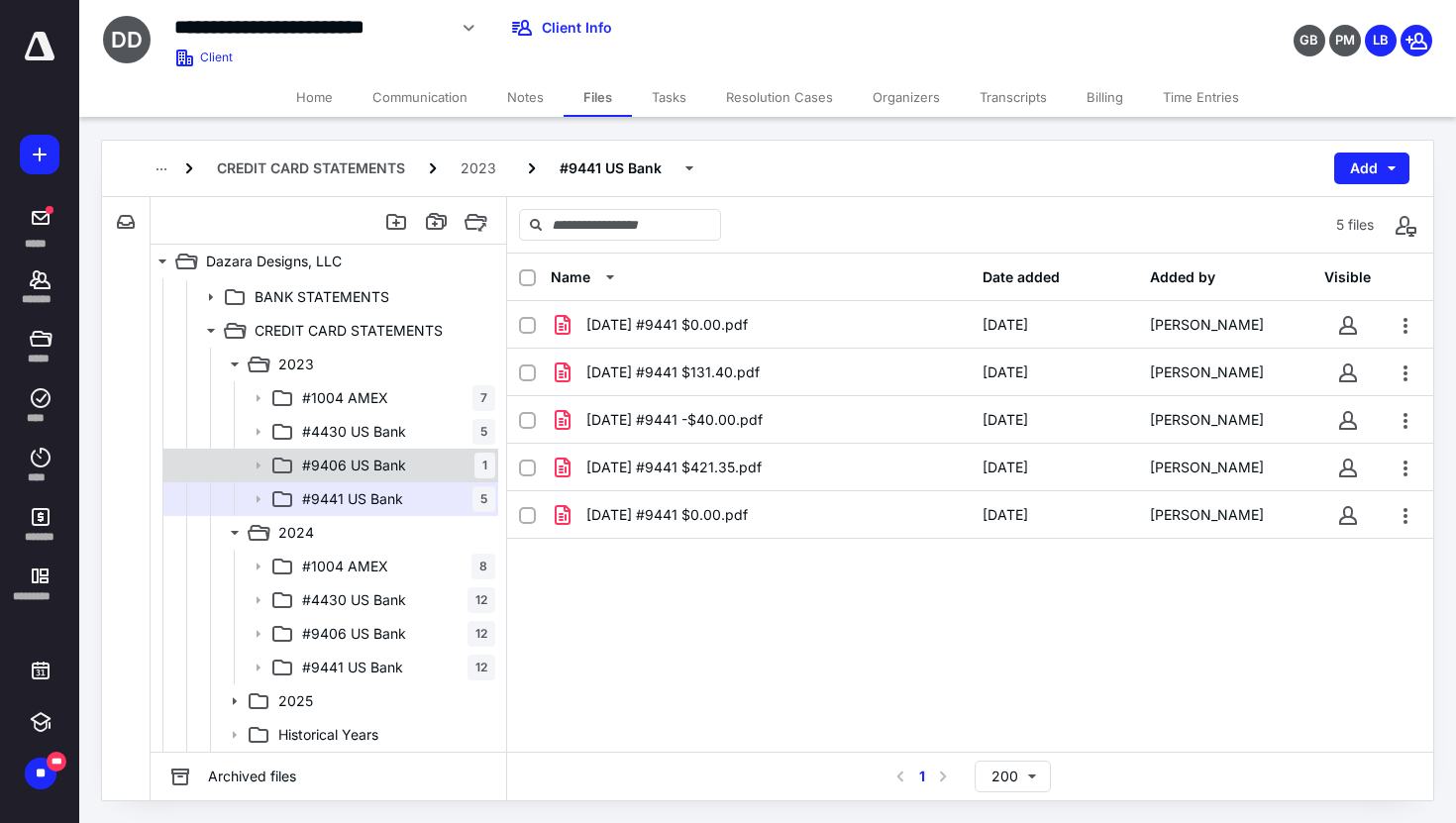 click on "#9406 US Bank 1" at bounding box center [394, 465] 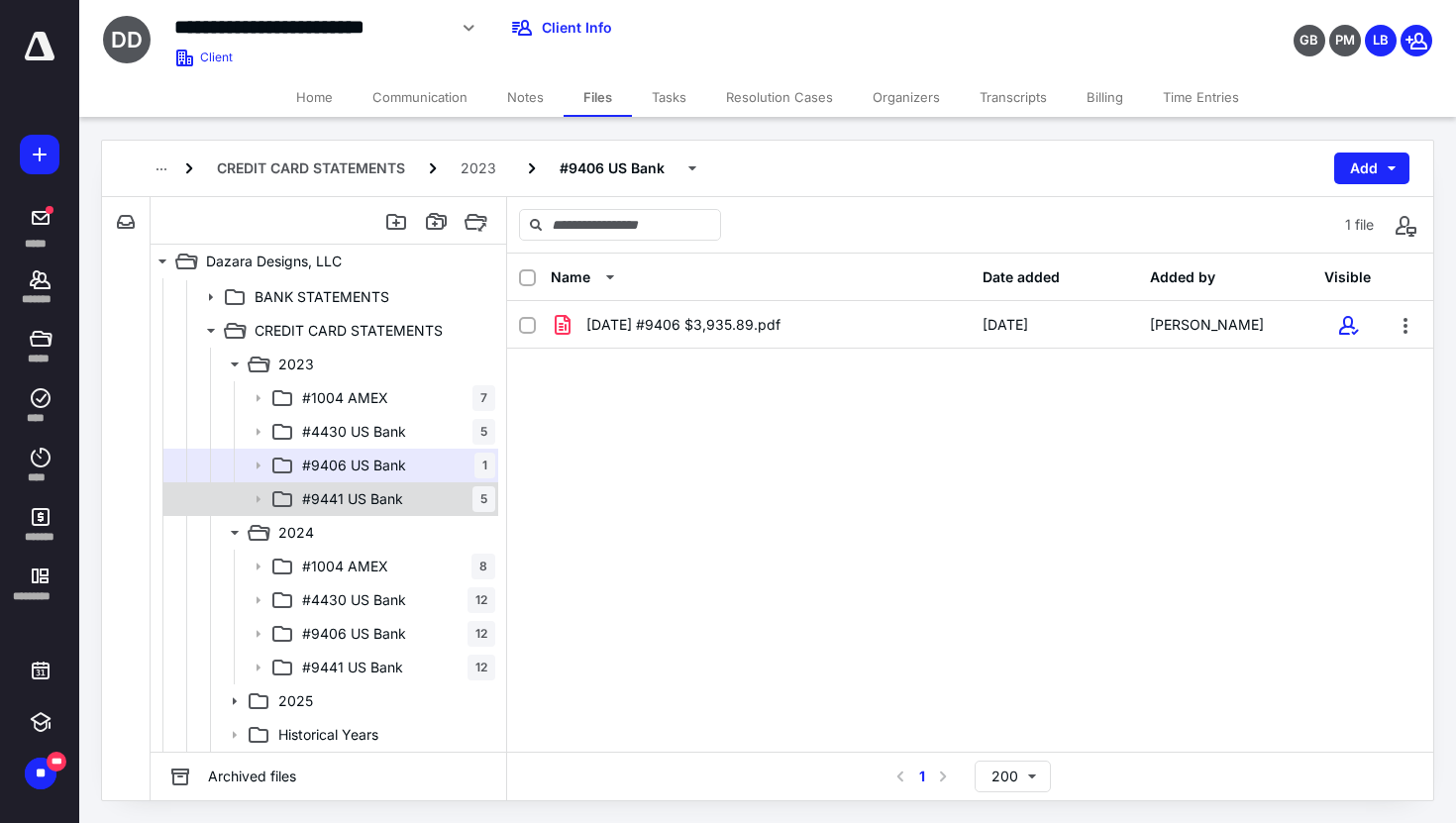 click on "#9441 US Bank 5" at bounding box center [394, 499] 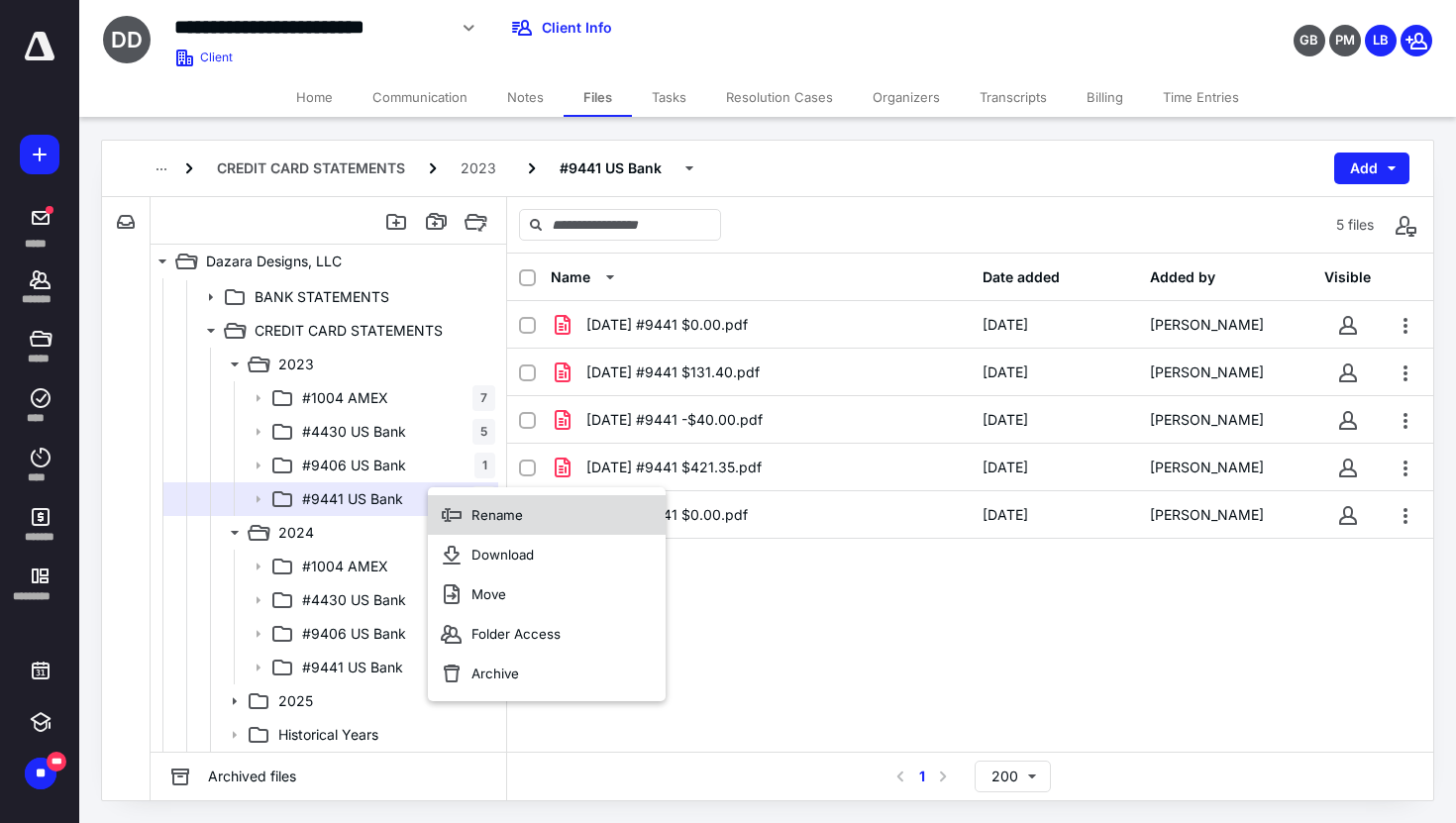 click on "Rename" at bounding box center [547, 515] 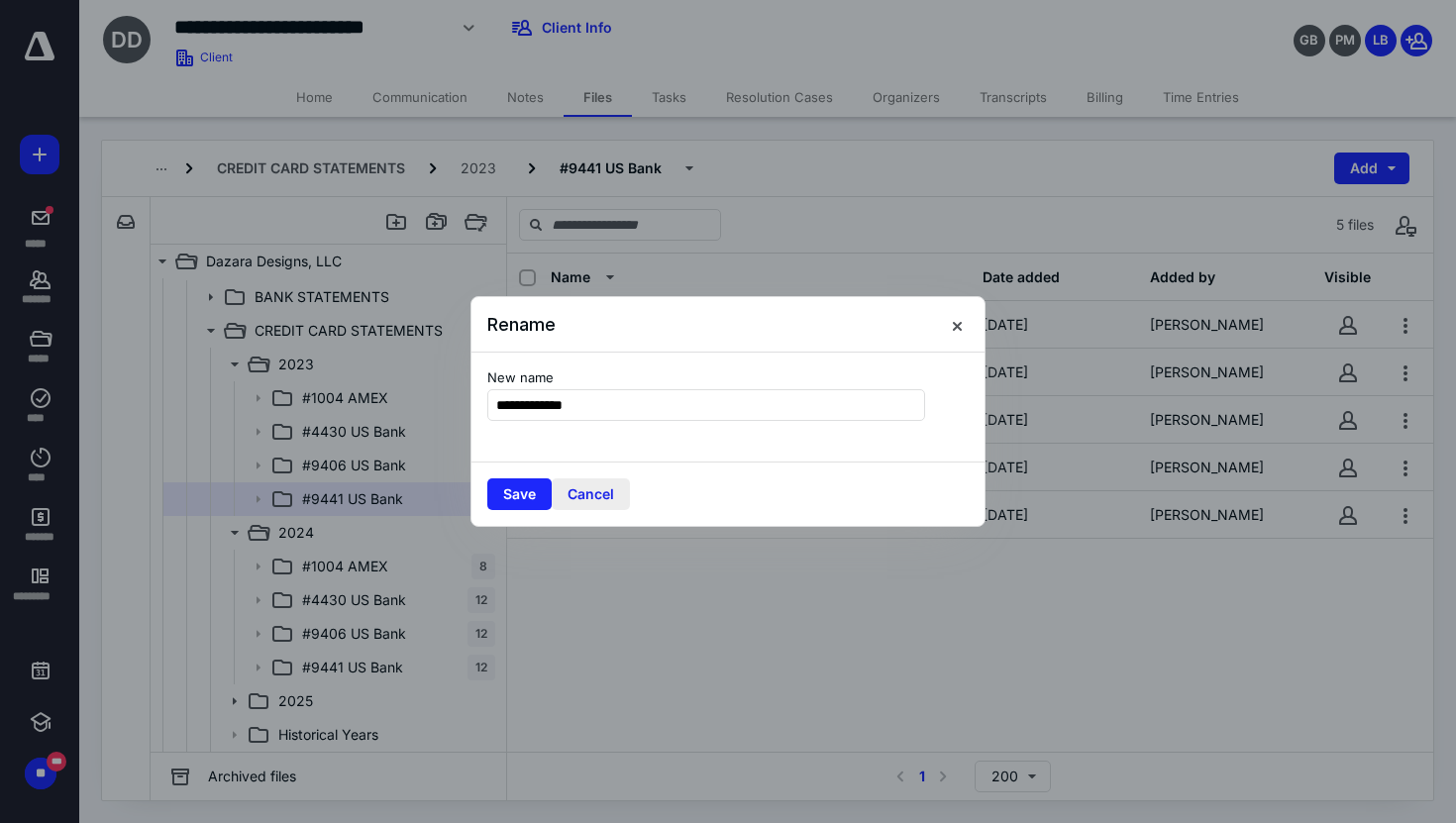 click on "Cancel" at bounding box center [590, 494] 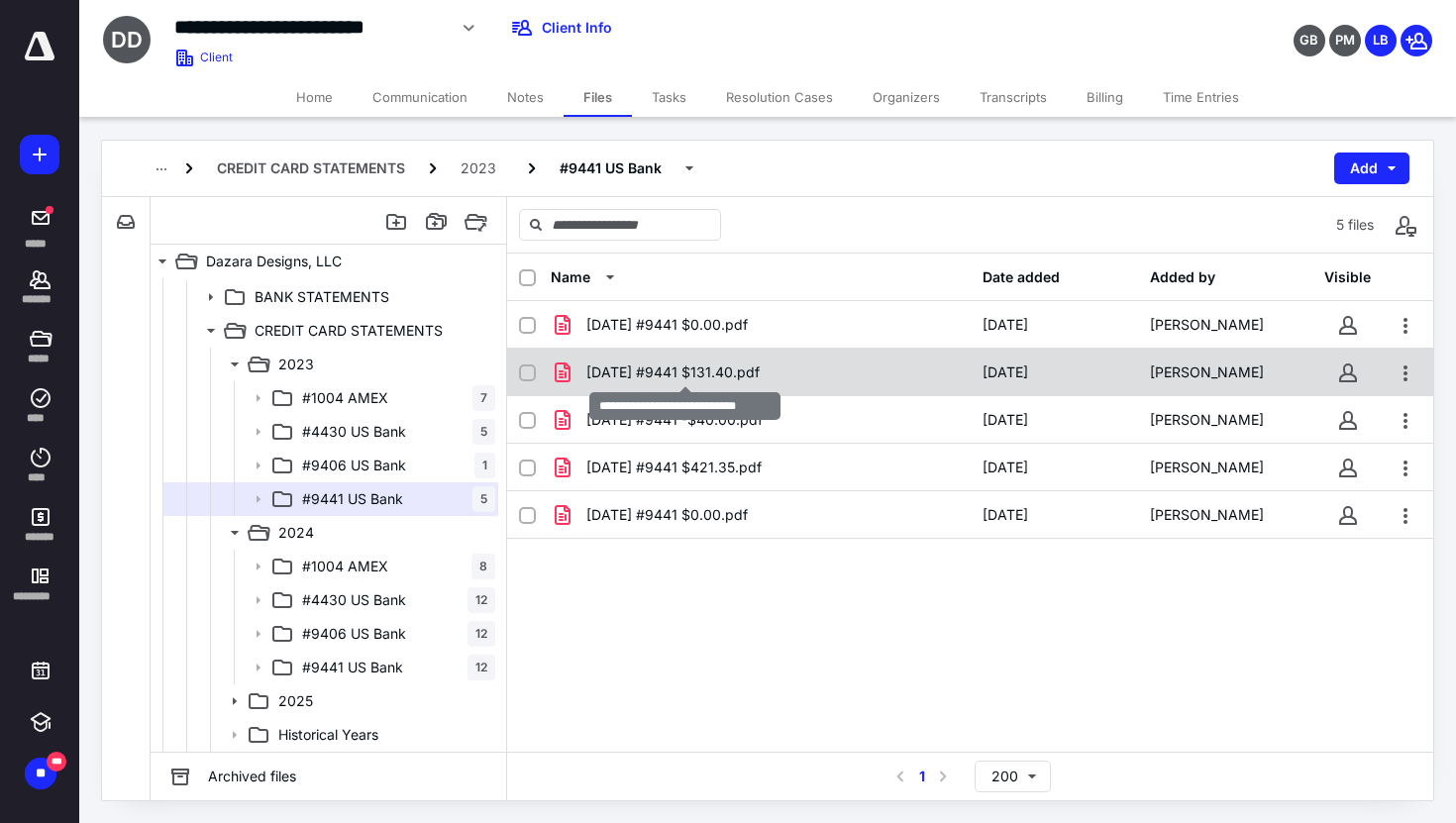 click on "[DATE] #9441 $131.40.pdf" at bounding box center (673, 372) 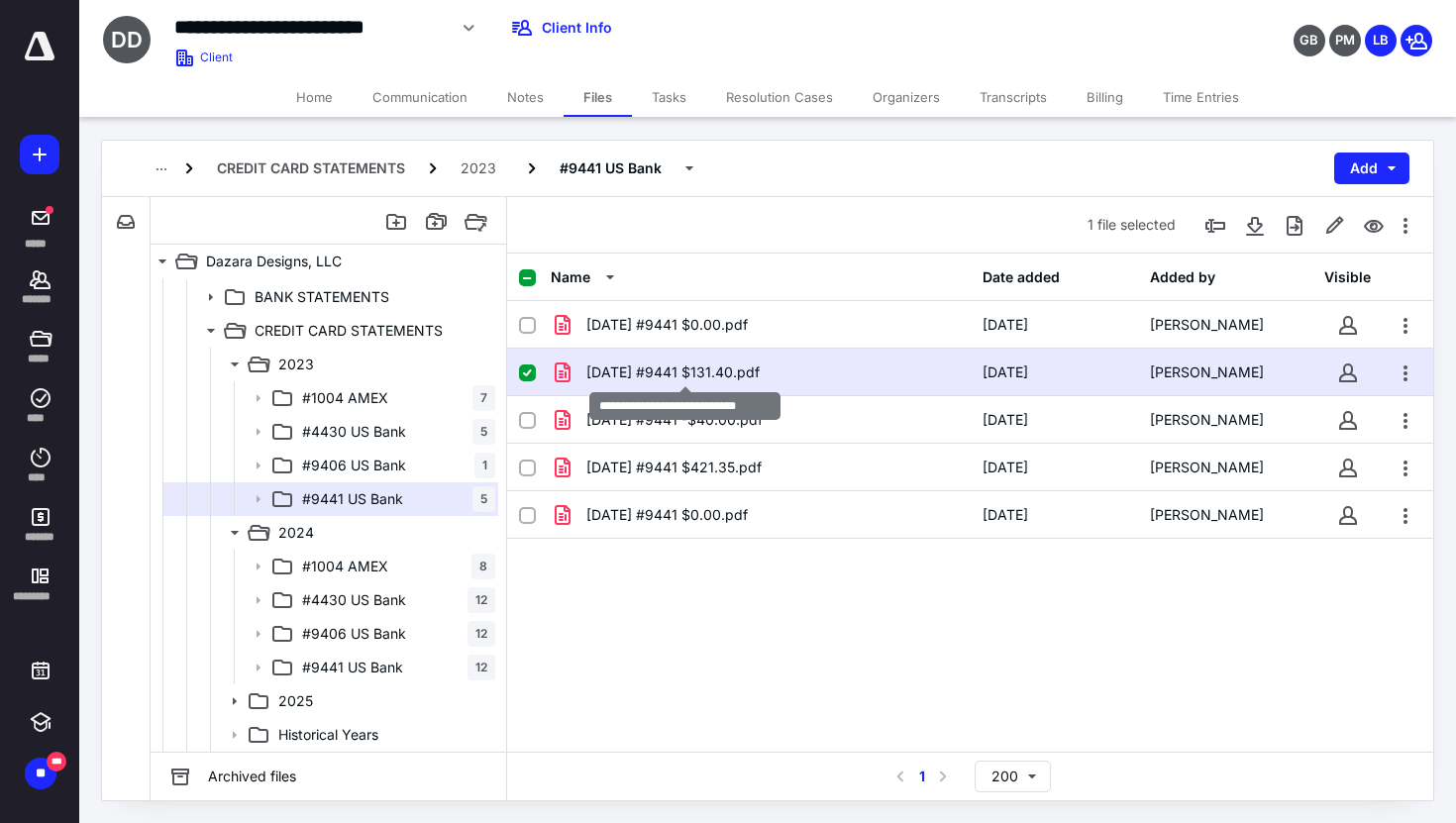 click on "[DATE] #9441 $131.40.pdf" at bounding box center (673, 372) 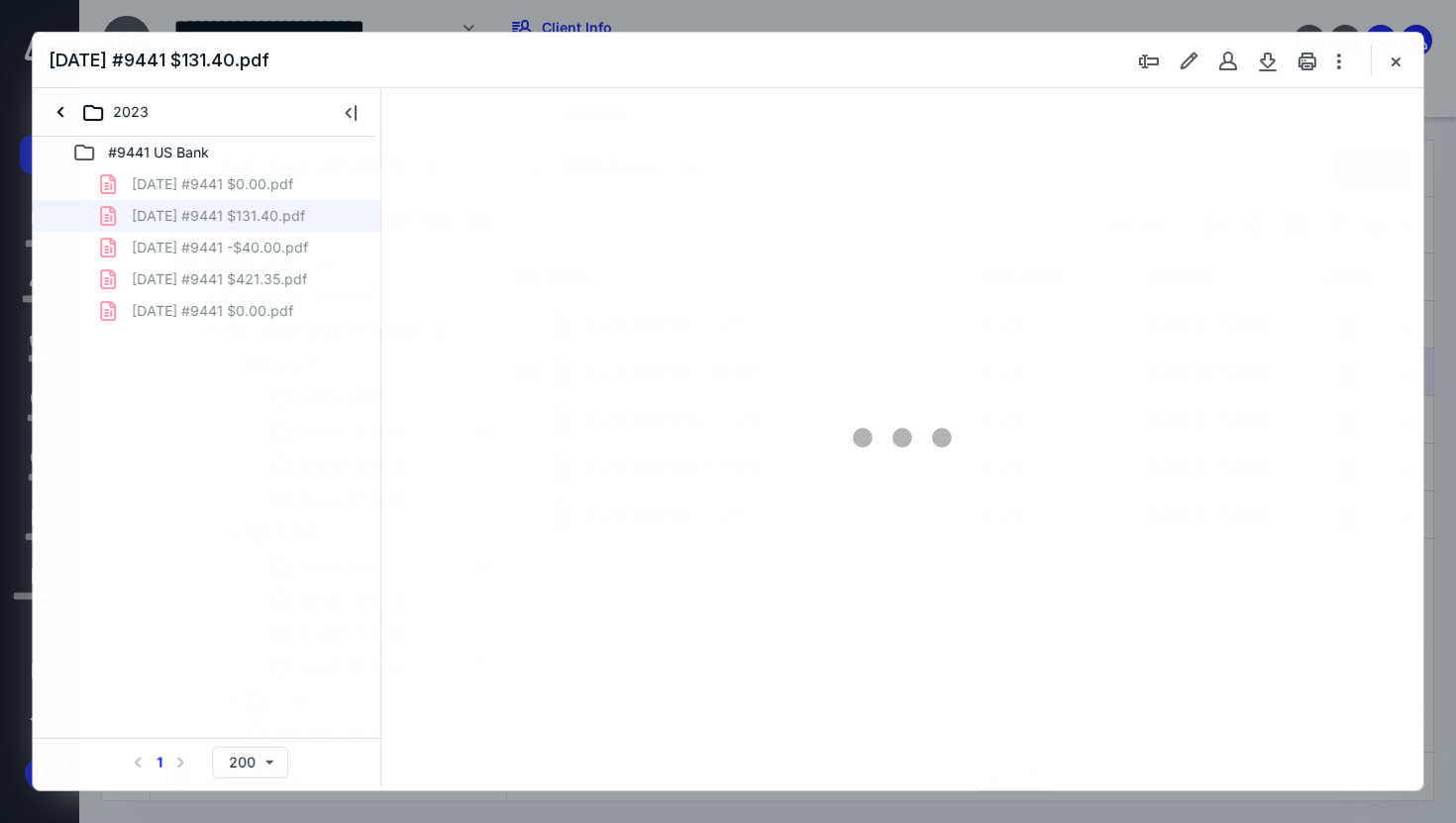 scroll, scrollTop: 0, scrollLeft: 0, axis: both 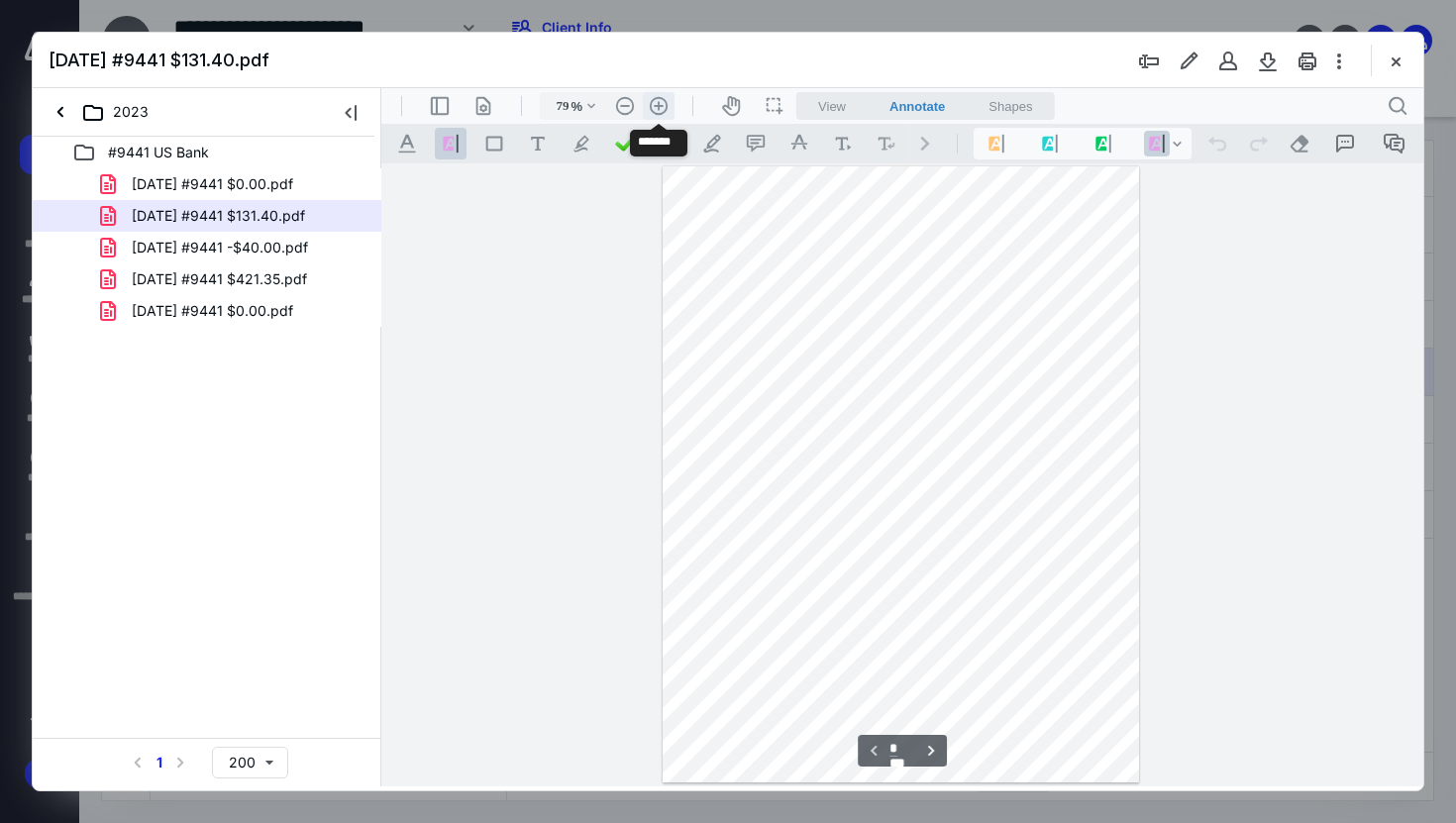 click on ".cls-1{fill:#abb0c4;} icon - header - zoom - in - line" at bounding box center (659, 106) 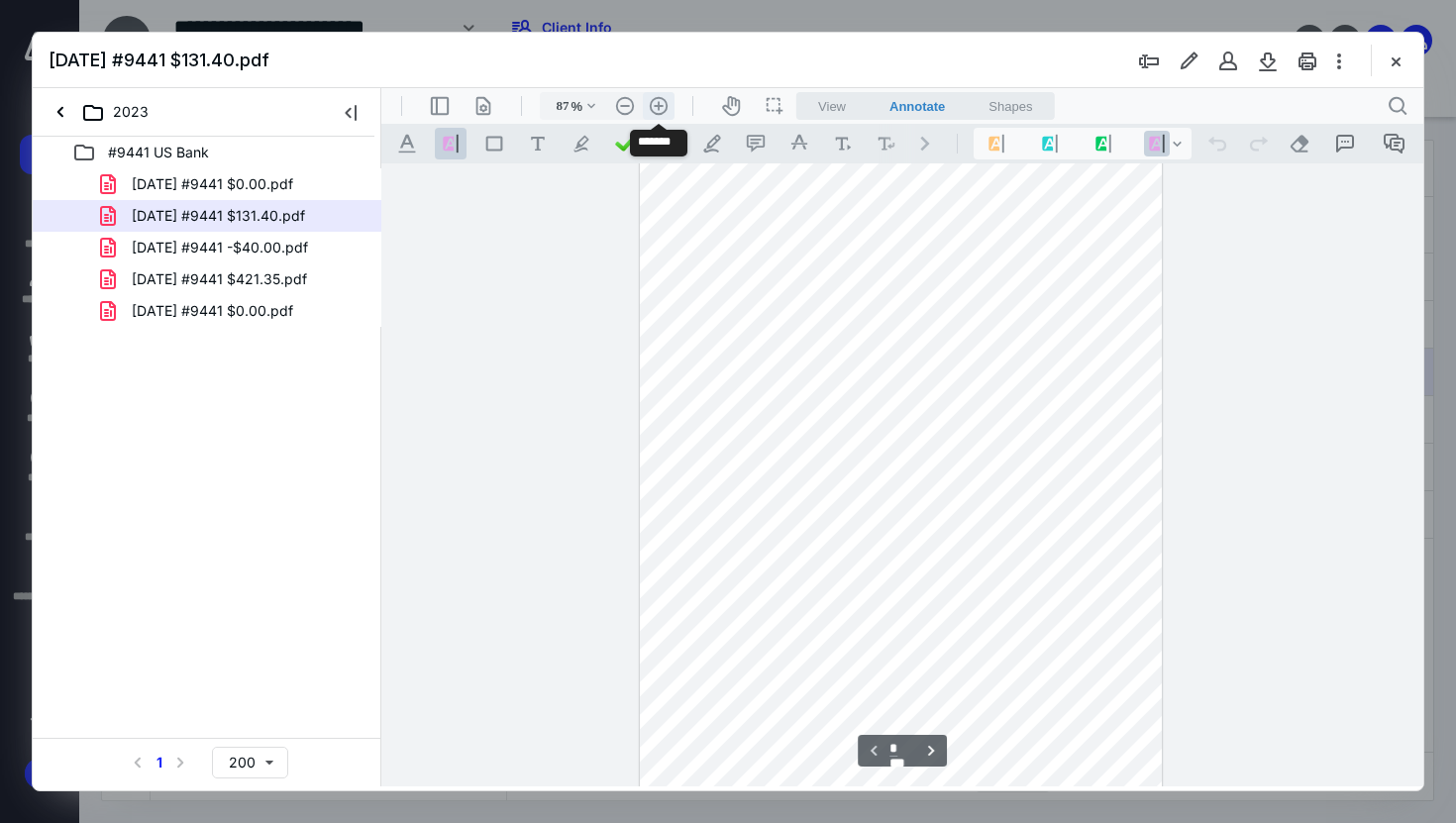 click on ".cls-1{fill:#abb0c4;} icon - header - zoom - in - line" at bounding box center (659, 106) 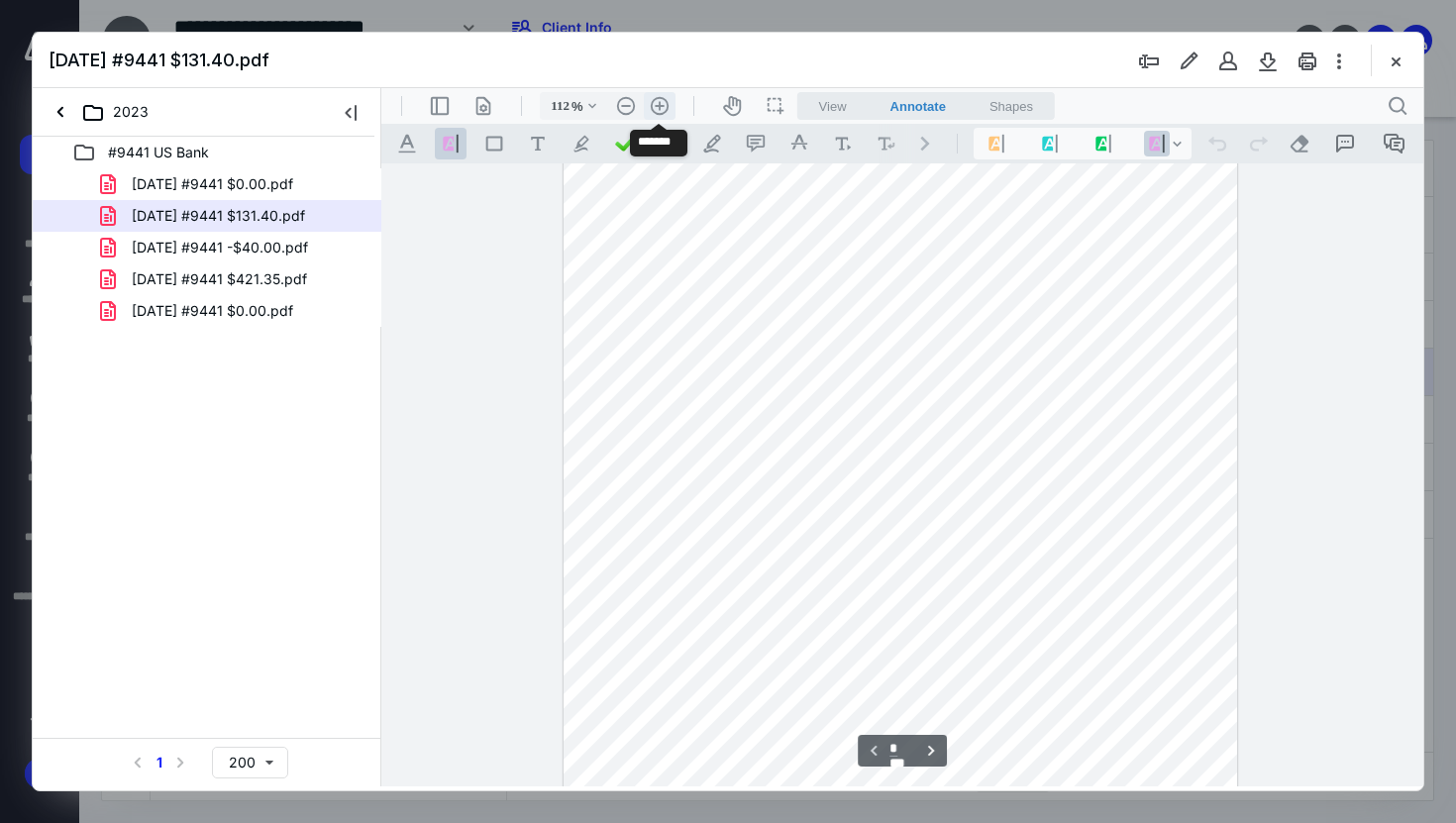 click on ".cls-1{fill:#abb0c4;} icon - header - zoom - in - line" at bounding box center (660, 106) 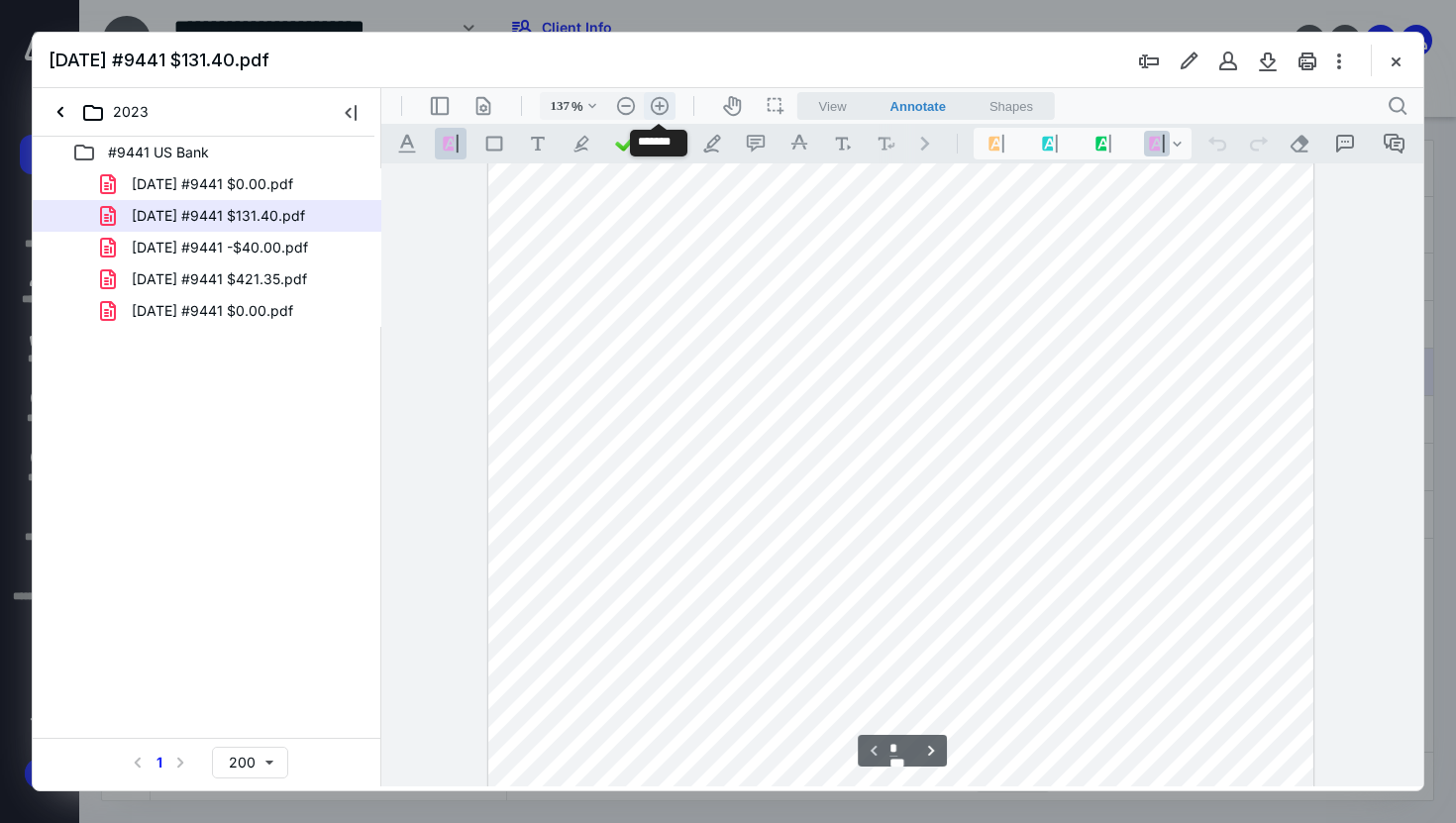 scroll, scrollTop: 200, scrollLeft: 0, axis: vertical 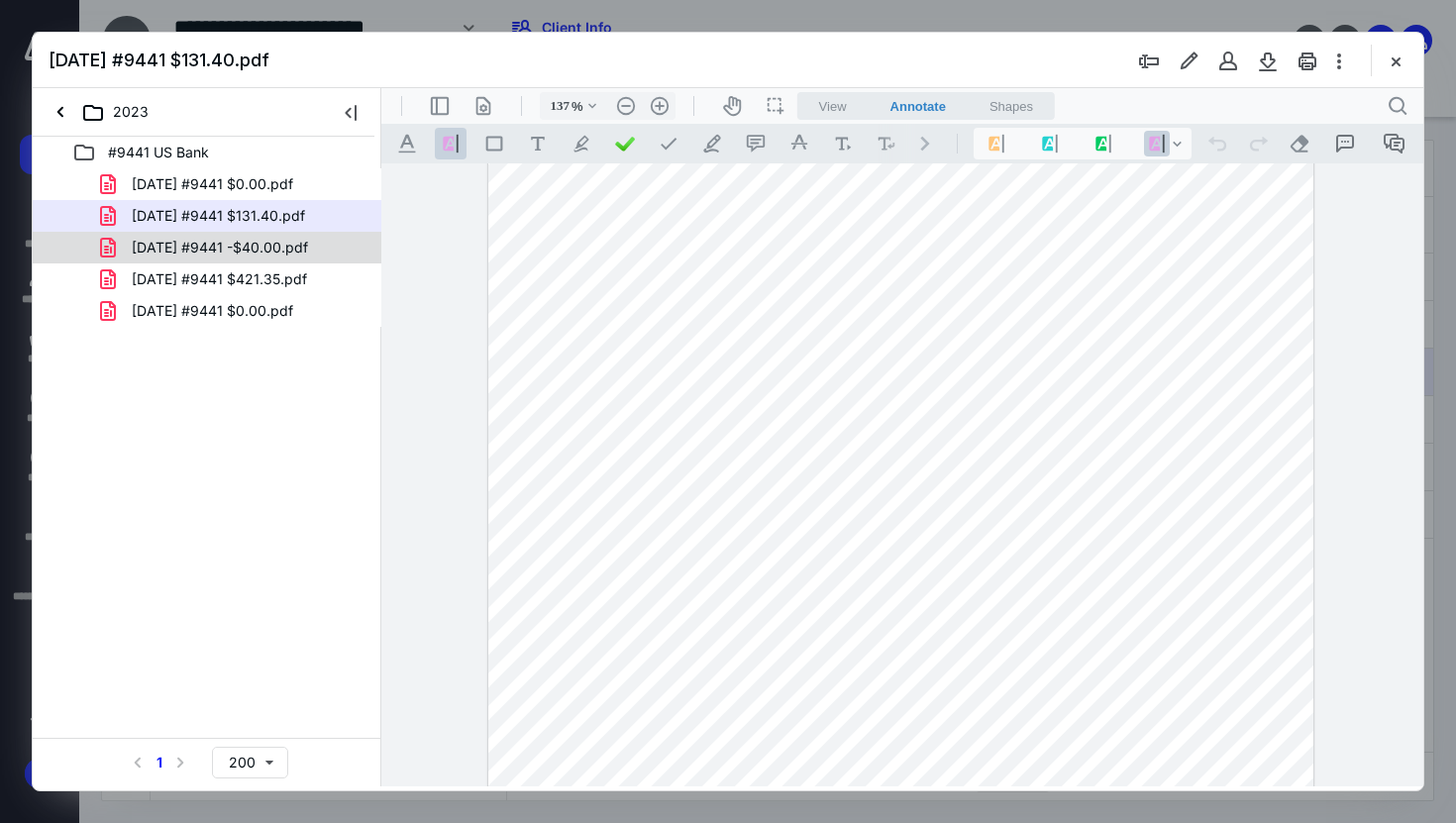 click on "[DATE] #9441 -$40.00.pdf" at bounding box center (235, 248) 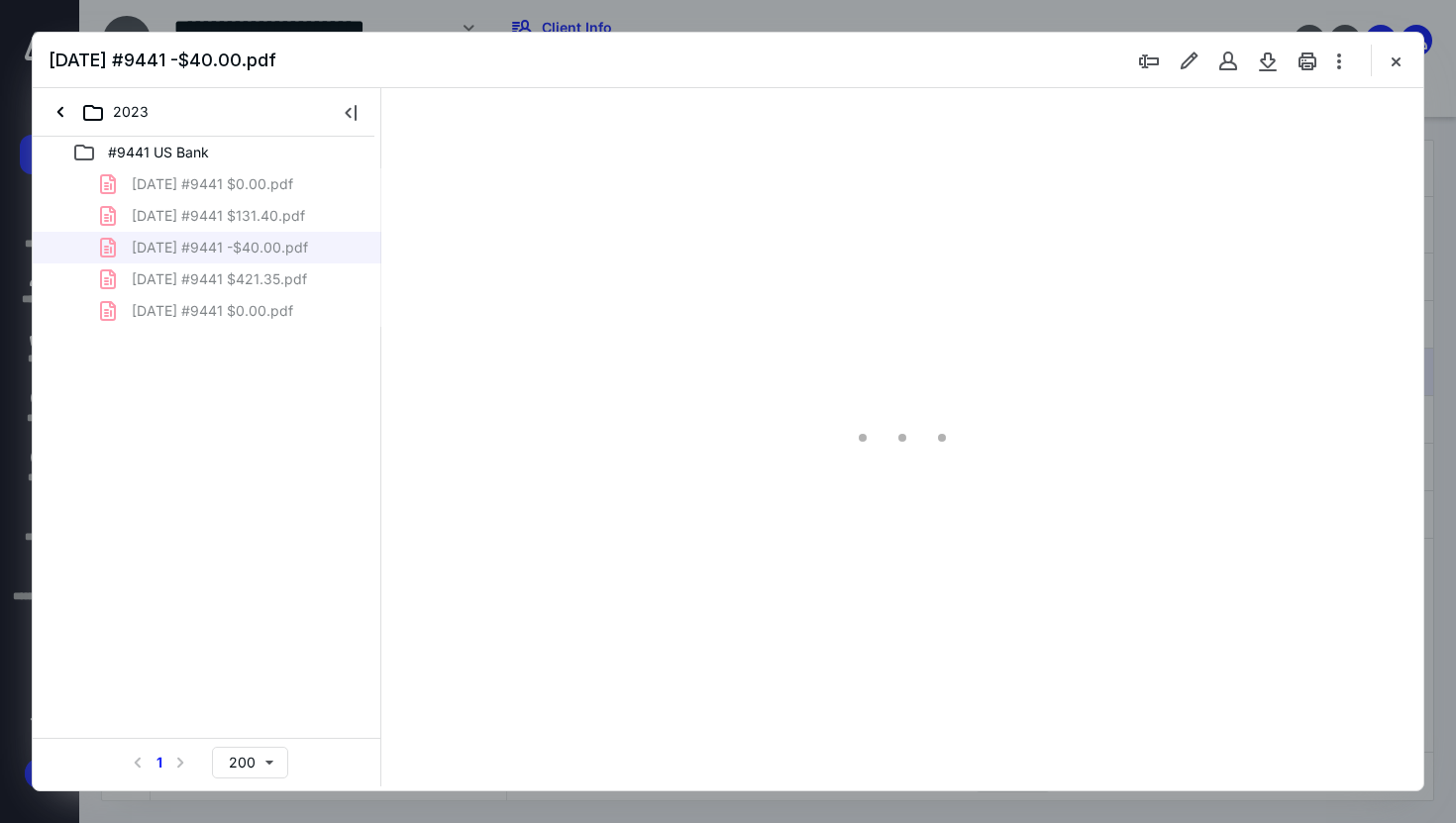scroll, scrollTop: 78, scrollLeft: 0, axis: vertical 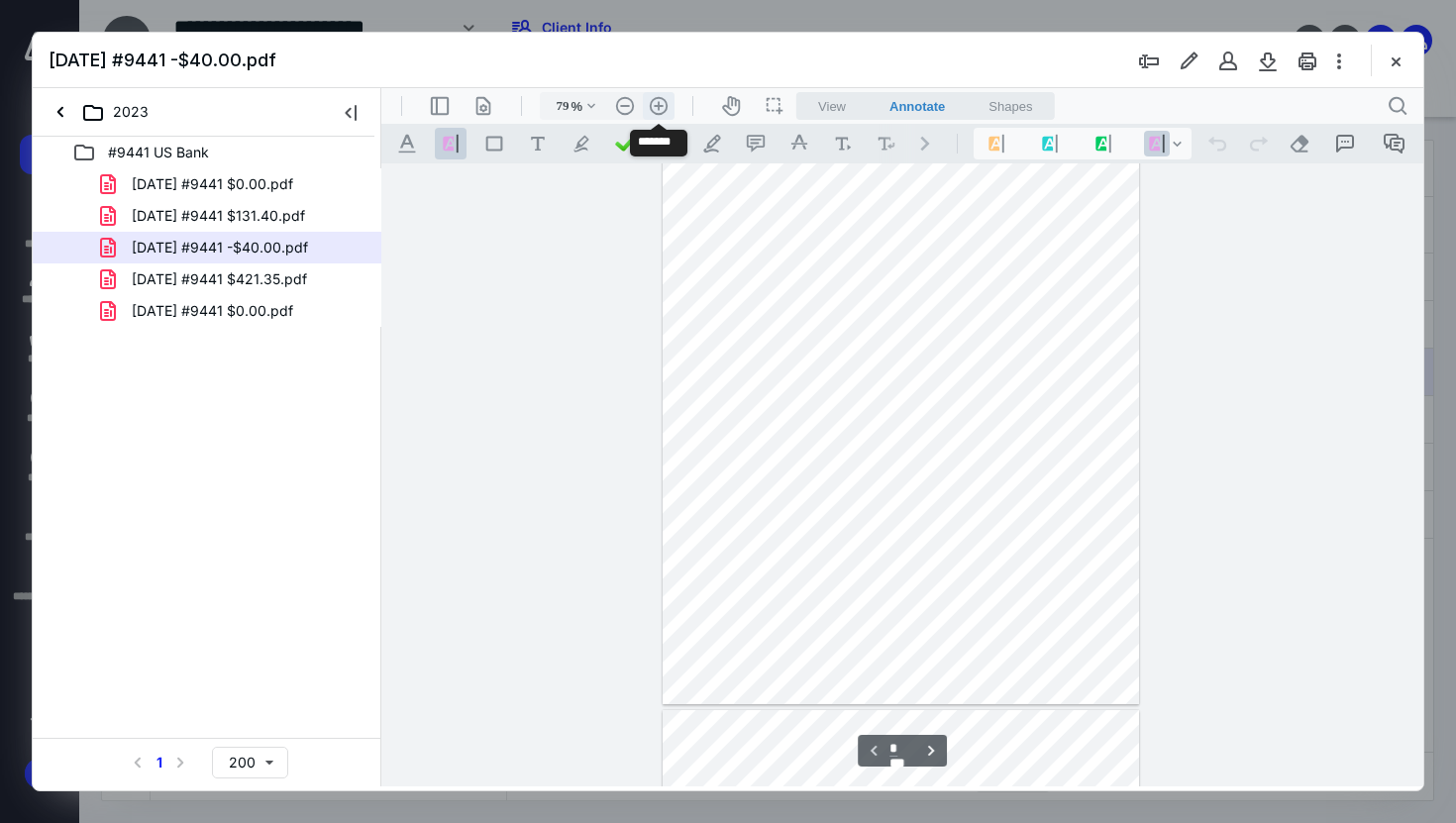 click on ".cls-1{fill:#abb0c4;} icon - header - zoom - in - line" at bounding box center [659, 106] 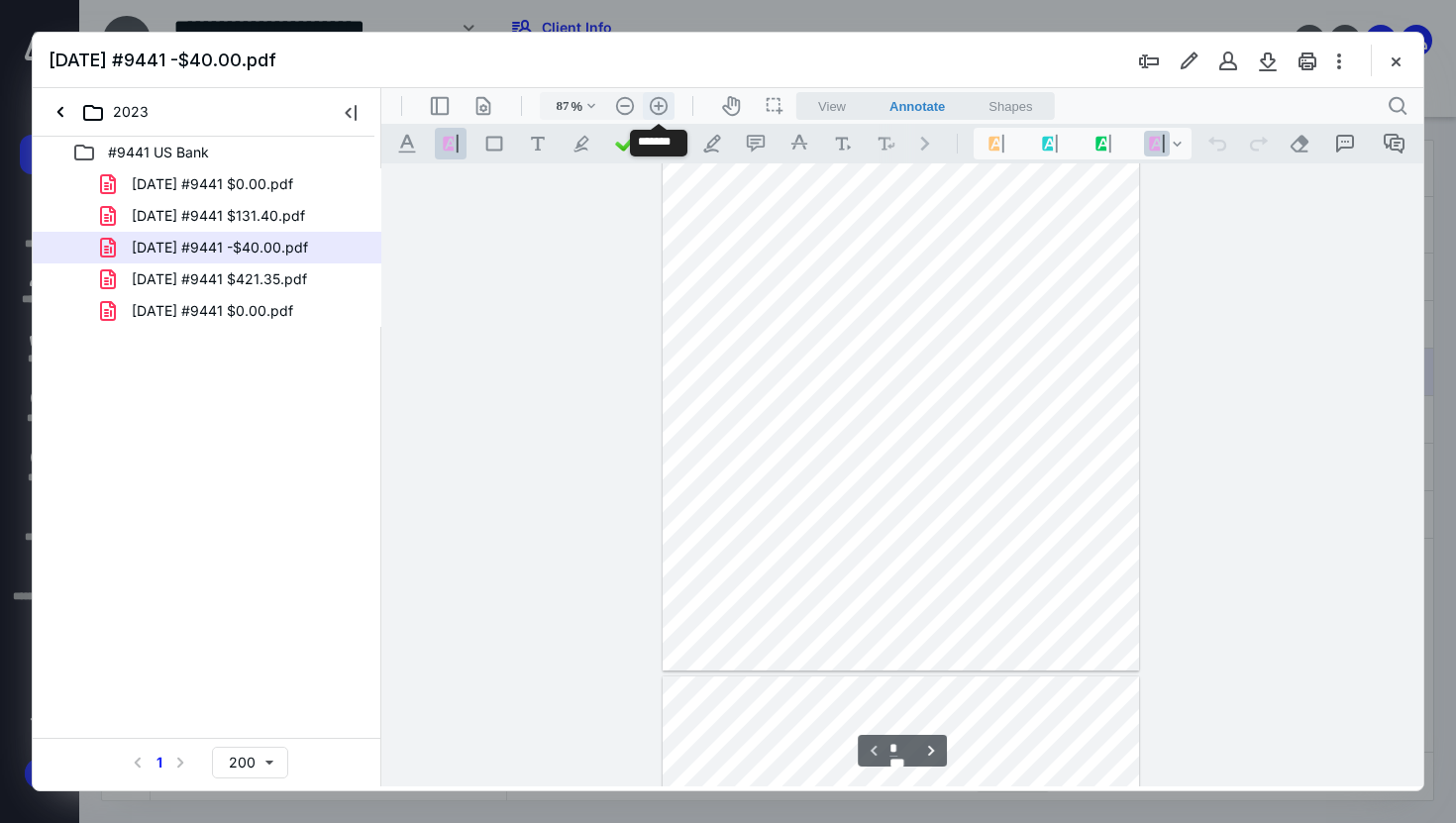 click on ".cls-1{fill:#abb0c4;} icon - header - zoom - in - line" at bounding box center (659, 106) 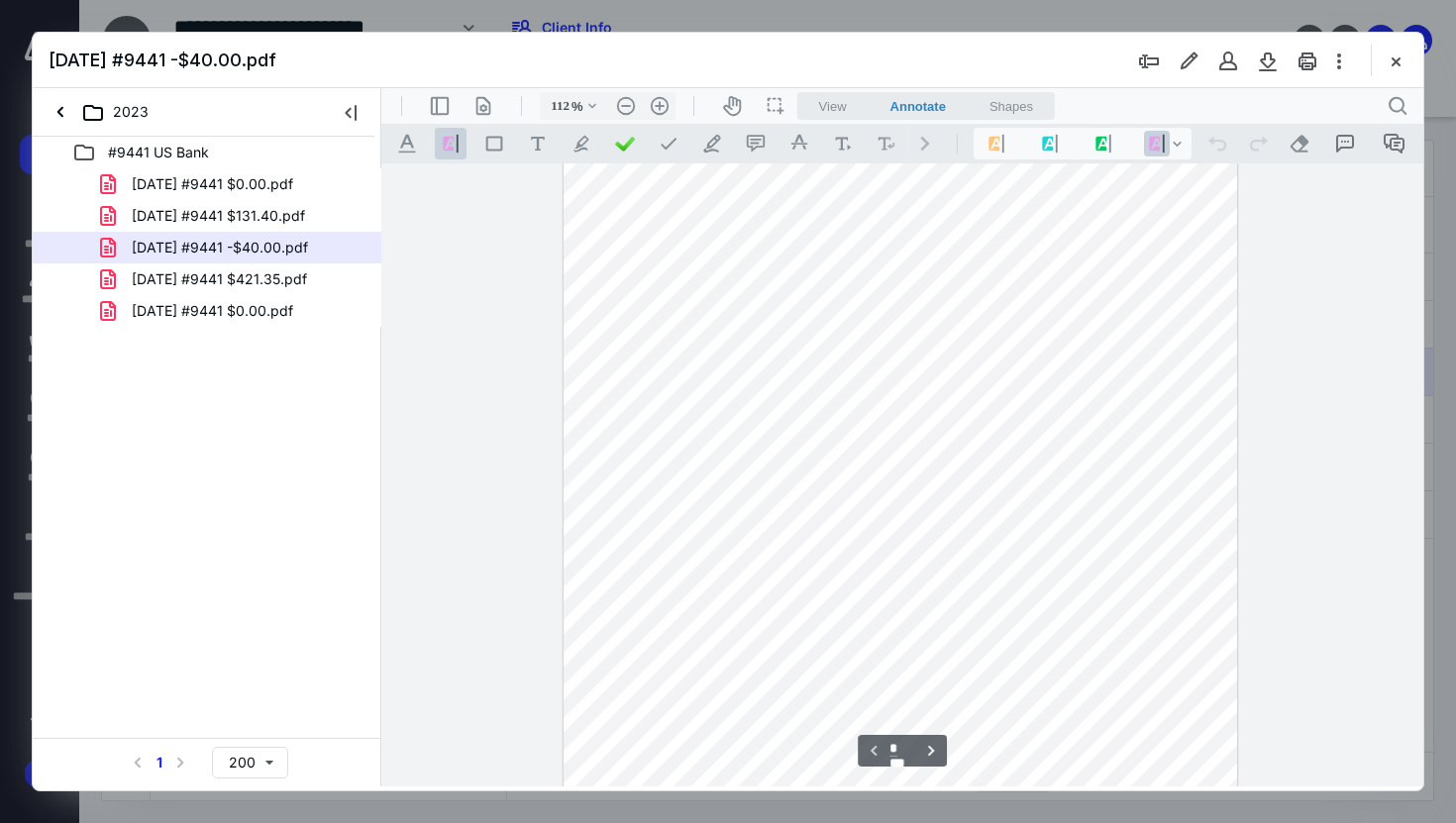 scroll, scrollTop: 0, scrollLeft: 0, axis: both 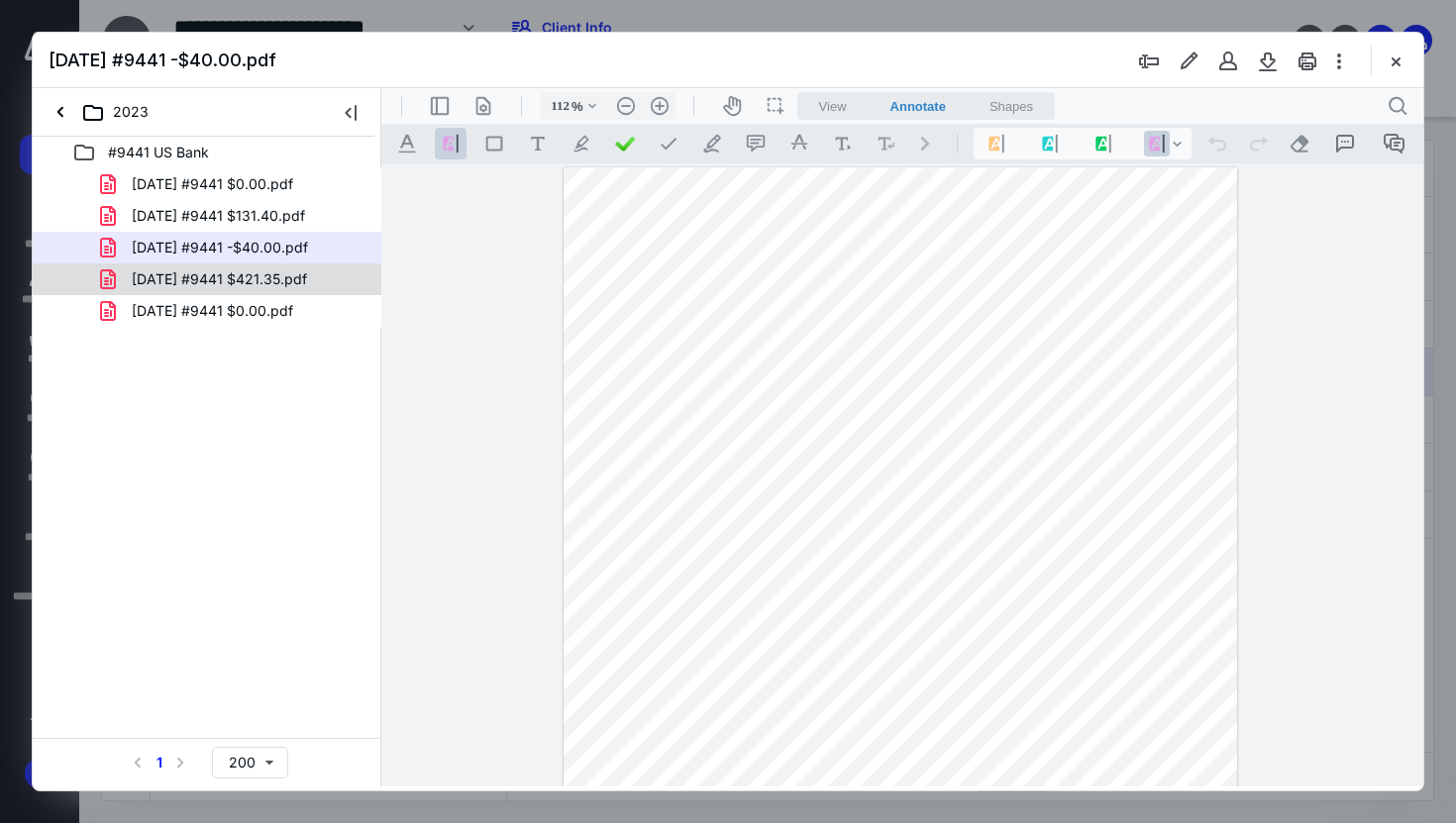 click on "[DATE] #9441 $421.35.pdf" at bounding box center (235, 279) 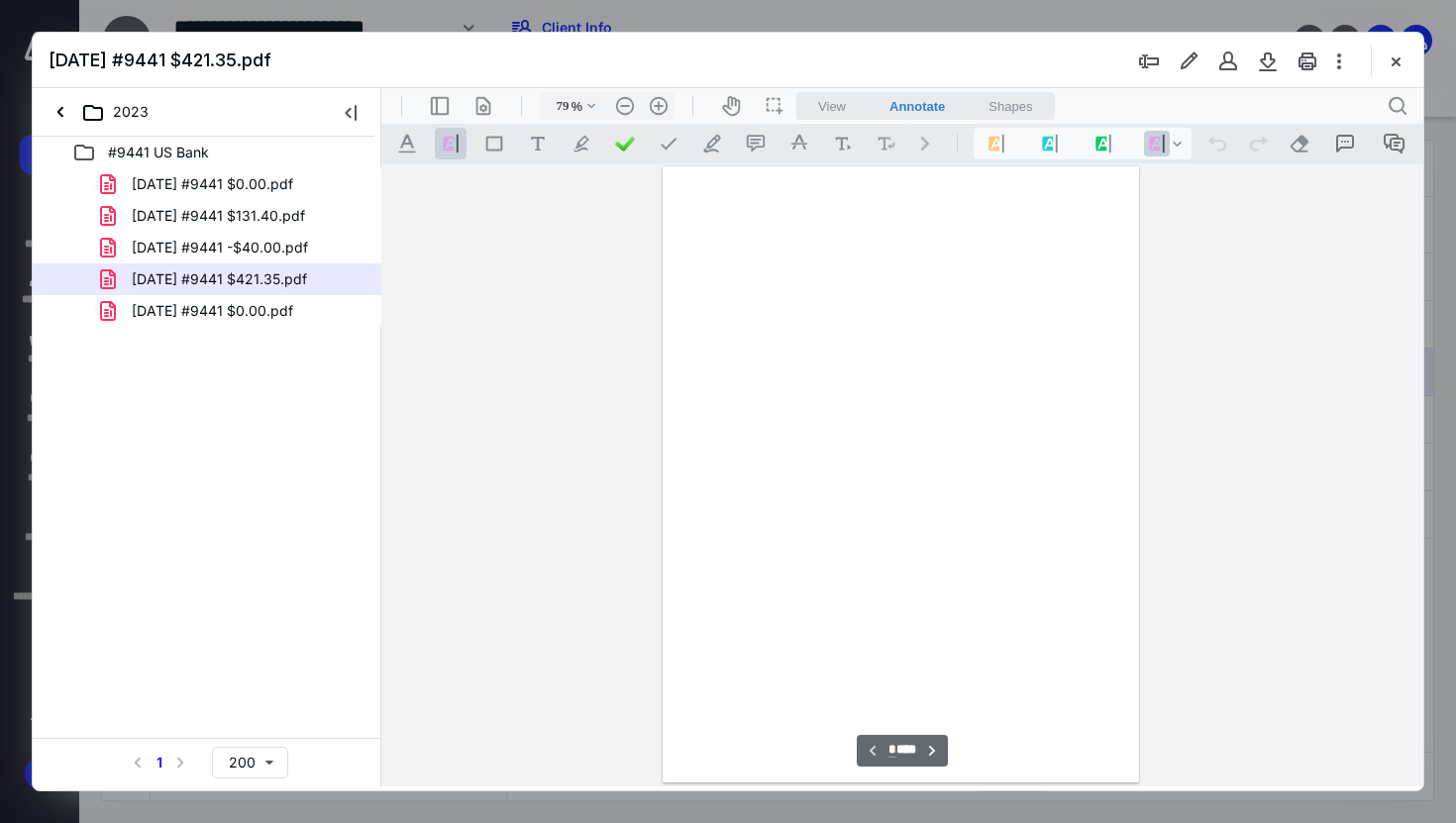 scroll, scrollTop: 78, scrollLeft: 0, axis: vertical 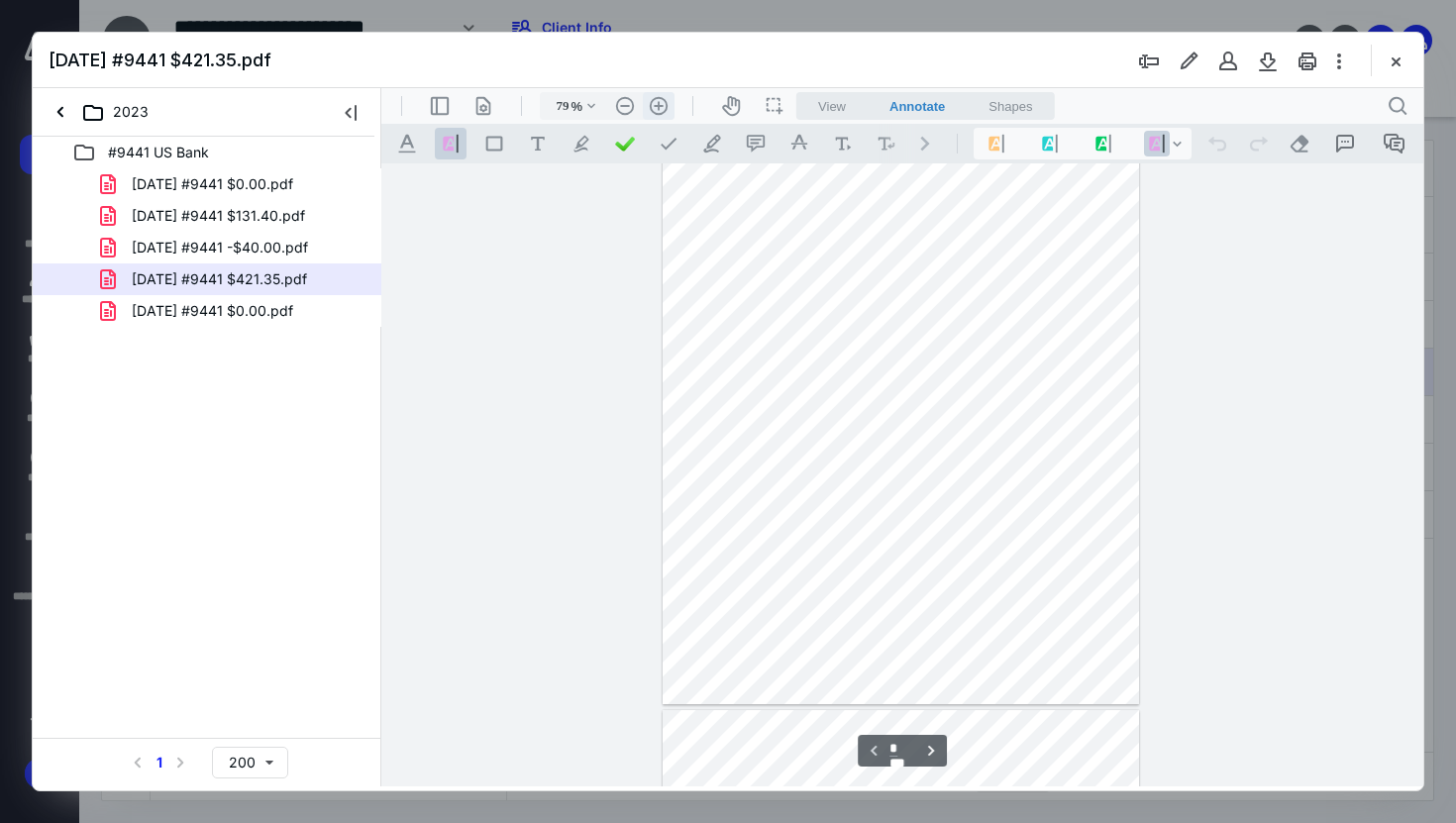 click on ".cls-1{fill:#abb0c4;} icon - header - zoom - in - line" at bounding box center (659, 106) 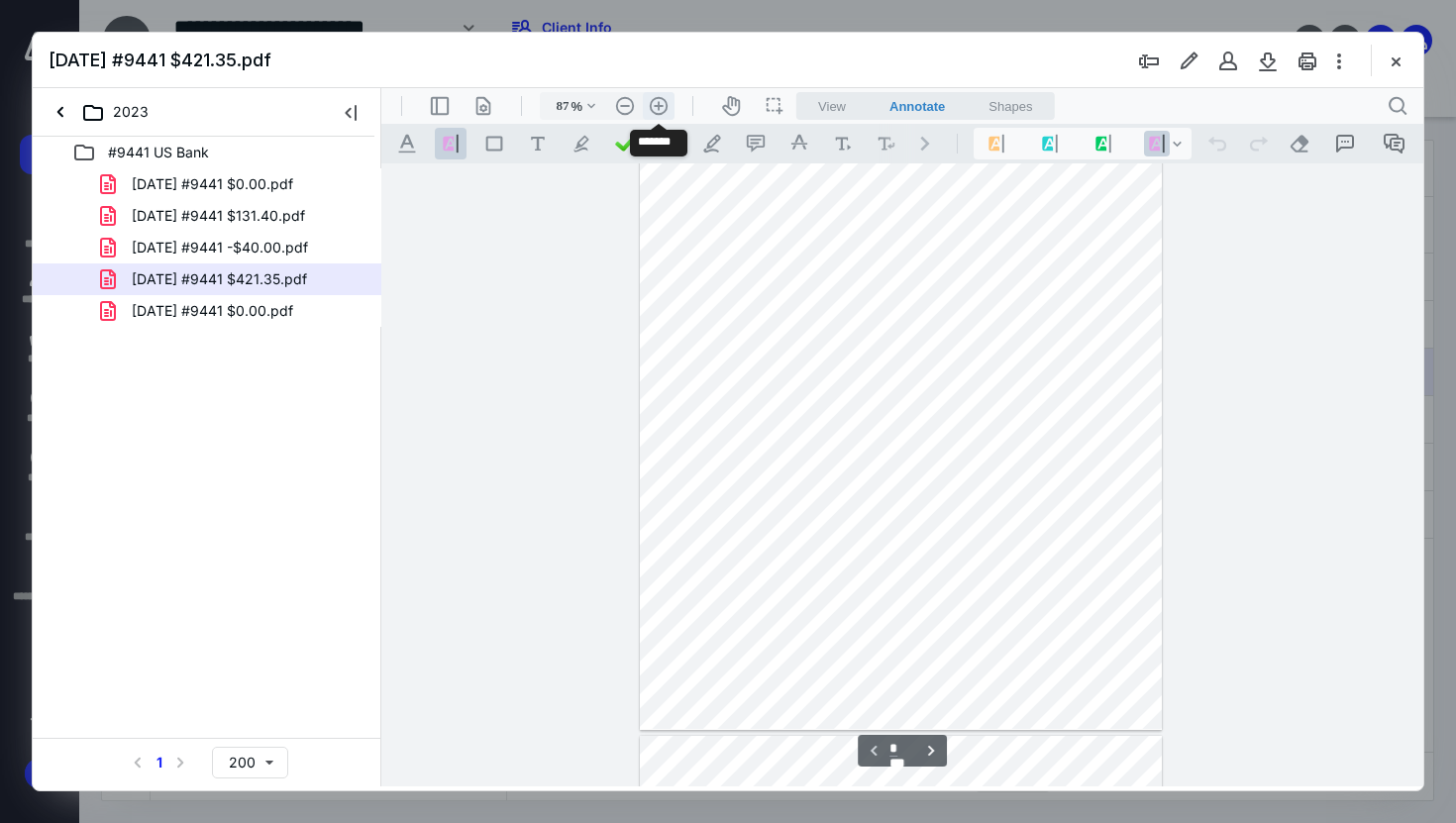 click on ".cls-1{fill:#abb0c4;} icon - header - zoom - in - line" at bounding box center [659, 106] 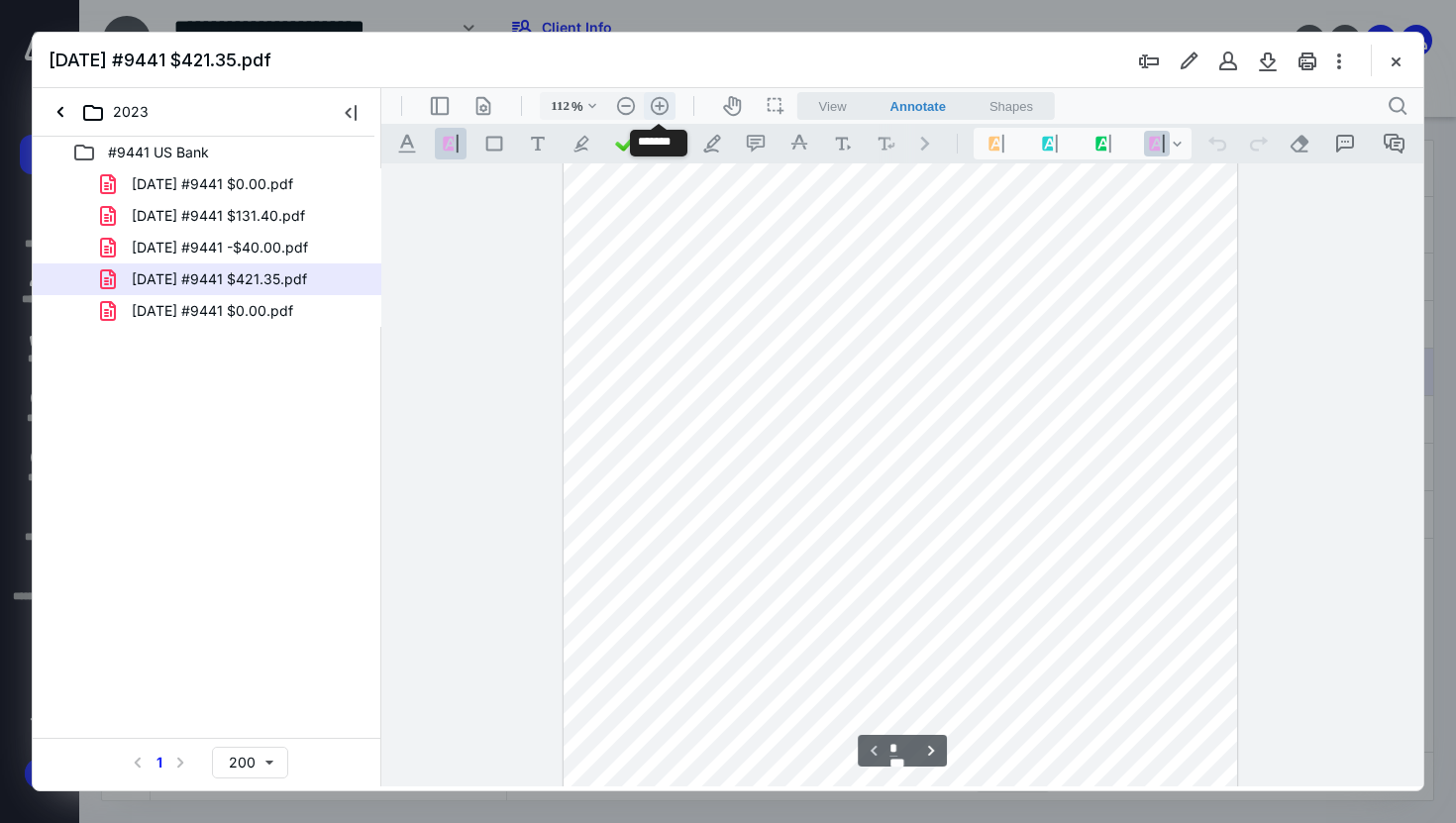 click on ".cls-1{fill:#abb0c4;} icon - header - zoom - in - line" at bounding box center (660, 106) 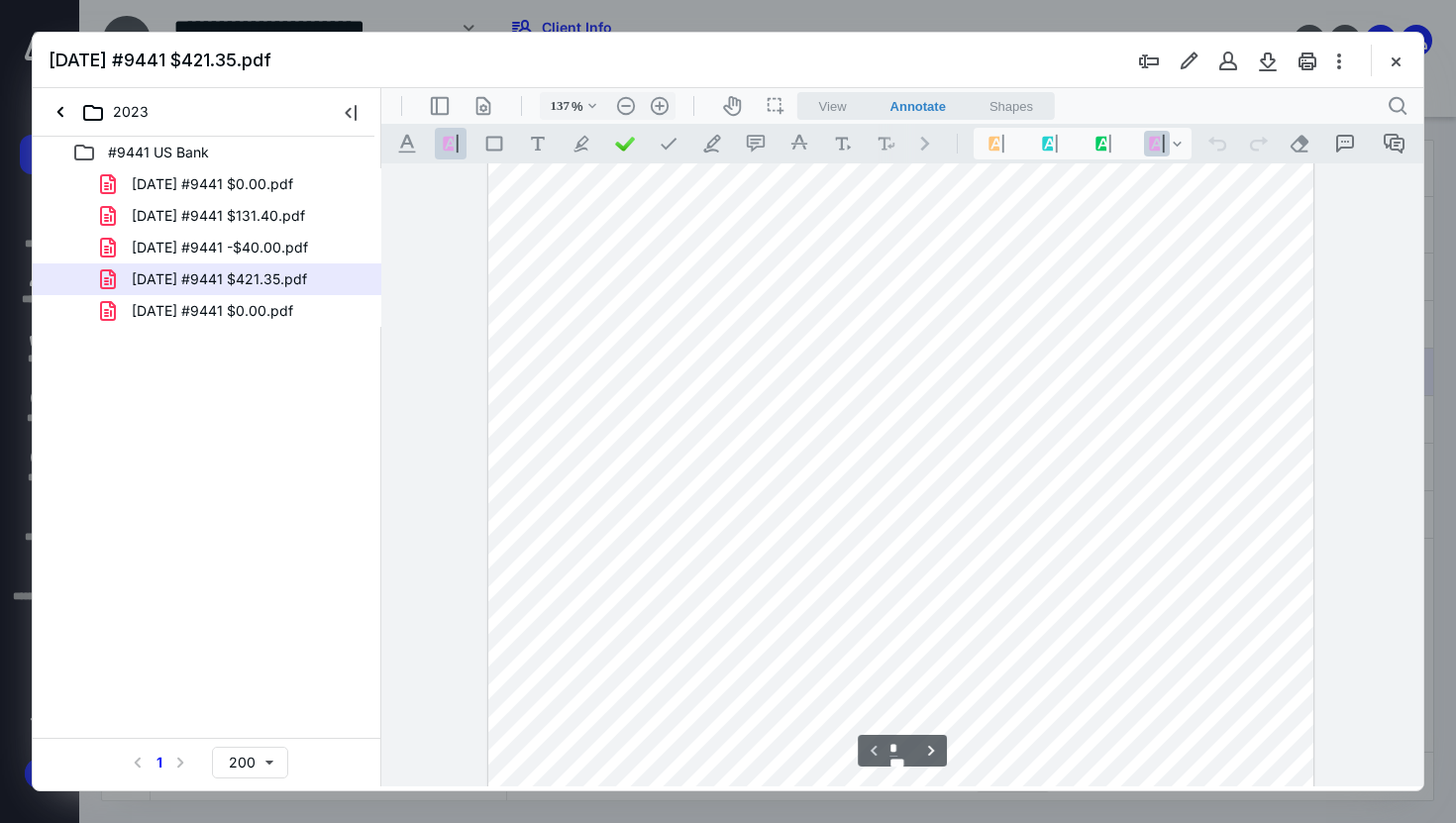 scroll, scrollTop: 190, scrollLeft: 0, axis: vertical 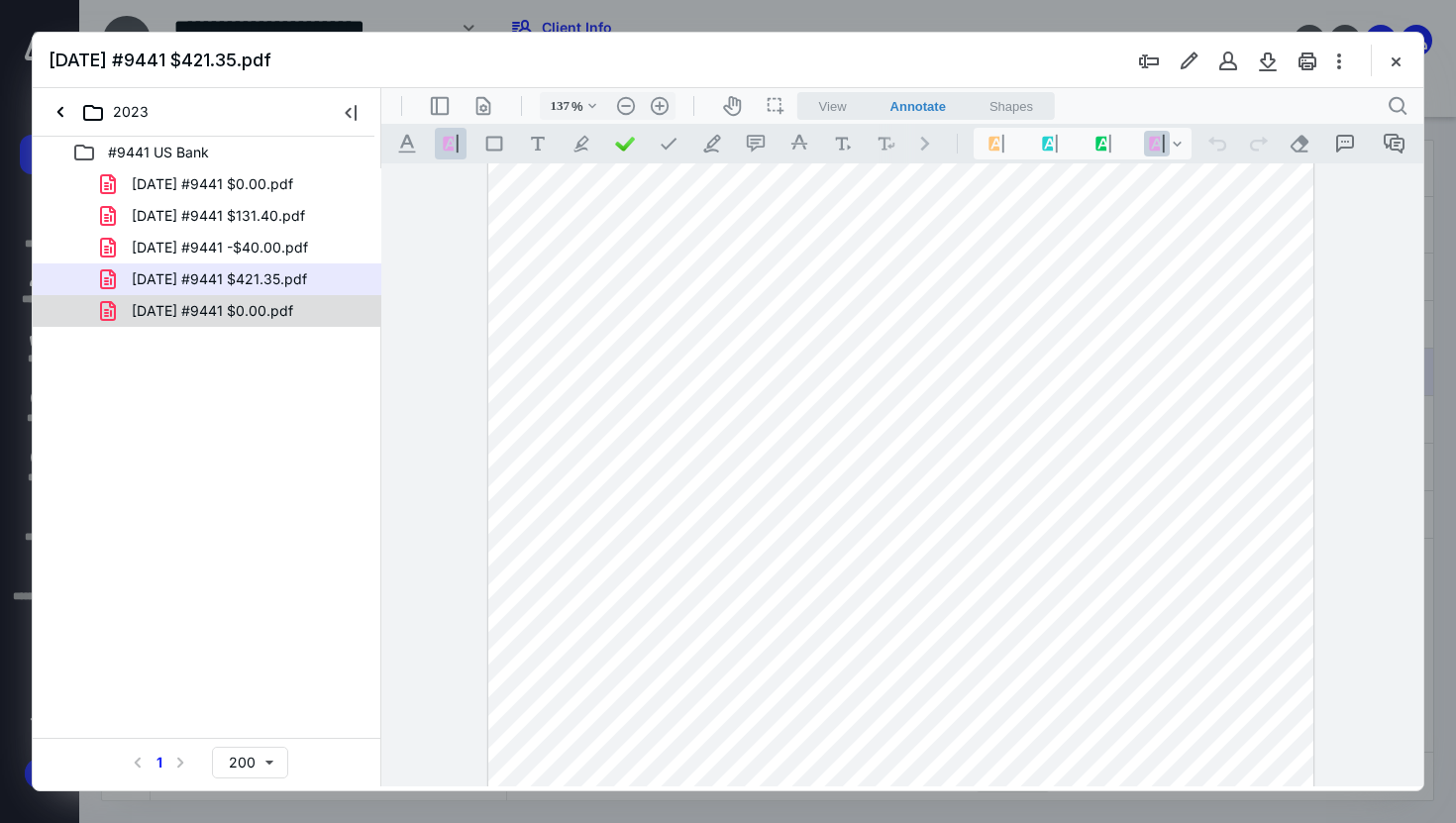 click on "[DATE] #9441 $0.00.pdf" at bounding box center (212, 311) 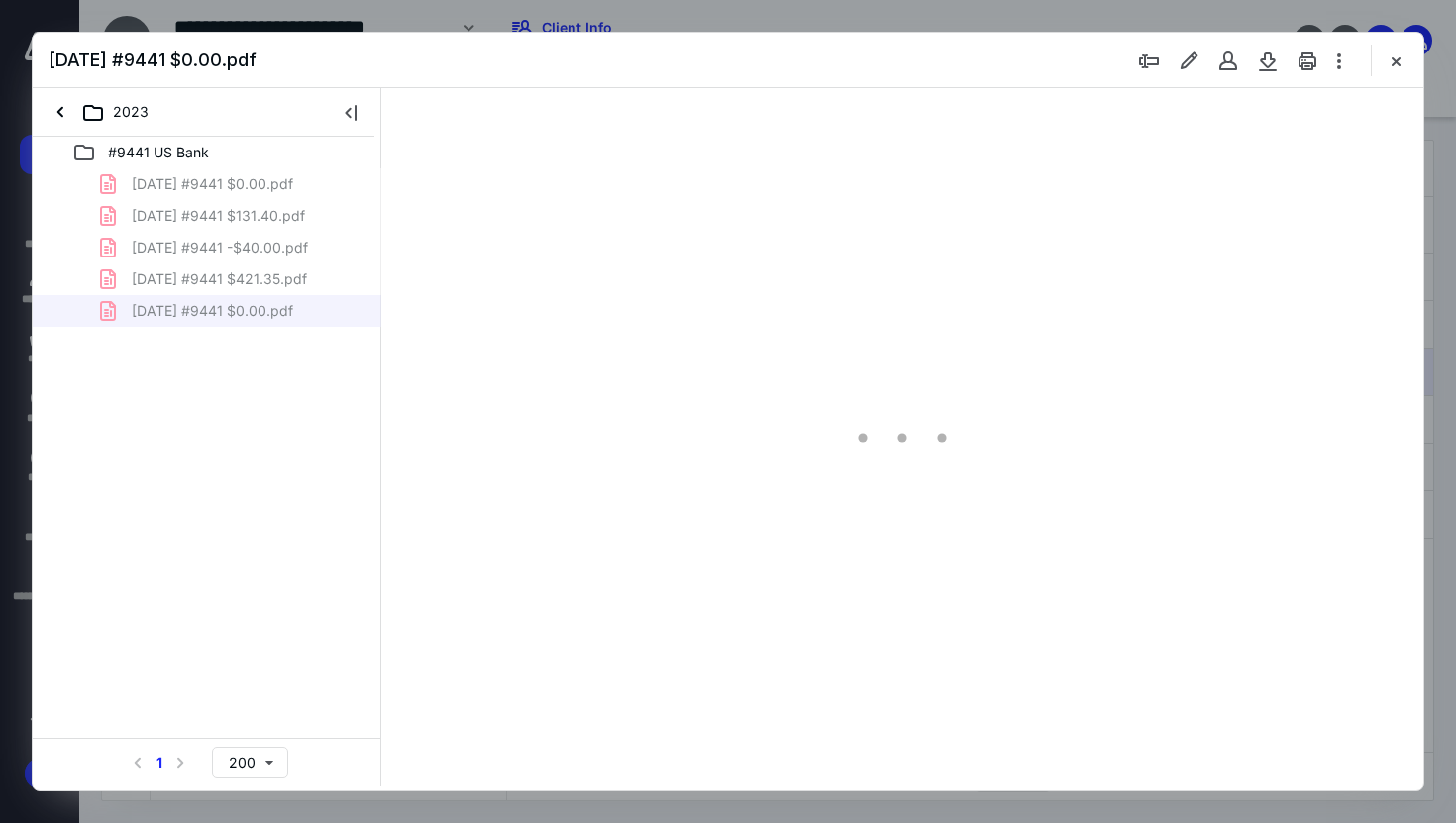 scroll, scrollTop: 78, scrollLeft: 0, axis: vertical 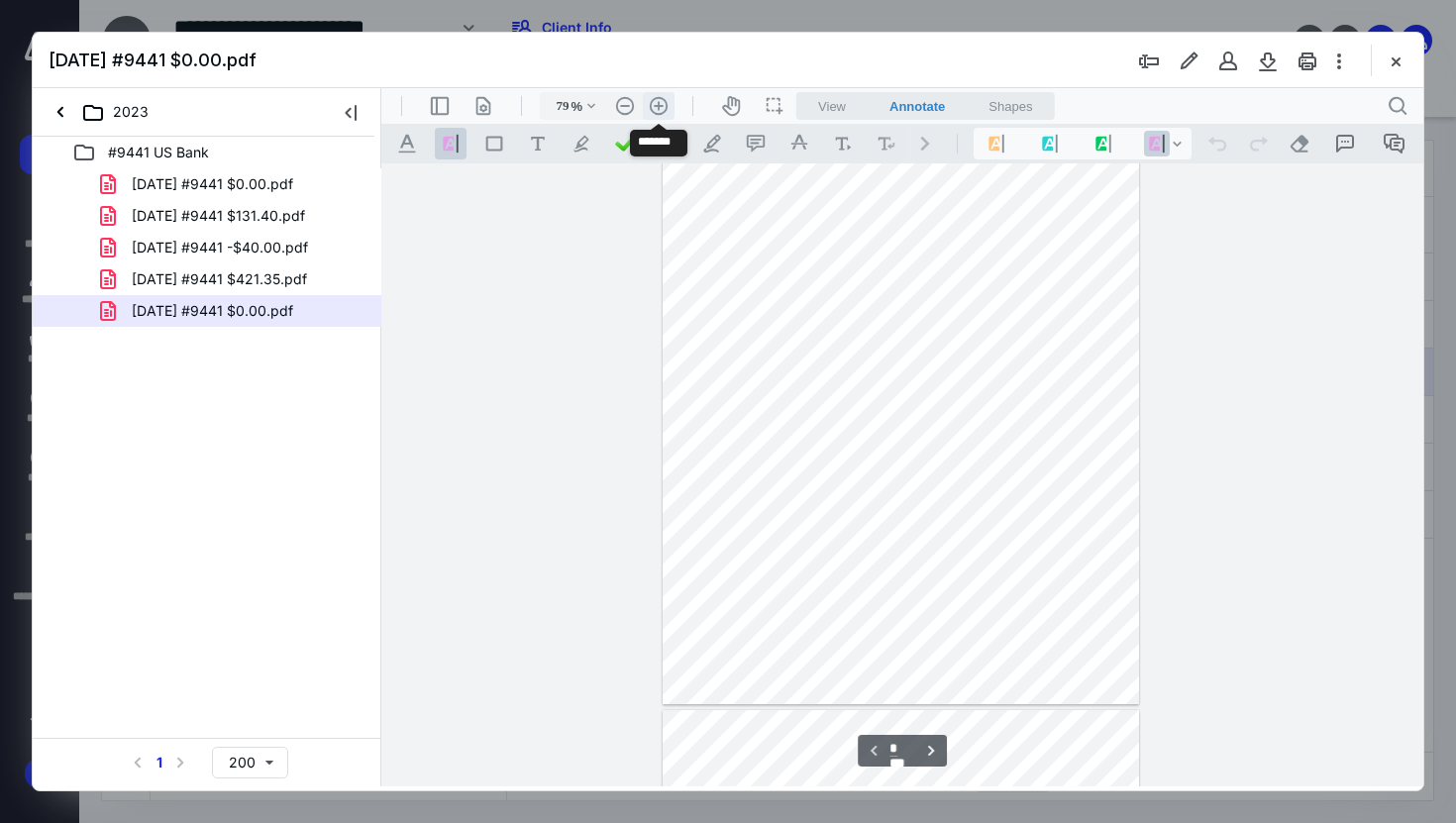 click on ".cls-1{fill:#abb0c4;} icon - header - zoom - in - line" at bounding box center [659, 106] 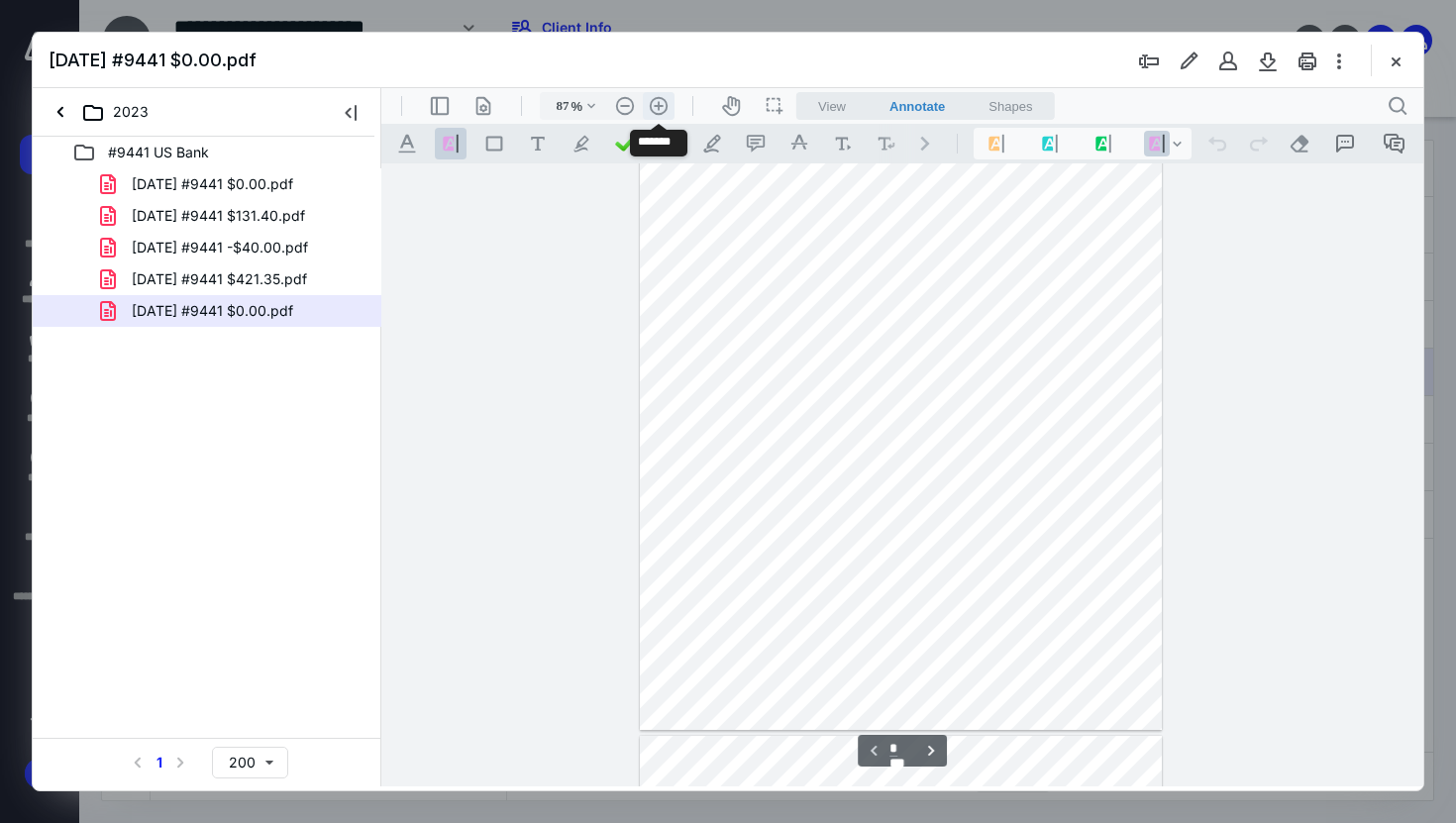 click on ".cls-1{fill:#abb0c4;} icon - header - zoom - in - line" at bounding box center (659, 106) 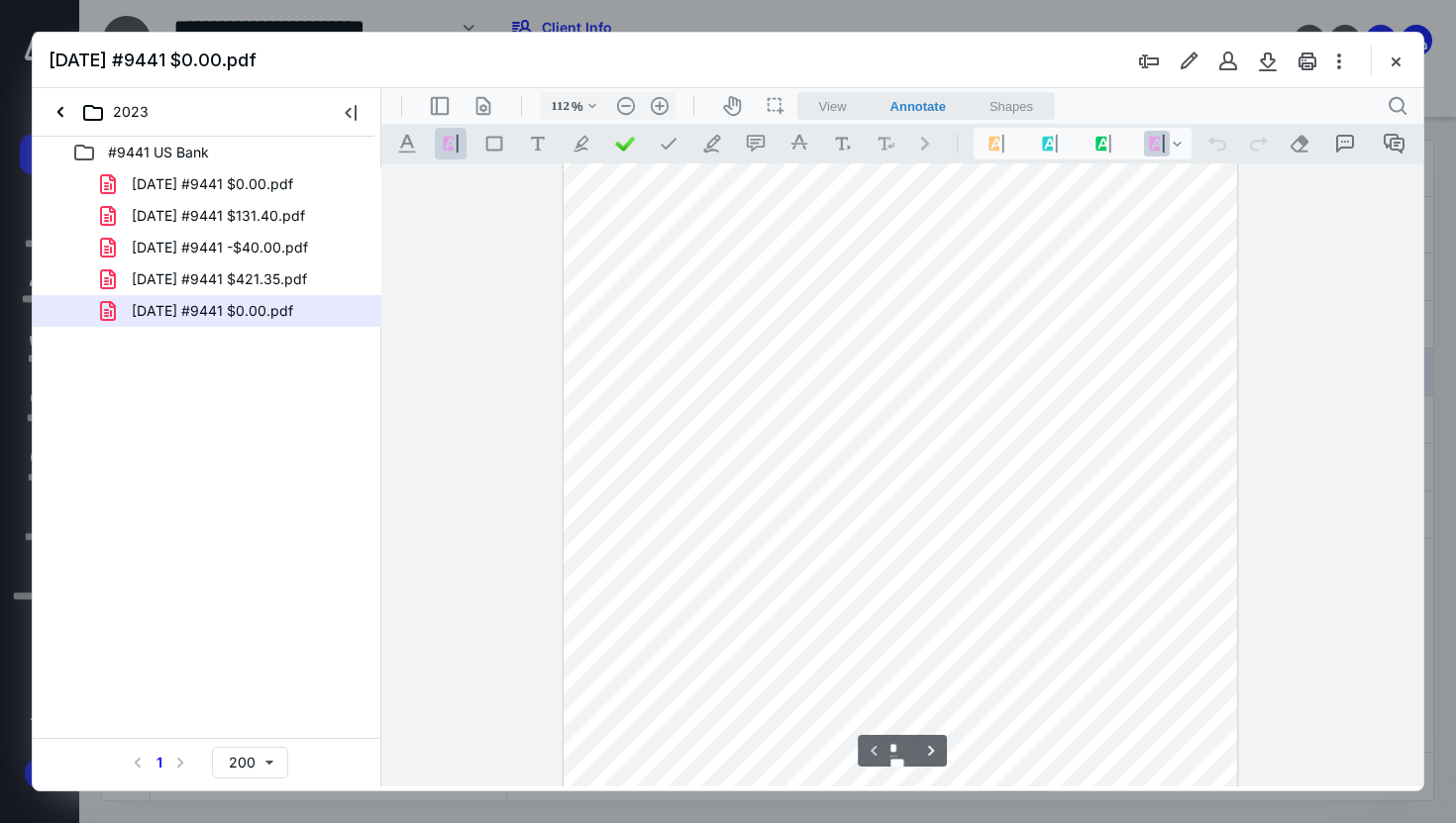 scroll, scrollTop: 0, scrollLeft: 0, axis: both 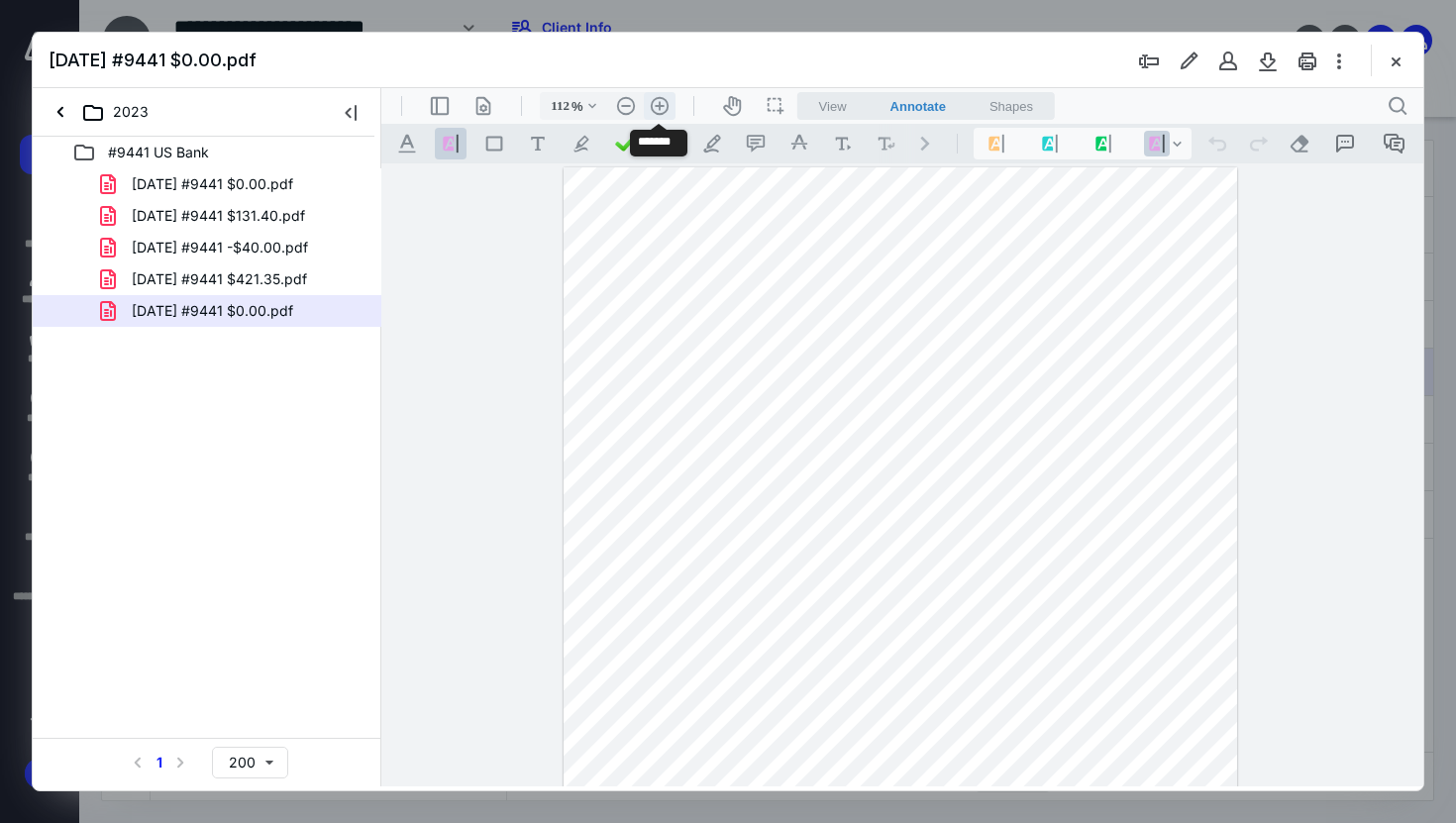click on ".cls-1{fill:#abb0c4;} icon - header - zoom - in - line" at bounding box center (660, 106) 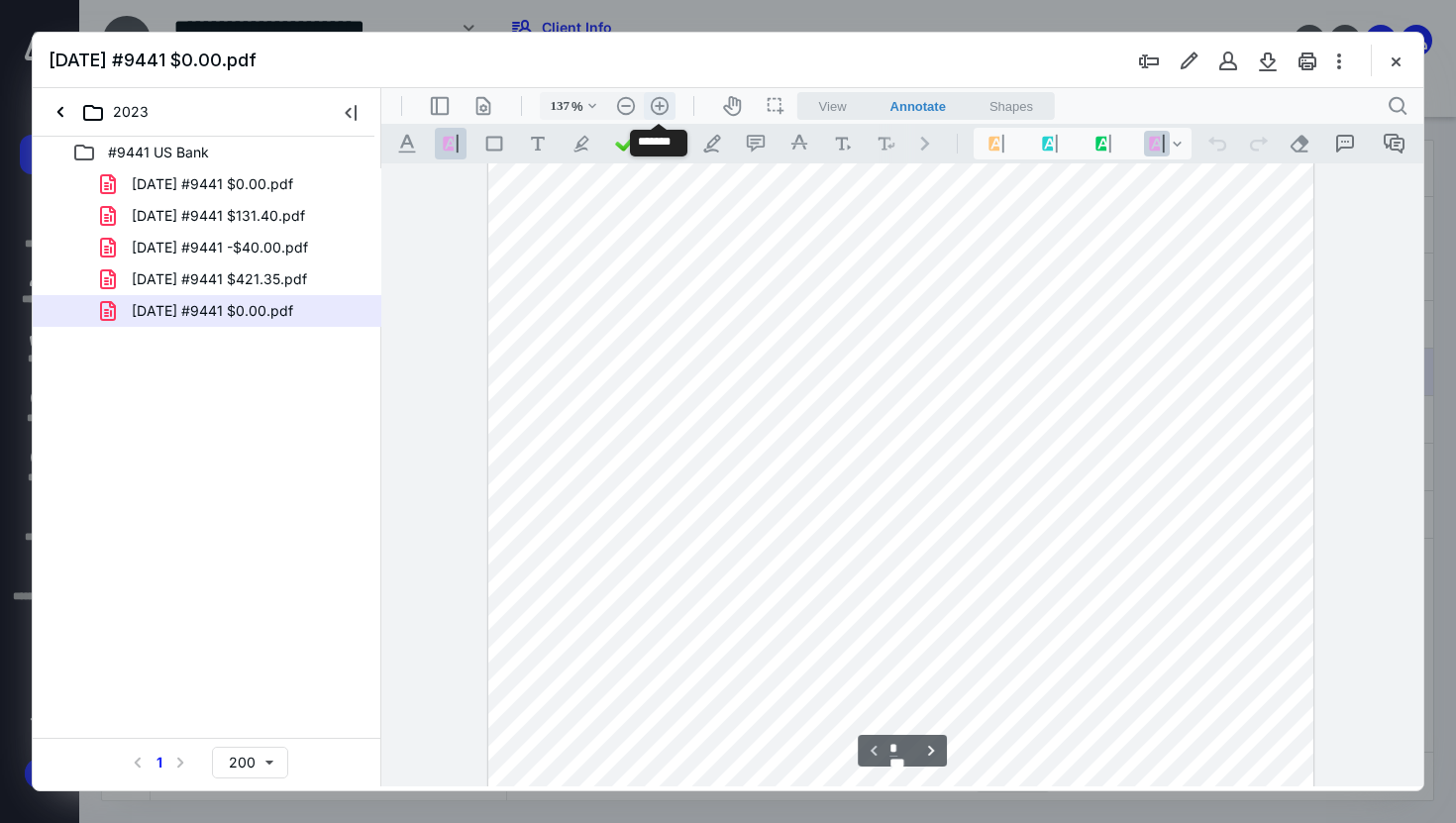 click on ".cls-1{fill:#abb0c4;} icon - header - zoom - in - line" at bounding box center [660, 106] 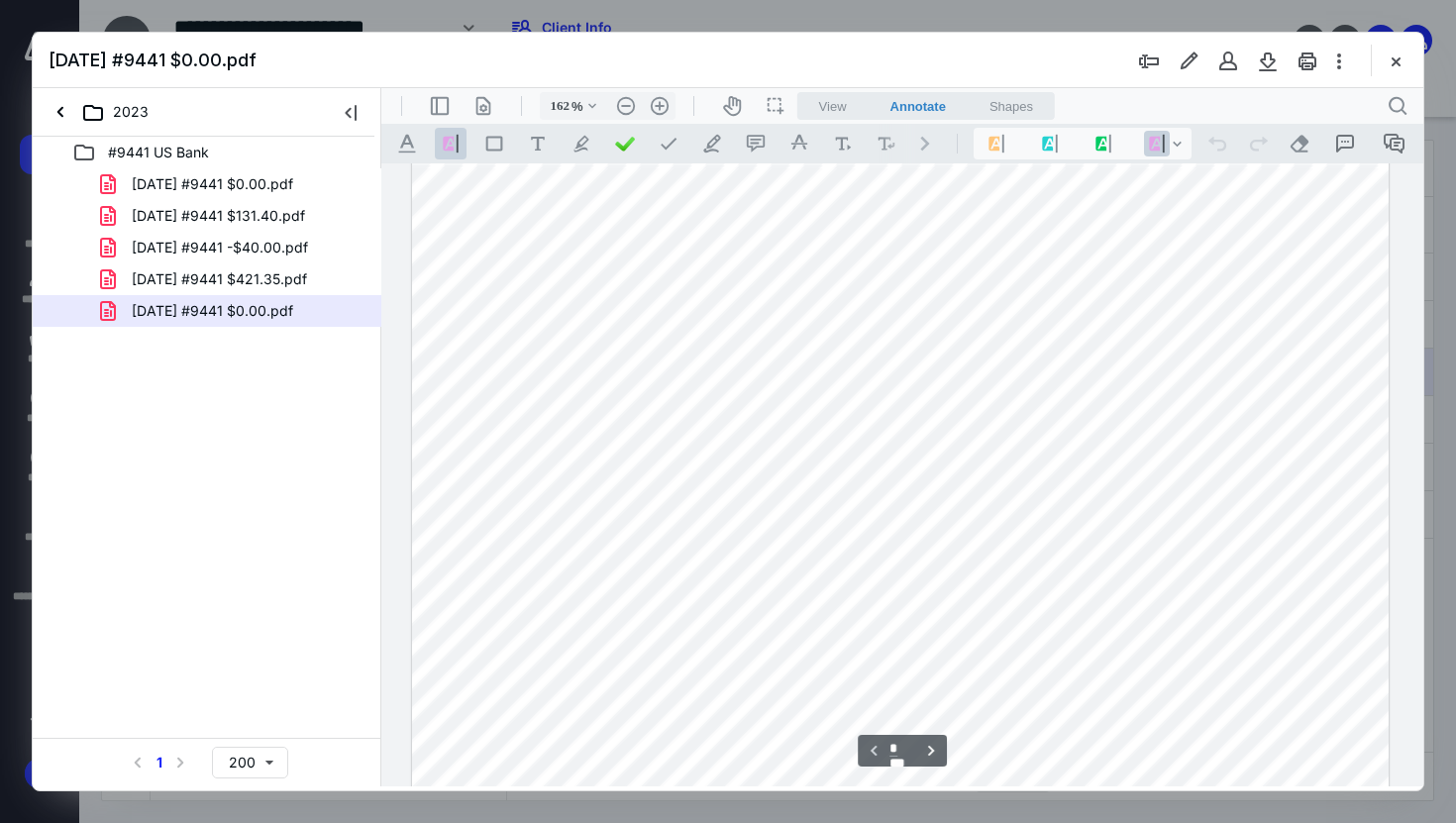 scroll, scrollTop: 32, scrollLeft: 0, axis: vertical 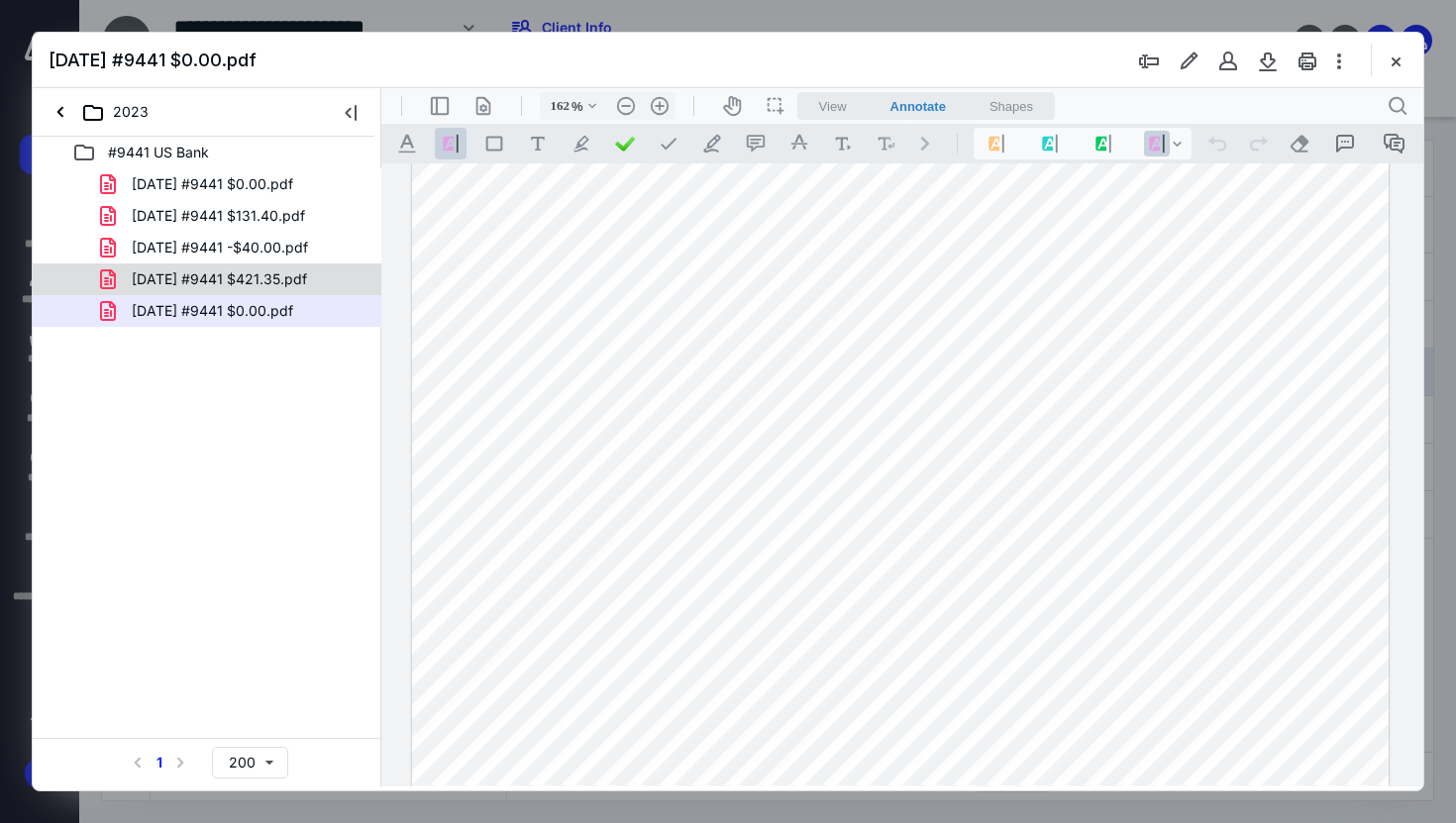 click on "[DATE] #9441 $421.35.pdf" at bounding box center [219, 279] 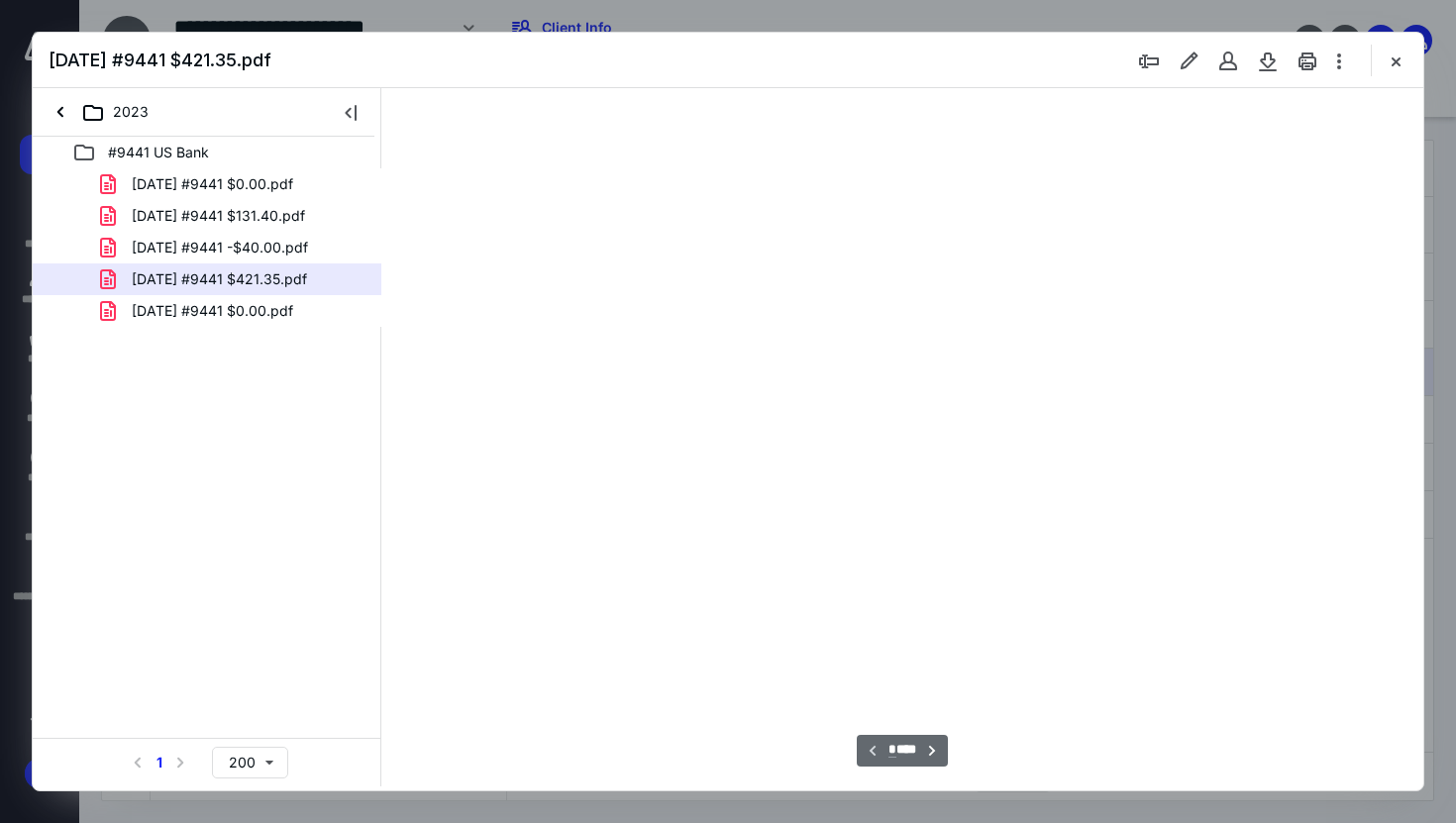 scroll, scrollTop: 78, scrollLeft: 0, axis: vertical 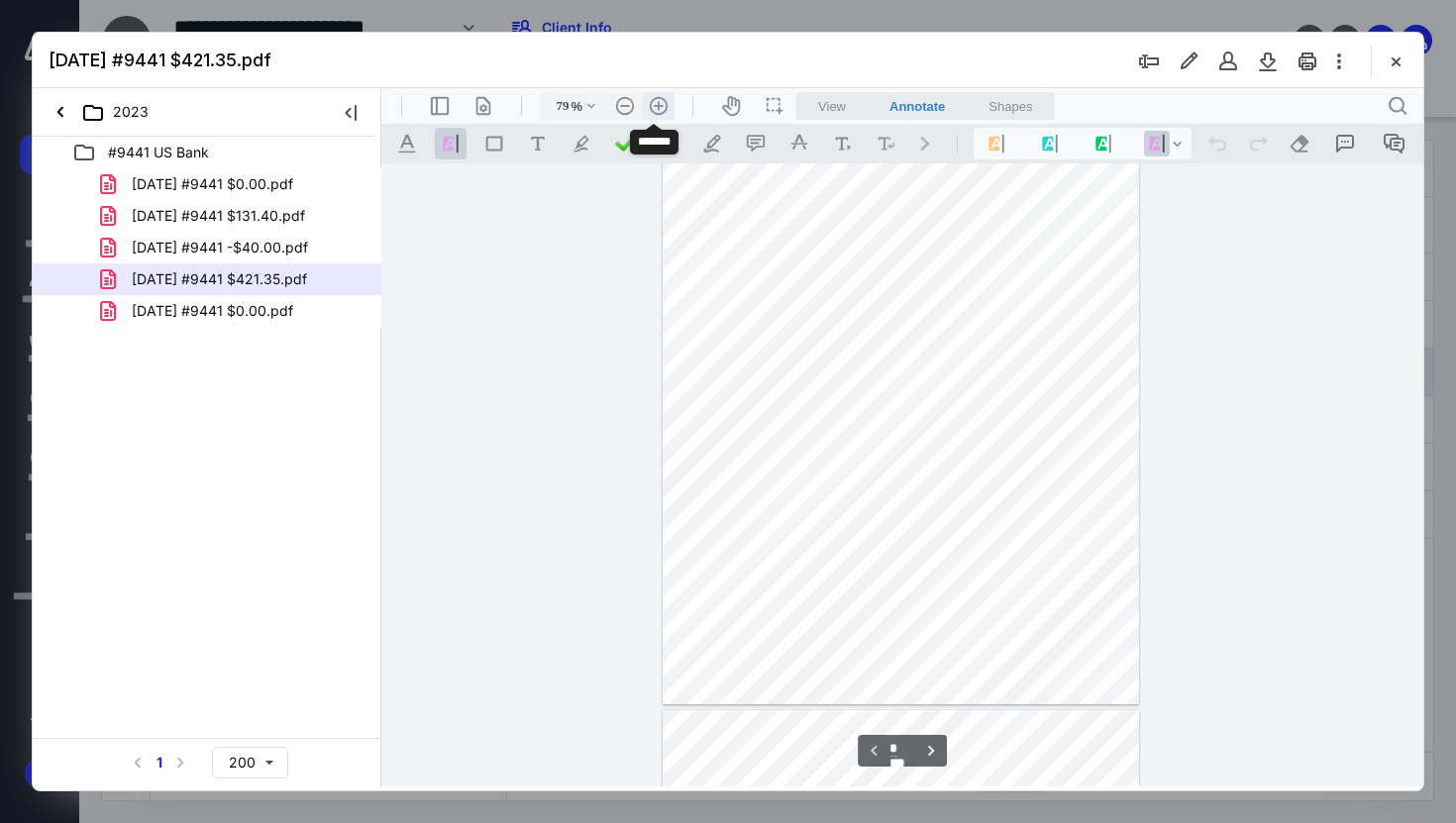 click on ".cls-1{fill:#abb0c4;} icon - header - zoom - in - line" at bounding box center [659, 106] 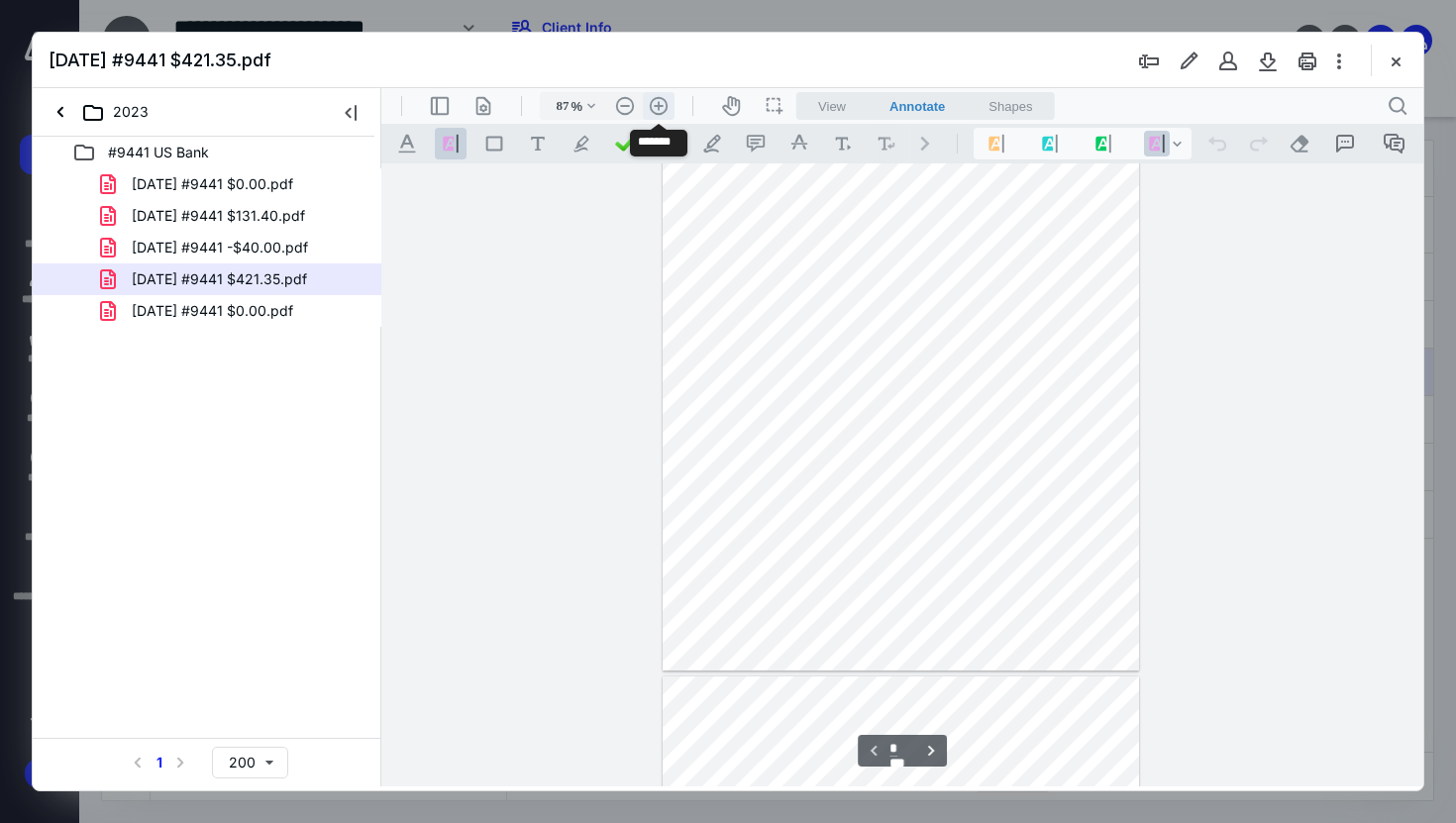 click on ".cls-1{fill:#abb0c4;} icon - header - zoom - in - line" at bounding box center (659, 106) 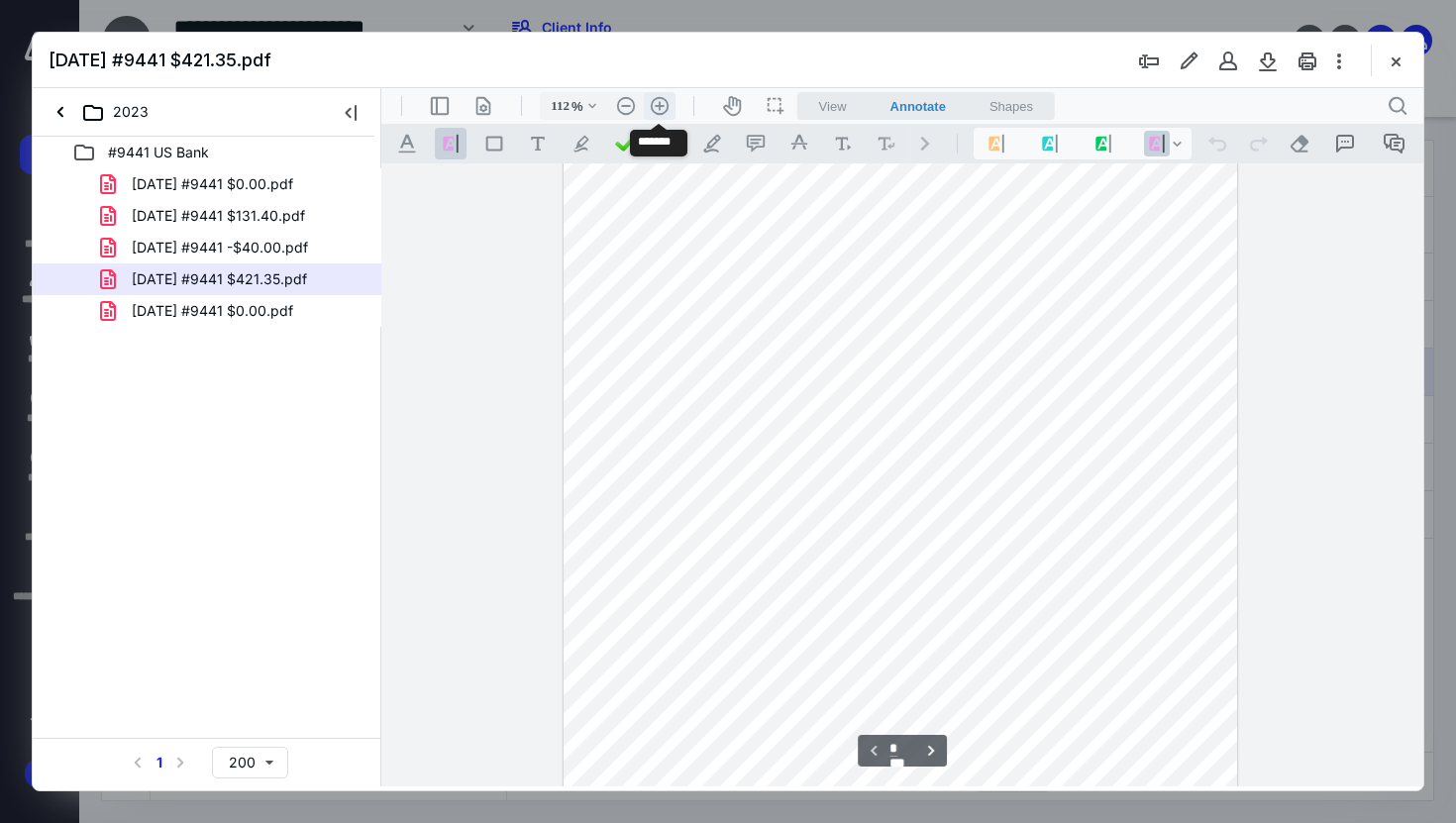 click on ".cls-1{fill:#abb0c4;} icon - header - zoom - in - line" at bounding box center (660, 106) 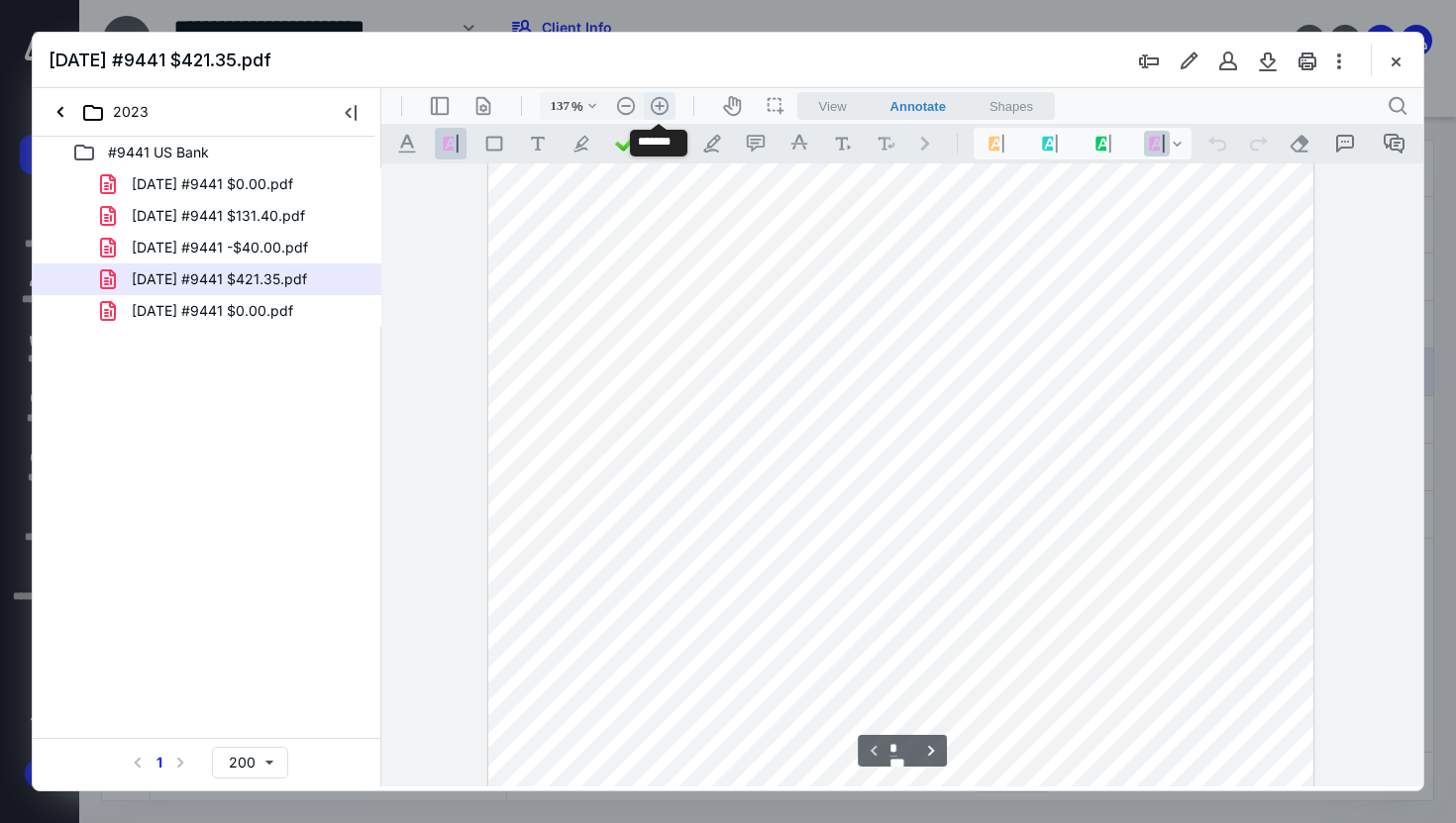click on ".cls-1{fill:#abb0c4;} icon - header - zoom - in - line" at bounding box center (660, 106) 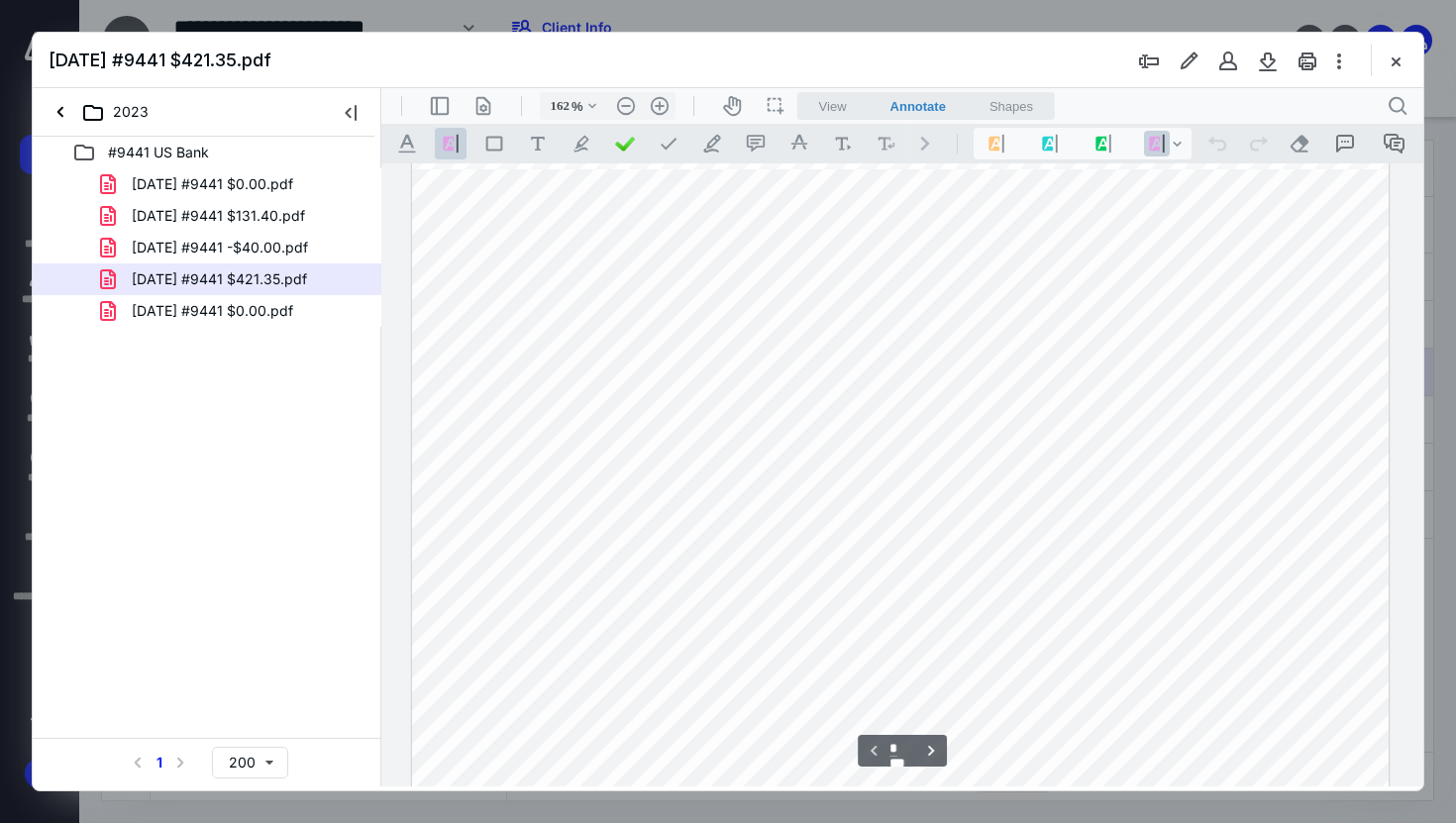 scroll, scrollTop: 106, scrollLeft: 0, axis: vertical 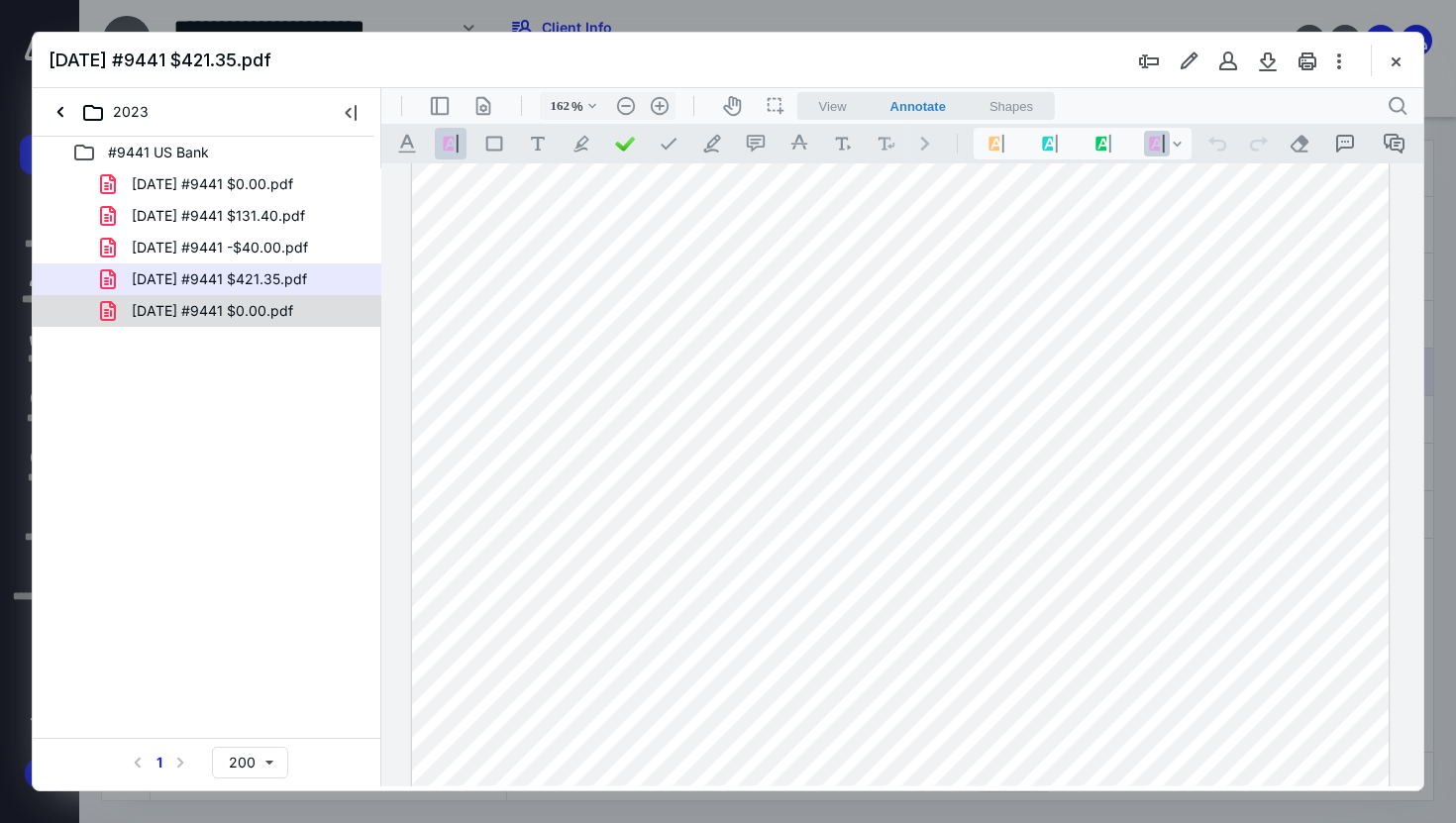 click on "[DATE] #9441 $0.00.pdf" at bounding box center (207, 311) 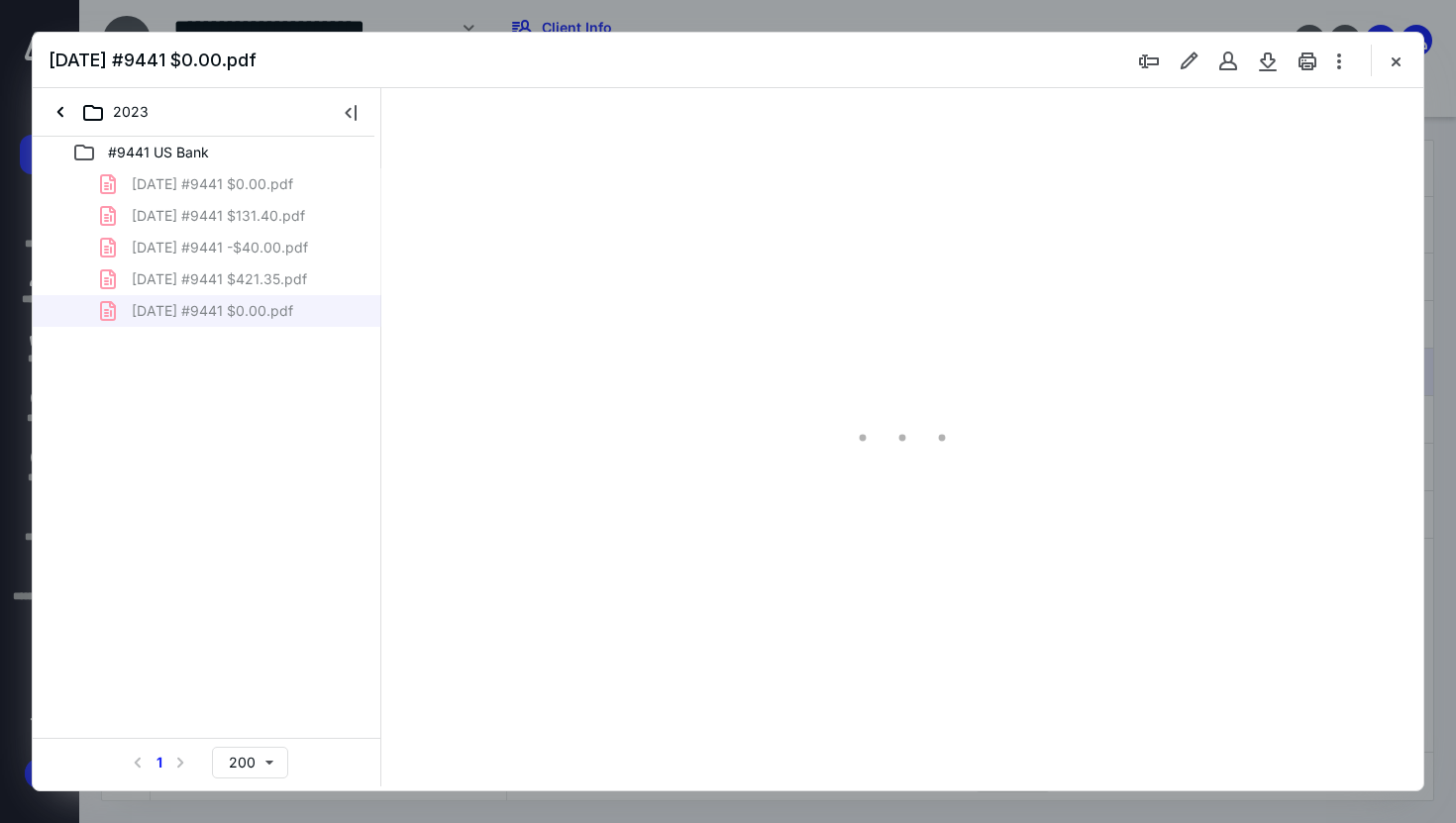 scroll, scrollTop: 78, scrollLeft: 0, axis: vertical 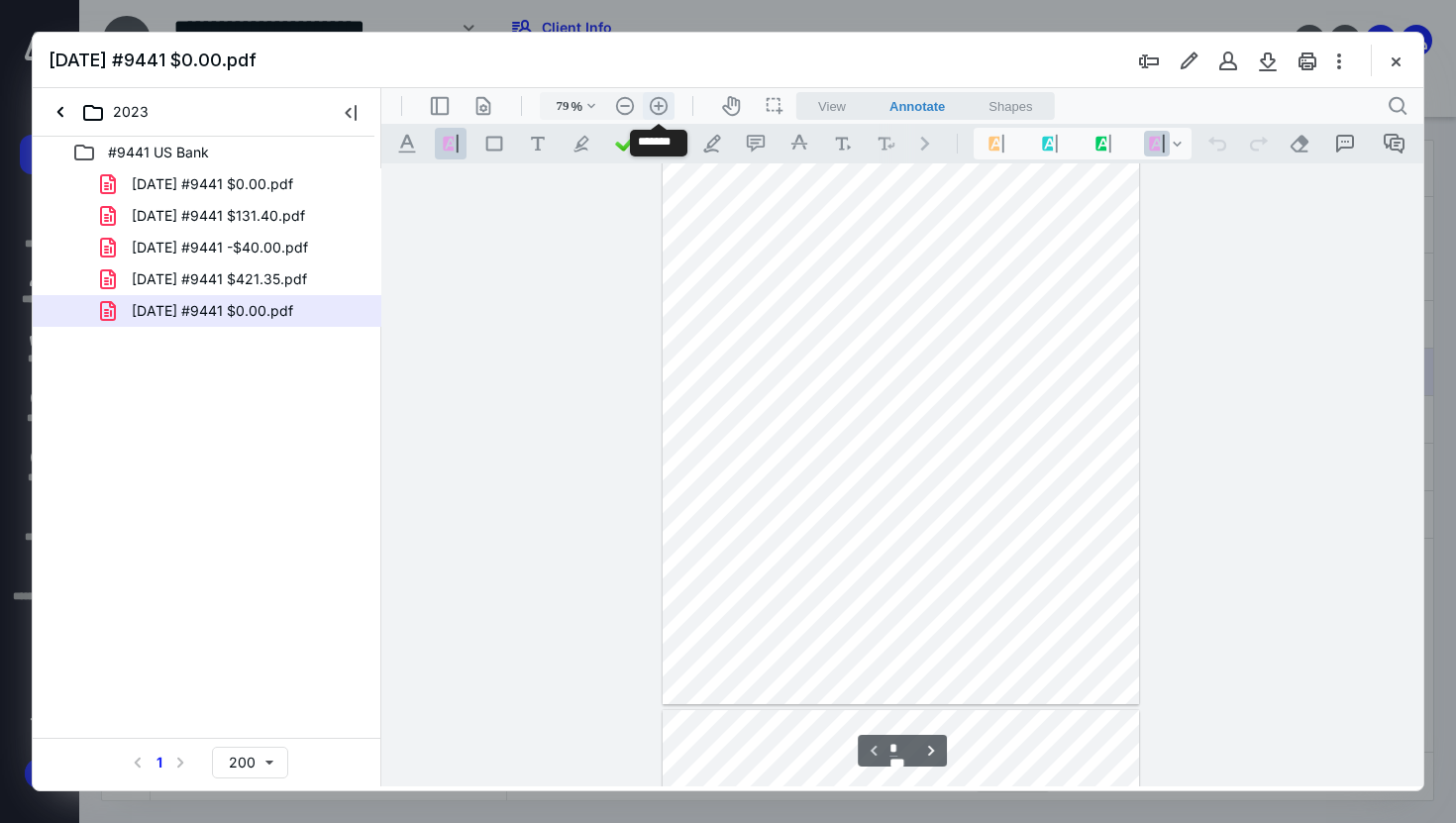 click on ".cls-1{fill:#abb0c4;} icon - header - zoom - in - line" at bounding box center [659, 106] 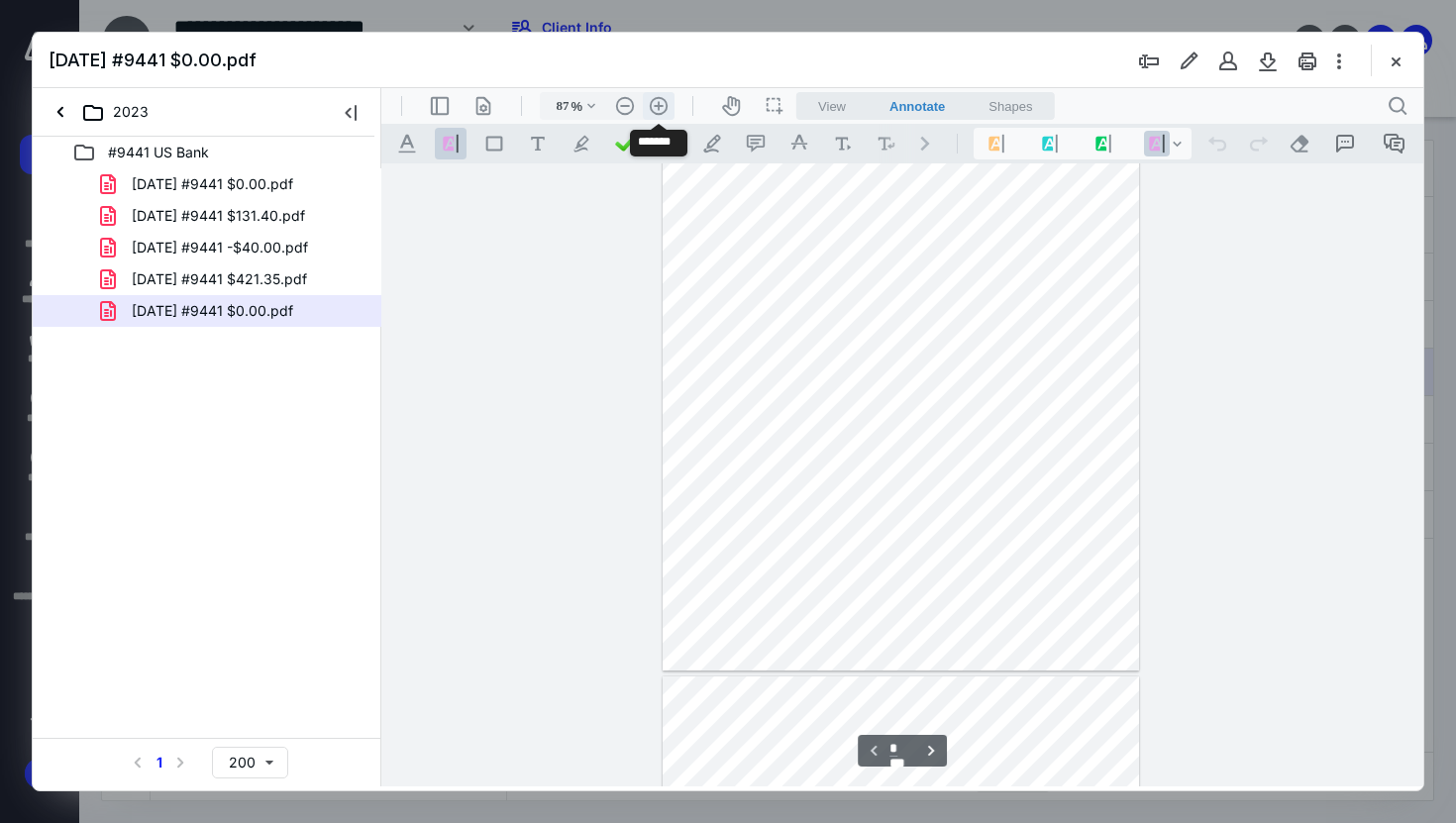 click on ".cls-1{fill:#abb0c4;} icon - header - zoom - in - line" at bounding box center (659, 106) 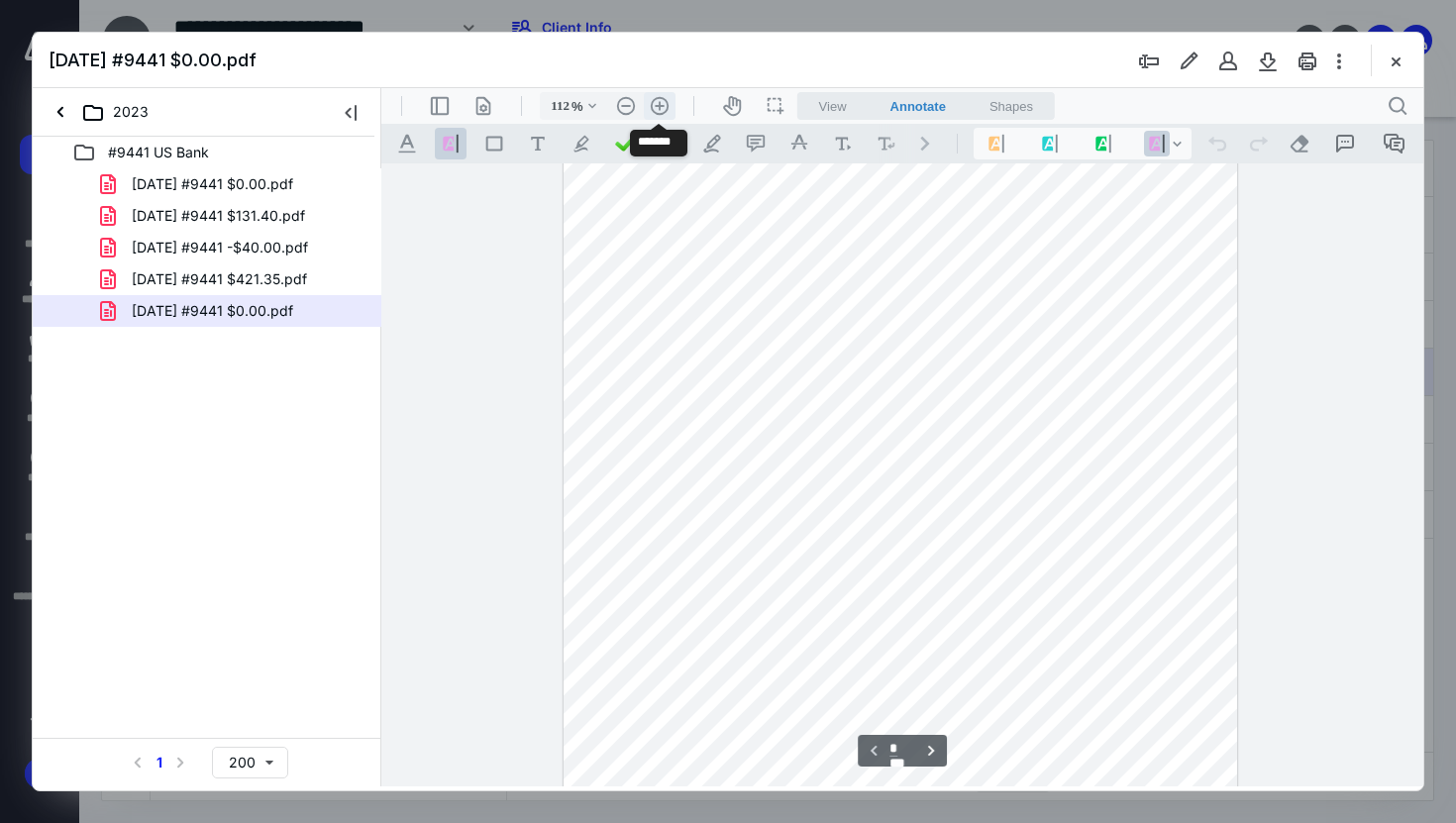 click on ".cls-1{fill:#abb0c4;} icon - header - zoom - in - line" at bounding box center [660, 106] 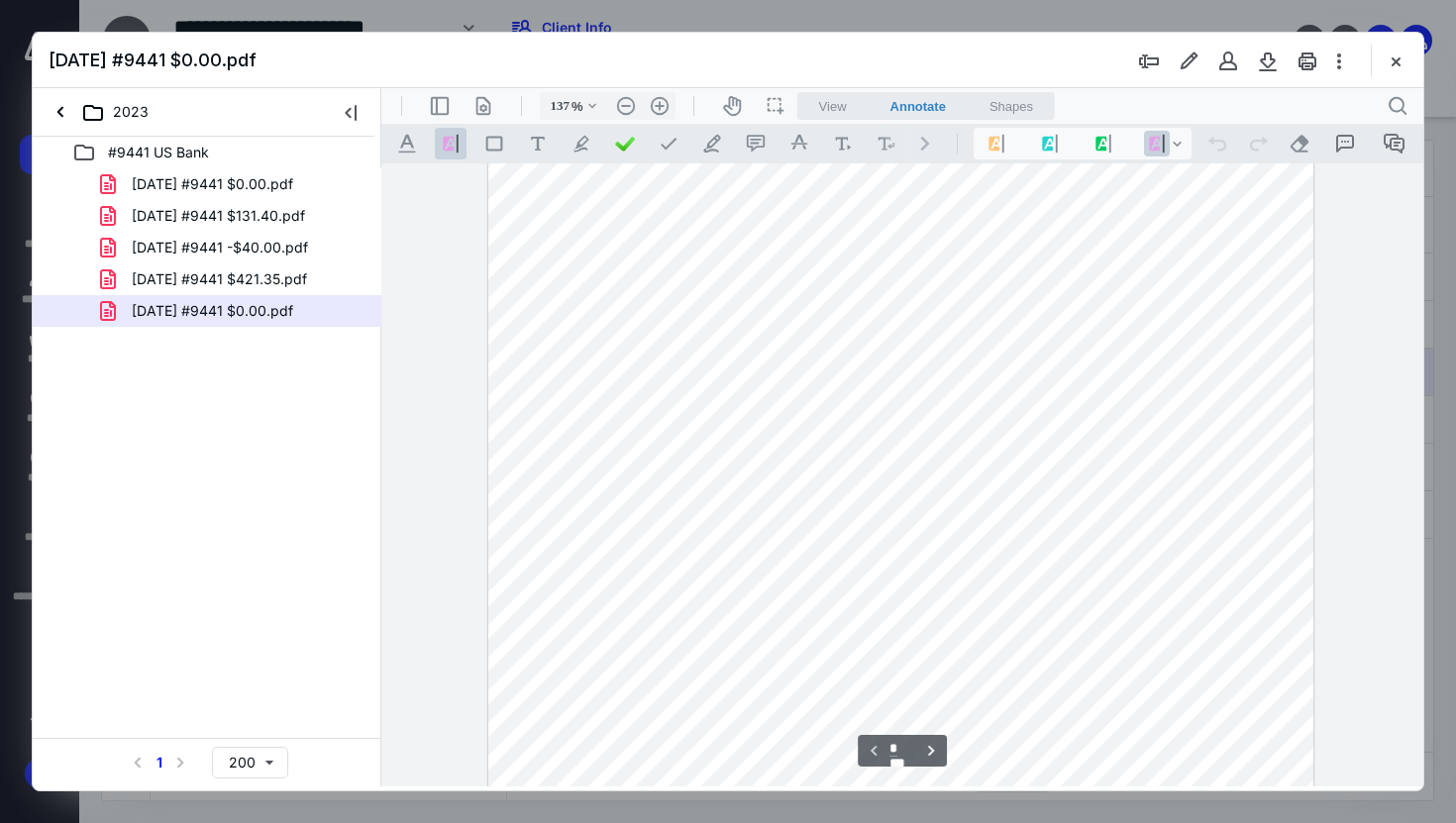 scroll, scrollTop: 0, scrollLeft: 0, axis: both 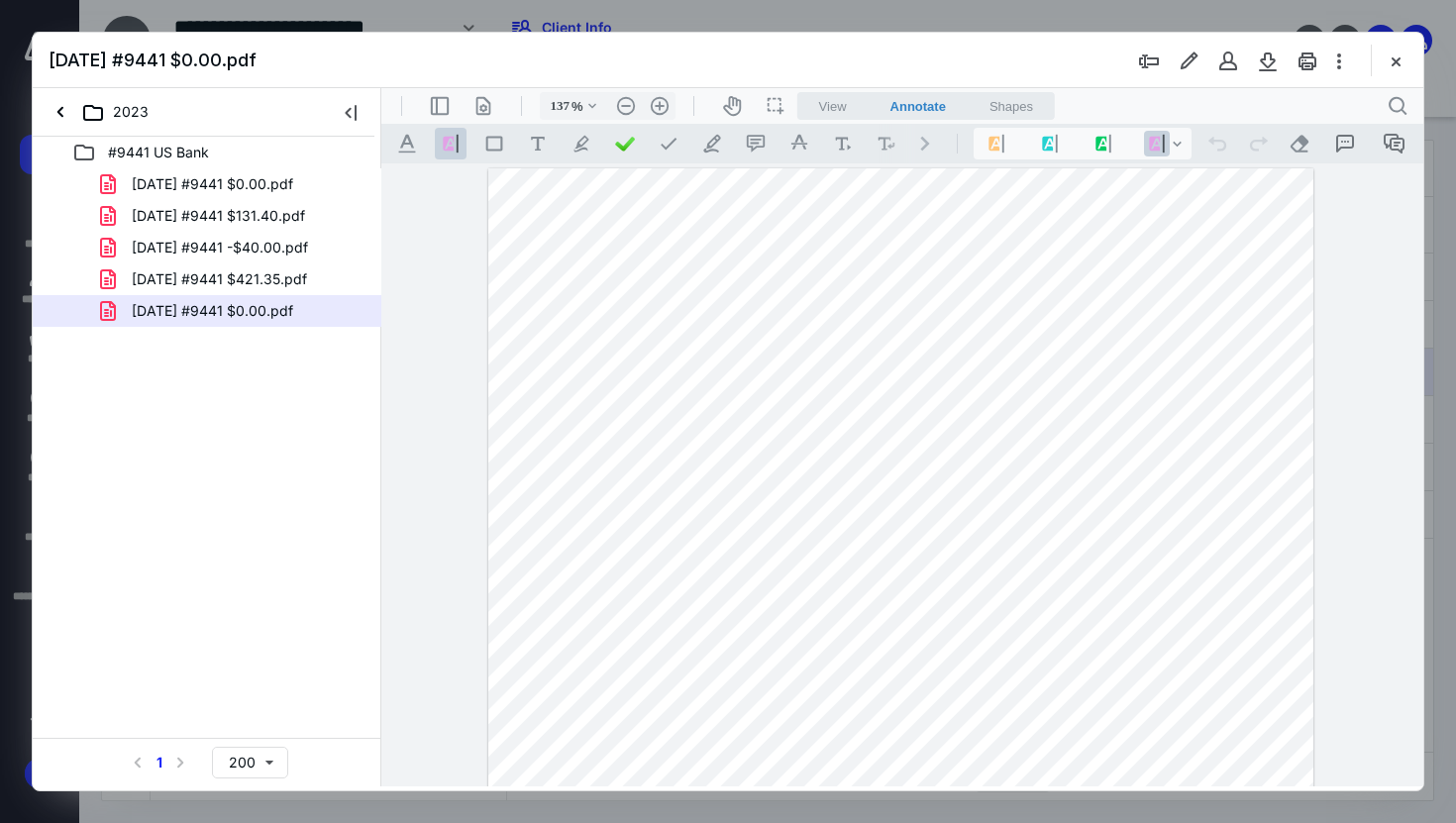 click at bounding box center (900, 702) 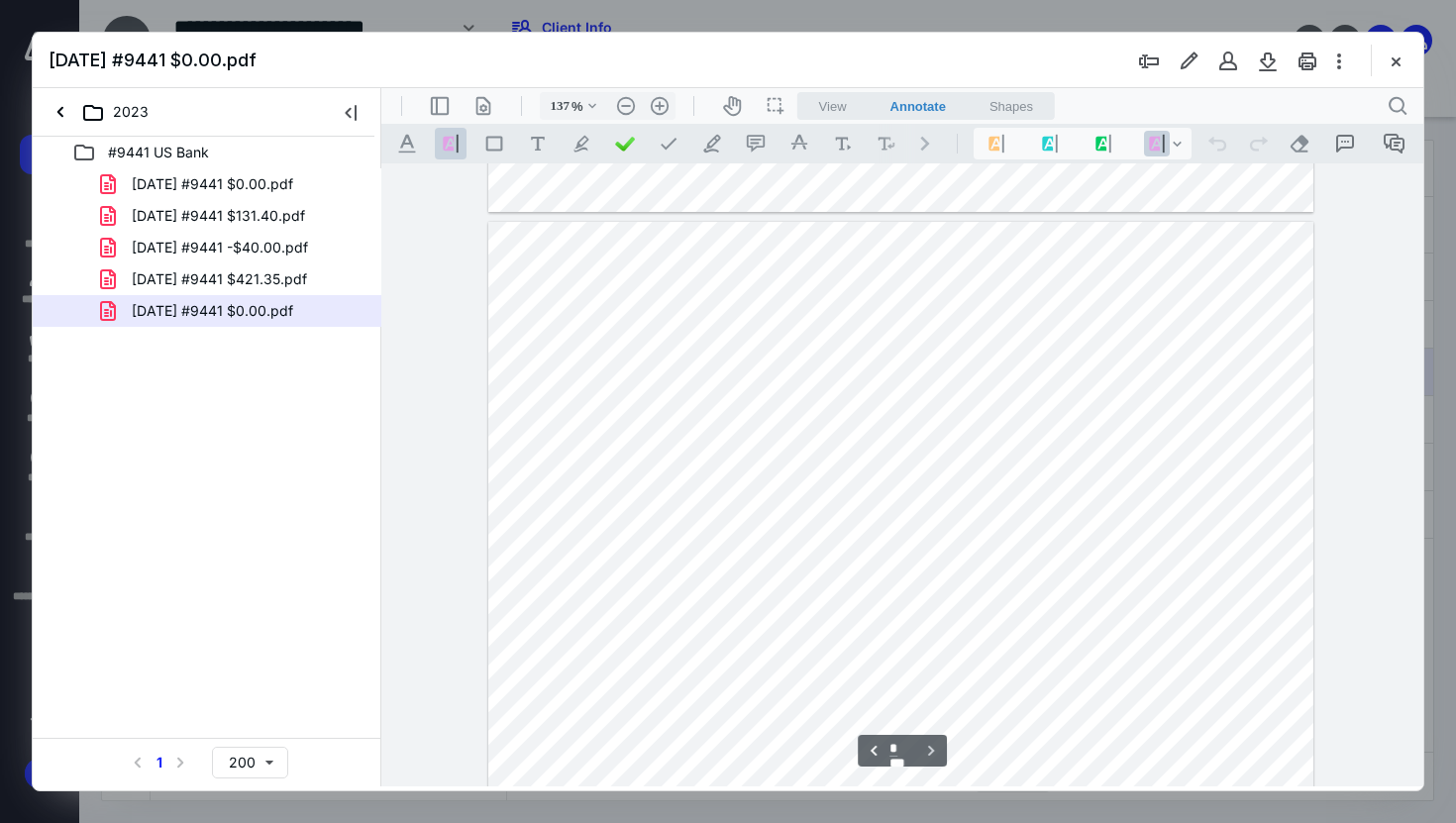 scroll, scrollTop: 3185, scrollLeft: 0, axis: vertical 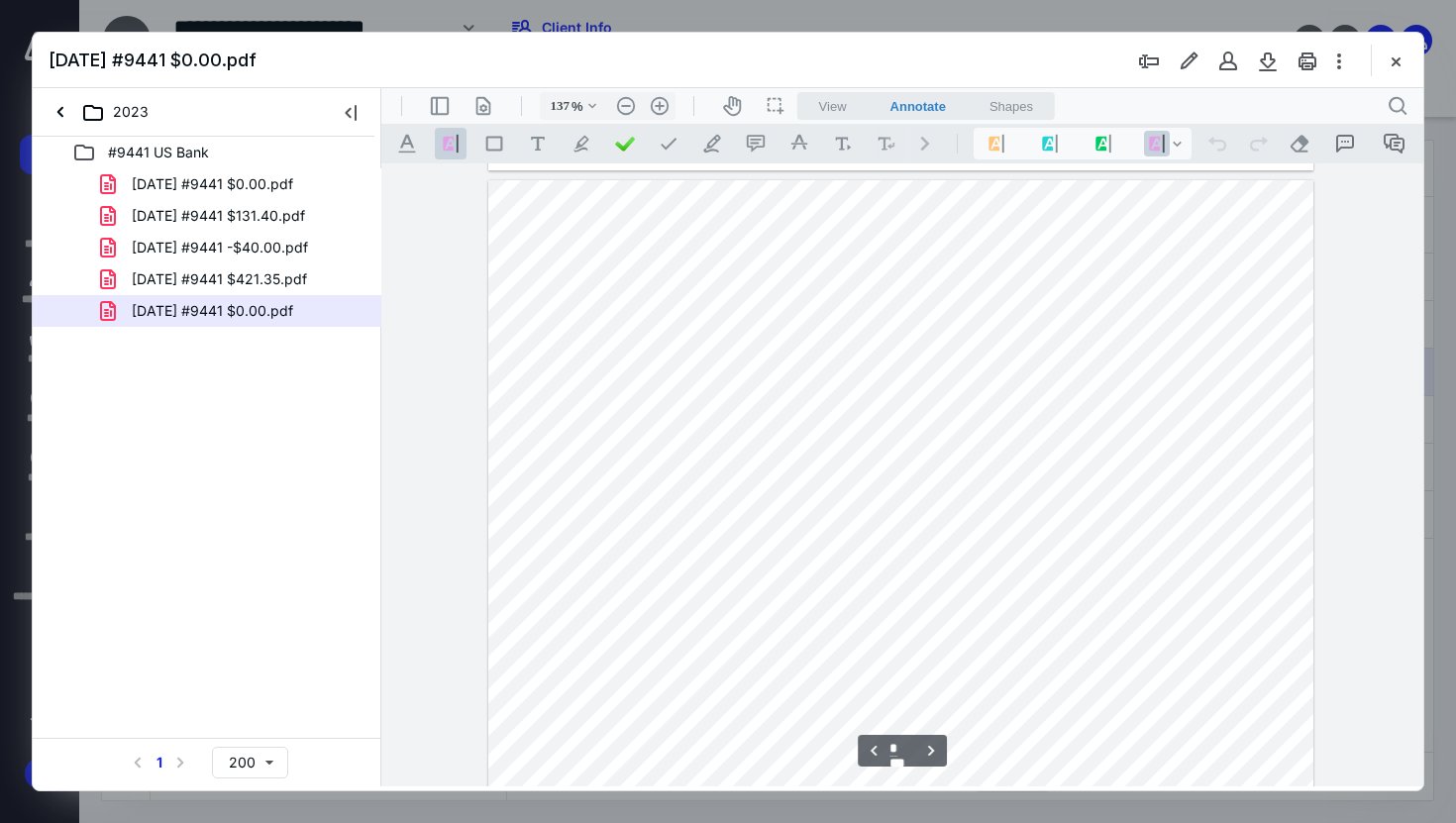type on "*" 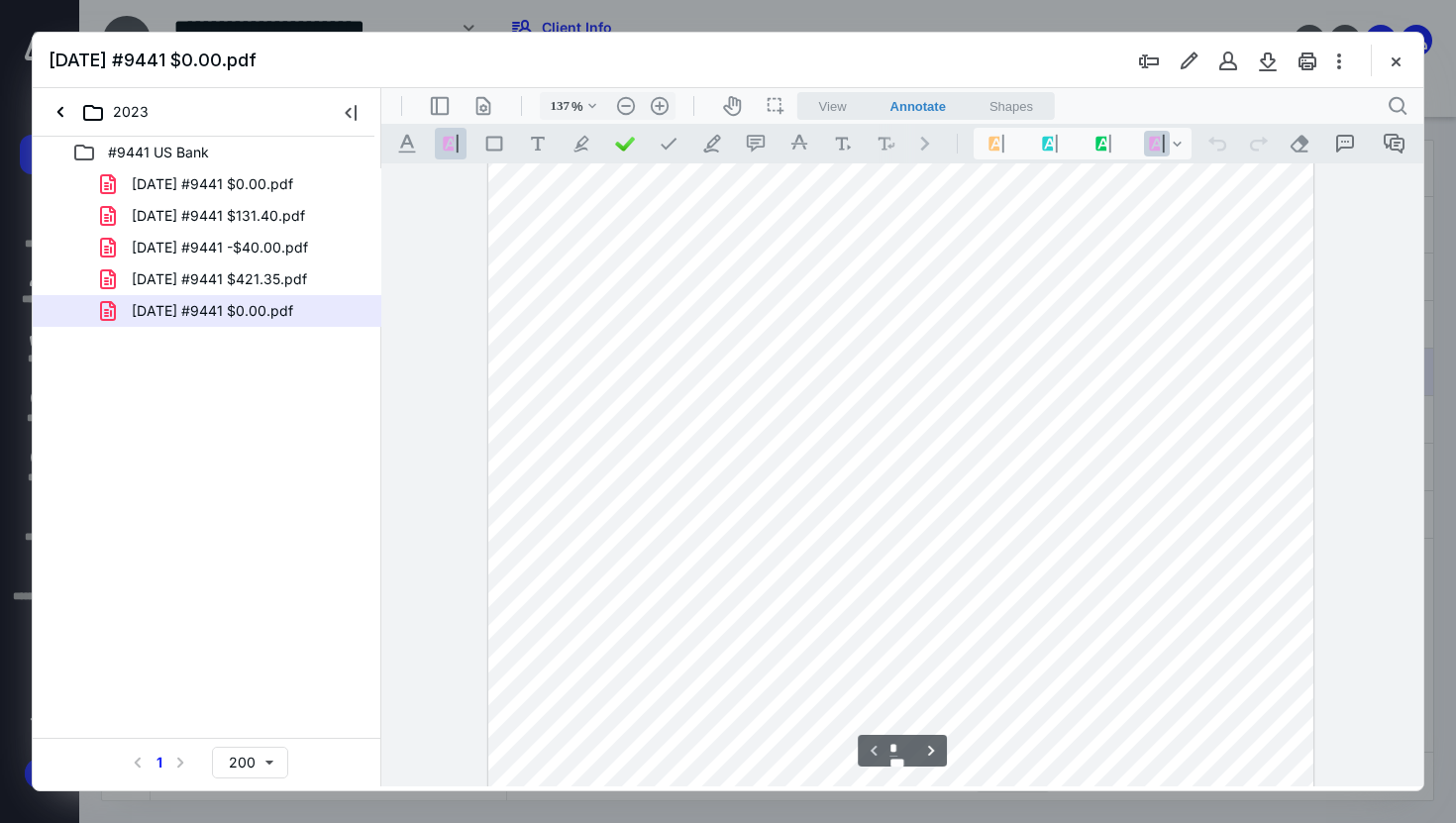 scroll, scrollTop: 6, scrollLeft: 0, axis: vertical 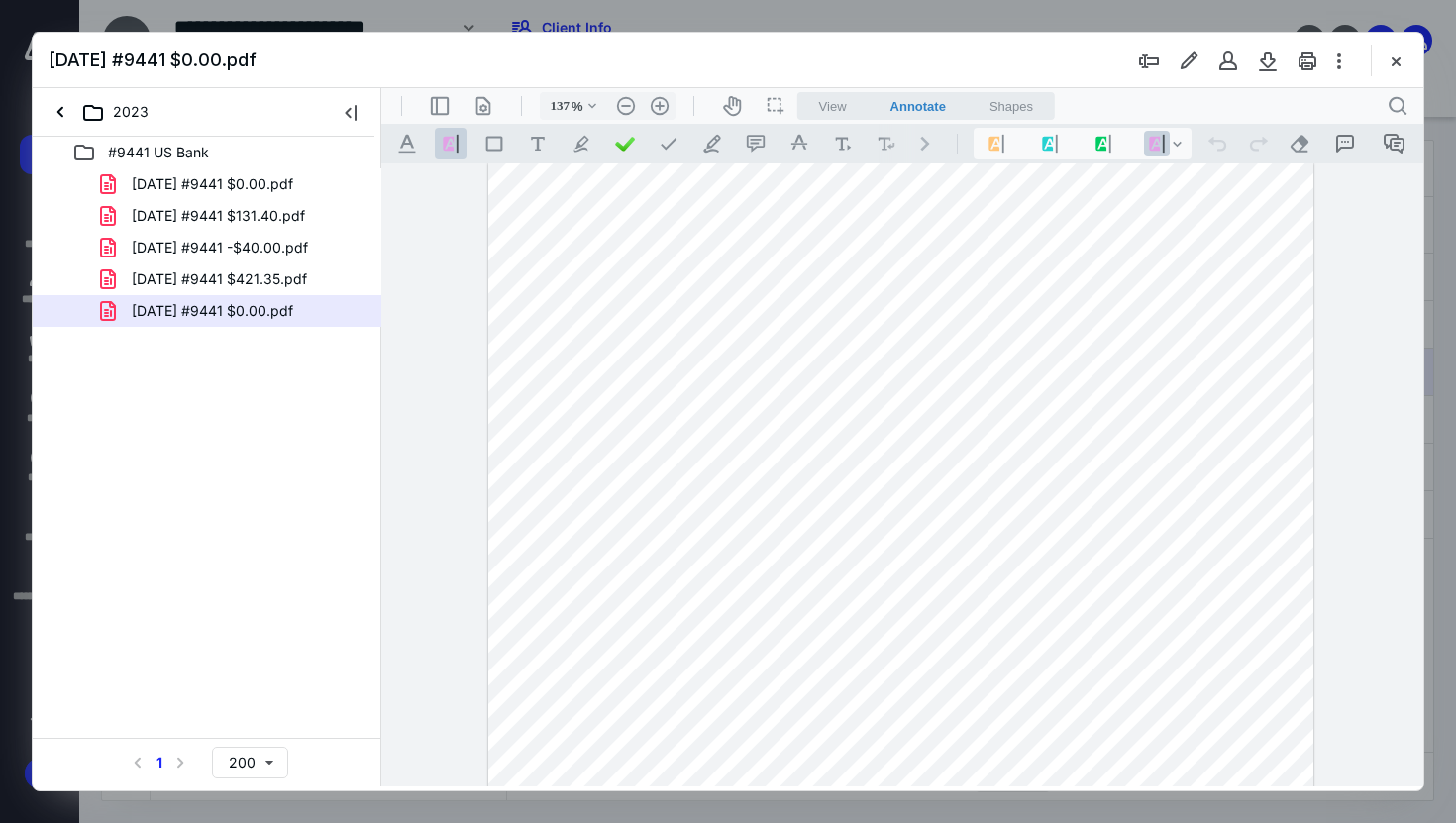 click at bounding box center [900, 696] 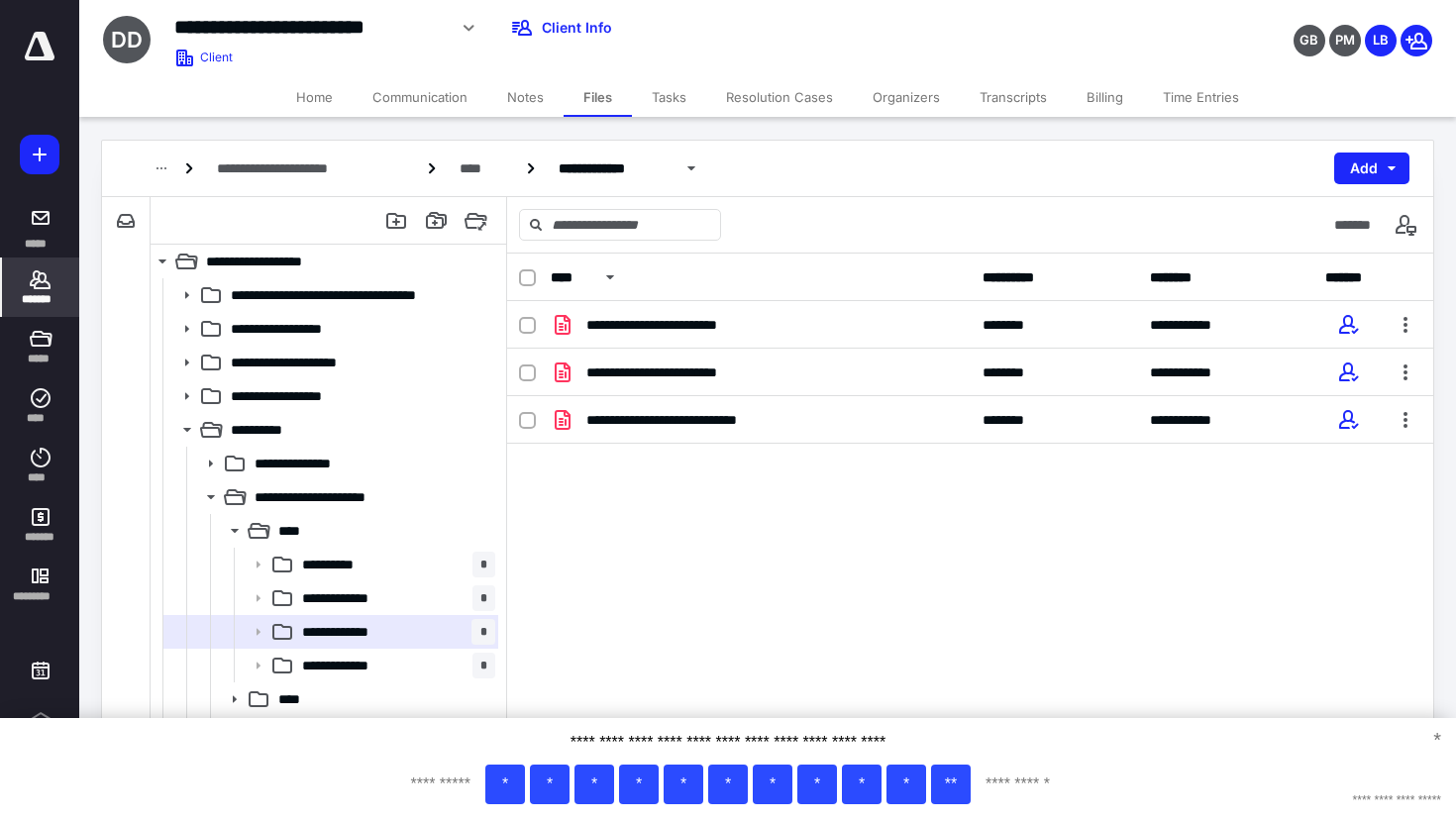 scroll, scrollTop: 0, scrollLeft: 0, axis: both 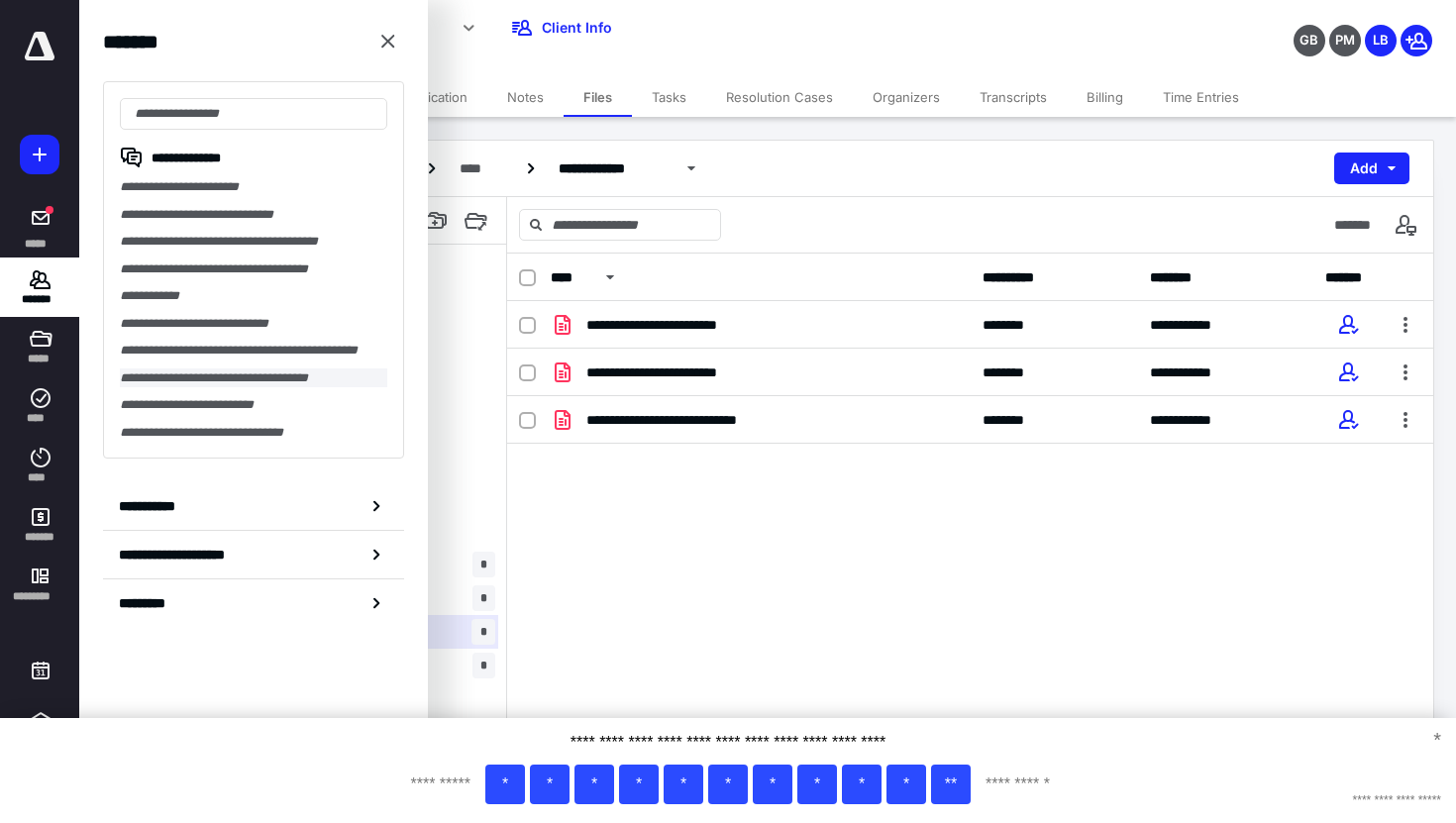 click on "**********" at bounding box center (254, 378) 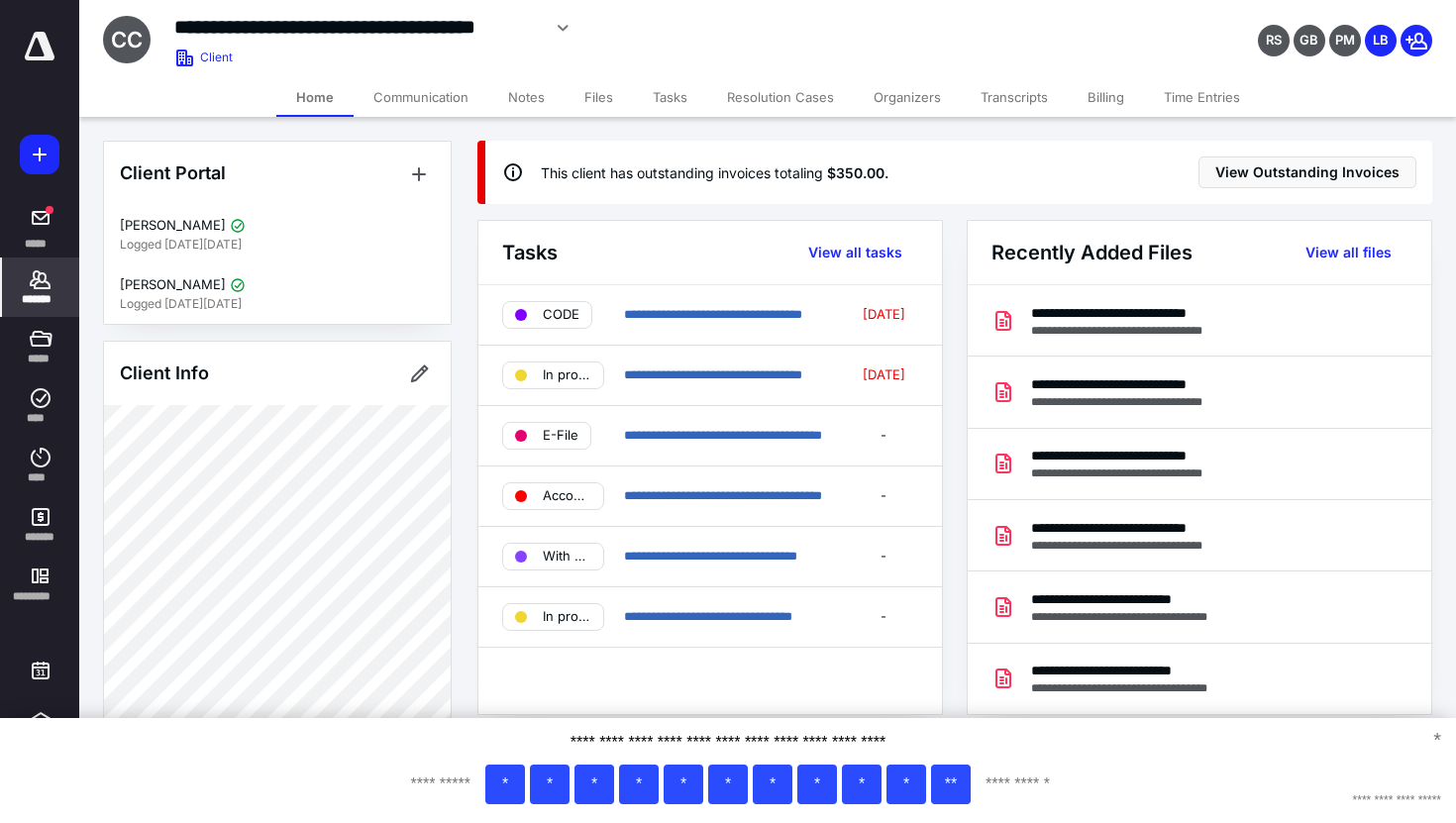 click on "Files" at bounding box center (598, 97) 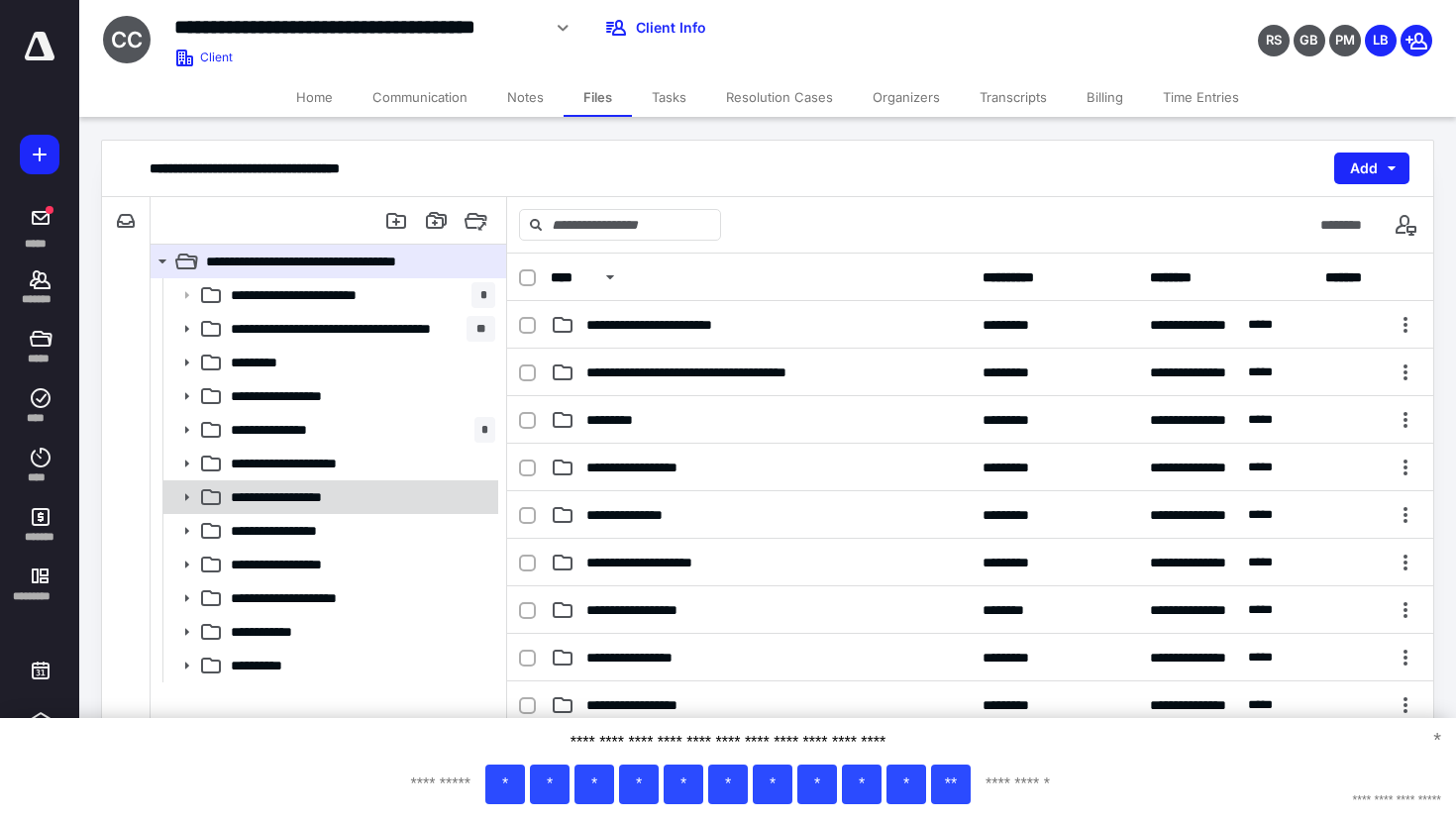 click 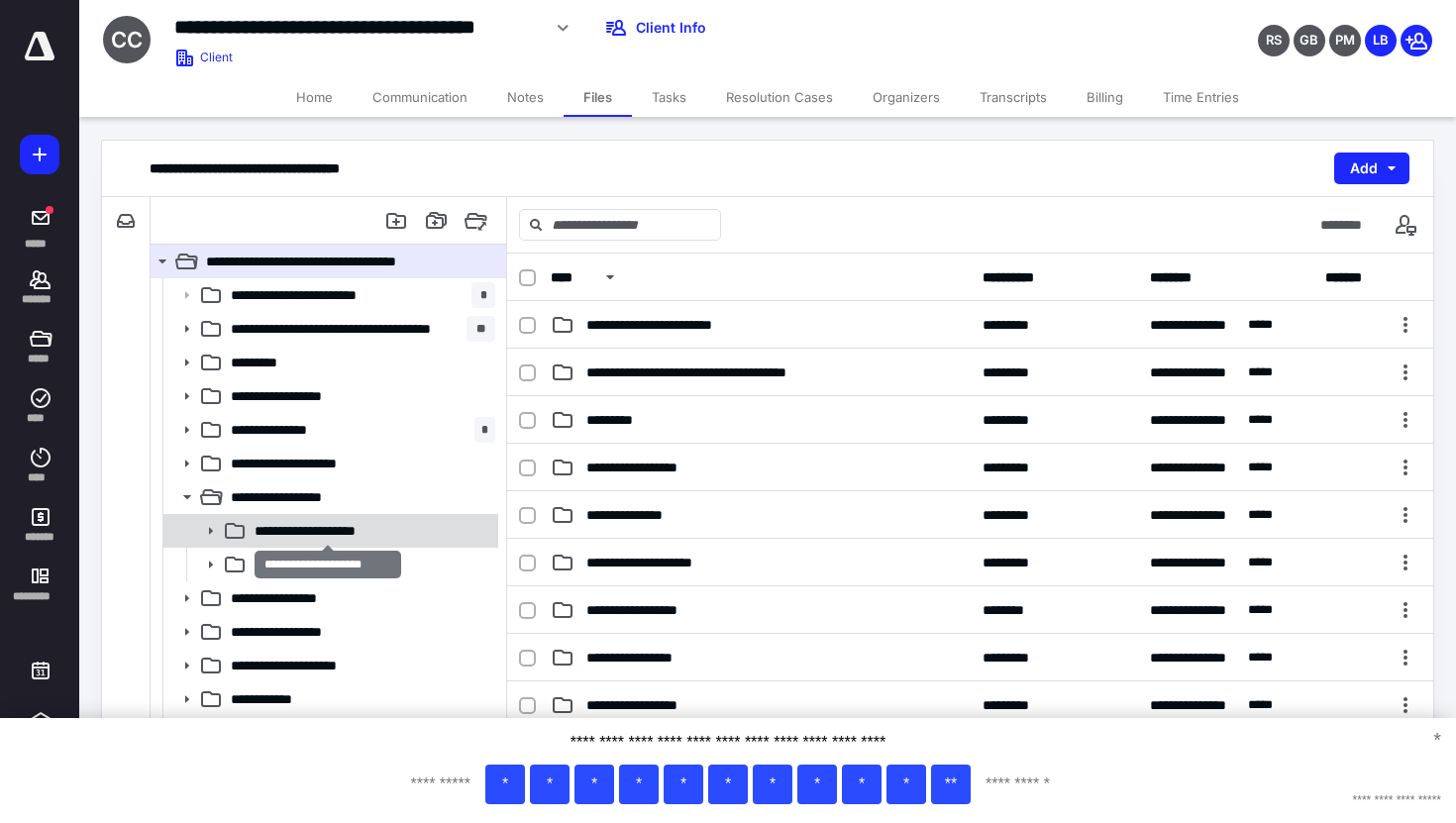 click on "**********" at bounding box center (328, 531) 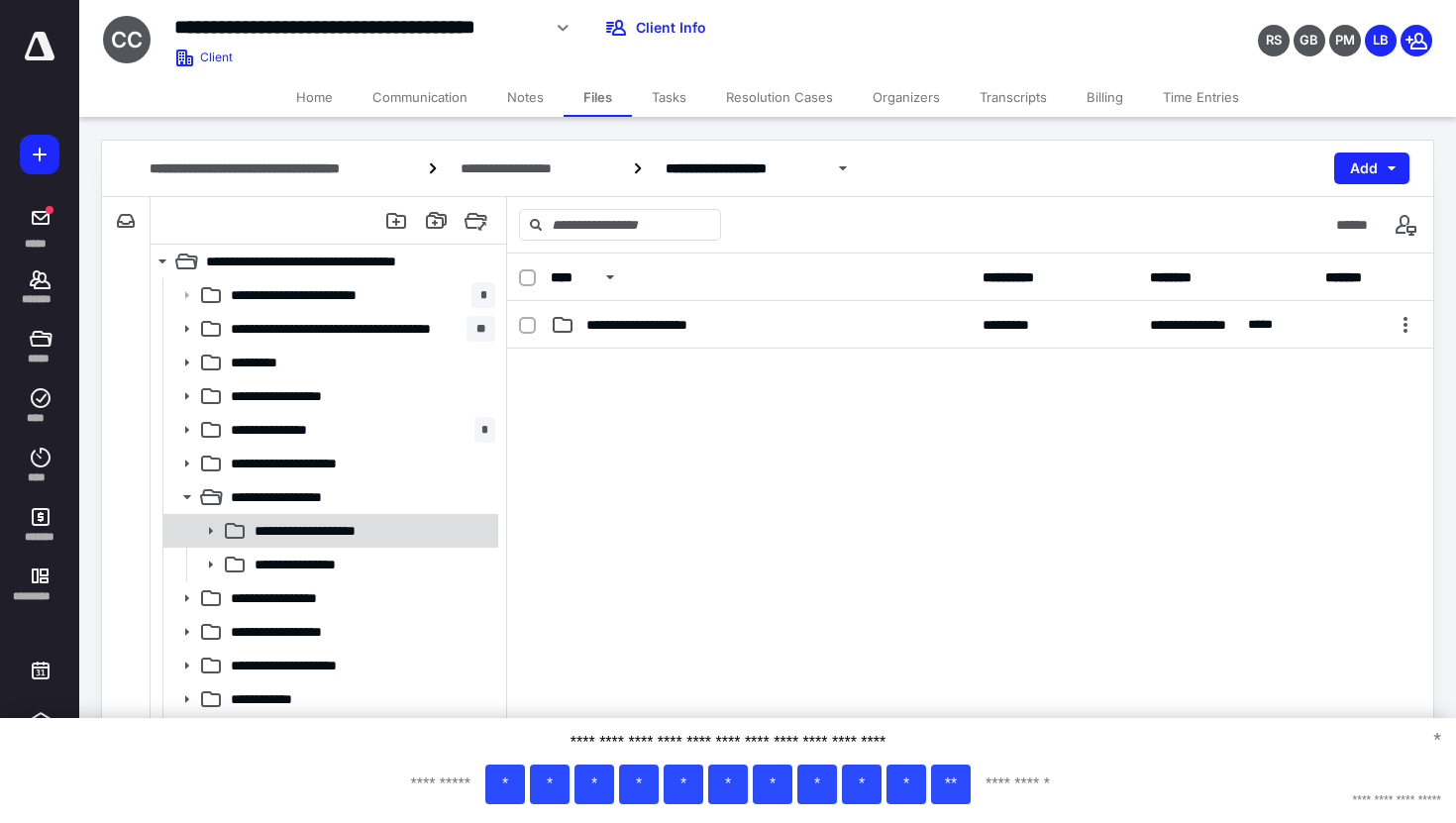click 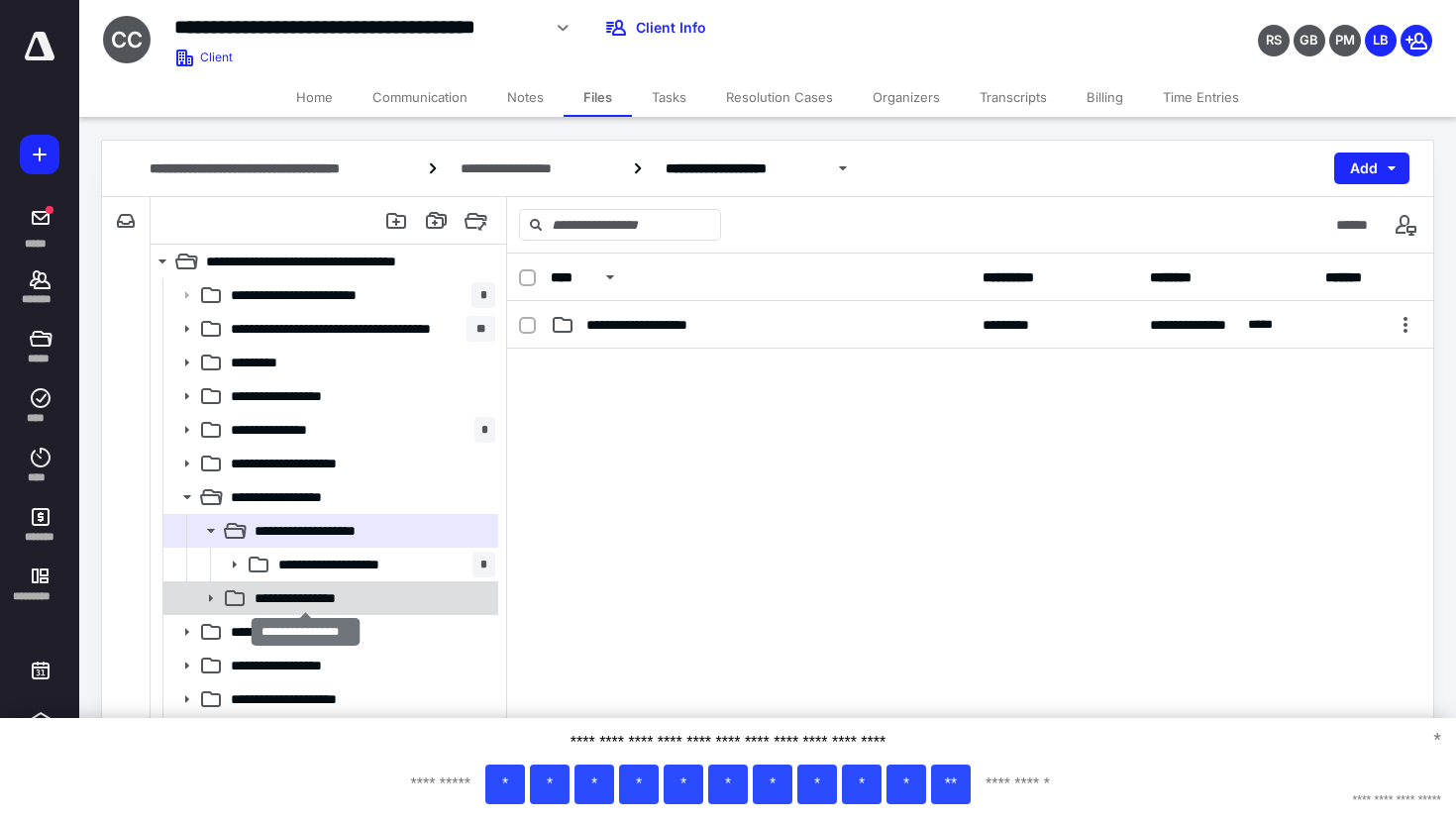 click on "**********" at bounding box center (305, 598) 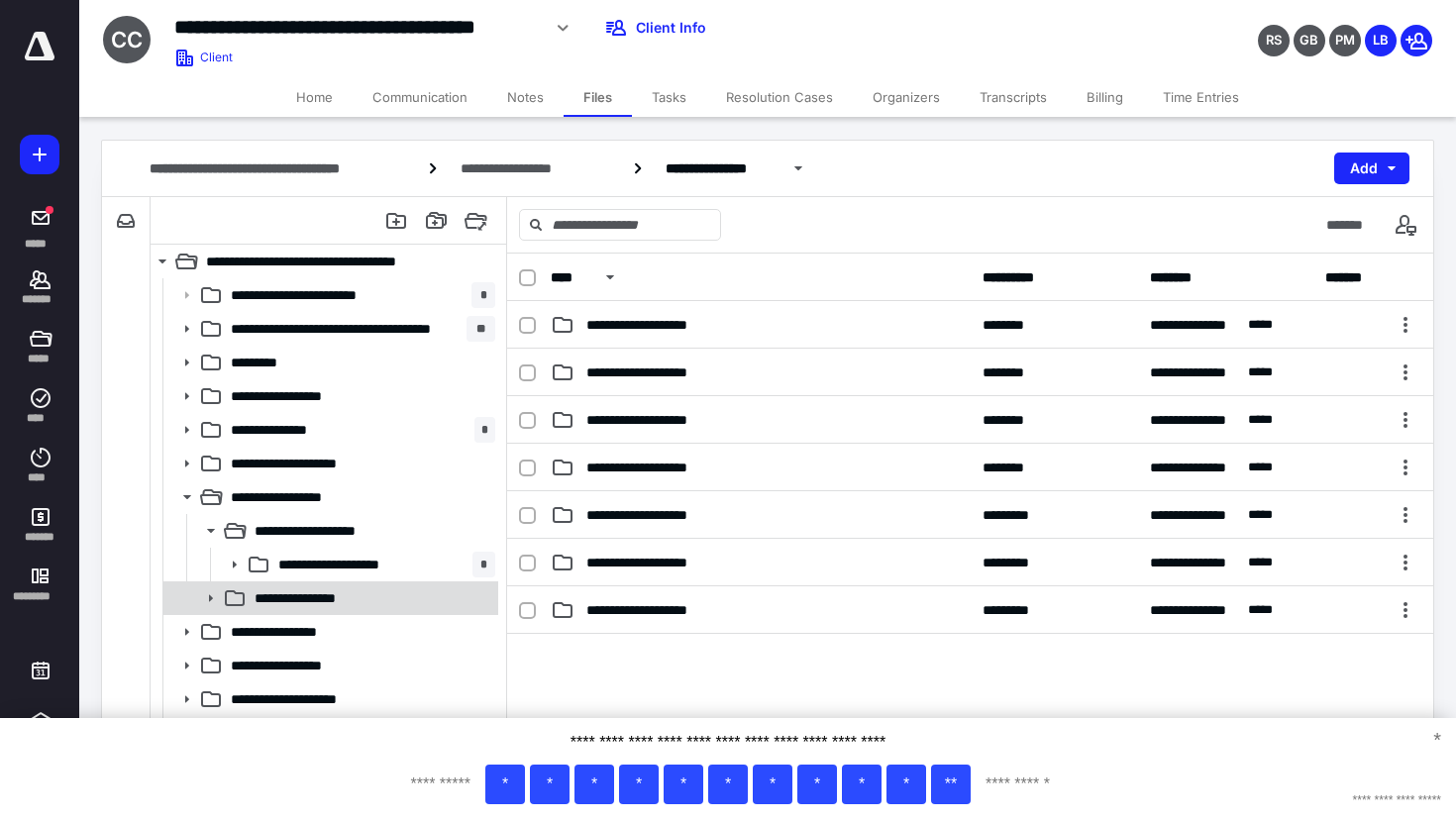 click 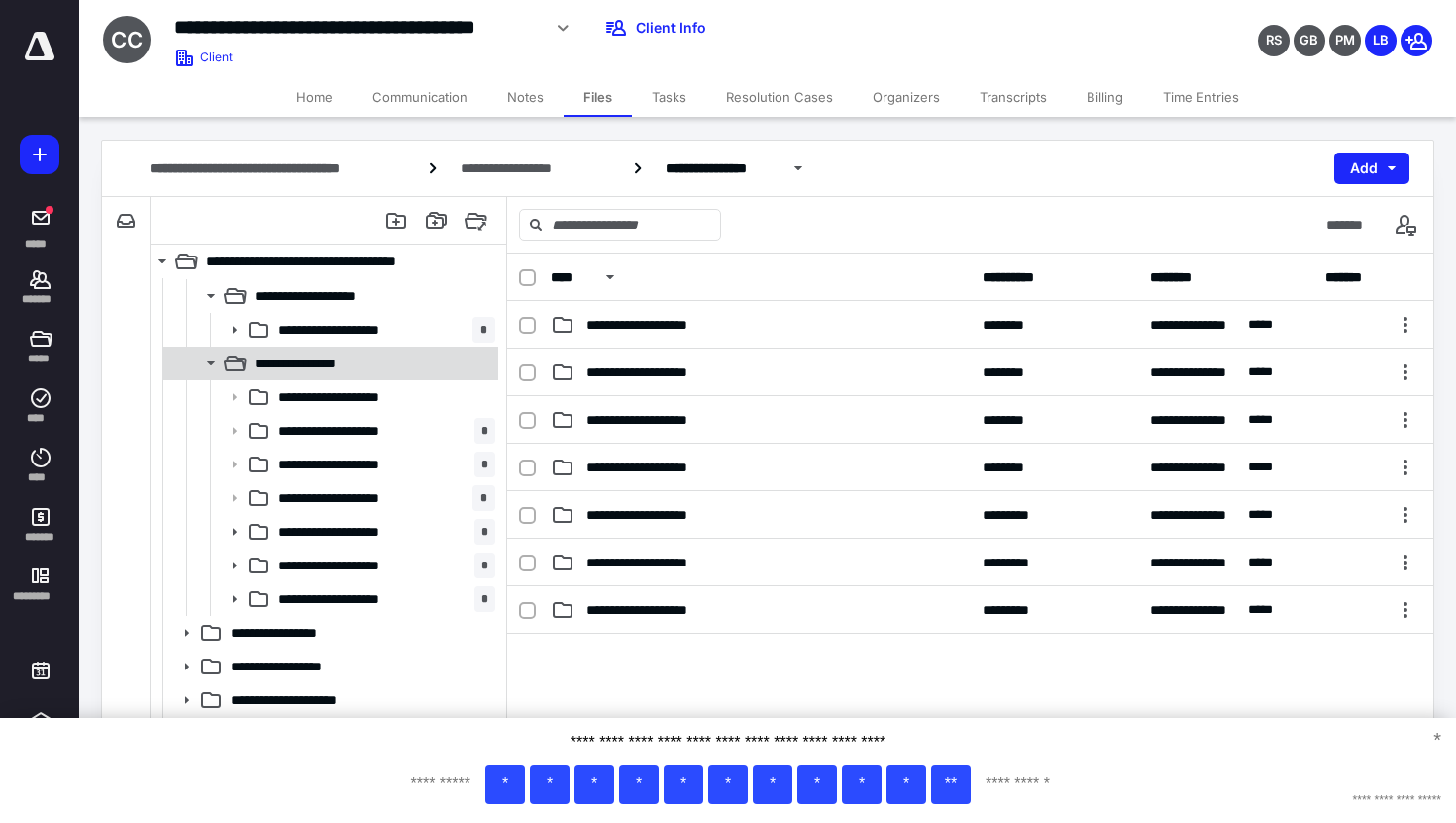 scroll, scrollTop: 267, scrollLeft: 0, axis: vertical 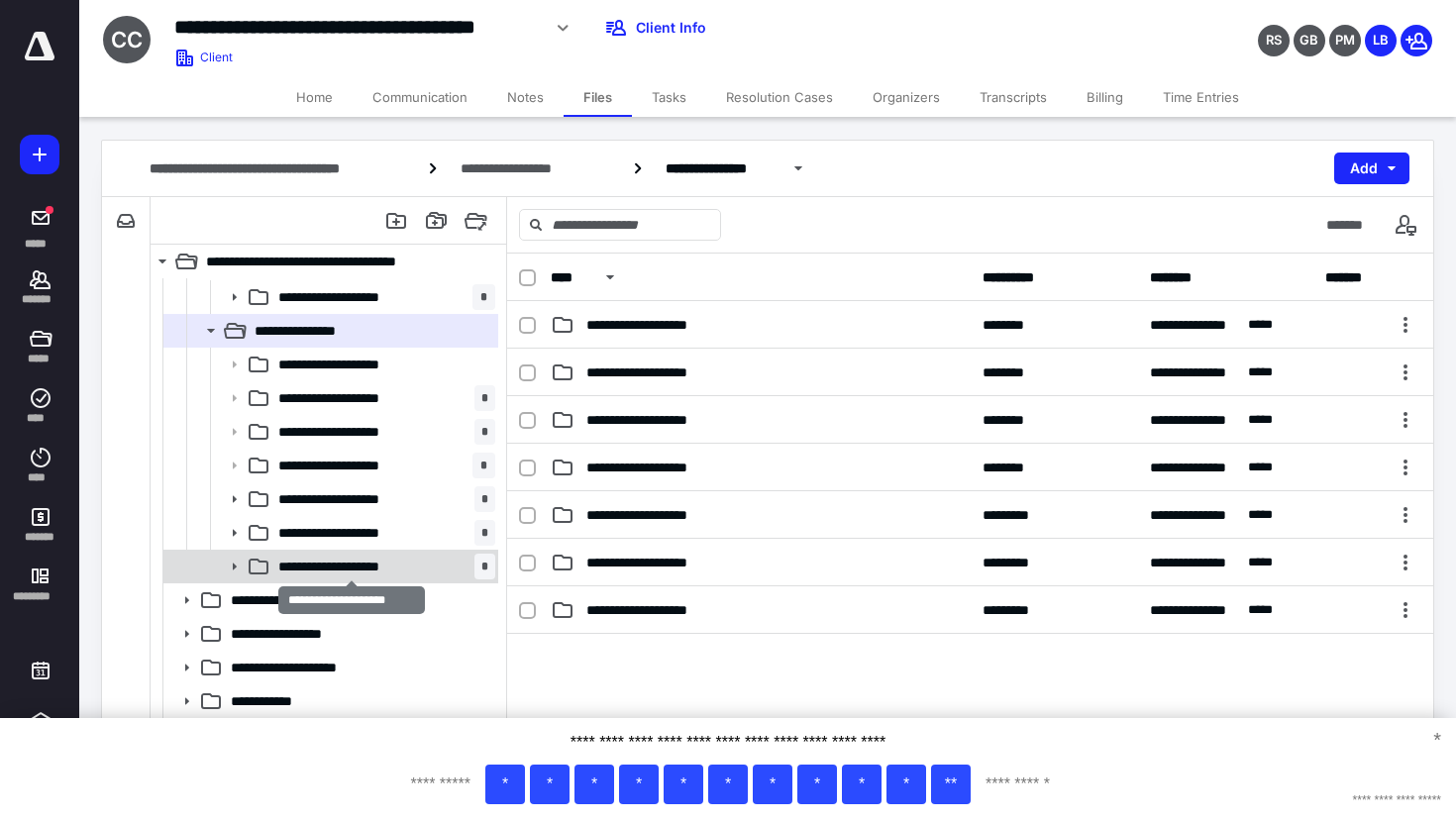click on "**********" at bounding box center (352, 566) 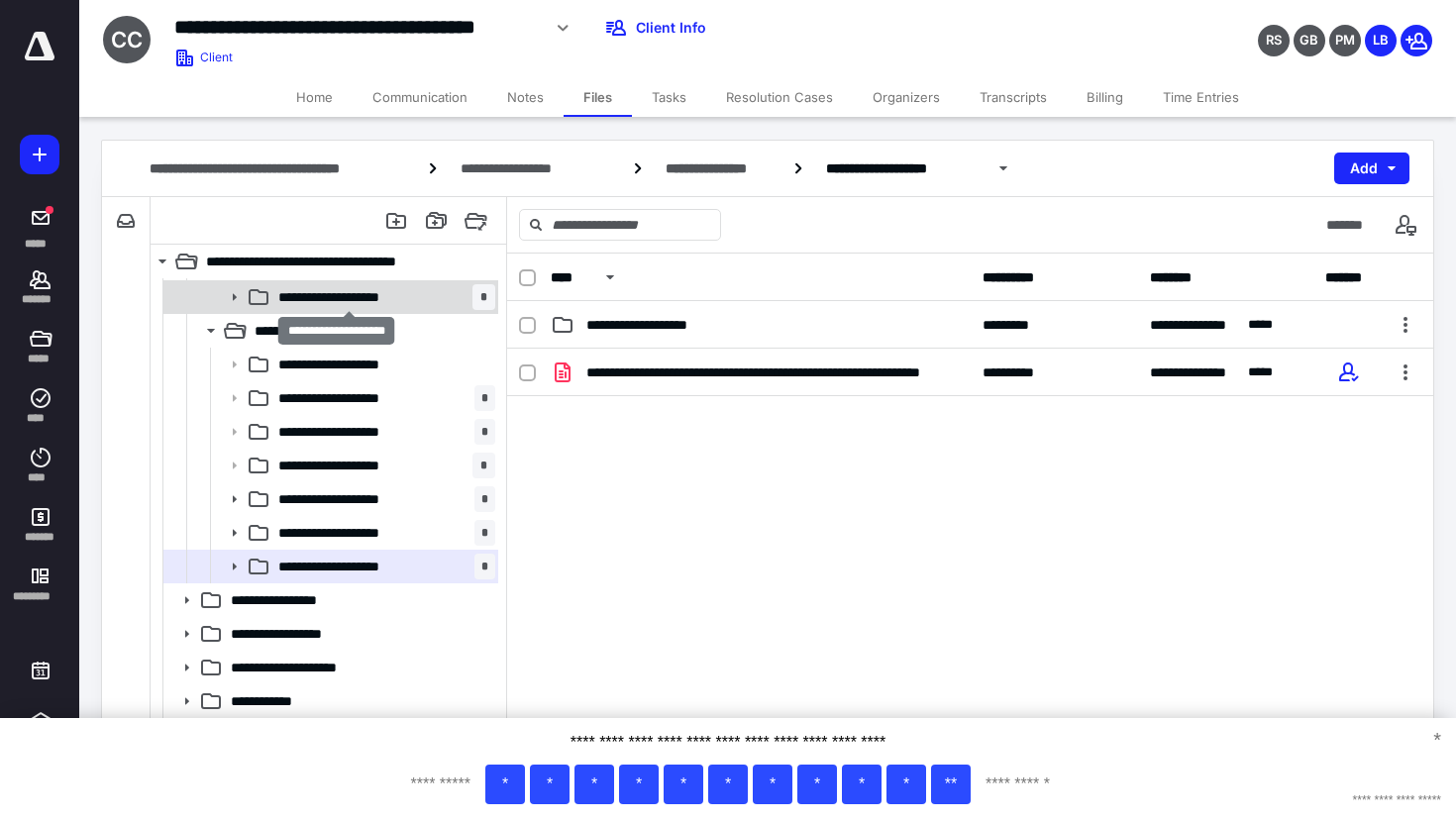 click on "**********" at bounding box center (348, 297) 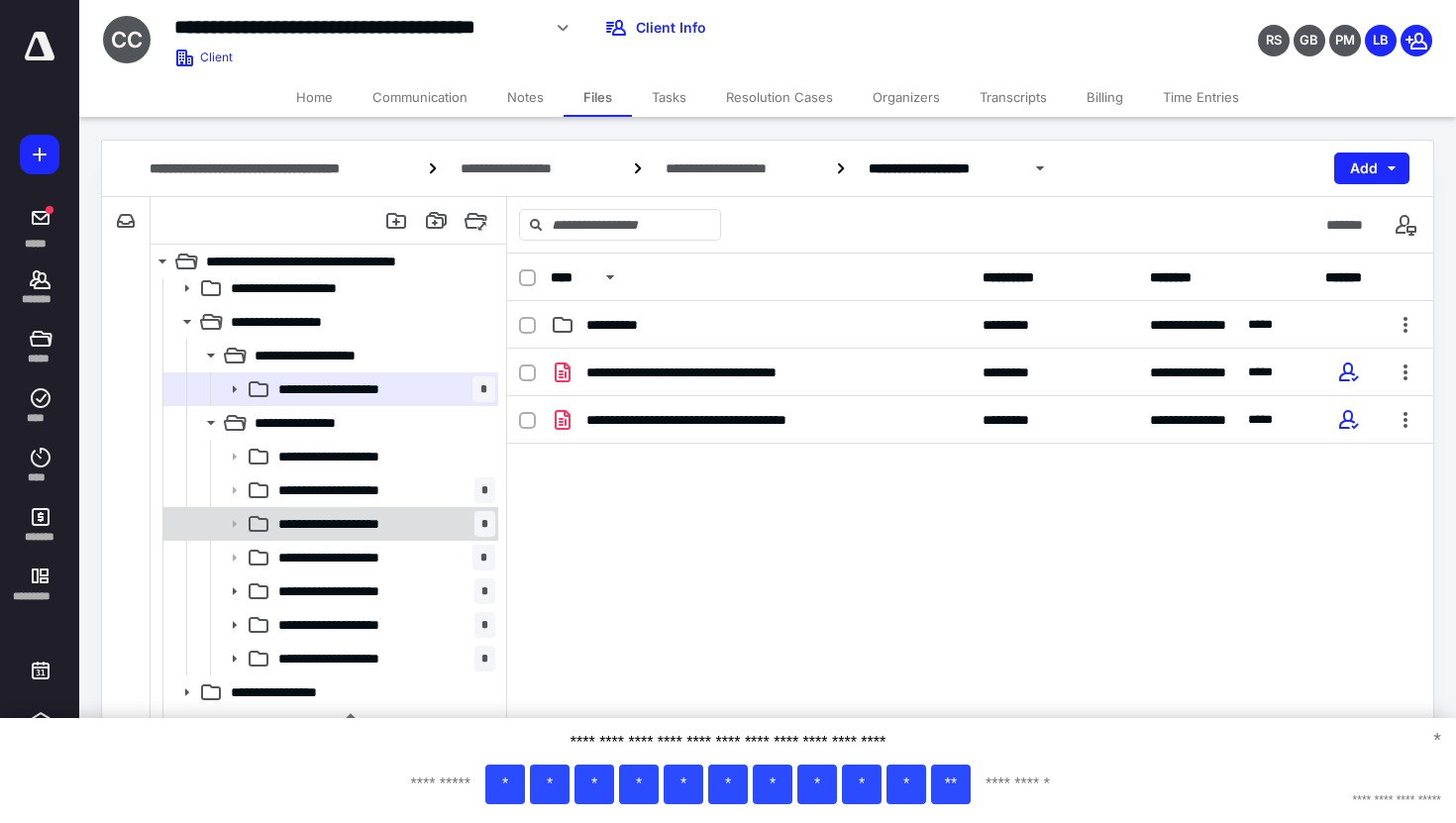 scroll, scrollTop: 0, scrollLeft: 0, axis: both 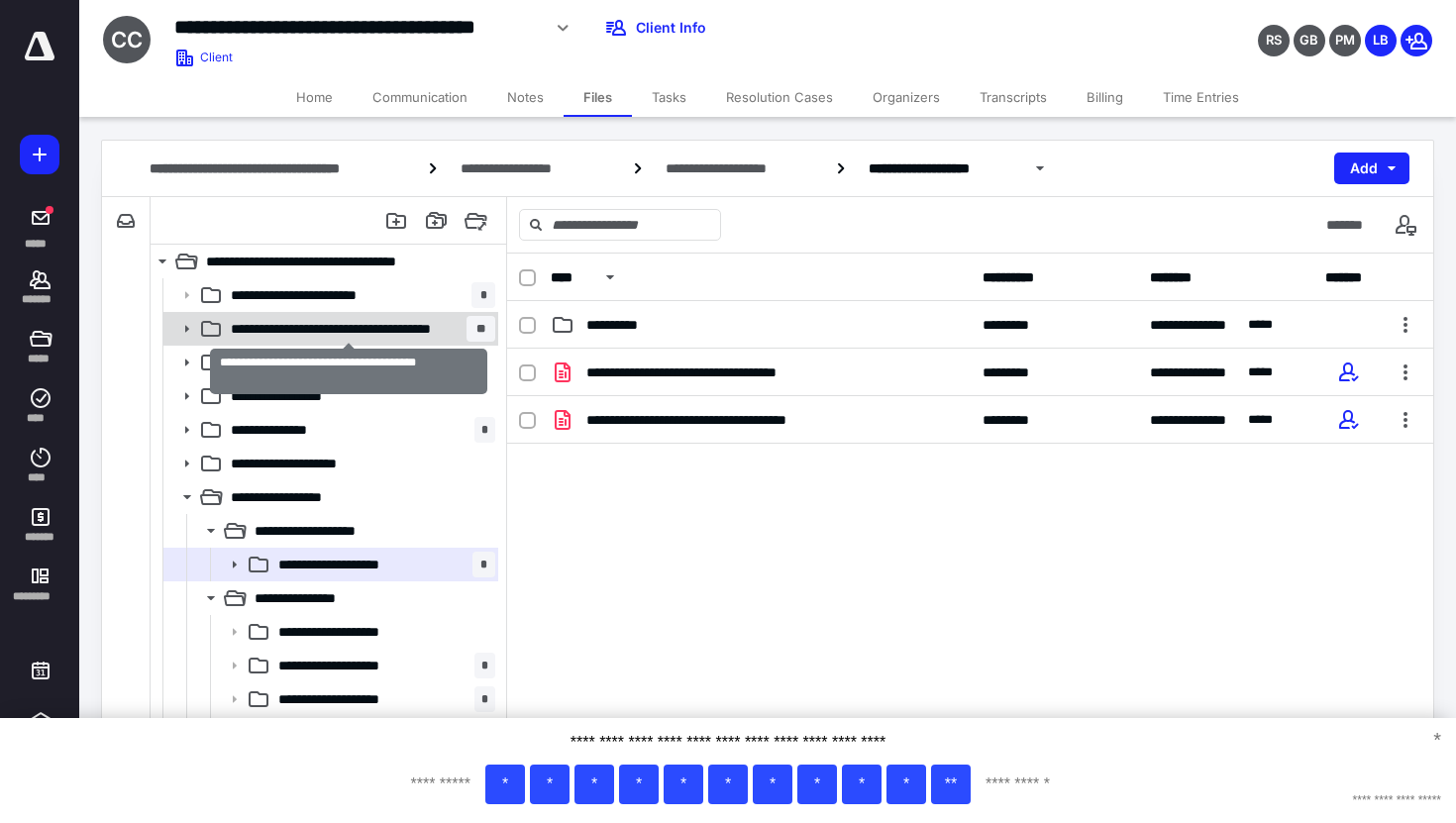 click on "**********" at bounding box center [349, 329] 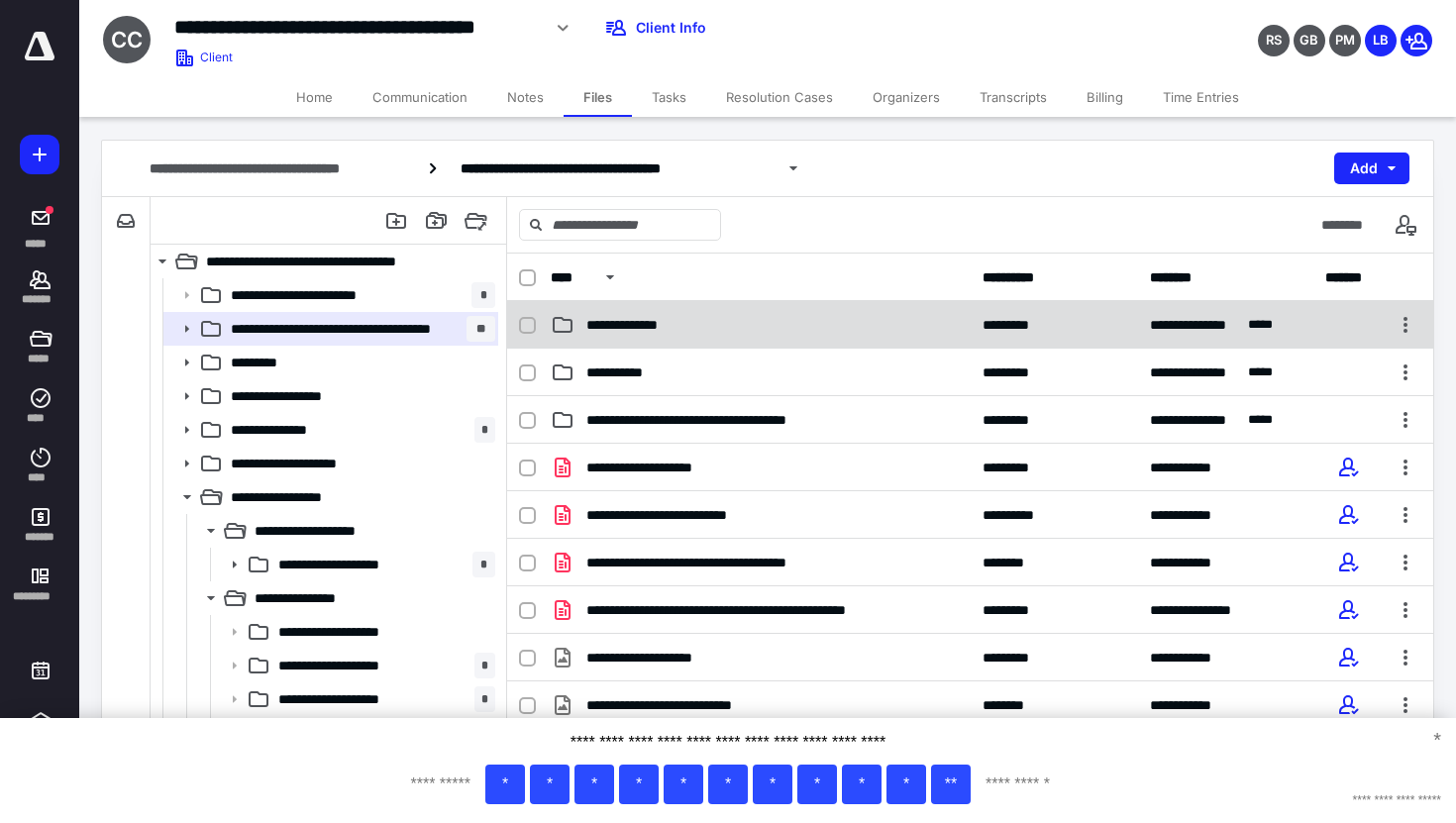 click on "**********" at bounding box center [970, 325] 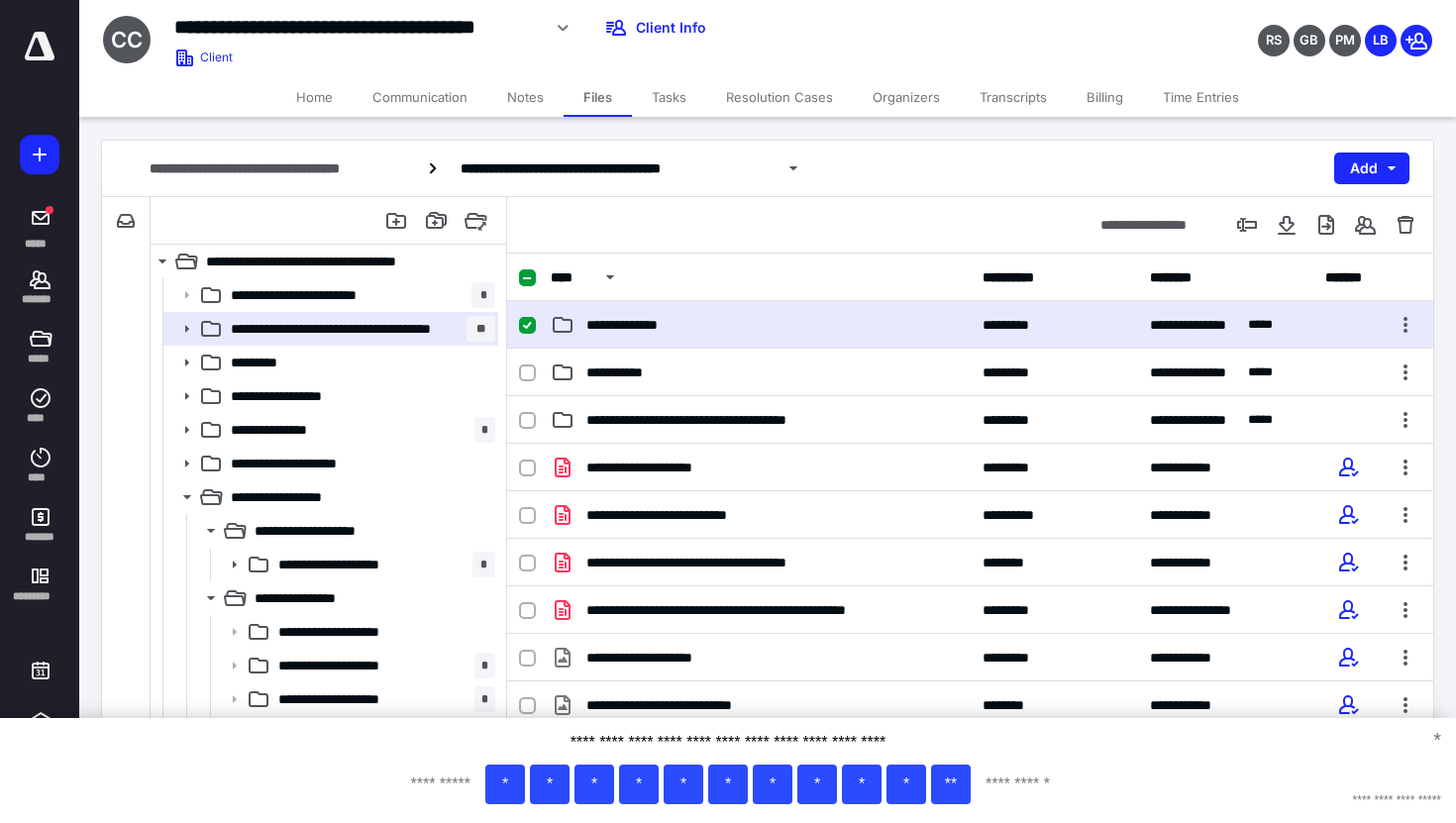 click on "**********" at bounding box center [970, 325] 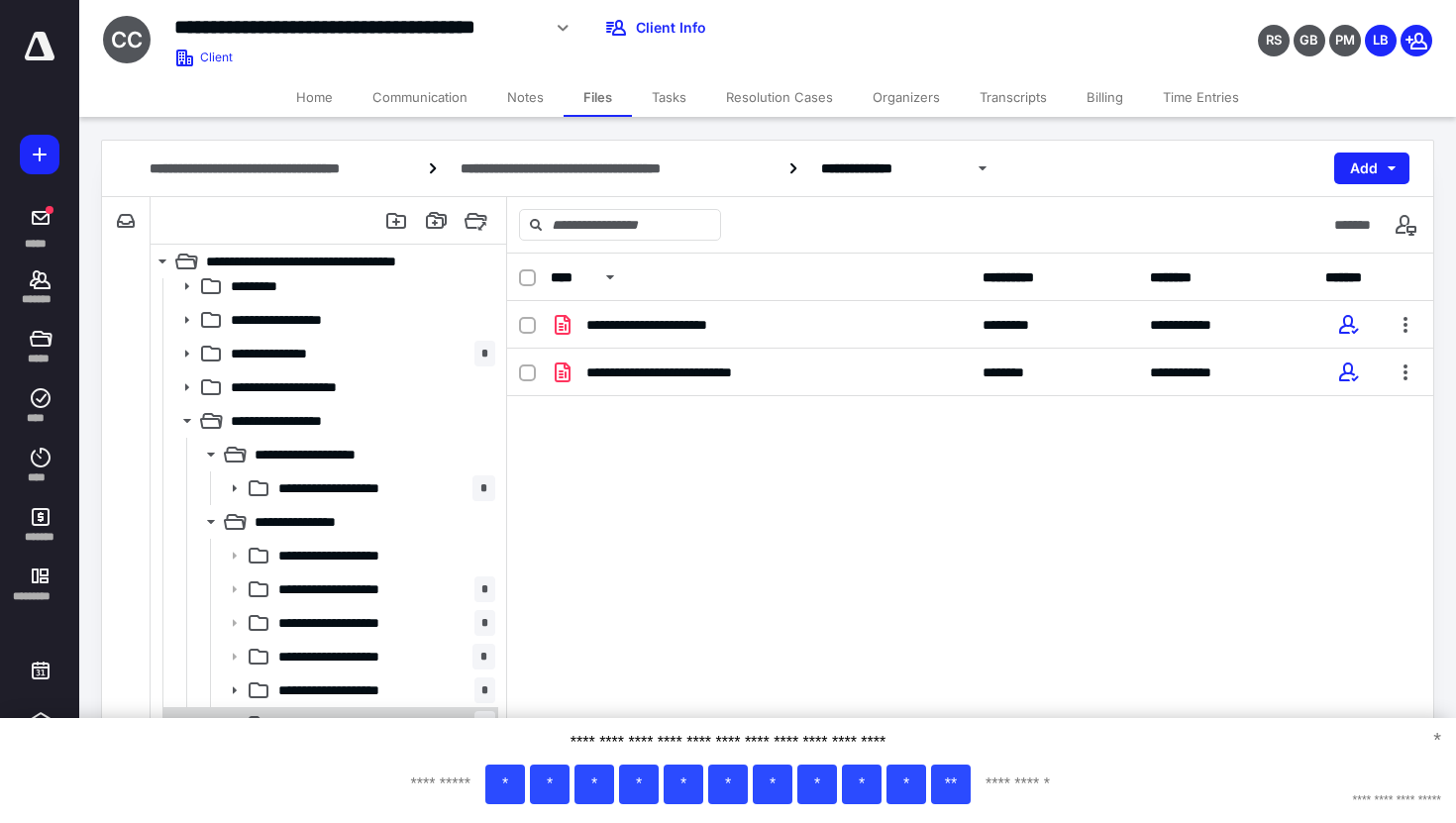 scroll, scrollTop: 368, scrollLeft: 0, axis: vertical 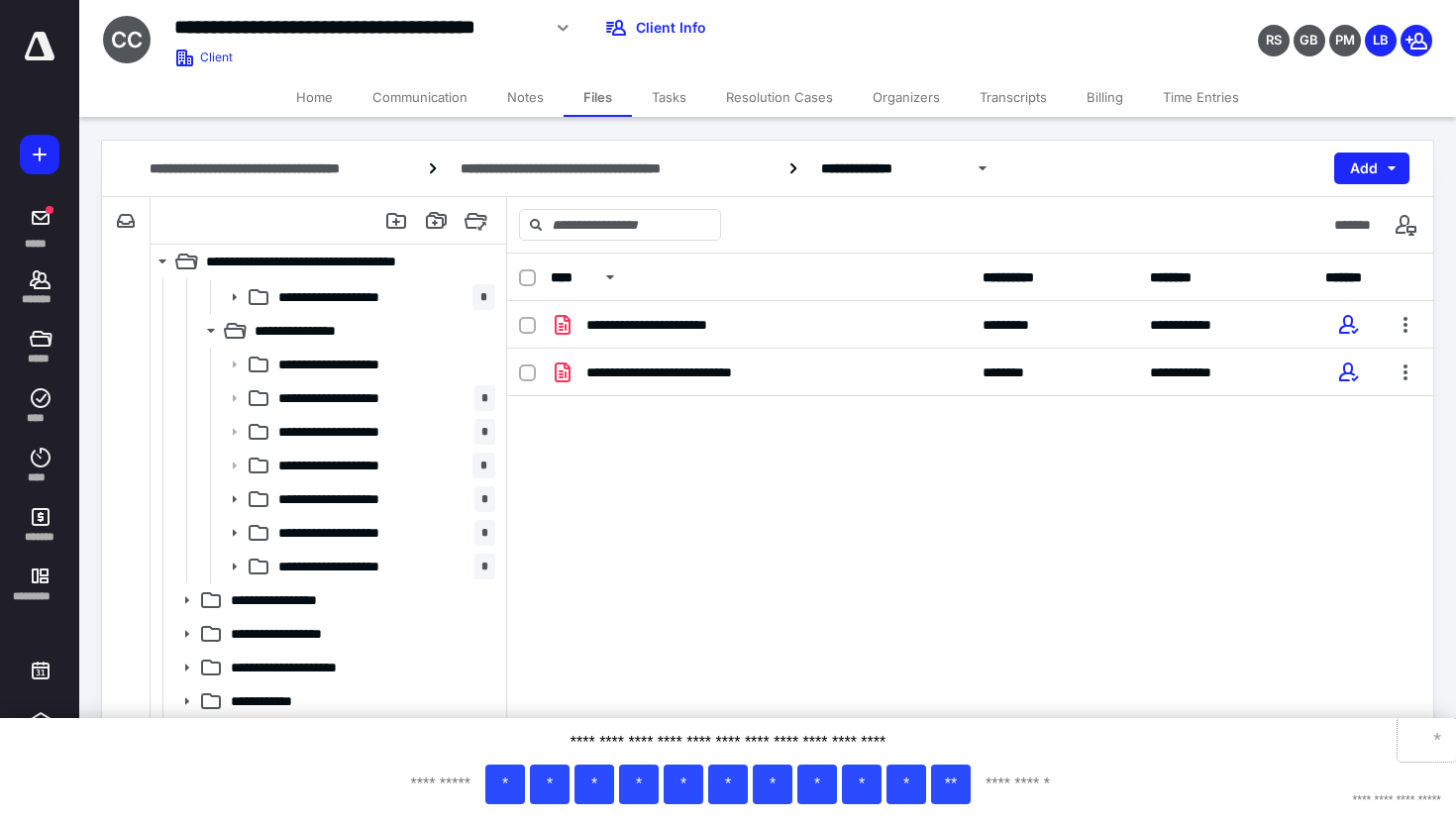 click on "*" at bounding box center [1426, 740] 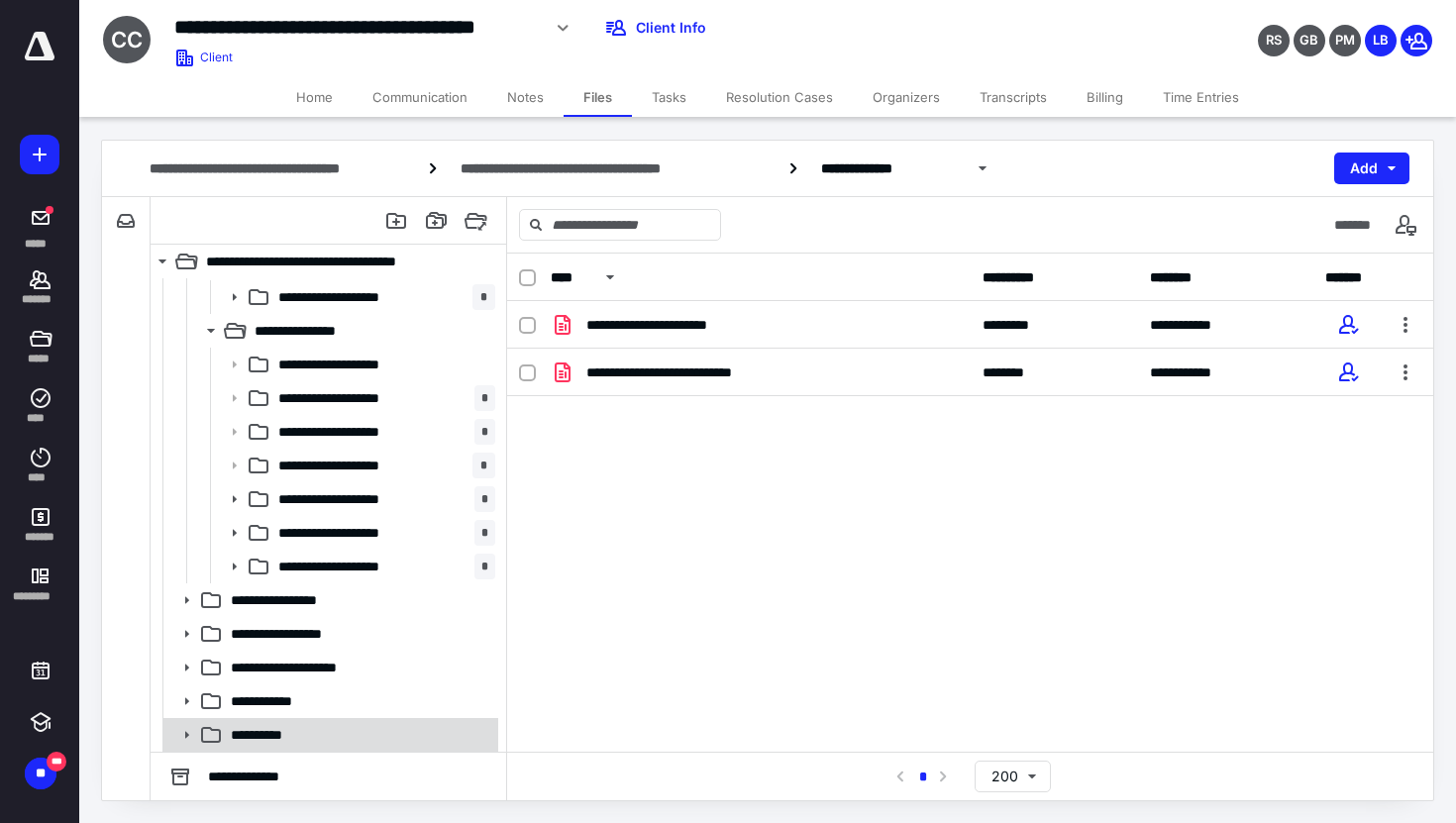 click 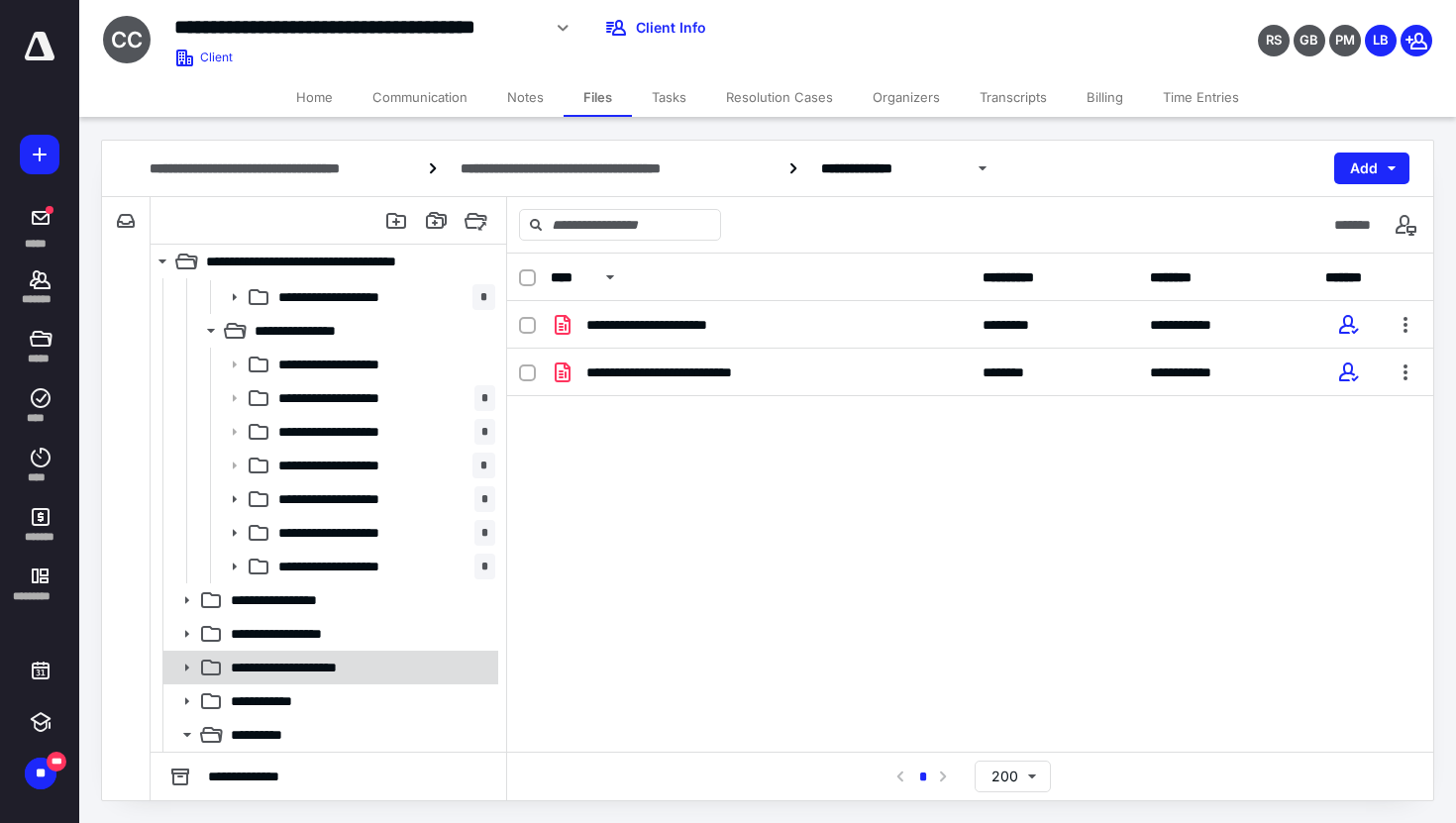 scroll, scrollTop: 469, scrollLeft: 0, axis: vertical 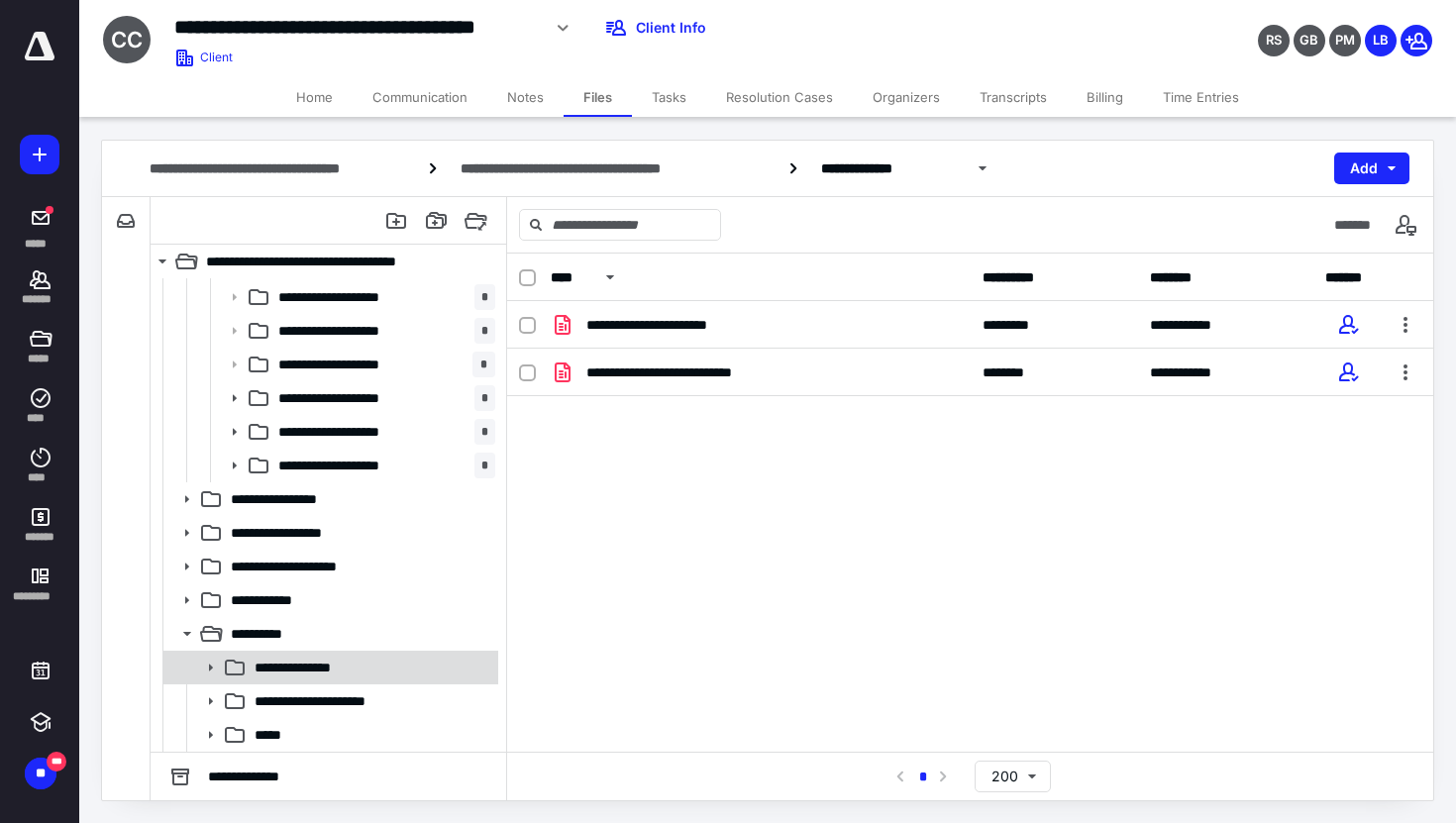 click 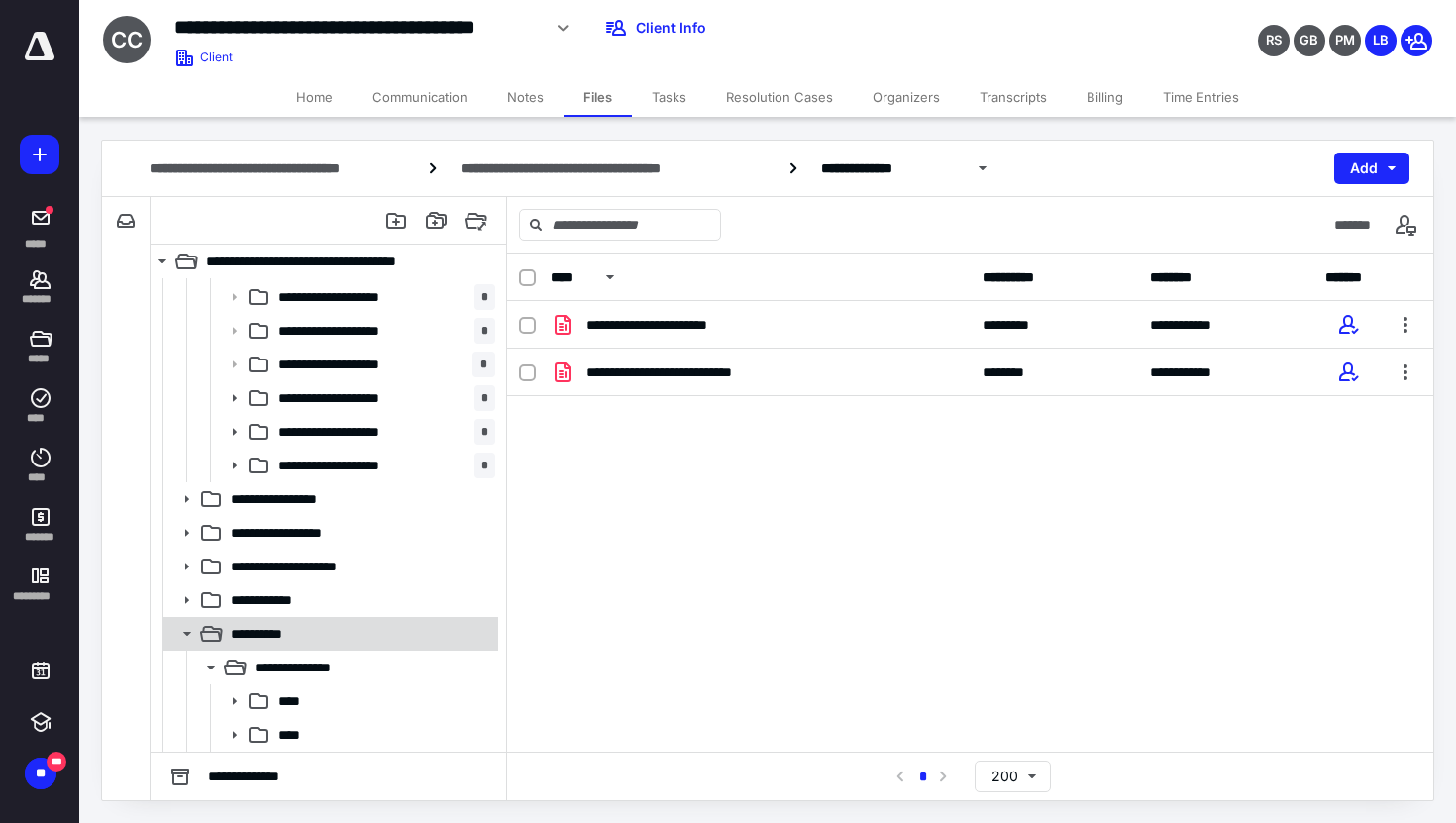 scroll, scrollTop: 604, scrollLeft: 0, axis: vertical 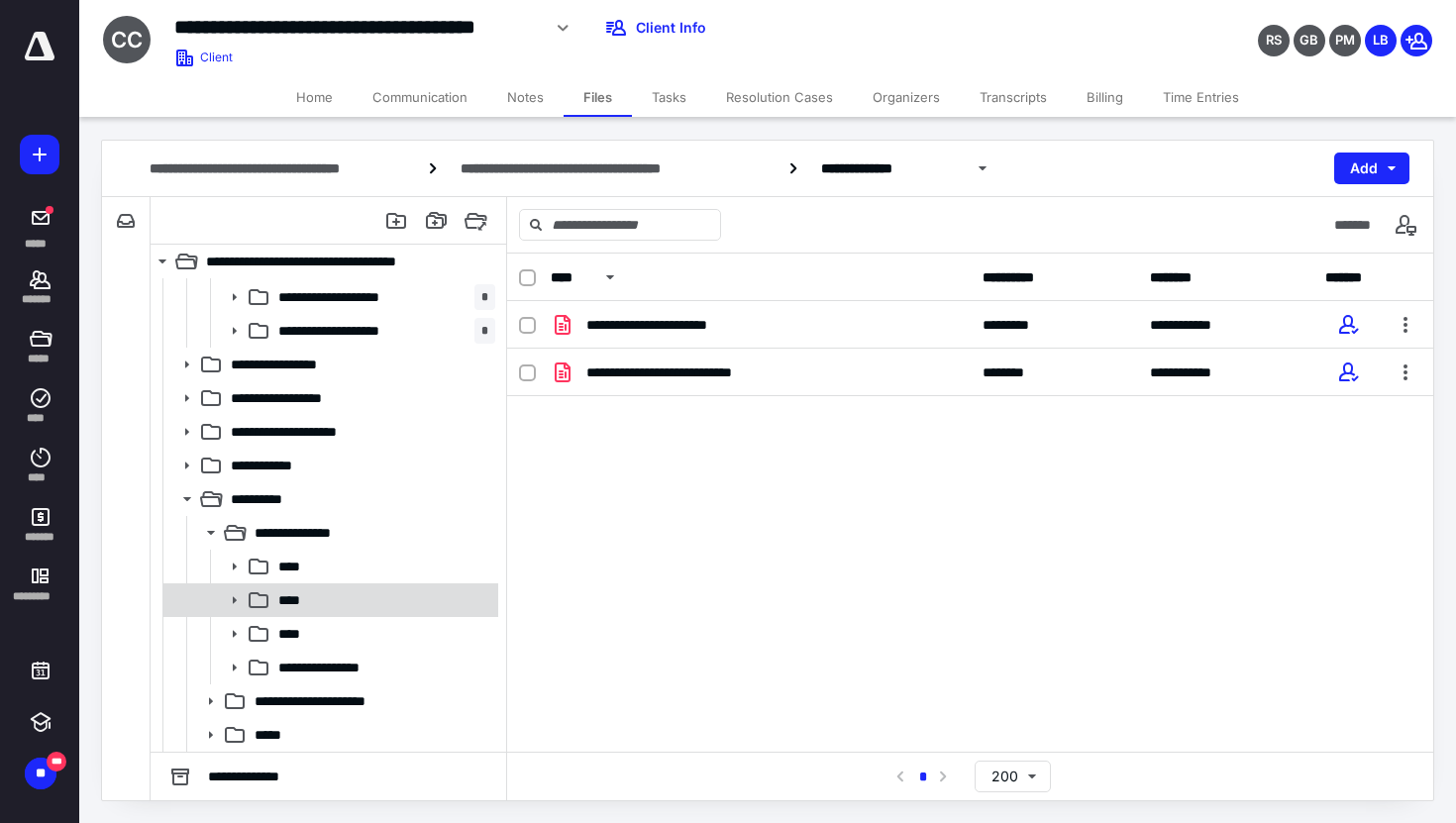 click 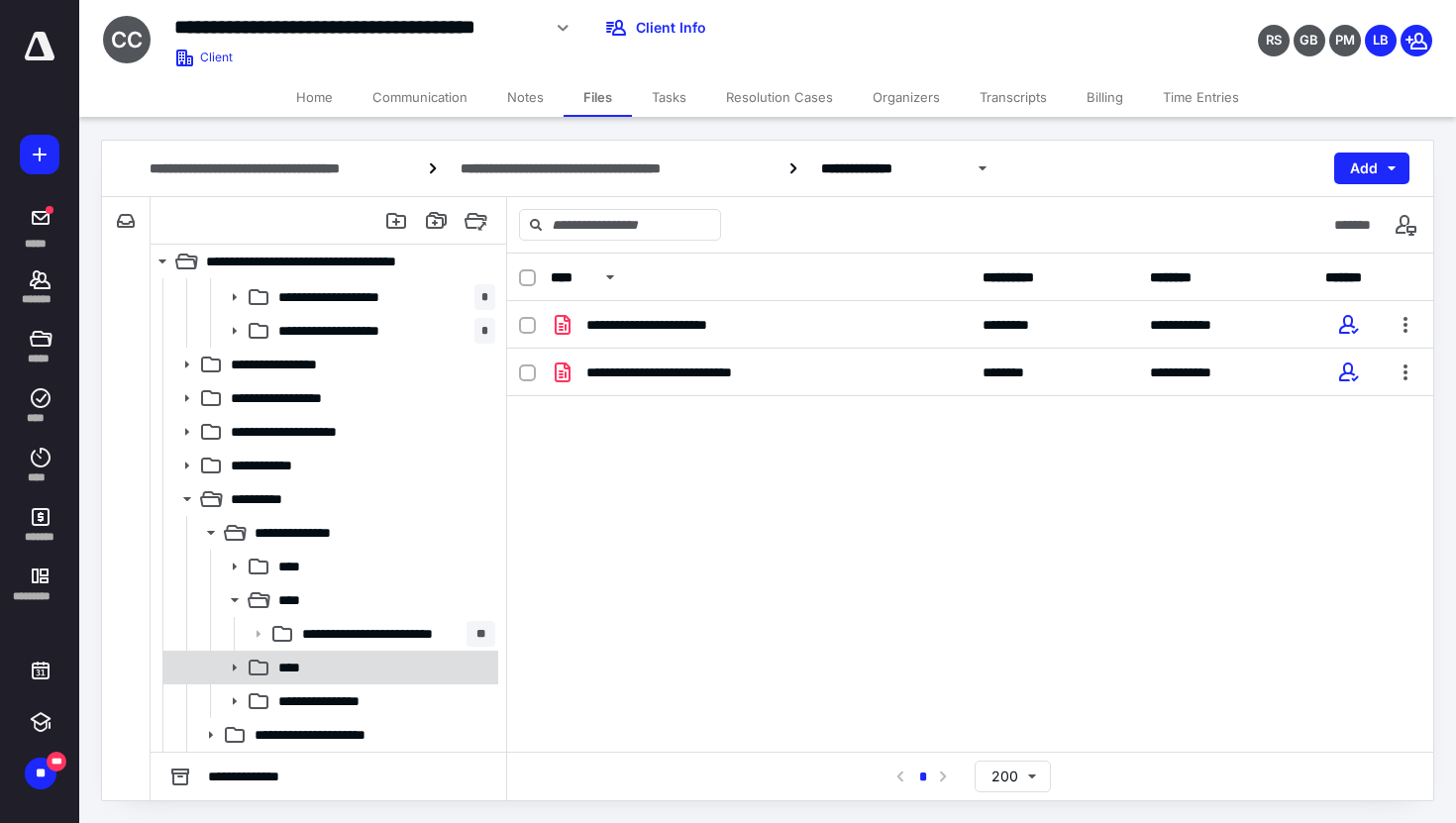 click 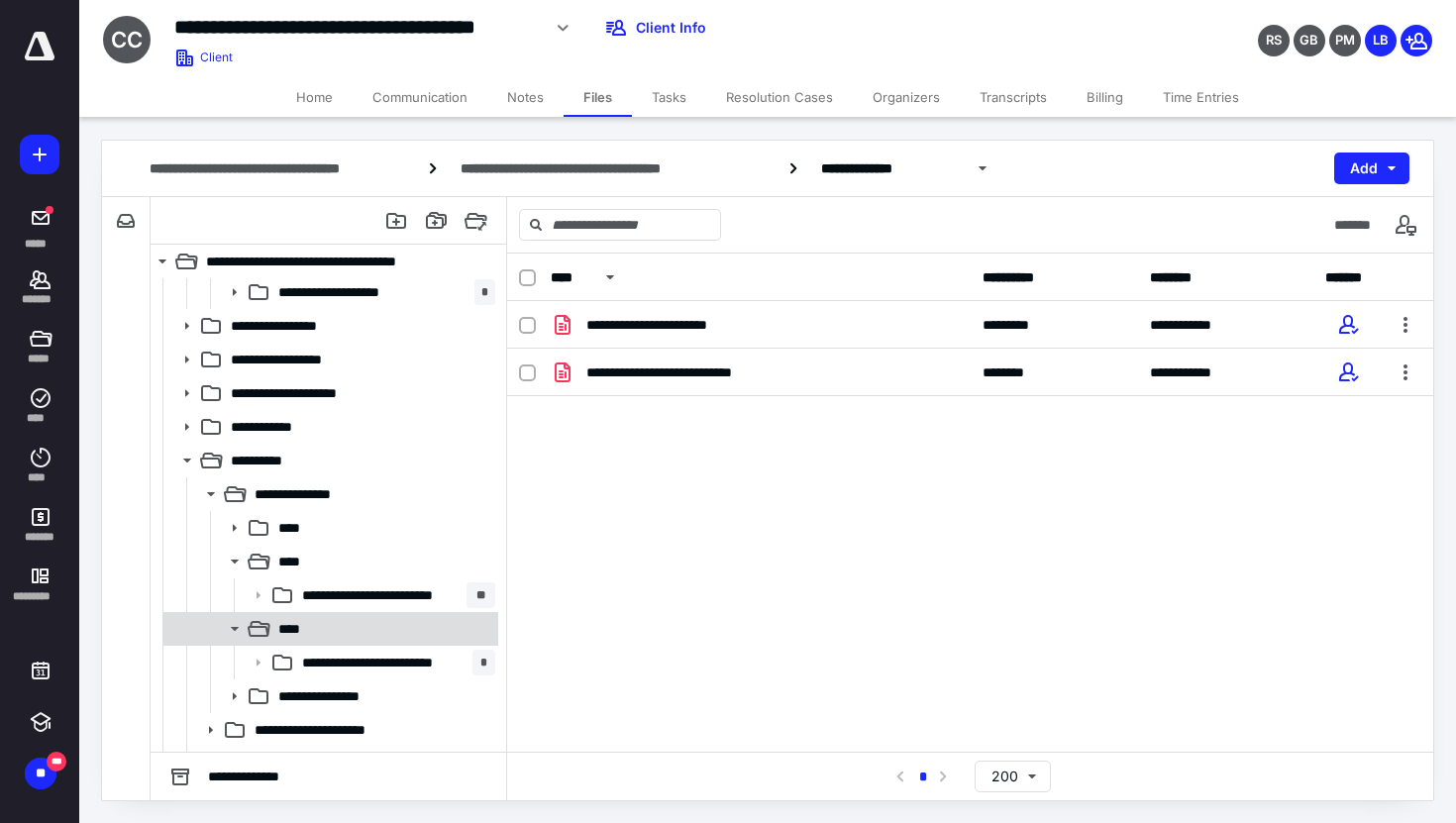 scroll, scrollTop: 671, scrollLeft: 0, axis: vertical 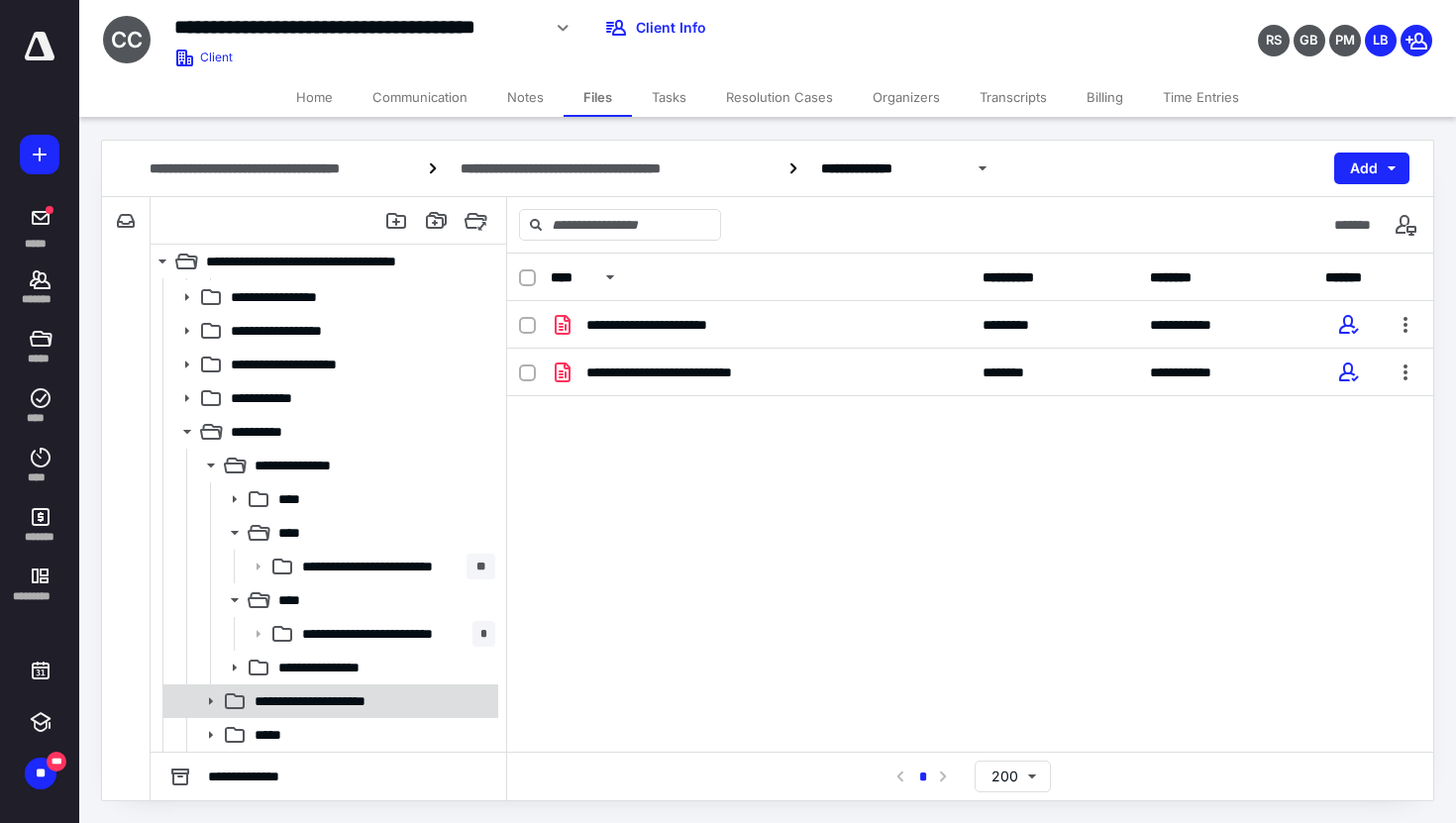 click 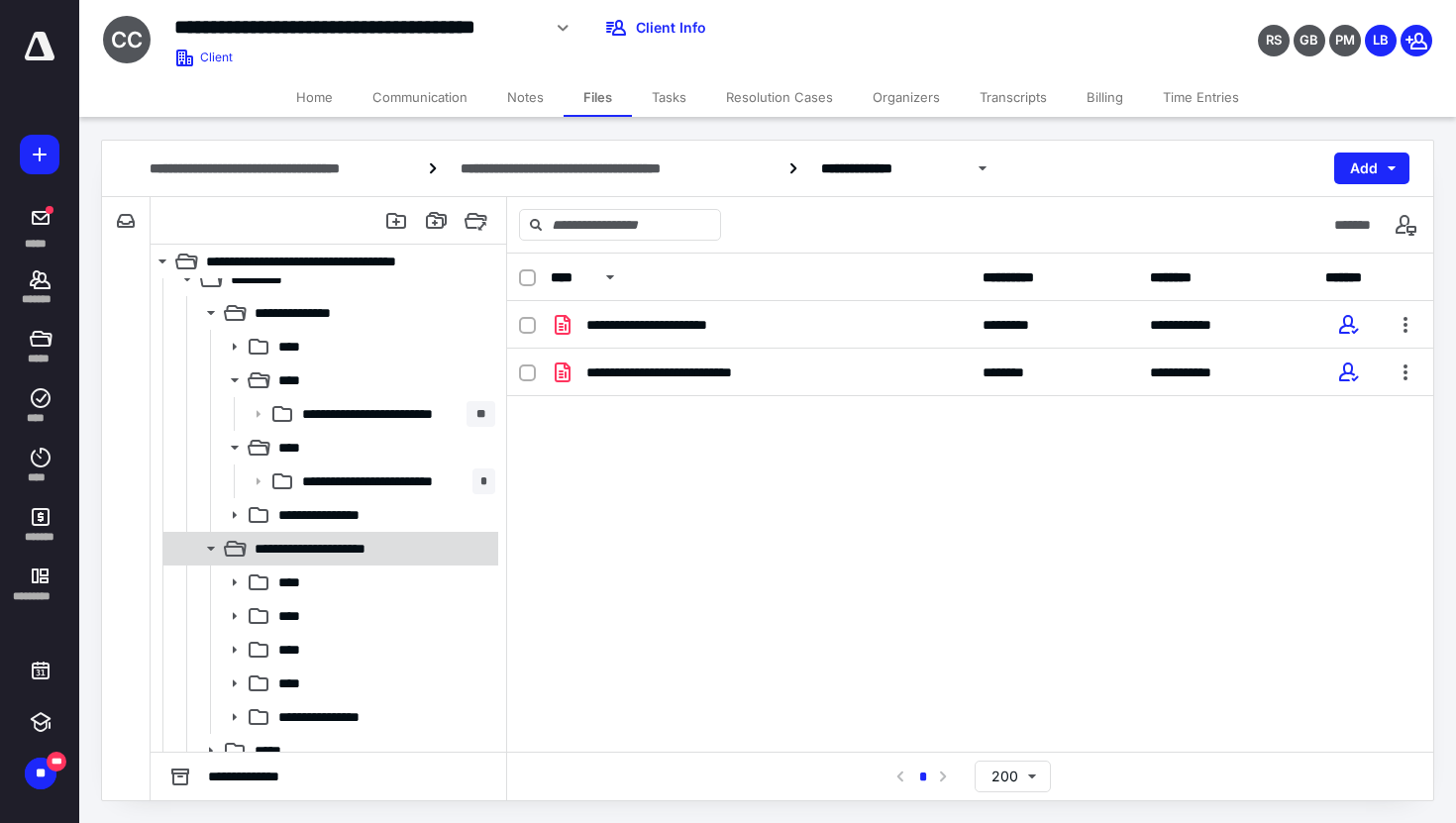scroll, scrollTop: 840, scrollLeft: 0, axis: vertical 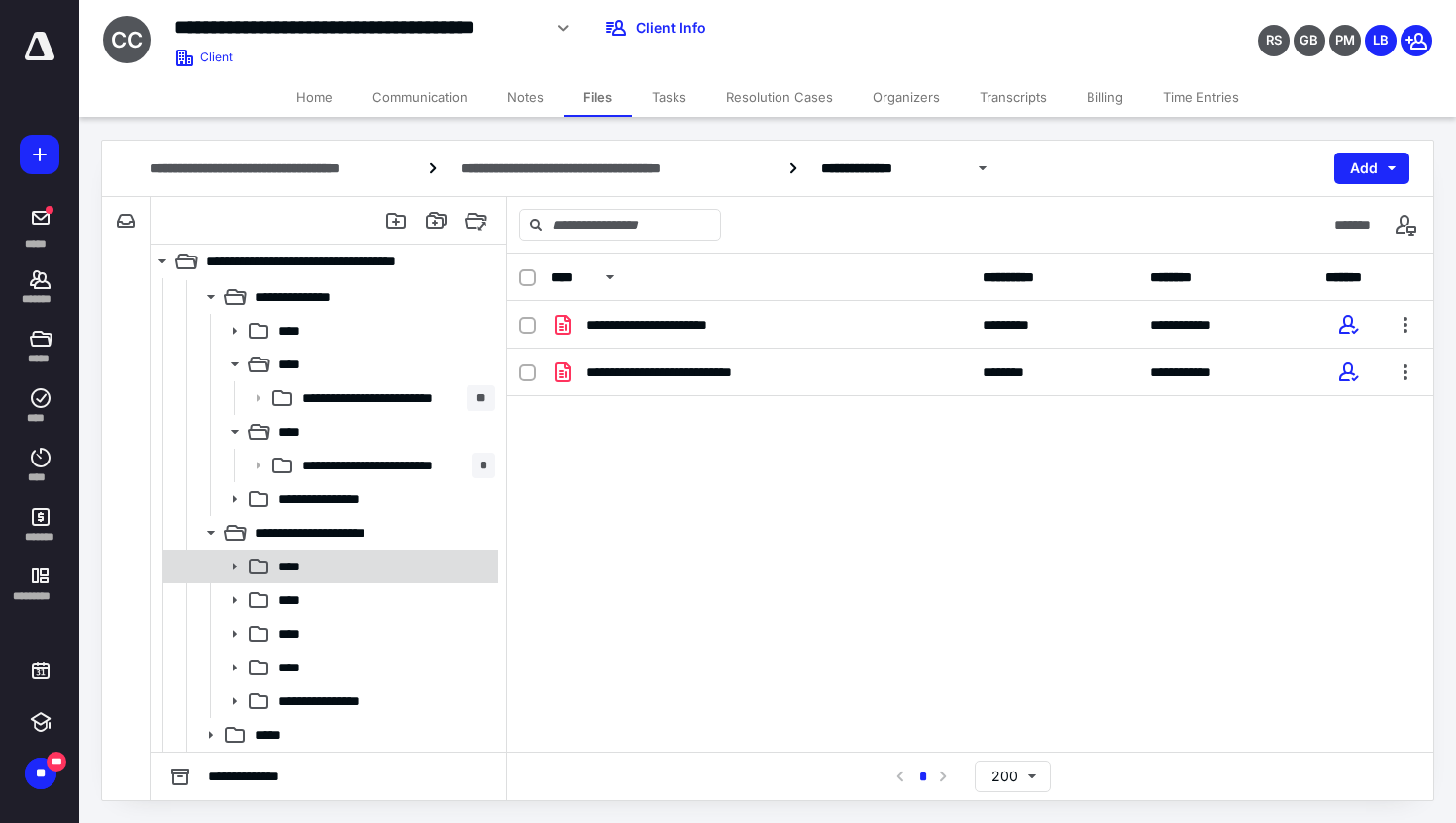click 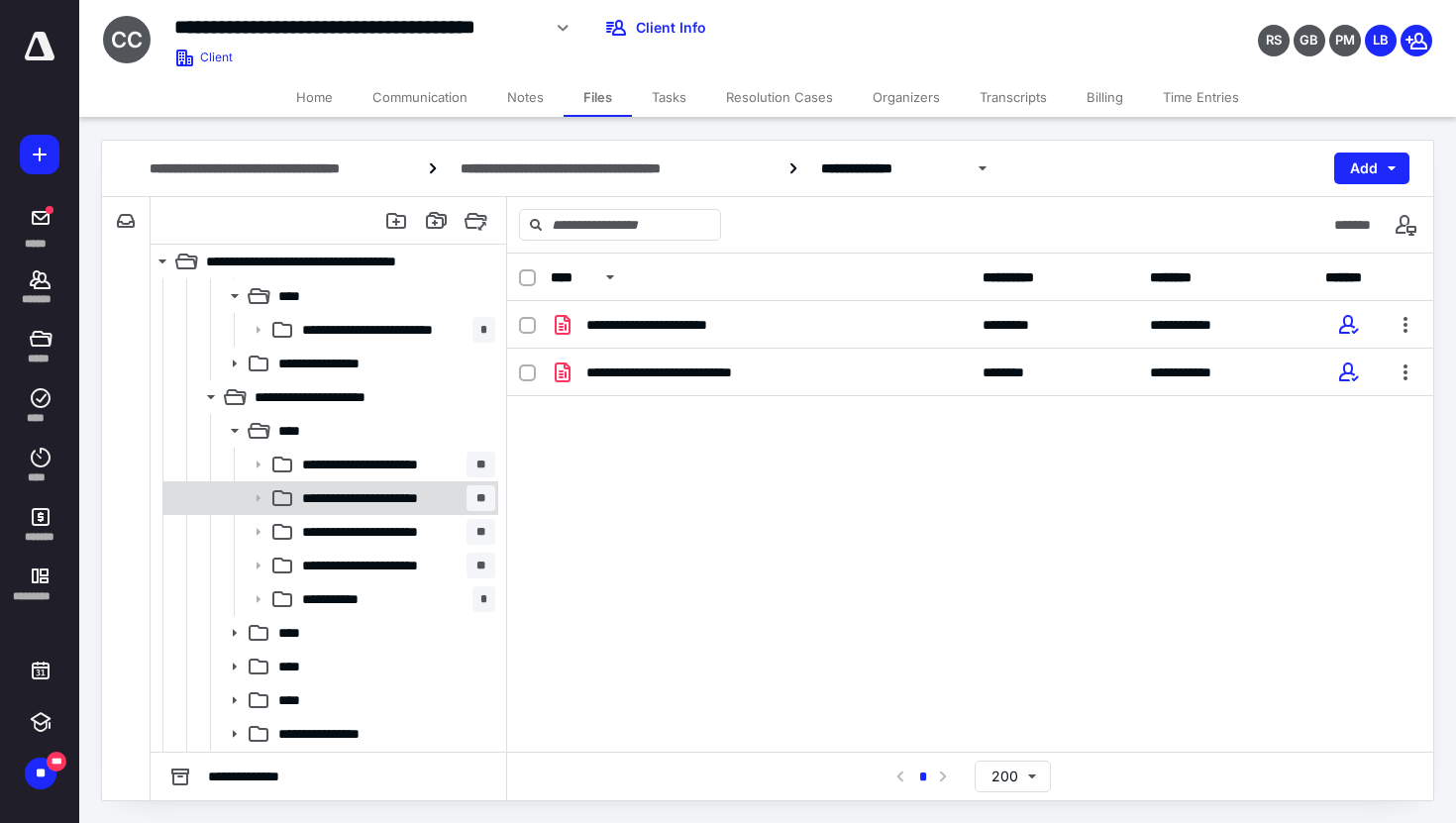 scroll, scrollTop: 978, scrollLeft: 0, axis: vertical 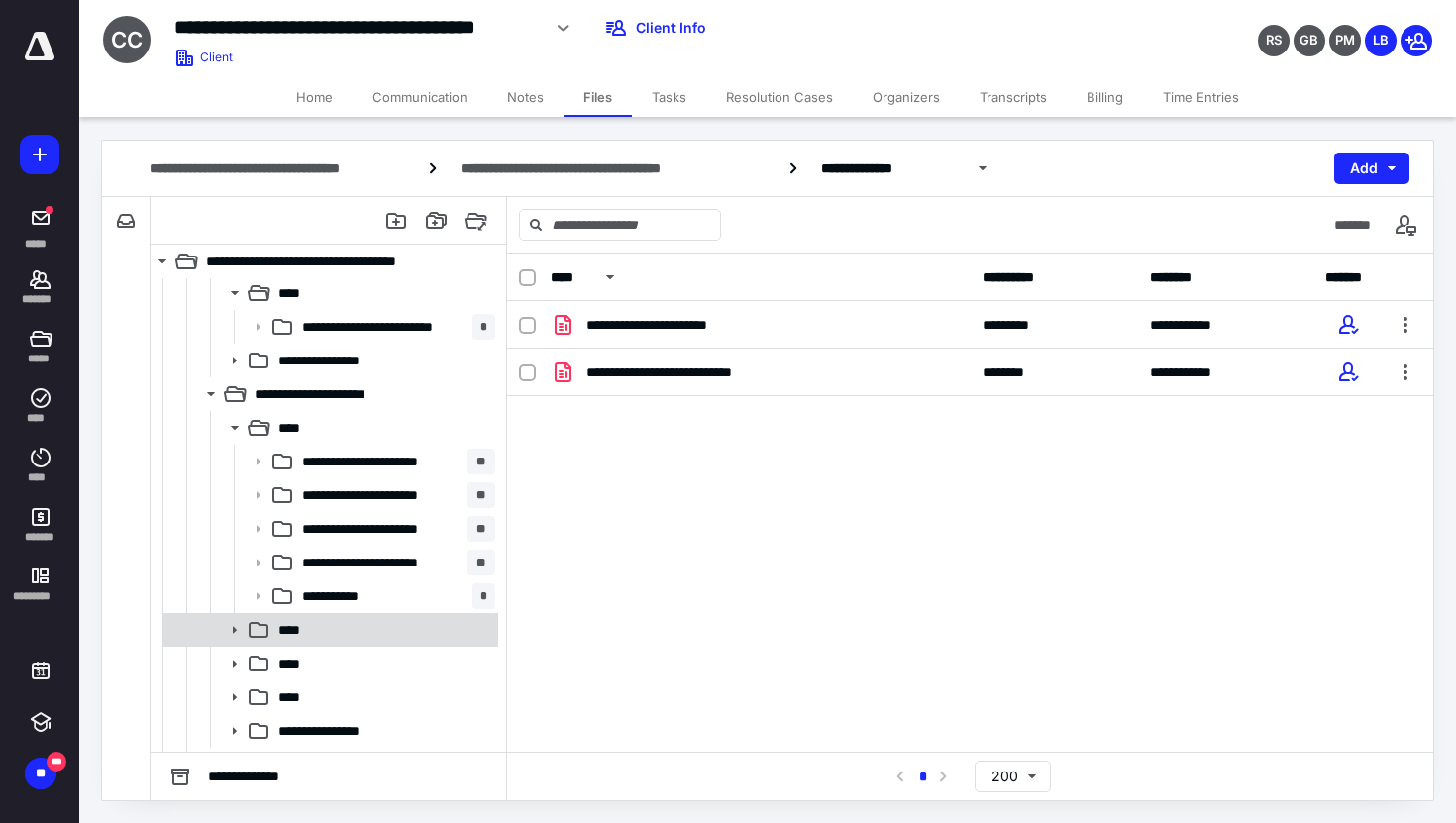 click 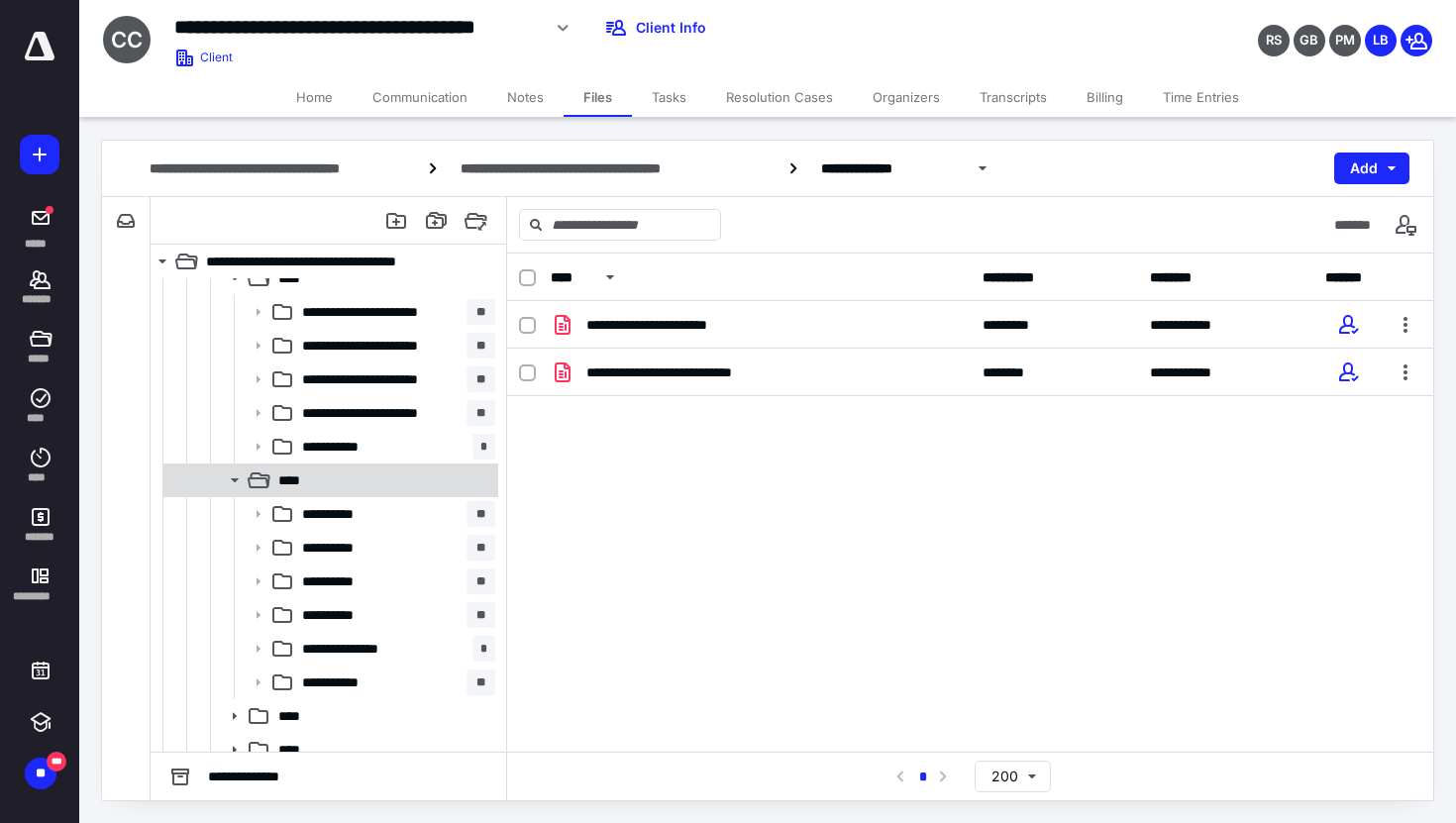 scroll, scrollTop: 1210, scrollLeft: 0, axis: vertical 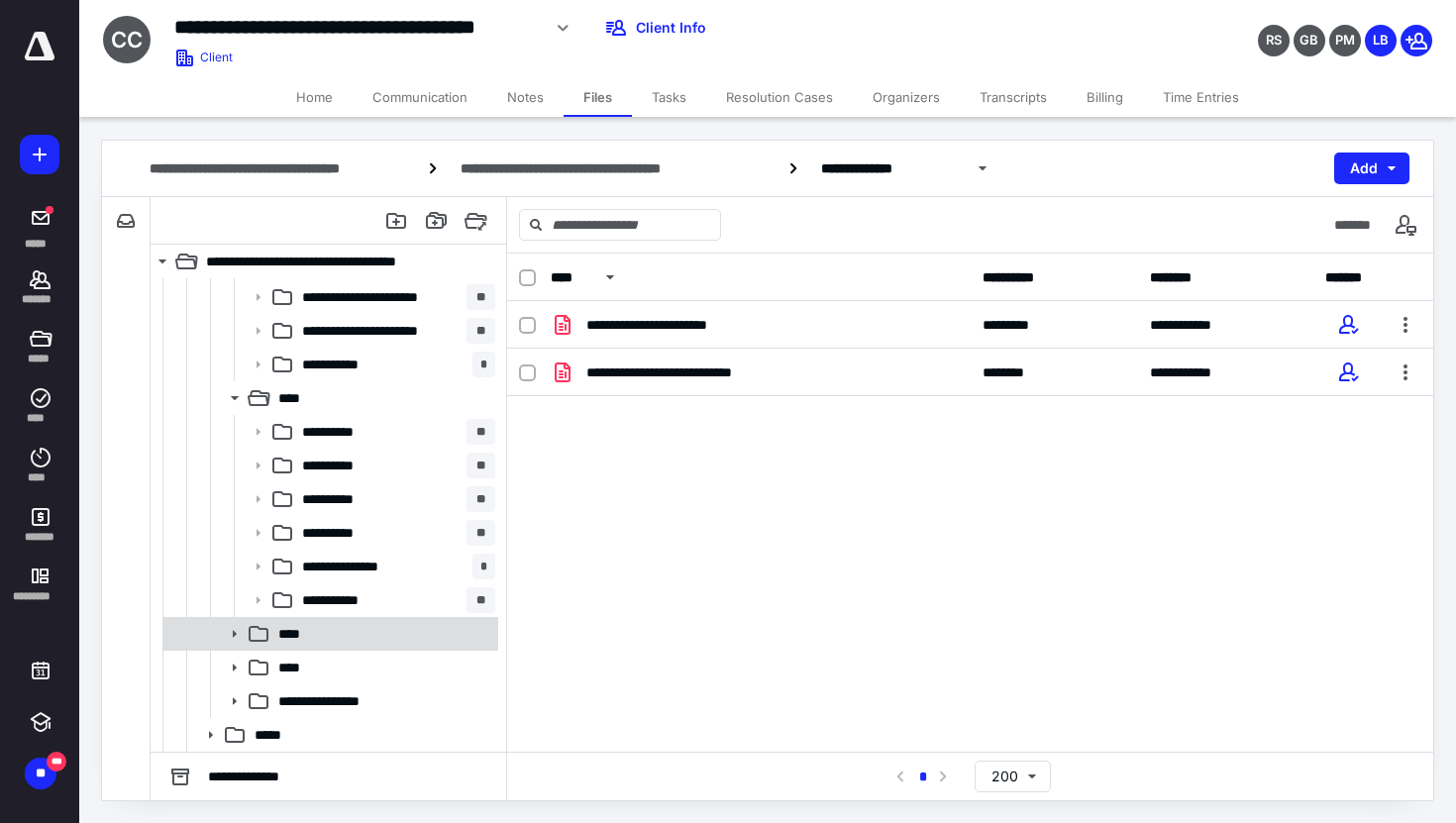 click 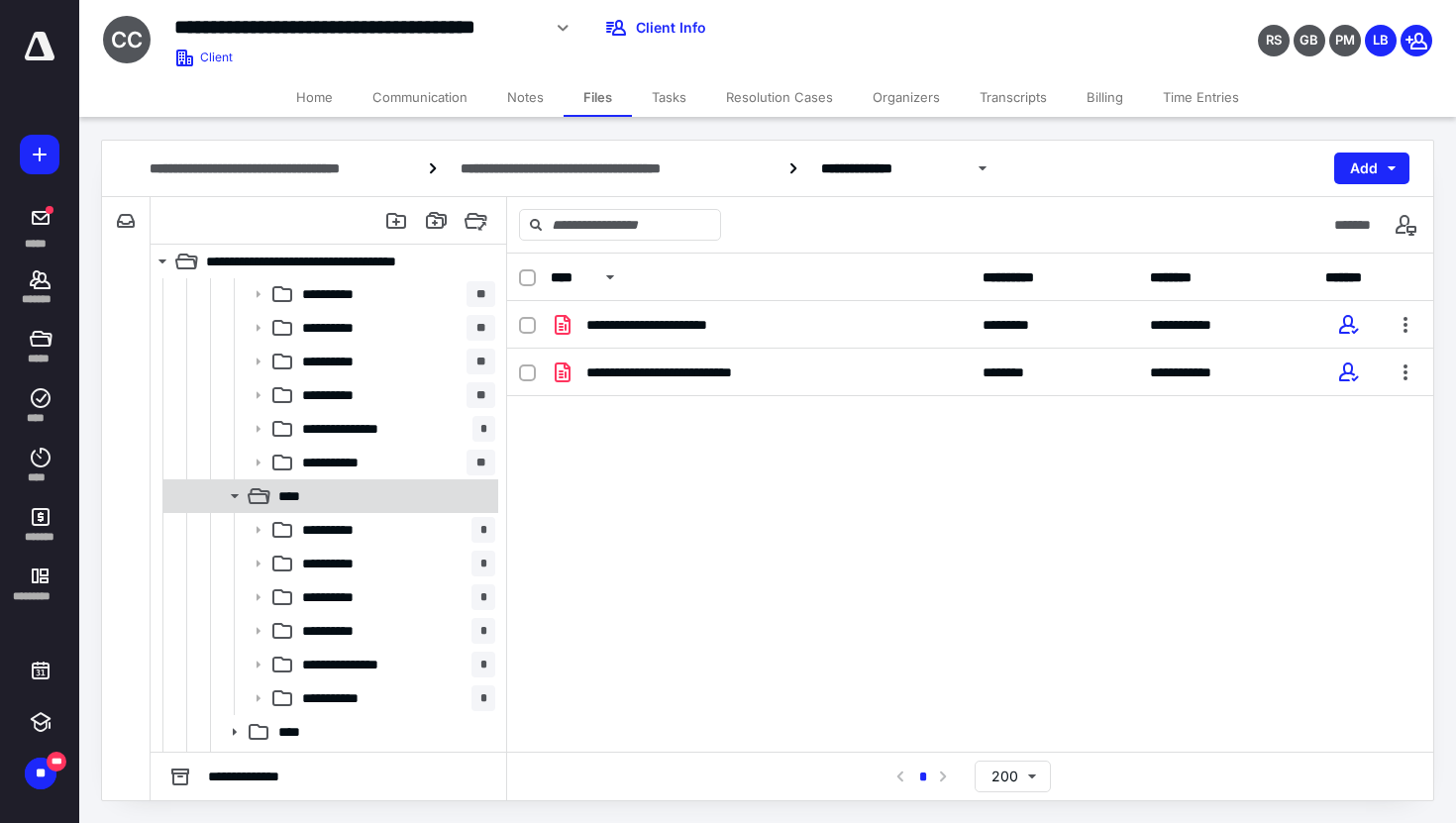 scroll, scrollTop: 1412, scrollLeft: 0, axis: vertical 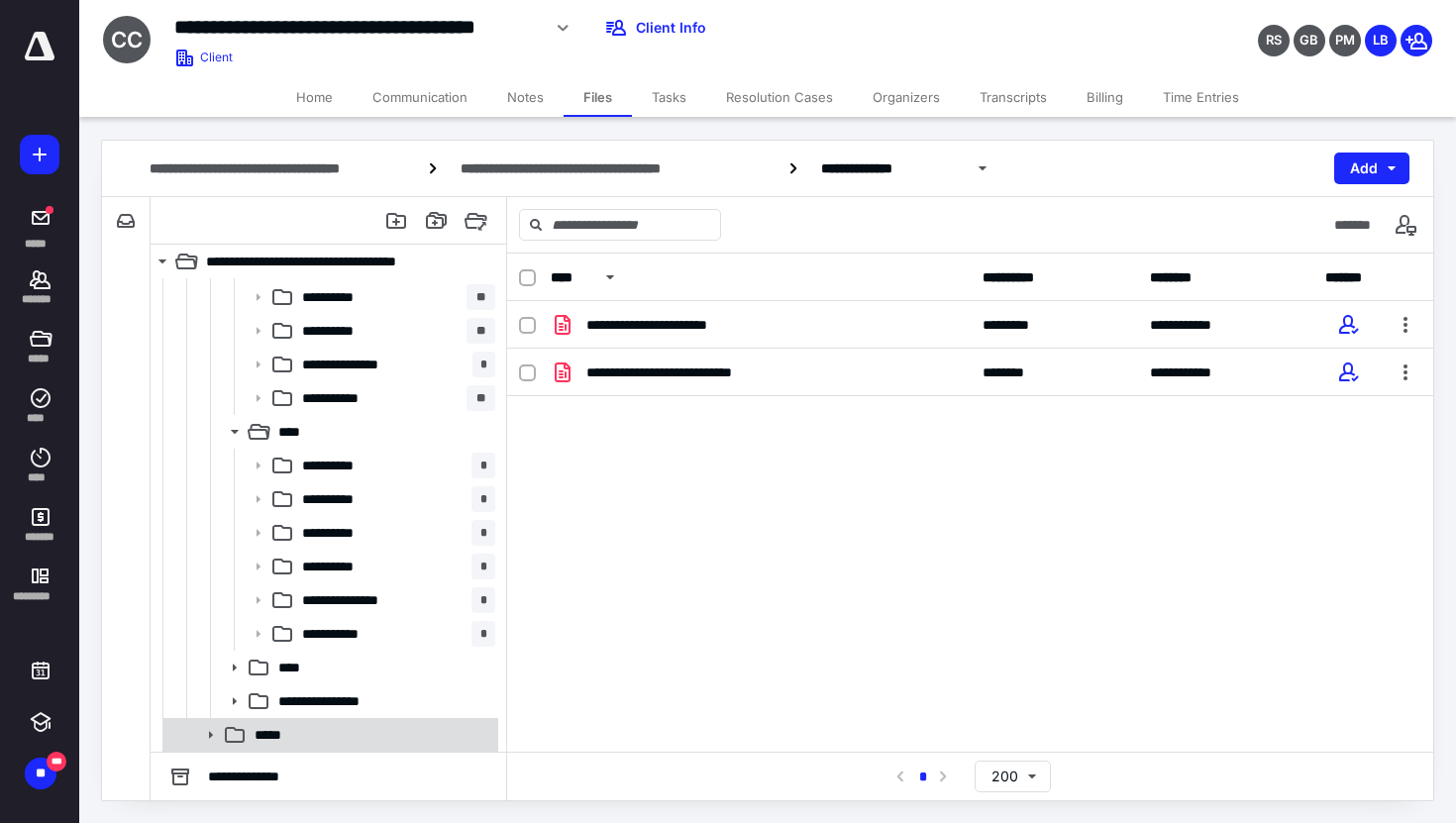 click 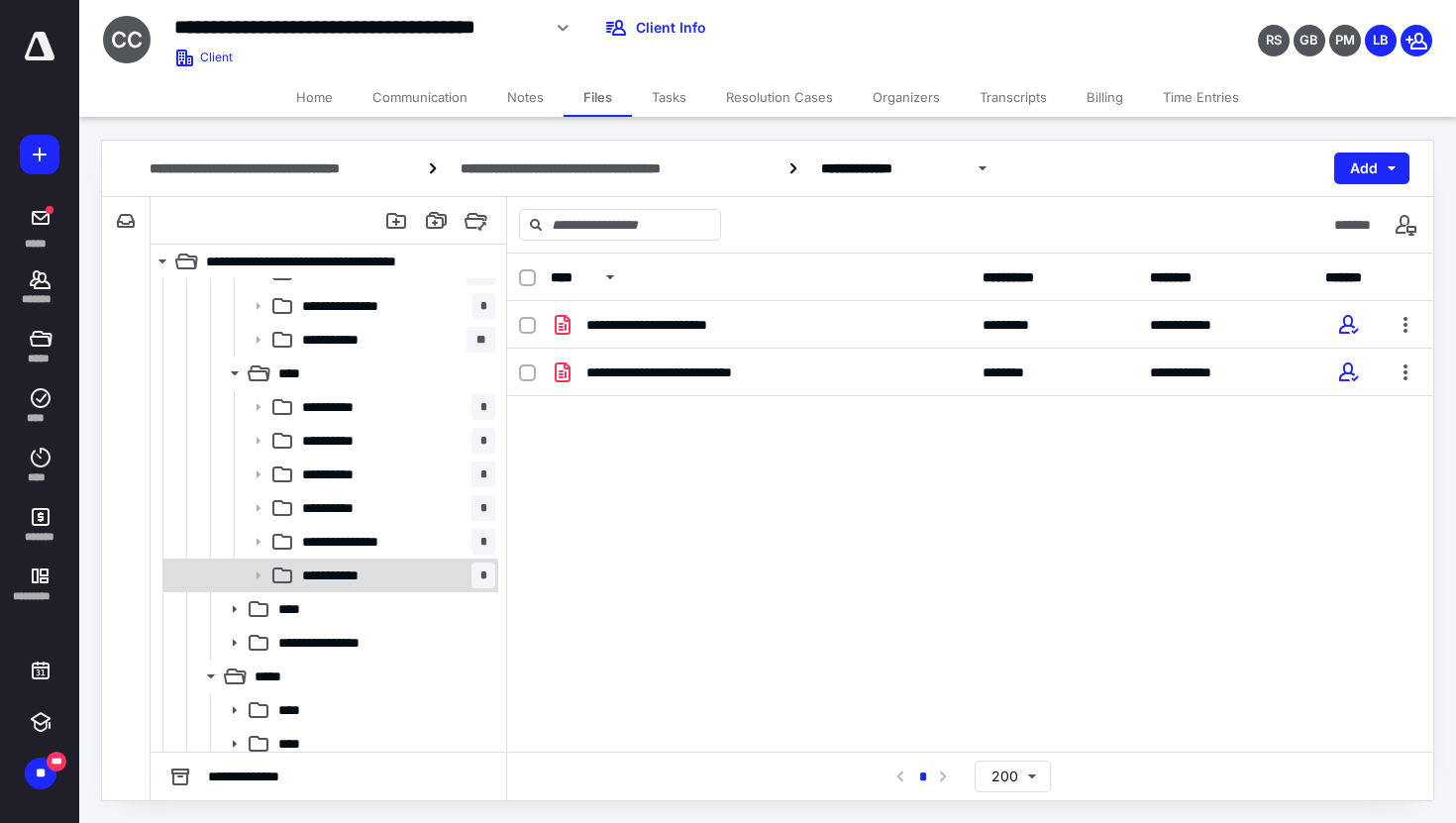 scroll, scrollTop: 1480, scrollLeft: 0, axis: vertical 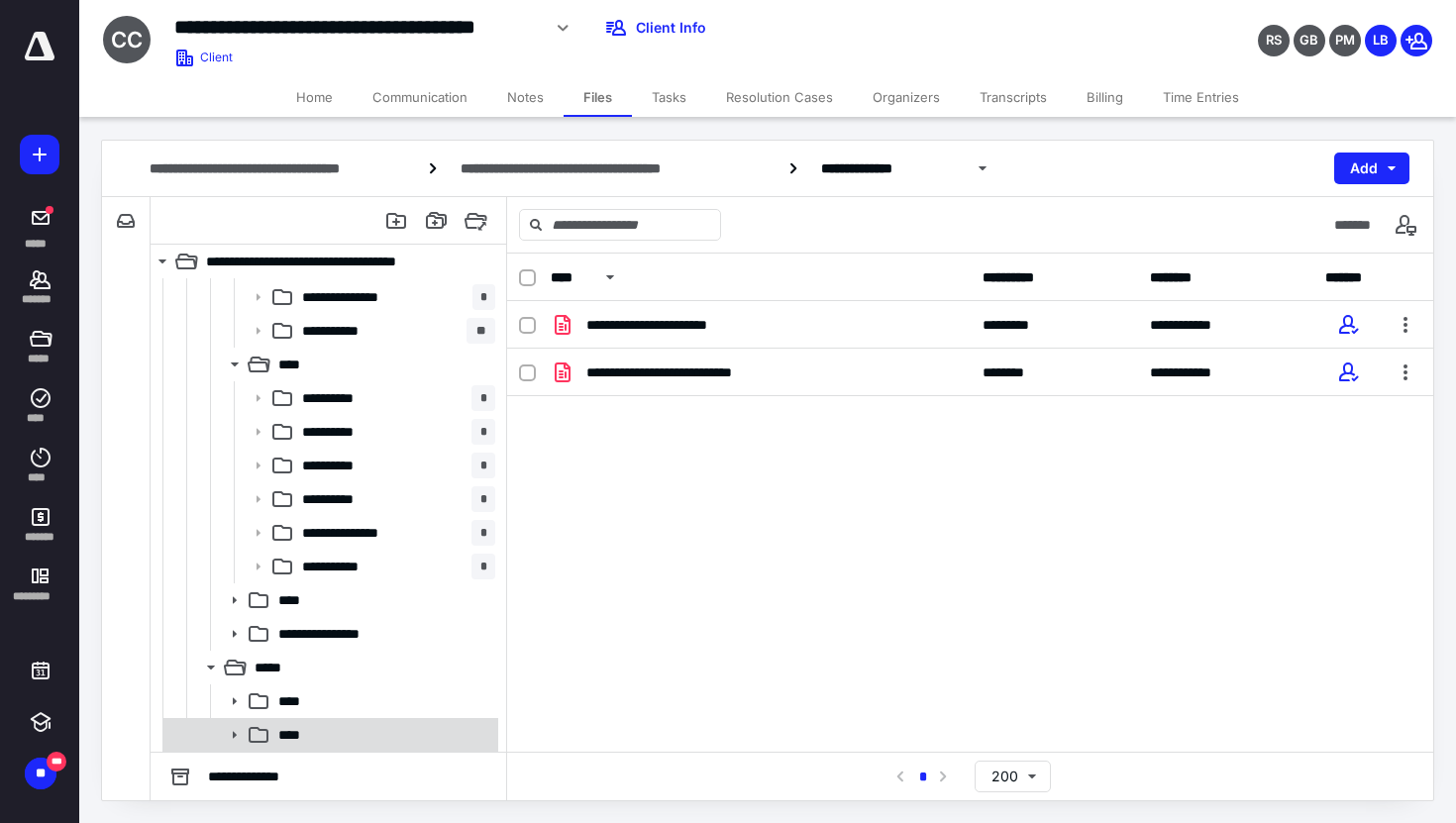click 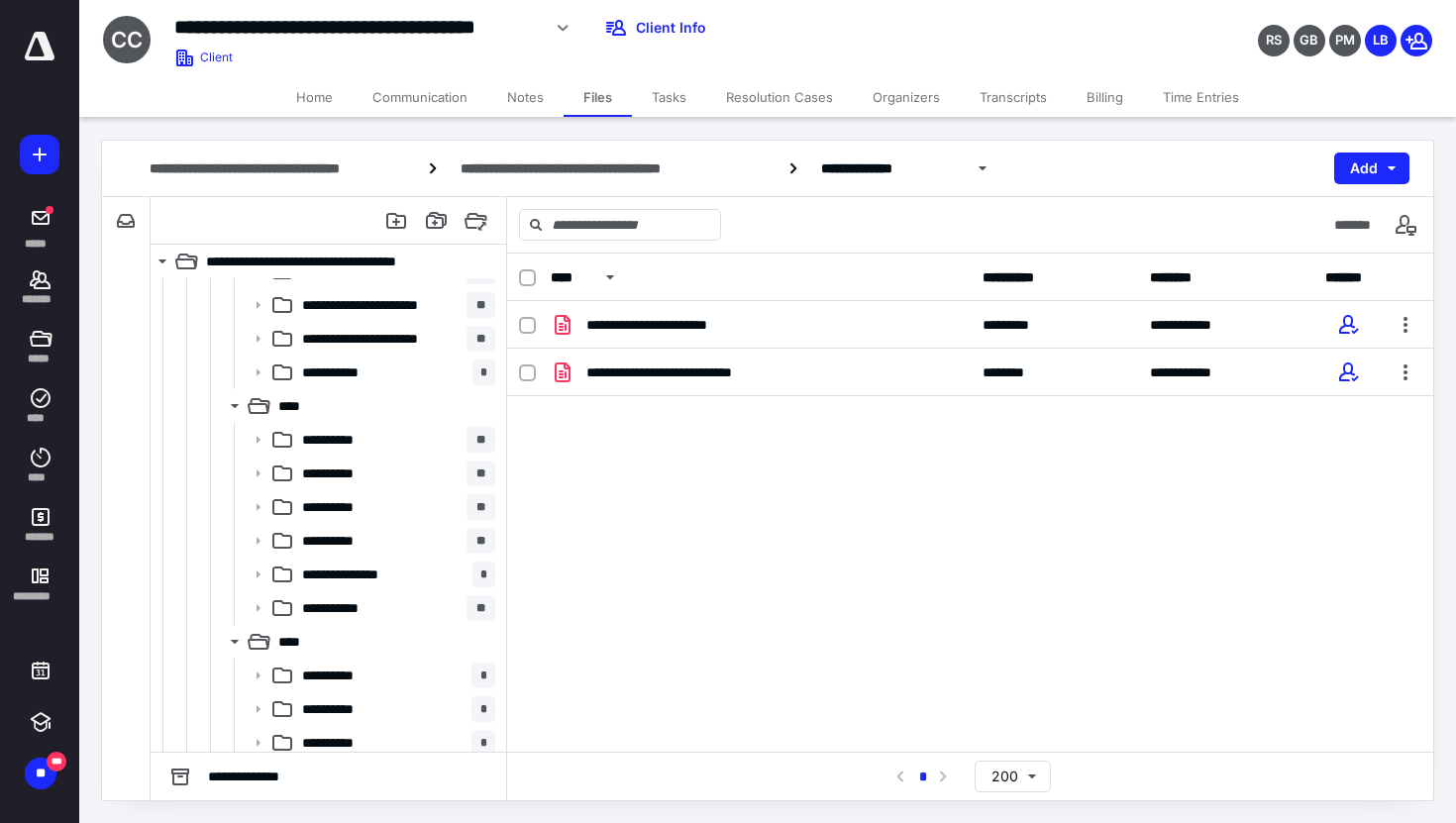 scroll, scrollTop: 1201, scrollLeft: 0, axis: vertical 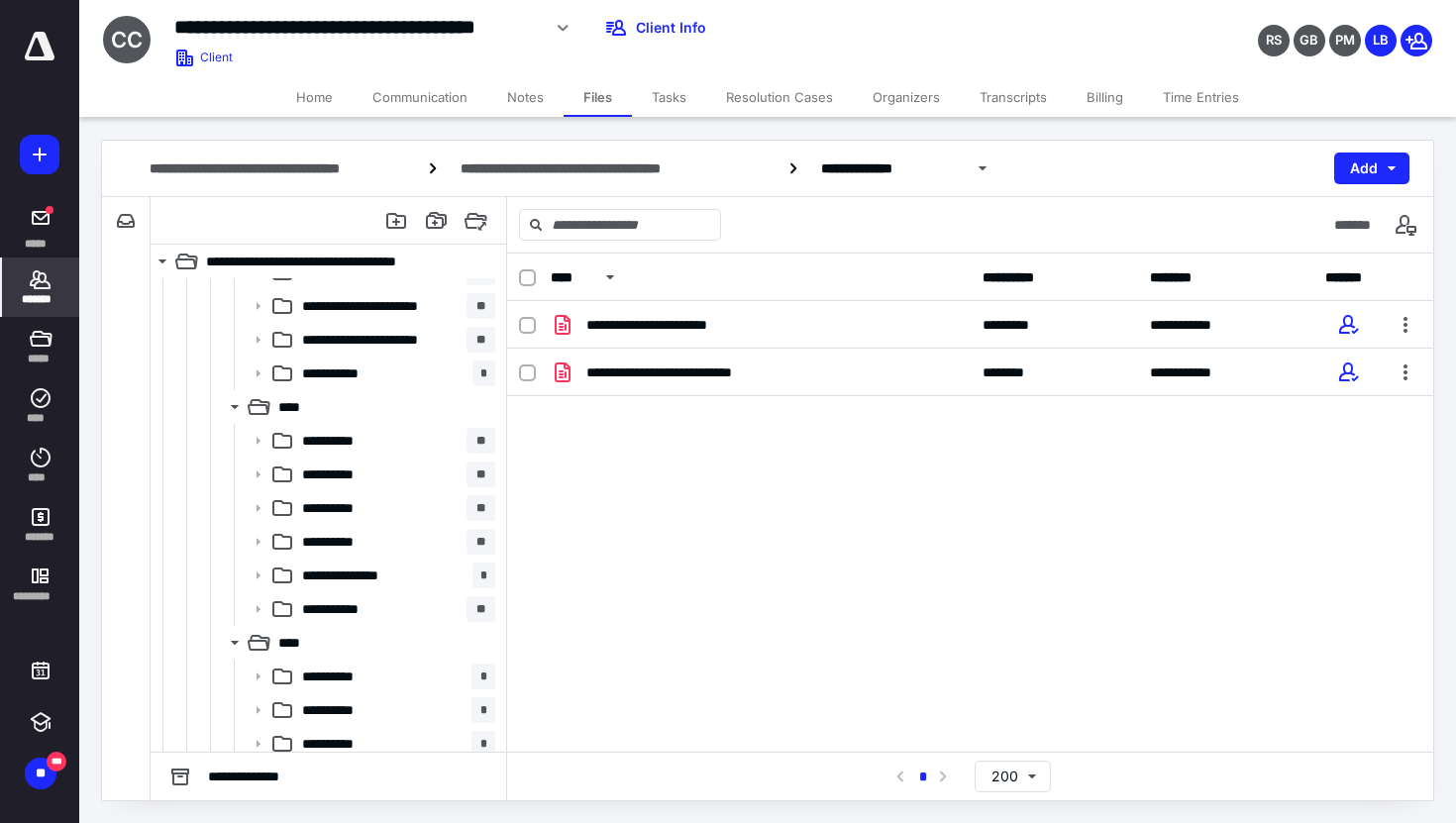 click 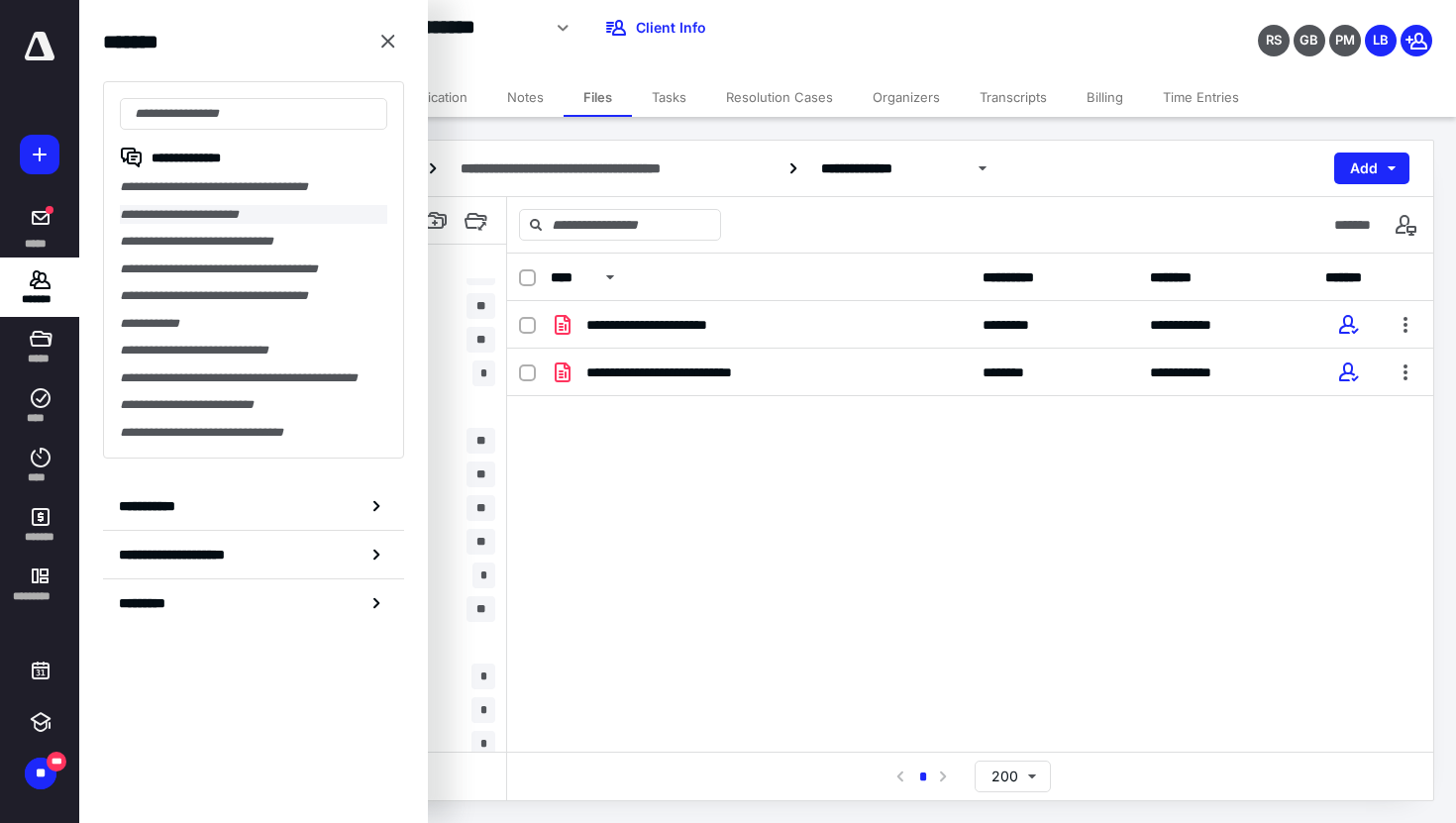 click on "**********" at bounding box center [254, 215] 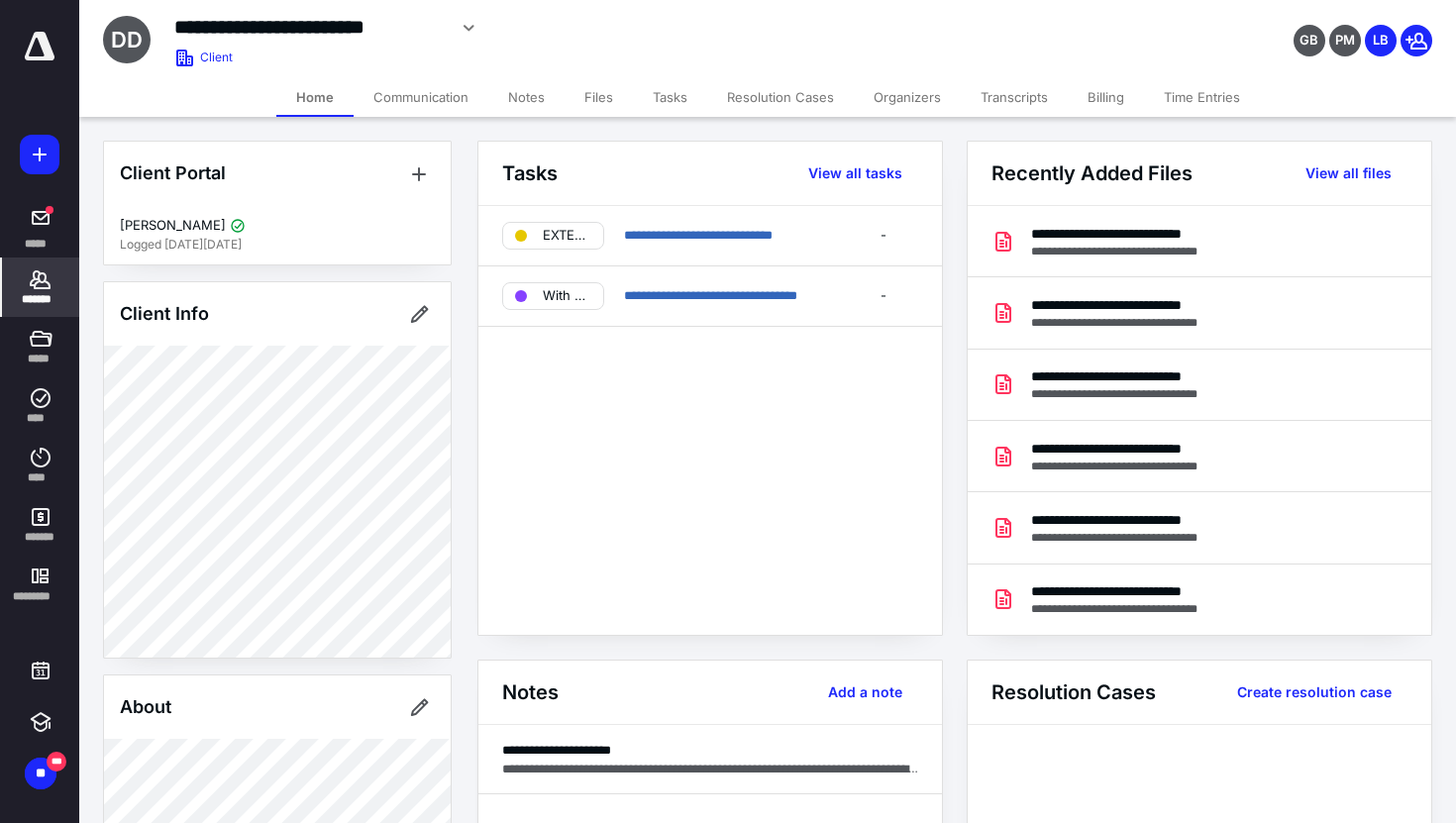 click on "Tasks" at bounding box center (670, 97) 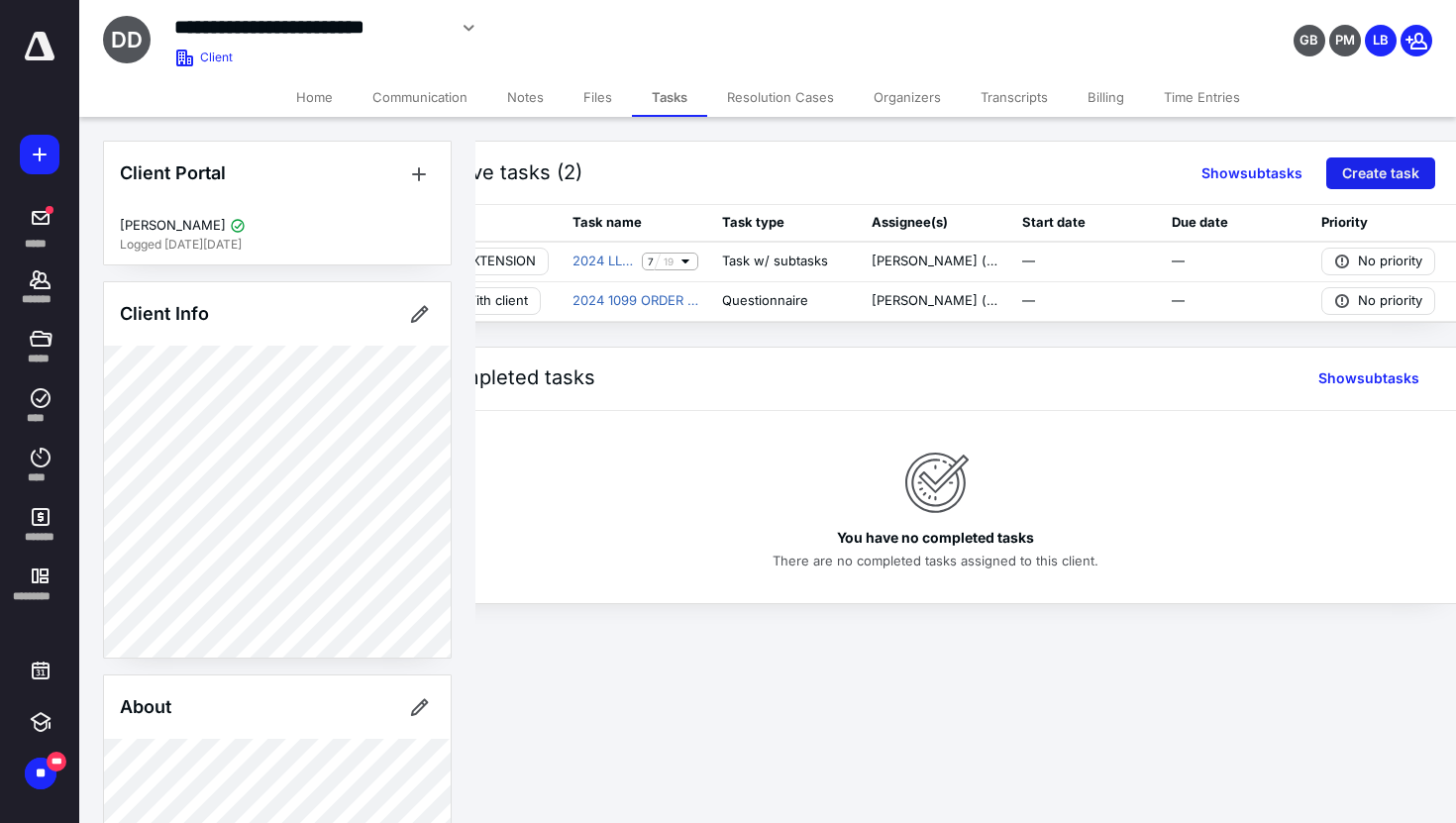 scroll, scrollTop: 0, scrollLeft: 71, axis: horizontal 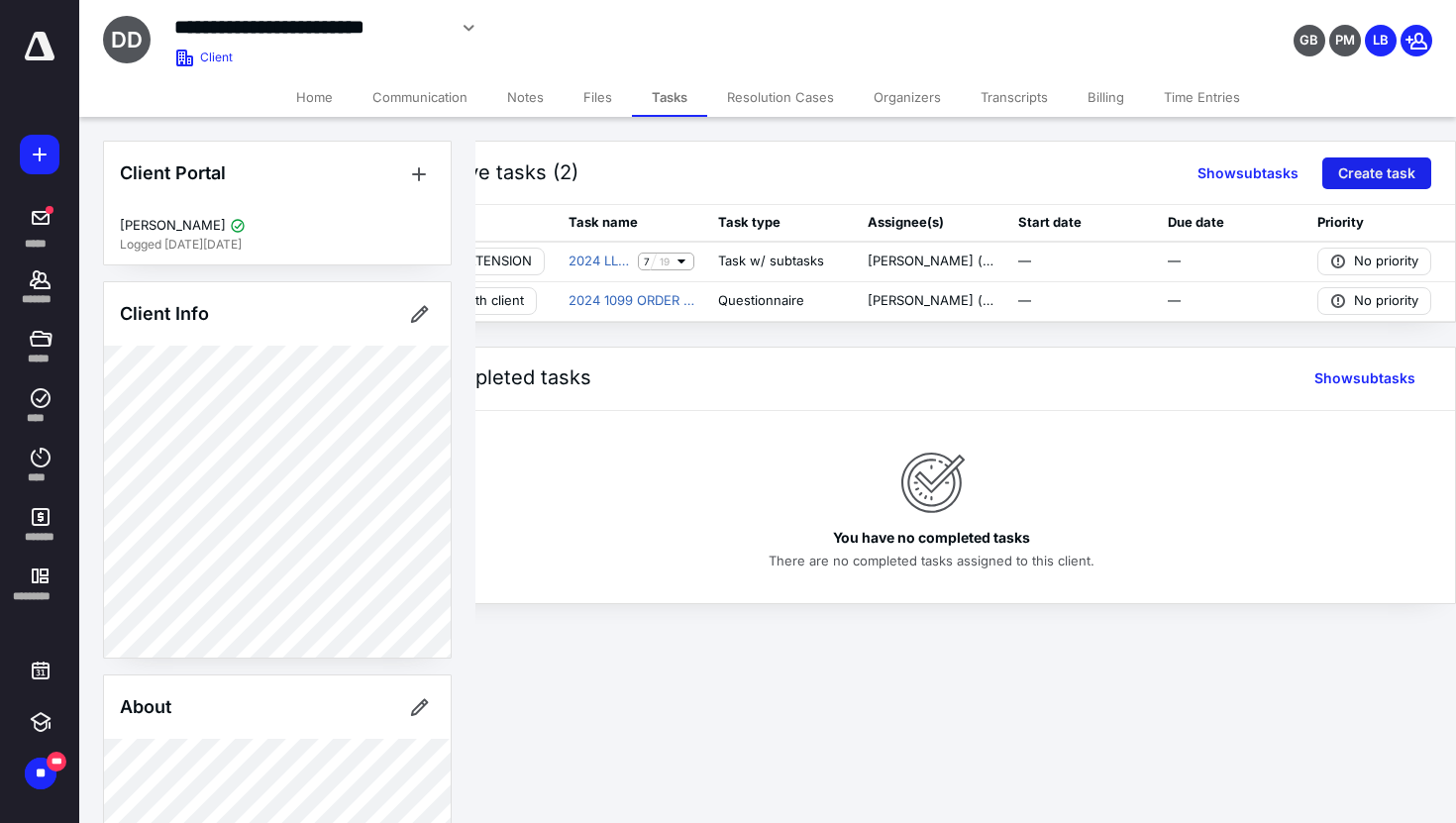 click on "Create task" at bounding box center (1377, 173) 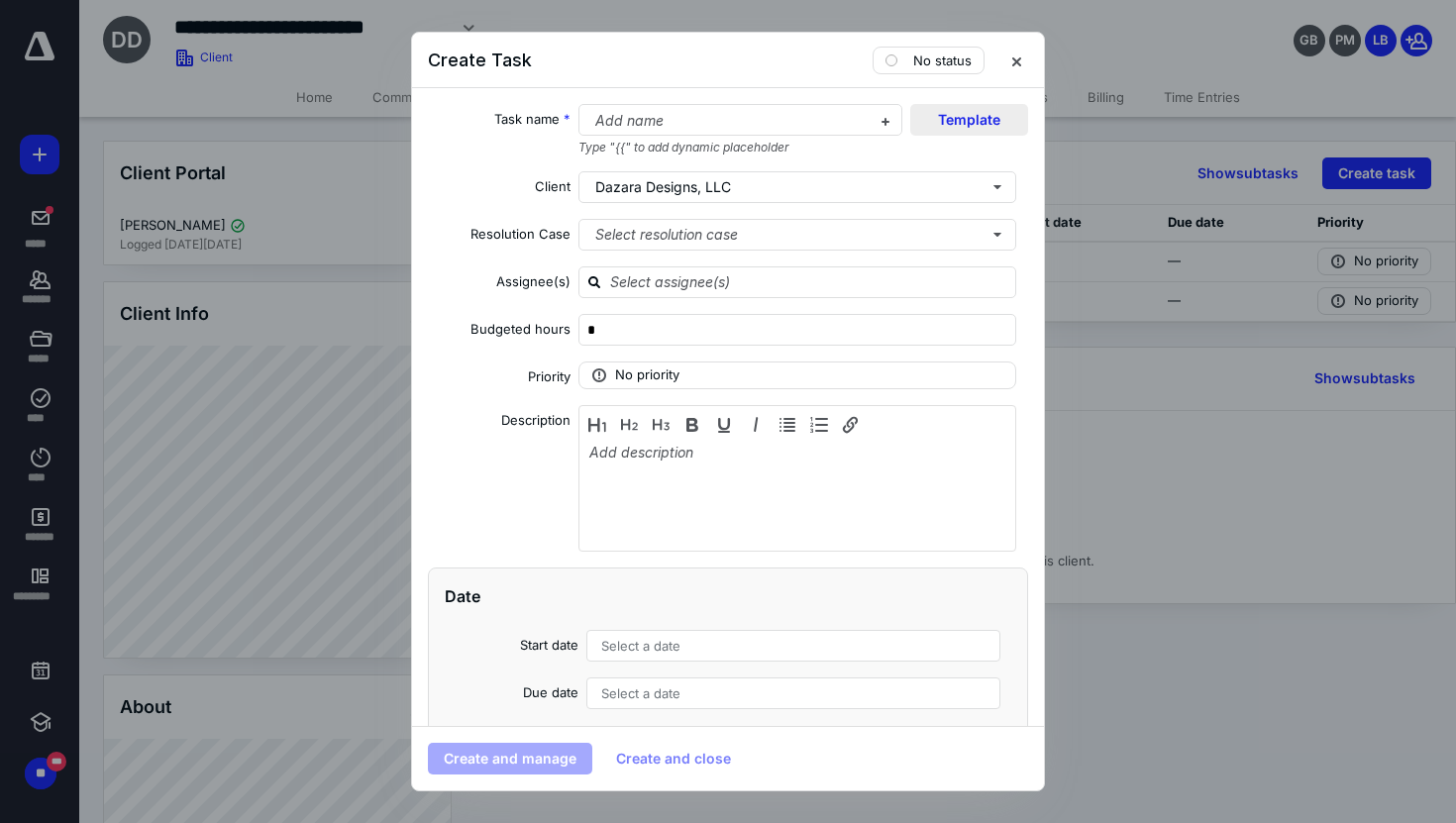 click on "Template" at bounding box center (969, 120) 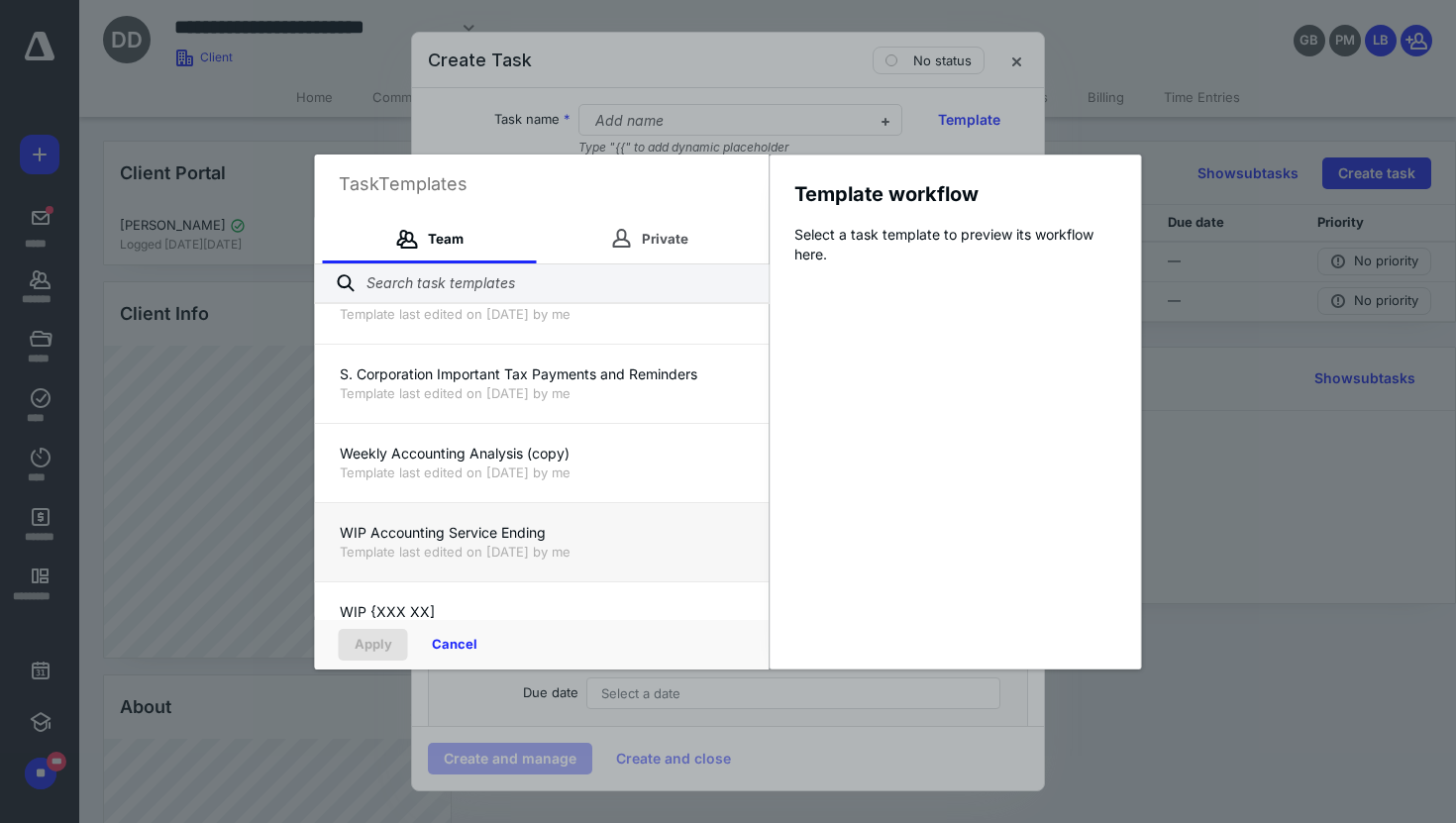 scroll, scrollTop: 2400, scrollLeft: 0, axis: vertical 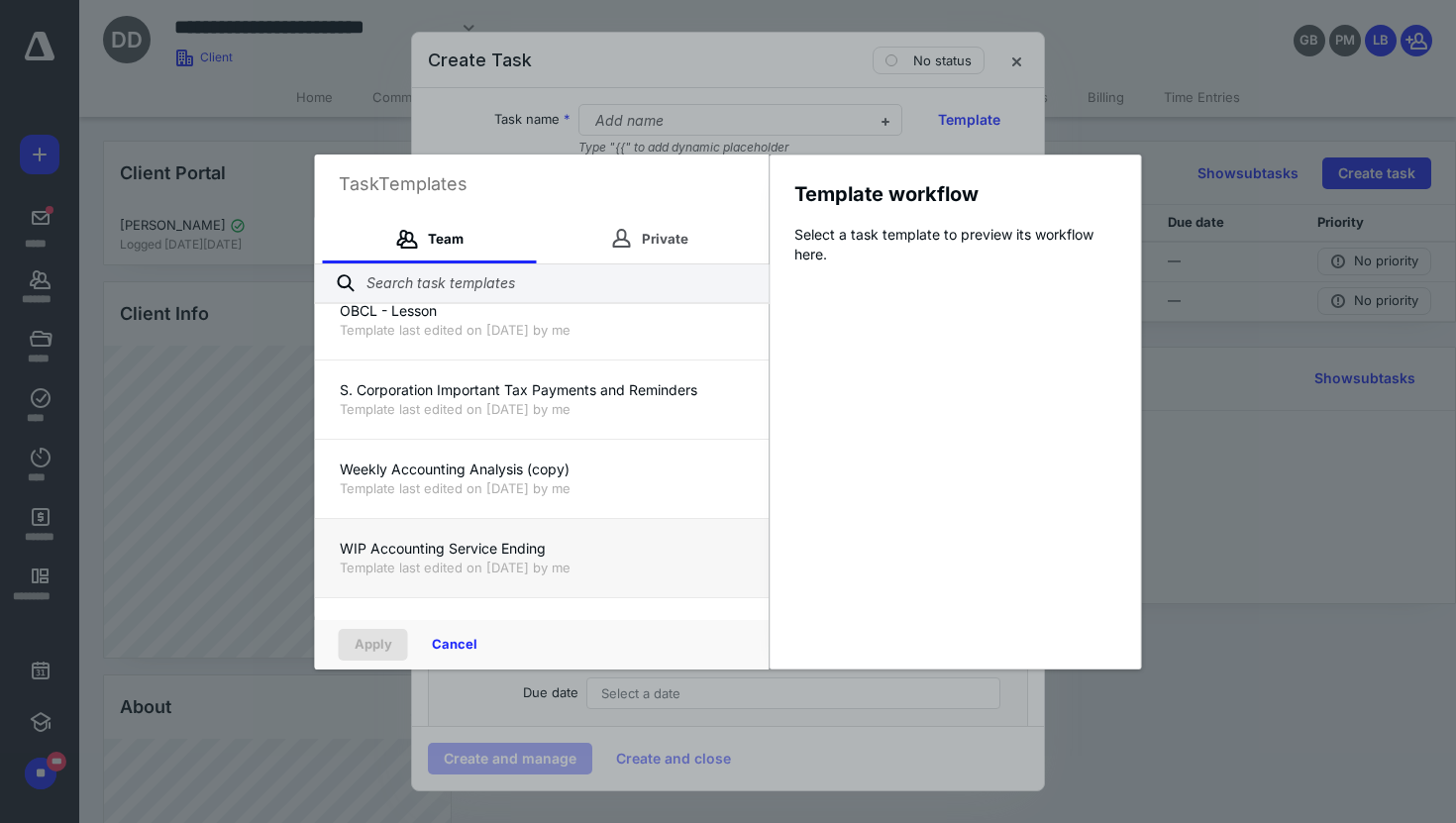 click on "WIP Accounting Service Ending" at bounding box center [542, 549] 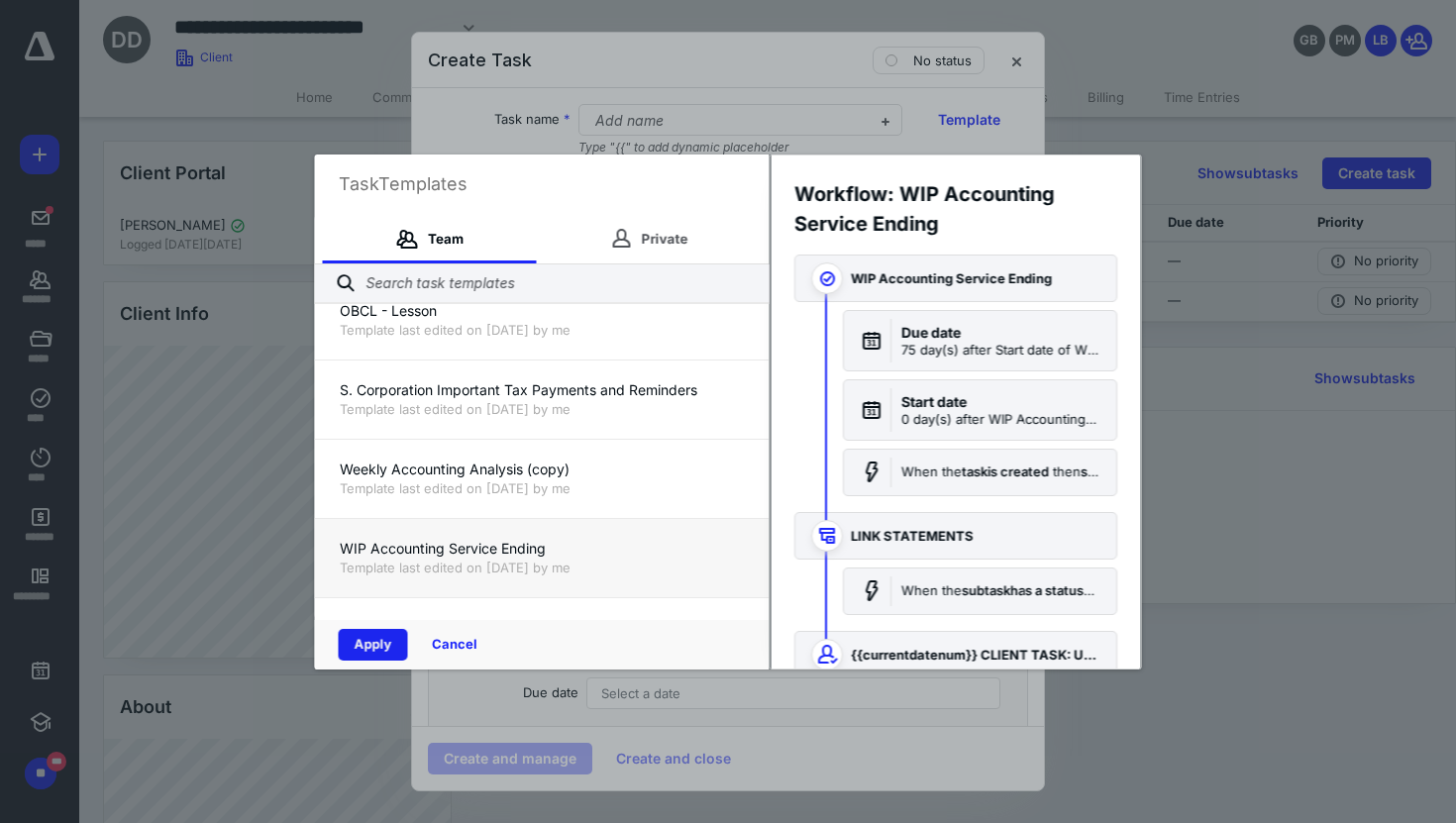 click on "Apply" at bounding box center [373, 645] 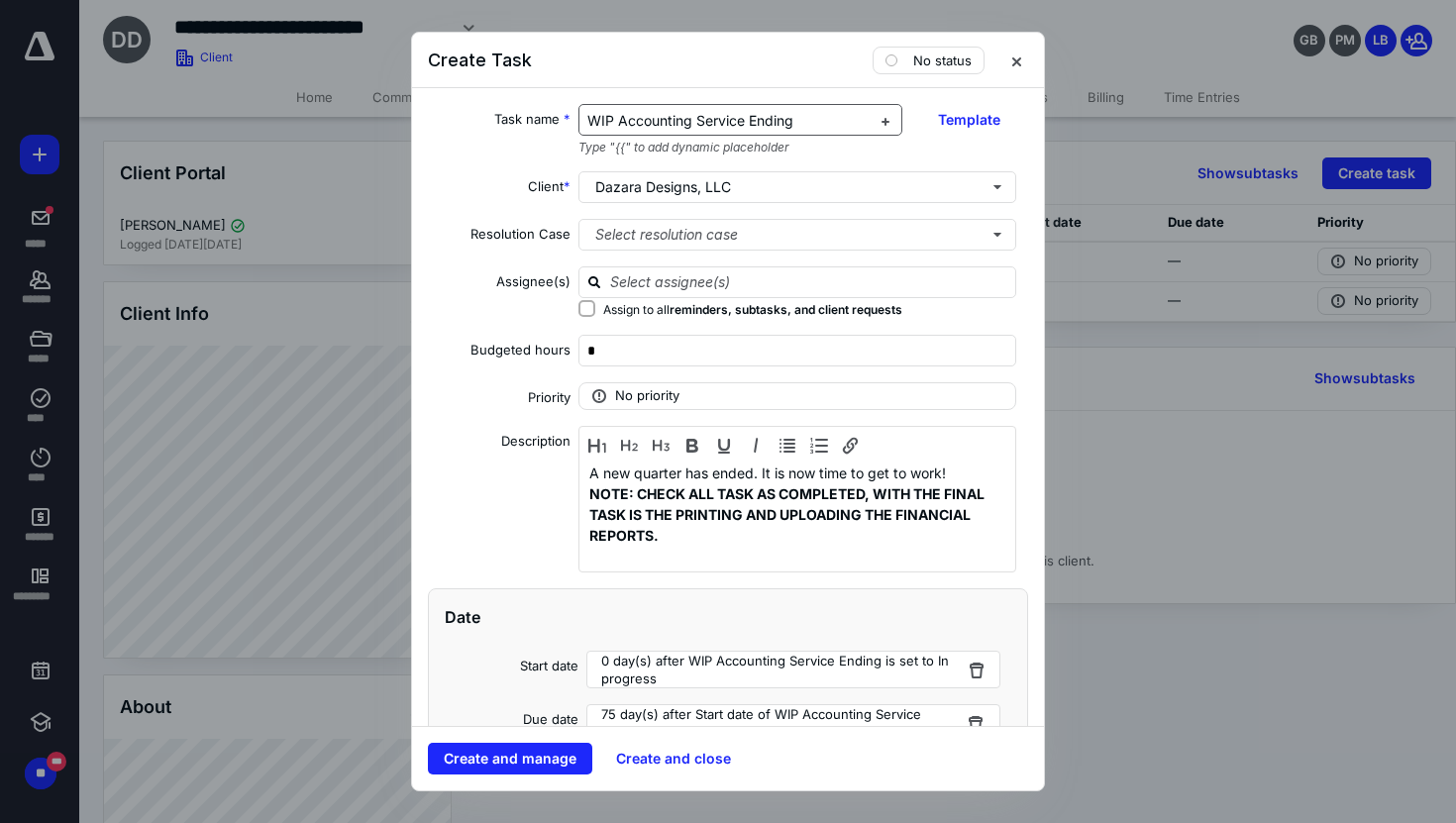 click on "WIP Accounting Service Ending" at bounding box center [729, 121] 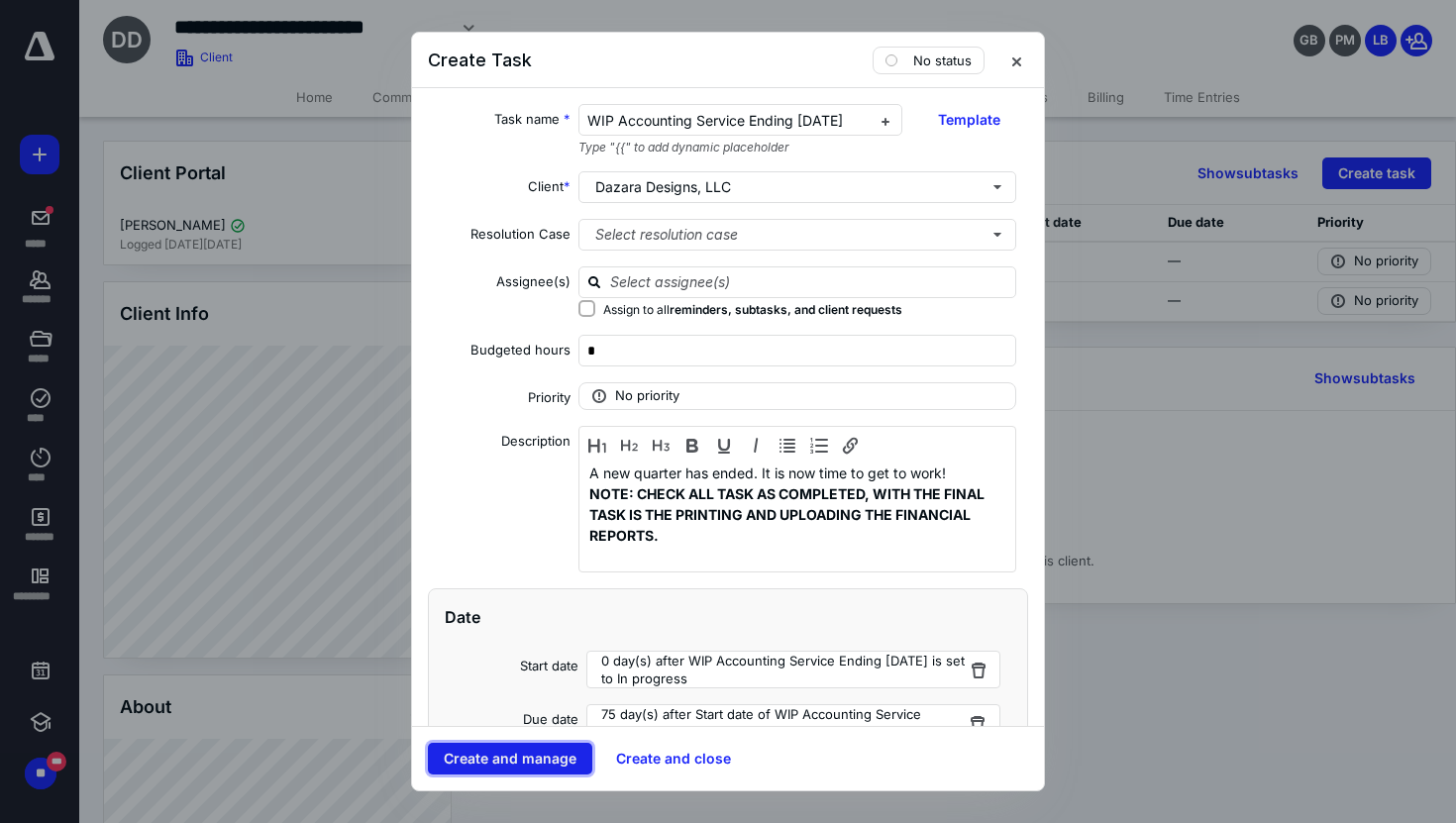click on "Create and manage" at bounding box center [510, 759] 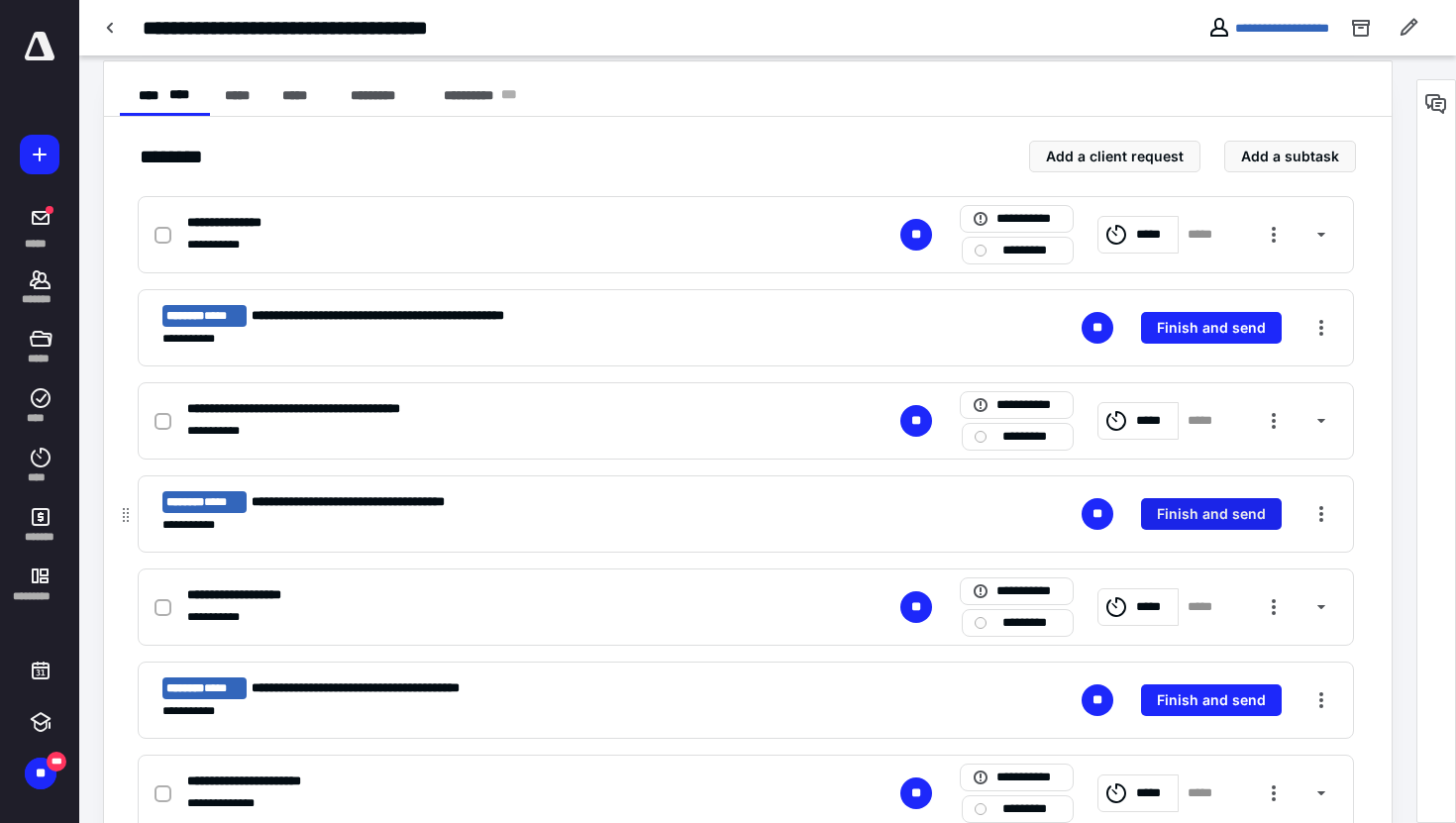 scroll, scrollTop: 395, scrollLeft: 0, axis: vertical 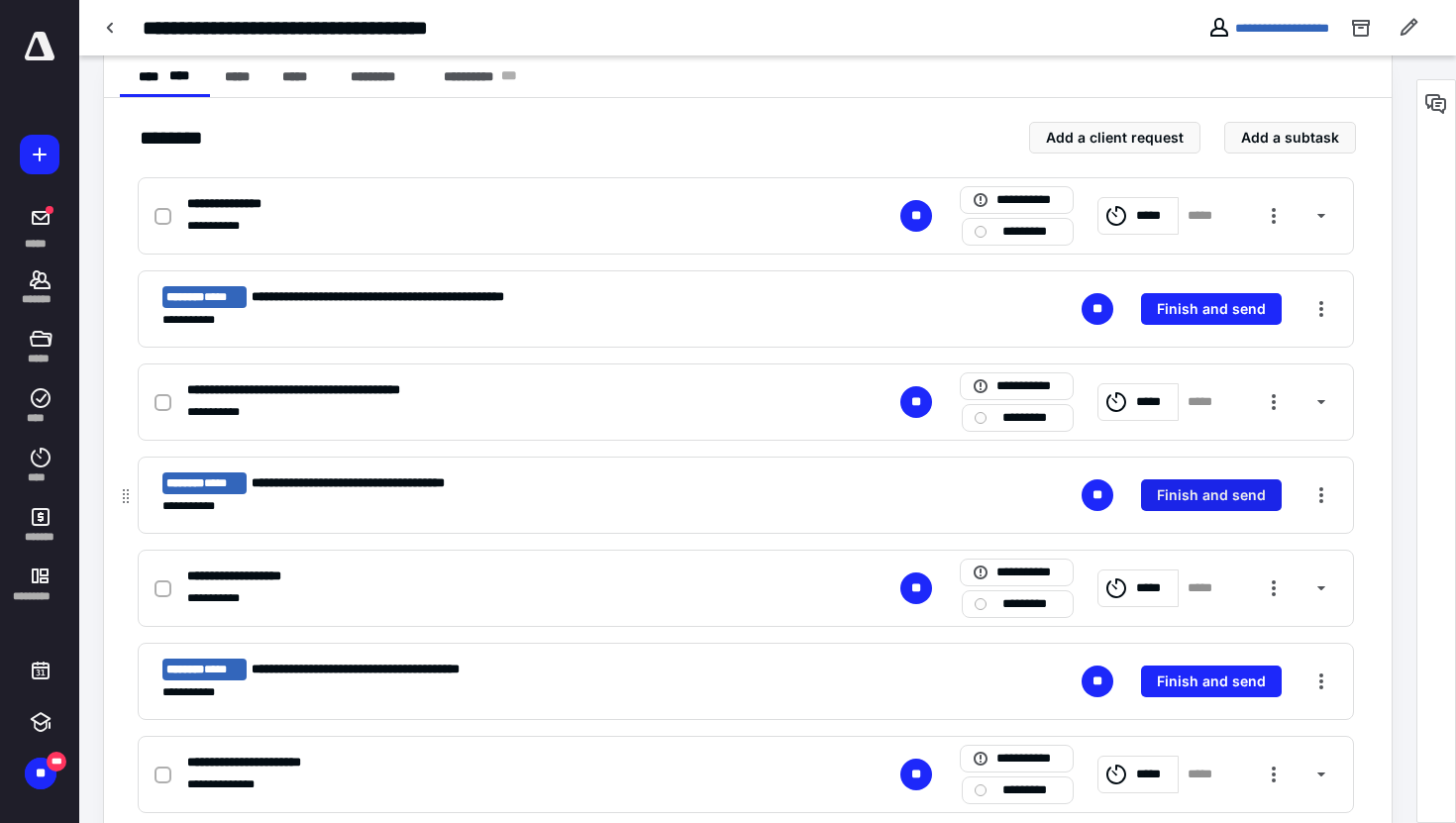 click on "Finish and send" at bounding box center (1211, 495) 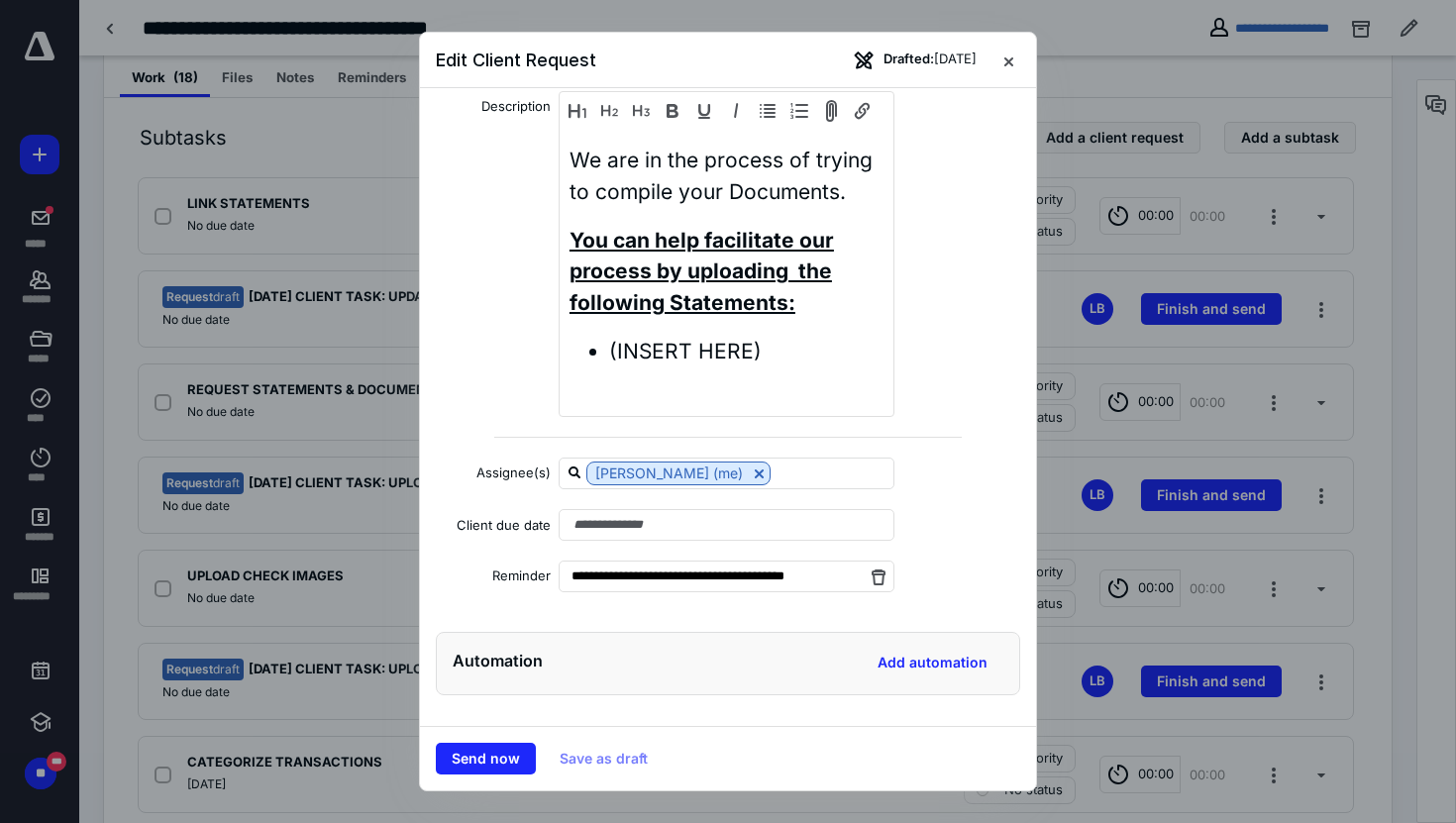 scroll, scrollTop: 172, scrollLeft: 0, axis: vertical 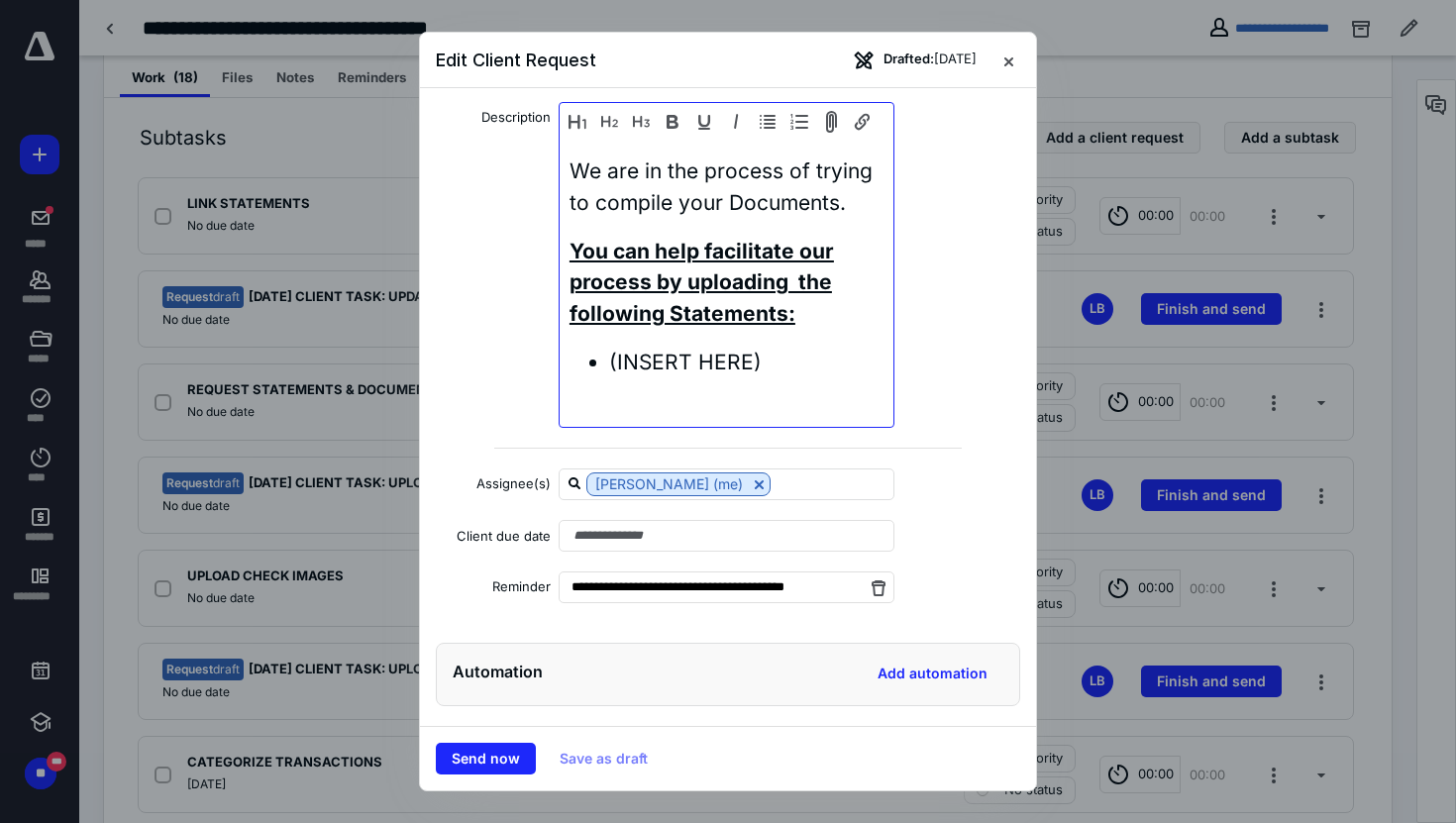 click on "(INSERT HERE)" at bounding box center (746, 362) 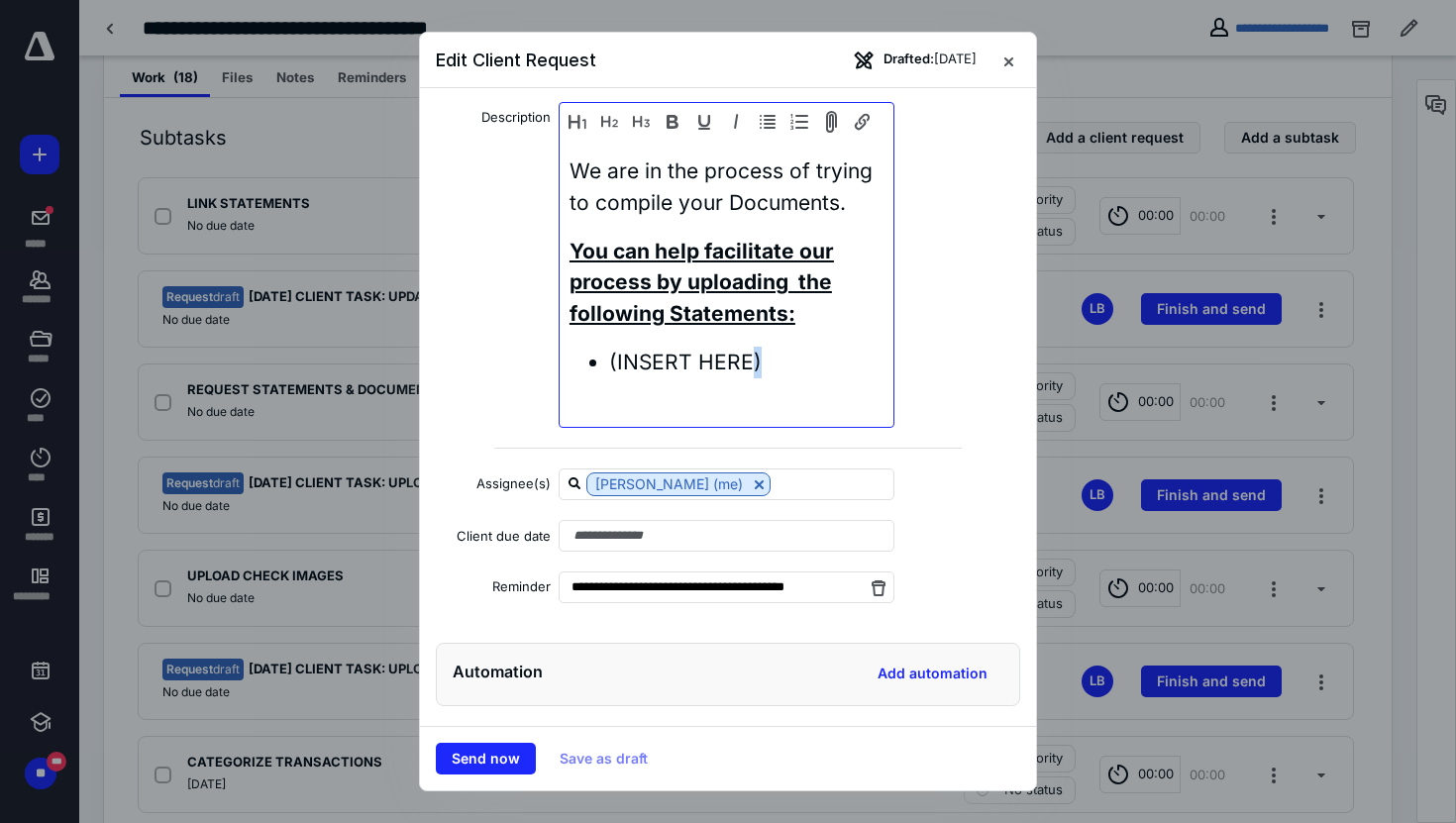 click on "(INSERT HERE)" at bounding box center (746, 362) 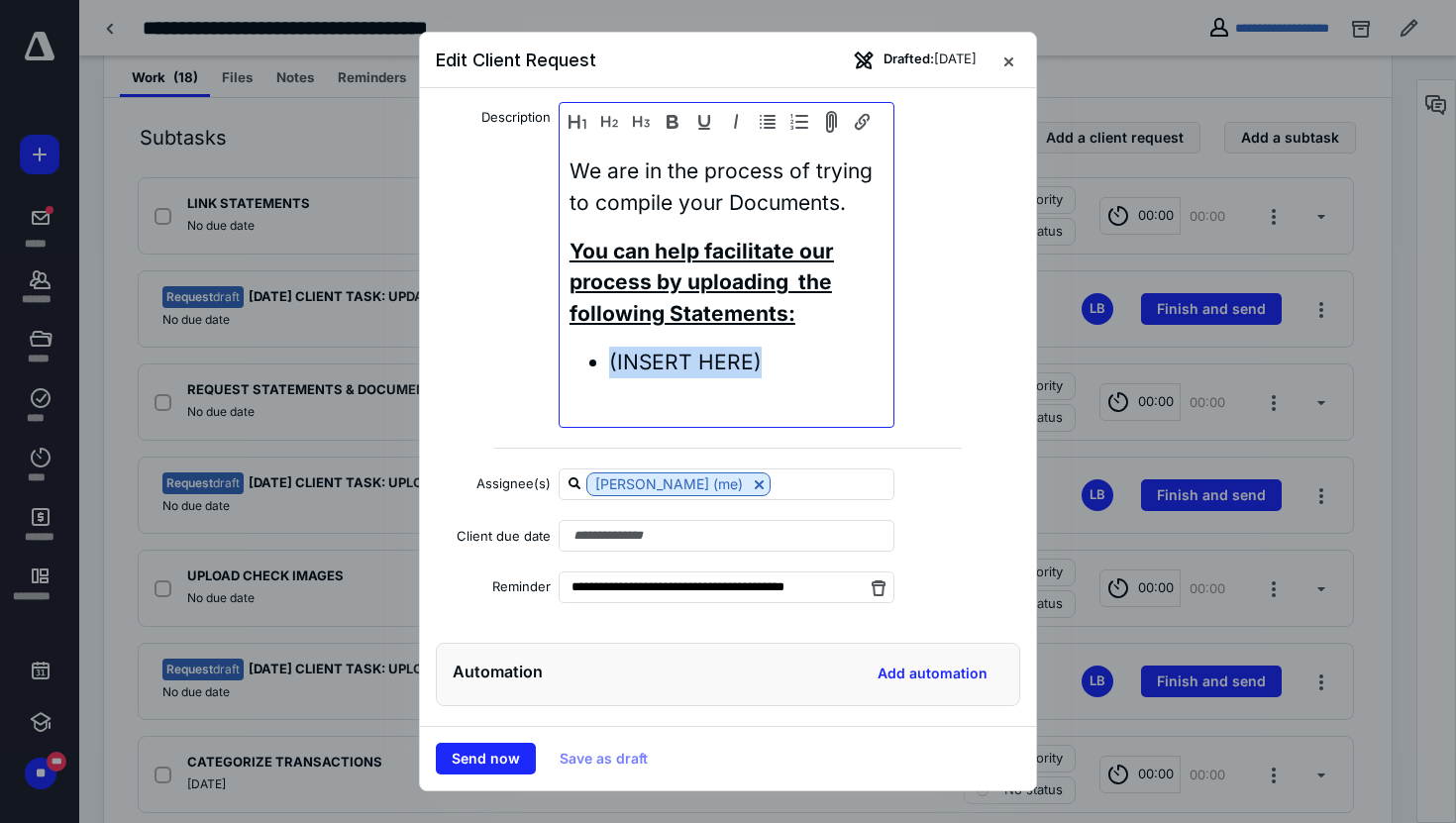 click on "(INSERT HERE)" at bounding box center (746, 362) 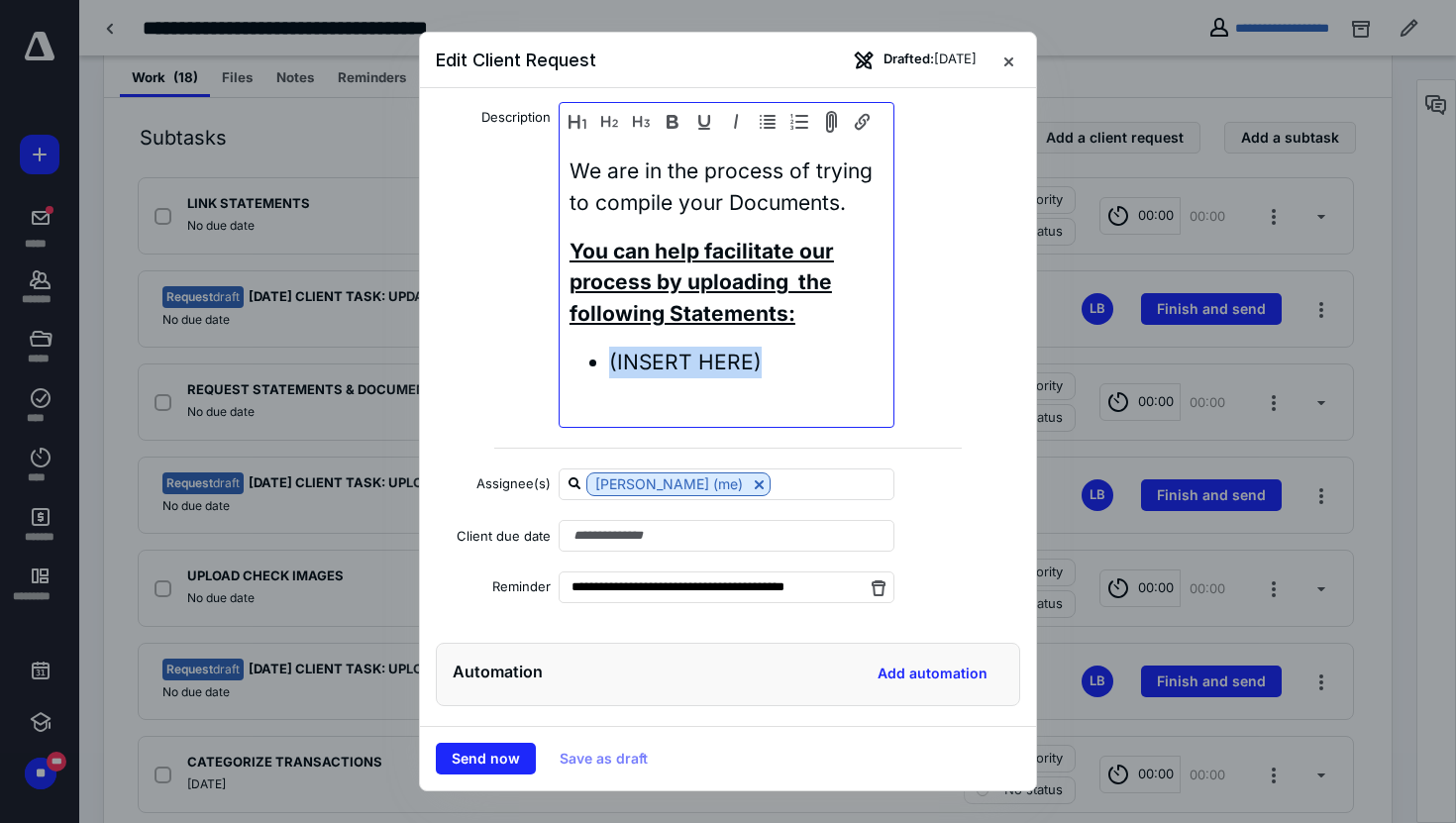 type 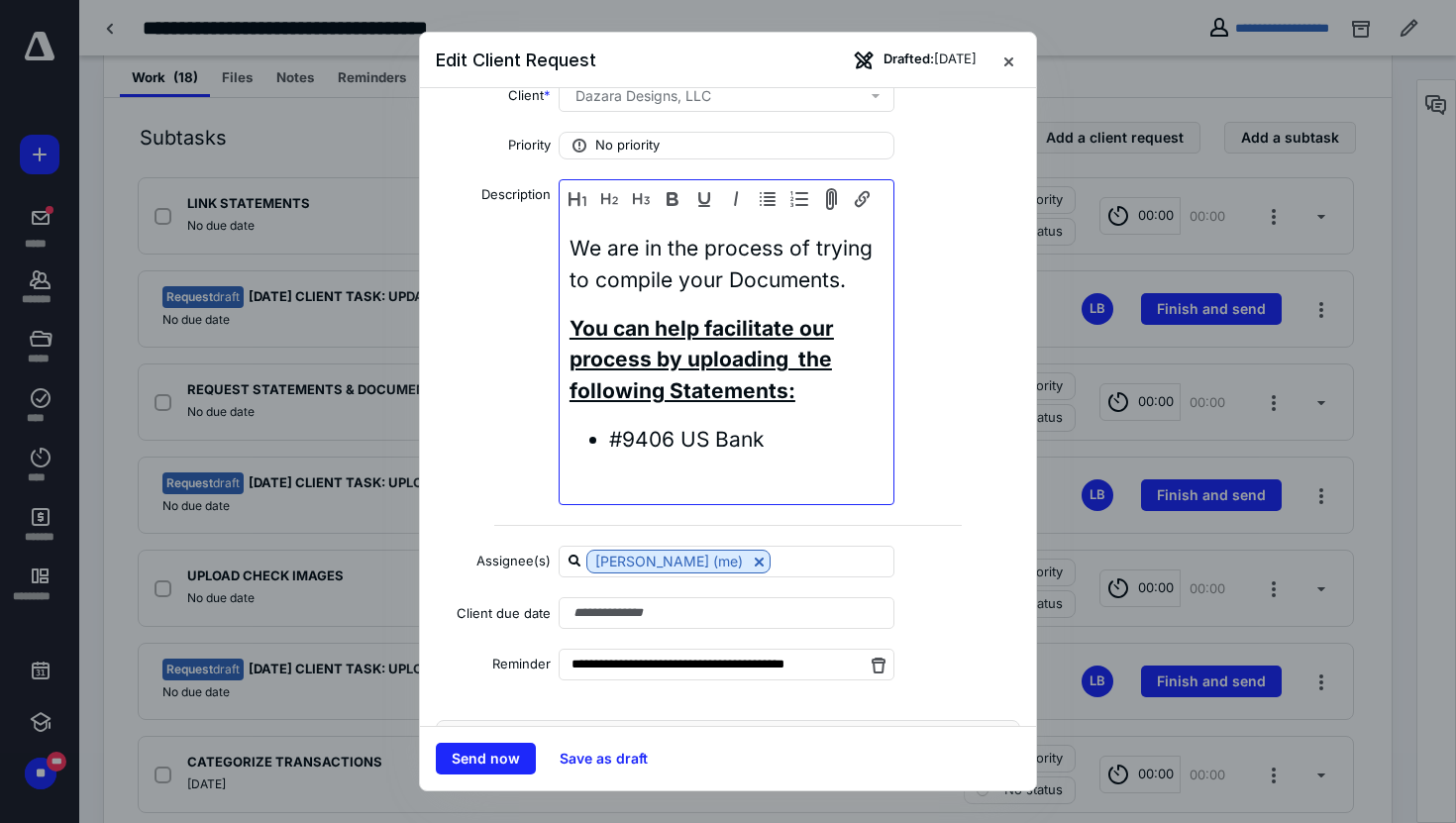 scroll, scrollTop: 89, scrollLeft: 0, axis: vertical 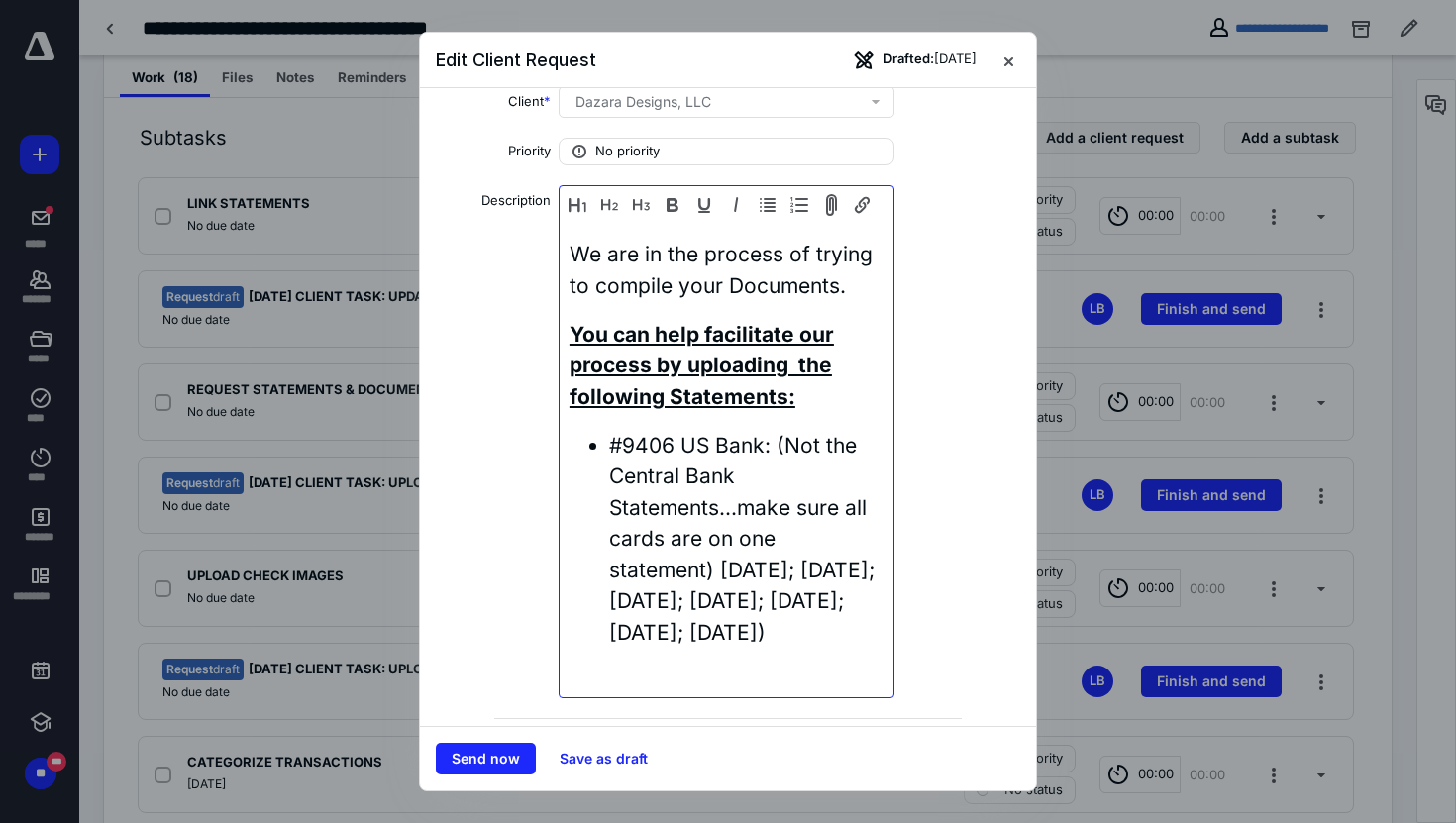 click on "#9406 US Bank: (Not the Central Bank Statements...make sure all cards are on one statement) MAY 23; JUN 23; JUL 23; AUG 23; SEP 23; OCT 23; NOV 23)" at bounding box center (746, 539) 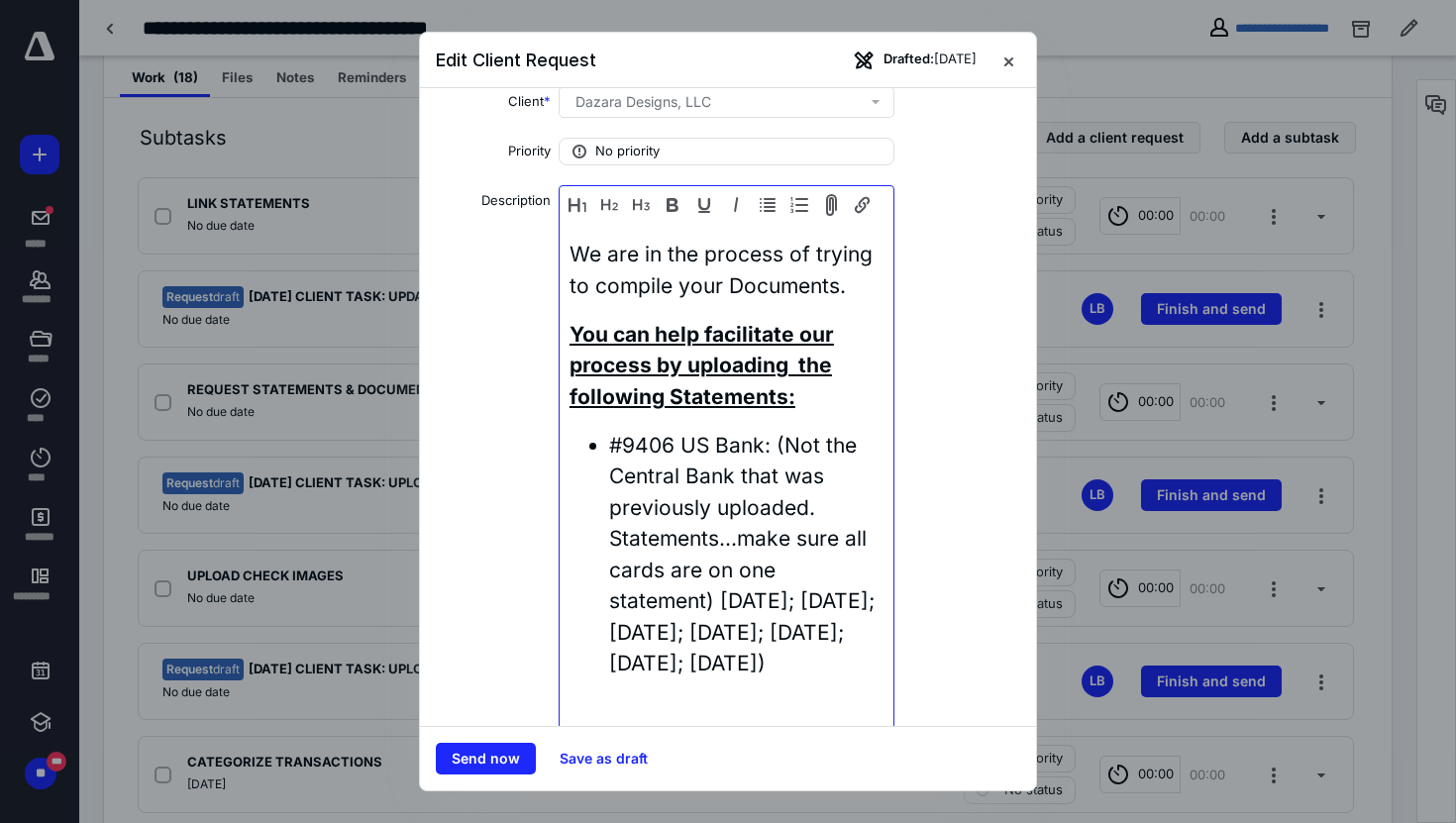 click on "#9406 US Bank: (Not the Central Bank that was previously uploaded. Statements...make sure all cards are on one statement) MAY 23; JUN 23; JUL 23; AUG 23; SEP 23; OCT 23; NOV 23)" at bounding box center (746, 555) 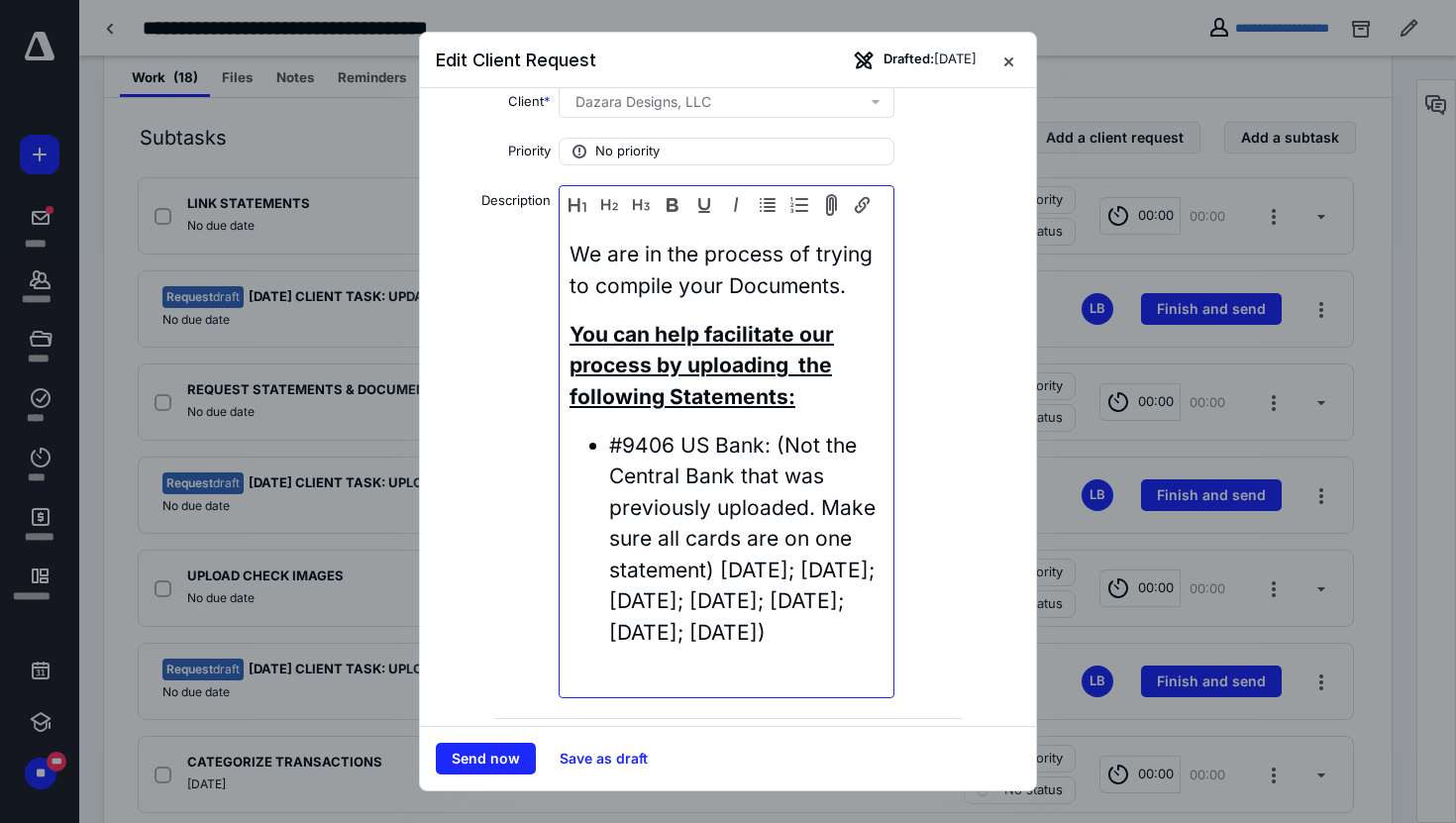 click on "#9406 US Bank: (Not the Central Bank that was previously uploaded. Make sure all cards are on one statement) MAY 23; JUN 23; JUL 23; AUG 23; SEP 23; OCT 23; NOV 23)" at bounding box center (746, 539) 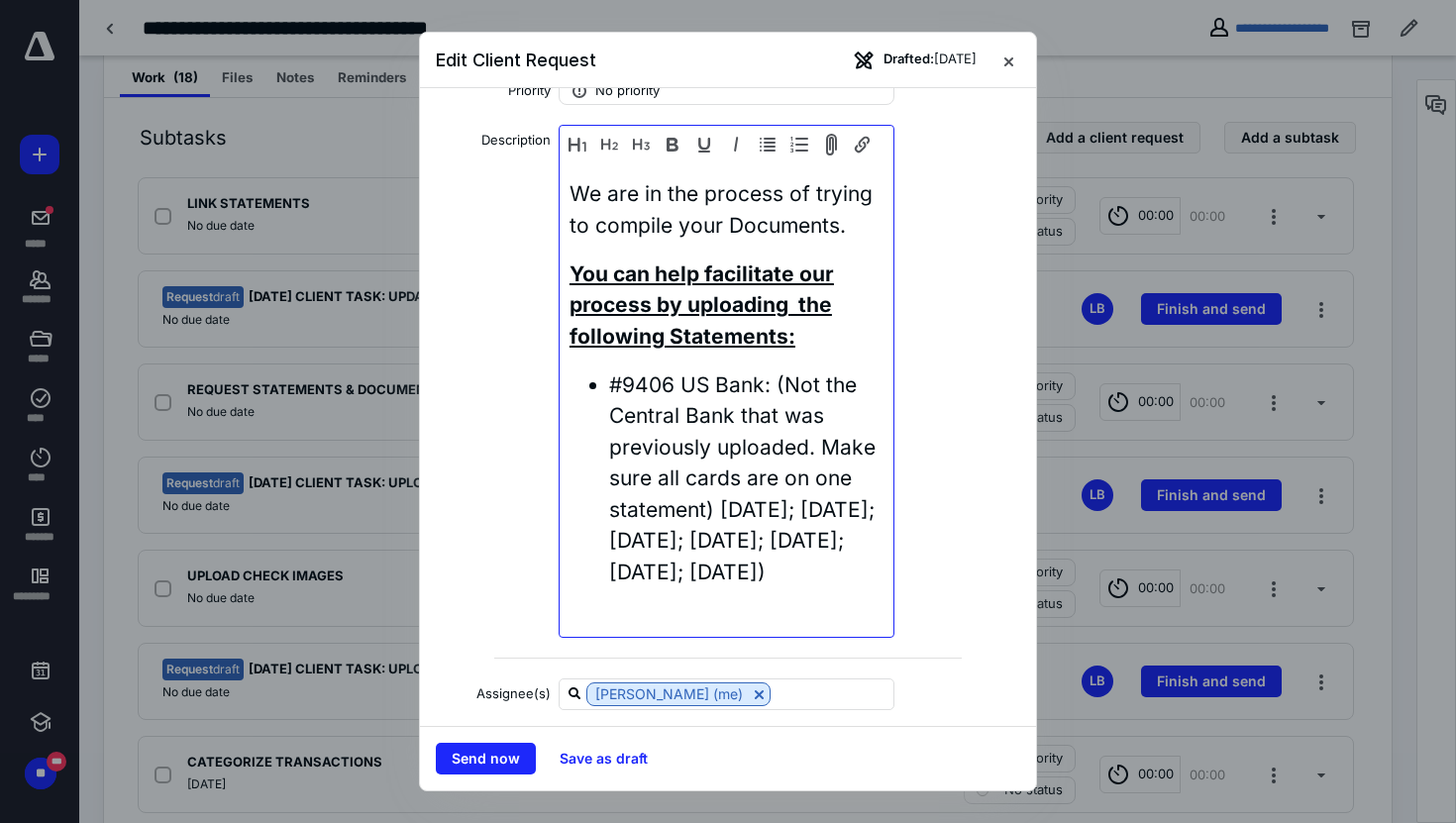 scroll, scrollTop: 173, scrollLeft: 0, axis: vertical 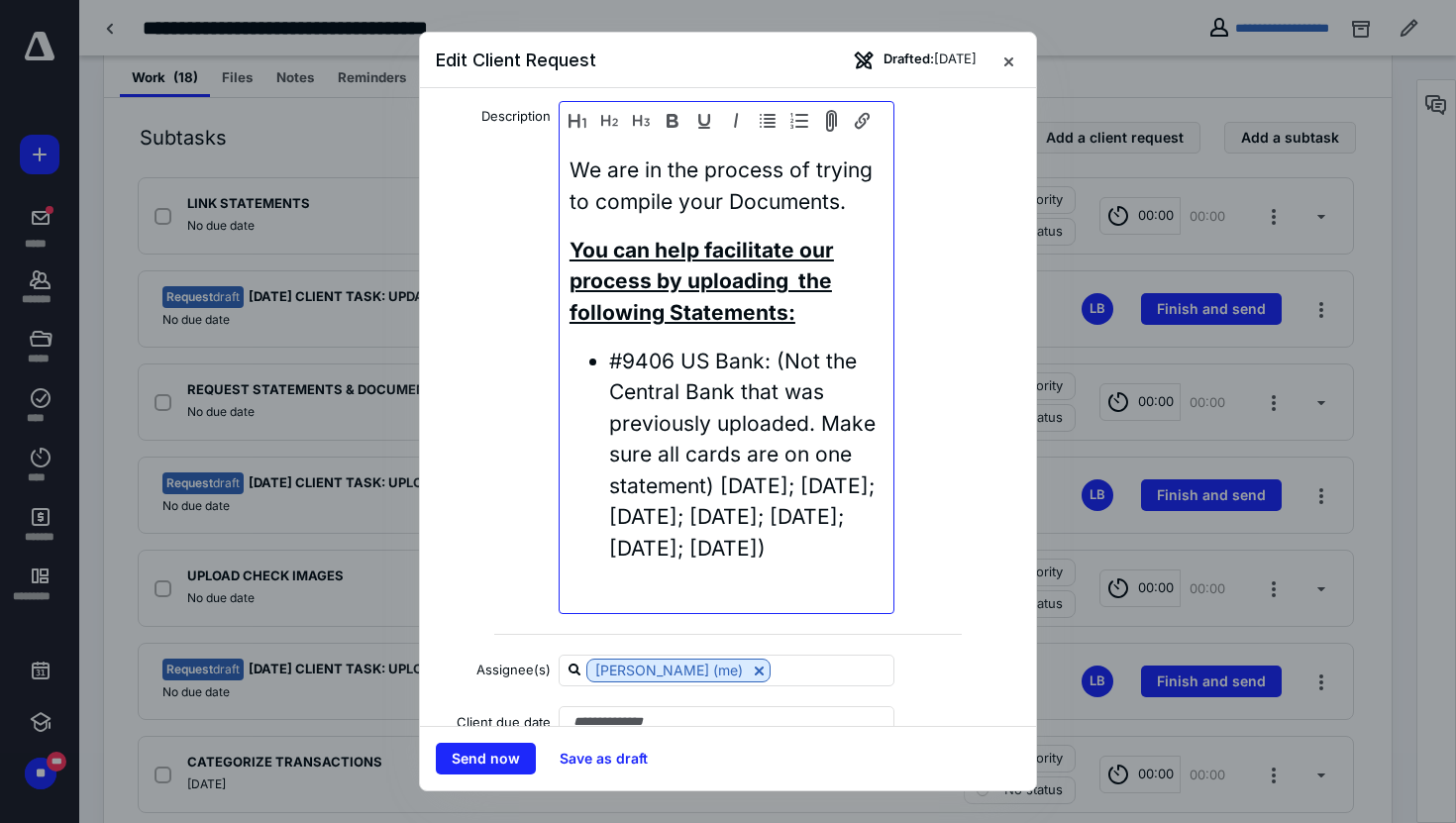 click on "#9406 US Bank: (Not the Central Bank that was previously uploaded. Make sure all cards are on one statement) MAY 23; JUN 23; JUL 23; AUG 23; SEP 23; OCT 23; NOV 23)" at bounding box center (746, 455) 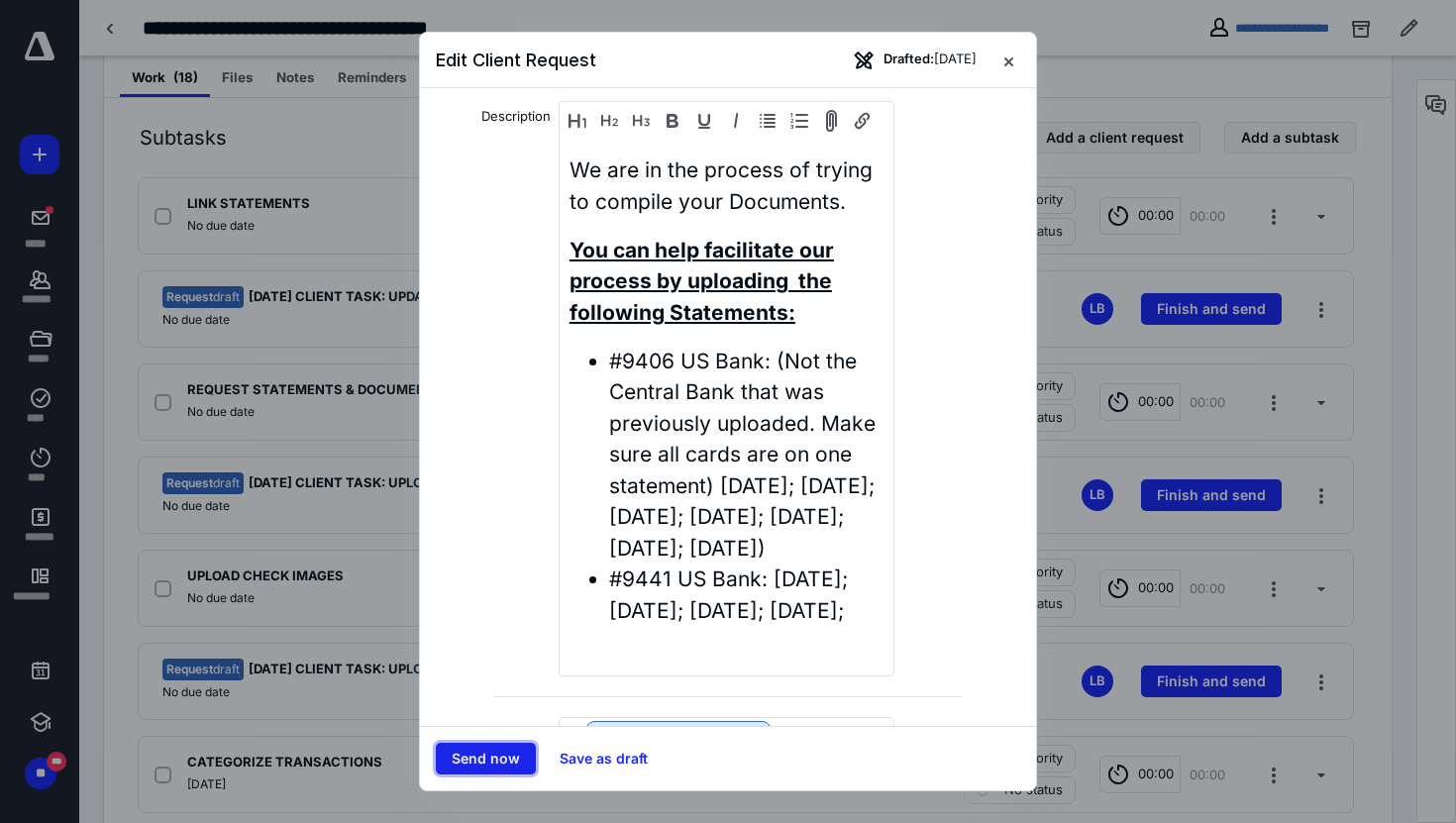click on "Send now" at bounding box center (485, 759) 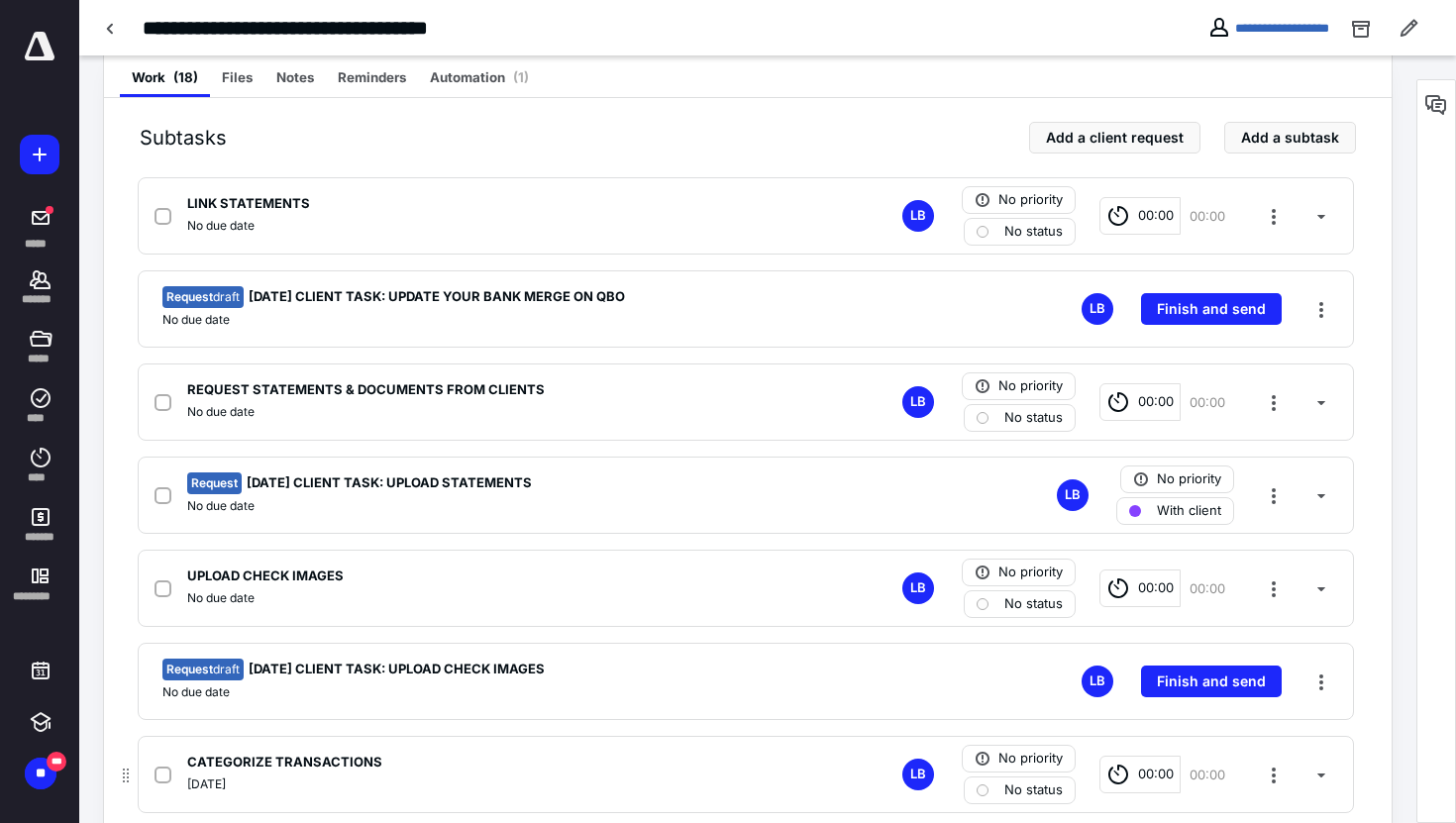 click on "CATEGORIZE TRANSACTIONS August 7, 2025 LB No priority No status 00:00 00:00" at bounding box center (746, 774) 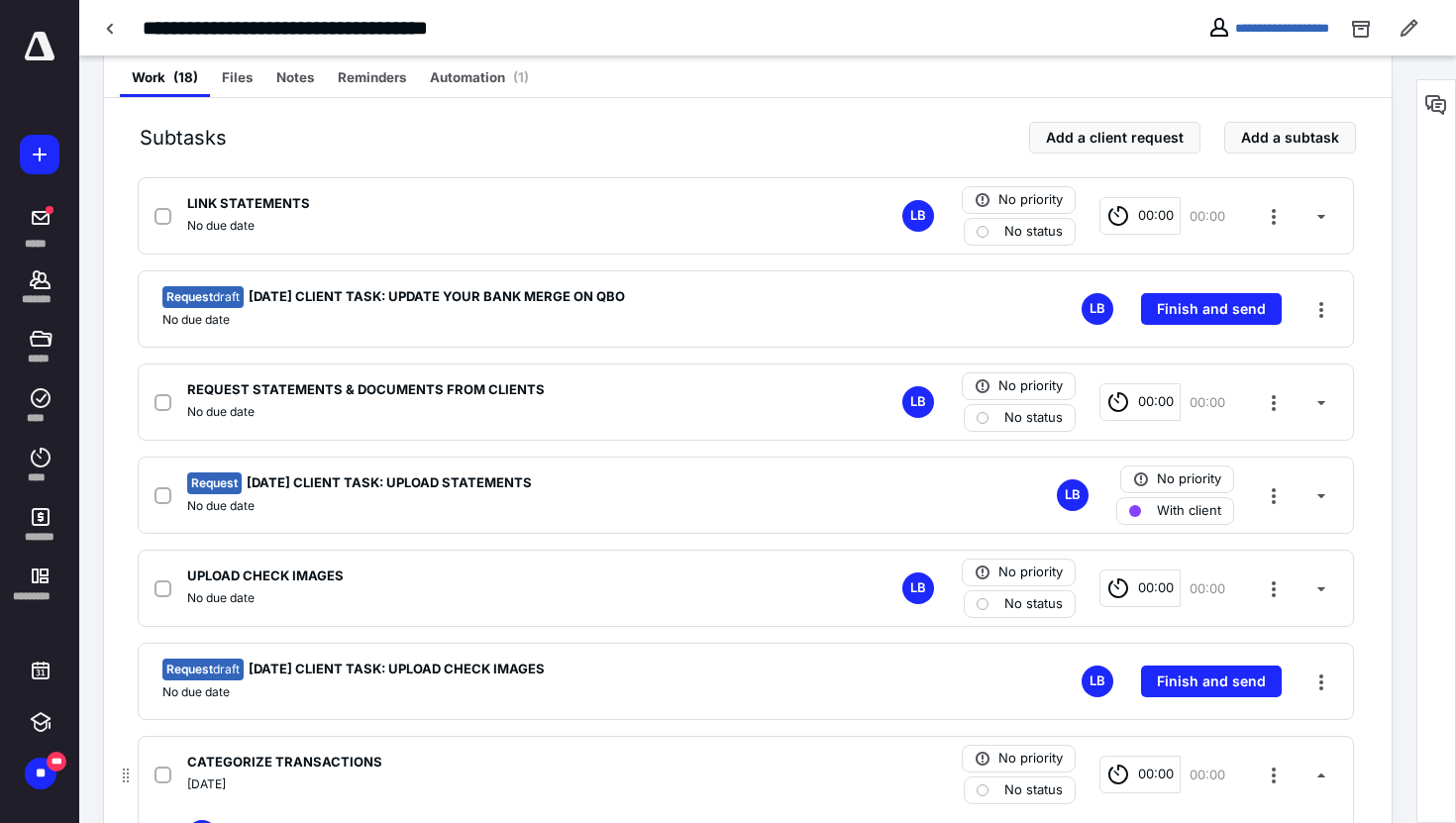 click on "CATEGORIZE TRANSACTIONS August 7, 2025 No priority No status 00:00 00:00" at bounding box center [746, 774] 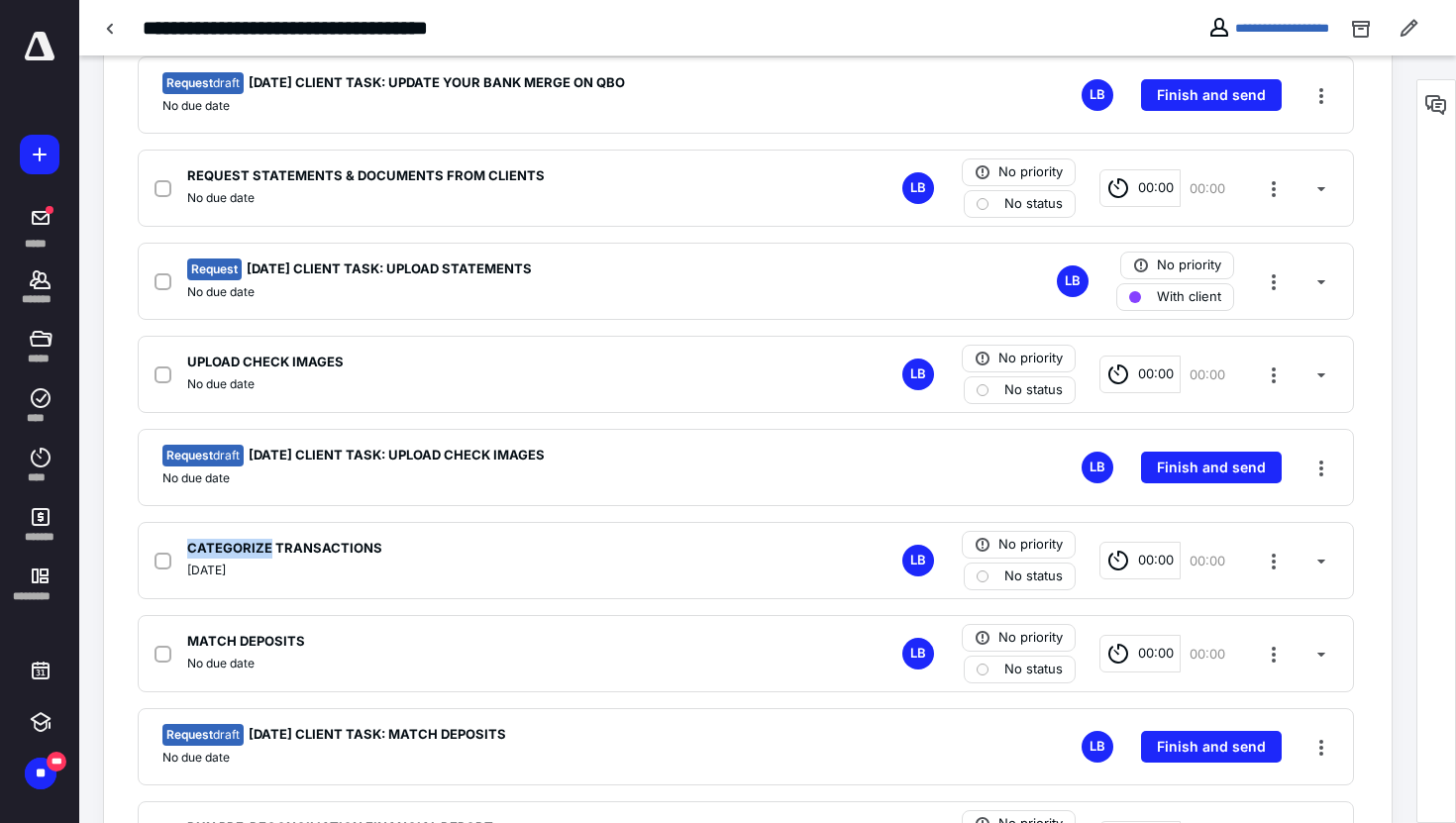 scroll, scrollTop: 605, scrollLeft: 0, axis: vertical 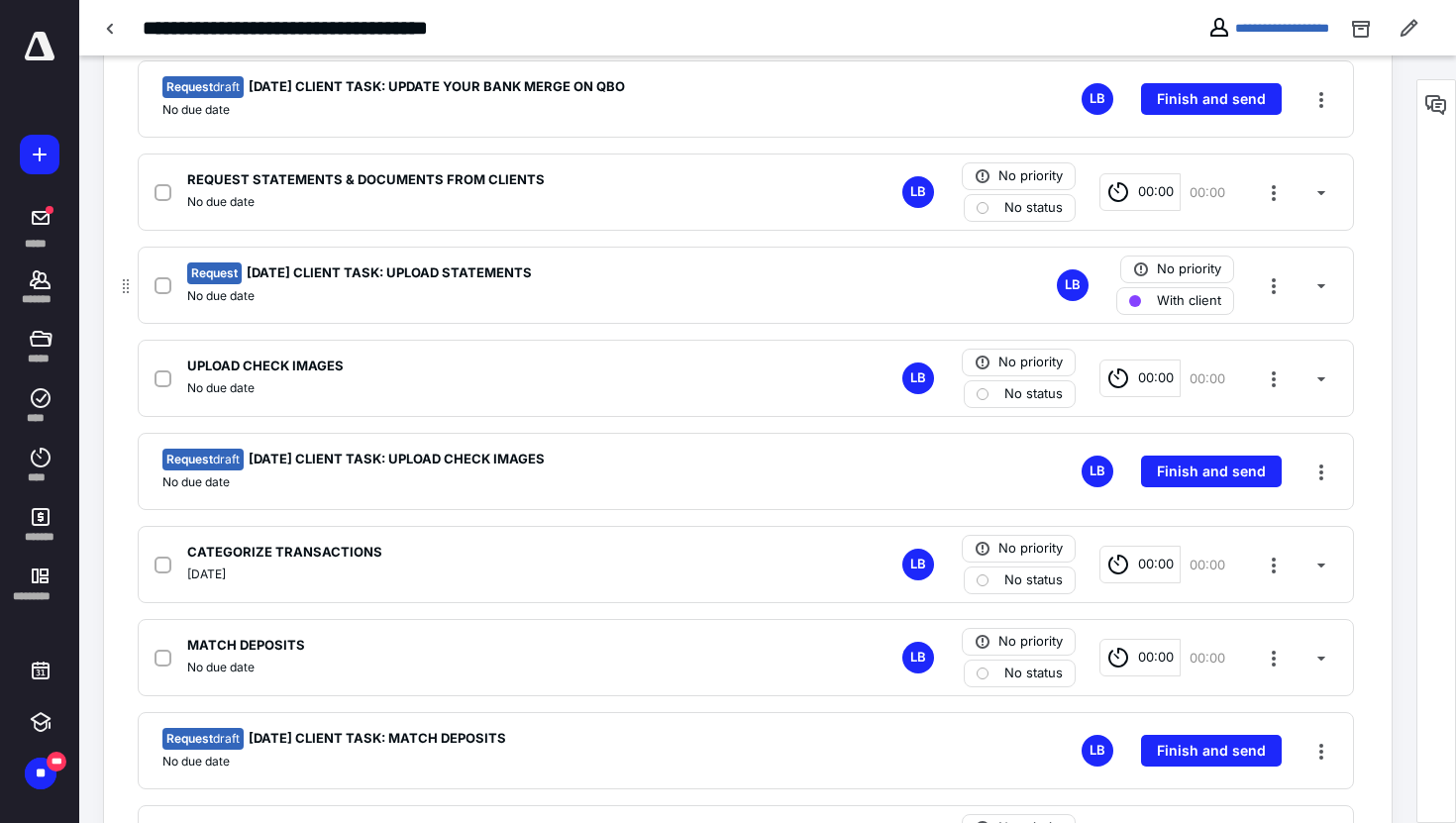 click on "Request  07/11/25 CLIENT TASK: UPLOAD STATEMENTS No due date LB No priority With client" at bounding box center (746, 285) 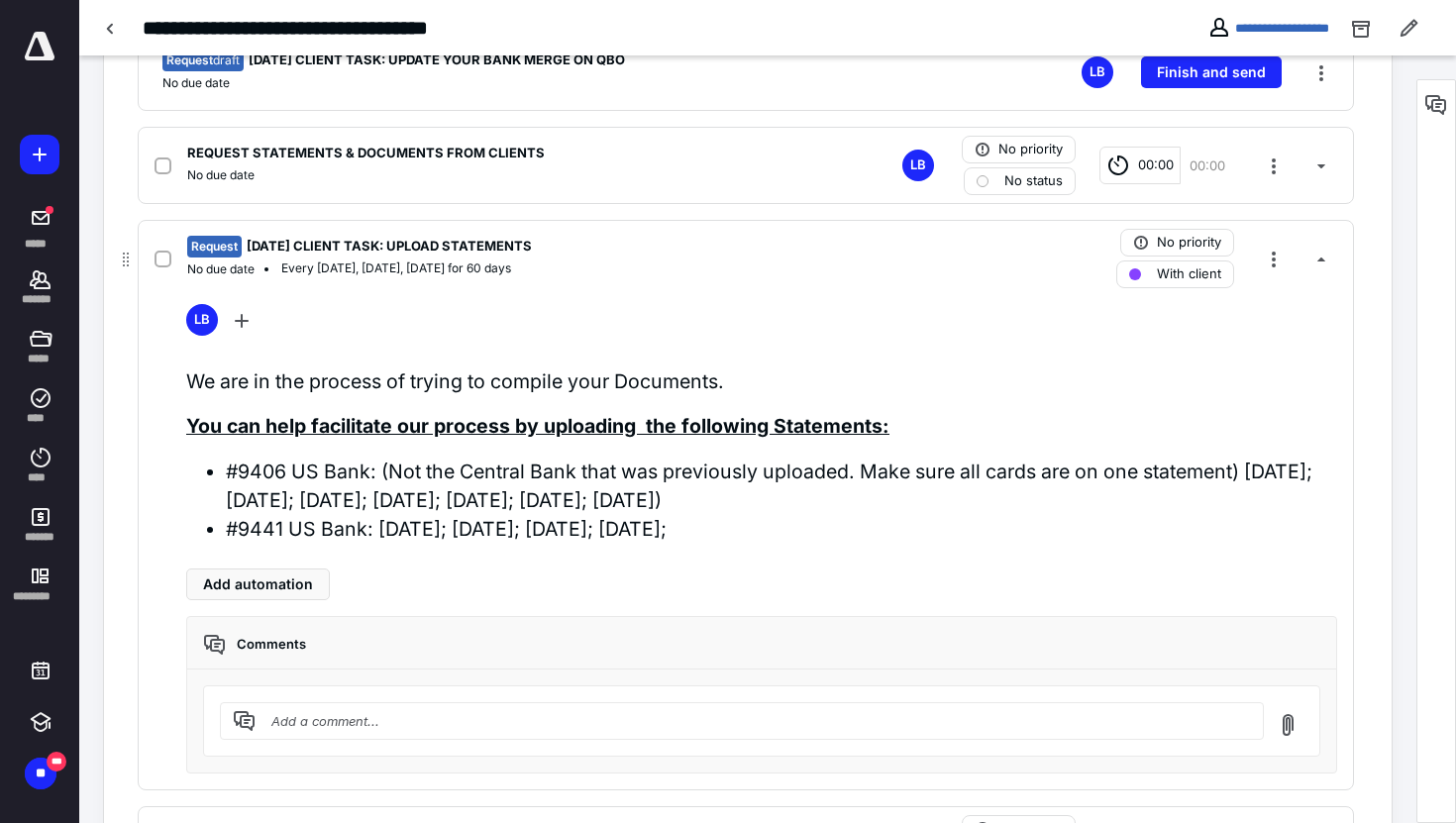 scroll, scrollTop: 634, scrollLeft: 0, axis: vertical 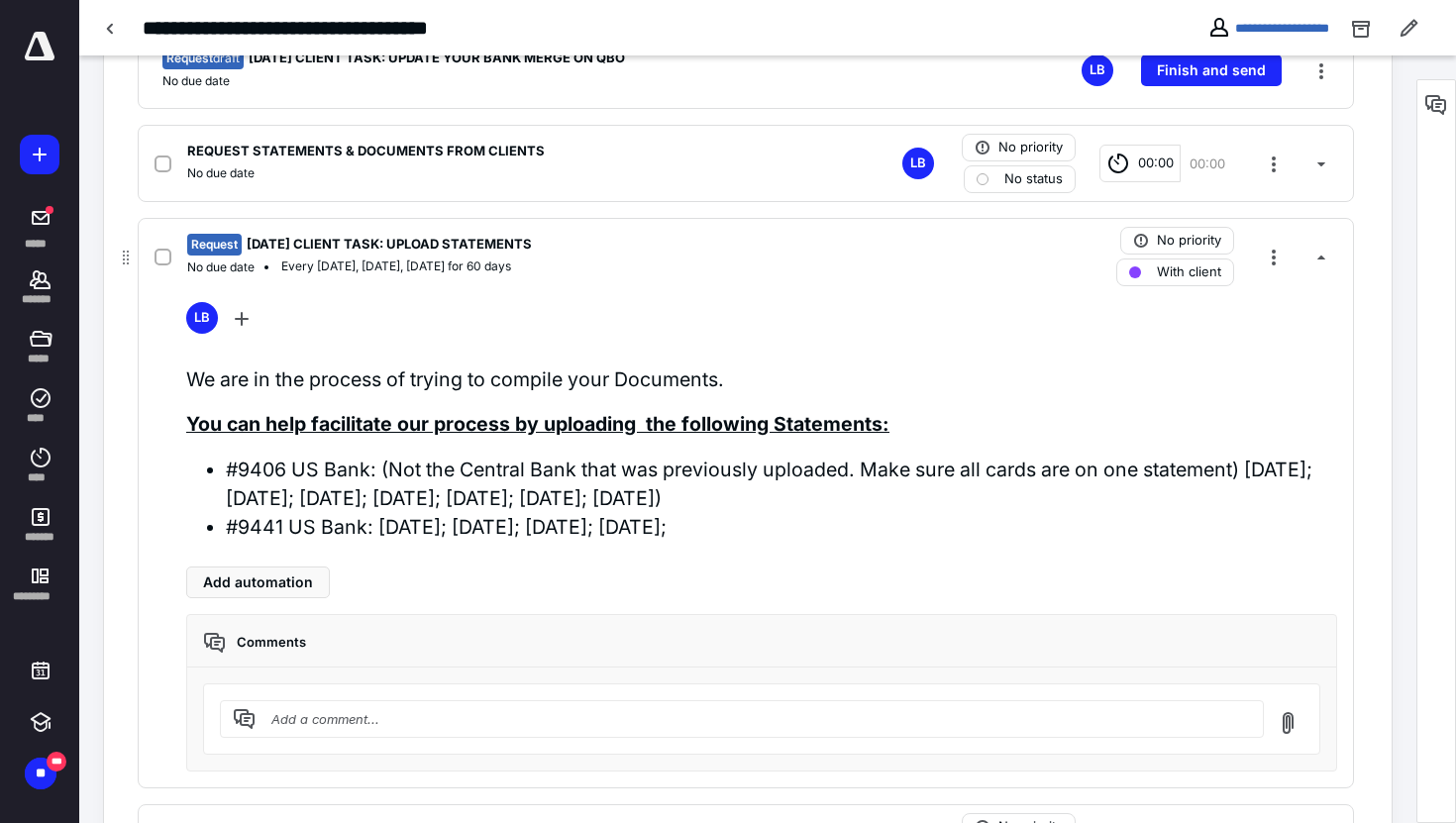 click on "LB" at bounding box center (762, 322) 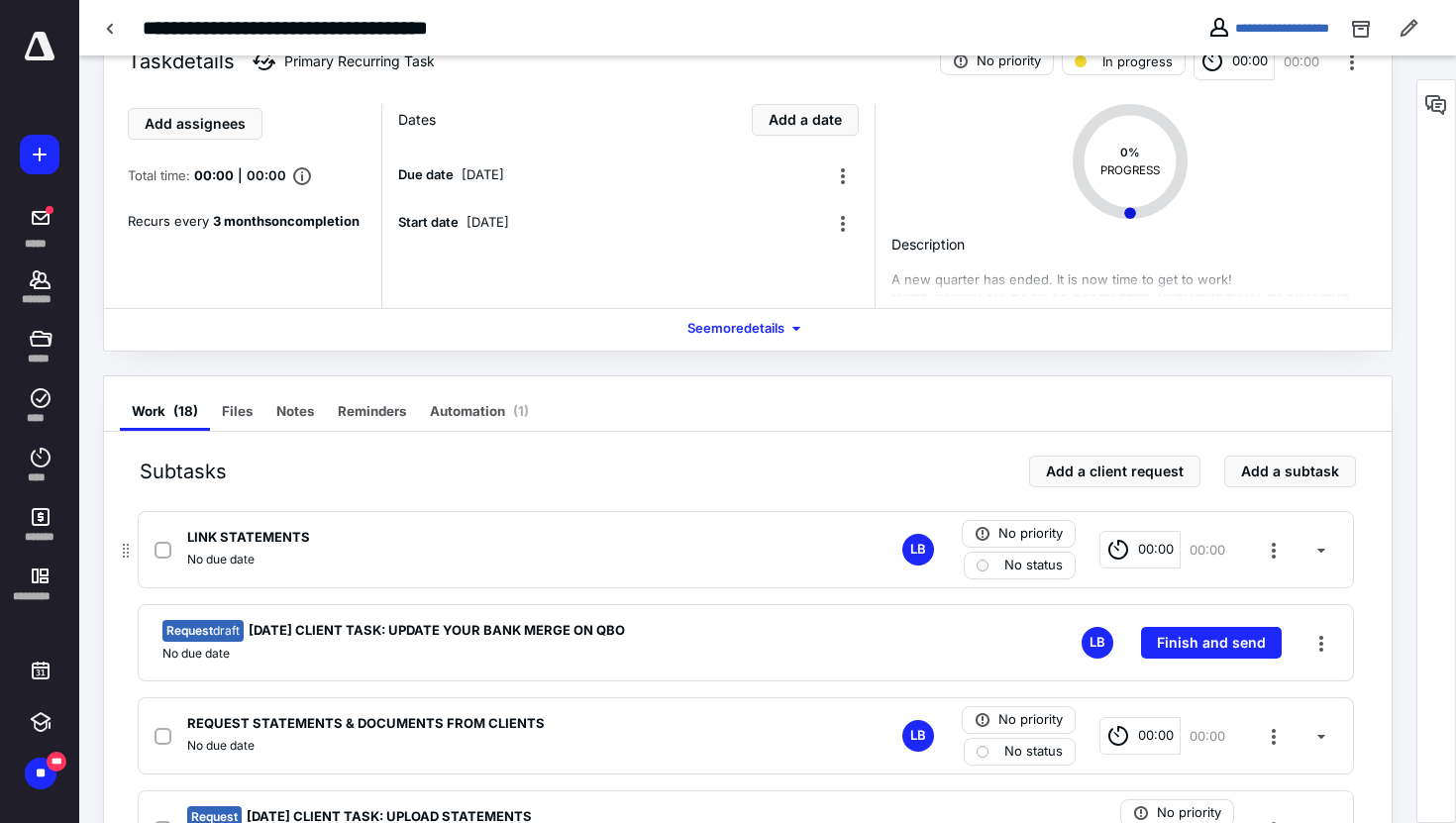 scroll, scrollTop: 0, scrollLeft: 0, axis: both 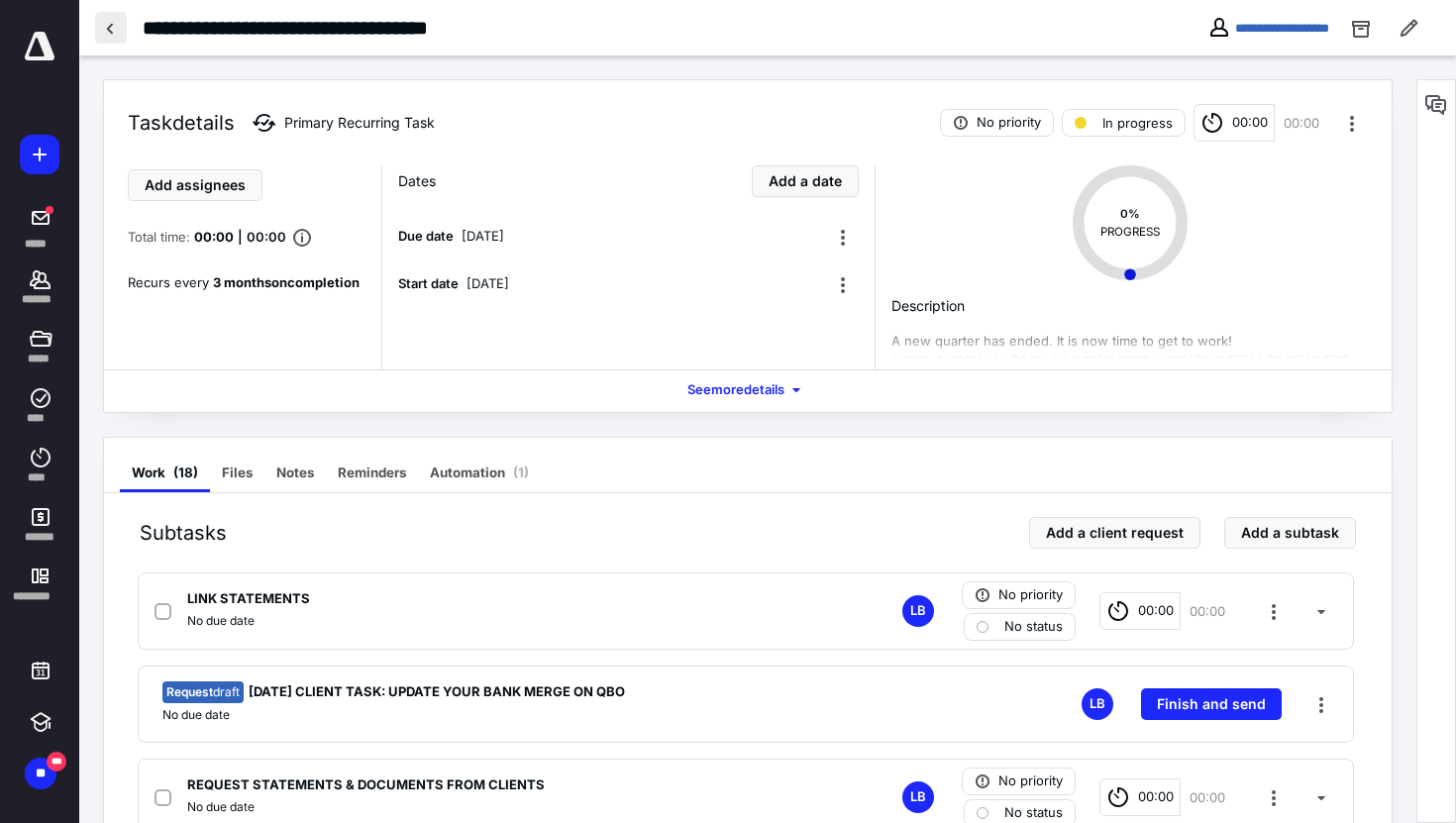 click at bounding box center (111, 28) 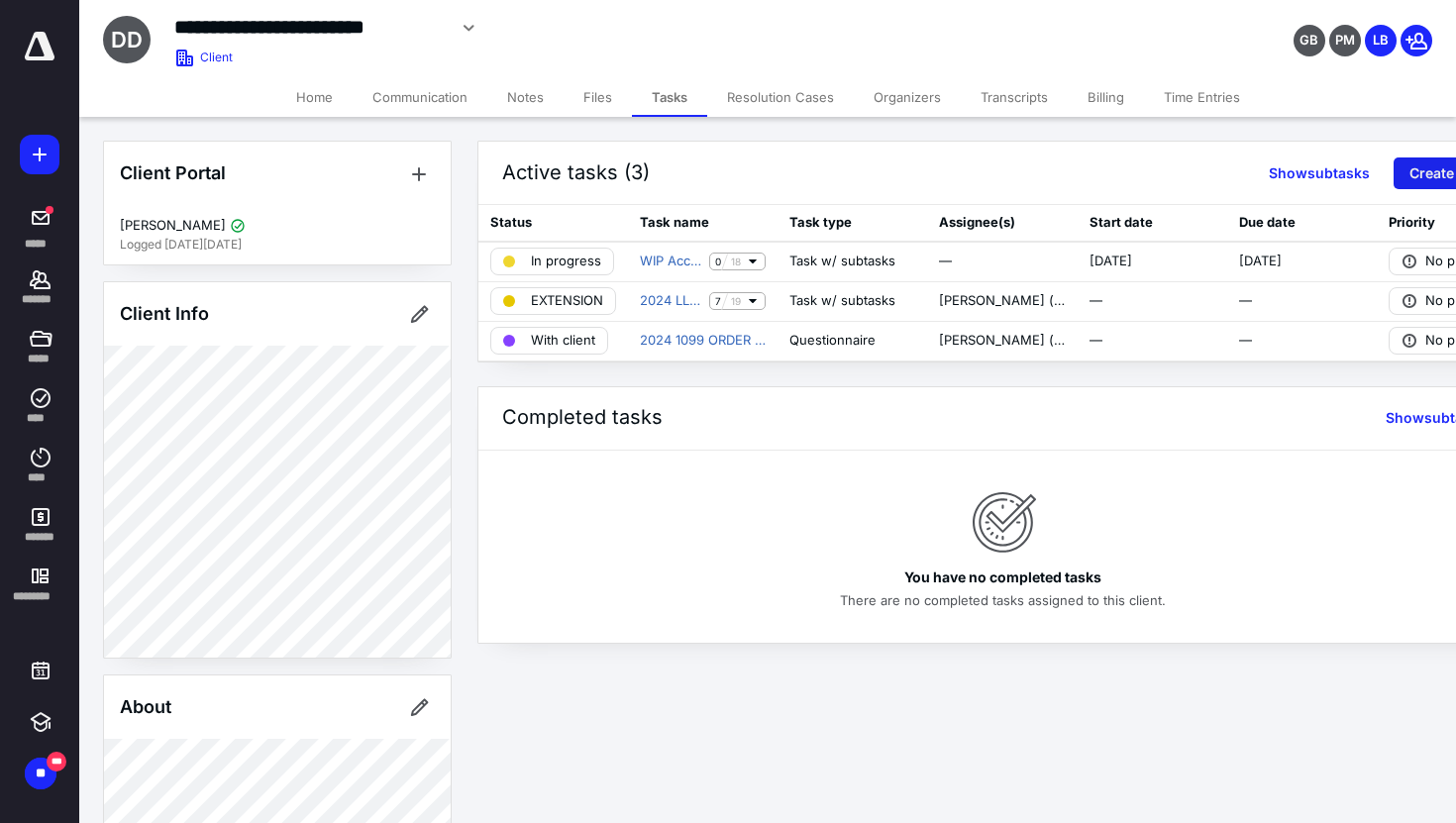 click on "Create task" at bounding box center [1448, 173] 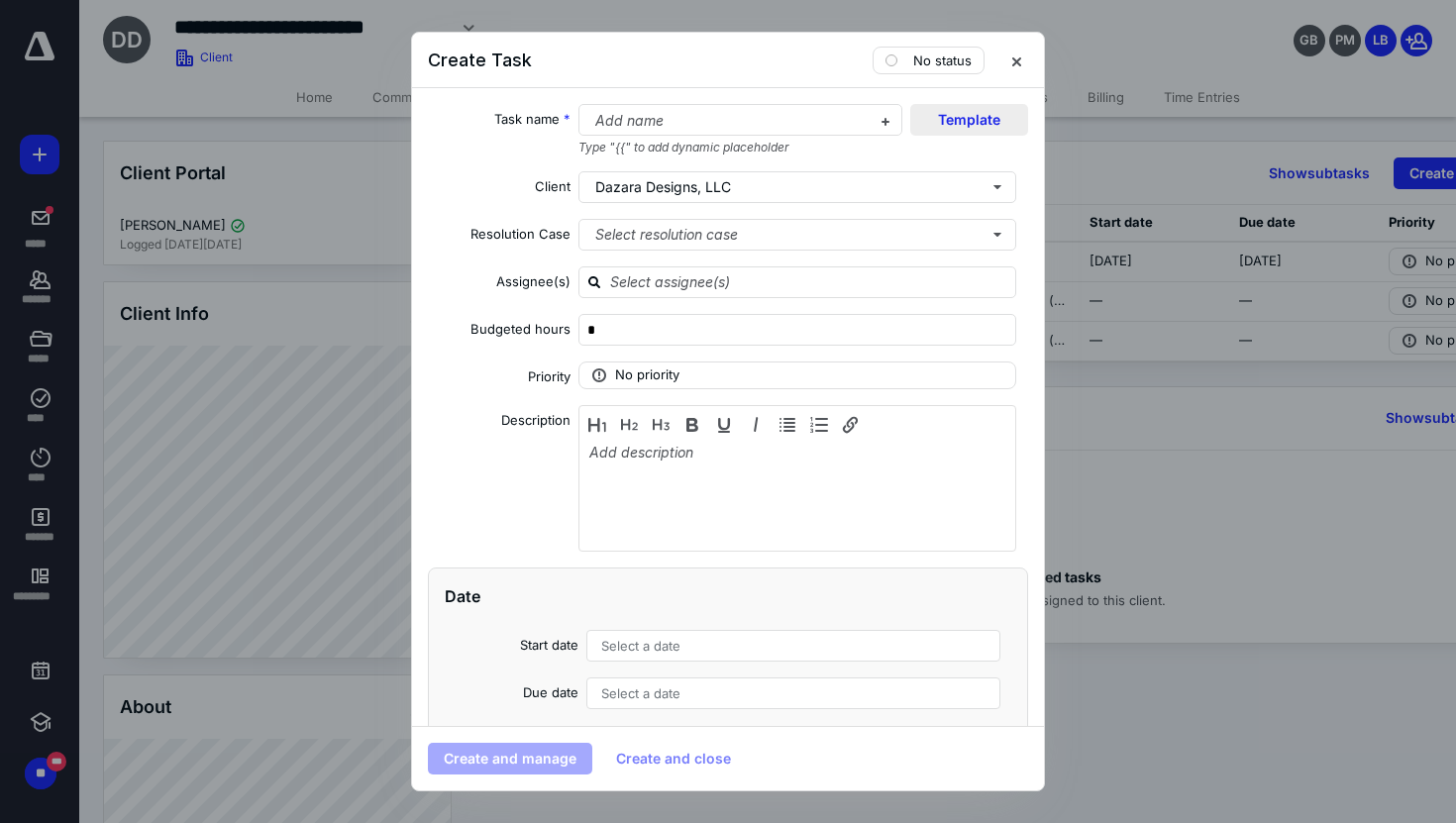 click on "Template" at bounding box center [969, 120] 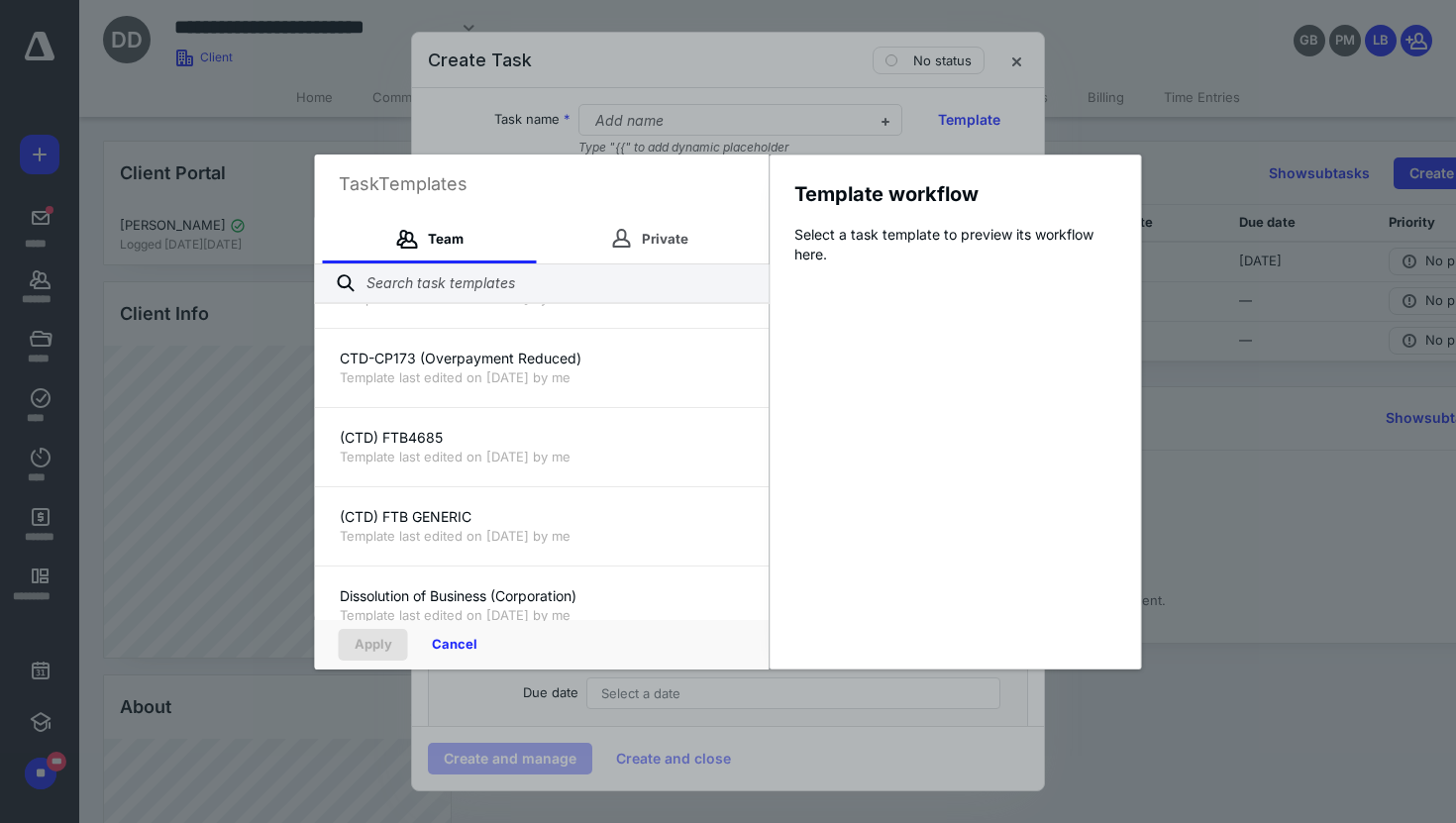 scroll, scrollTop: 2456, scrollLeft: 0, axis: vertical 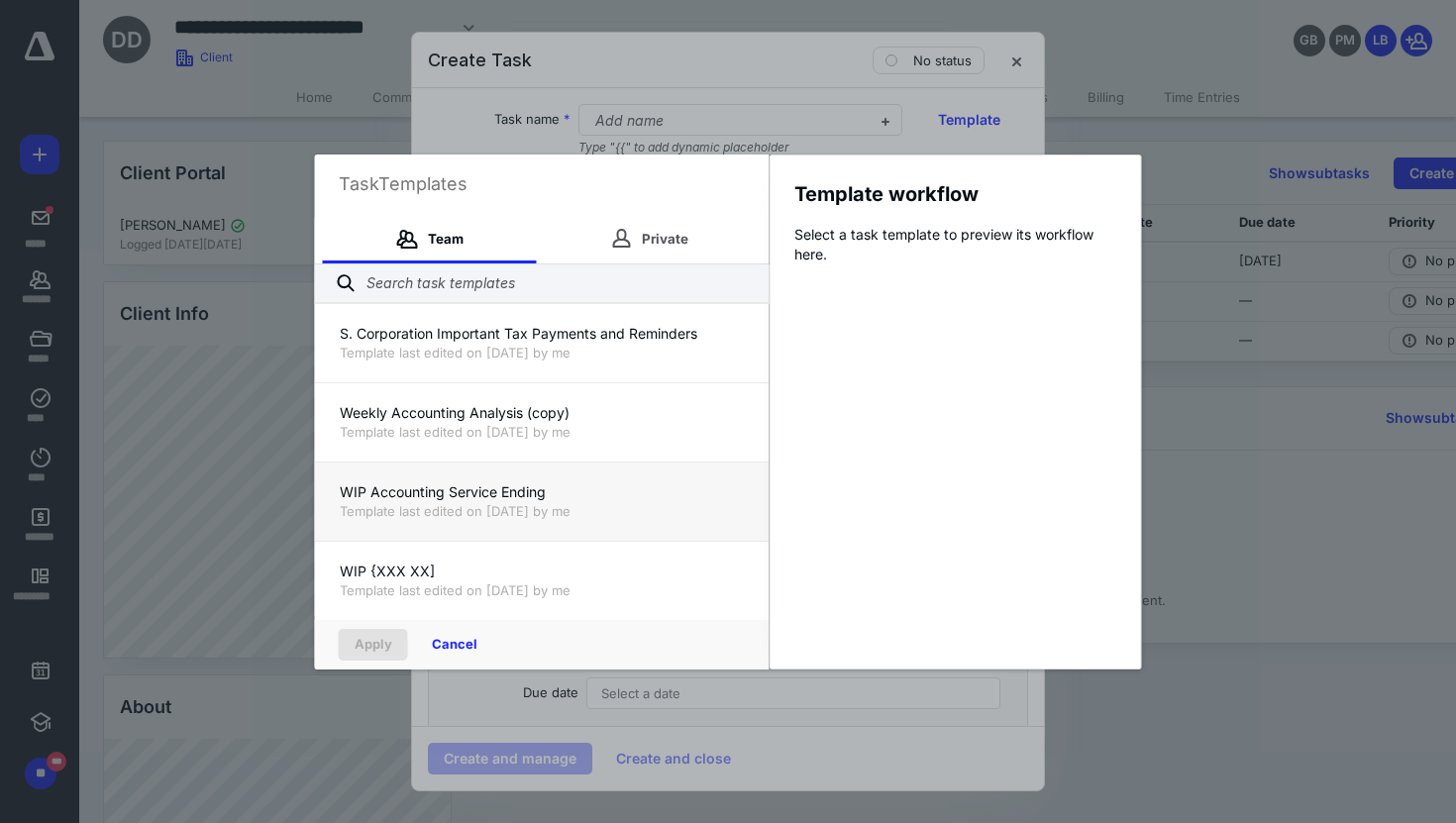 click on "Template last edited on 2/21/2025 by me" at bounding box center (542, 511) 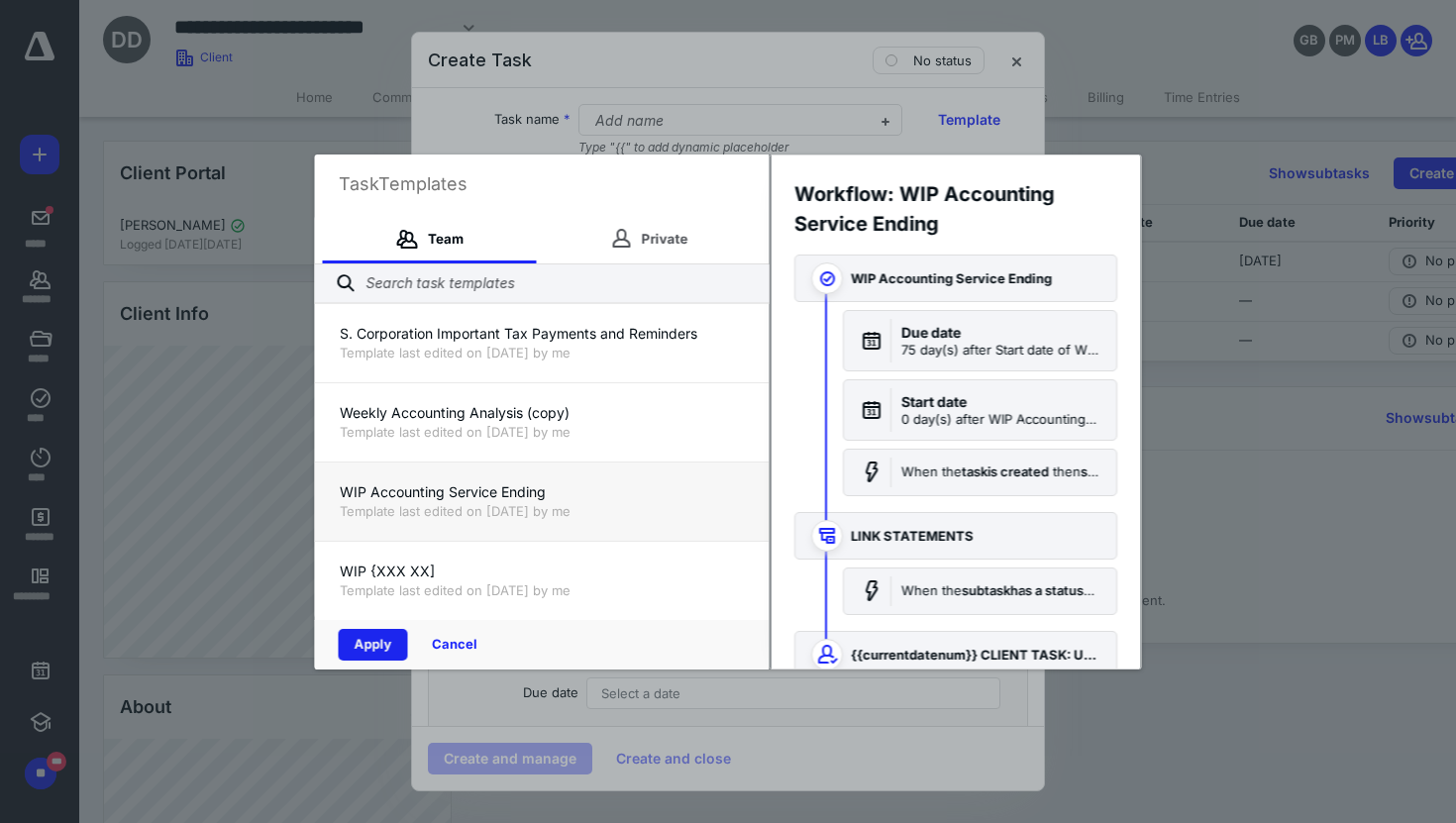 click on "Apply" at bounding box center [373, 645] 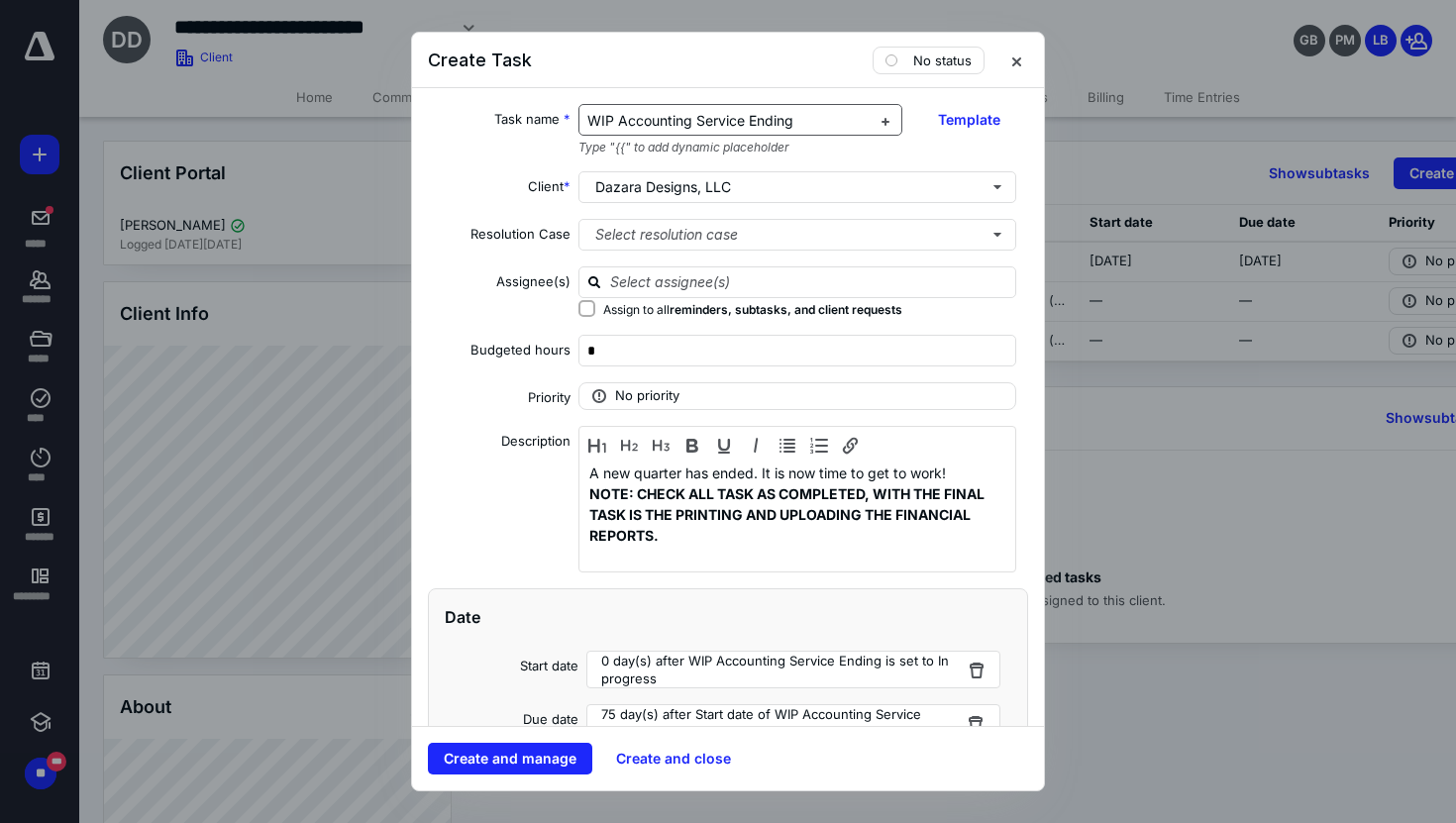 click on "WIP Accounting Service Ending" at bounding box center [729, 121] 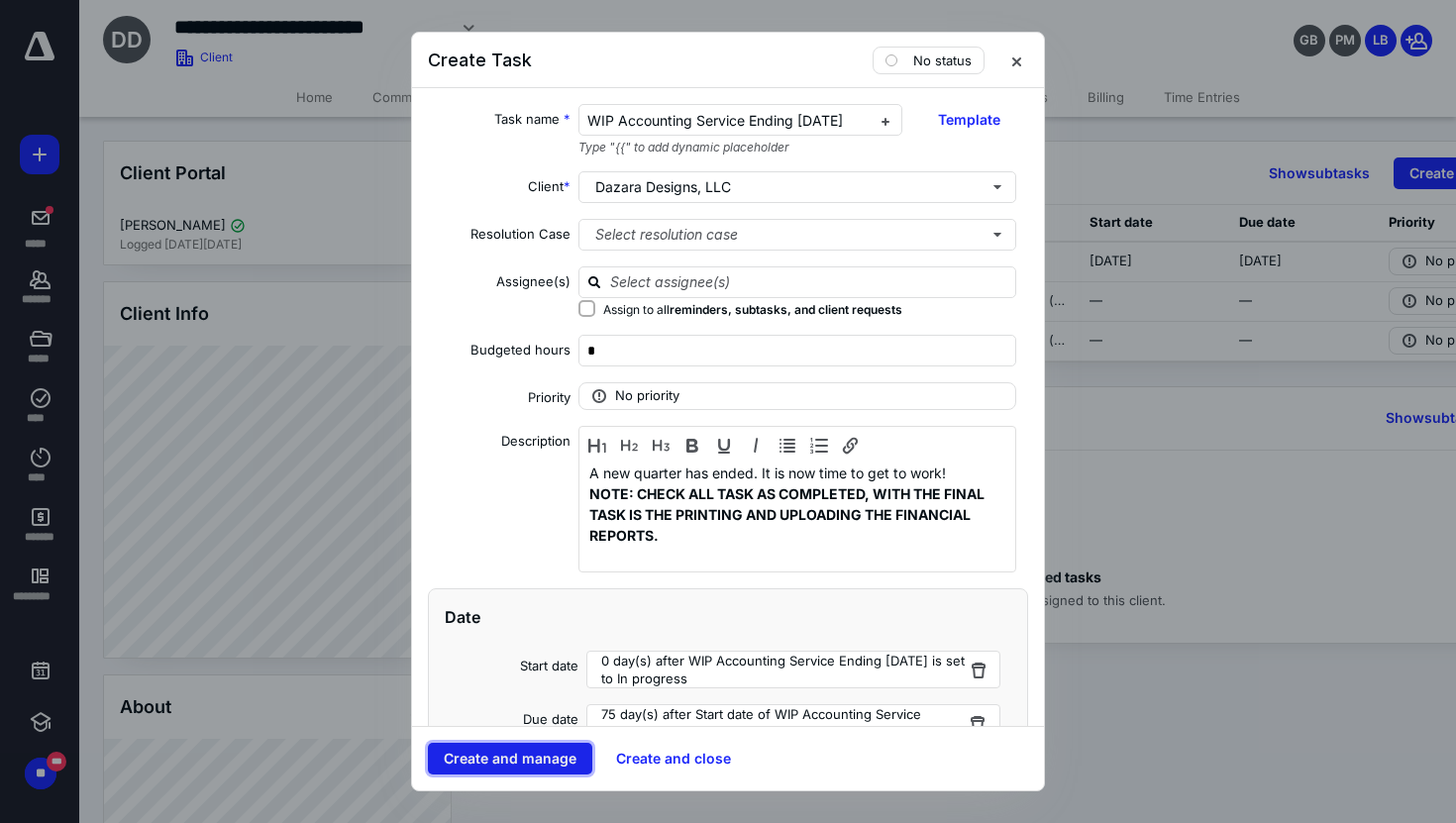 click on "Create and manage" at bounding box center (510, 759) 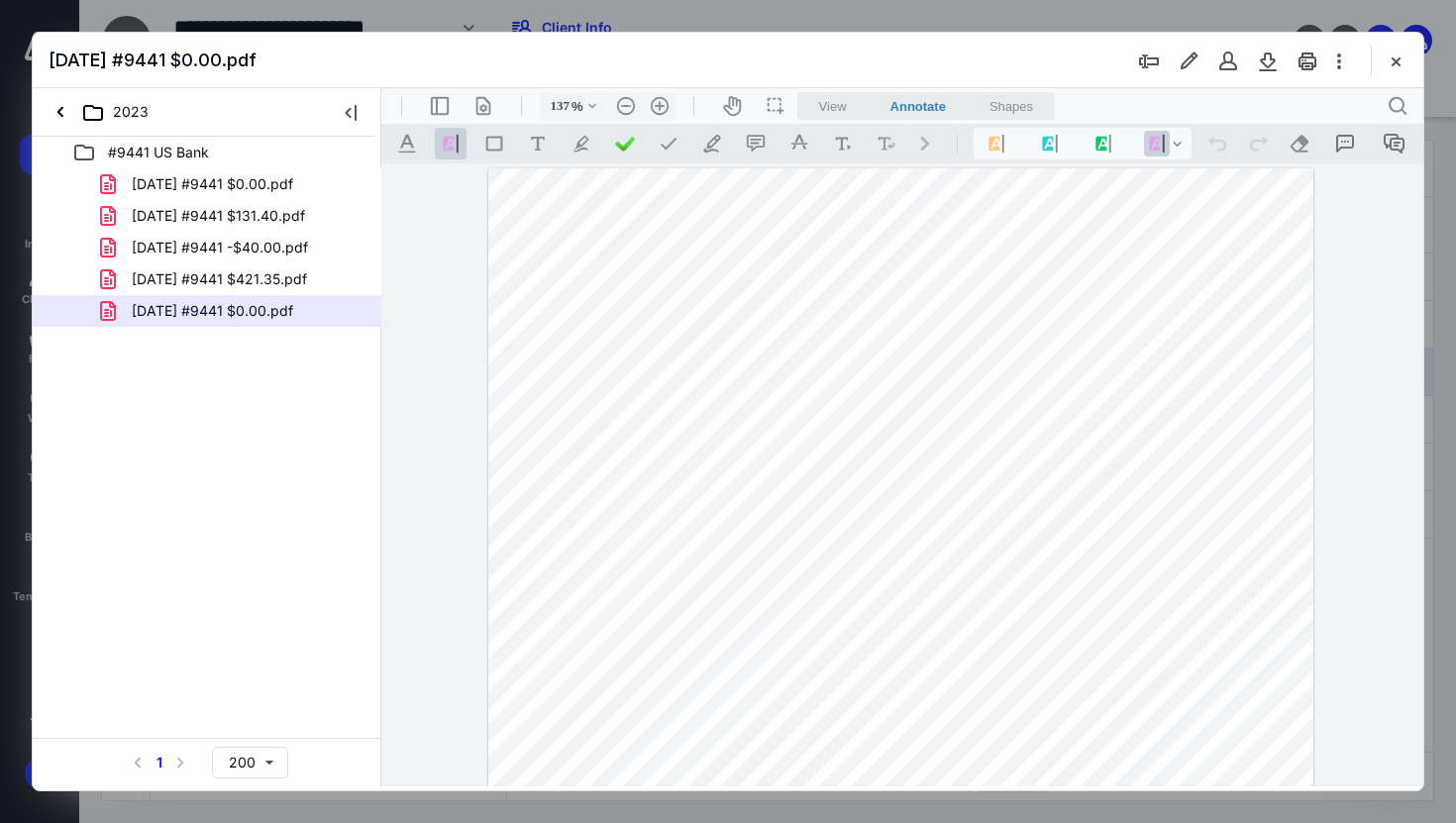 scroll, scrollTop: 0, scrollLeft: 0, axis: both 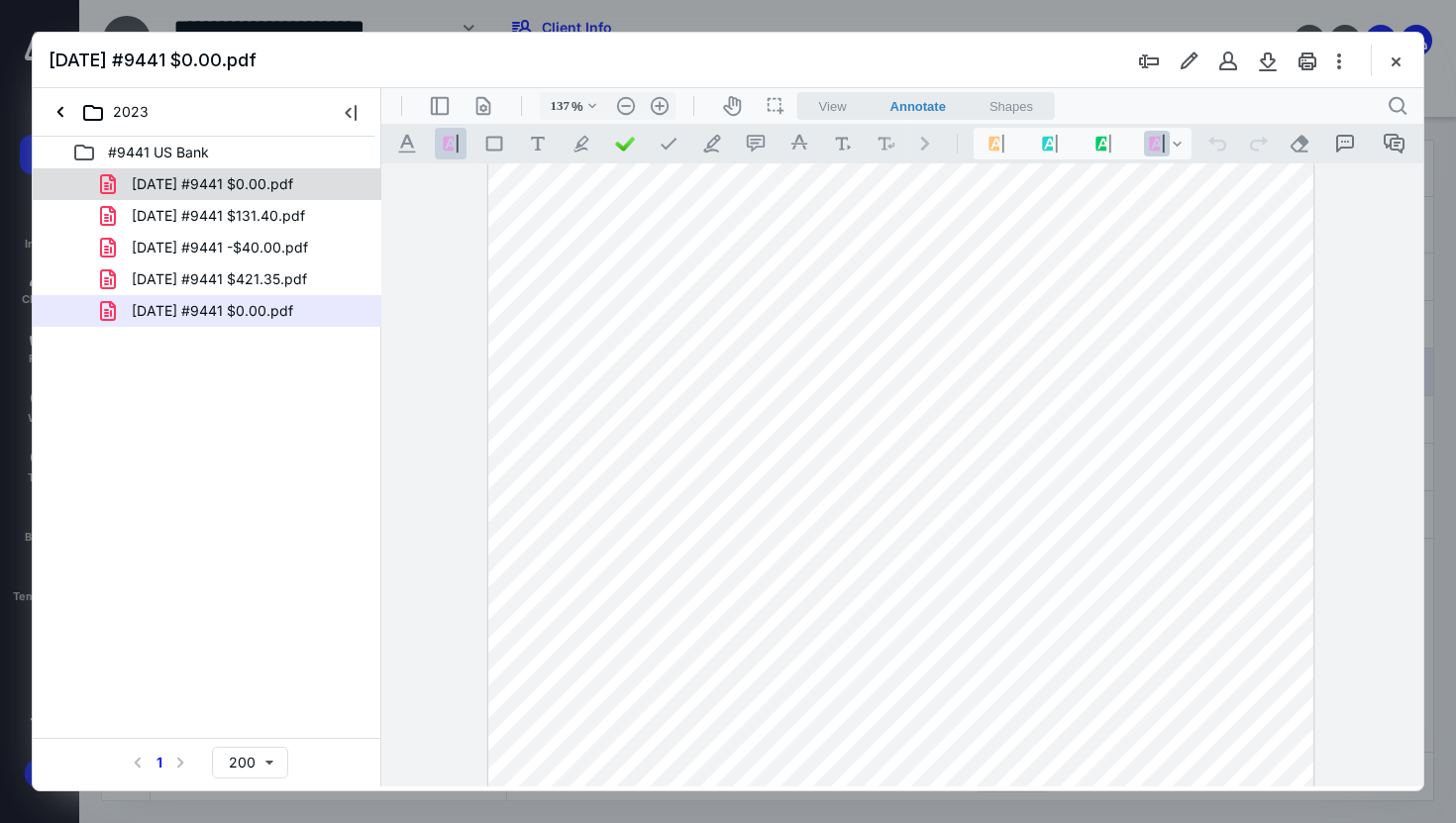 click on "[DATE] #9441 $0.00.pdf" at bounding box center (235, 184) 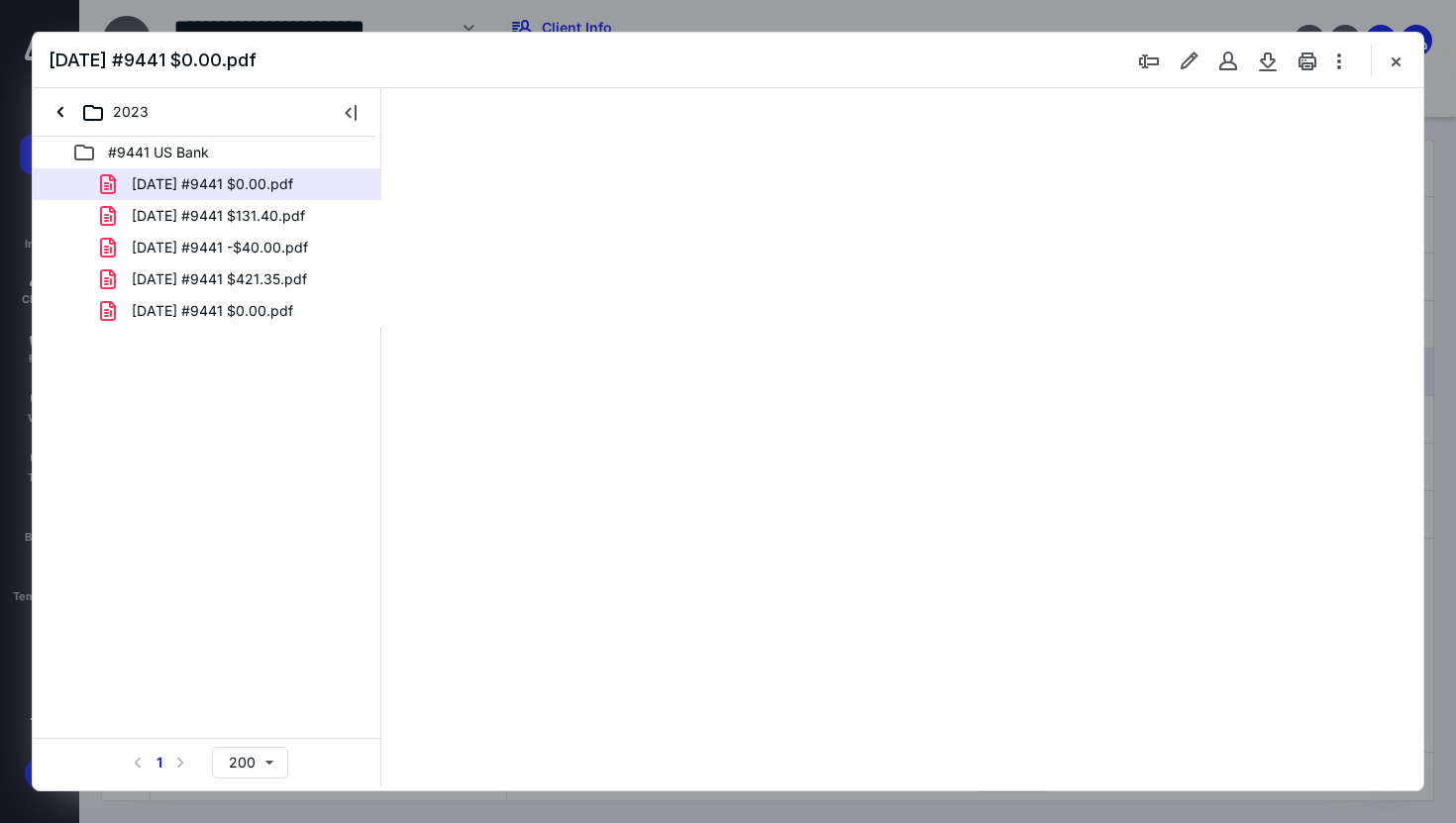 scroll, scrollTop: 78, scrollLeft: 0, axis: vertical 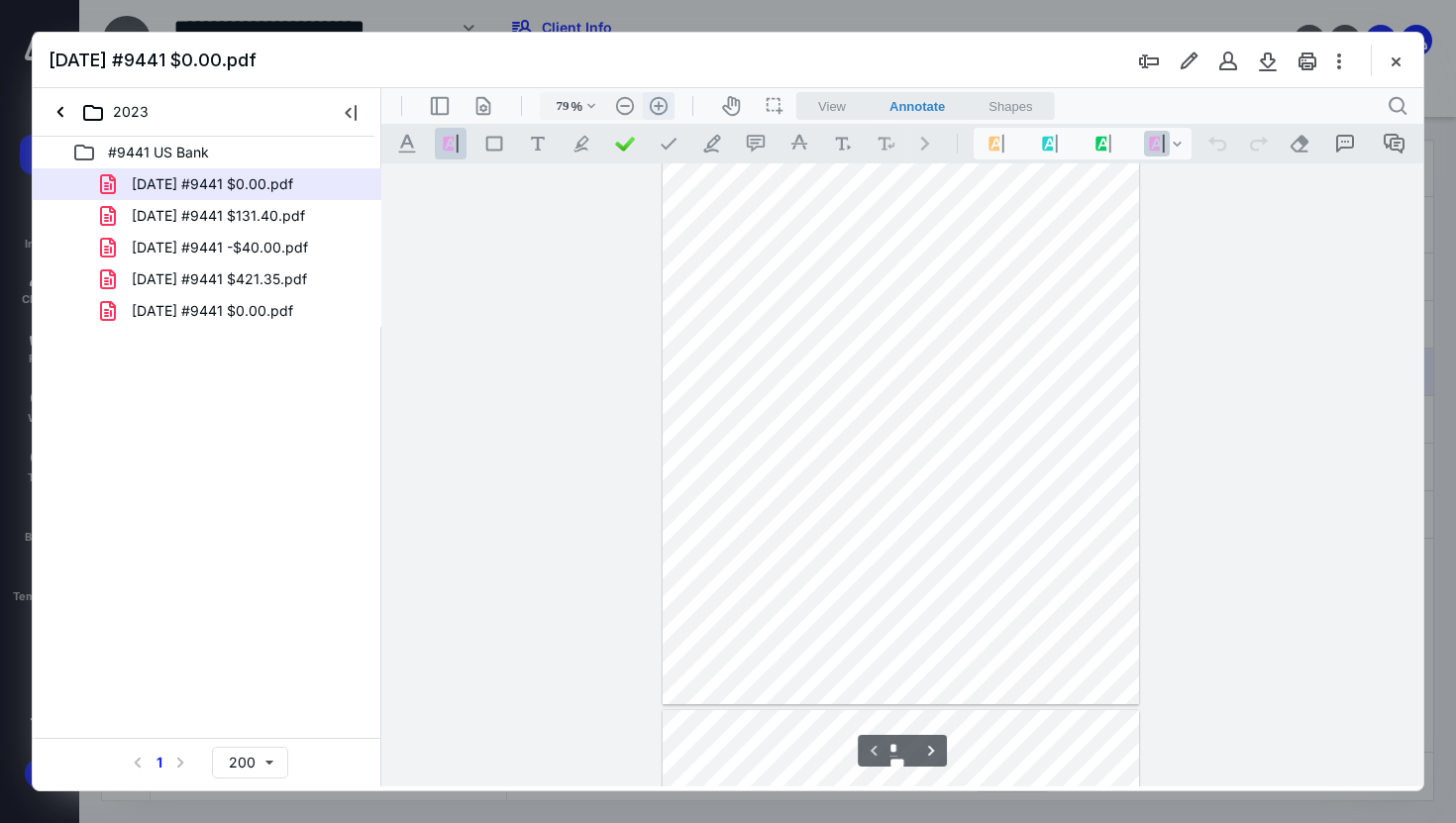 click on ".cls-1{fill:#abb0c4;} icon - header - zoom - in - line" at bounding box center (659, 106) 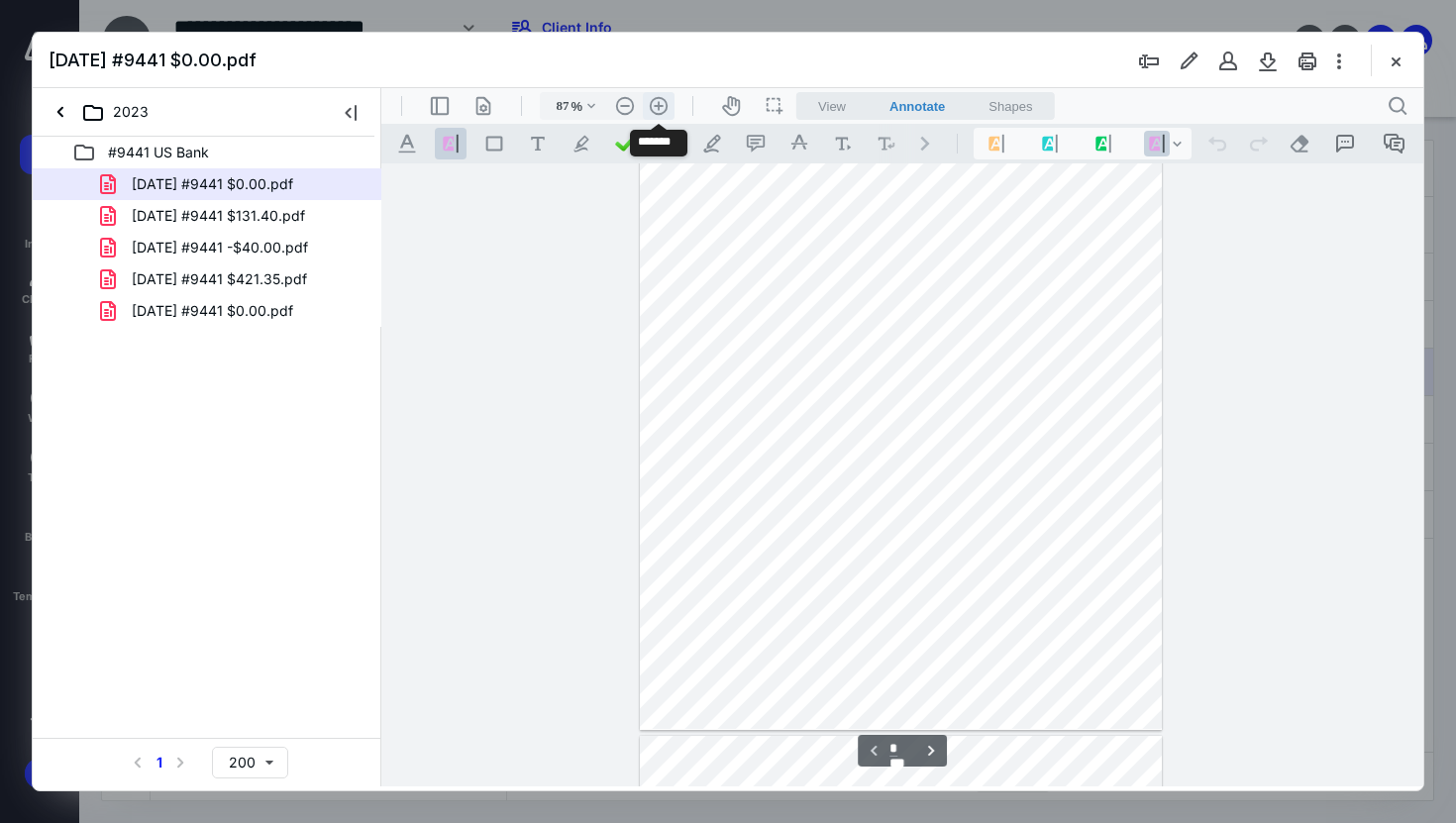 click on ".cls-1{fill:#abb0c4;} icon - header - zoom - in - line" at bounding box center (659, 106) 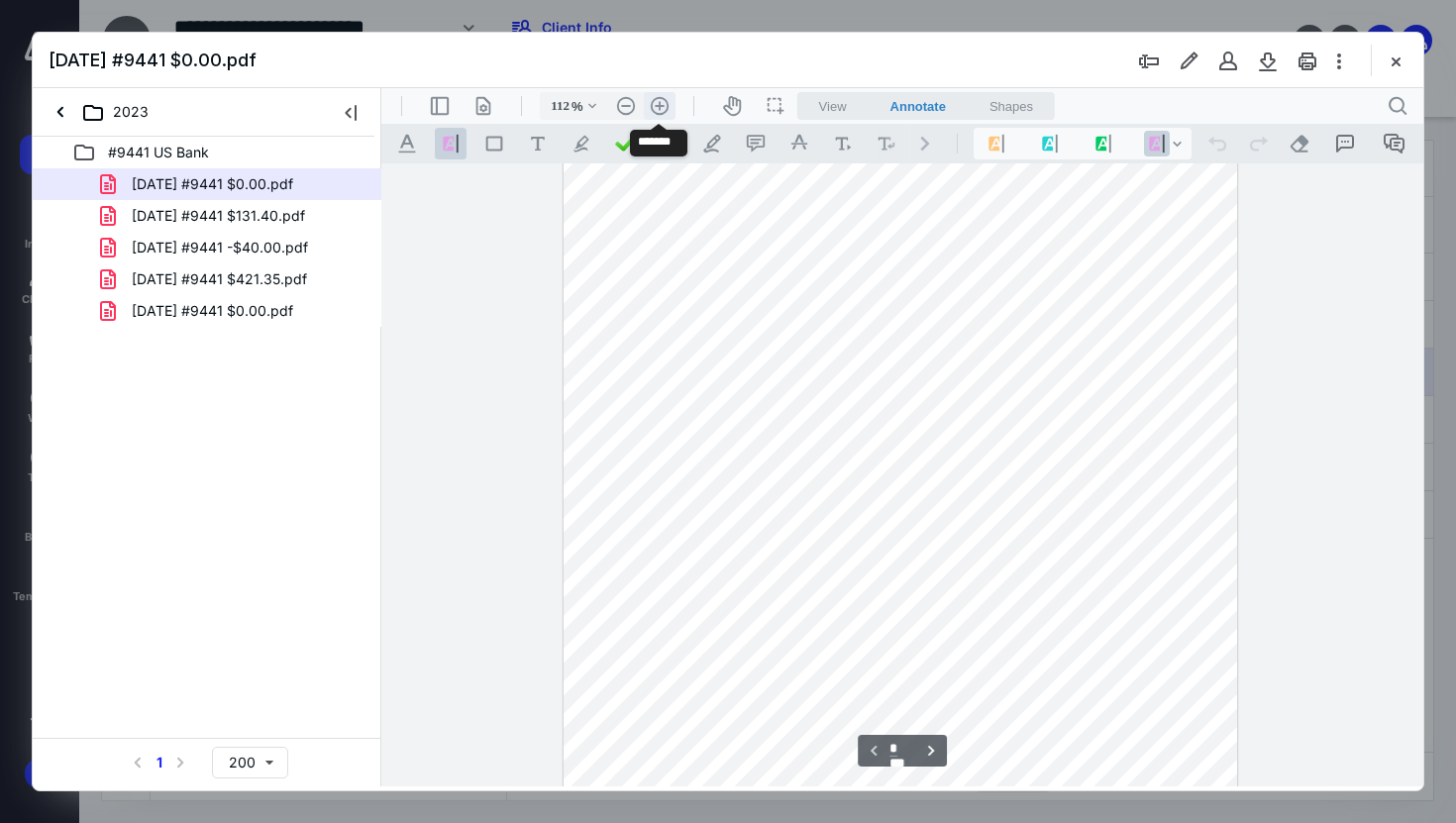 click on ".cls-1{fill:#abb0c4;} icon - header - zoom - in - line" at bounding box center (660, 106) 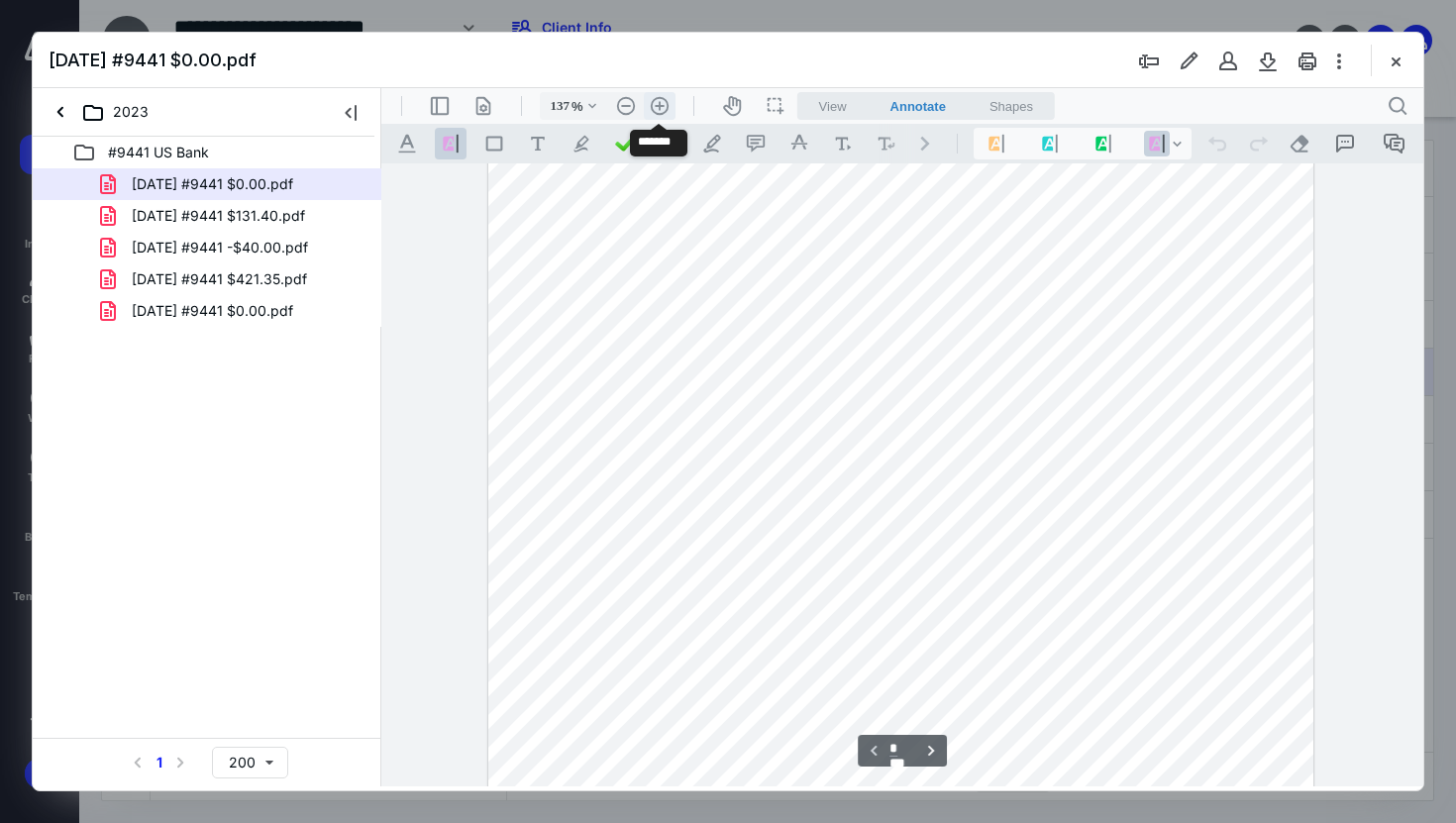scroll, scrollTop: 336, scrollLeft: 0, axis: vertical 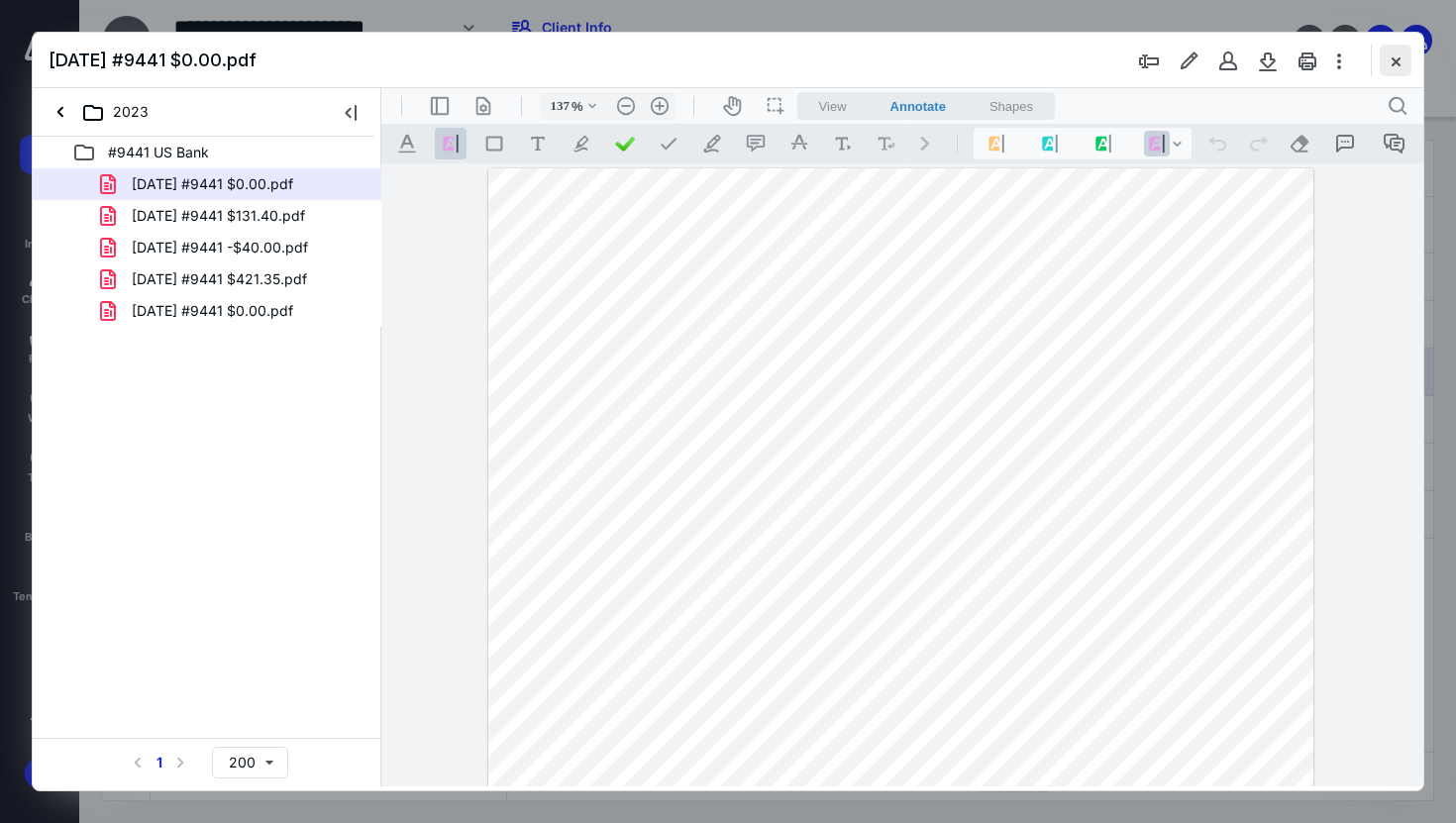 click at bounding box center [1396, 60] 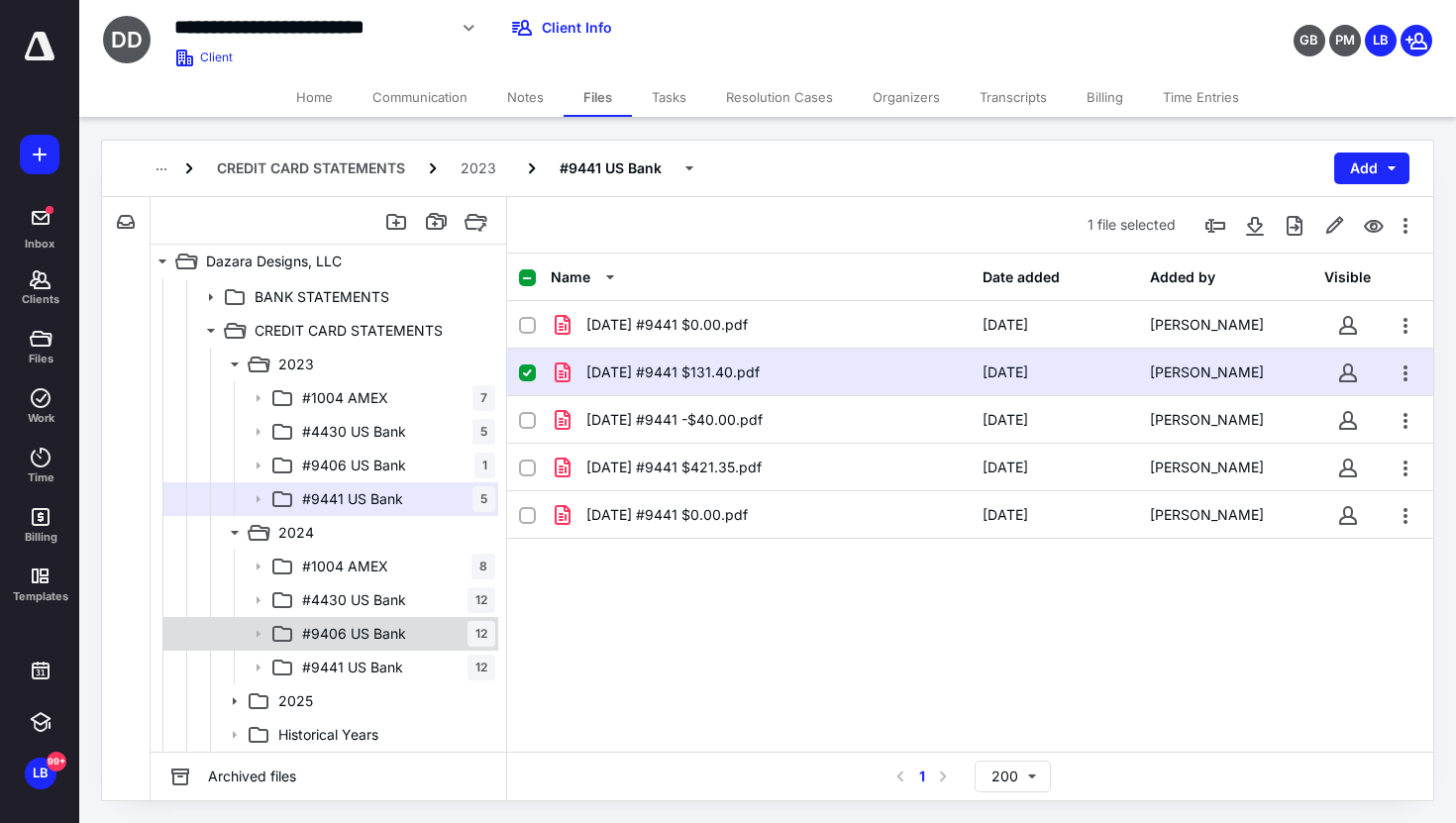 click on "12" at bounding box center (481, 634) 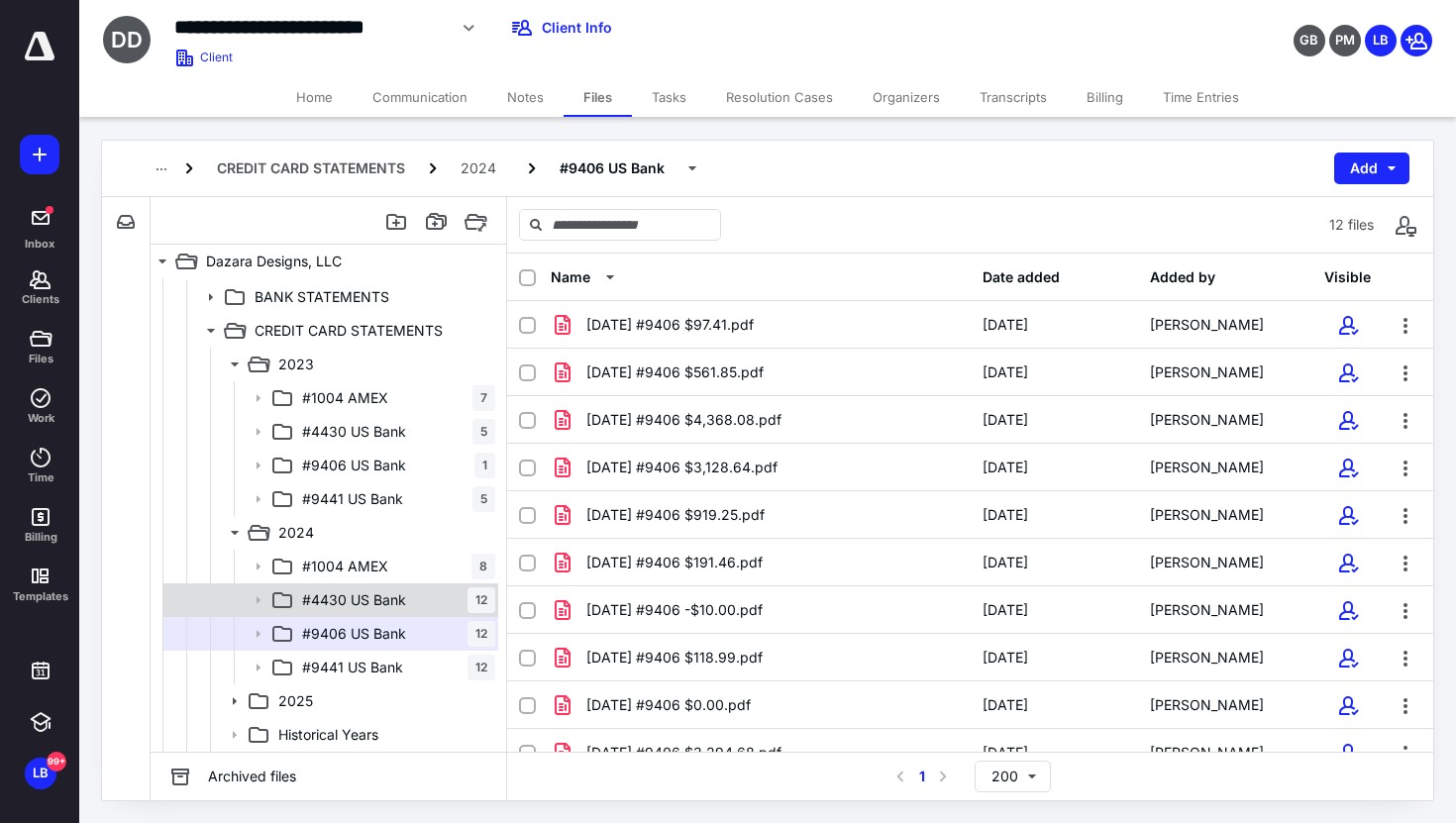 click on "12" at bounding box center (481, 600) 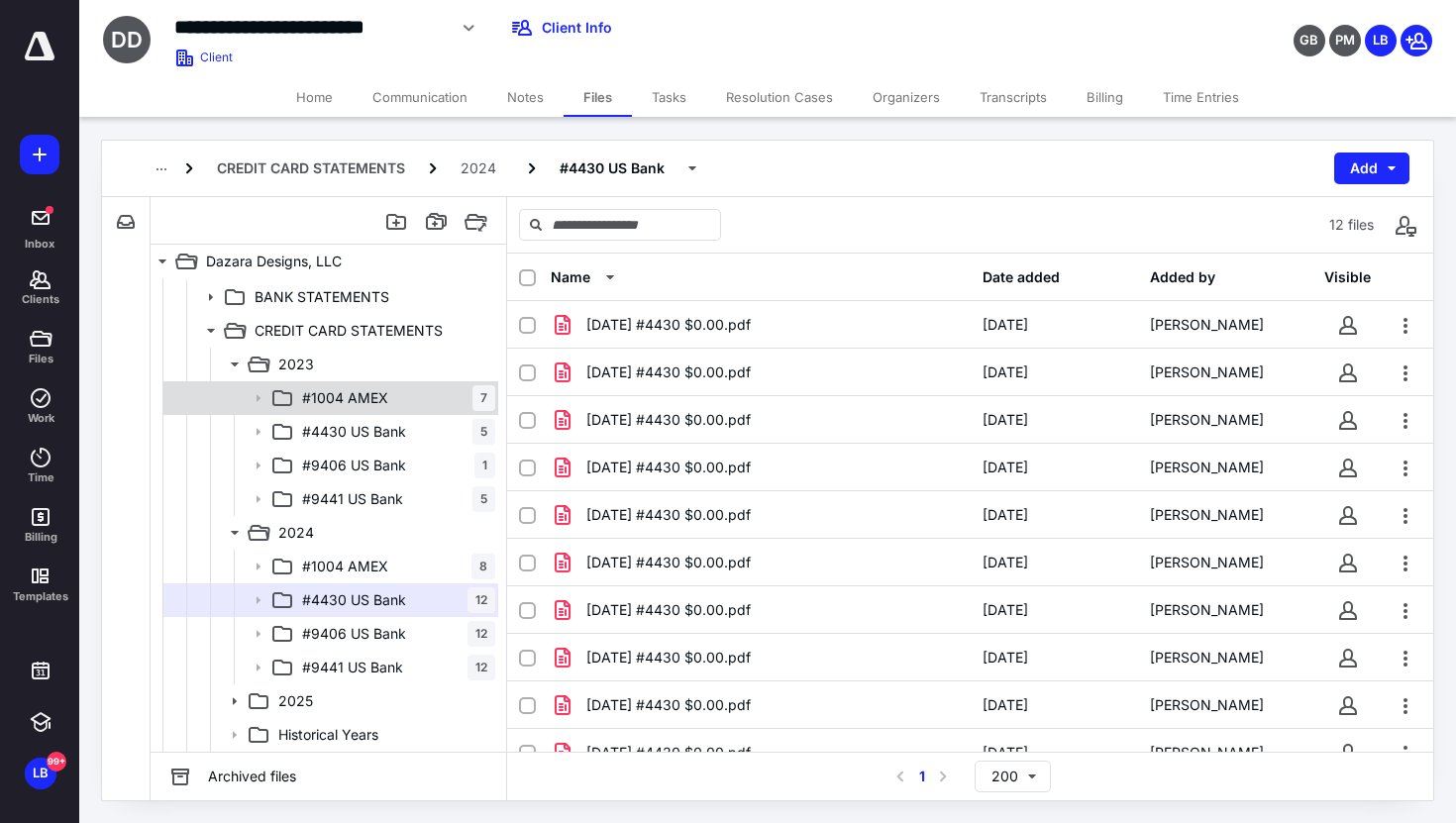 click on "#1004 AMEX 7" at bounding box center (394, 398) 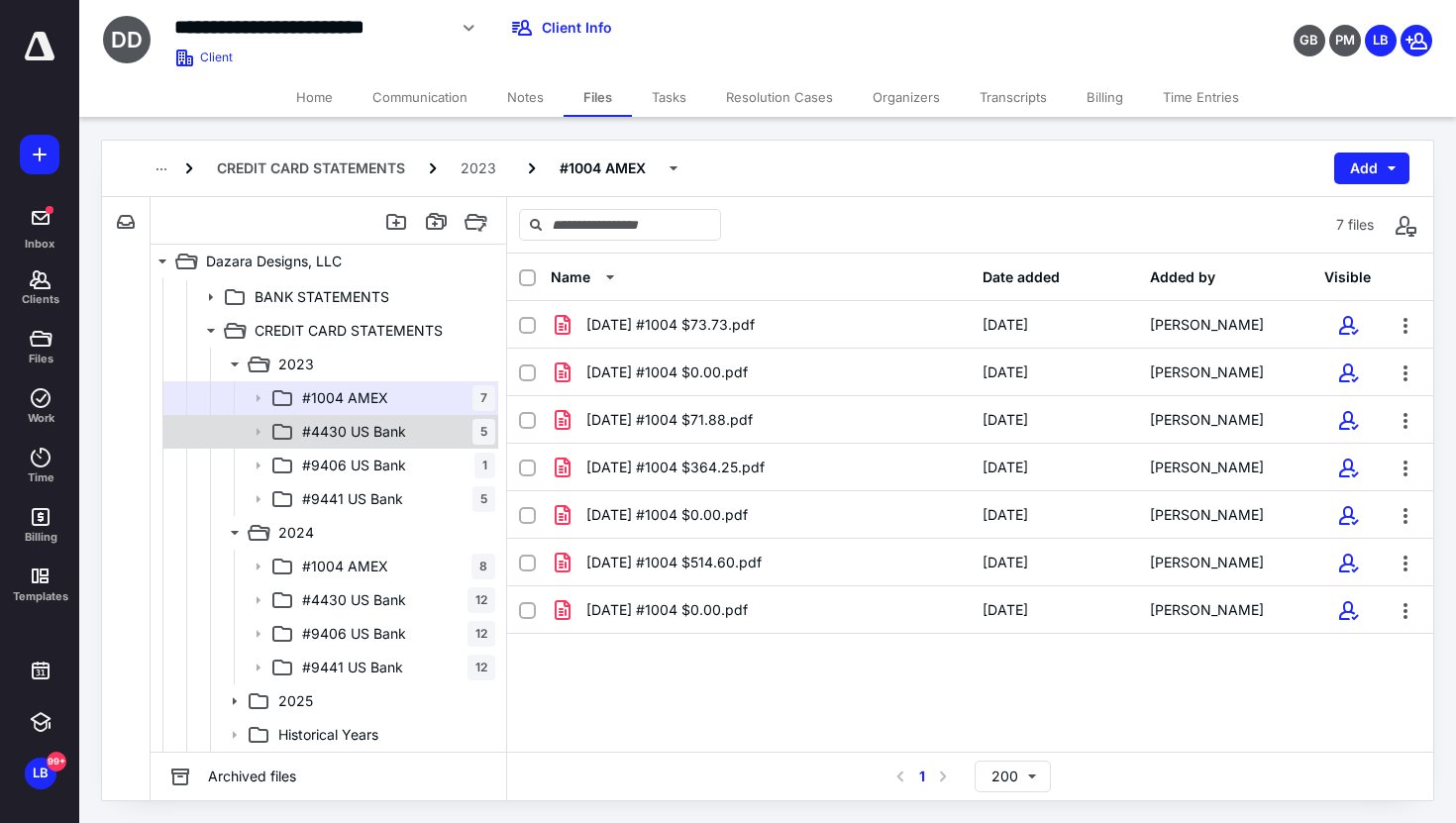click on "#4430 US Bank 5" at bounding box center (394, 432) 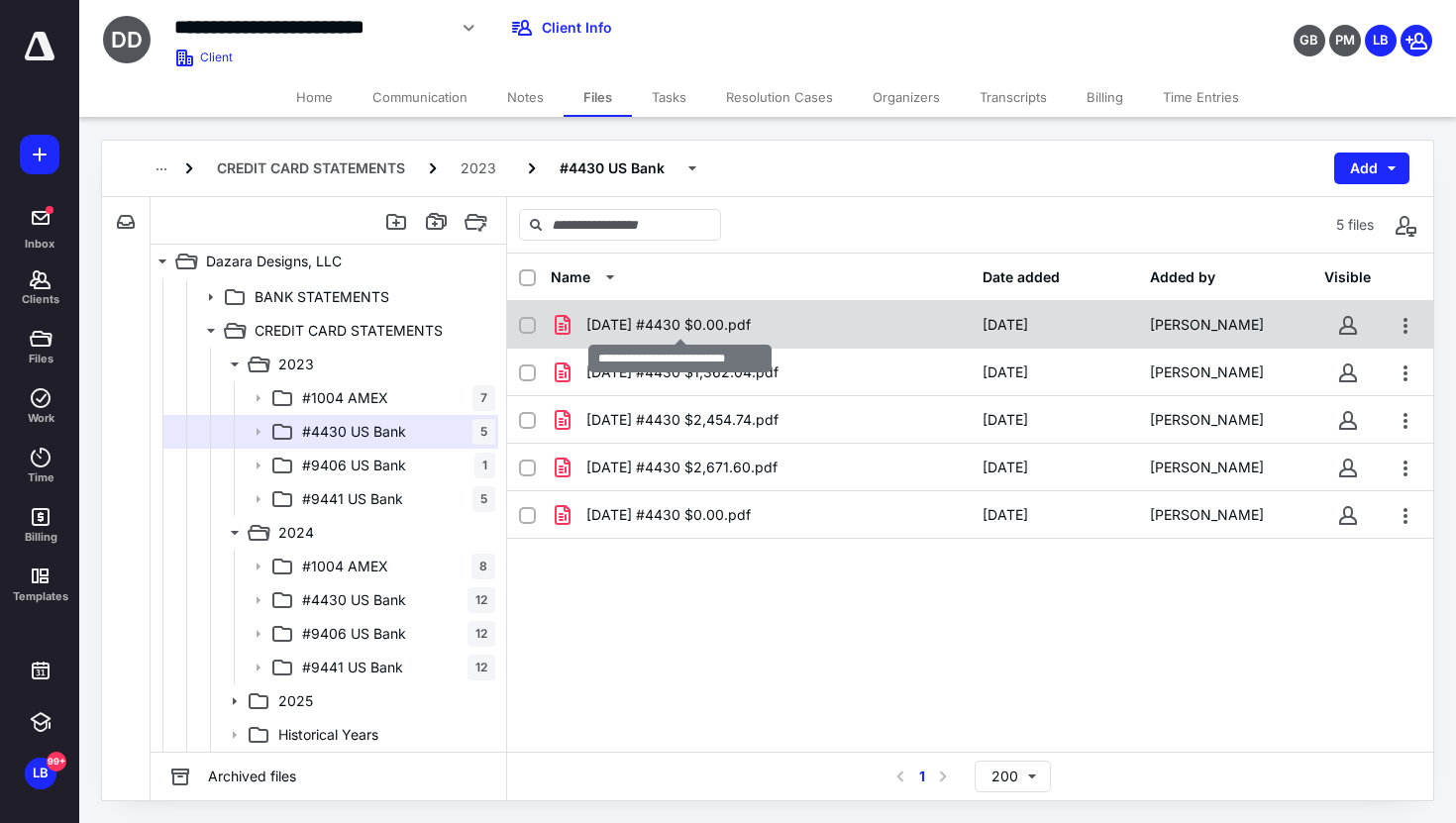 click on "[DATE] #4430 $0.00.pdf" at bounding box center (669, 325) 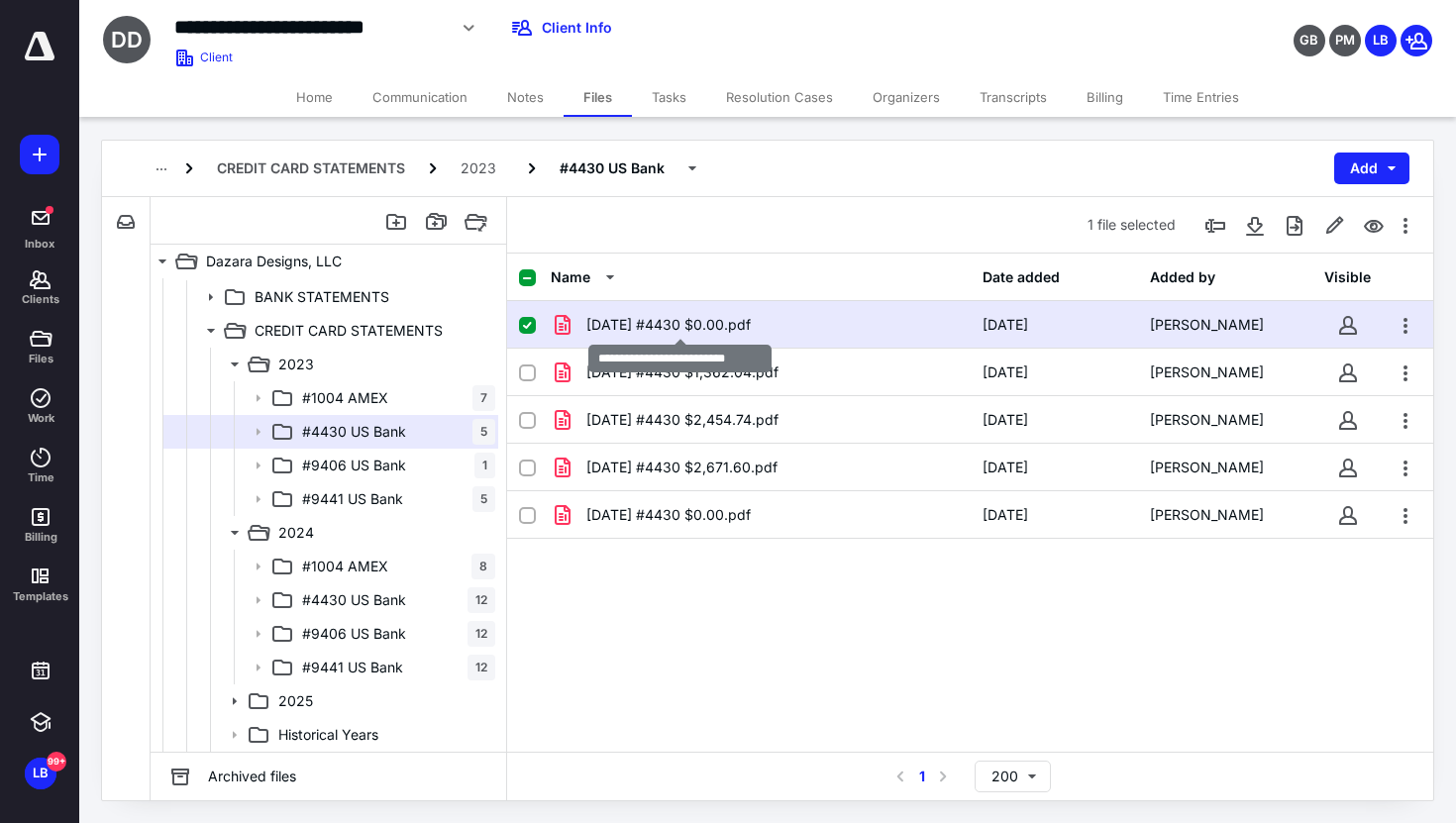 click on "[DATE] #4430 $0.00.pdf" at bounding box center [669, 325] 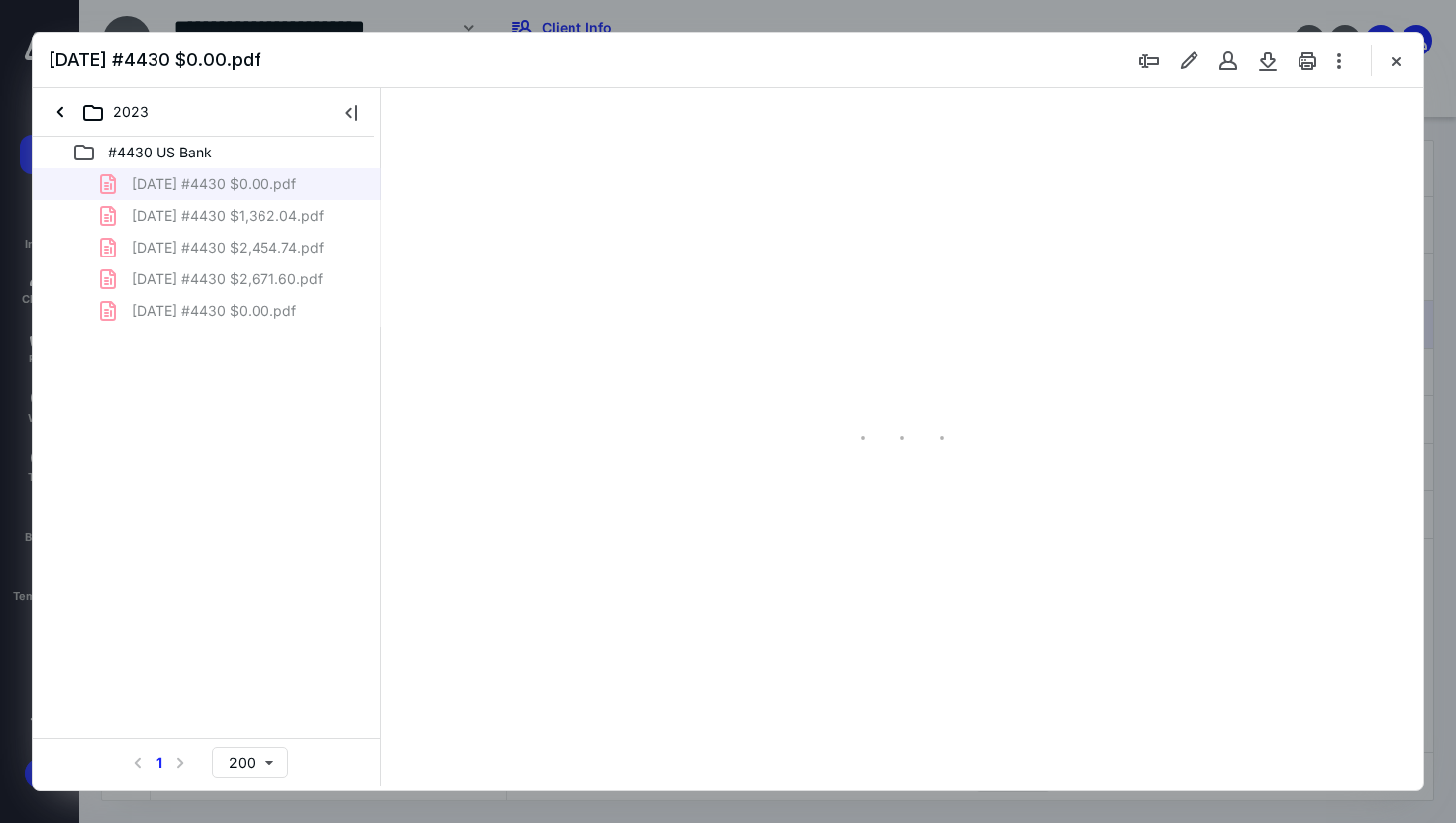 scroll, scrollTop: 0, scrollLeft: 0, axis: both 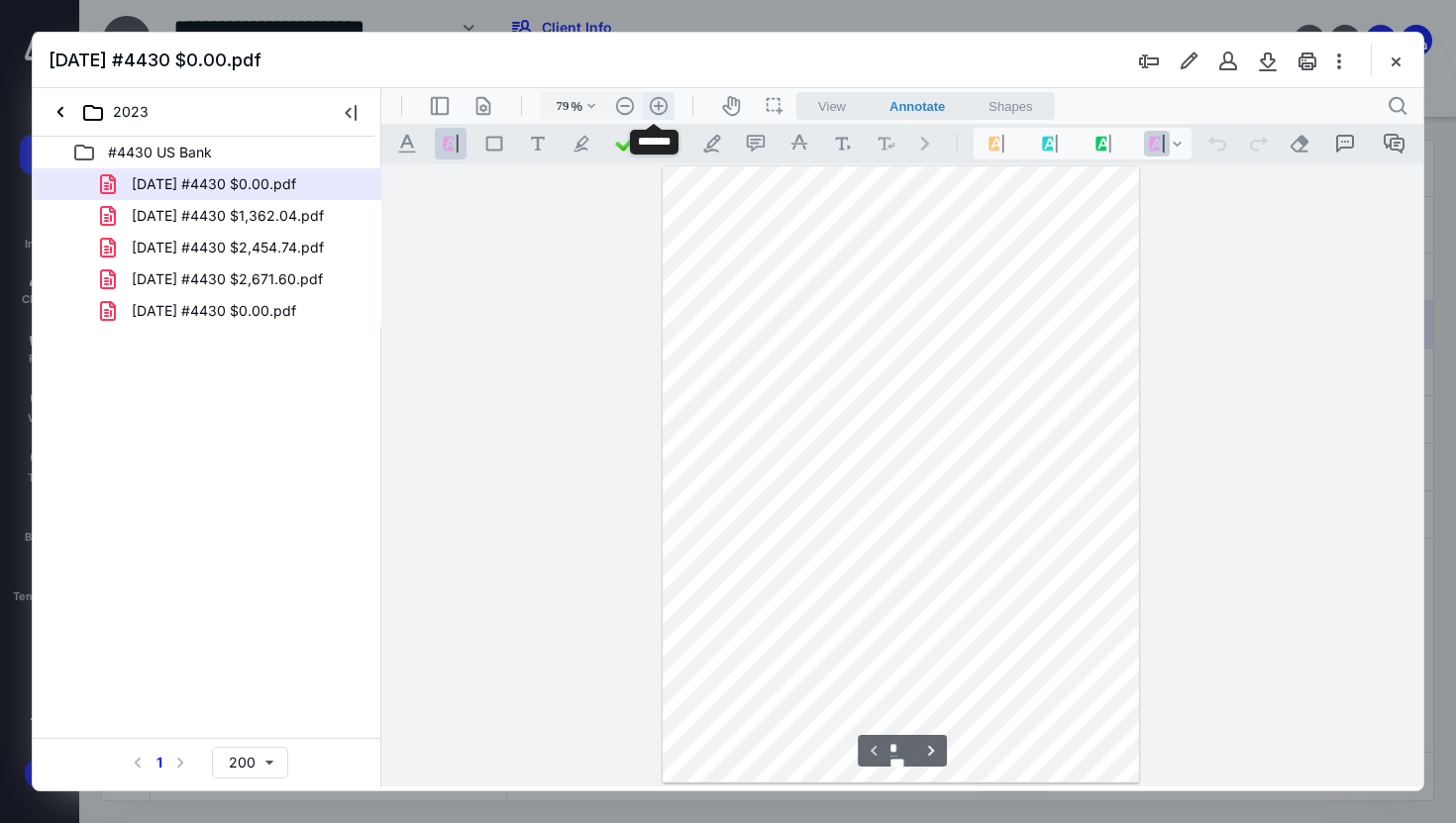 click on ".cls-1{fill:#abb0c4;} icon - header - zoom - in - line" at bounding box center [659, 106] 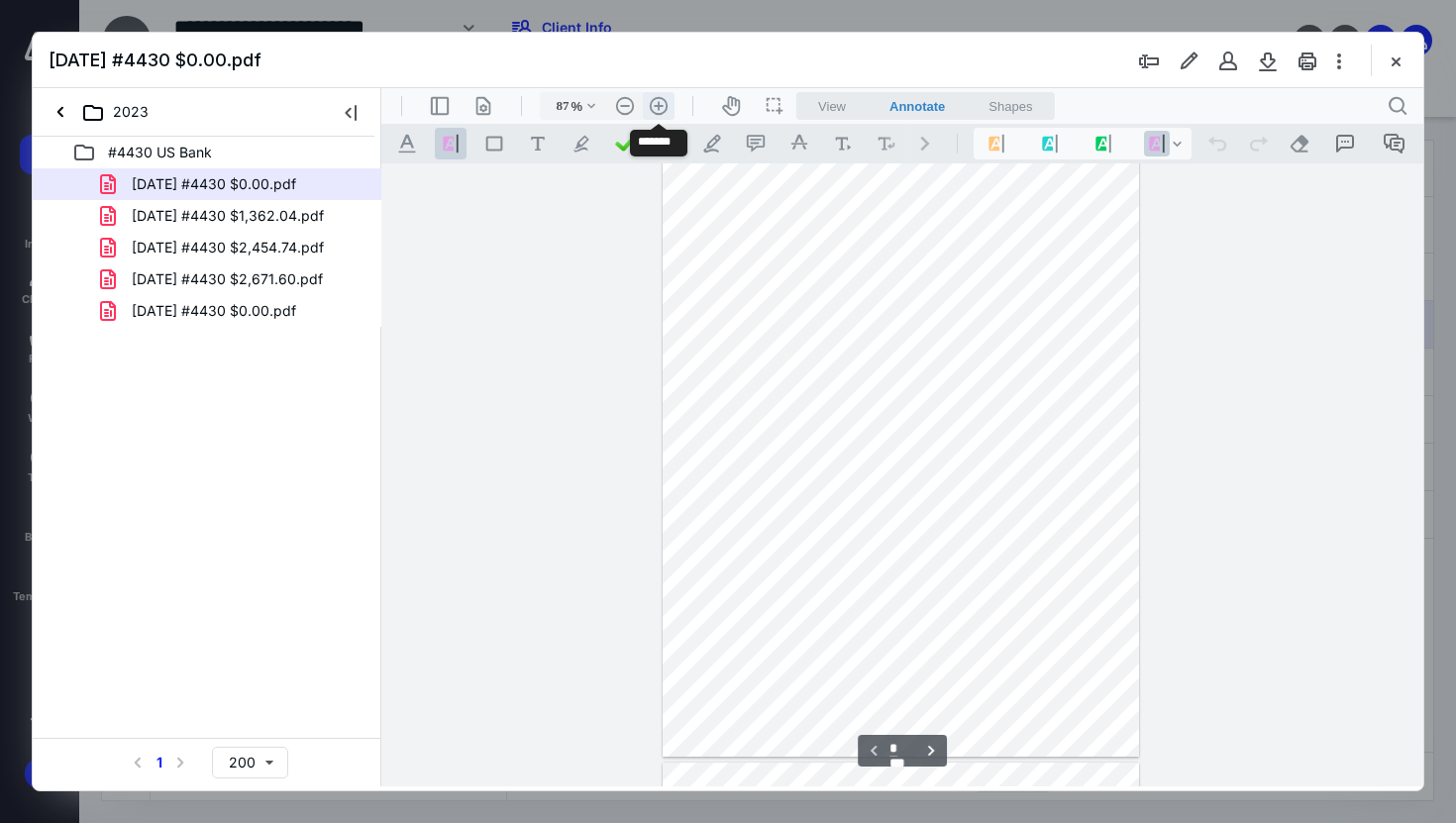 click on ".cls-1{fill:#abb0c4;} icon - header - zoom - in - line" at bounding box center [659, 106] 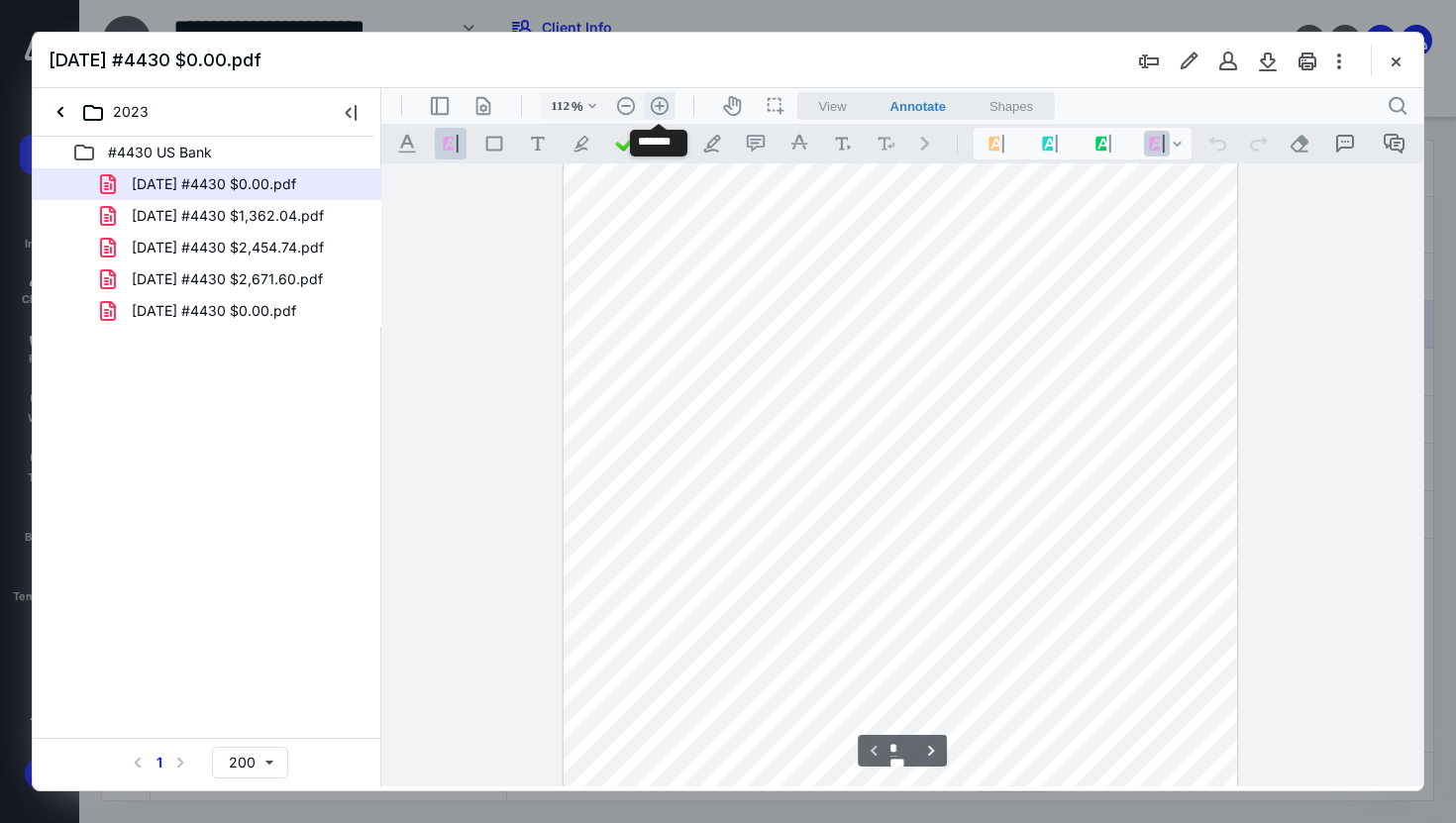 click on ".cls-1{fill:#abb0c4;} icon - header - zoom - in - line" at bounding box center [660, 106] 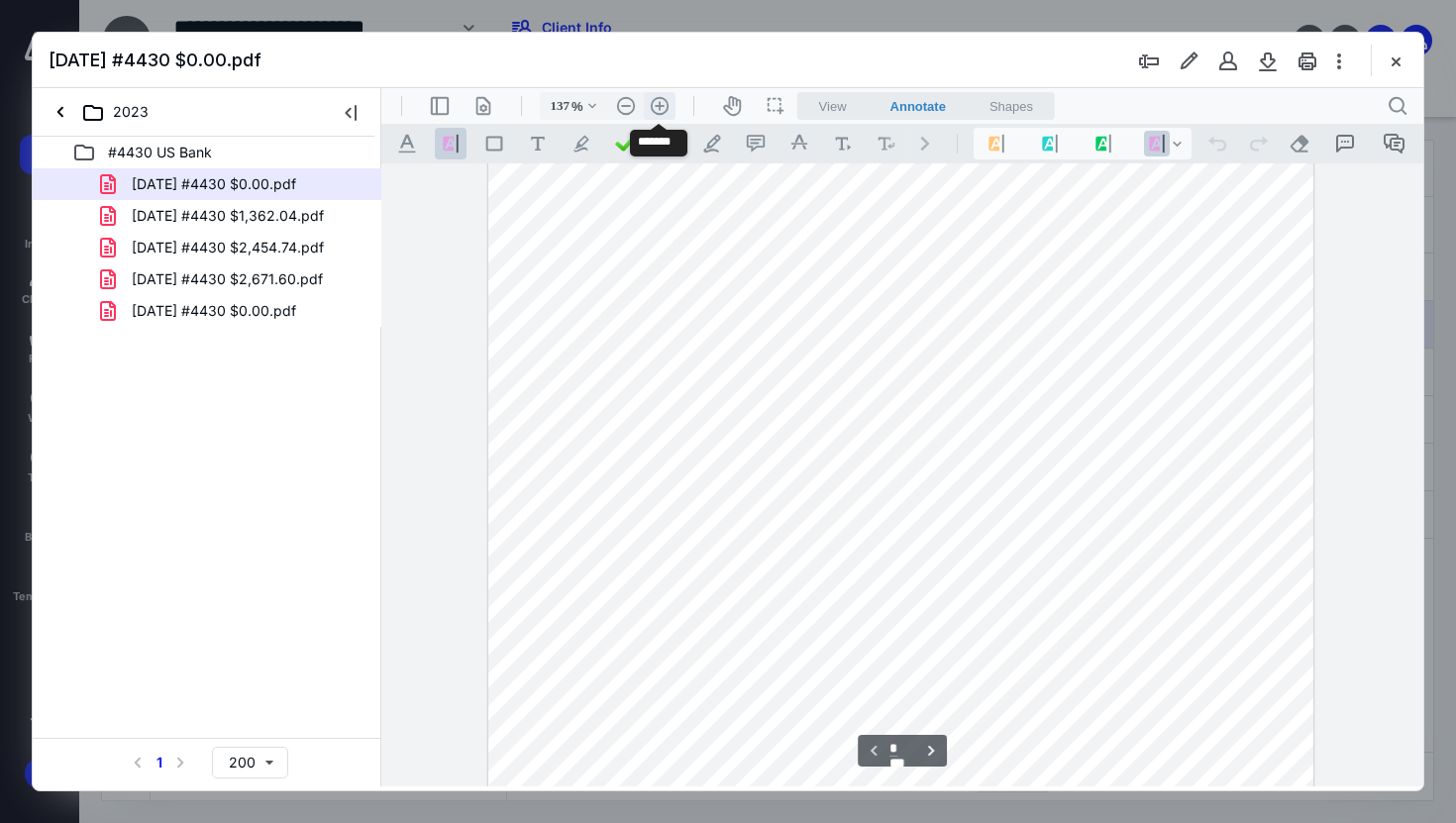 click on ".cls-1{fill:#abb0c4;} icon - header - zoom - in - line" at bounding box center [660, 106] 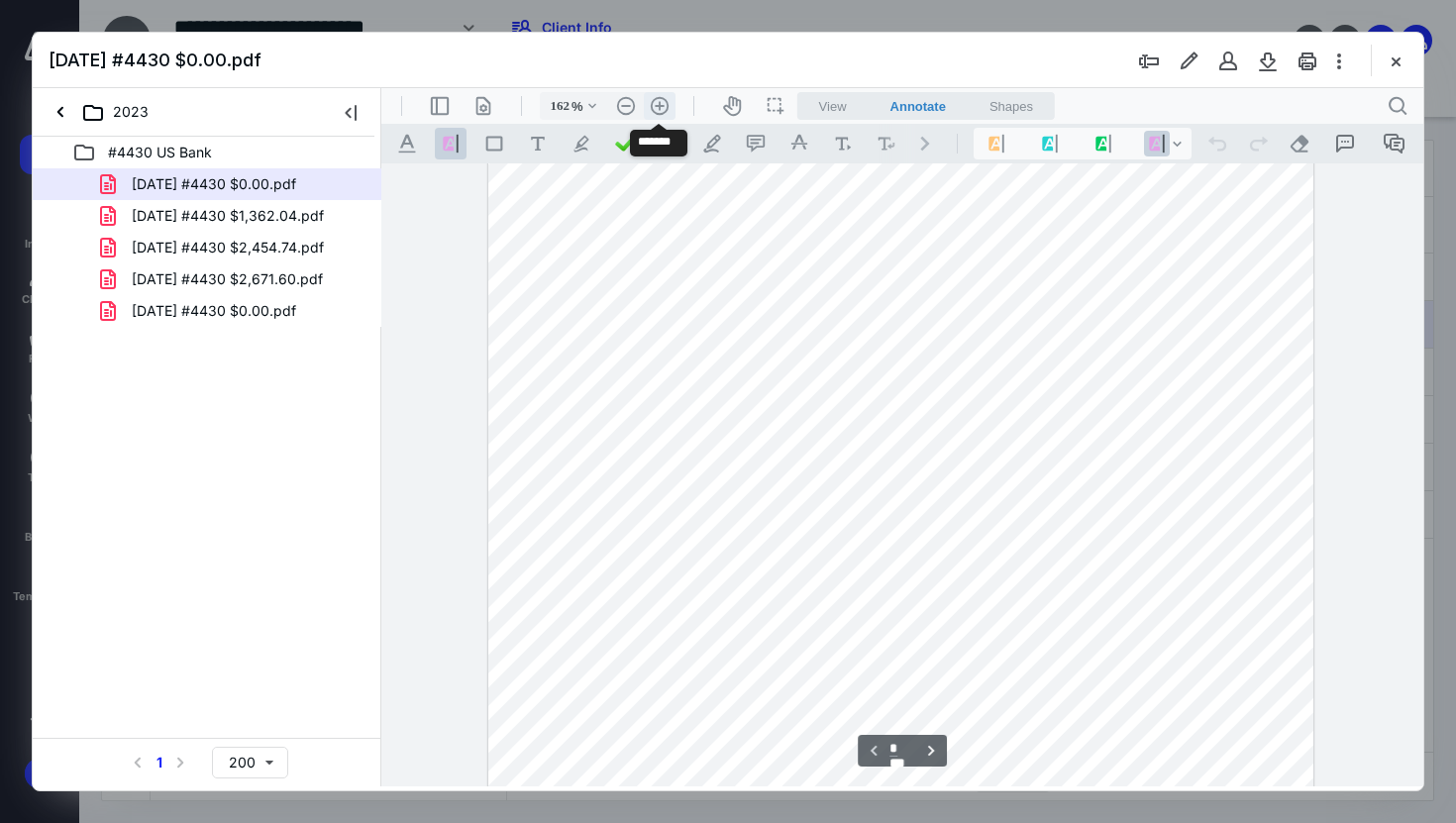 scroll, scrollTop: 287, scrollLeft: 0, axis: vertical 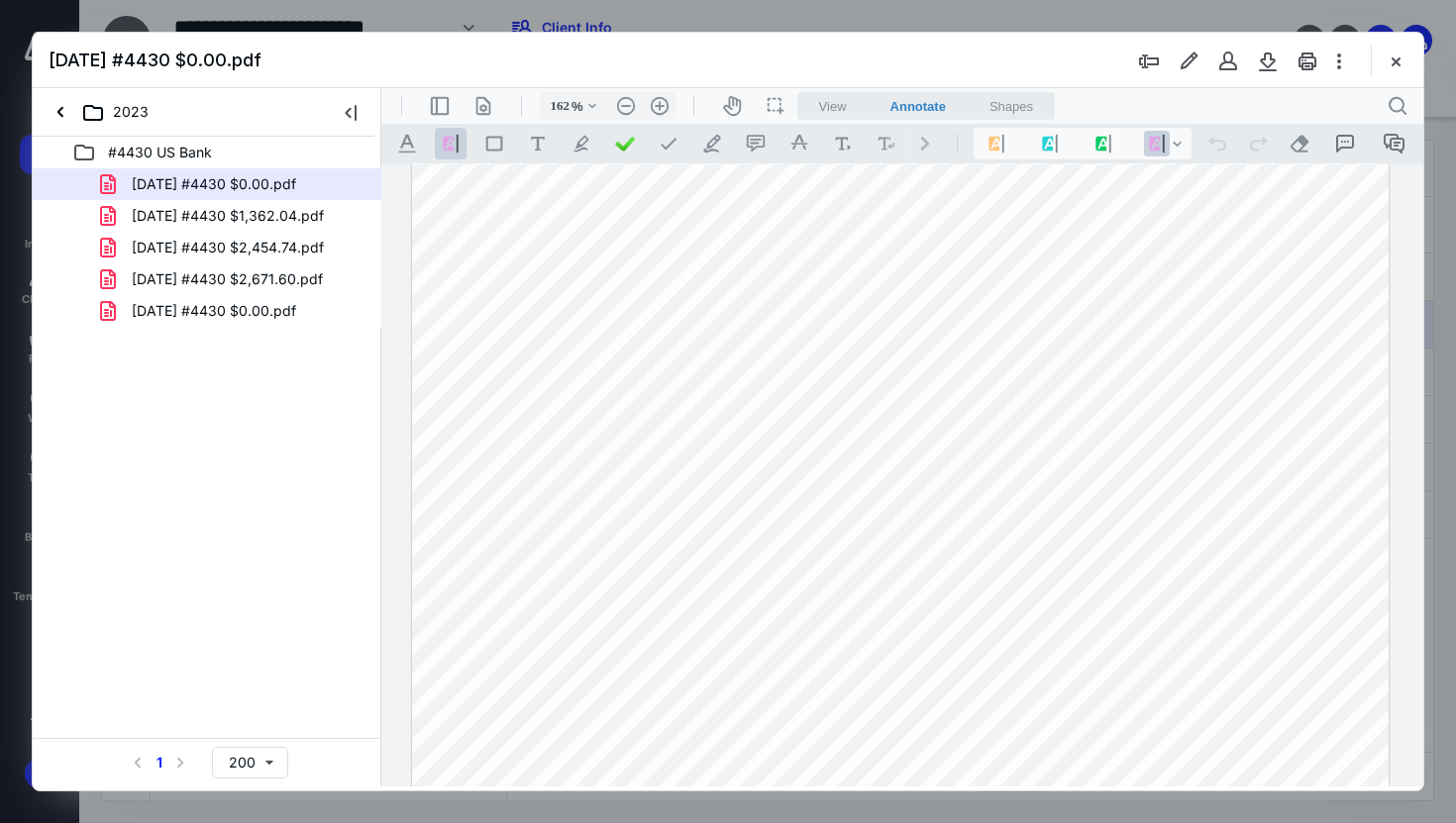 click at bounding box center (900, 514) 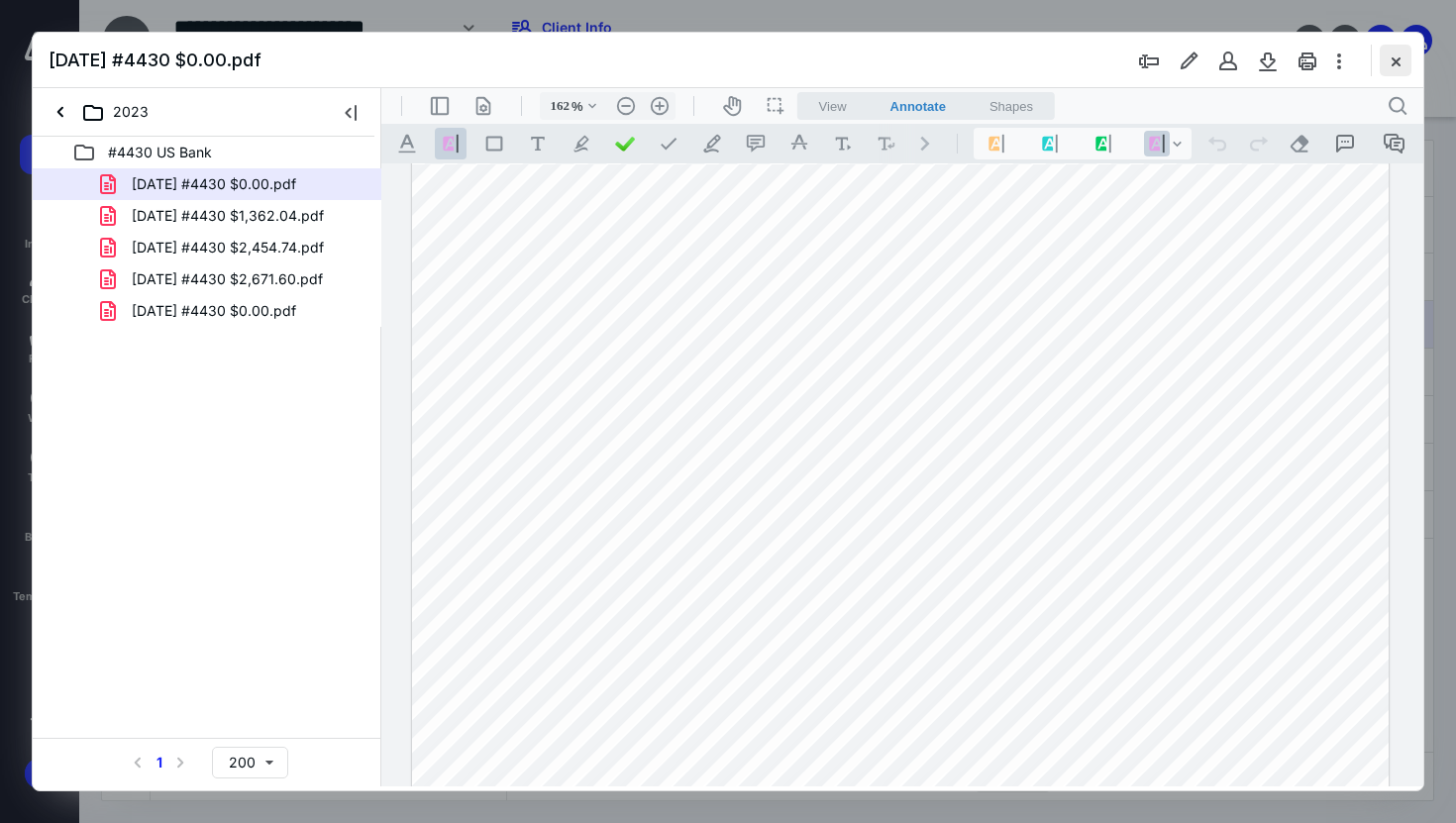 click at bounding box center [1396, 60] 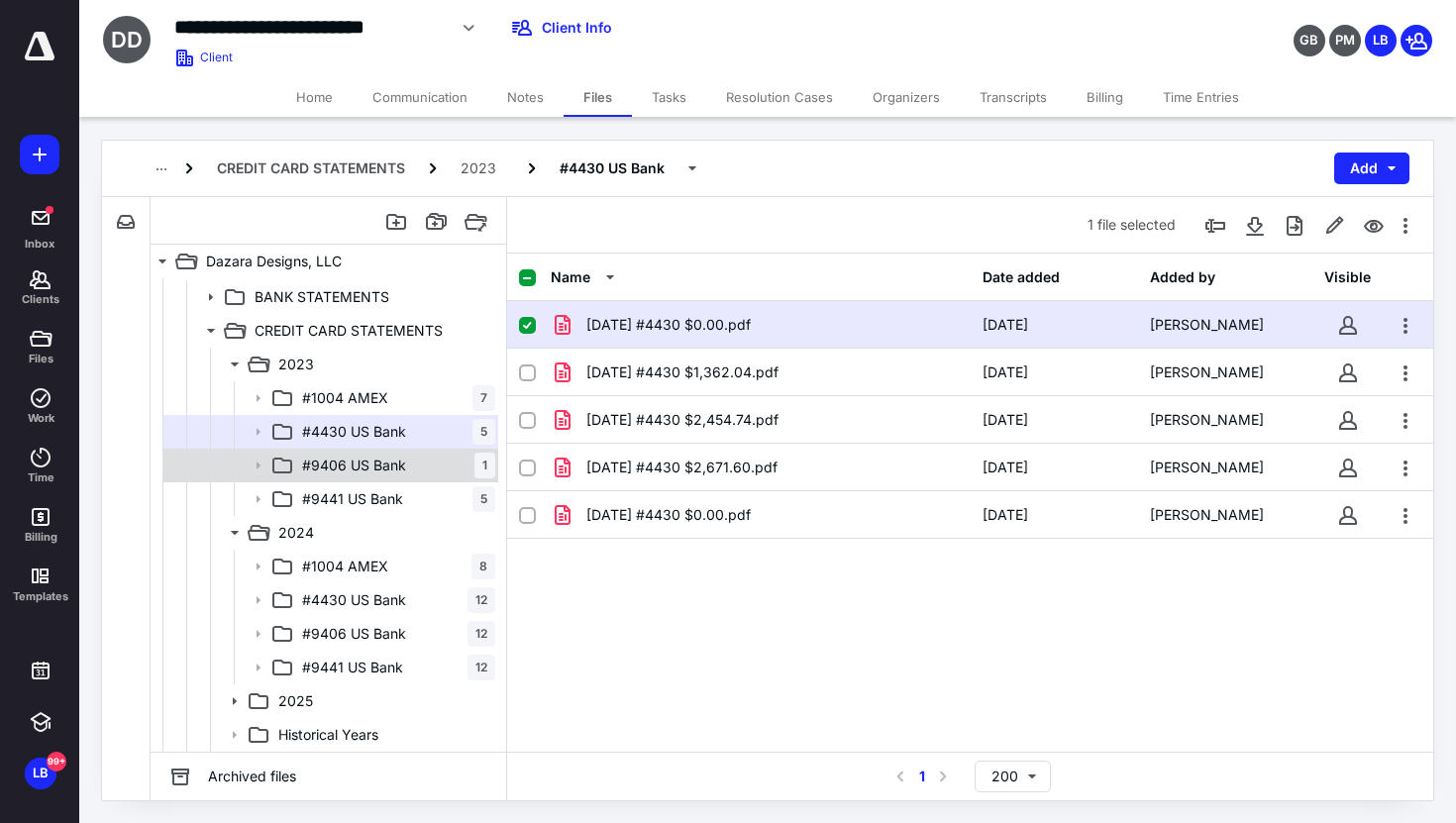 click on "#9406 US Bank 1" at bounding box center [394, 465] 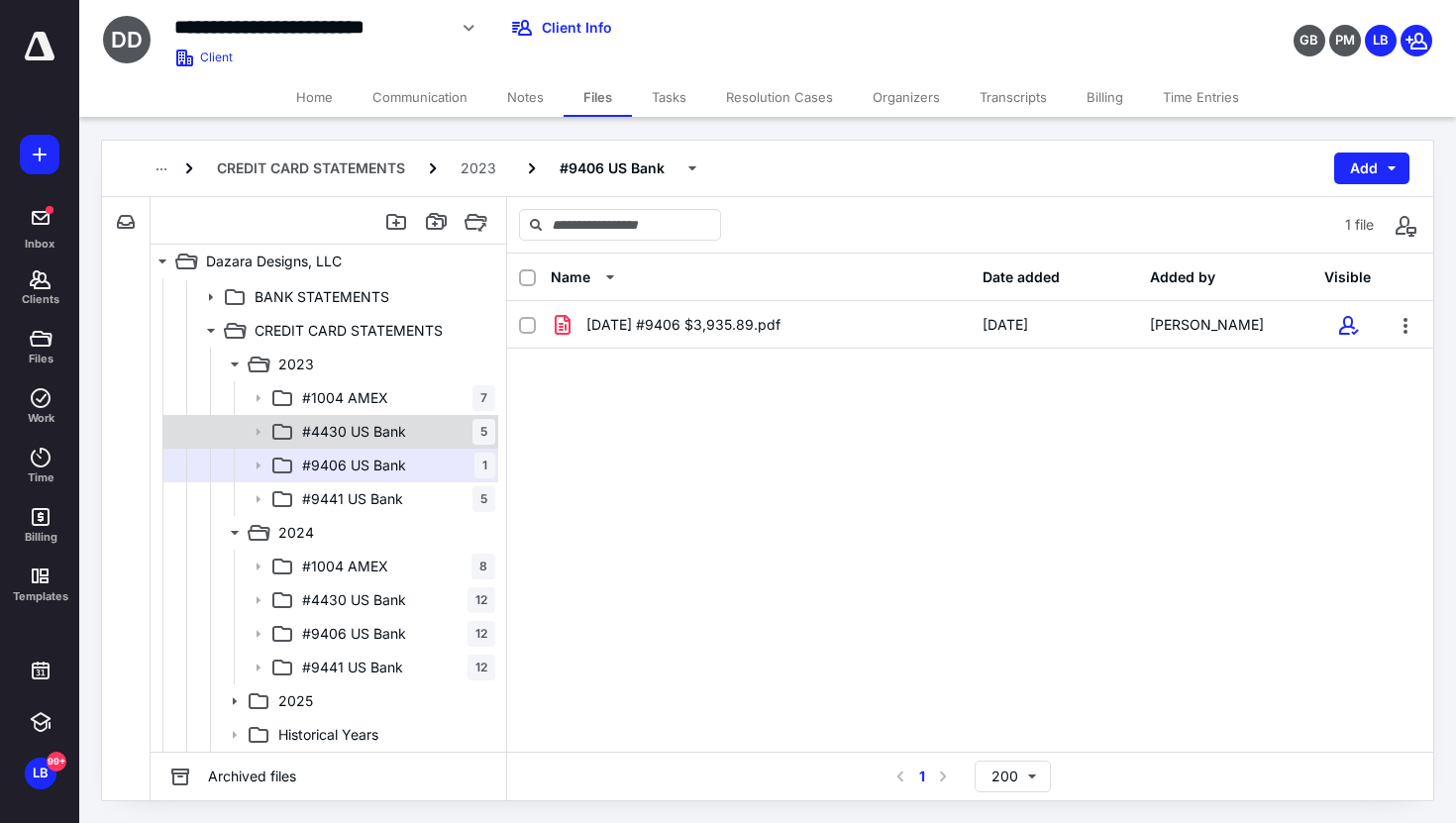 click on "#4430 US Bank 5" at bounding box center (394, 432) 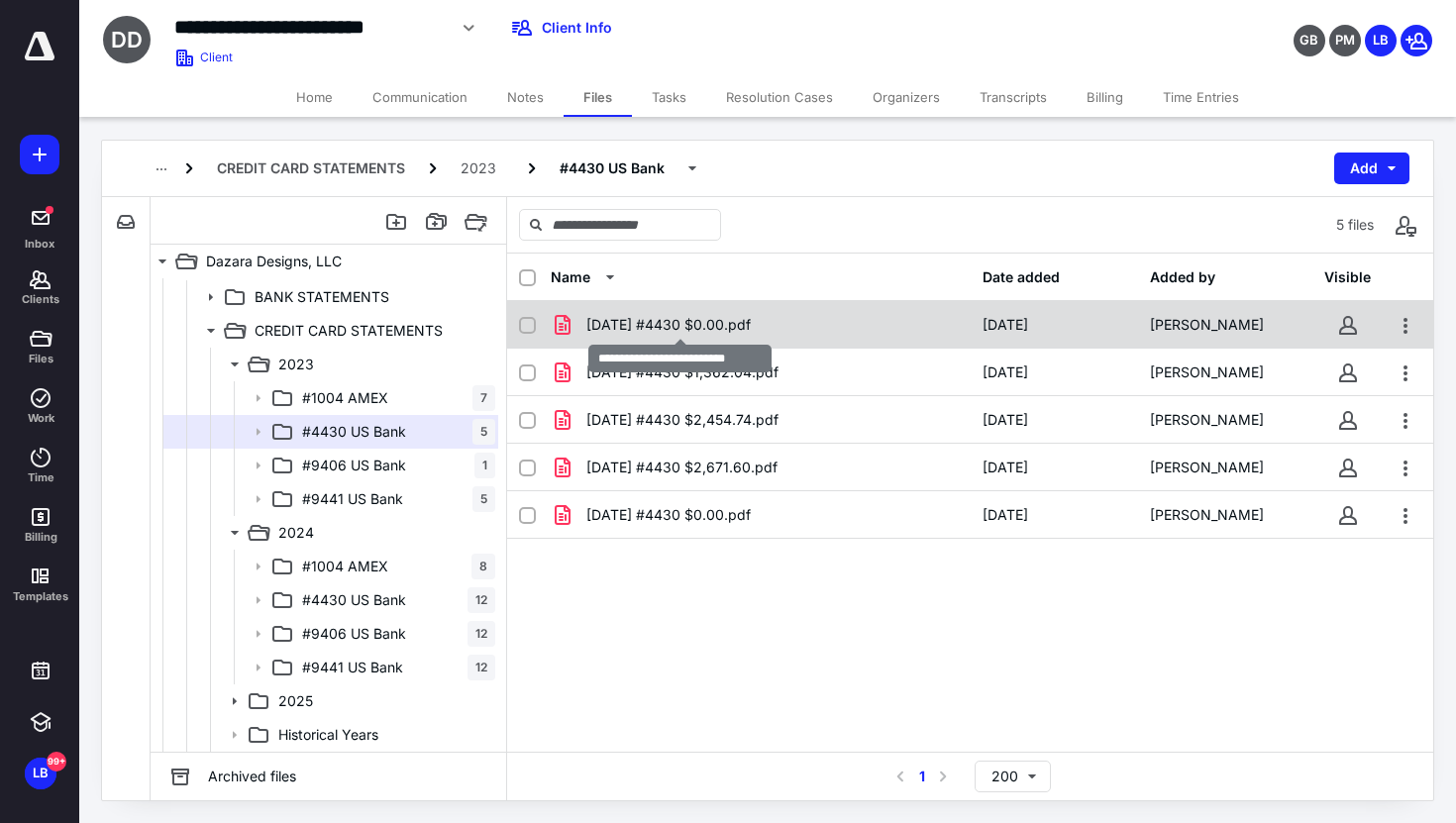click on "[DATE] #4430 $0.00.pdf" at bounding box center [669, 325] 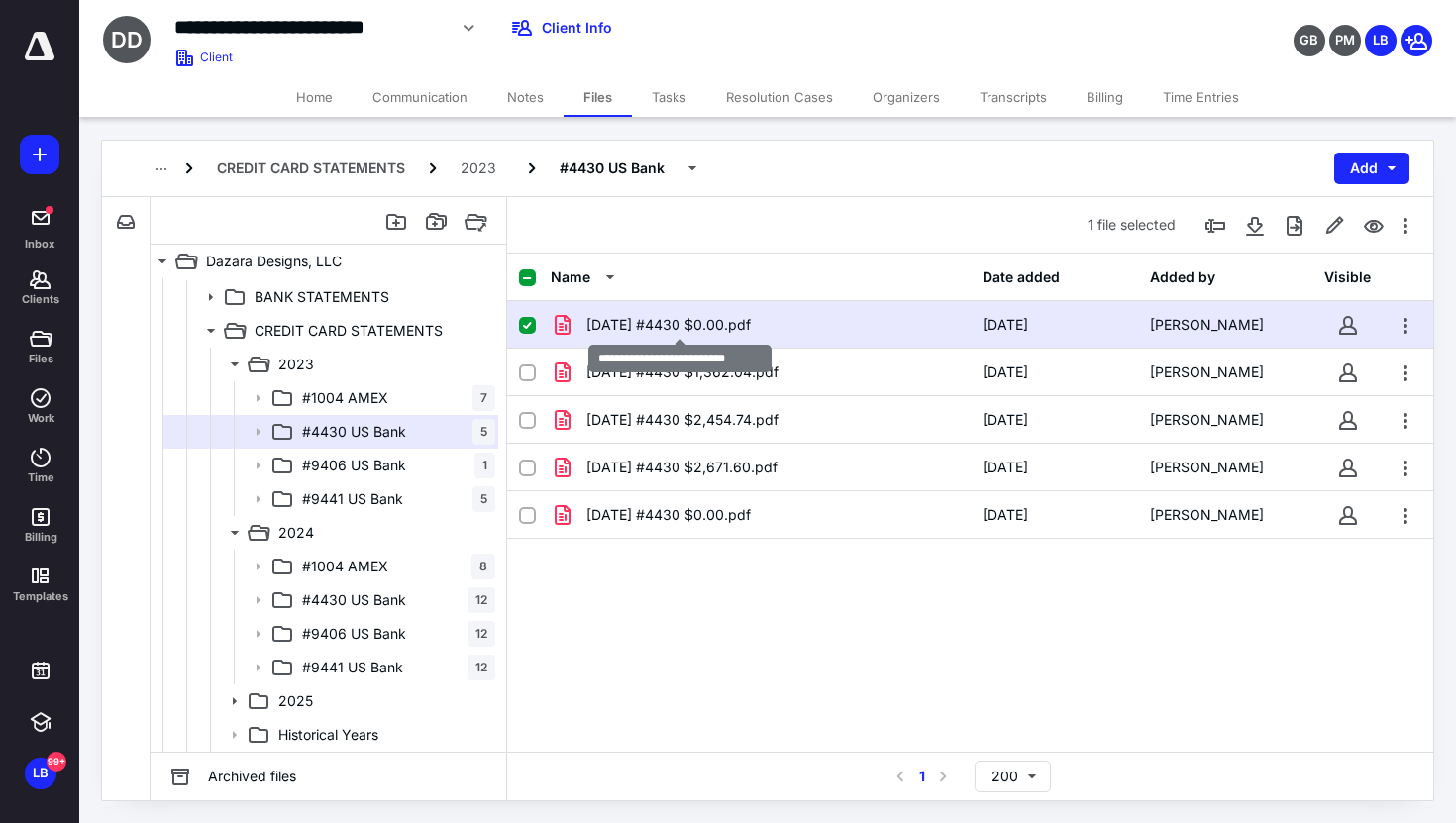 click on "[DATE] #4430 $0.00.pdf" at bounding box center [669, 325] 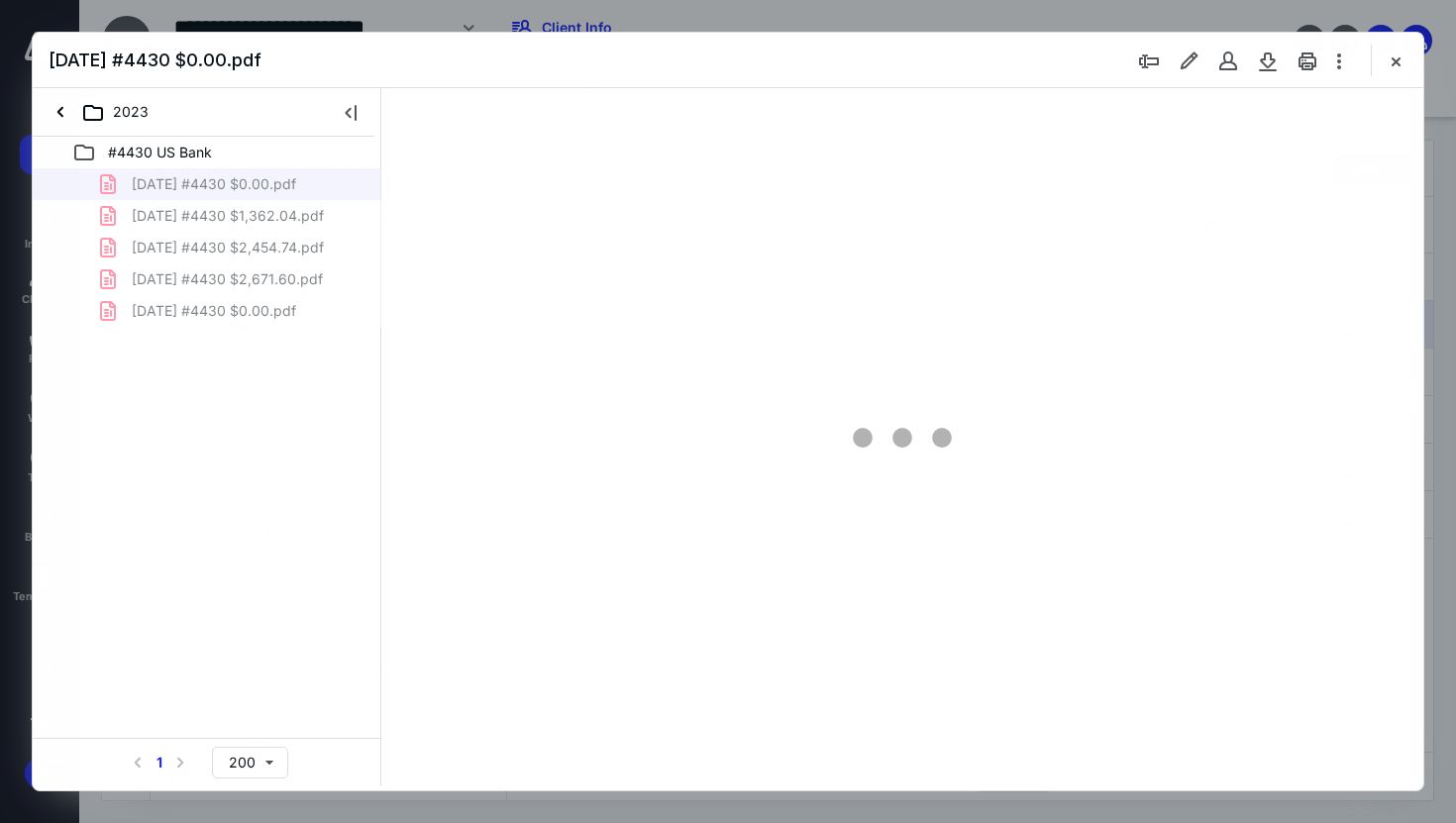 scroll, scrollTop: 0, scrollLeft: 0, axis: both 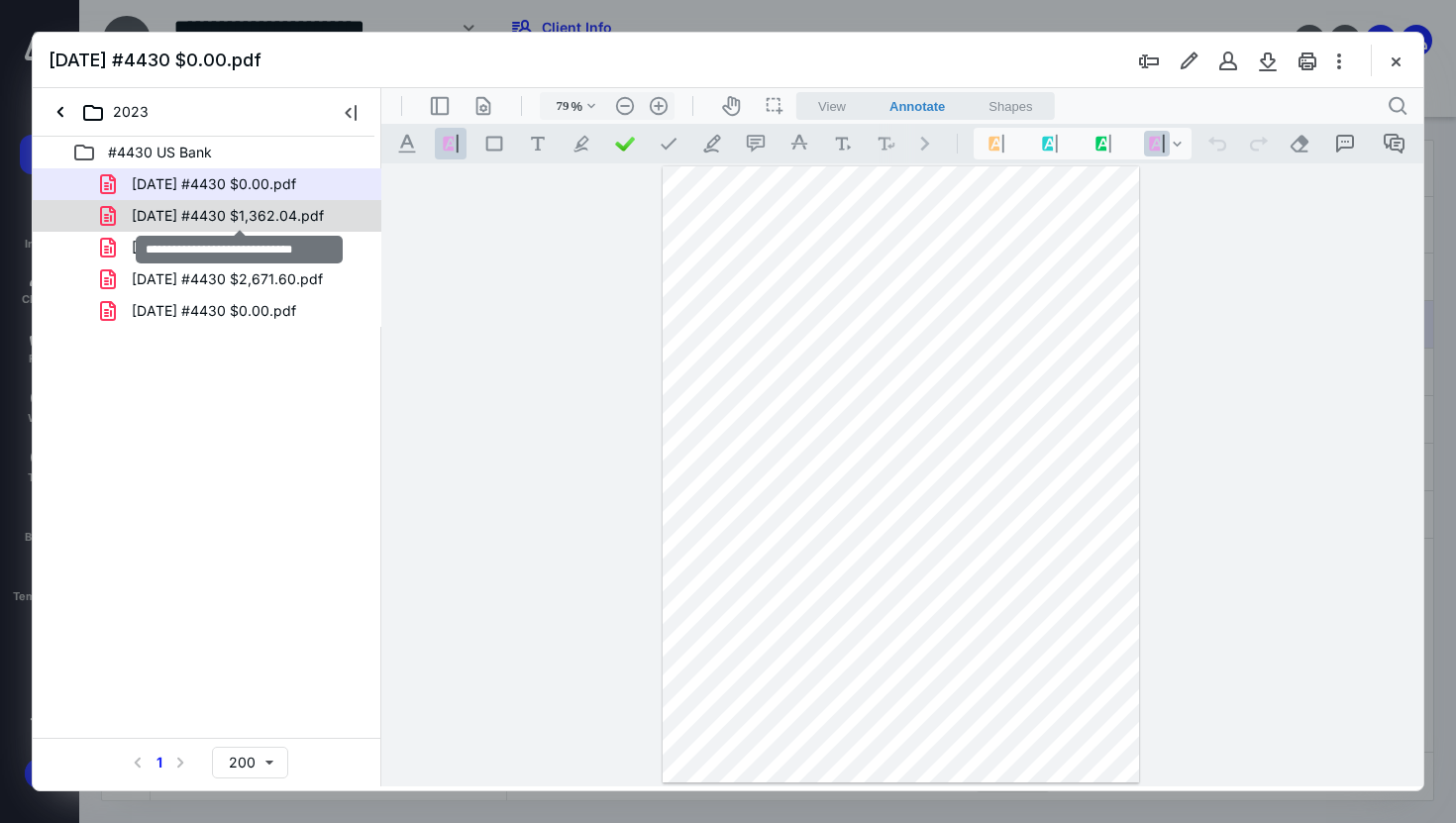 click on "[DATE] #4430 $1,362.04.pdf" at bounding box center (228, 216) 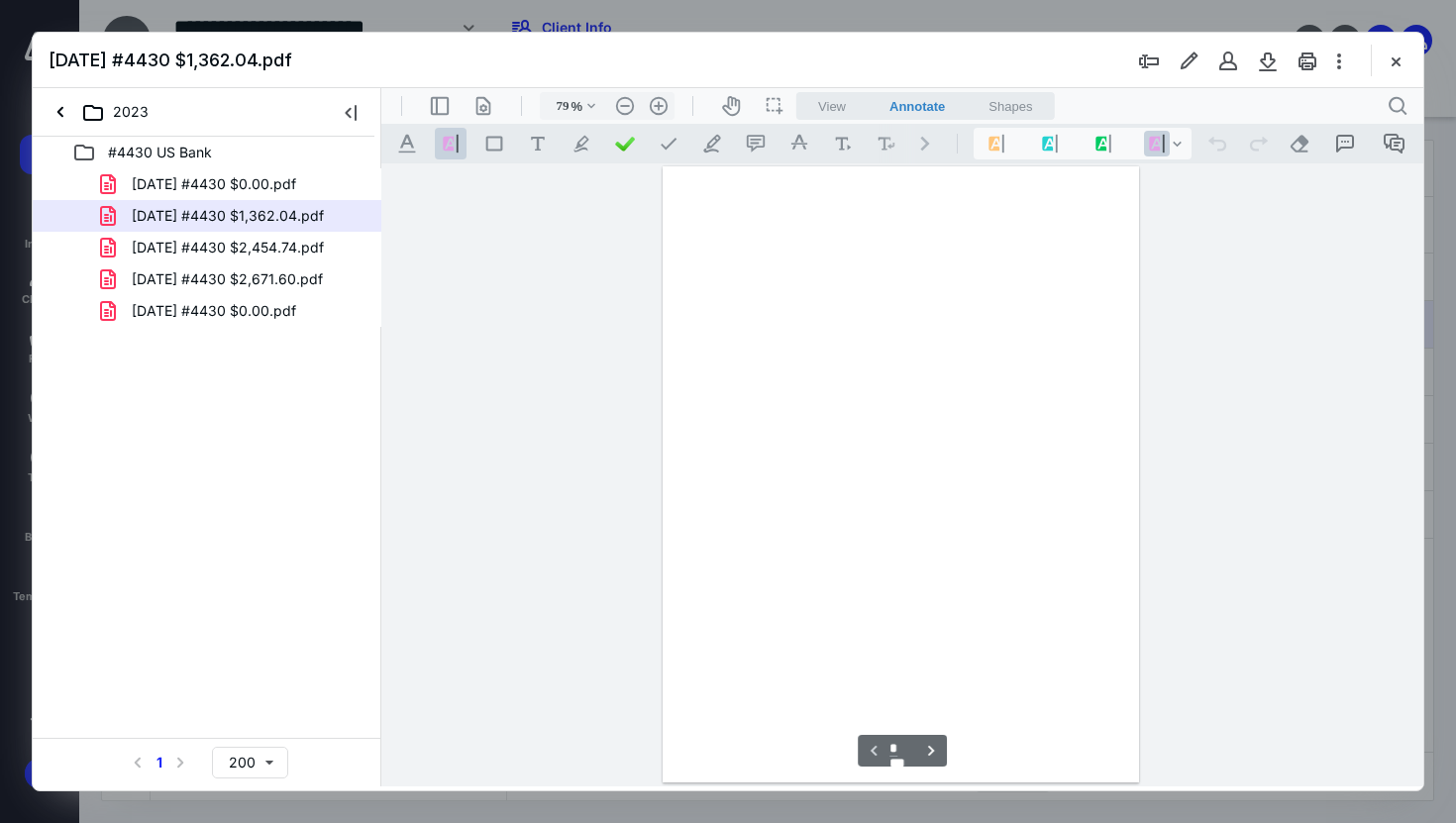 scroll, scrollTop: 78, scrollLeft: 0, axis: vertical 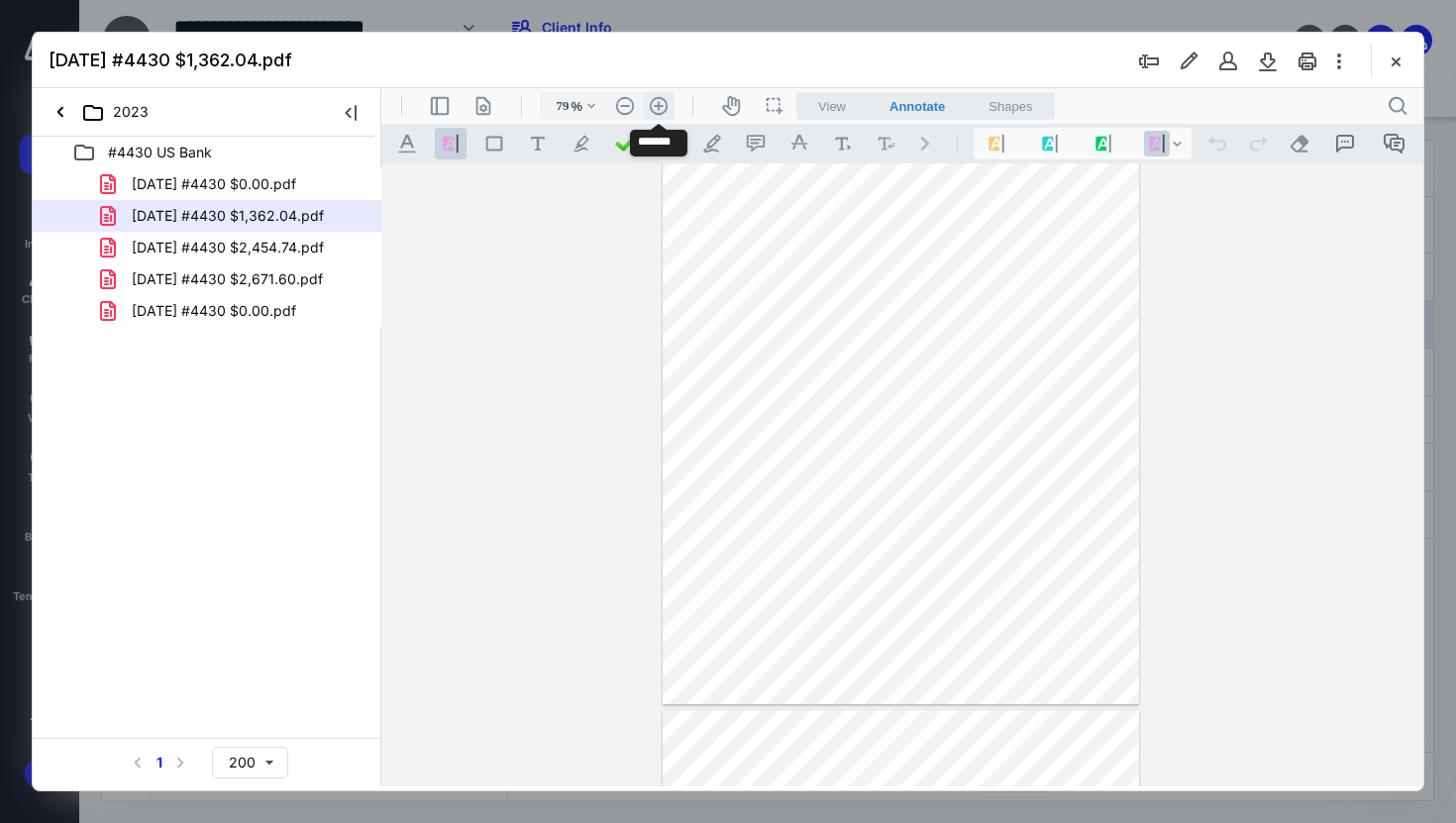 click on ".cls-1{fill:#abb0c4;} icon - header - zoom - in - line" at bounding box center (659, 106) 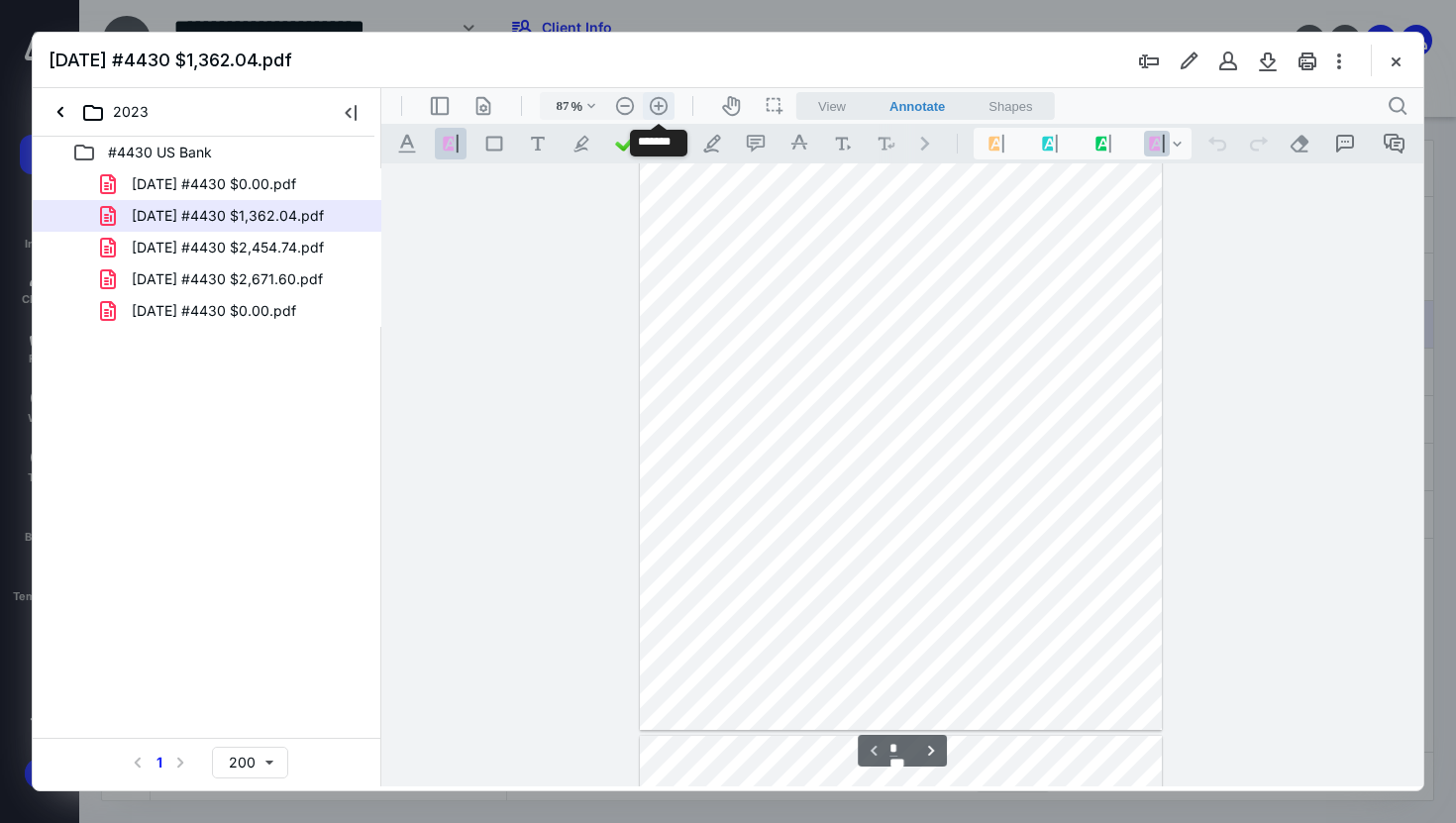 click on ".cls-1{fill:#abb0c4;} icon - header - zoom - in - line" at bounding box center [659, 106] 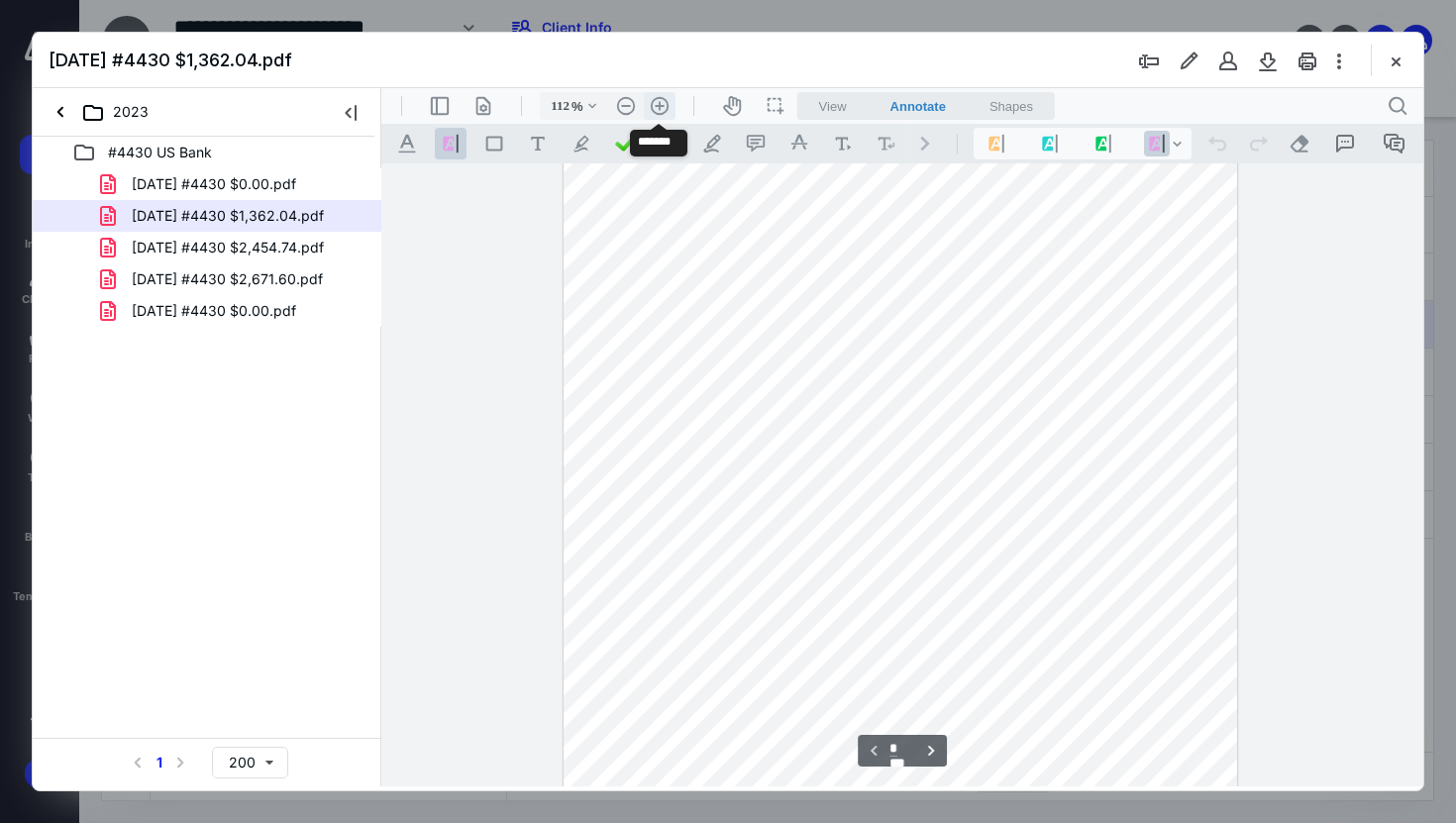 click on ".cls-1{fill:#abb0c4;} icon - header - zoom - in - line" at bounding box center (660, 106) 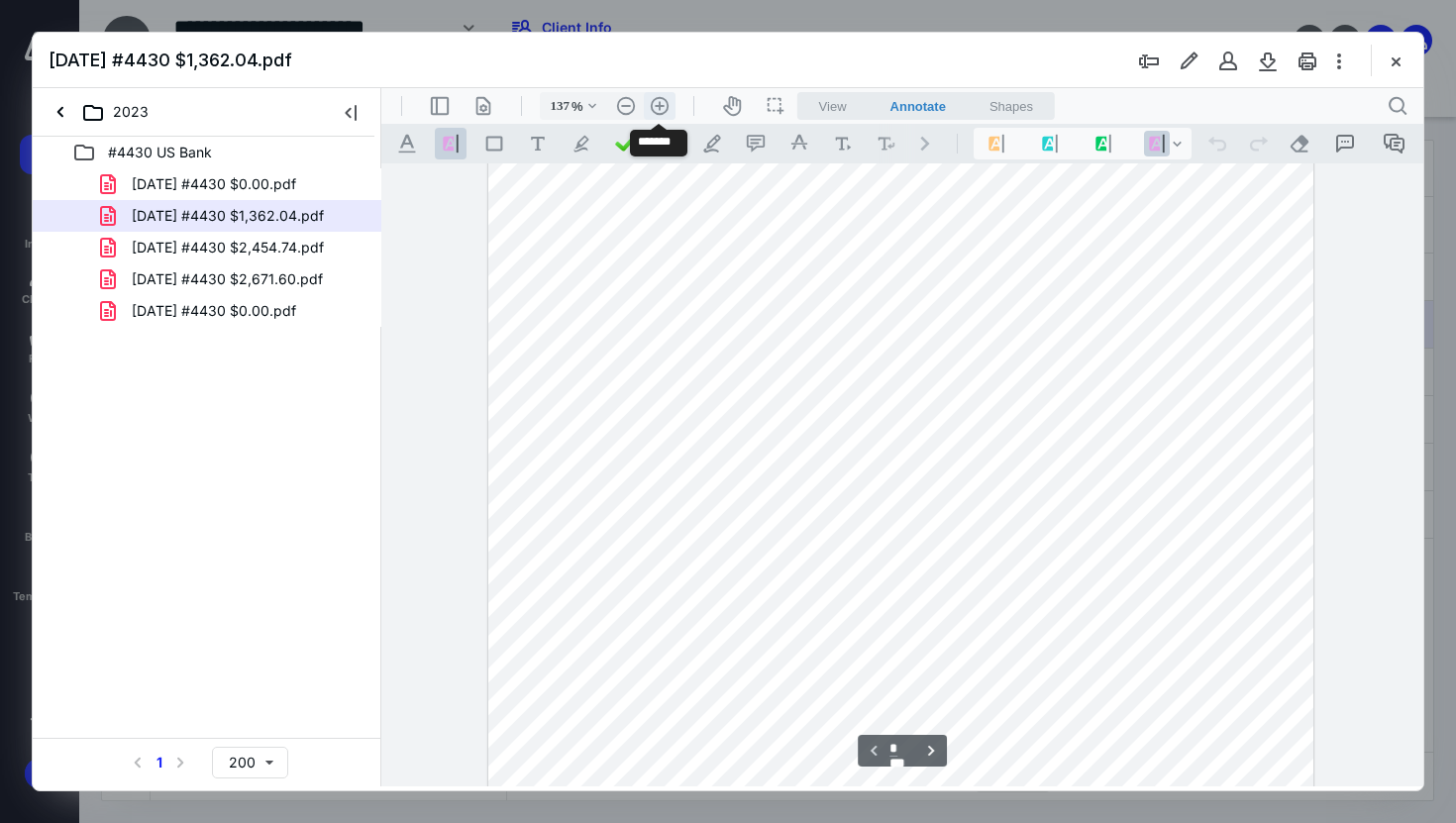click on ".cls-1{fill:#abb0c4;} icon - header - zoom - in - line" at bounding box center (660, 106) 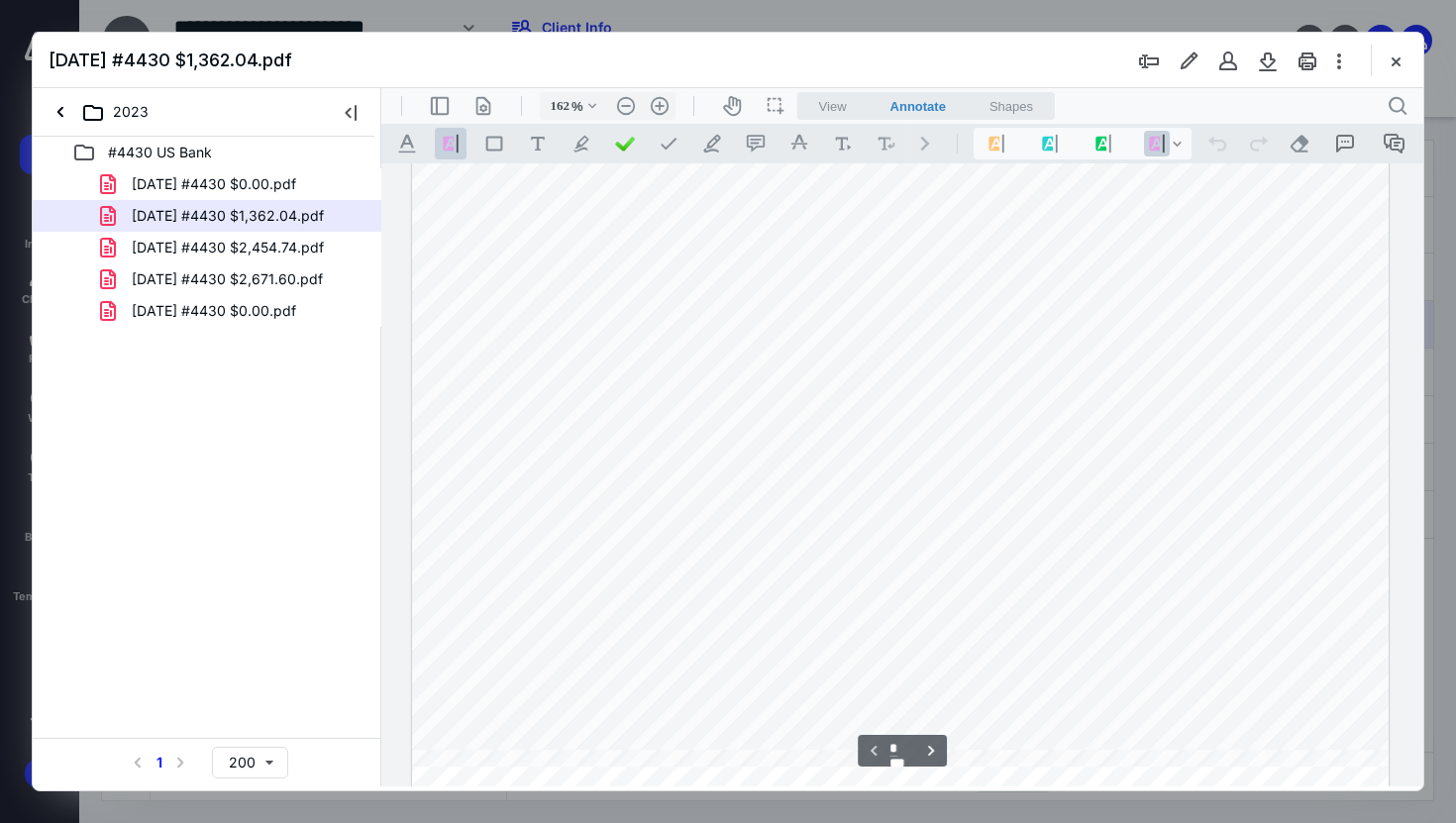 scroll, scrollTop: 152, scrollLeft: 0, axis: vertical 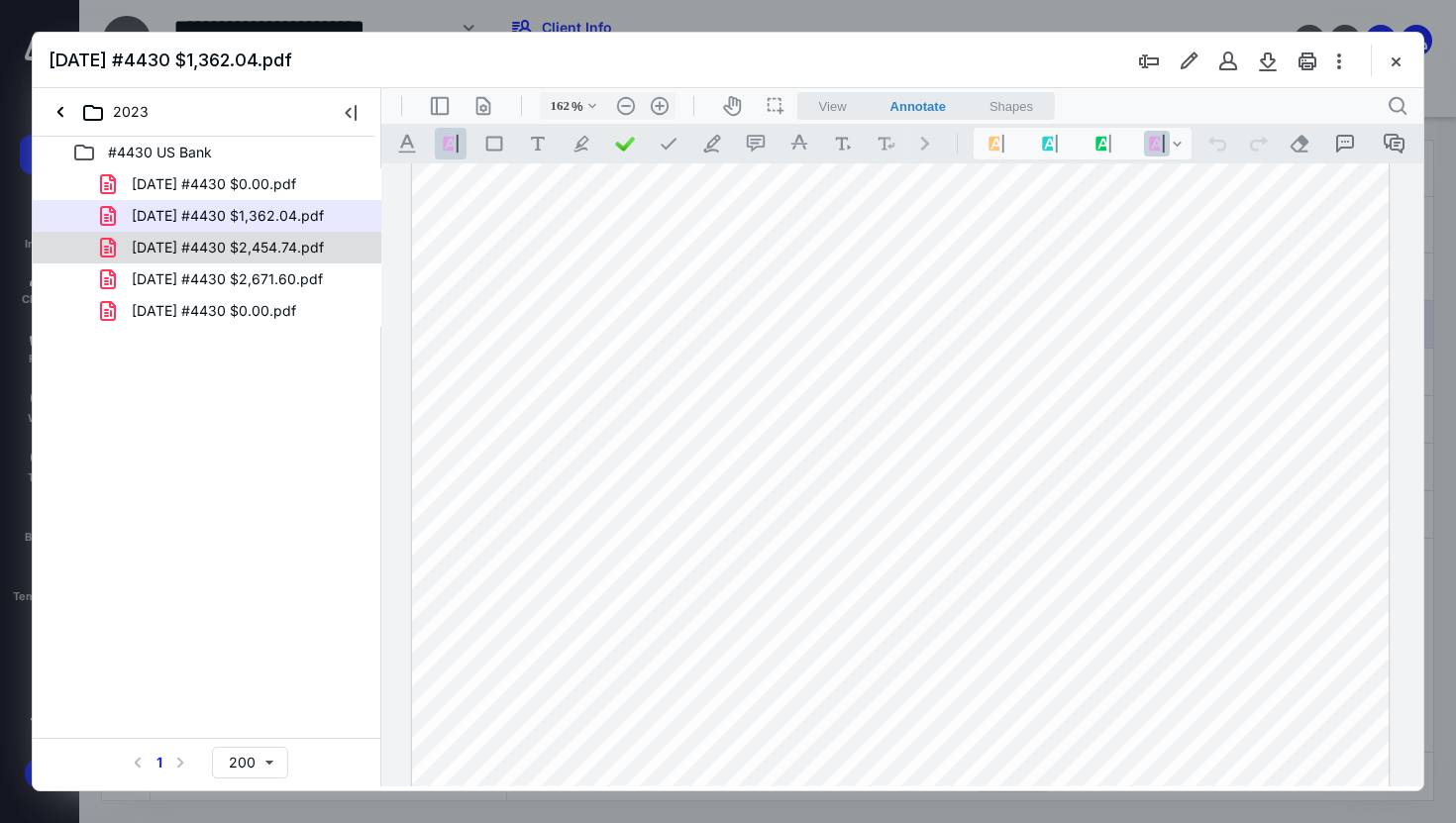click on "[DATE] #4430 $2,454.74.pdf" at bounding box center (228, 248) 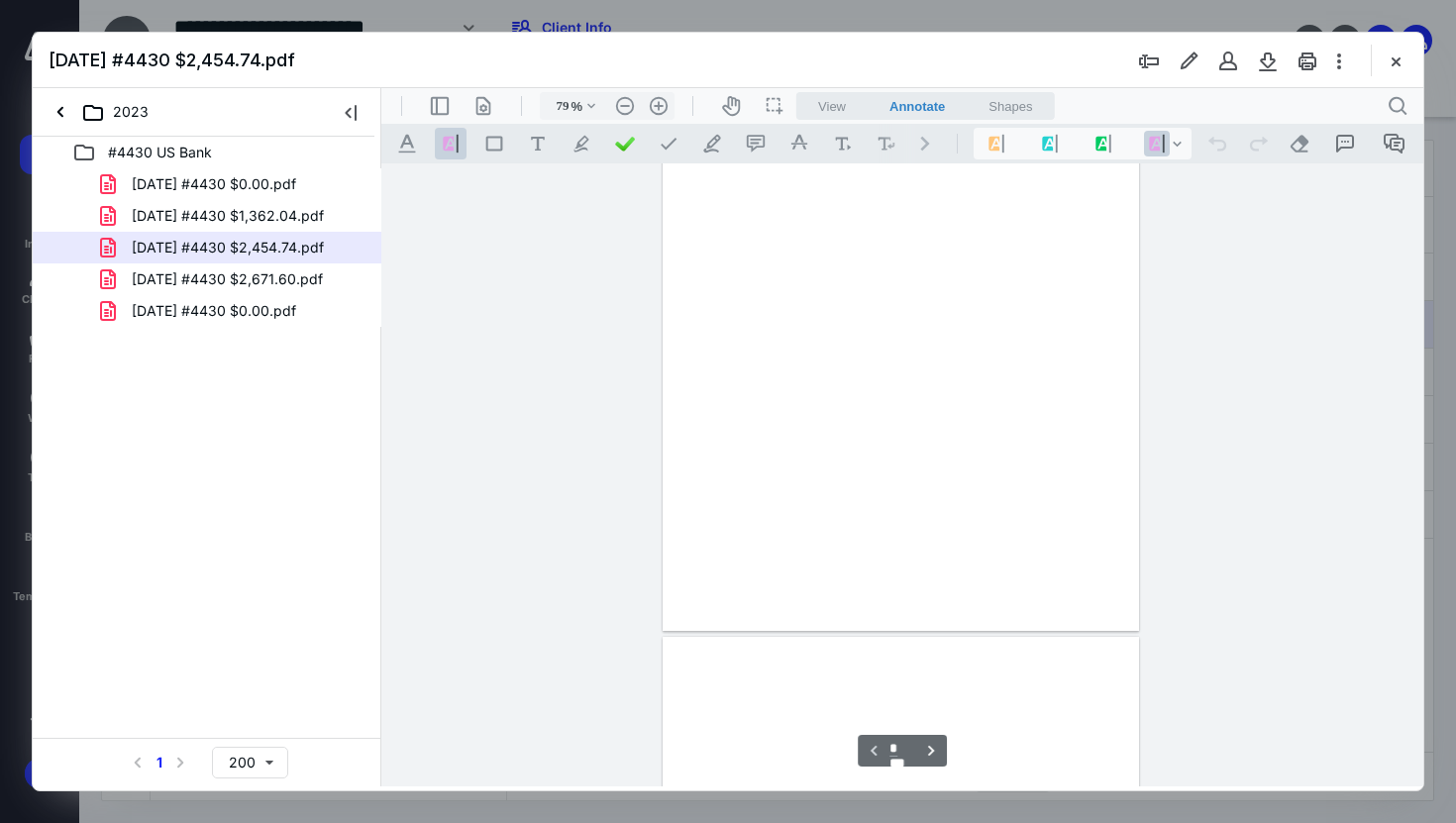 scroll, scrollTop: 78, scrollLeft: 0, axis: vertical 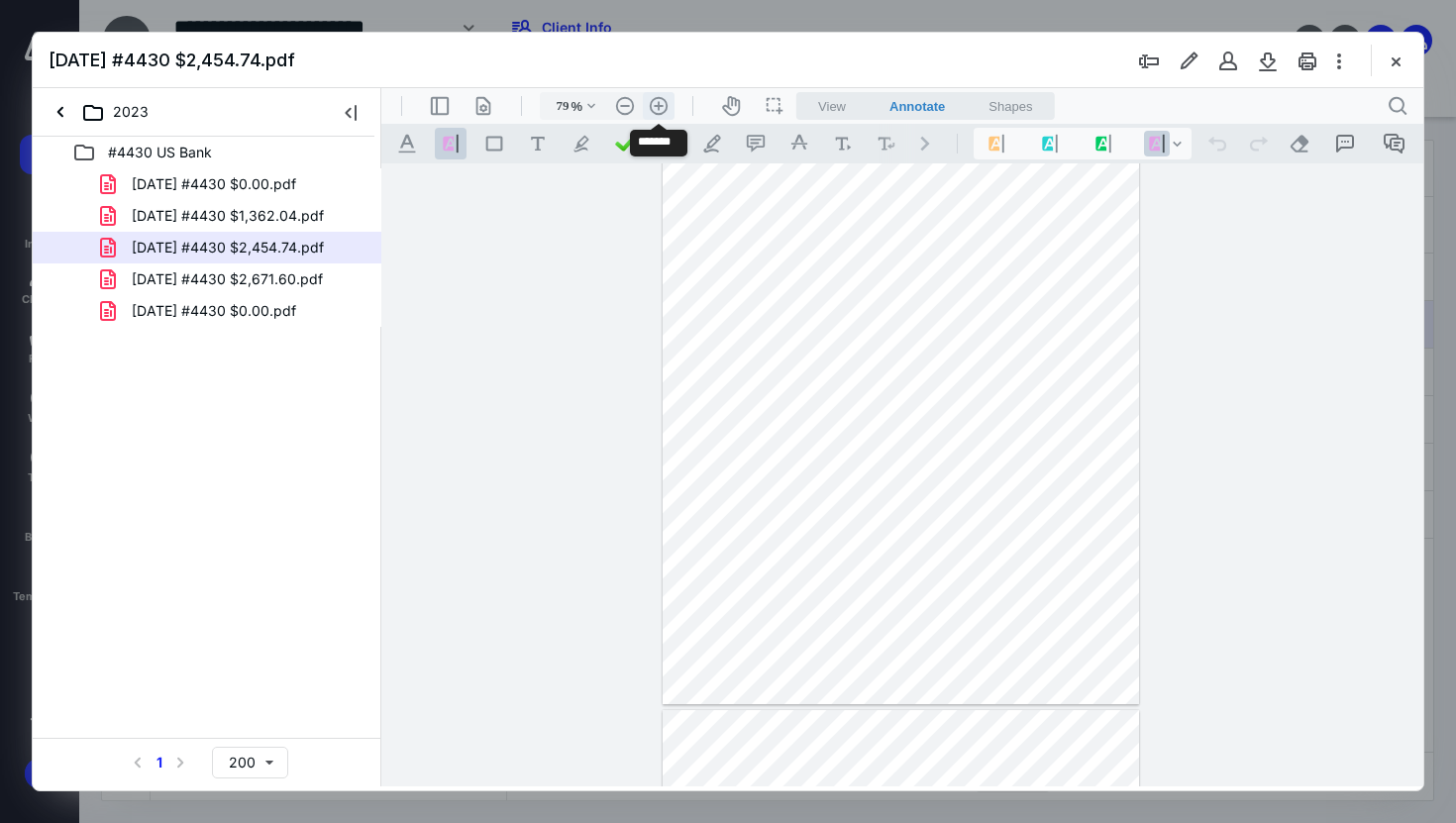 click on ".cls-1{fill:#abb0c4;} icon - header - zoom - in - line" at bounding box center [659, 106] 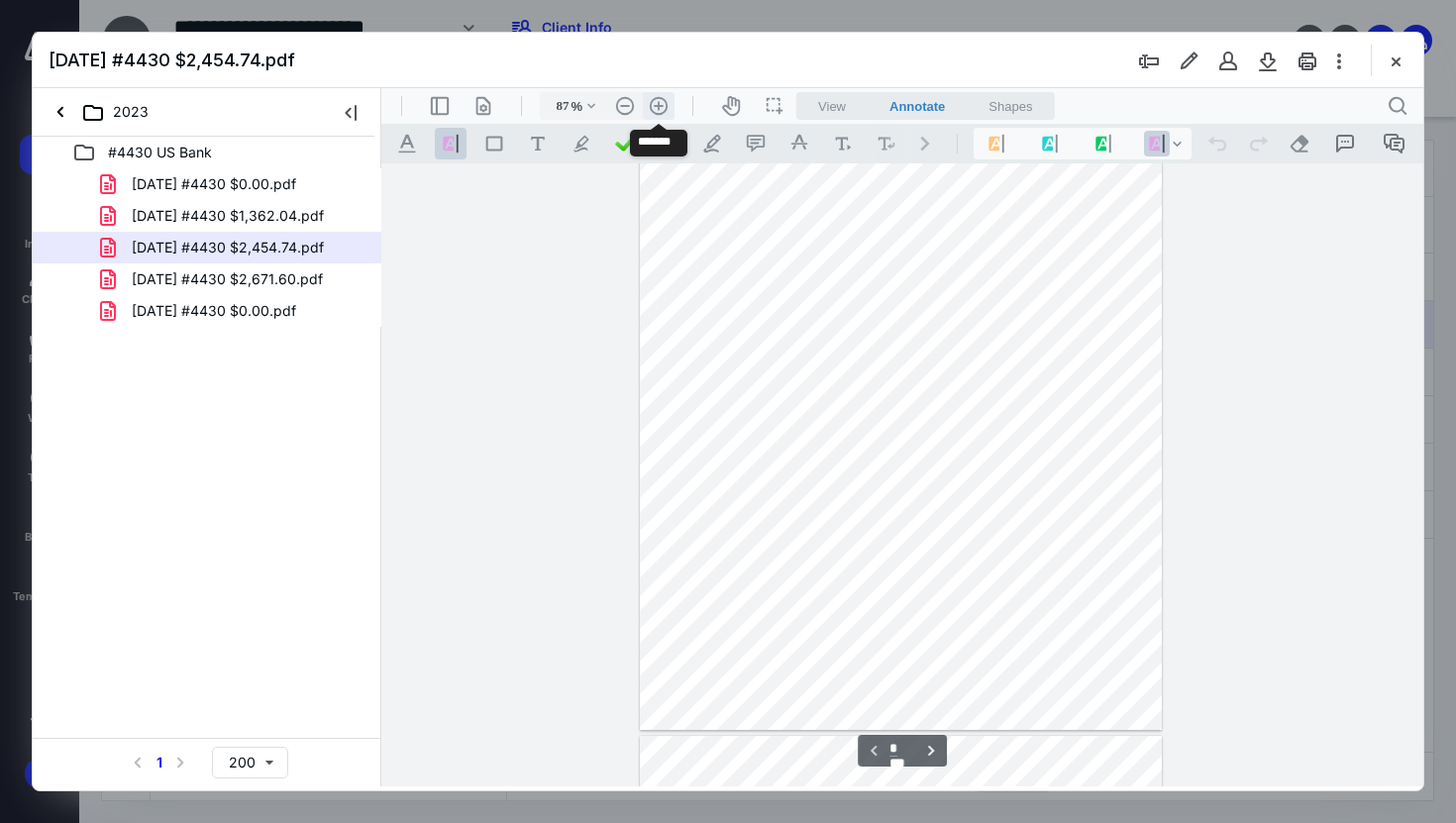 click on ".cls-1{fill:#abb0c4;} icon - header - zoom - in - line" at bounding box center (659, 106) 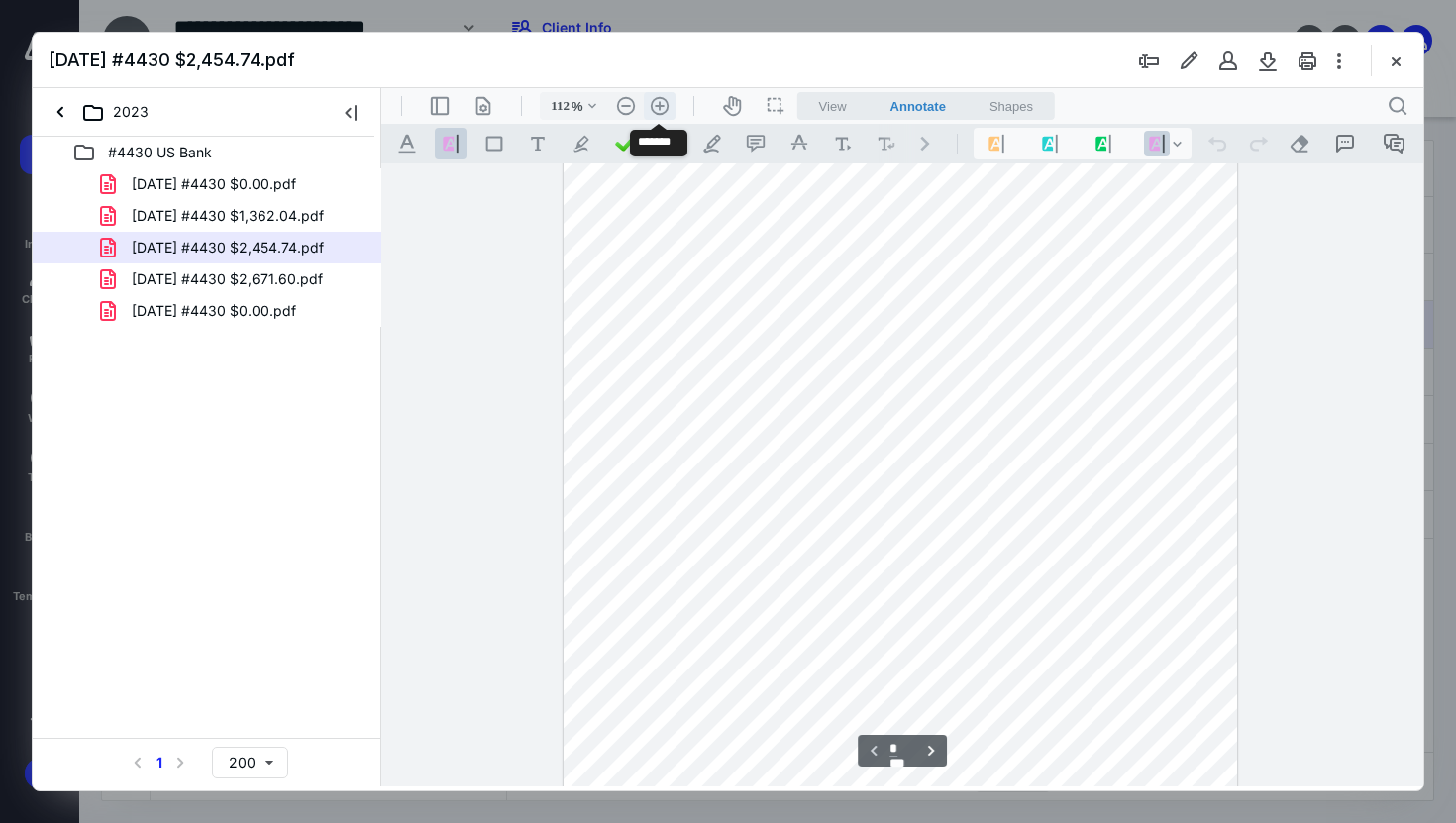 click on ".cls-1{fill:#abb0c4;} icon - header - zoom - in - line" at bounding box center [660, 106] 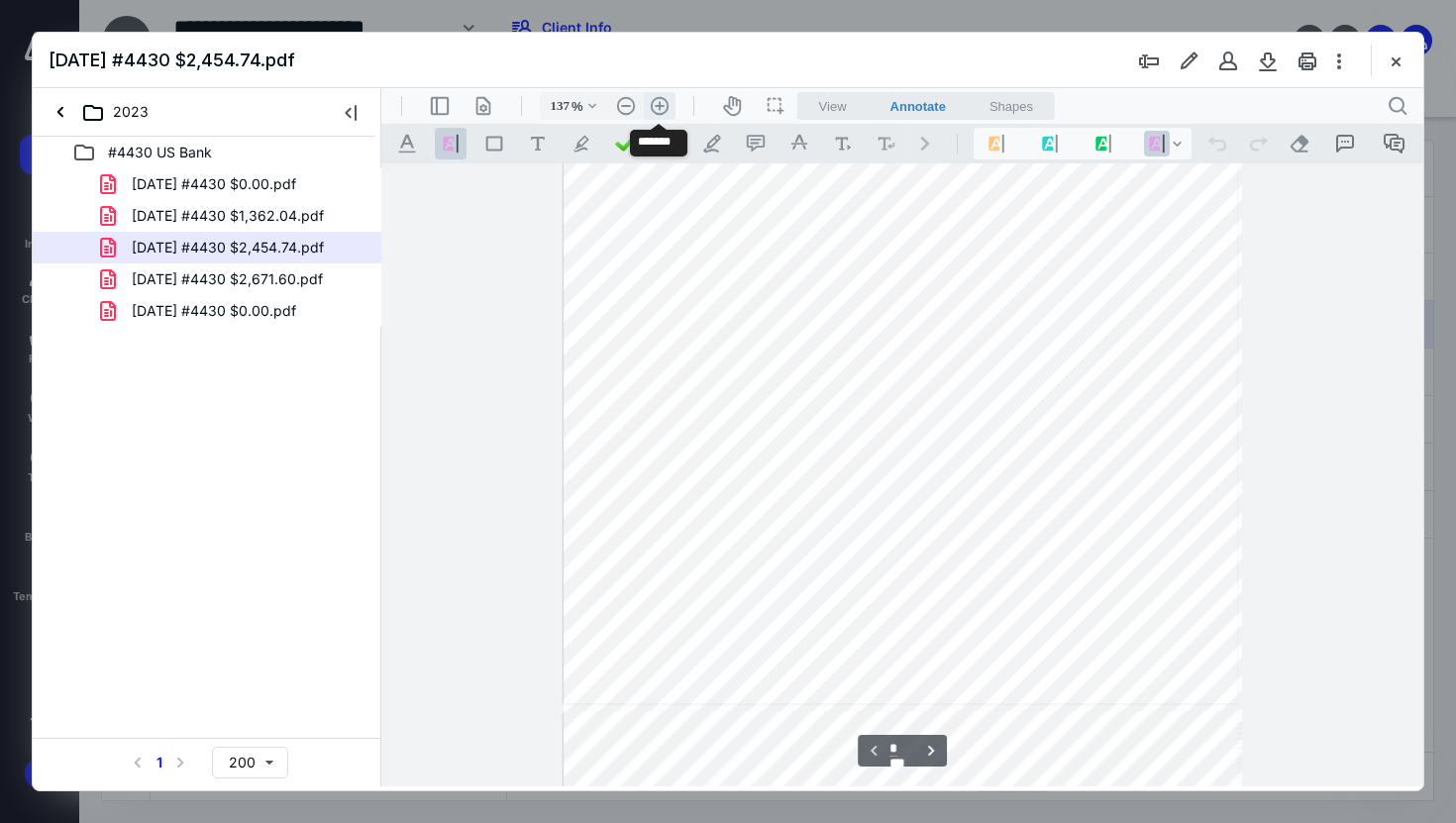 click on ".cls-1{fill:#abb0c4;} icon - header - zoom - in - line" at bounding box center (660, 106) 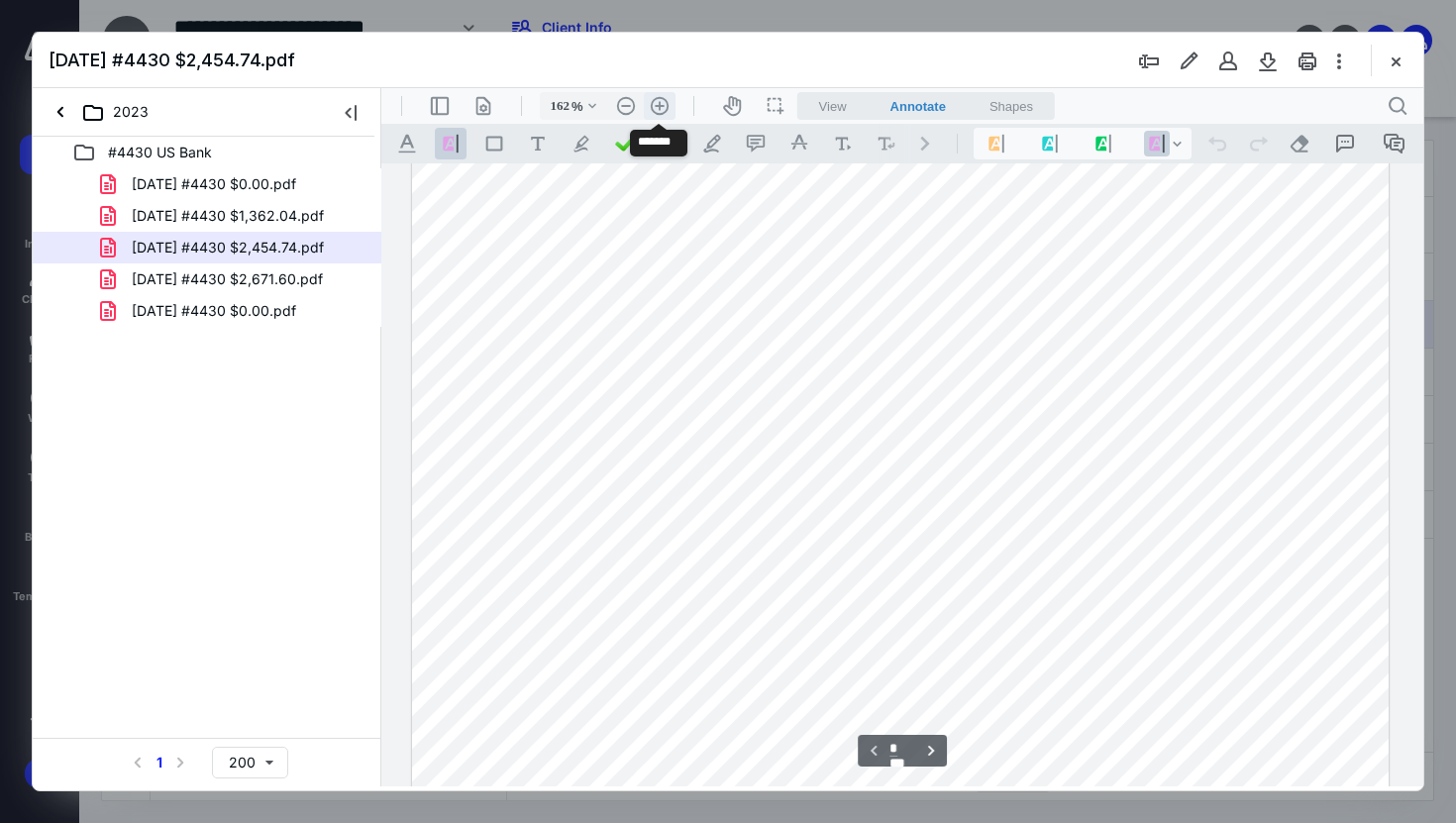scroll, scrollTop: 448, scrollLeft: 0, axis: vertical 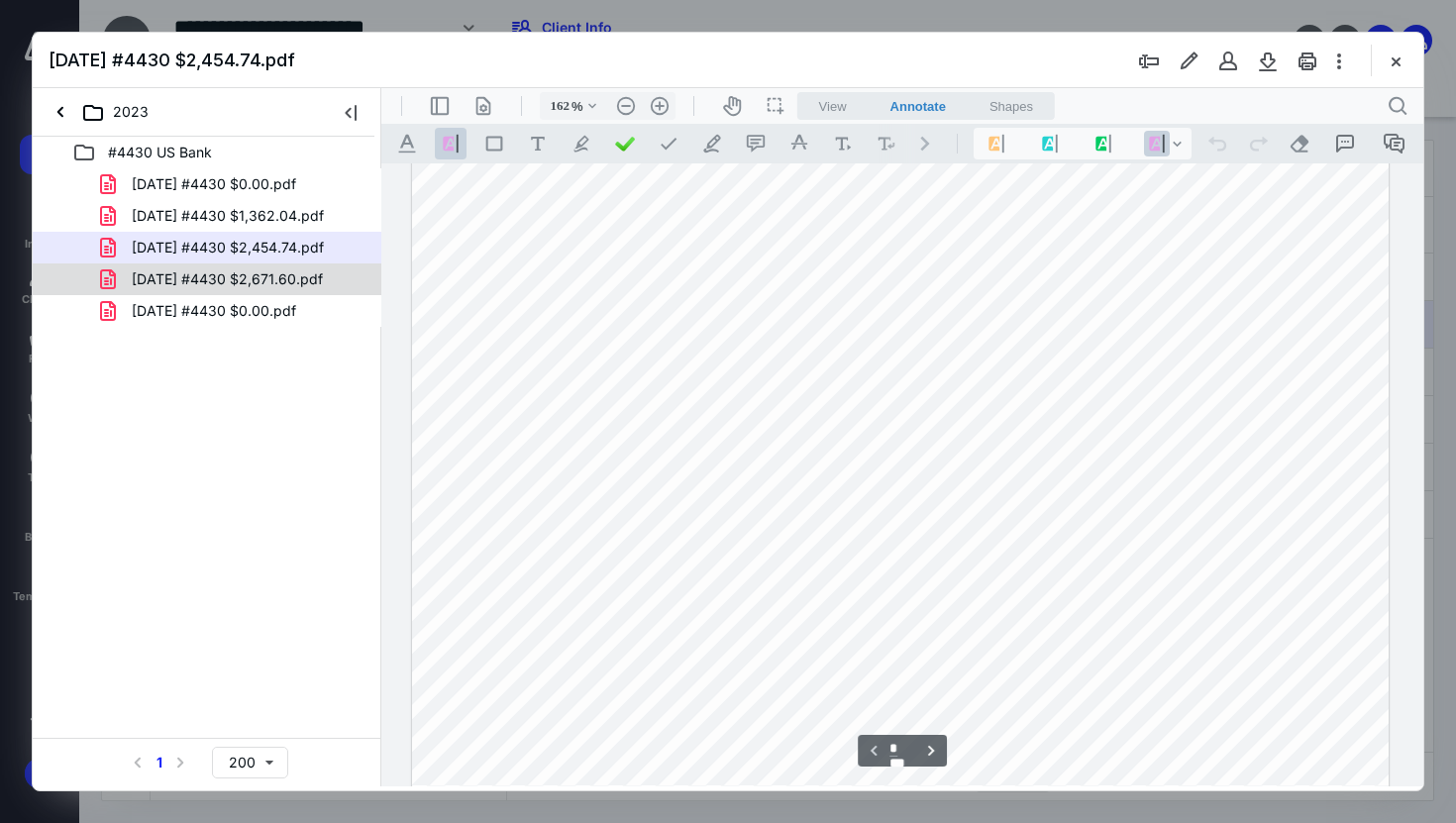 click on "[DATE] #4430 $2,671.60.pdf" at bounding box center (227, 279) 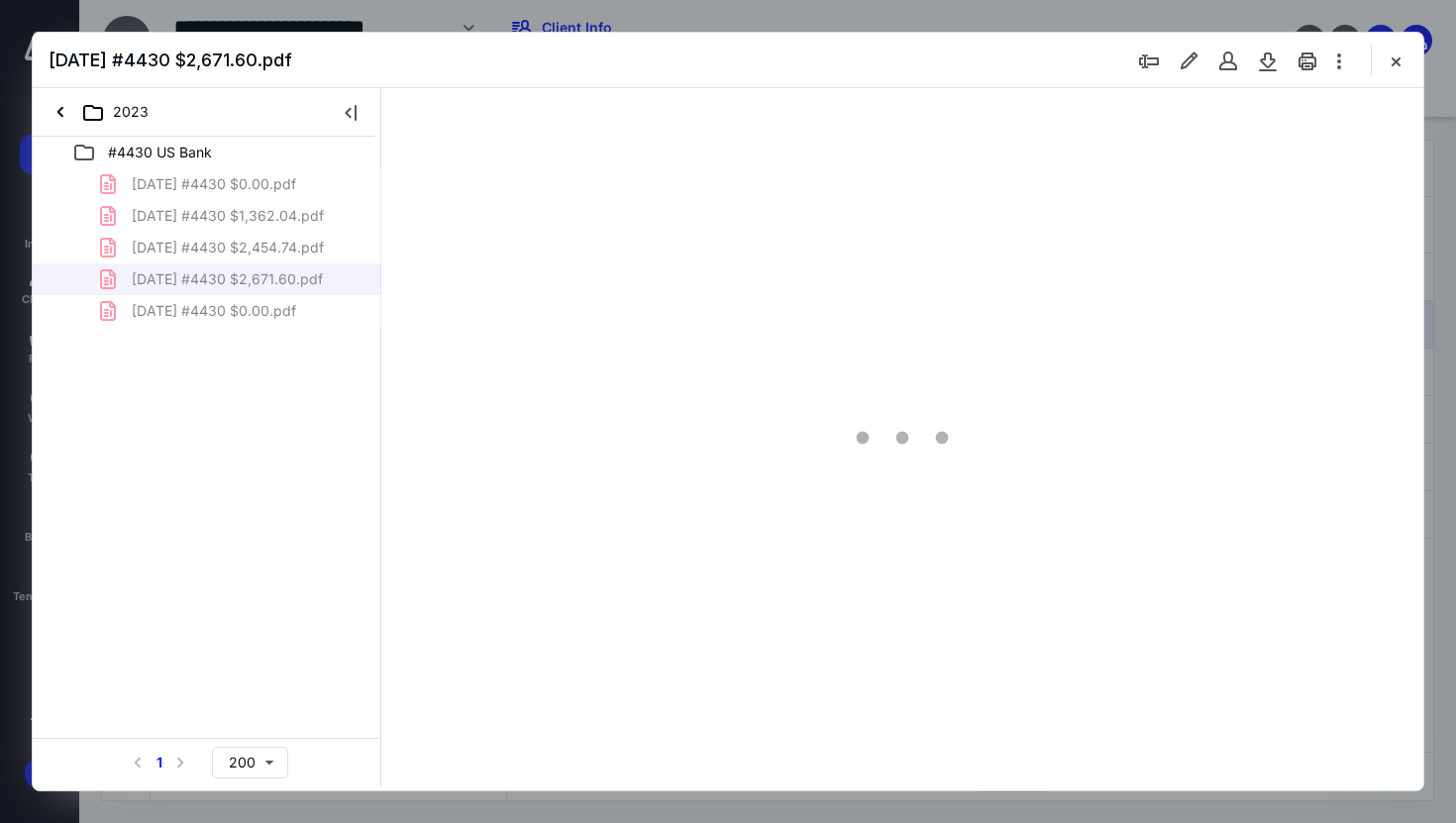 scroll, scrollTop: 78, scrollLeft: 0, axis: vertical 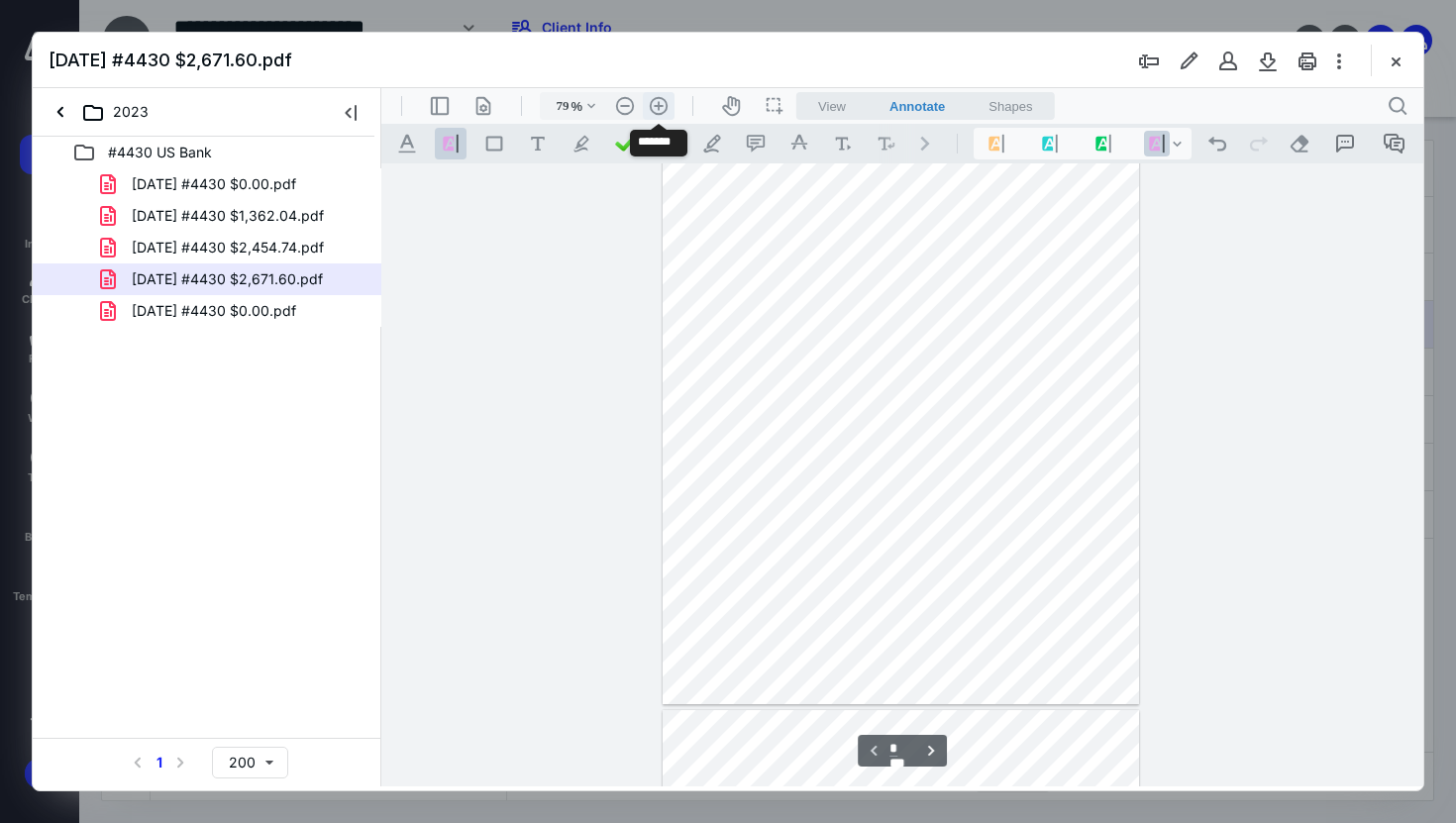 click on ".cls-1{fill:#abb0c4;} icon - header - zoom - in - line" at bounding box center [659, 106] 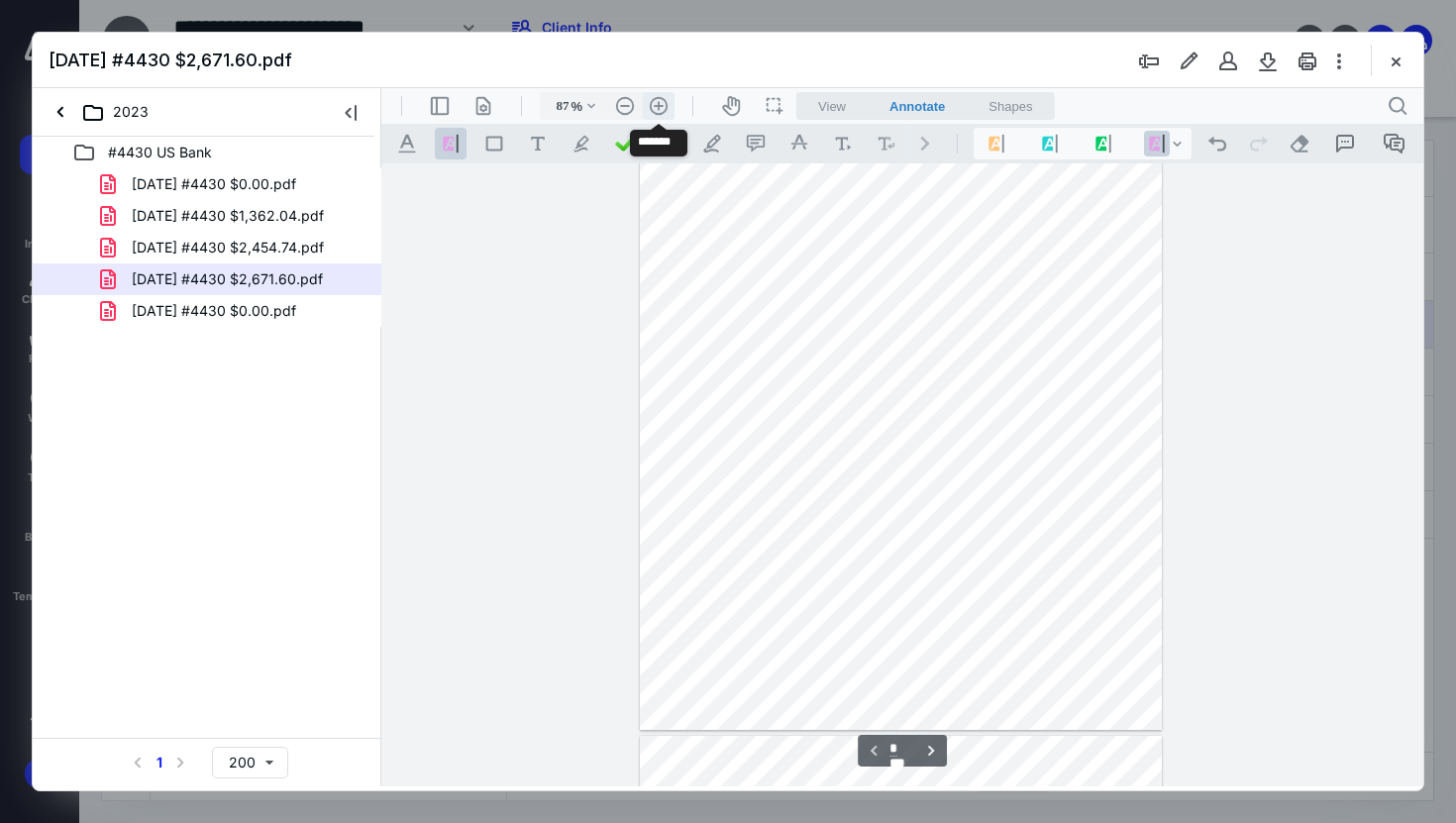 click on ".cls-1{fill:#abb0c4;} icon - header - zoom - in - line" at bounding box center [659, 106] 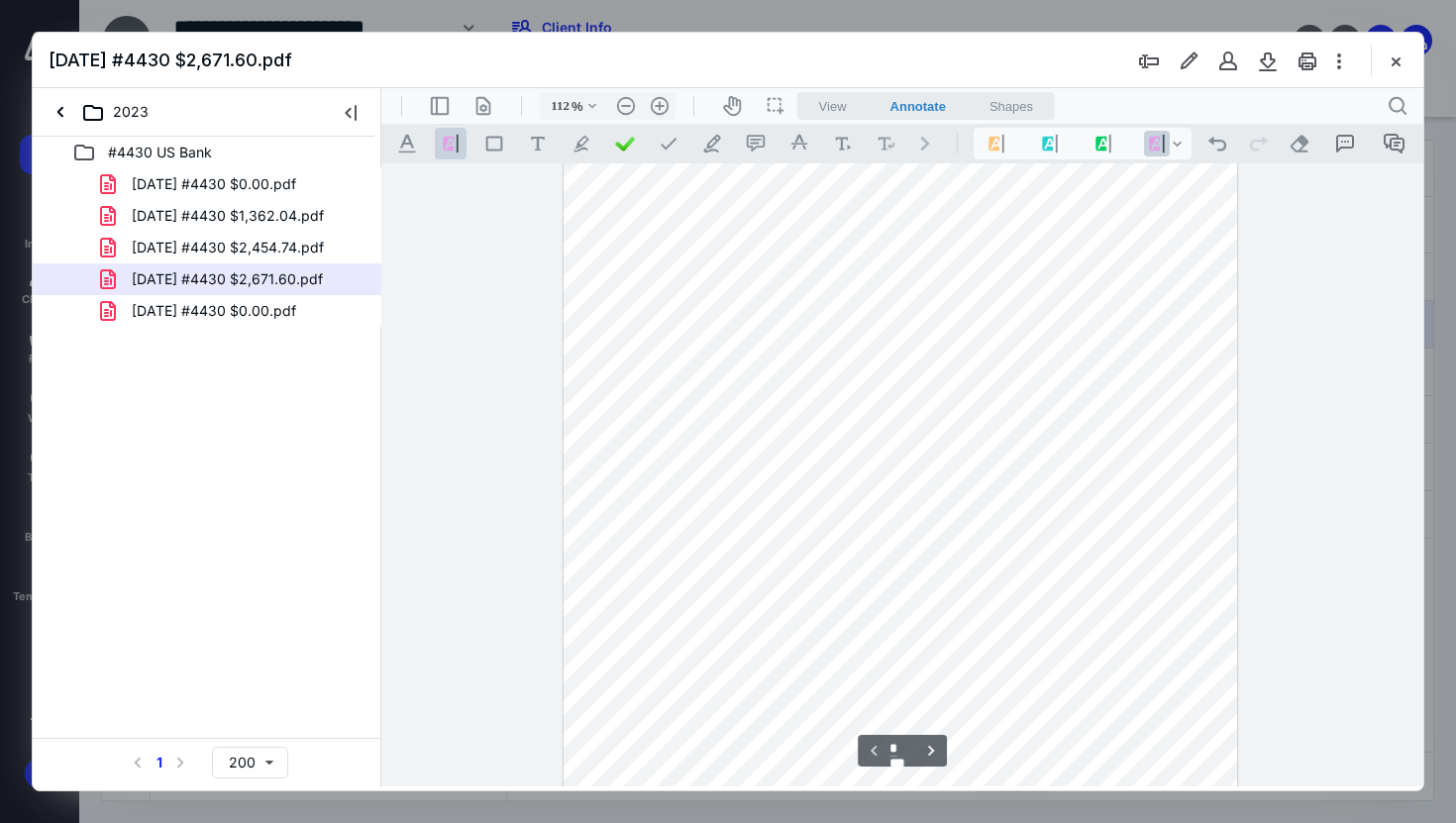 scroll, scrollTop: 0, scrollLeft: 0, axis: both 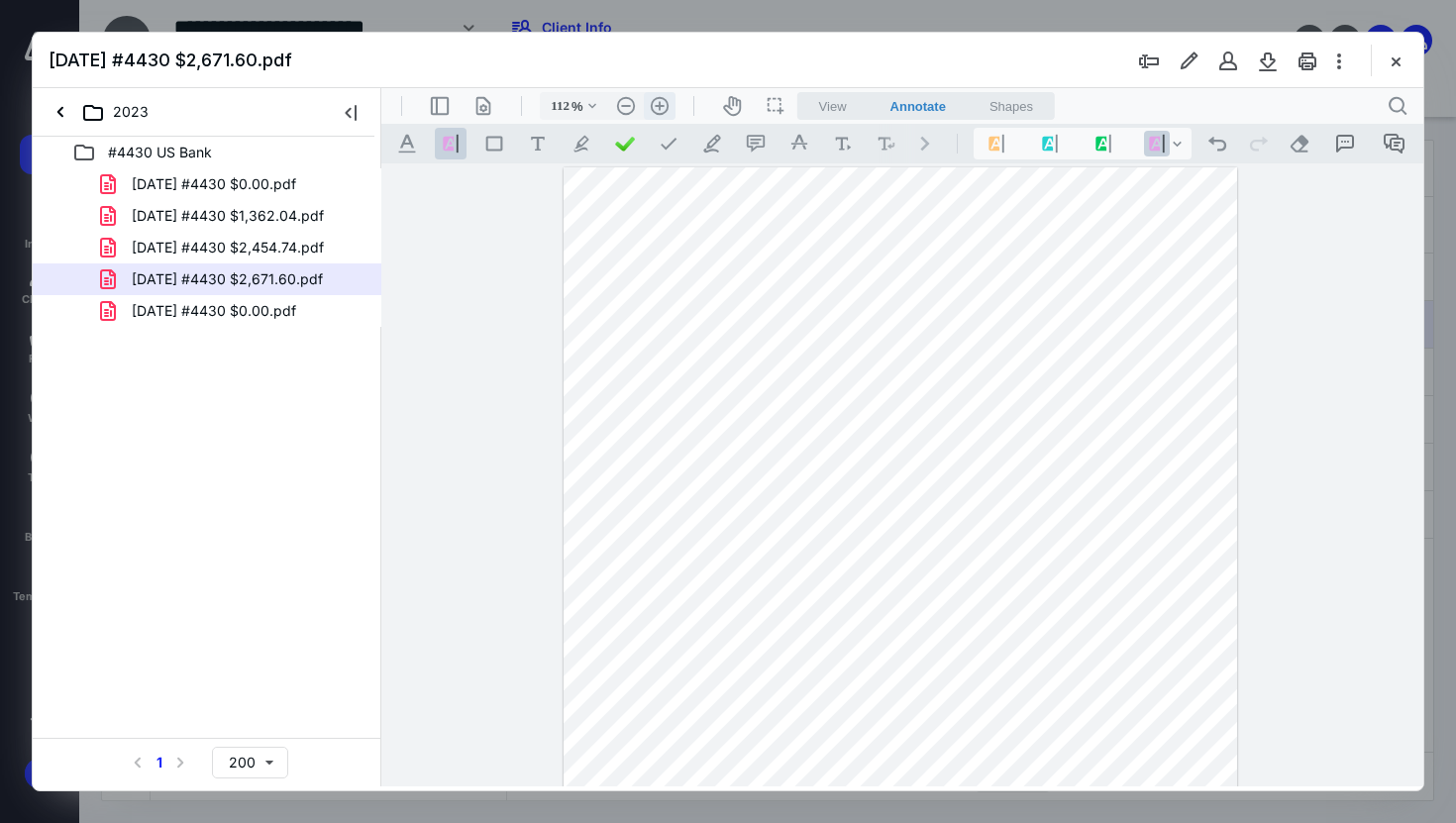 click on ".cls-1{fill:#abb0c4;} icon - header - zoom - in - line" at bounding box center [660, 106] 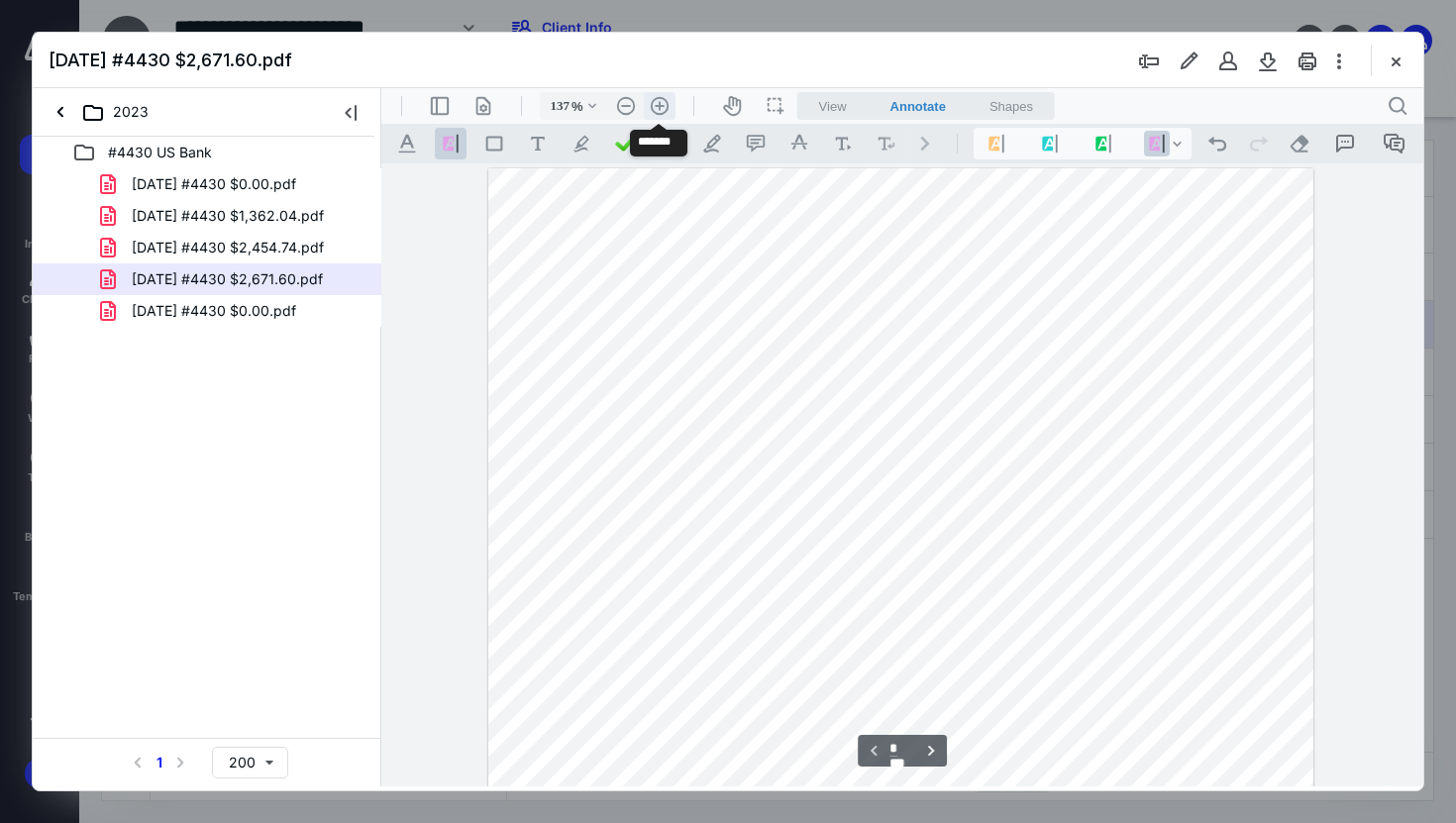 scroll, scrollTop: 61, scrollLeft: 0, axis: vertical 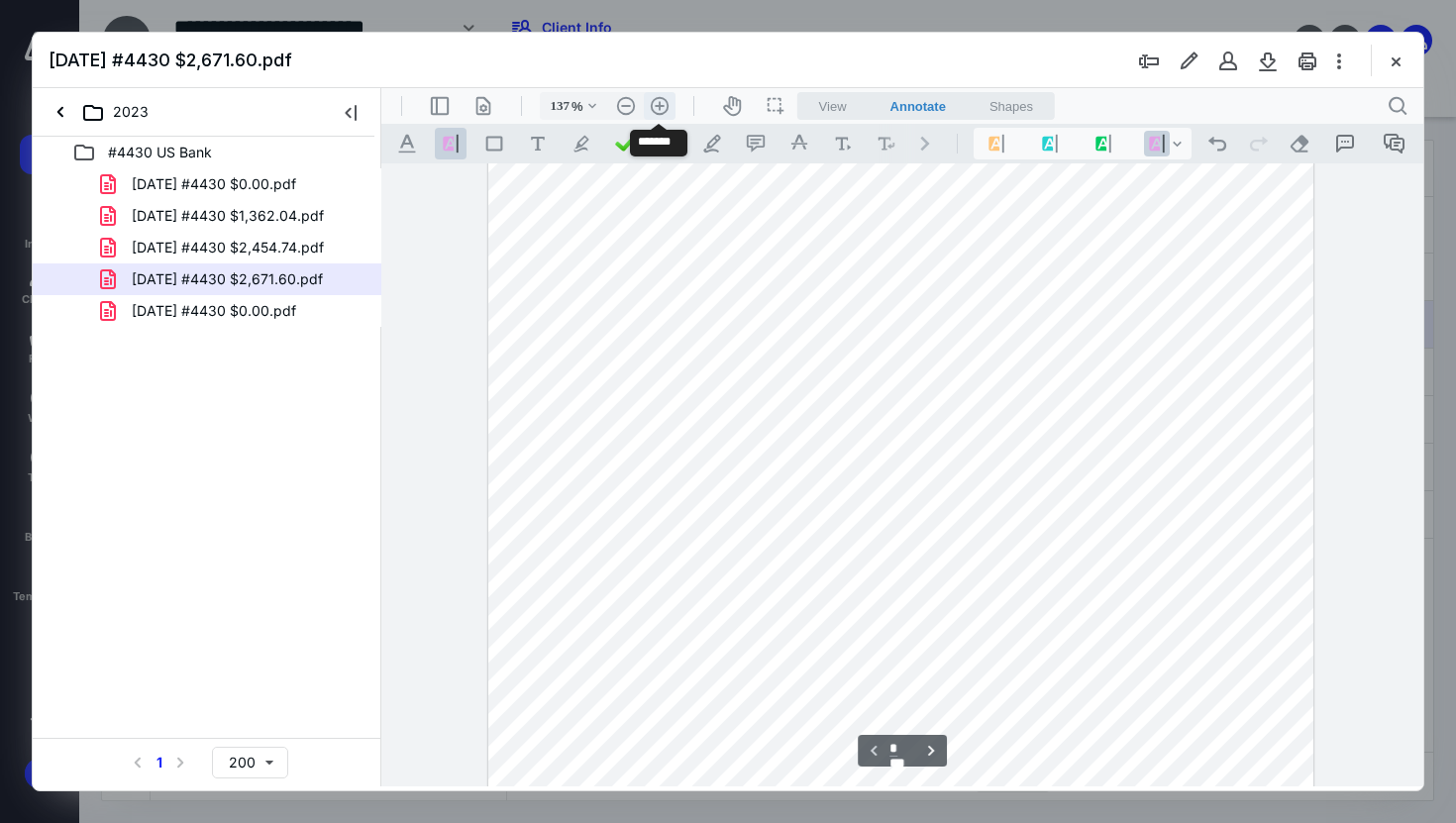 click on ".cls-1{fill:#abb0c4;} icon - header - zoom - in - line" at bounding box center (660, 106) 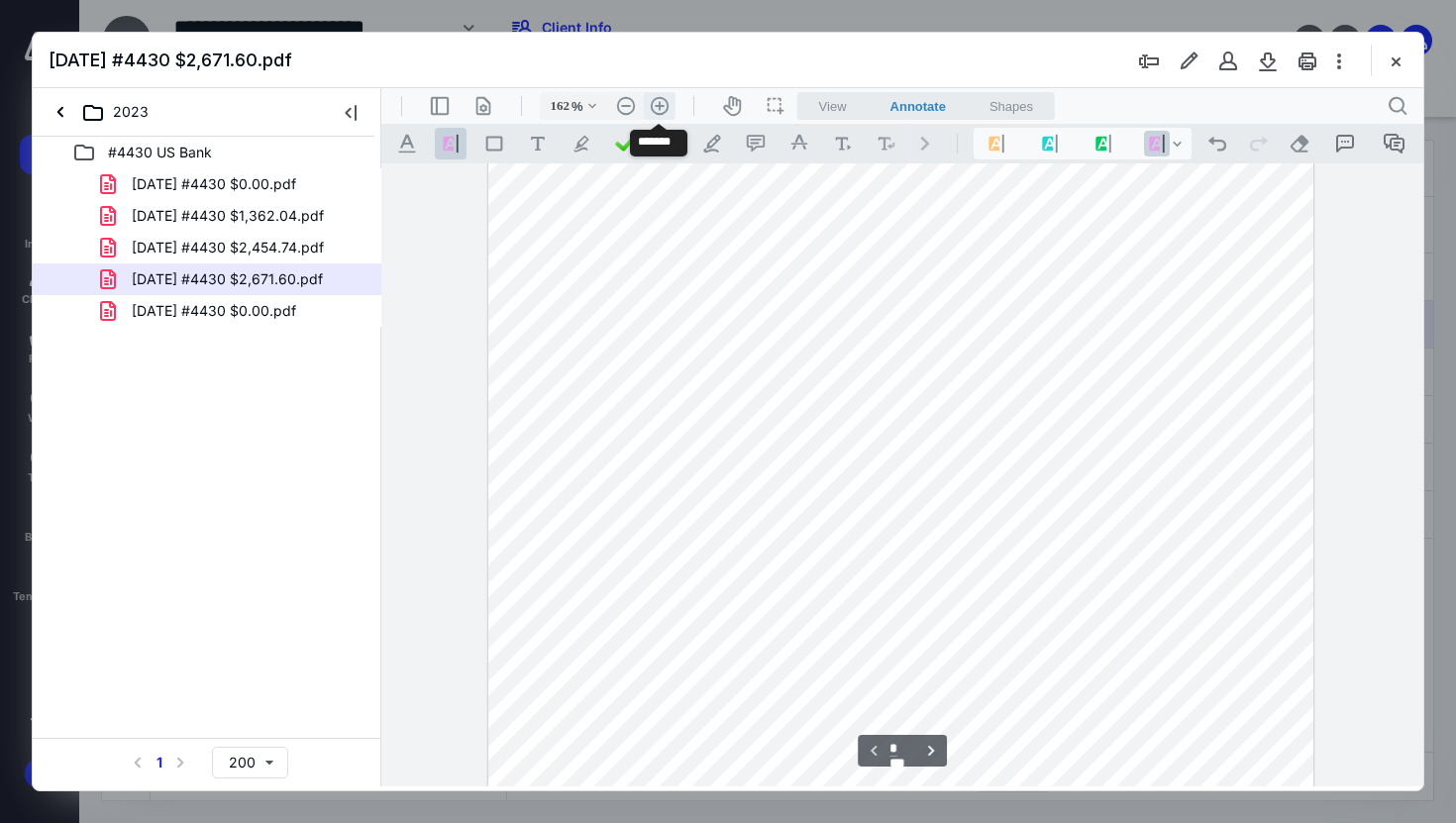 scroll, scrollTop: 123, scrollLeft: 0, axis: vertical 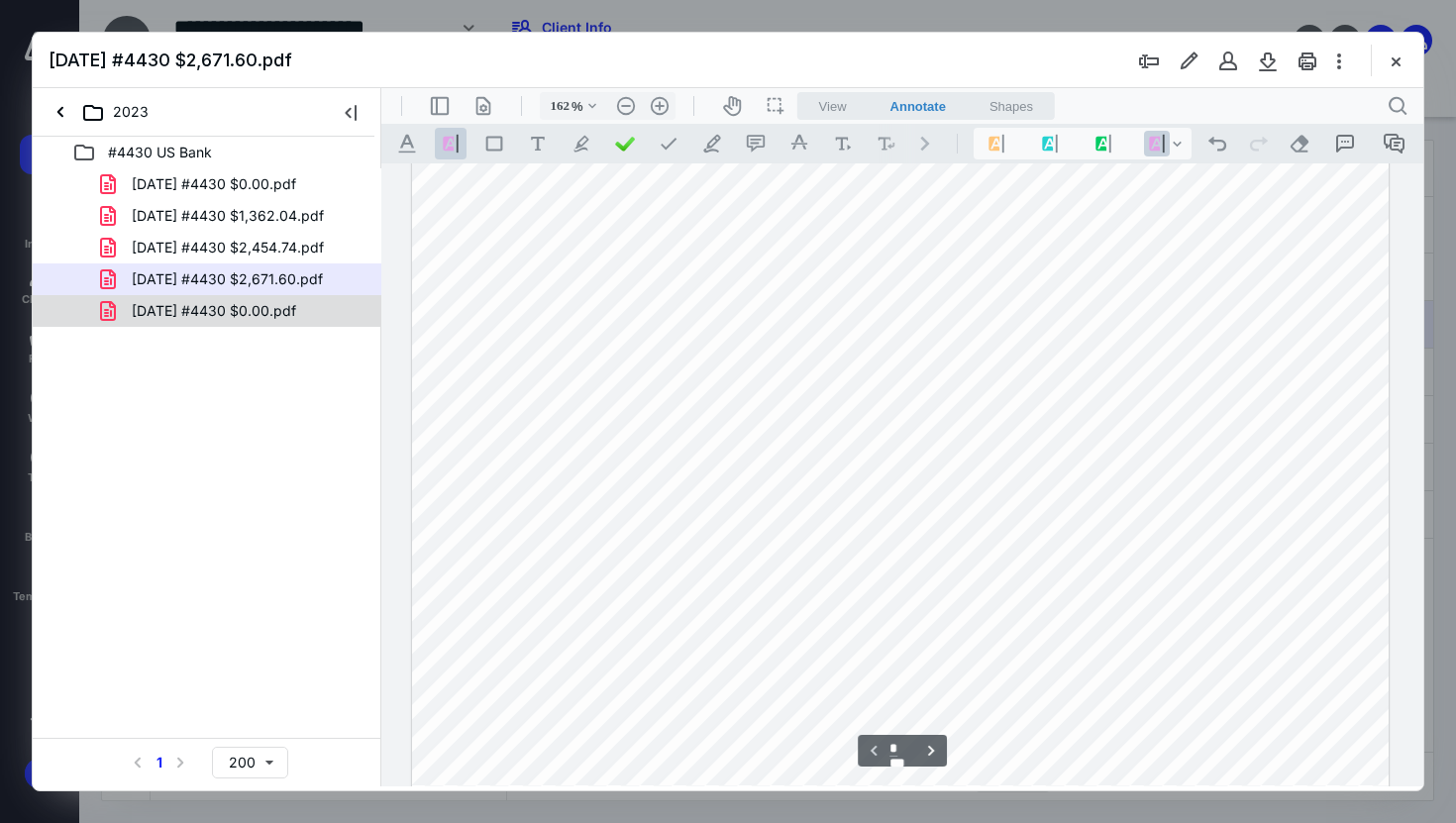 click on "[DATE] #4430 $0.00.pdf" at bounding box center [207, 311] 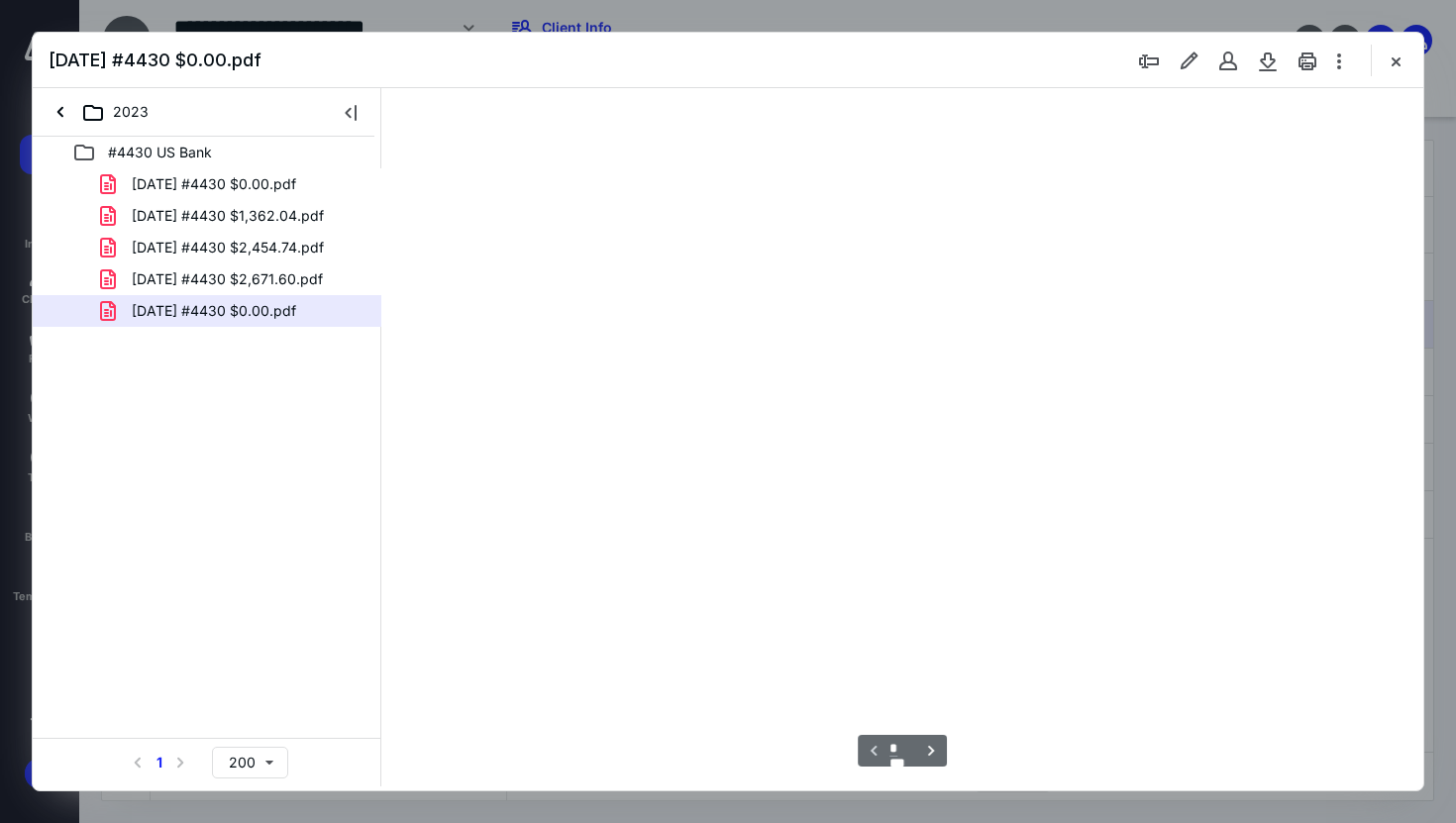 scroll, scrollTop: 78, scrollLeft: 0, axis: vertical 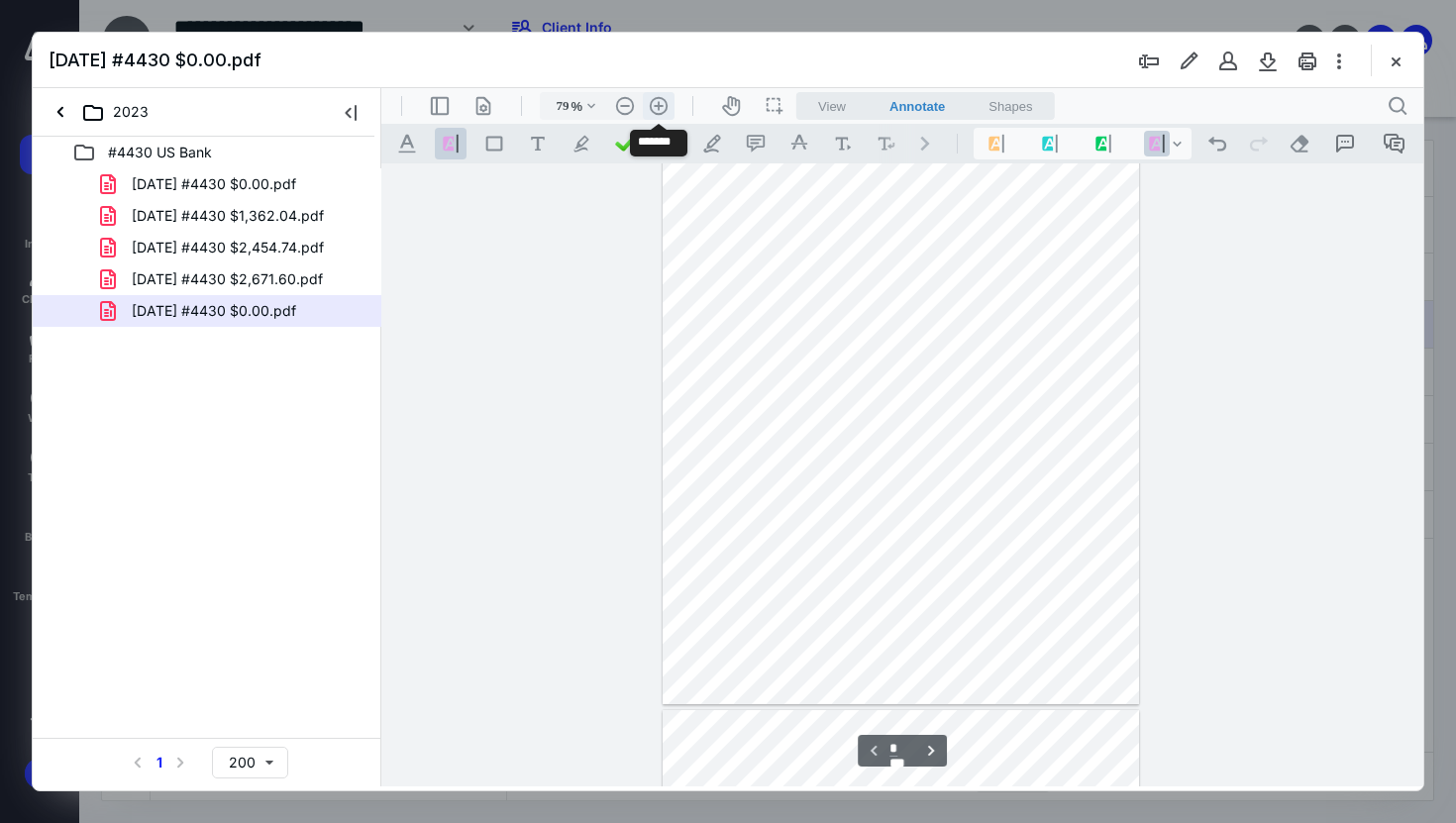 click on ".cls-1{fill:#abb0c4;} icon - header - zoom - in - line" at bounding box center (659, 106) 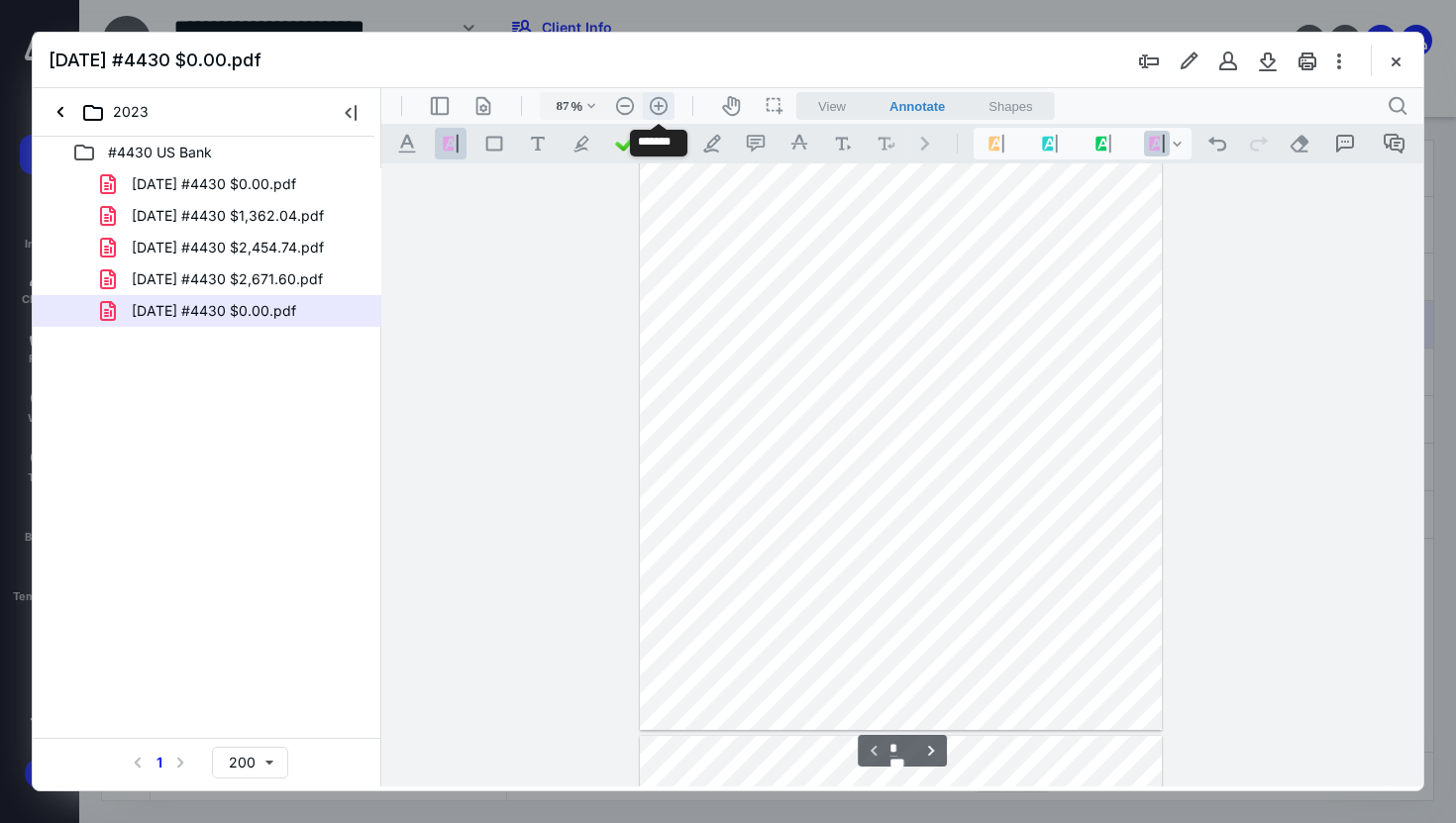 click on ".cls-1{fill:#abb0c4;} icon - header - zoom - in - line" at bounding box center [659, 106] 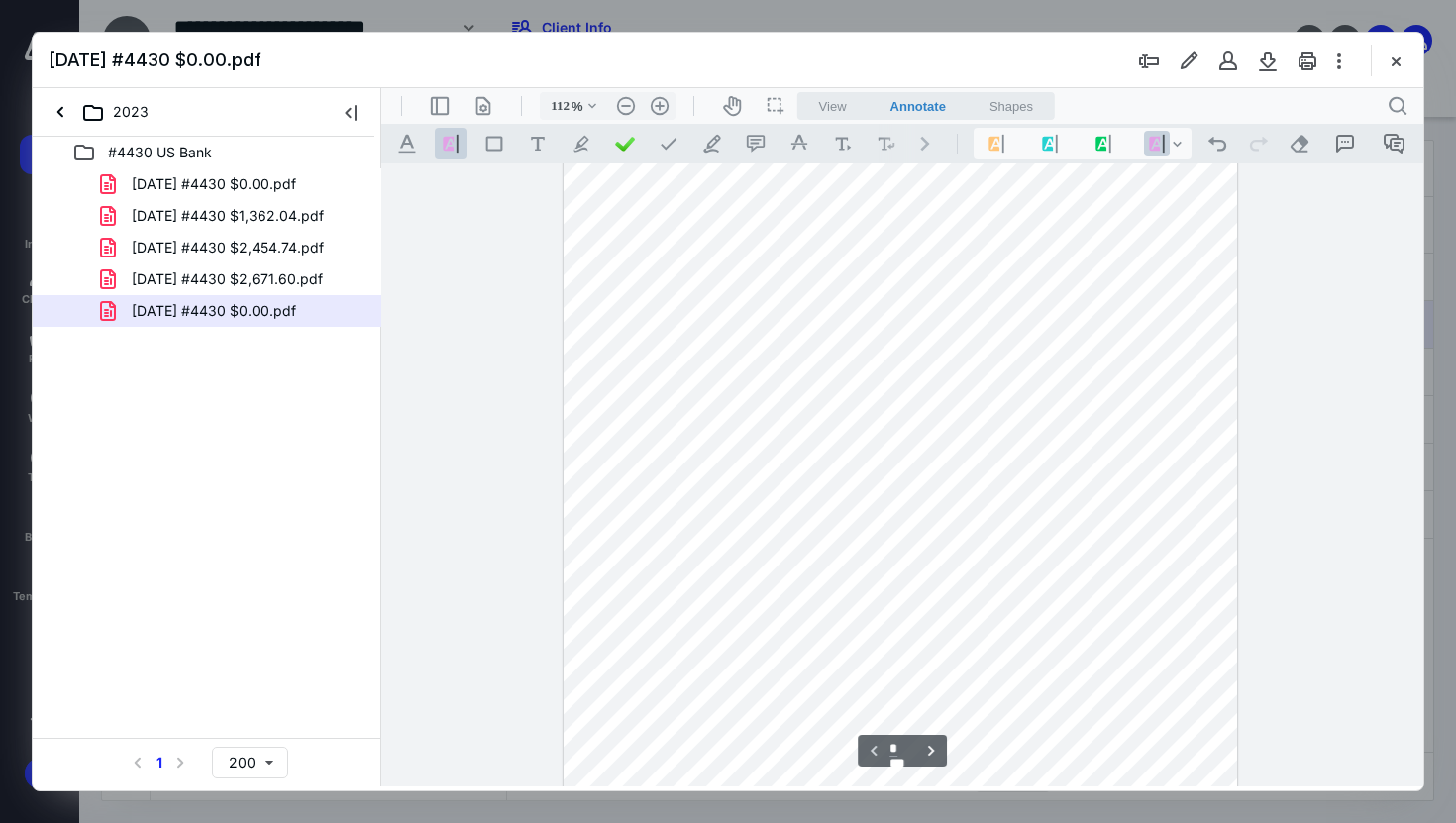 scroll, scrollTop: 0, scrollLeft: 0, axis: both 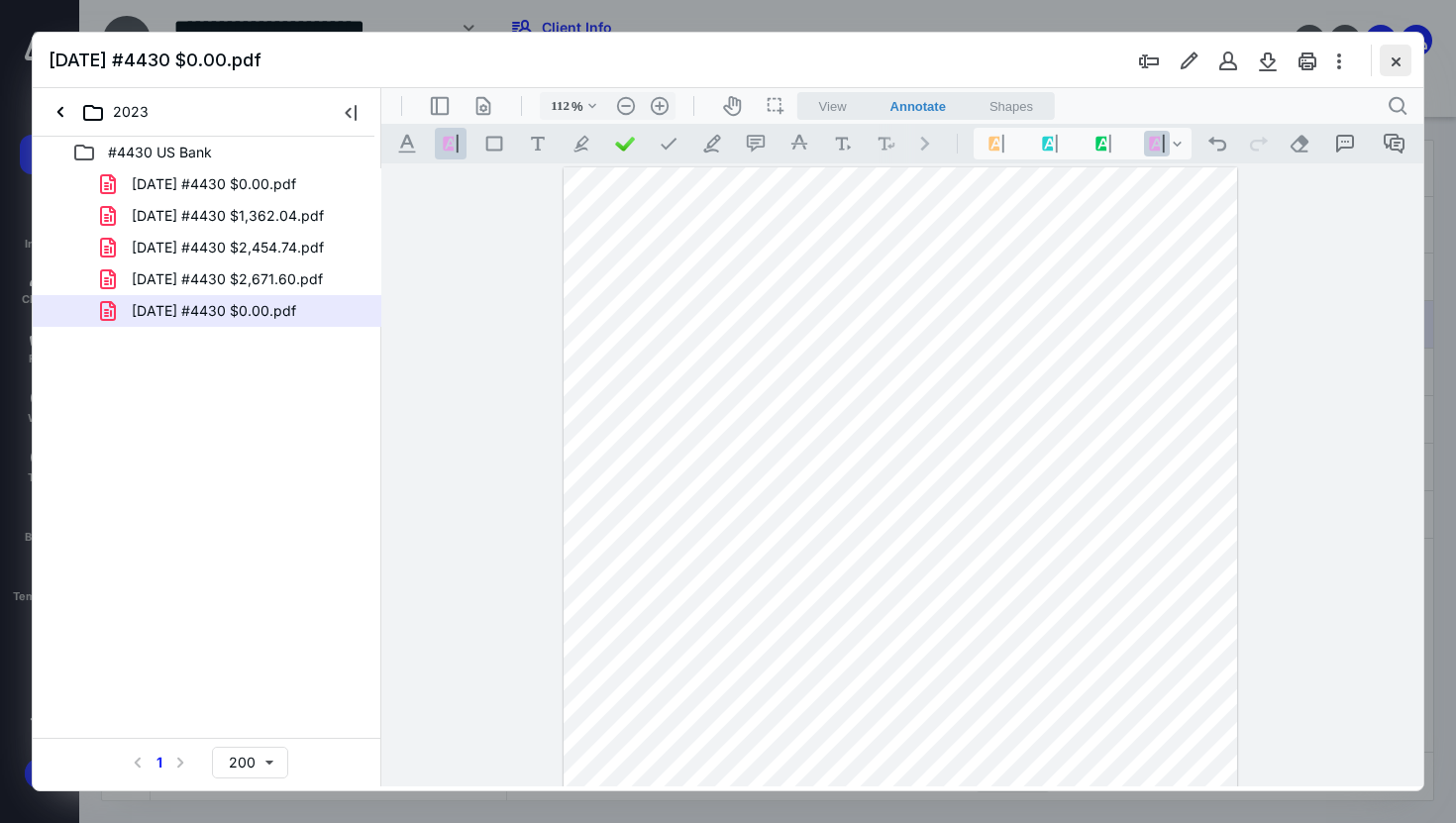 click at bounding box center (1396, 60) 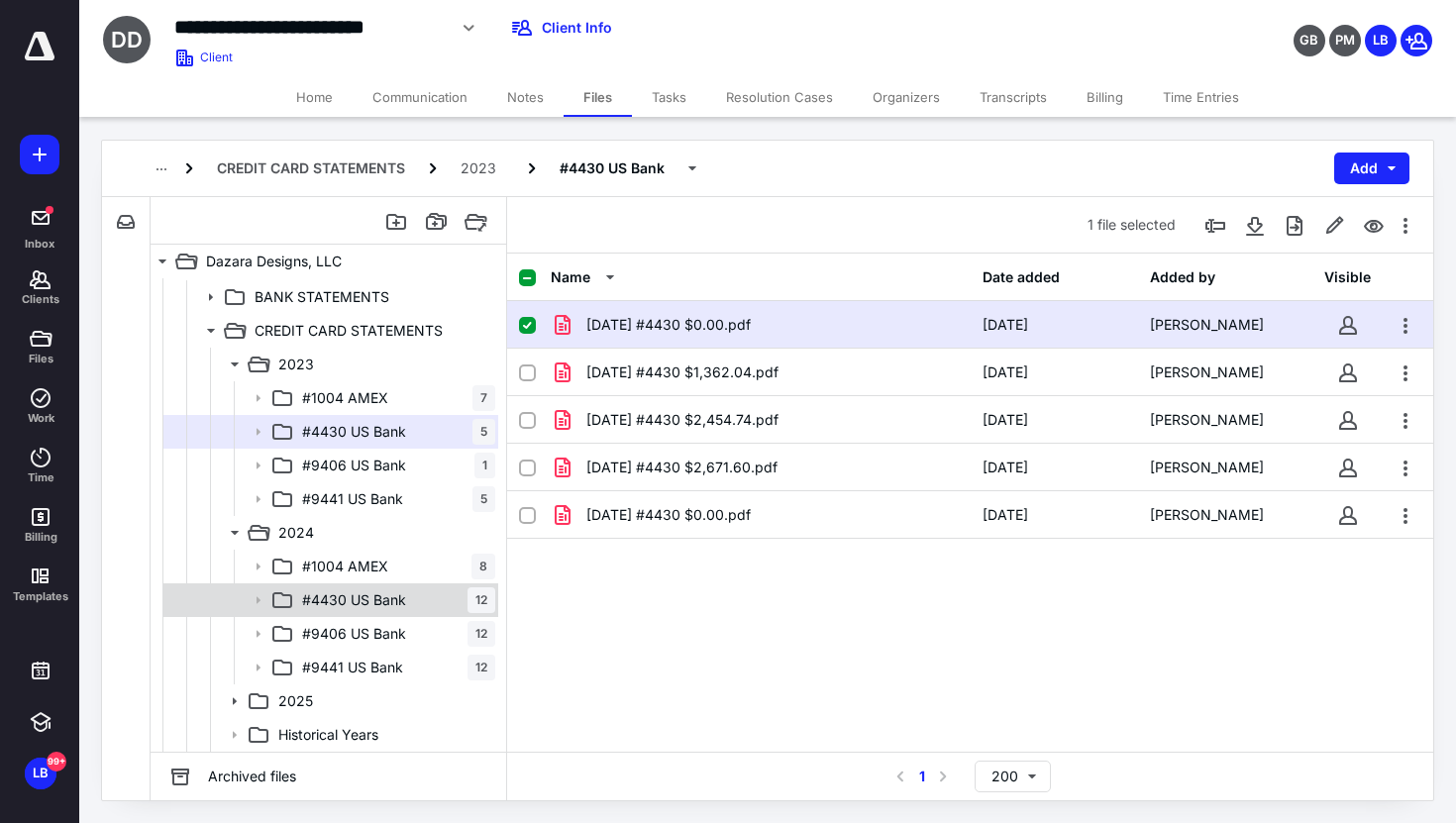 click on "#4430 US Bank 12" at bounding box center (394, 600) 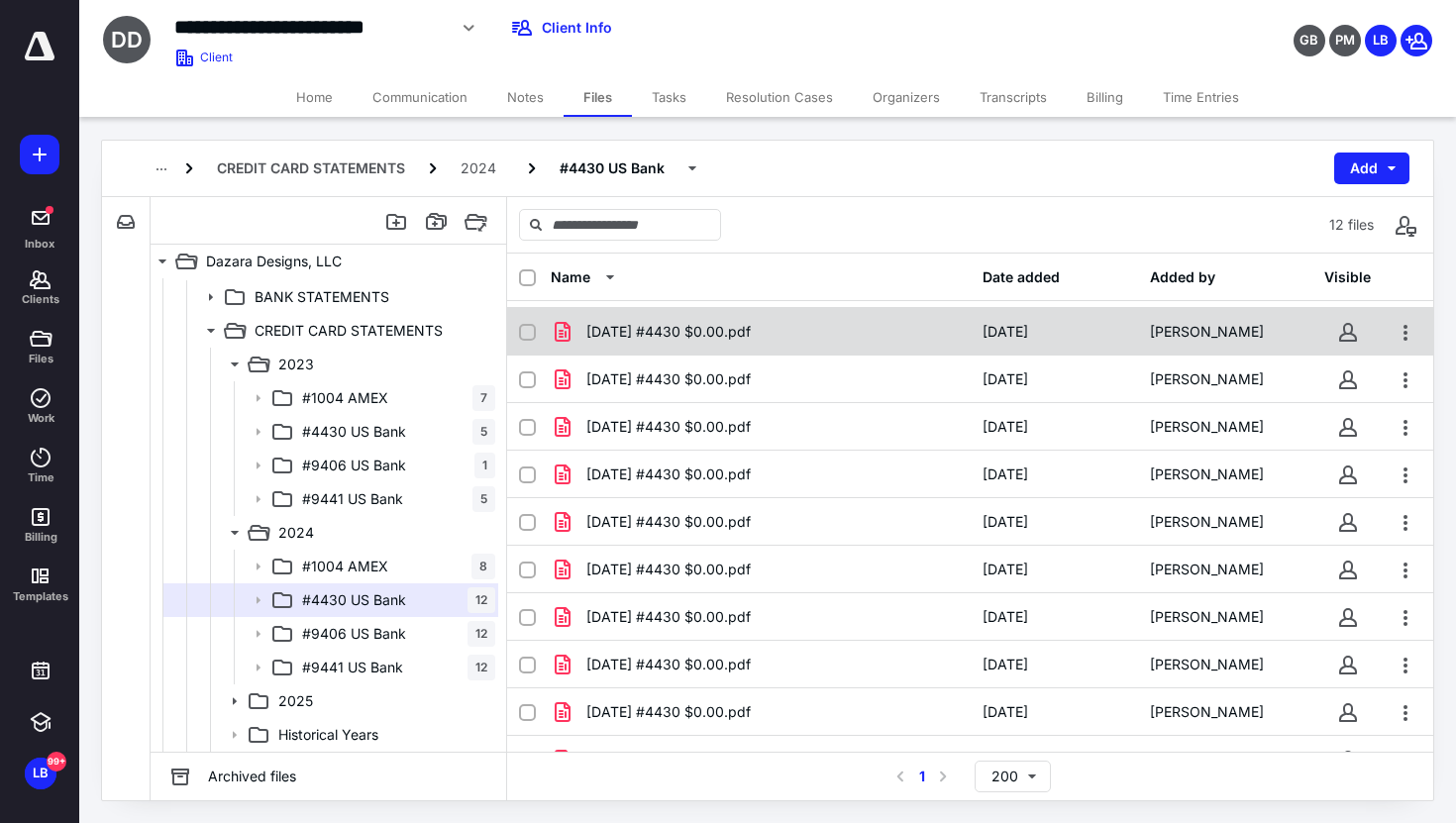 scroll, scrollTop: 120, scrollLeft: 0, axis: vertical 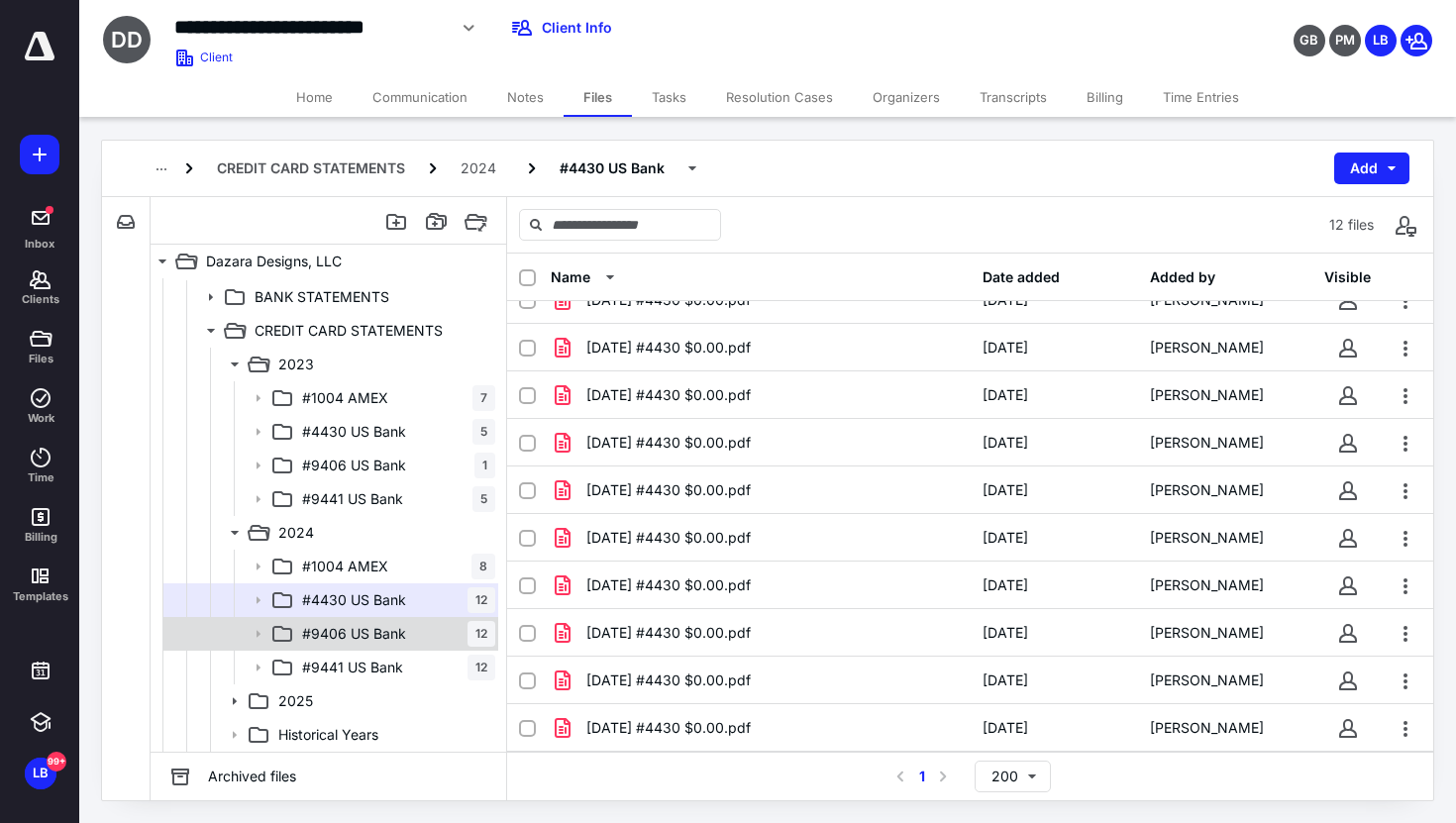 click on "#9406 US Bank 12" at bounding box center (394, 634) 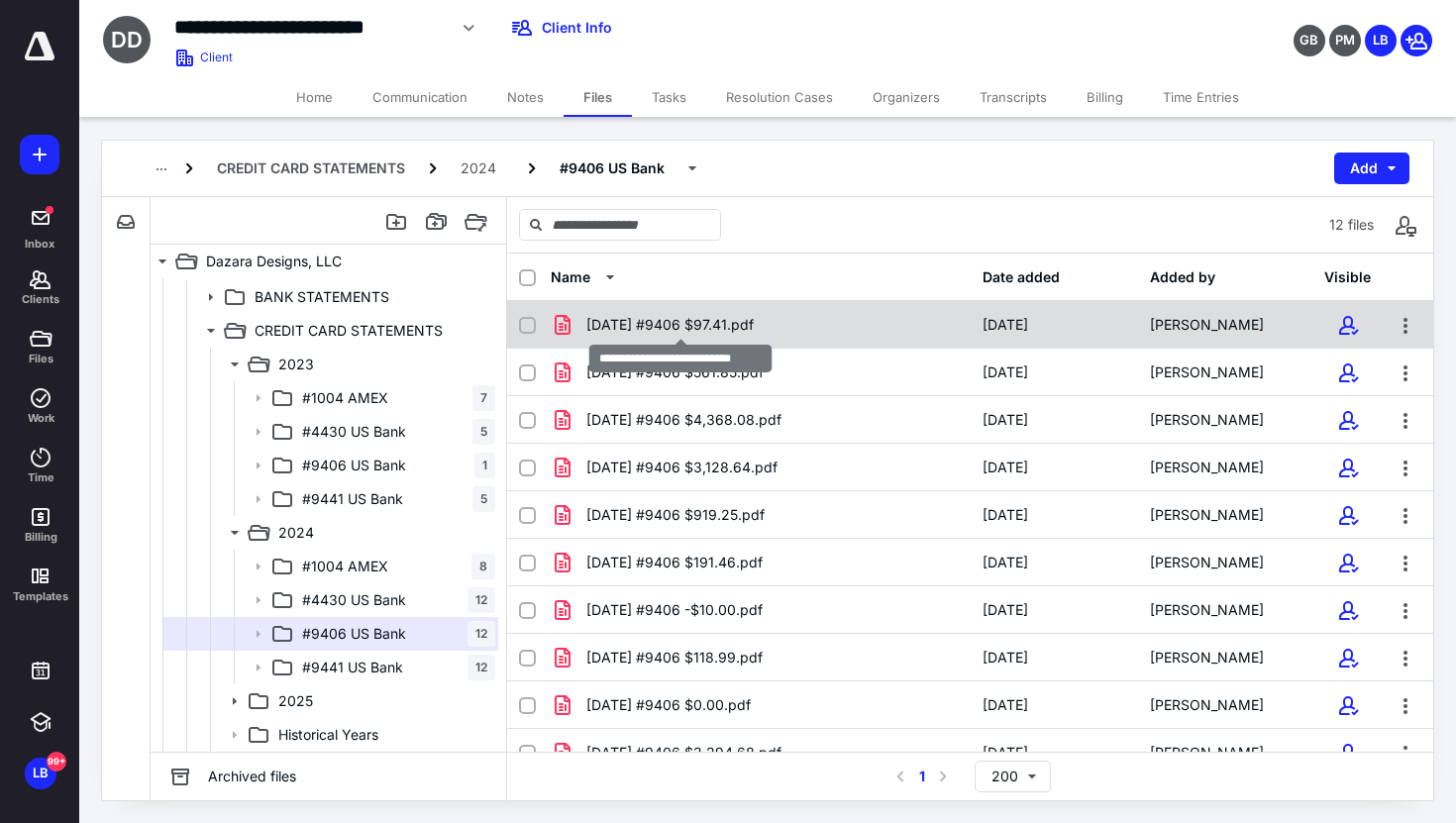 click on "[DATE] #9406 $97.41.pdf" at bounding box center (670, 325) 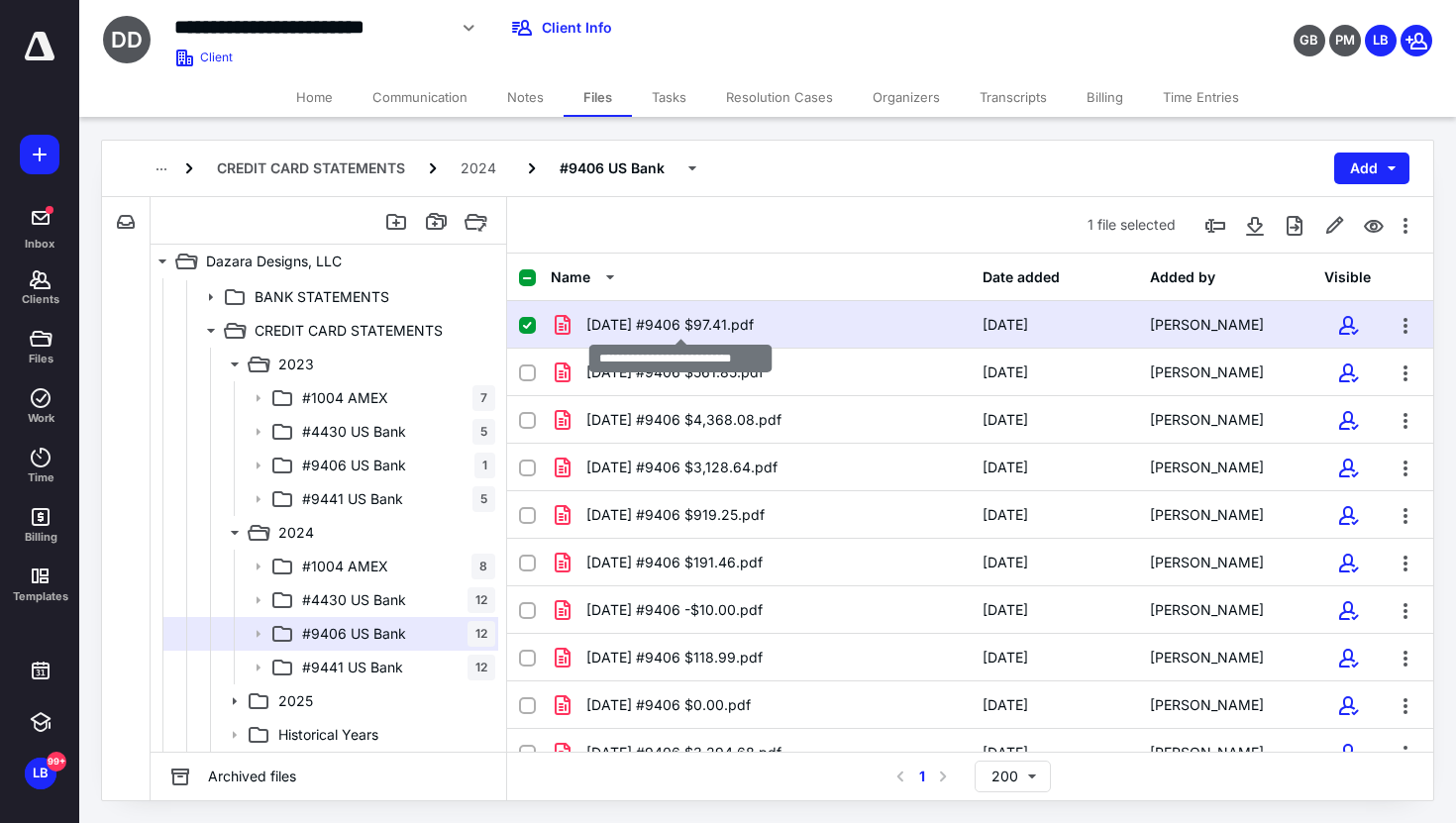 click on "[DATE] #9406 $97.41.pdf" at bounding box center (670, 325) 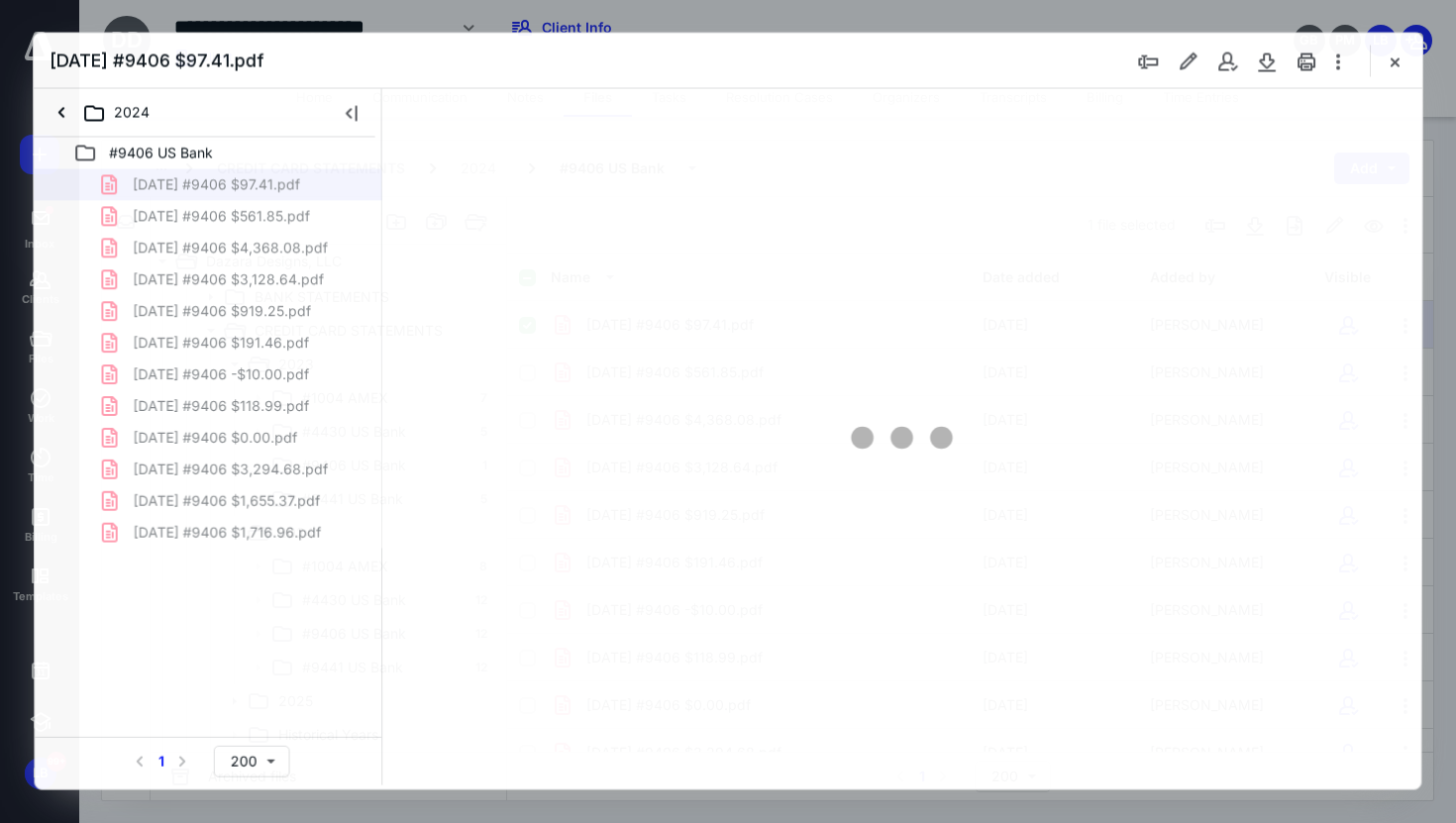 scroll, scrollTop: 0, scrollLeft: 0, axis: both 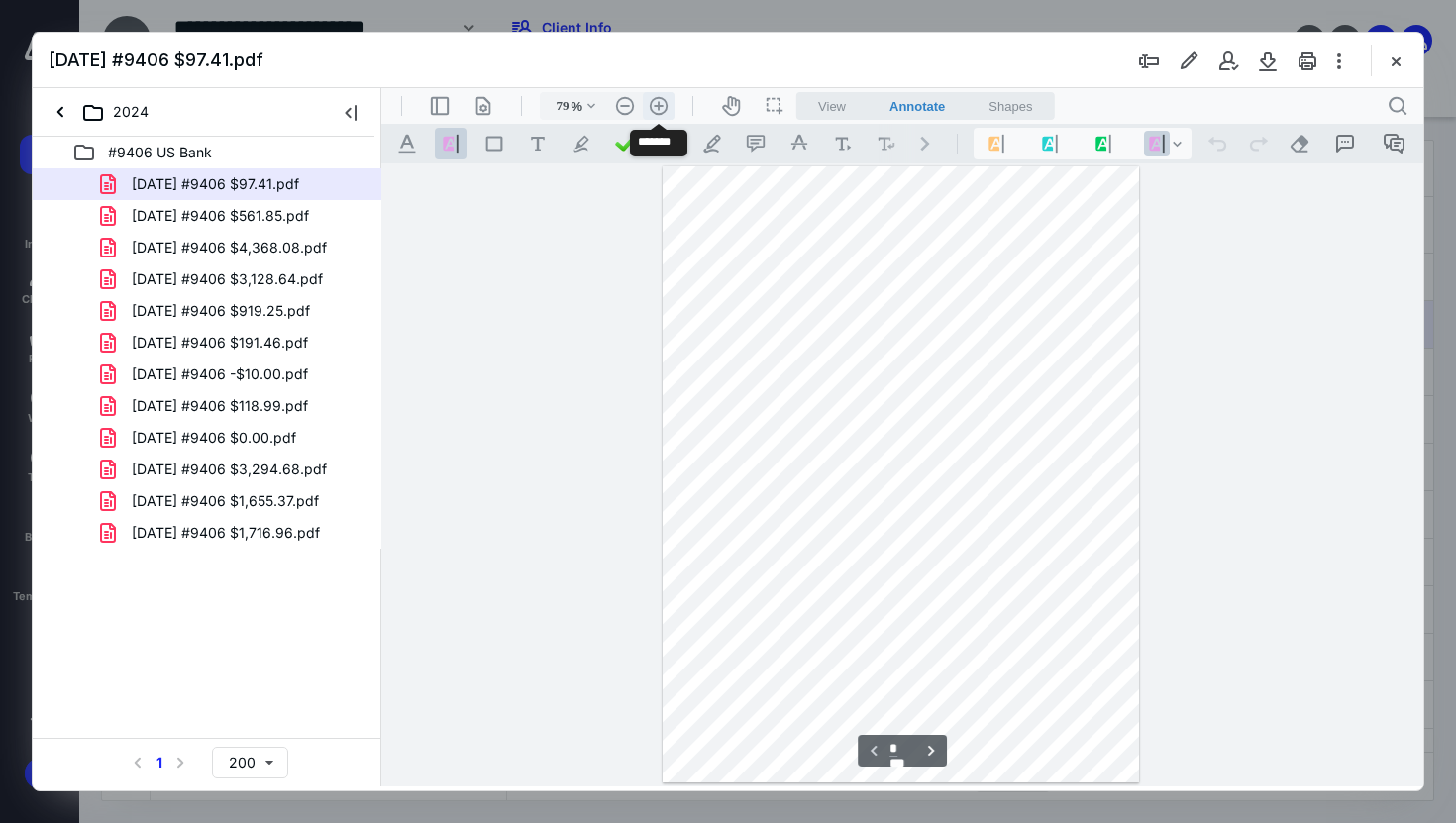 click on ".cls-1{fill:#abb0c4;} icon - header - zoom - in - line" at bounding box center [659, 106] 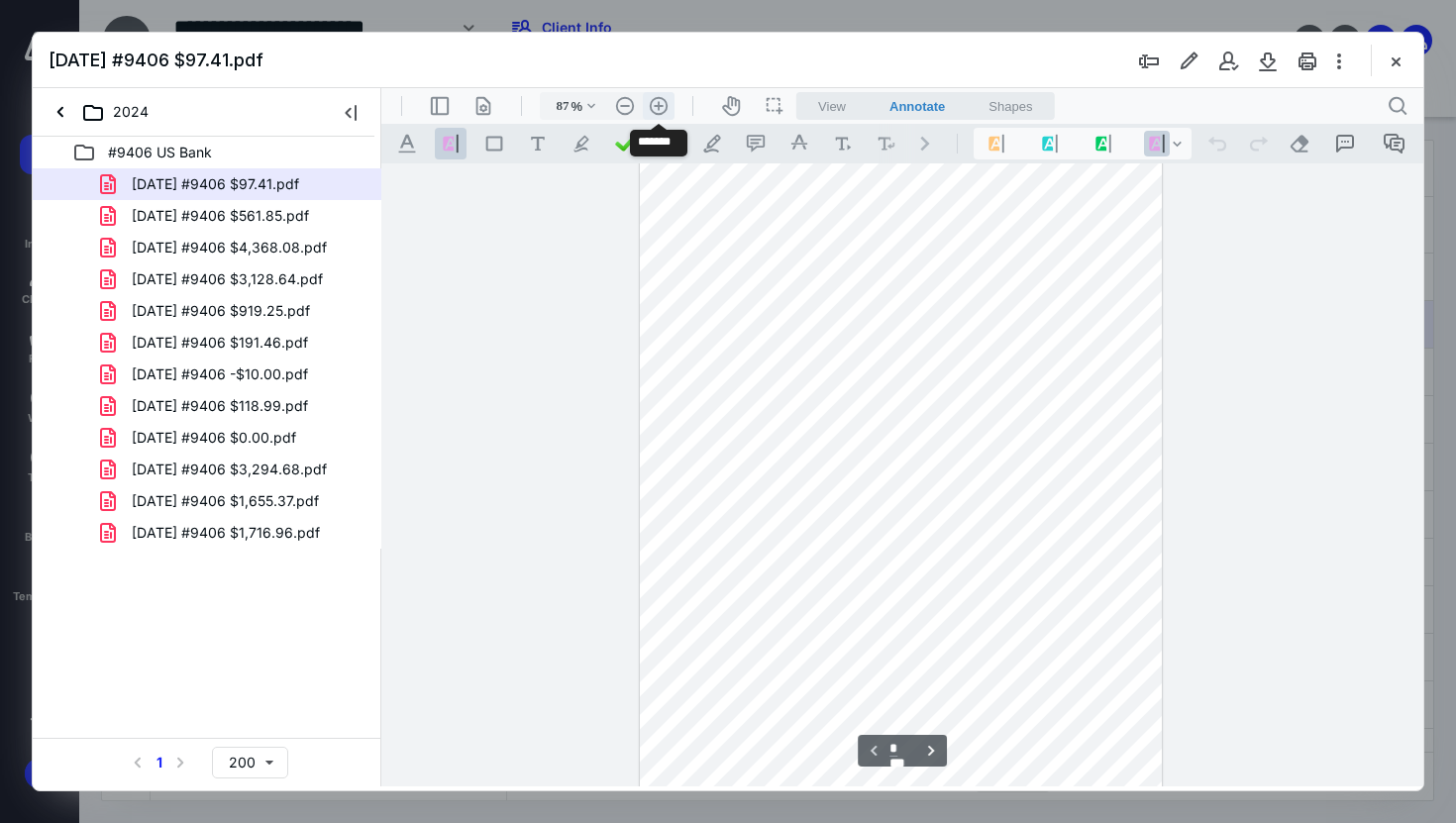 click on ".cls-1{fill:#abb0c4;} icon - header - zoom - in - line" at bounding box center [659, 106] 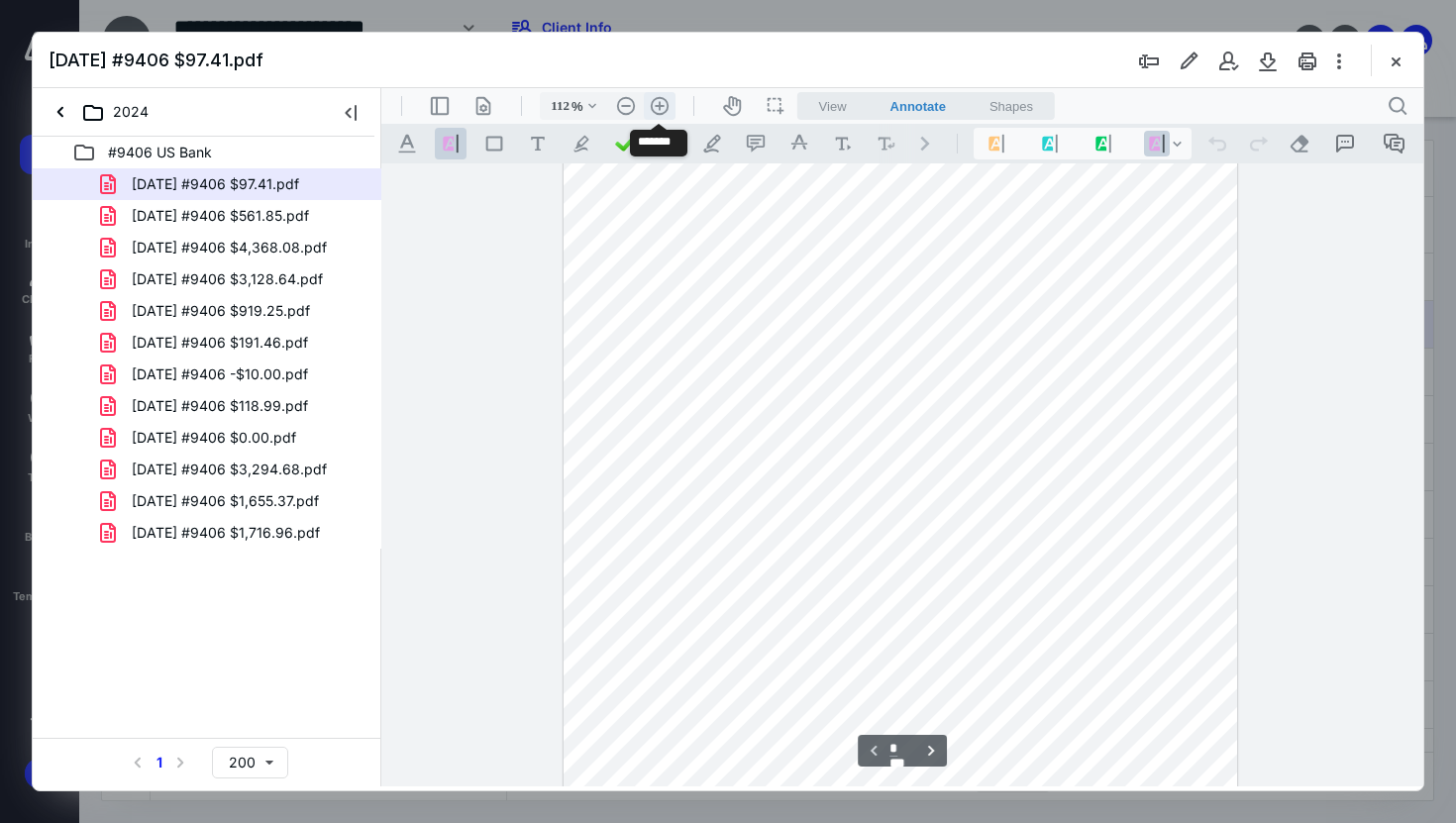 click on ".cls-1{fill:#abb0c4;} icon - header - zoom - in - line" at bounding box center (660, 106) 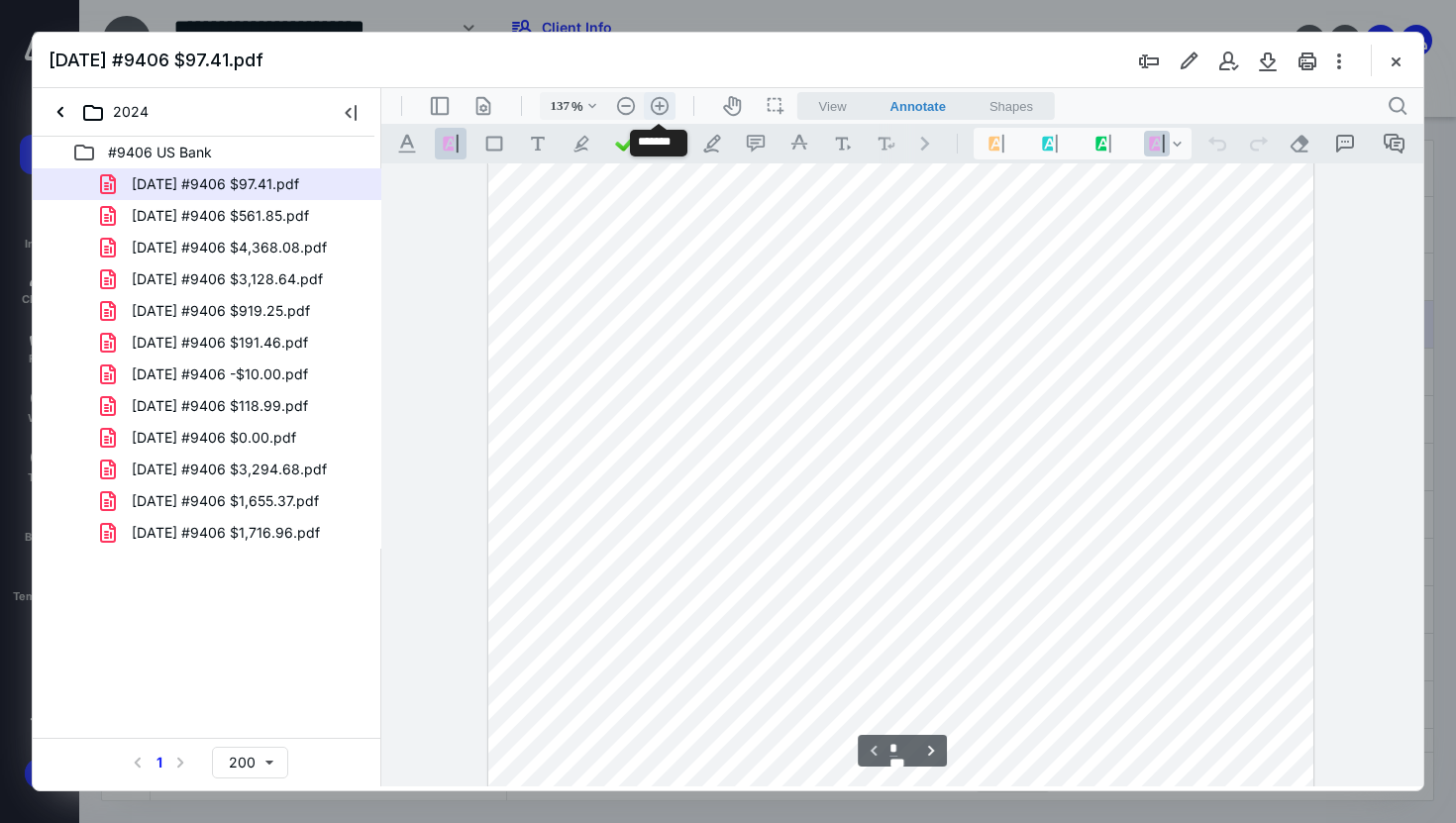 click on ".cls-1{fill:#abb0c4;} icon - header - zoom - in - line" at bounding box center [660, 106] 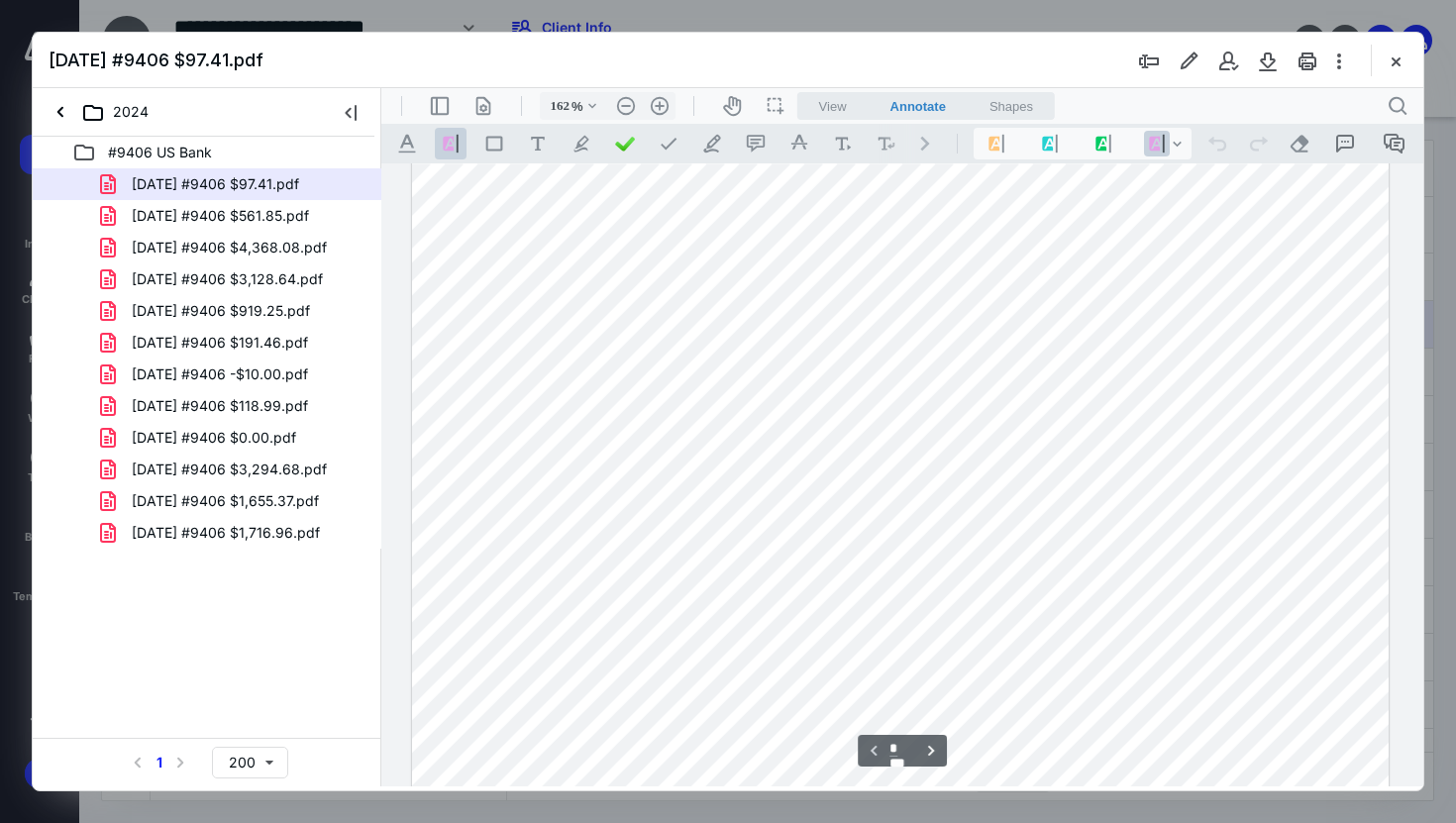 scroll, scrollTop: 72, scrollLeft: 0, axis: vertical 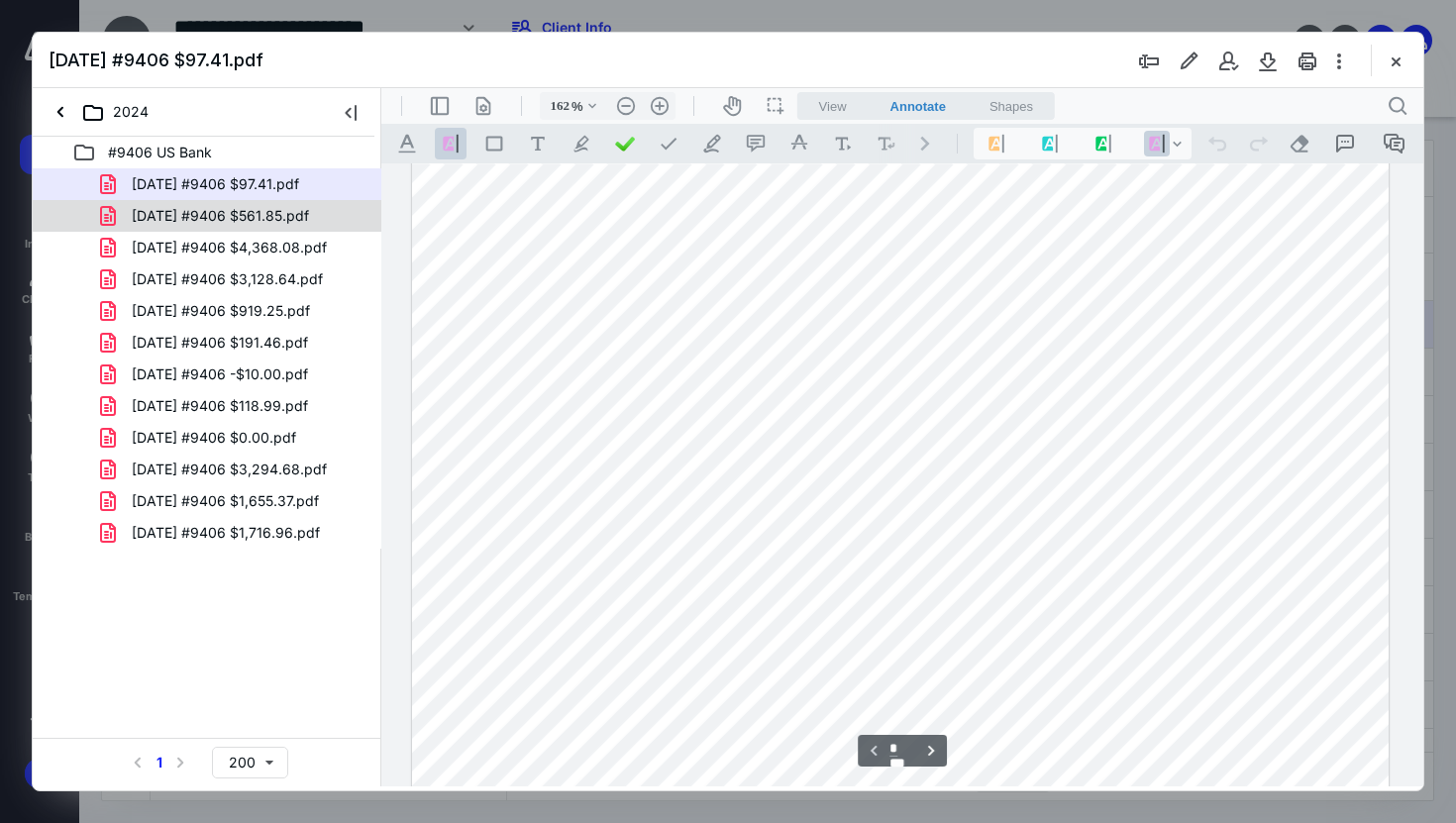 click on "[DATE] #9406 $561.85.pdf" at bounding box center (220, 216) 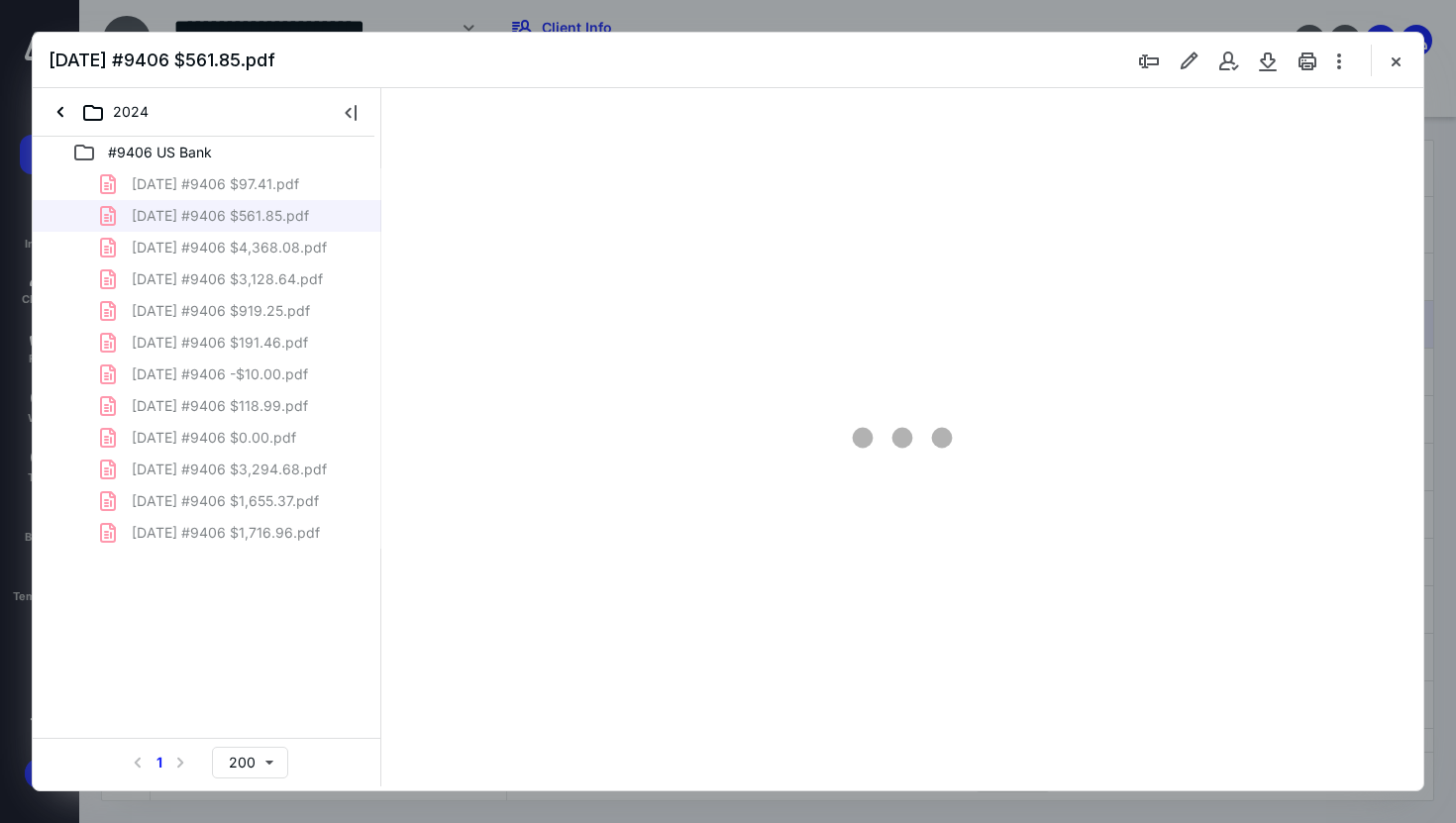 scroll, scrollTop: 78, scrollLeft: 0, axis: vertical 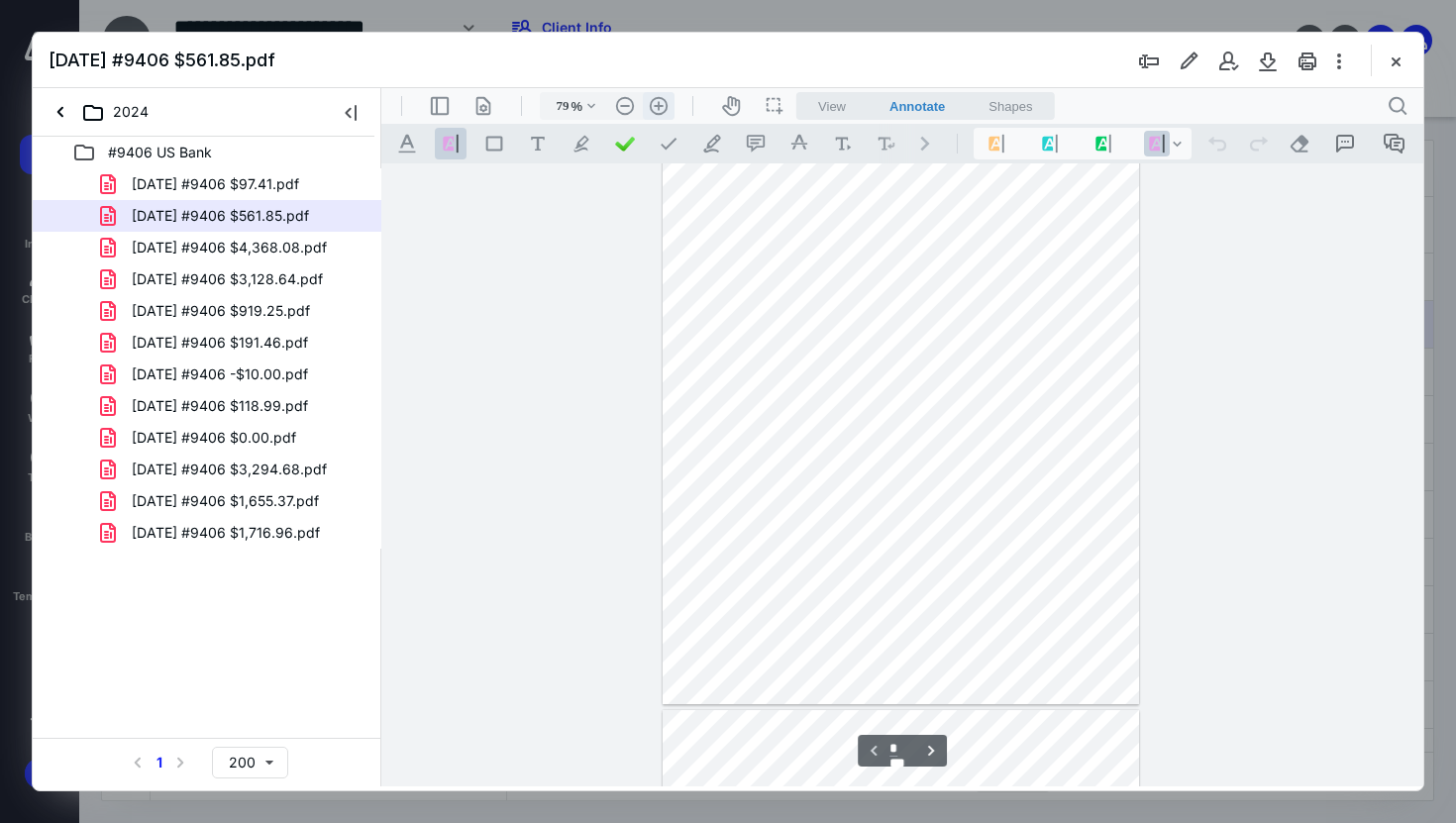 click on ".cls-1{fill:#abb0c4;} icon - header - zoom - in - line" at bounding box center (659, 106) 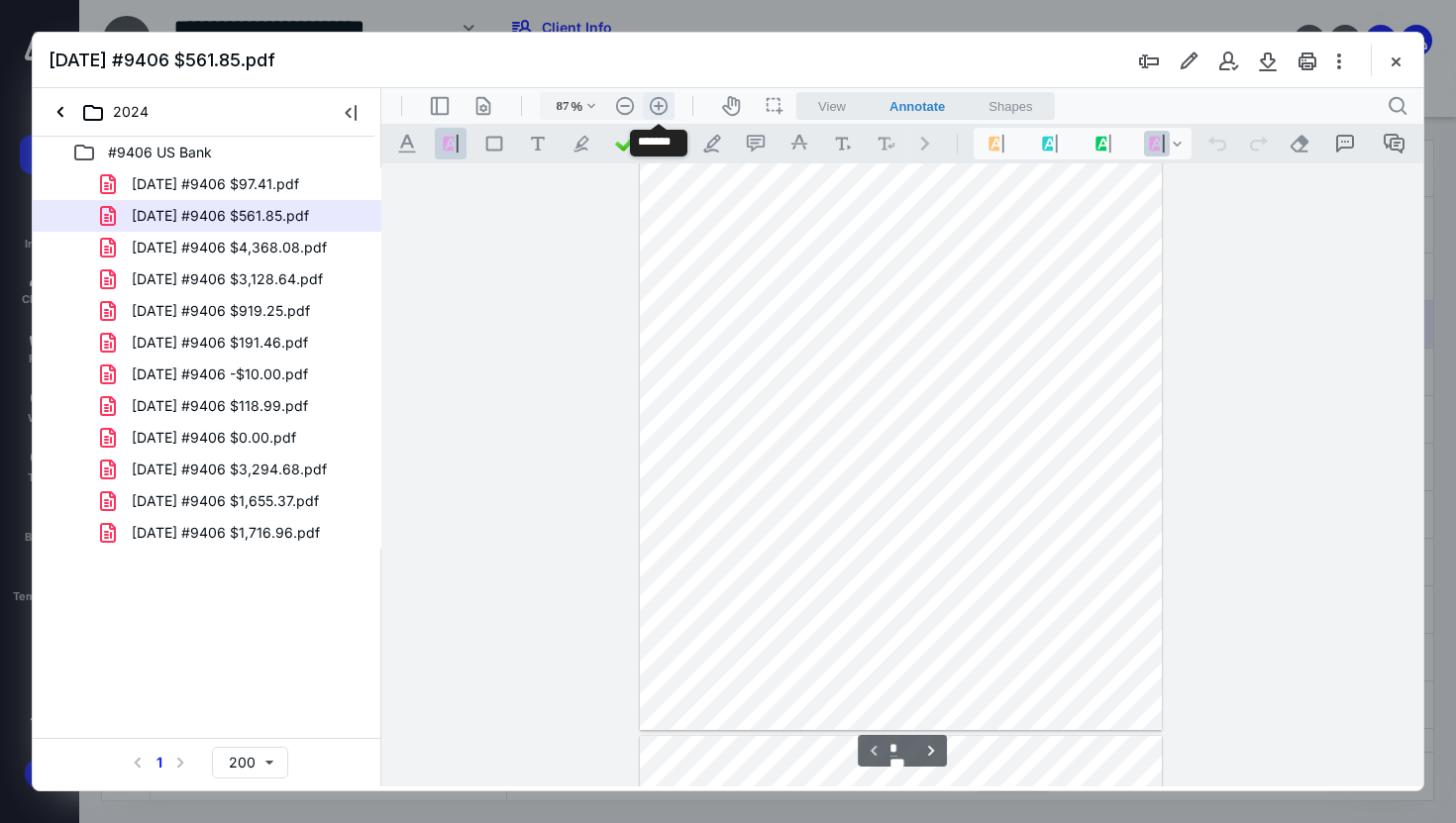 click on ".cls-1{fill:#abb0c4;} icon - header - zoom - in - line" at bounding box center [659, 106] 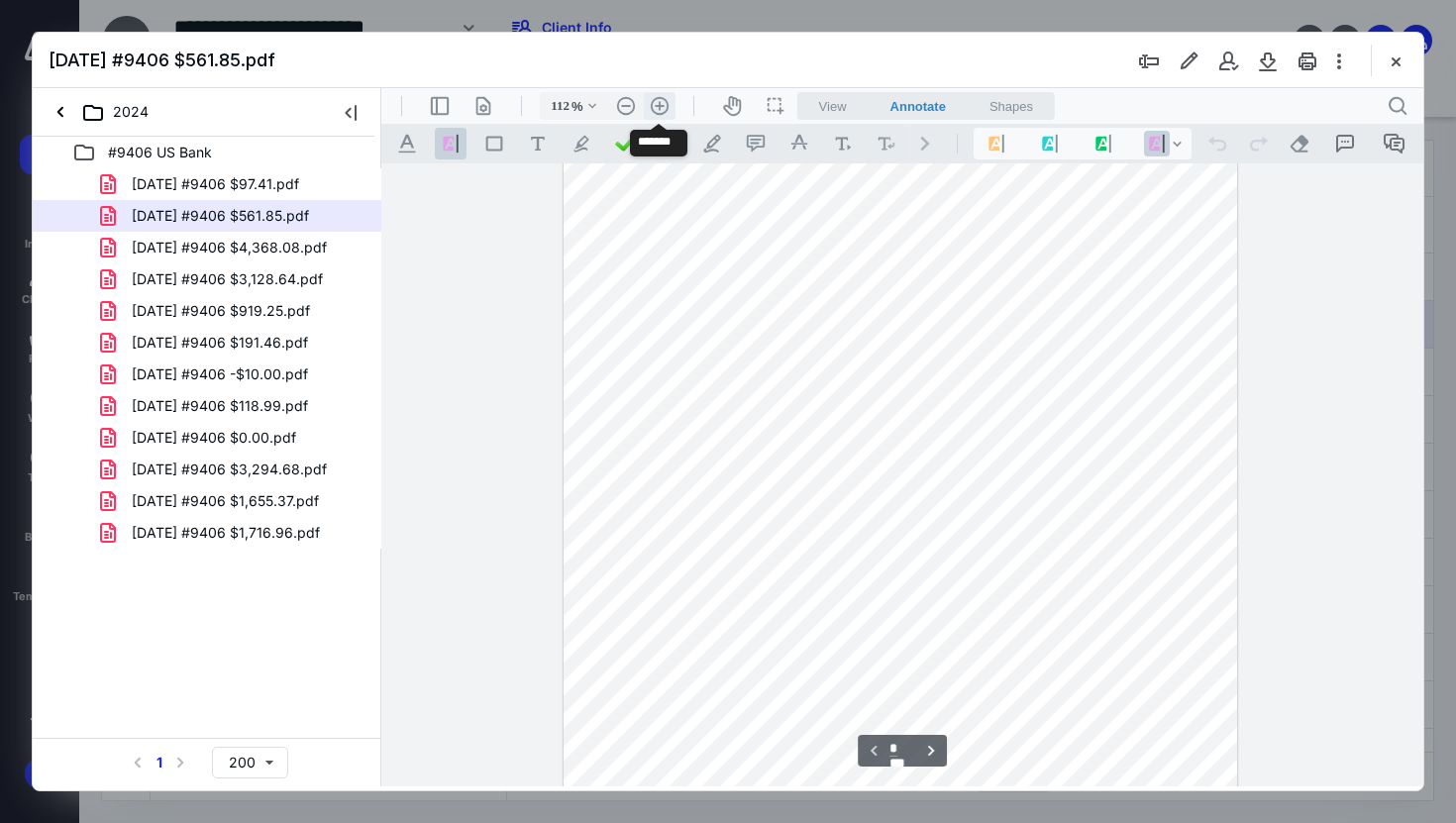 click on ".cls-1{fill:#abb0c4;} icon - header - zoom - in - line" at bounding box center [660, 106] 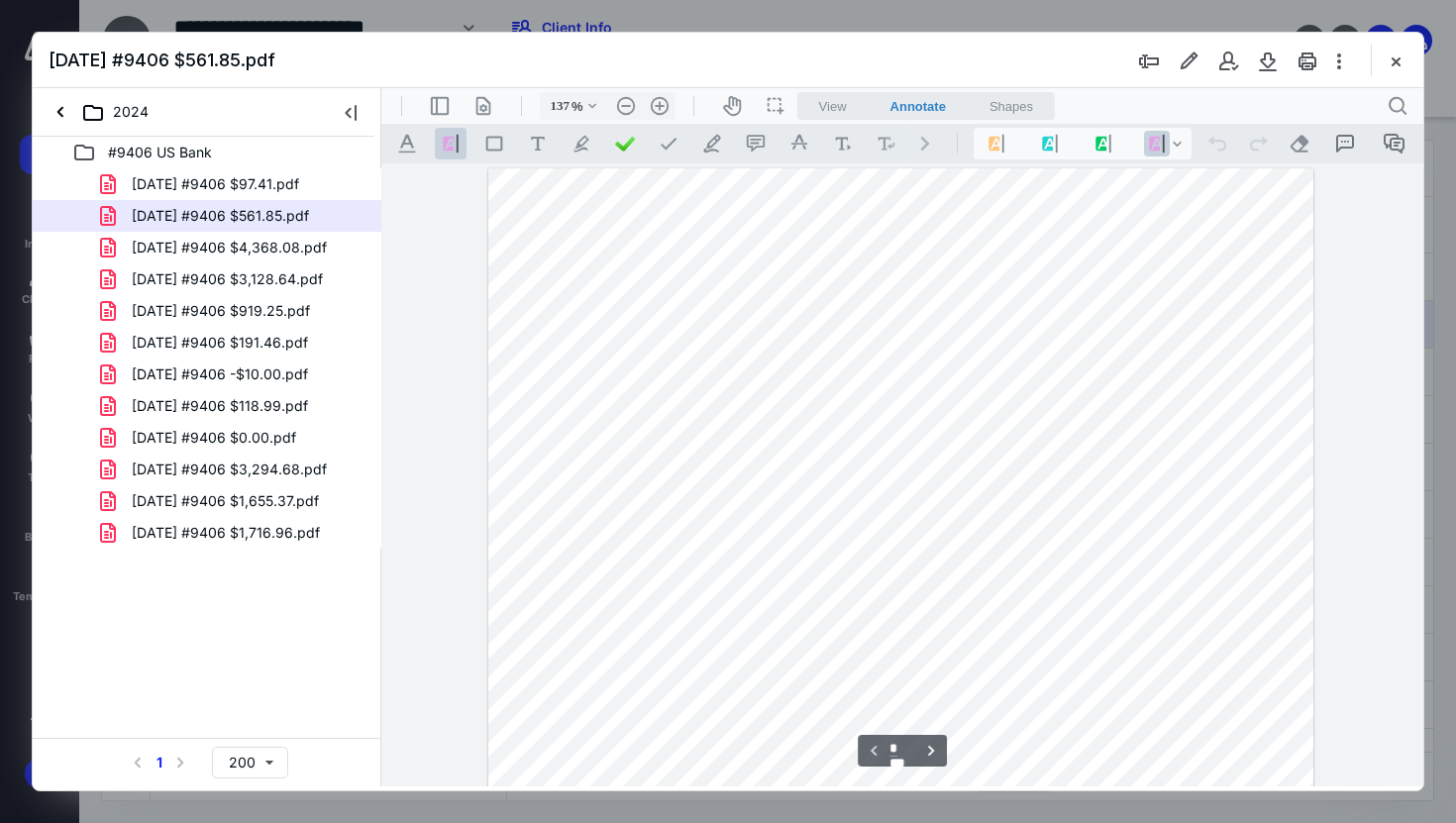 scroll, scrollTop: 100, scrollLeft: 0, axis: vertical 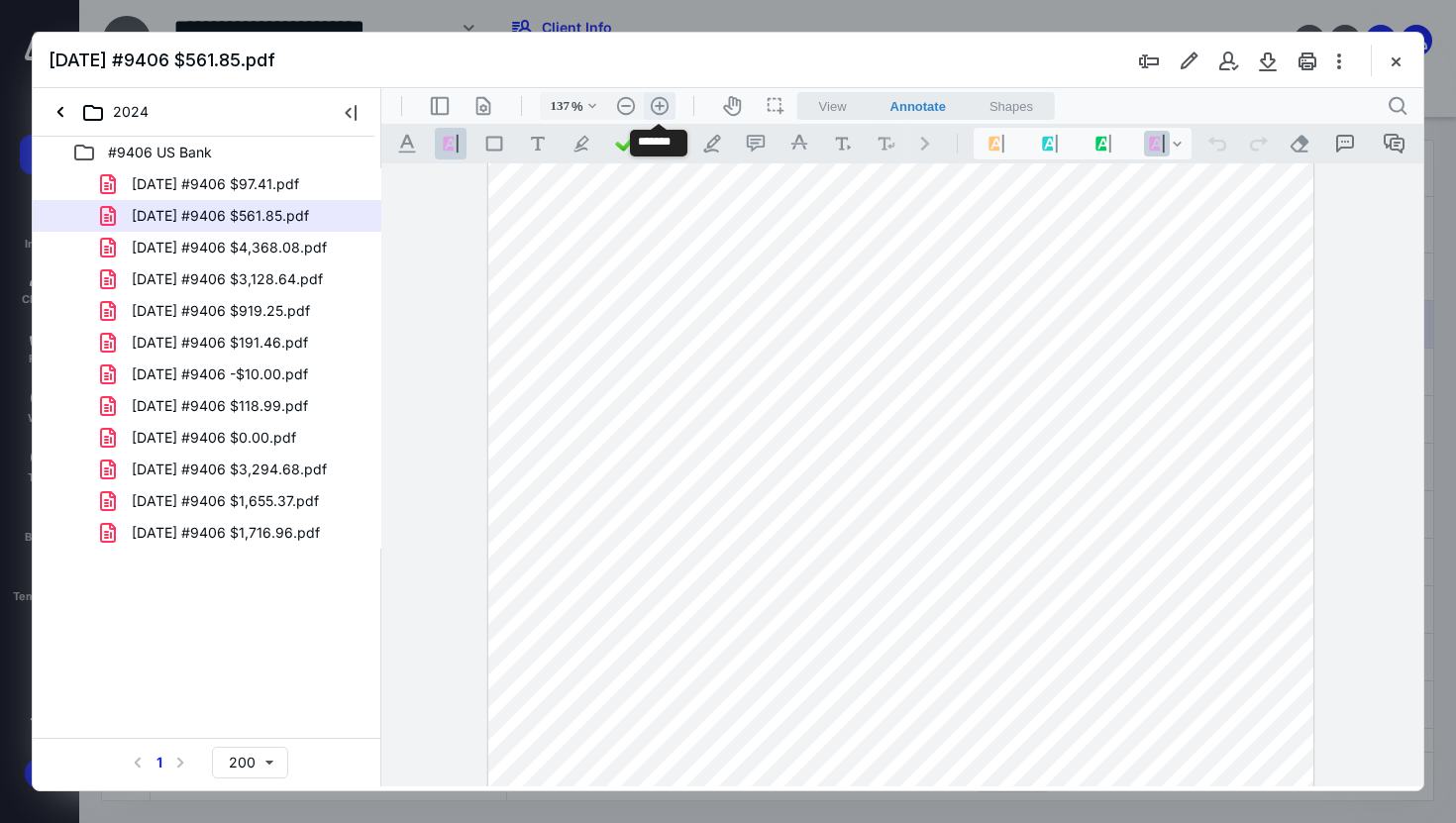 click on ".cls-1{fill:#abb0c4;} icon - header - zoom - in - line" at bounding box center (660, 106) 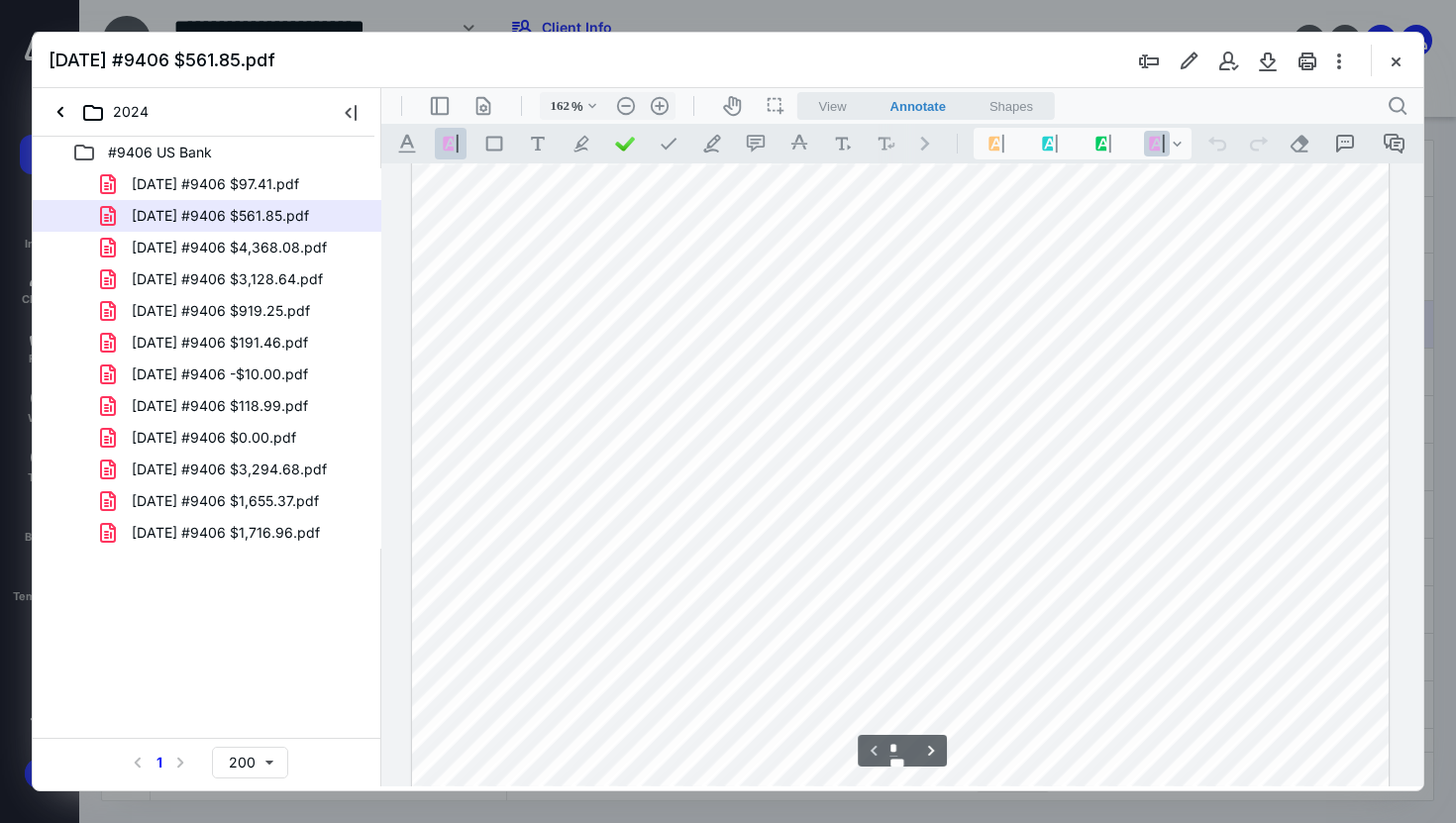 scroll, scrollTop: 192, scrollLeft: 0, axis: vertical 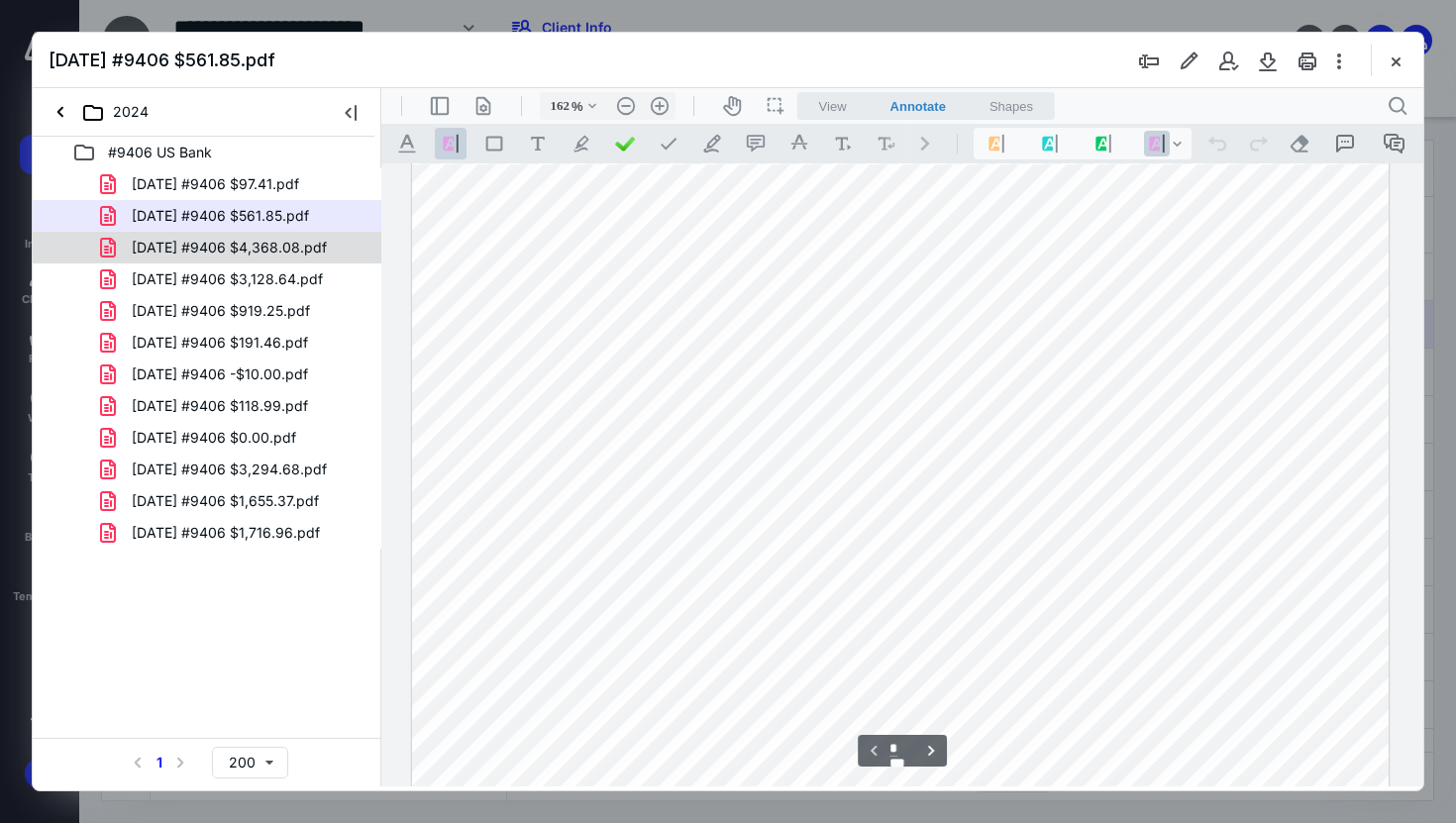 click on "[DATE] #9406 $4,368.08.pdf" at bounding box center [217, 248] 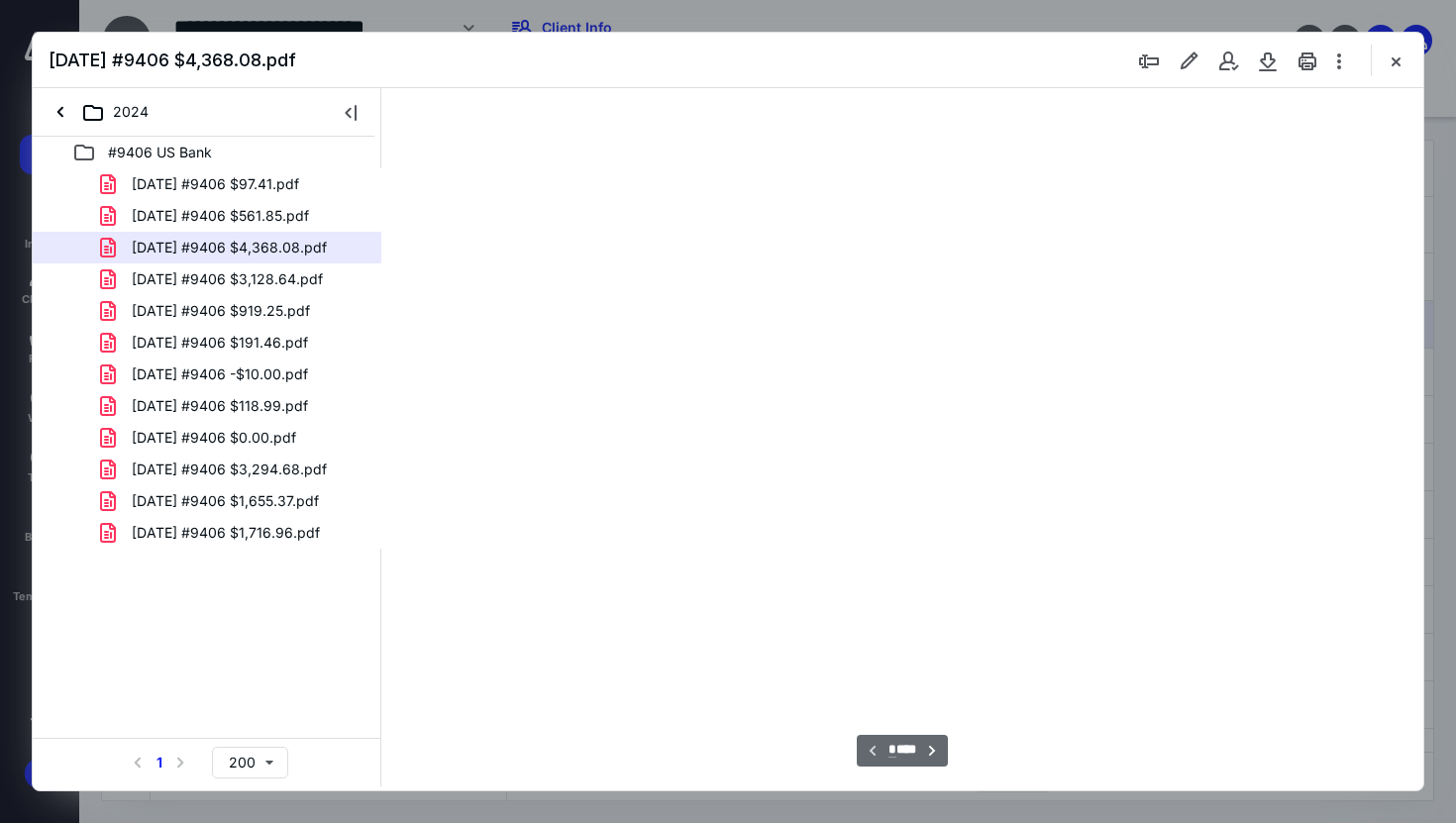 scroll, scrollTop: 78, scrollLeft: 0, axis: vertical 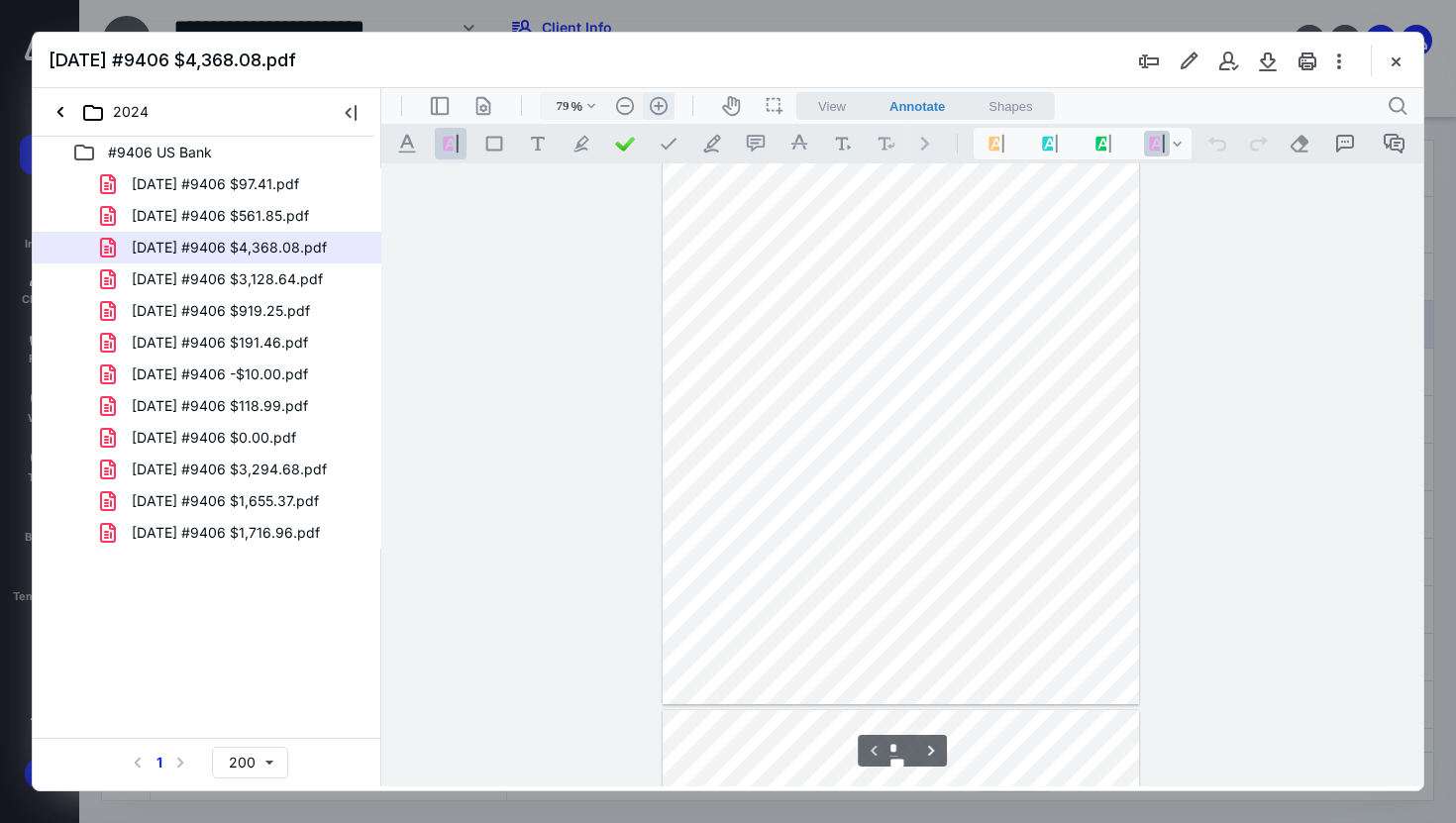 click on ".cls-1{fill:#abb0c4;} icon - header - zoom - in - line" at bounding box center [659, 106] 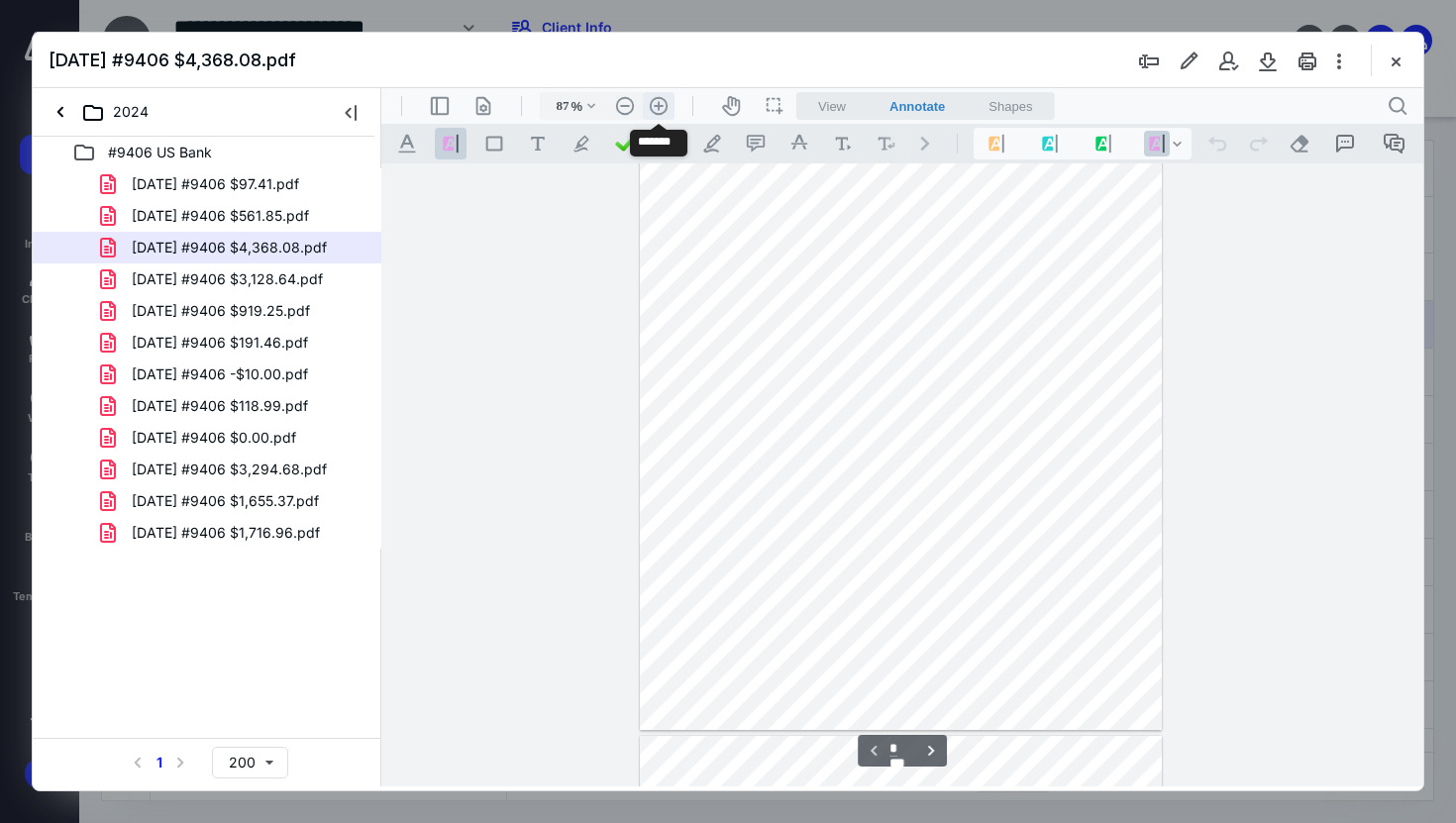 click on ".cls-1{fill:#abb0c4;} icon - header - zoom - in - line" at bounding box center (659, 106) 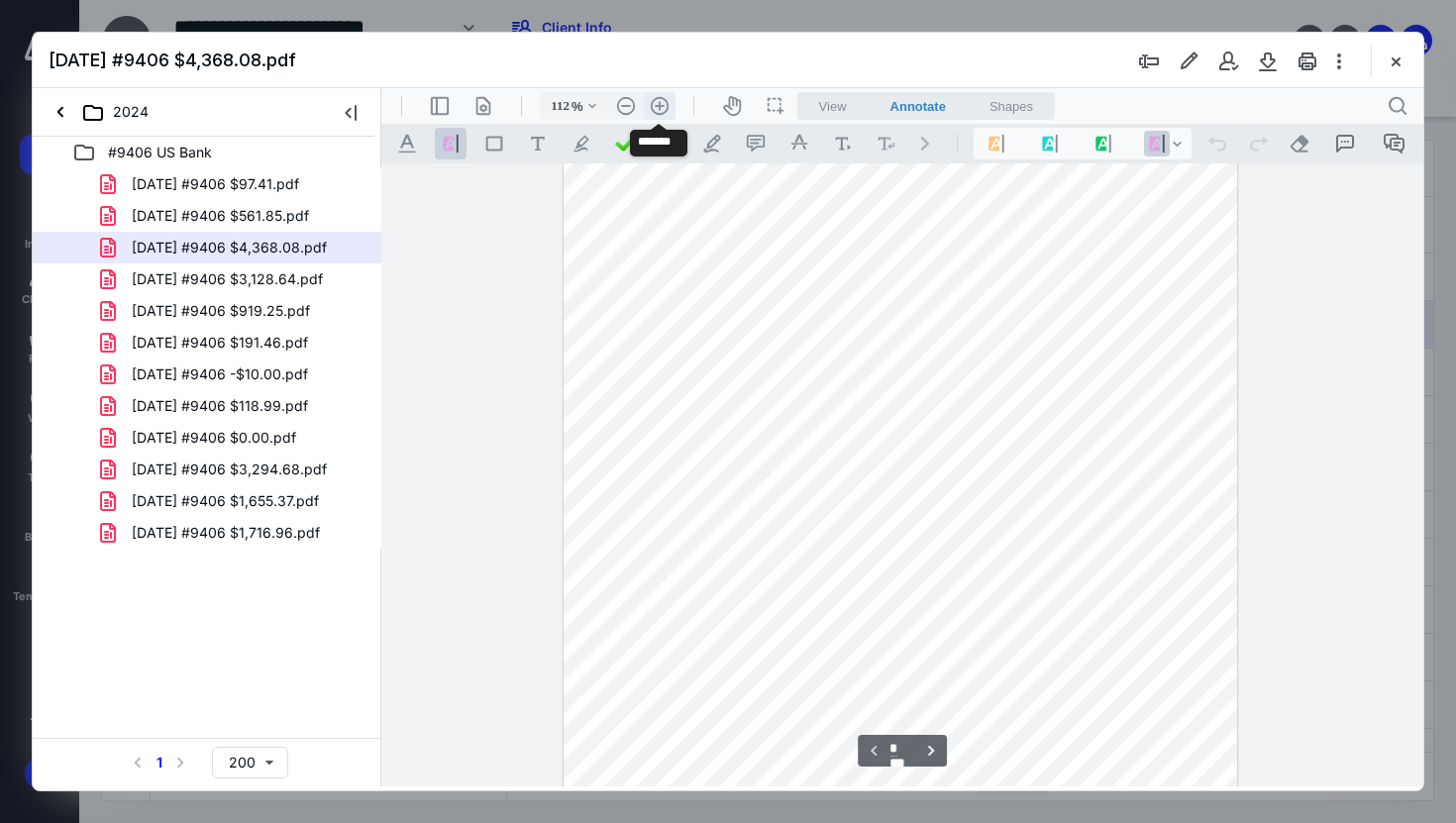 click on ".cls-1{fill:#abb0c4;} icon - header - zoom - in - line" at bounding box center (660, 106) 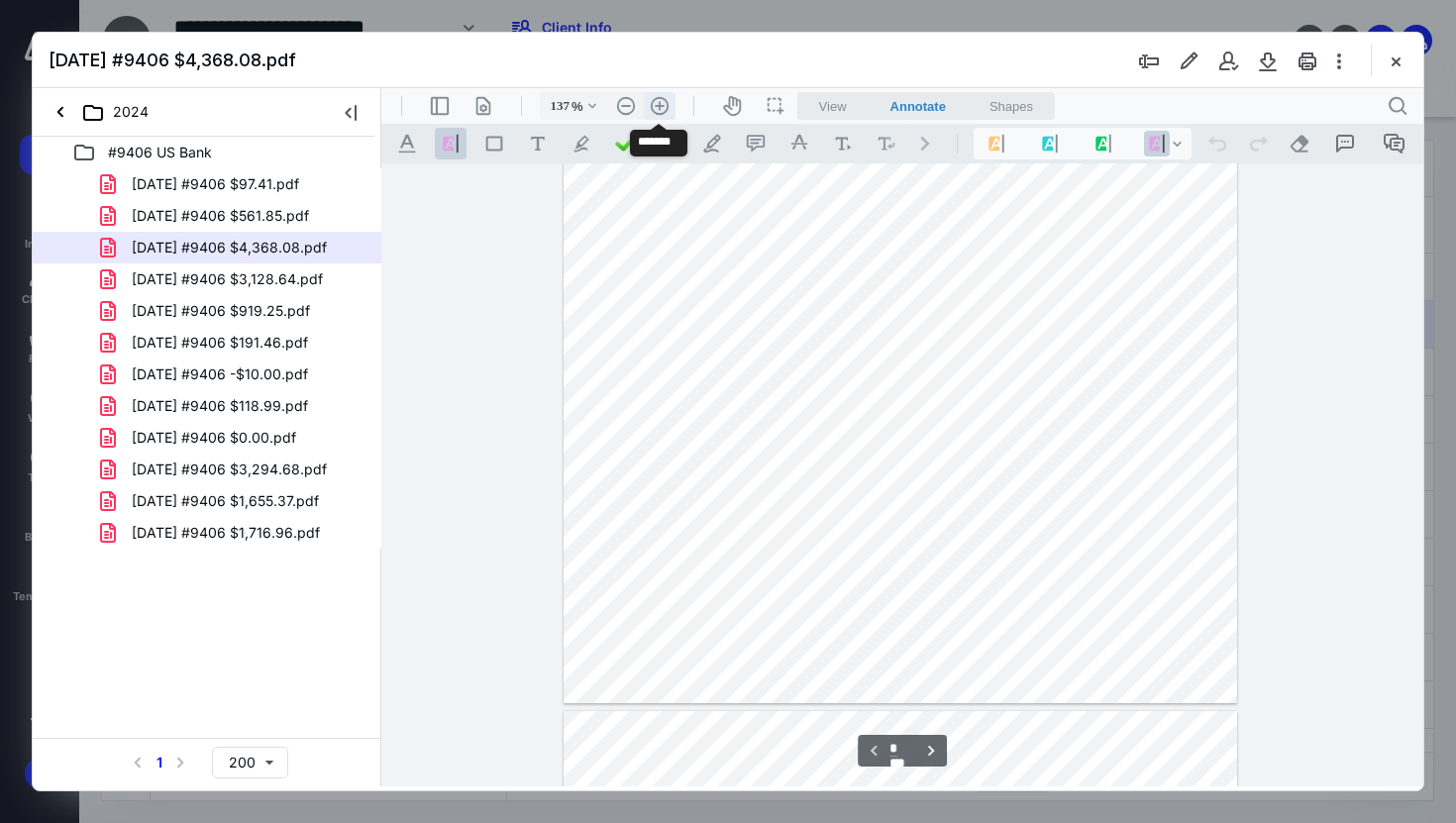 click on ".cls-1{fill:#abb0c4;} icon - header - zoom - in - line" at bounding box center (660, 106) 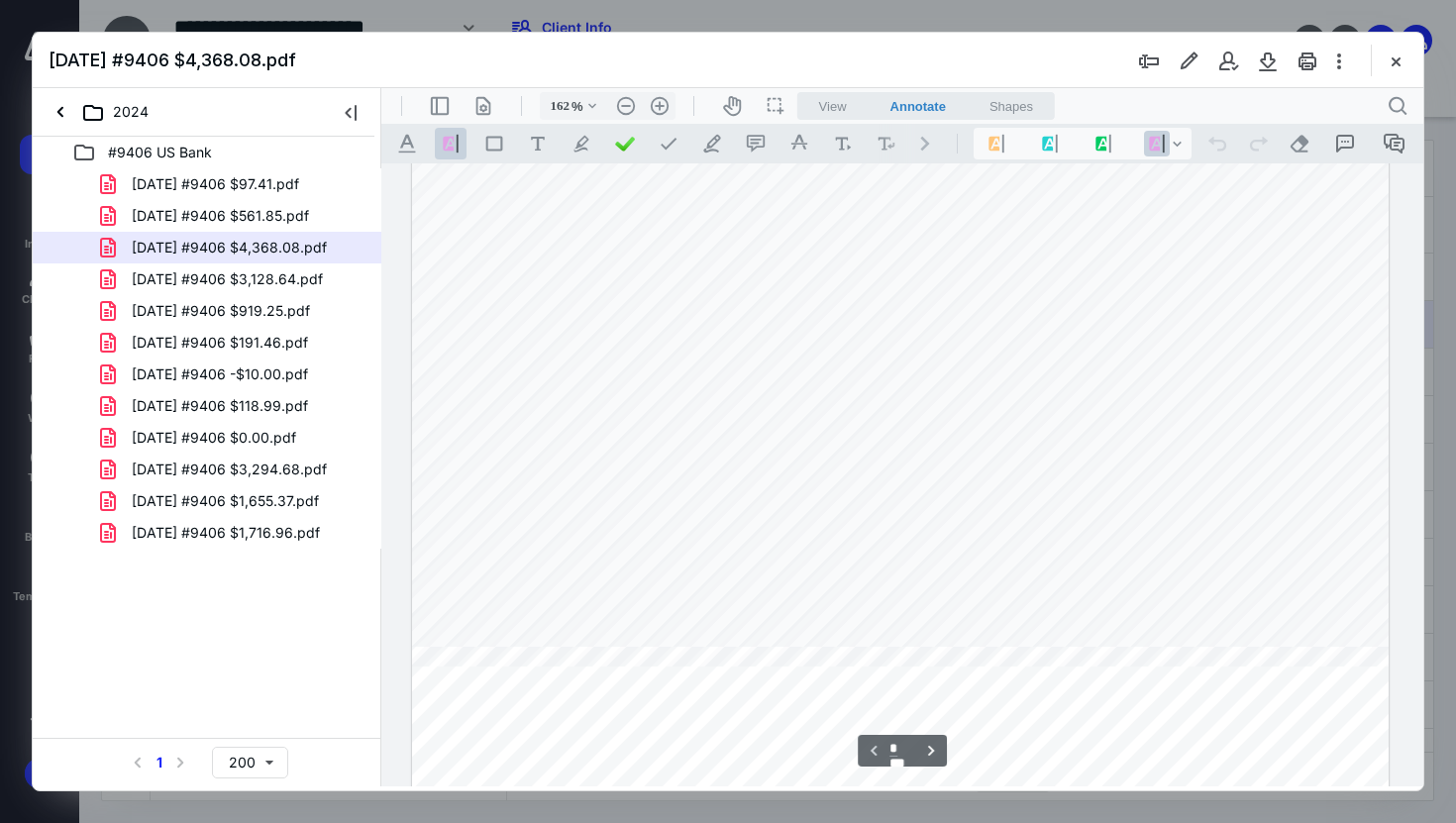 scroll, scrollTop: 74, scrollLeft: 0, axis: vertical 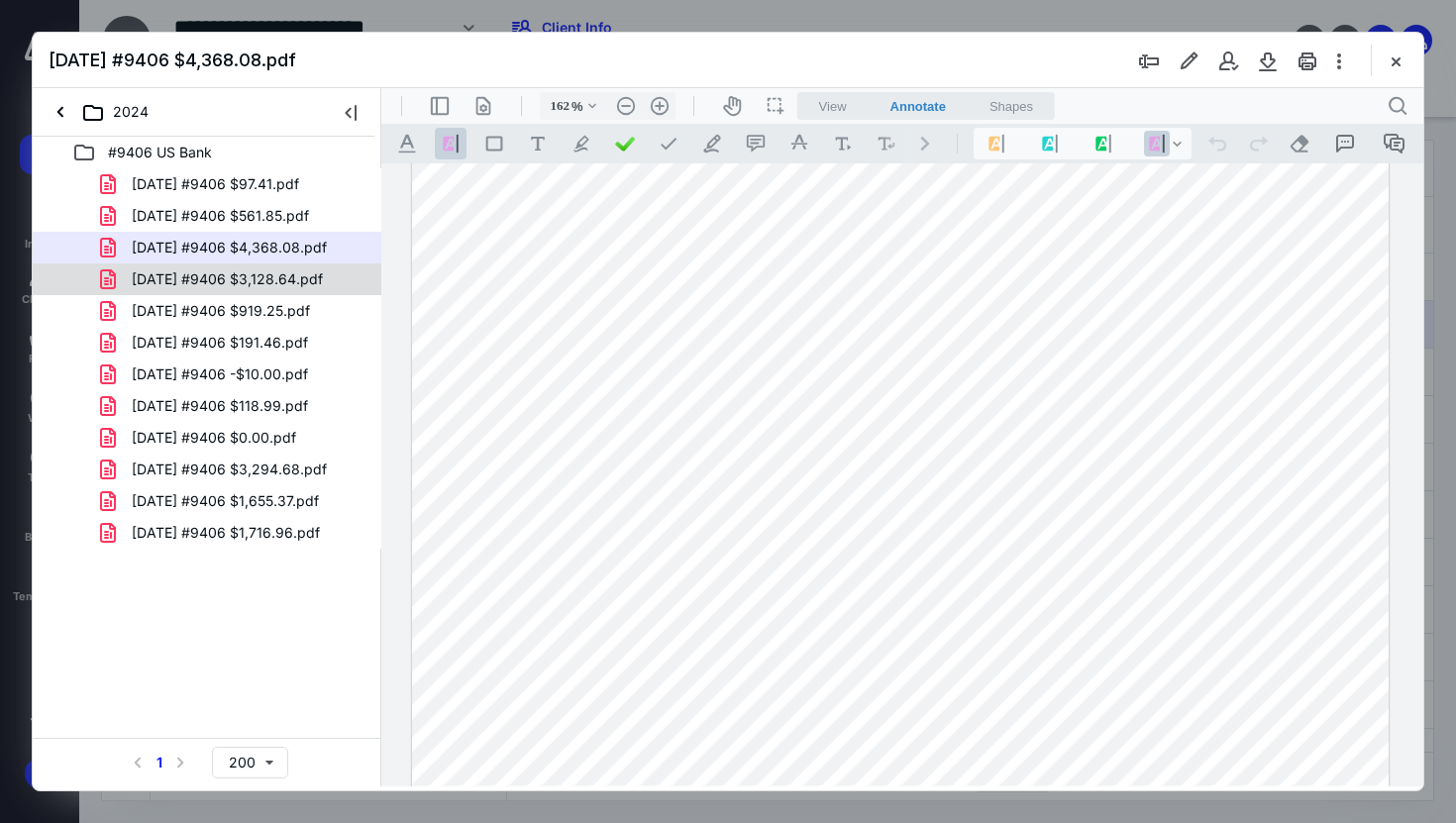 click on "[DATE] #9406 $3,128.64.pdf" at bounding box center [235, 279] 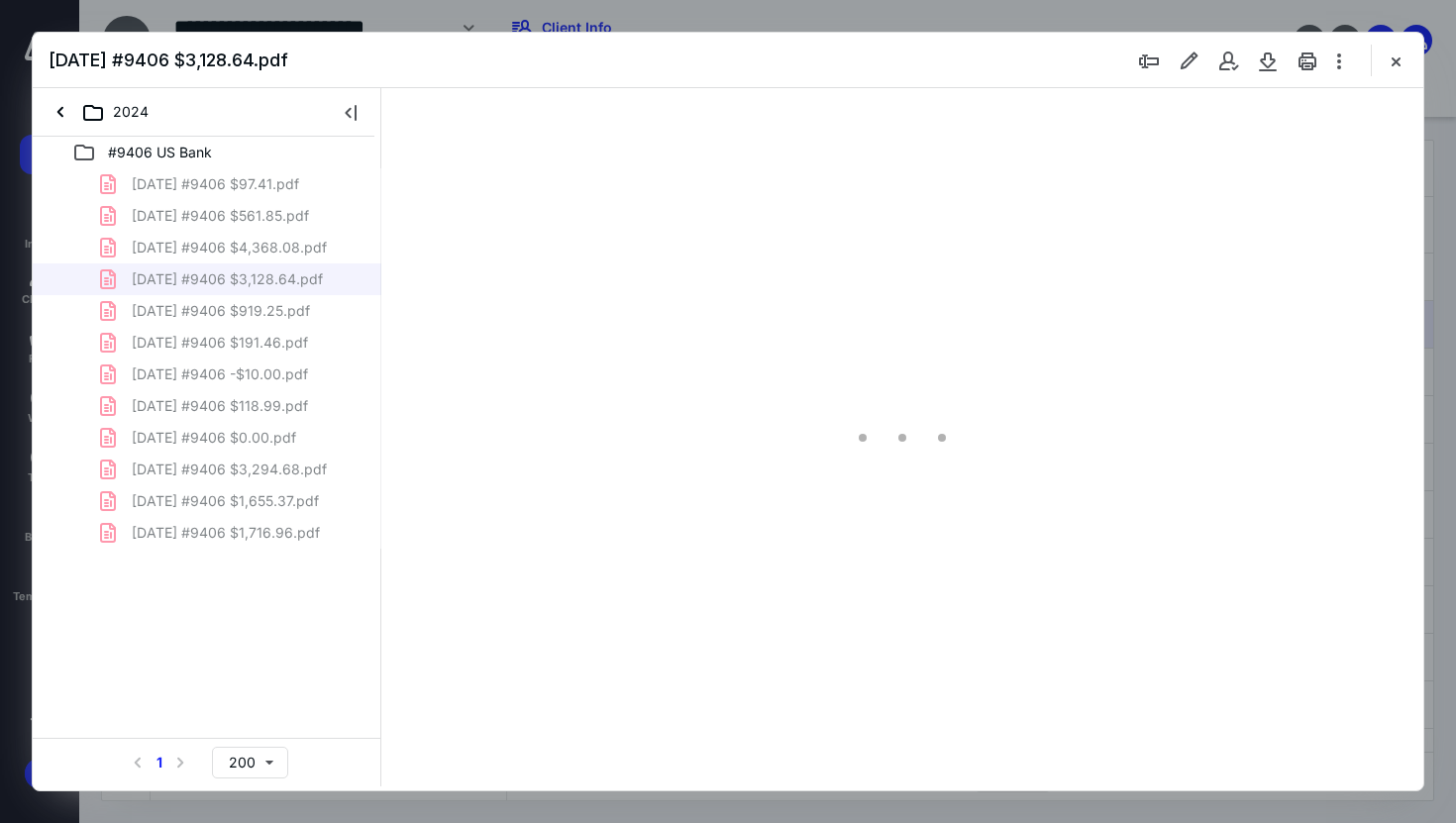 scroll, scrollTop: 78, scrollLeft: 0, axis: vertical 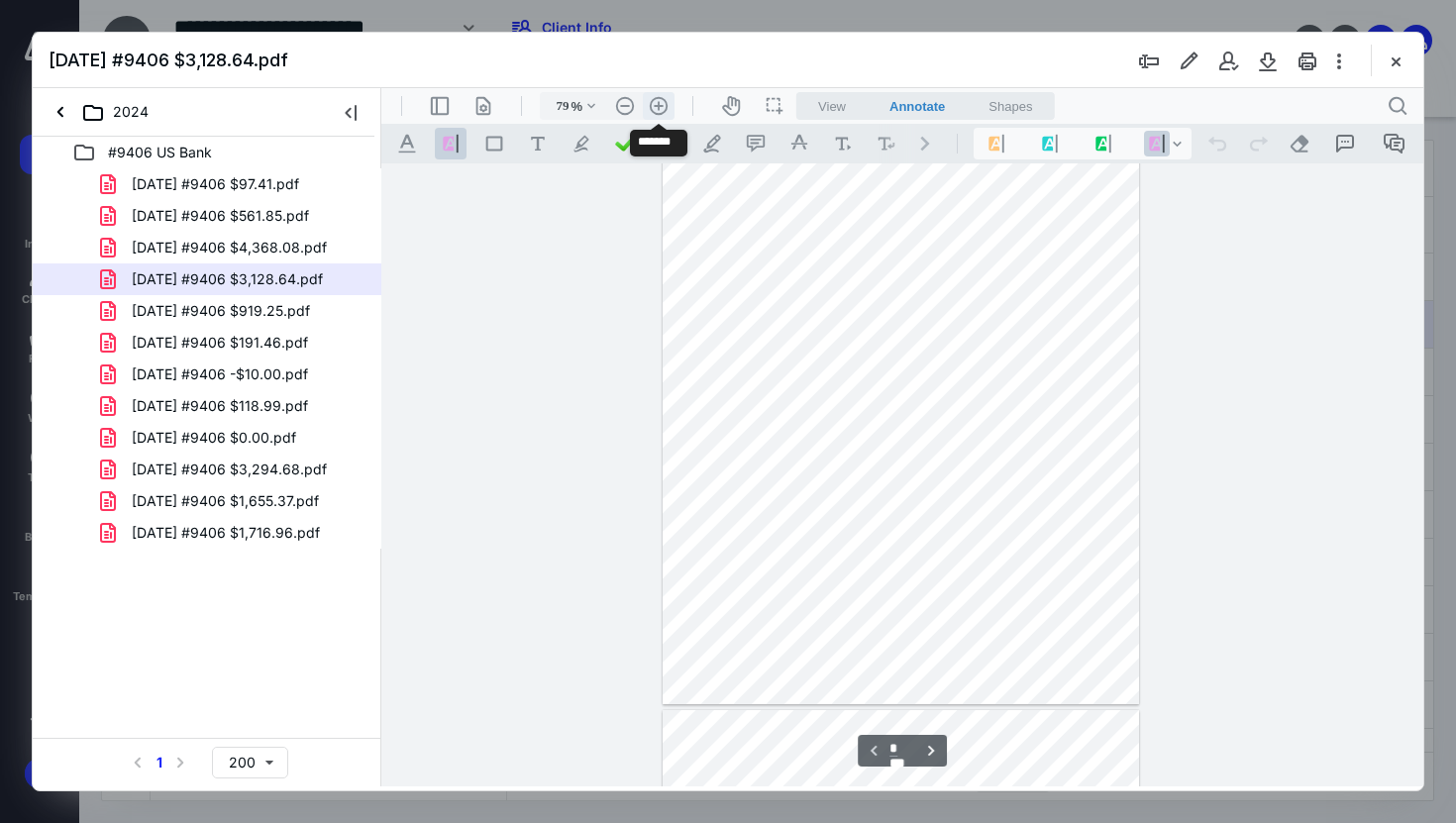 click on ".cls-1{fill:#abb0c4;} icon - header - zoom - in - line" at bounding box center (659, 106) 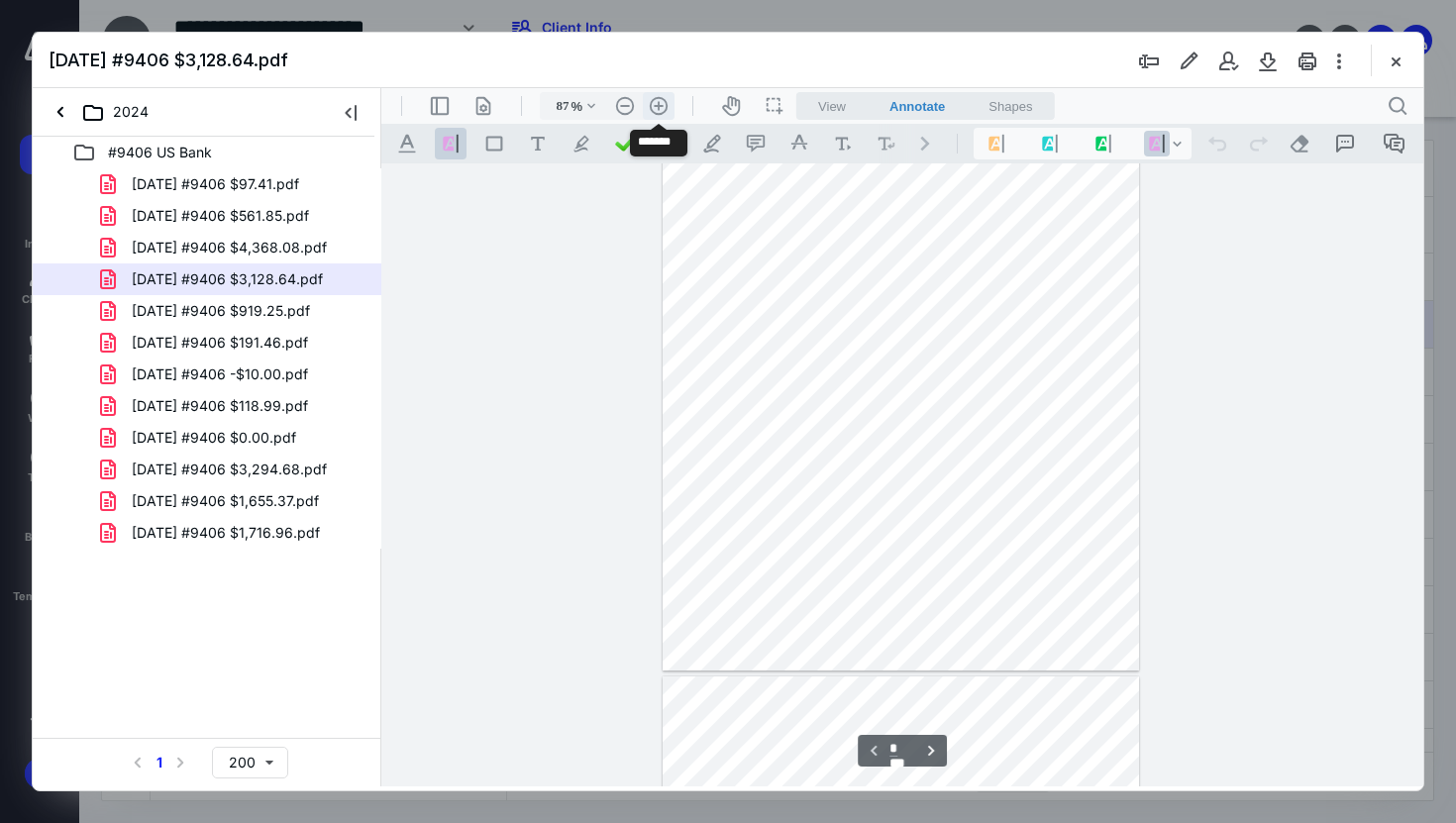 click on ".cls-1{fill:#abb0c4;} icon - header - zoom - in - line" at bounding box center [659, 106] 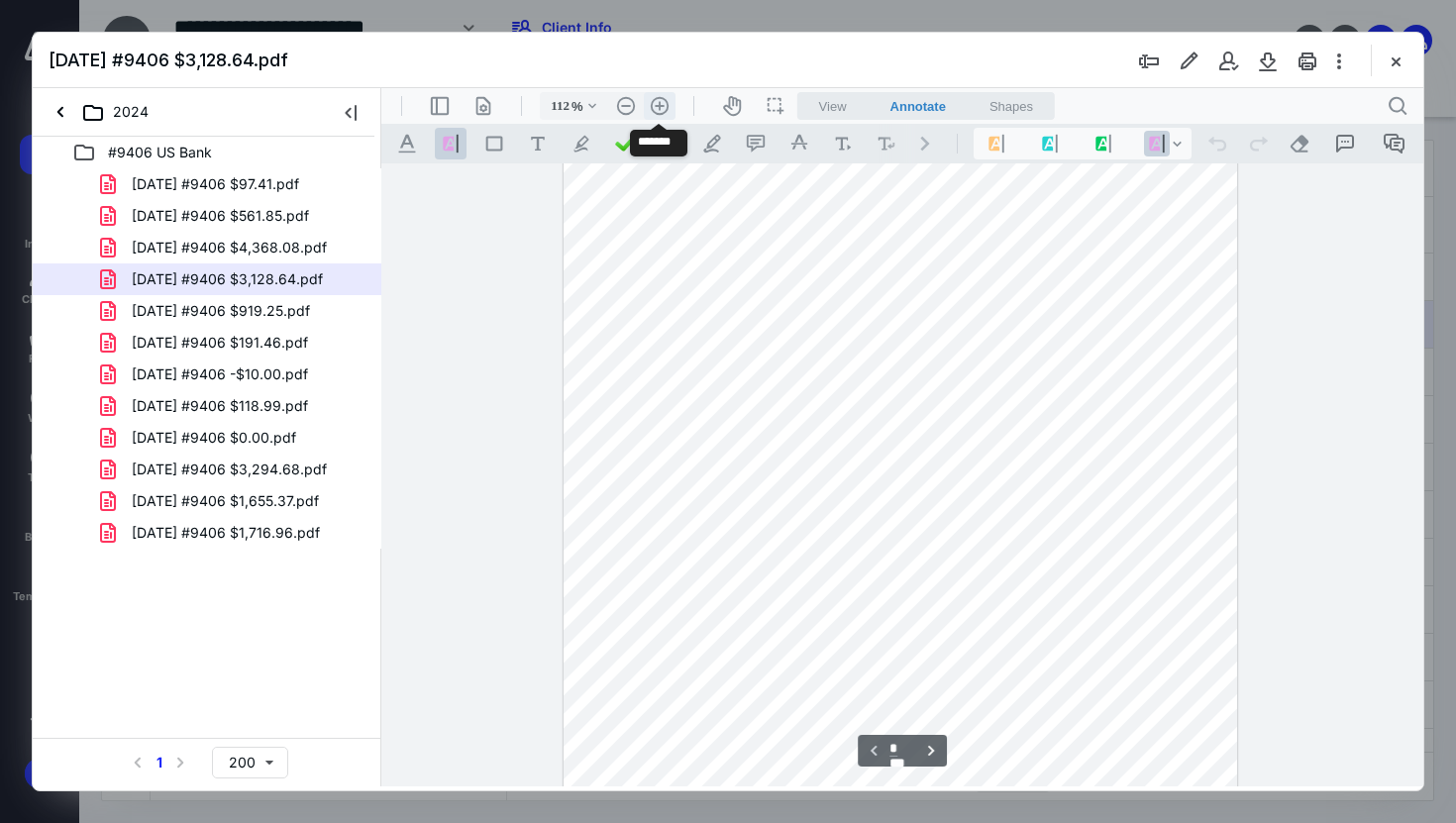 click on ".cls-1{fill:#abb0c4;} icon - header - zoom - in - line" at bounding box center [660, 106] 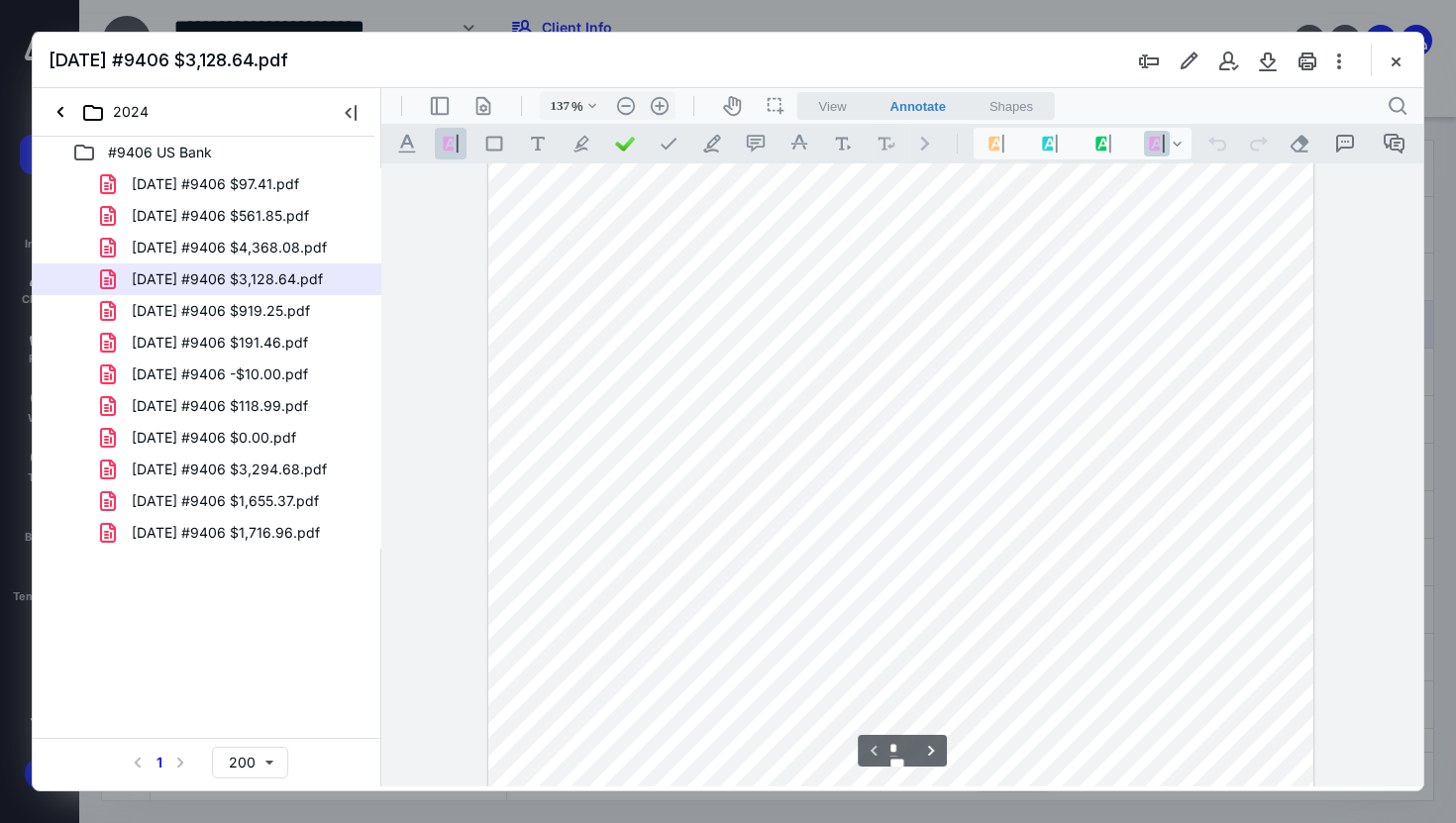 scroll, scrollTop: 167, scrollLeft: 0, axis: vertical 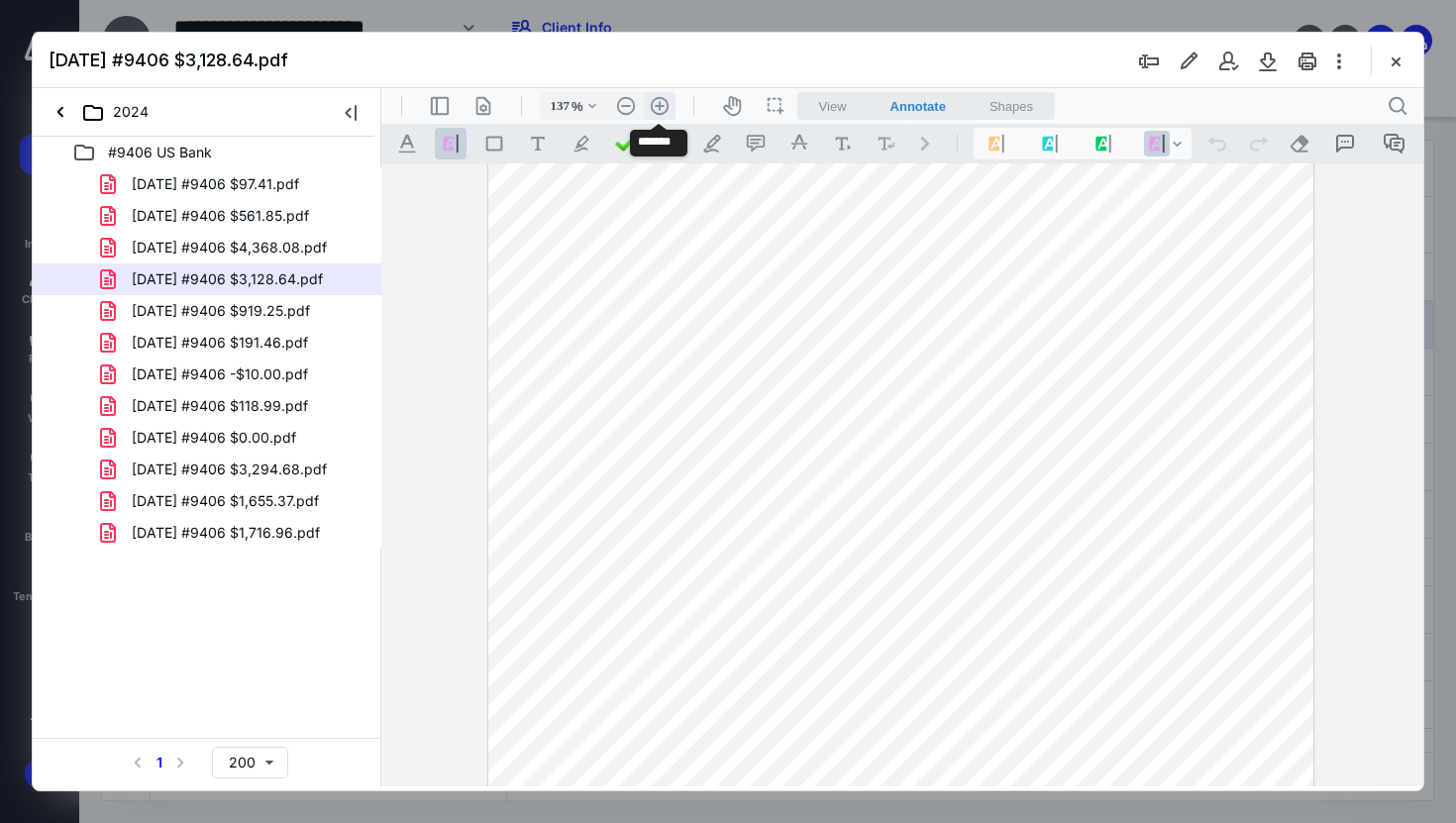 click on ".cls-1{fill:#abb0c4;} icon - header - zoom - in - line" at bounding box center [660, 106] 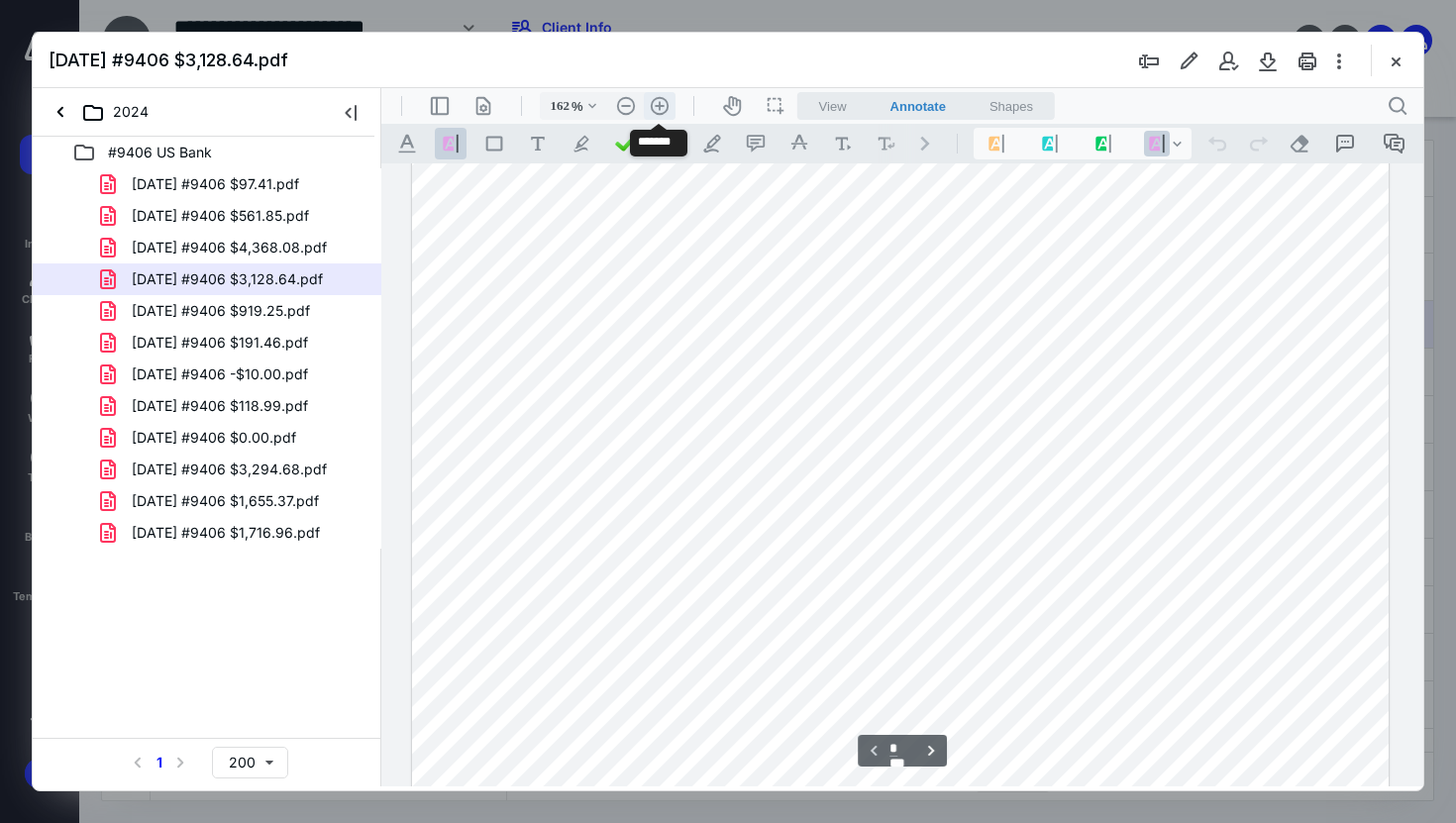 scroll, scrollTop: 249, scrollLeft: 0, axis: vertical 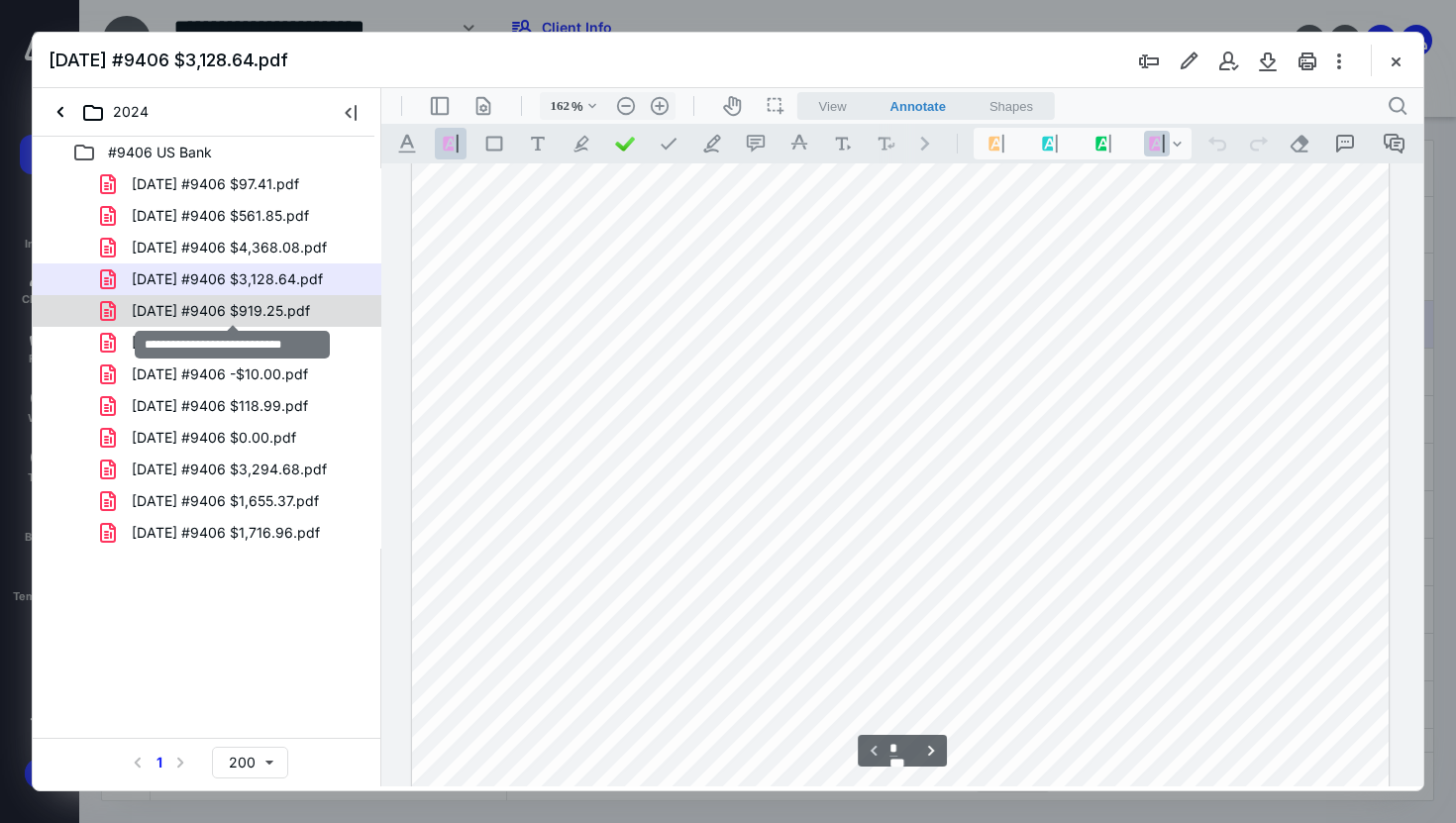 click on "[DATE] #9406 $919.25.pdf" at bounding box center (221, 311) 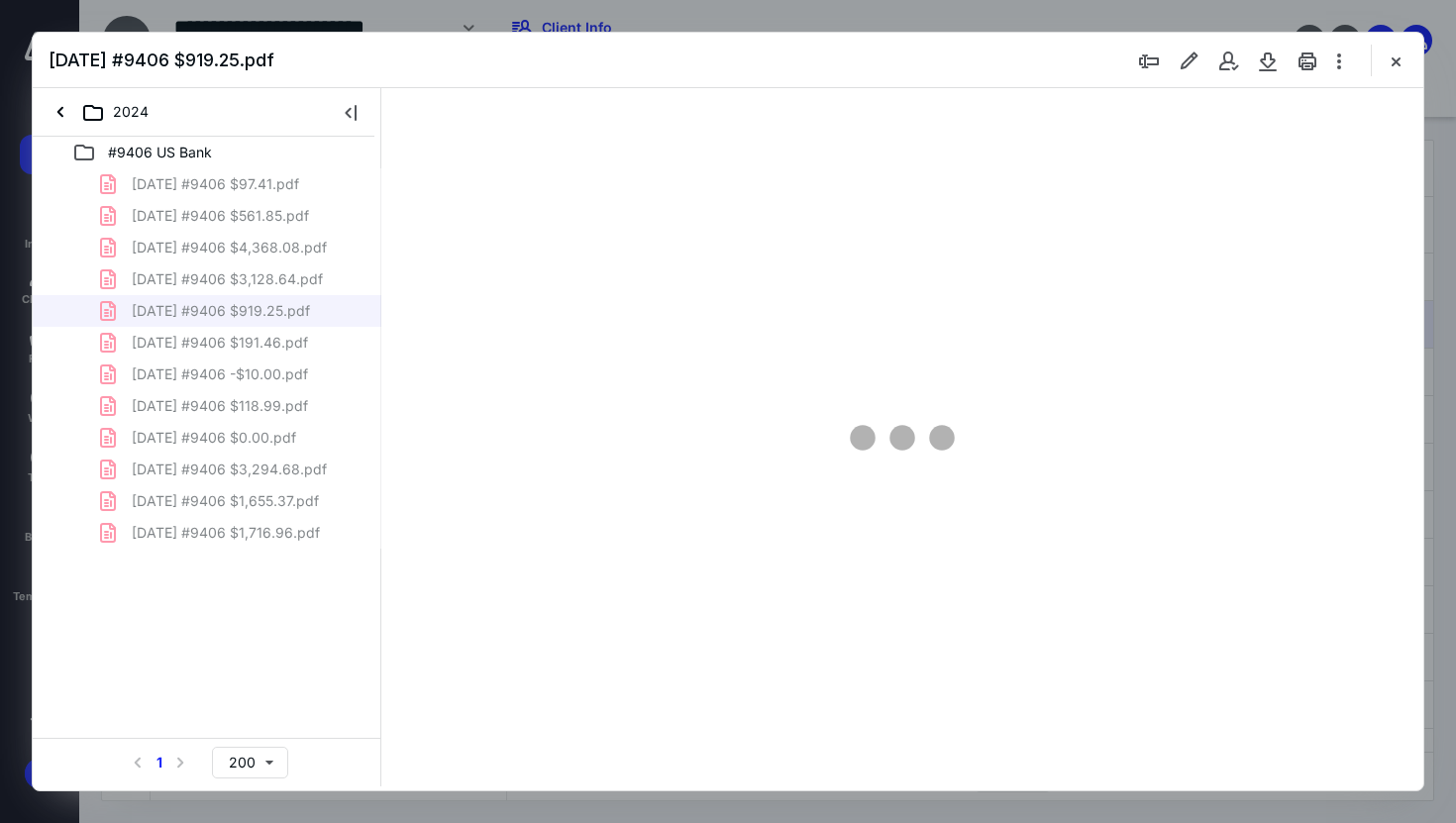 scroll, scrollTop: 78, scrollLeft: 0, axis: vertical 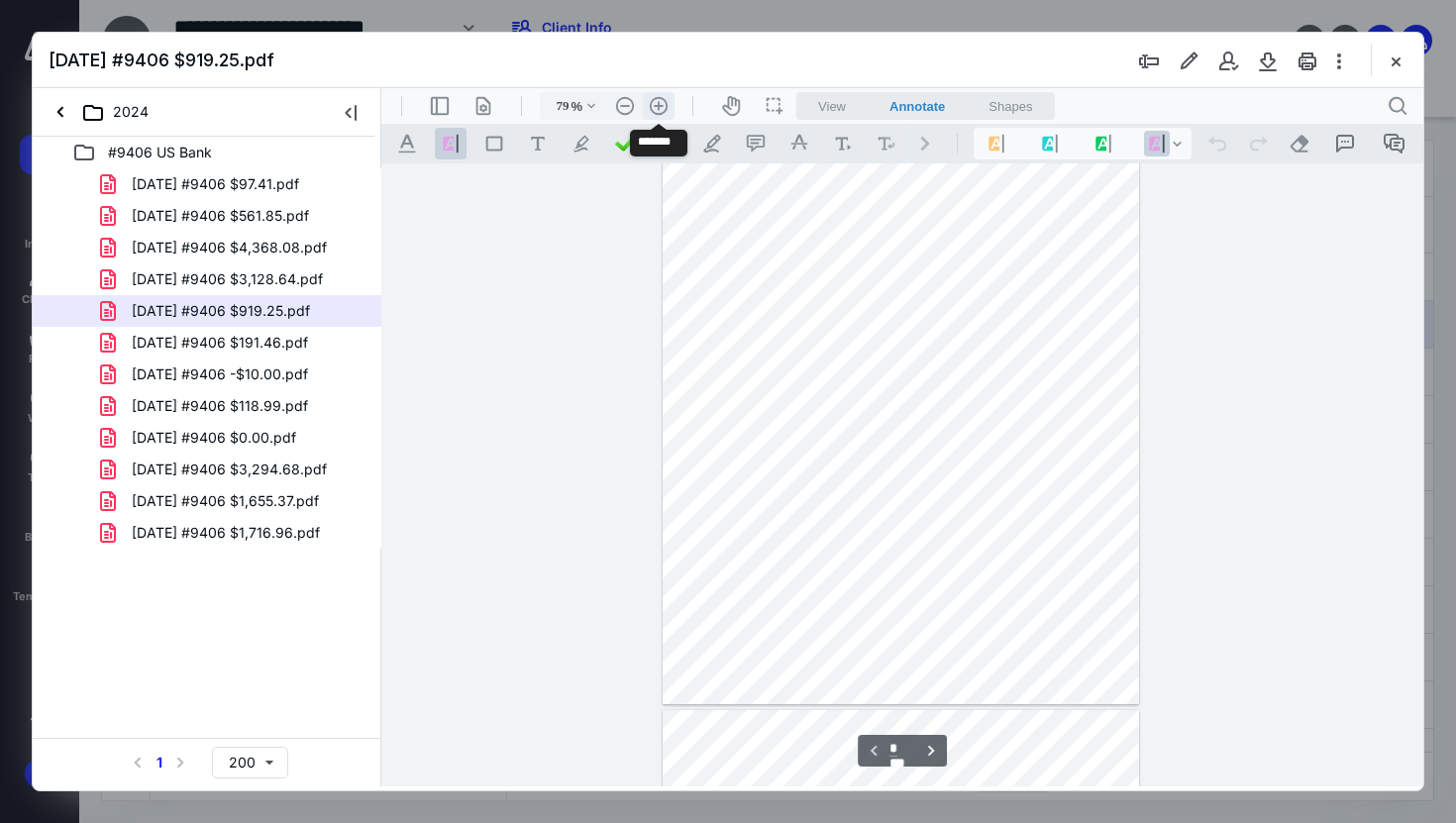 click on ".cls-1{fill:#abb0c4;} icon - header - zoom - in - line" at bounding box center (659, 106) 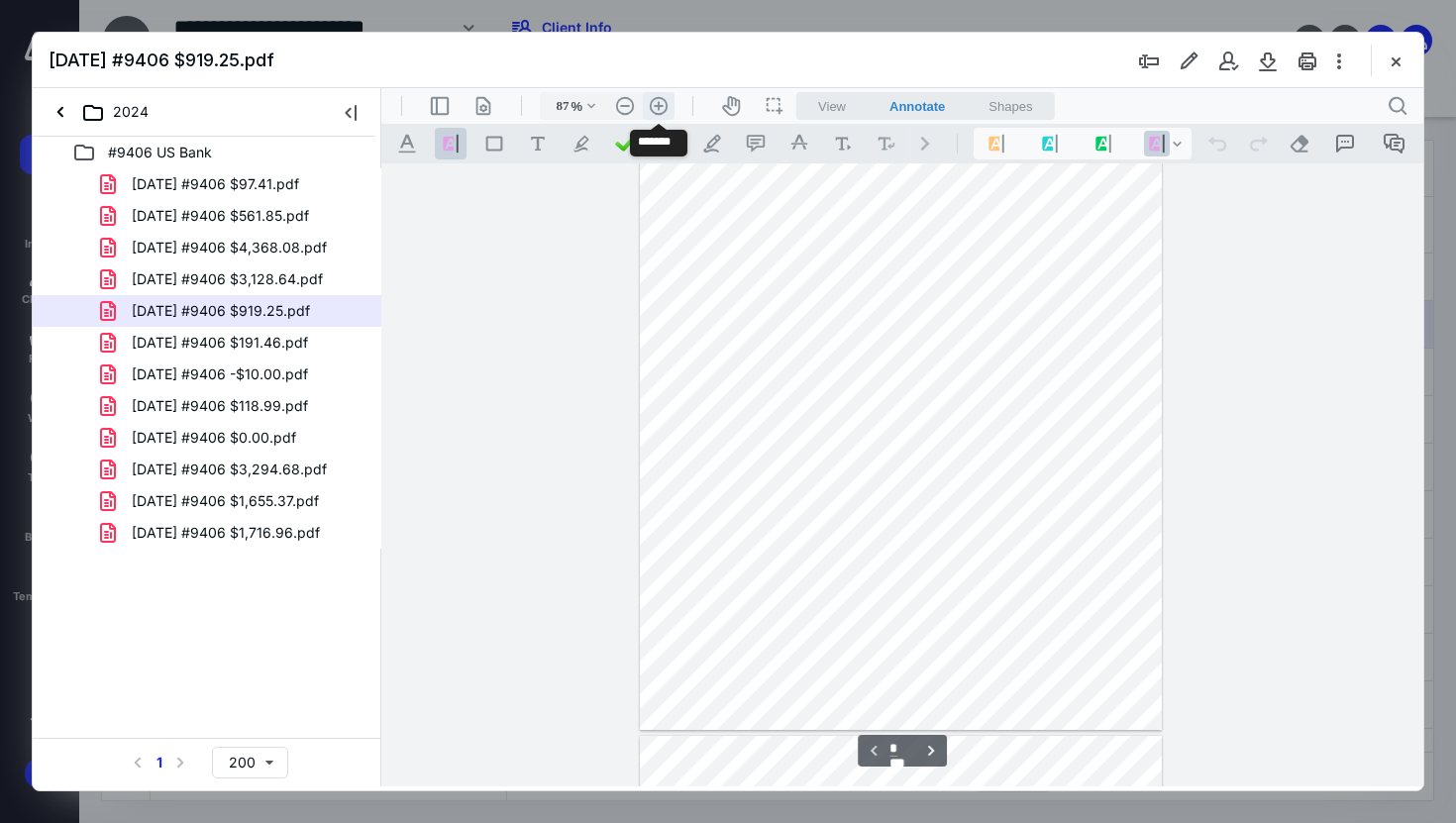 click on ".cls-1{fill:#abb0c4;} icon - header - zoom - in - line" at bounding box center (659, 106) 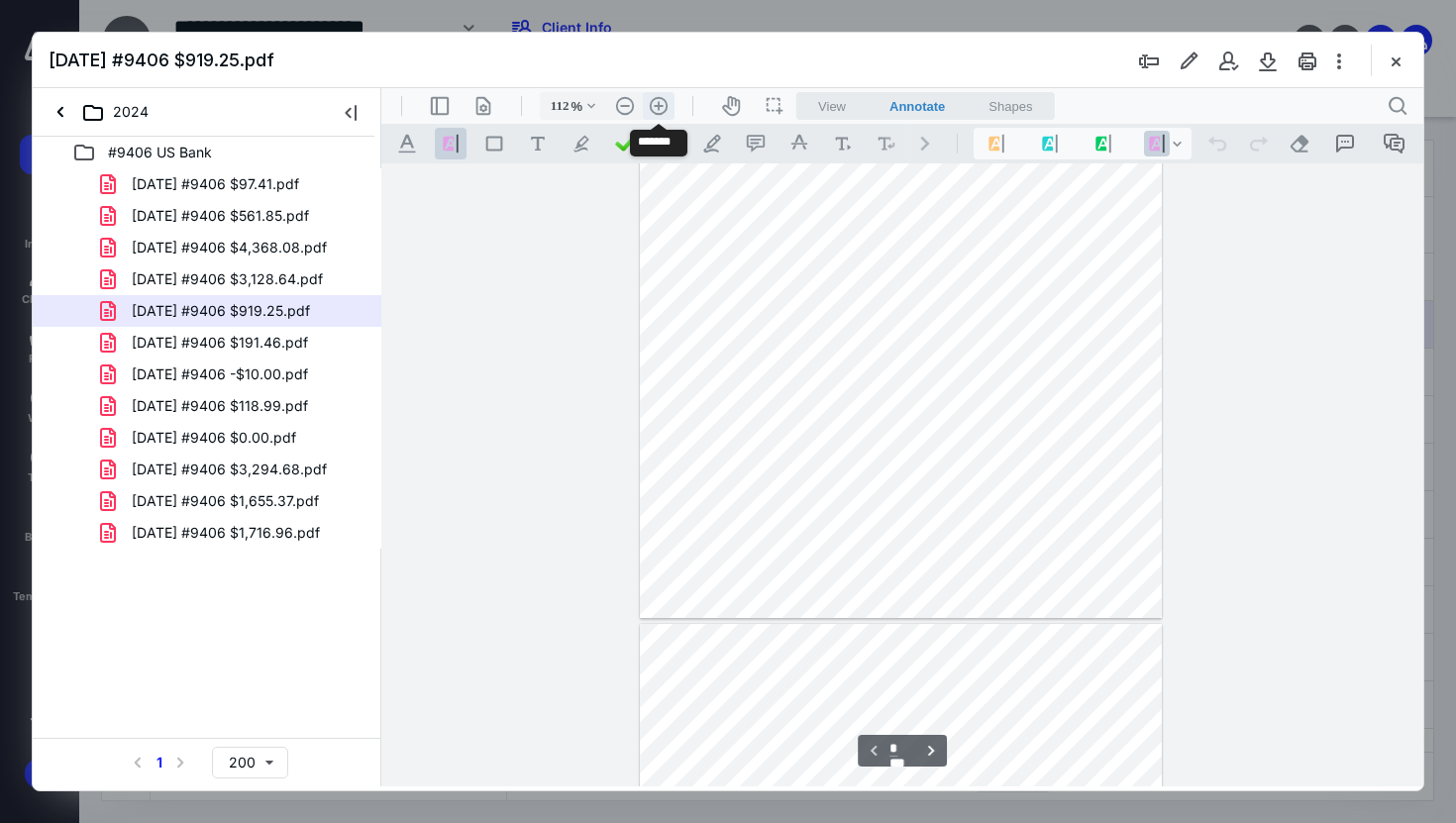 click on ".cls-1{fill:#abb0c4;} icon - header - zoom - in - line" at bounding box center (659, 106) 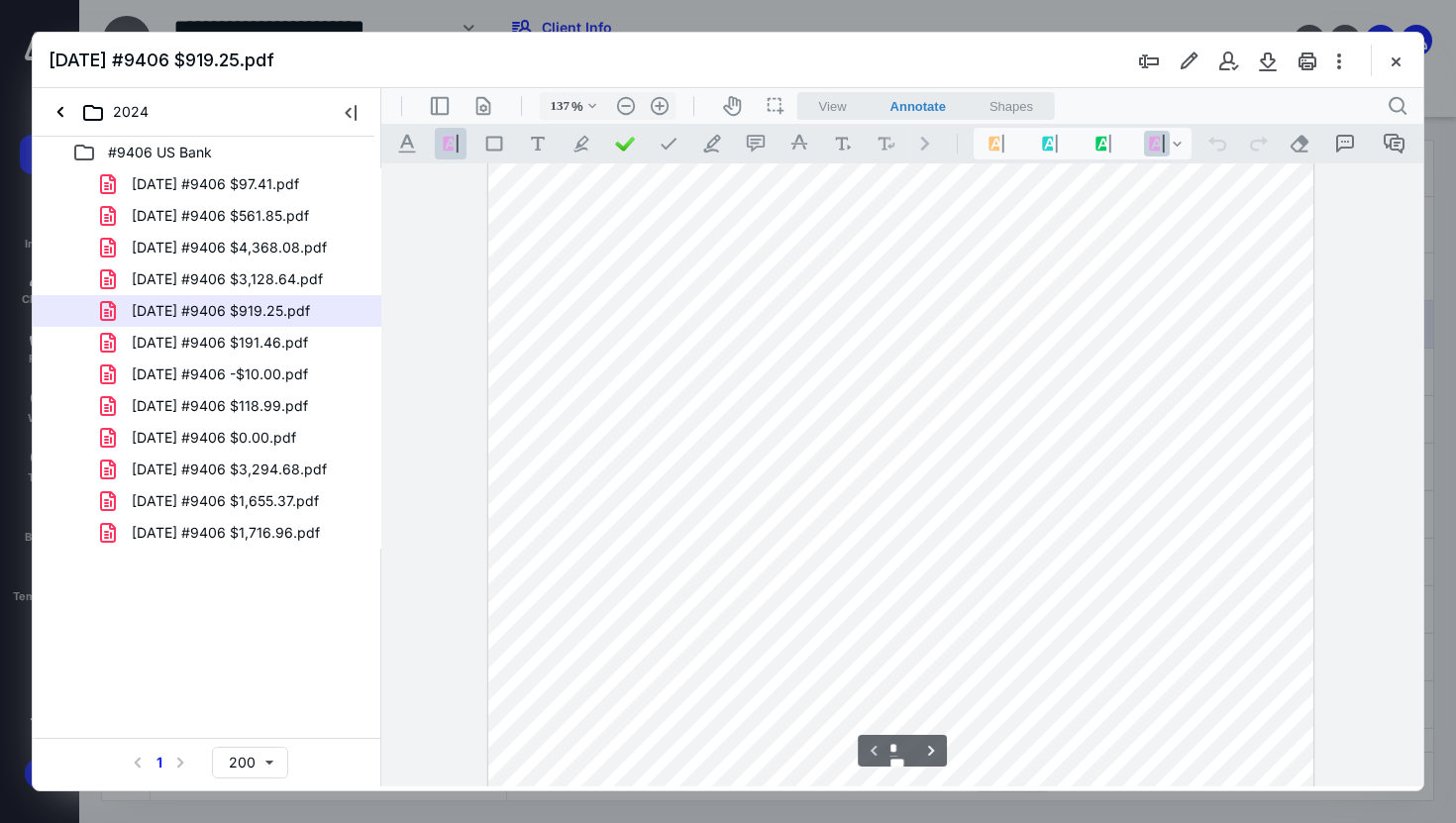 scroll, scrollTop: 0, scrollLeft: 0, axis: both 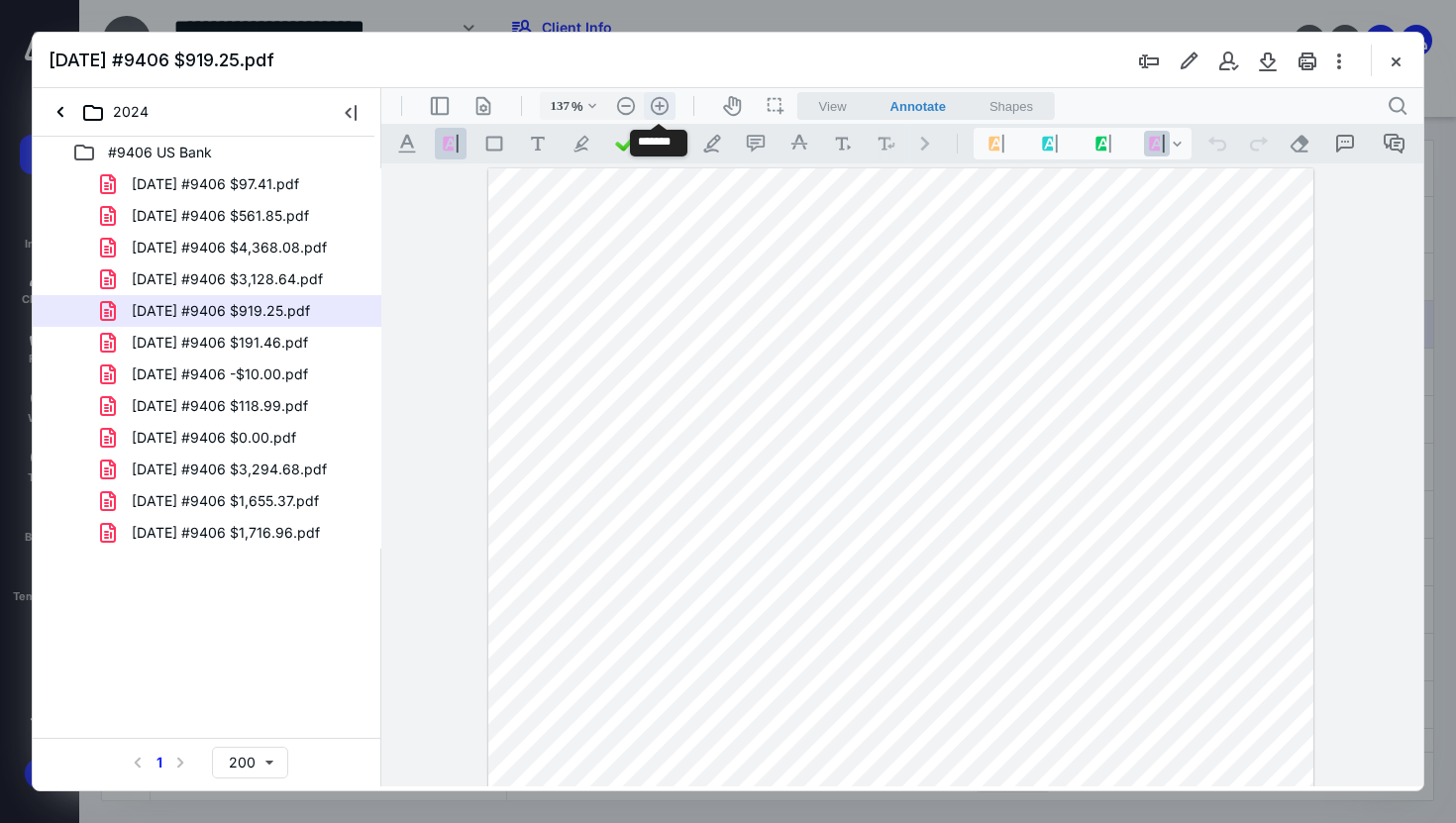 click on ".cls-1{fill:#abb0c4;} icon - header - zoom - in - line" at bounding box center (660, 106) 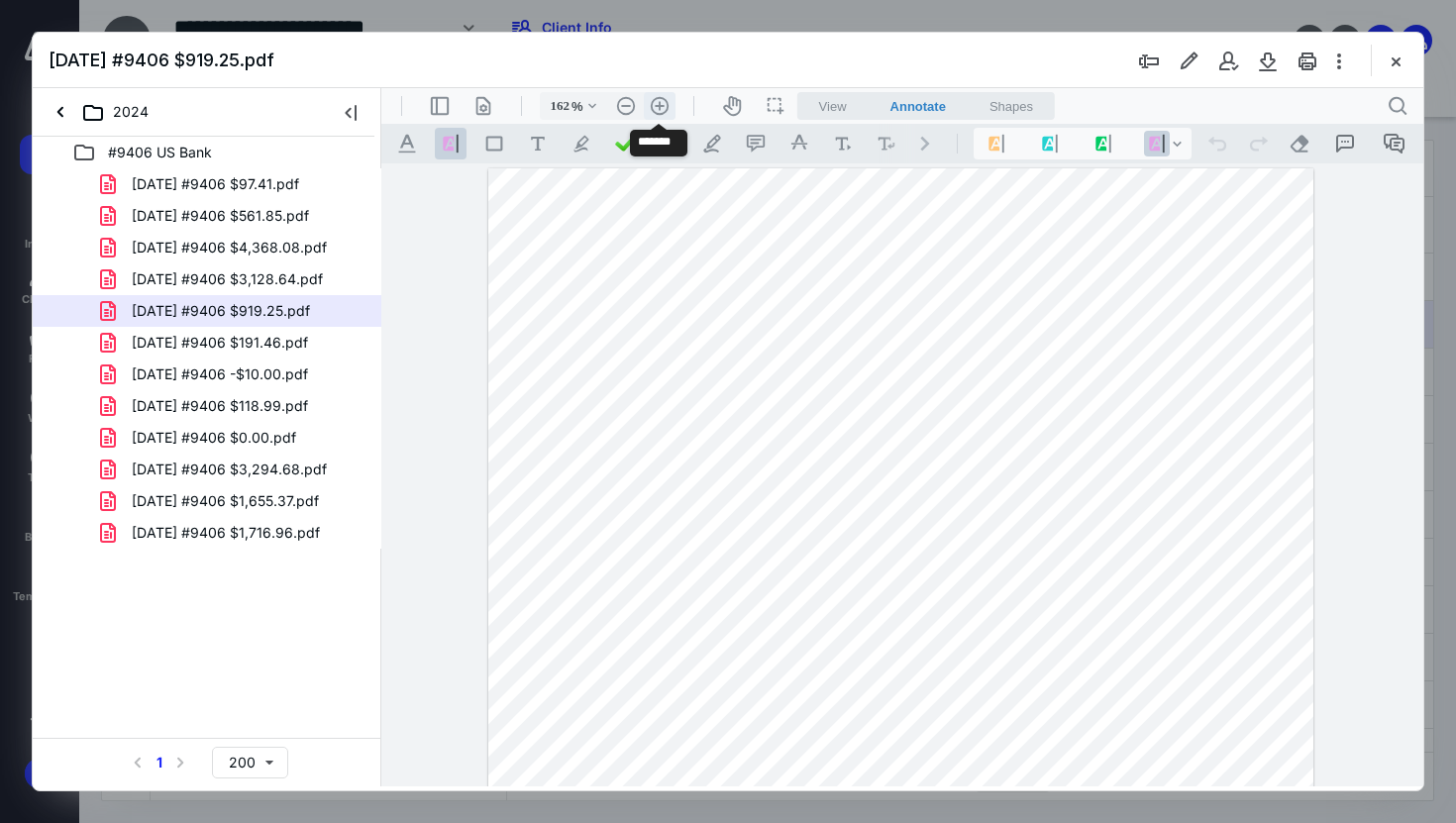 scroll, scrollTop: 51, scrollLeft: 0, axis: vertical 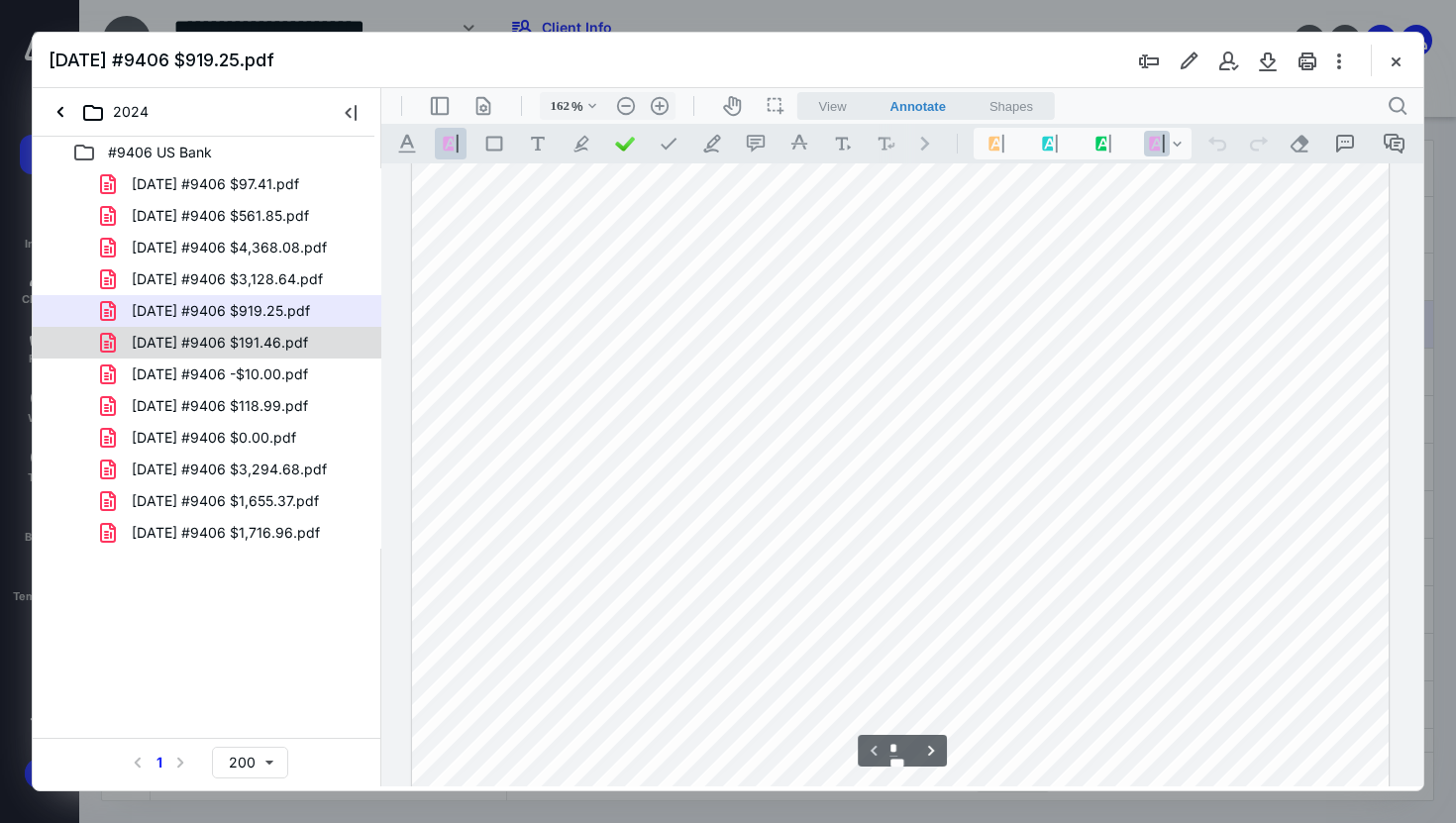 click on "[DATE] #9406 $191.46.pdf" at bounding box center (207, 343) 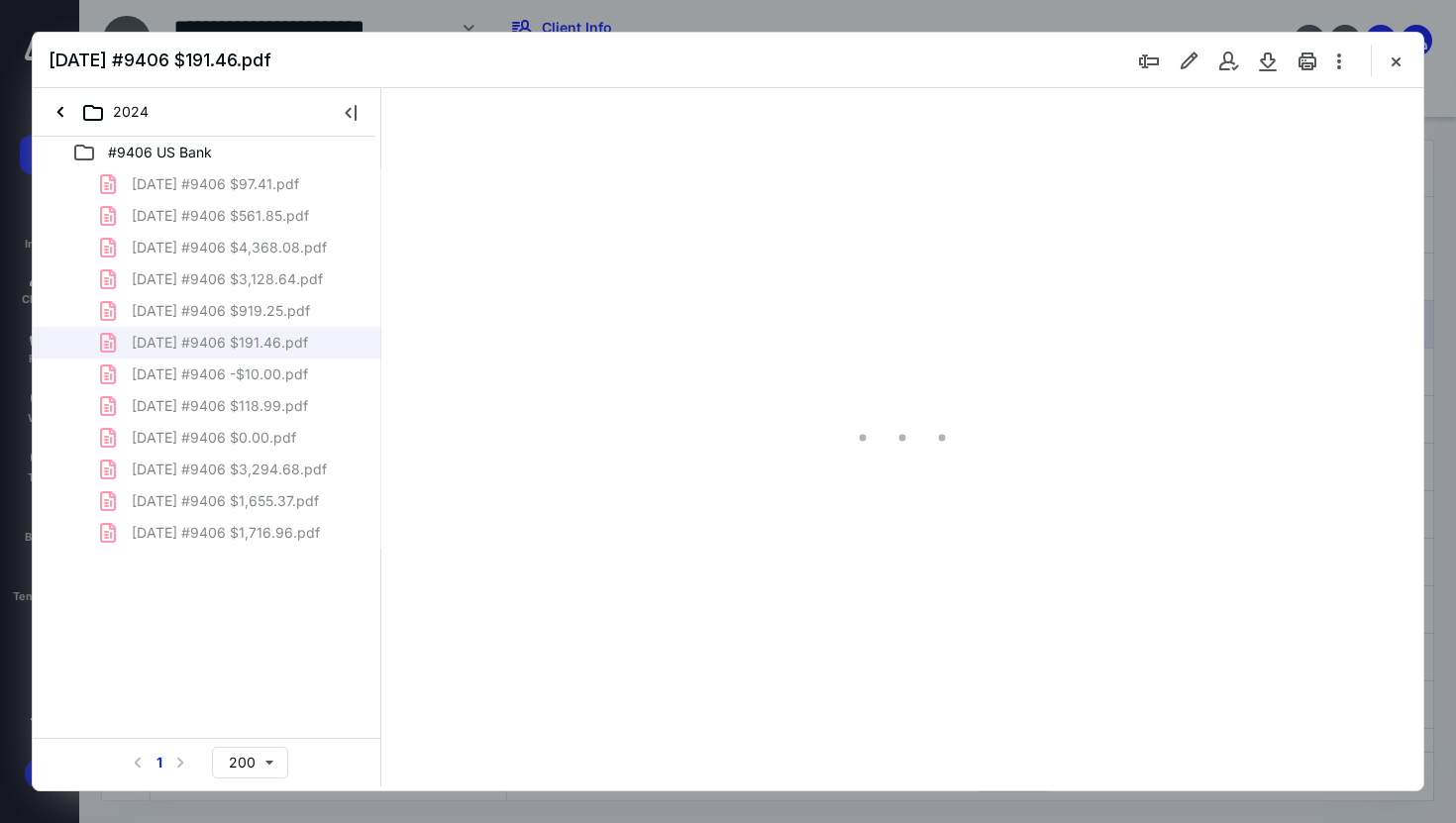 scroll, scrollTop: 78, scrollLeft: 0, axis: vertical 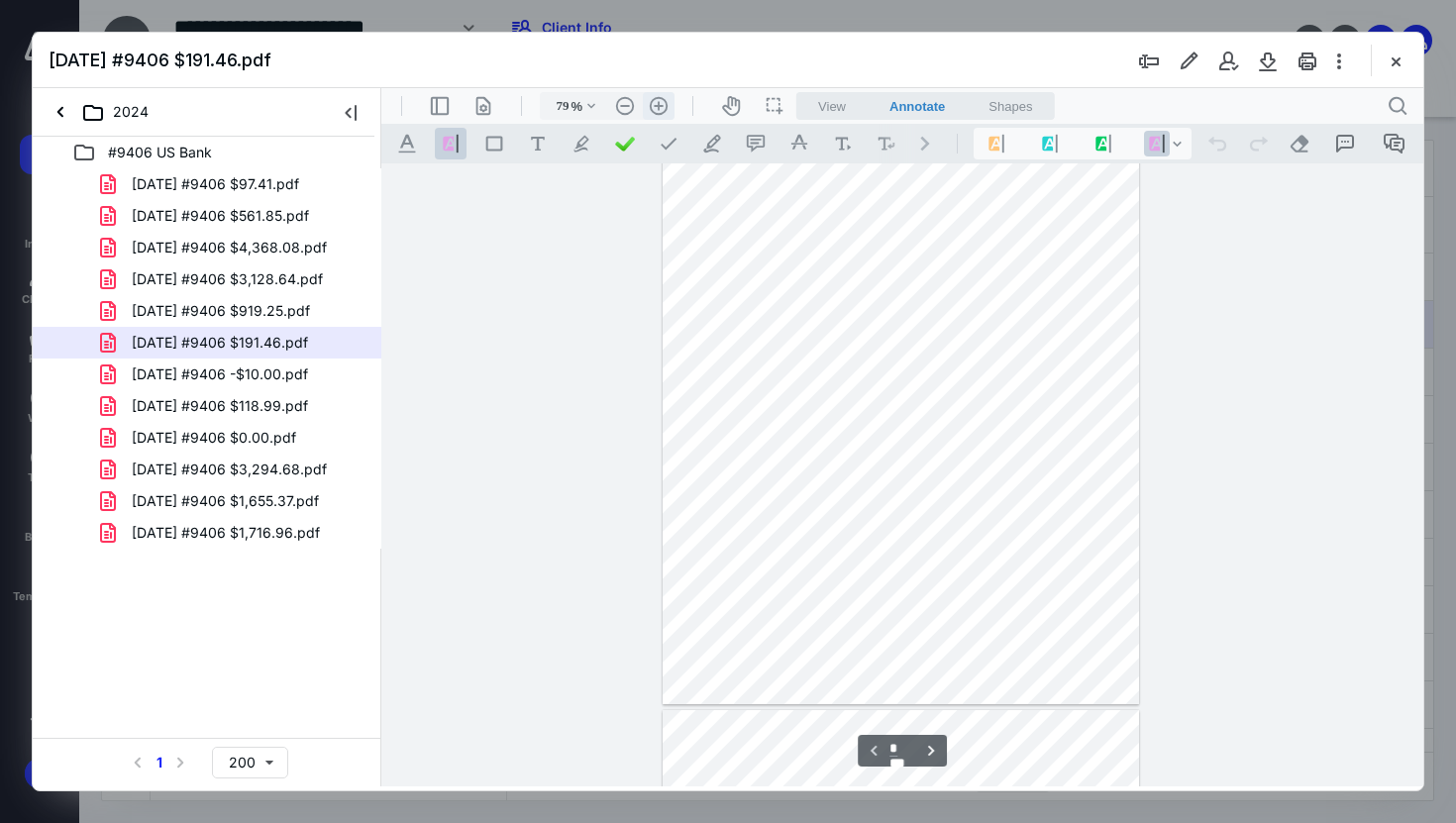 click on ".cls-1{fill:#abb0c4;} icon - header - zoom - in - line" at bounding box center [659, 106] 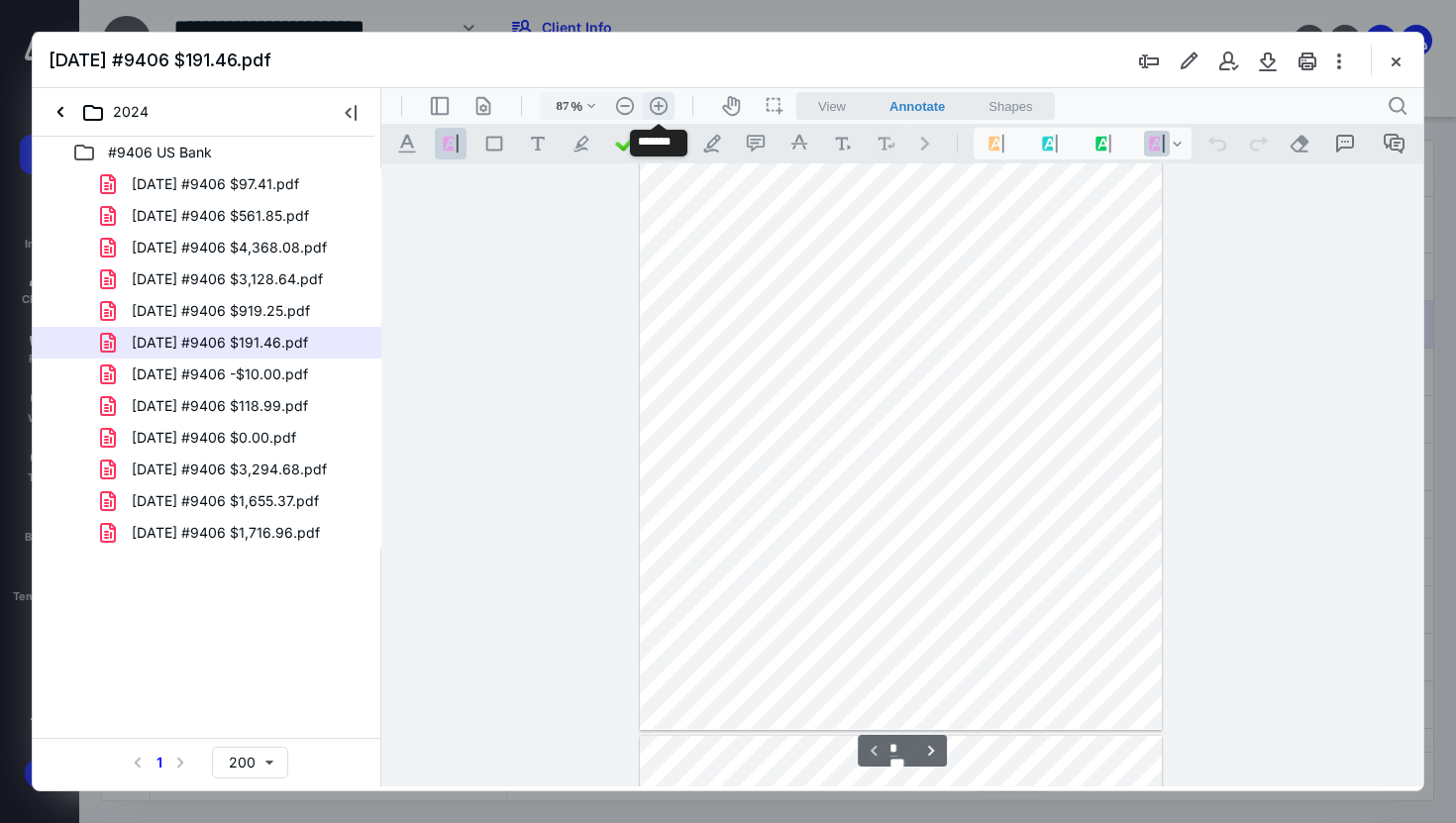 click on ".cls-1{fill:#abb0c4;} icon - header - zoom - in - line" at bounding box center [659, 106] 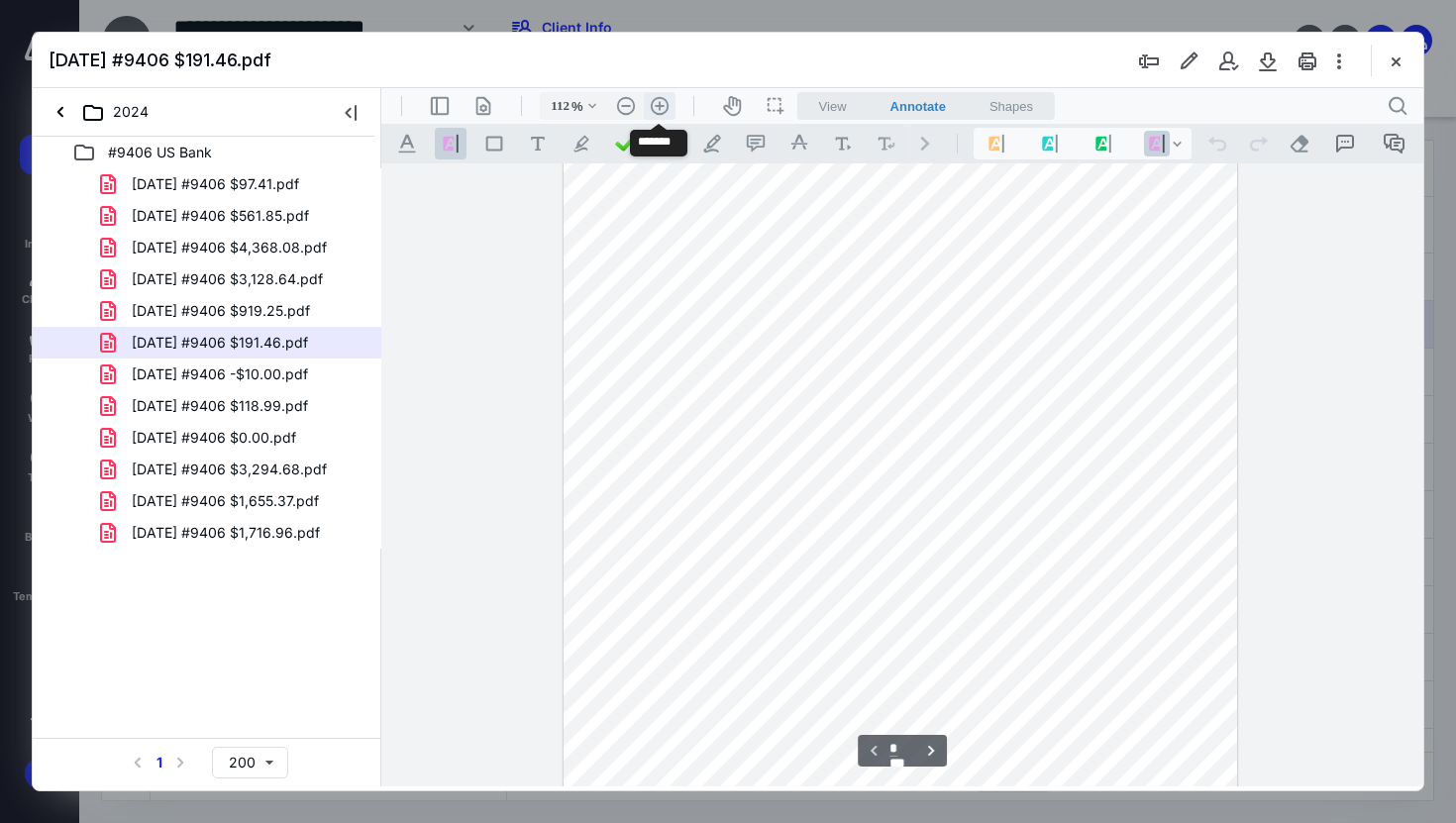 click on ".cls-1{fill:#abb0c4;} icon - header - zoom - in - line" at bounding box center (660, 106) 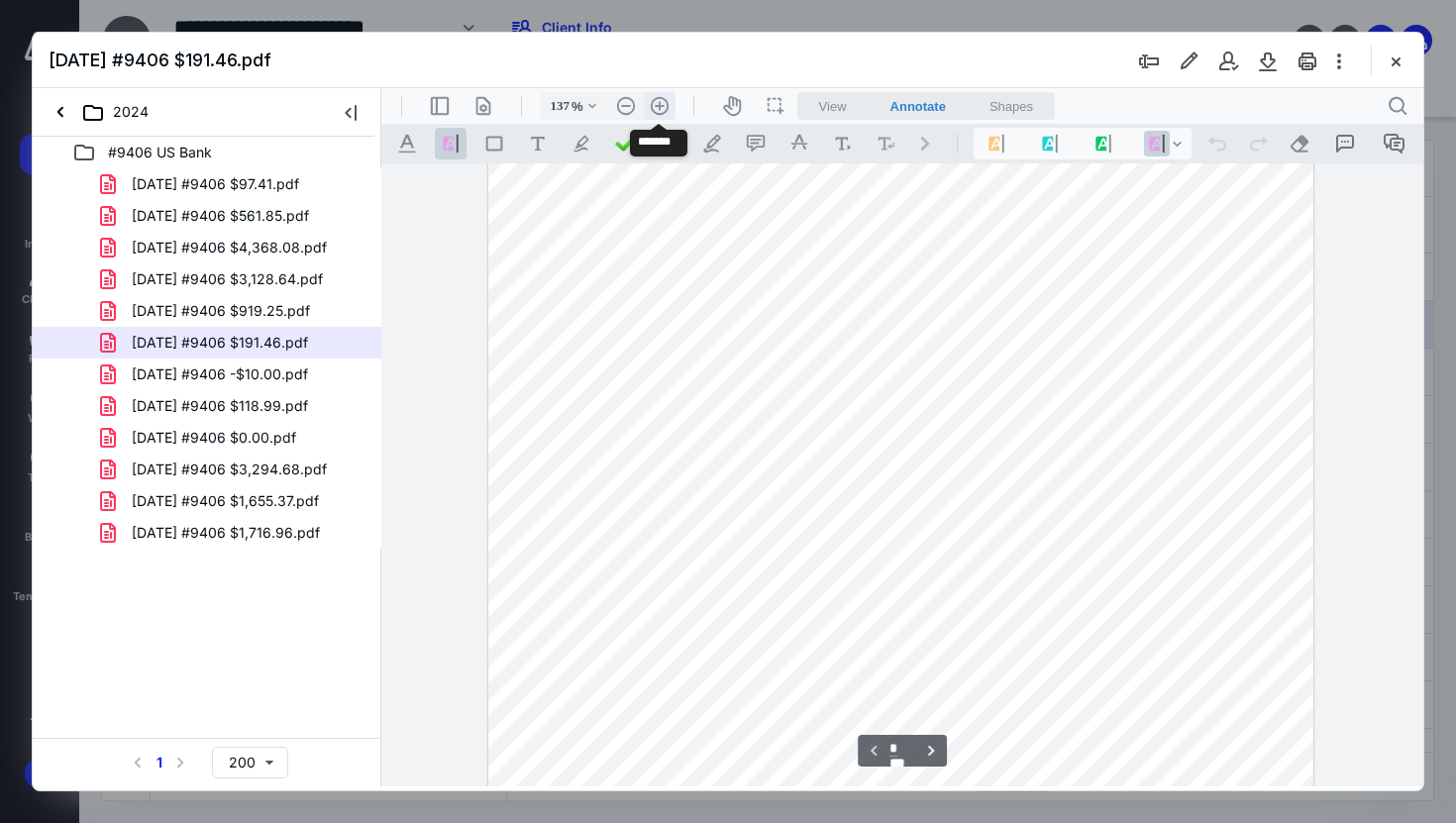 click on ".cls-1{fill:#abb0c4;} icon - header - zoom - in - line" at bounding box center (660, 106) 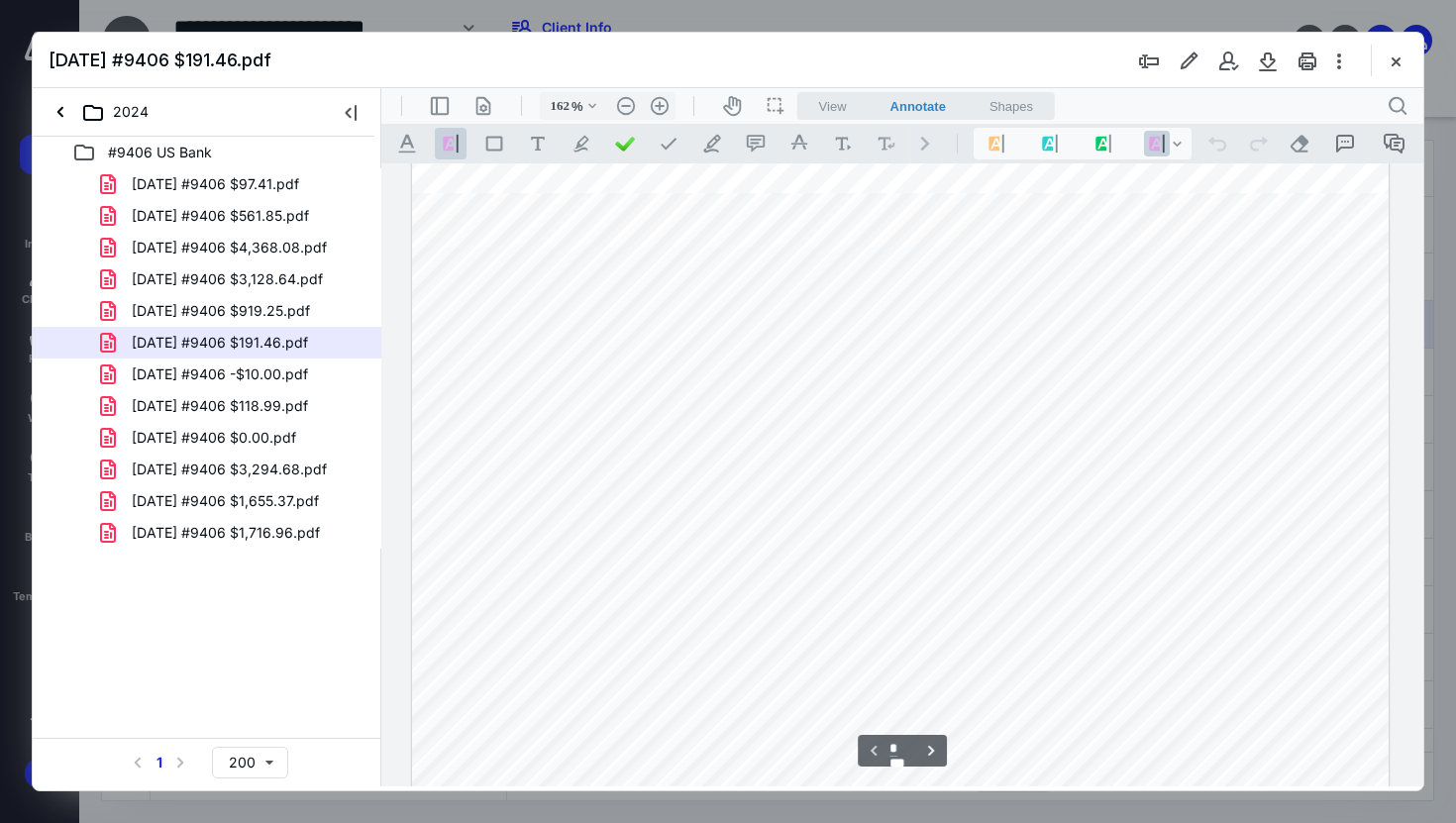 scroll, scrollTop: 41, scrollLeft: 0, axis: vertical 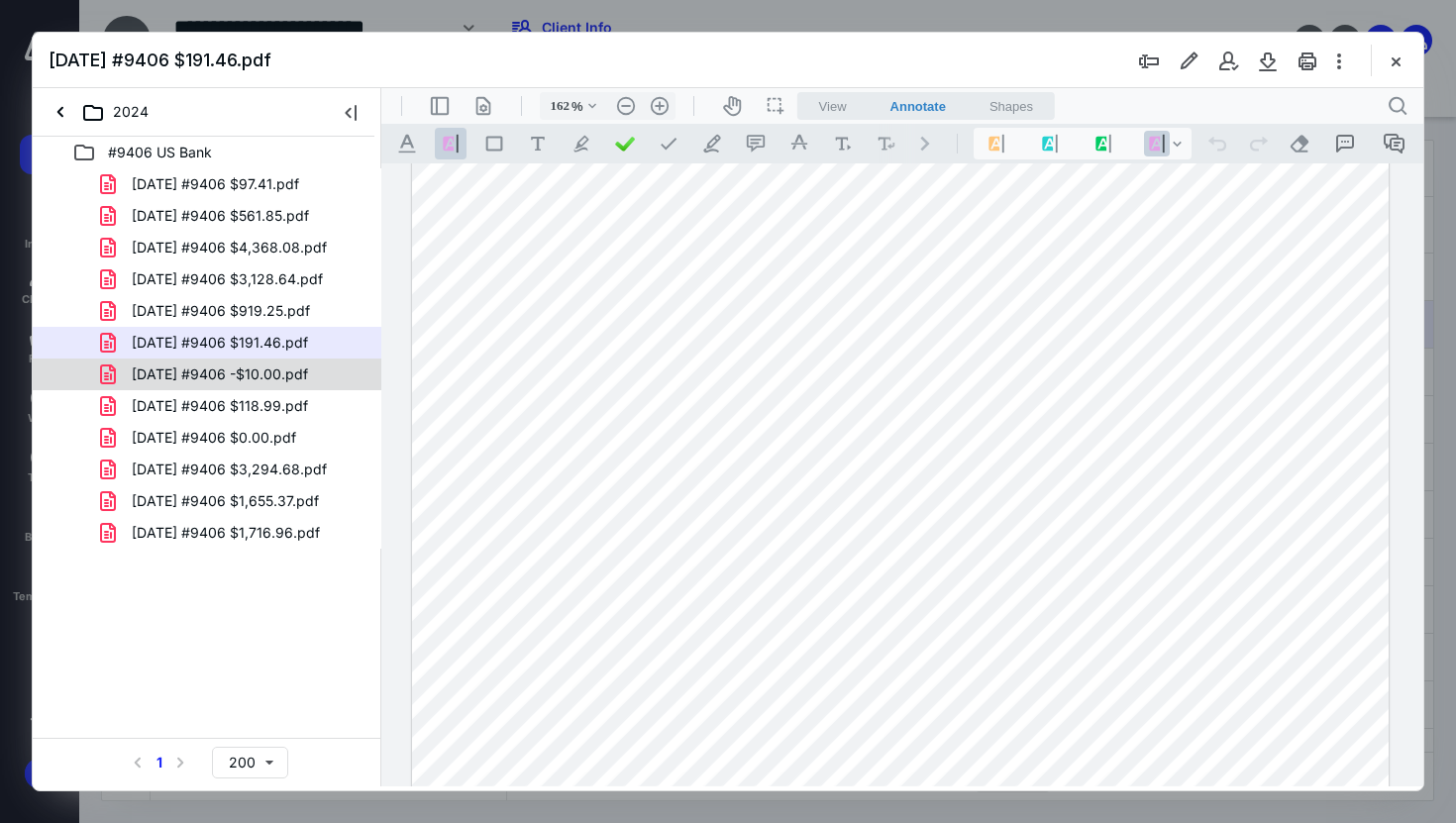click on "[DATE] #9406 -$10.00.pdf" at bounding box center [220, 374] 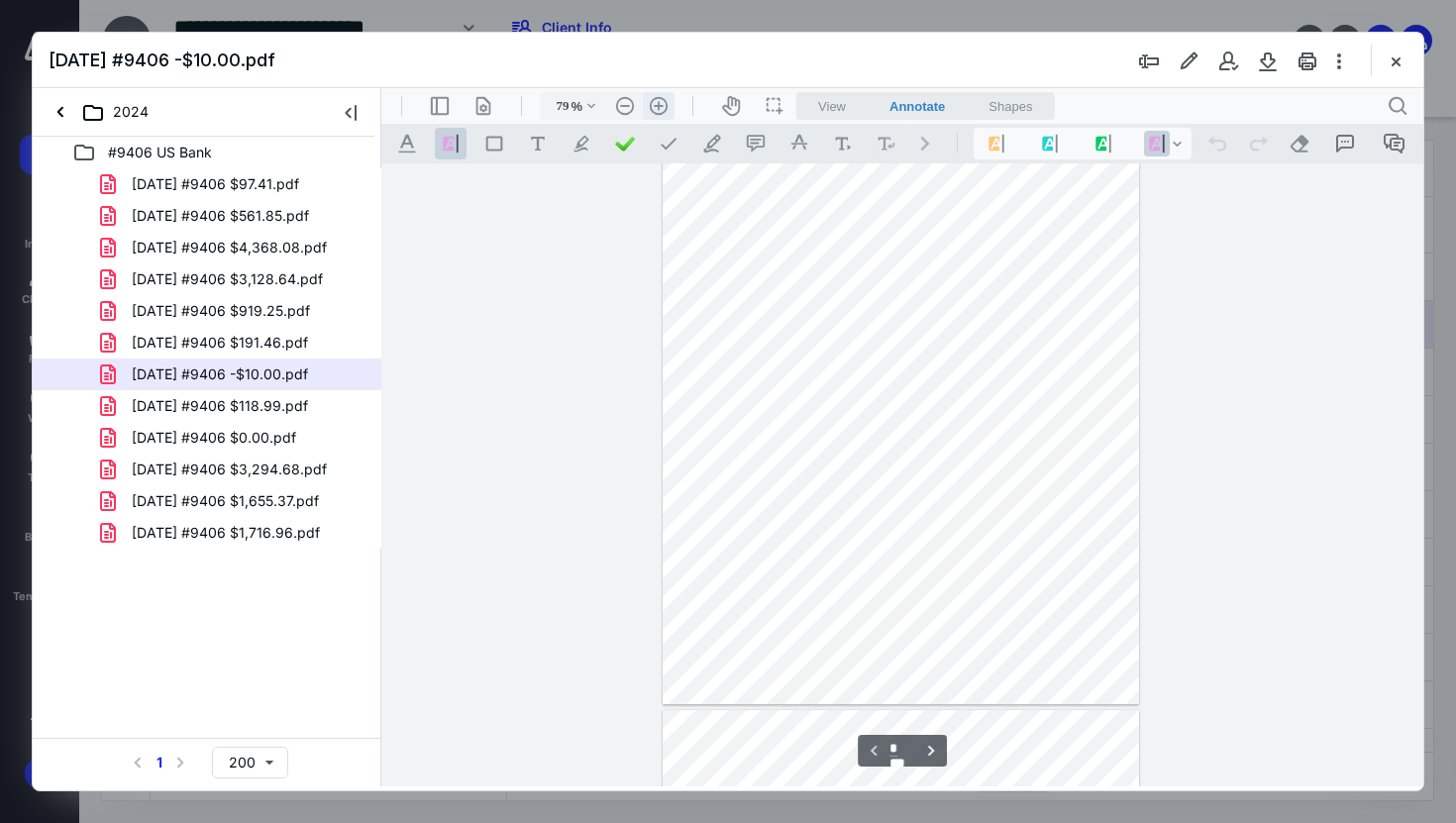 click on ".cls-1{fill:#abb0c4;} icon - header - zoom - in - line" at bounding box center (659, 106) 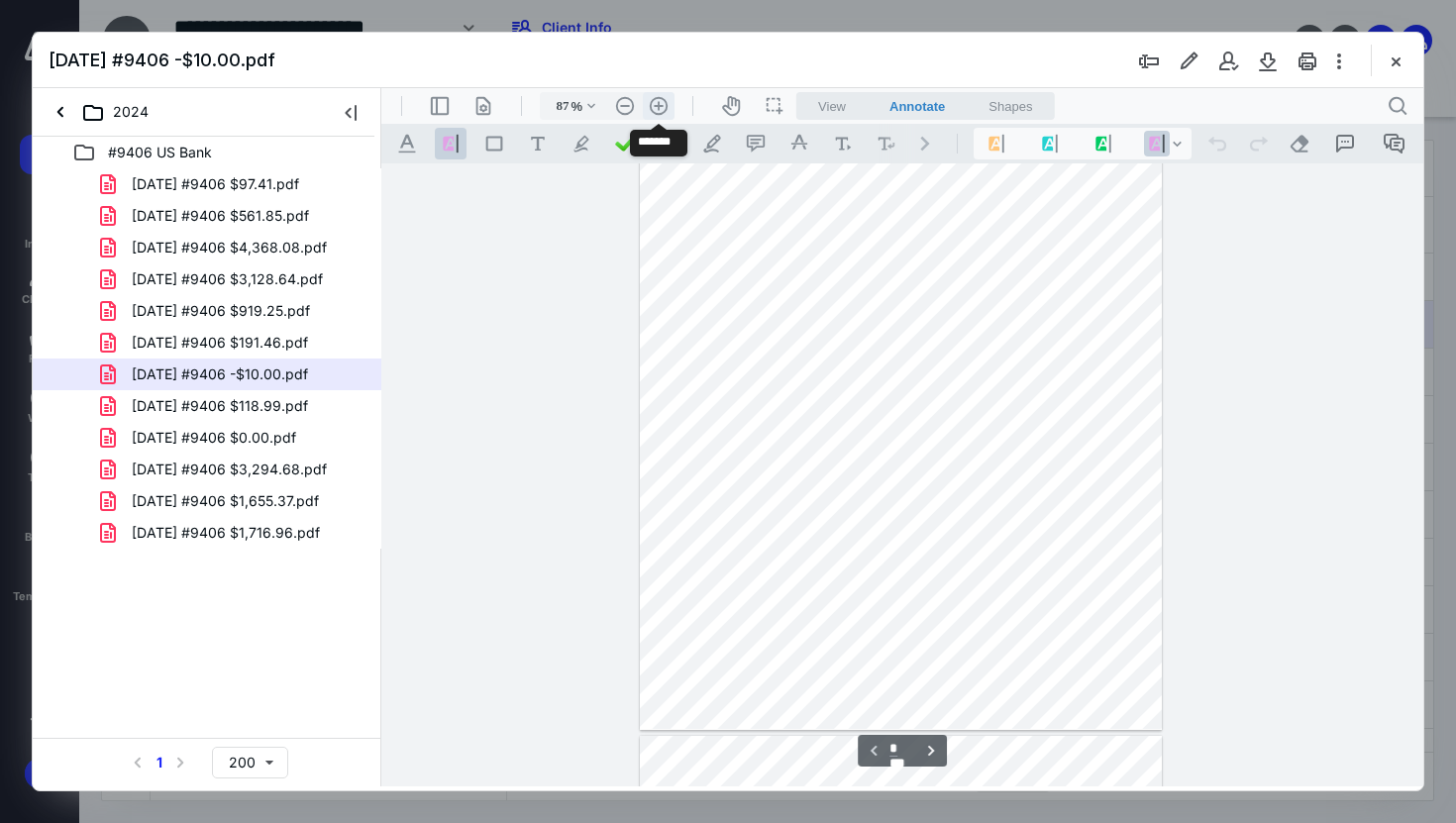 click on ".cls-1{fill:#abb0c4;} icon - header - zoom - in - line" at bounding box center [659, 106] 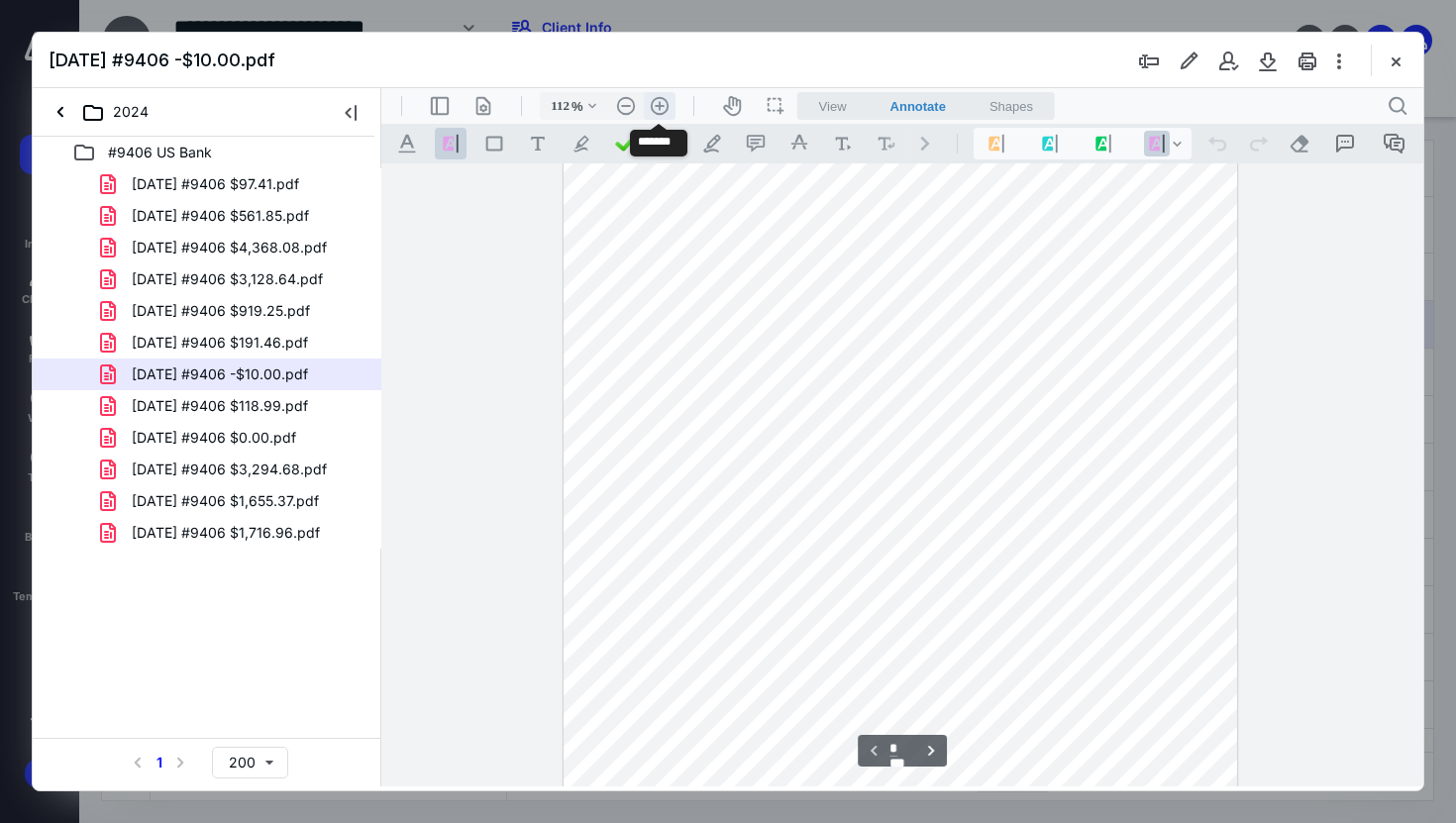 click on ".cls-1{fill:#abb0c4;} icon - header - zoom - in - line" at bounding box center (660, 106) 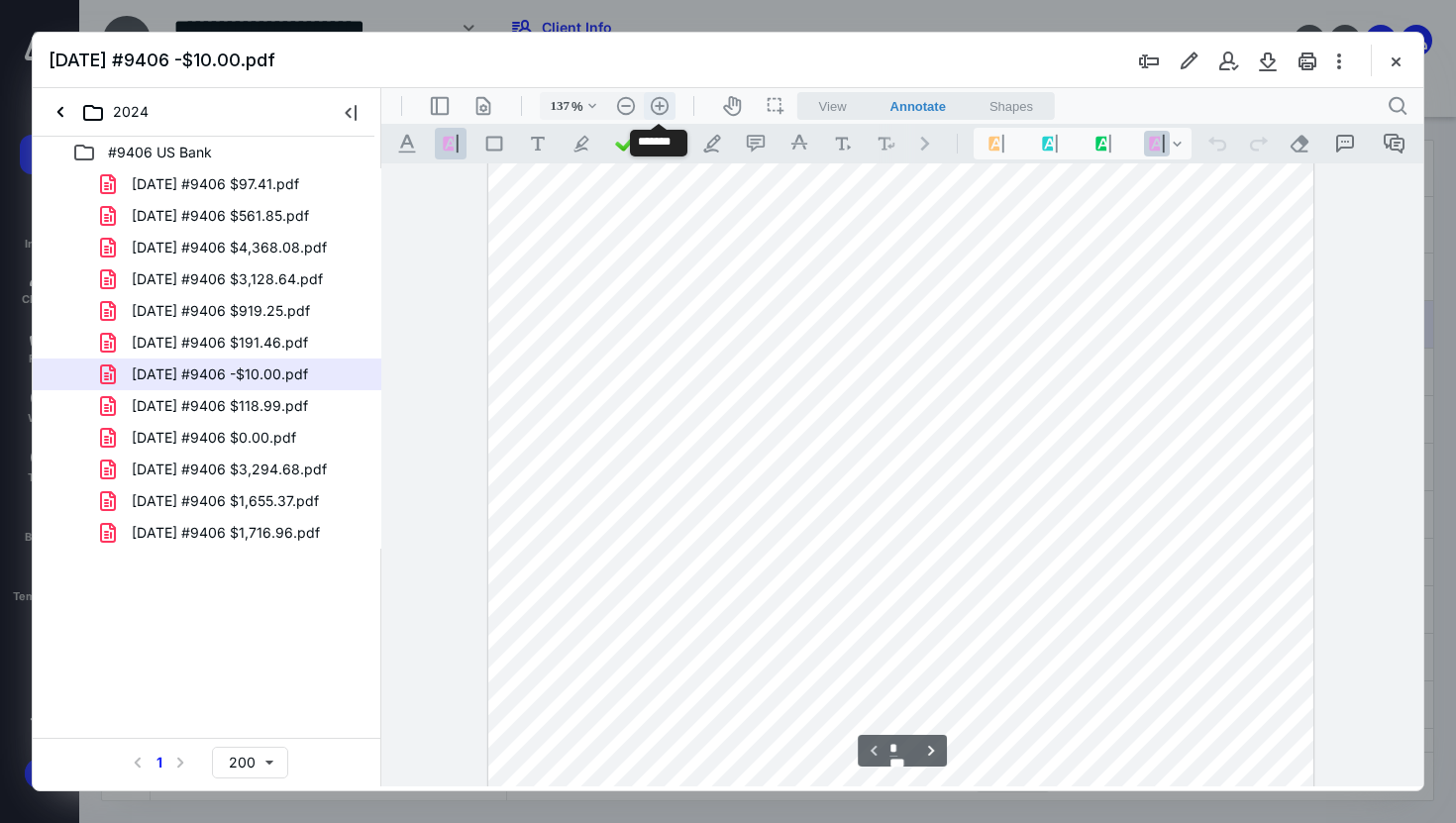 click on ".cls-1{fill:#abb0c4;} icon - header - zoom - in - line" at bounding box center [660, 106] 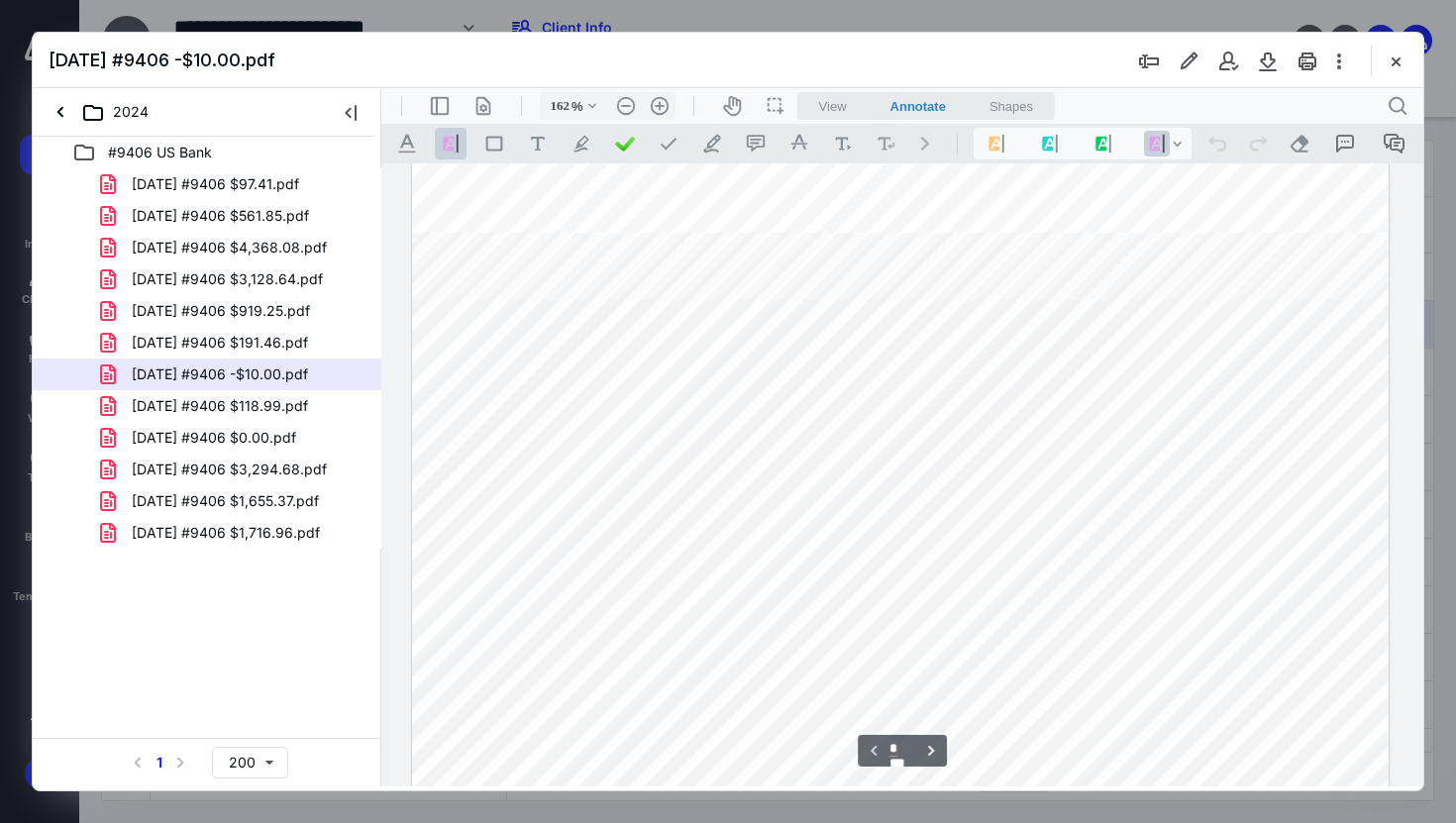 scroll, scrollTop: 144, scrollLeft: 0, axis: vertical 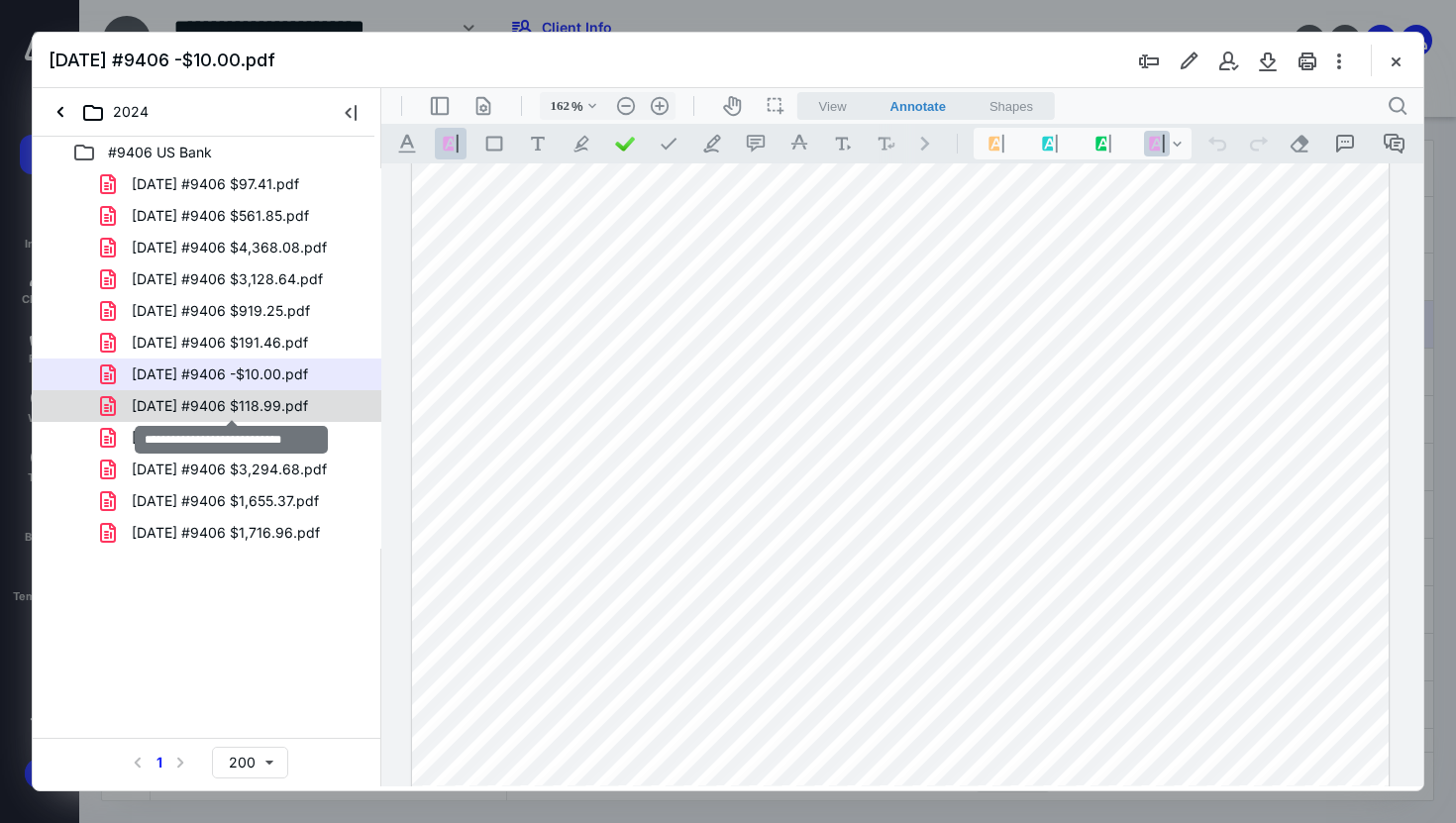 click on "[DATE] #9406 $118.99.pdf" at bounding box center [220, 406] 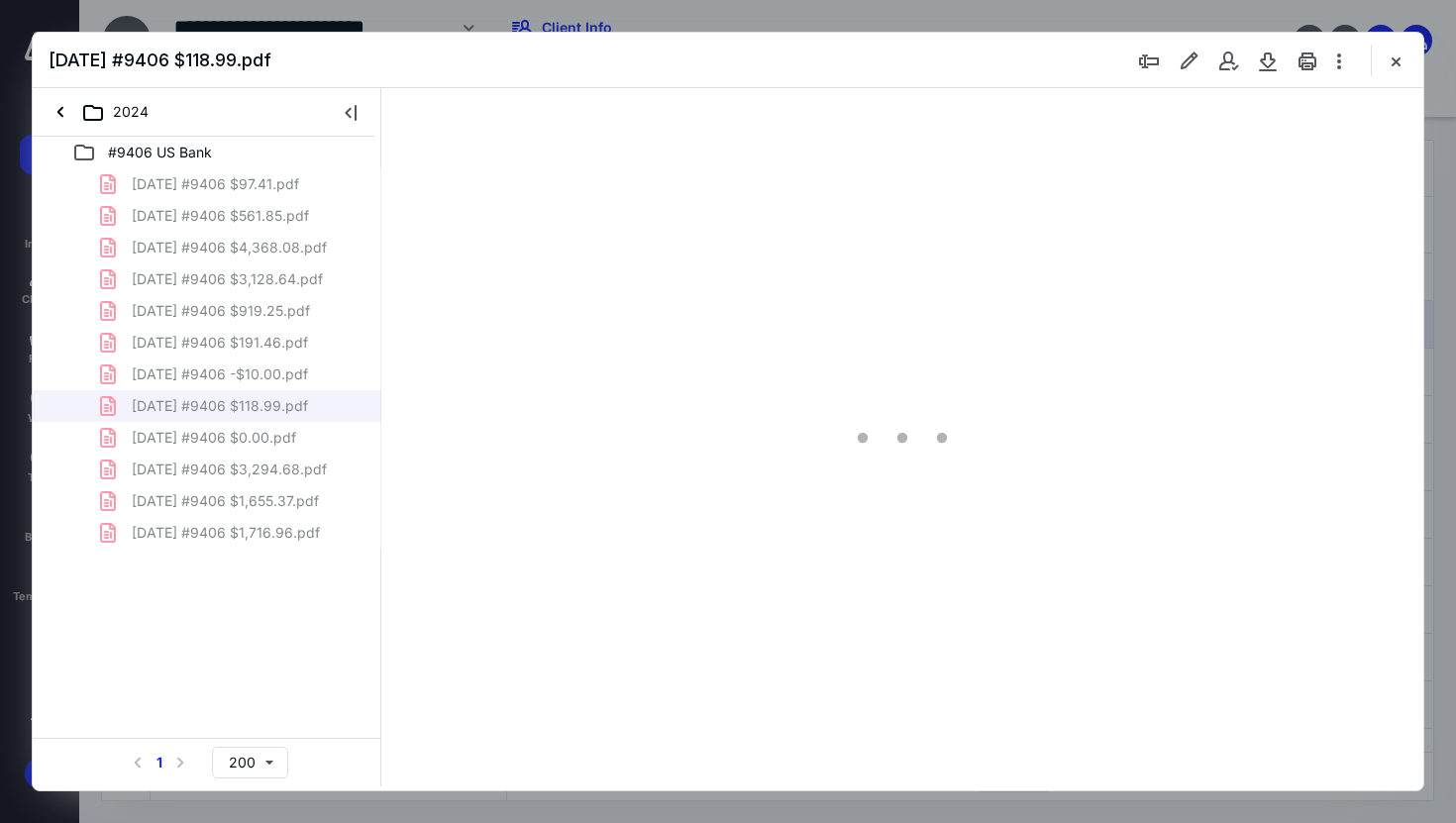 scroll, scrollTop: 78, scrollLeft: 0, axis: vertical 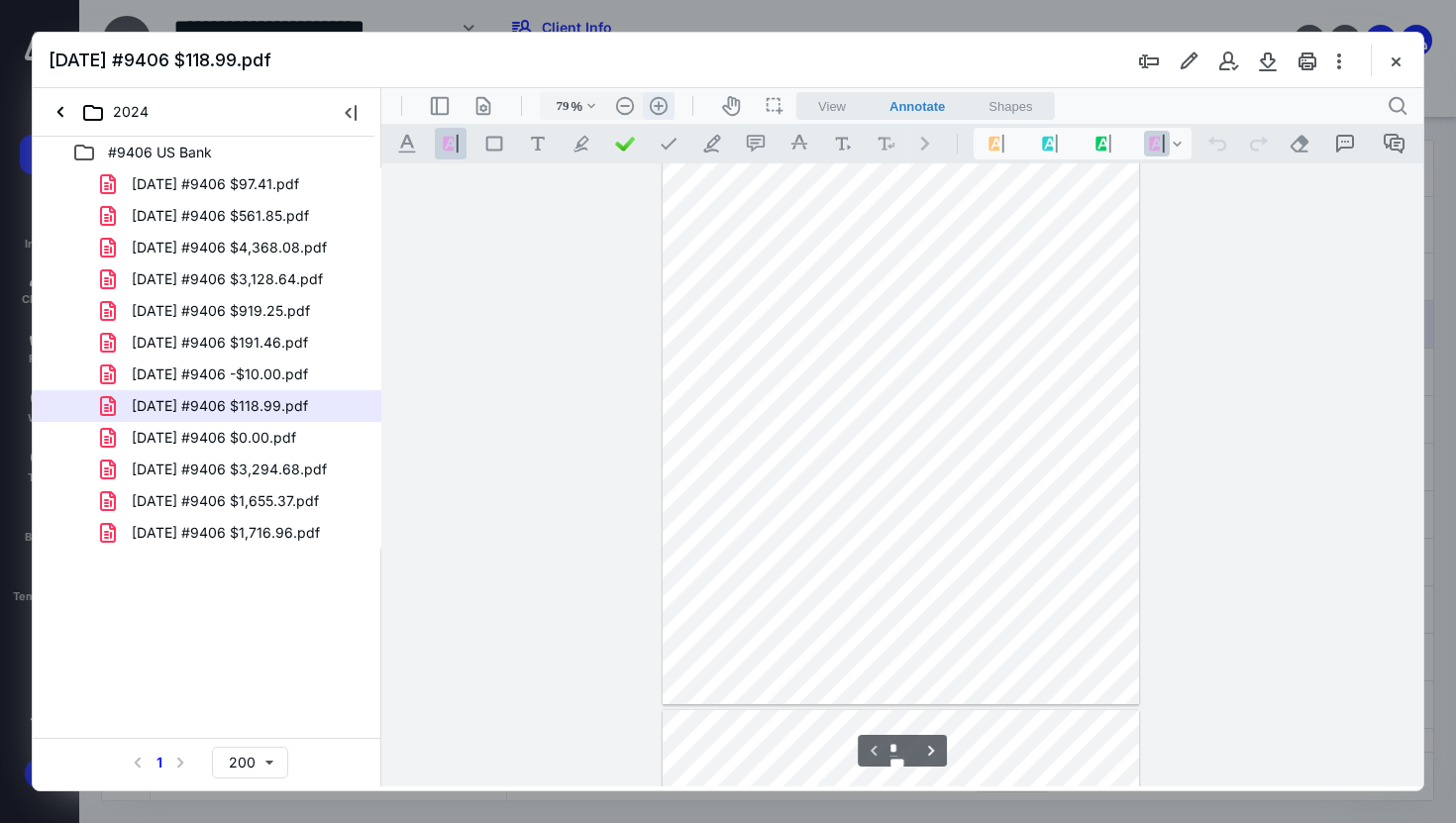 click on ".cls-1{fill:#abb0c4;} icon - header - zoom - in - line" at bounding box center [659, 106] 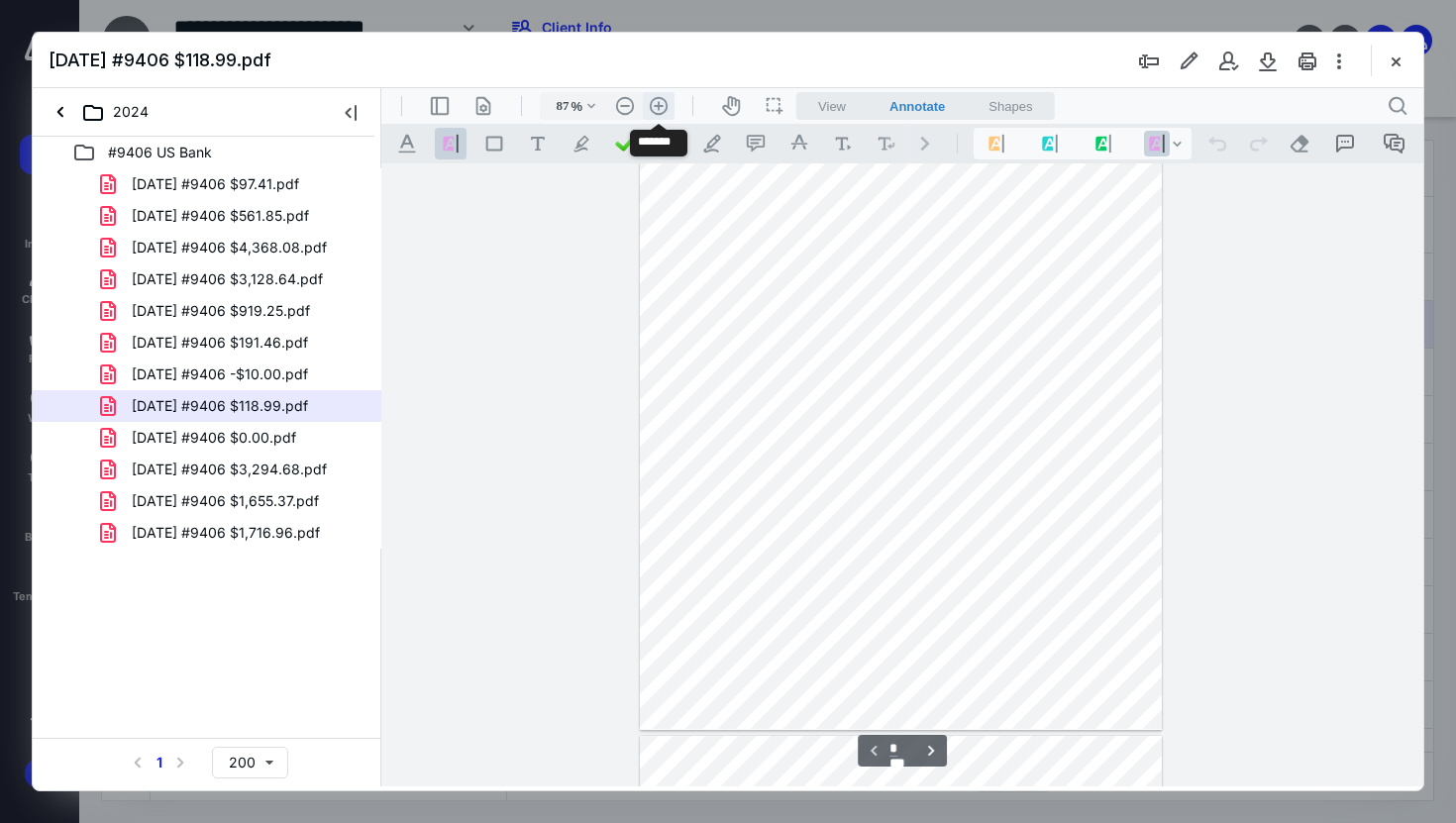 click on ".cls-1{fill:#abb0c4;} icon - header - zoom - in - line" at bounding box center (659, 106) 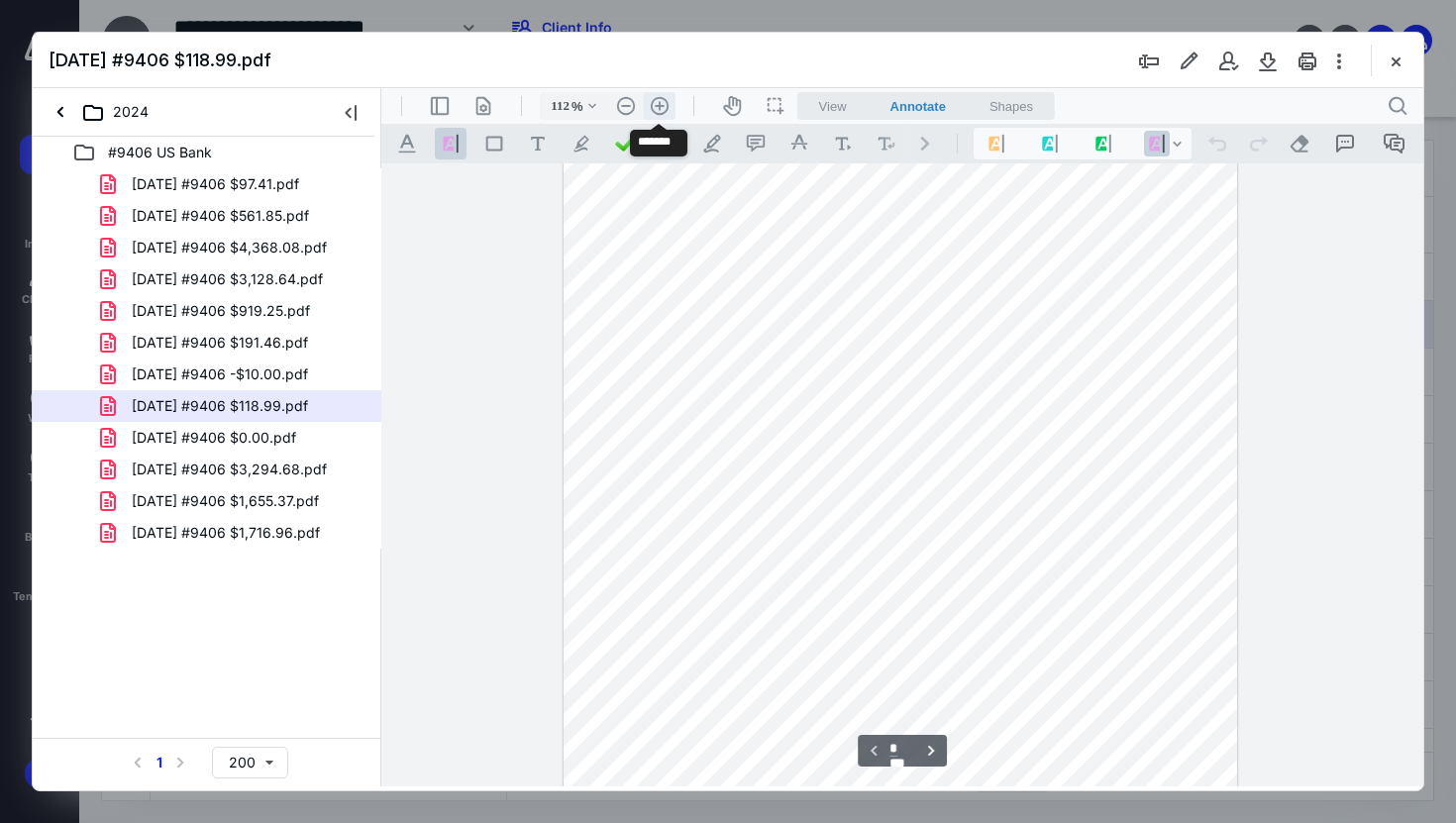 click on ".cls-1{fill:#abb0c4;} icon - header - zoom - in - line" at bounding box center [660, 106] 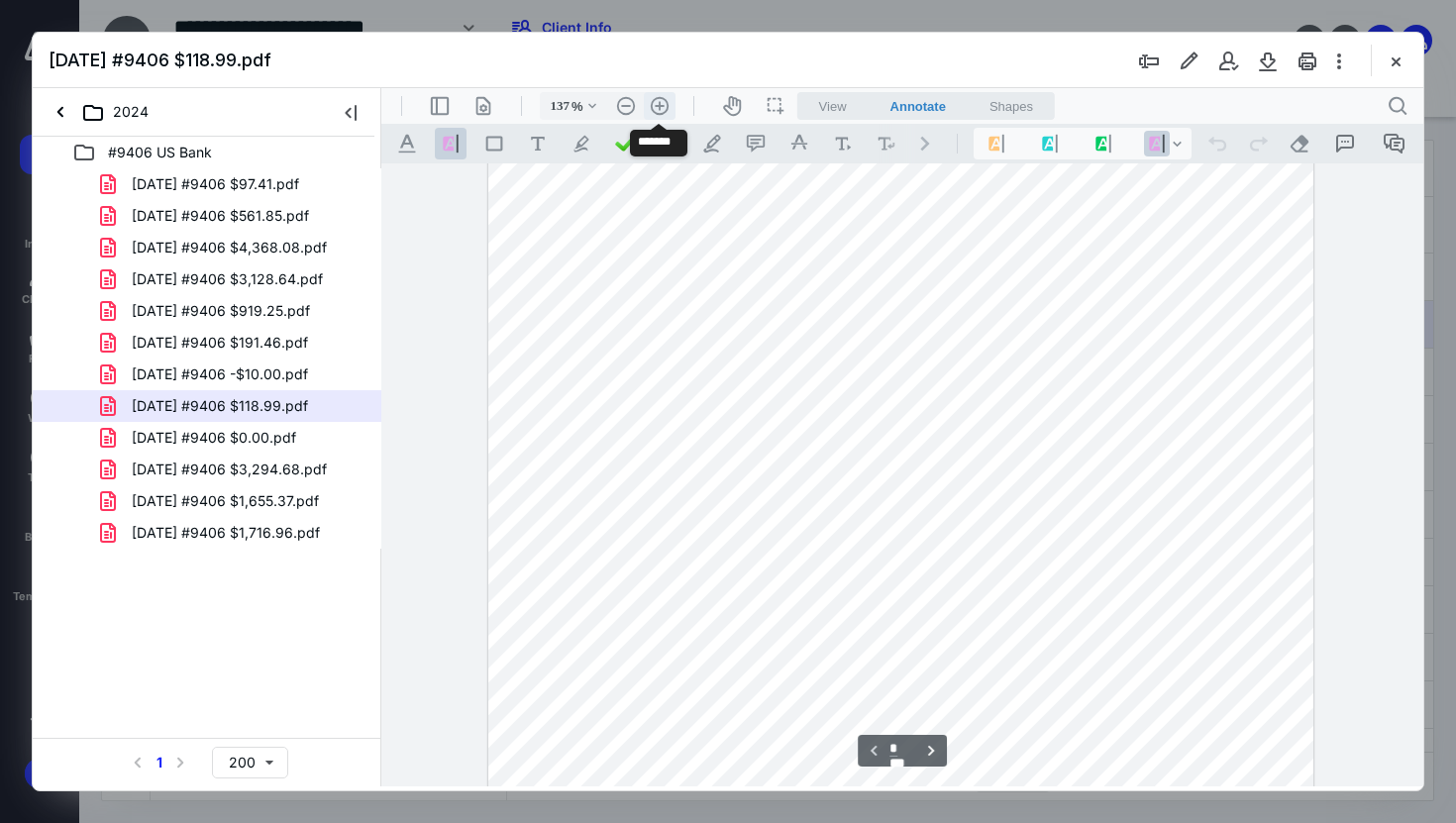 click on ".cls-1{fill:#abb0c4;} icon - header - zoom - in - line" at bounding box center (660, 106) 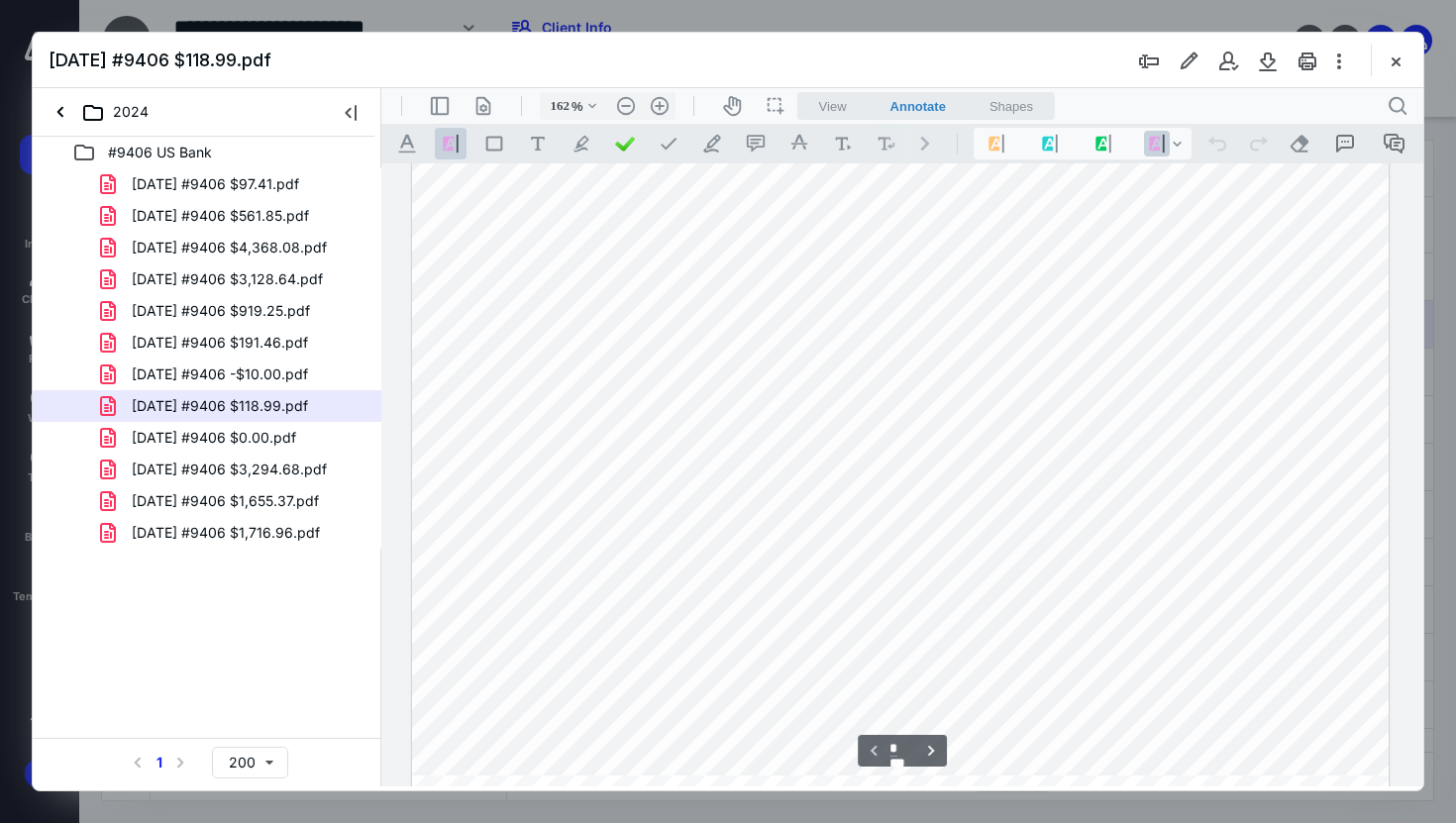 scroll, scrollTop: 67, scrollLeft: 0, axis: vertical 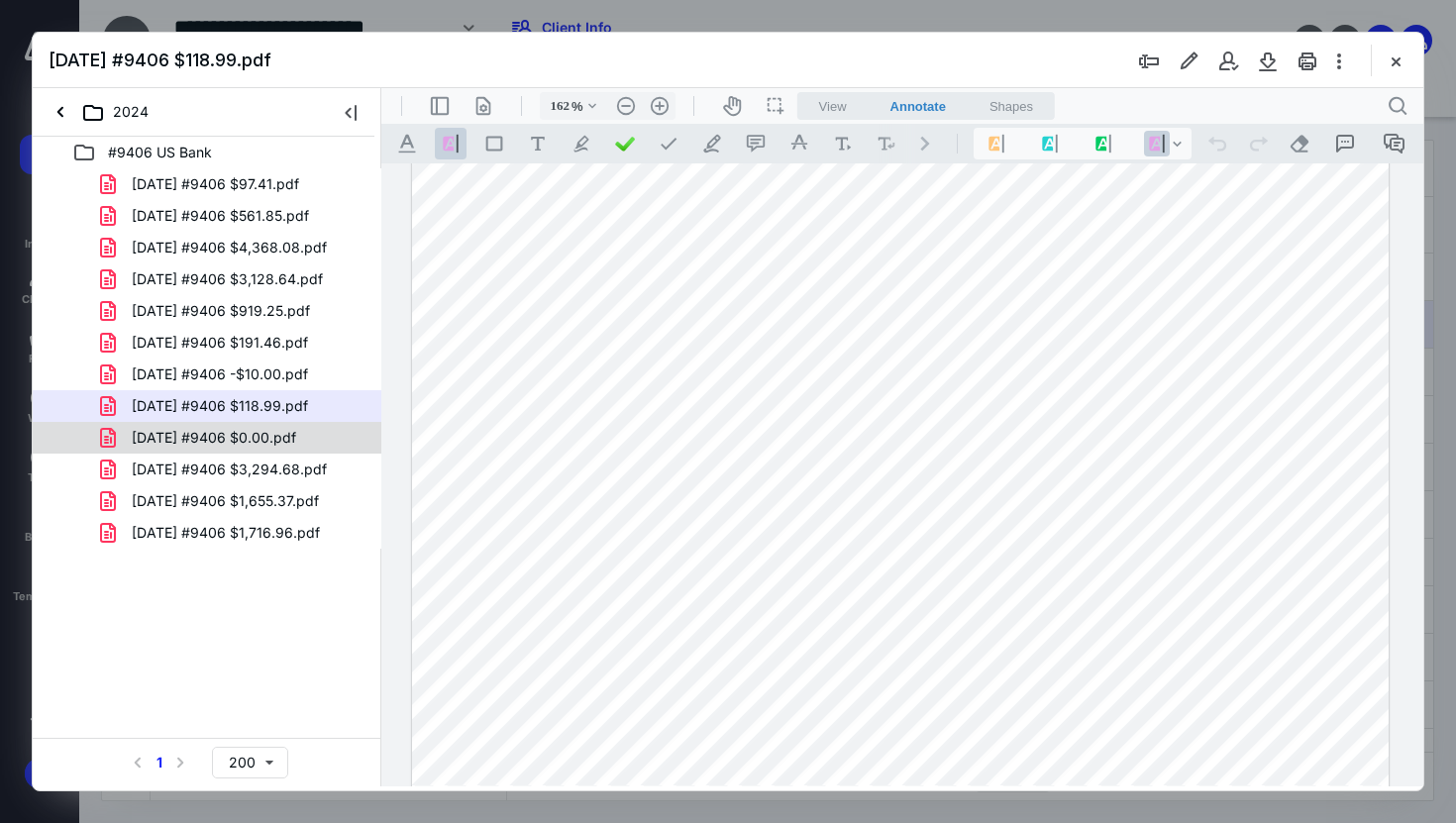 click on "[DATE] #9406 $0.00.pdf" at bounding box center [235, 438] 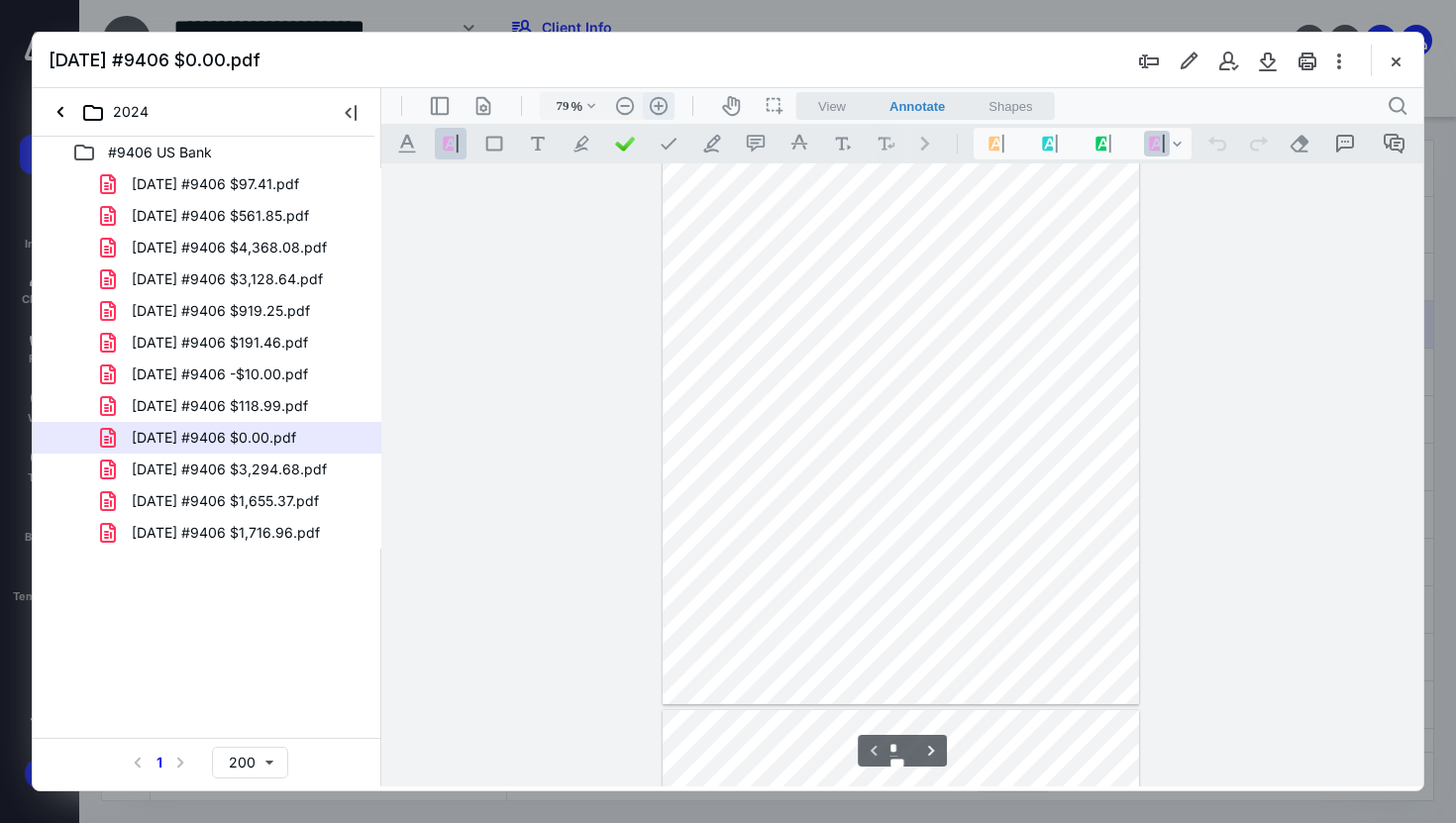 click on ".cls-1{fill:#abb0c4;} icon - header - zoom - in - line" at bounding box center [659, 106] 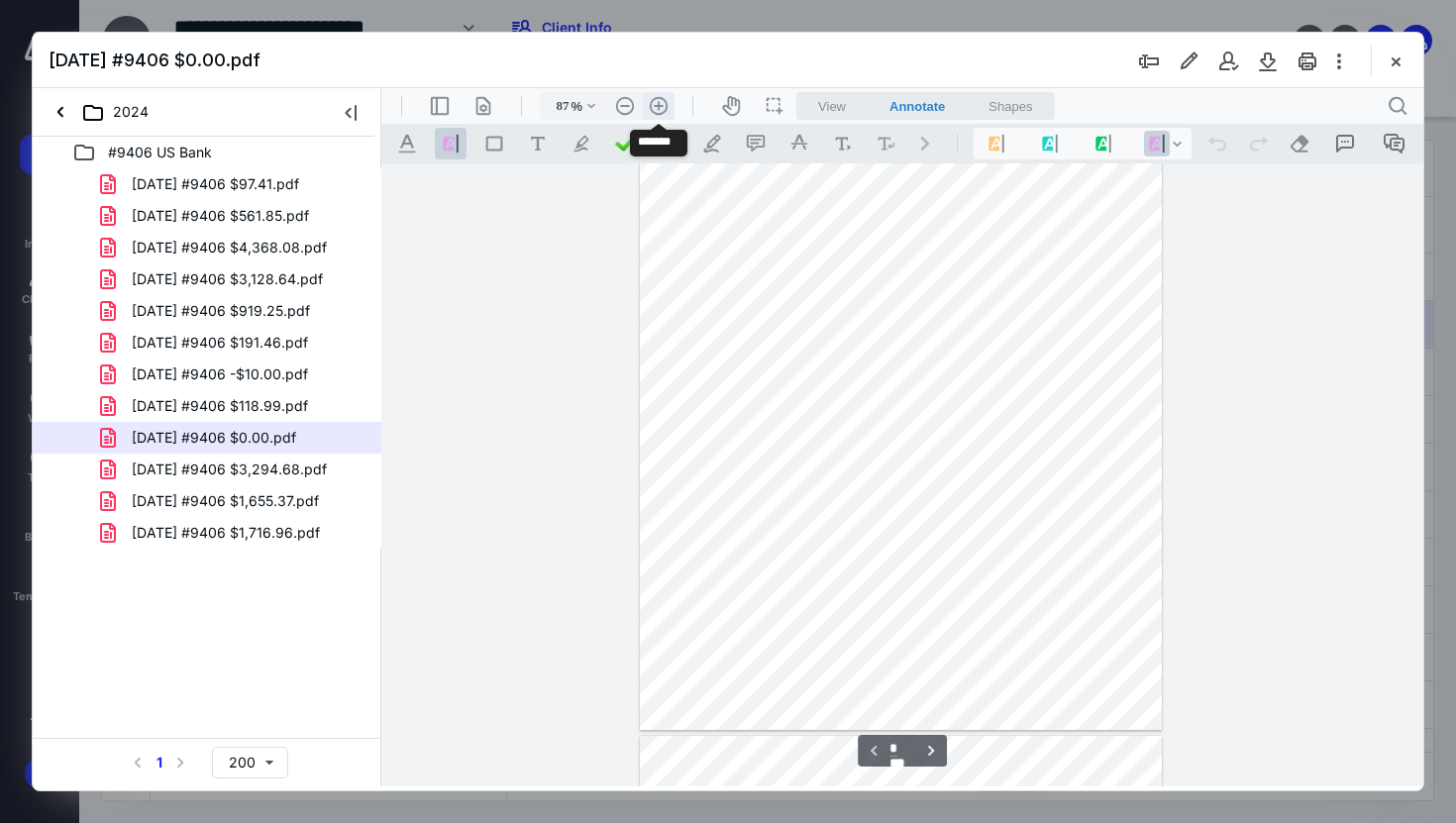 click on ".cls-1{fill:#abb0c4;} icon - header - zoom - in - line" at bounding box center (659, 106) 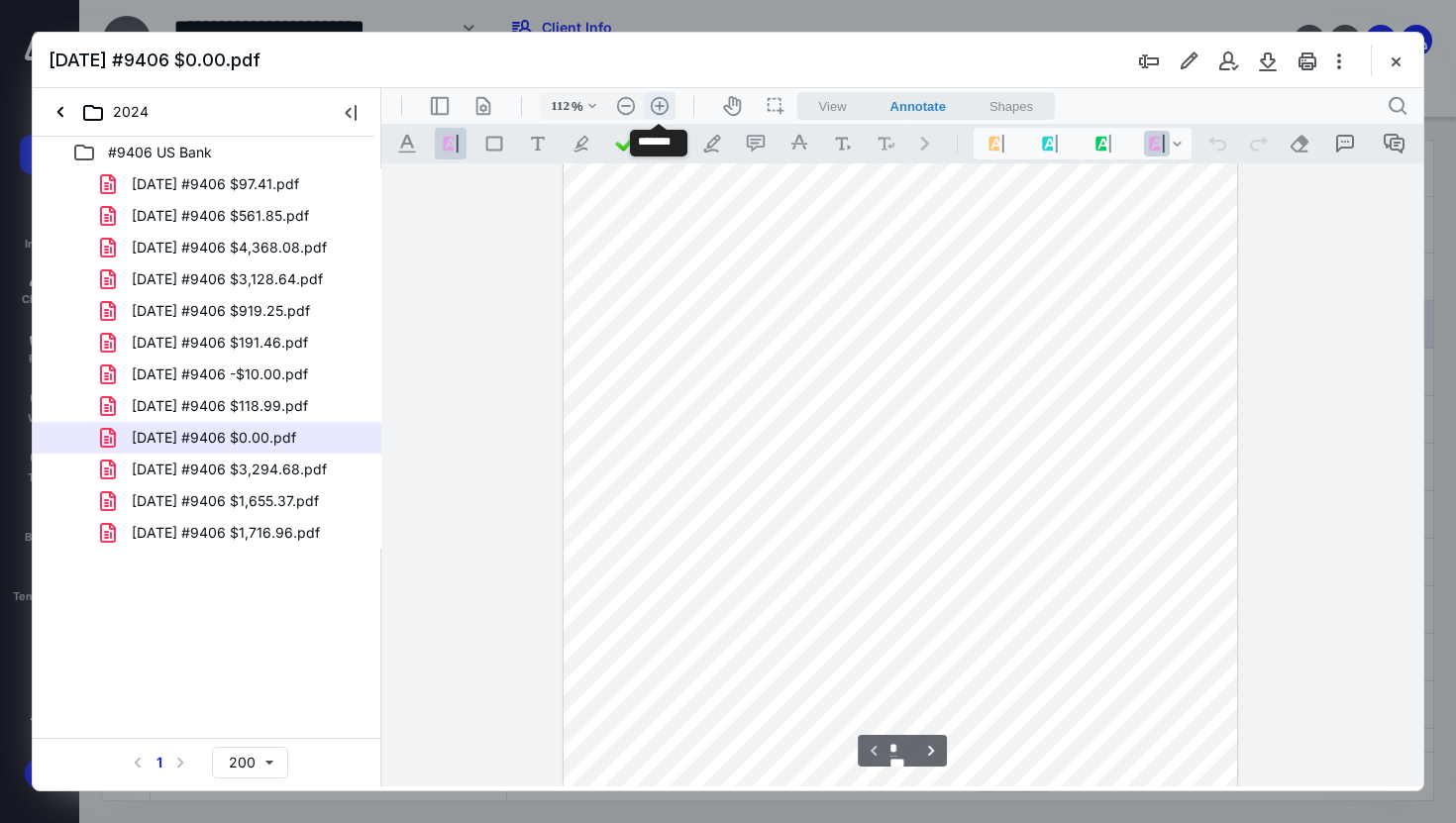 click on ".cls-1{fill:#abb0c4;} icon - header - zoom - in - line" at bounding box center (660, 106) 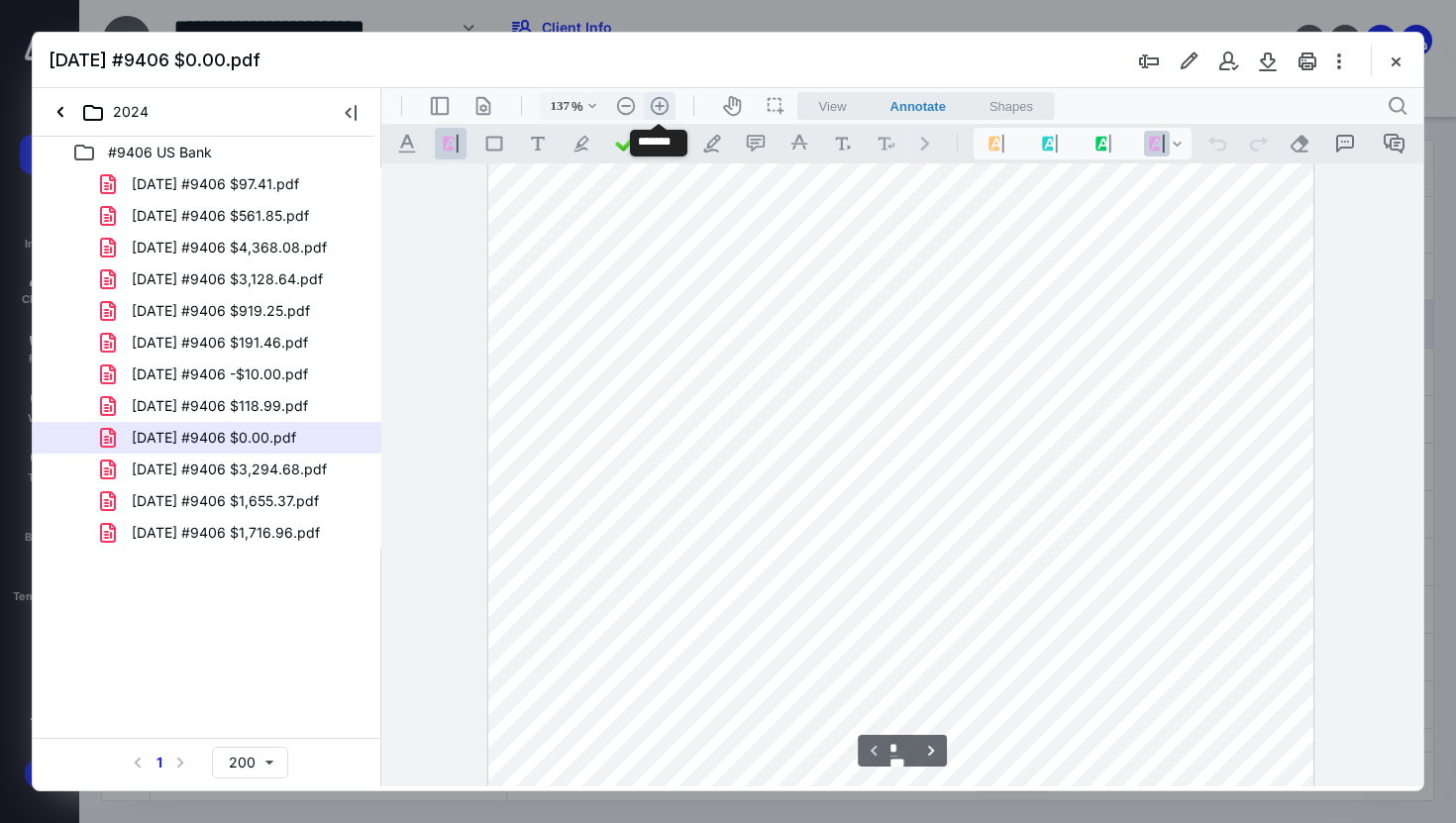 click on ".cls-1{fill:#abb0c4;} icon - header - zoom - in - line" at bounding box center (660, 106) 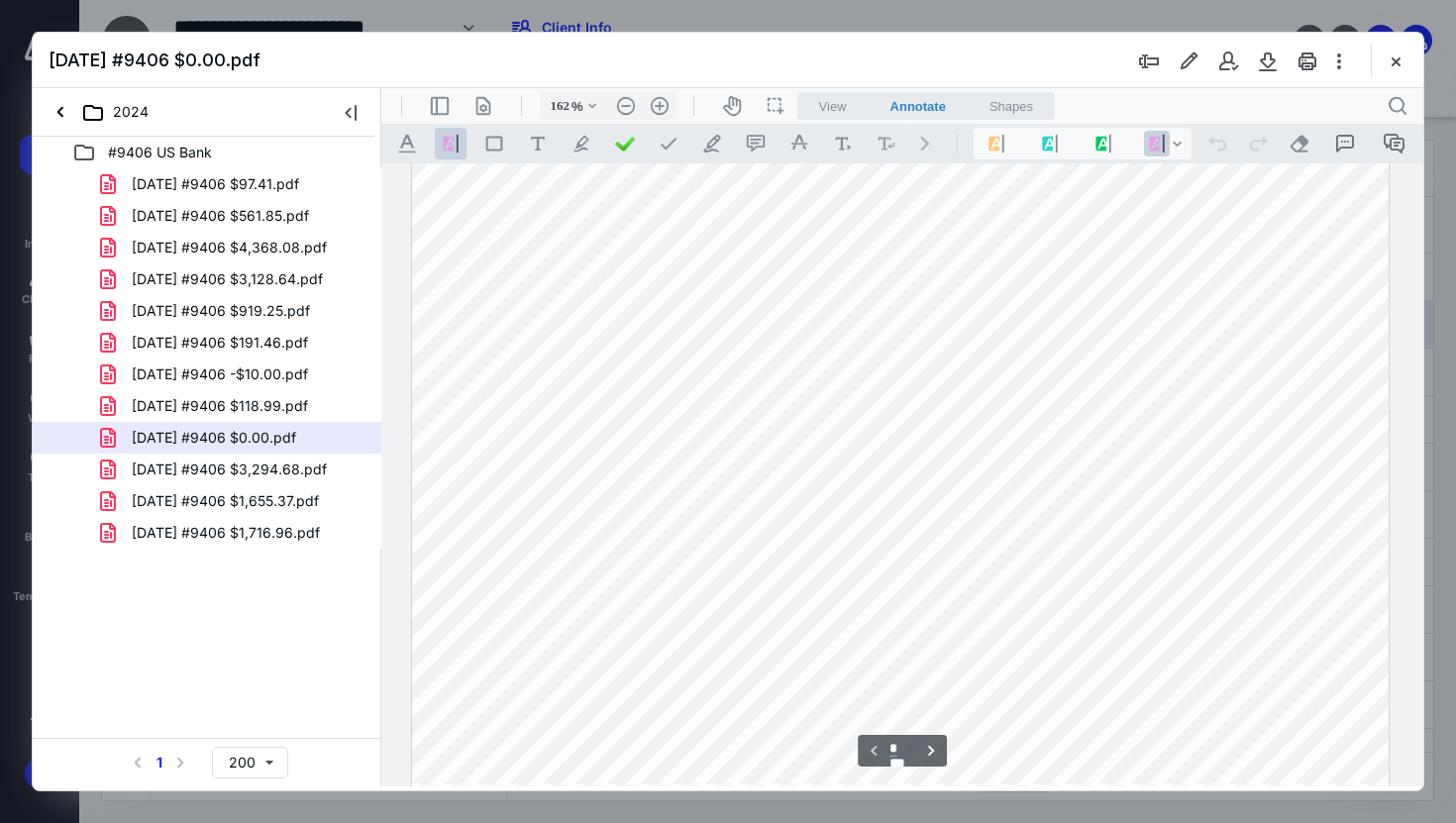 scroll, scrollTop: 225, scrollLeft: 0, axis: vertical 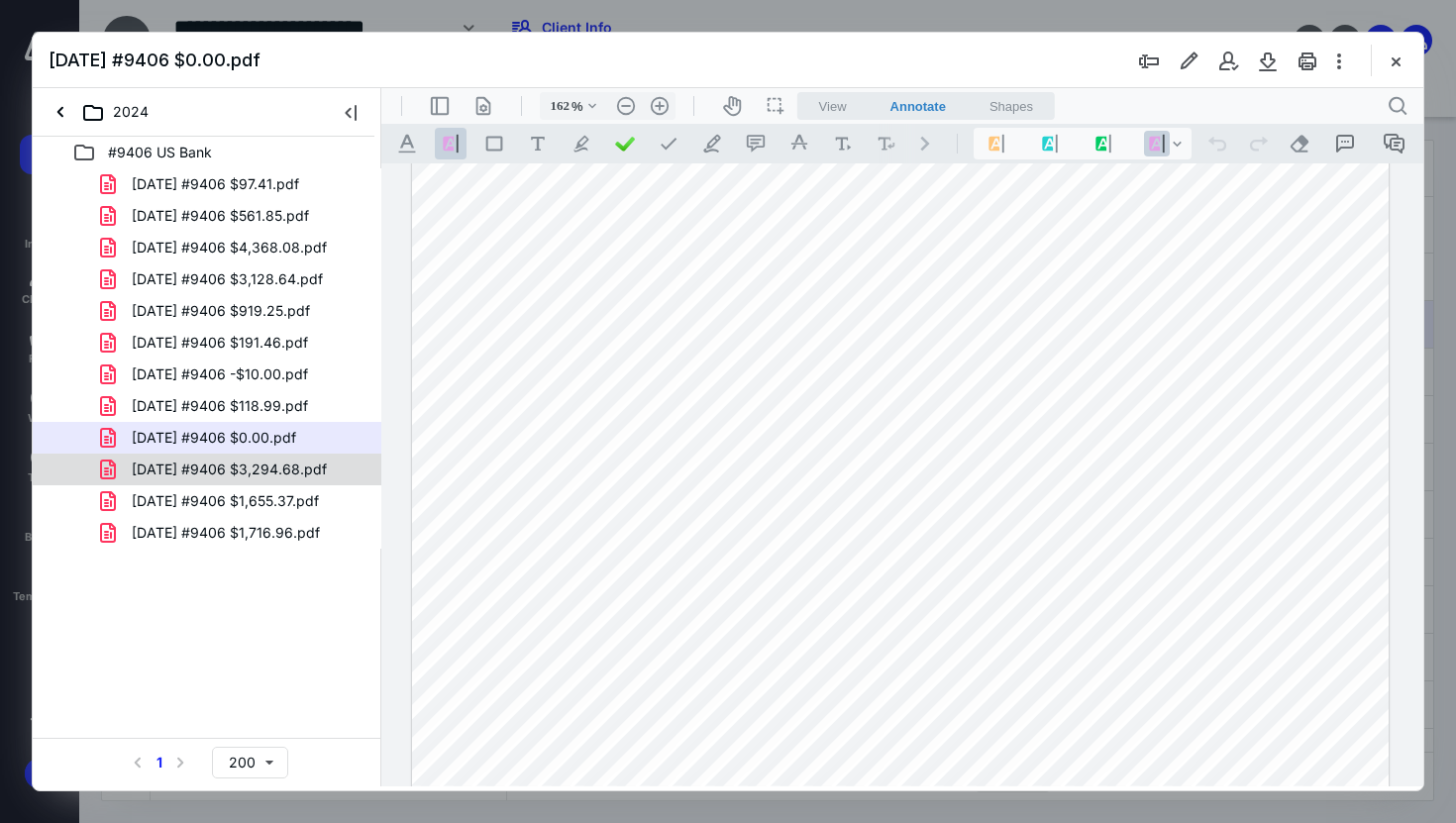 click on "[DATE] #9406 $3,294.68.pdf" at bounding box center (235, 469) 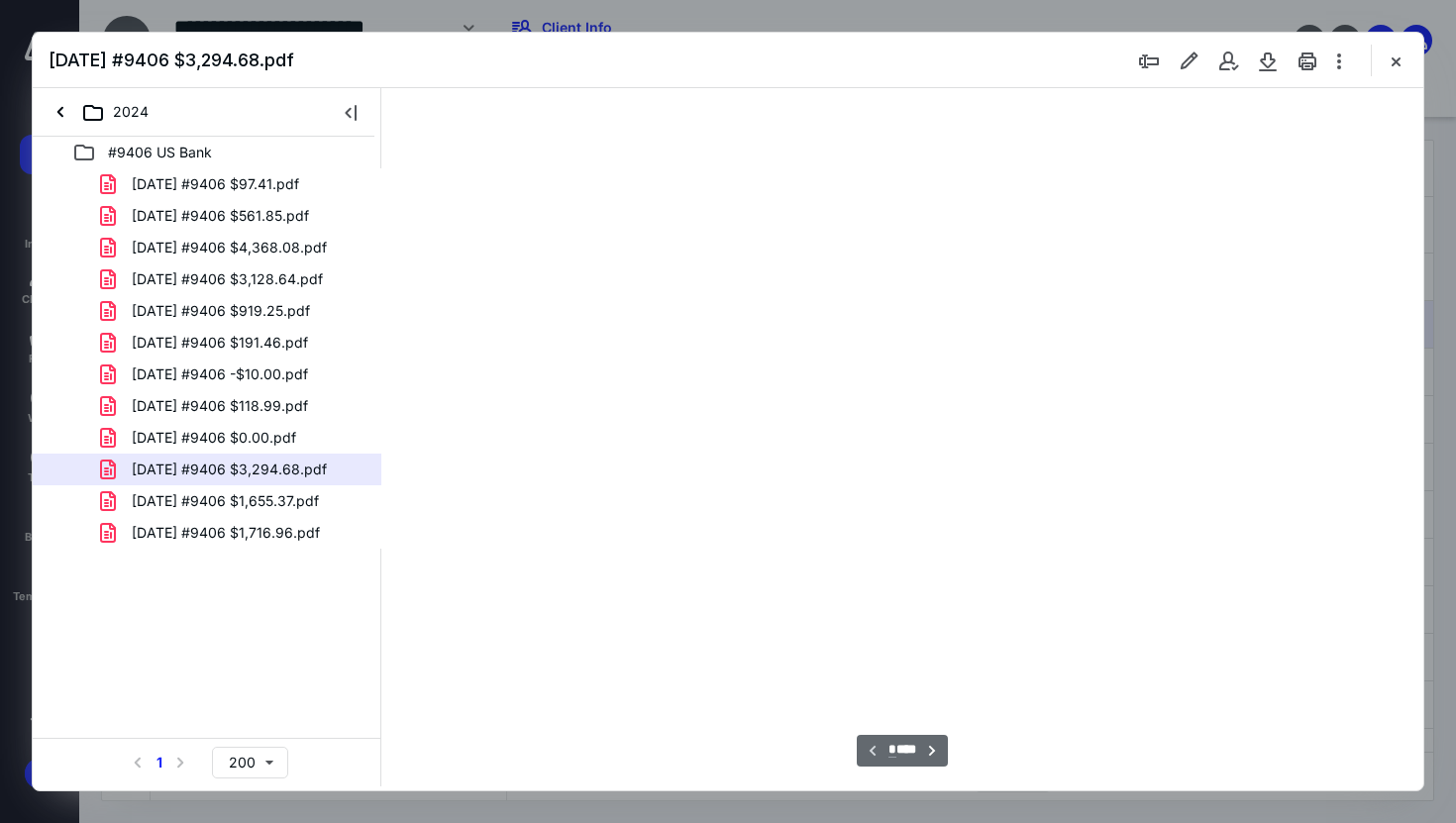 scroll, scrollTop: 78, scrollLeft: 0, axis: vertical 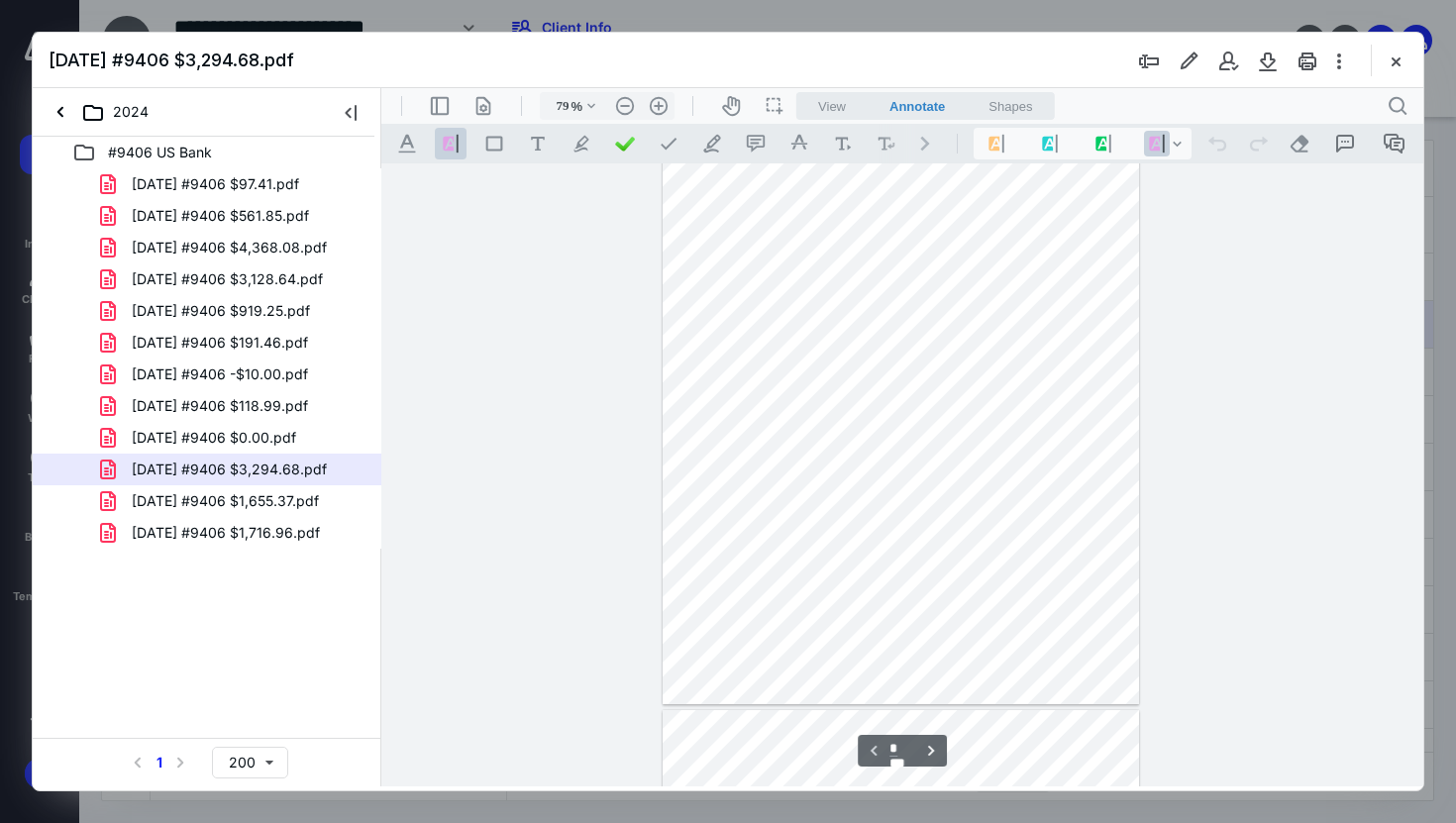 click on ".cls-1{fill:#abb0c4;} icon - header - sidebar - line .cls-1{fill:#abb0c4;} icon - header - page manipulation - line 79 % .cls-1{fill:#abb0c4;} icon - chevron - down .cls-1{fill:#abb0c4;} icon - header - zoom - out - line Current zoom is   79 % .cls-1{fill:#abb0c4;} icon - header - zoom - in - line icon-header-pan20 icon / operation / multi select View Annotate Shapes Annotate .cls-1{fill:#abb0c4;} icon - chevron - down View Annotate Shapes .cls-1{fill:#abb0c4;} icon - header - search" at bounding box center [902, 106] 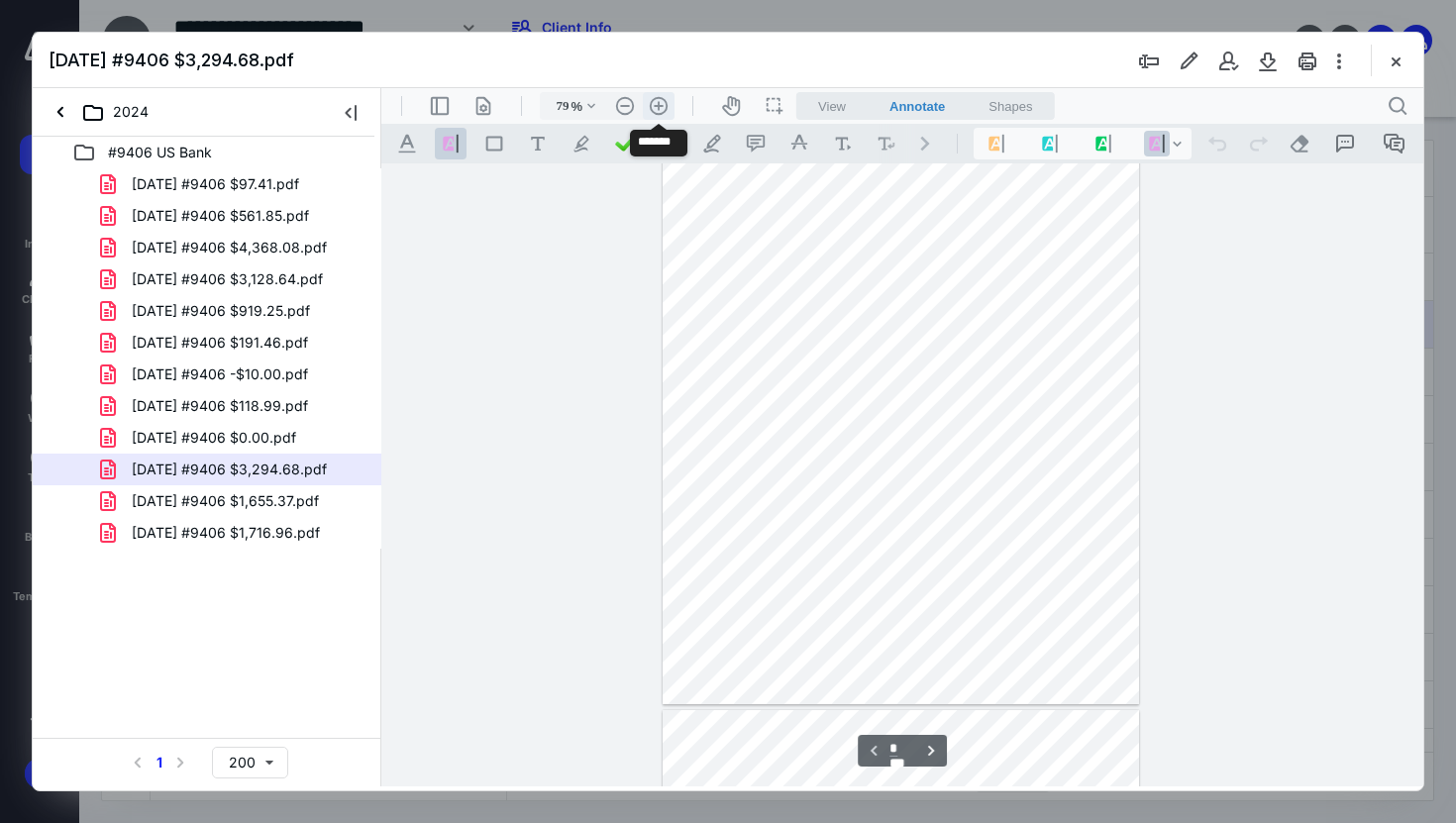 click on ".cls-1{fill:#abb0c4;} icon - header - zoom - in - line" at bounding box center [659, 106] 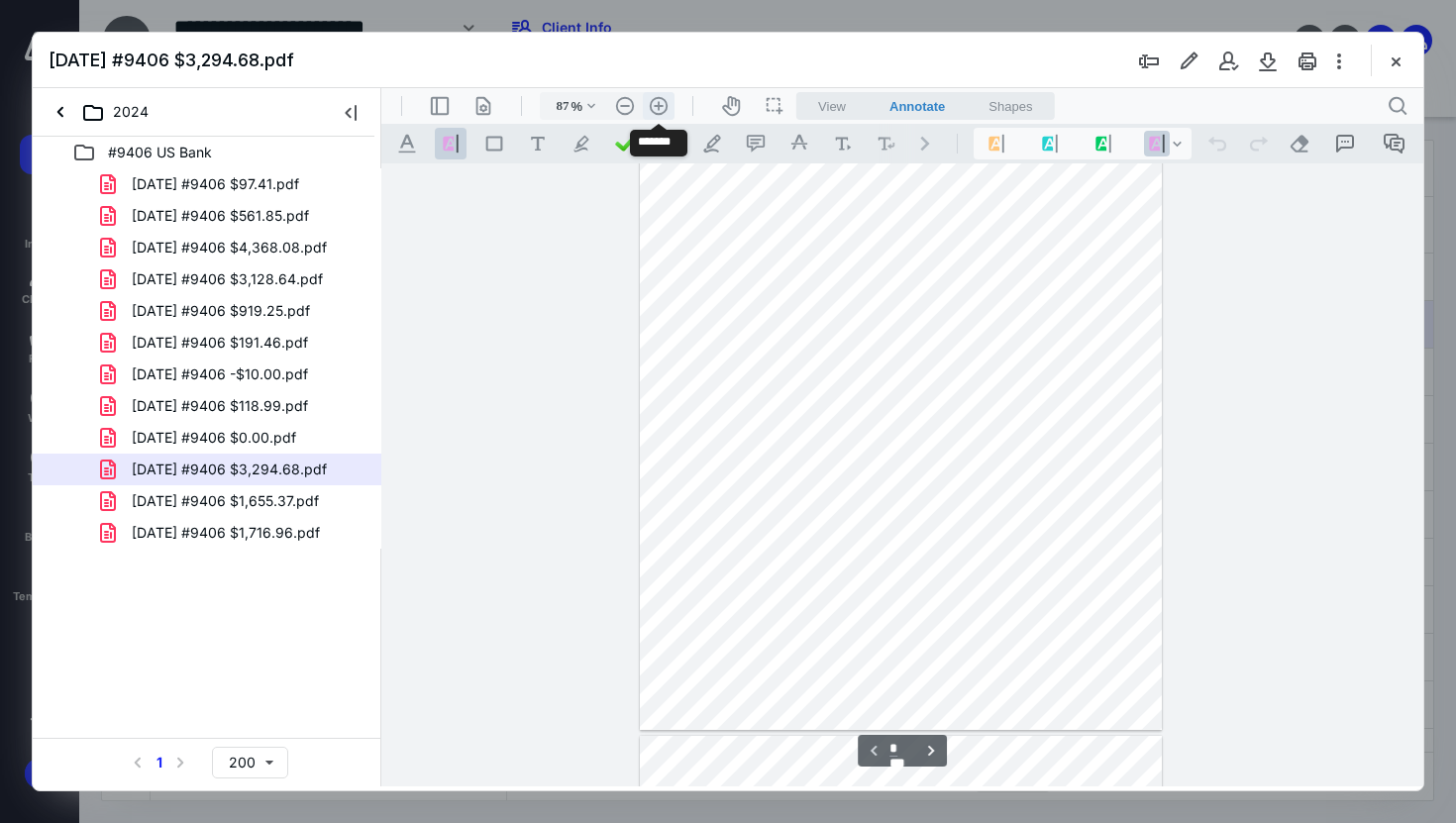 click on ".cls-1{fill:#abb0c4;} icon - header - zoom - in - line" at bounding box center [659, 106] 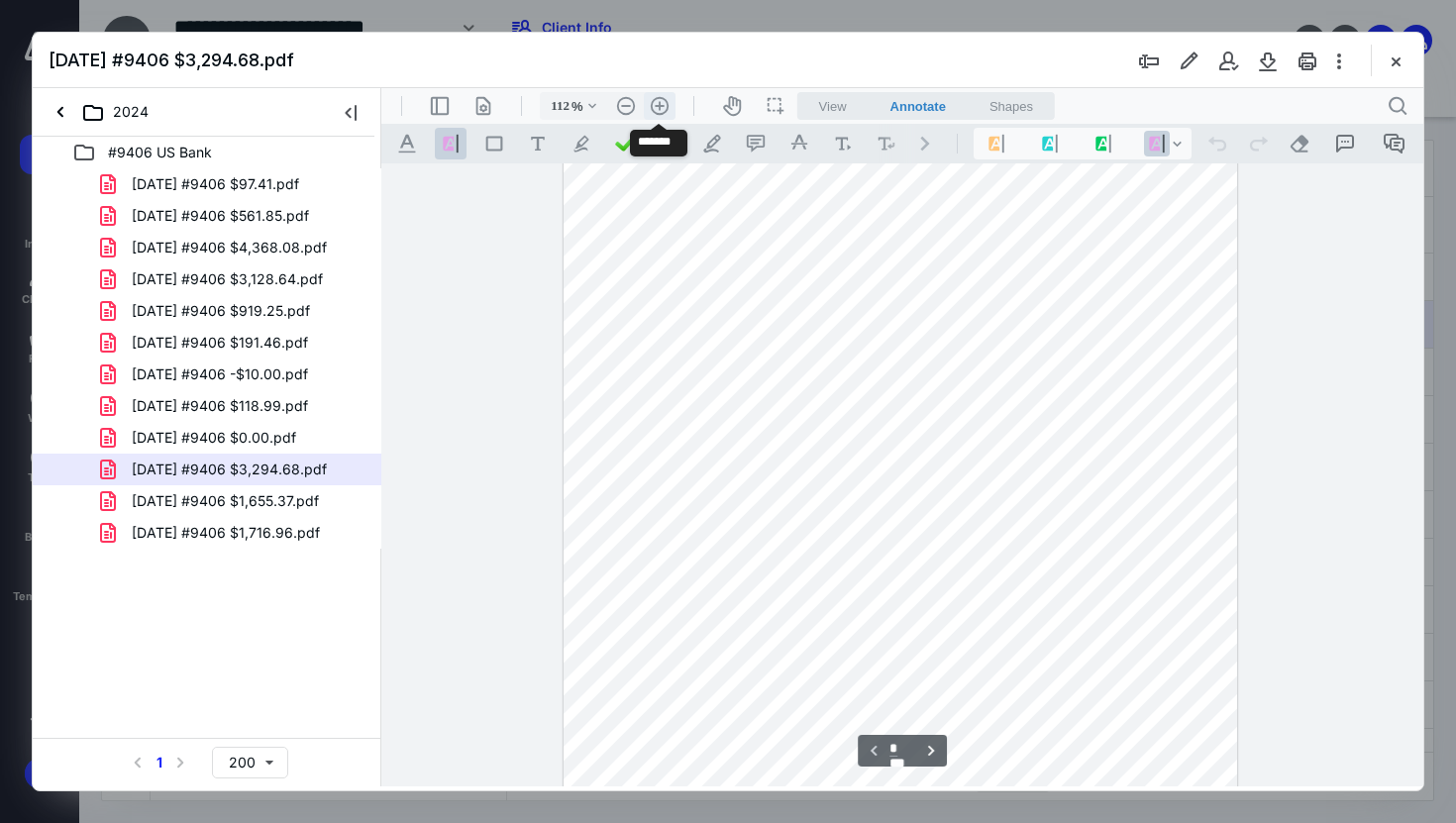 click on ".cls-1{fill:#abb0c4;} icon - header - zoom - in - line" at bounding box center [660, 106] 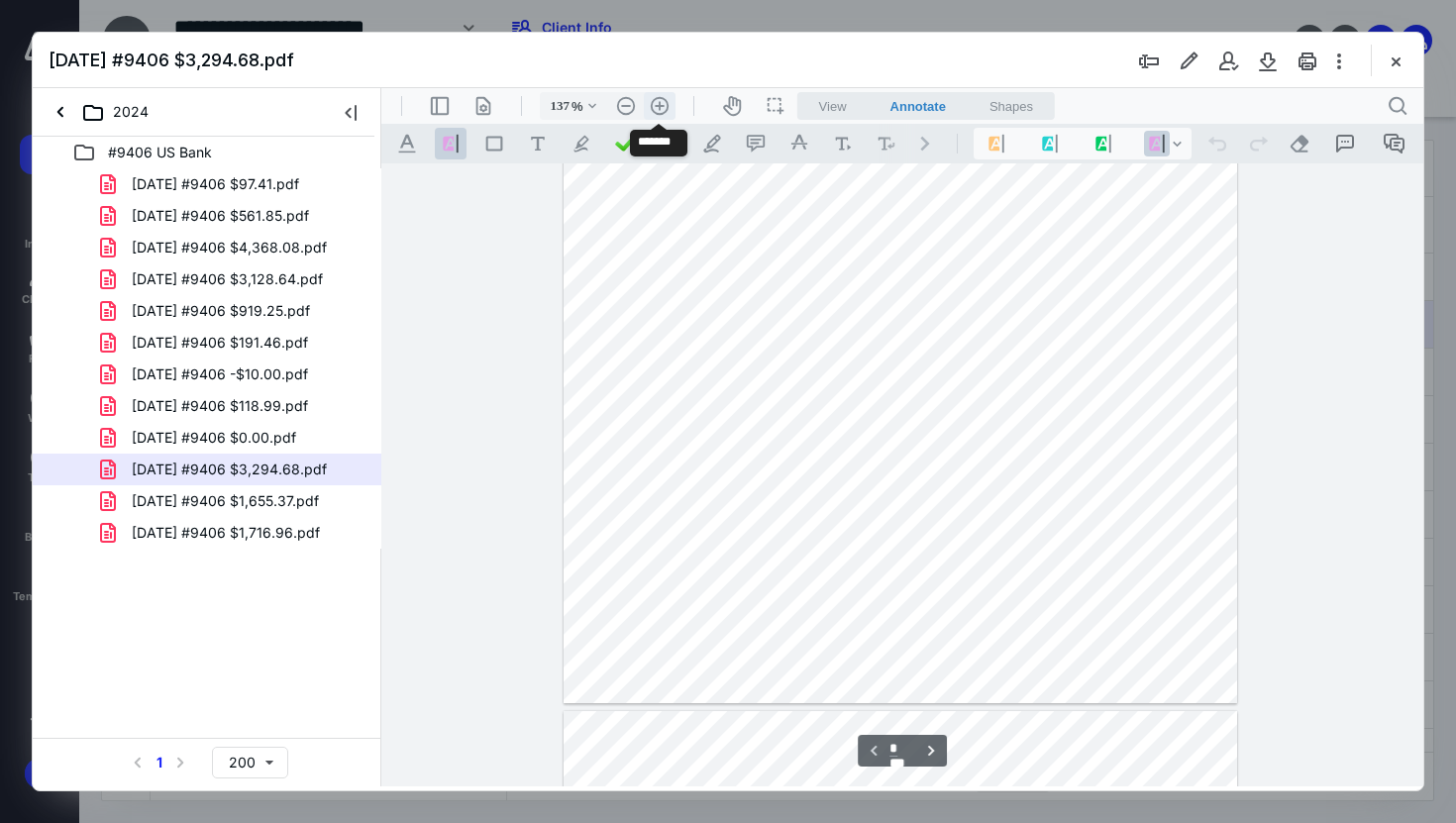 click on ".cls-1{fill:#abb0c4;} icon - header - zoom - in - line" at bounding box center (660, 106) 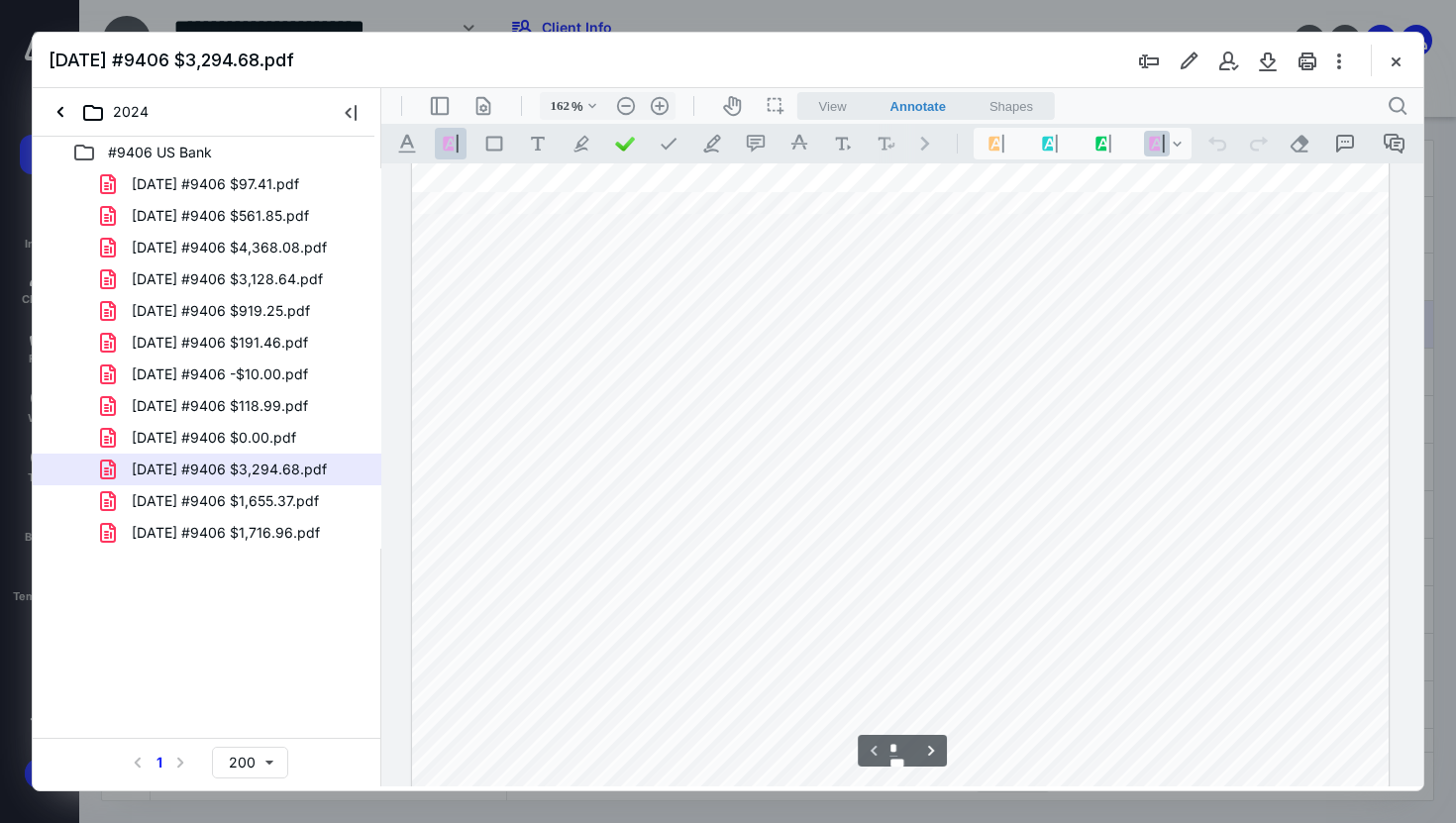 scroll, scrollTop: 50, scrollLeft: 0, axis: vertical 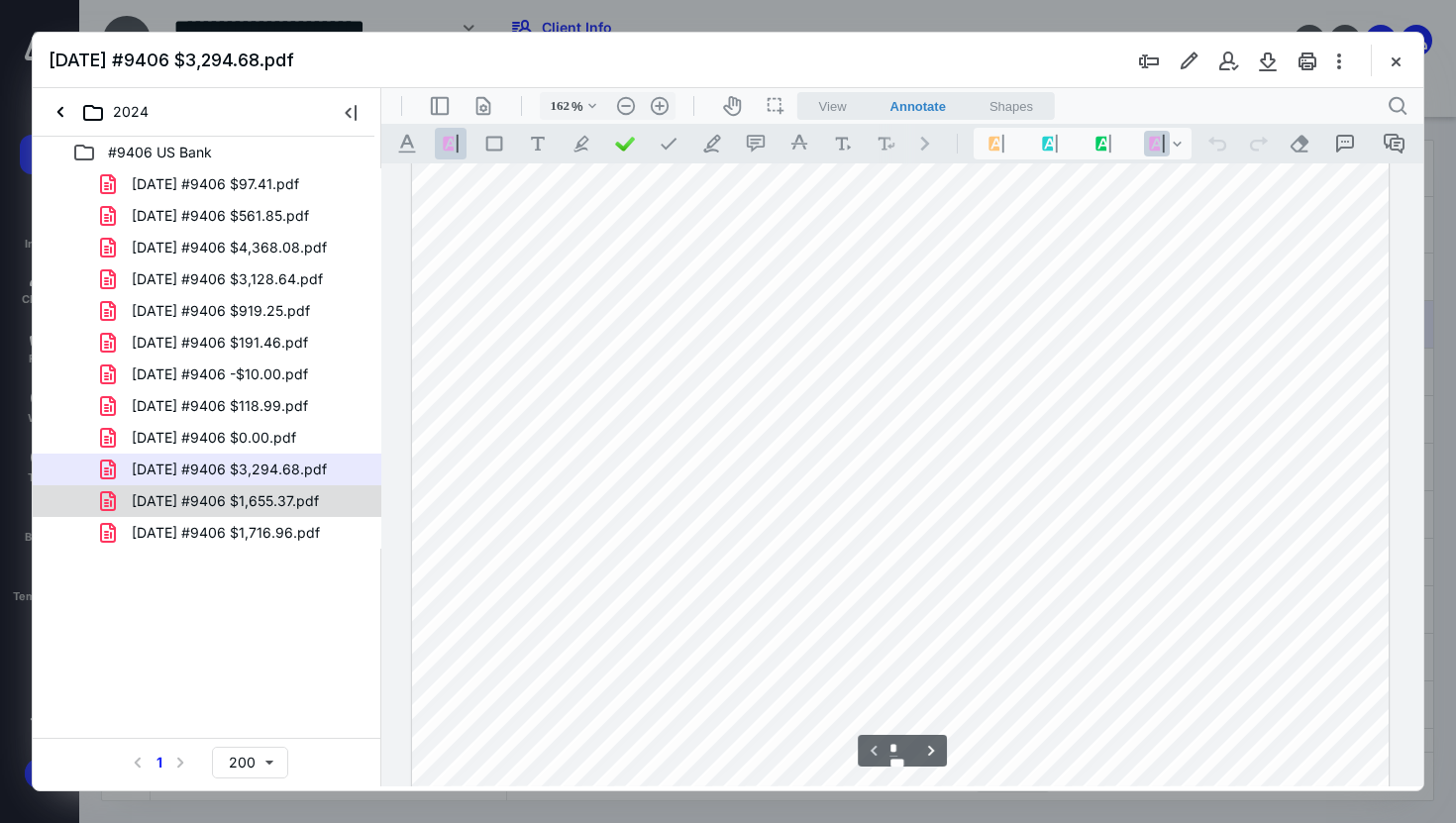 click on "[DATE] #9406 $1,655.37.pdf" at bounding box center [225, 501] 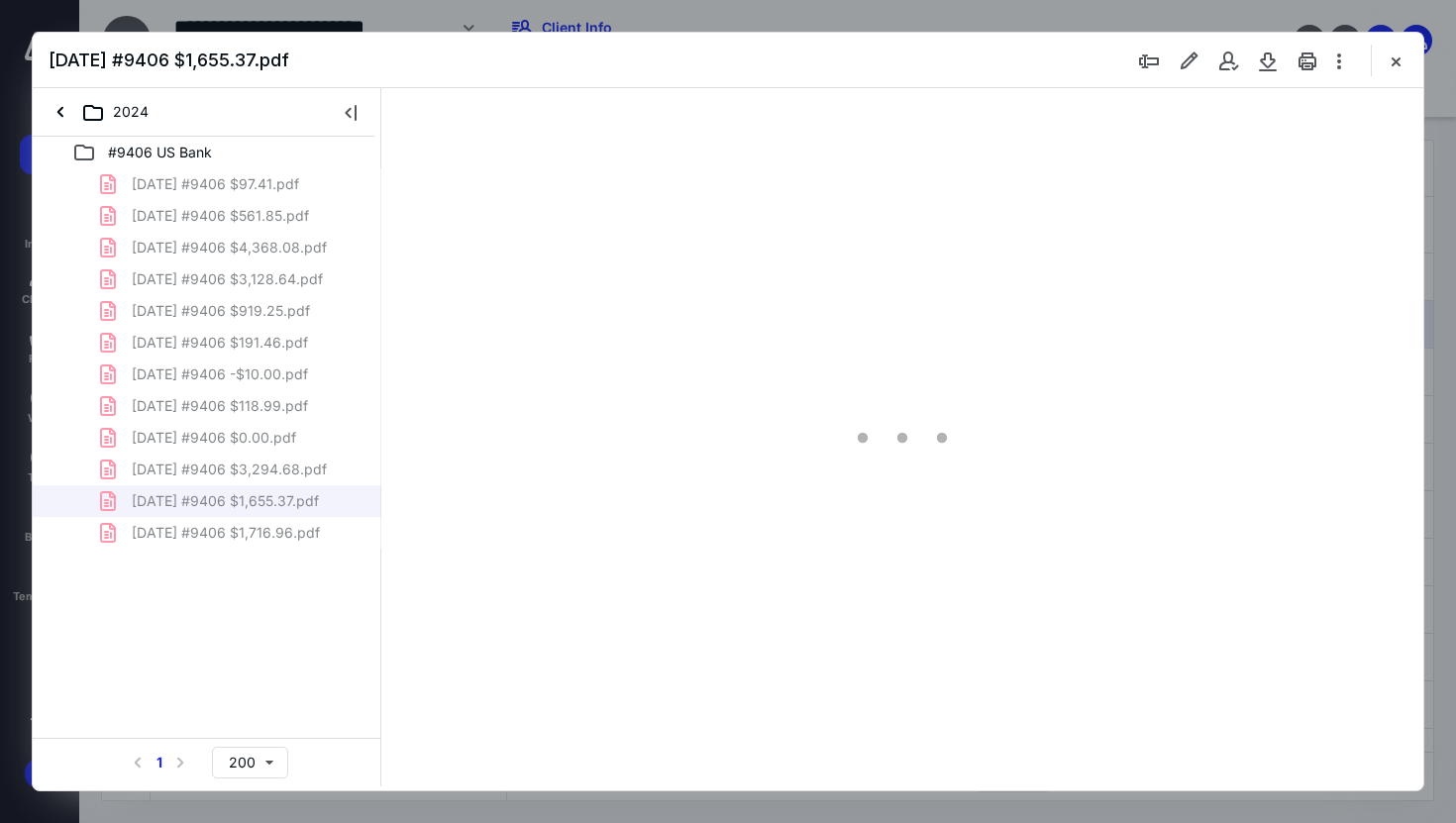 scroll, scrollTop: 78, scrollLeft: 0, axis: vertical 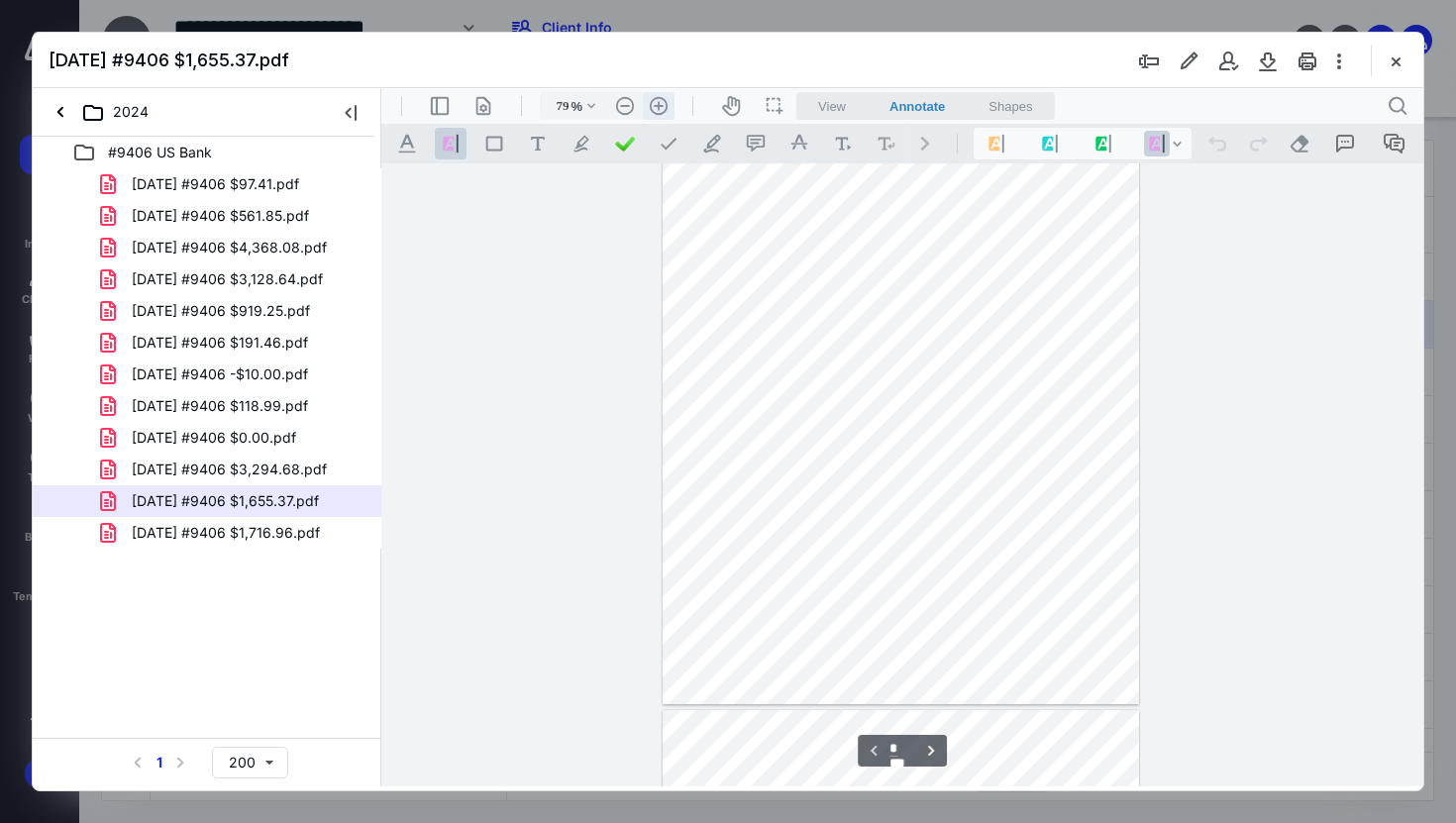 click on ".cls-1{fill:#abb0c4;} icon - header - zoom - in - line" at bounding box center [659, 106] 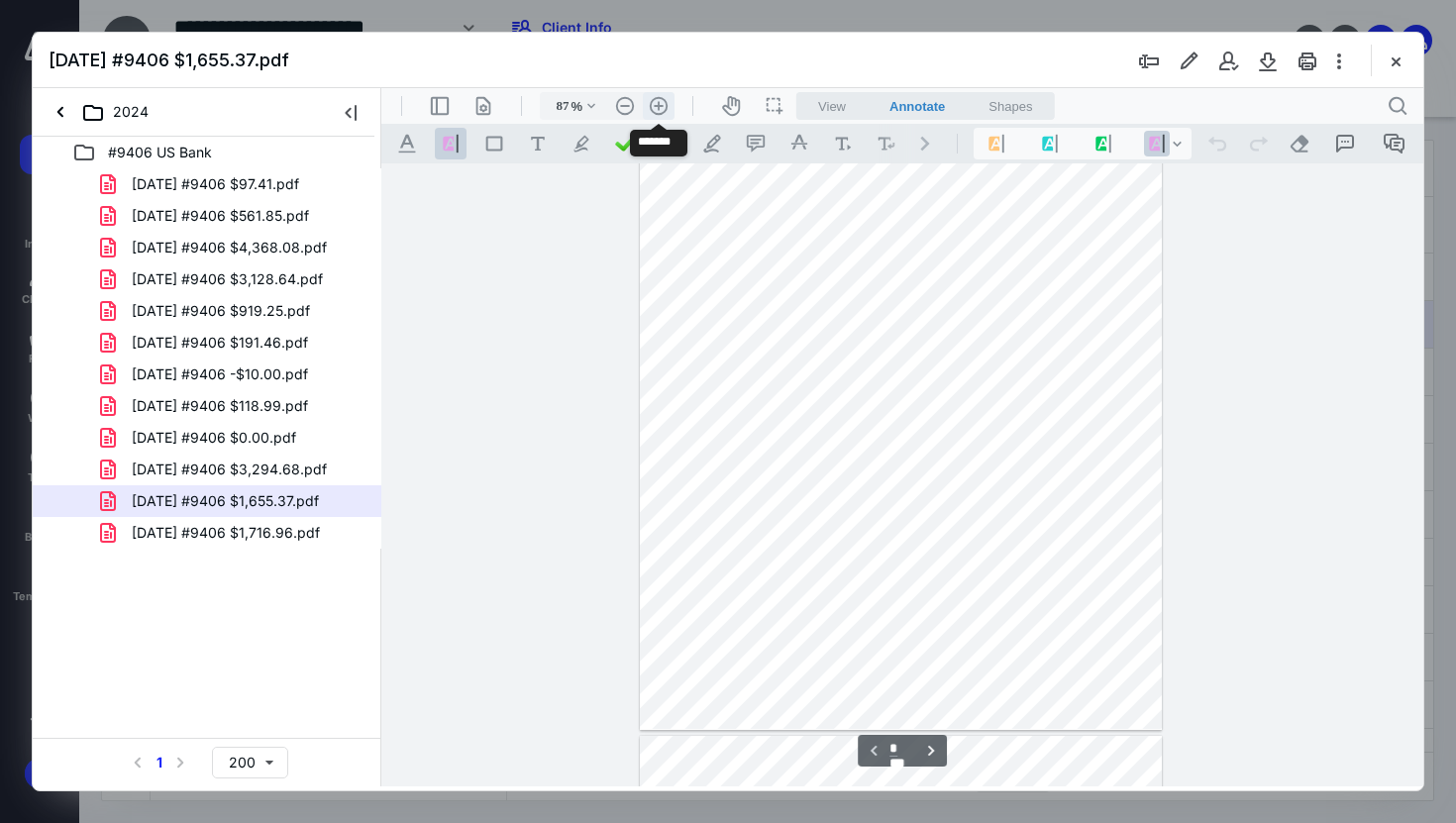 click on ".cls-1{fill:#abb0c4;} icon - header - zoom - in - line" at bounding box center (659, 106) 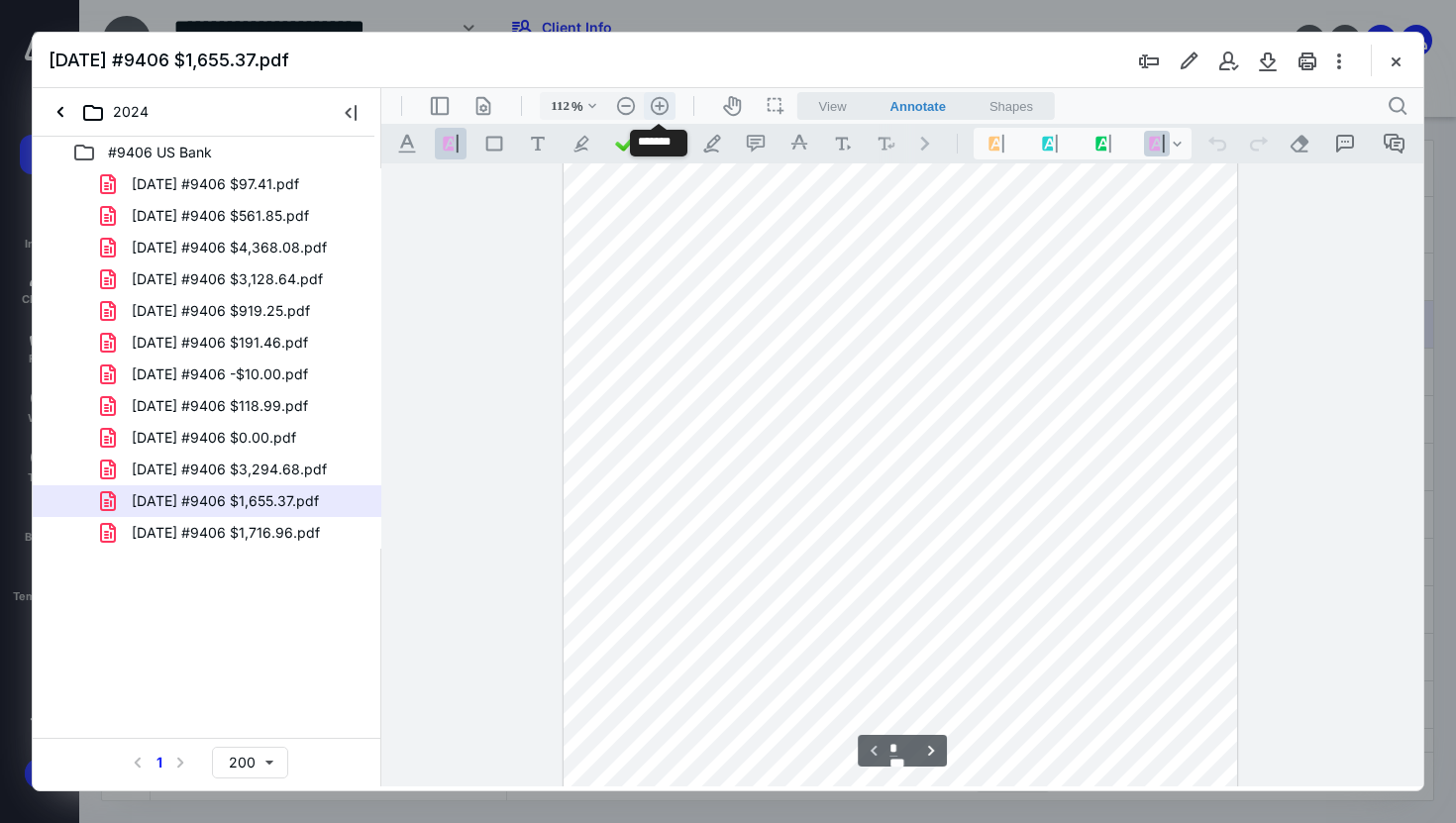click on ".cls-1{fill:#abb0c4;} icon - header - zoom - in - line" at bounding box center (660, 106) 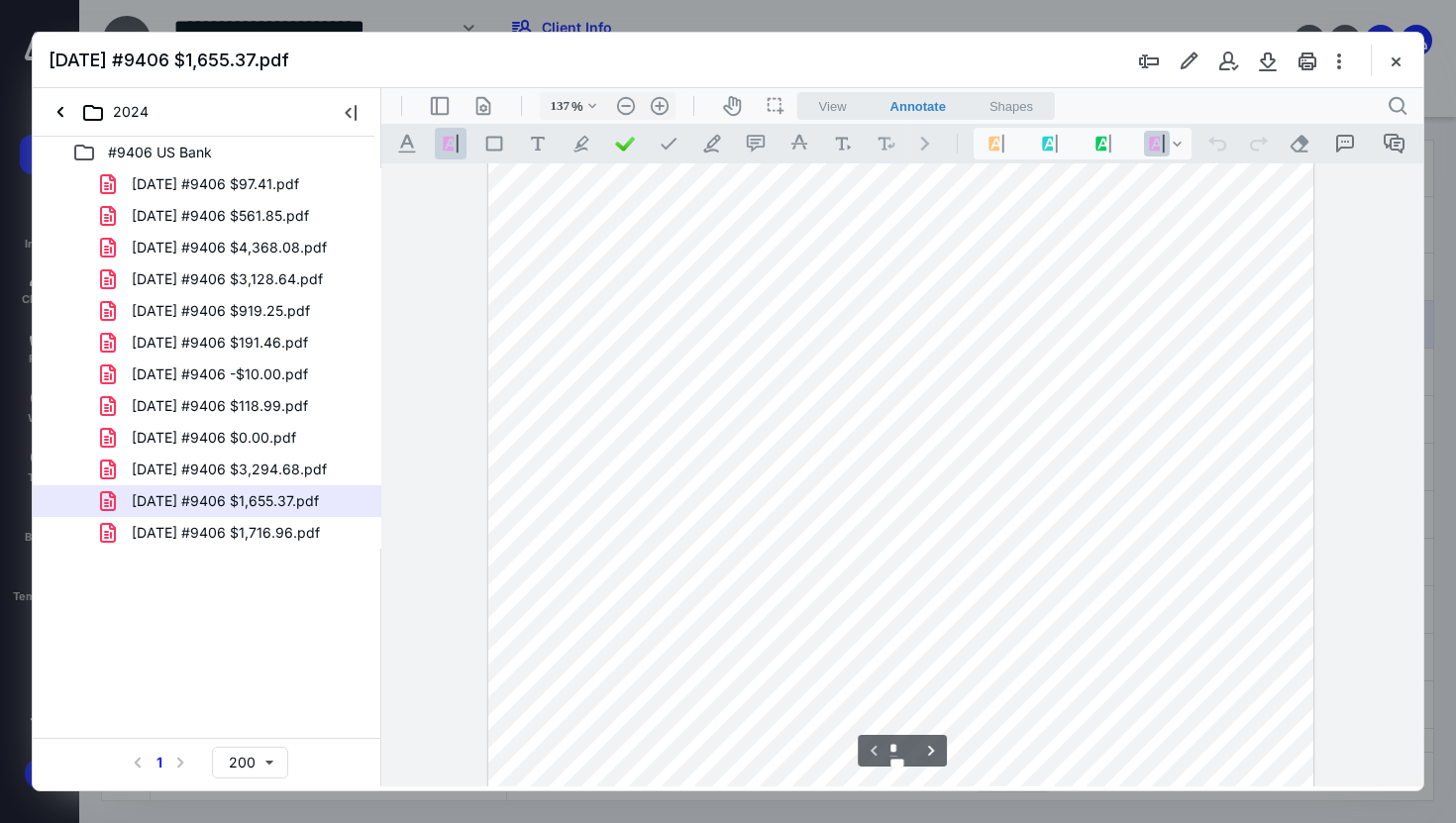 scroll, scrollTop: 86, scrollLeft: 0, axis: vertical 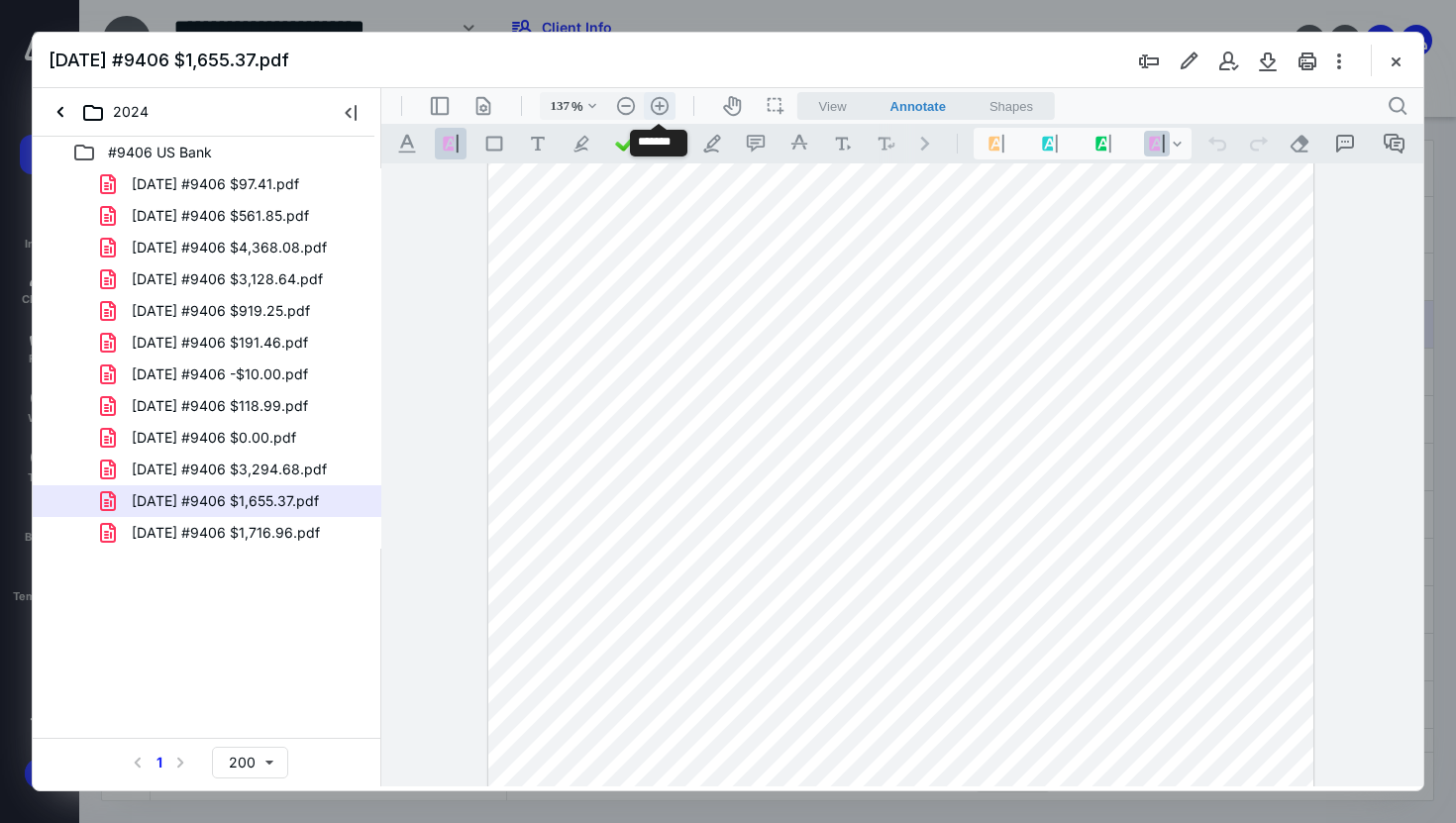 click on ".cls-1{fill:#abb0c4;} icon - header - zoom - in - line" at bounding box center [660, 106] 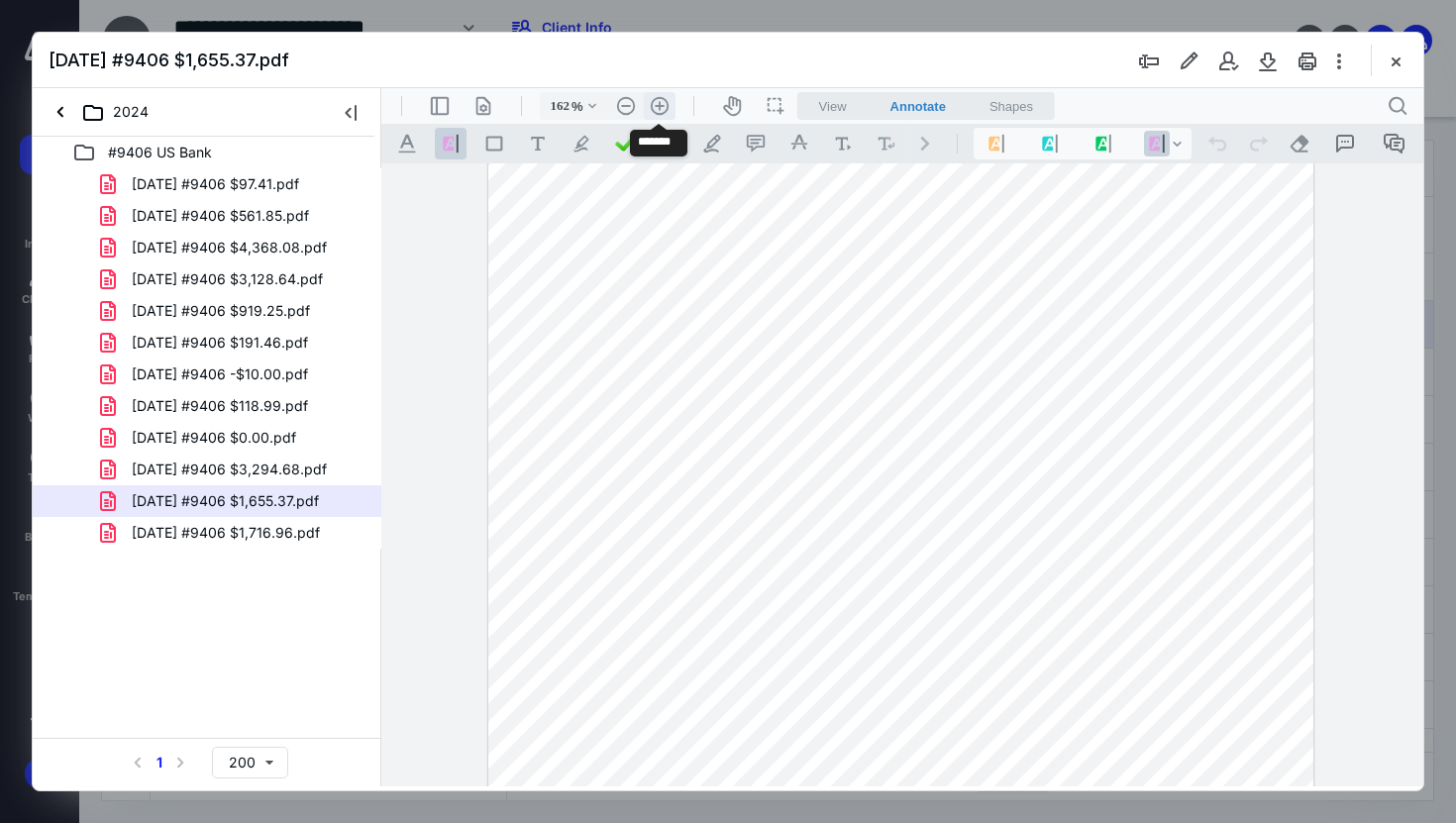 scroll, scrollTop: 153, scrollLeft: 0, axis: vertical 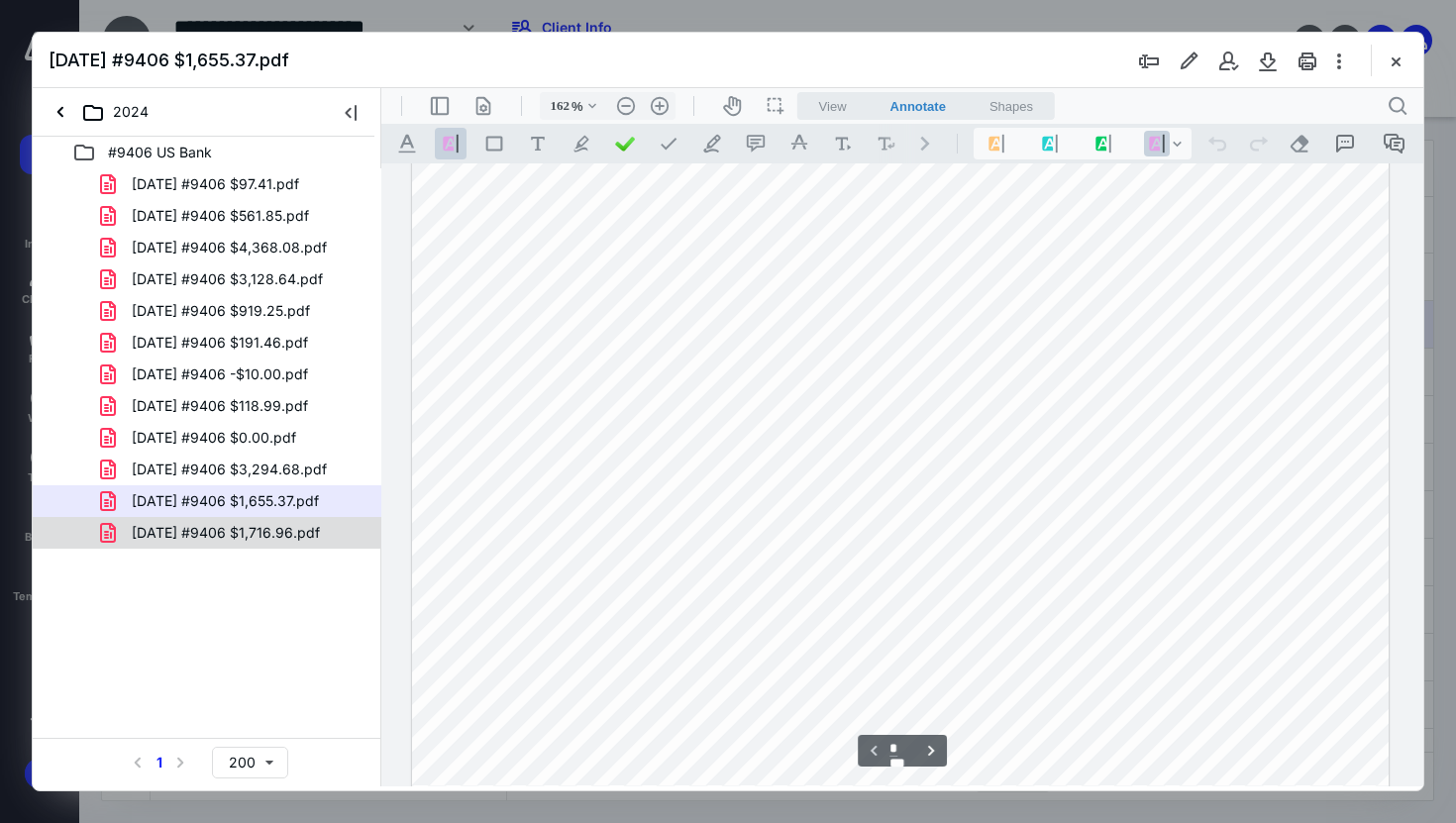 click on "[DATE] #9406 $1,716.96.pdf" at bounding box center (235, 533) 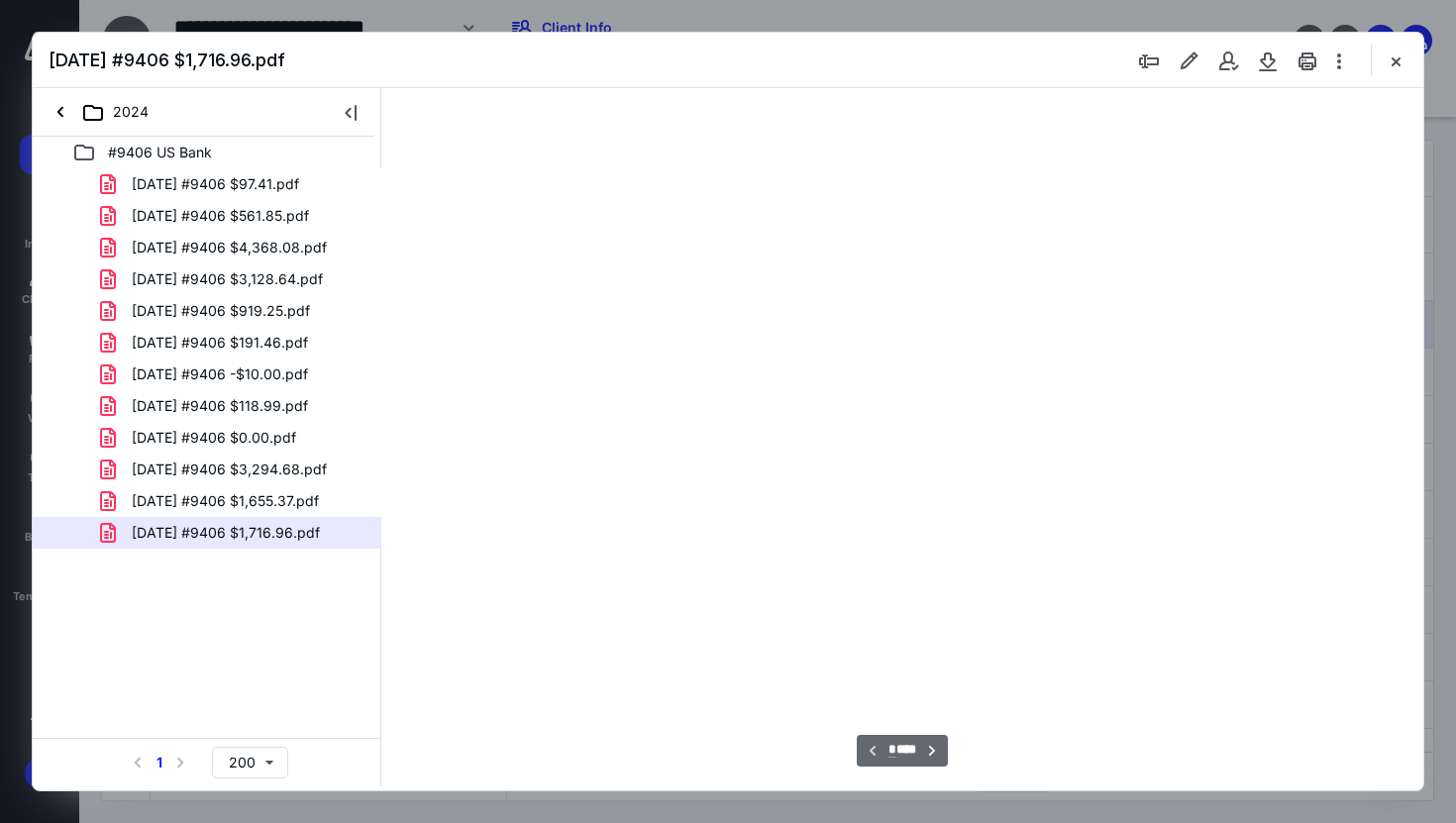 scroll, scrollTop: 78, scrollLeft: 0, axis: vertical 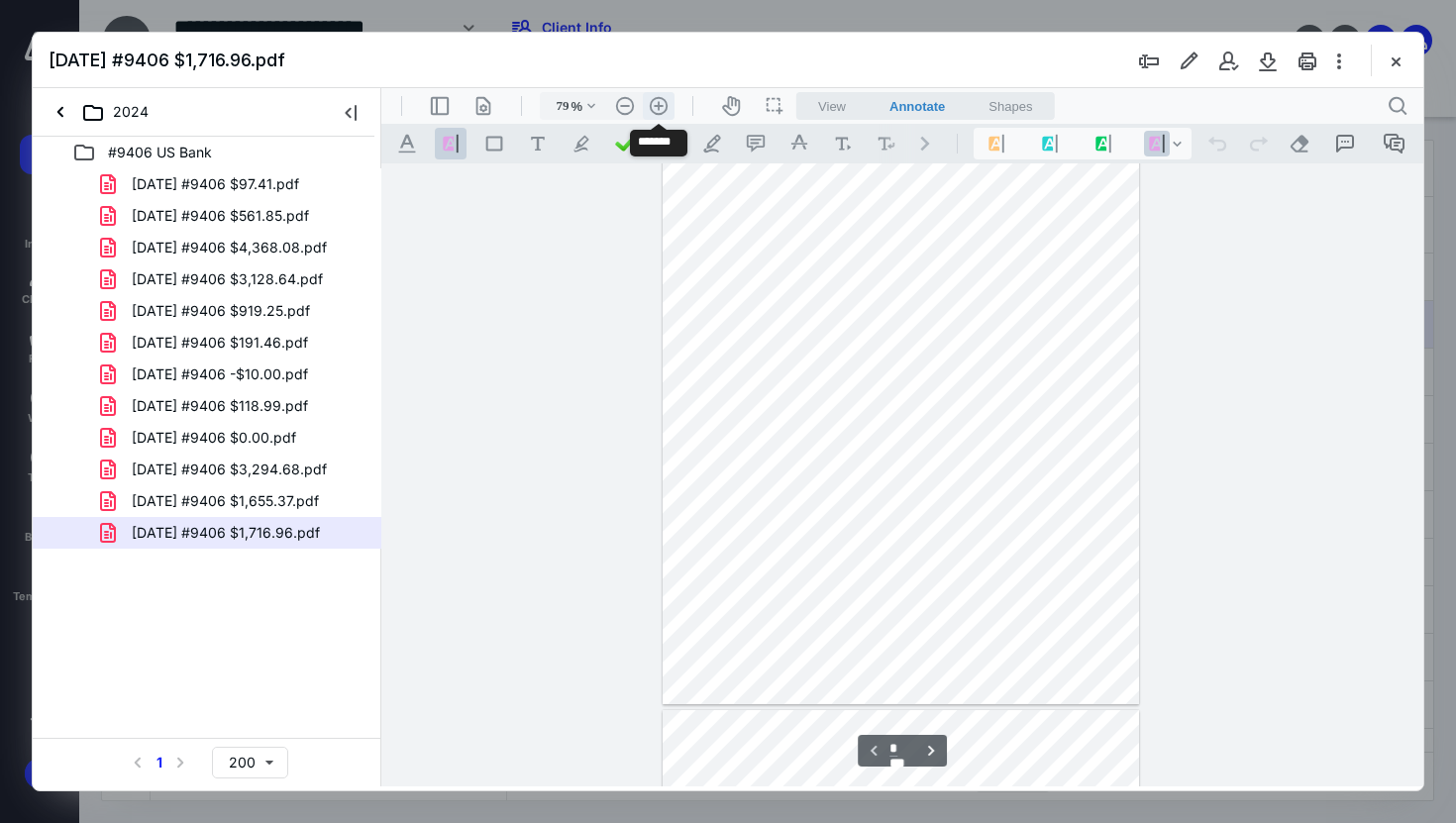 click on ".cls-1{fill:#abb0c4;} icon - header - zoom - in - line" at bounding box center (659, 106) 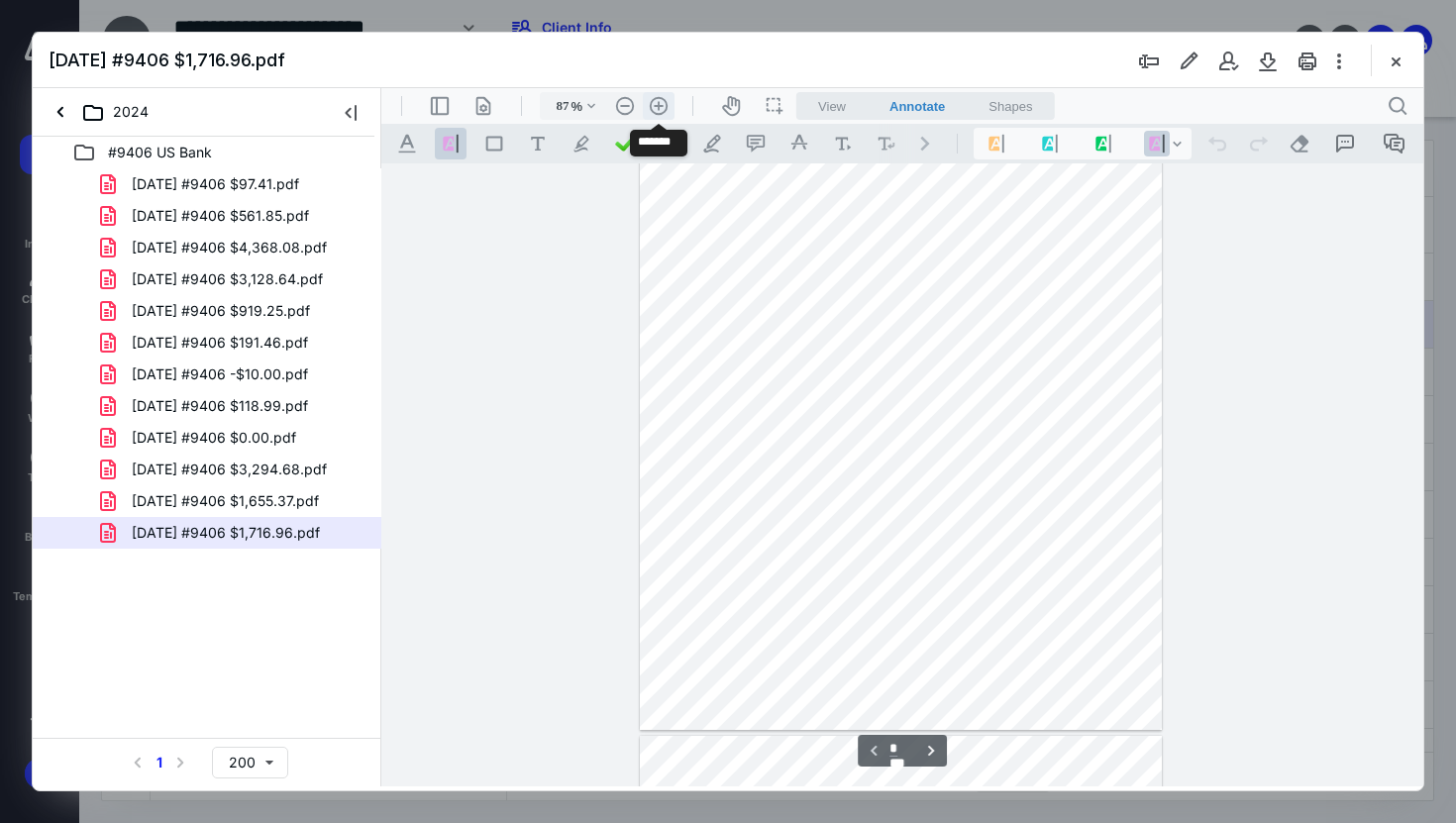 click on ".cls-1{fill:#abb0c4;} icon - header - zoom - in - line" at bounding box center [659, 106] 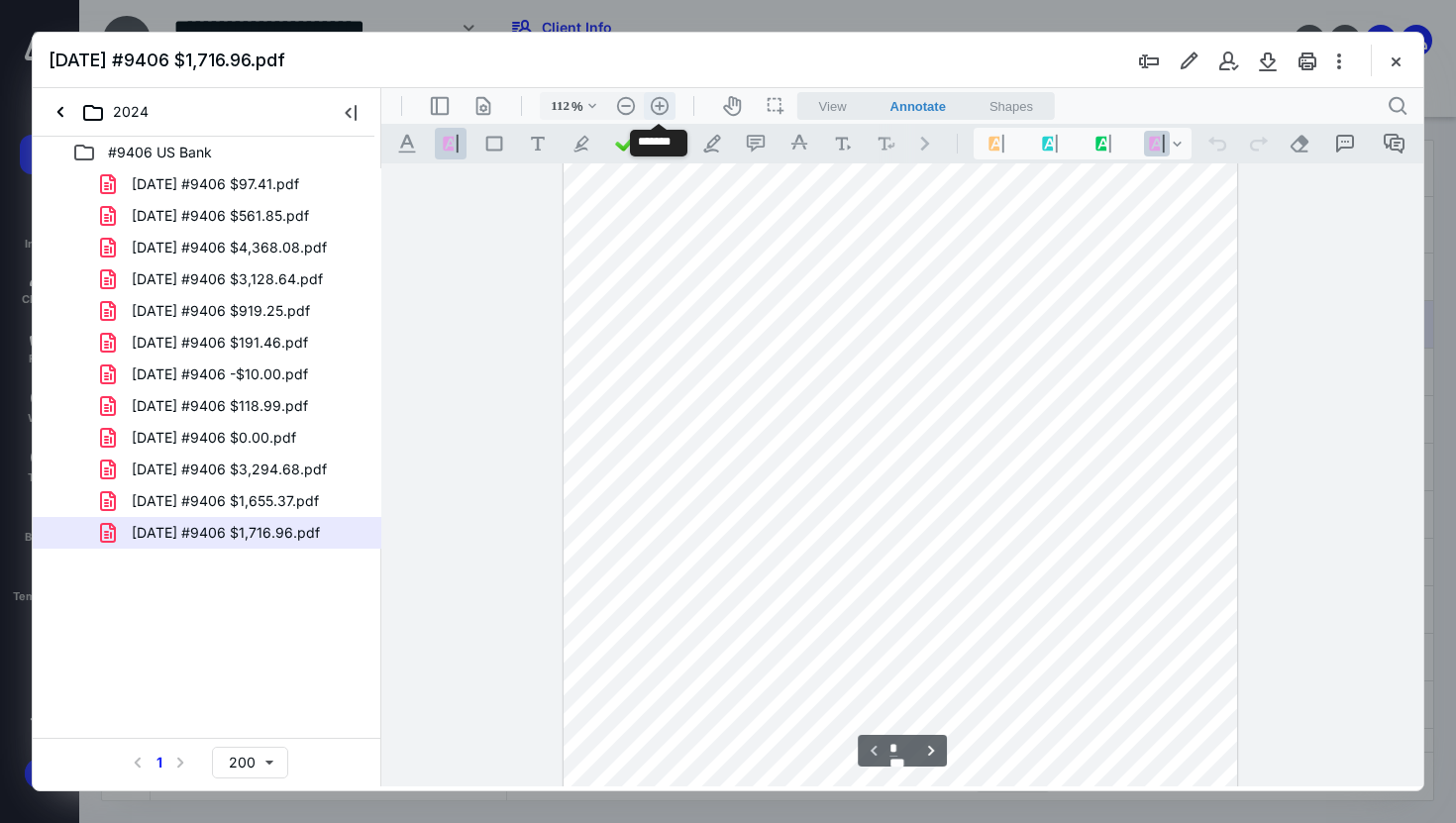 click on ".cls-1{fill:#abb0c4;} icon - header - zoom - in - line" at bounding box center [660, 106] 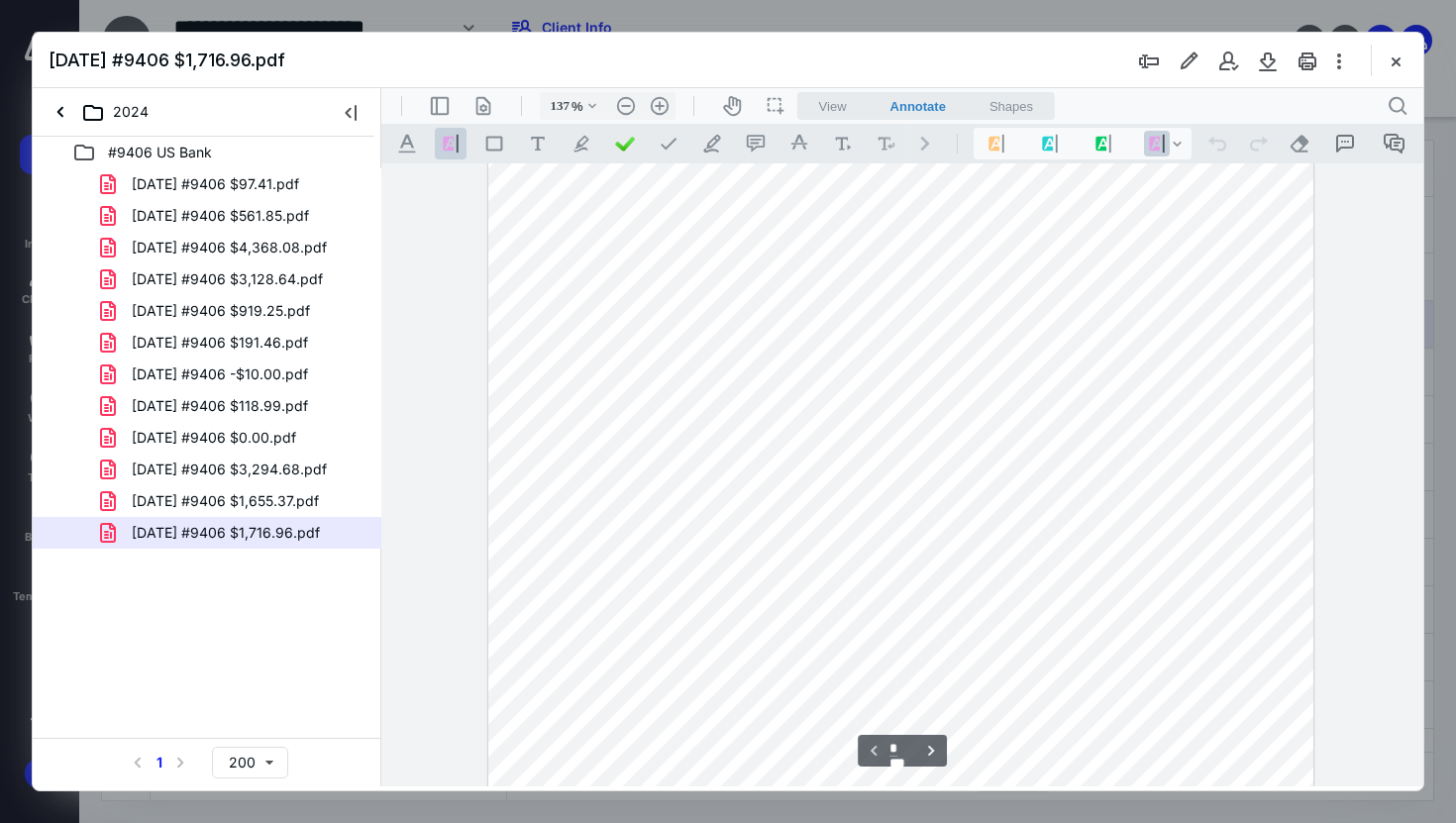 scroll, scrollTop: 104, scrollLeft: 0, axis: vertical 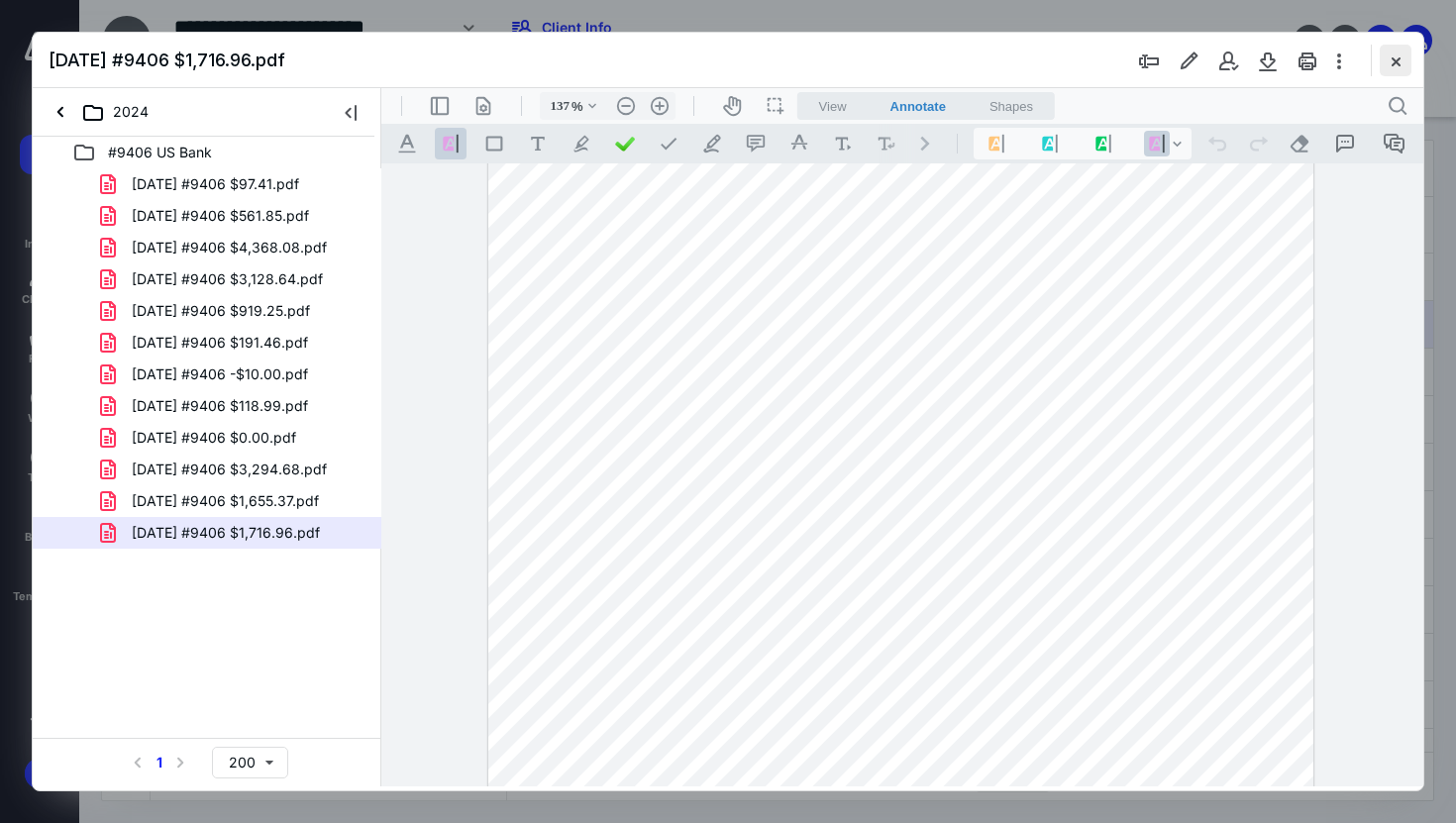 click at bounding box center [1396, 60] 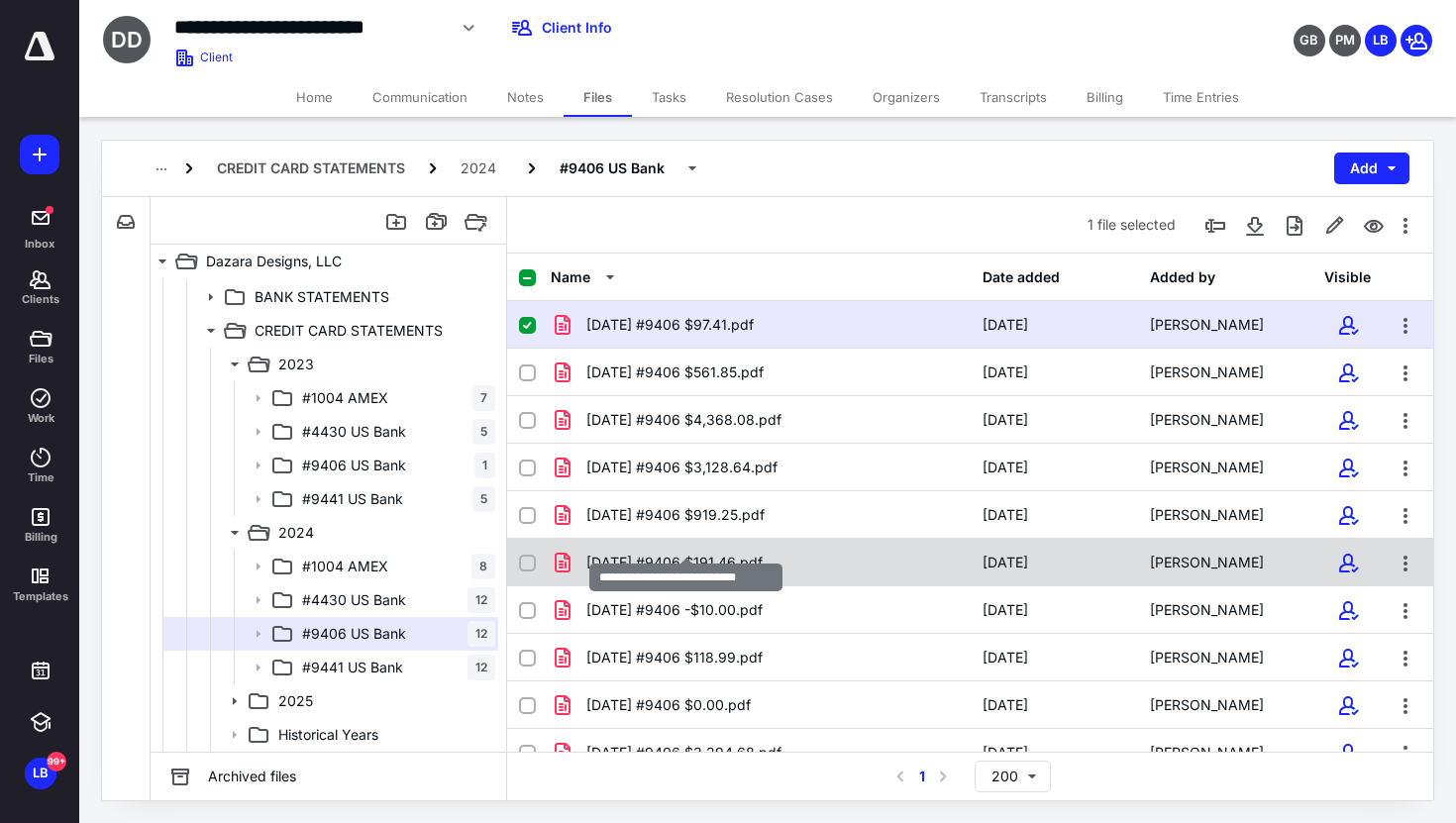 scroll, scrollTop: 120, scrollLeft: 0, axis: vertical 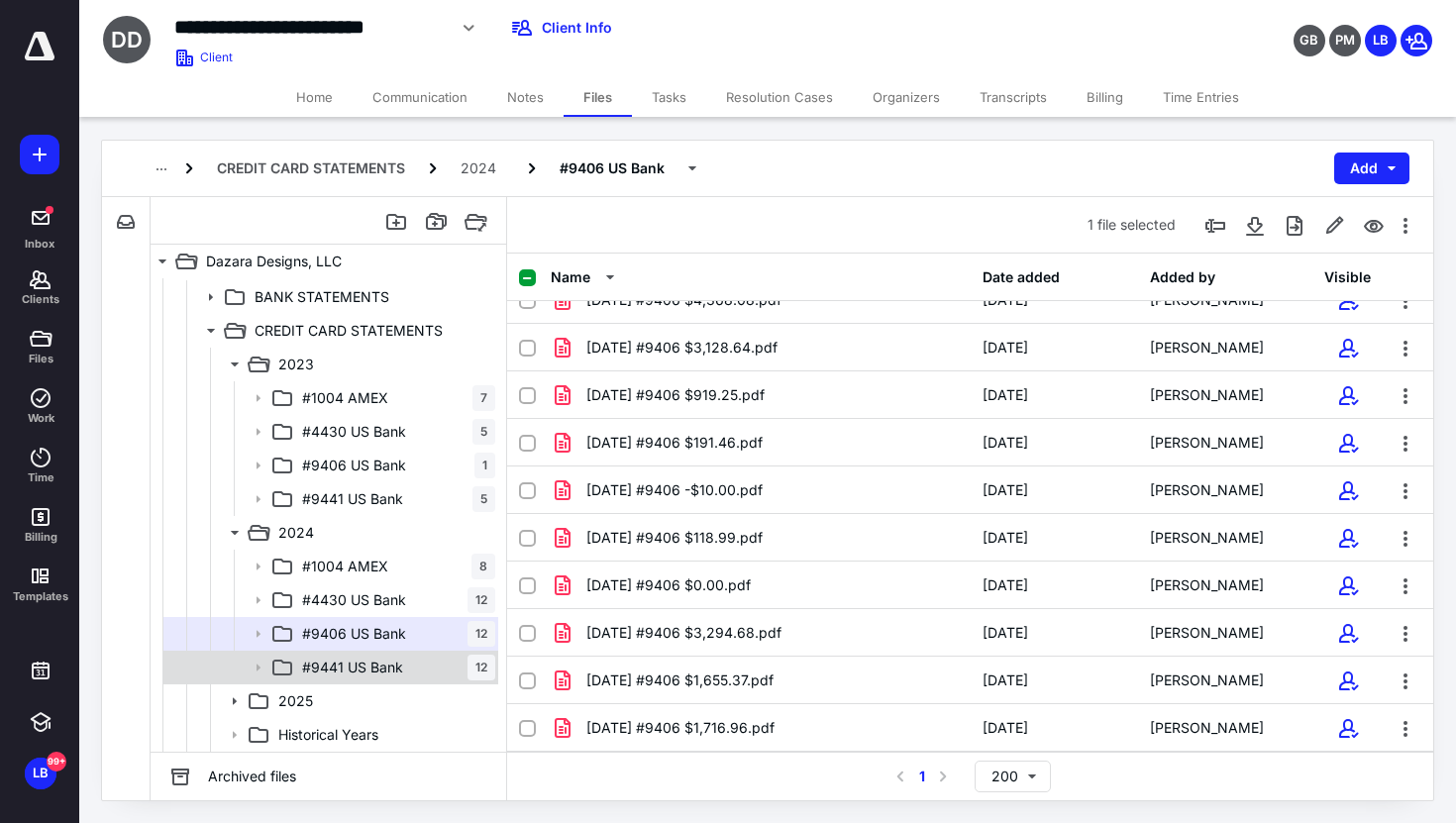 click on "#9441 US Bank 12" at bounding box center [394, 668] 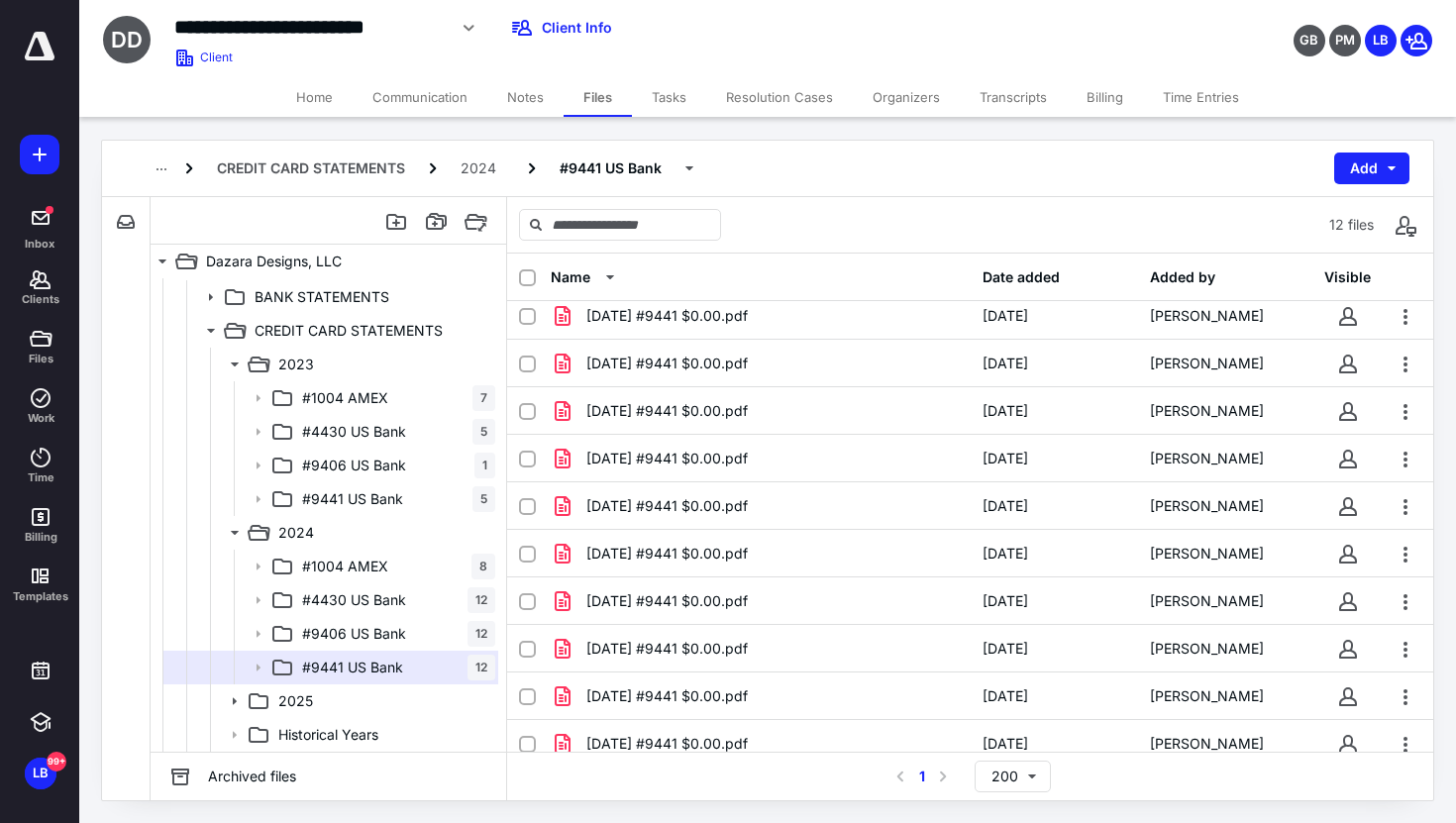 scroll, scrollTop: 120, scrollLeft: 0, axis: vertical 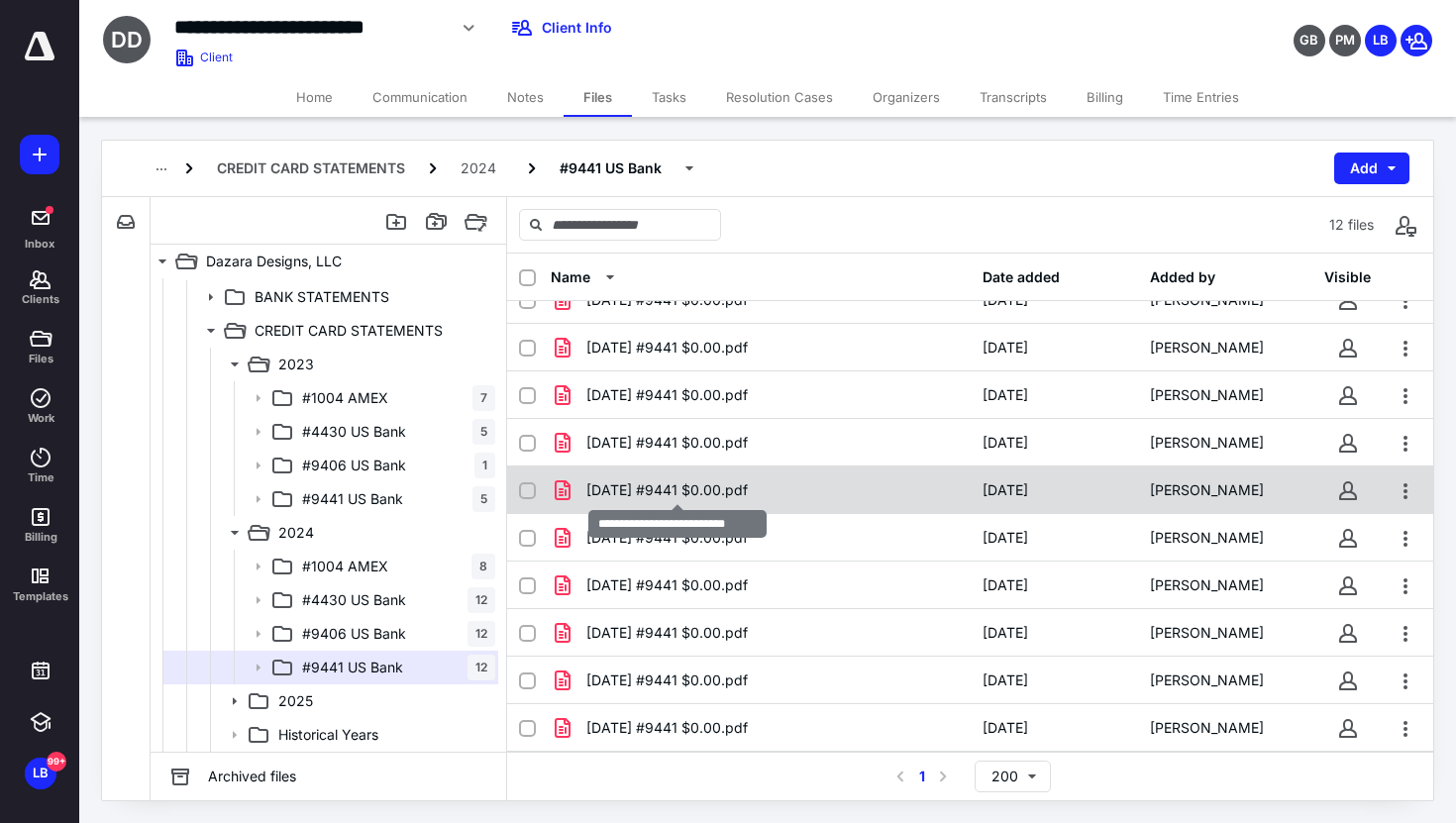 click on "[DATE] #9441 $0.00.pdf" at bounding box center (667, 490) 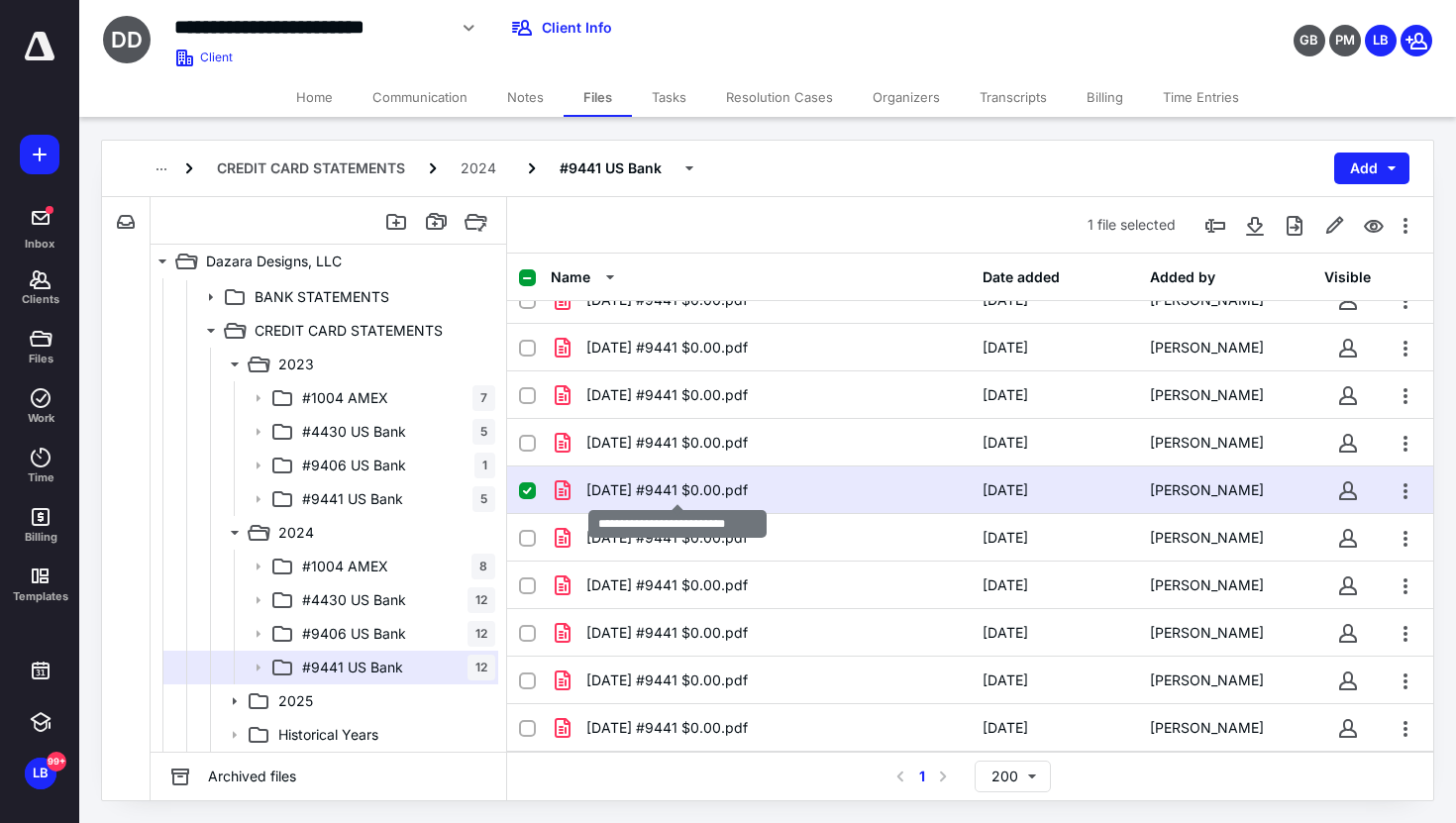 click on "[DATE] #9441 $0.00.pdf" at bounding box center [667, 490] 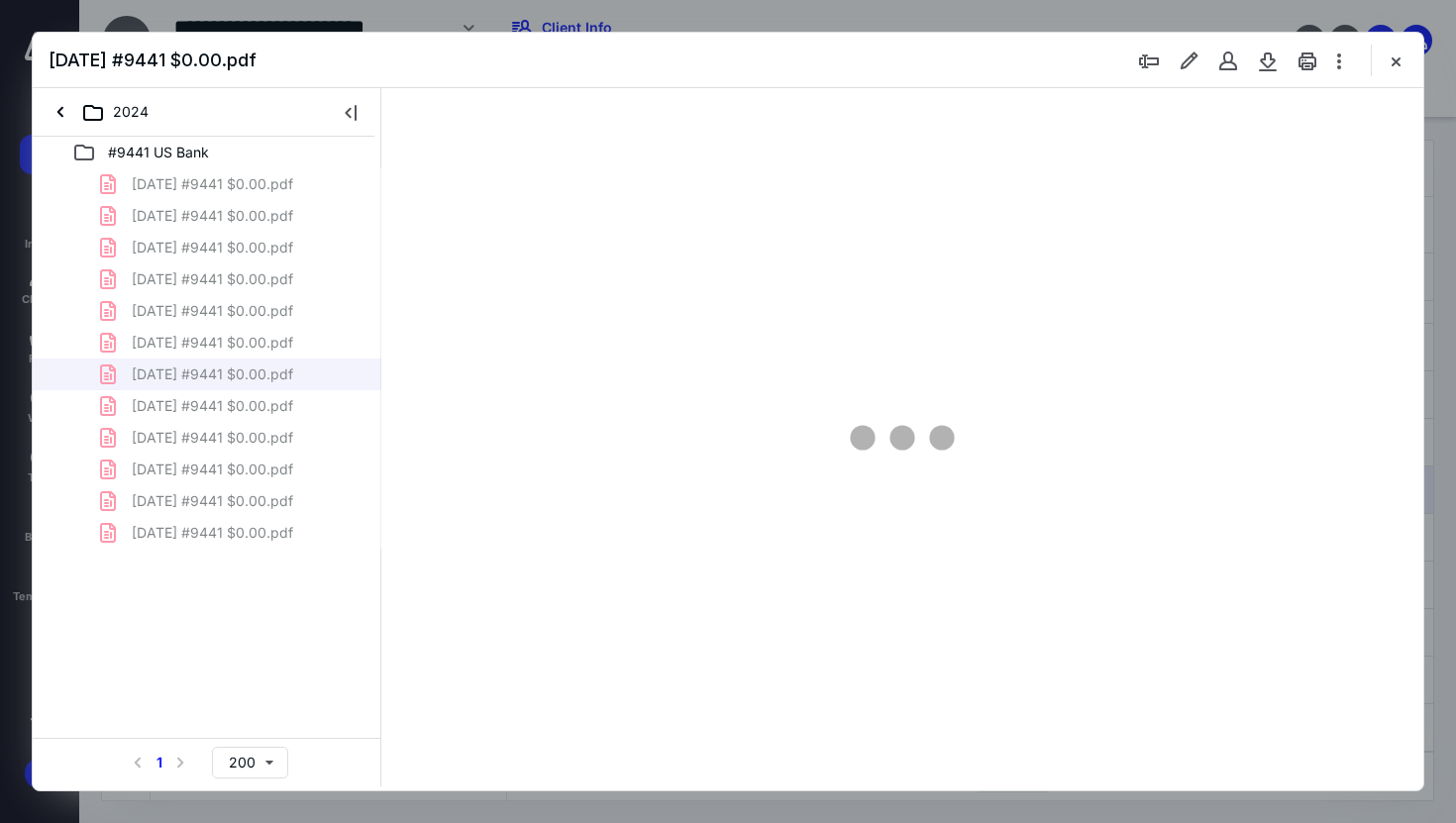 scroll, scrollTop: 0, scrollLeft: 0, axis: both 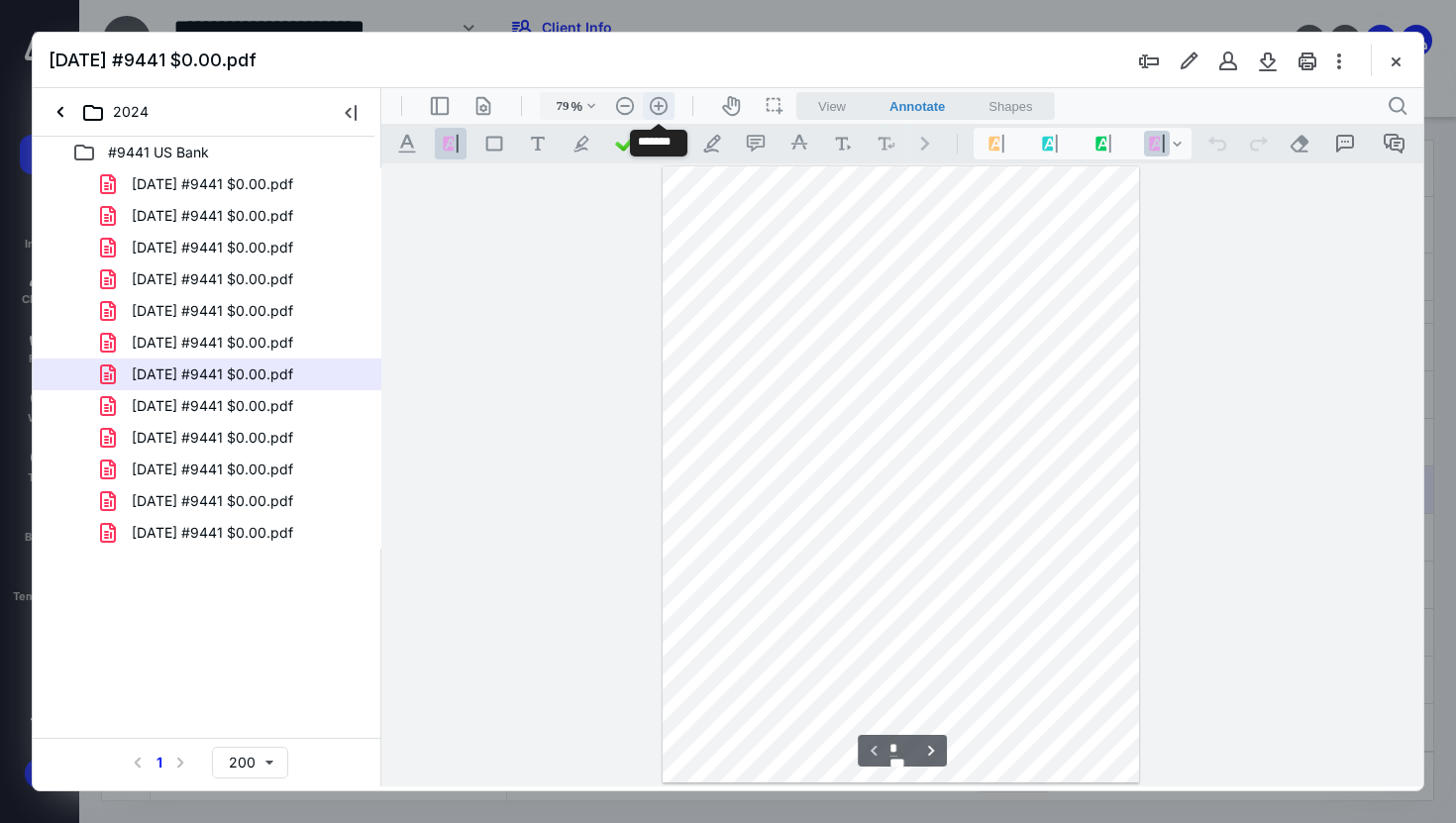 click on ".cls-1{fill:#abb0c4;} icon - header - zoom - in - line" at bounding box center [659, 106] 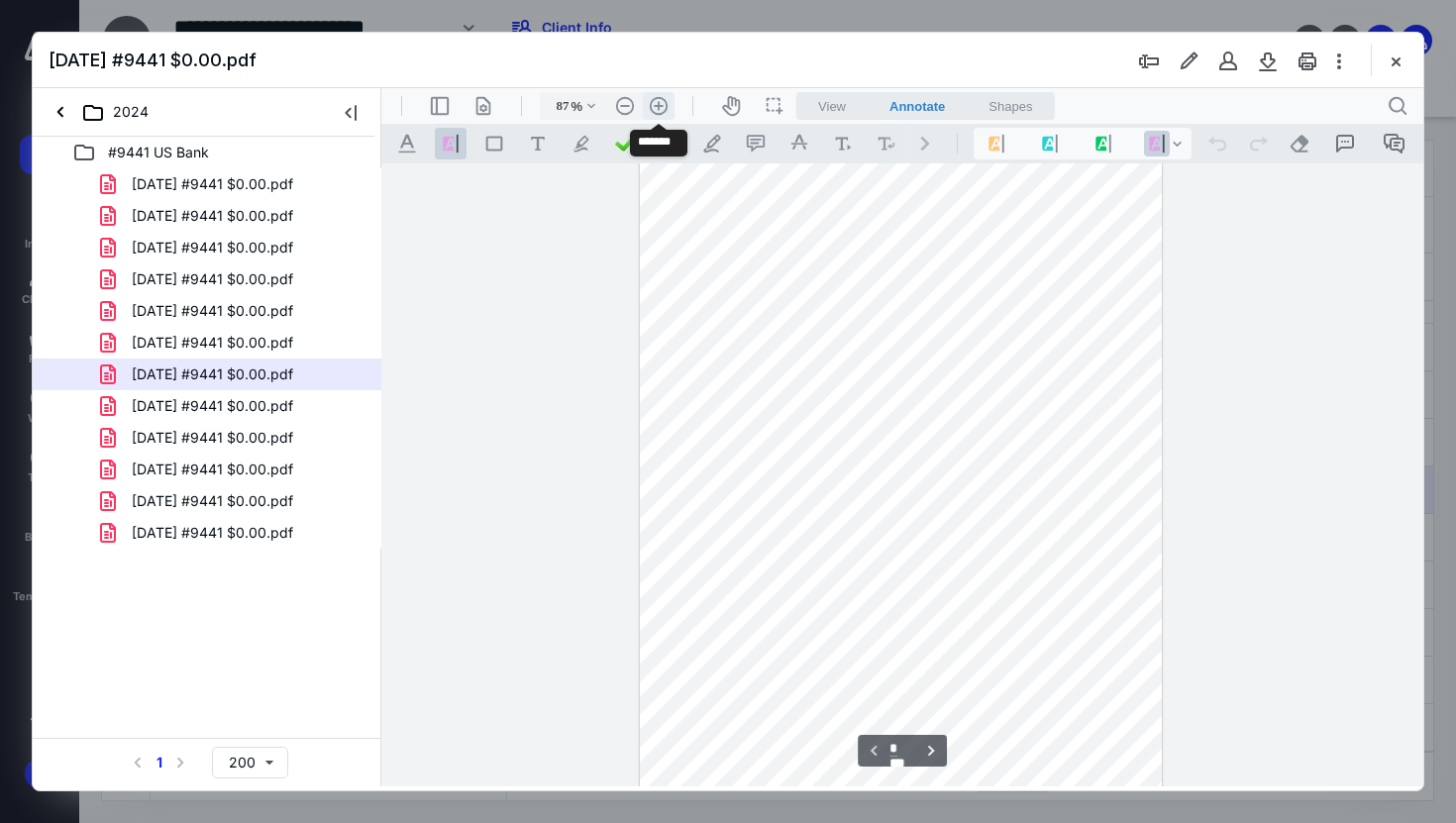 click on ".cls-1{fill:#abb0c4;} icon - header - zoom - in - line" at bounding box center (659, 106) 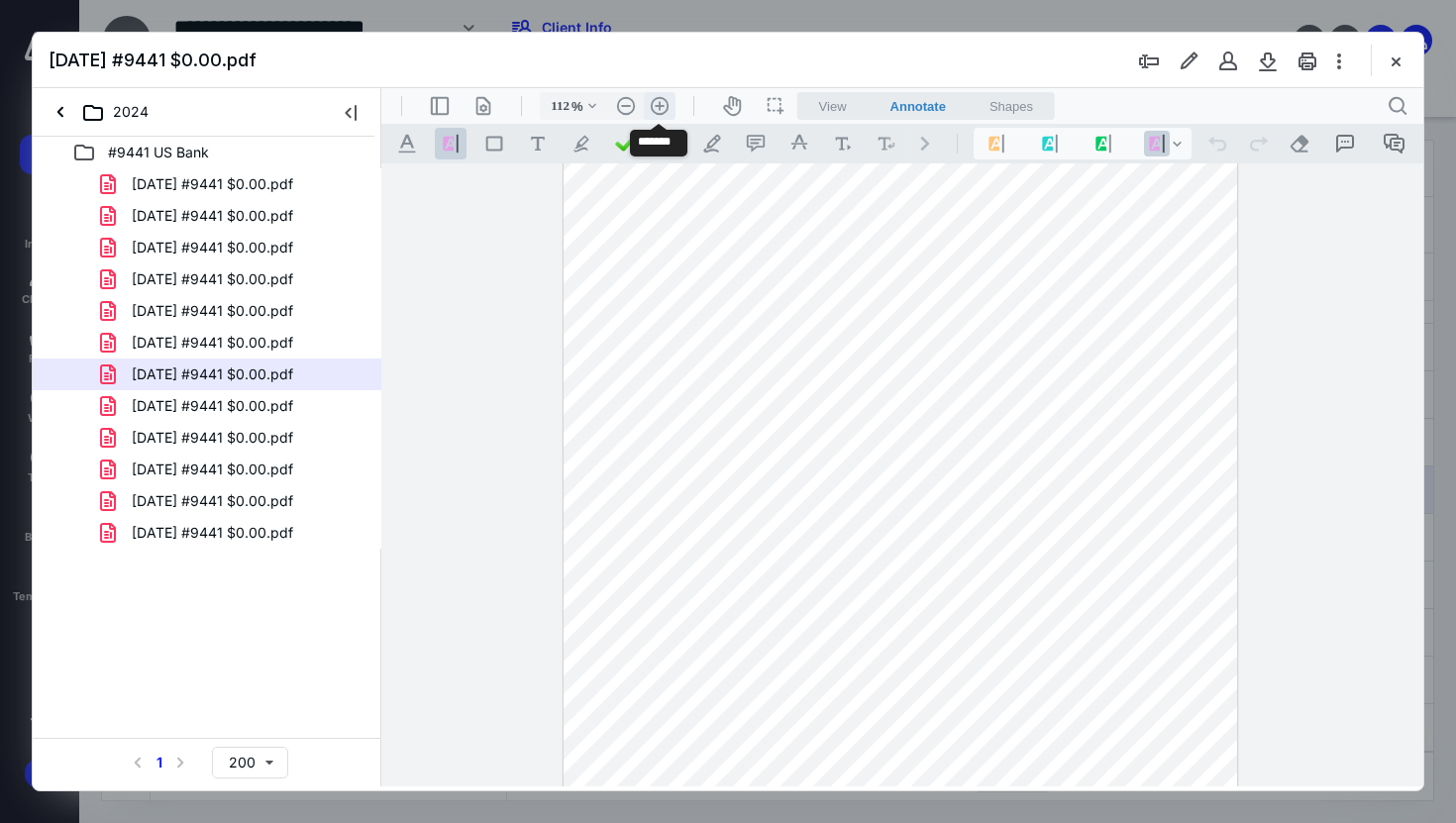 click on ".cls-1{fill:#abb0c4;} icon - header - zoom - in - line" at bounding box center (660, 106) 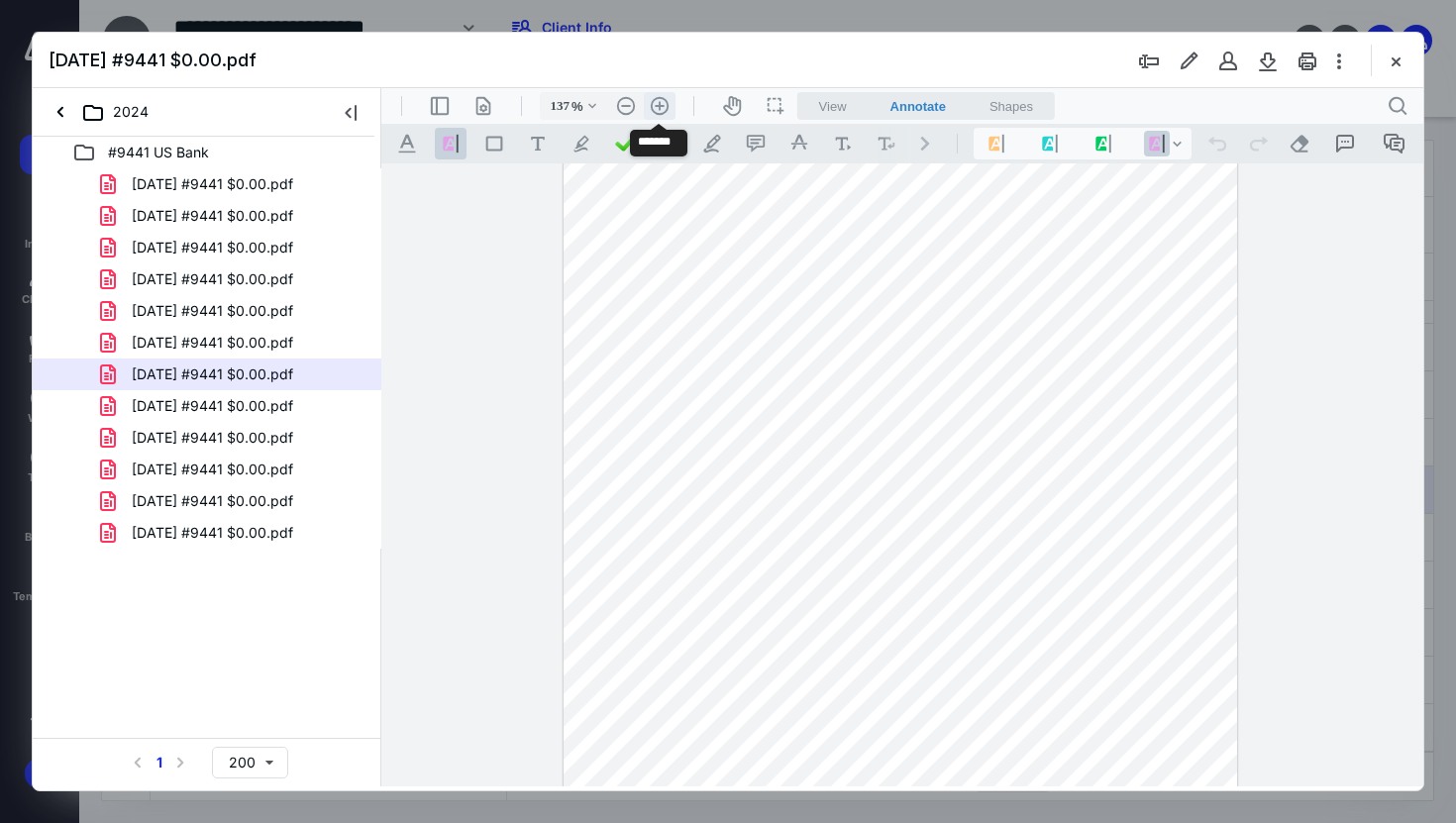 scroll, scrollTop: 200, scrollLeft: 0, axis: vertical 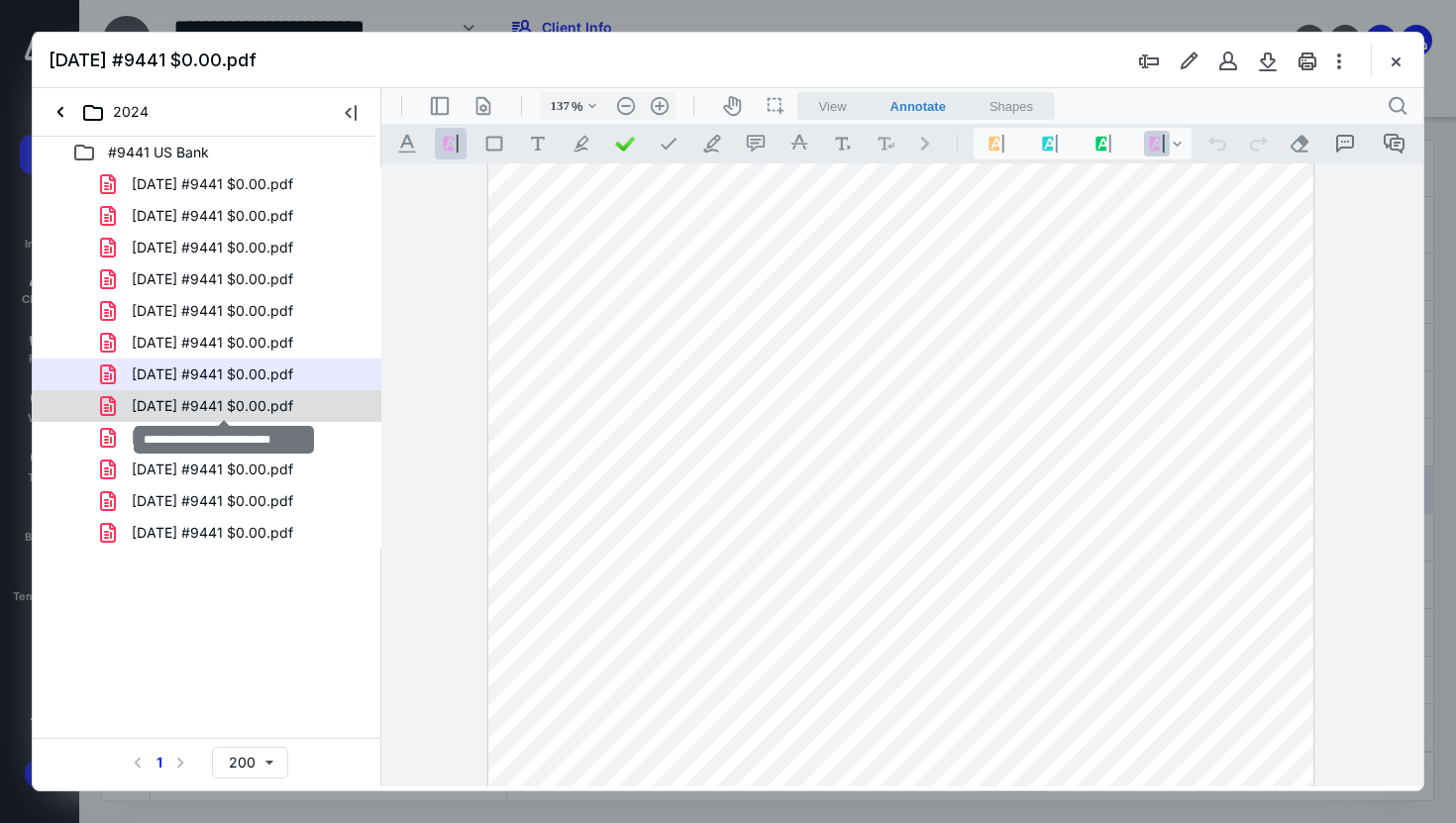 click on "[DATE] #9441 $0.00.pdf" at bounding box center (212, 406) 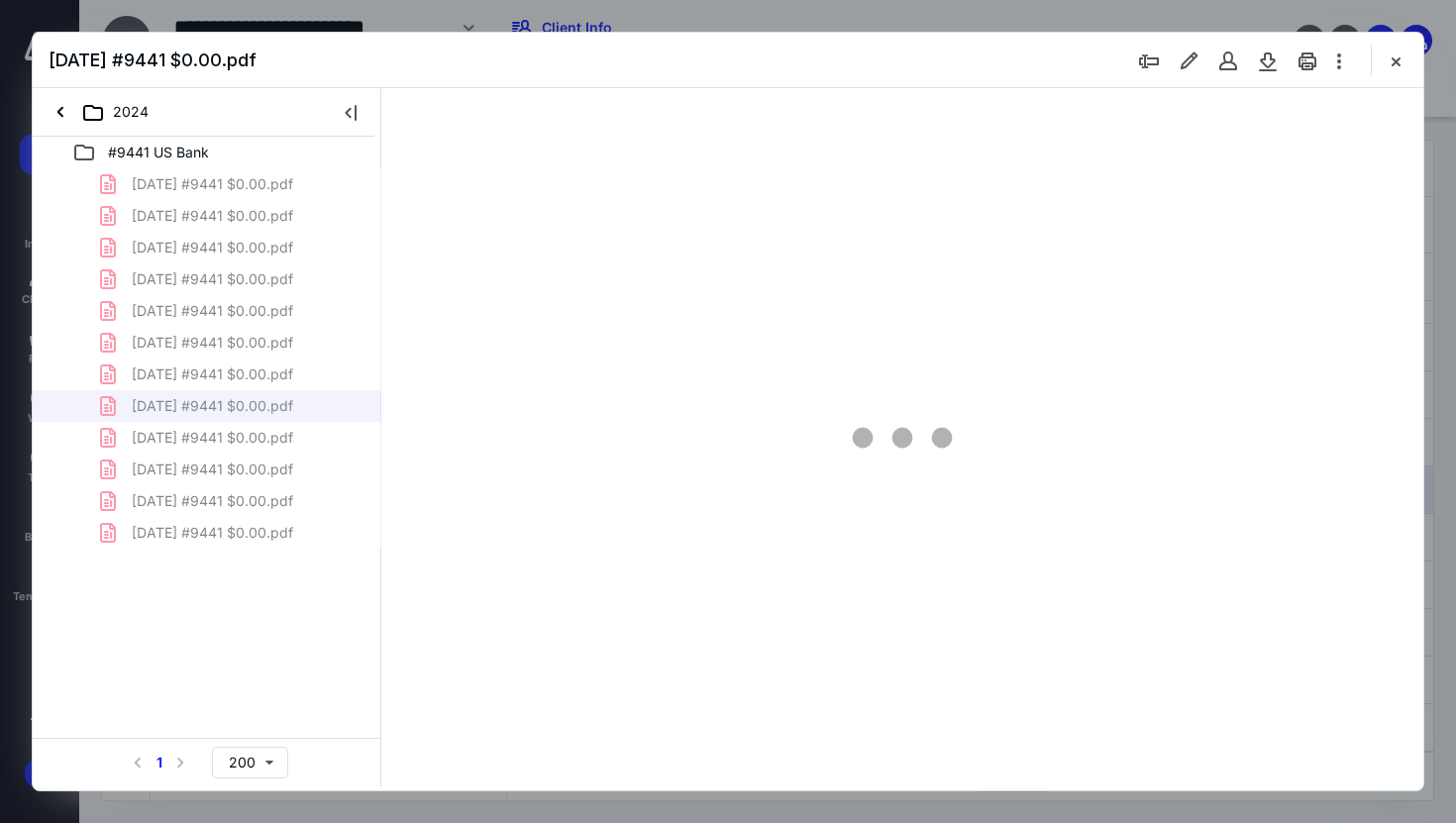 scroll, scrollTop: 78, scrollLeft: 0, axis: vertical 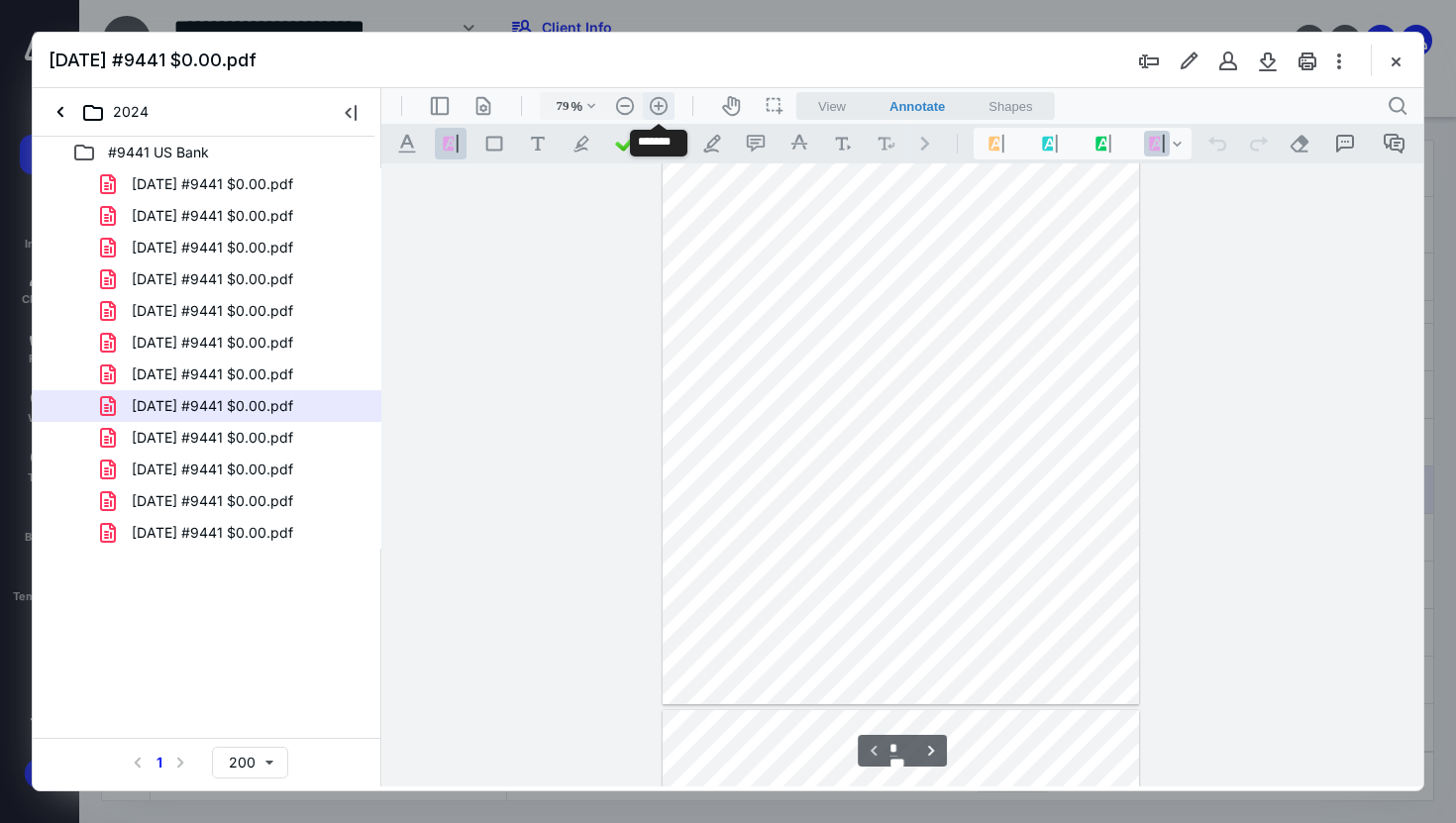 click on ".cls-1{fill:#abb0c4;} icon - header - zoom - in - line" at bounding box center (659, 106) 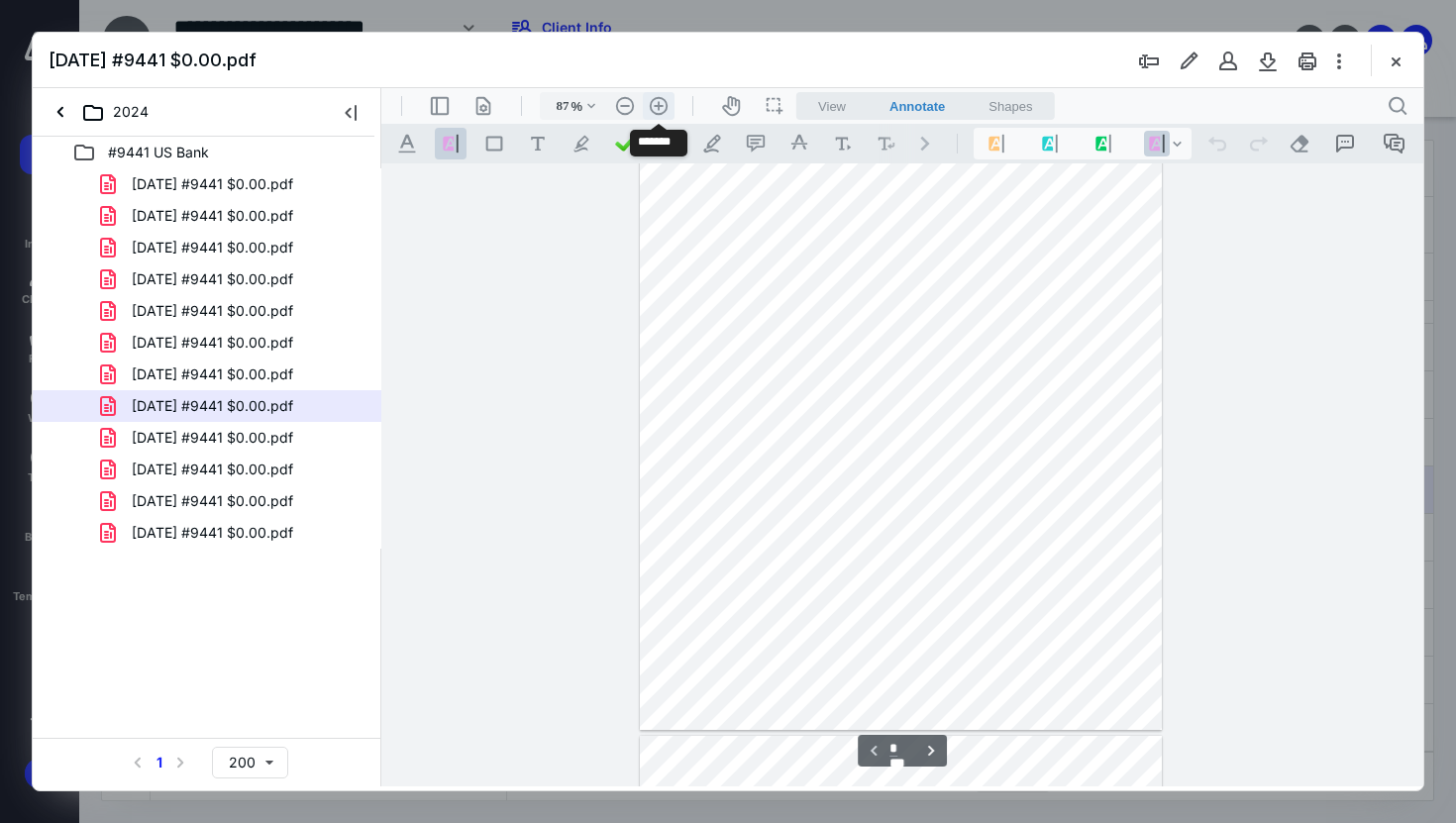 click on ".cls-1{fill:#abb0c4;} icon - header - zoom - in - line" at bounding box center [659, 106] 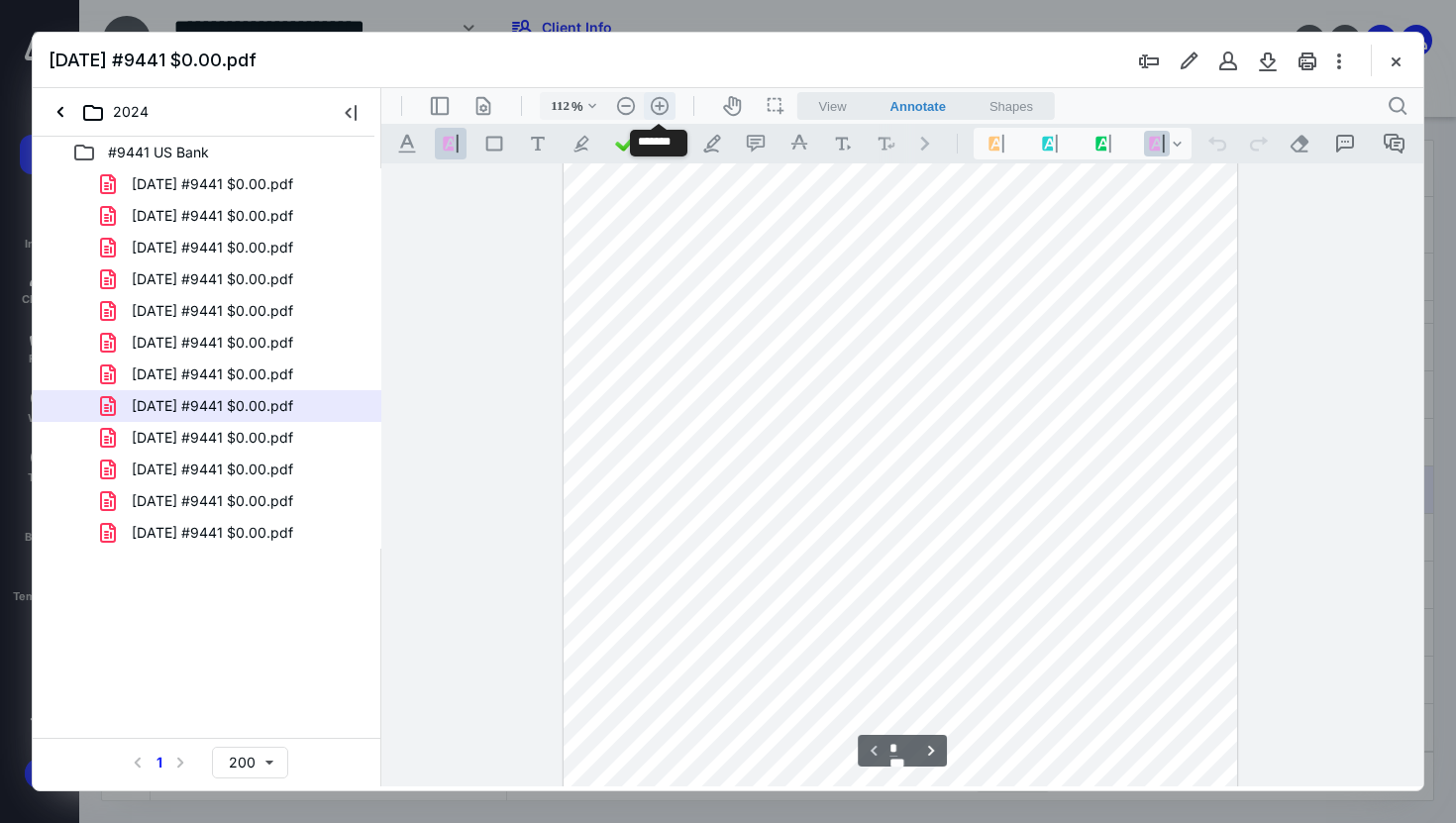 click on ".cls-1{fill:#abb0c4;} icon - header - zoom - in - line" at bounding box center [660, 106] 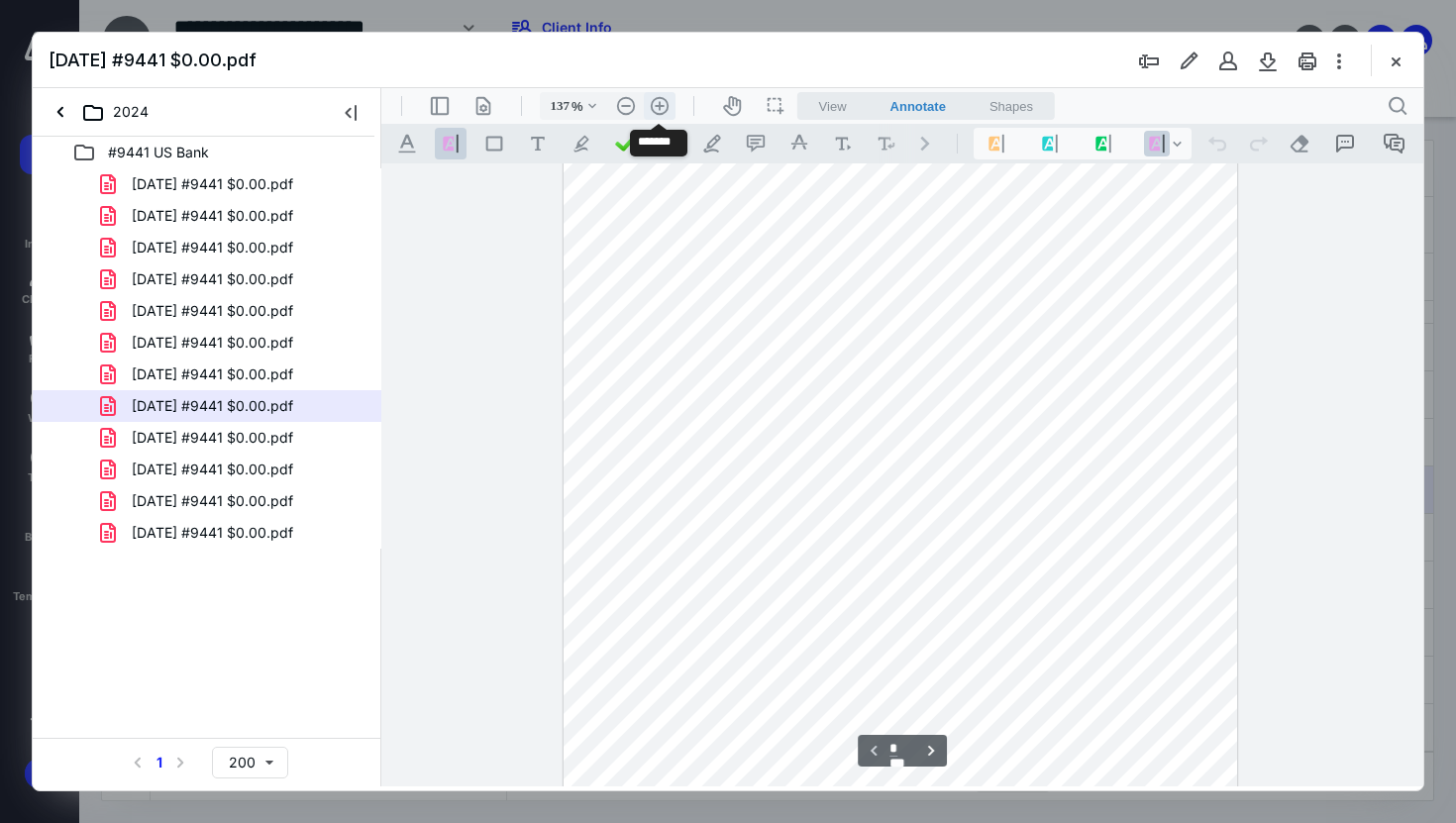 scroll, scrollTop: 336, scrollLeft: 0, axis: vertical 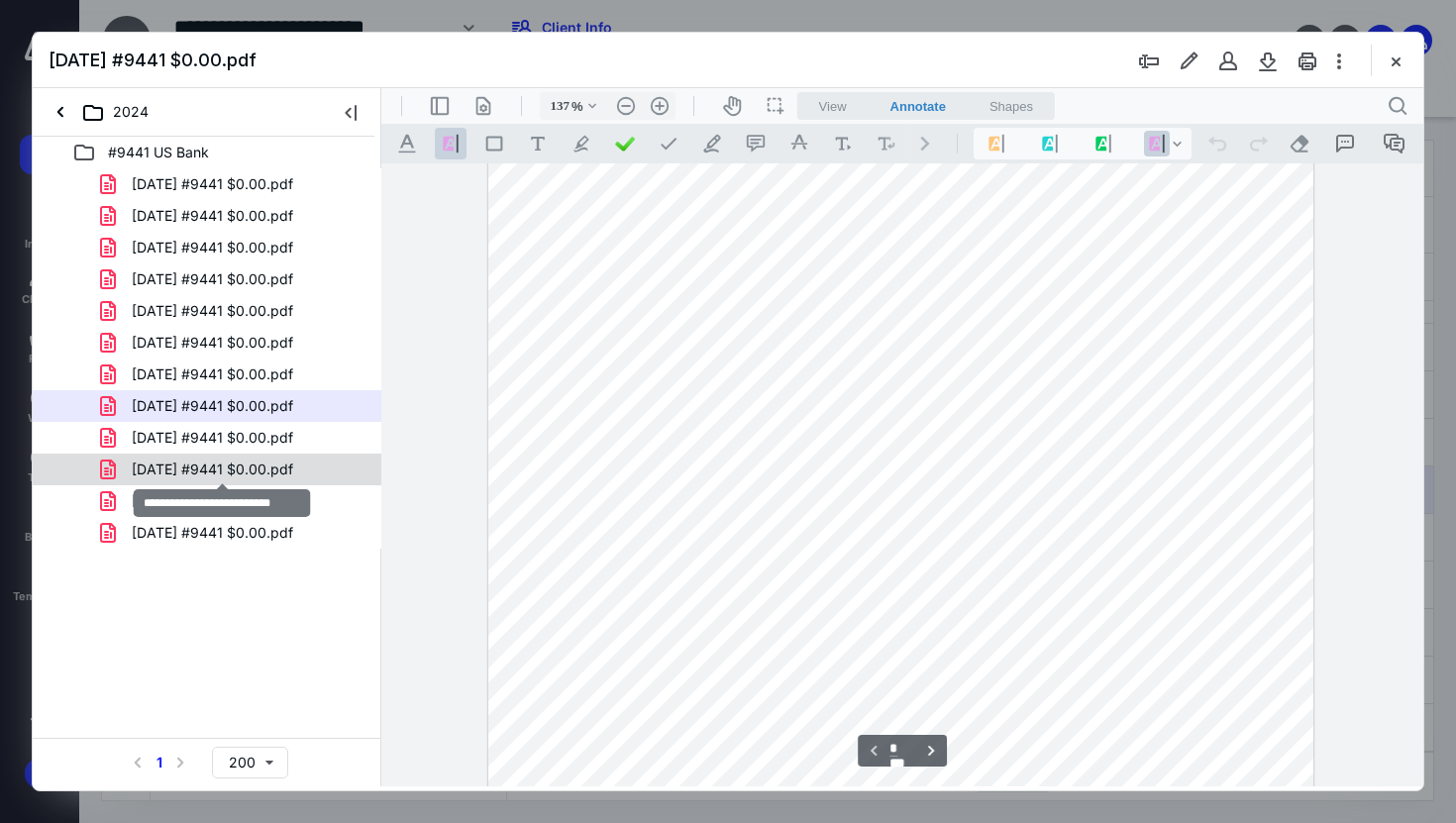 click on "[DATE] #9441 $0.00.pdf" at bounding box center [212, 469] 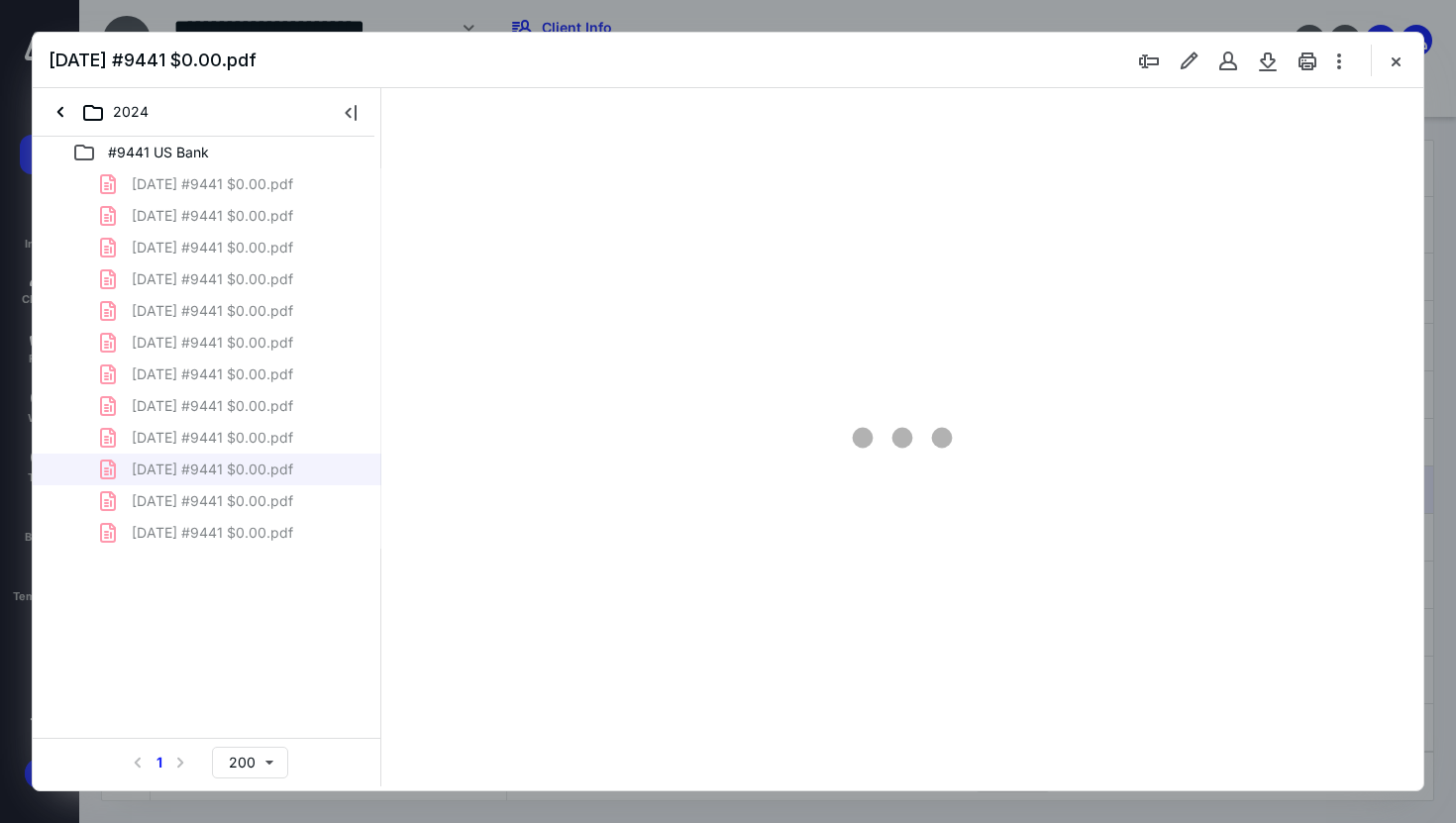 scroll, scrollTop: 78, scrollLeft: 0, axis: vertical 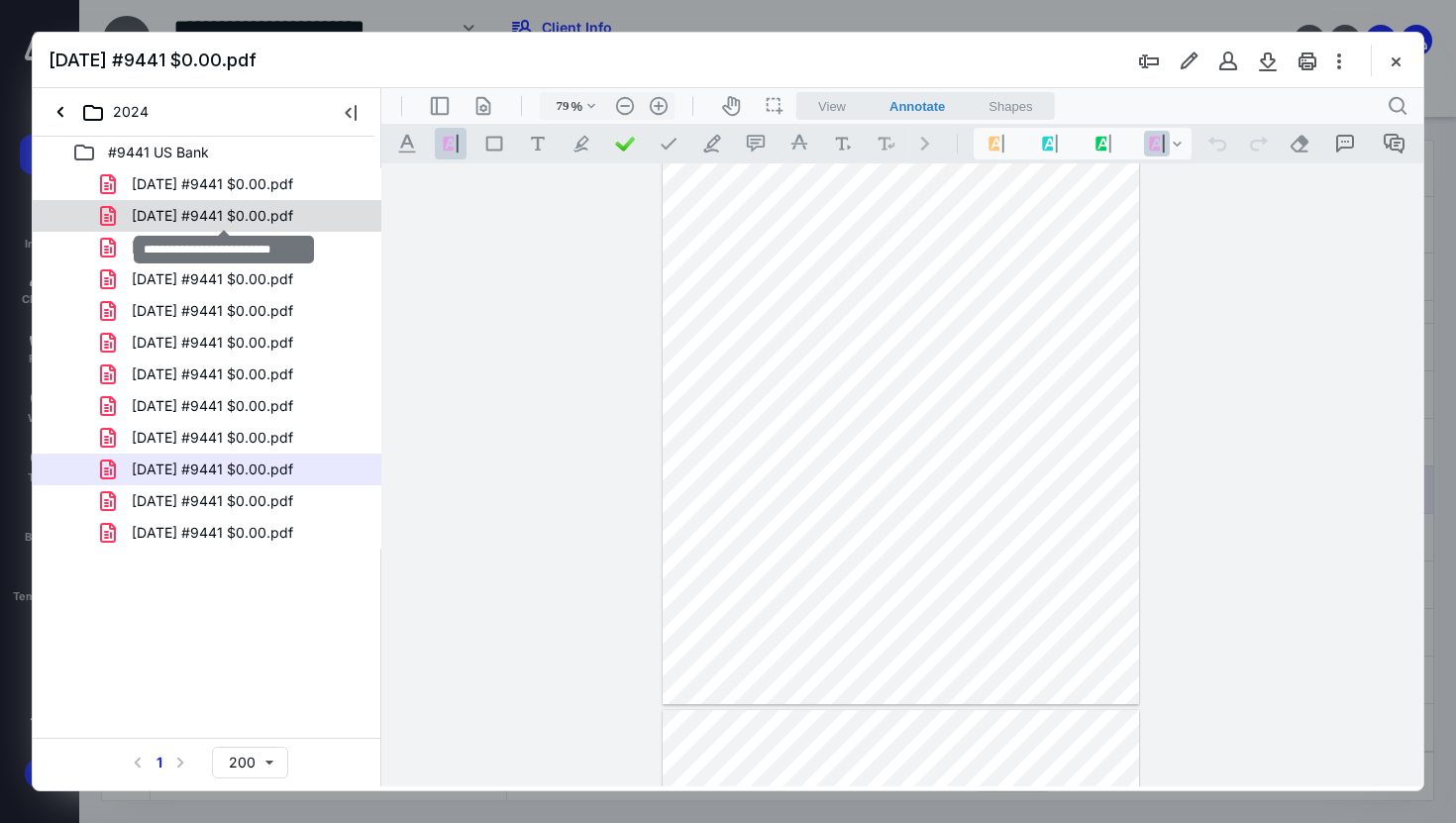 click on "[DATE] #9441 $0.00.pdf" at bounding box center (212, 216) 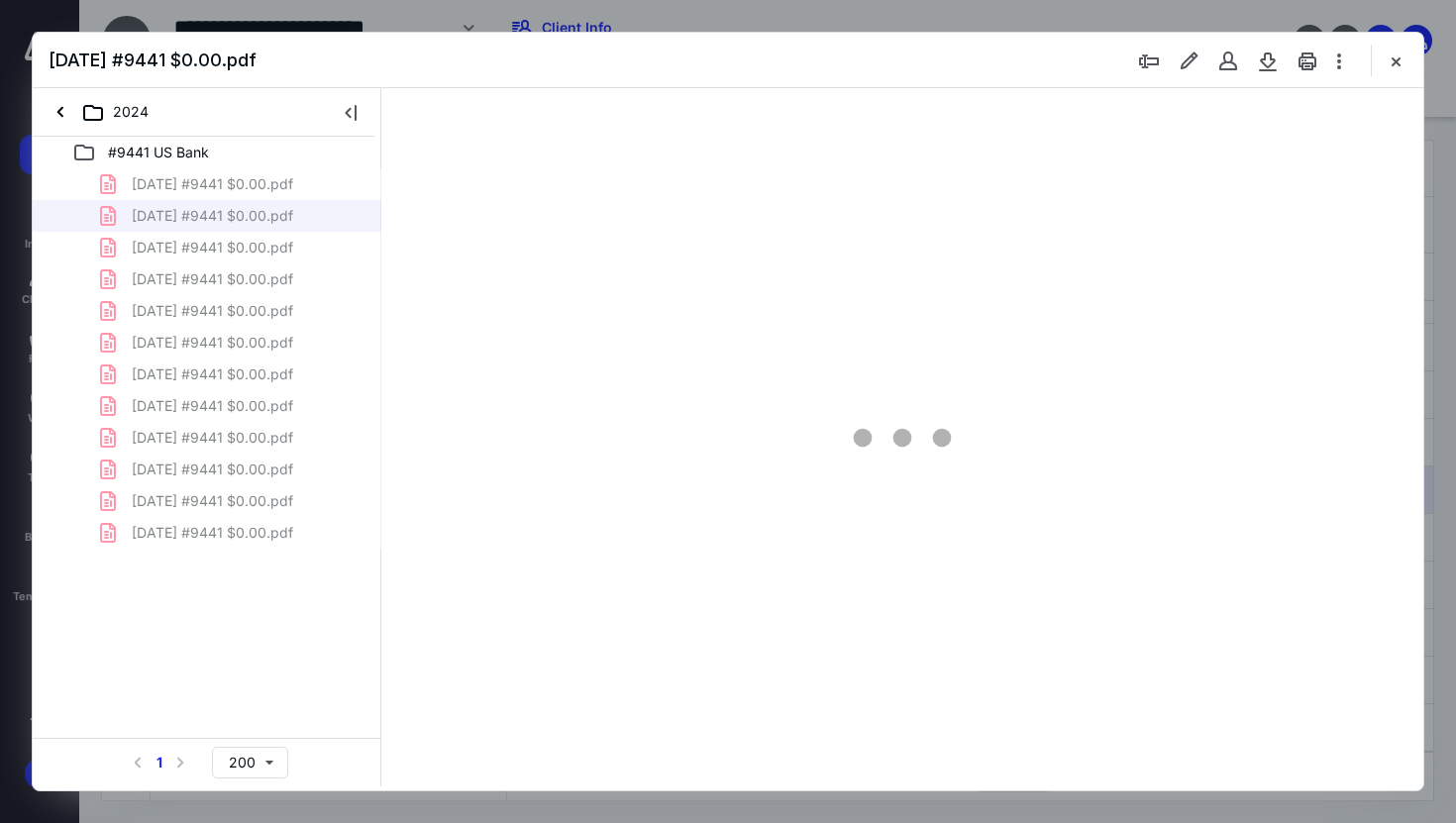 scroll, scrollTop: 78, scrollLeft: 0, axis: vertical 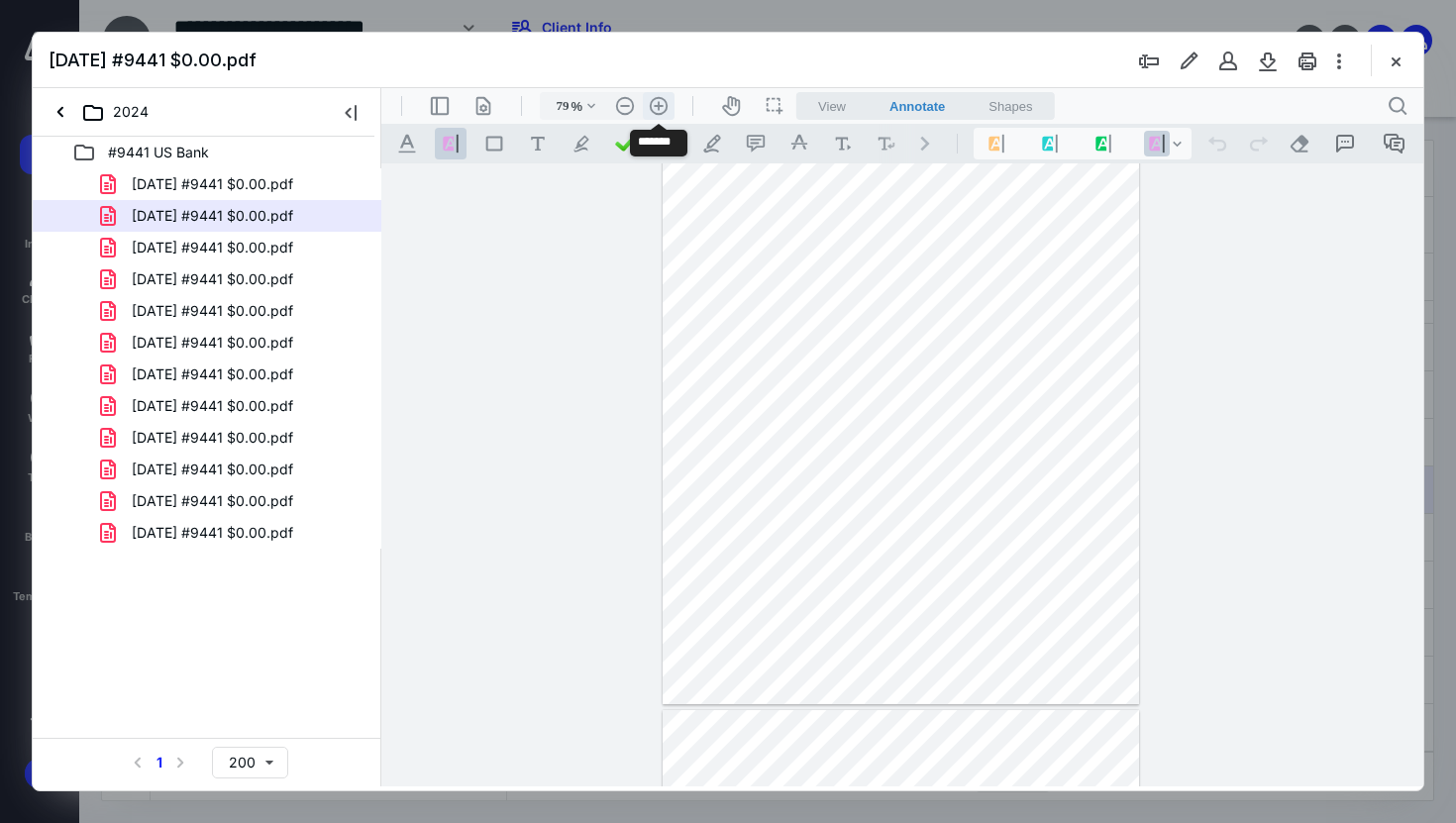 click on ".cls-1{fill:#abb0c4;} icon - header - zoom - in - line" at bounding box center [659, 106] 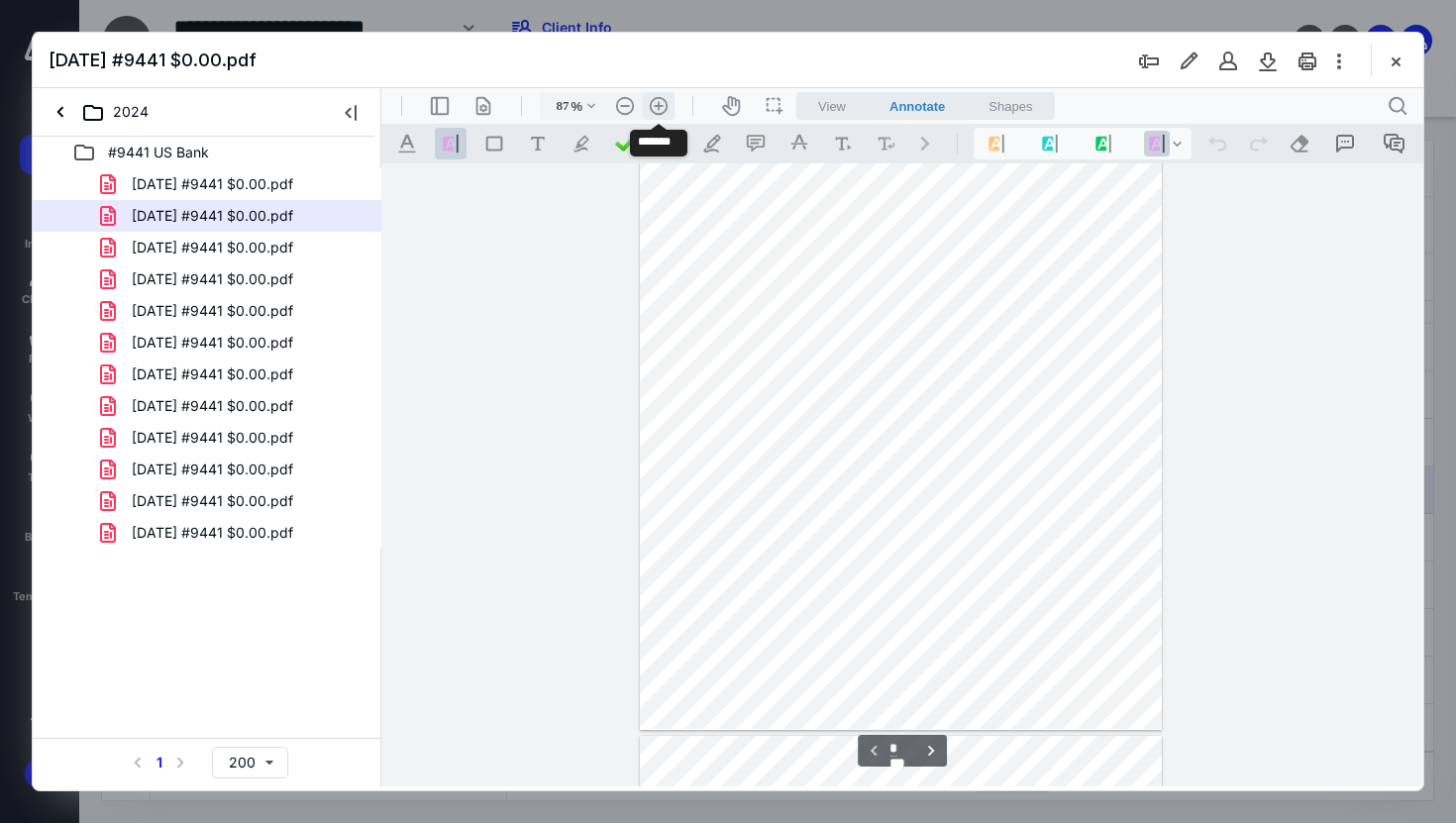 click on ".cls-1{fill:#abb0c4;} icon - header - zoom - in - line" at bounding box center [659, 106] 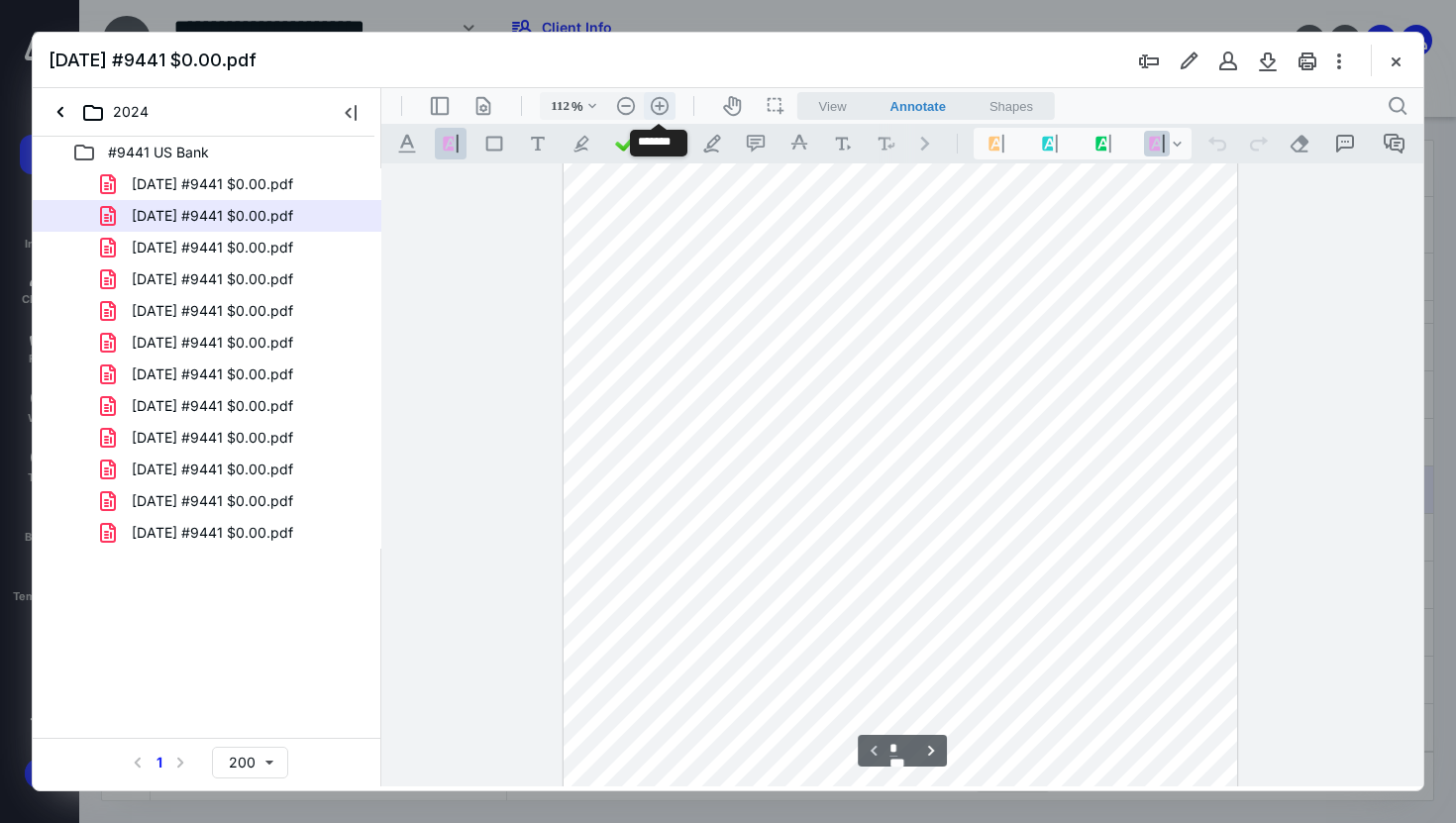 click on ".cls-1{fill:#abb0c4;} icon - header - zoom - in - line" at bounding box center (660, 106) 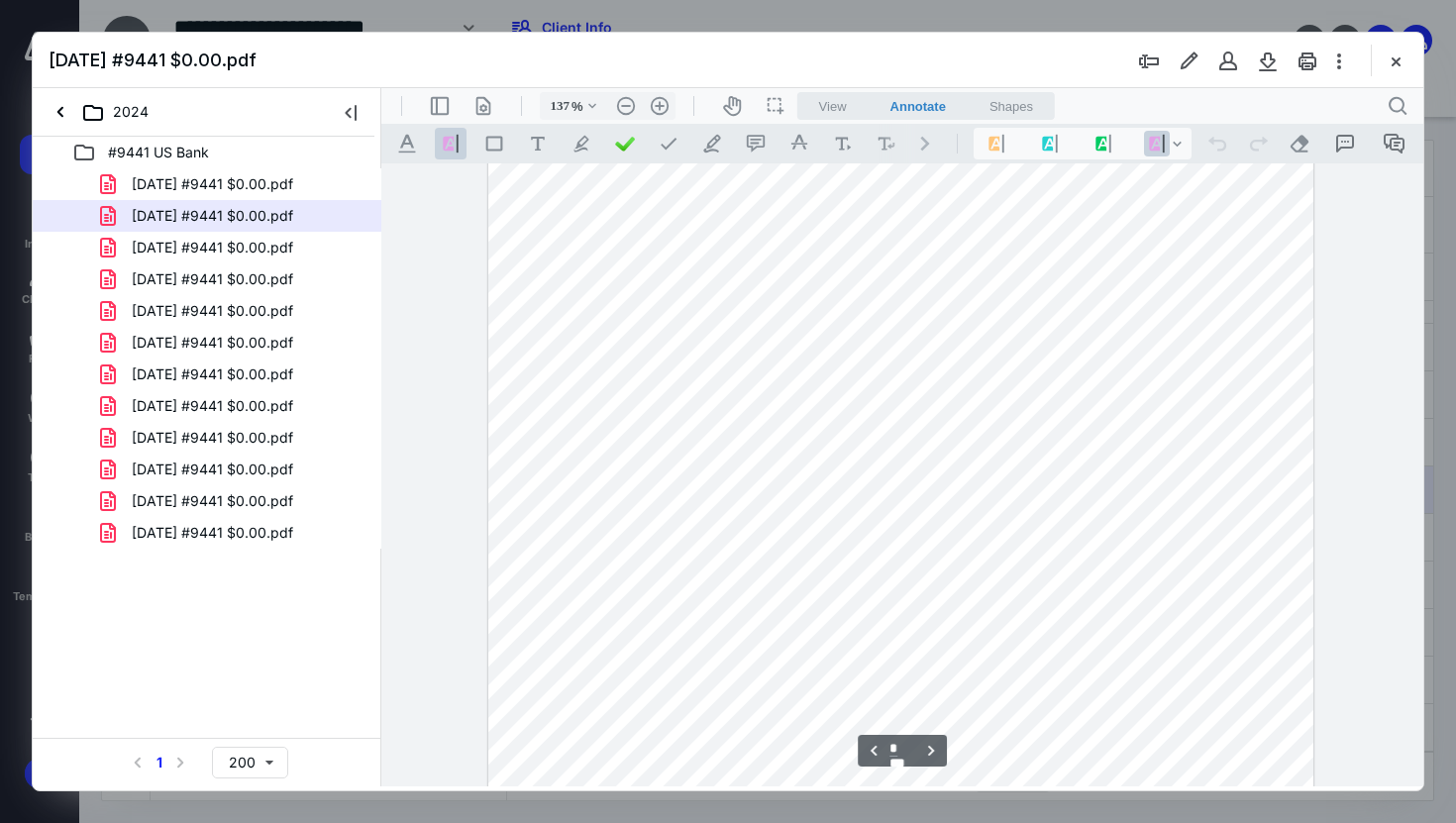 scroll, scrollTop: 2310, scrollLeft: 0, axis: vertical 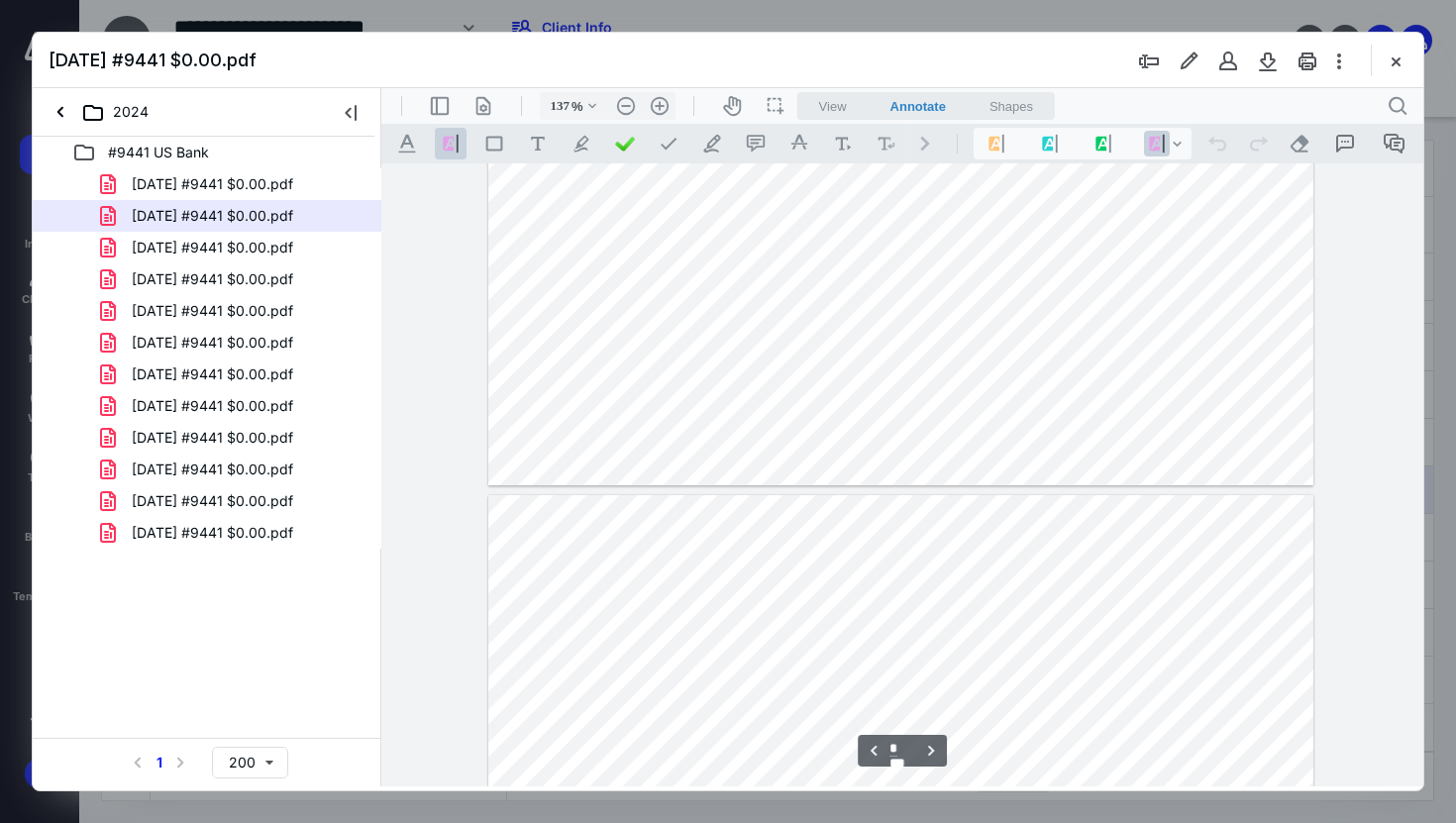 type on "*" 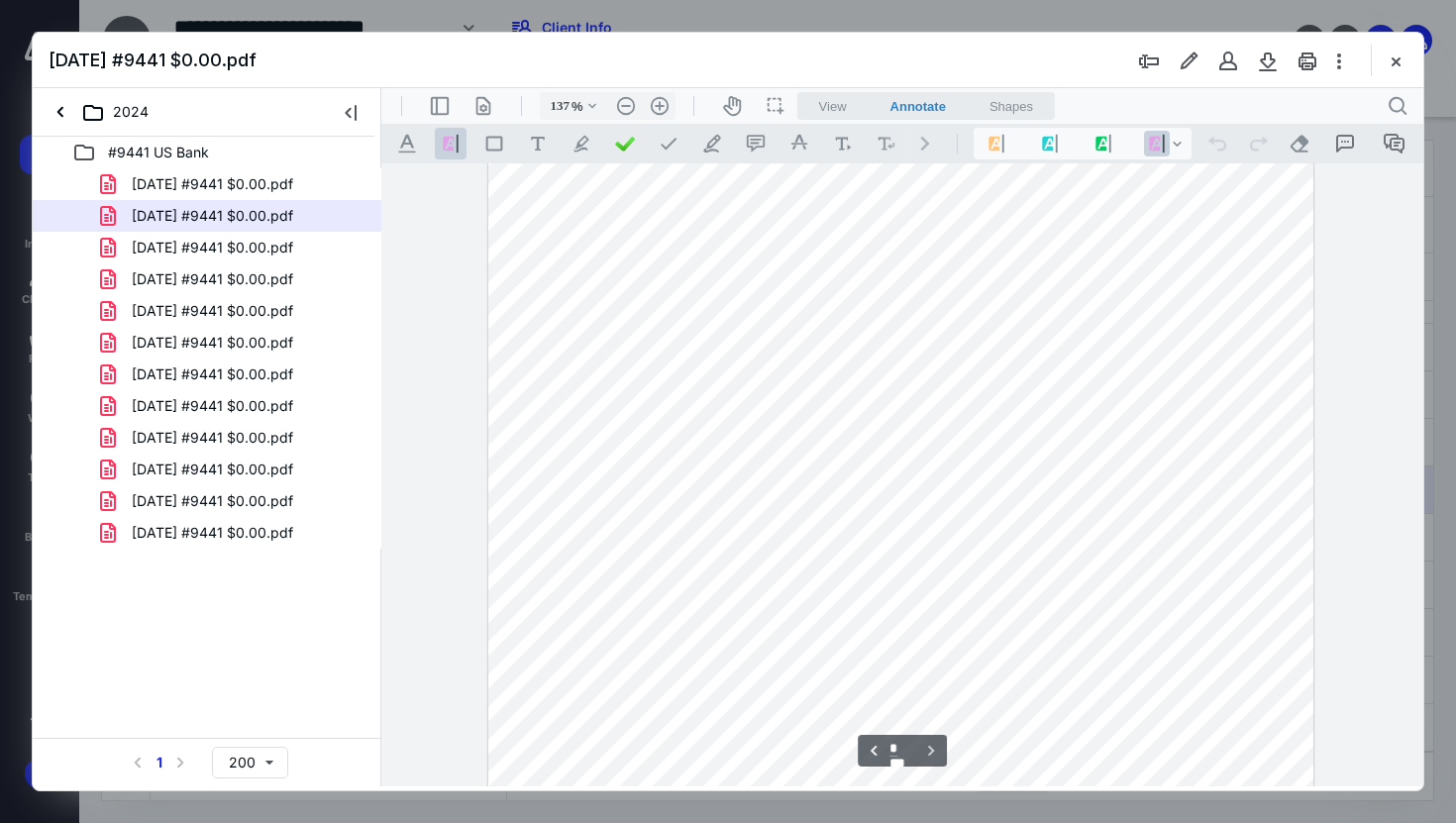 scroll, scrollTop: 3687, scrollLeft: 0, axis: vertical 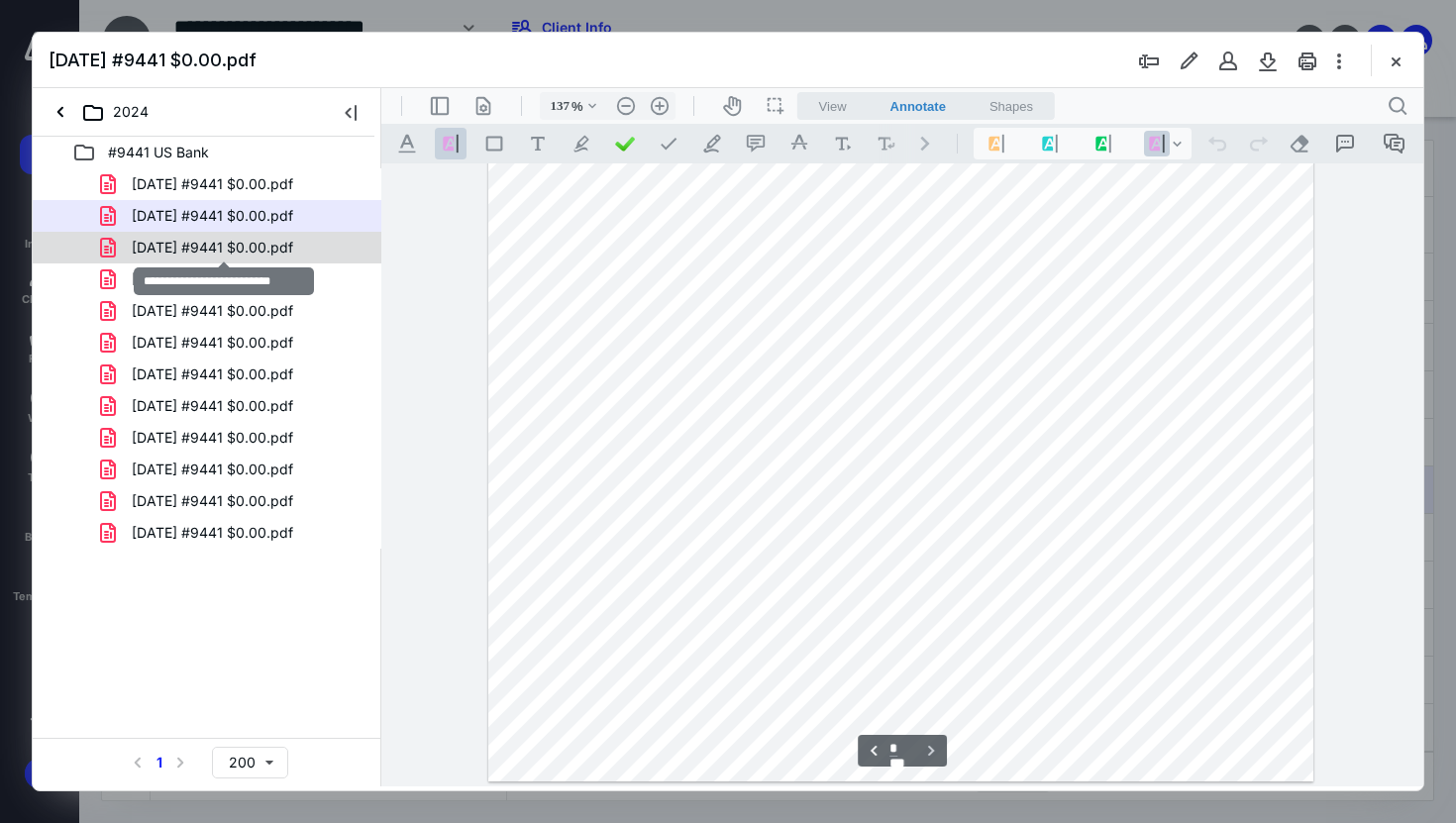 click on "[DATE] #9441 $0.00.pdf" at bounding box center [212, 248] 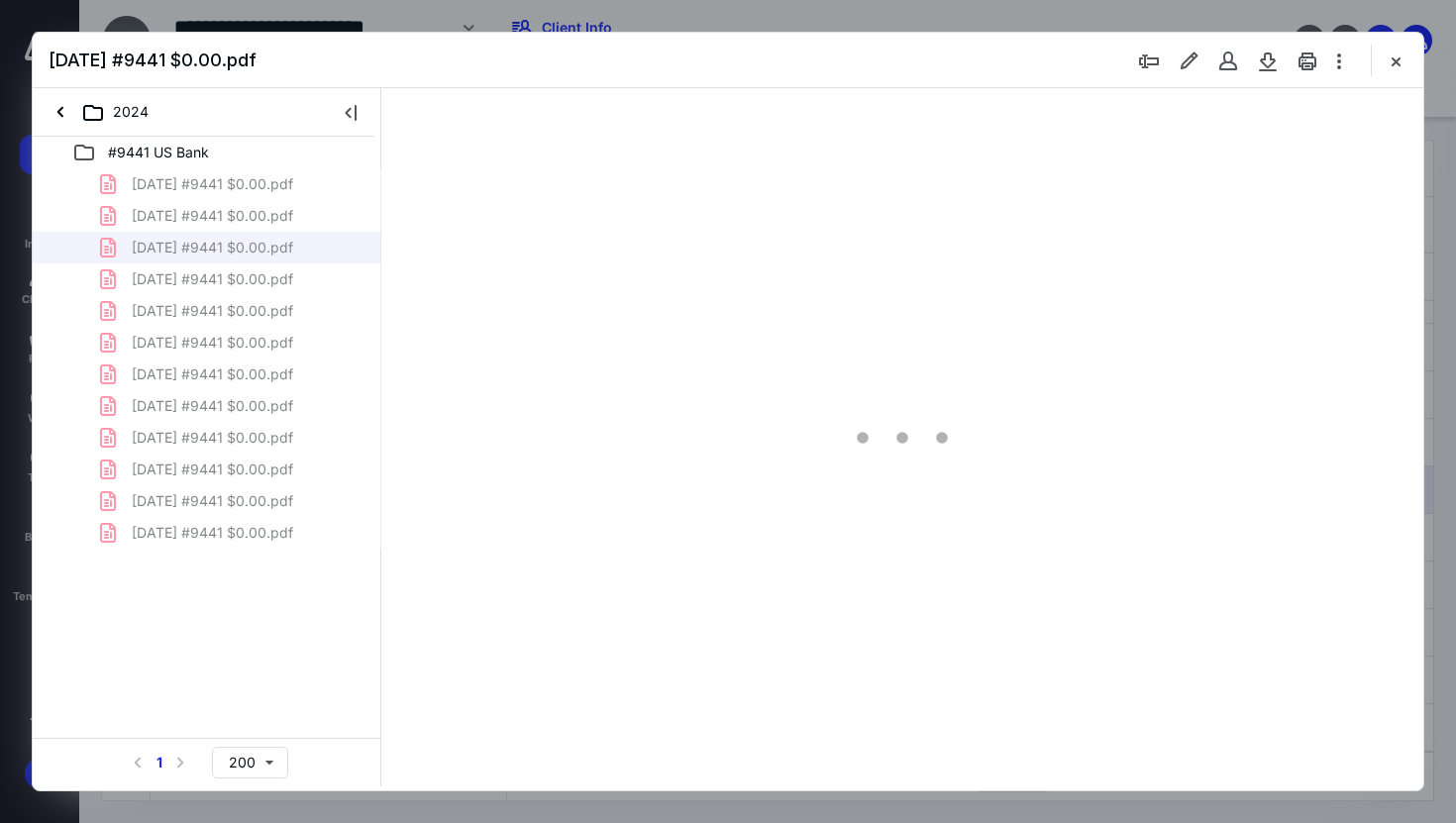 scroll, scrollTop: 78, scrollLeft: 0, axis: vertical 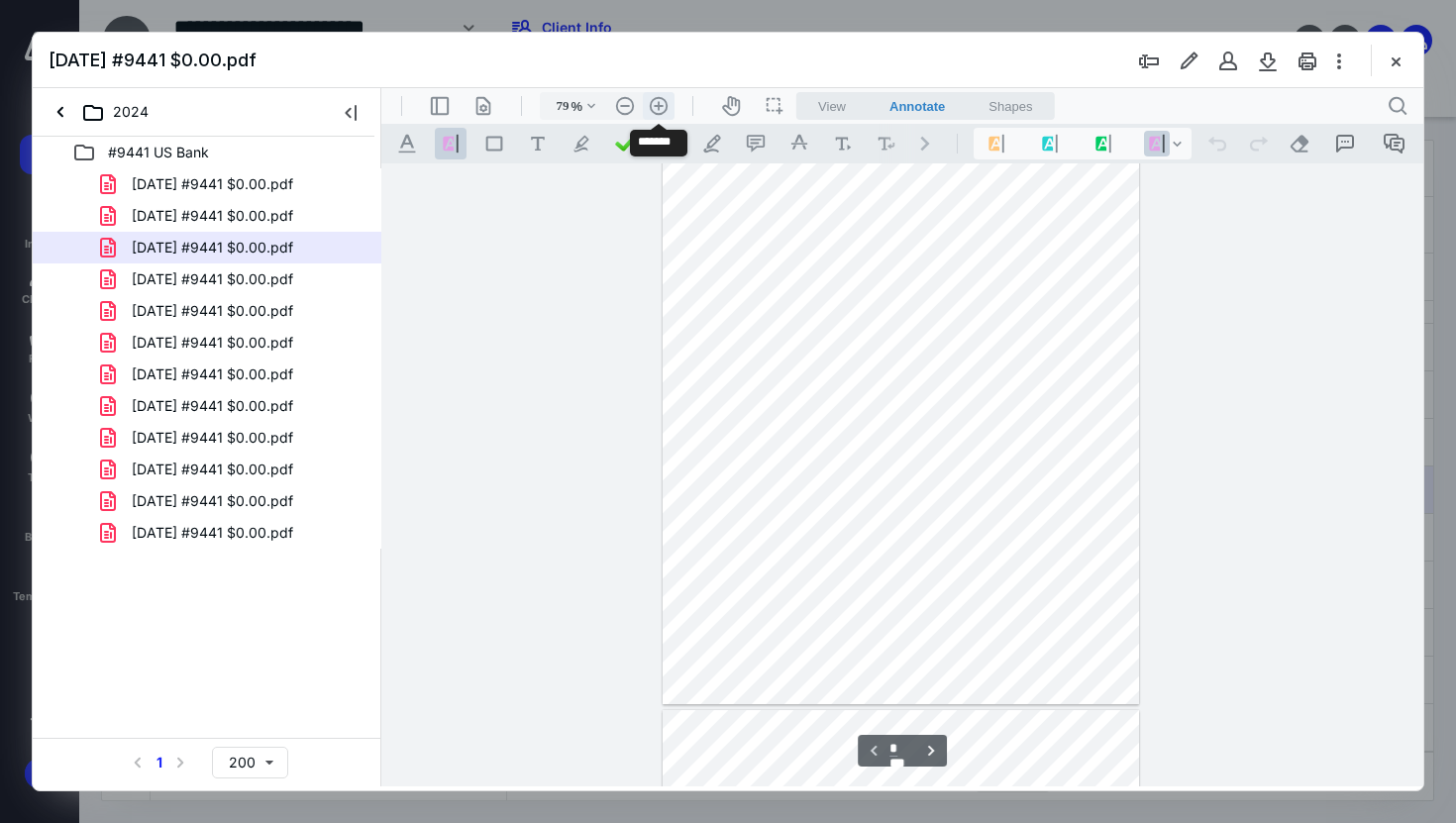 click on ".cls-1{fill:#abb0c4;} icon - header - zoom - in - line" at bounding box center (659, 106) 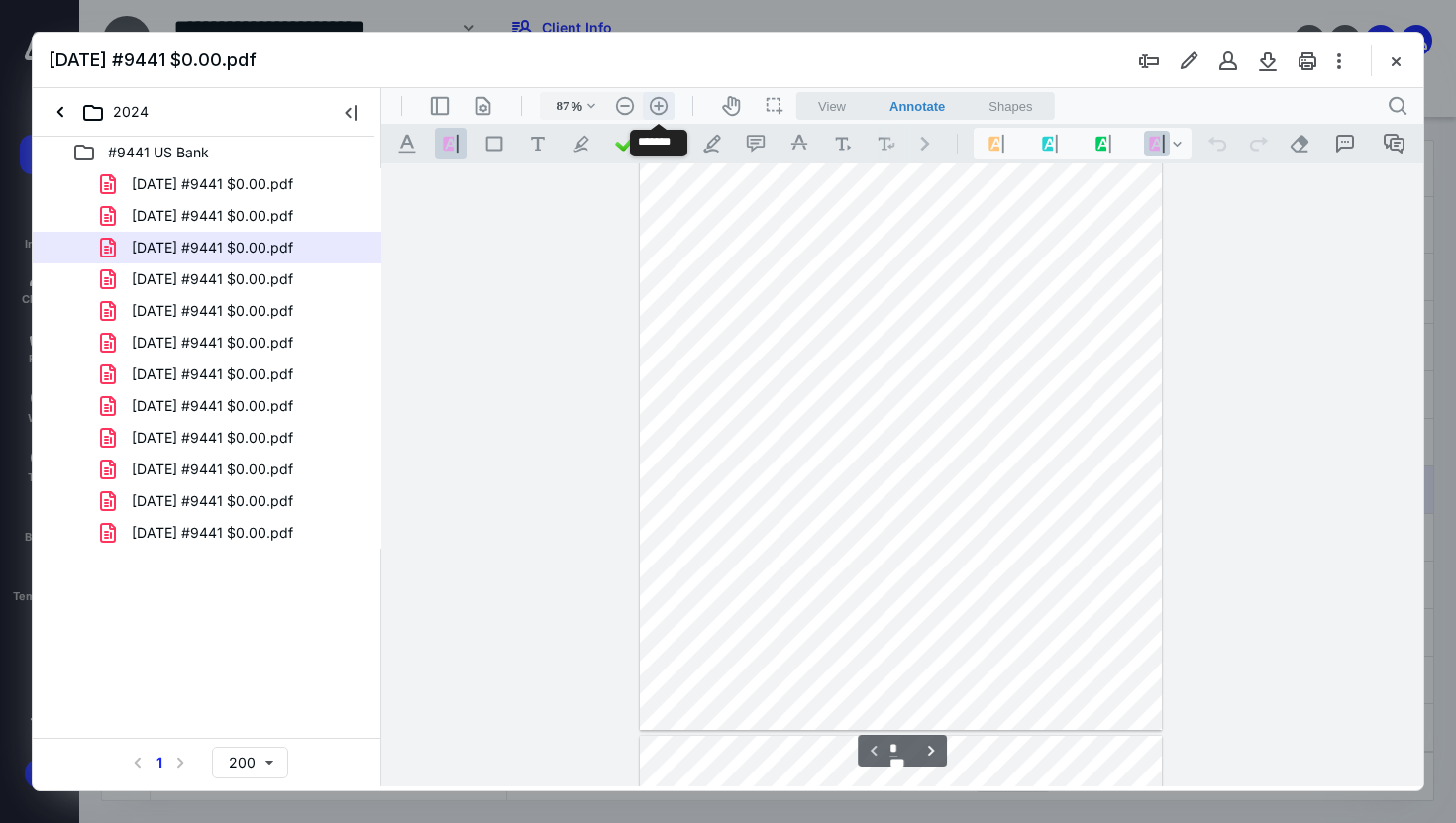 click on ".cls-1{fill:#abb0c4;} icon - header - zoom - in - line" at bounding box center (659, 106) 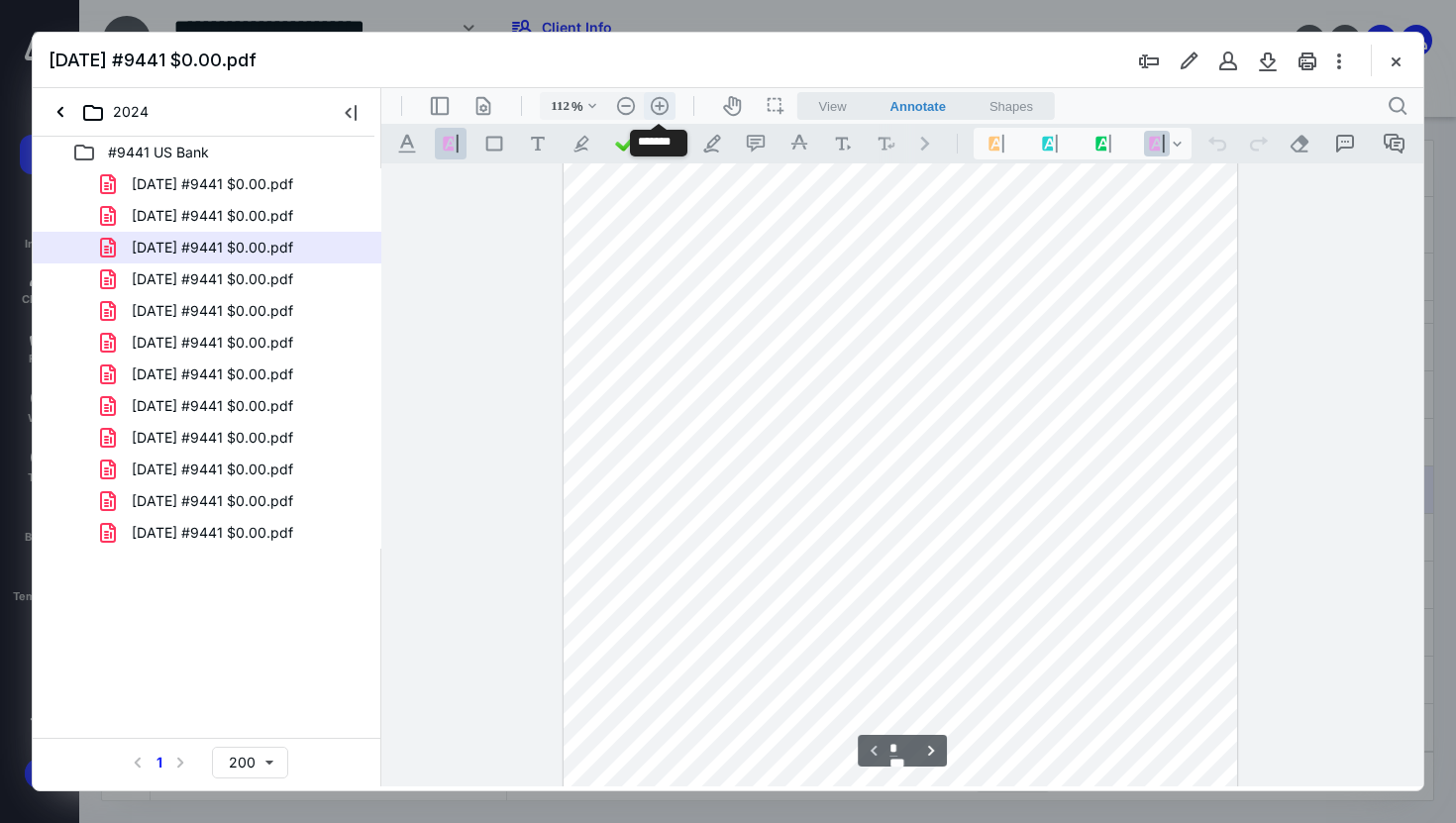 click on ".cls-1{fill:#abb0c4;} icon - header - zoom - in - line" at bounding box center (660, 106) 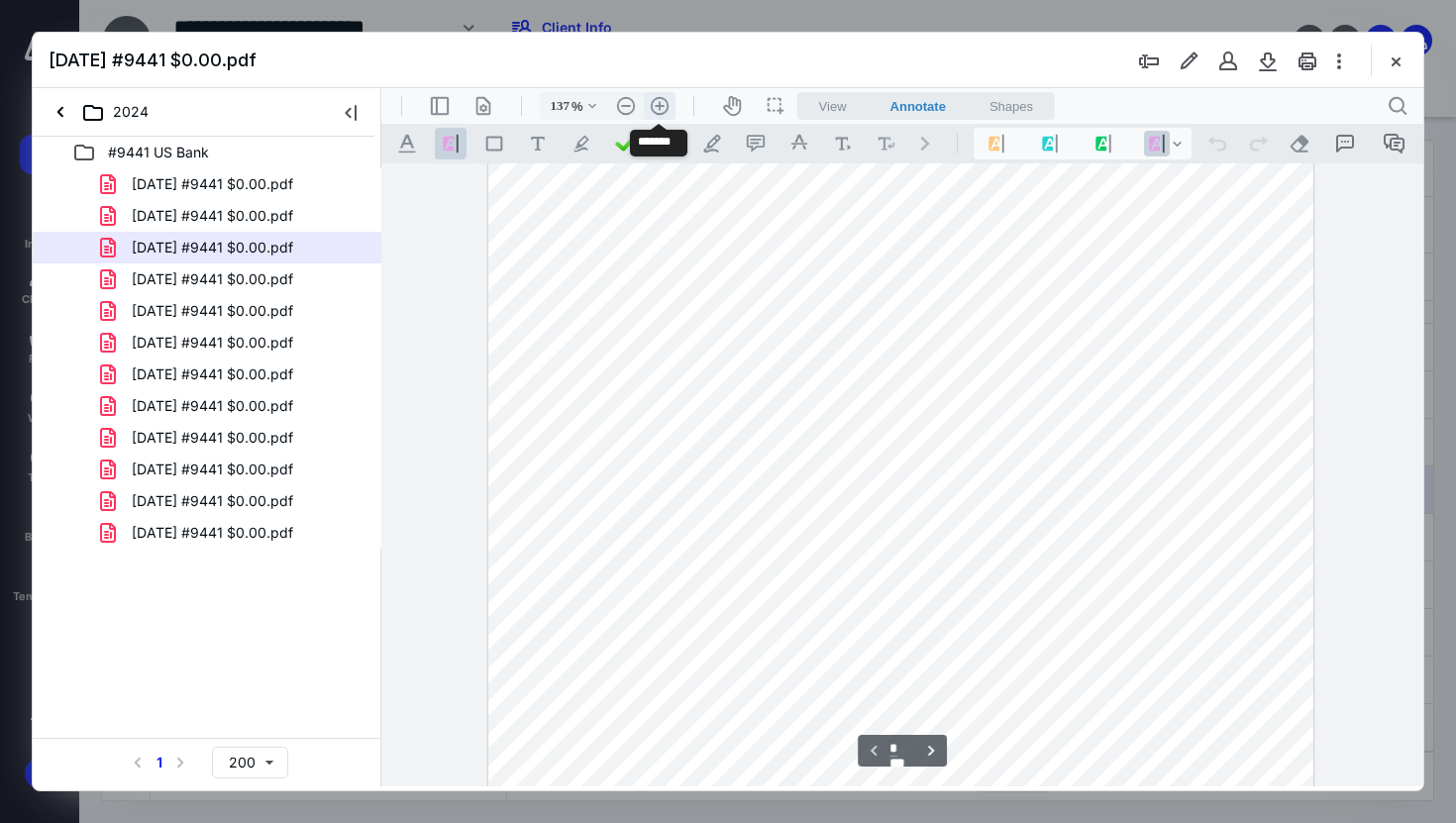 click on ".cls-1{fill:#abb0c4;} icon - header - zoom - in - line" at bounding box center (660, 106) 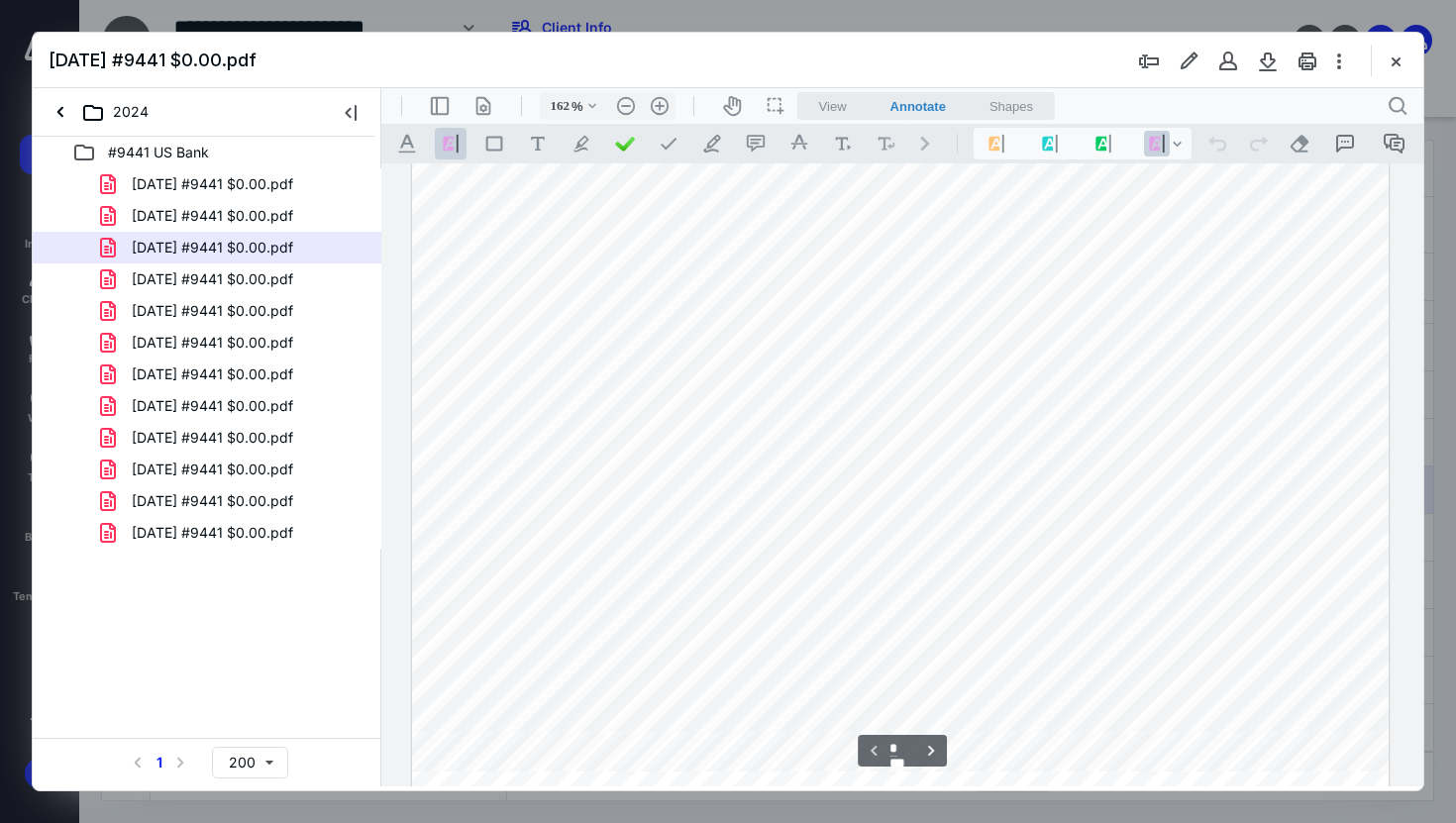 scroll, scrollTop: 78, scrollLeft: 0, axis: vertical 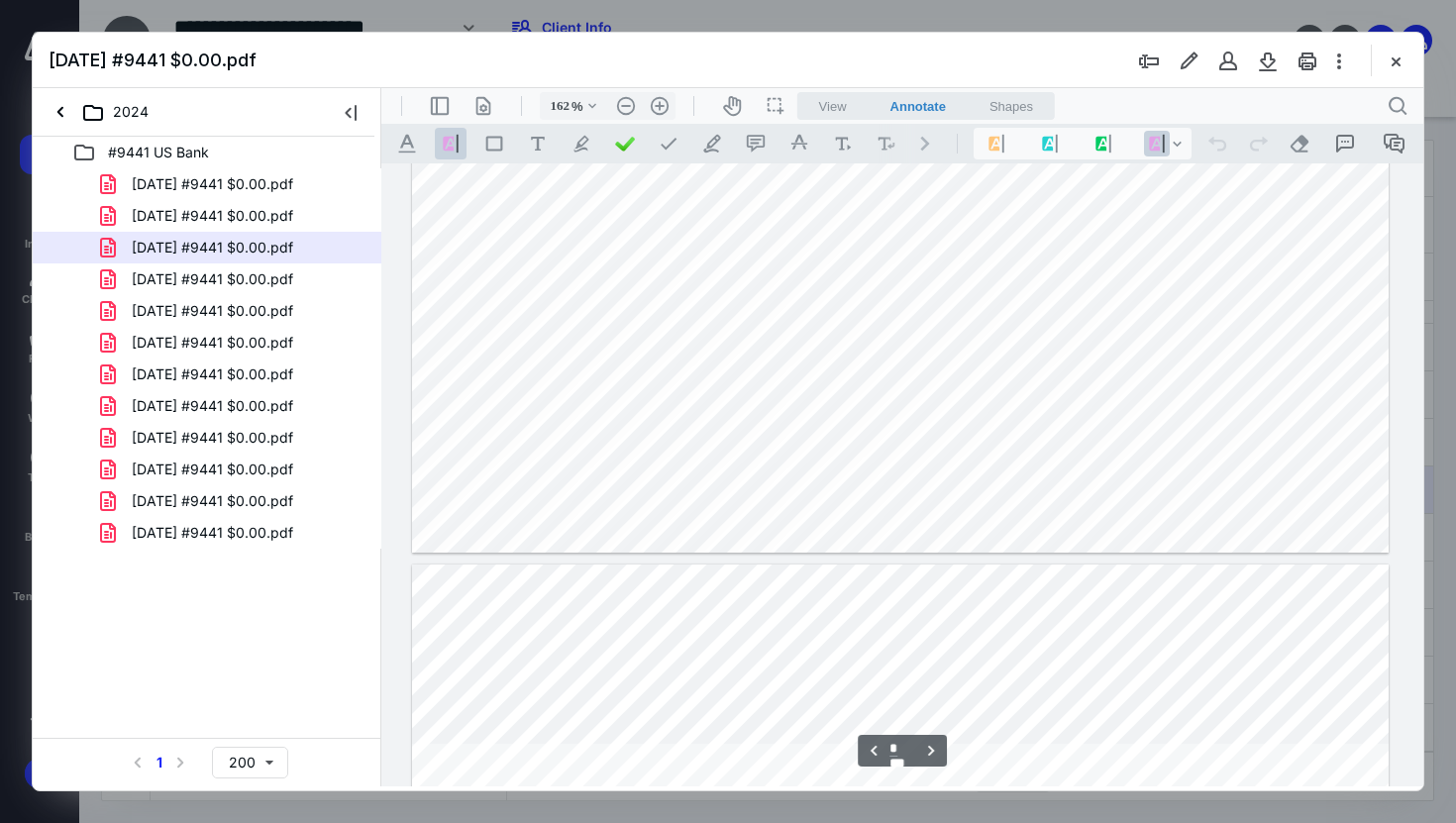 type on "*" 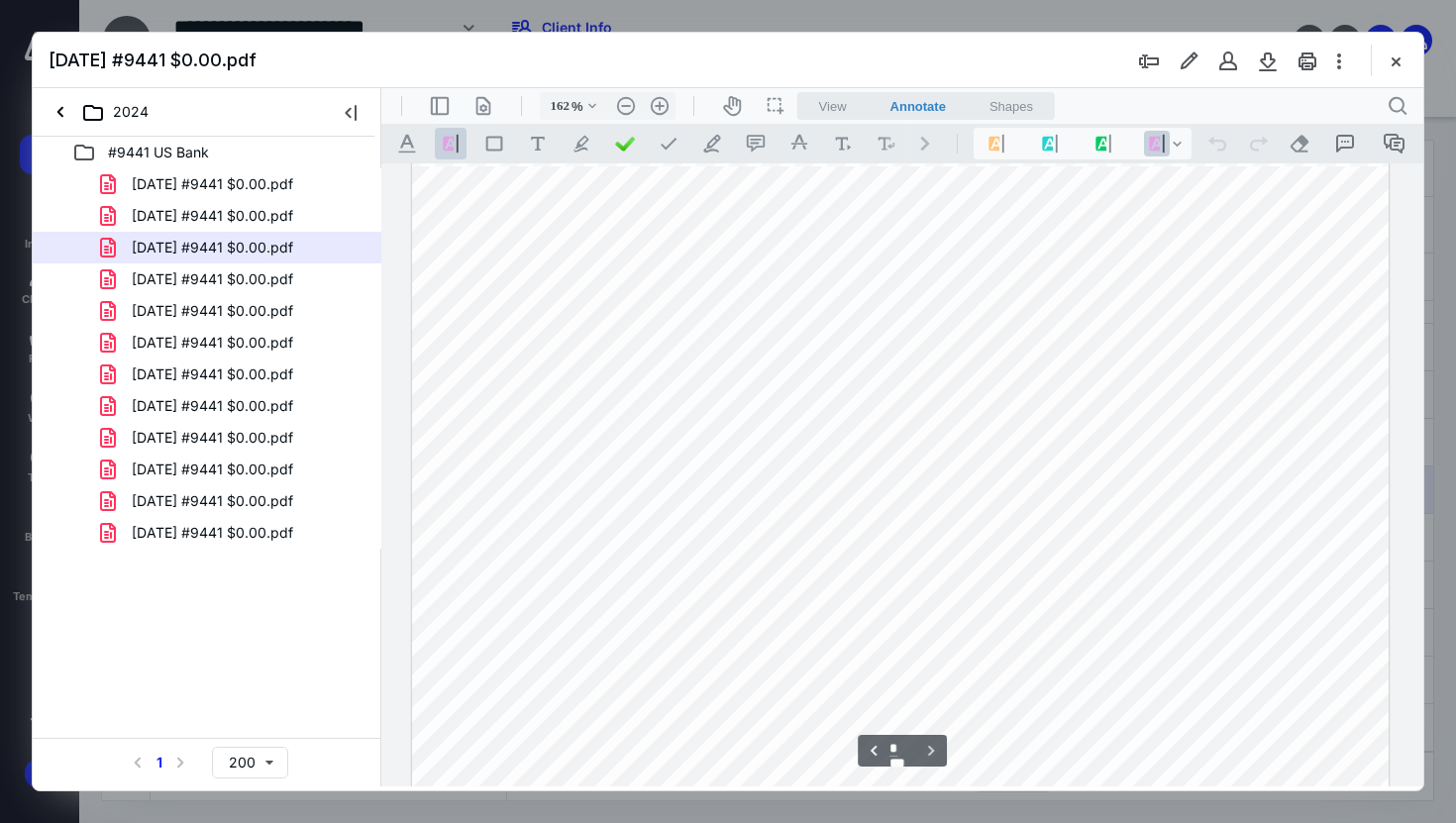 scroll, scrollTop: 4204, scrollLeft: 0, axis: vertical 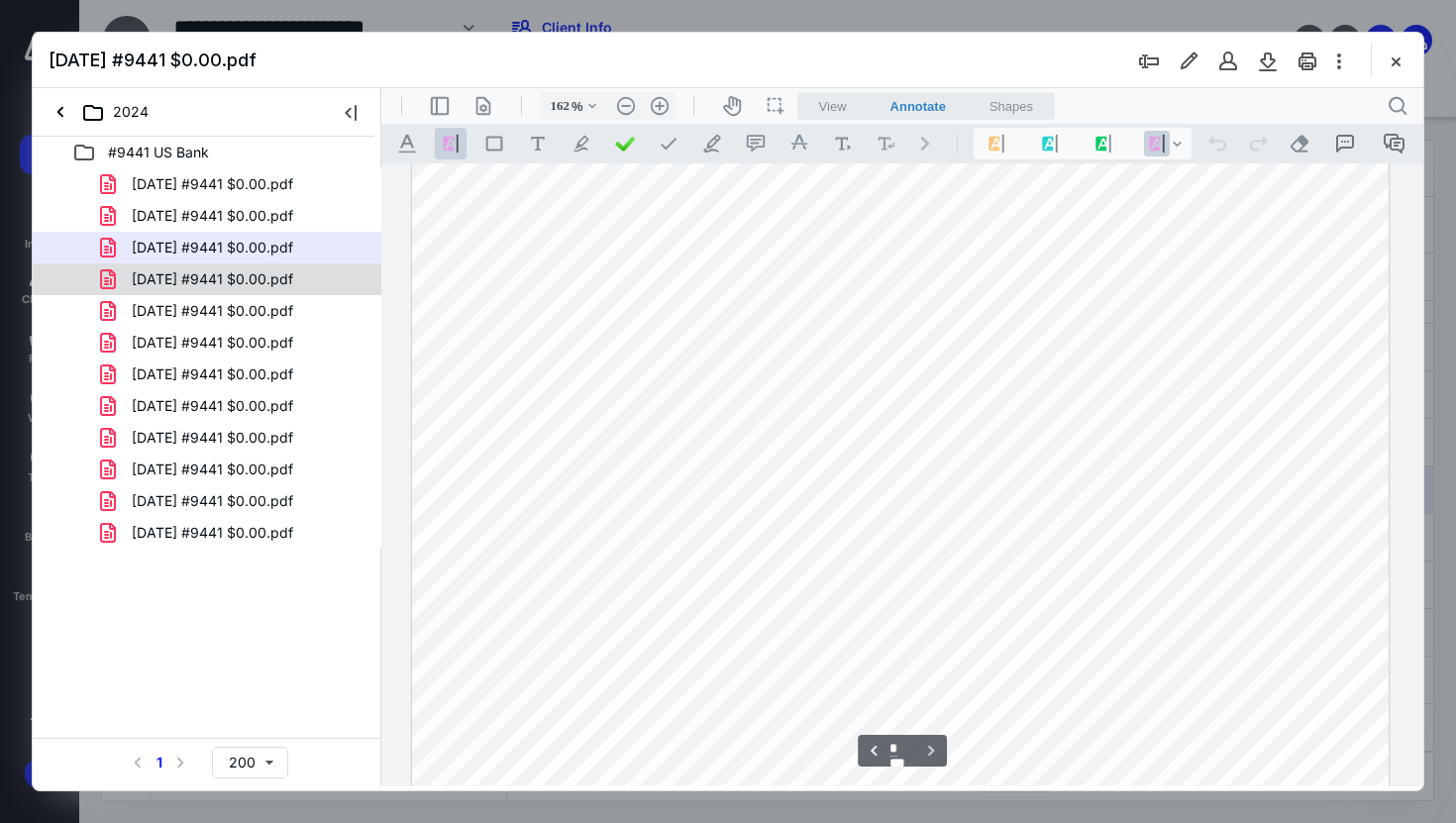 click on "[DATE] #9441 $0.00.pdf" at bounding box center [212, 279] 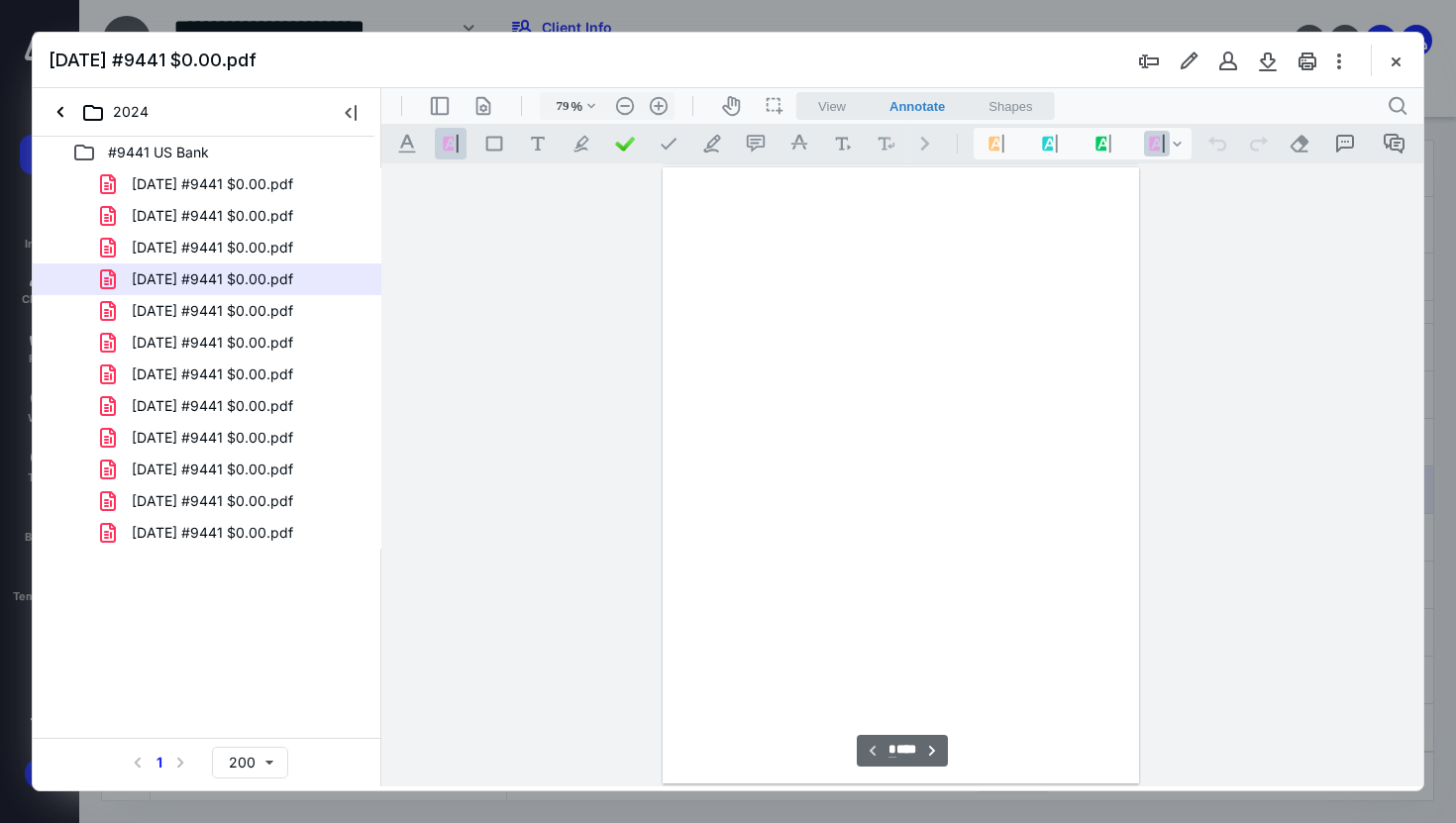 scroll, scrollTop: 78, scrollLeft: 0, axis: vertical 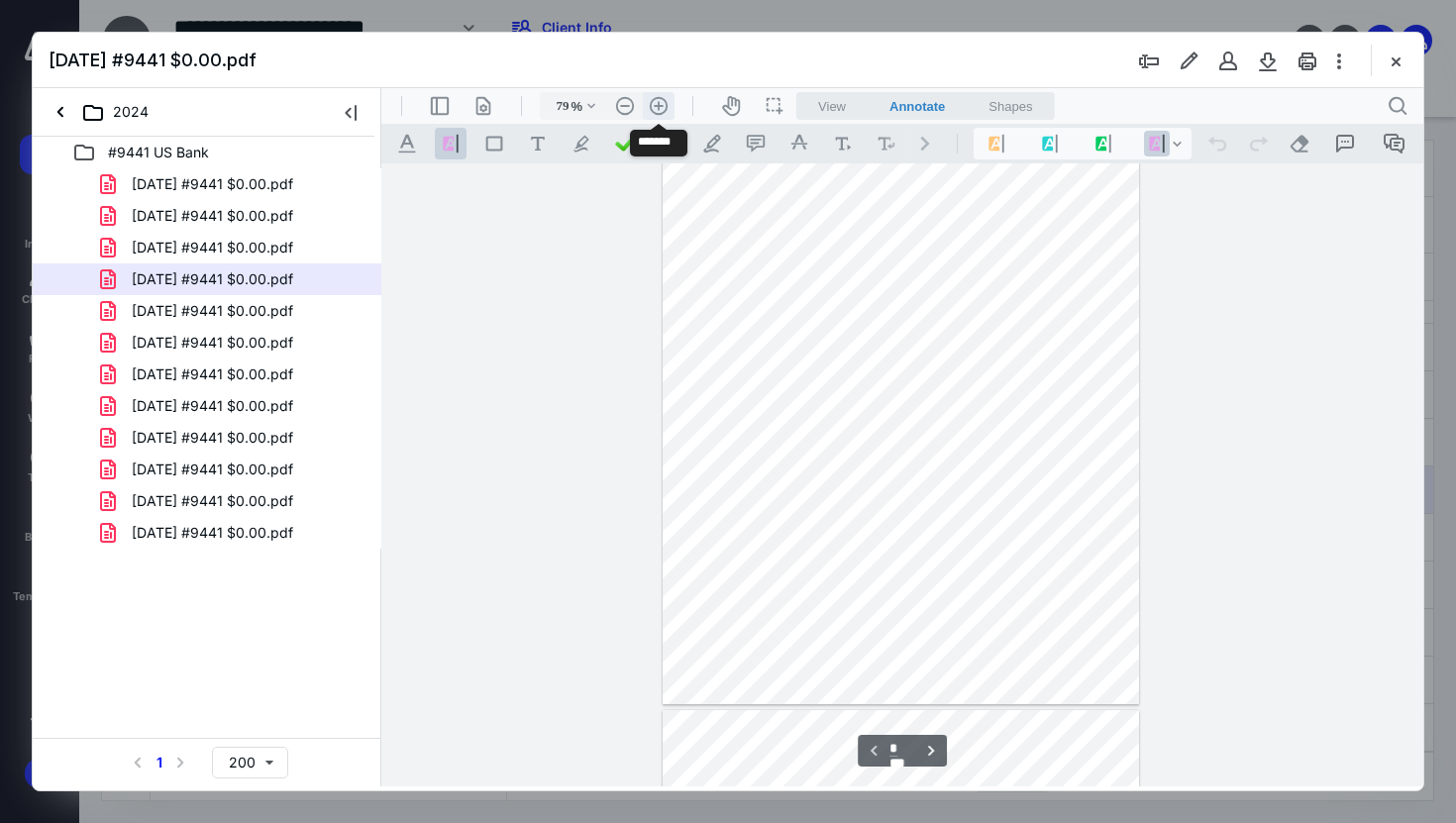 click on ".cls-1{fill:#abb0c4;} icon - header - zoom - in - line" at bounding box center [659, 106] 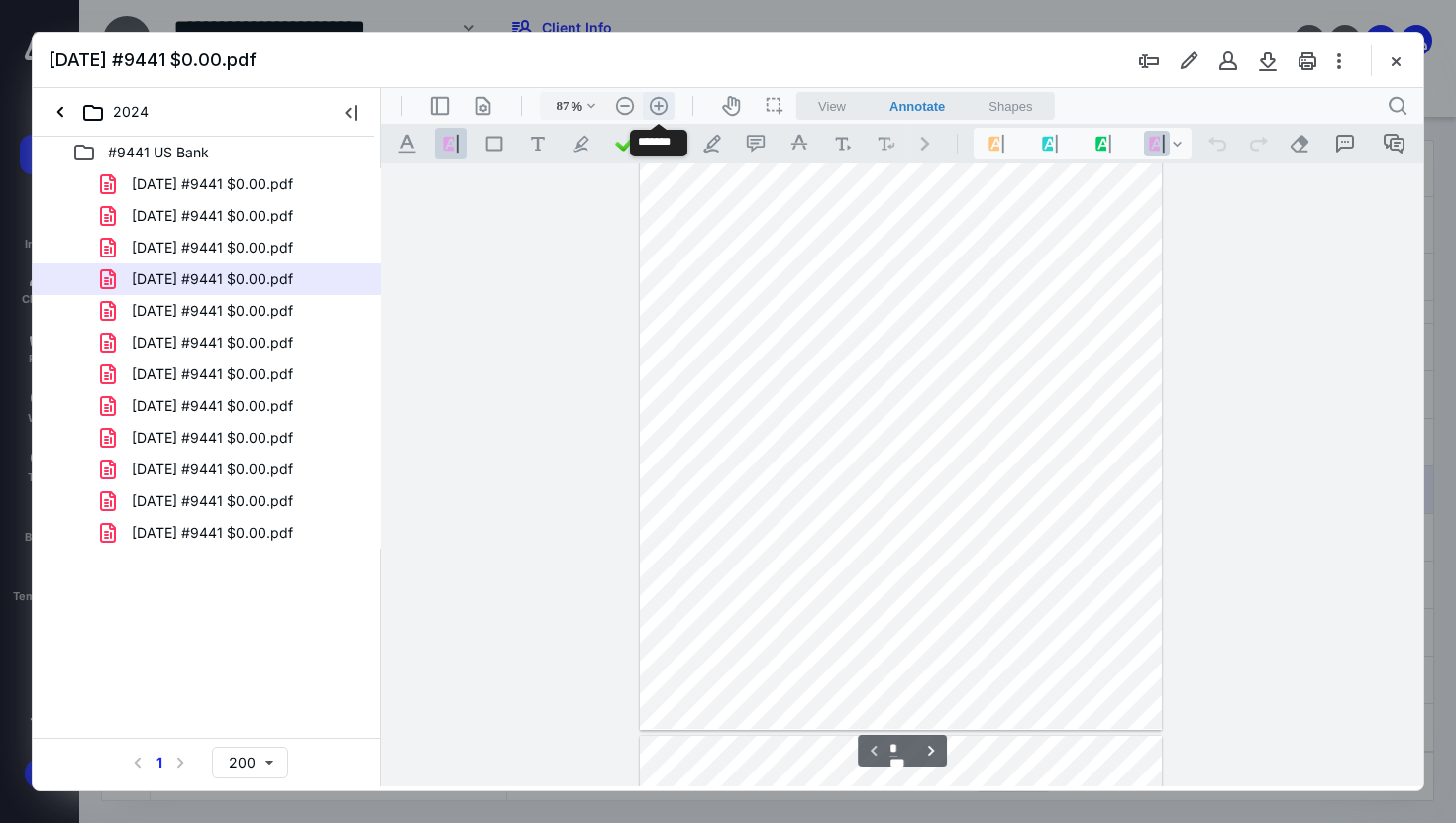 click on ".cls-1{fill:#abb0c4;} icon - header - zoom - in - line" at bounding box center [659, 106] 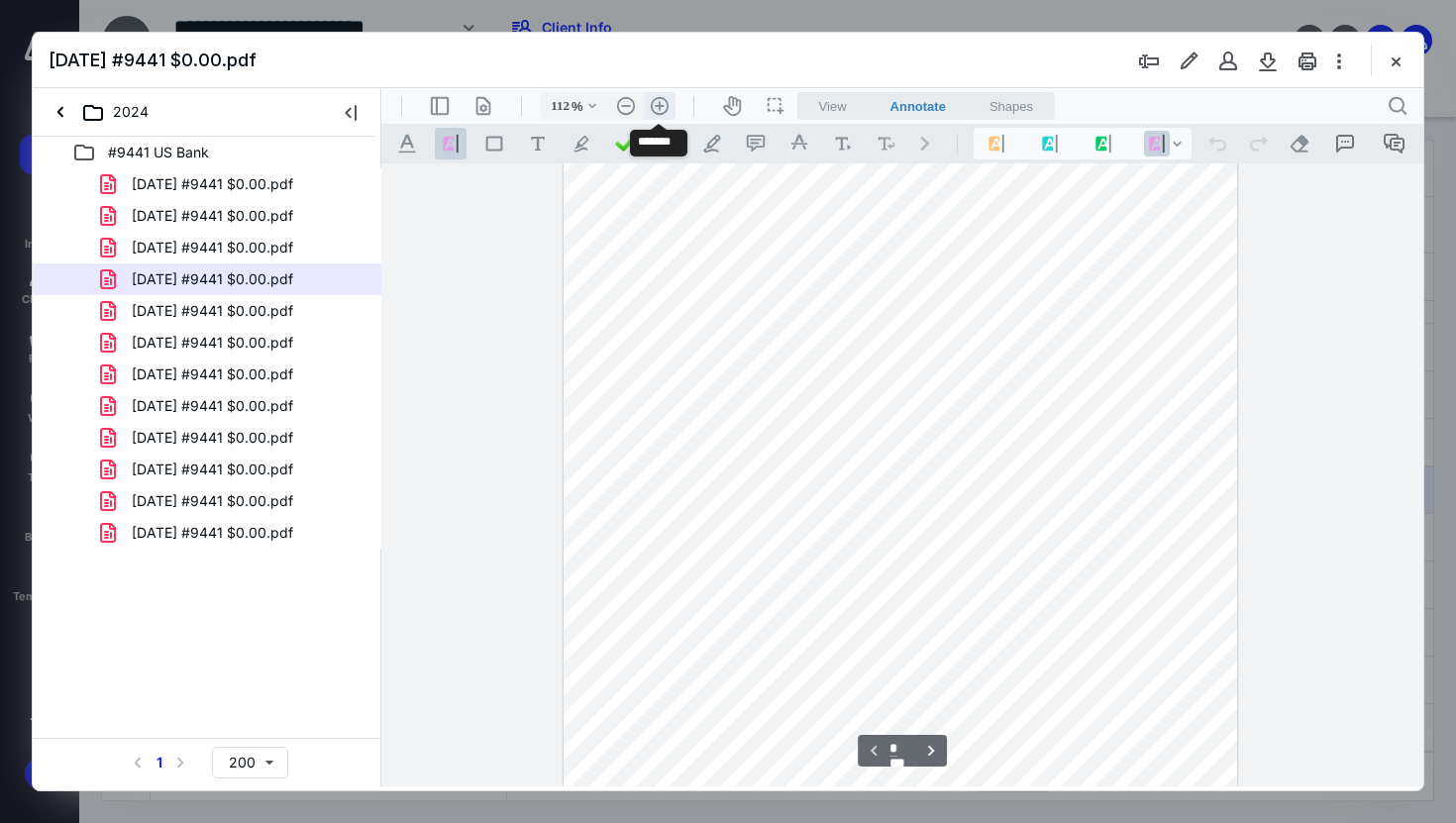 click on ".cls-1{fill:#abb0c4;} icon - header - zoom - in - line" at bounding box center (660, 106) 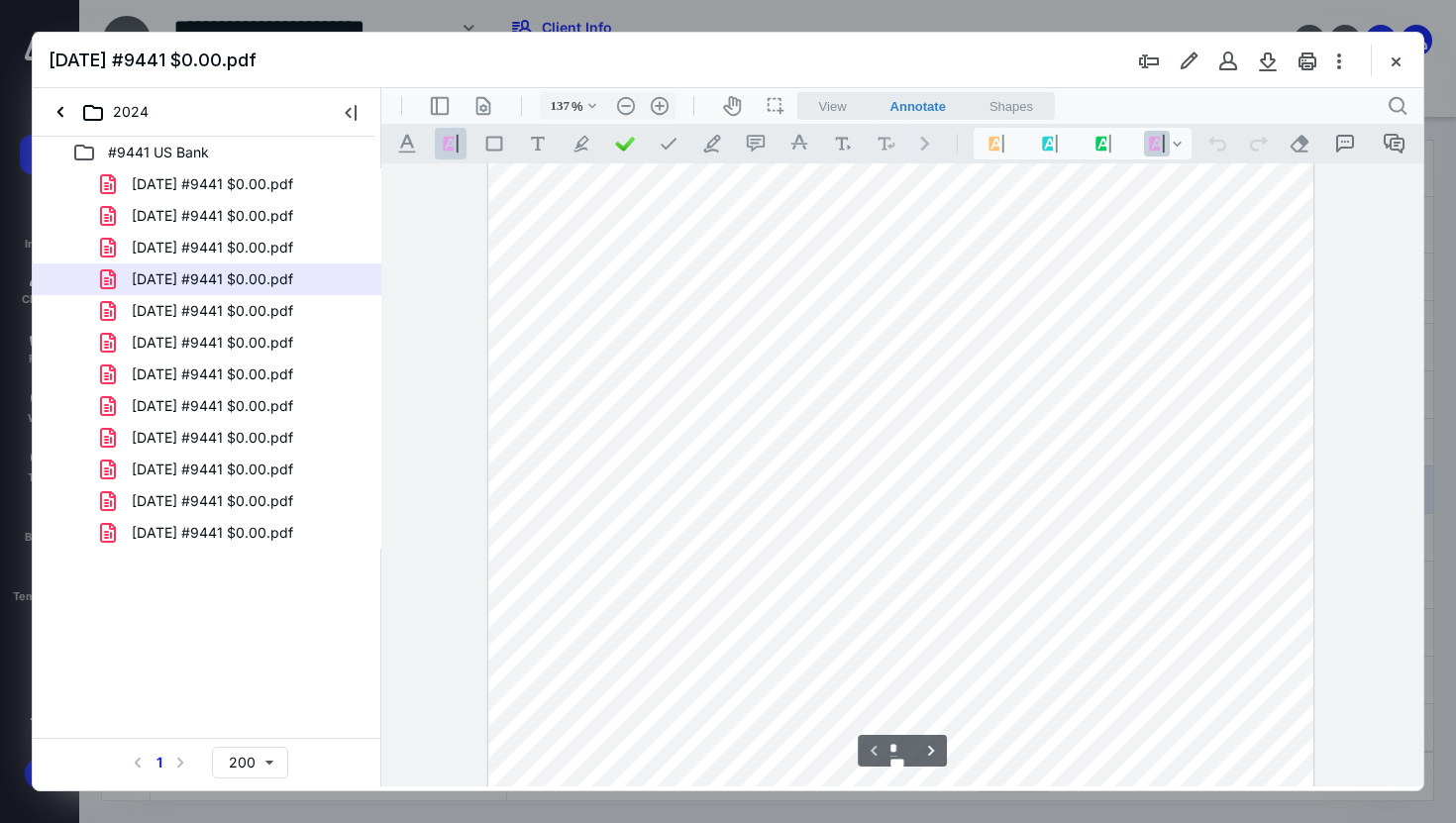 scroll, scrollTop: 0, scrollLeft: 0, axis: both 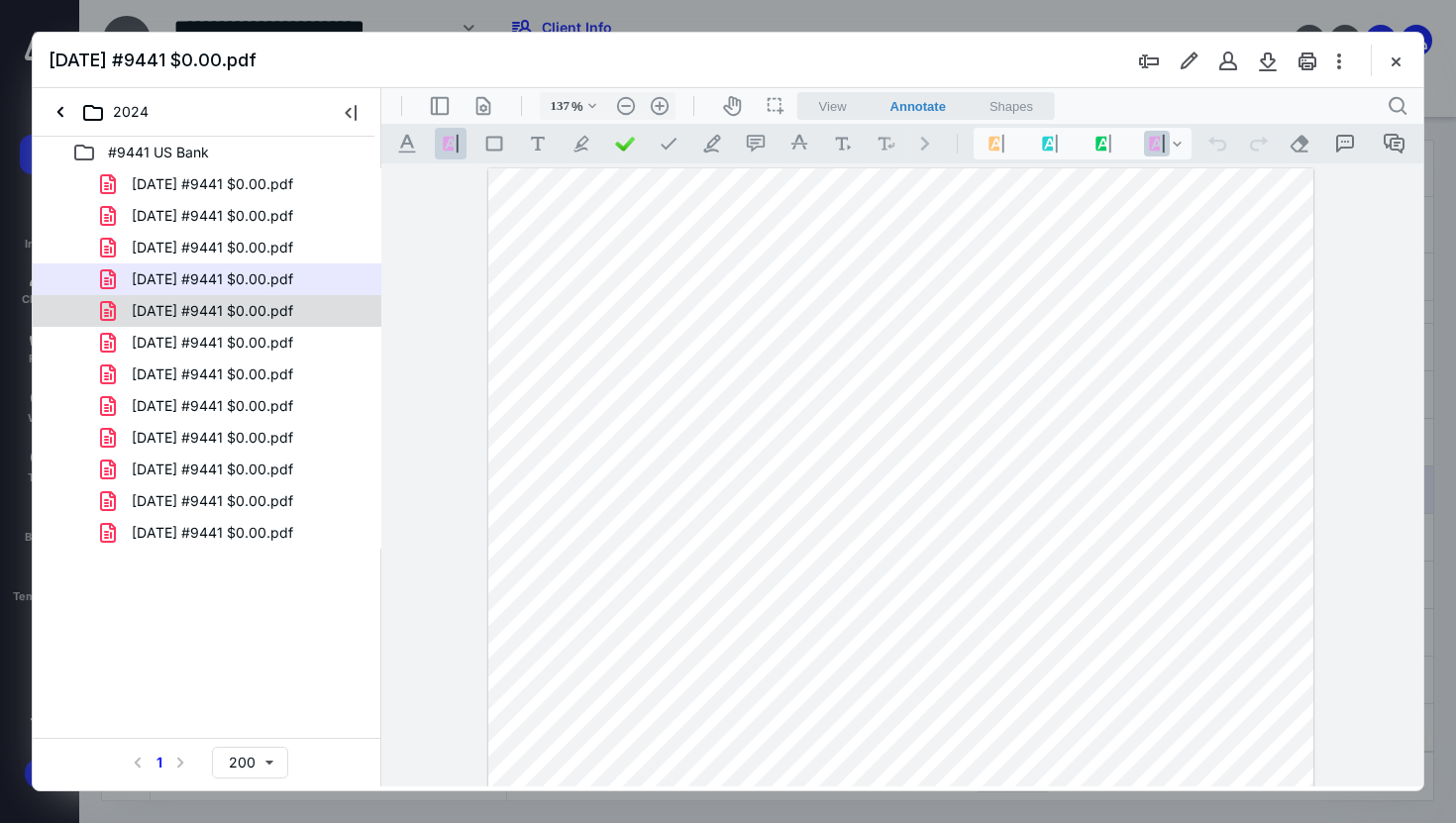 click on "[DATE] #9441 $0.00.pdf" at bounding box center [235, 311] 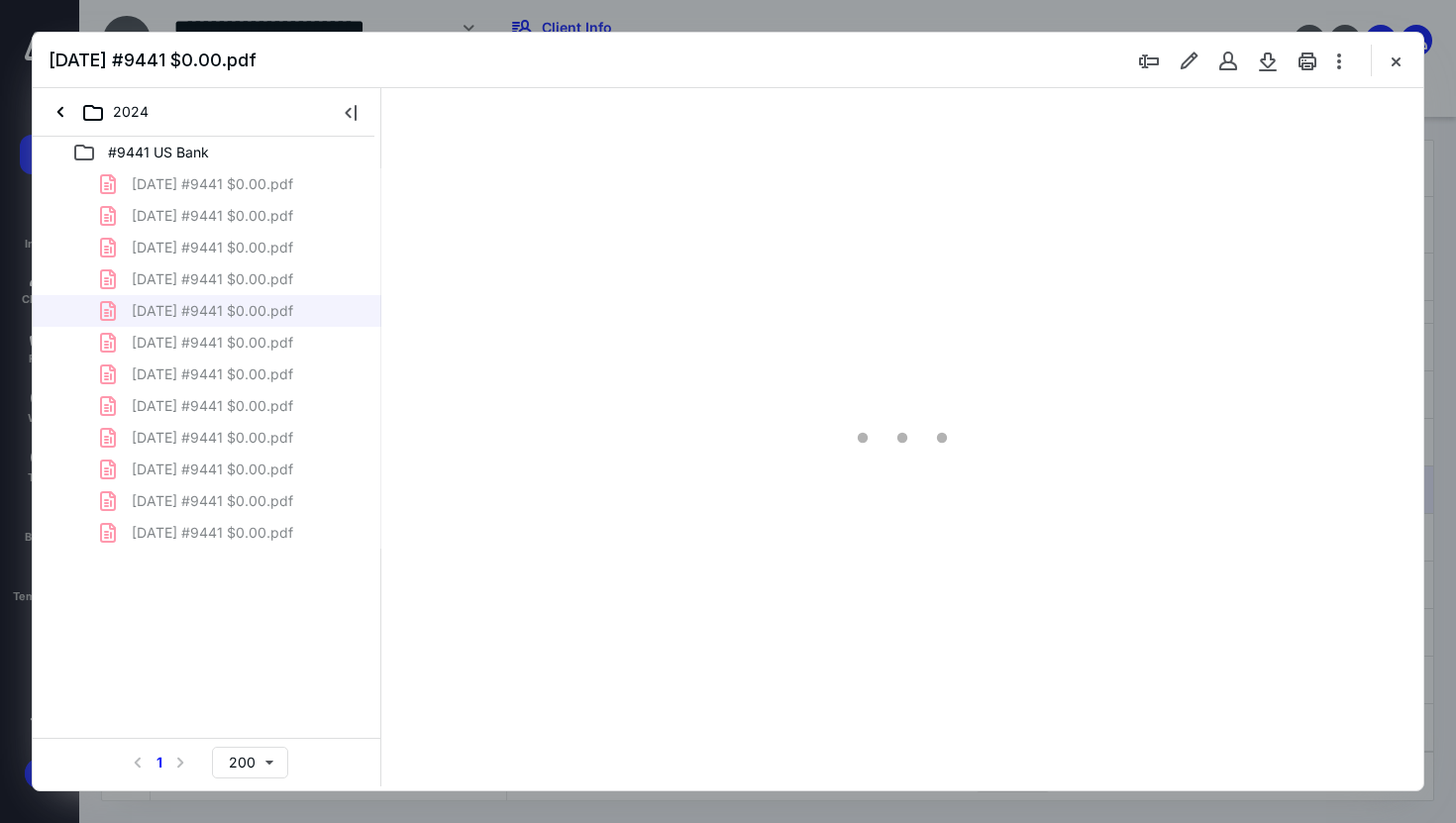 scroll, scrollTop: 78, scrollLeft: 0, axis: vertical 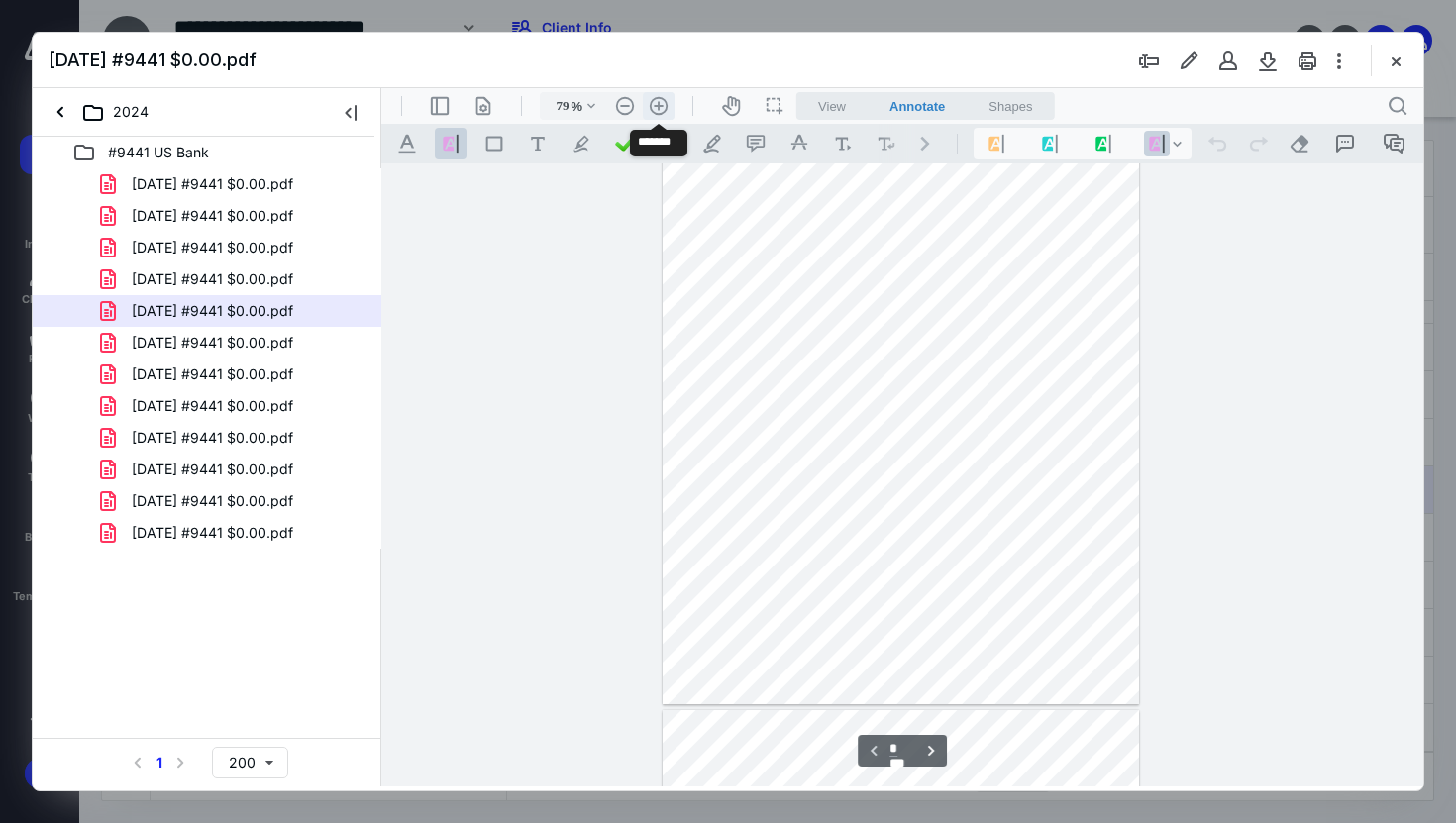 click on ".cls-1{fill:#abb0c4;} icon - header - zoom - in - line" at bounding box center (659, 106) 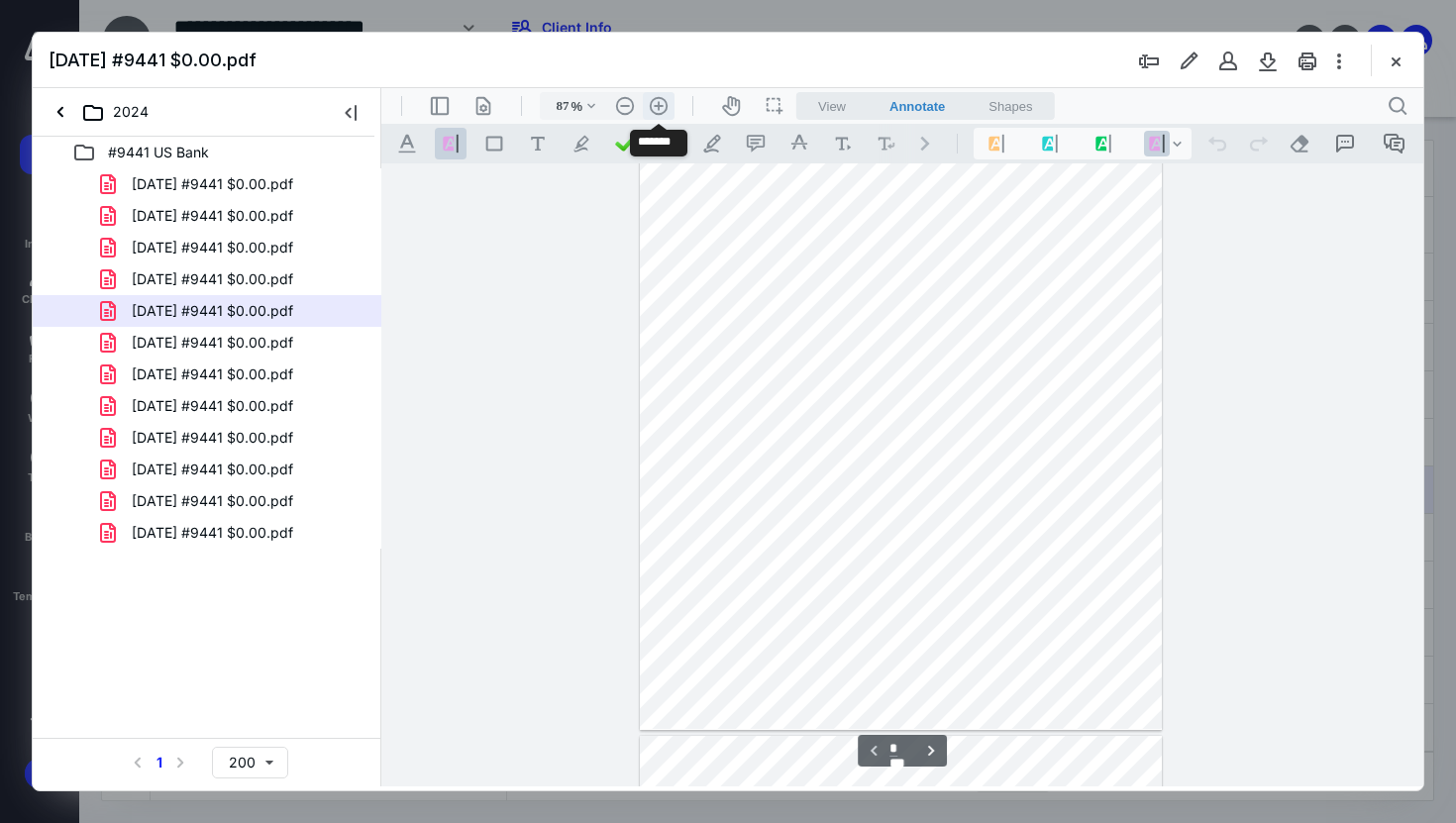 click on ".cls-1{fill:#abb0c4;} icon - header - zoom - in - line" at bounding box center [659, 106] 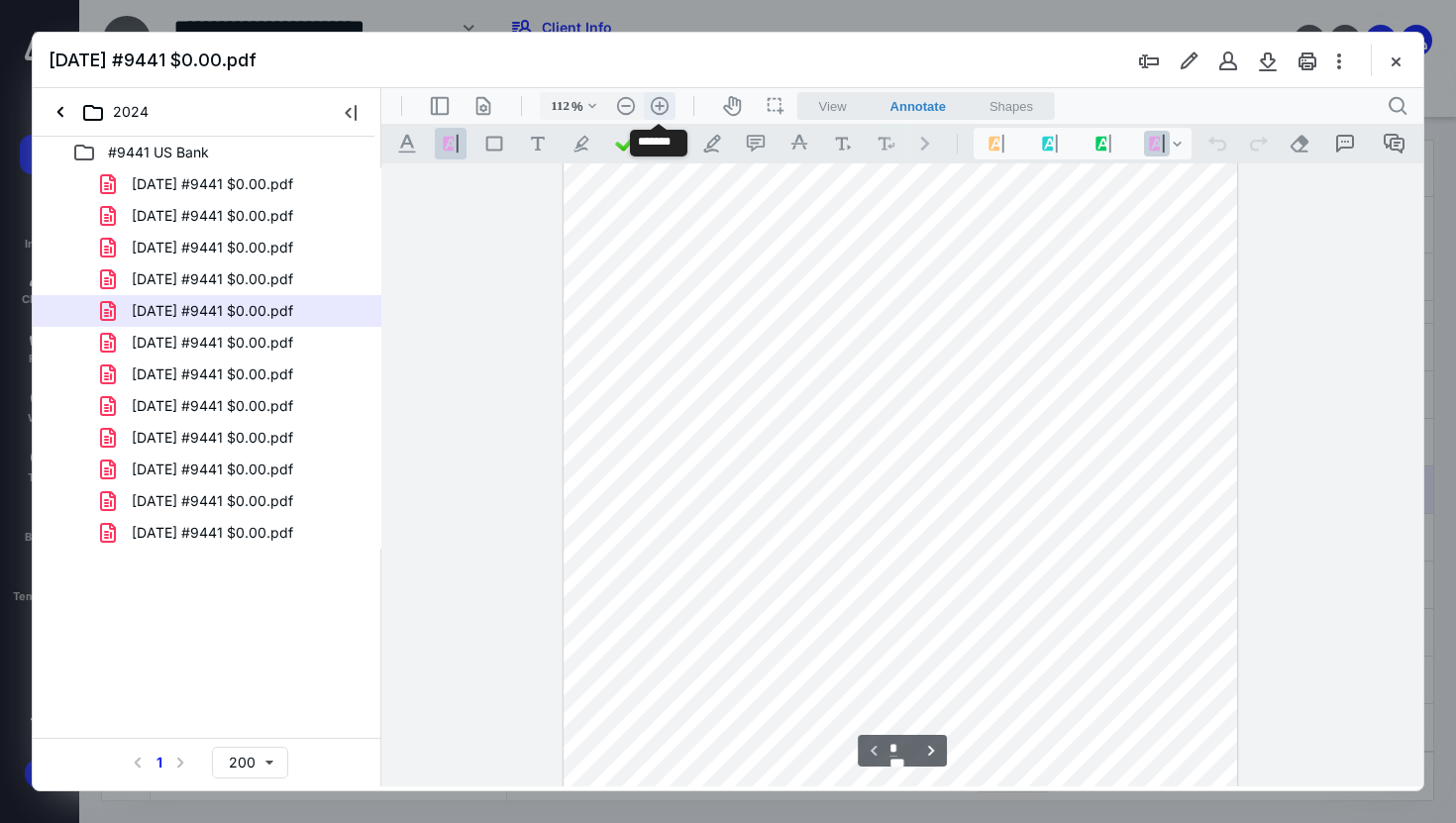 click on ".cls-1{fill:#abb0c4;} icon - header - zoom - in - line" at bounding box center [660, 106] 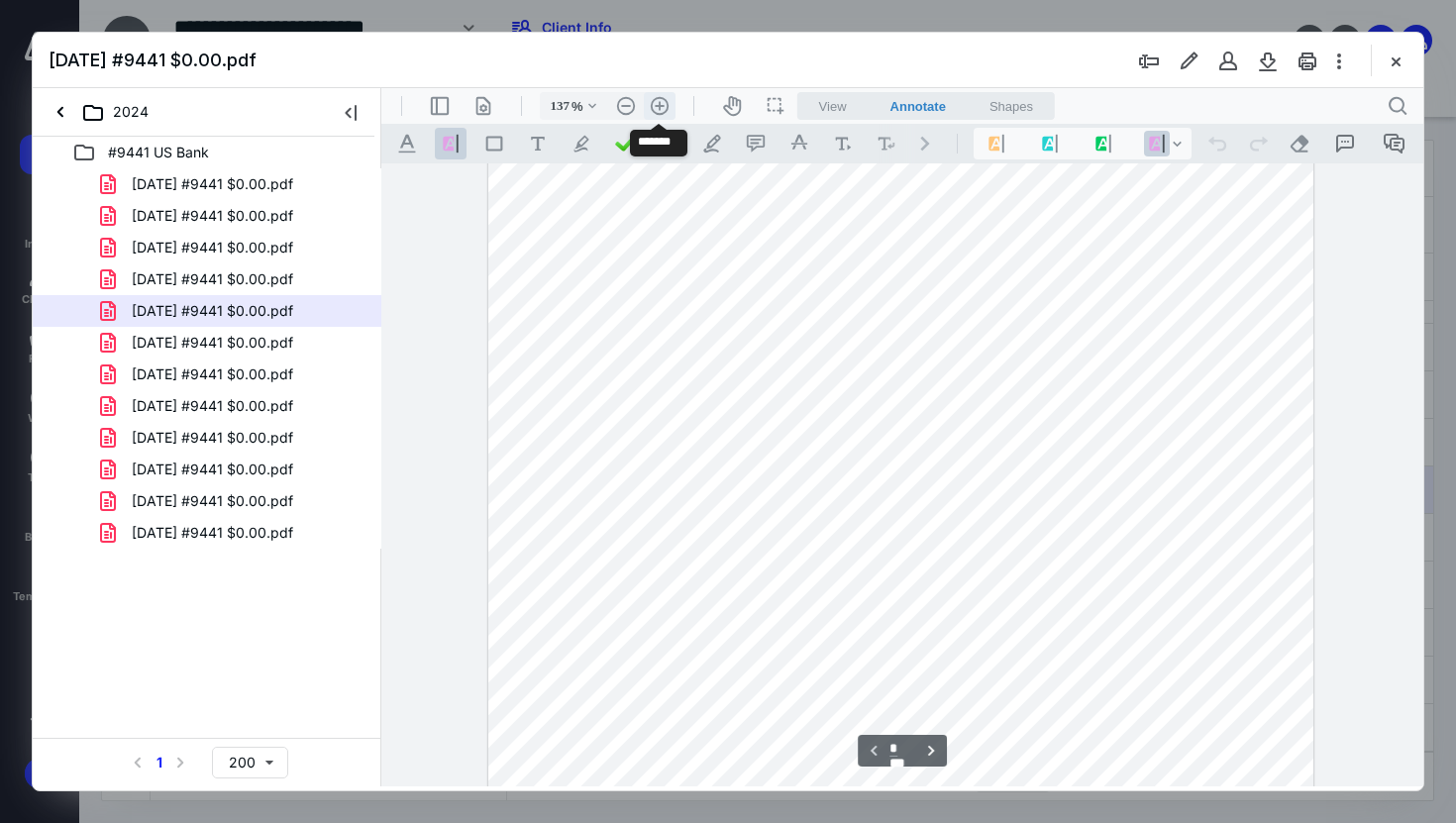click on ".cls-1{fill:#abb0c4;} icon - header - zoom - in - line" at bounding box center (660, 106) 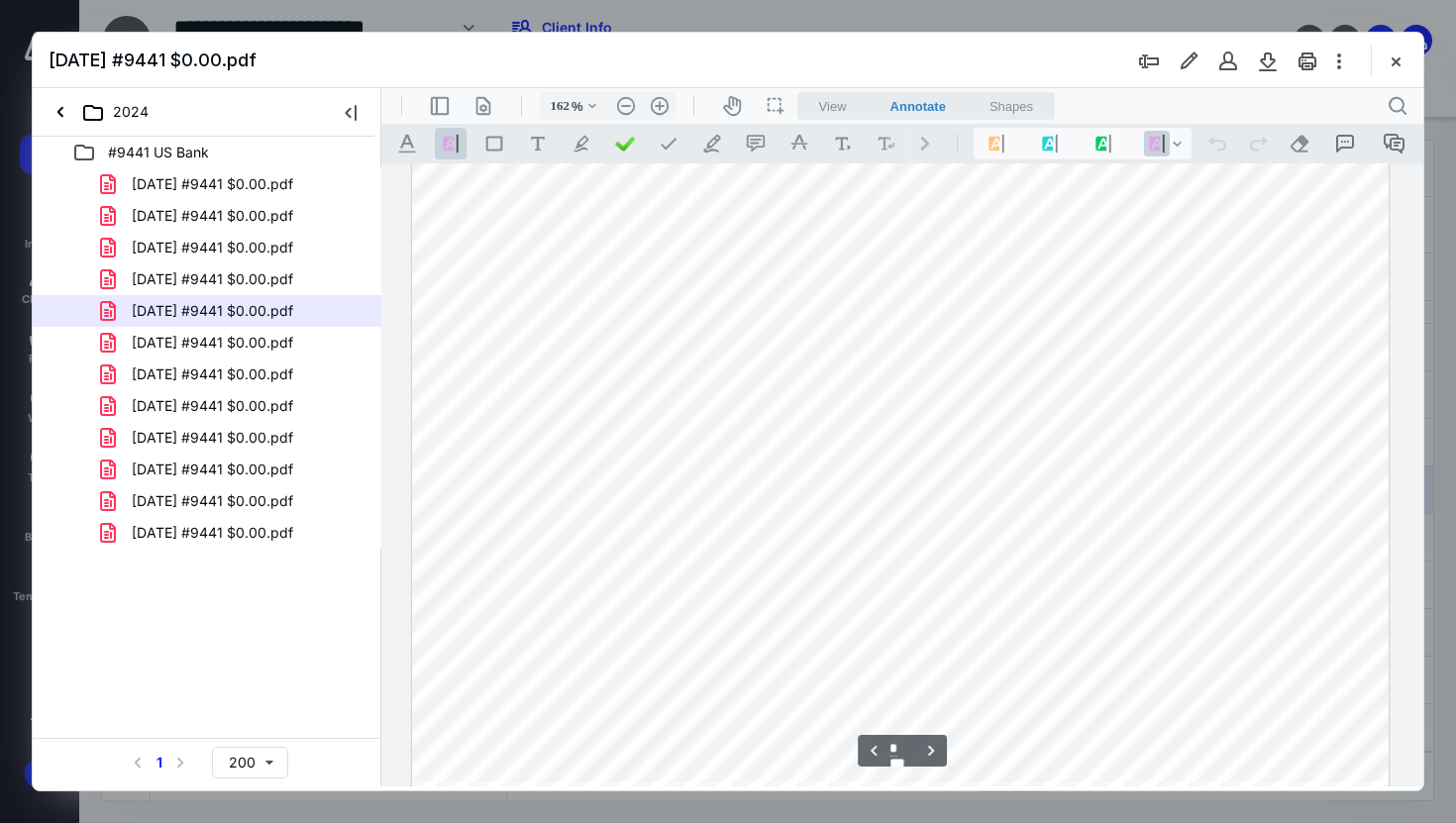 scroll, scrollTop: 2860, scrollLeft: 0, axis: vertical 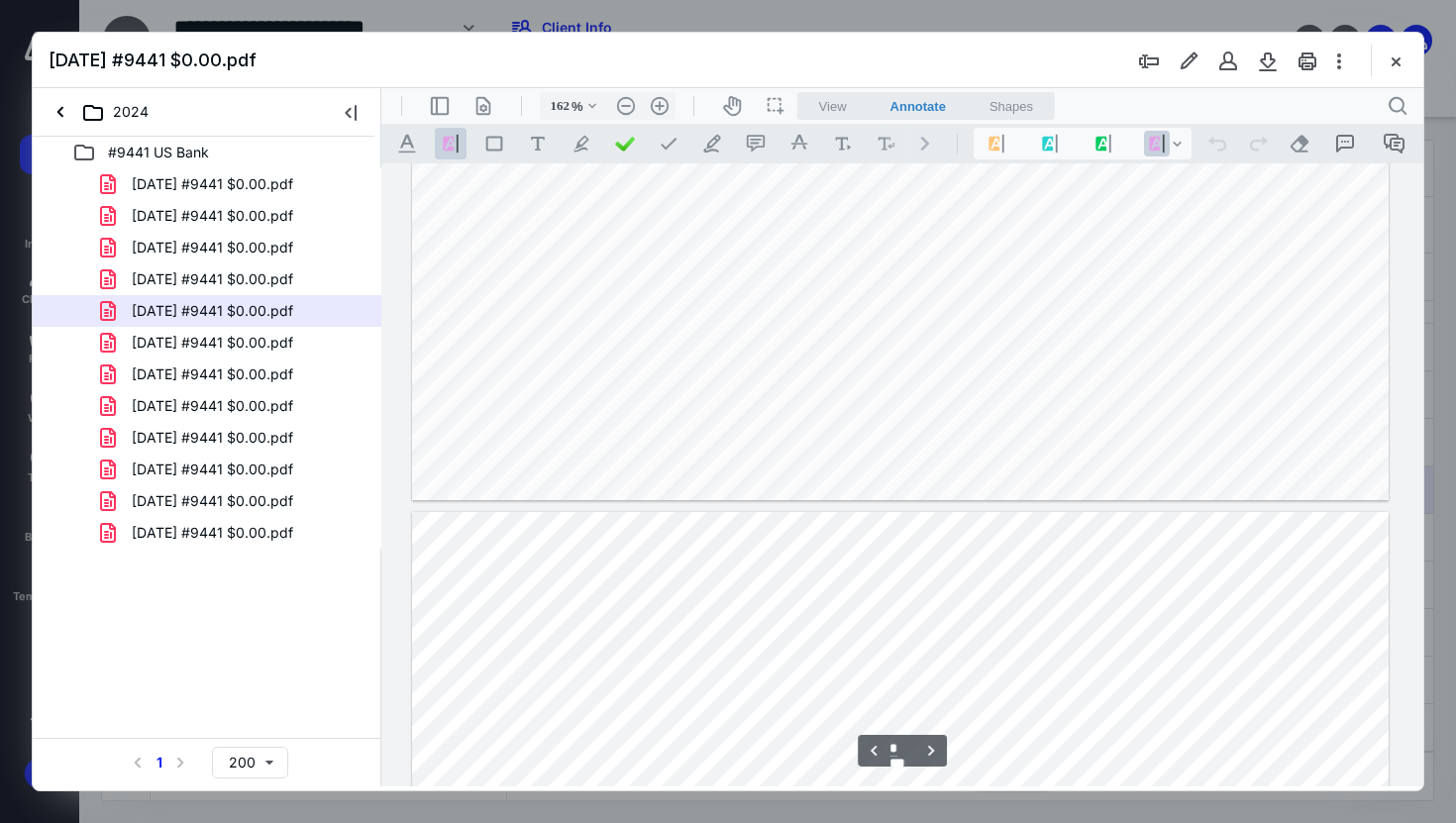 type on "*" 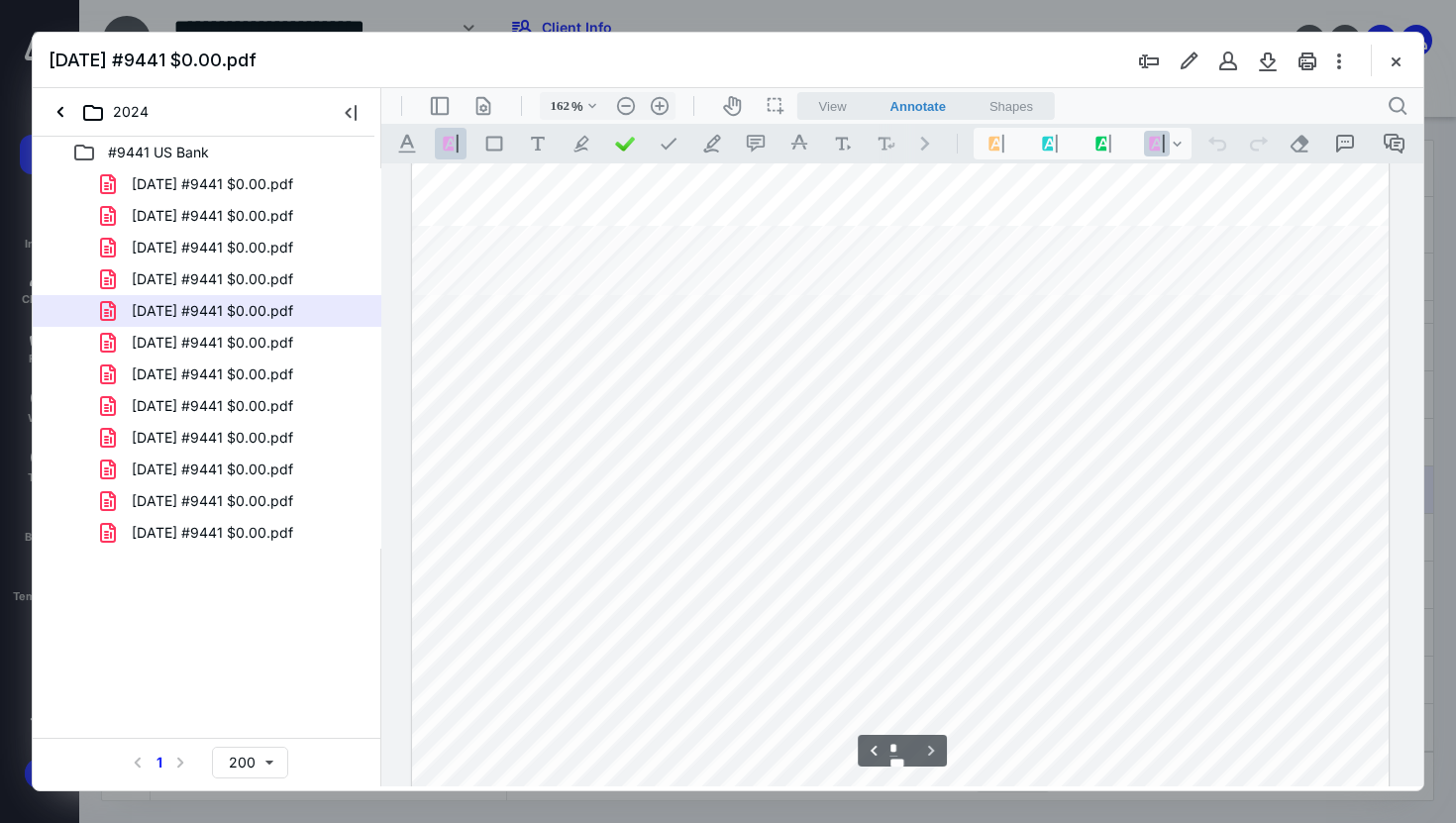 scroll, scrollTop: 4170, scrollLeft: 0, axis: vertical 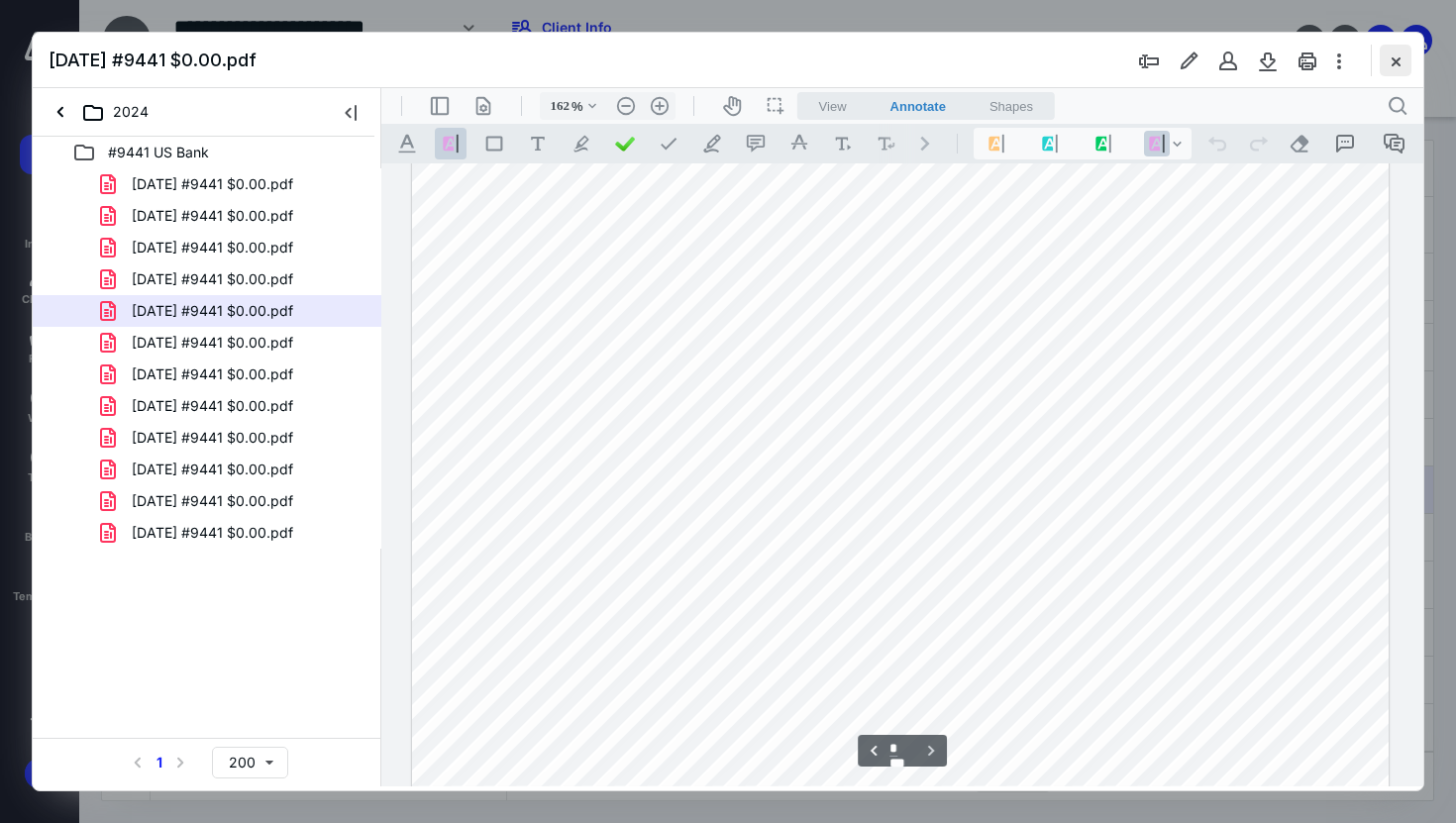 click at bounding box center [1396, 60] 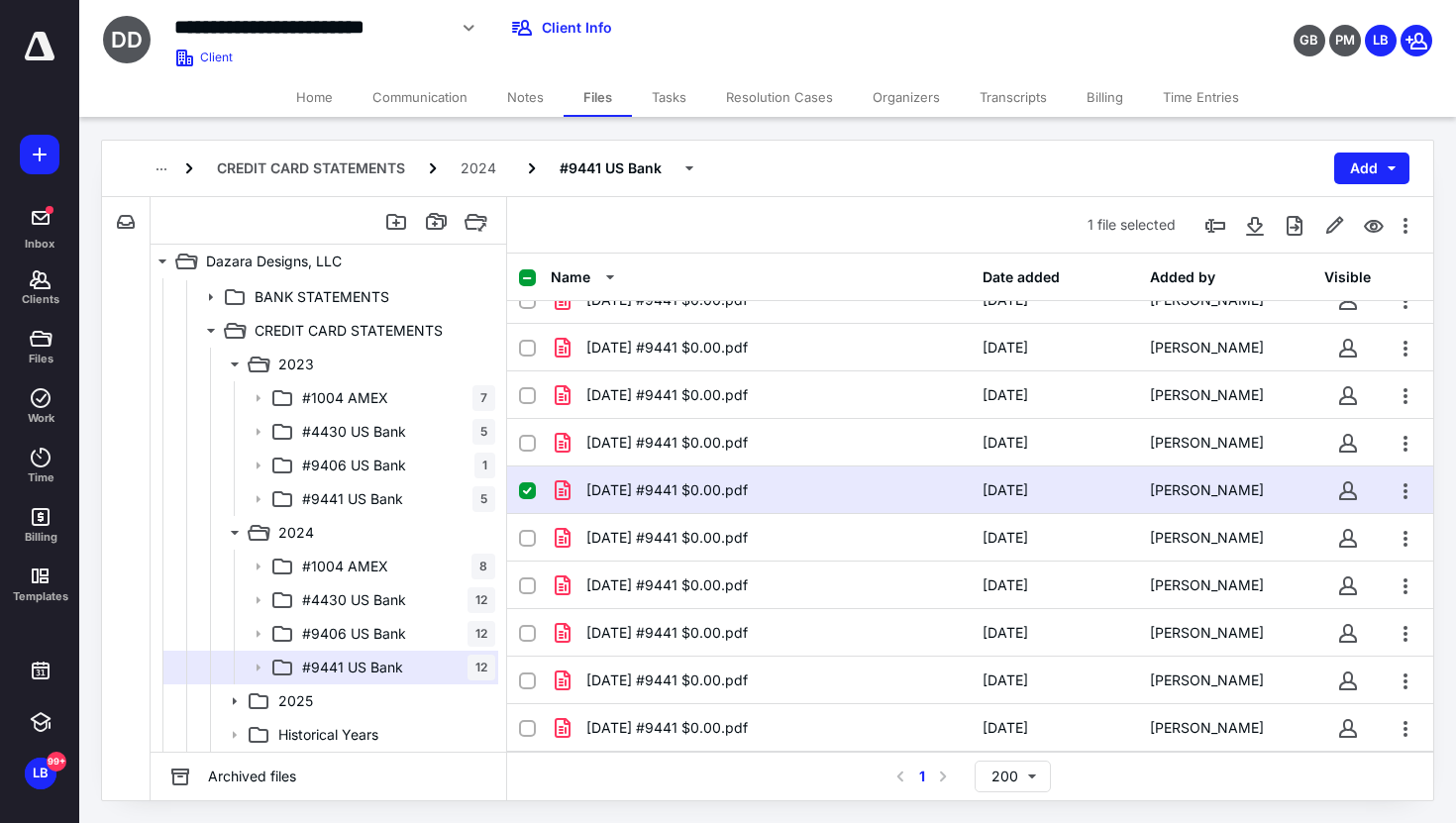 click at bounding box center [527, 491] 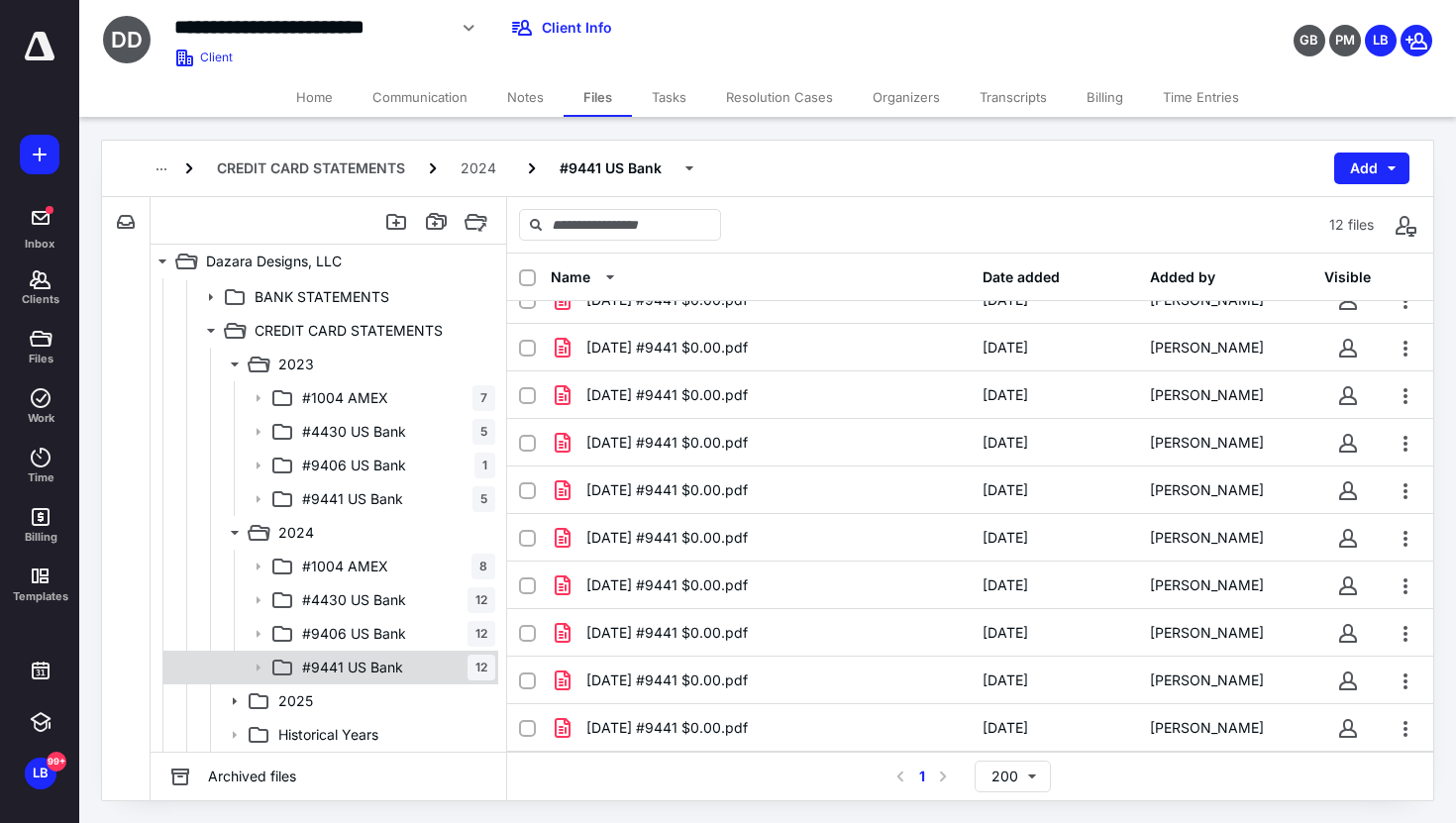 checkbox on "false" 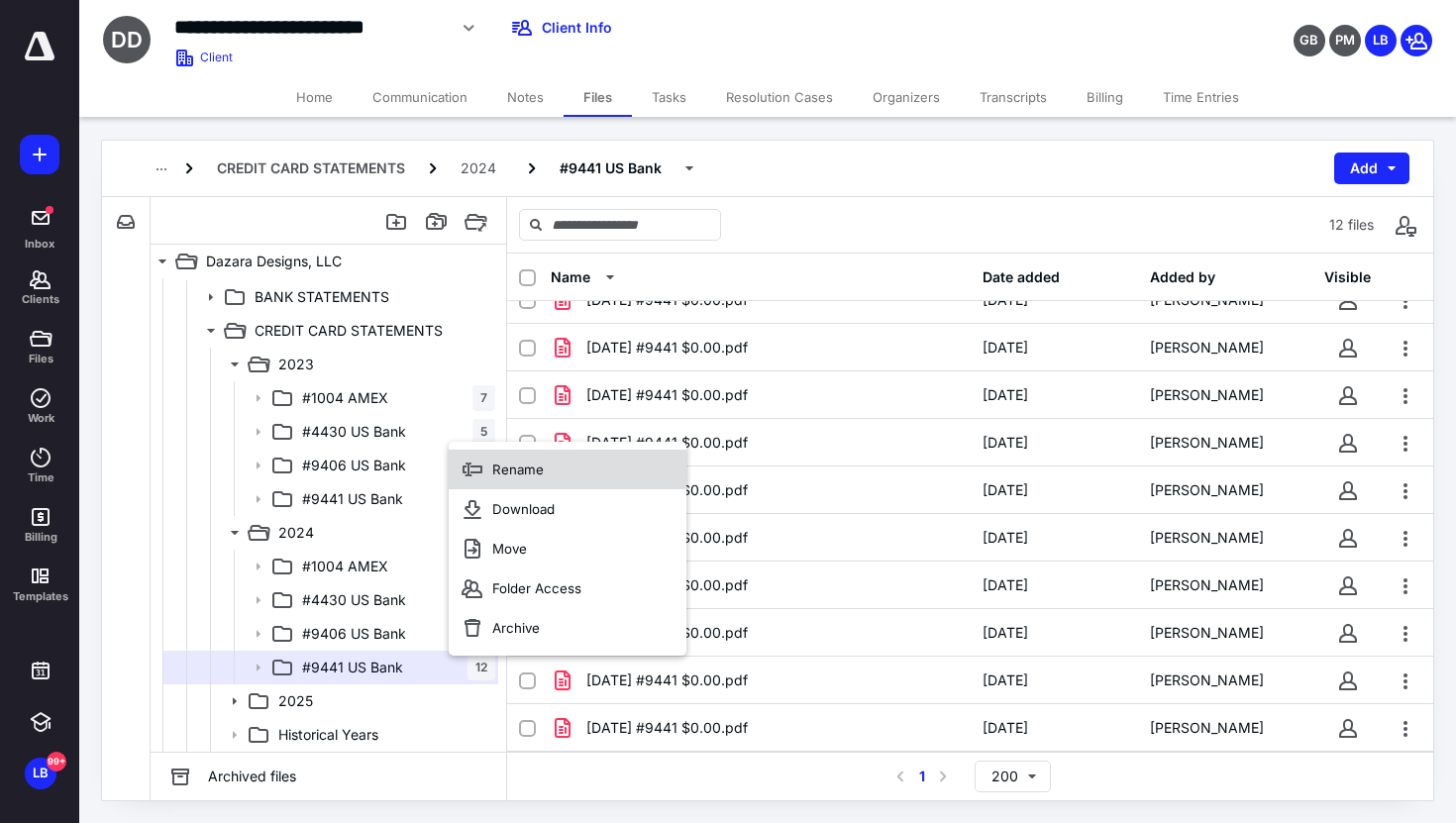 click on "Rename" at bounding box center [568, 469] 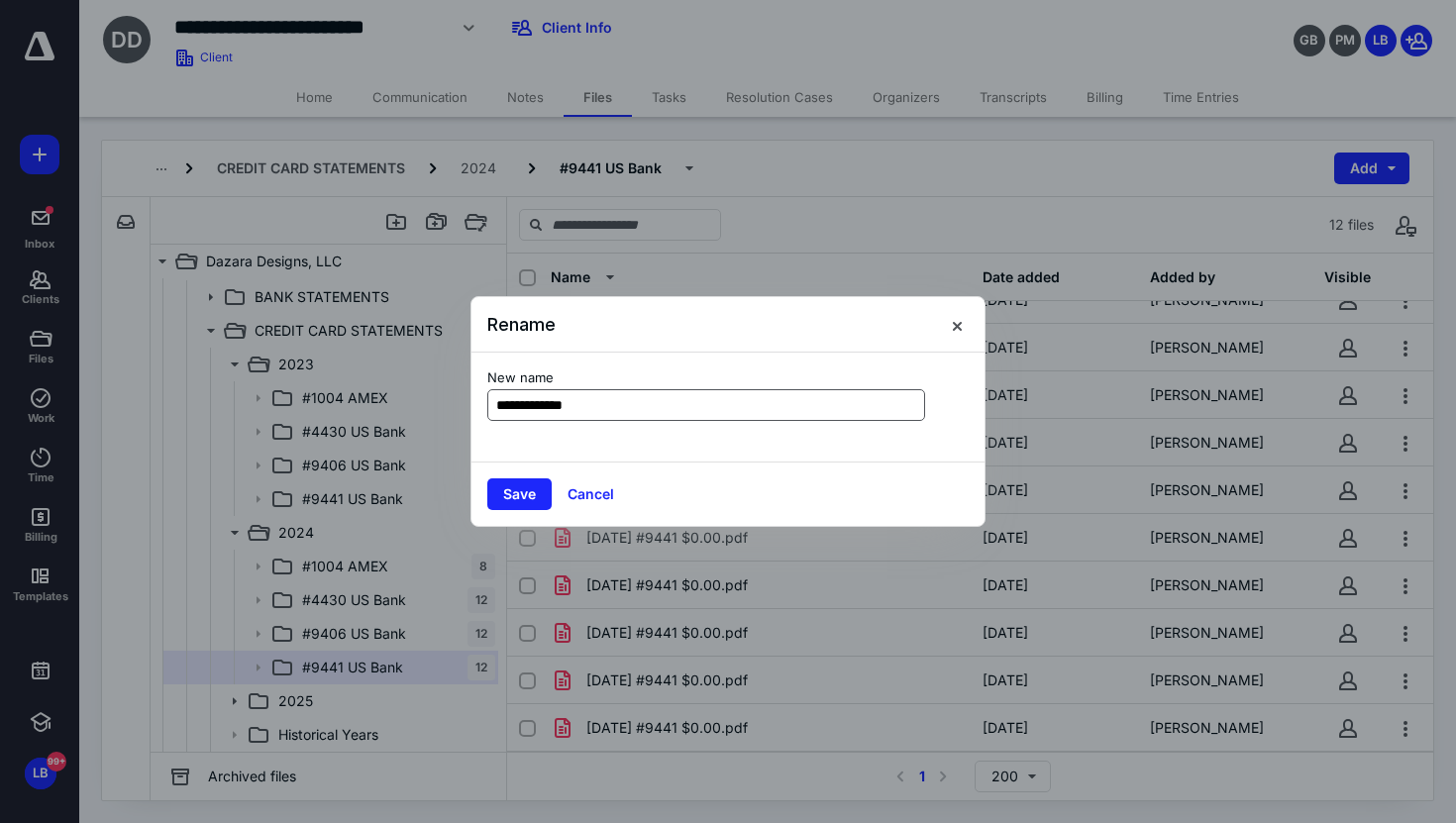 click on "**********" at bounding box center (706, 405) 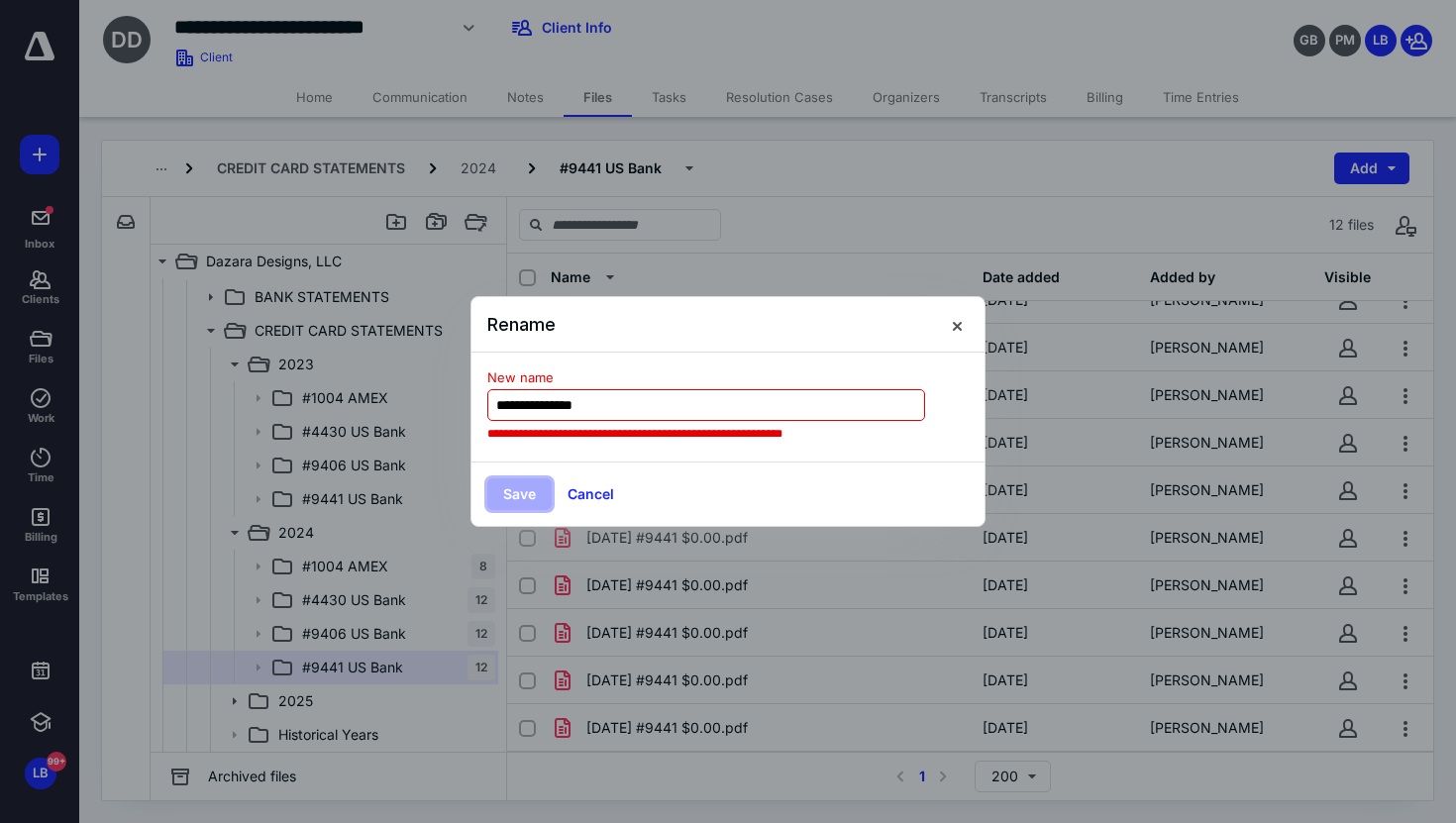 click on "Save" at bounding box center [519, 494] 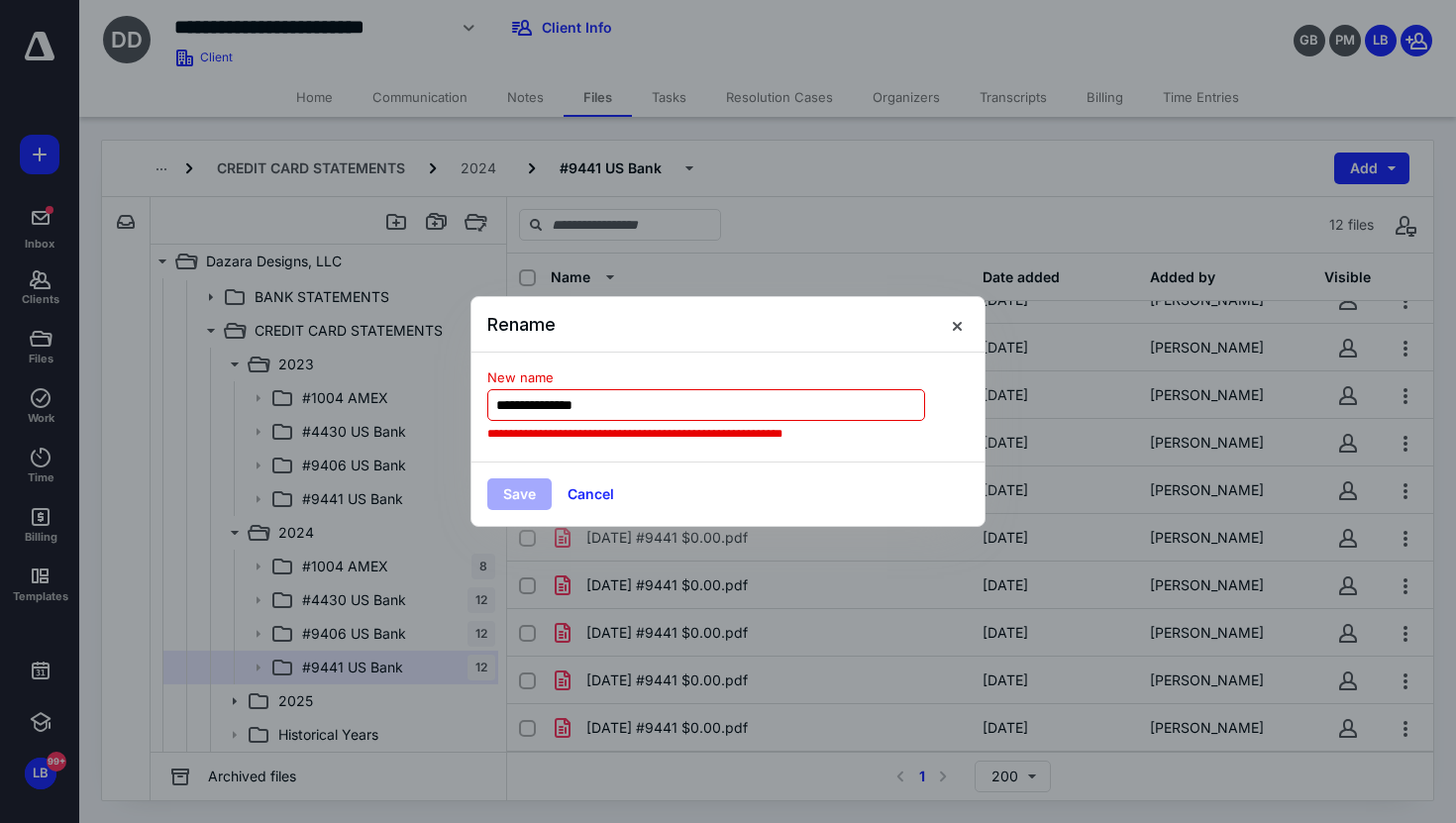 click on "Save" at bounding box center (519, 494) 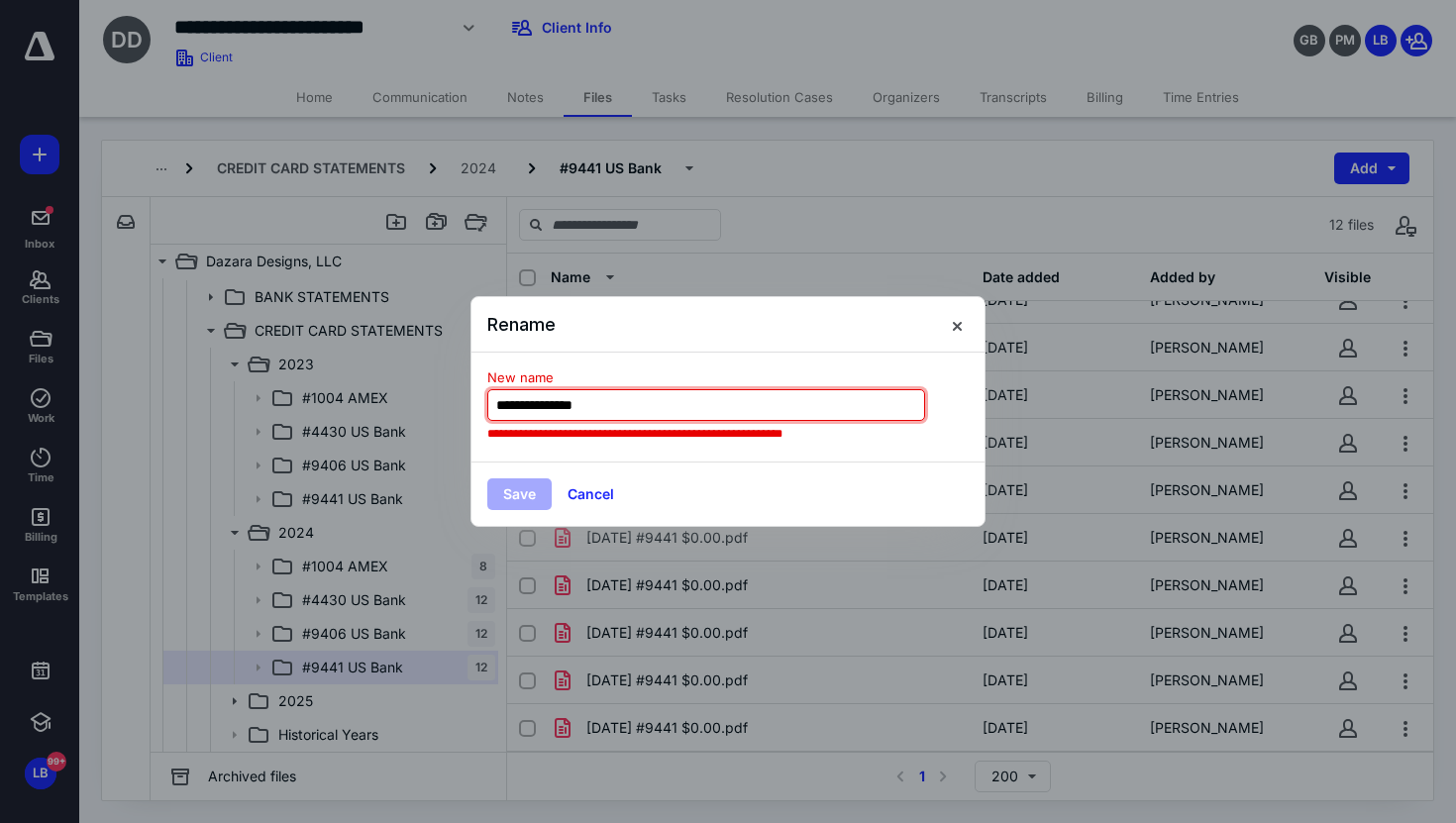 click on "**********" at bounding box center (706, 405) 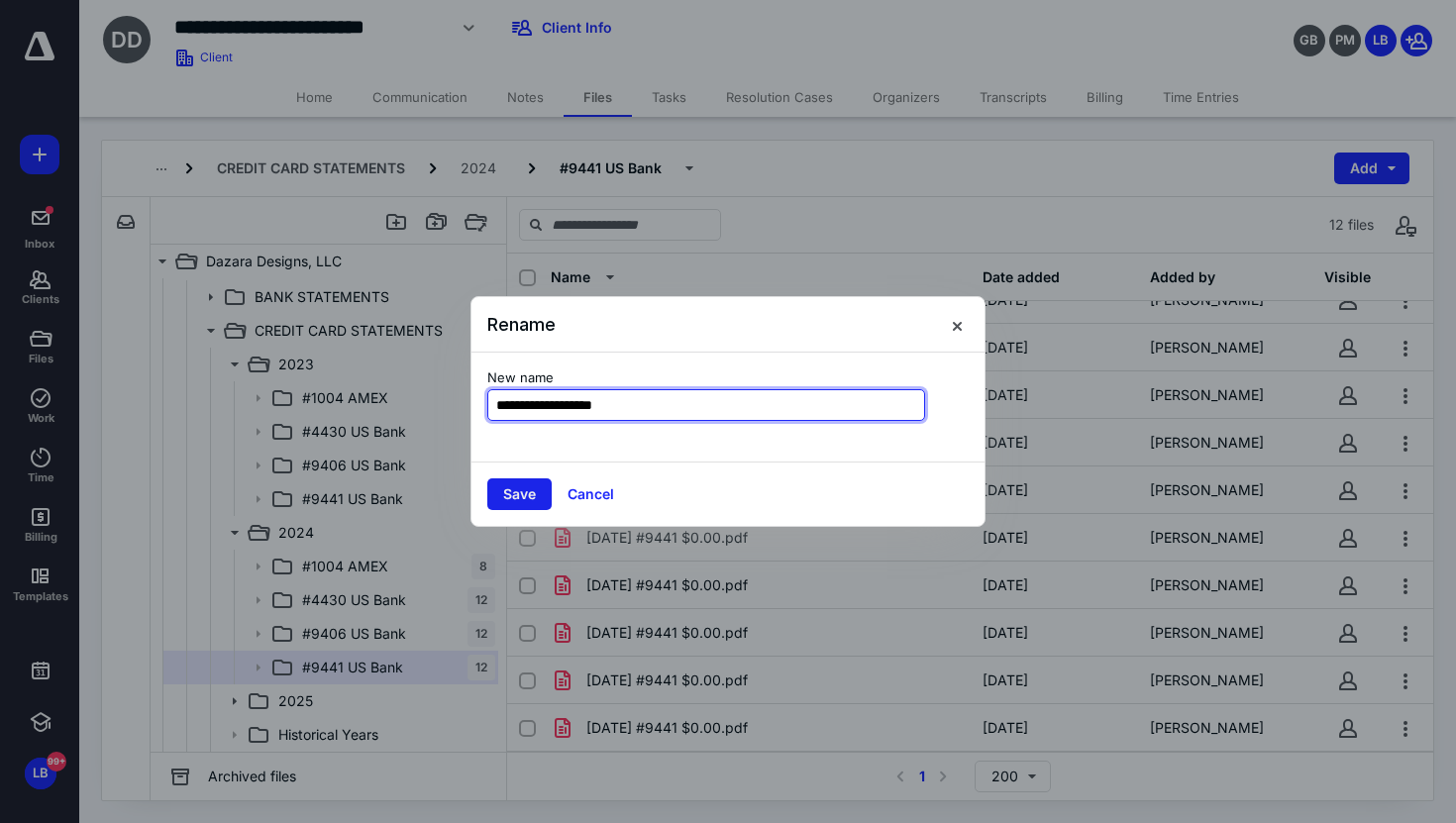 type on "**********" 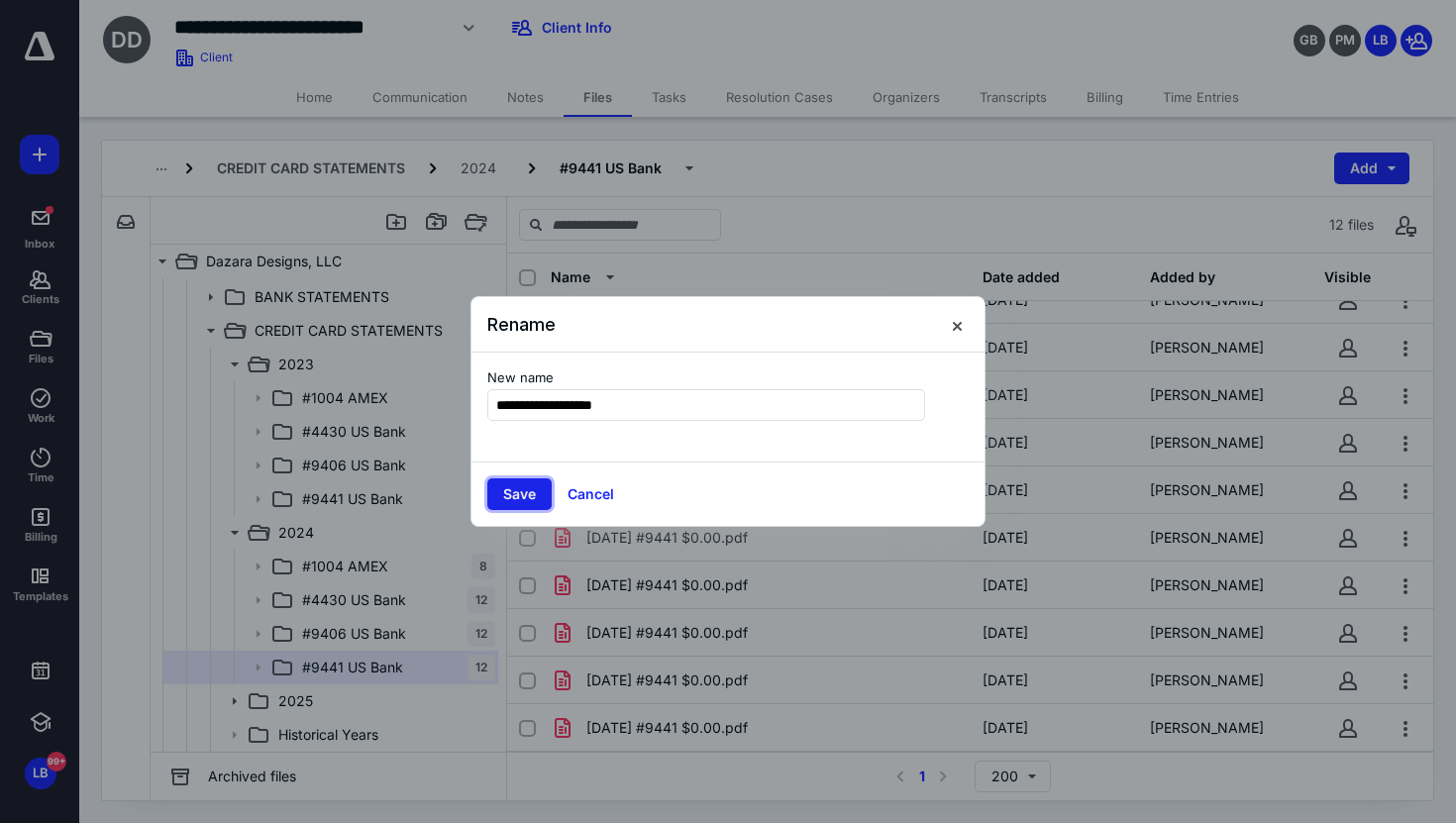 click on "Save" at bounding box center (519, 494) 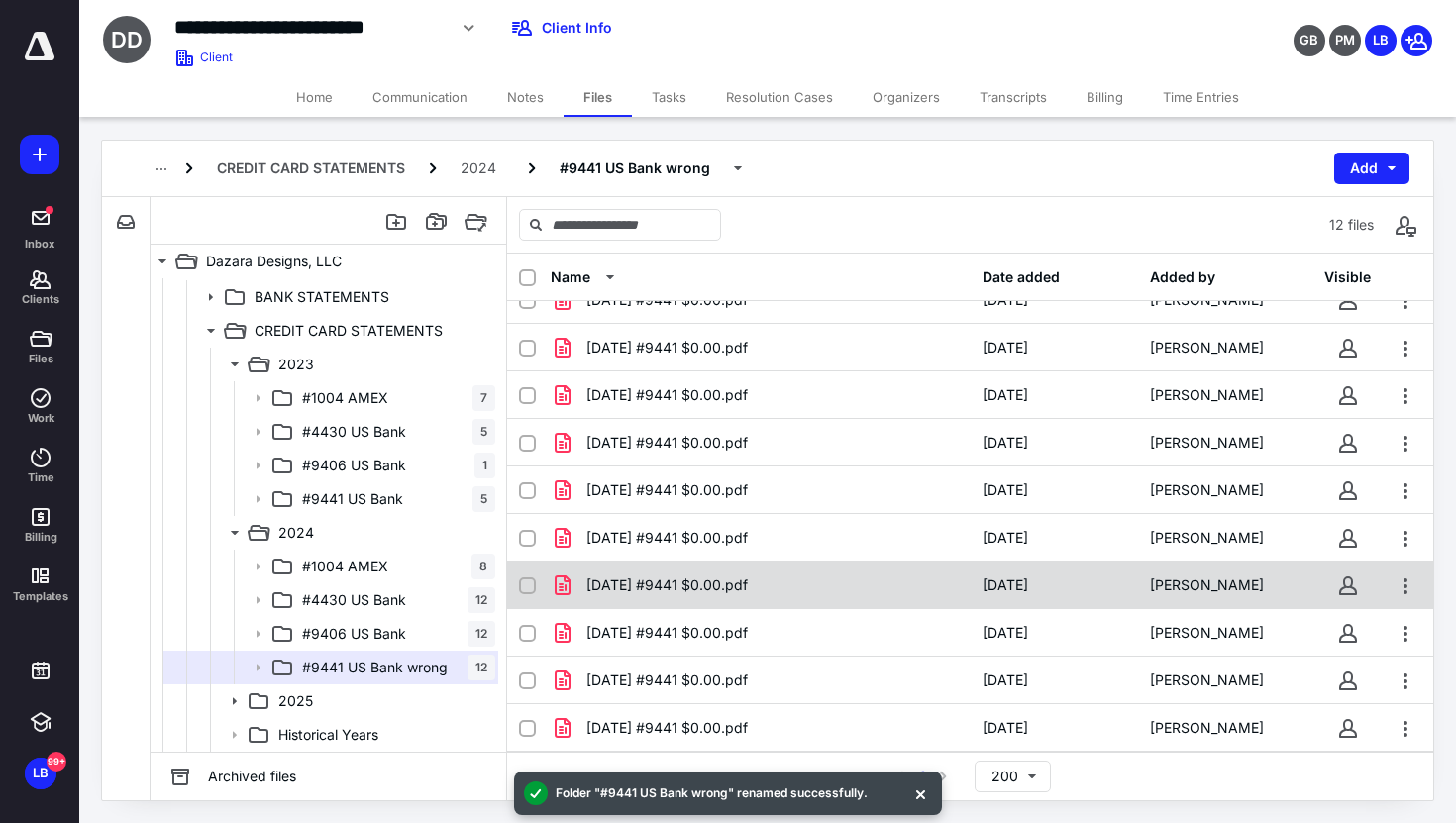 scroll, scrollTop: 0, scrollLeft: 0, axis: both 